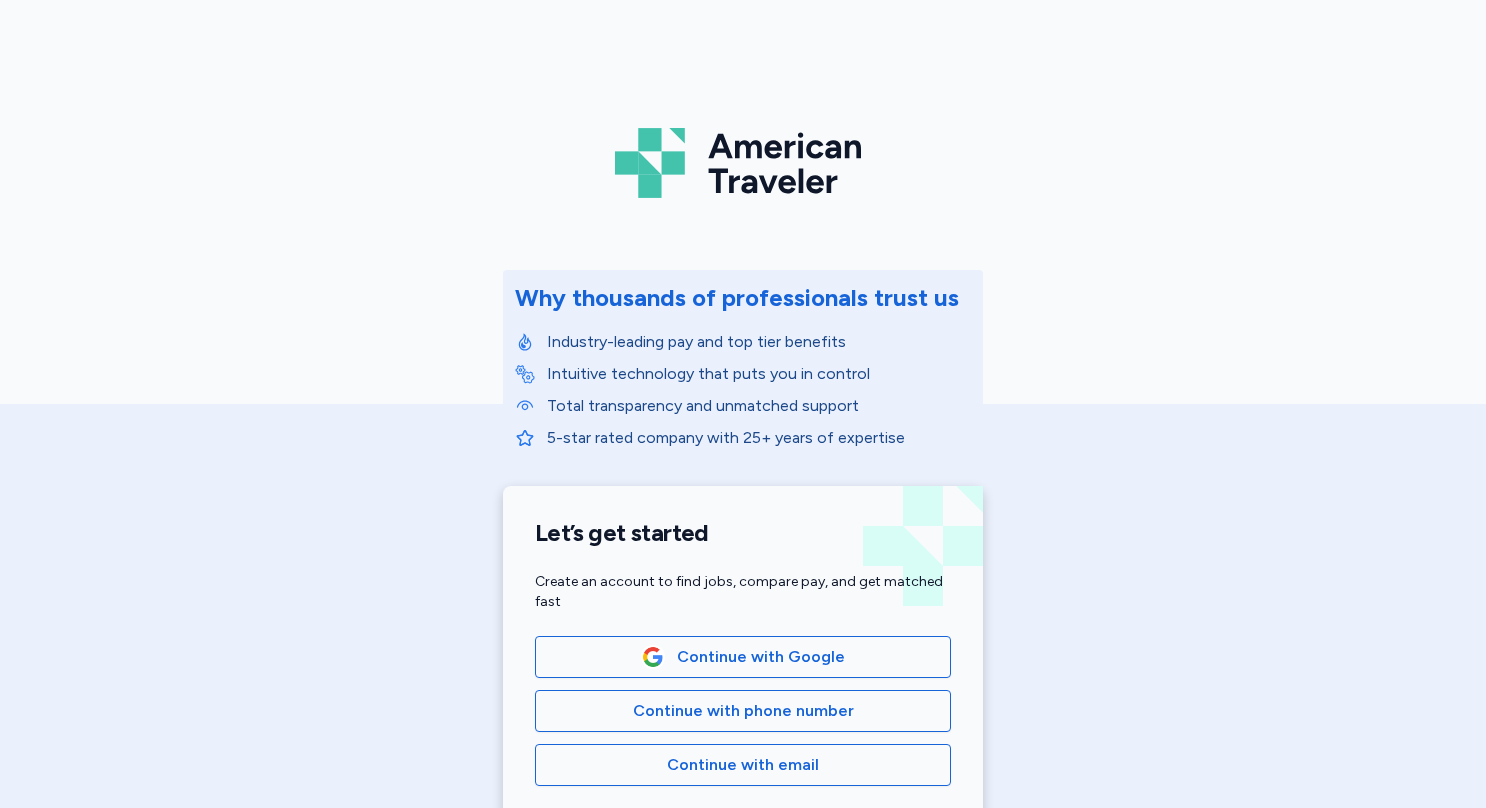 scroll, scrollTop: 0, scrollLeft: 0, axis: both 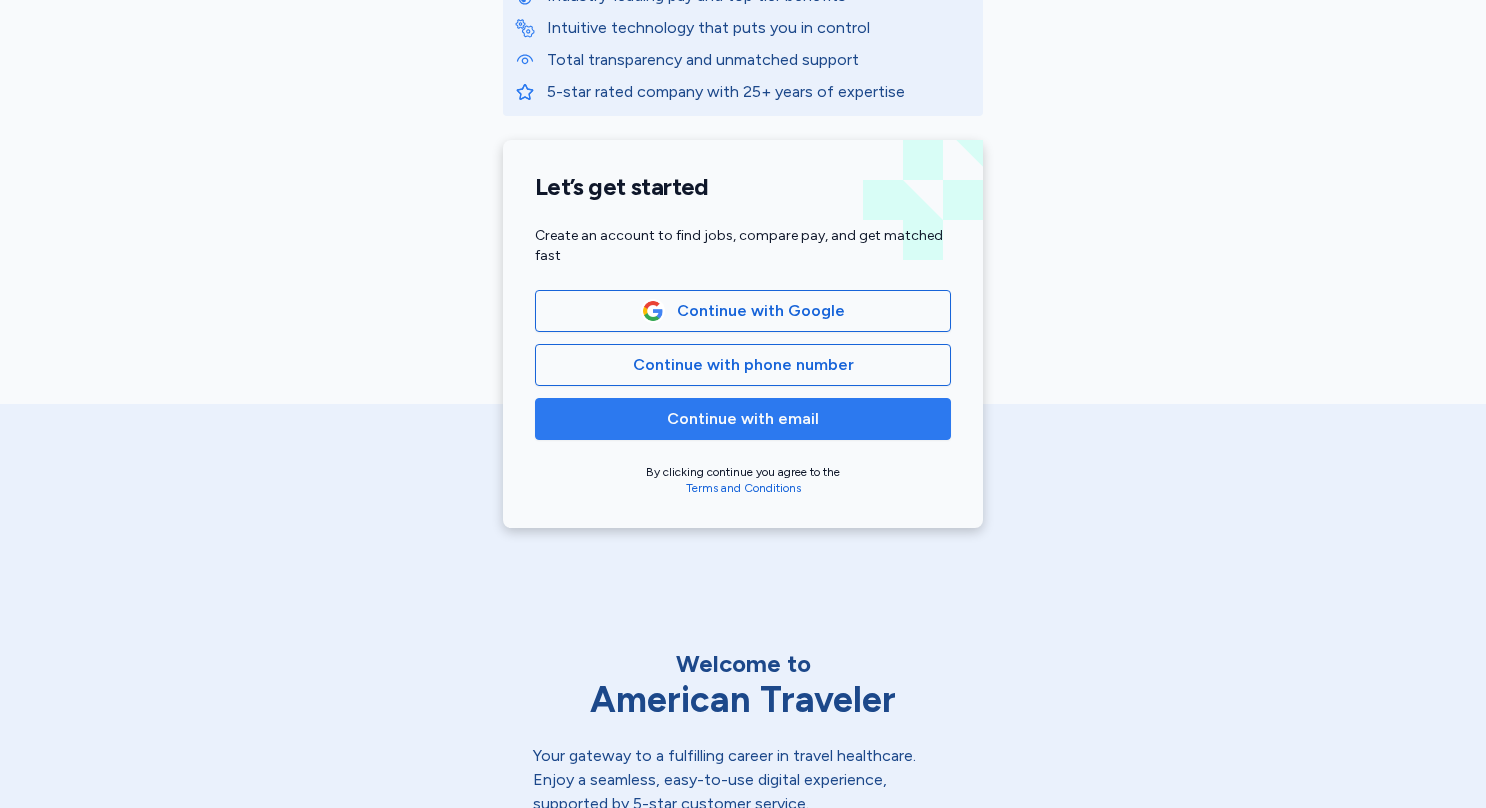 click on "Continue with email" at bounding box center [743, 419] 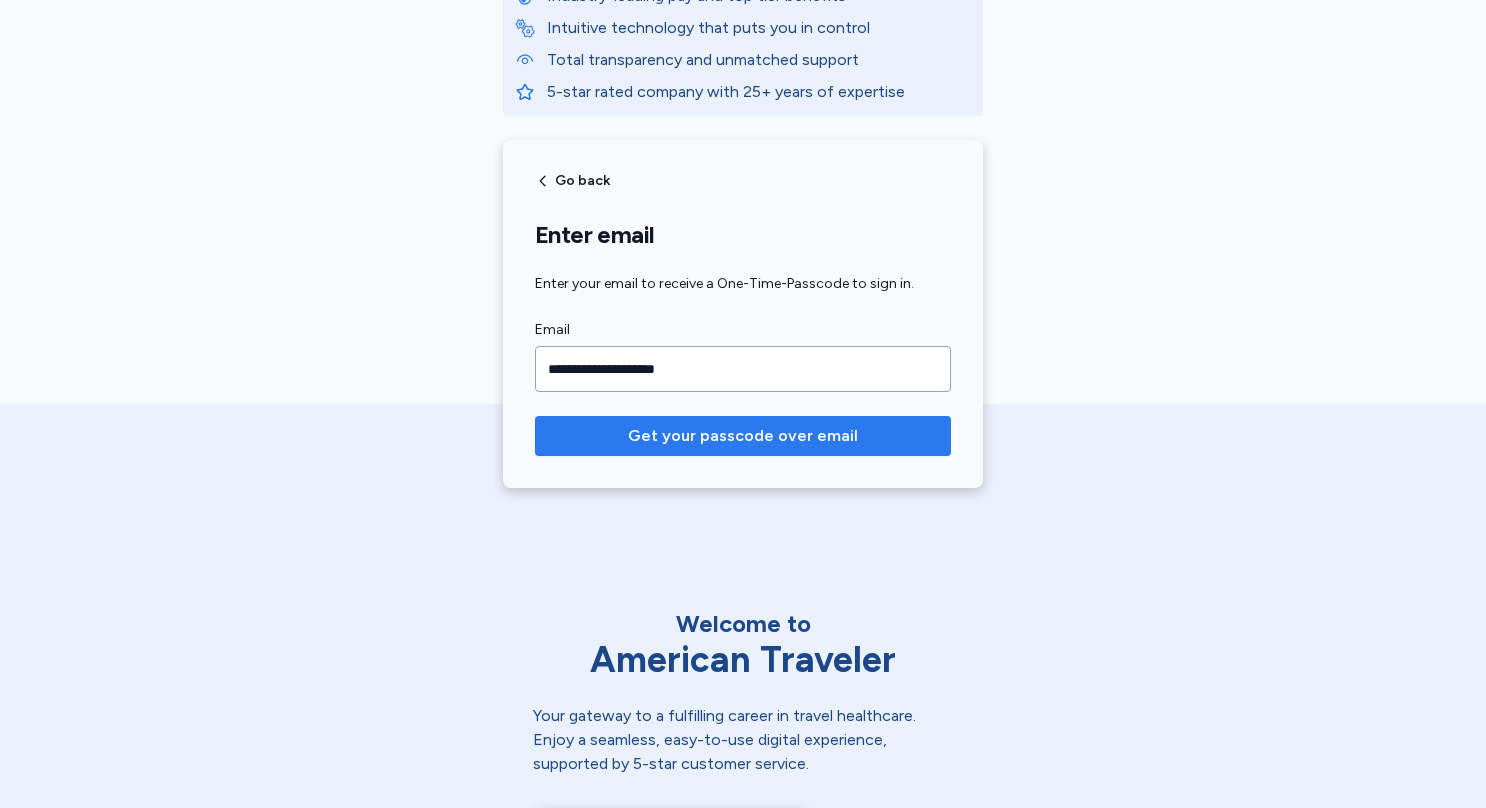 type on "**********" 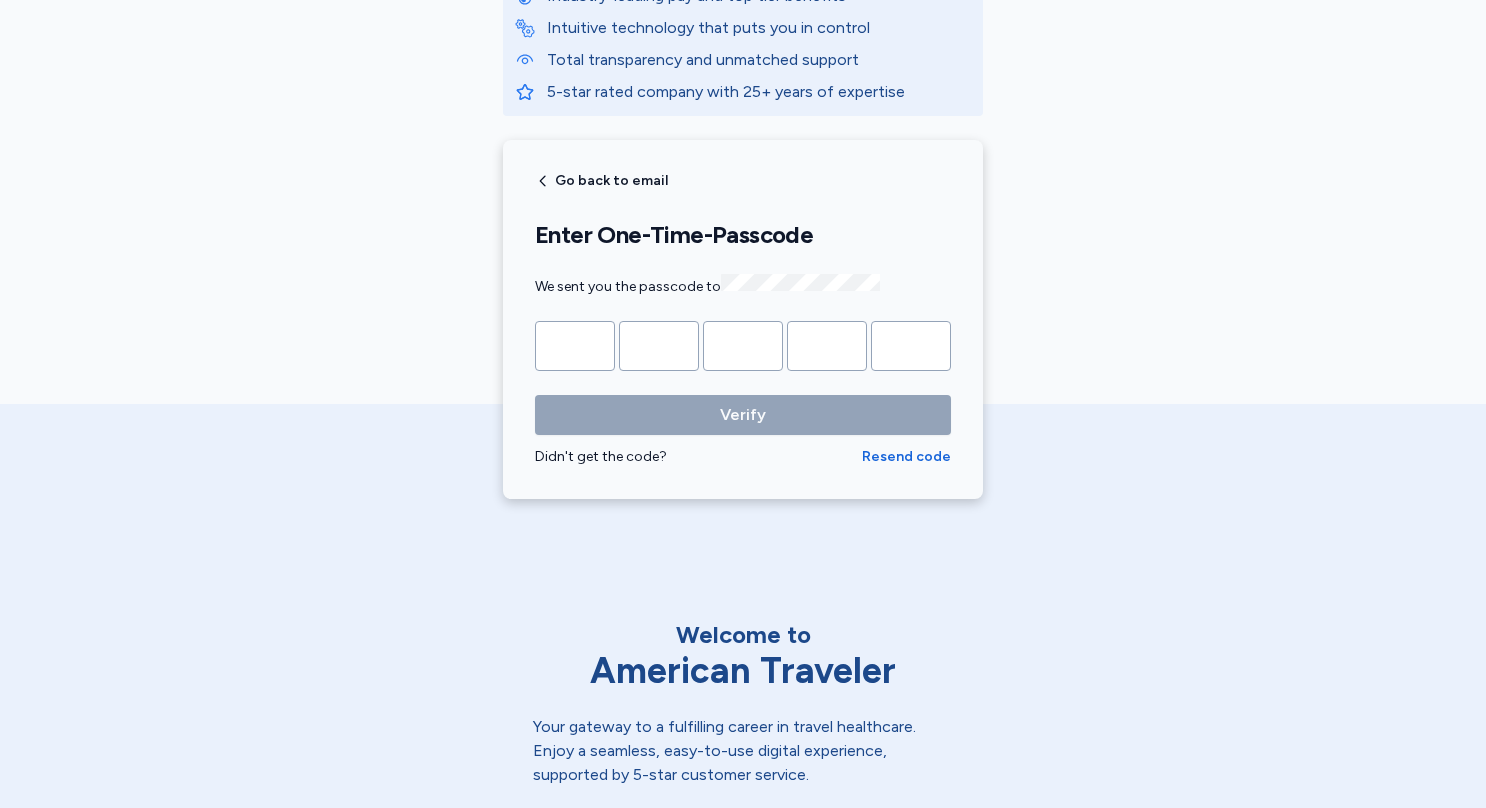 type on "*" 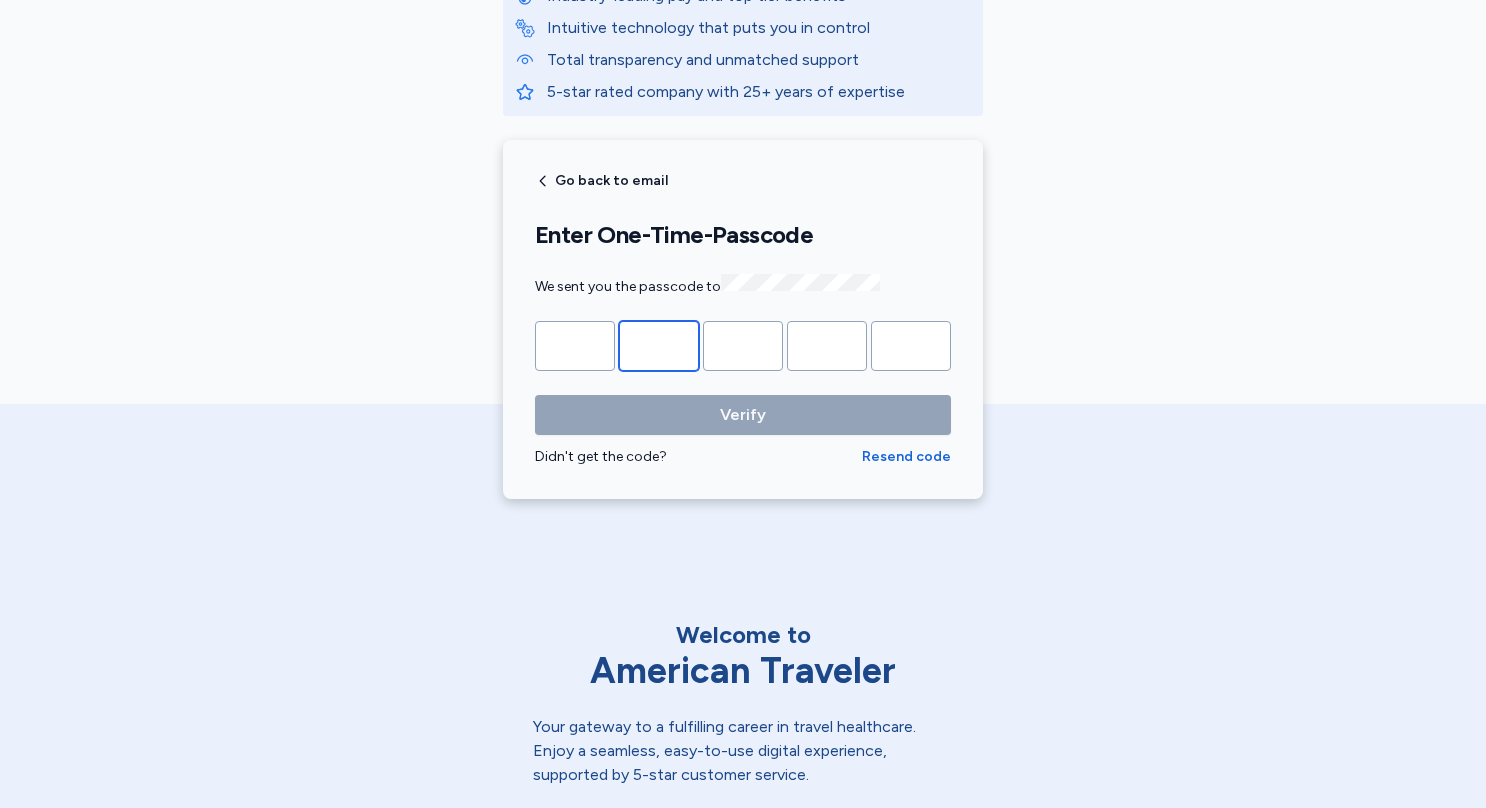 type on "*" 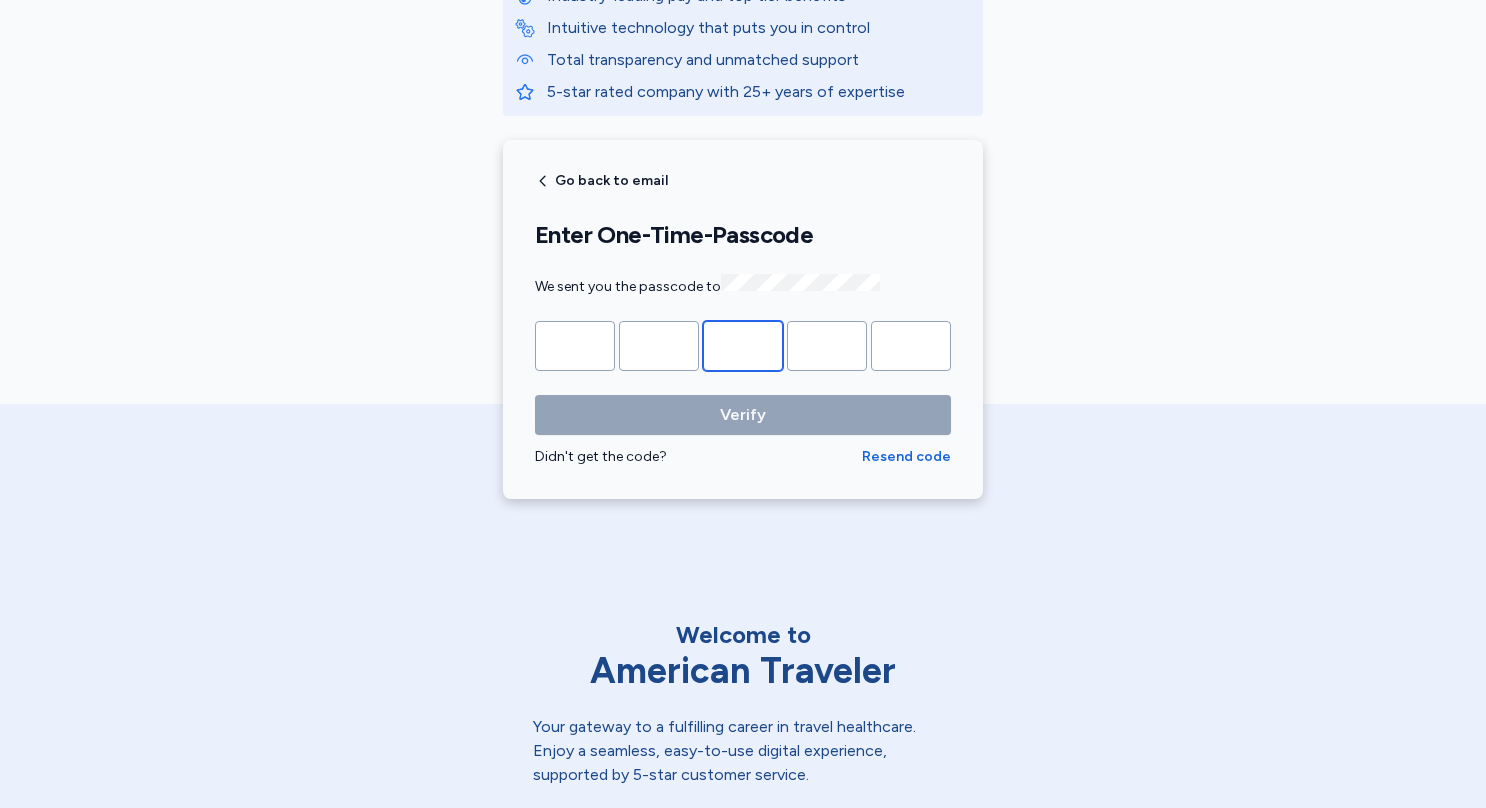 type on "*" 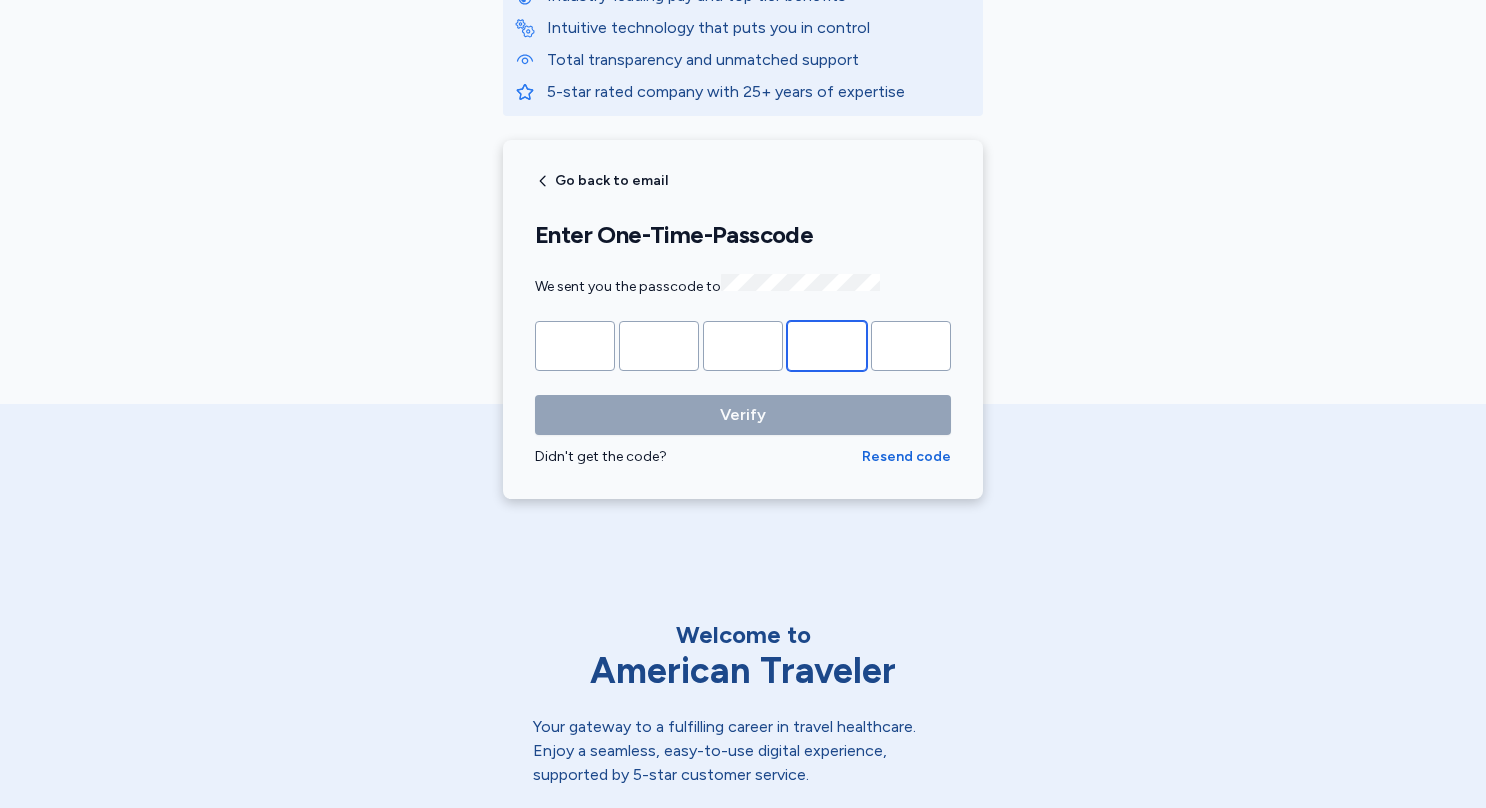 type on "*" 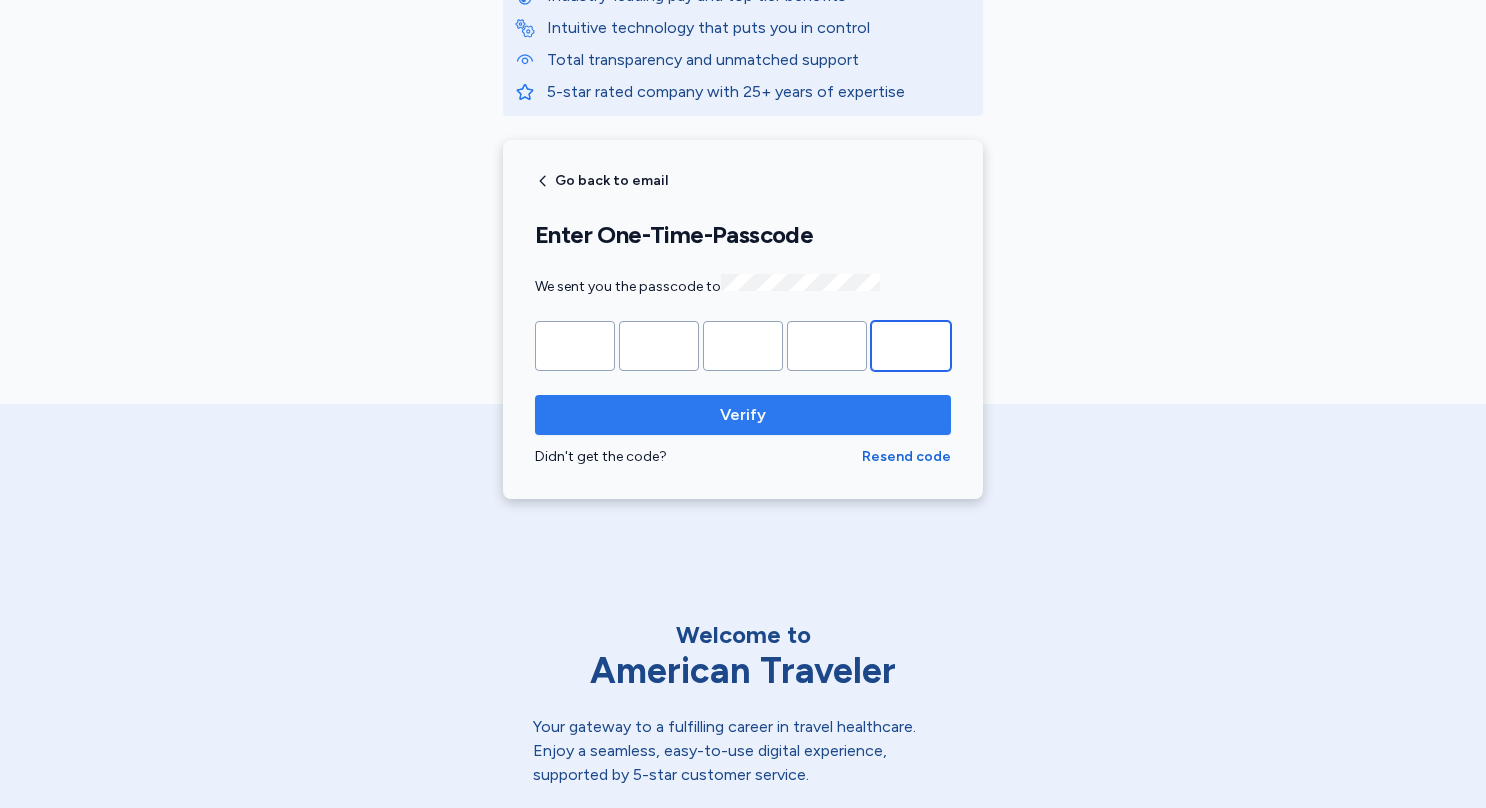 type on "*" 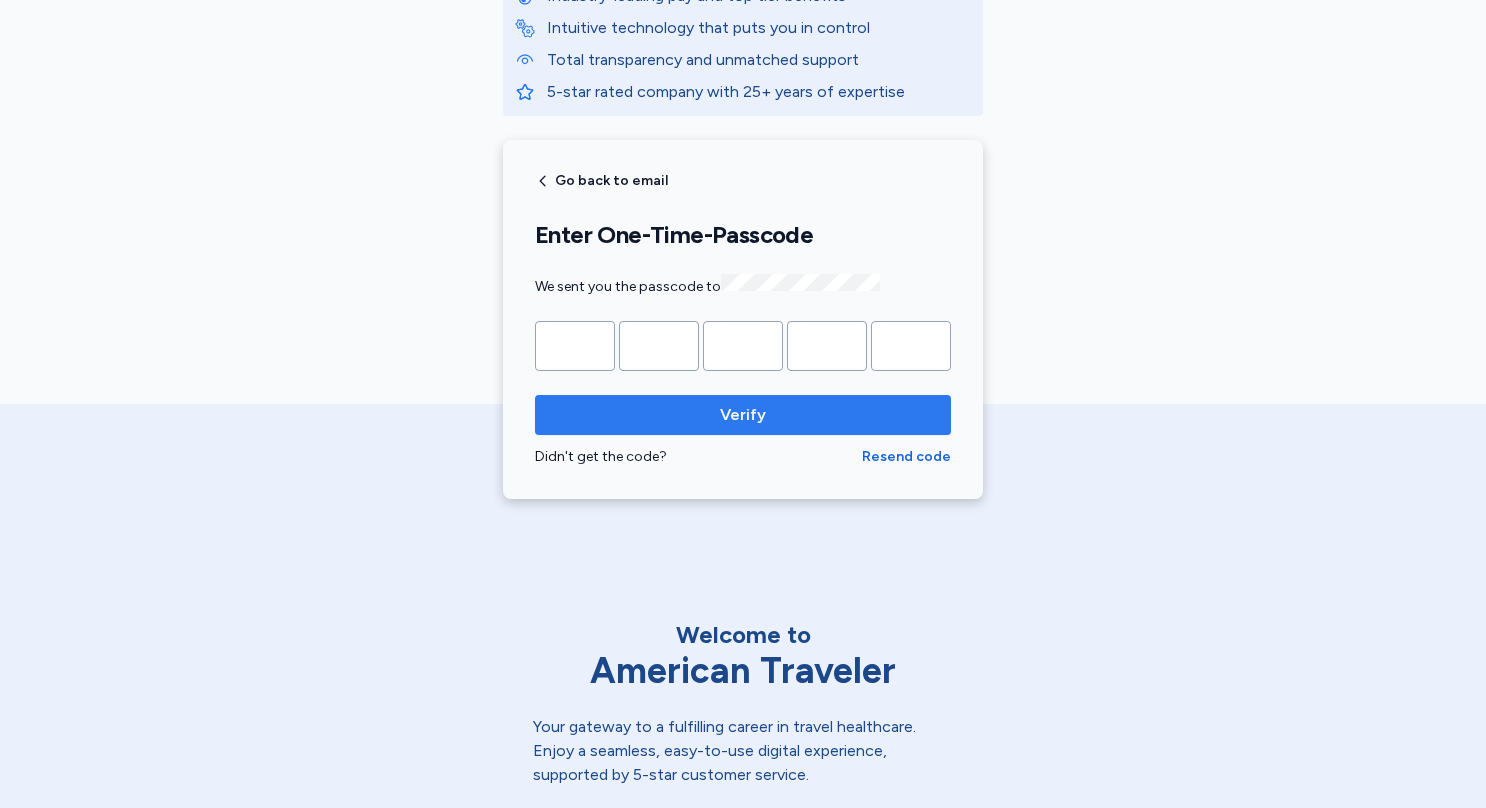 click on "Verify" at bounding box center [743, 415] 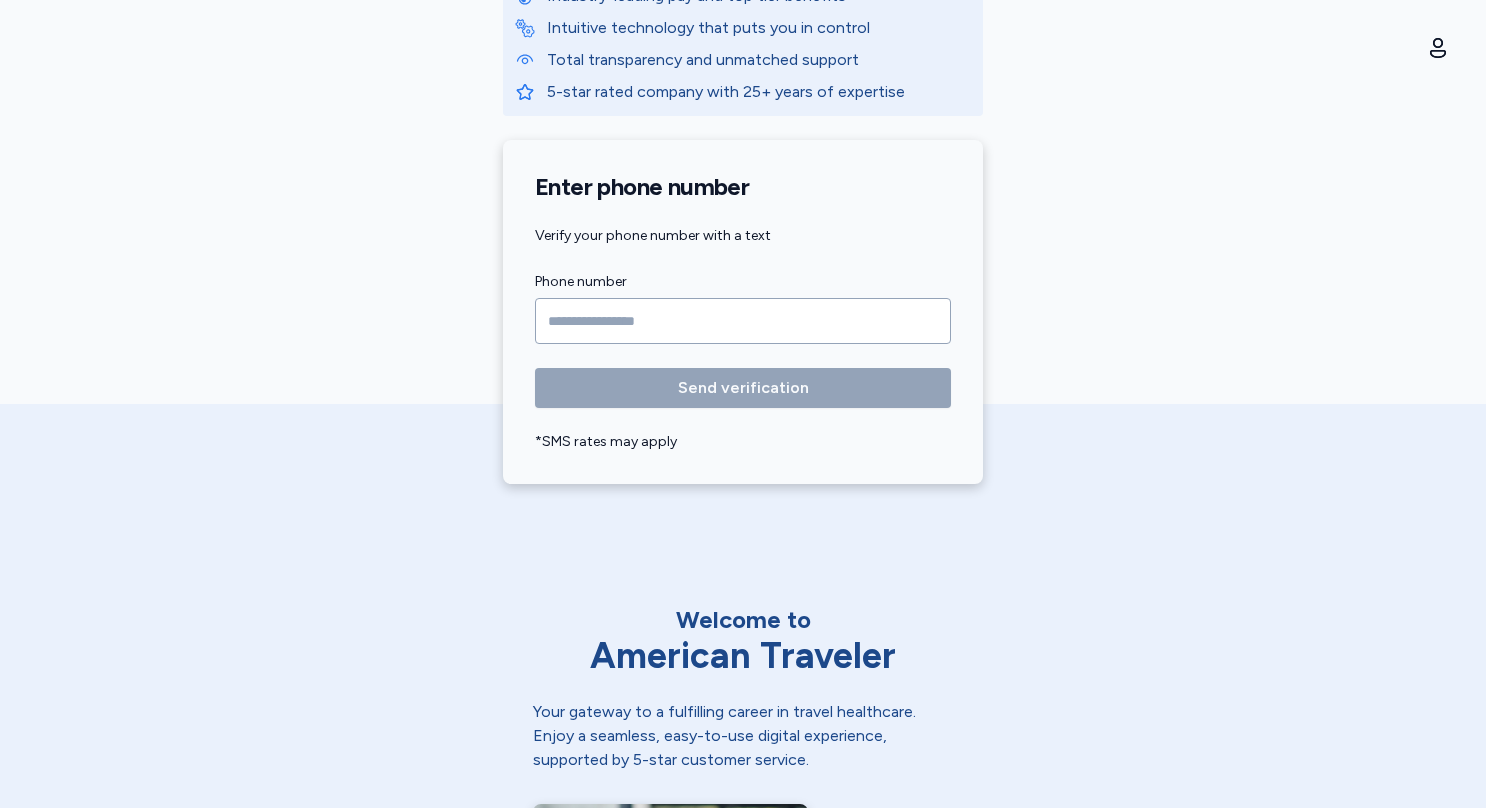 click on "Phone number Send verification *SMS rates may apply" at bounding box center [743, 361] 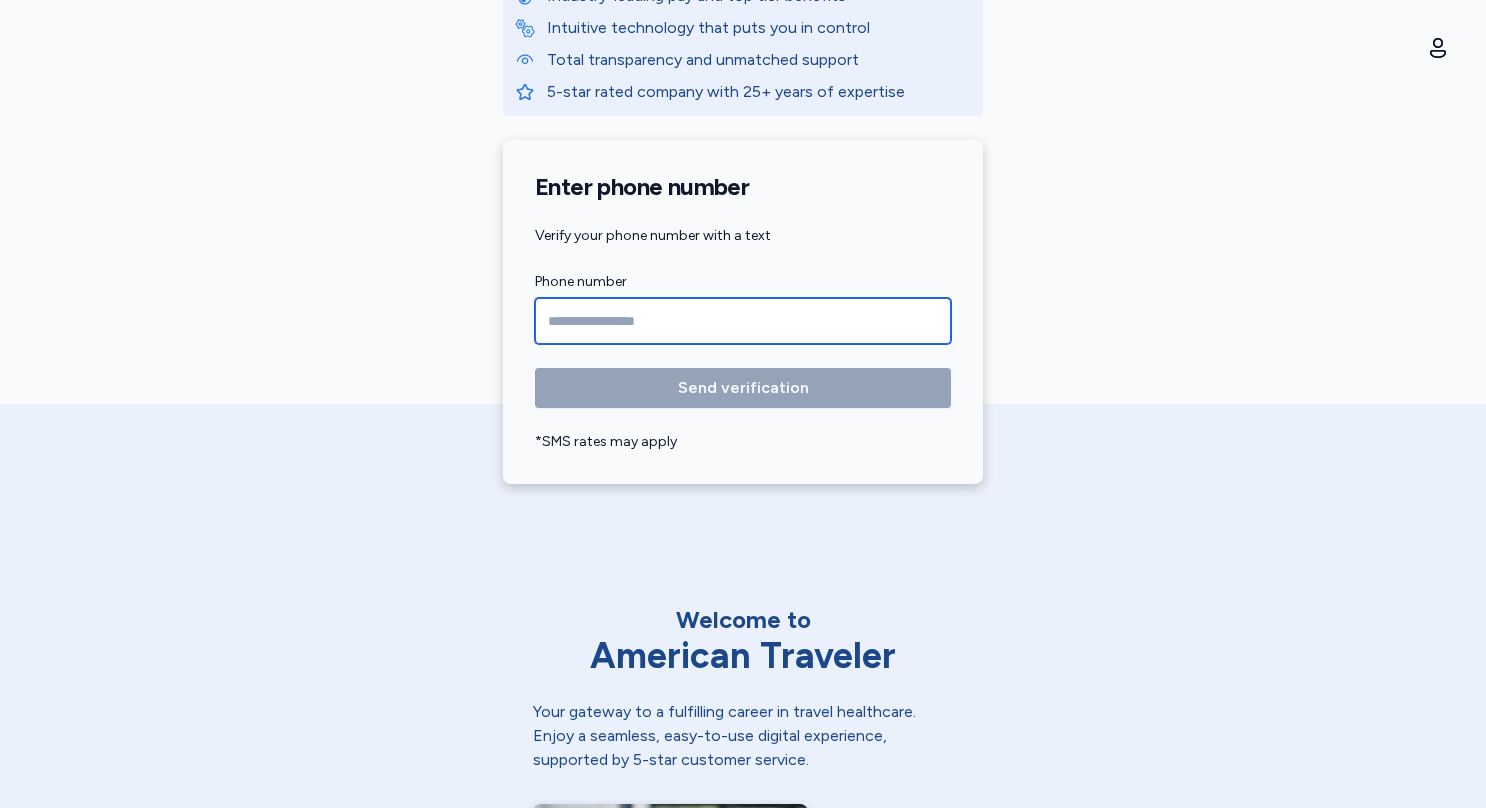 click at bounding box center [743, 321] 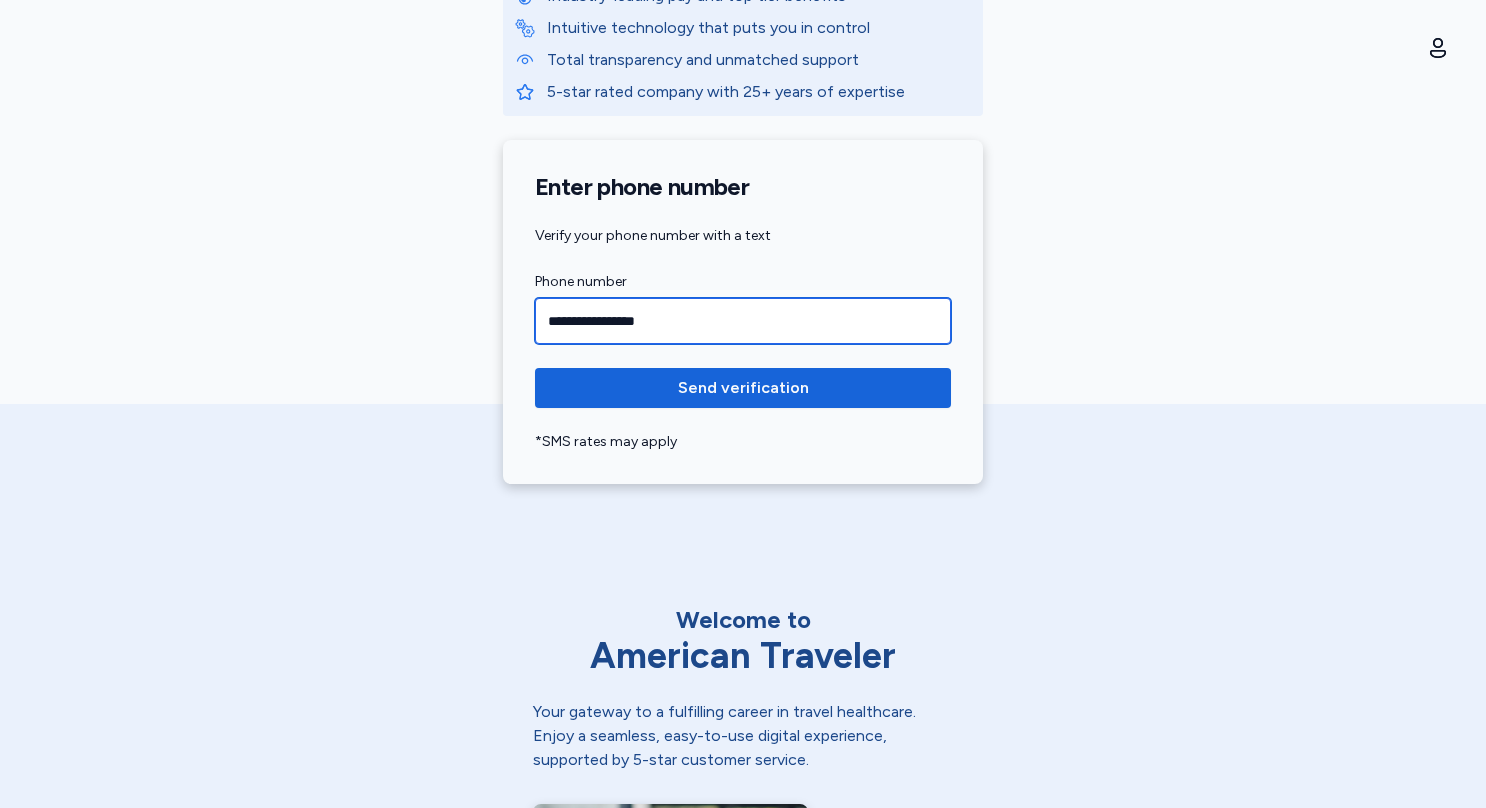 type on "**********" 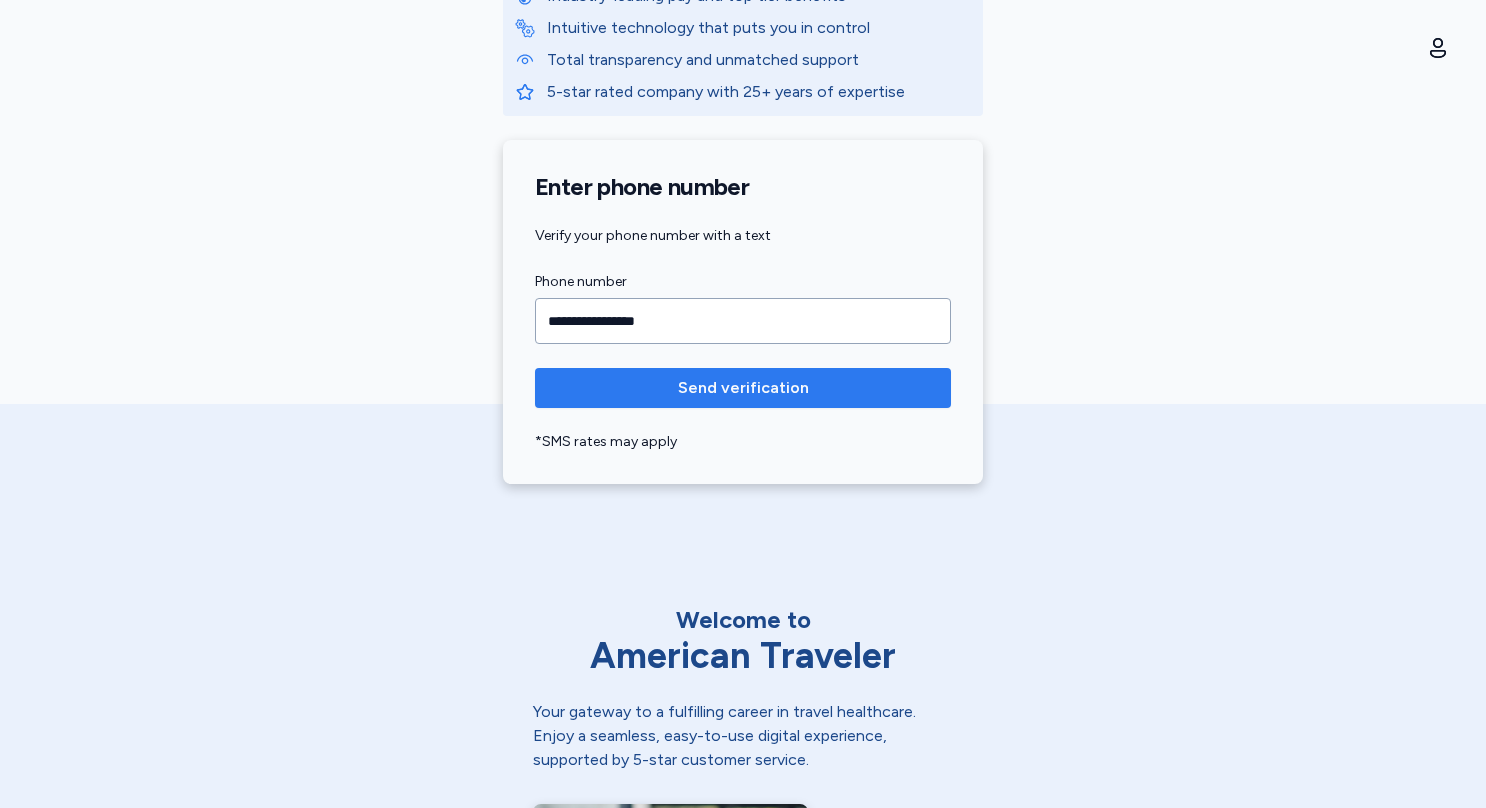 click on "Send verification" at bounding box center (743, 388) 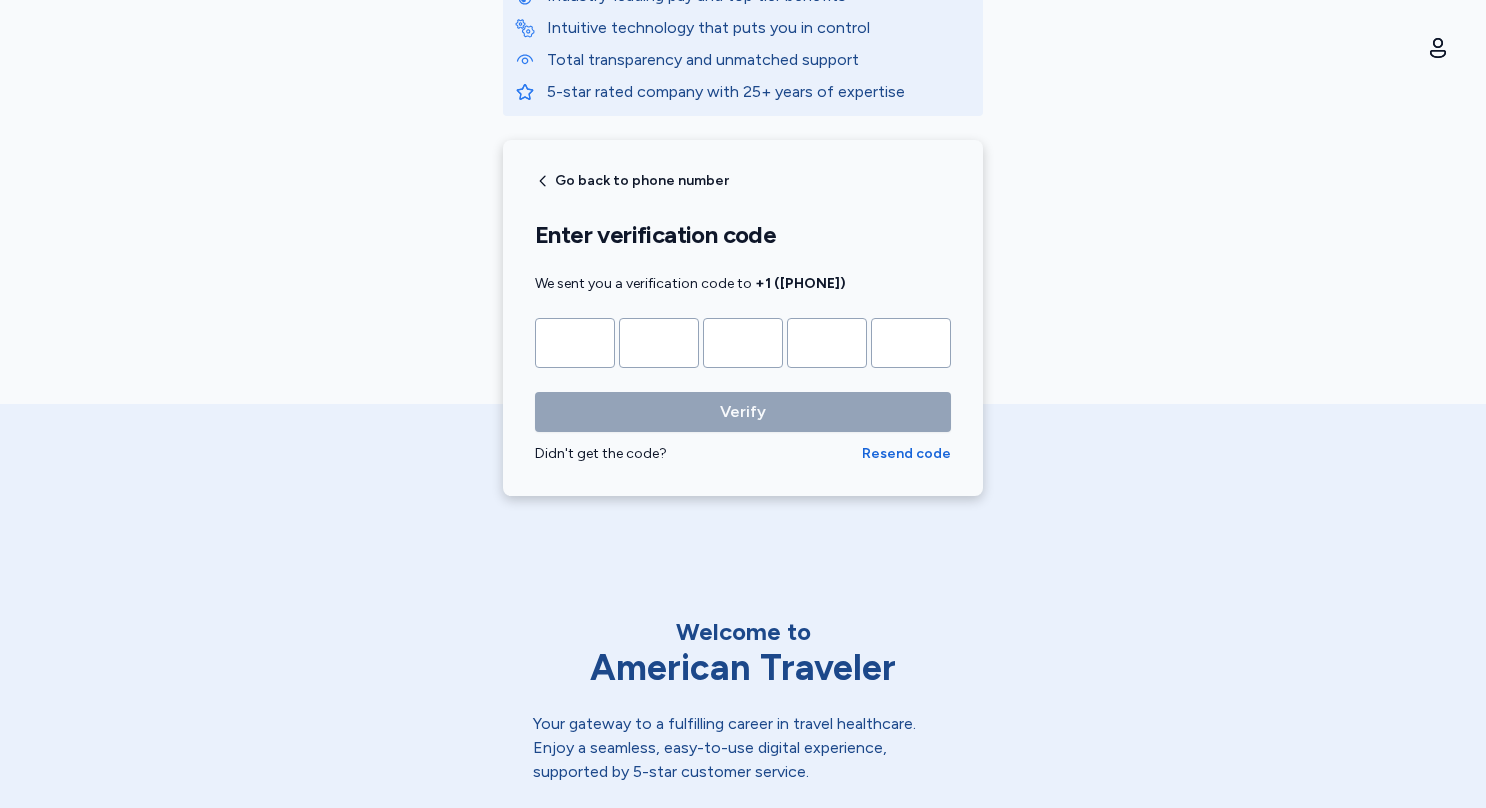type on "*" 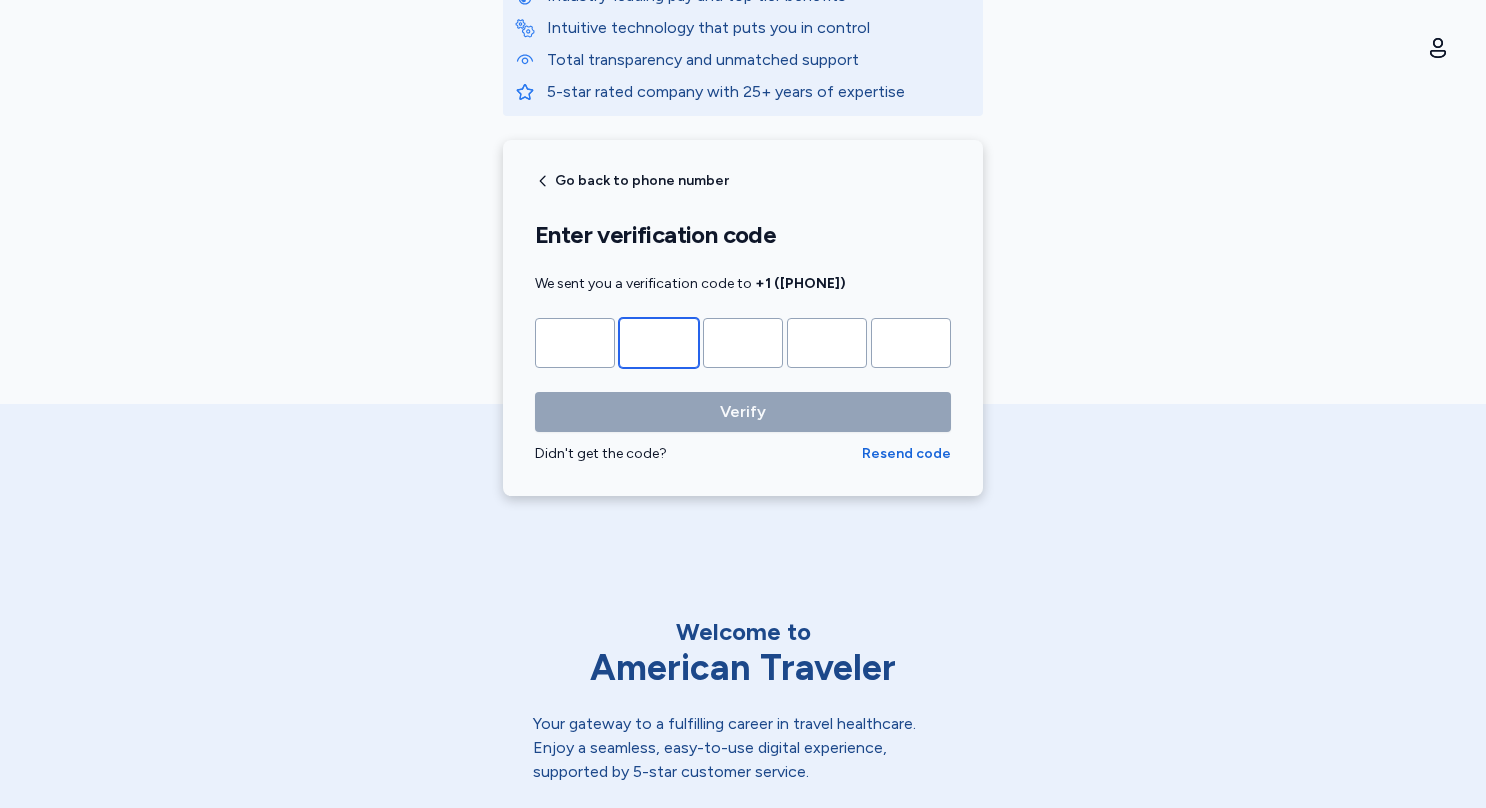 type on "*" 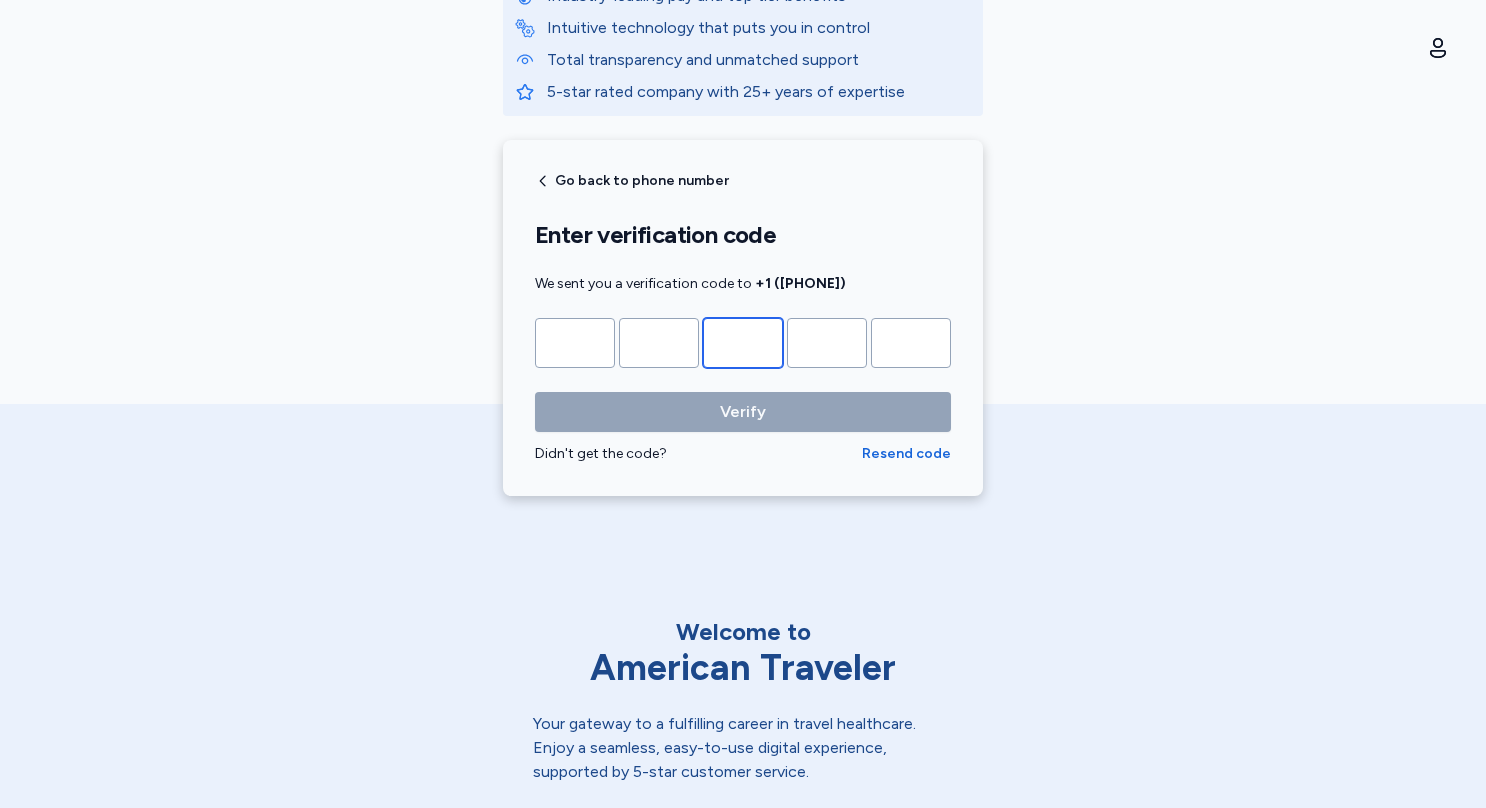 type on "*" 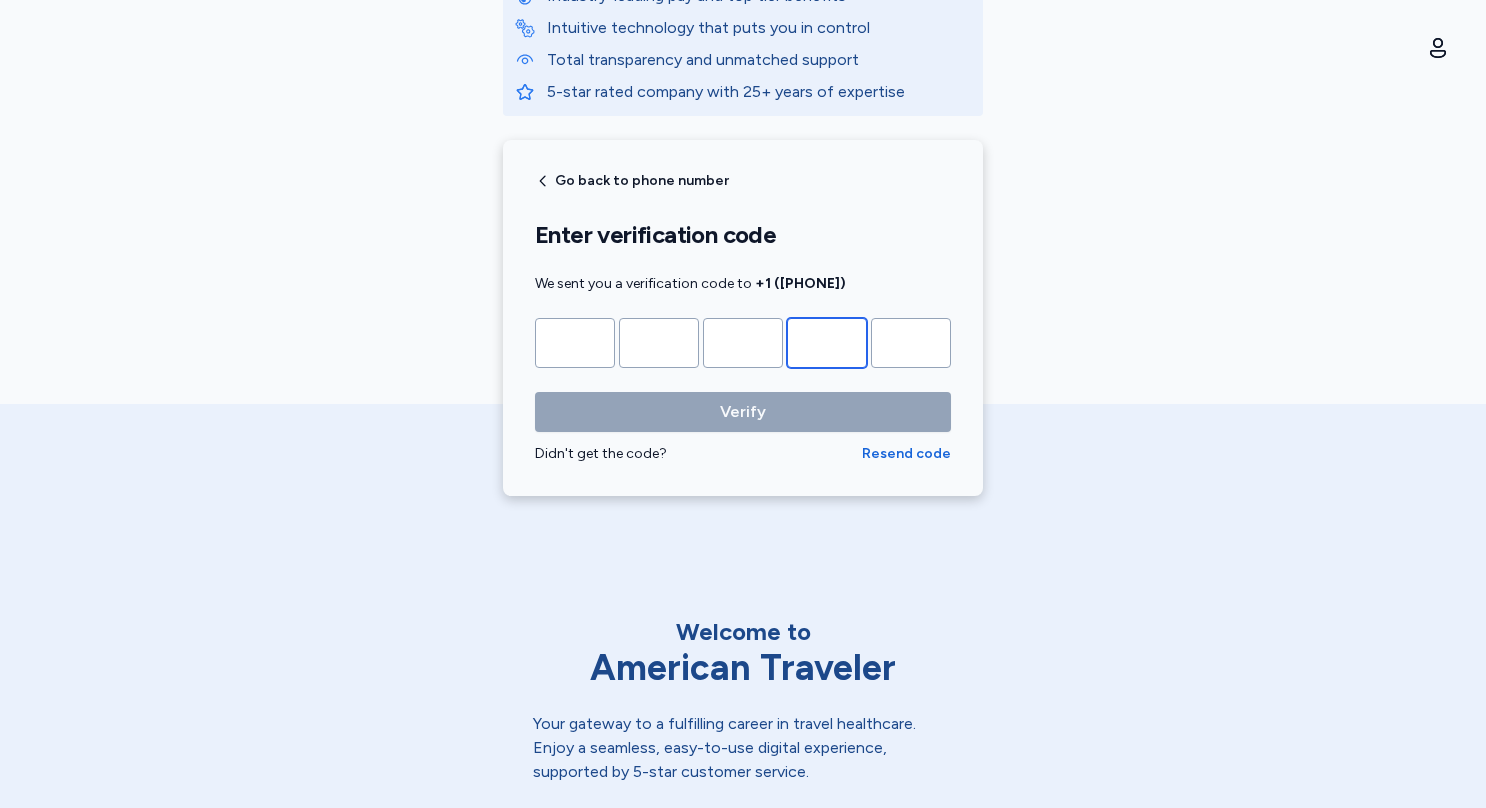 type on "*" 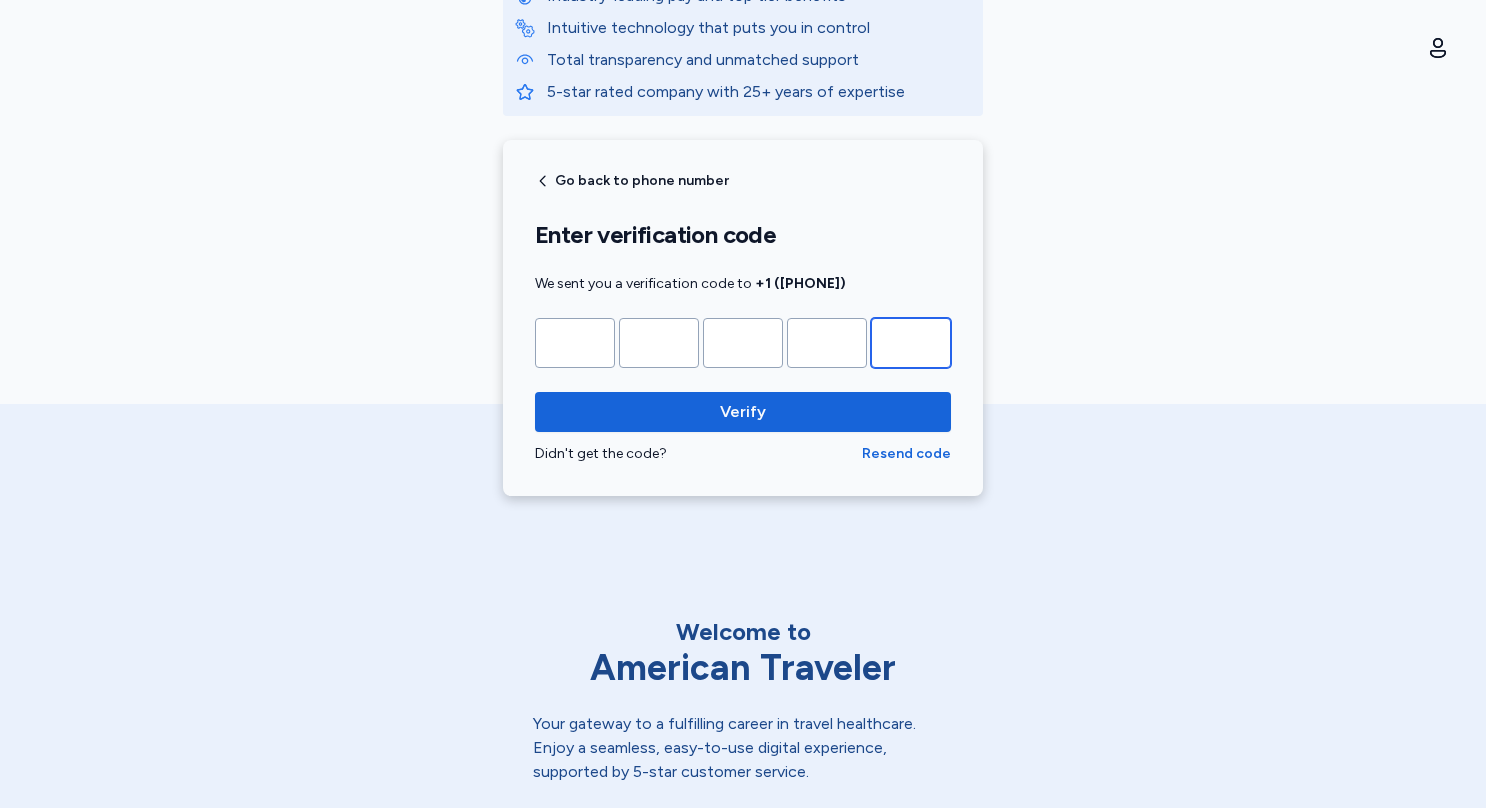 type on "*" 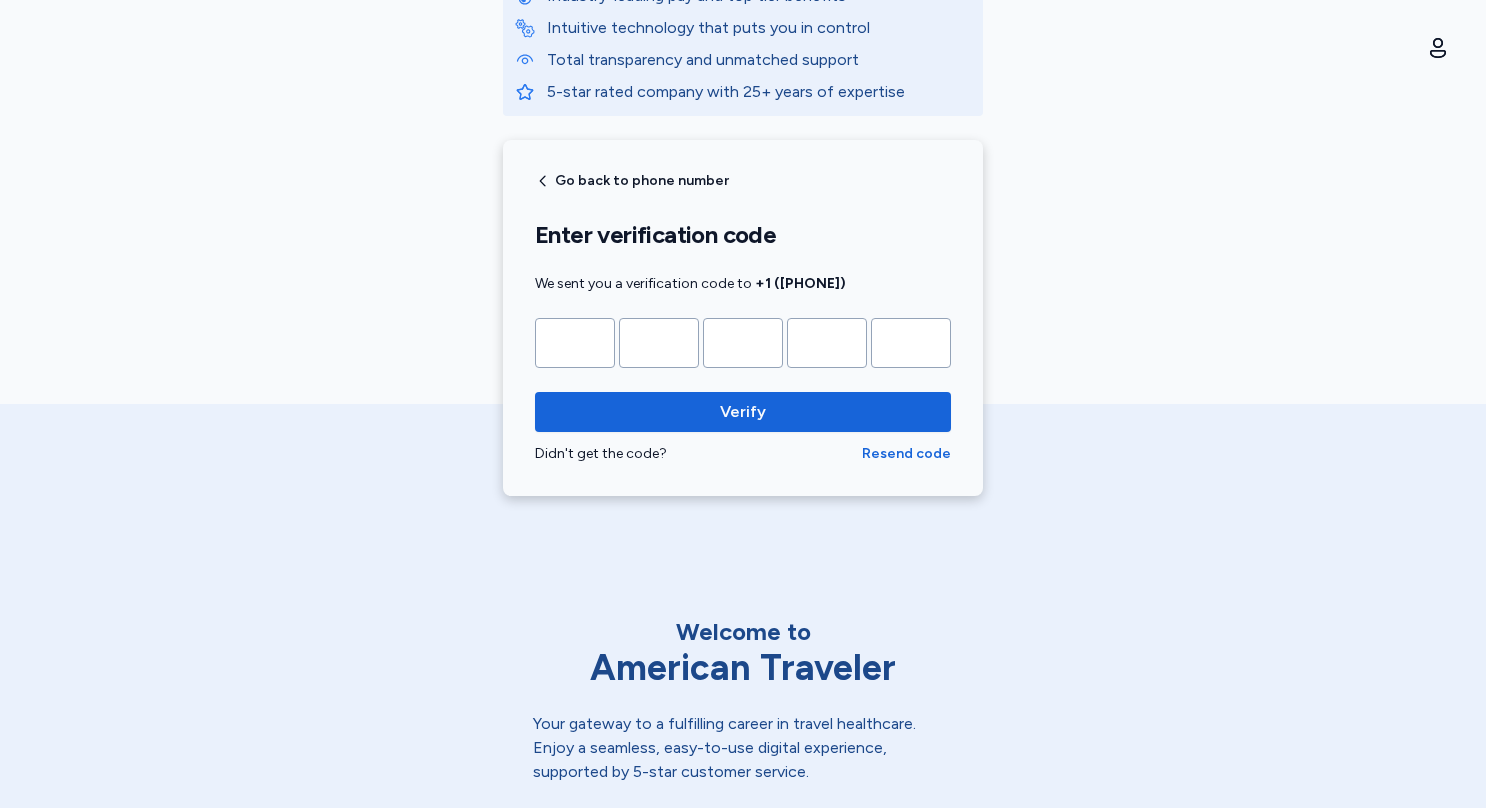 click on "Verify" at bounding box center (743, 412) 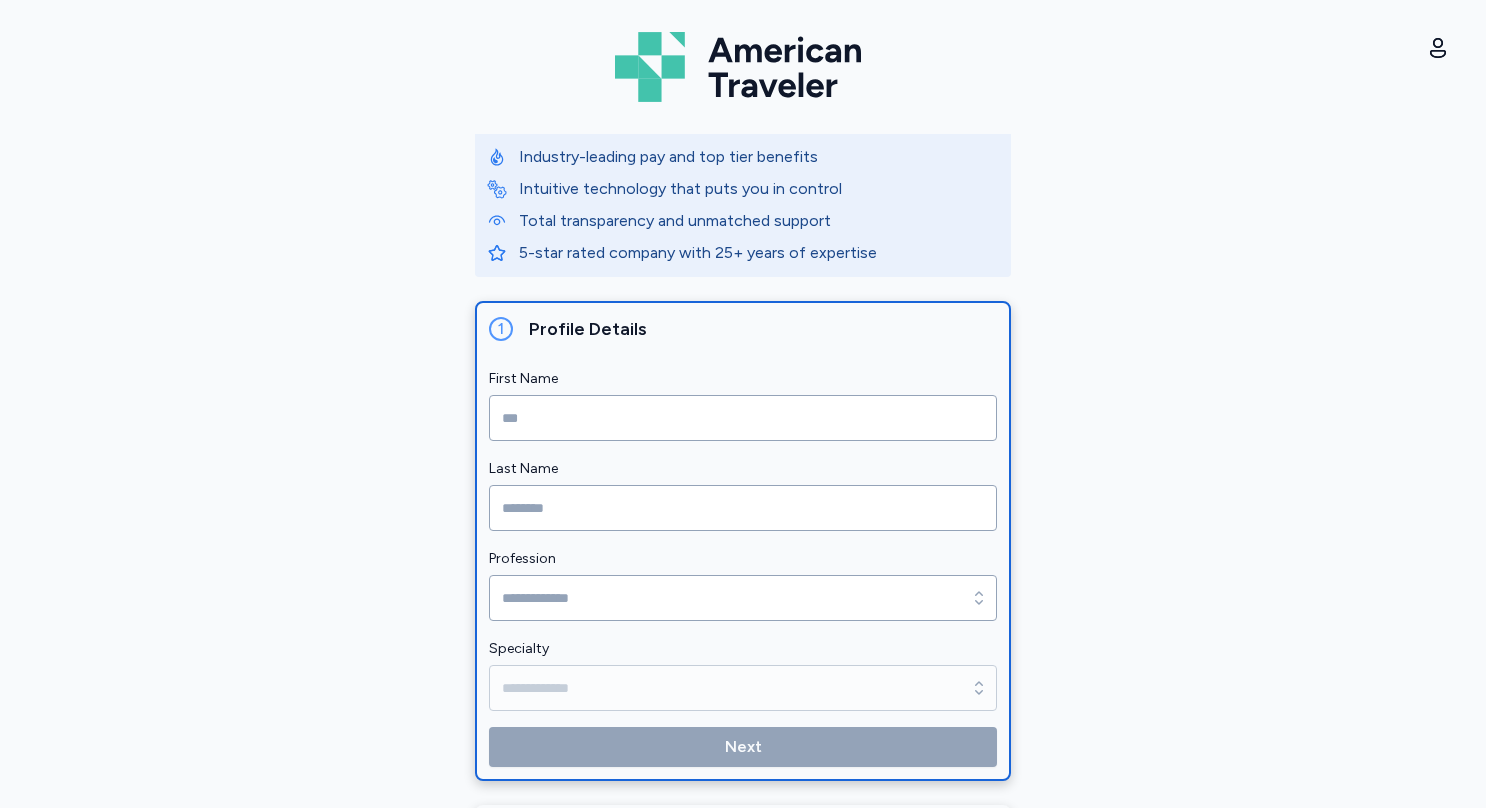scroll, scrollTop: 129, scrollLeft: 0, axis: vertical 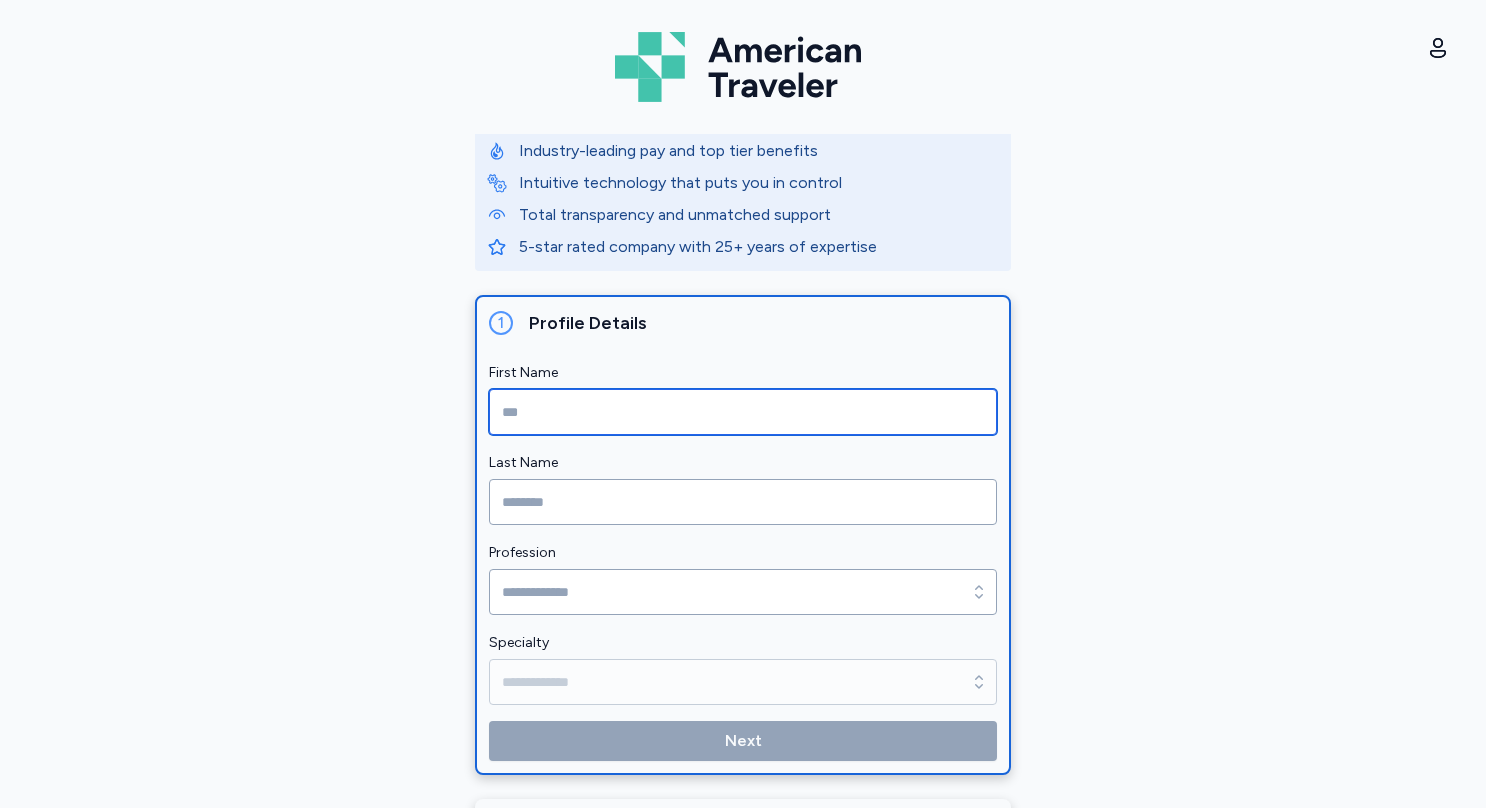 click at bounding box center [743, 412] 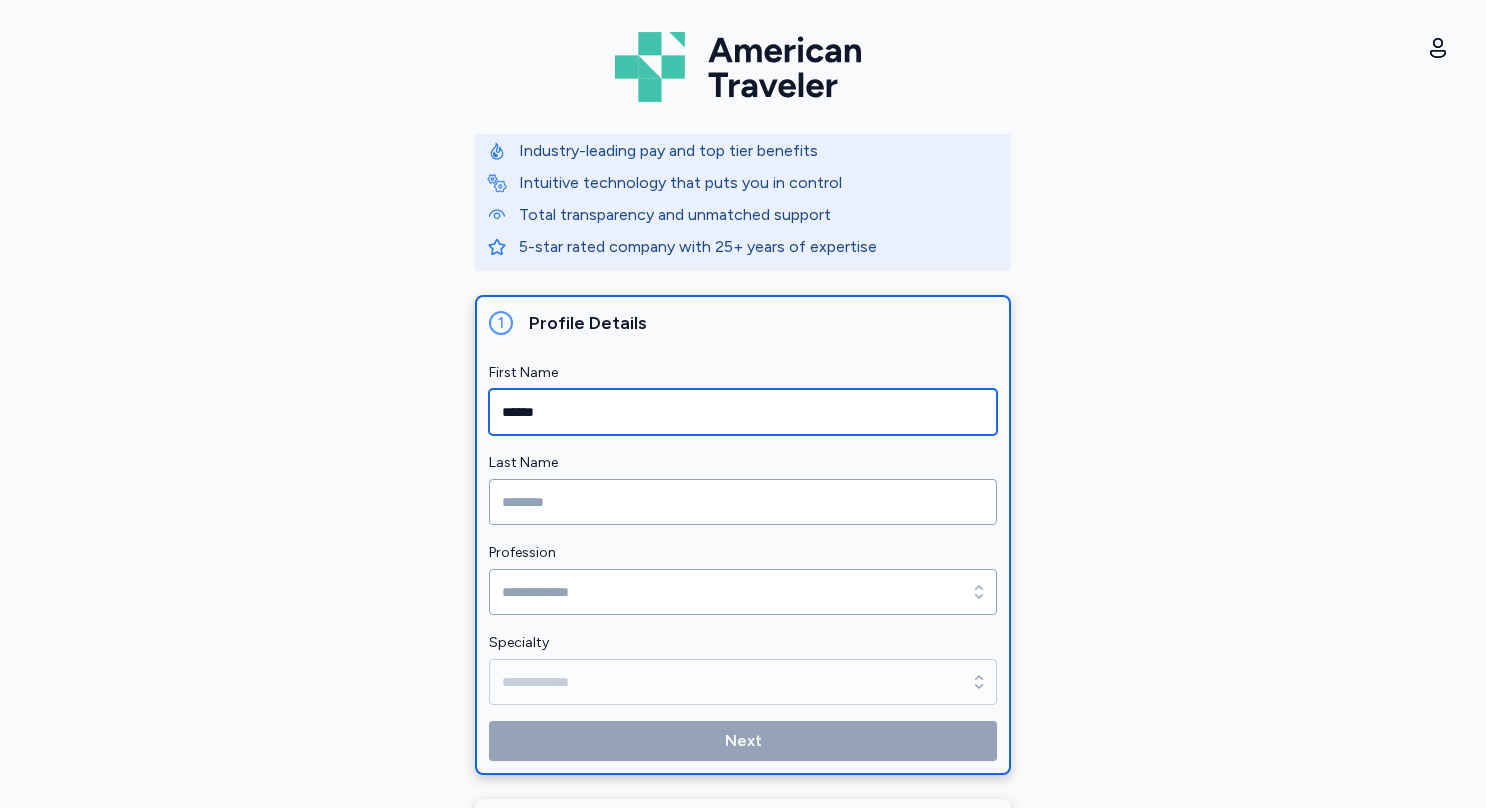 type on "******" 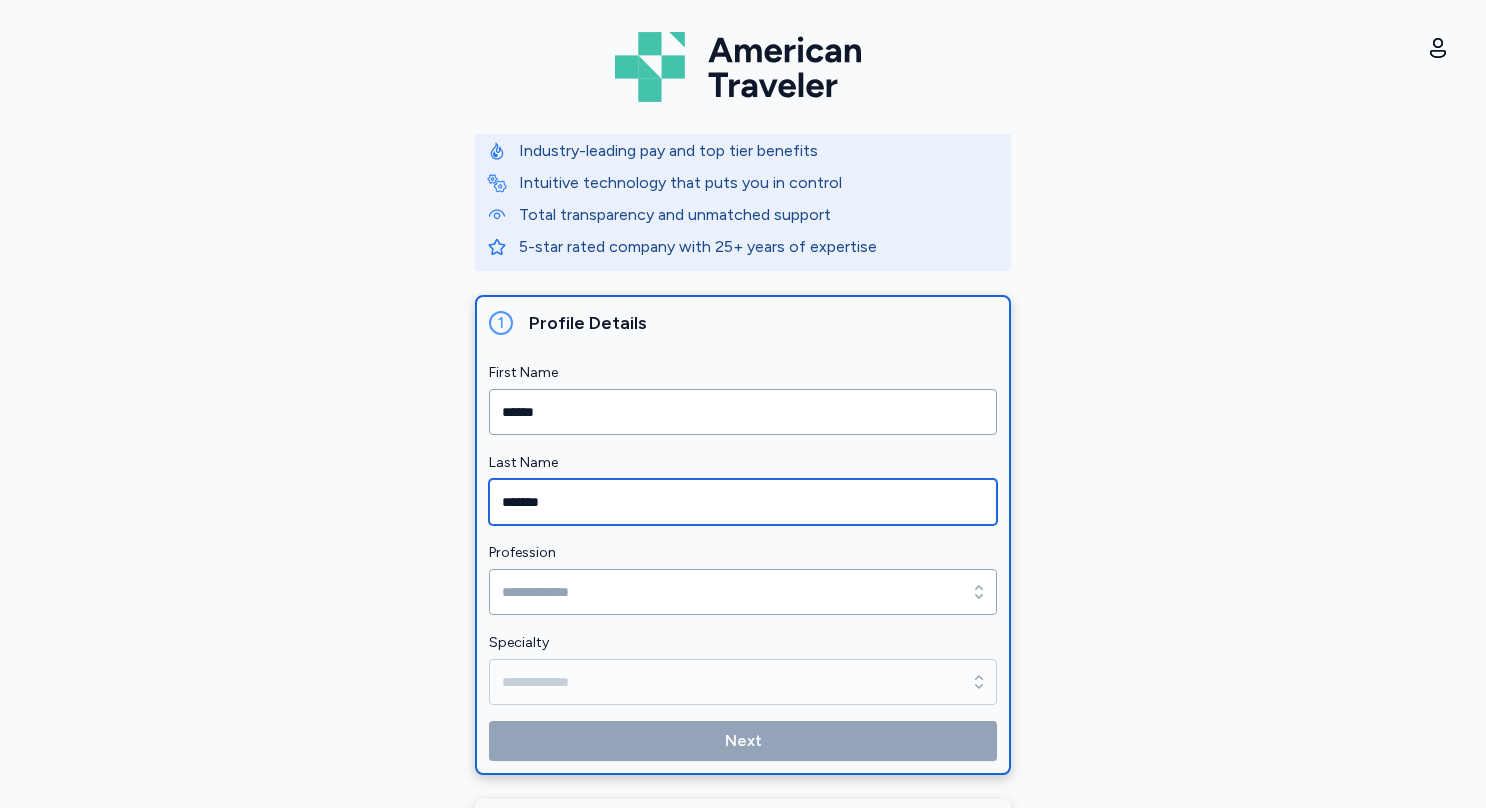 type on "*******" 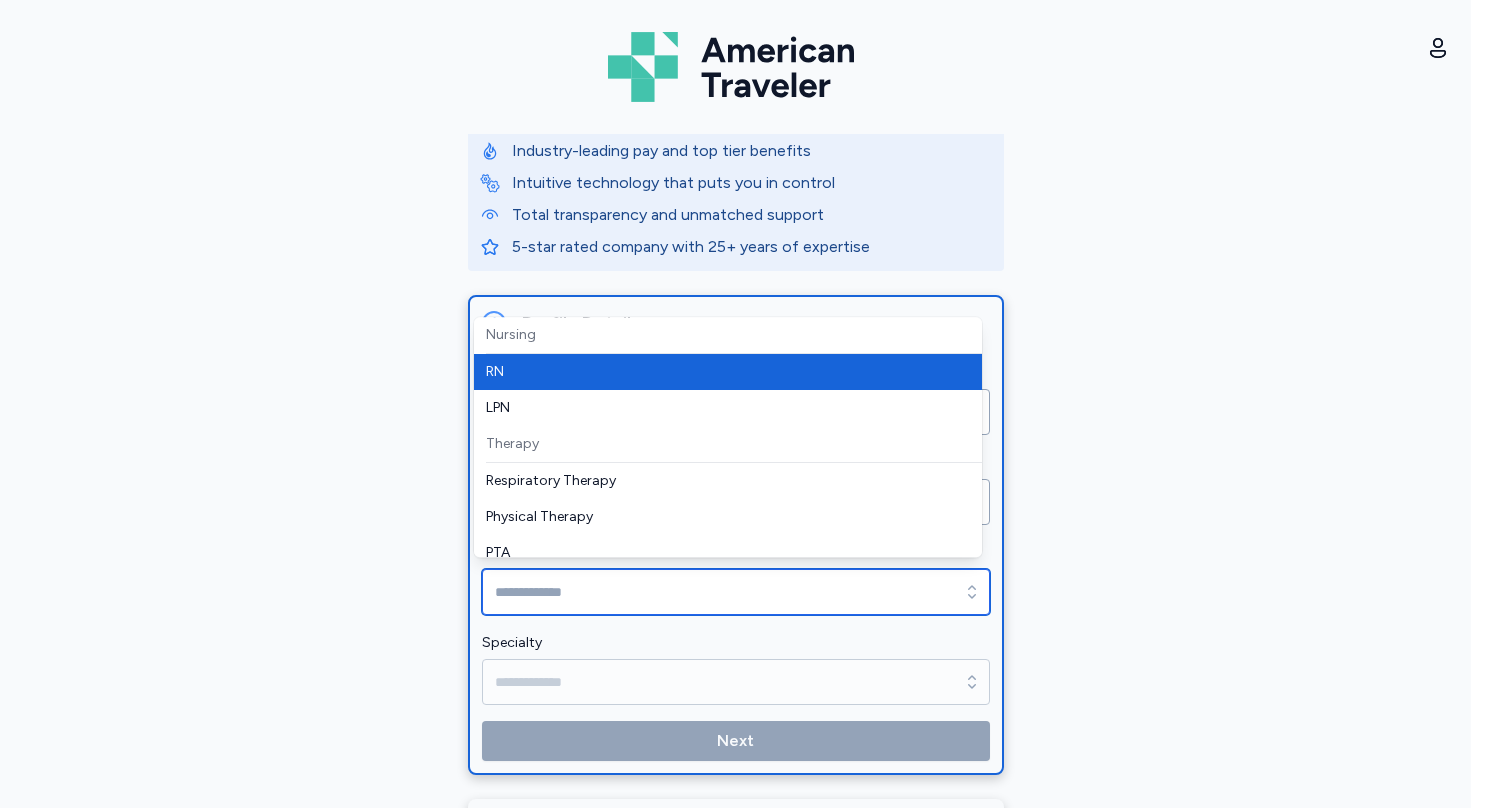 click on "Profession" at bounding box center [736, 592] 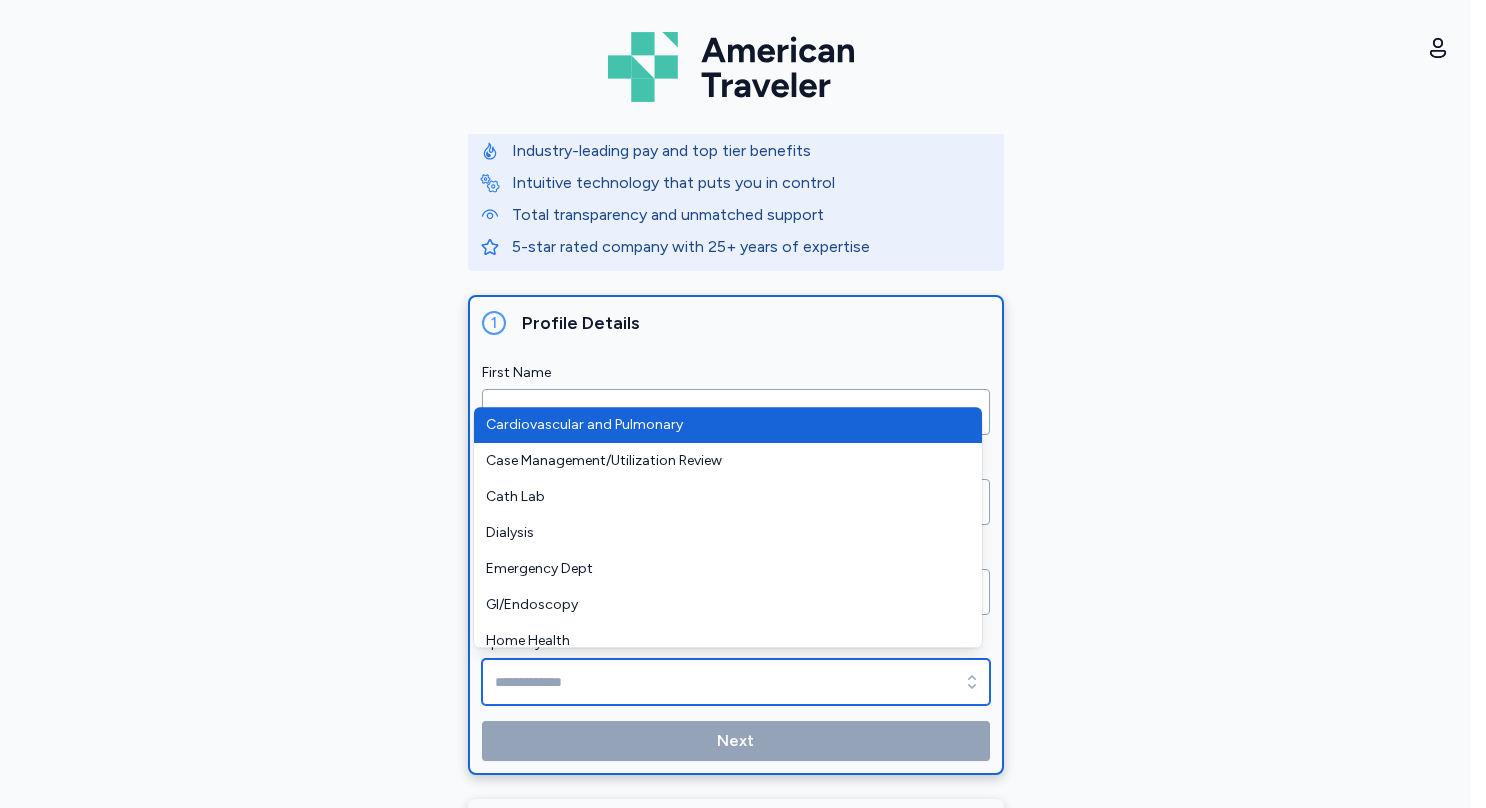 click on "Specialty" at bounding box center (736, 682) 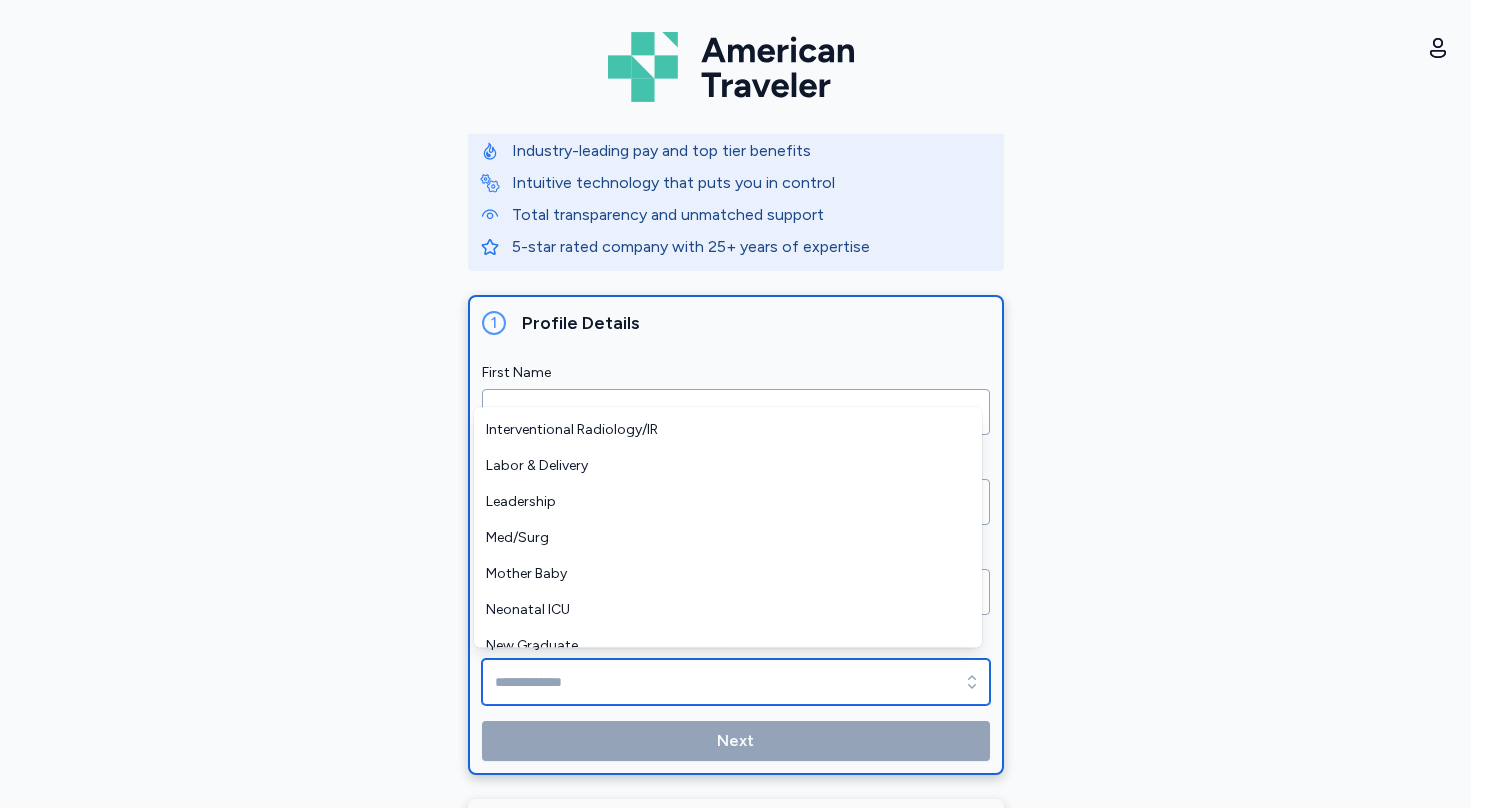 scroll, scrollTop: 296, scrollLeft: 0, axis: vertical 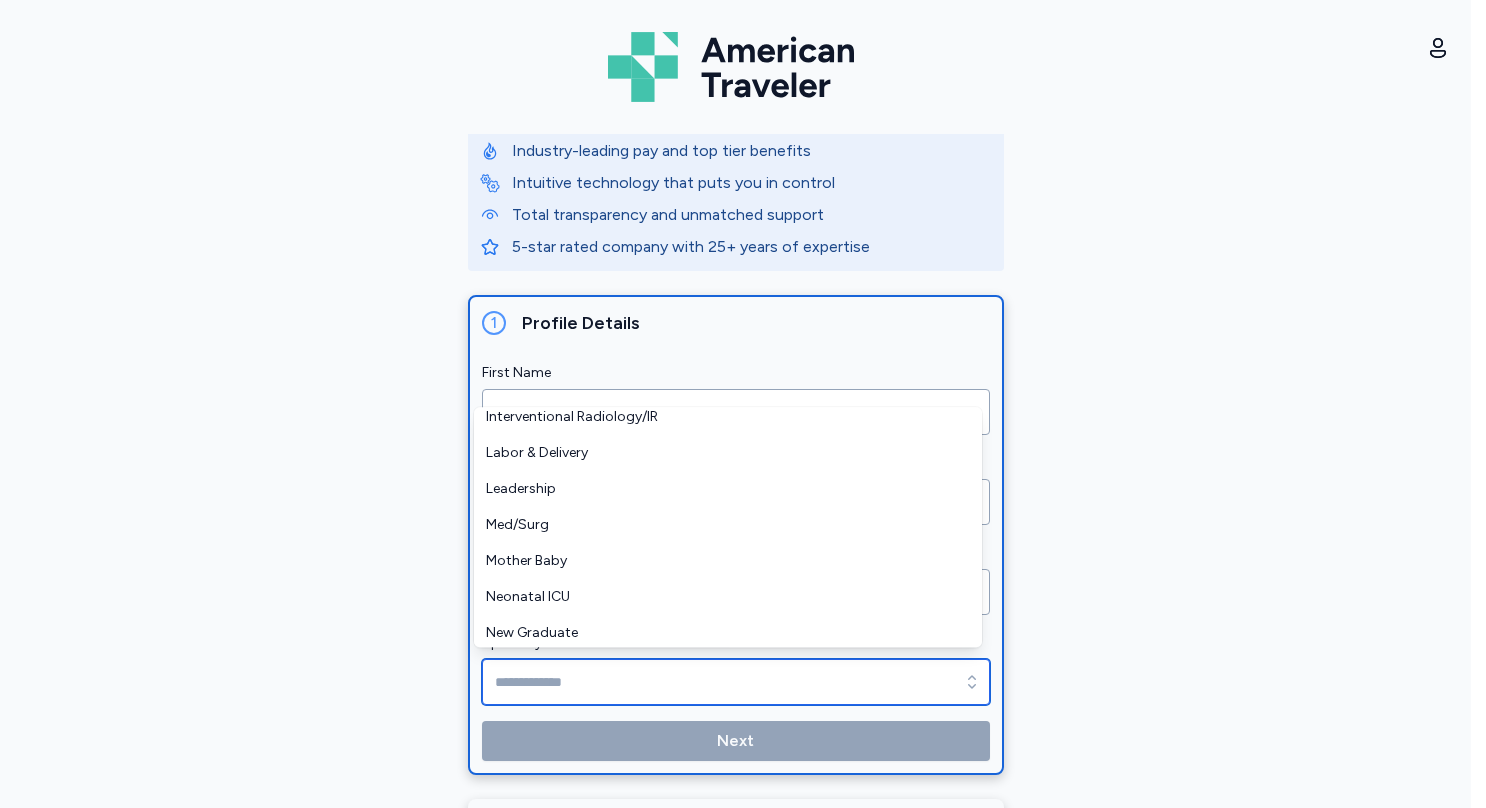type on "********" 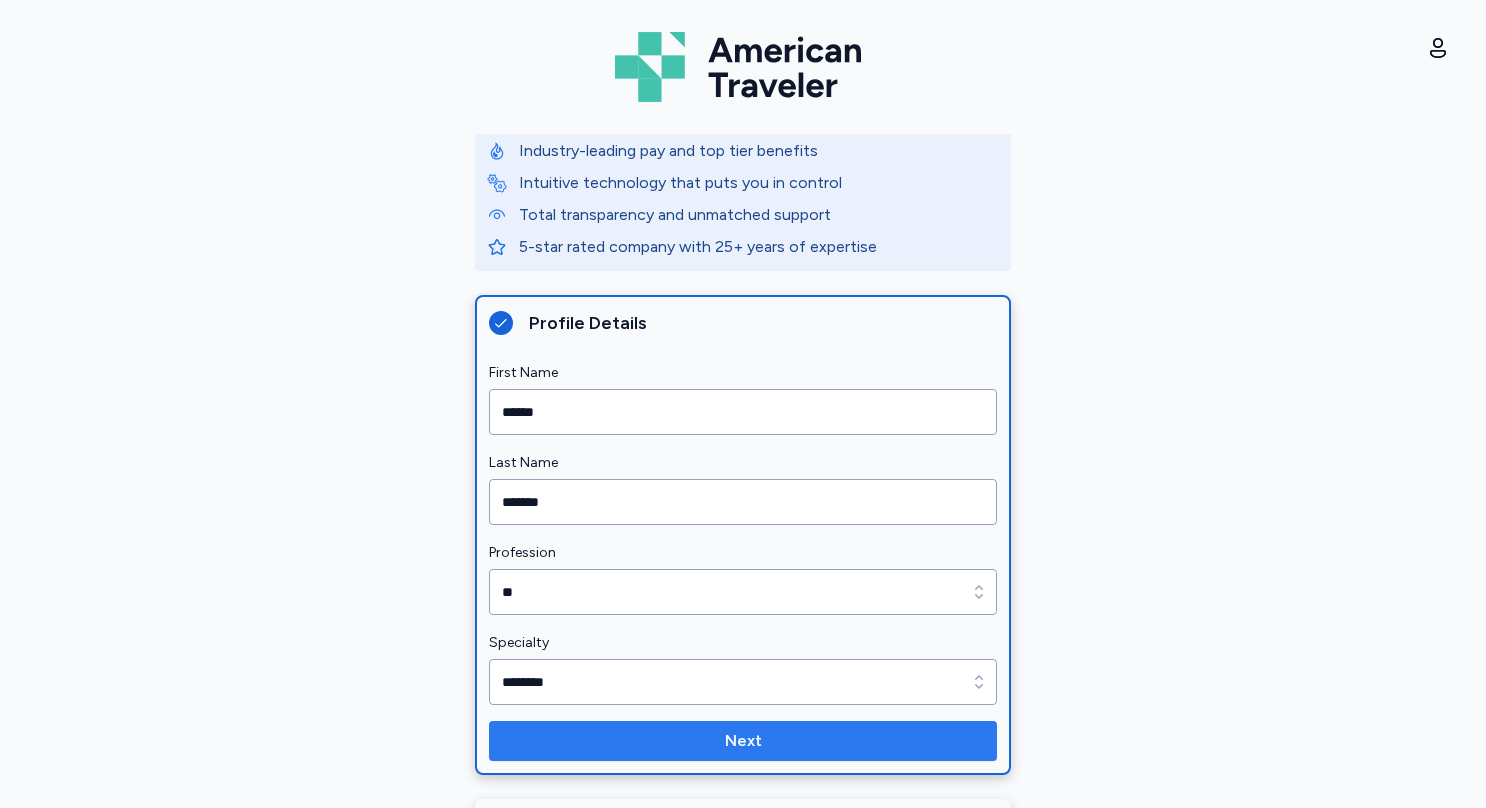 click on "Next" at bounding box center (743, 741) 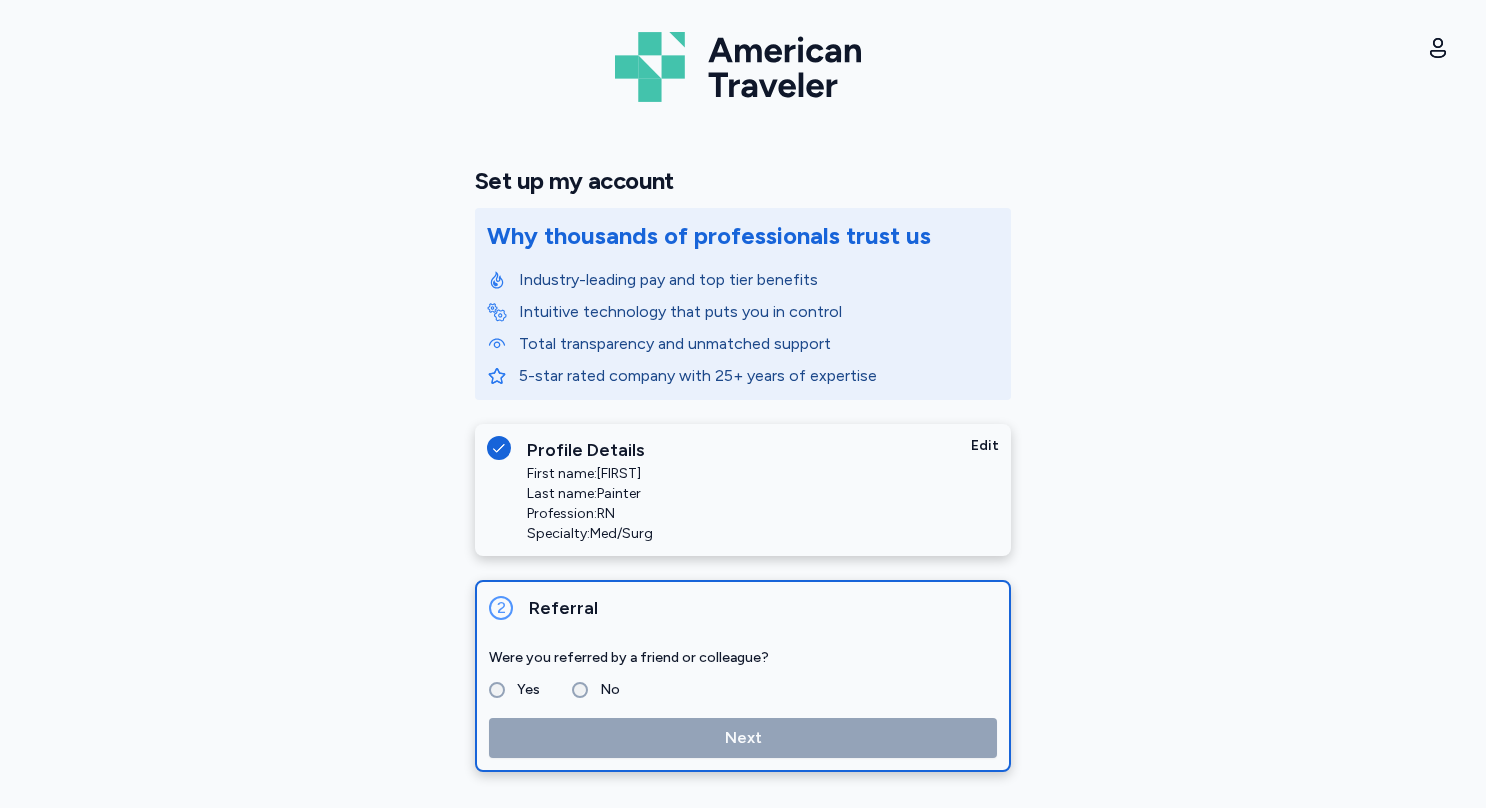 scroll, scrollTop: 0, scrollLeft: 0, axis: both 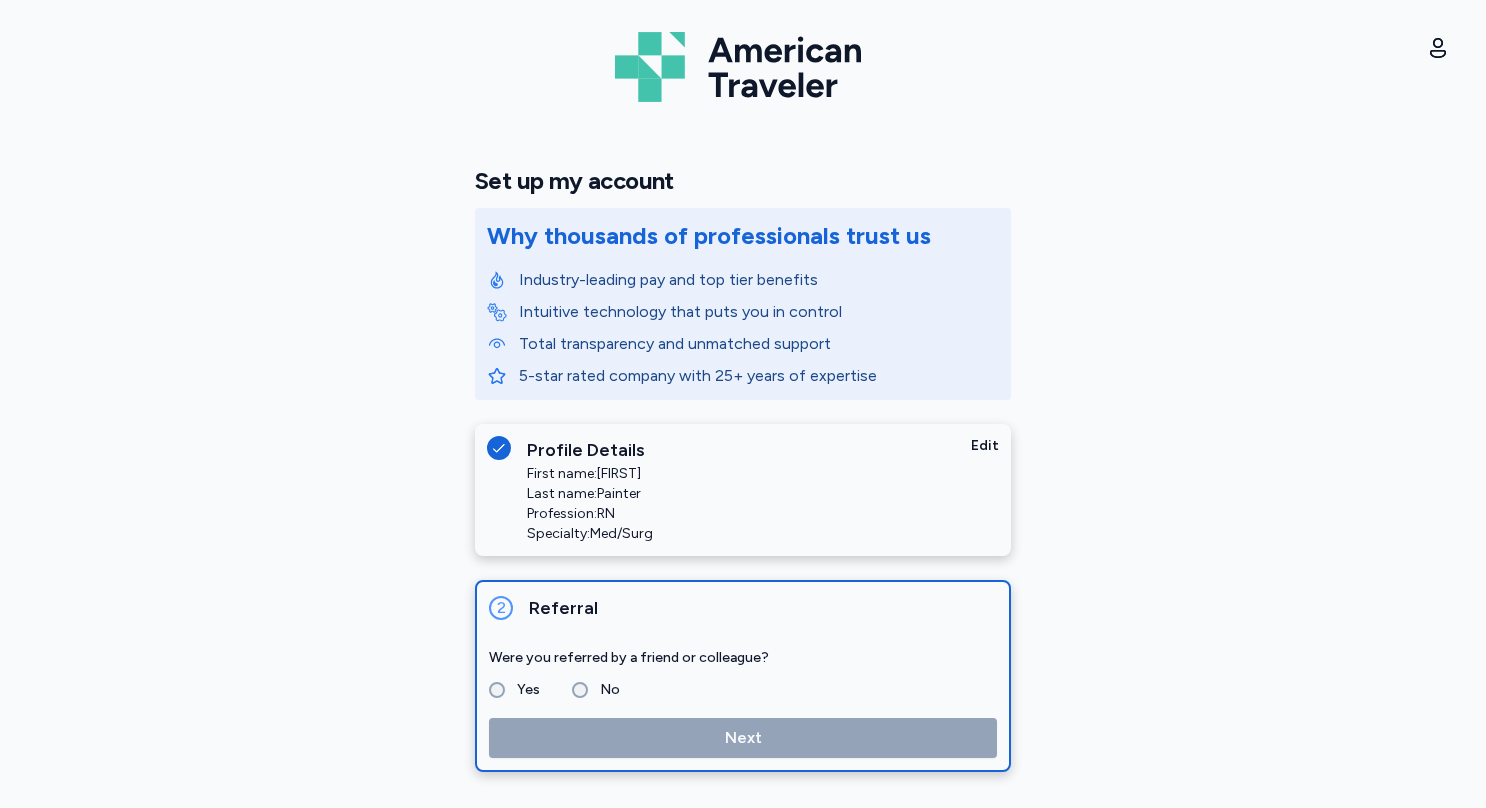 click on "Yes" at bounding box center (522, 690) 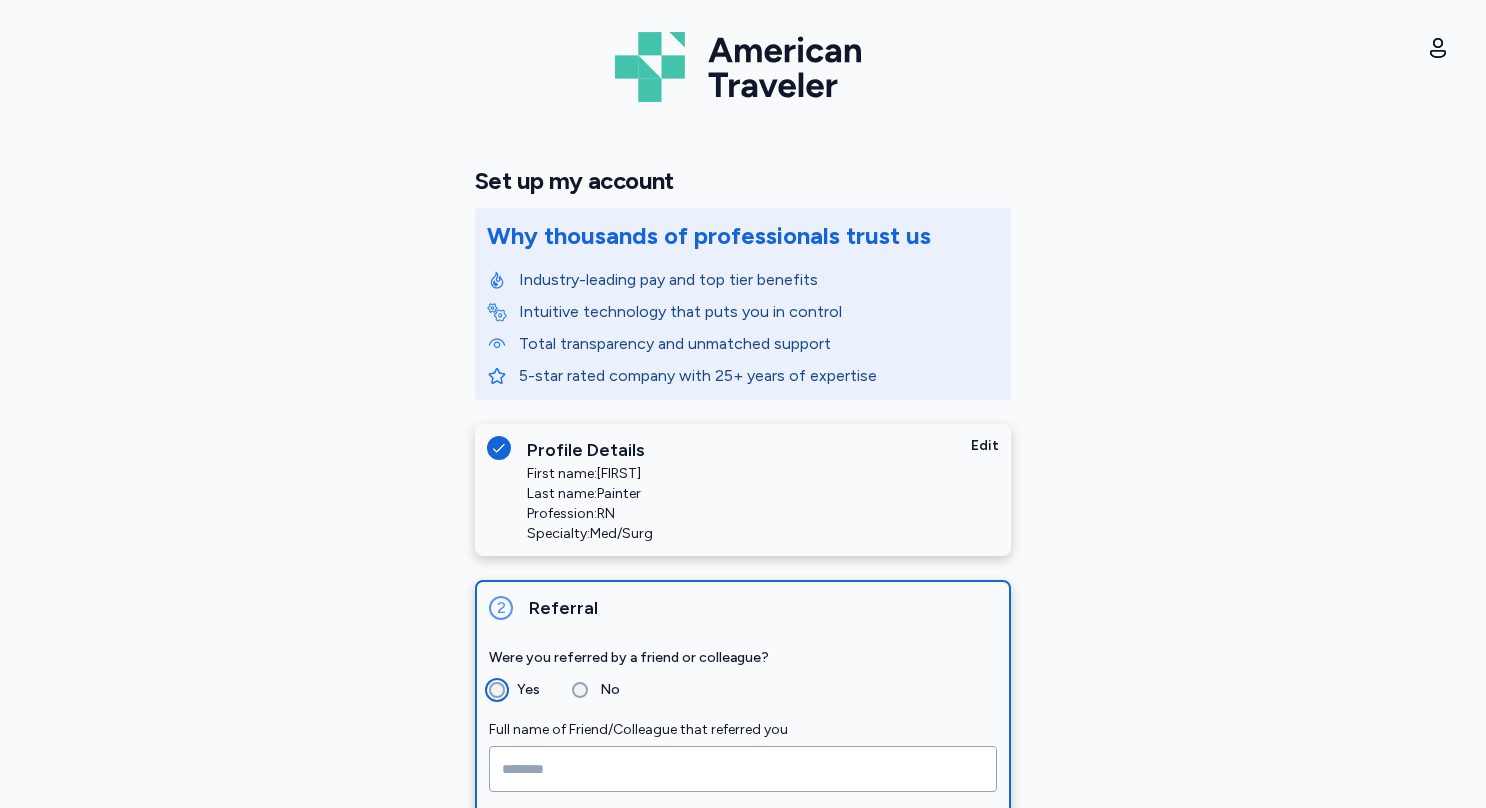 scroll, scrollTop: 85, scrollLeft: 0, axis: vertical 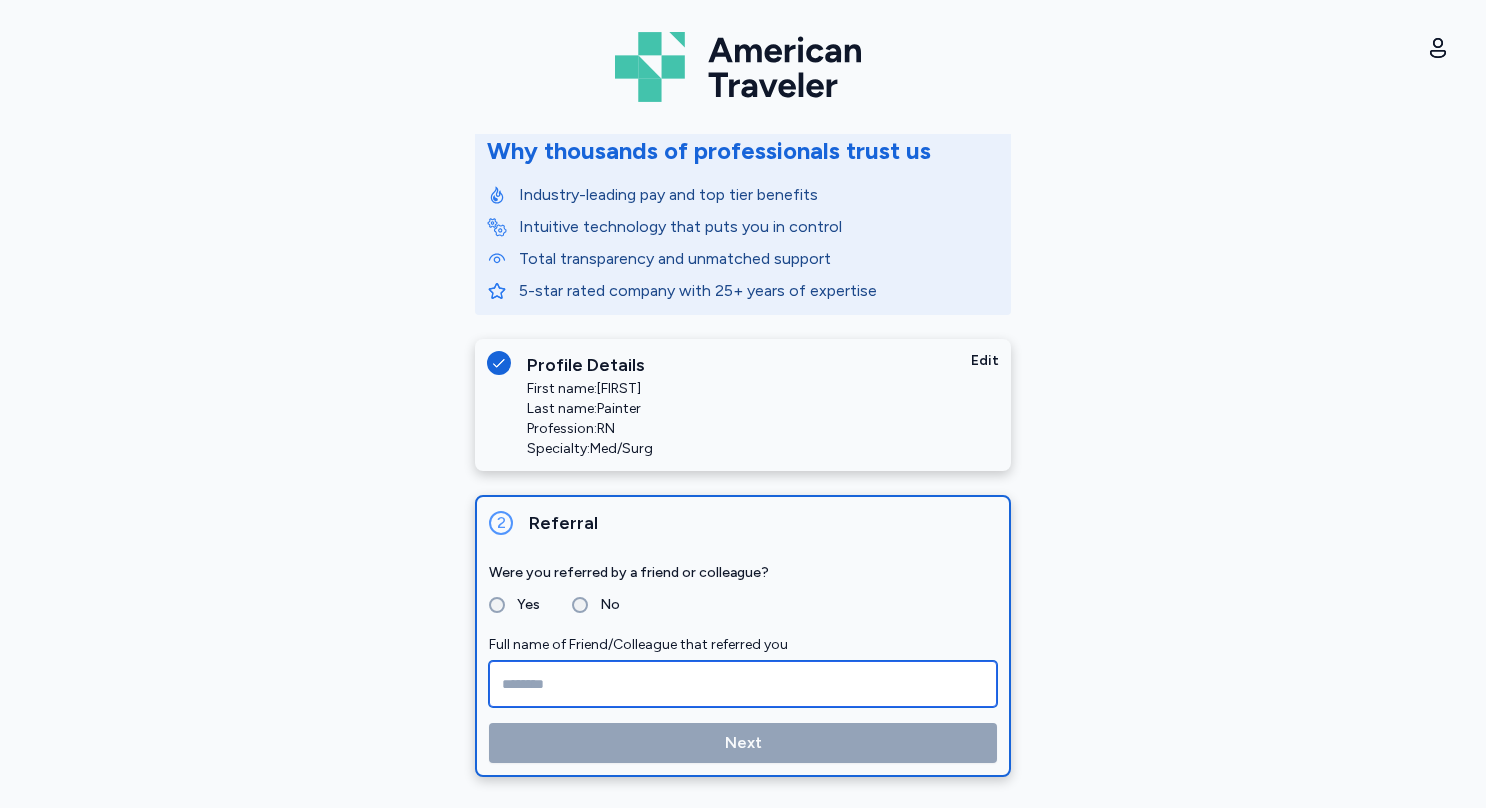 click at bounding box center (743, 684) 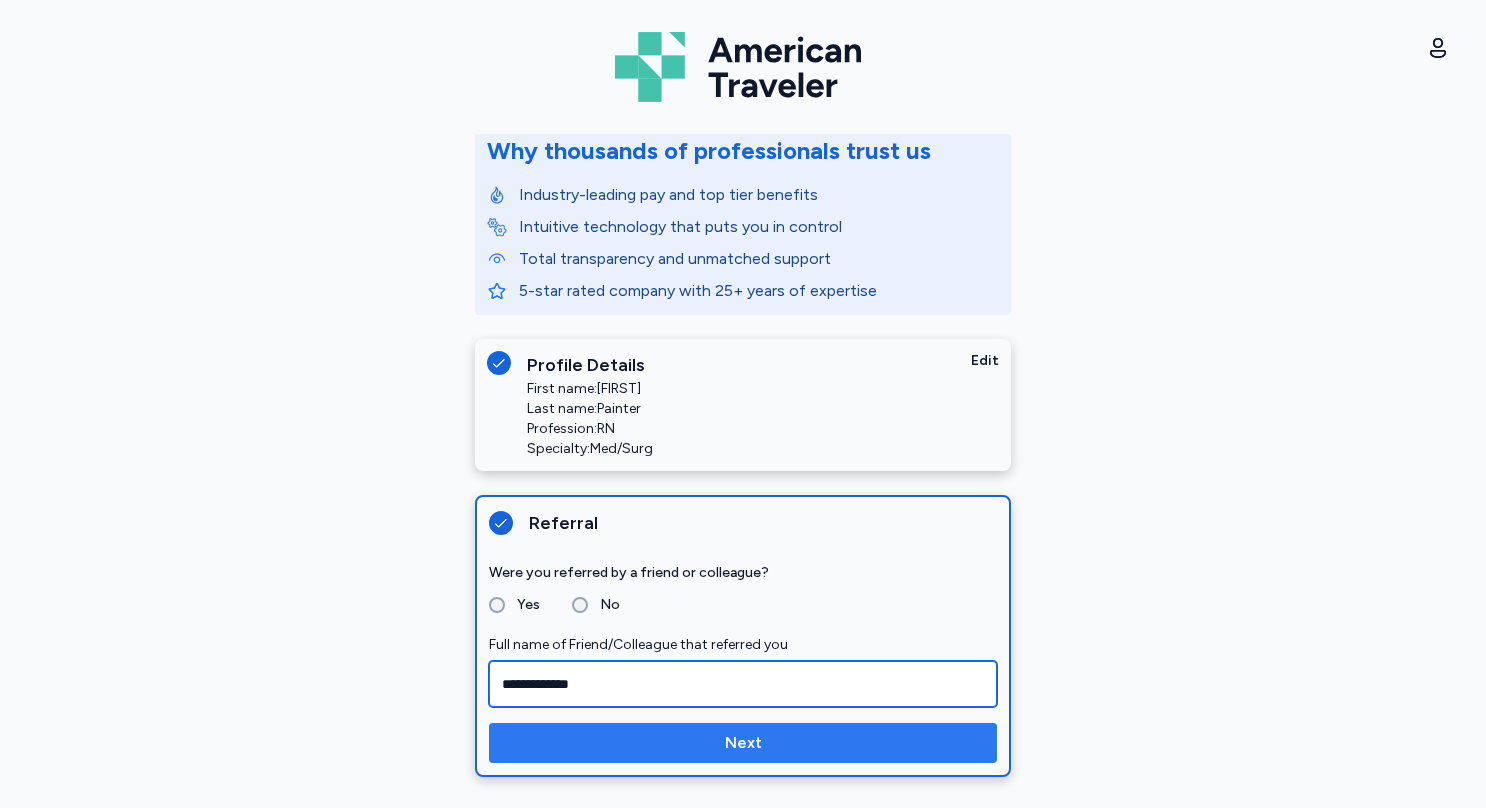 type on "**********" 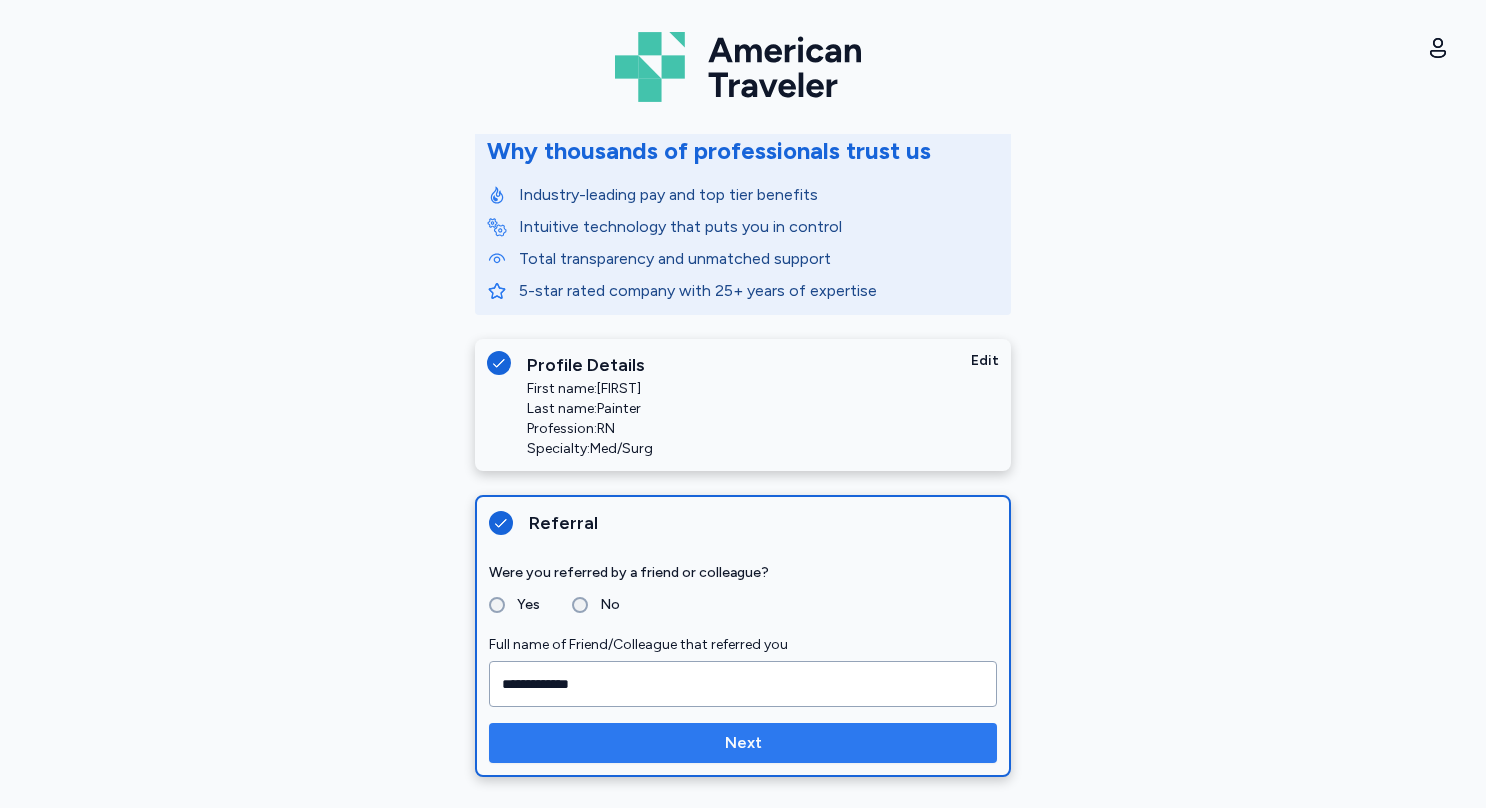 click on "Next" at bounding box center [743, 743] 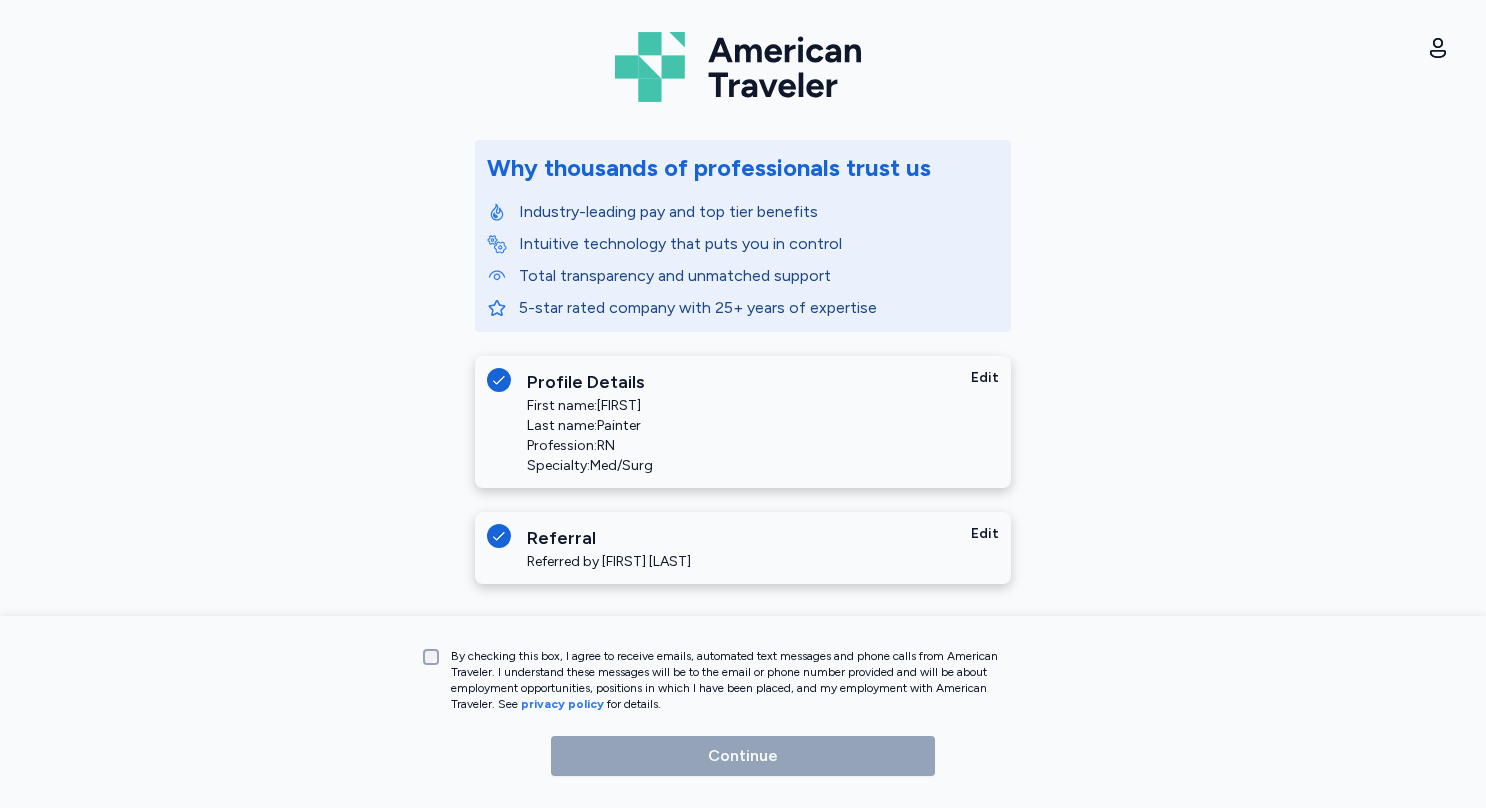 scroll, scrollTop: 68, scrollLeft: 0, axis: vertical 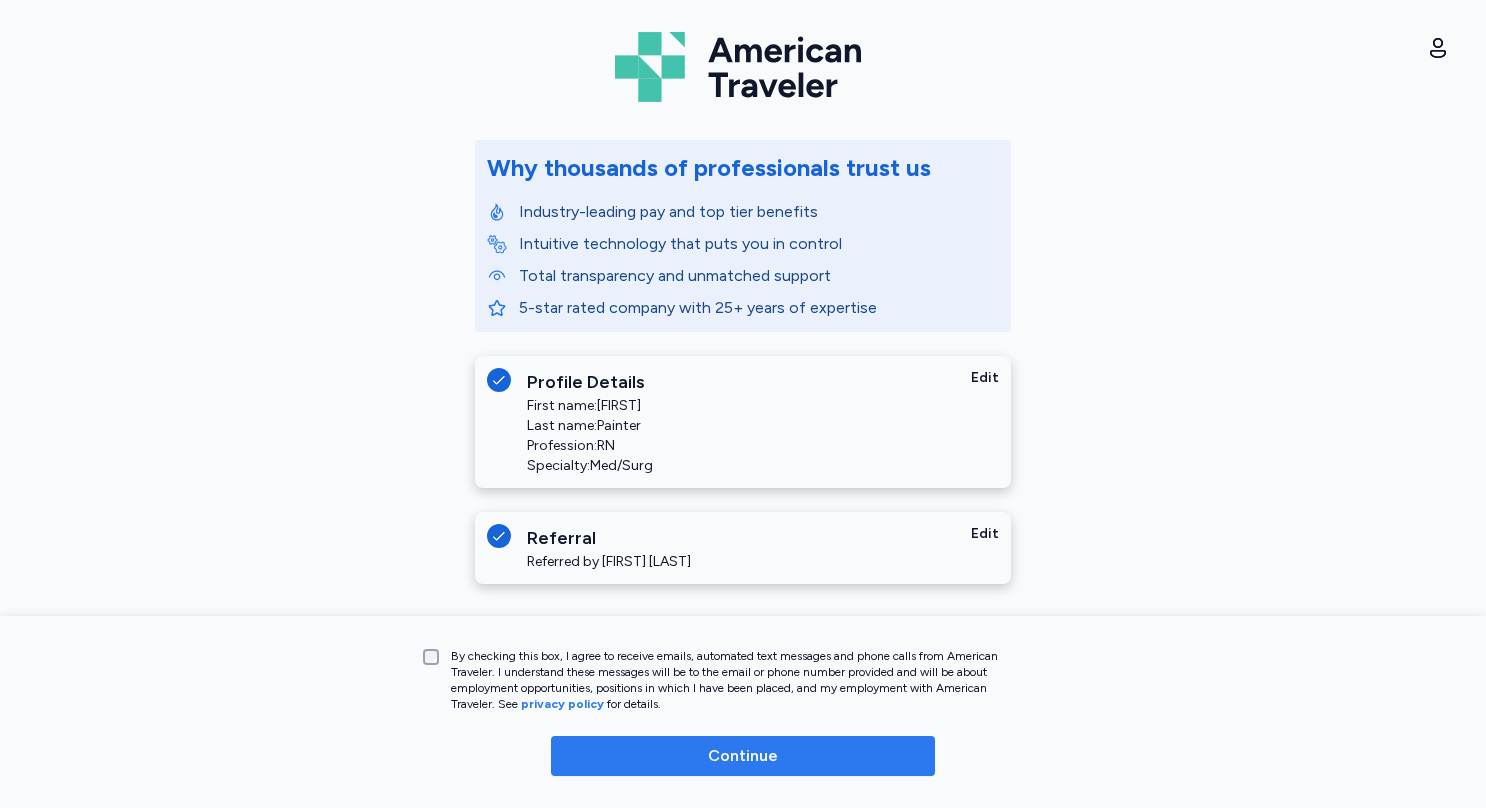 click on "Continue" at bounding box center (743, 756) 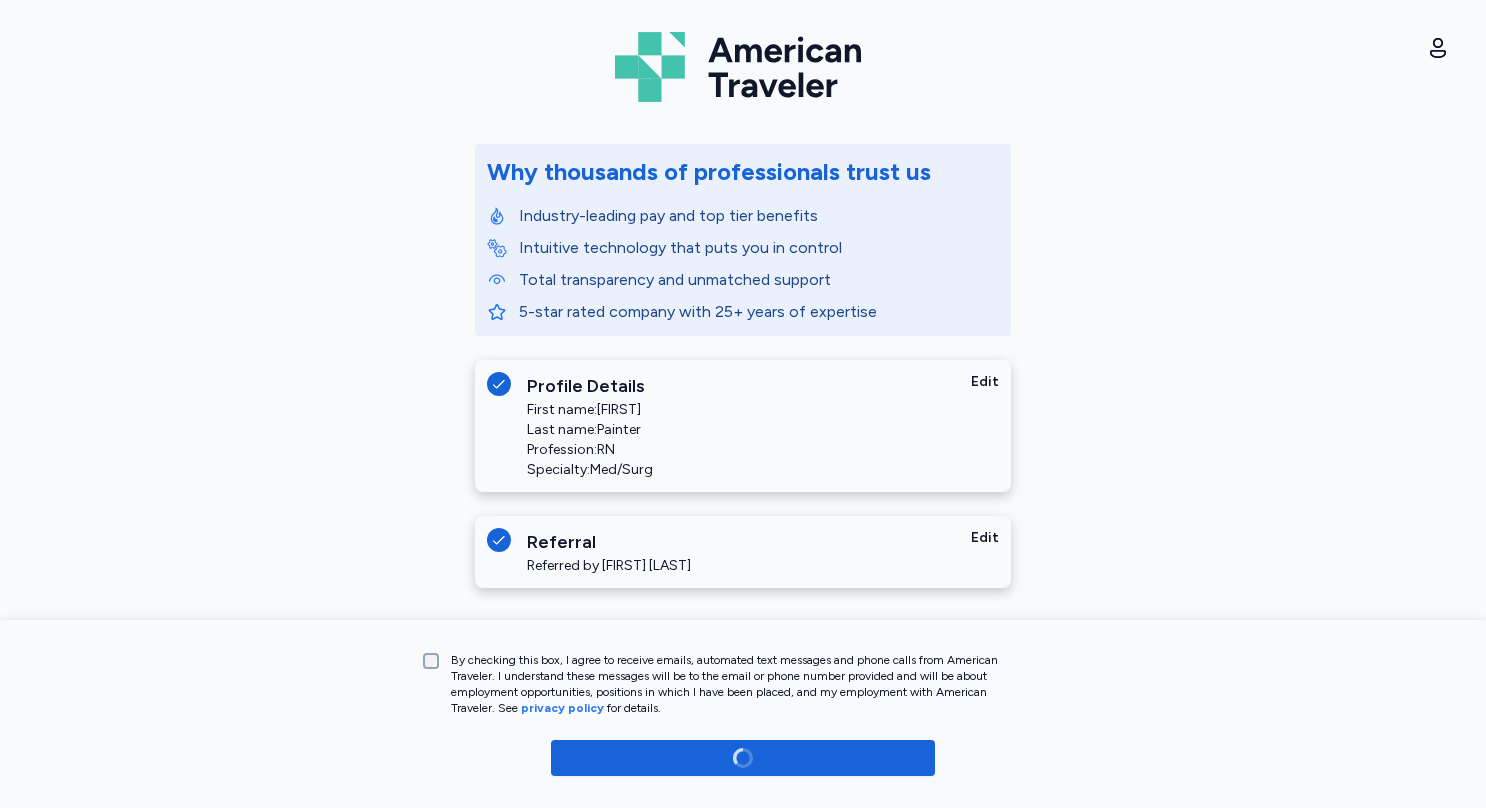 scroll, scrollTop: 64, scrollLeft: 0, axis: vertical 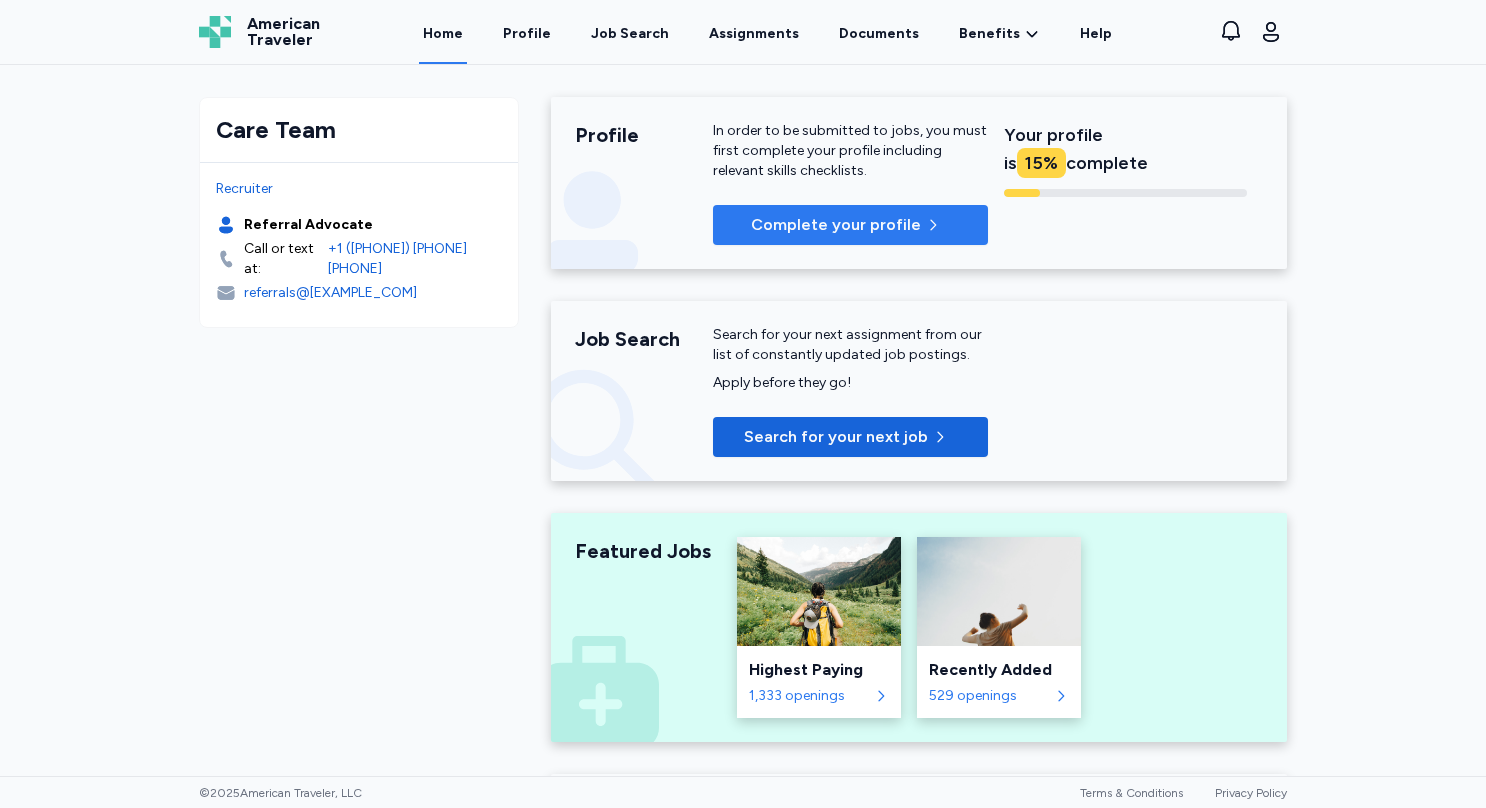 click on "Complete your profile" at bounding box center (836, 225) 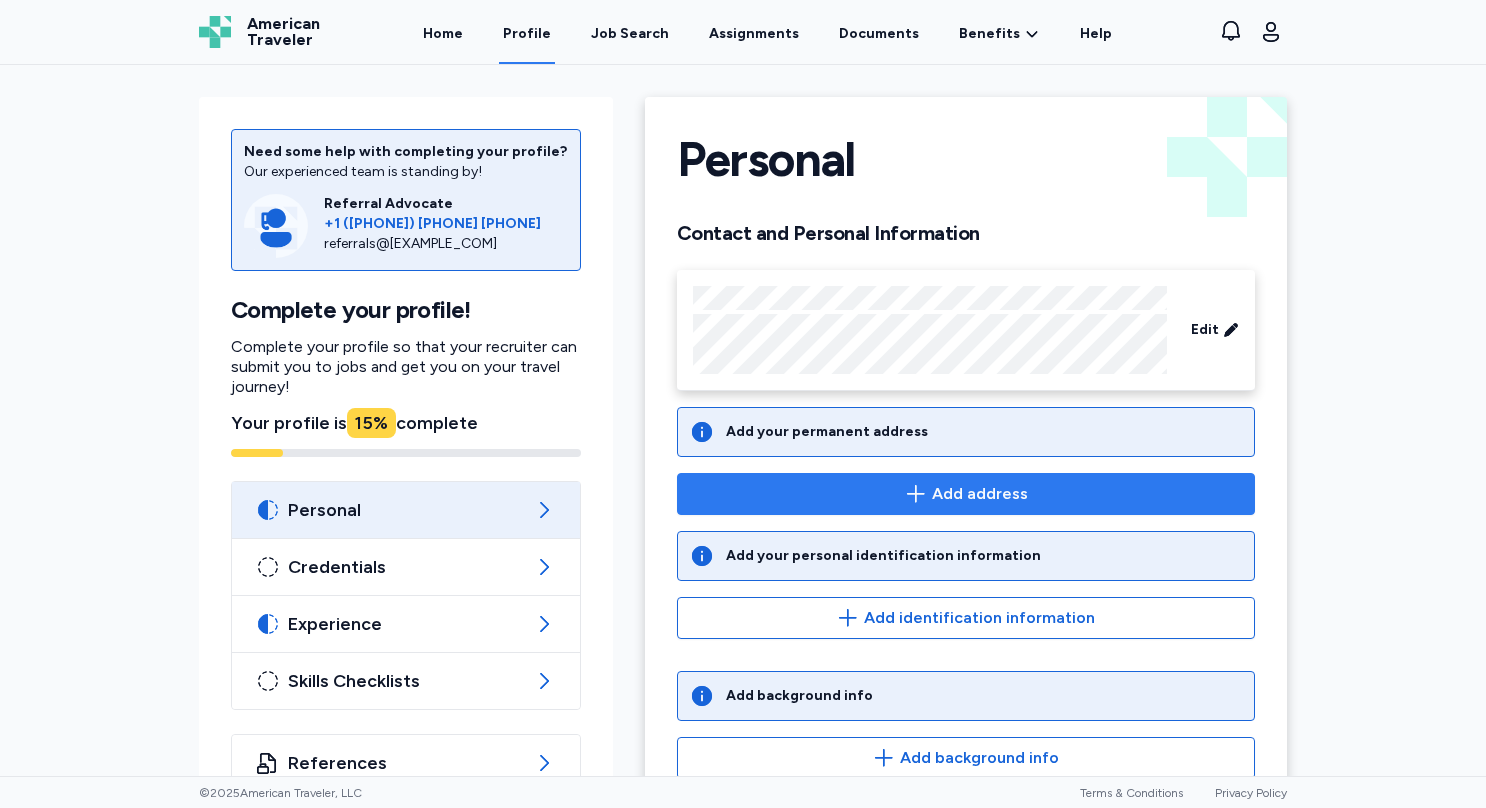 click on "Add address" at bounding box center (966, 494) 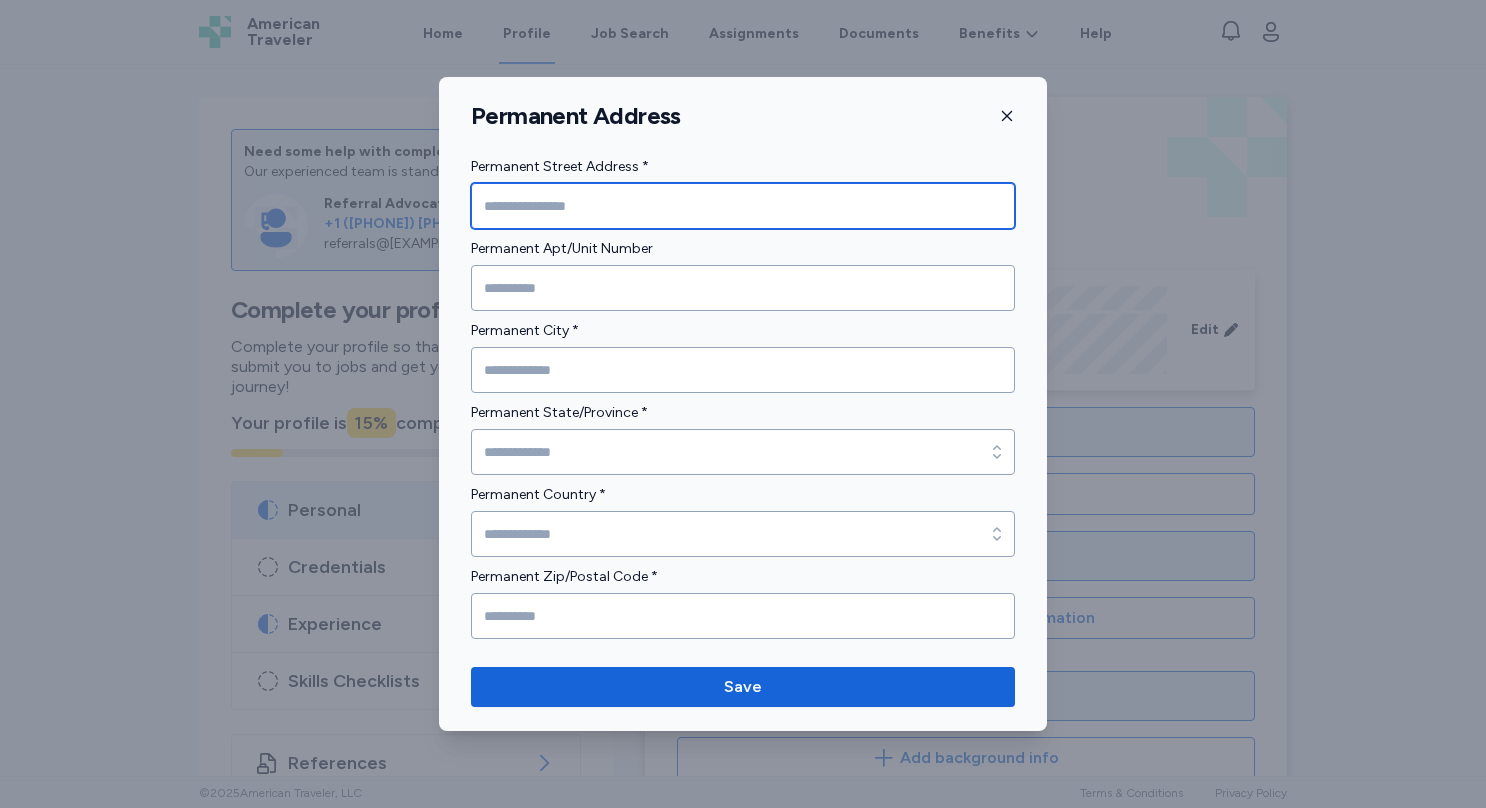 click at bounding box center (743, 206) 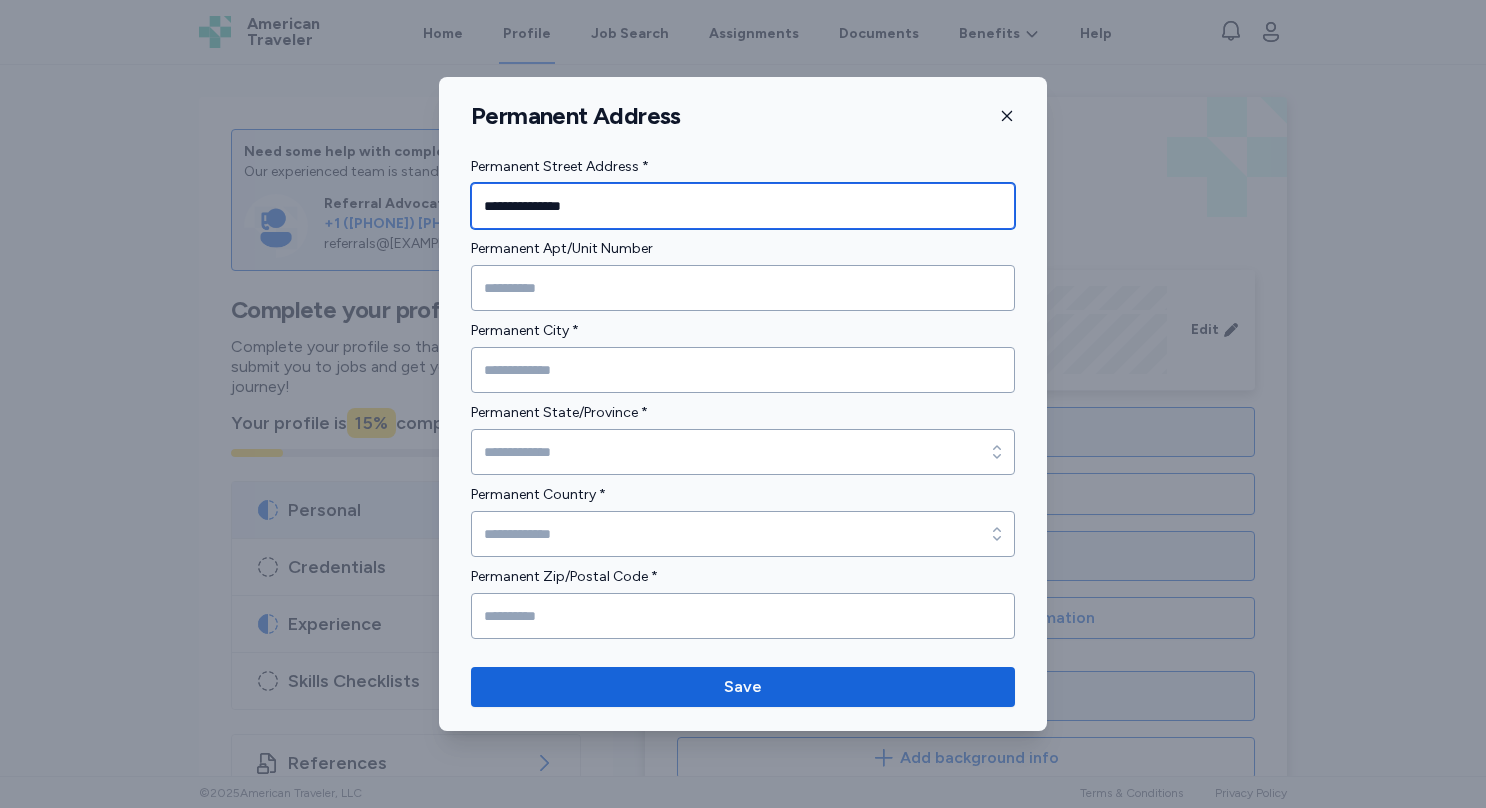 click on "**********" at bounding box center [743, 206] 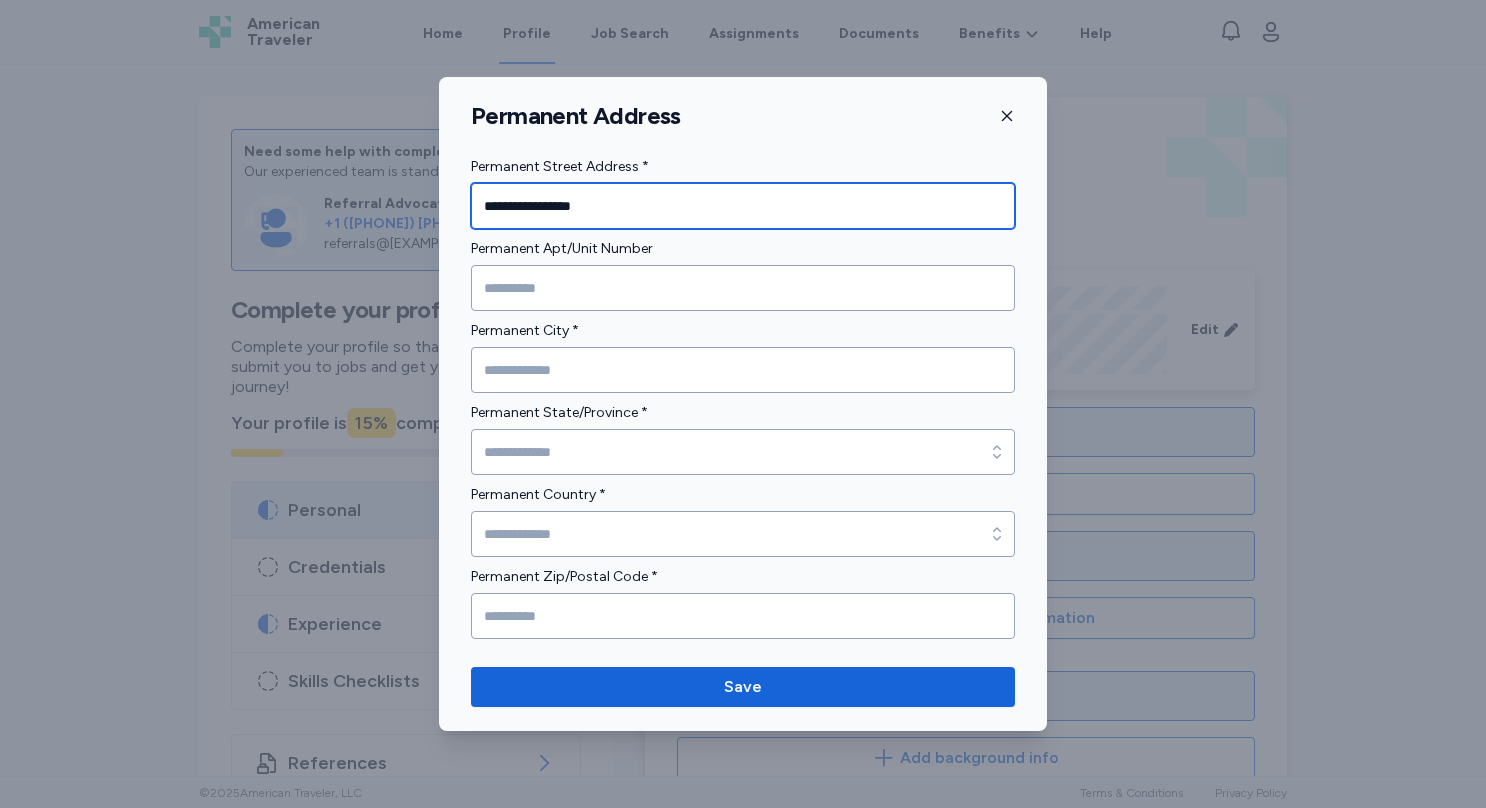 type on "**********" 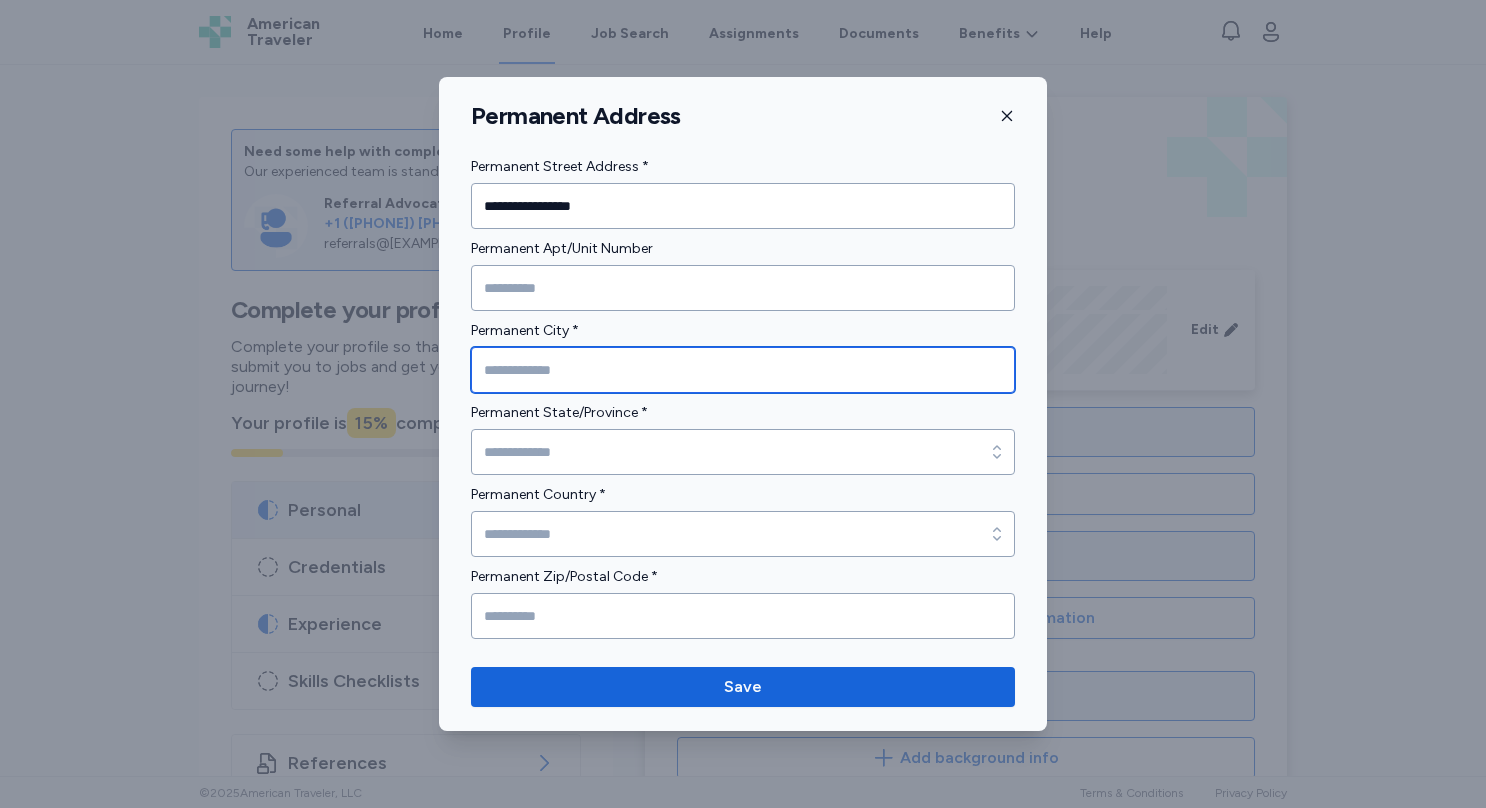 click at bounding box center [743, 370] 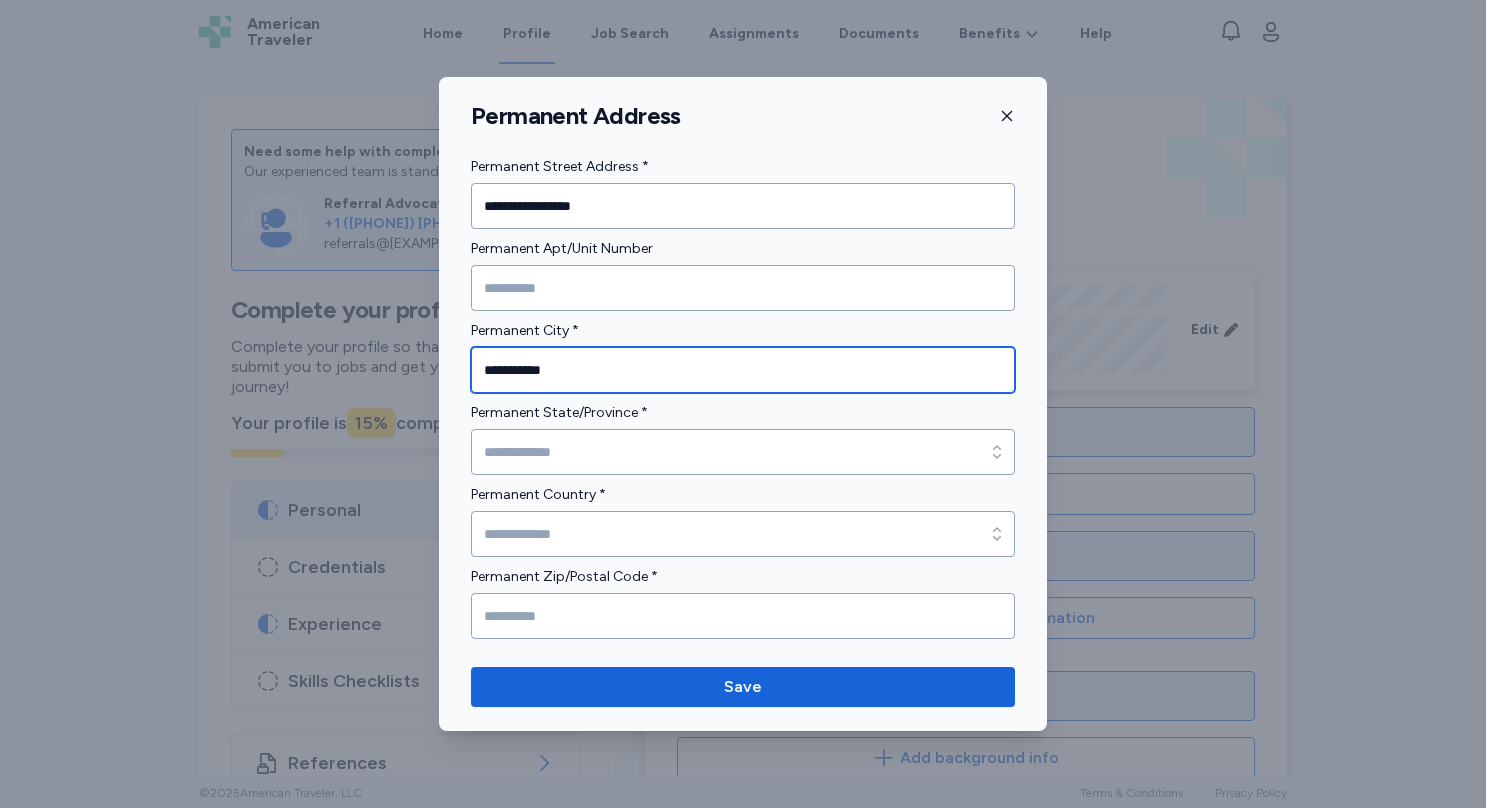 type on "**********" 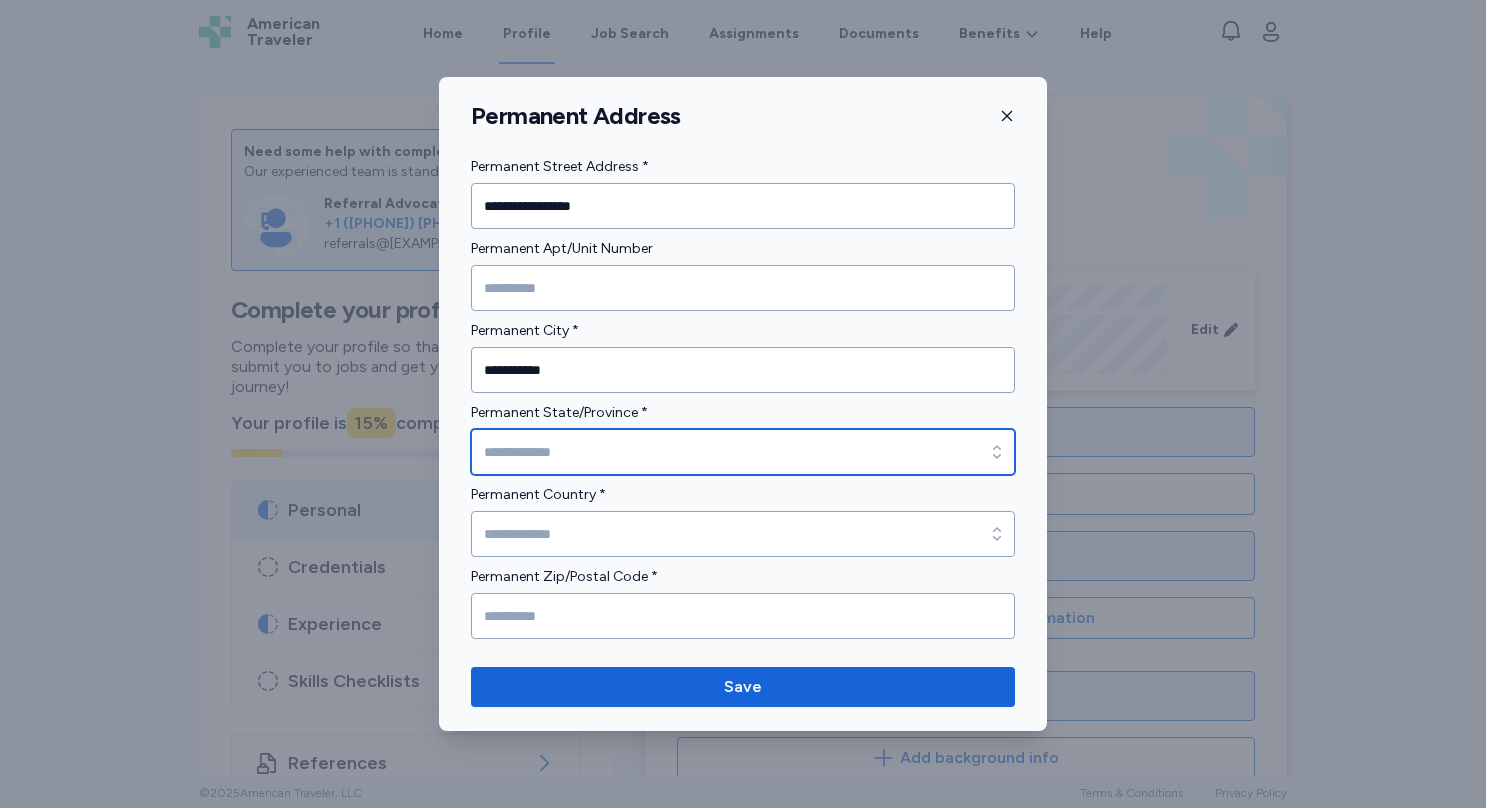 click on "Permanent State/Province *" at bounding box center [743, 452] 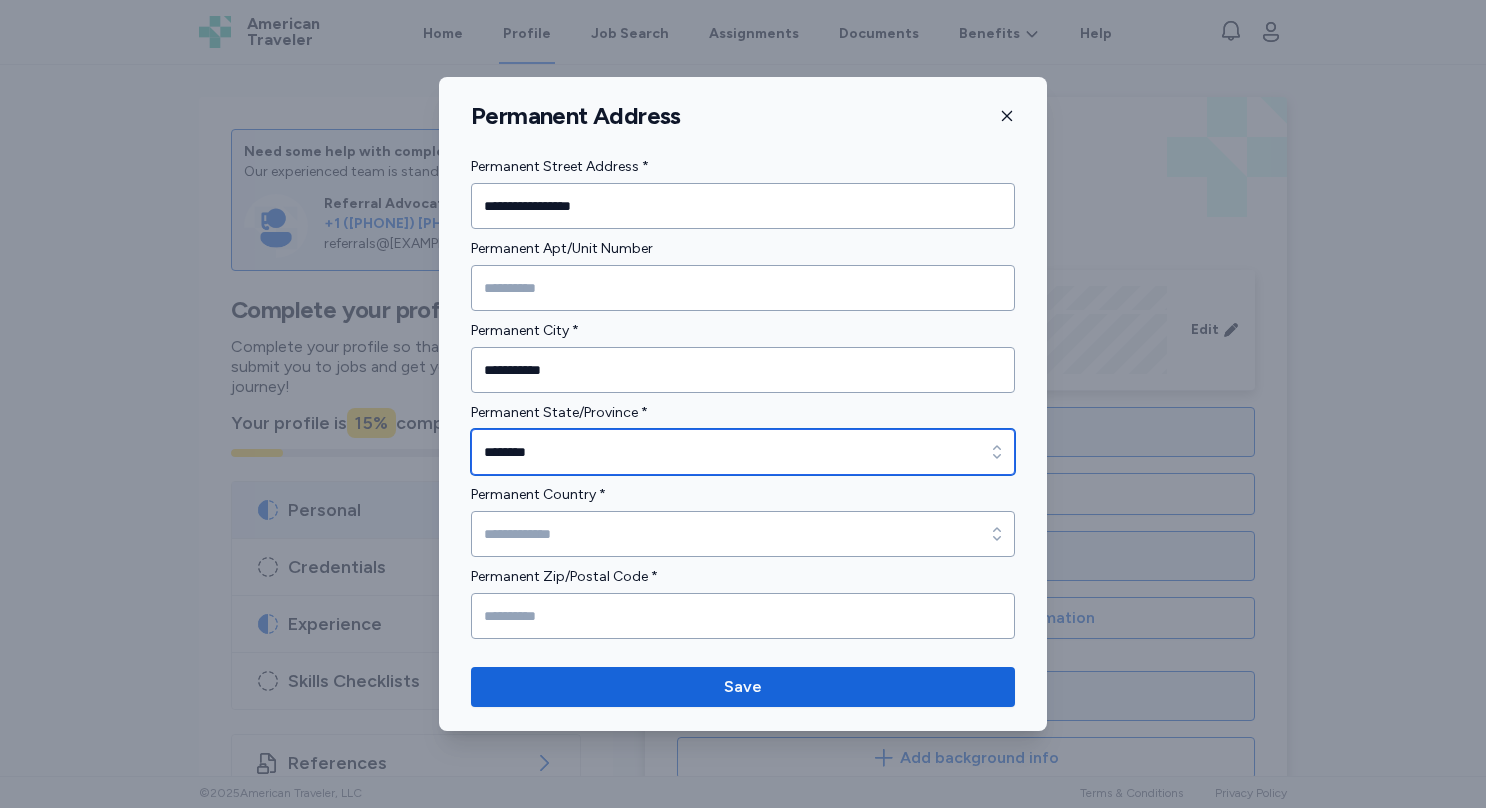 type on "********" 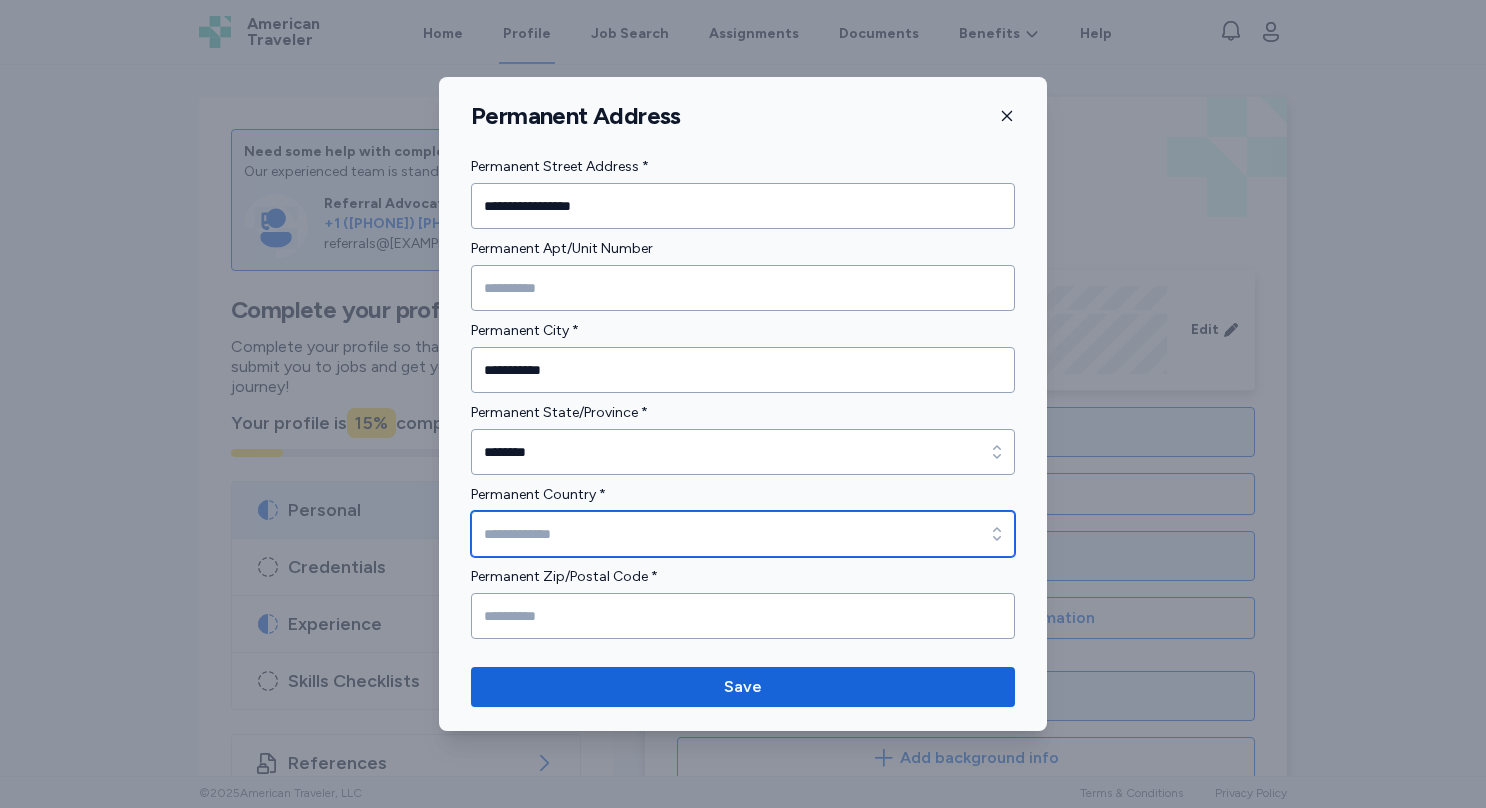 click on "Permanent Country *" at bounding box center [743, 534] 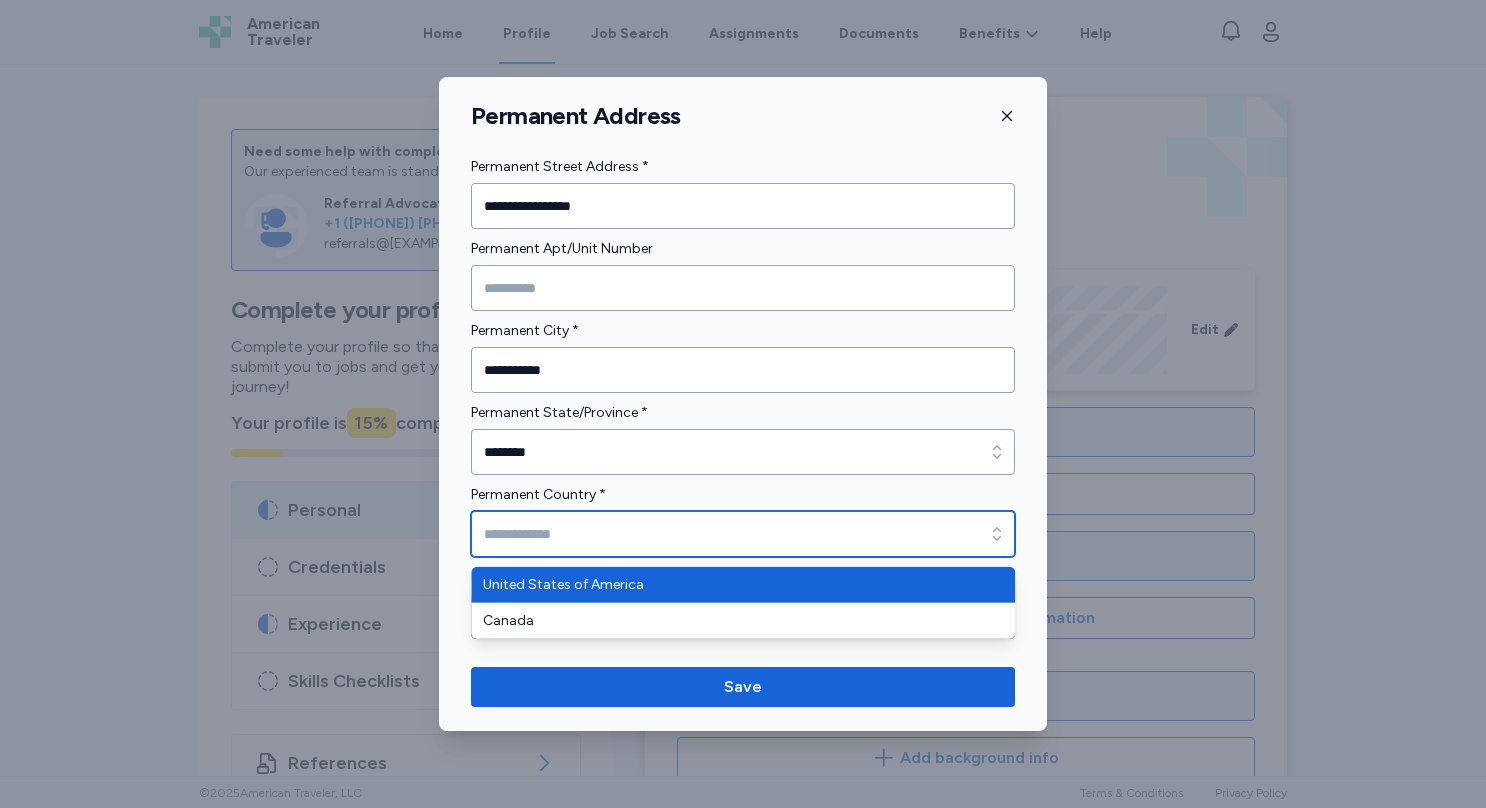 type on "**********" 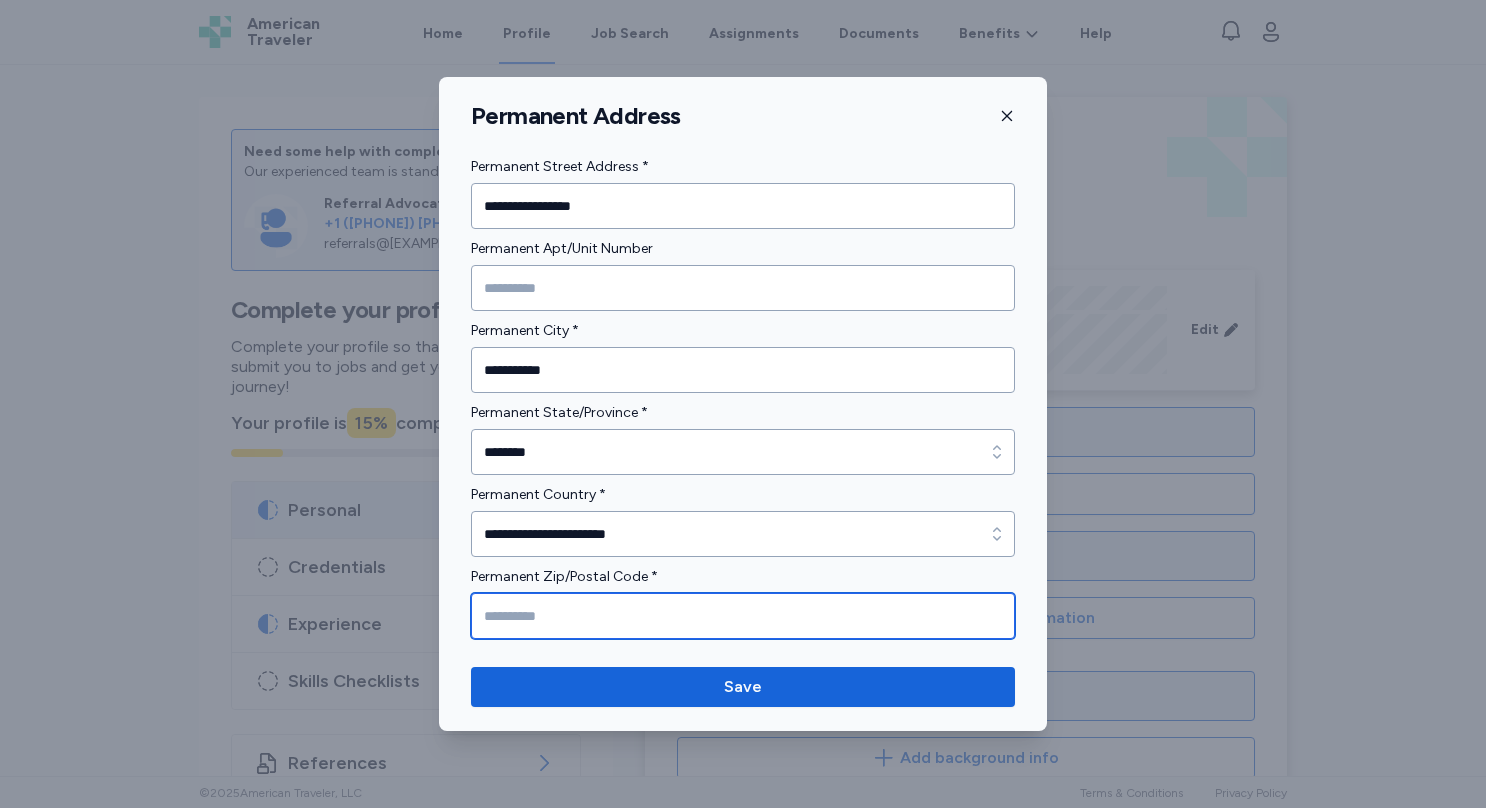 click at bounding box center (743, 616) 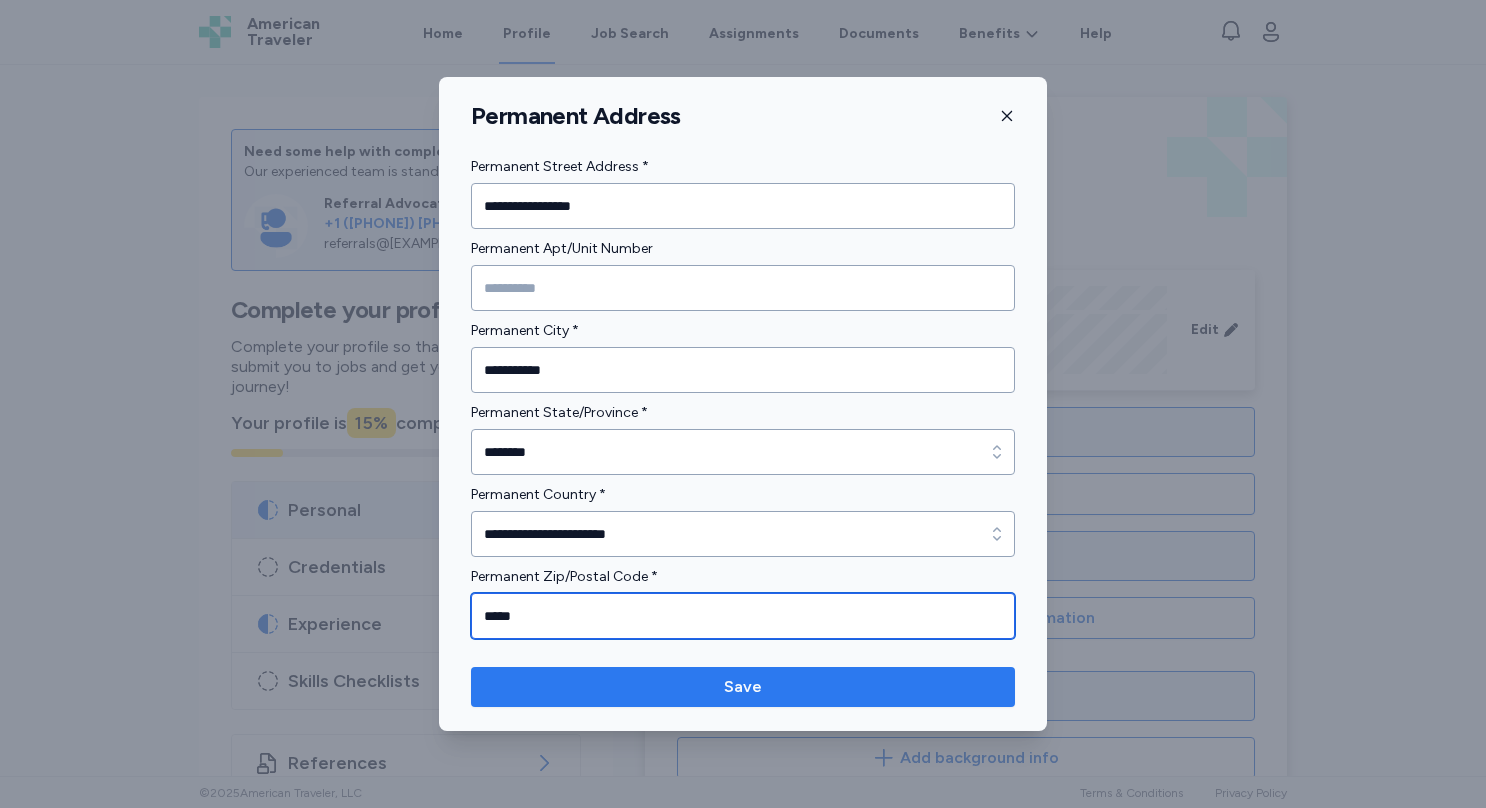 type on "*****" 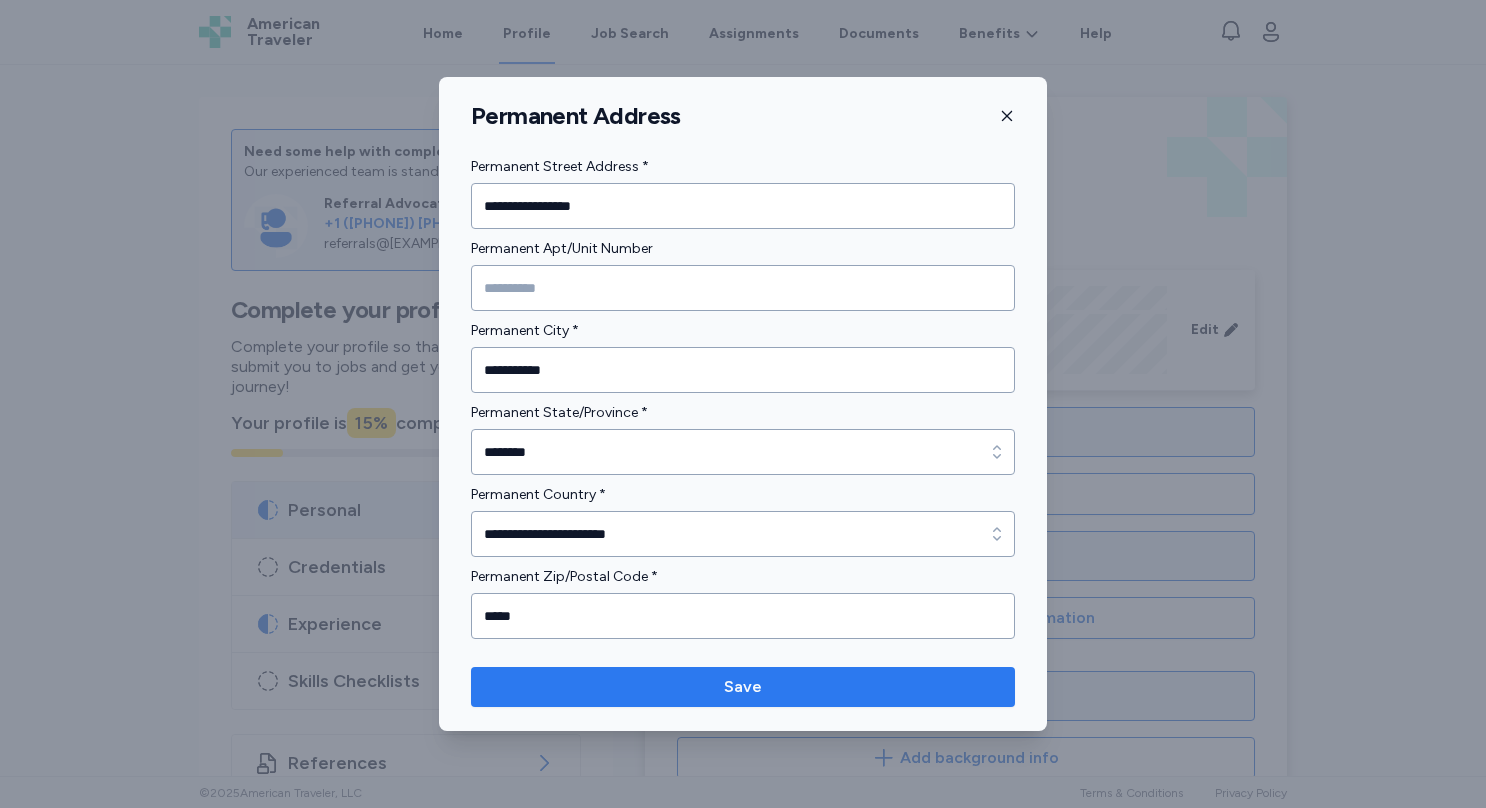 click on "Save" at bounding box center (743, 687) 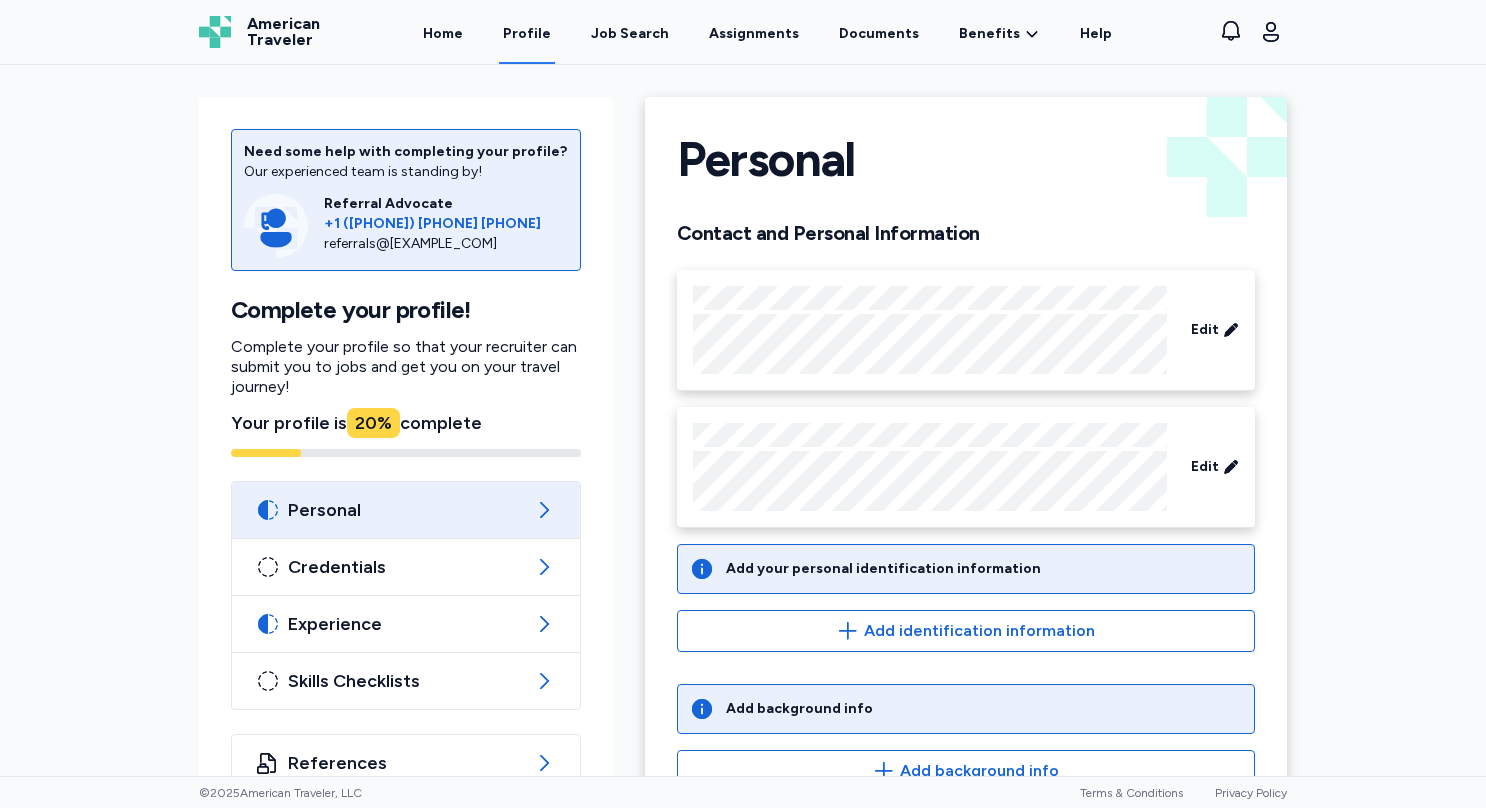 scroll, scrollTop: 60, scrollLeft: 0, axis: vertical 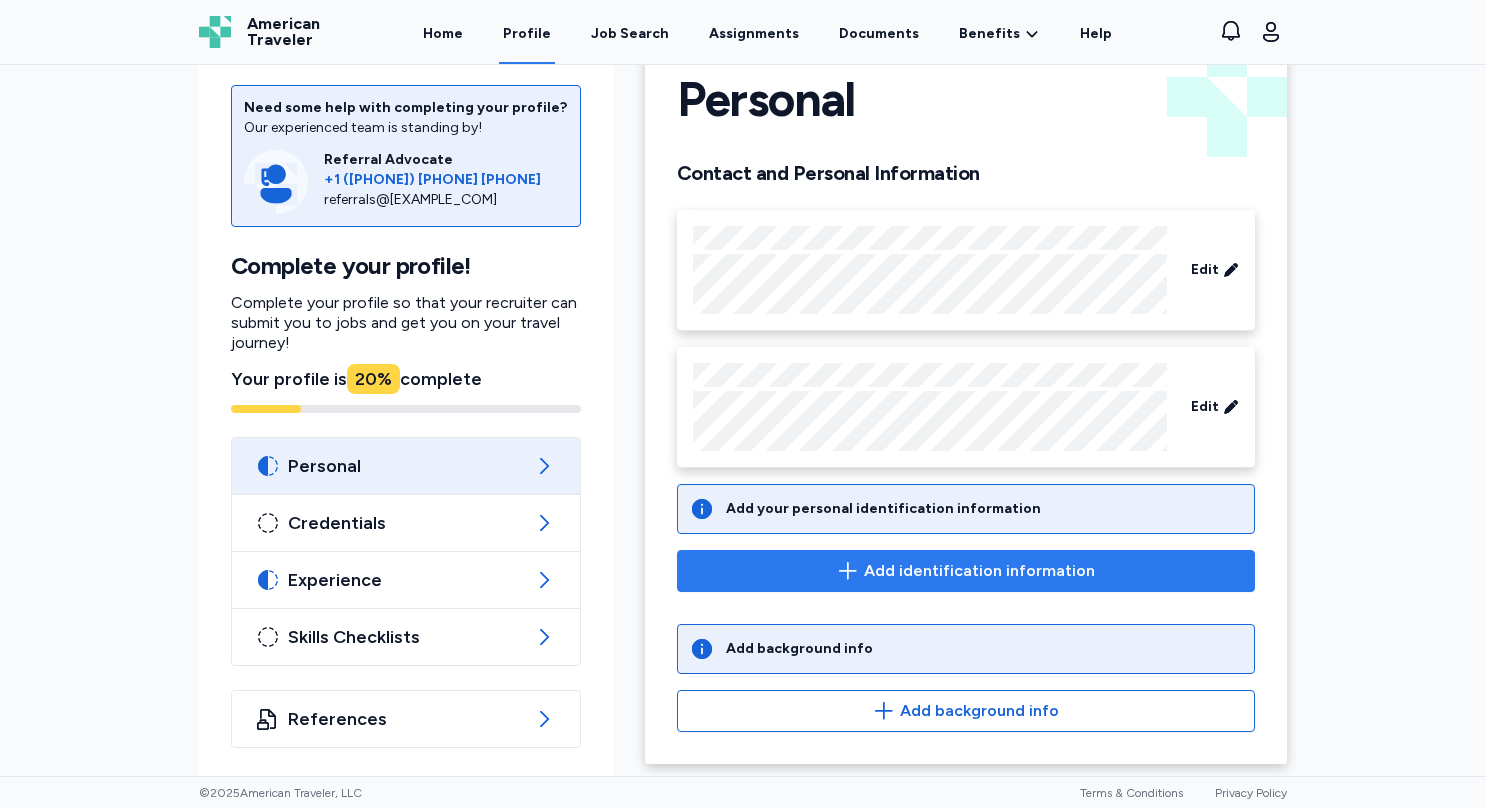 click on "Add identification information" at bounding box center (966, 571) 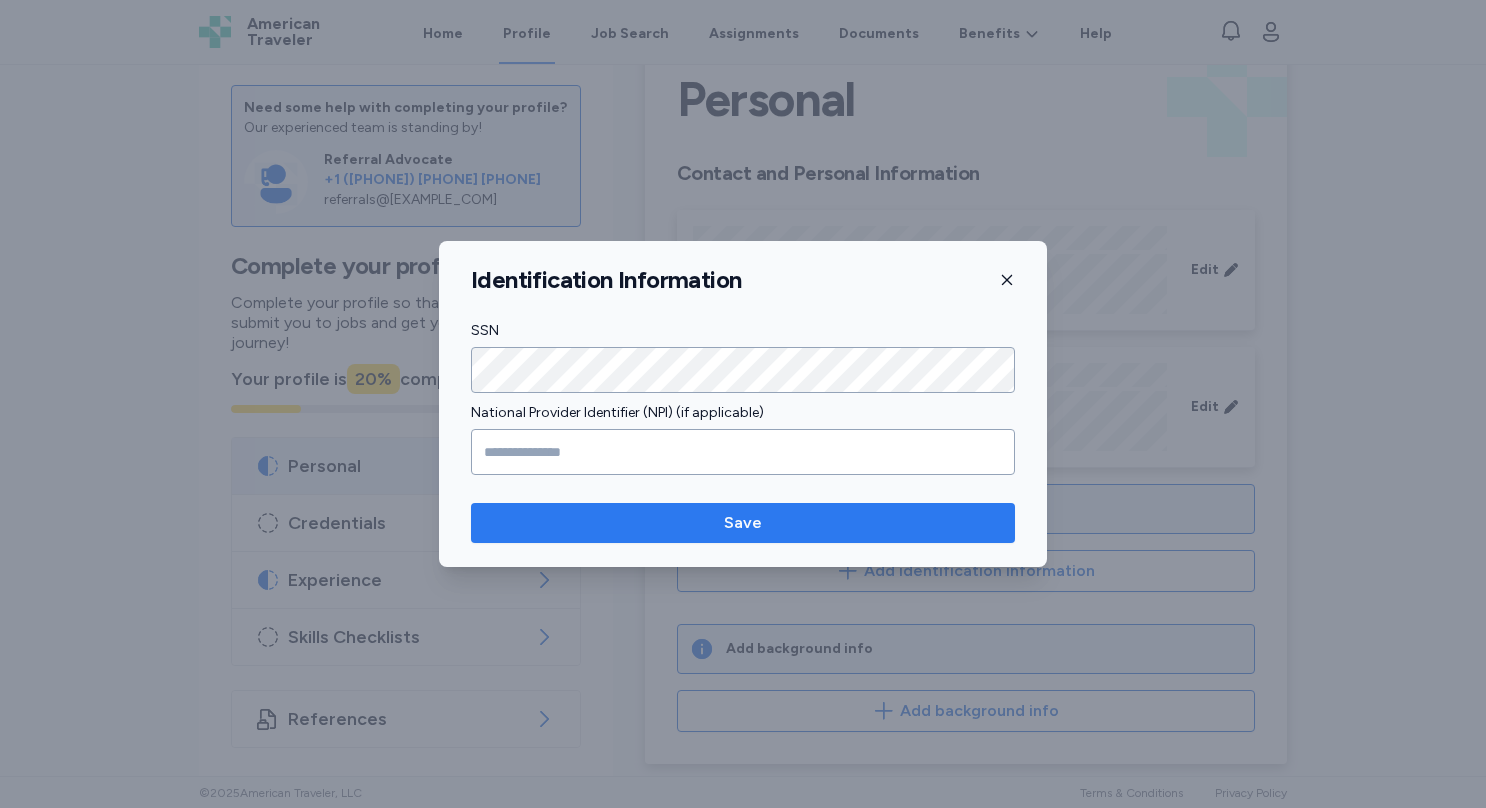 click on "Save" at bounding box center (743, 523) 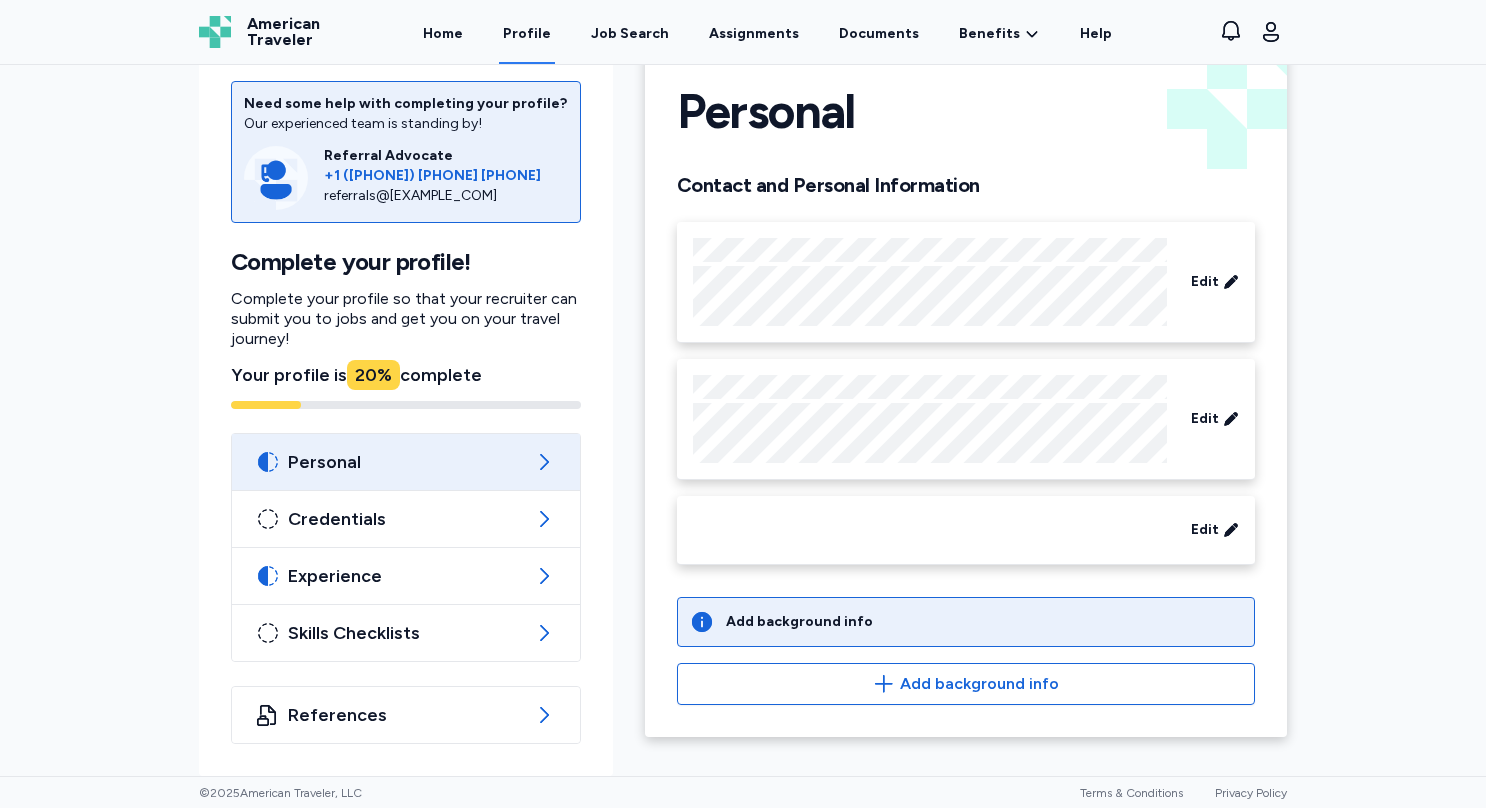 scroll, scrollTop: 44, scrollLeft: 0, axis: vertical 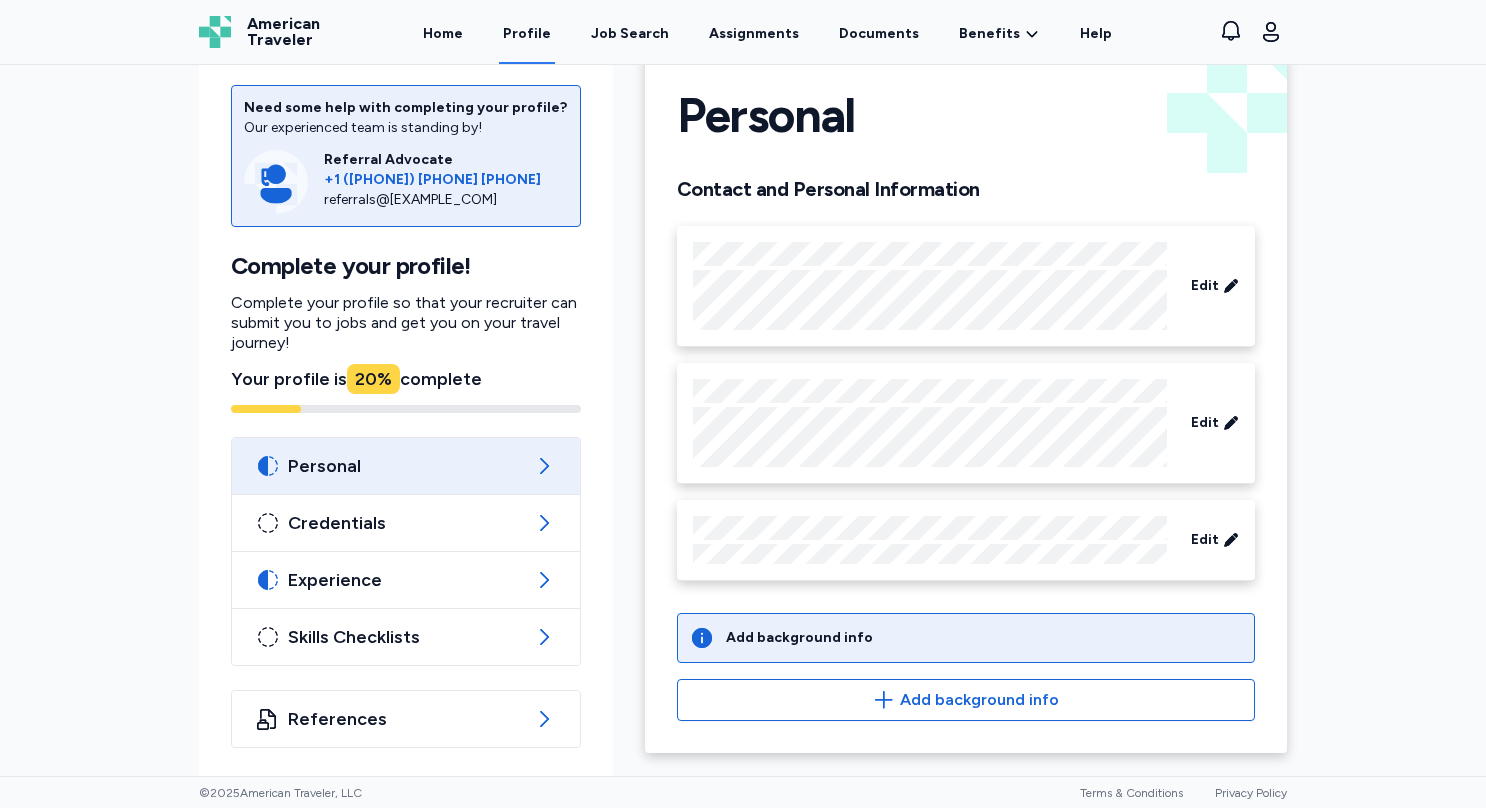 click 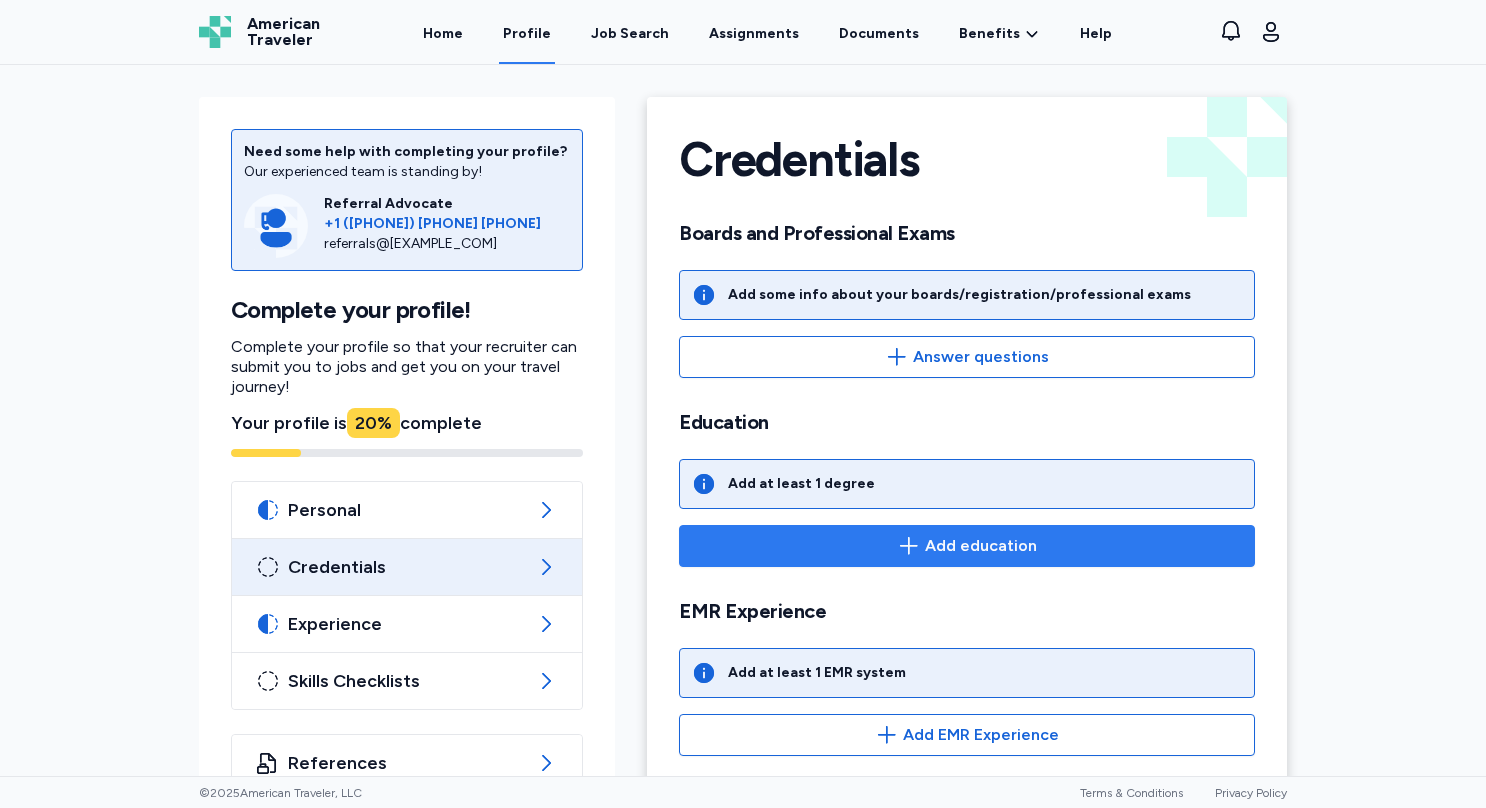 scroll, scrollTop: 0, scrollLeft: 0, axis: both 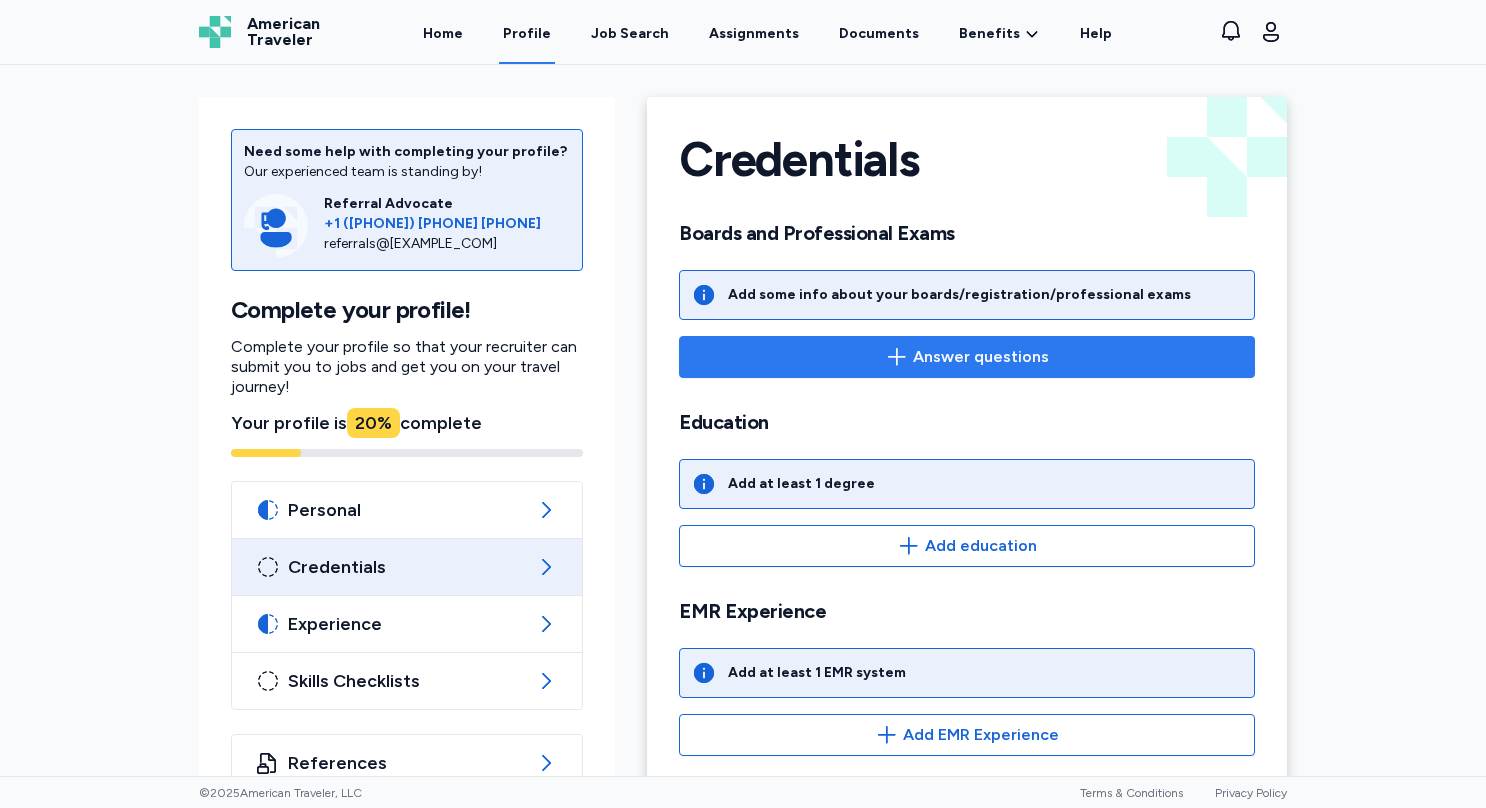 click 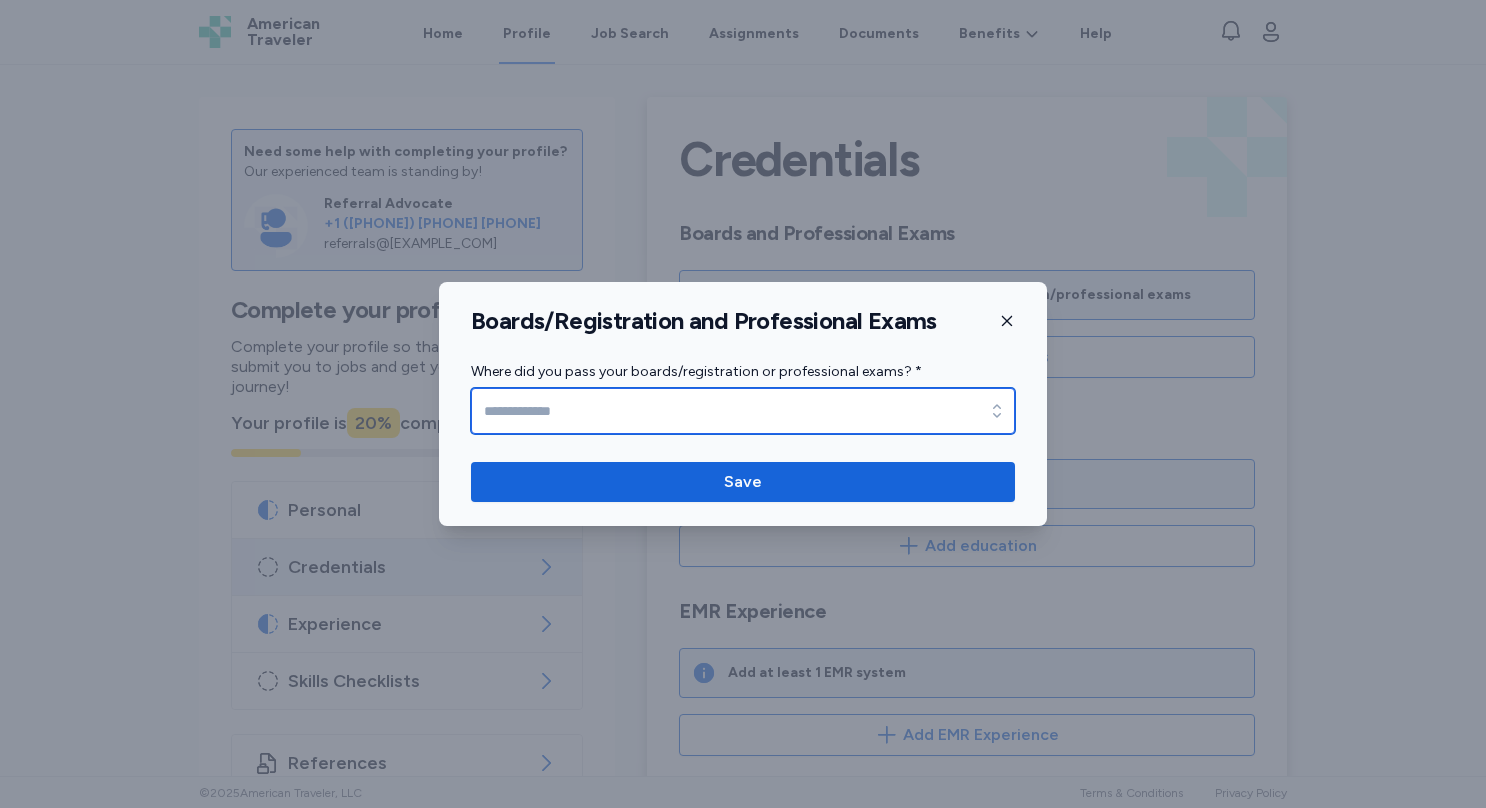 click on "Where did you pass your boards/registration or professional exams? *" at bounding box center (743, 411) 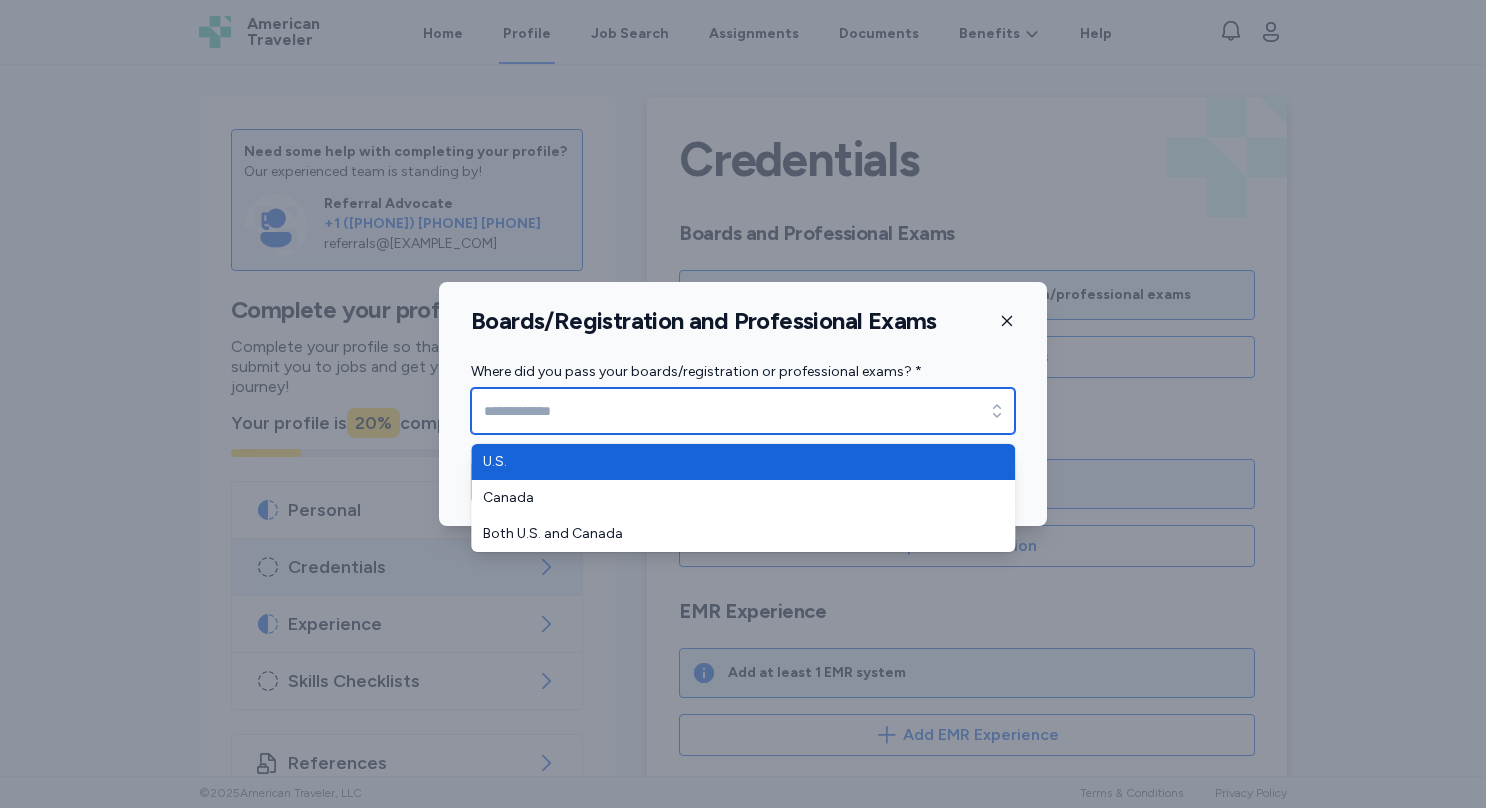 type on "****" 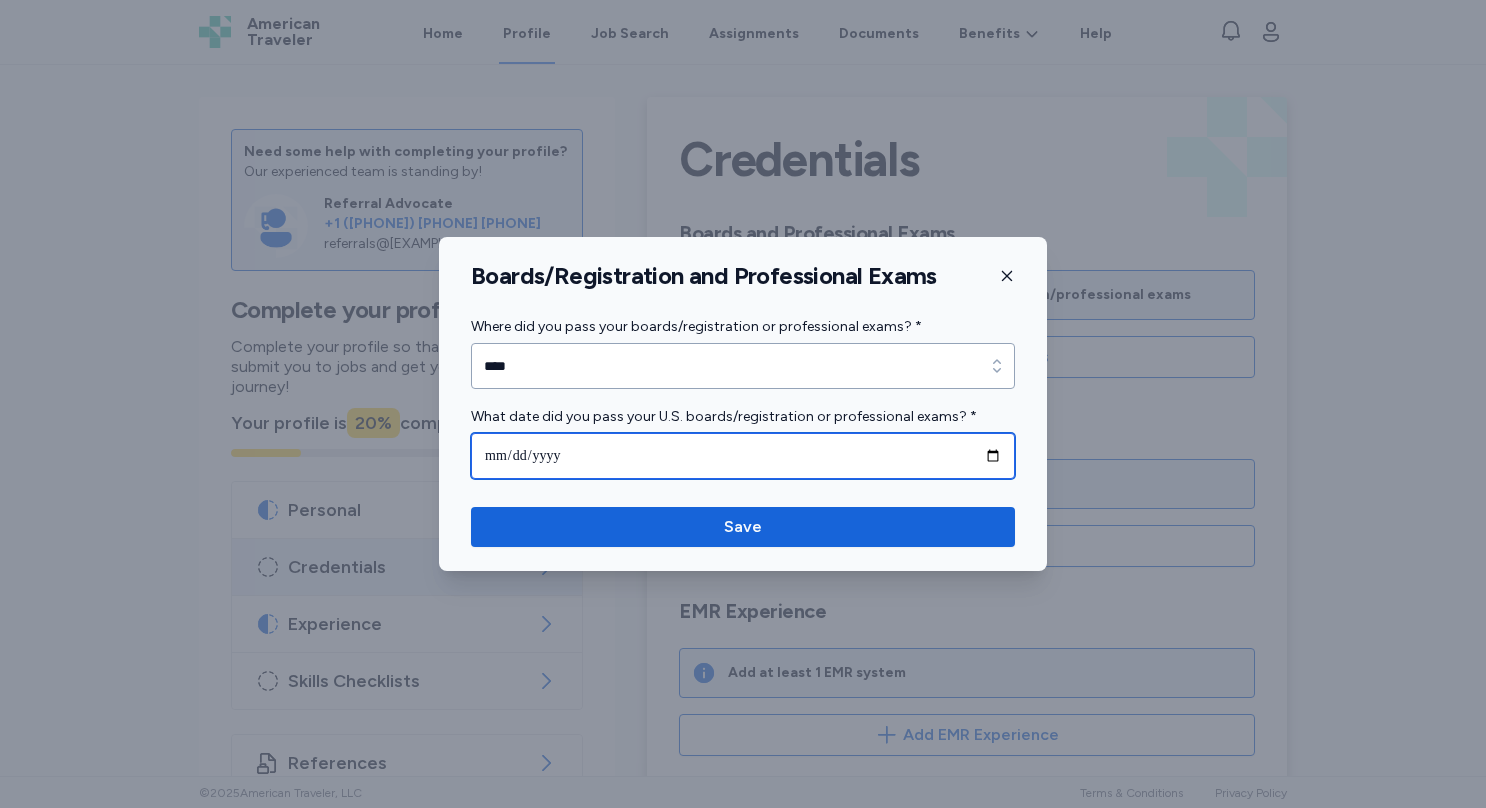click at bounding box center [743, 456] 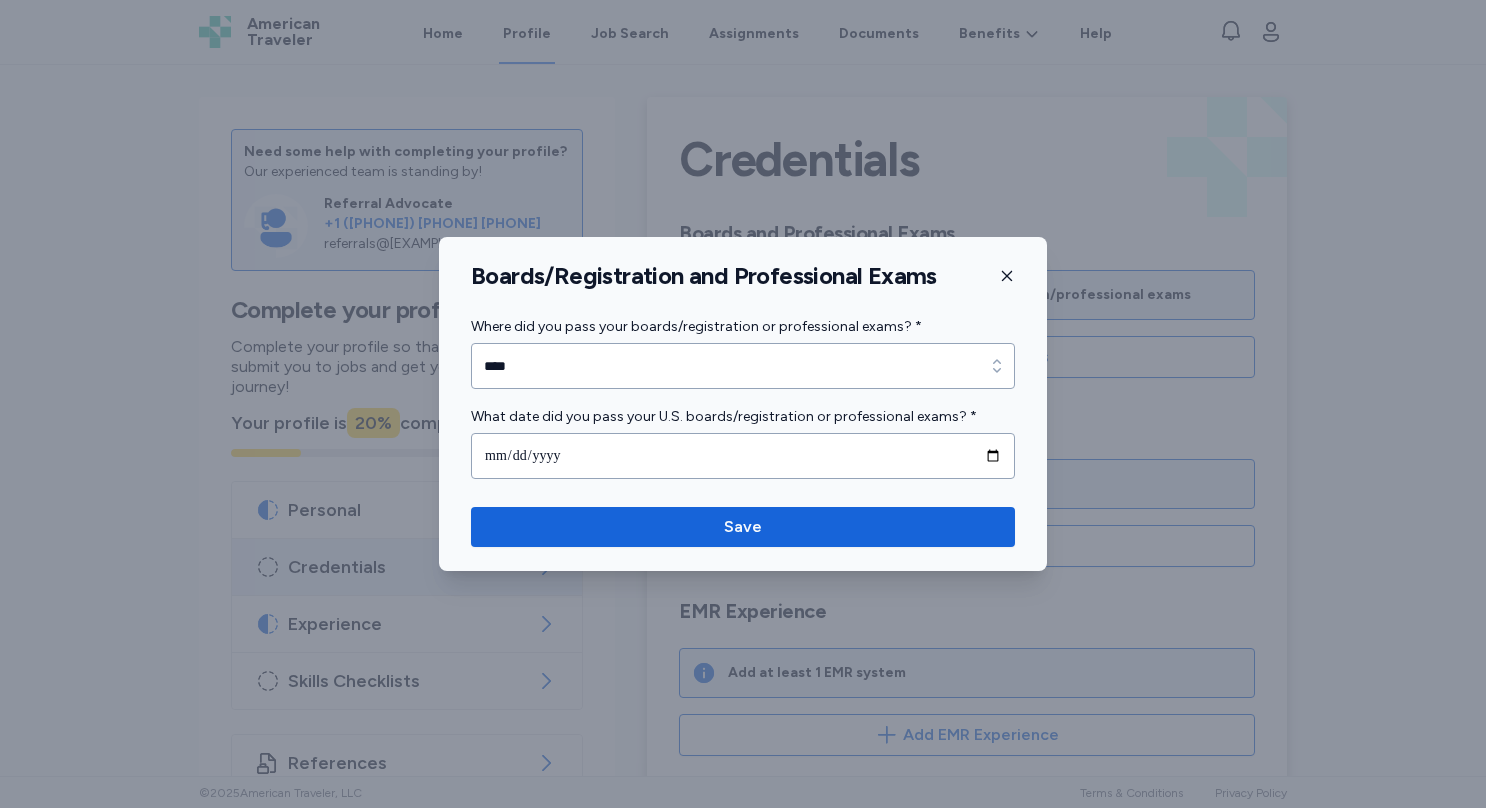 click on "**********" at bounding box center [743, 397] 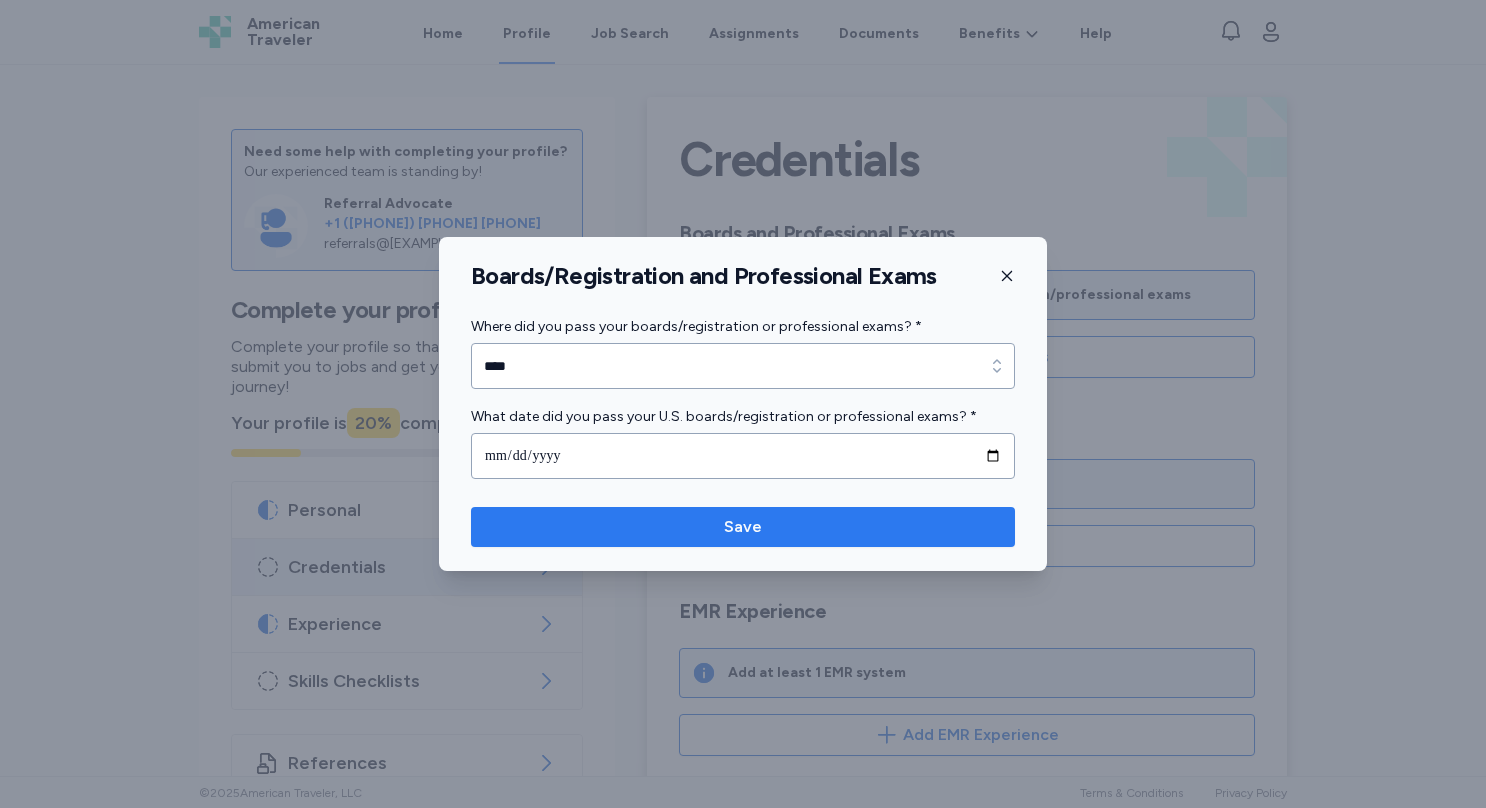 click on "Save" at bounding box center [743, 527] 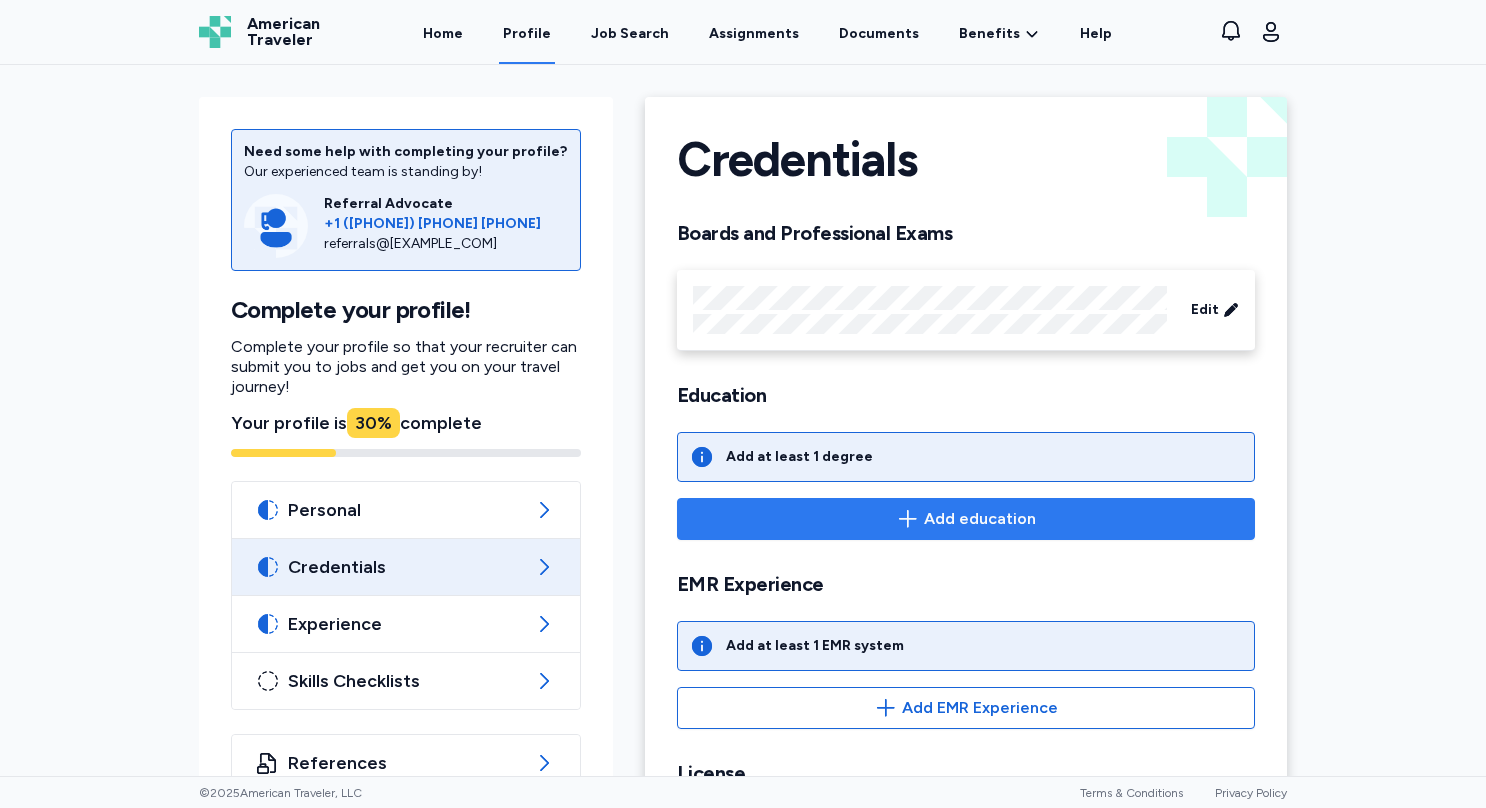 click on "Add education" at bounding box center (966, 519) 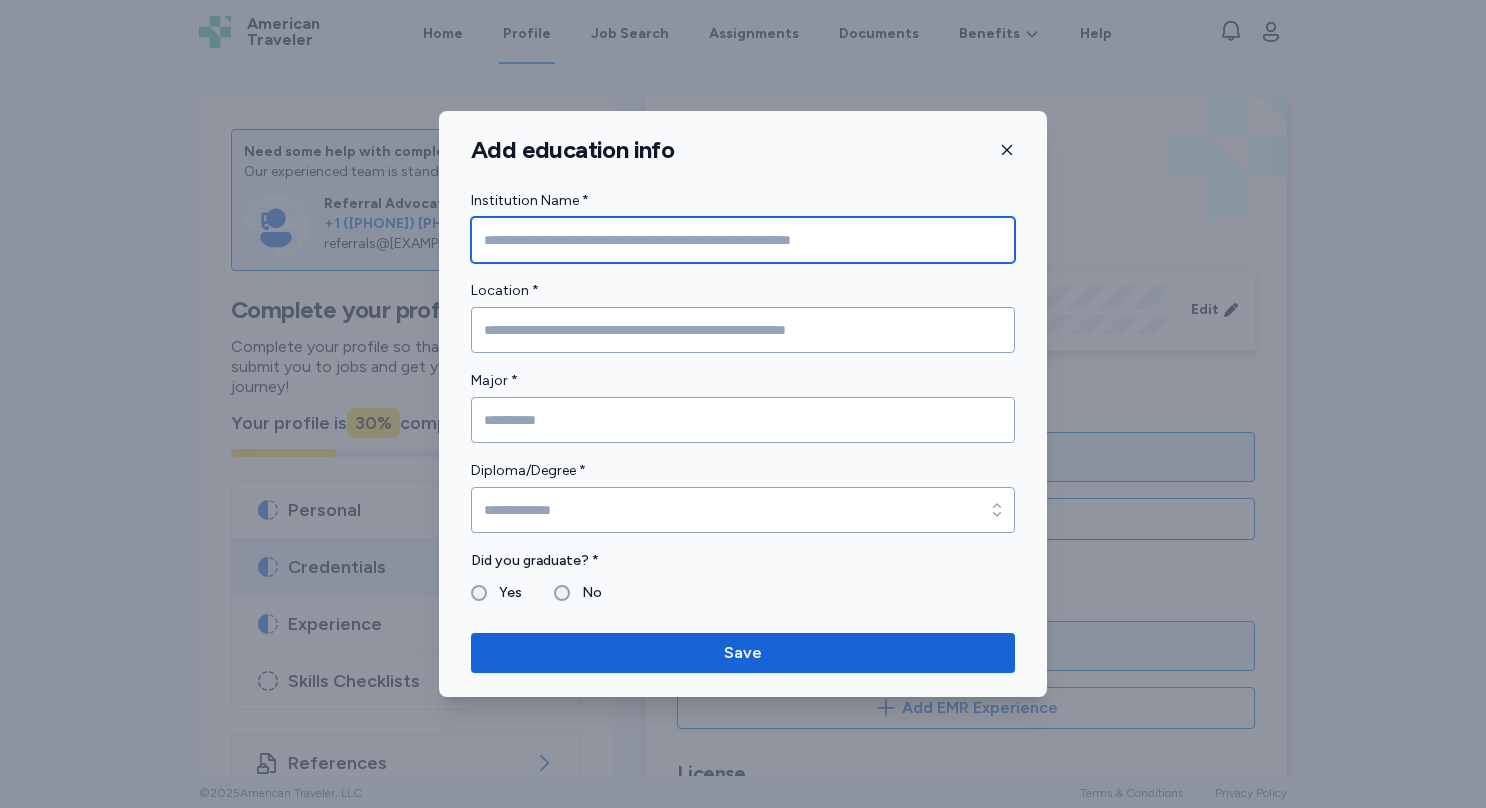 click at bounding box center [743, 240] 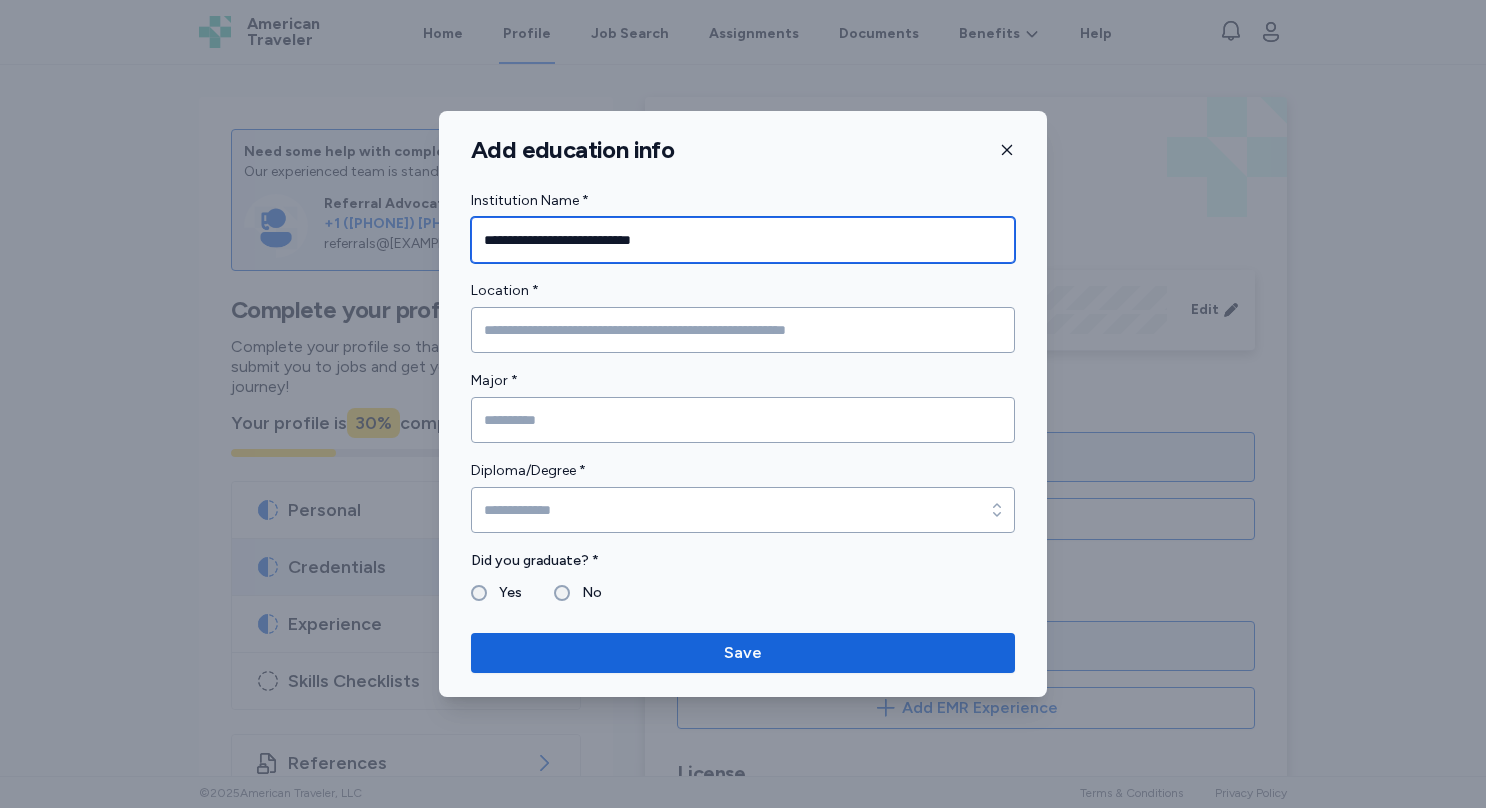 type on "**********" 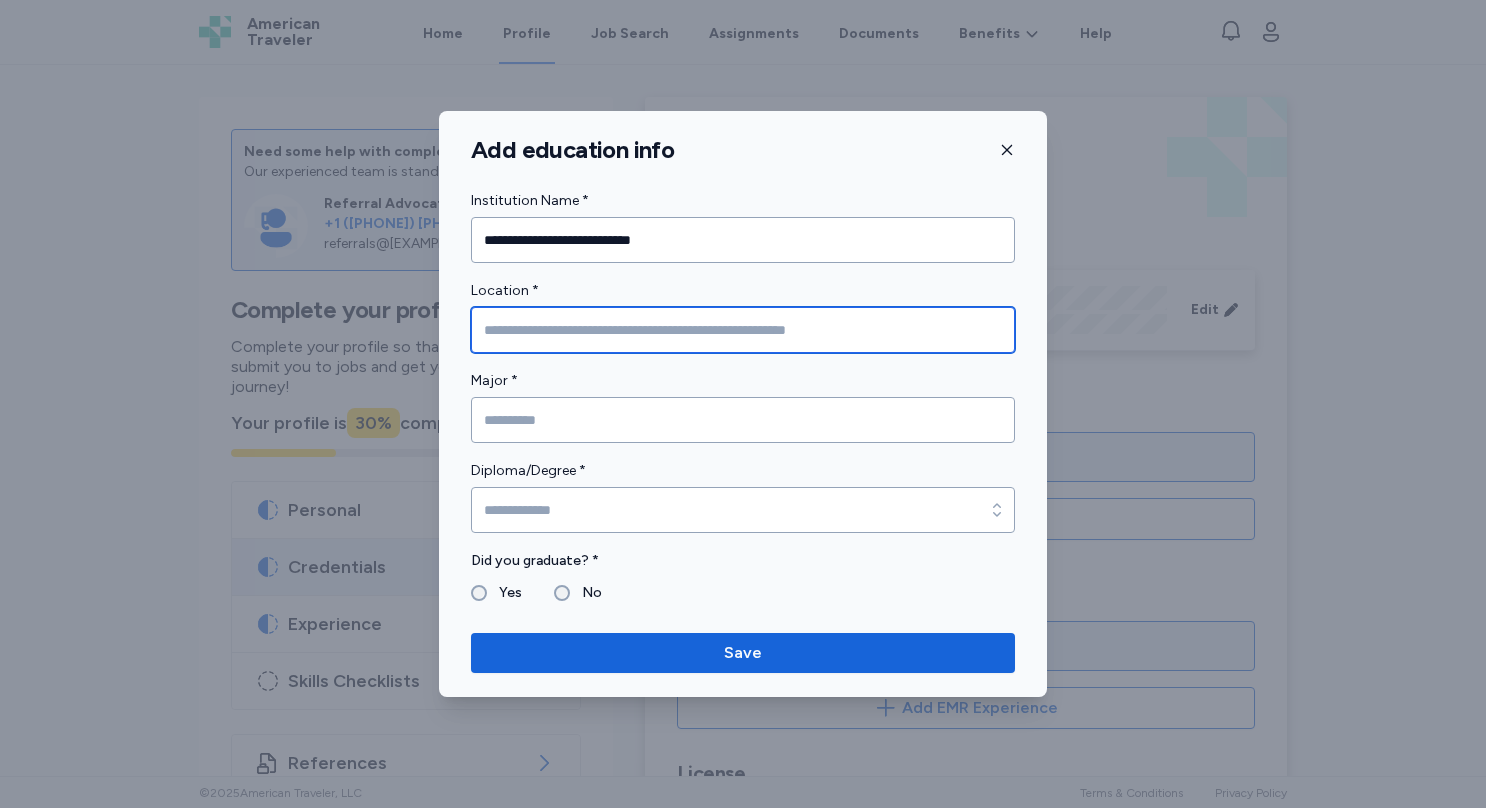 click at bounding box center [743, 330] 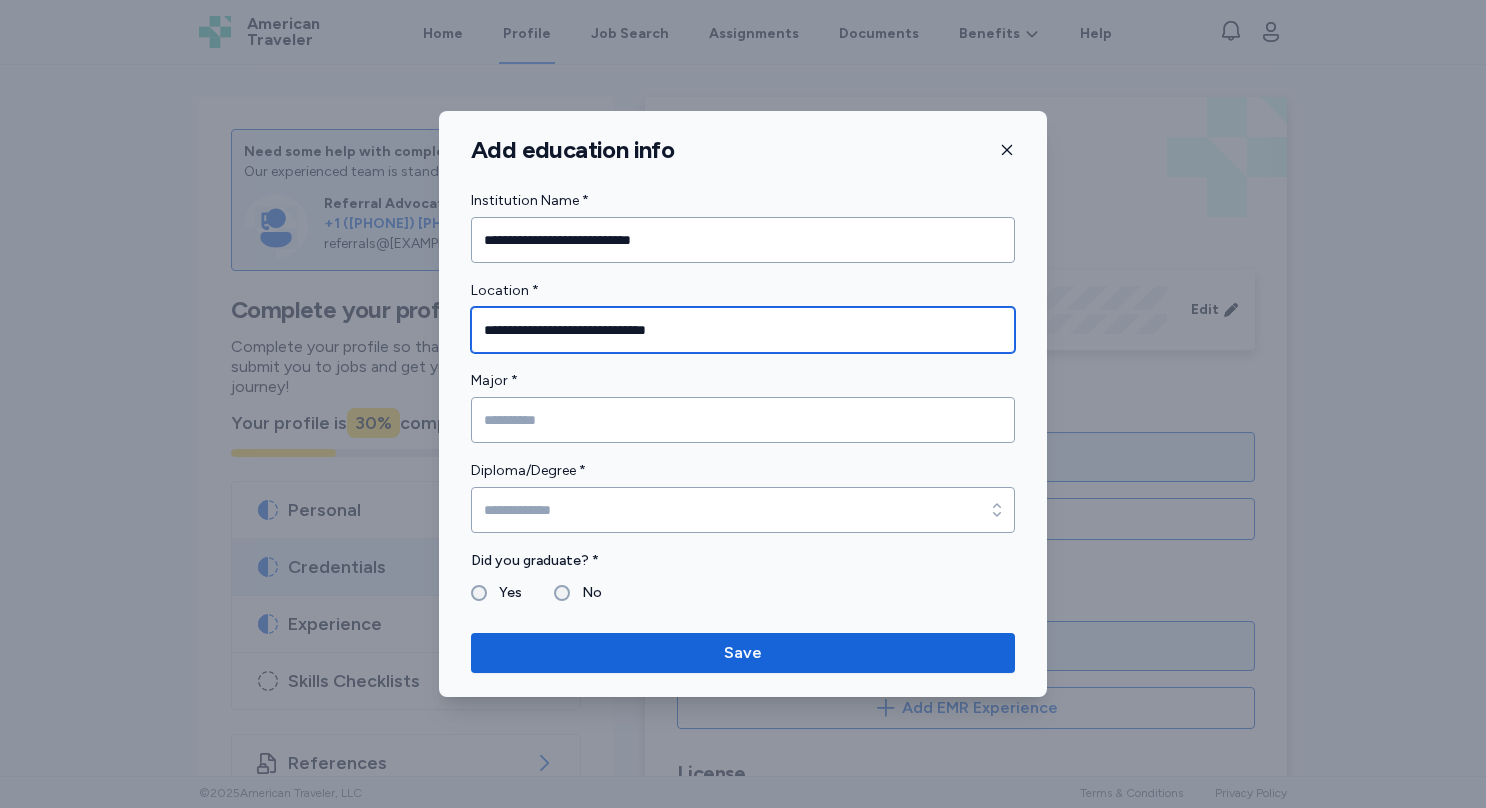 type on "**********" 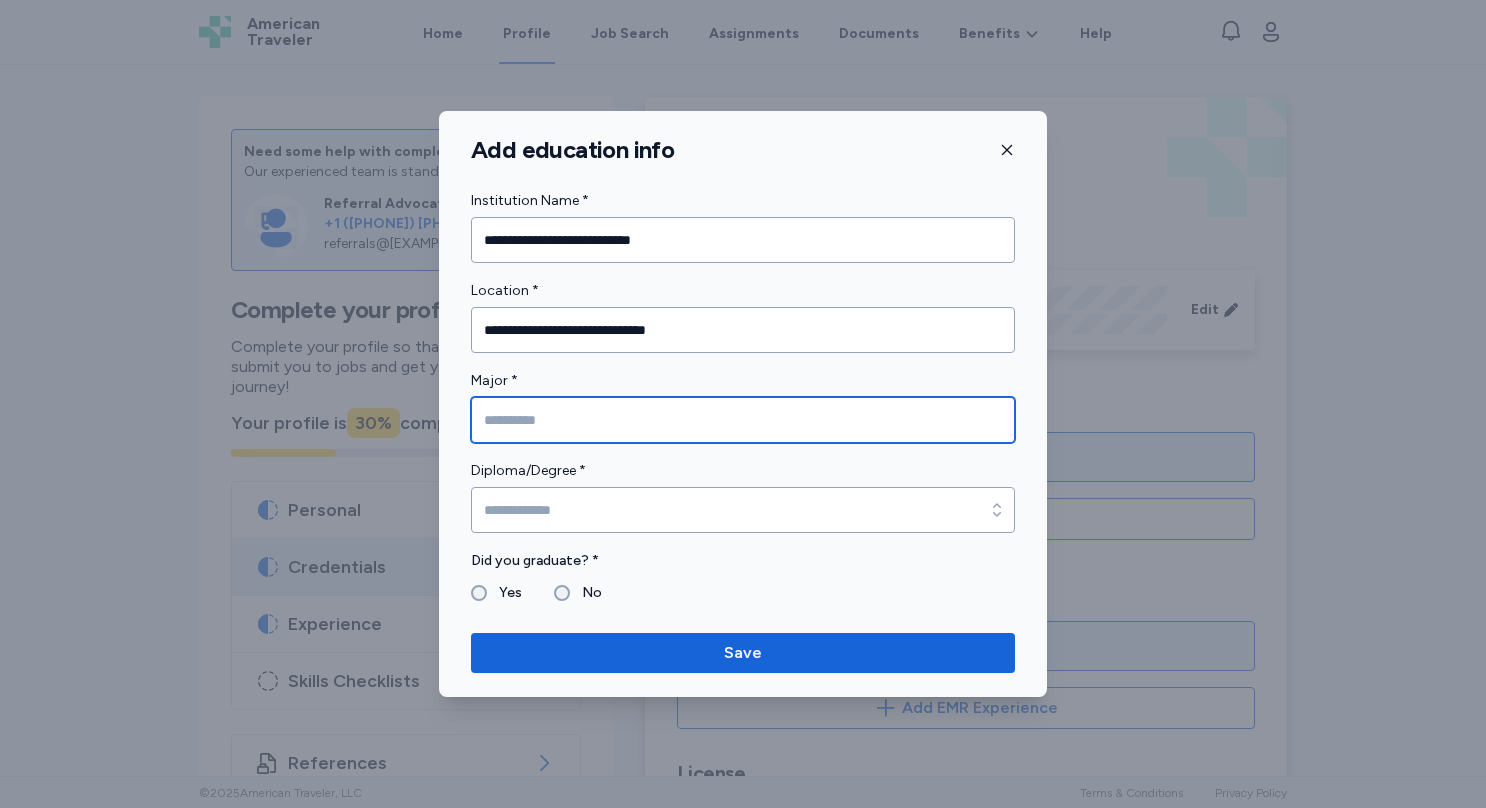 click at bounding box center (743, 420) 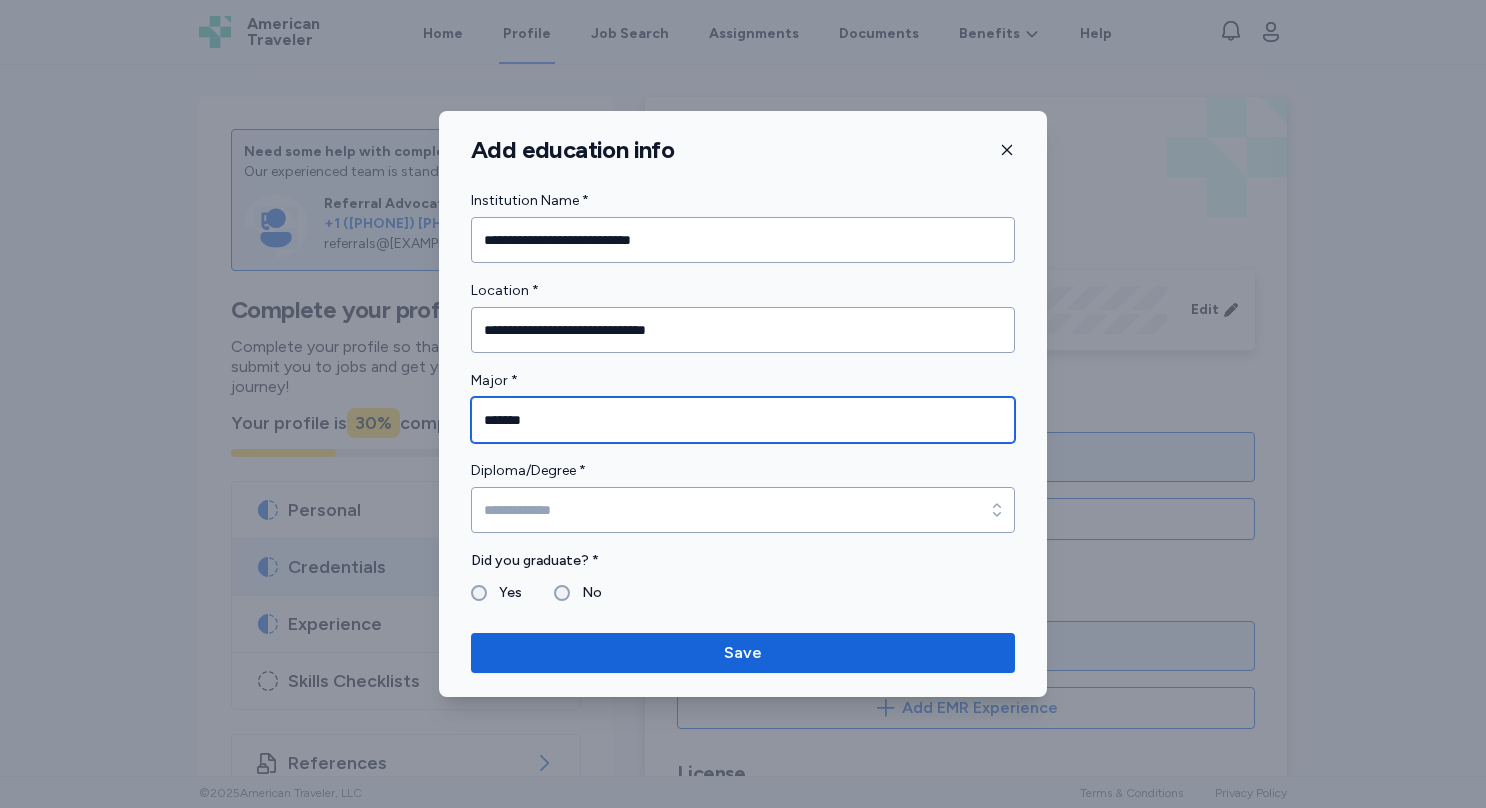 type on "*******" 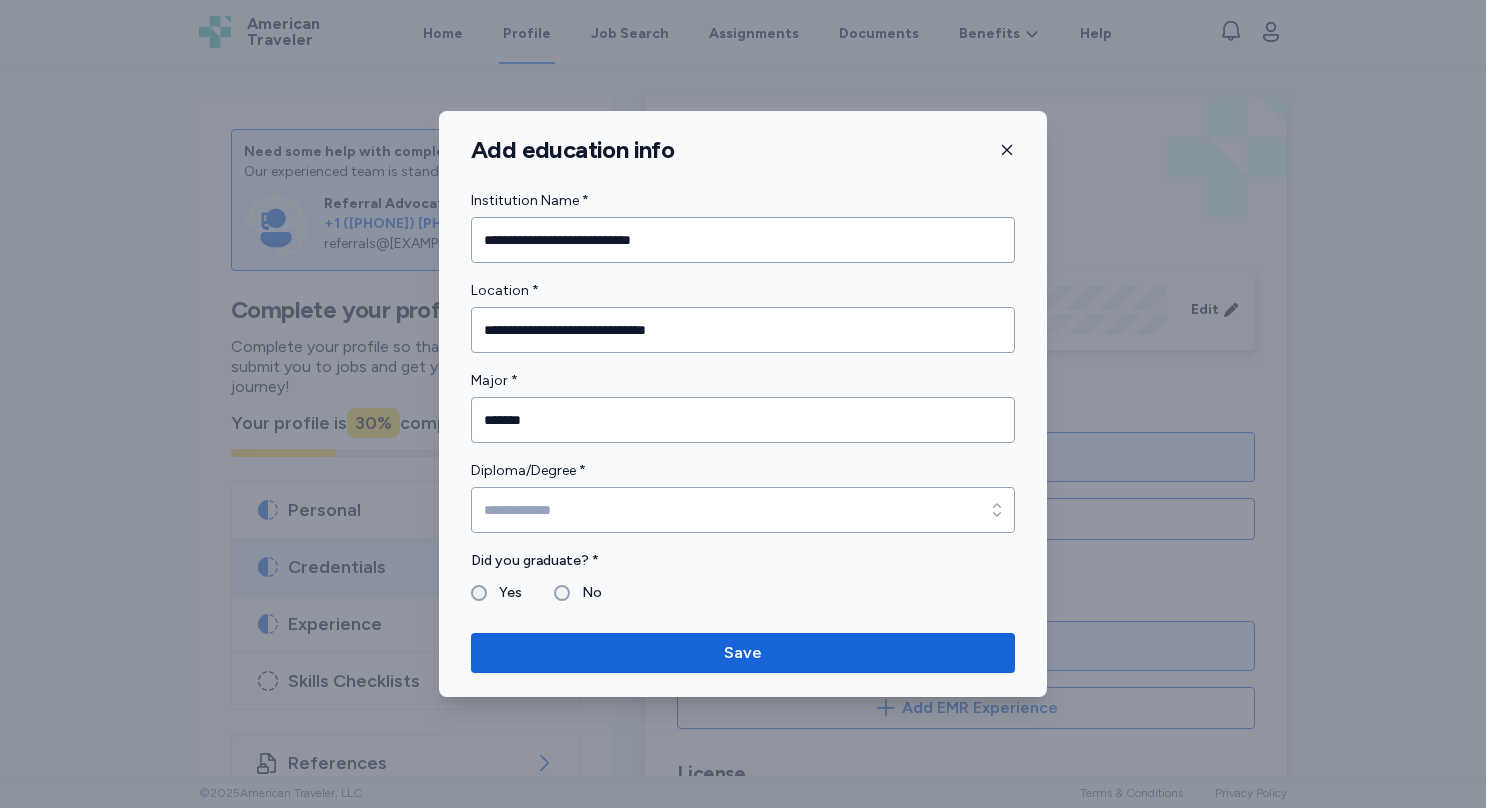 click on "**********" at bounding box center [743, 397] 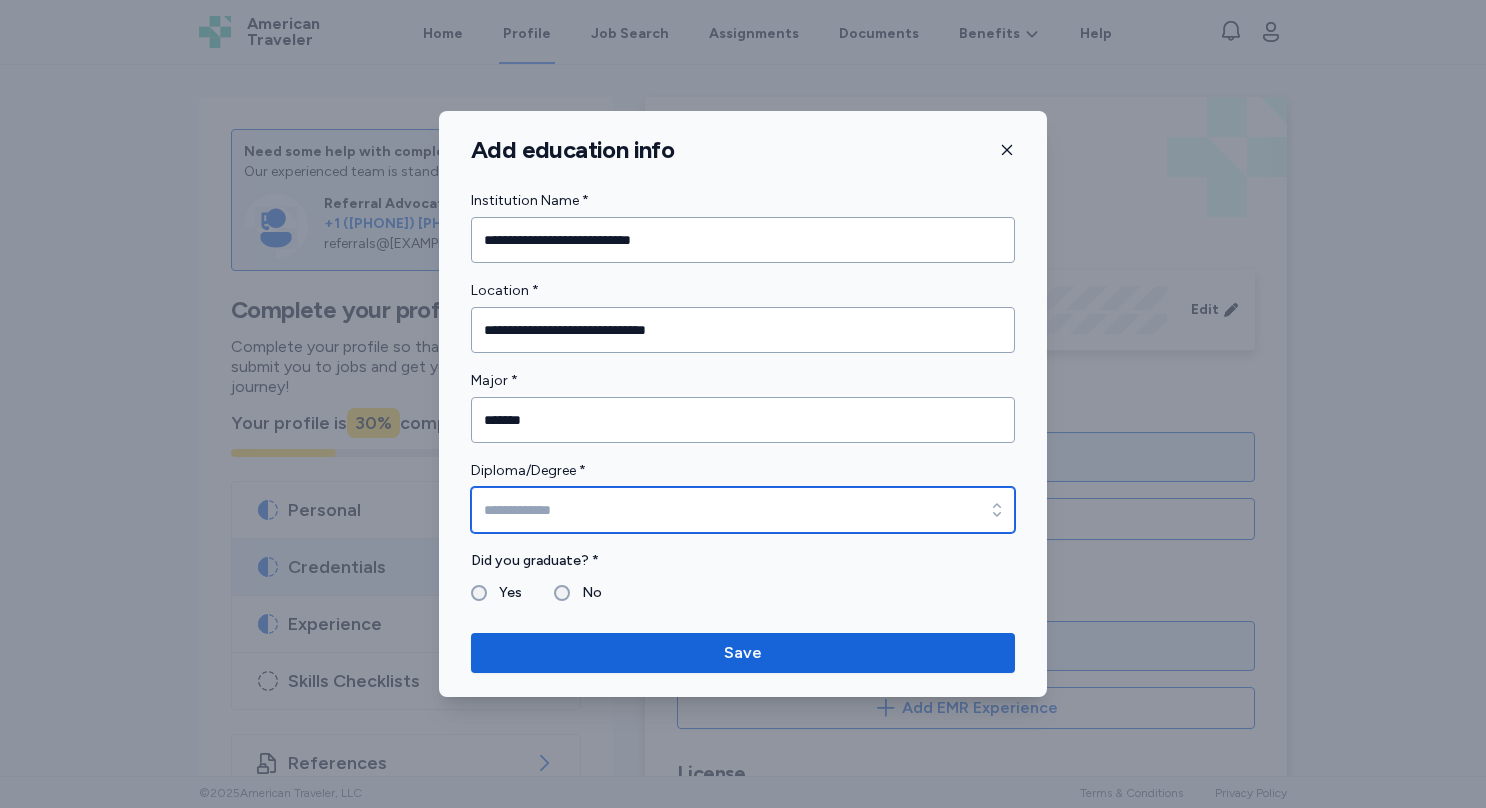click on "Diploma/Degree *" at bounding box center (743, 510) 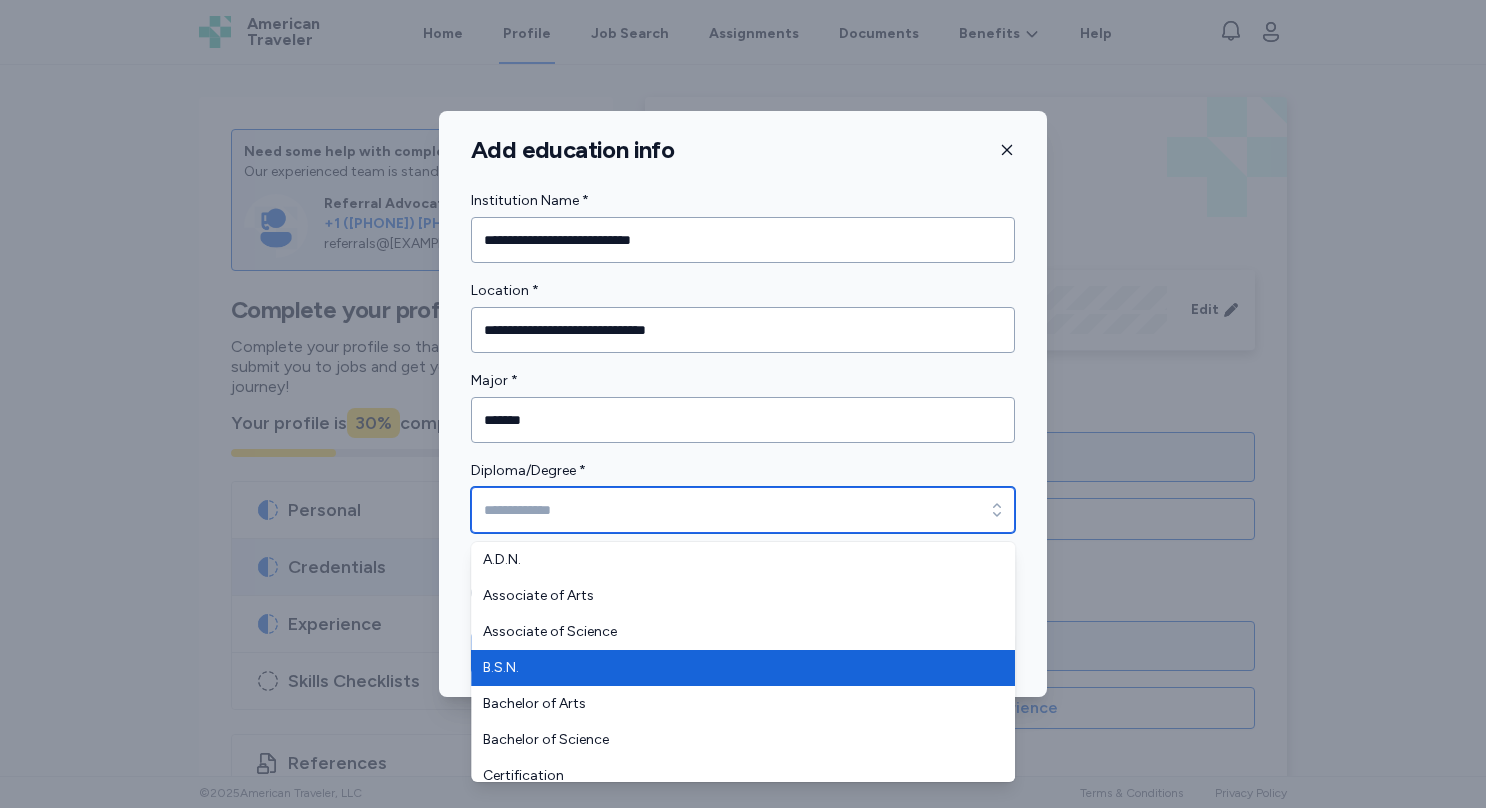 type on "******" 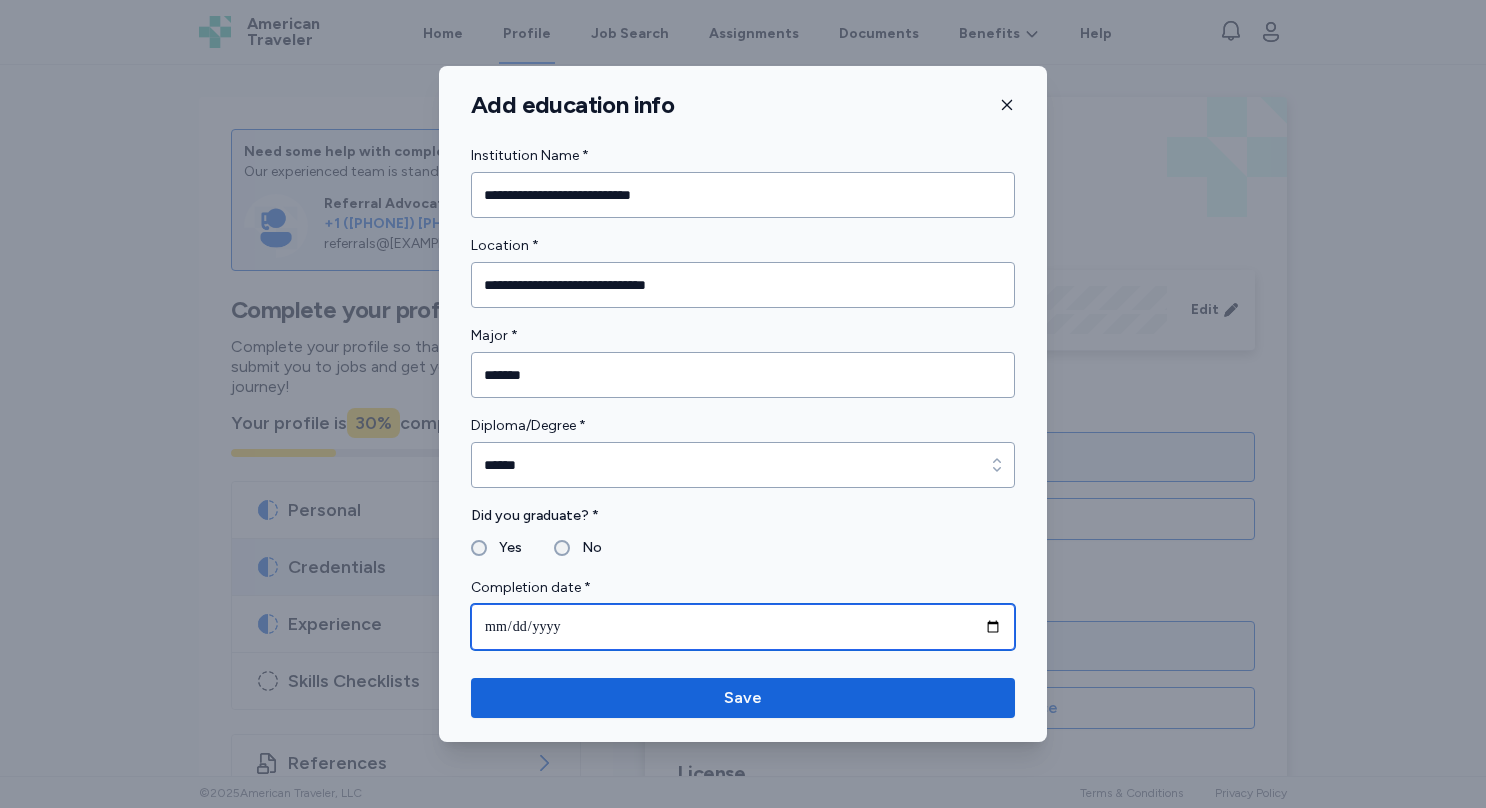 click at bounding box center [743, 627] 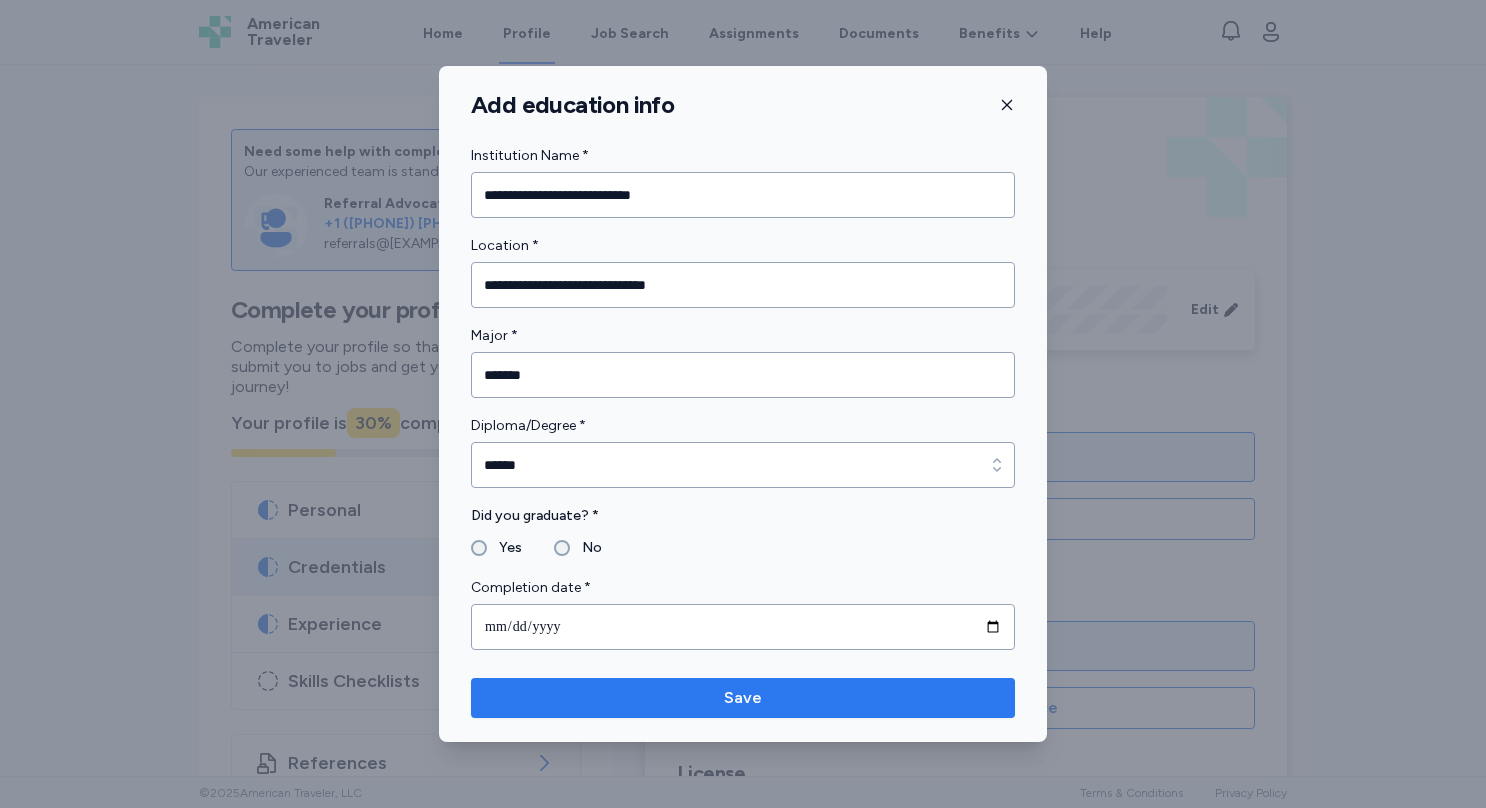 click on "Save" at bounding box center [743, 698] 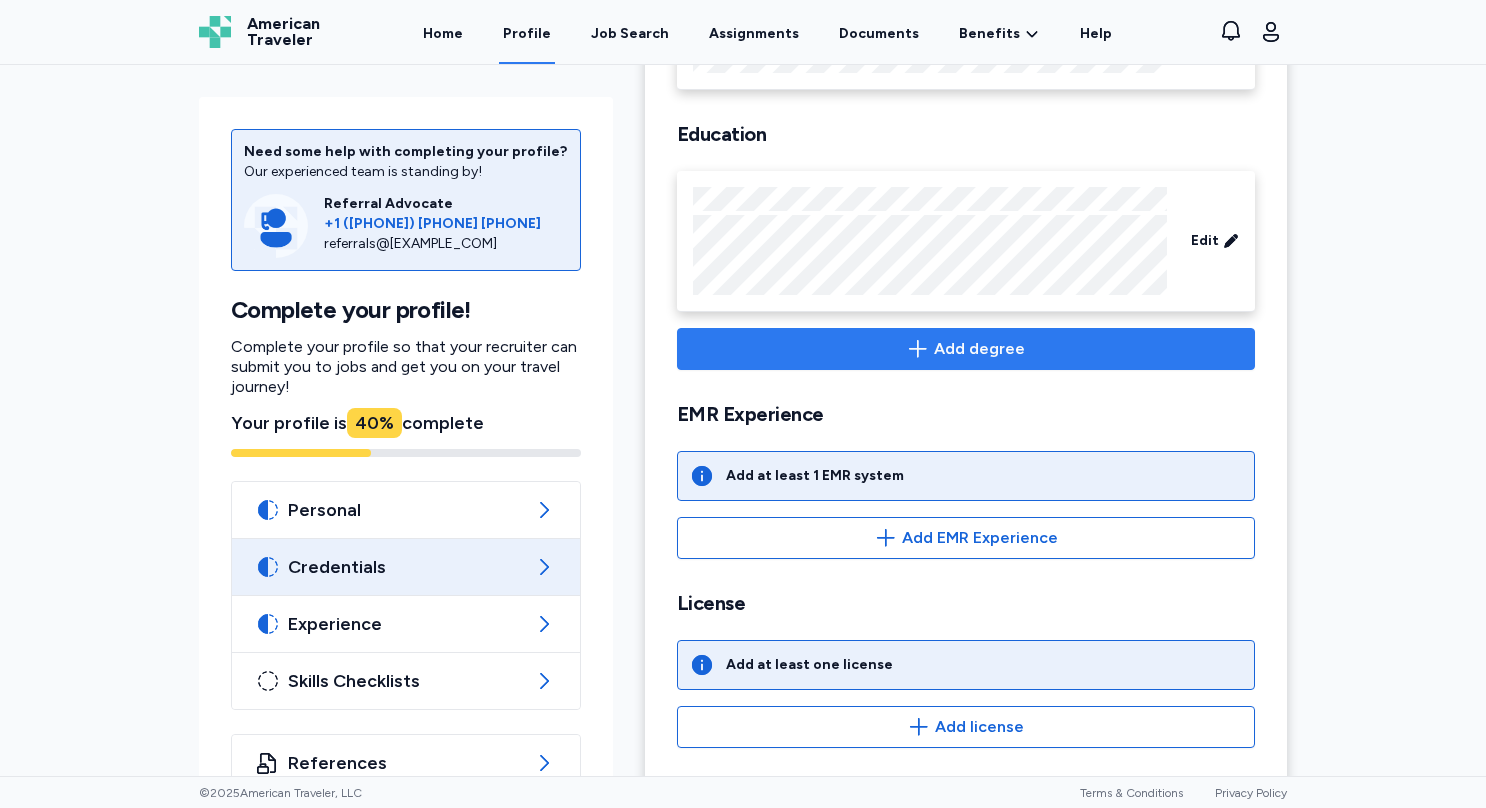 scroll, scrollTop: 300, scrollLeft: 0, axis: vertical 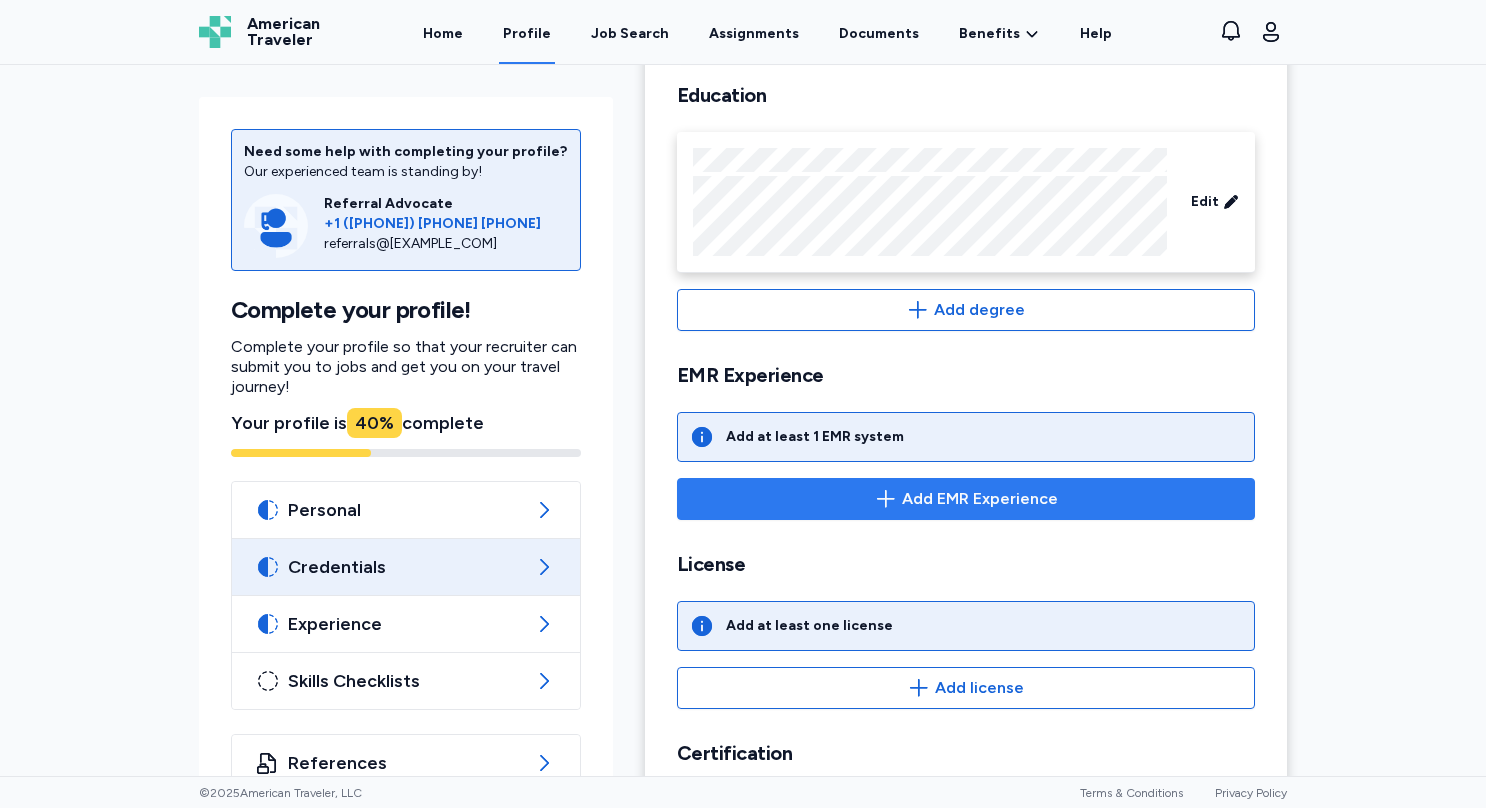 click on "Add EMR Experience" at bounding box center (980, 499) 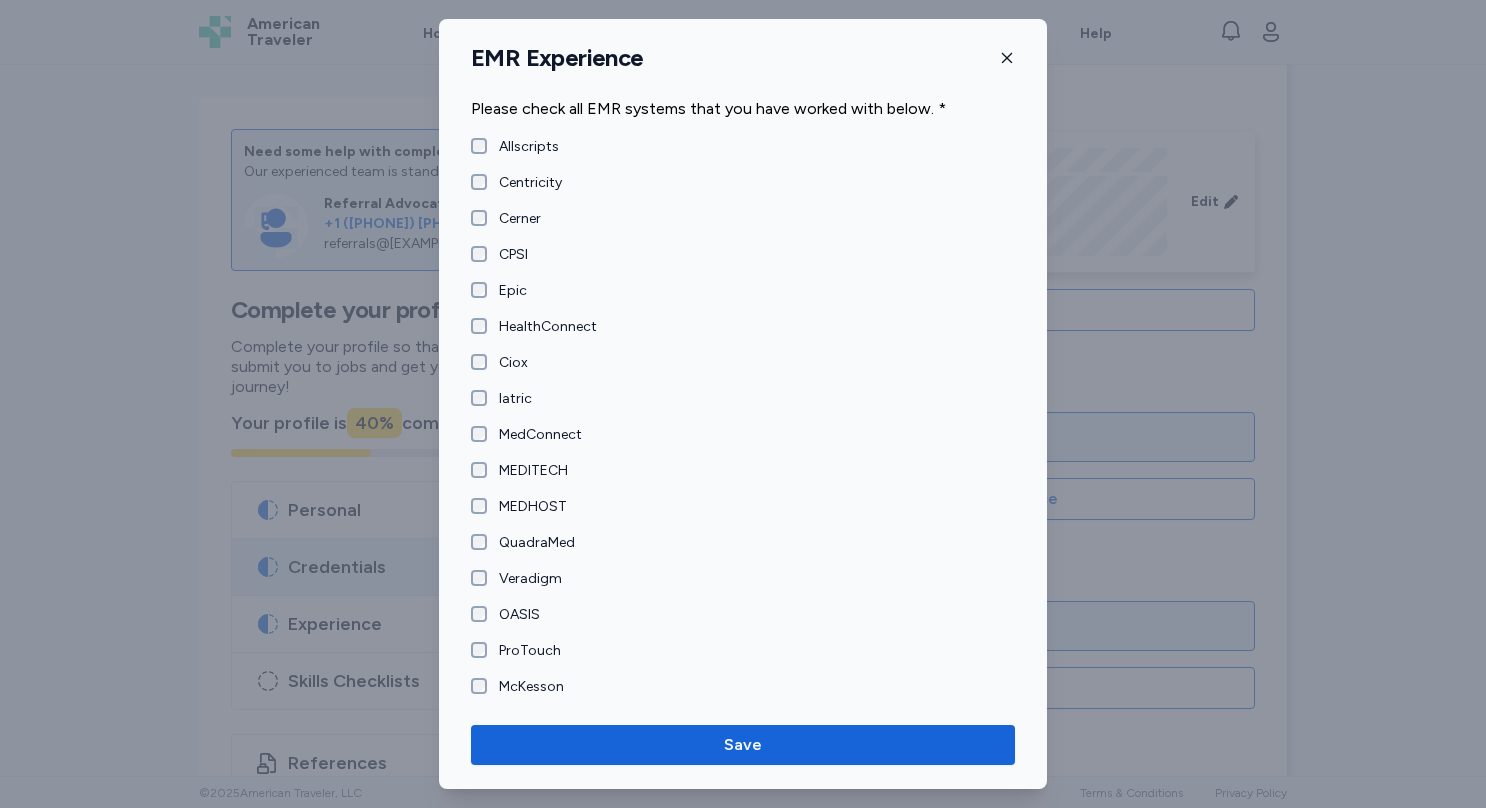 click at bounding box center (743, 404) 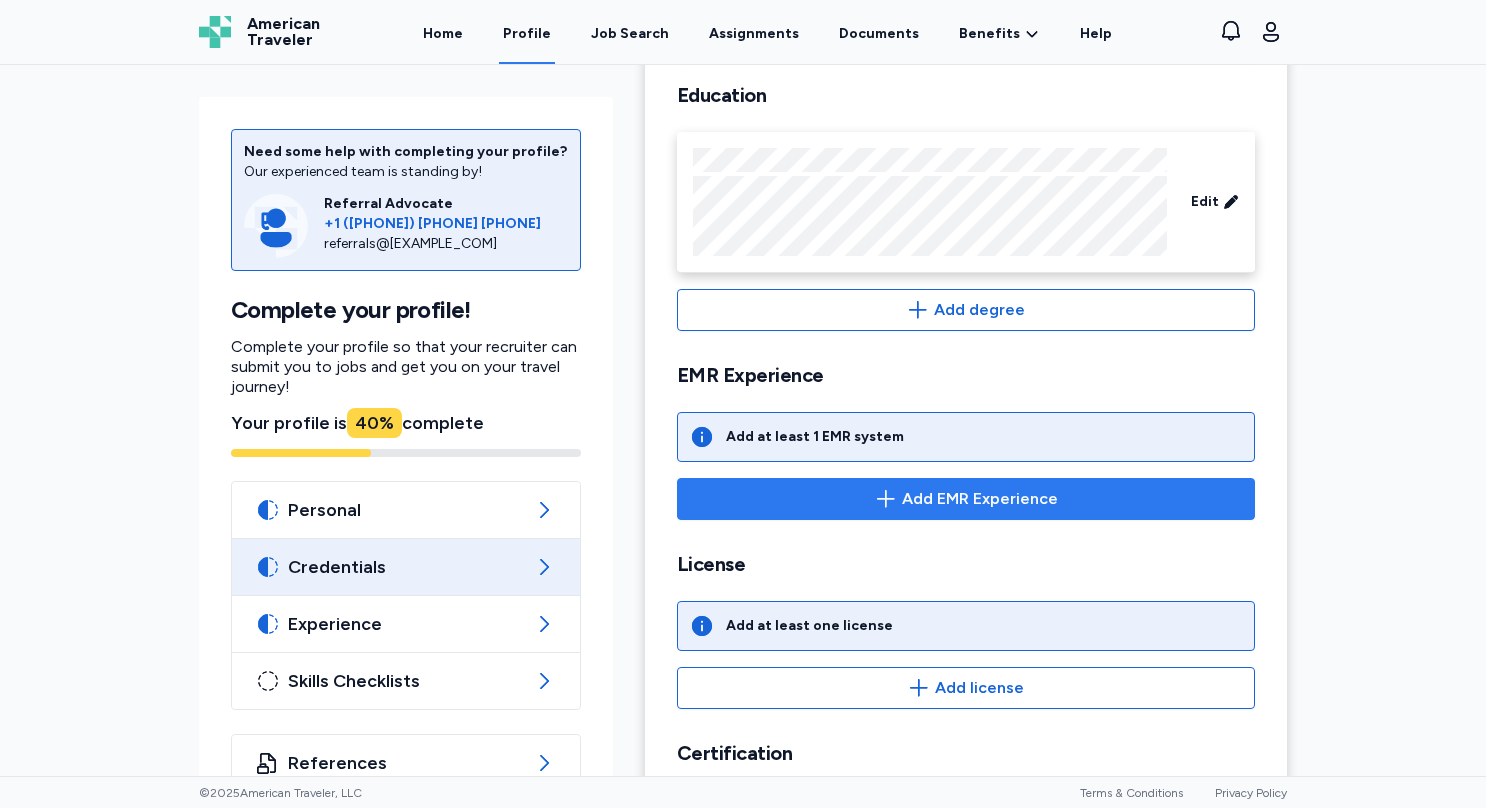click on "Add EMR Experience" at bounding box center (966, 499) 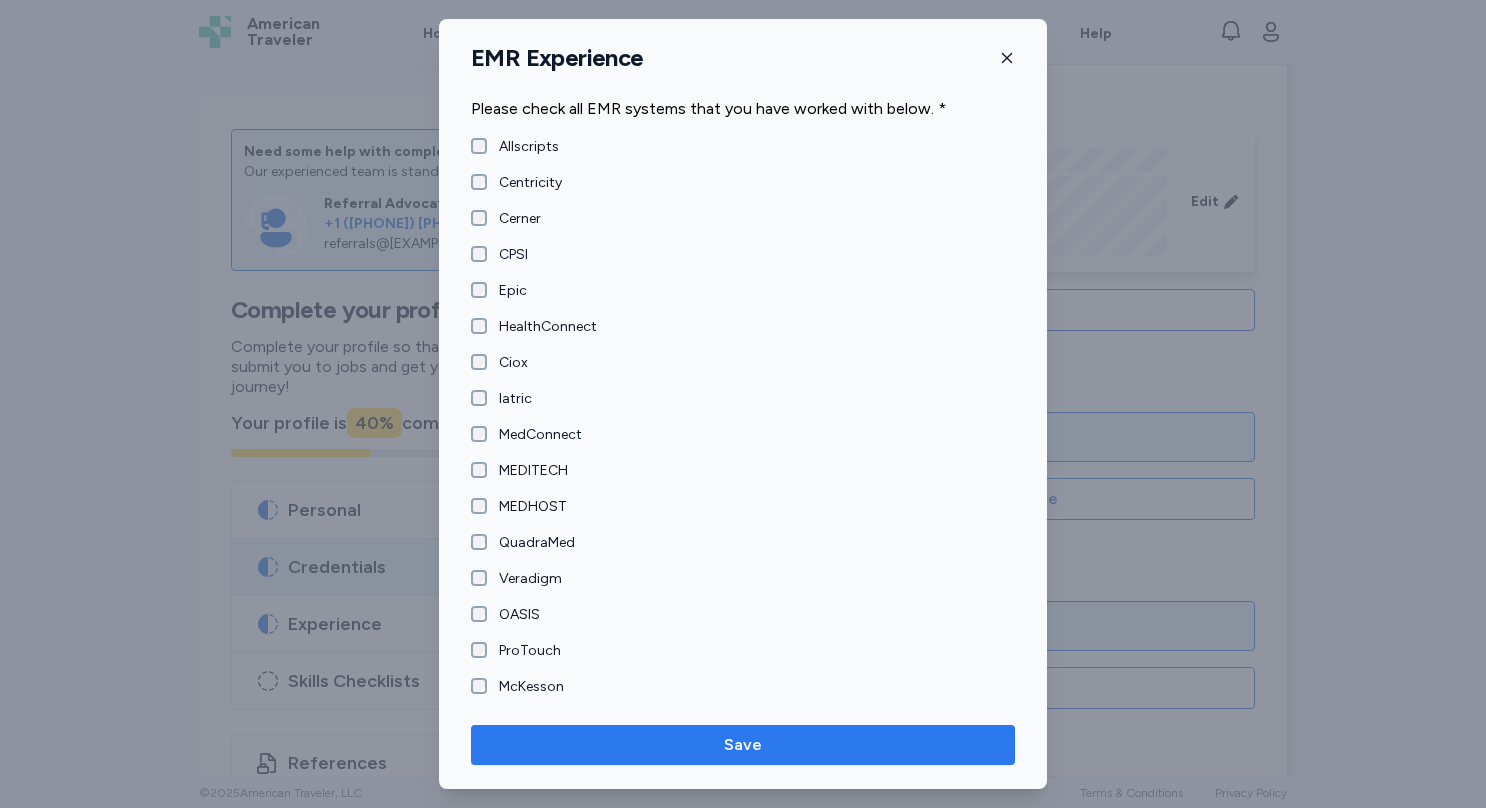 click on "Save" at bounding box center (743, 745) 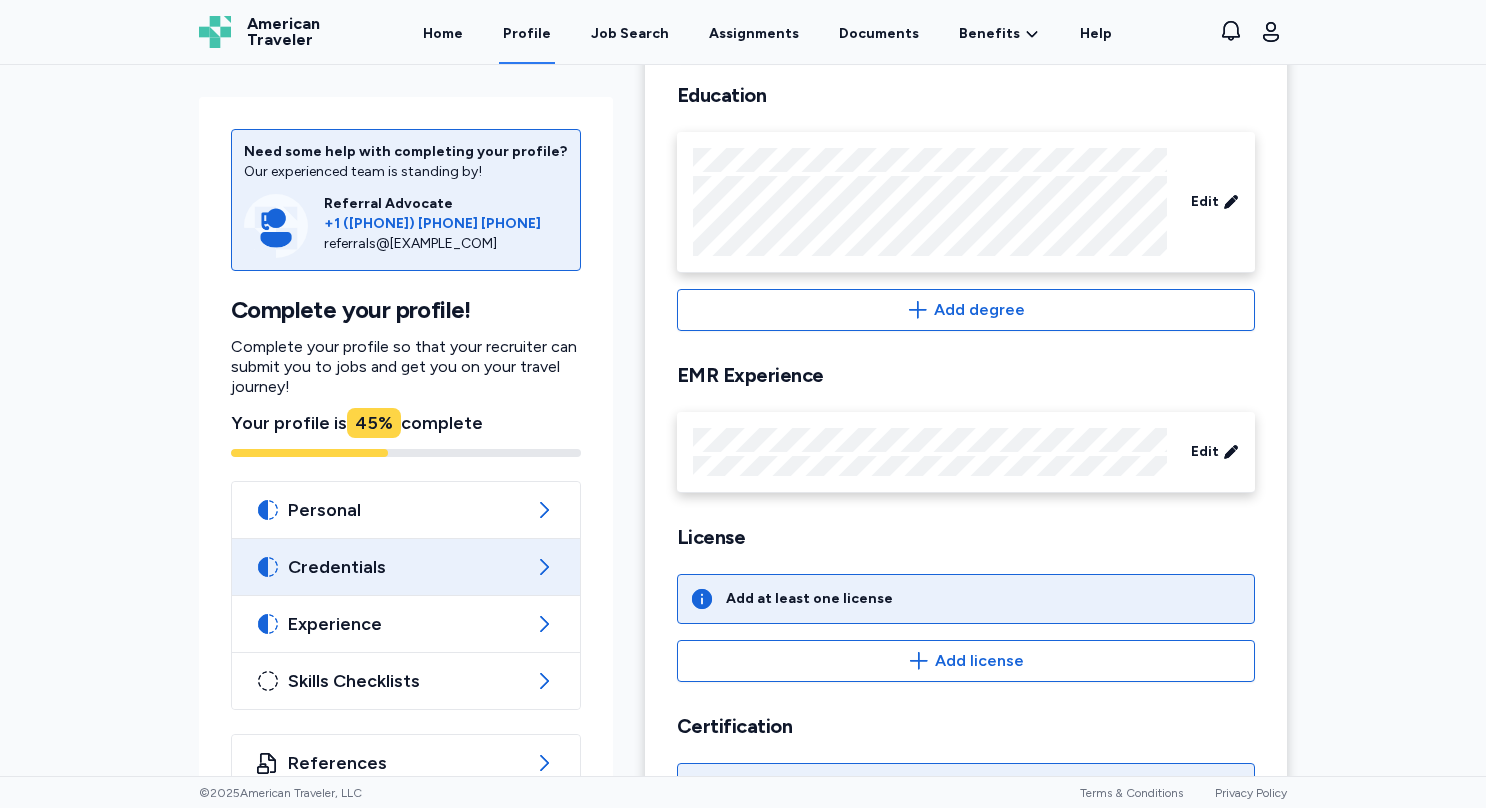 scroll, scrollTop: 438, scrollLeft: 0, axis: vertical 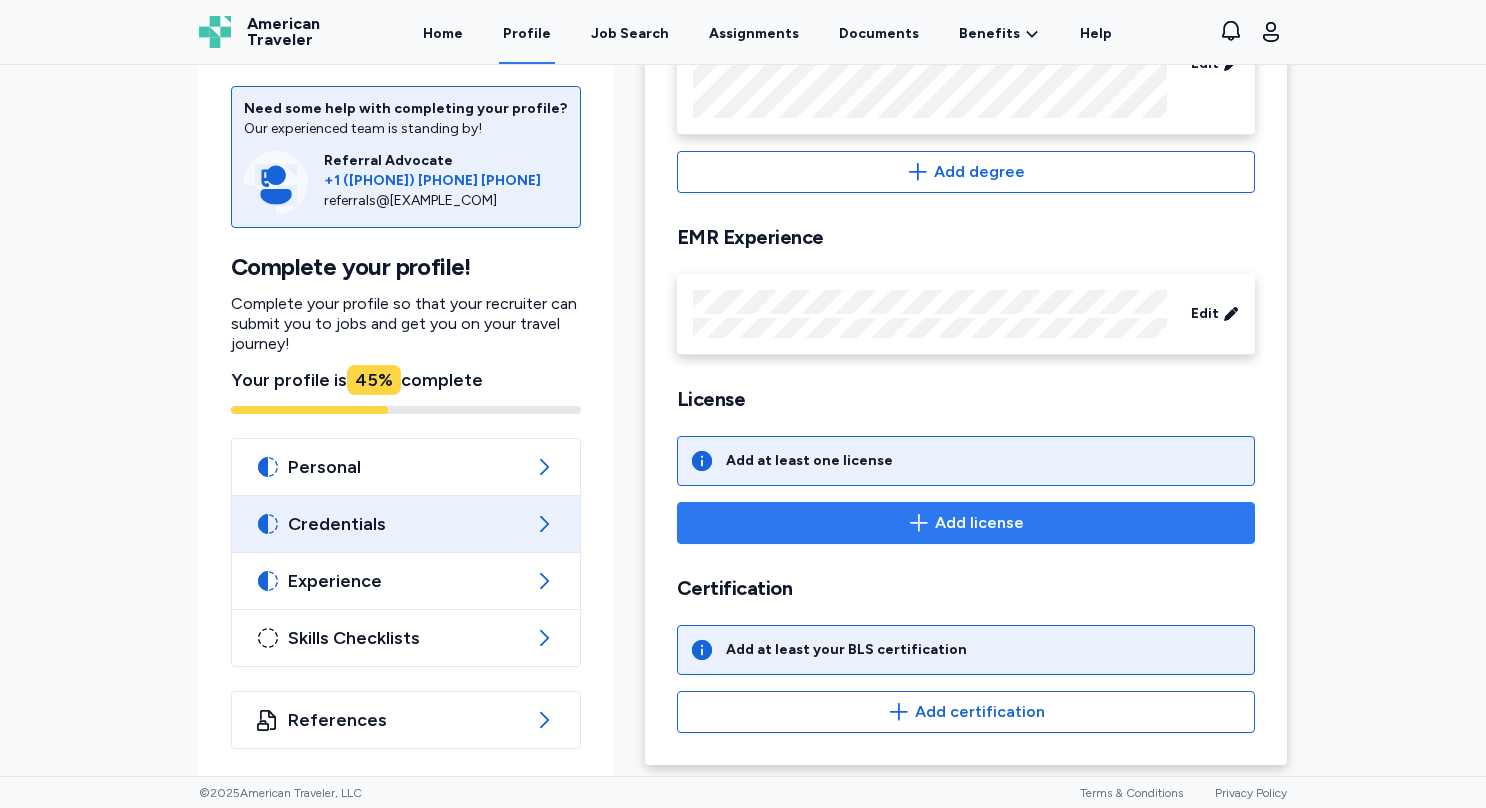 click 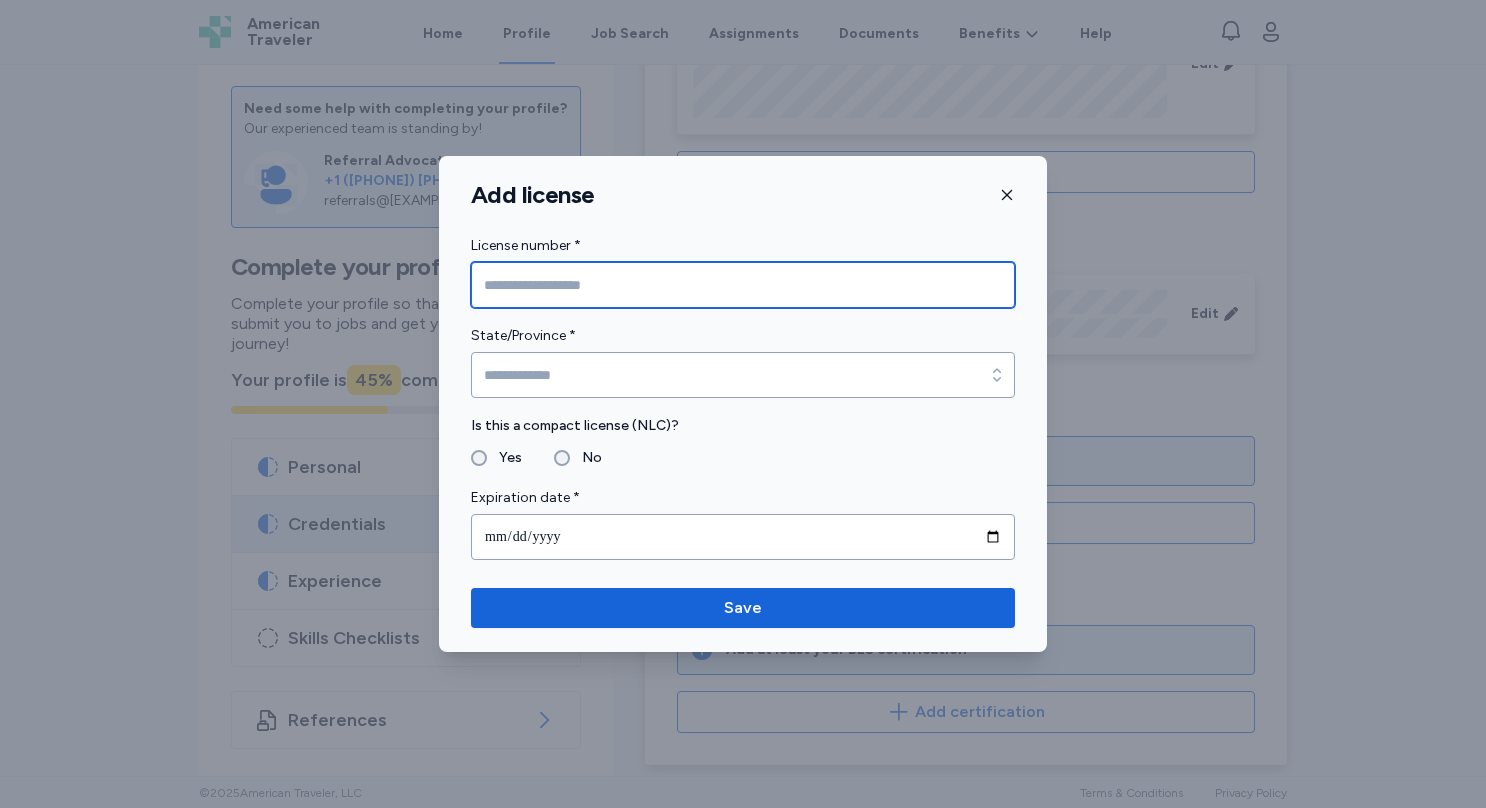 click at bounding box center (743, 285) 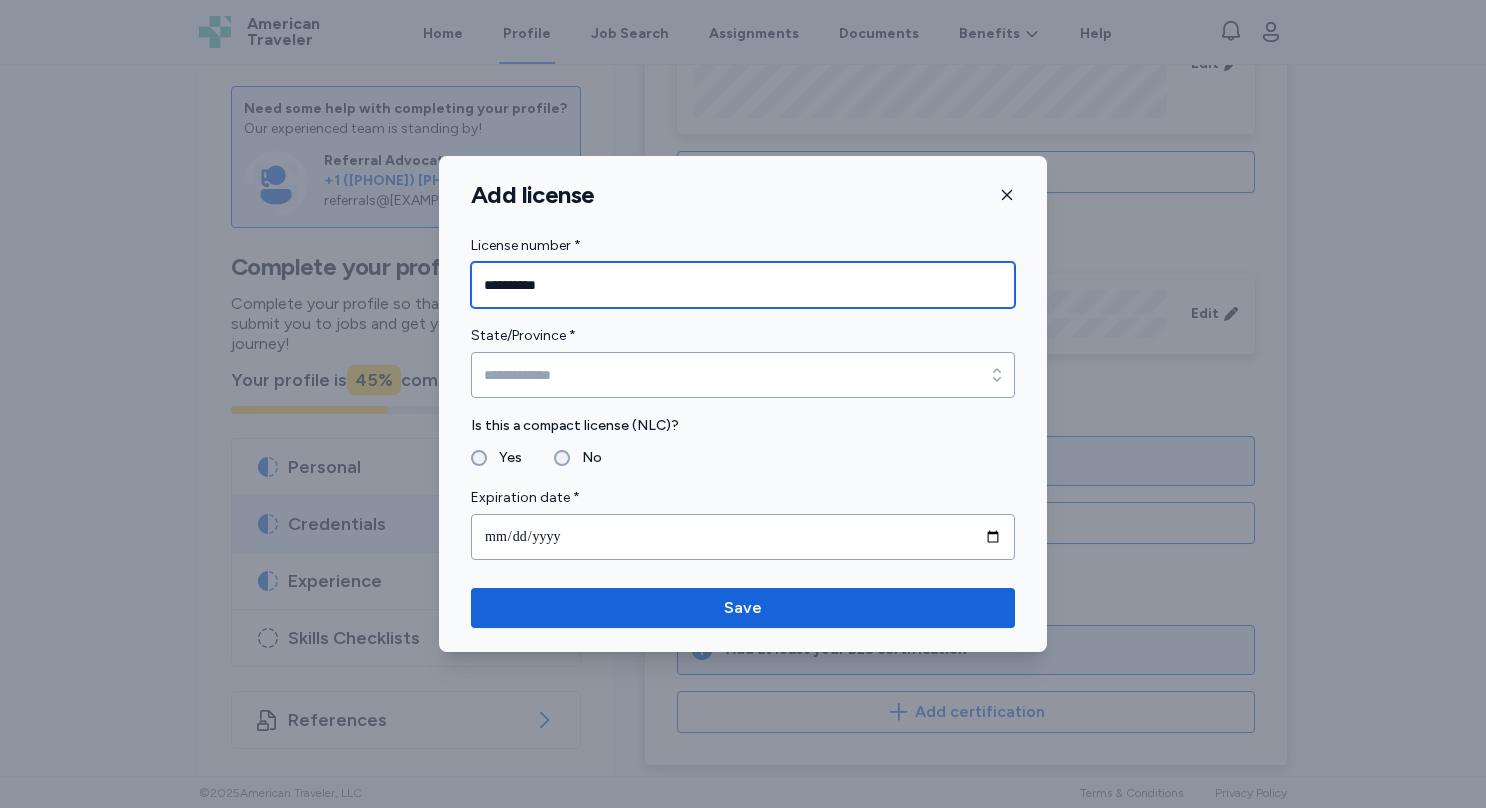type on "**********" 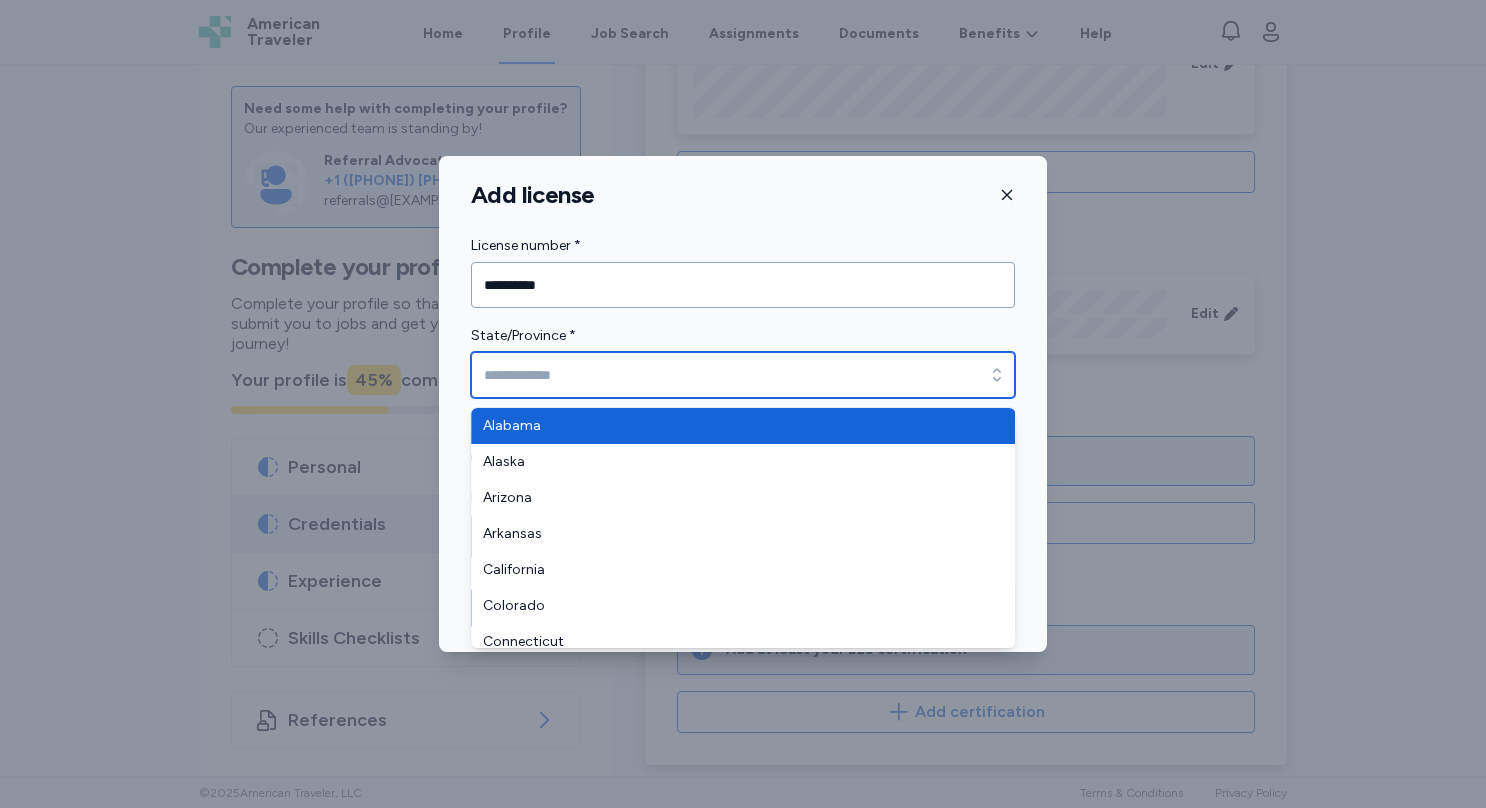 click on "State/Province *" at bounding box center [743, 375] 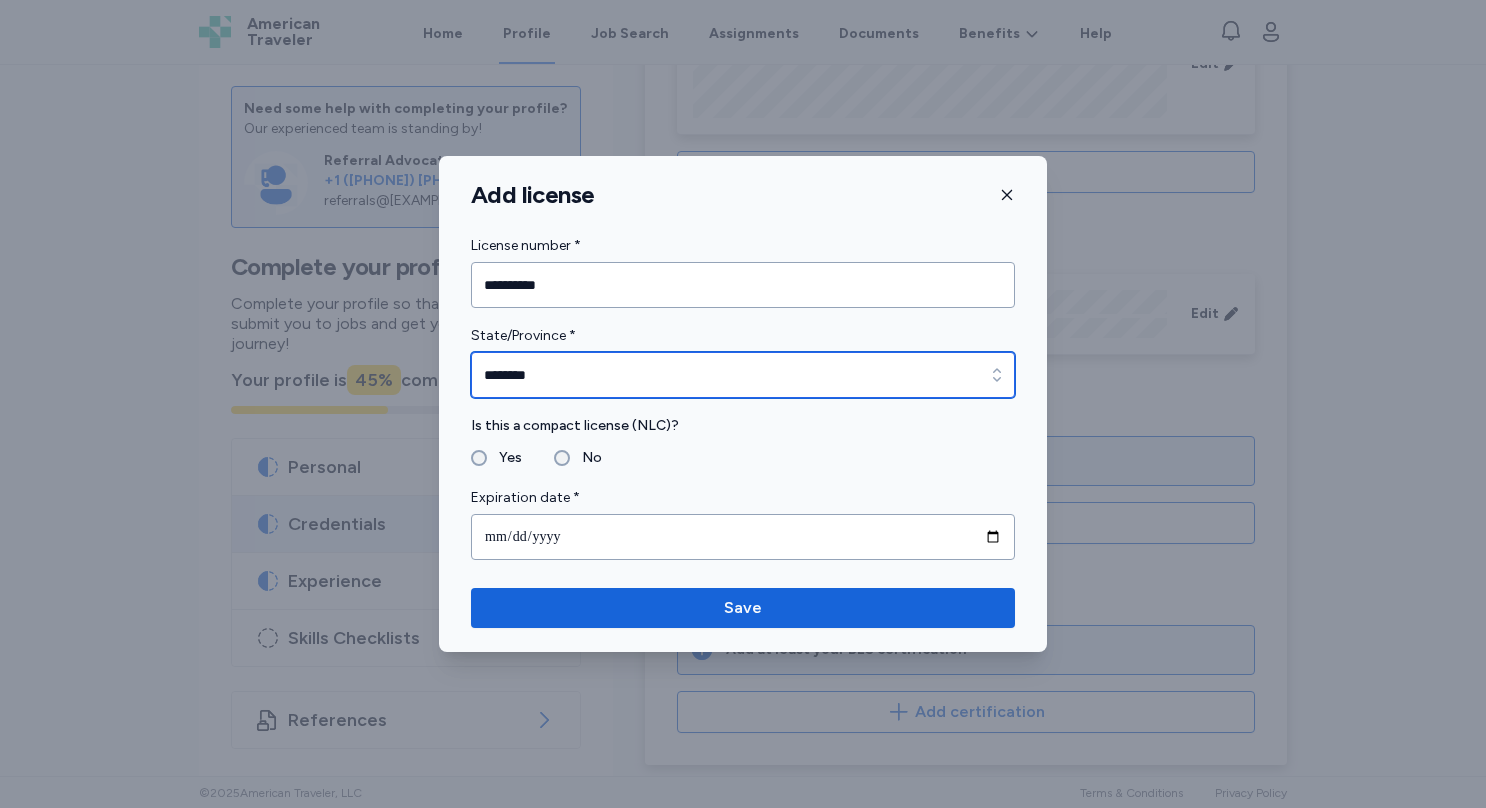 type on "********" 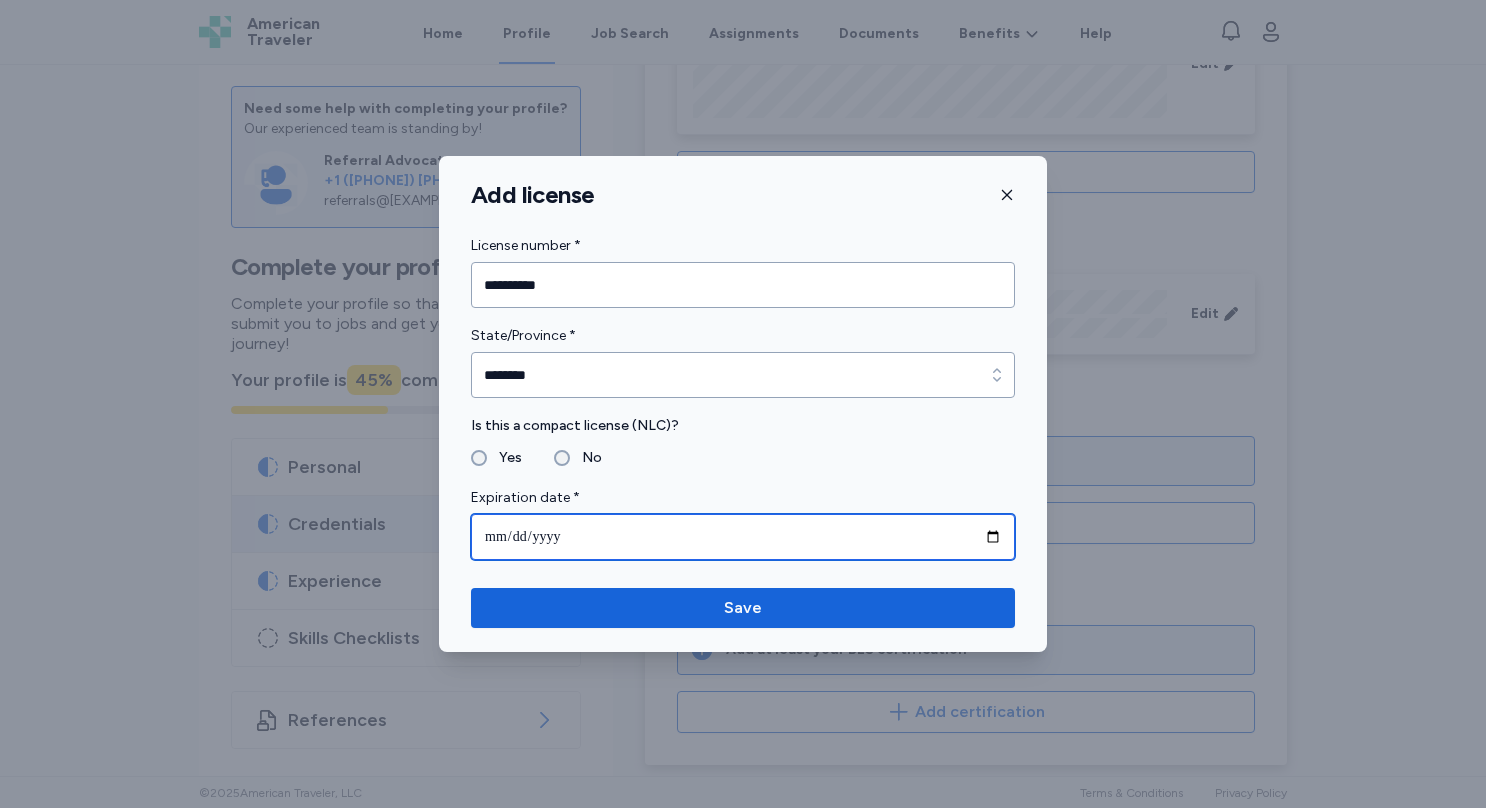 click at bounding box center (743, 537) 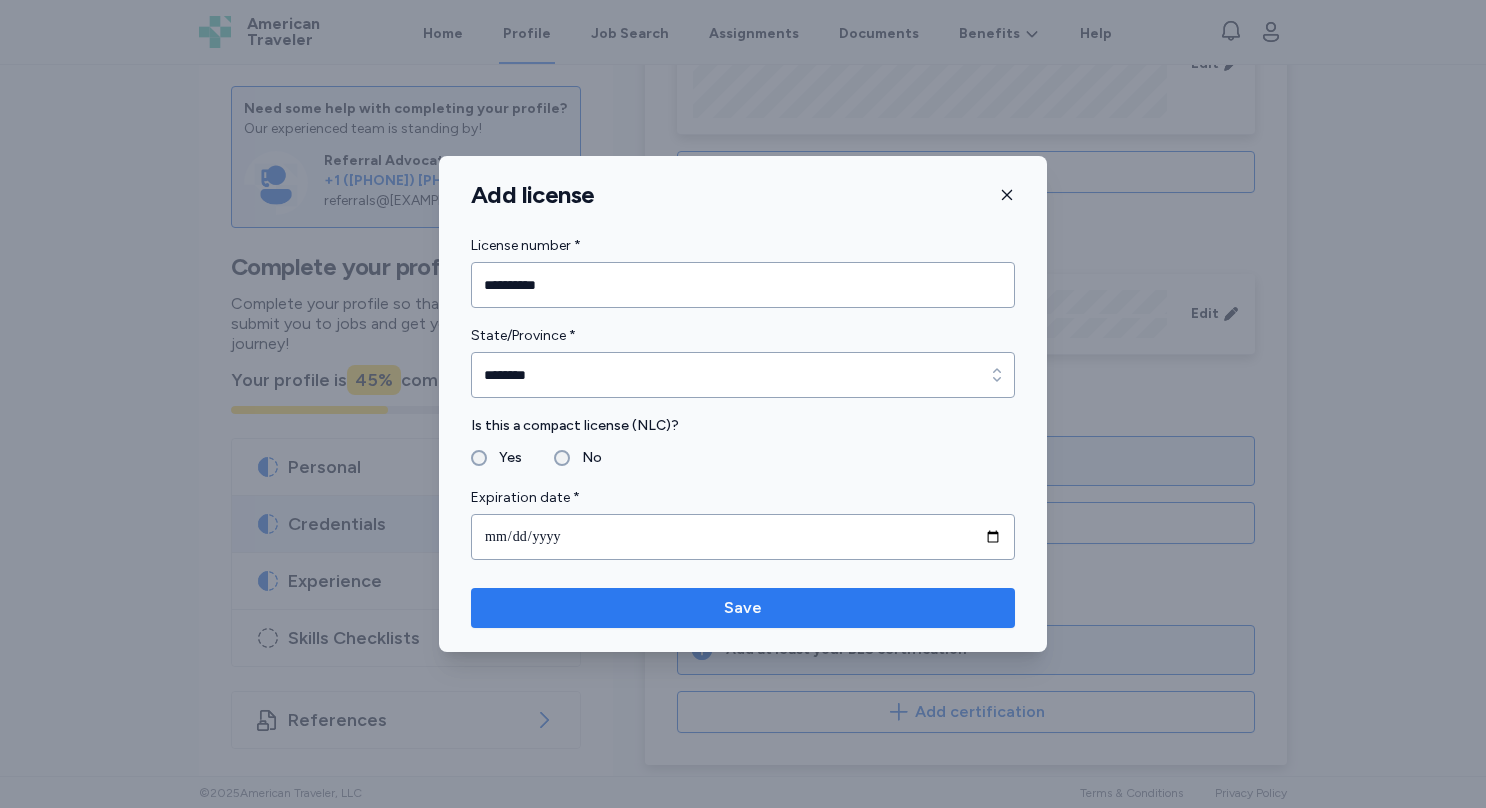 click on "Save" at bounding box center [743, 608] 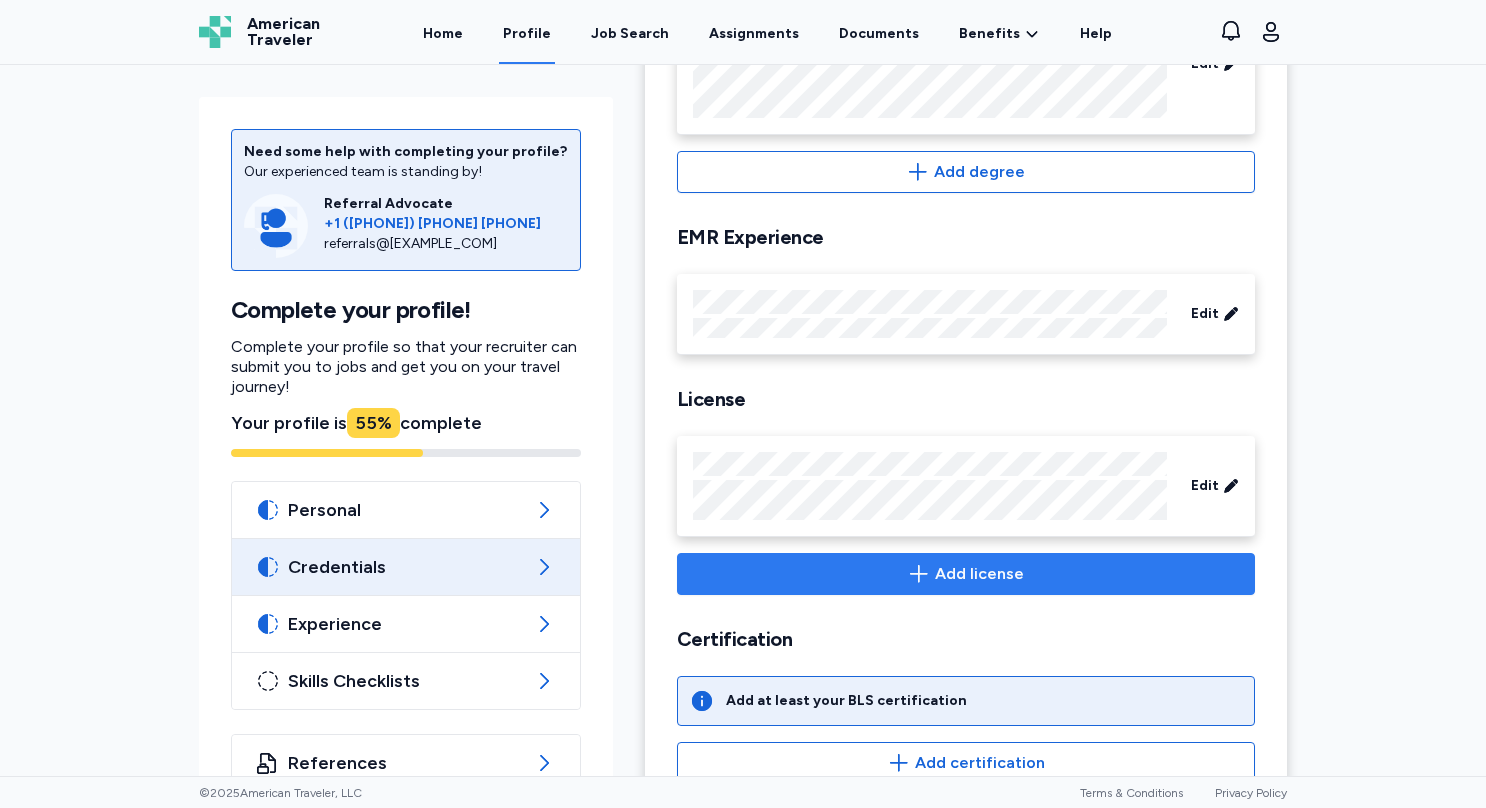 click 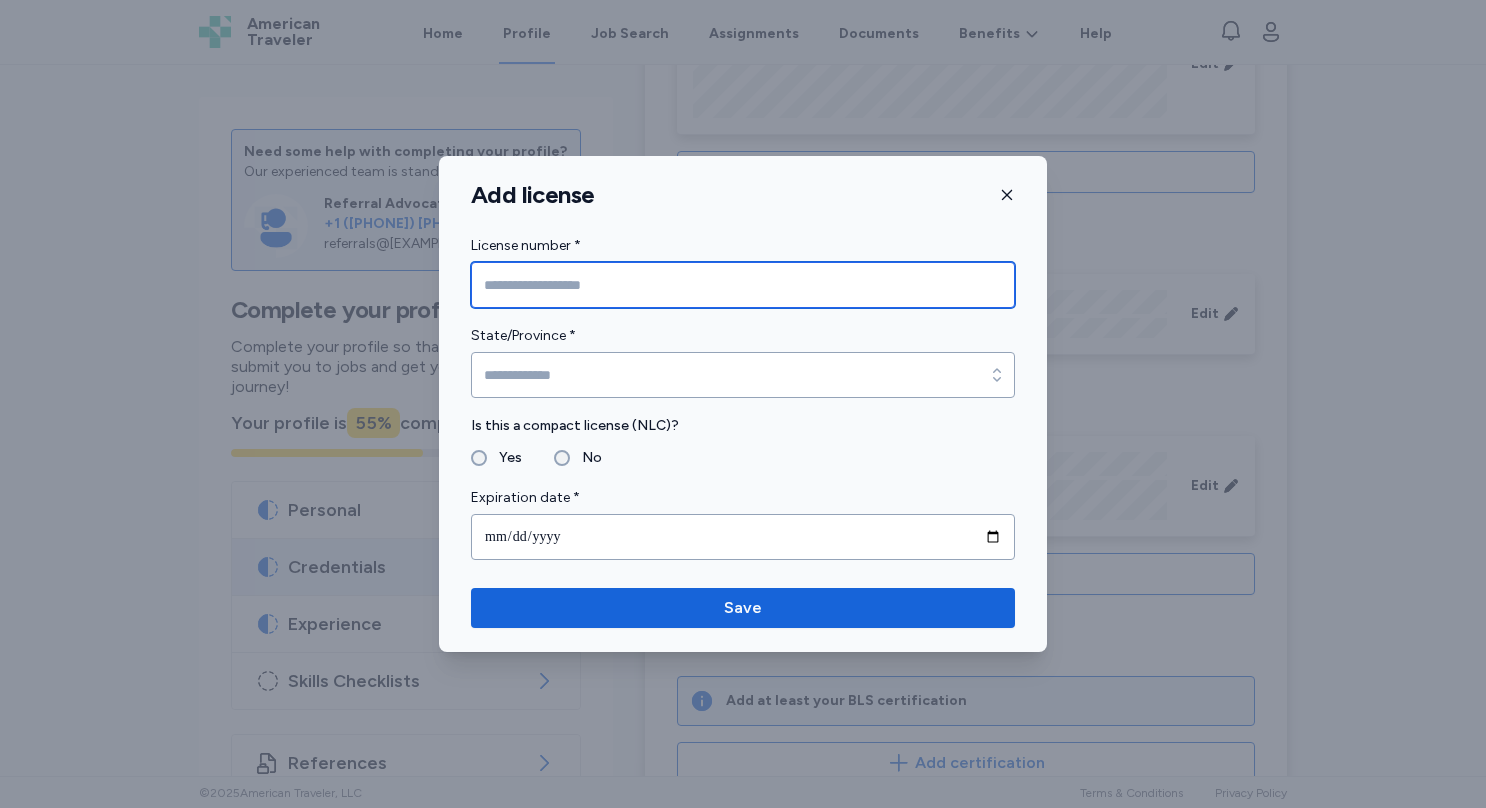 click at bounding box center [743, 285] 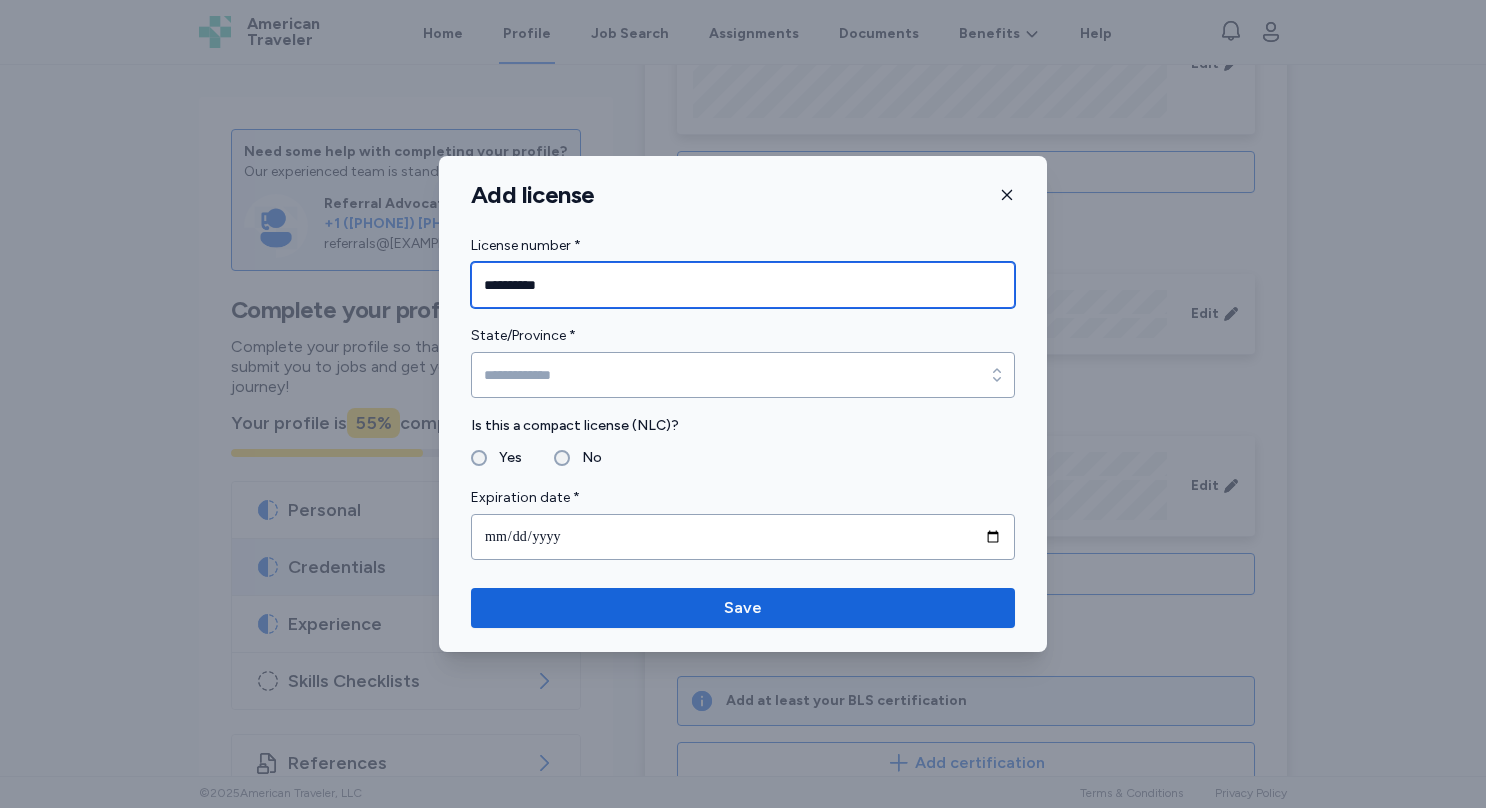 type on "**********" 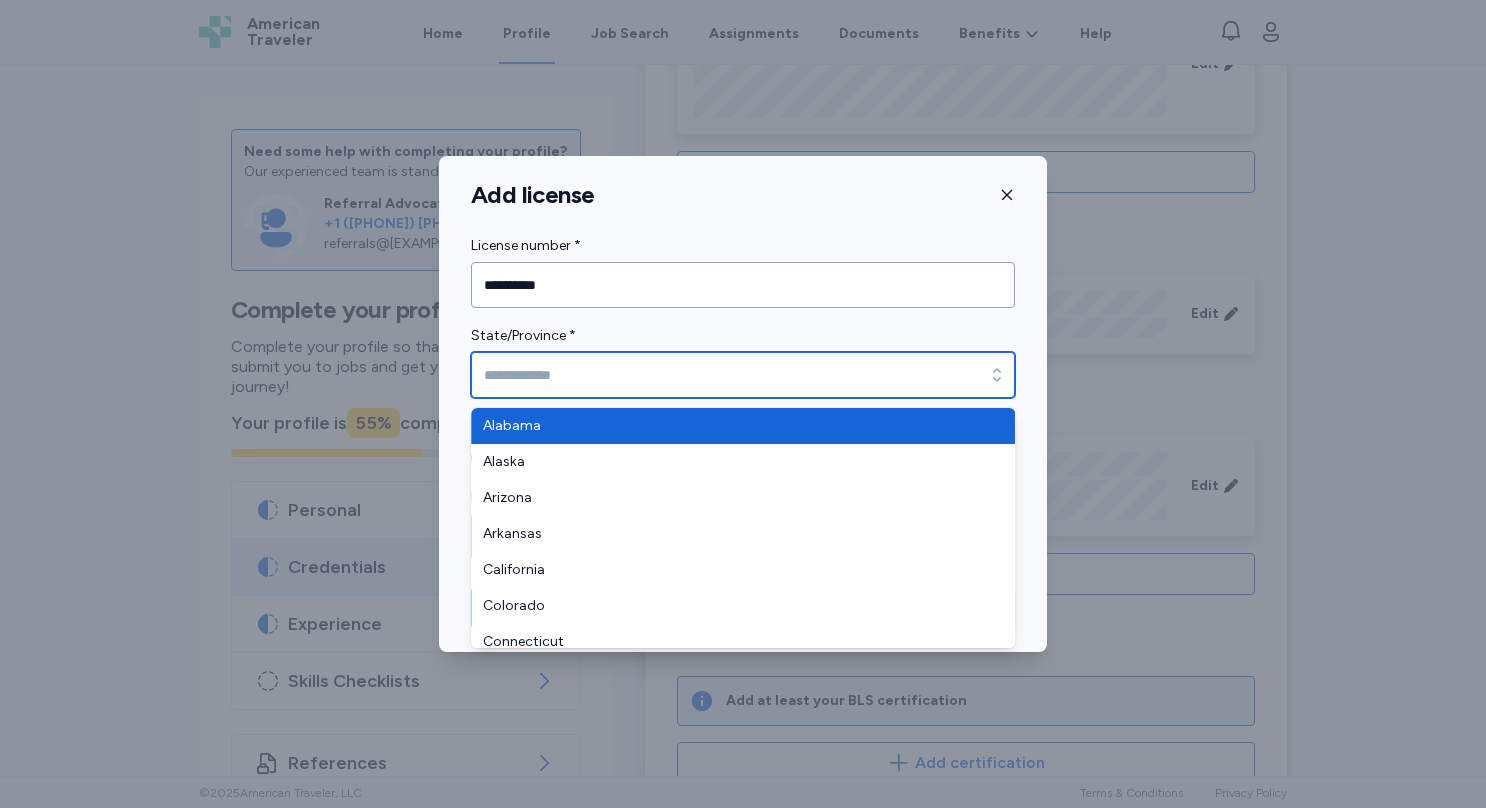 click on "State/Province *" at bounding box center [743, 375] 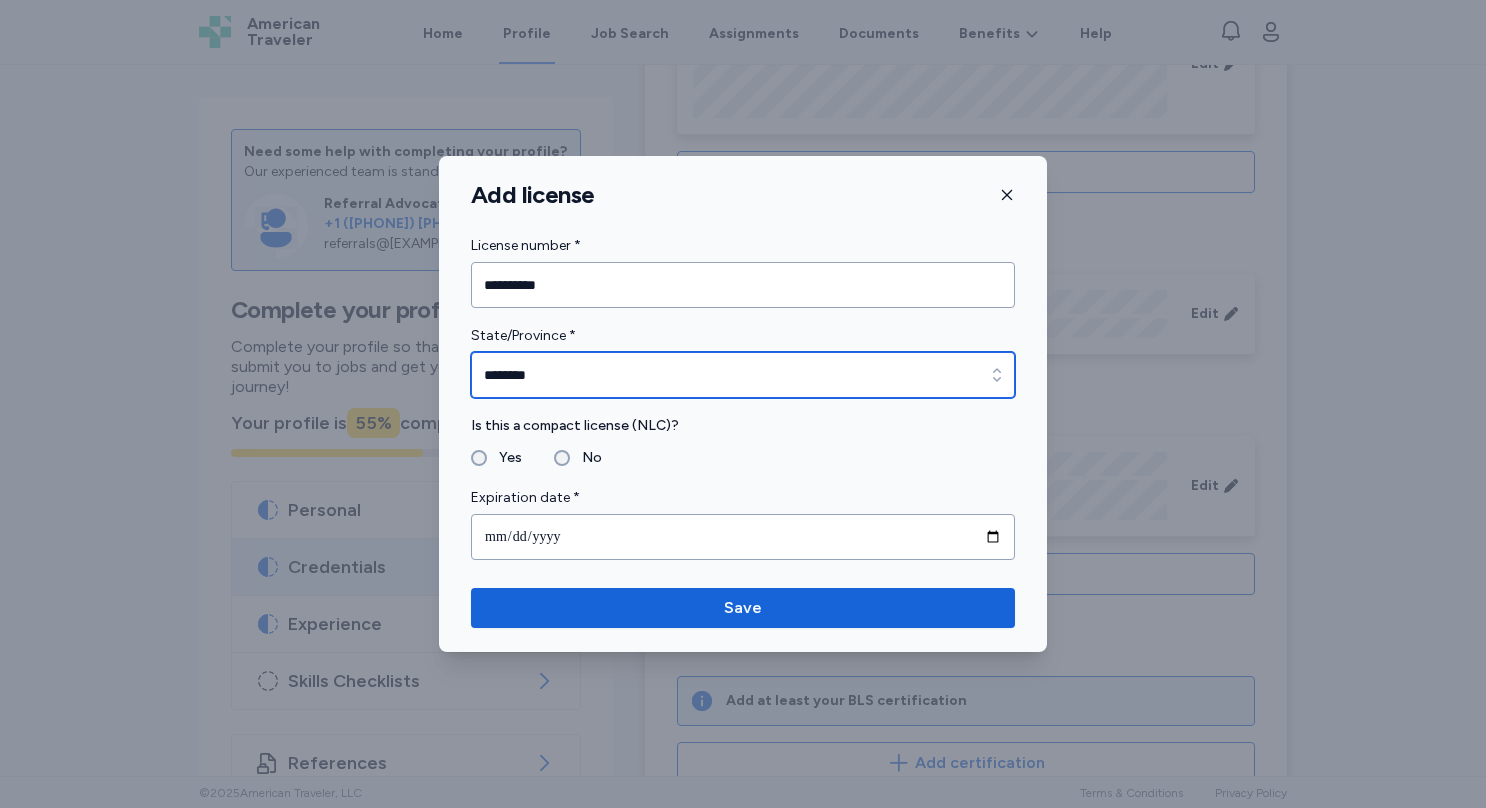 type on "********" 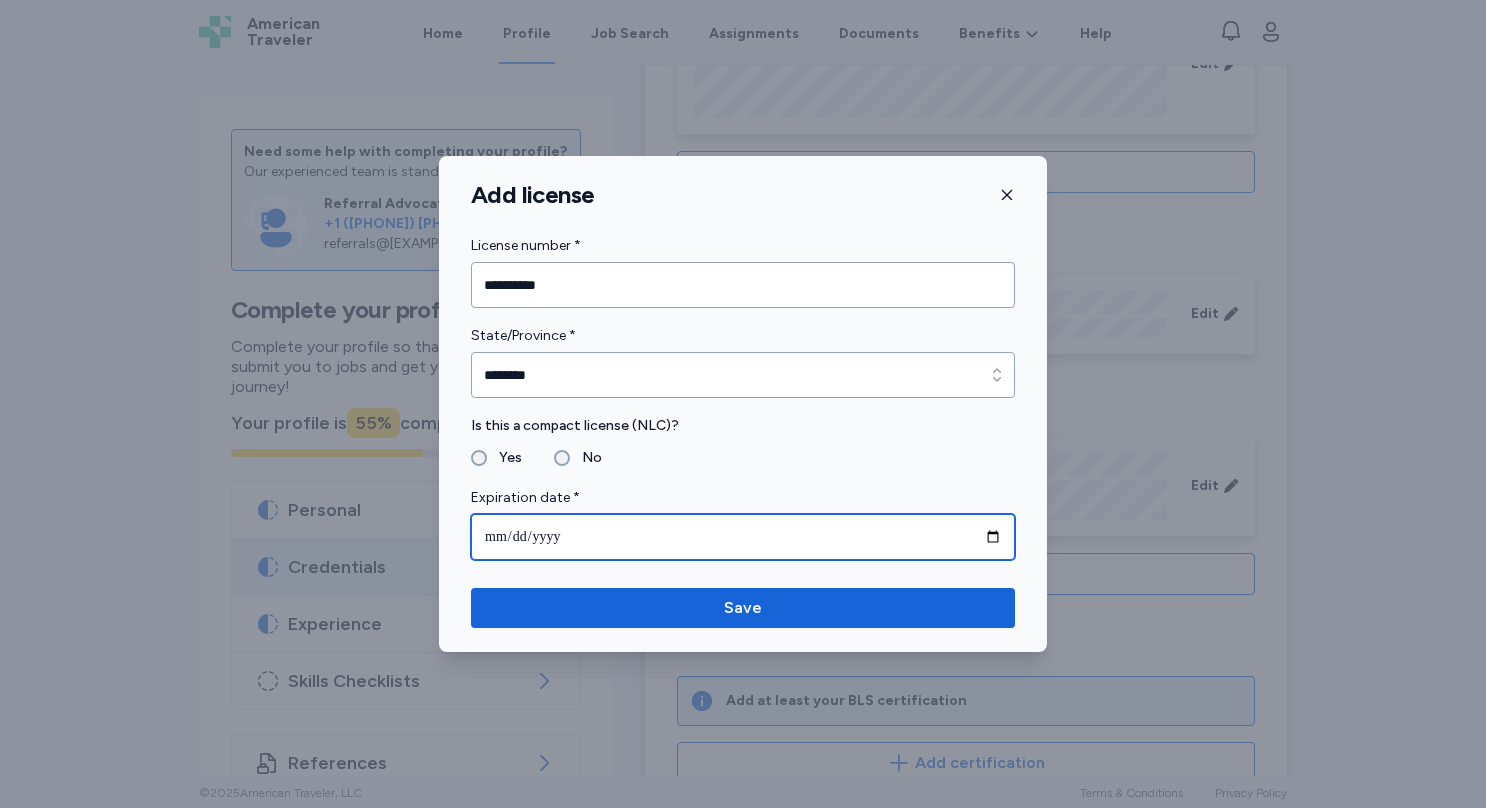 click at bounding box center (743, 537) 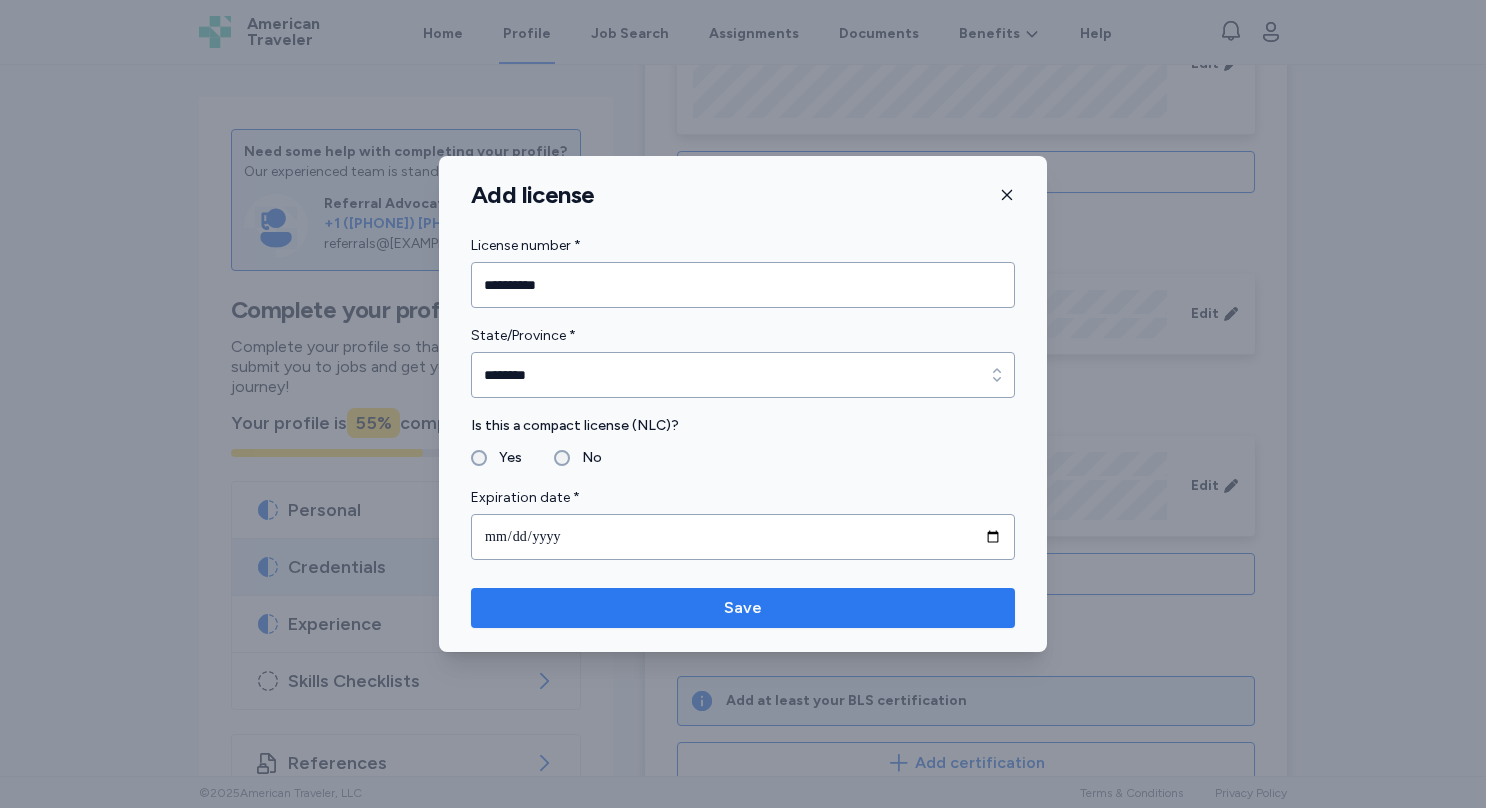 click on "Save" at bounding box center [743, 608] 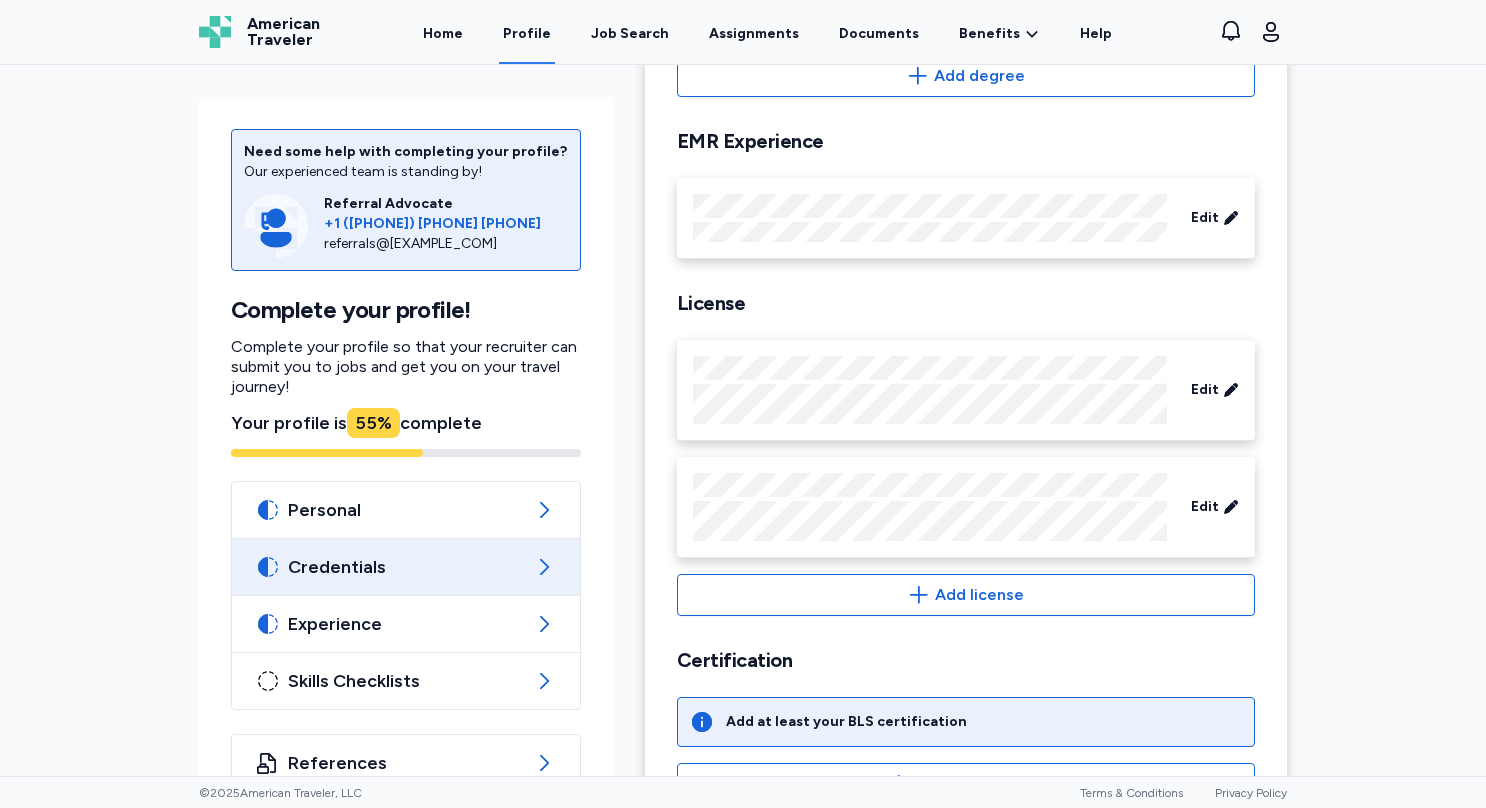 scroll, scrollTop: 536, scrollLeft: 0, axis: vertical 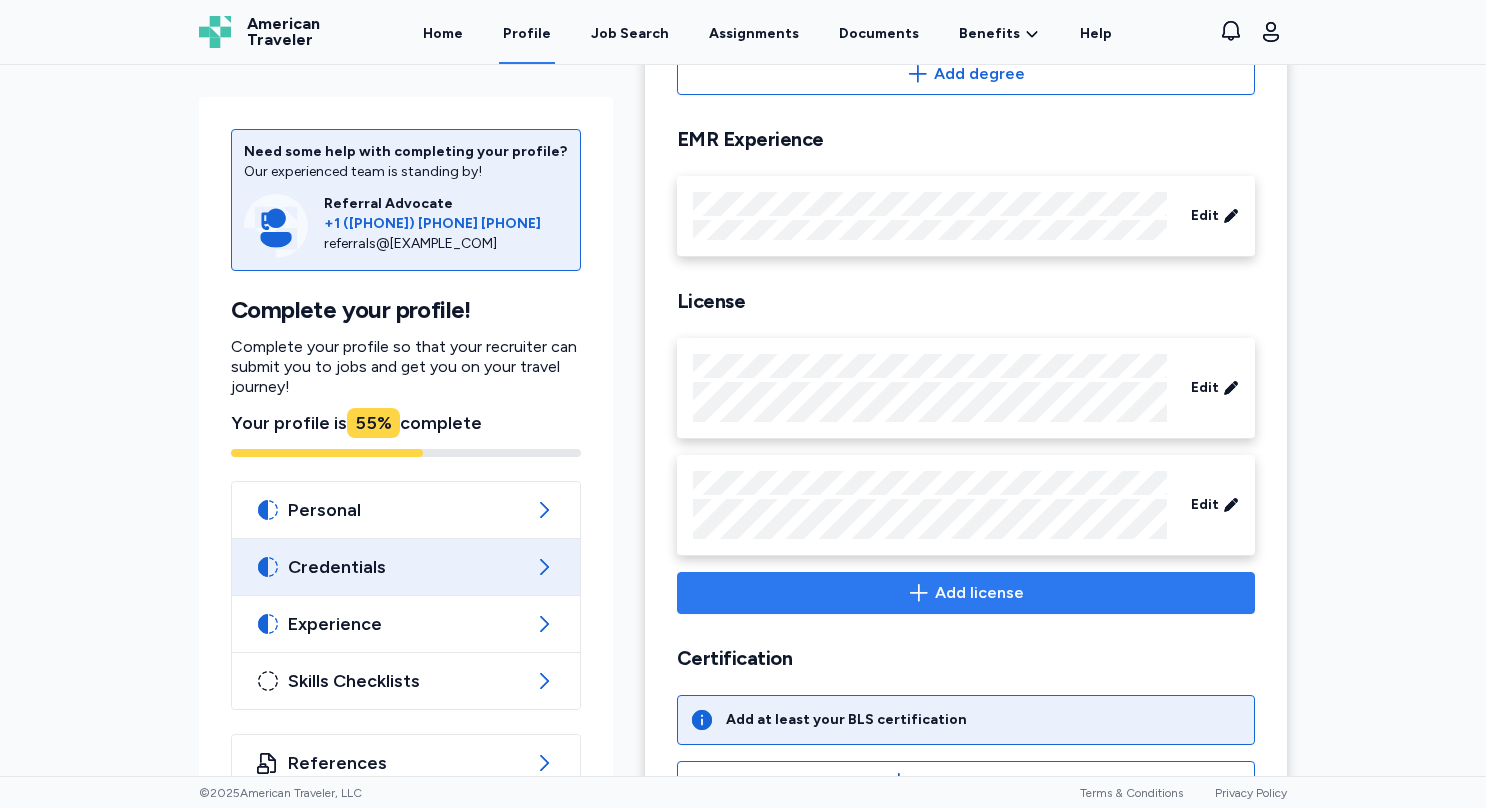 click on "Add license" at bounding box center (979, 593) 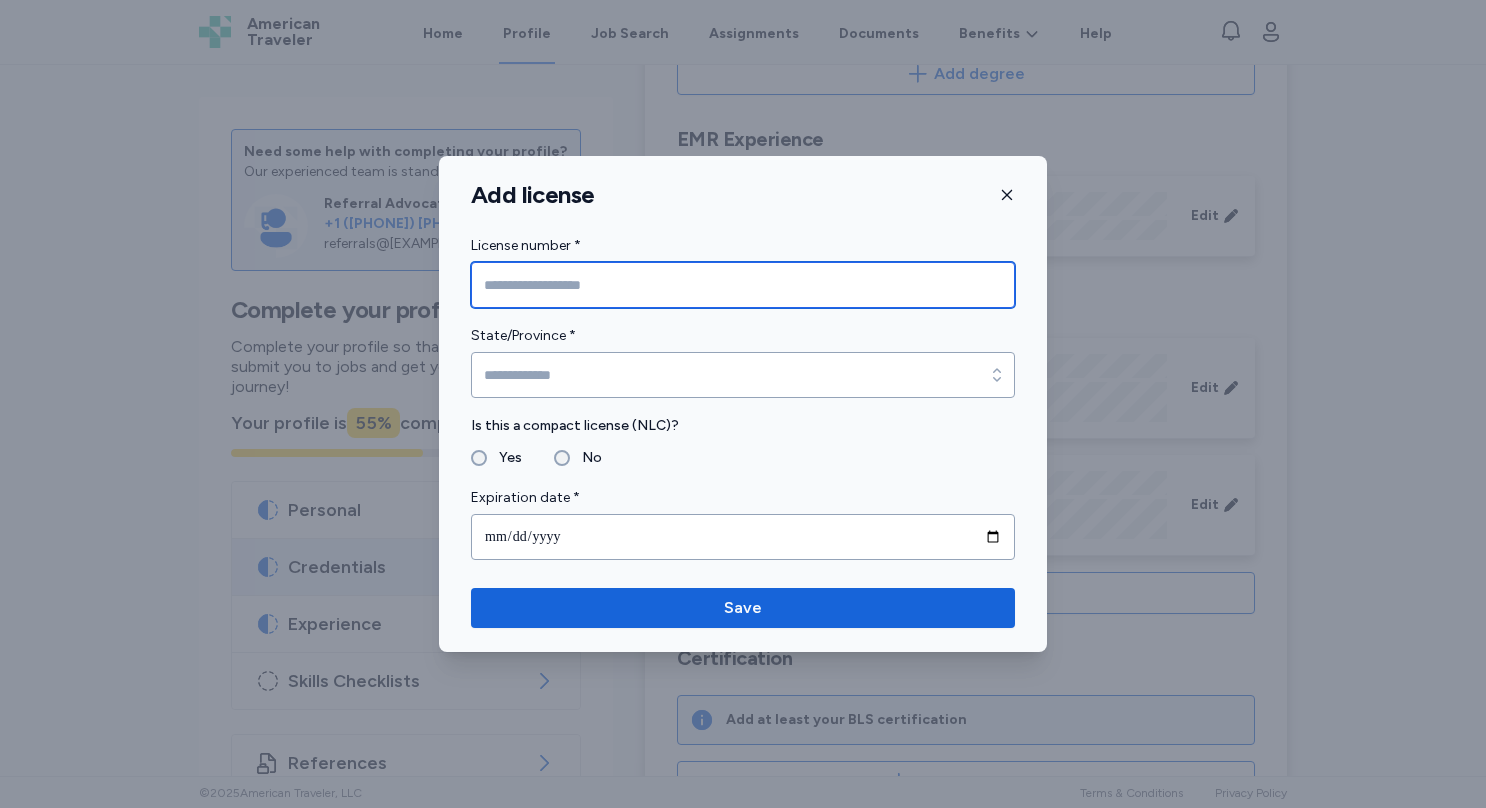 click at bounding box center [743, 285] 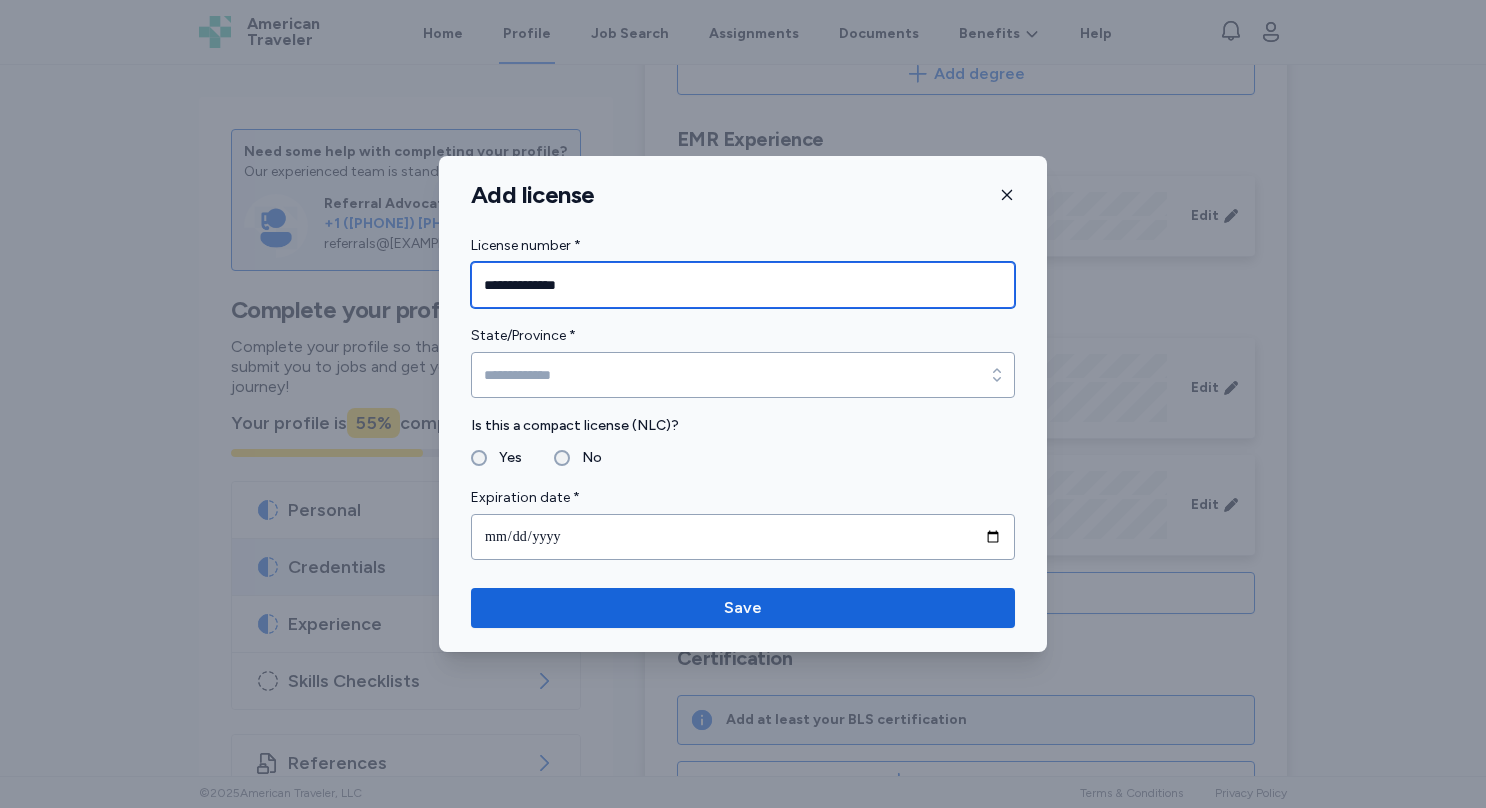 type on "**********" 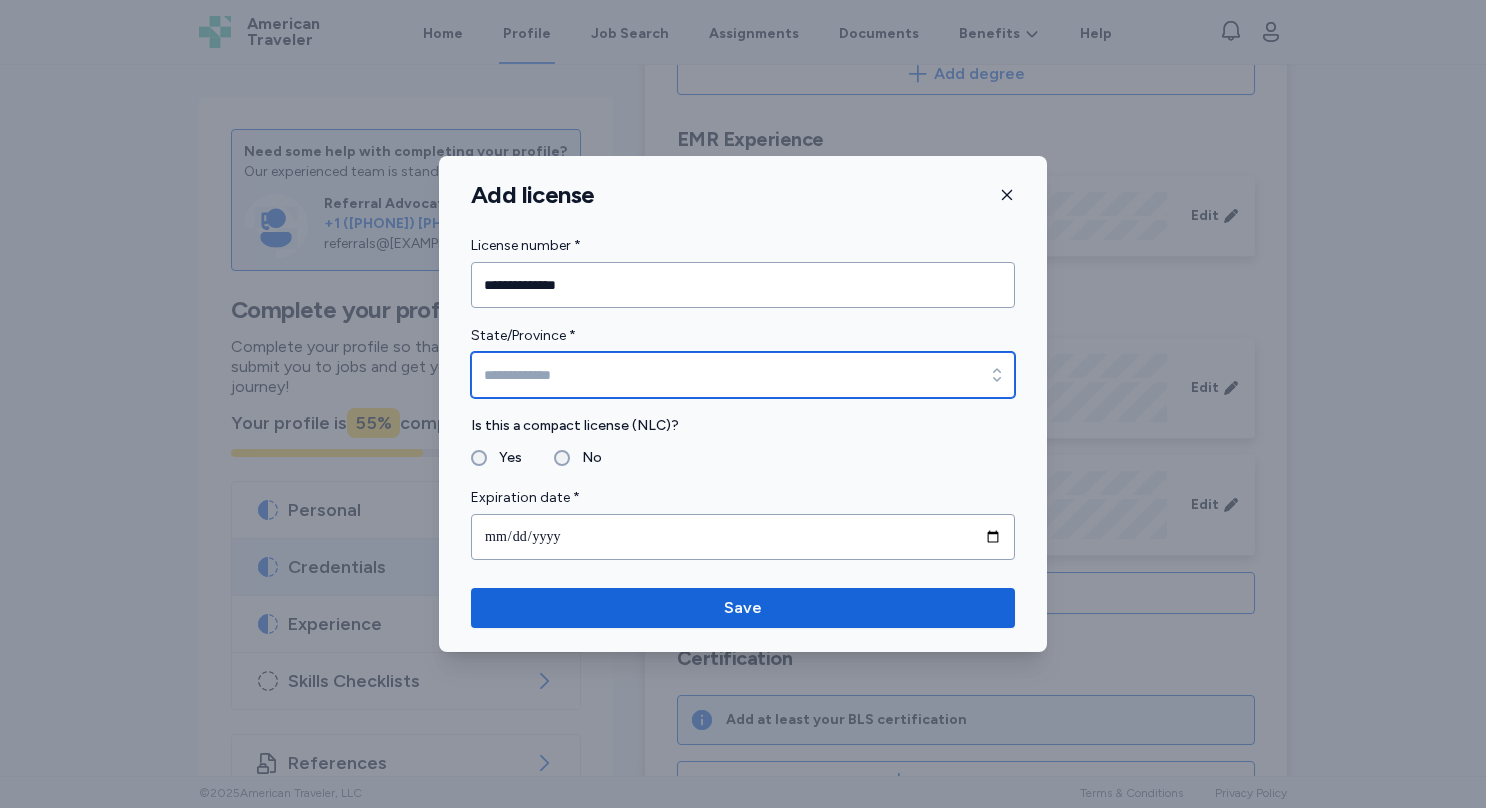 click on "State/Province *" at bounding box center (743, 375) 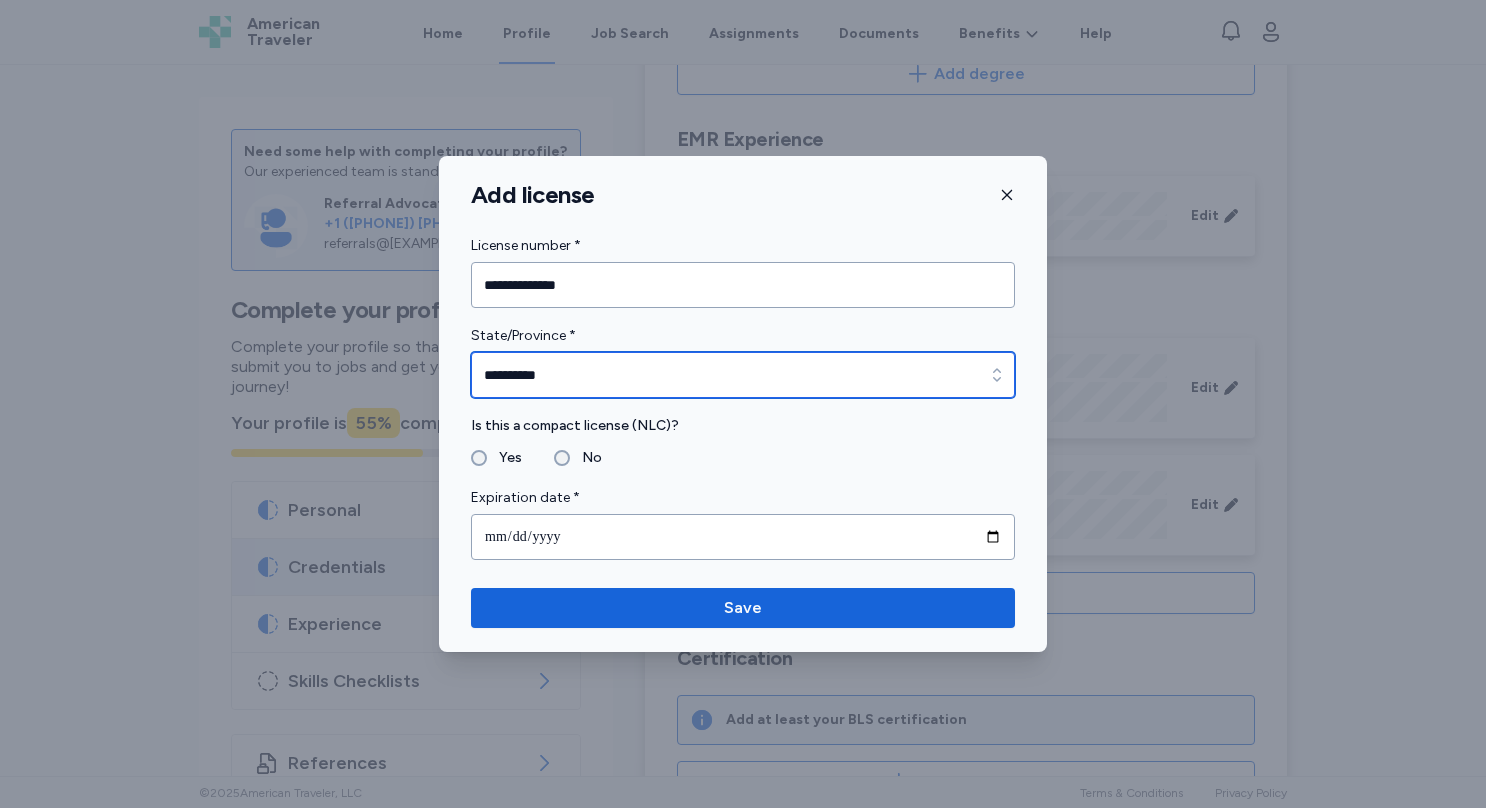 type on "**********" 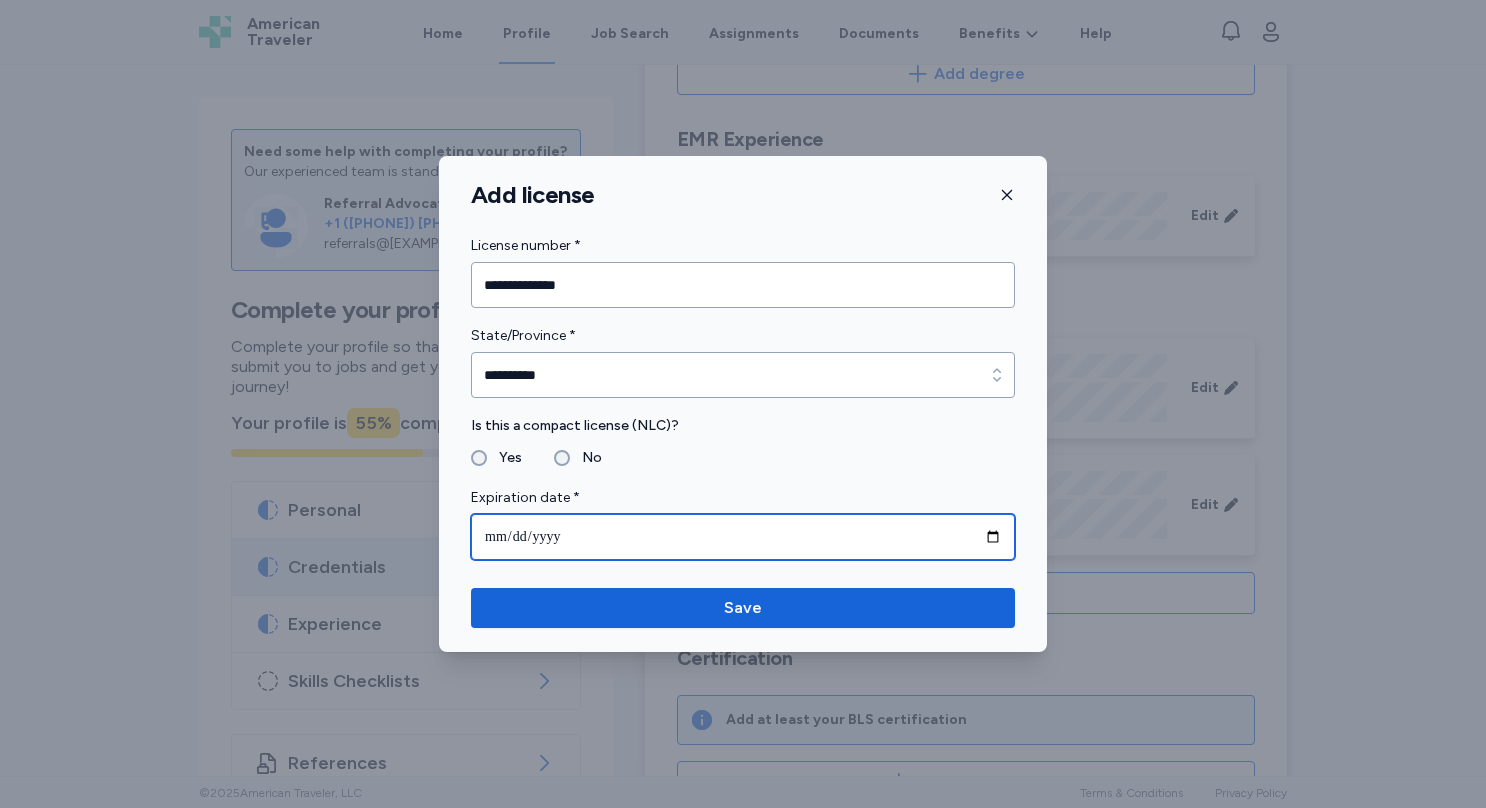 click at bounding box center [743, 537] 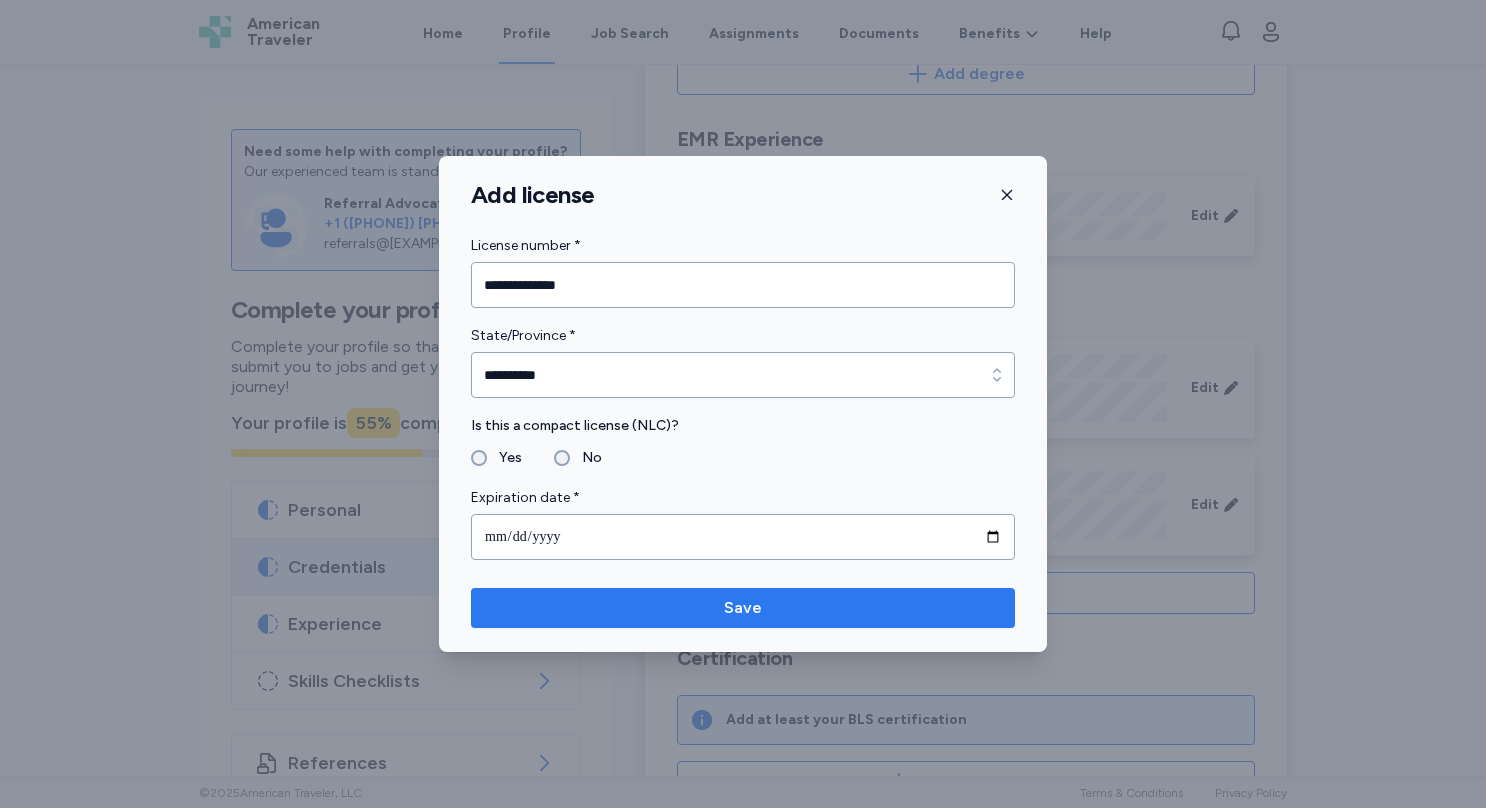 click on "Save" at bounding box center [743, 608] 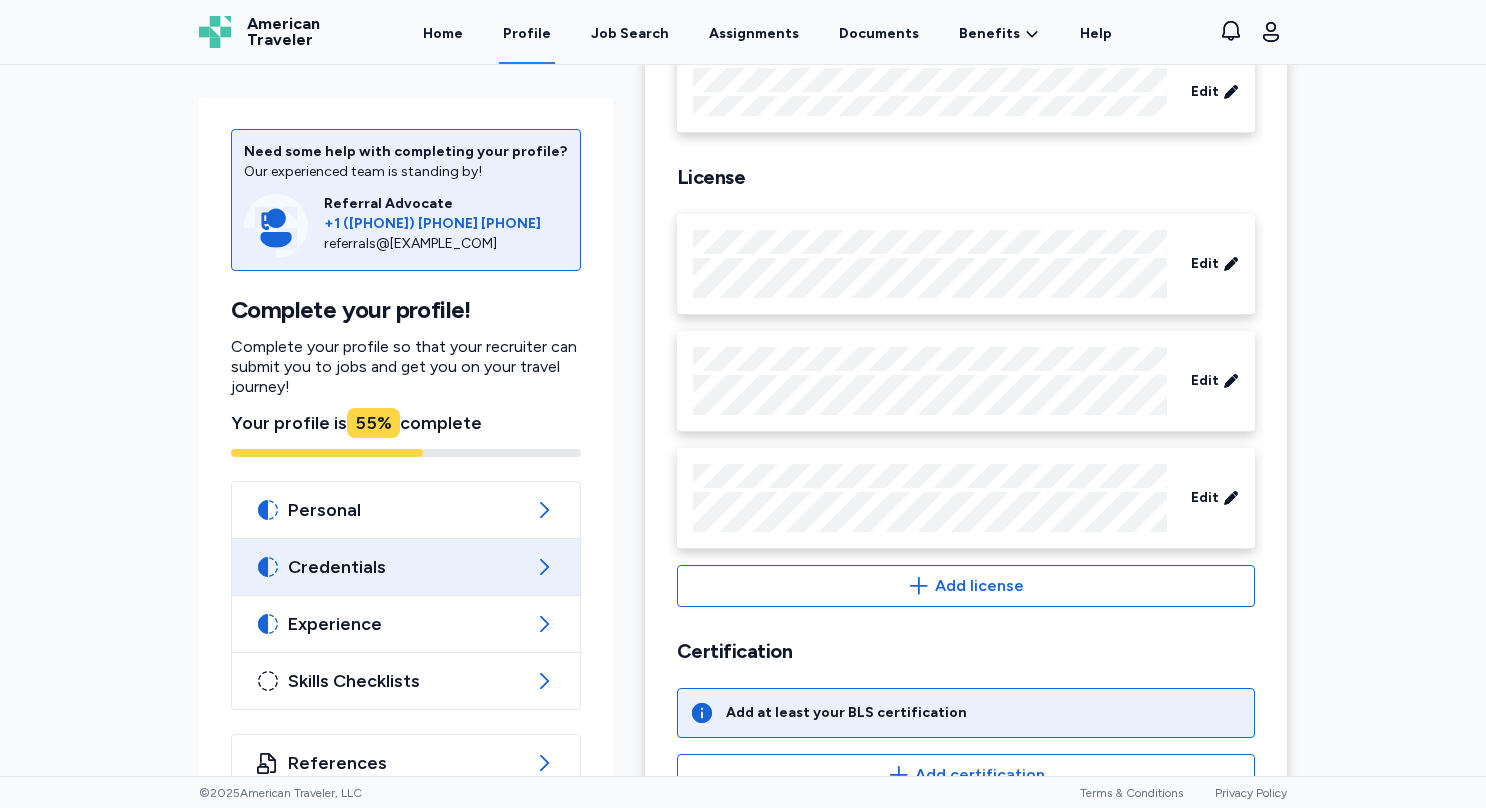 scroll, scrollTop: 723, scrollLeft: 0, axis: vertical 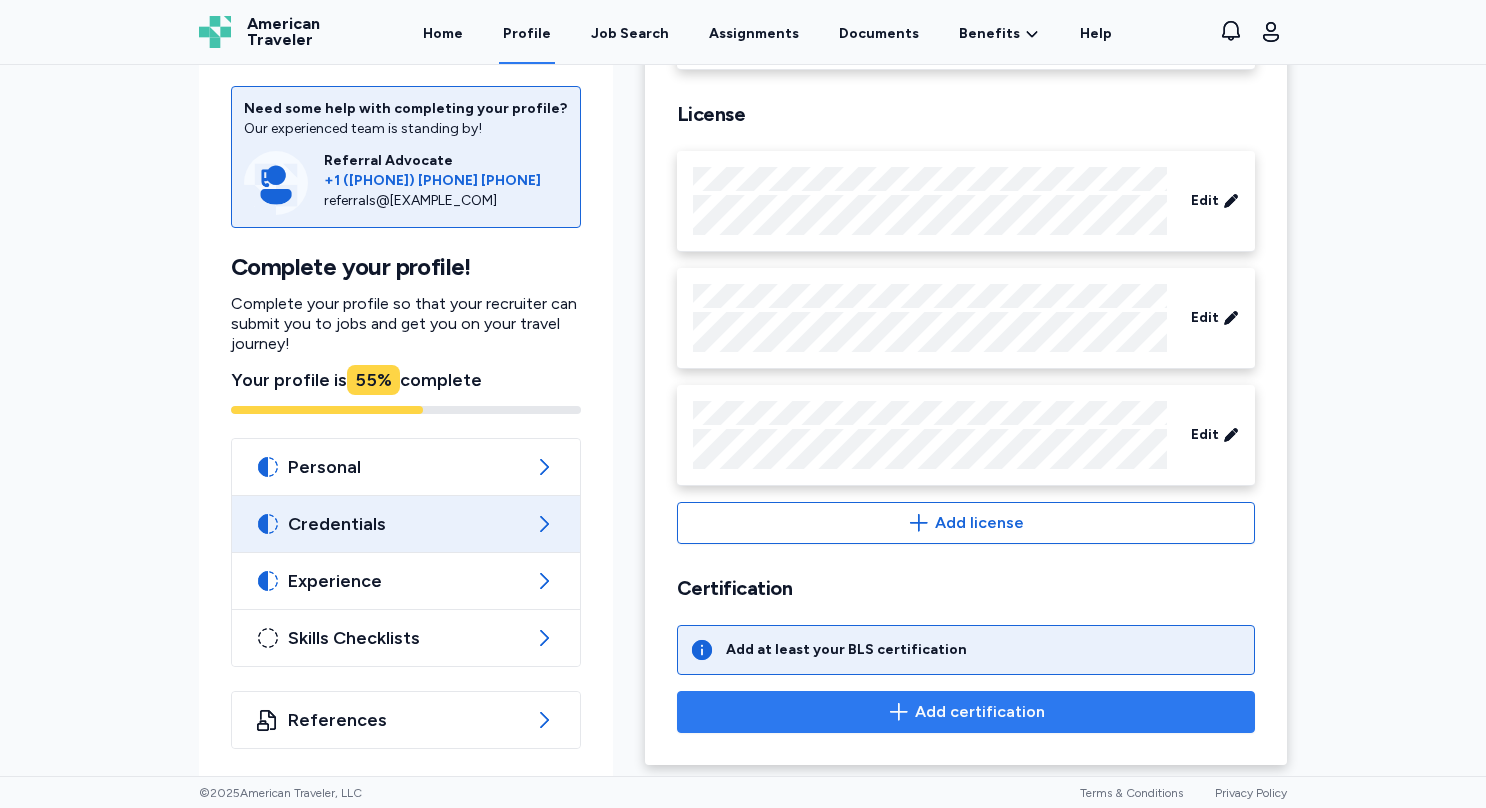 click on "Add certification" at bounding box center (966, 712) 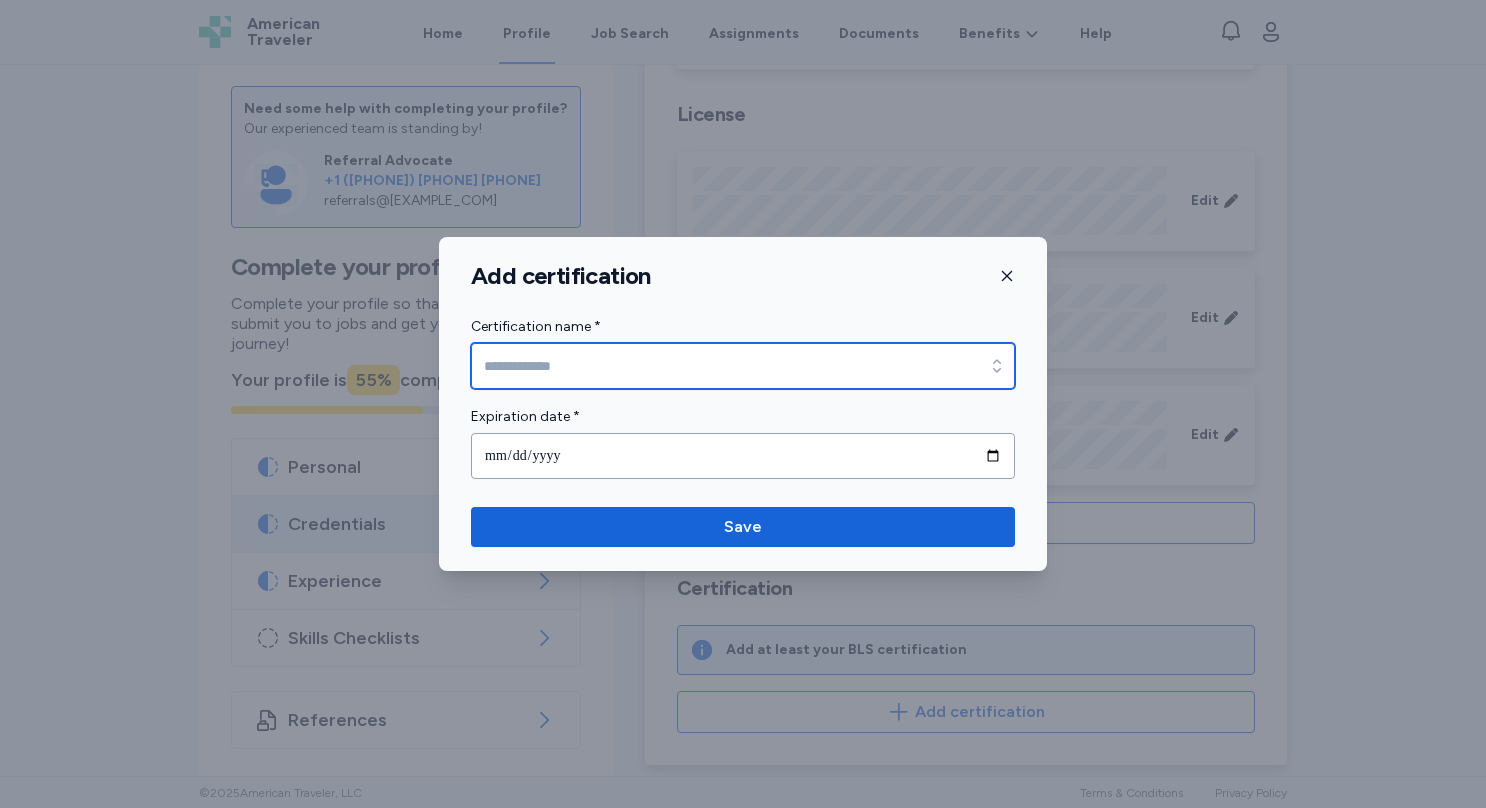 click on "Certification name *" at bounding box center (743, 366) 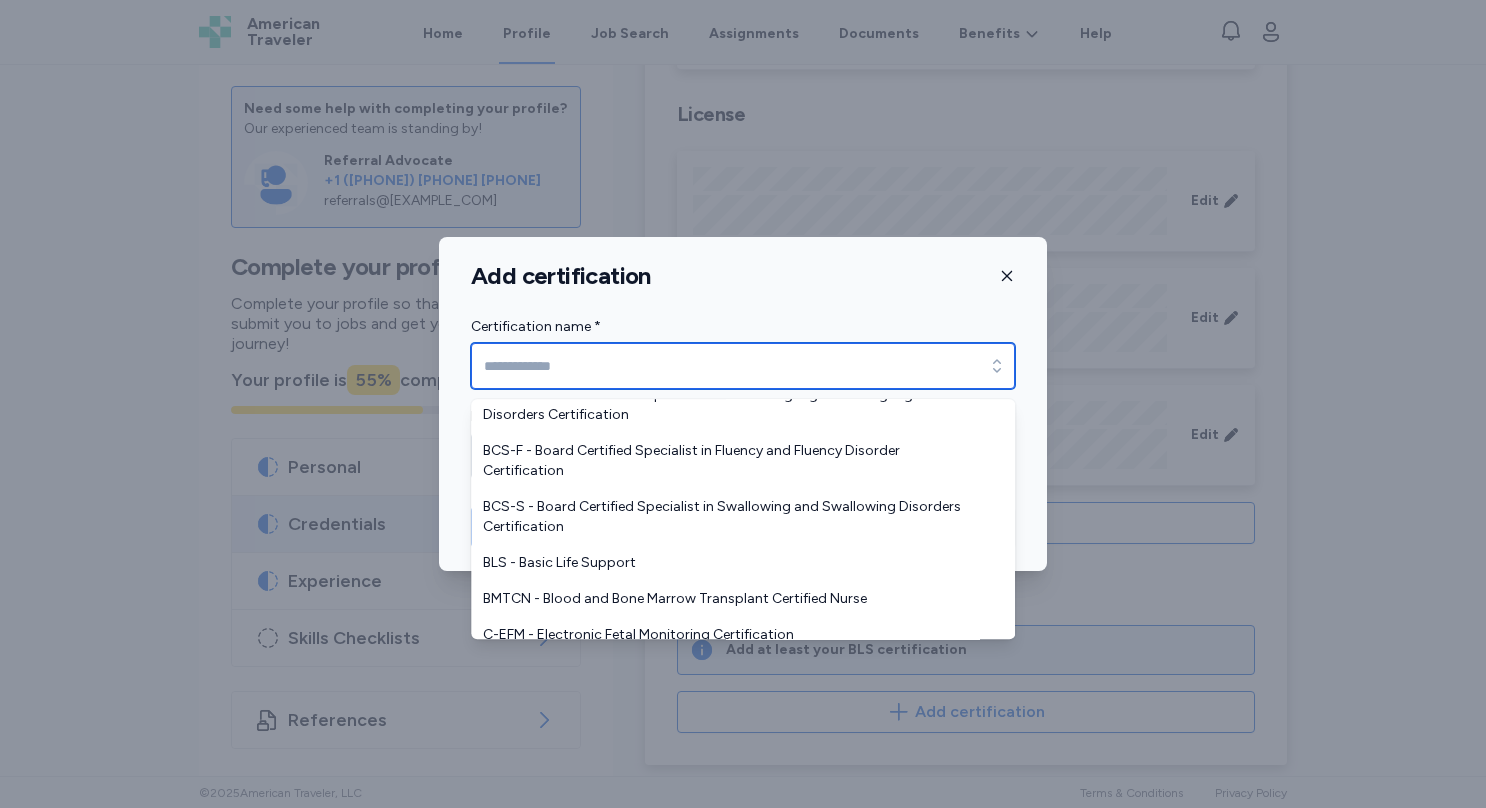 scroll, scrollTop: 1031, scrollLeft: 0, axis: vertical 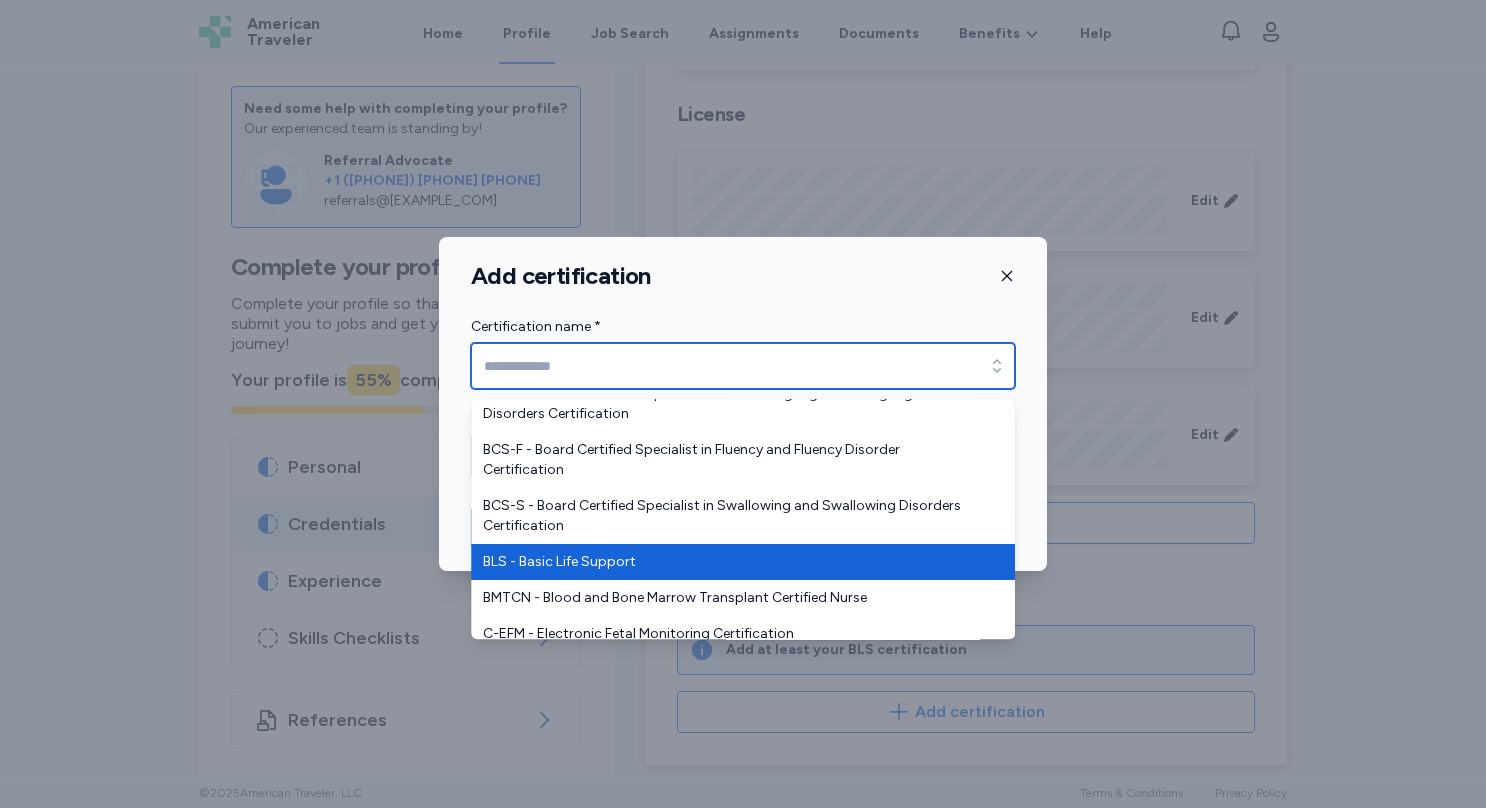 type on "**********" 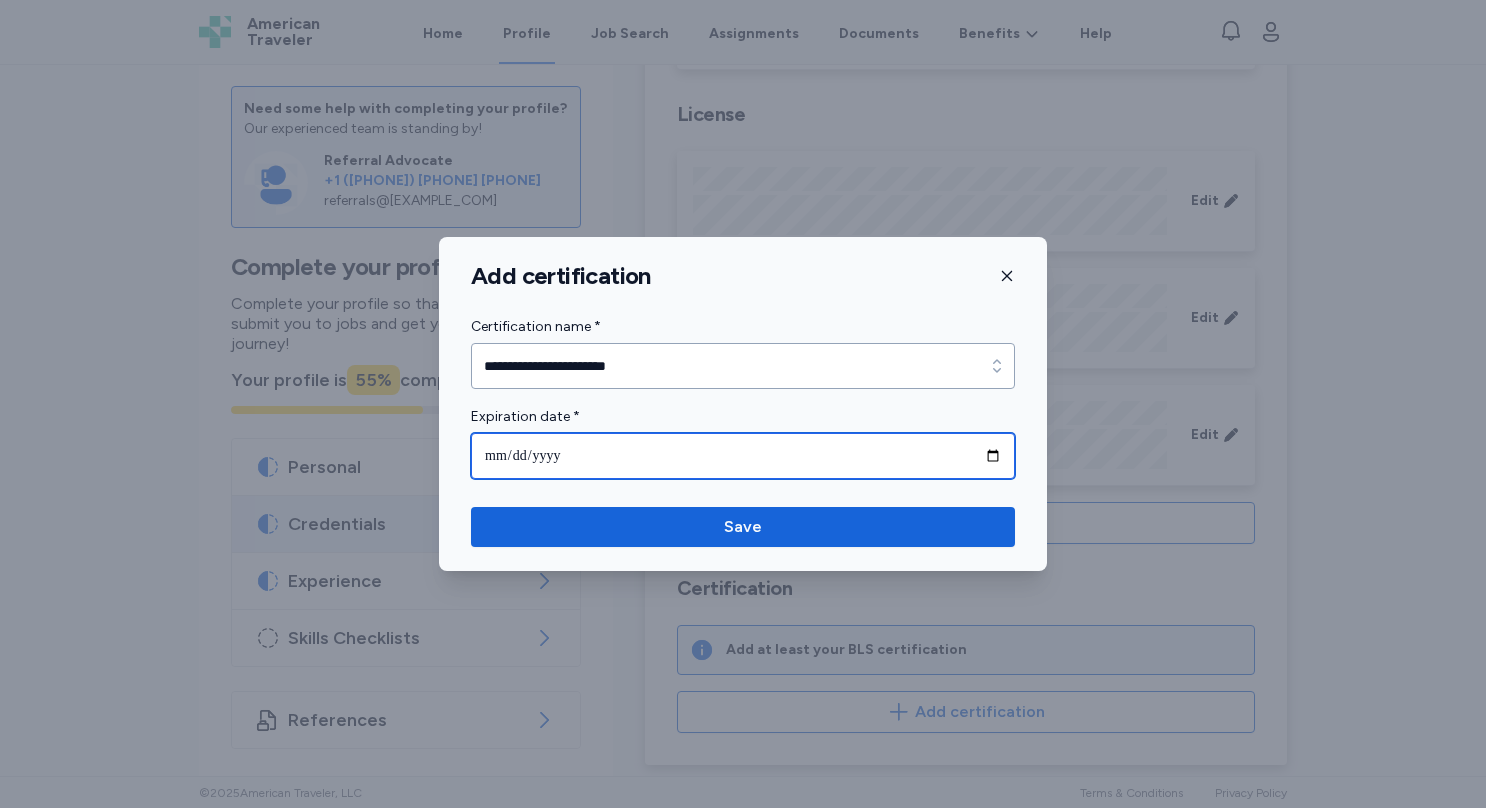 click at bounding box center [743, 456] 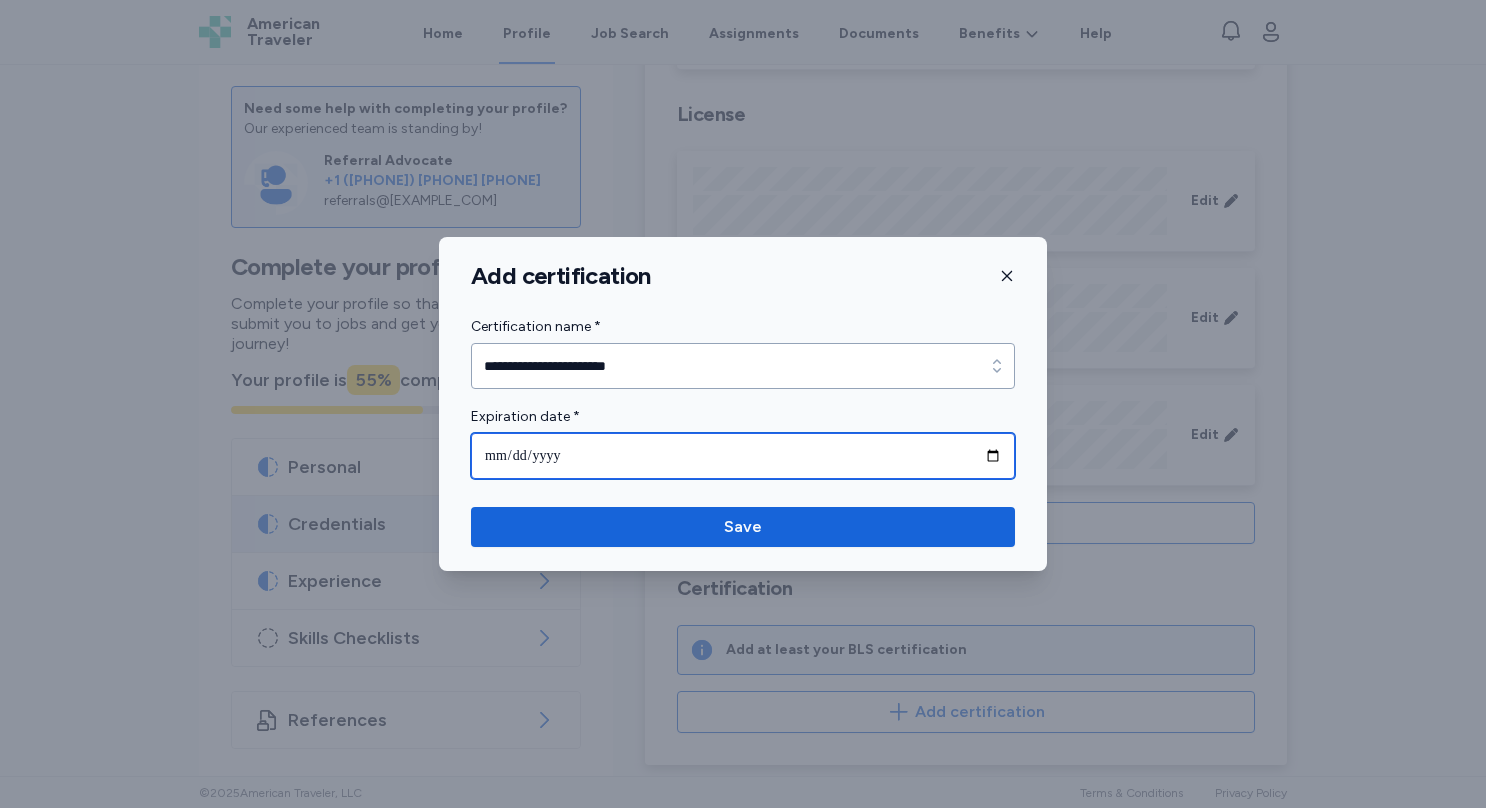 click at bounding box center [743, 456] 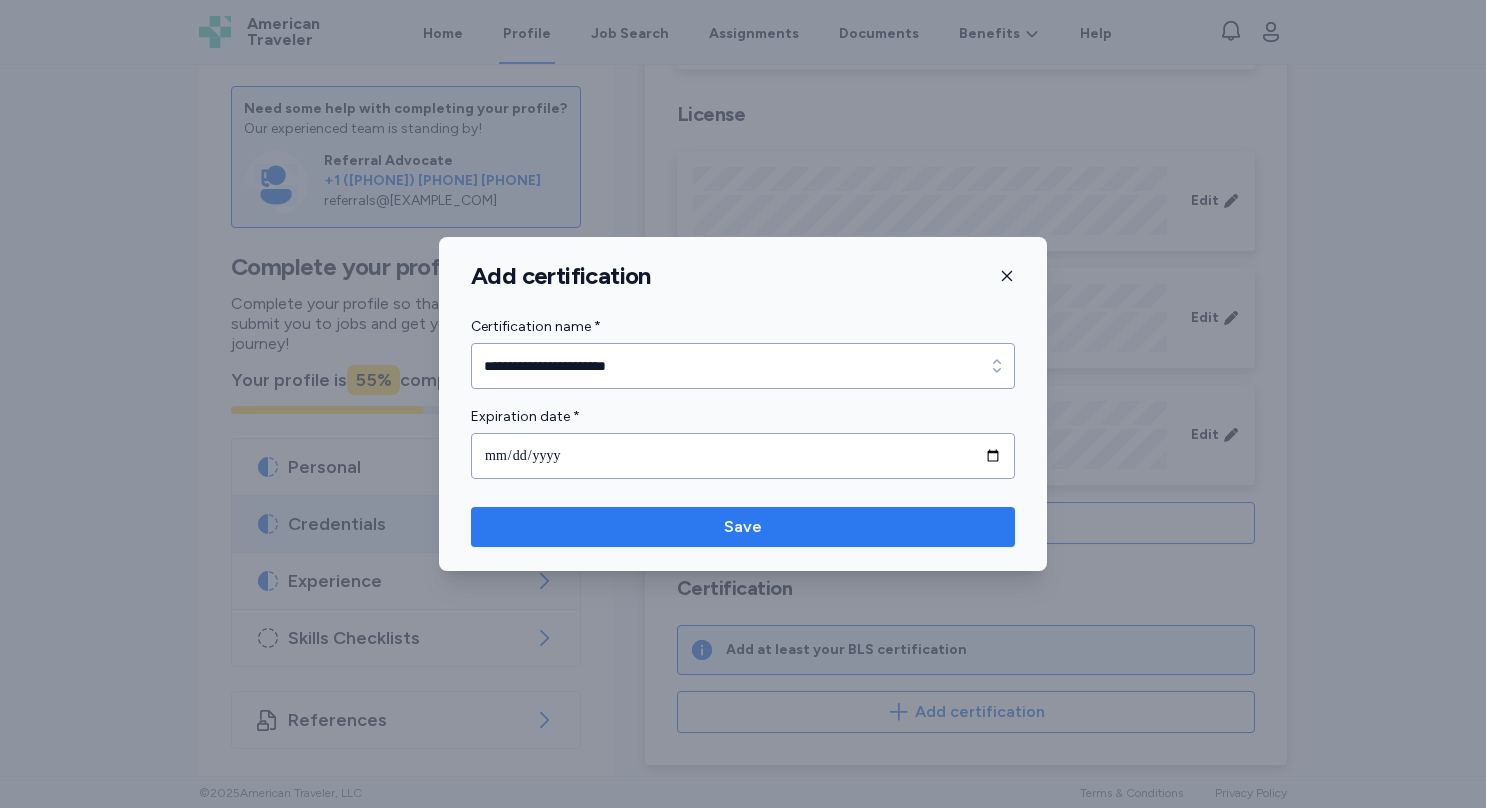 click on "Save" at bounding box center [743, 527] 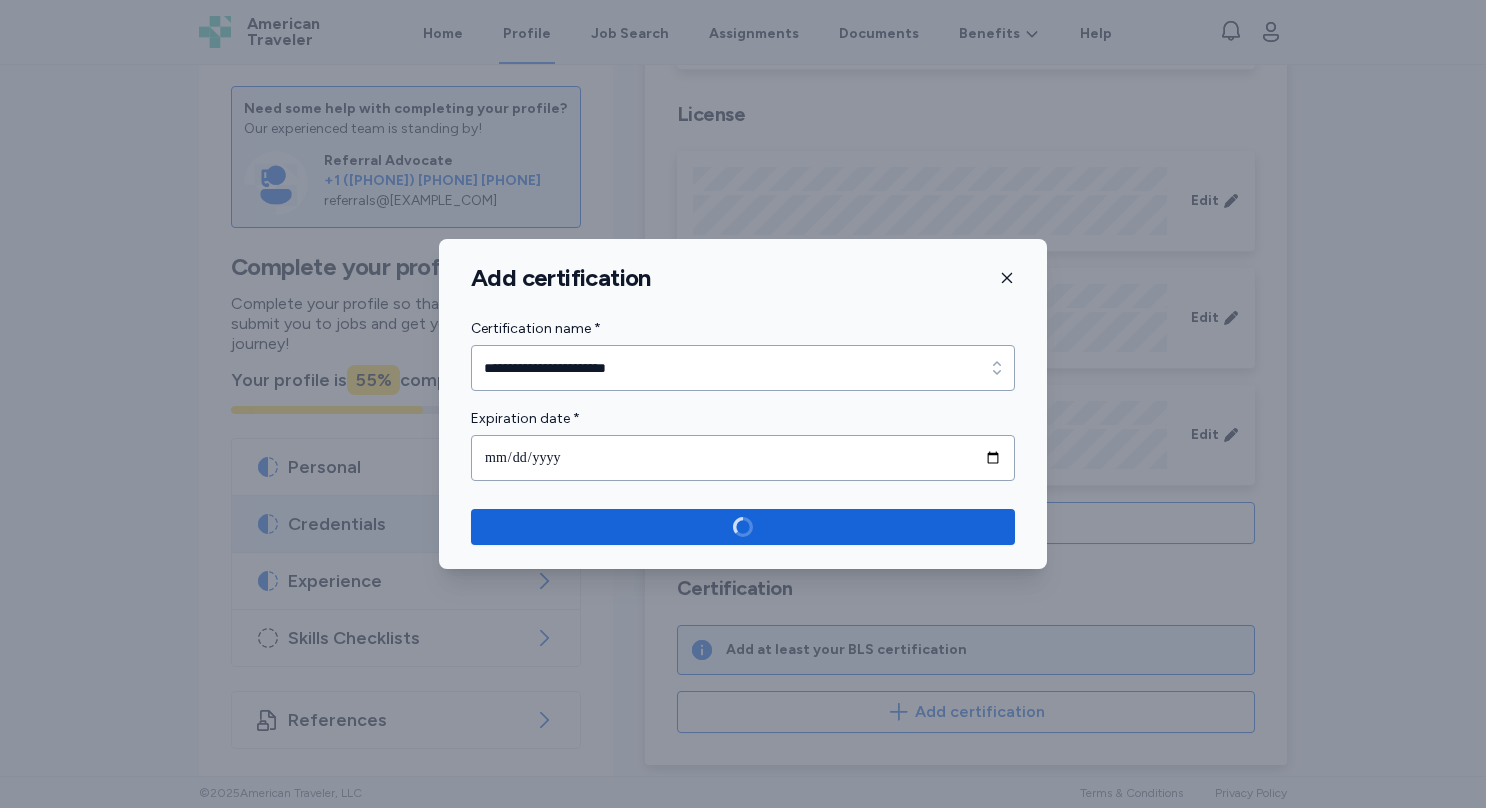 scroll, scrollTop: 727, scrollLeft: 0, axis: vertical 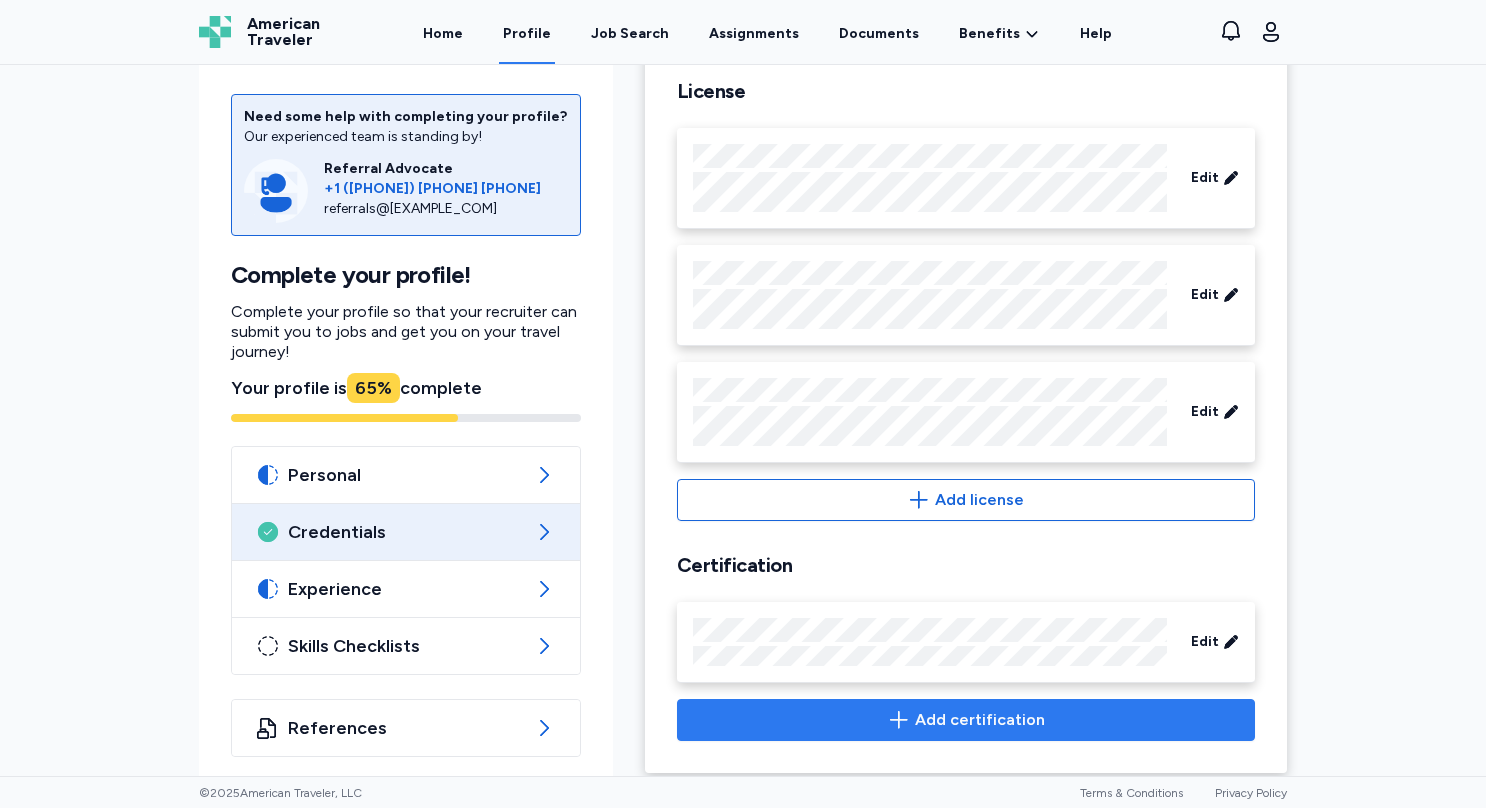 click on "Add certification" at bounding box center (966, 720) 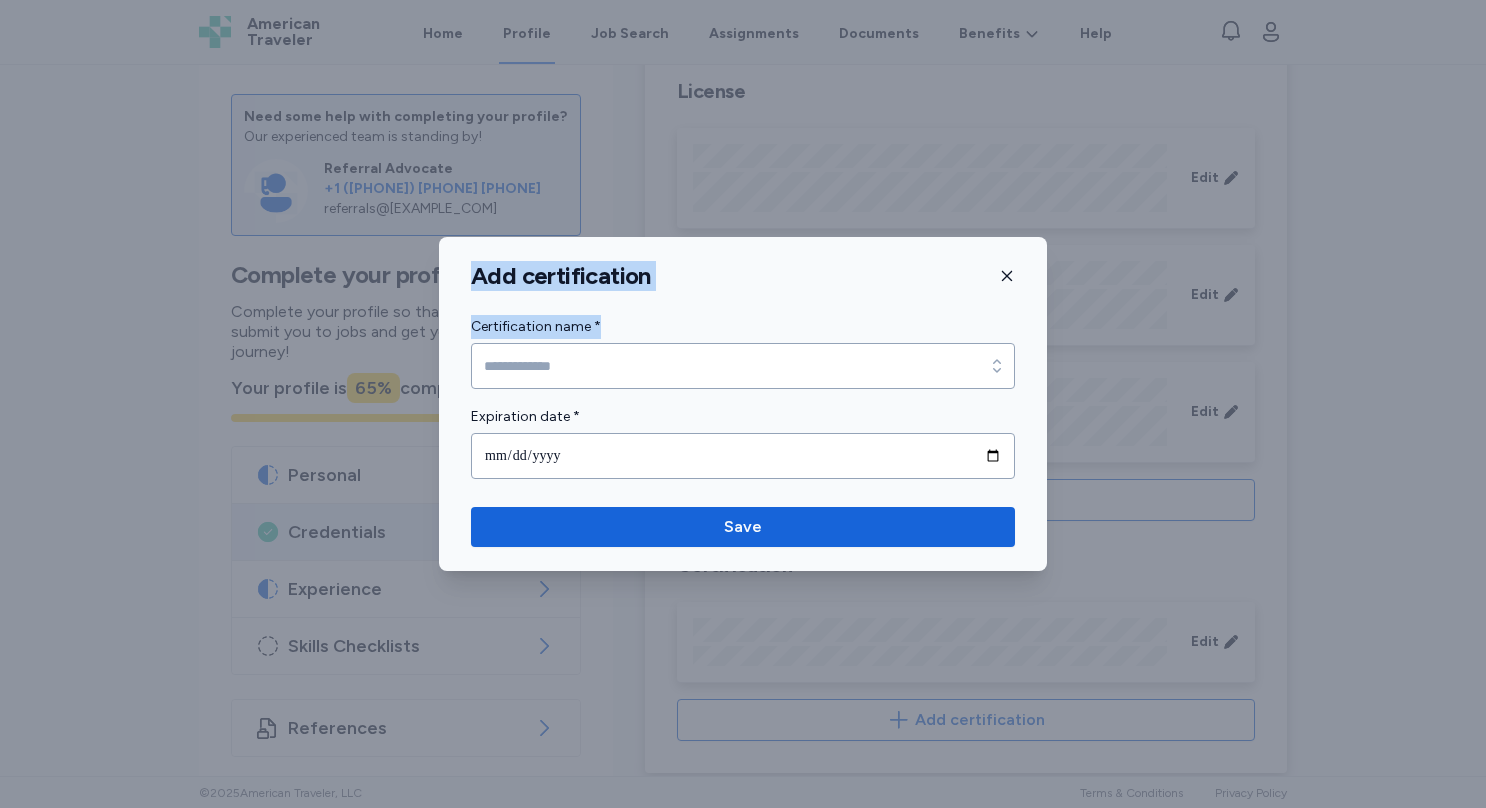 drag, startPoint x: 830, startPoint y: 713, endPoint x: 615, endPoint y: 372, distance: 403.12033 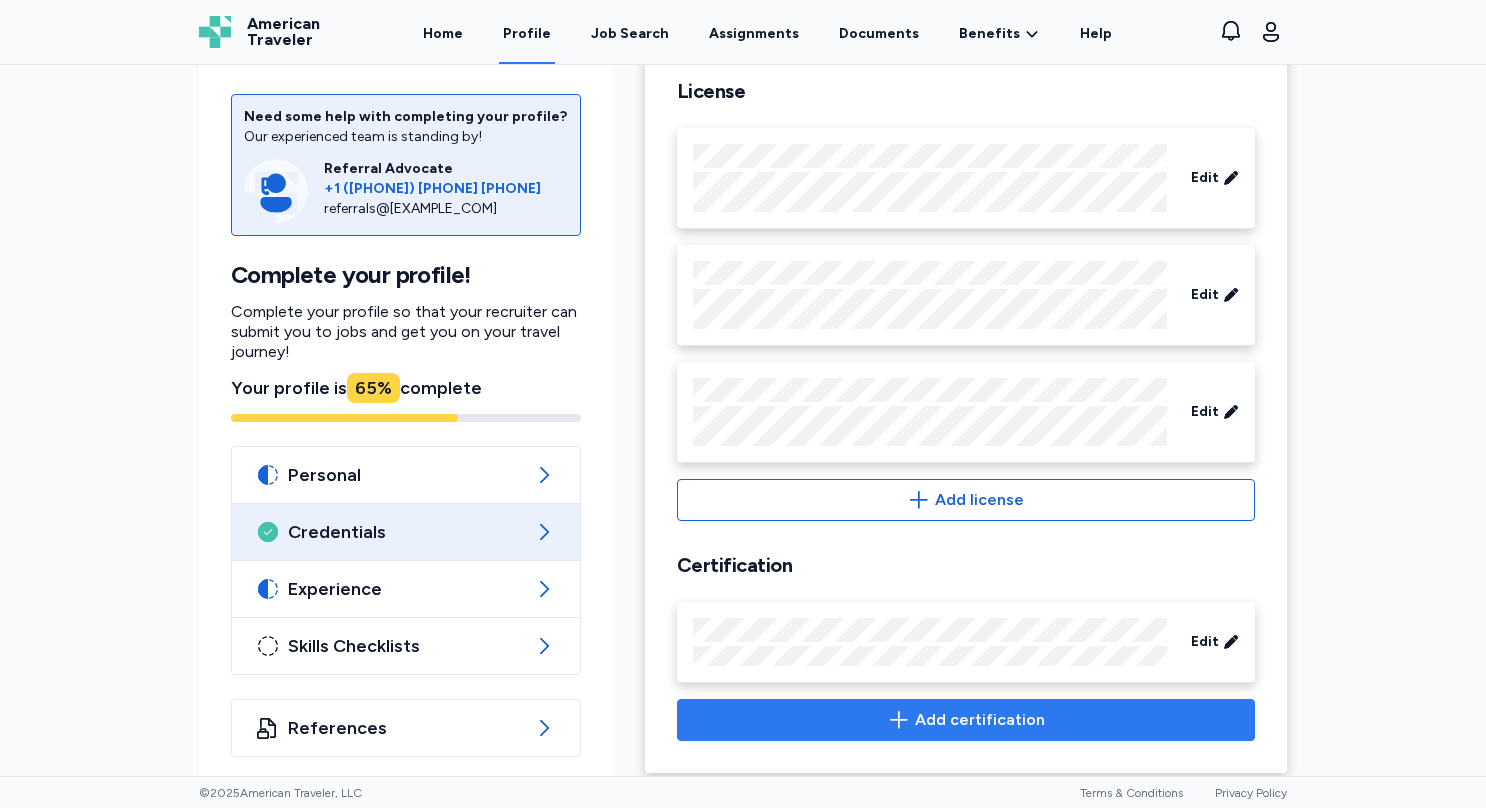 click on "Add certification" at bounding box center [966, 720] 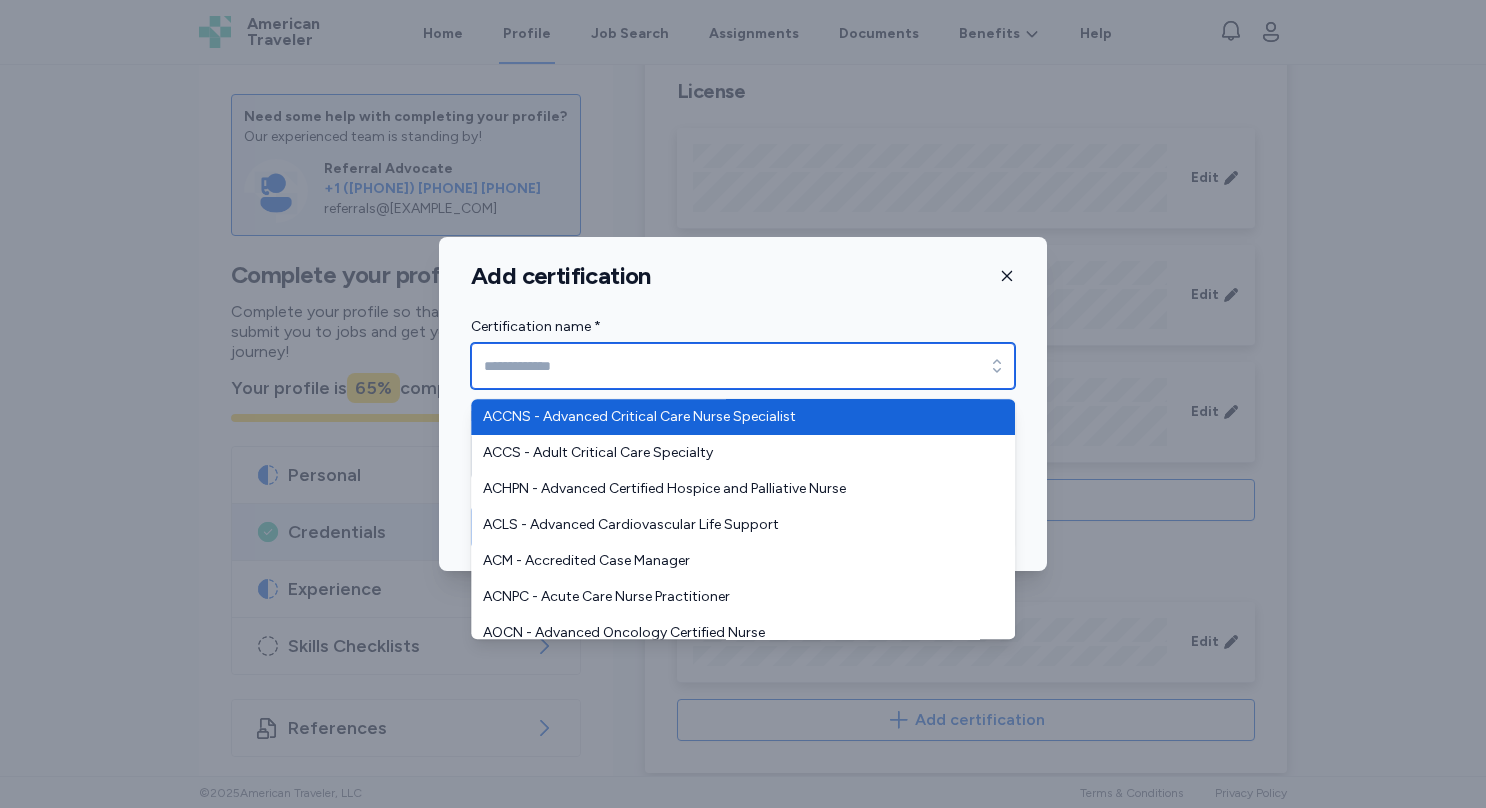 click 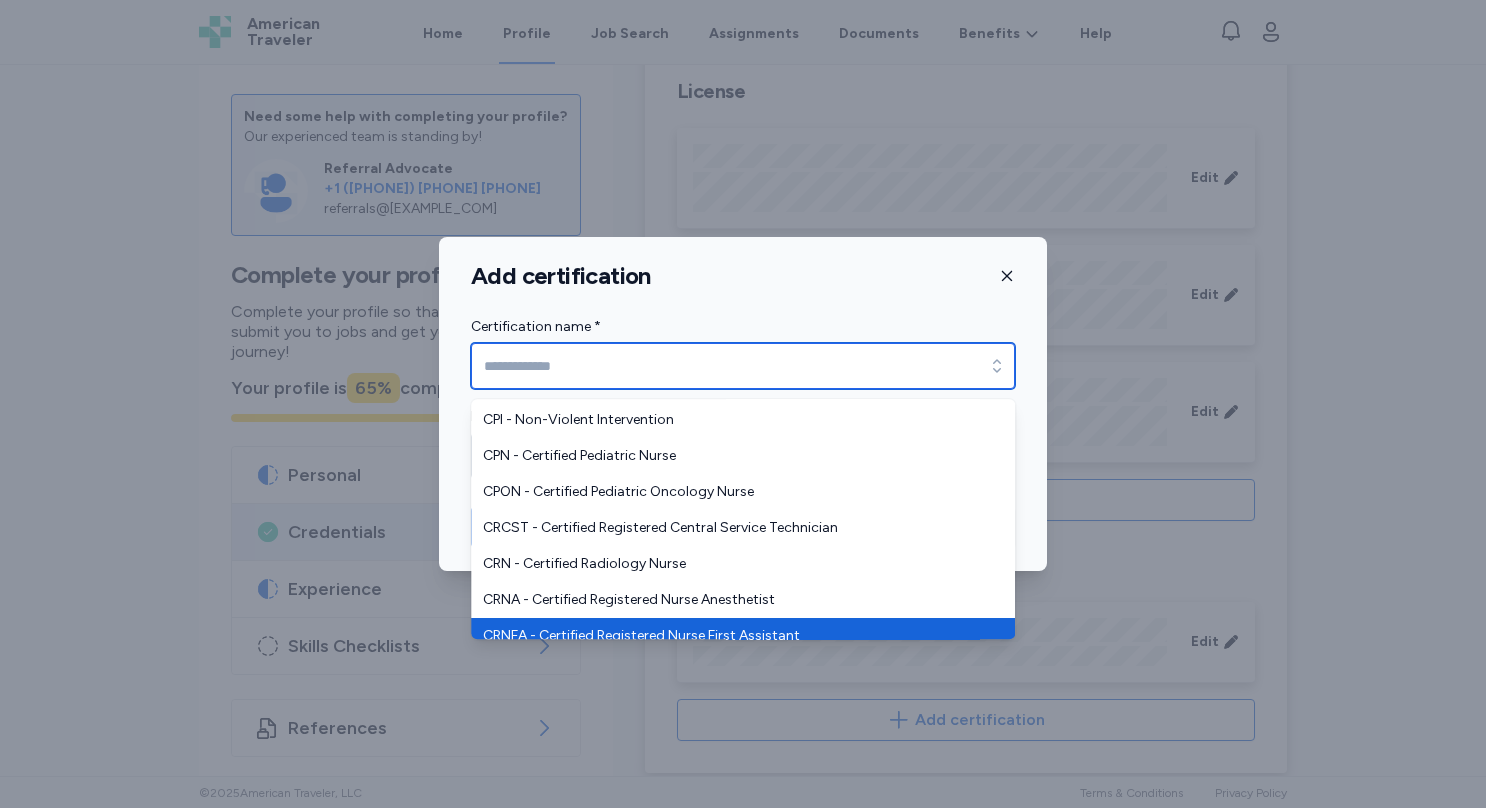 scroll, scrollTop: 2384, scrollLeft: 0, axis: vertical 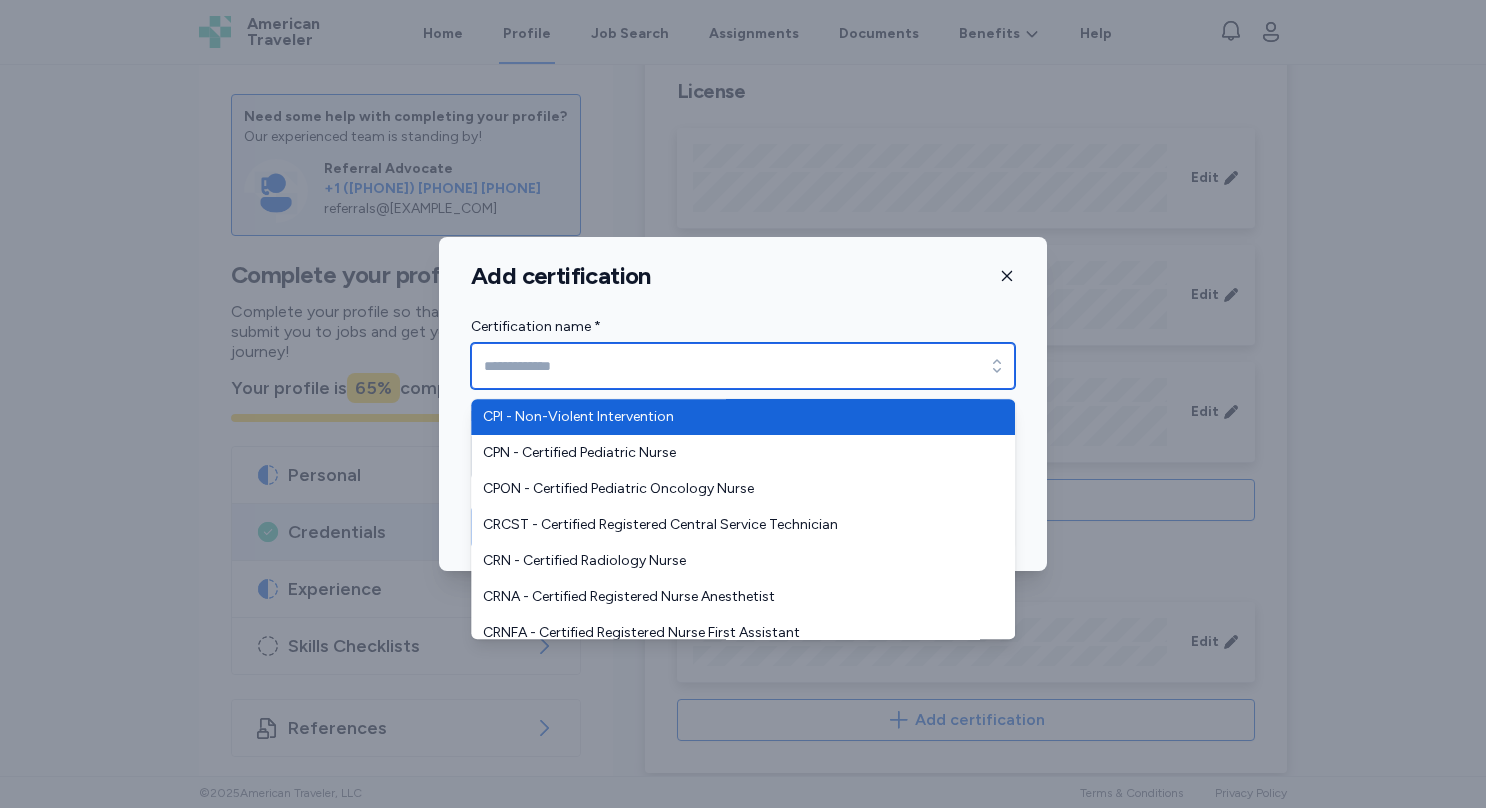 type on "**********" 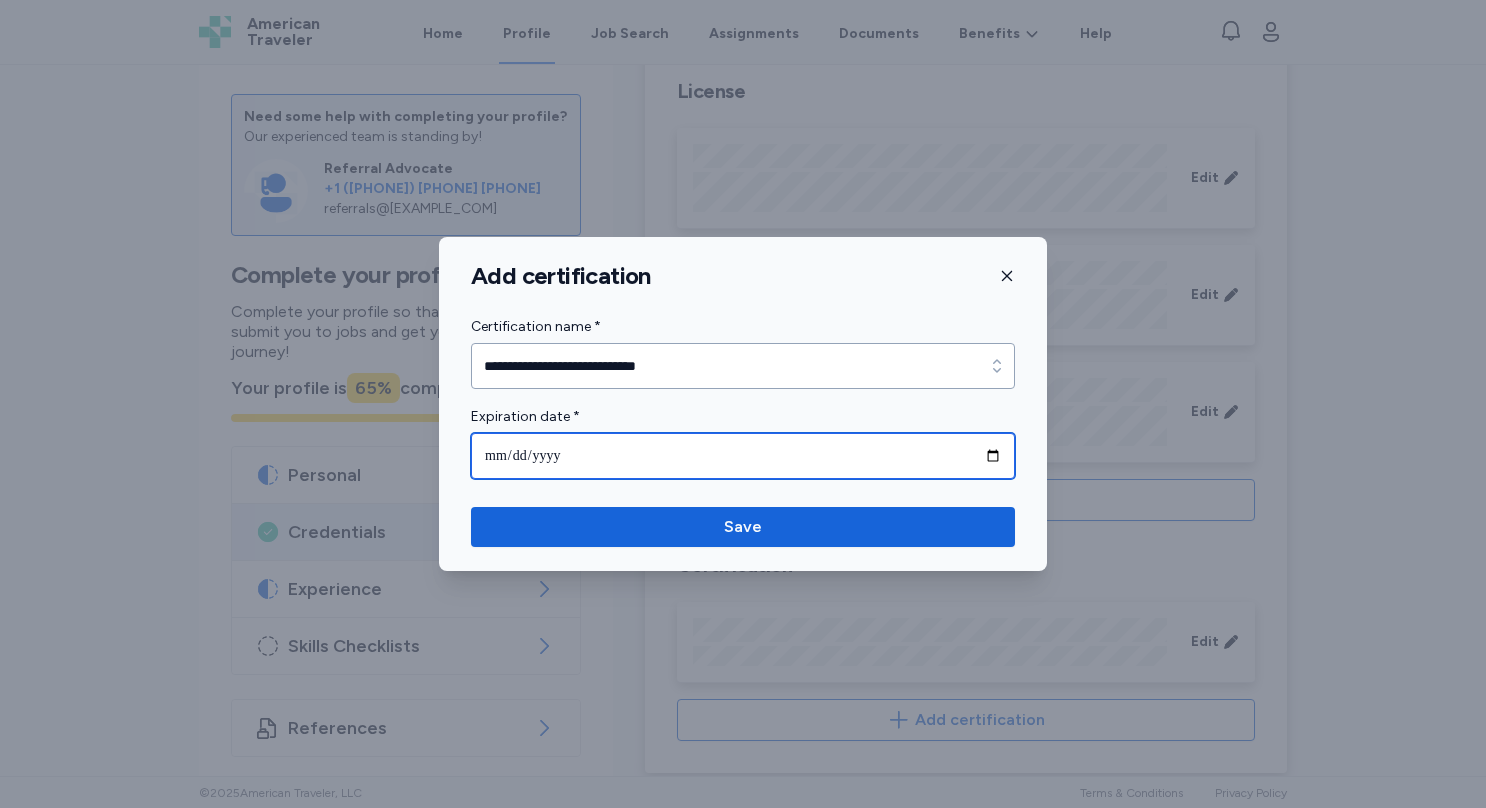 click at bounding box center [743, 456] 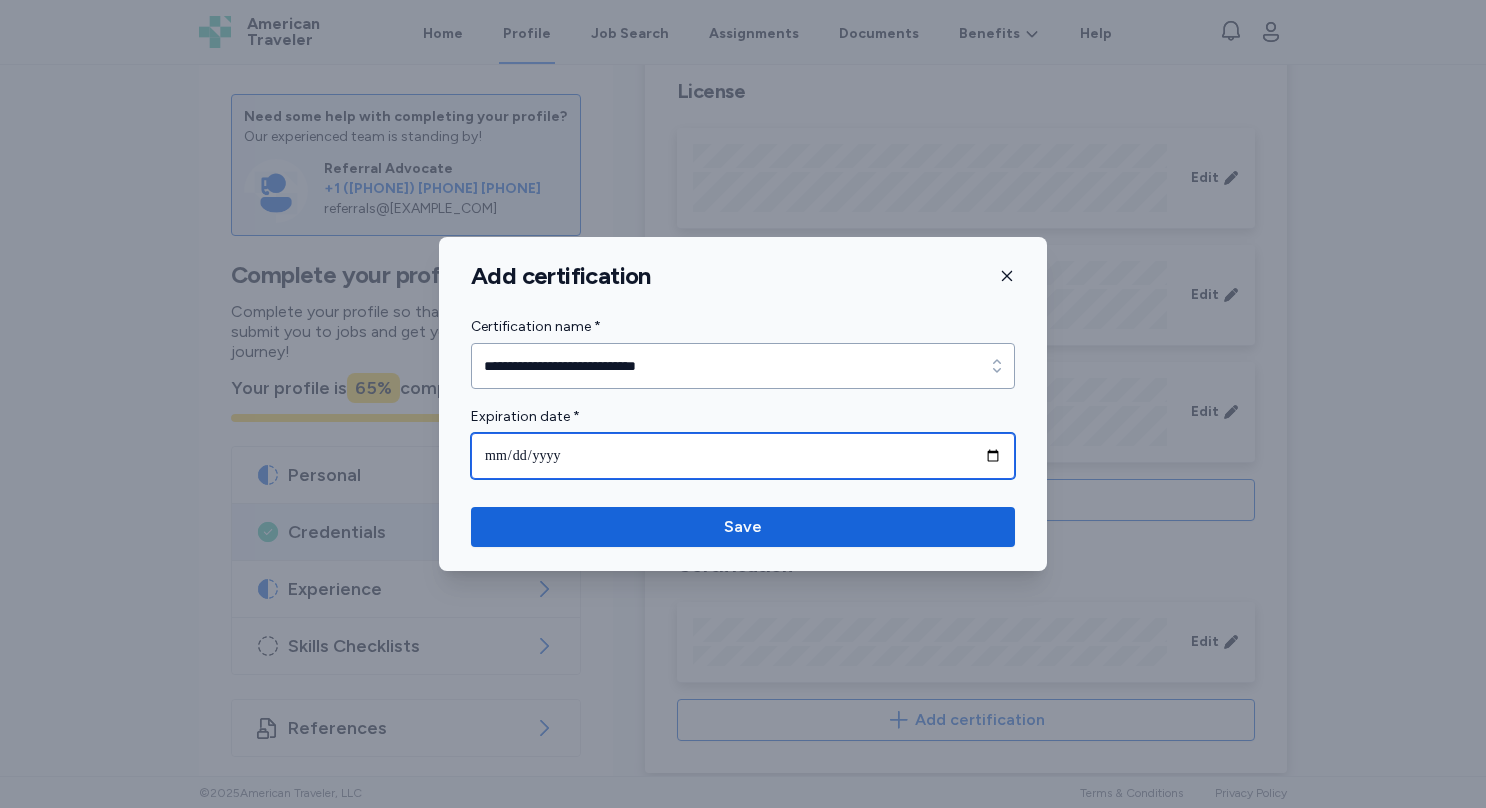 click at bounding box center [743, 456] 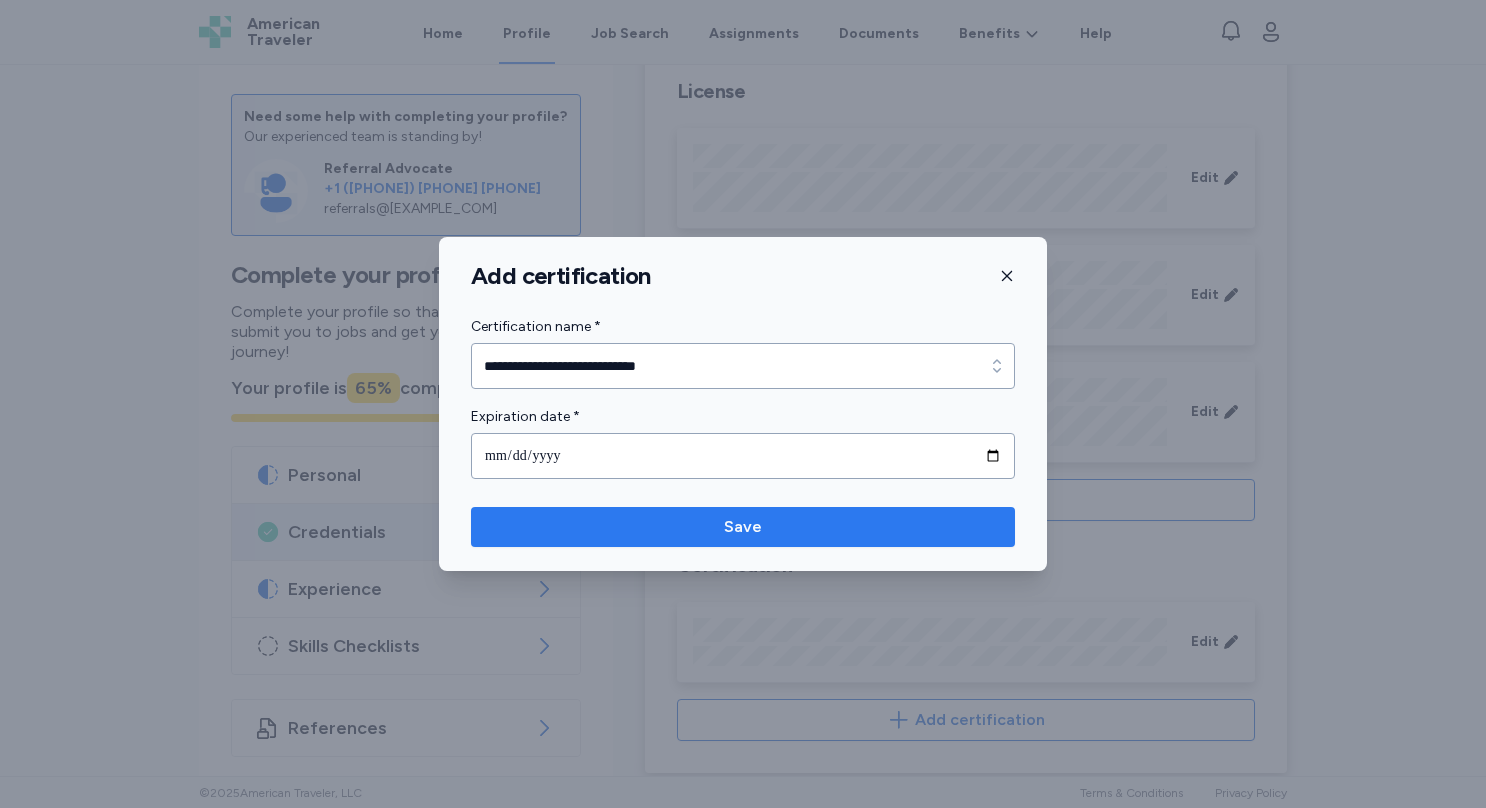 click on "Save" at bounding box center (743, 527) 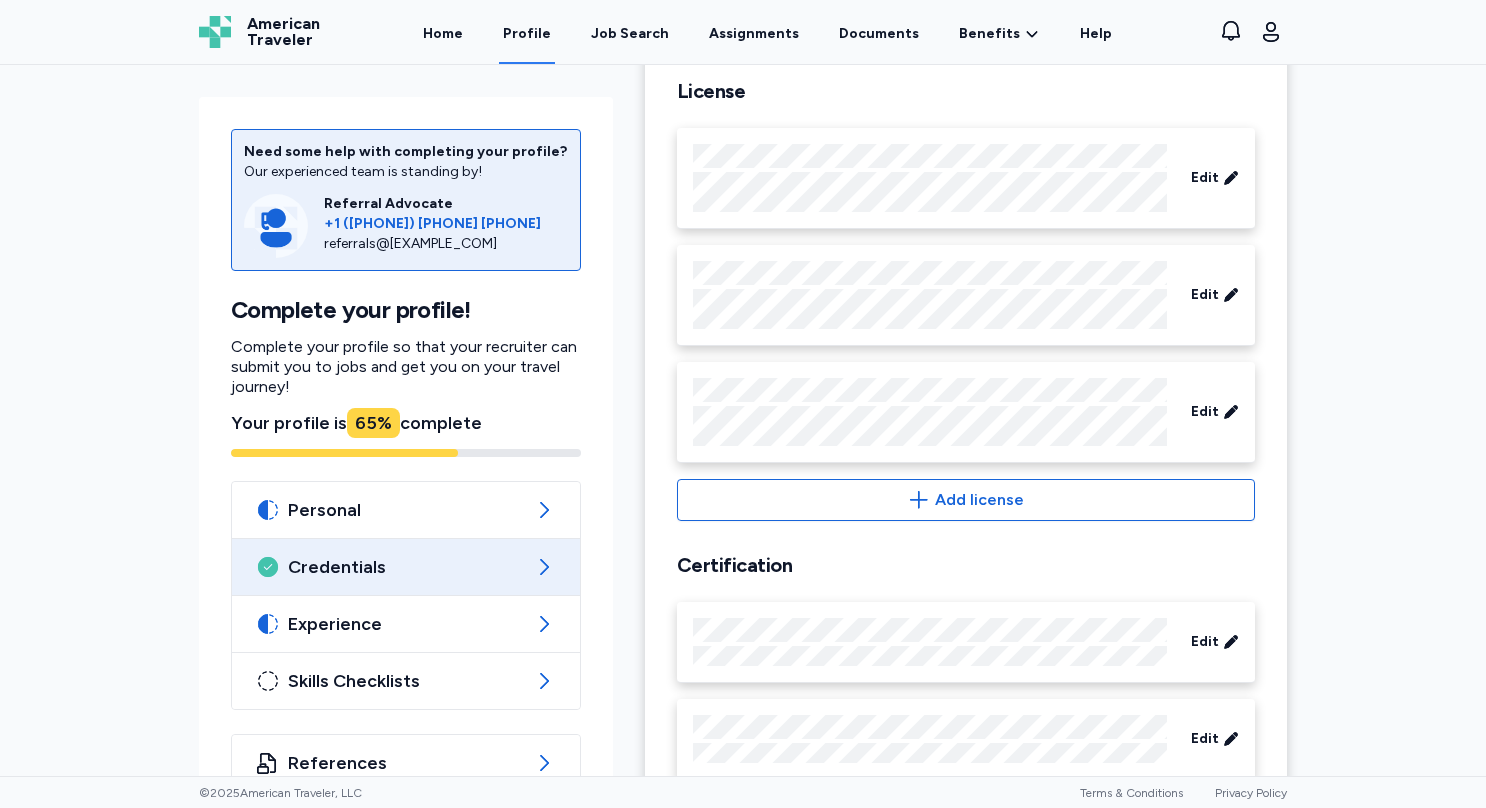 scroll, scrollTop: 855, scrollLeft: 0, axis: vertical 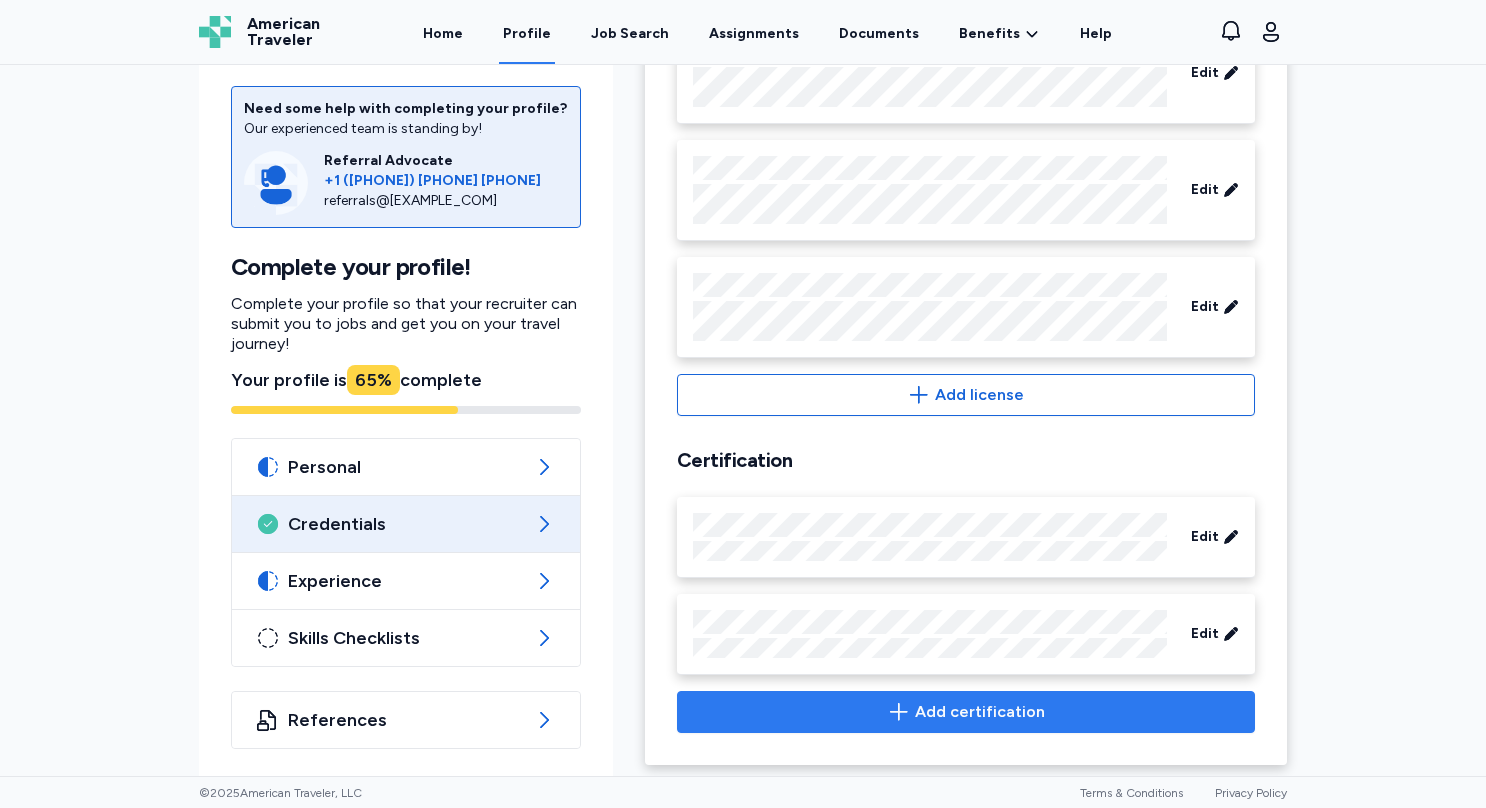 click on "Add certification" at bounding box center [980, 712] 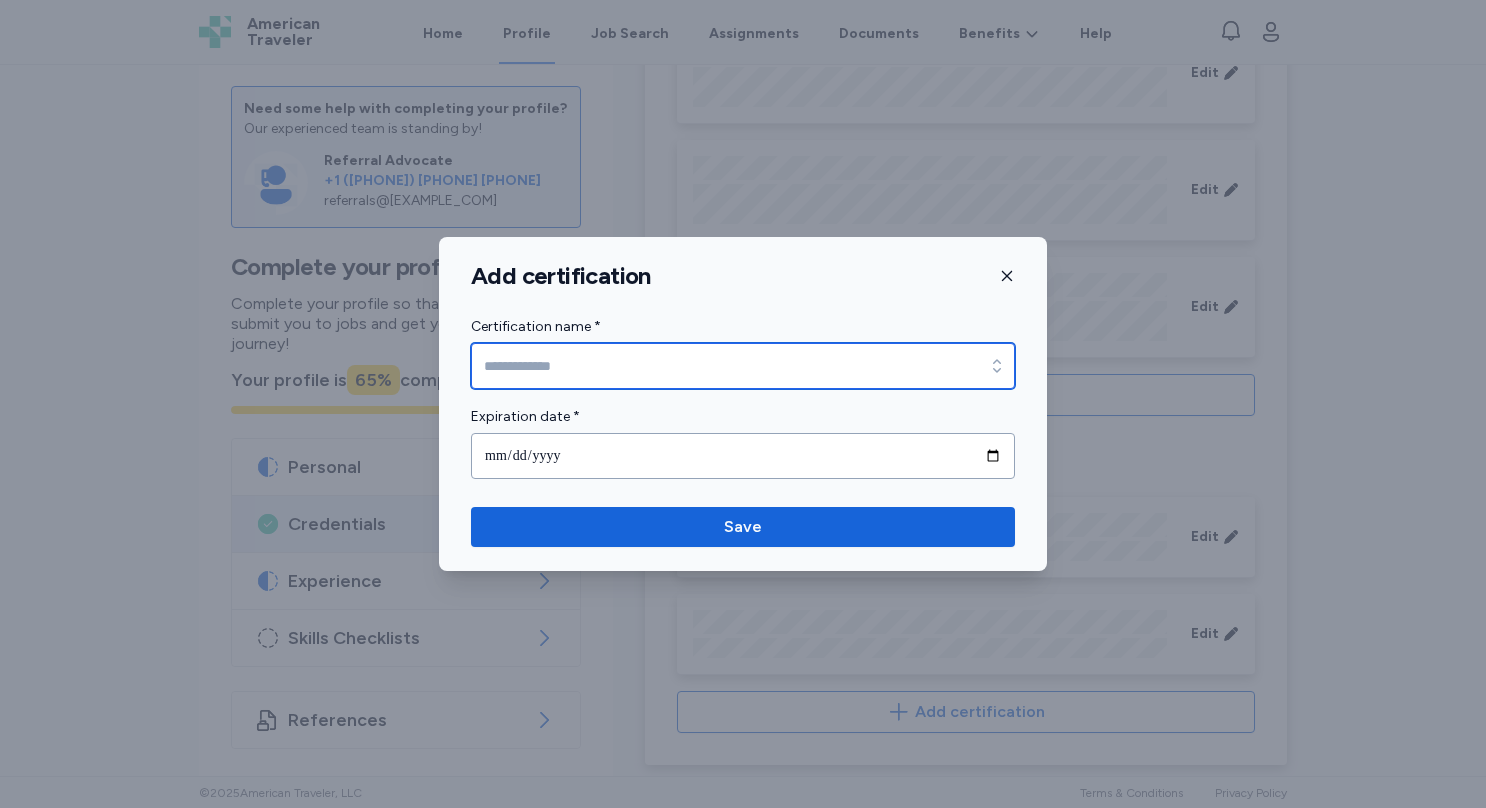 click on "Certification name *" at bounding box center (743, 366) 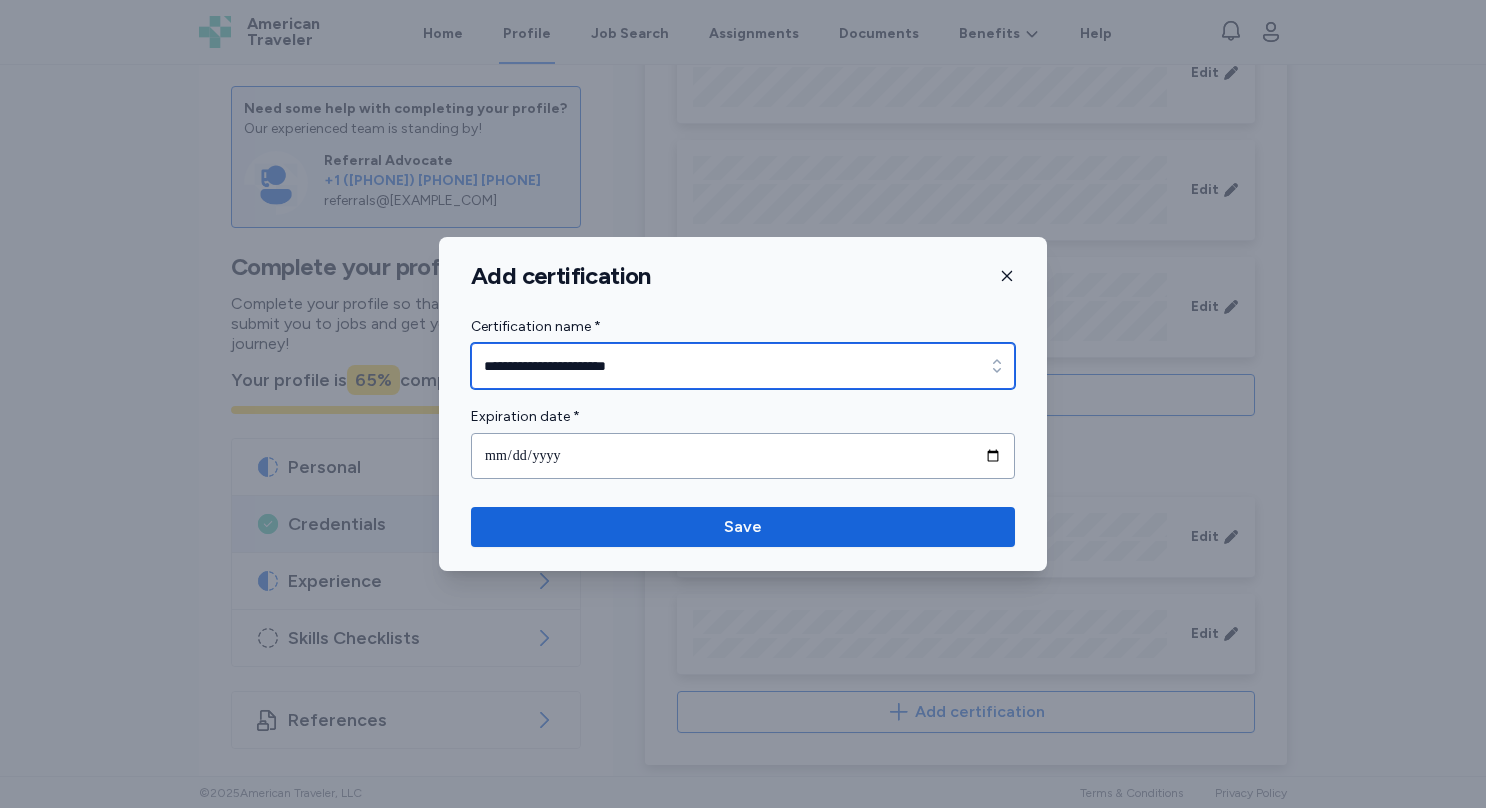 type on "**********" 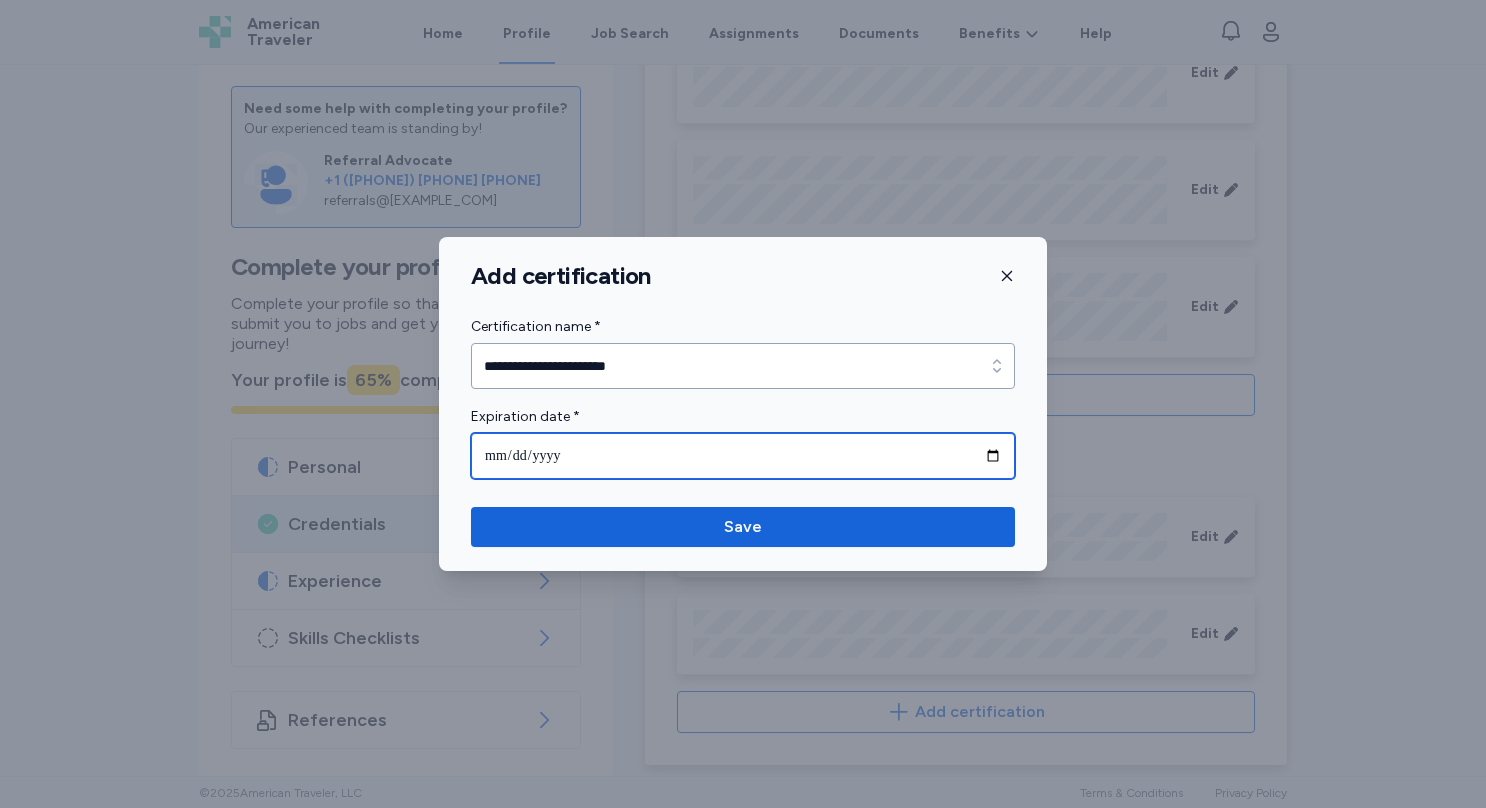 click at bounding box center (743, 456) 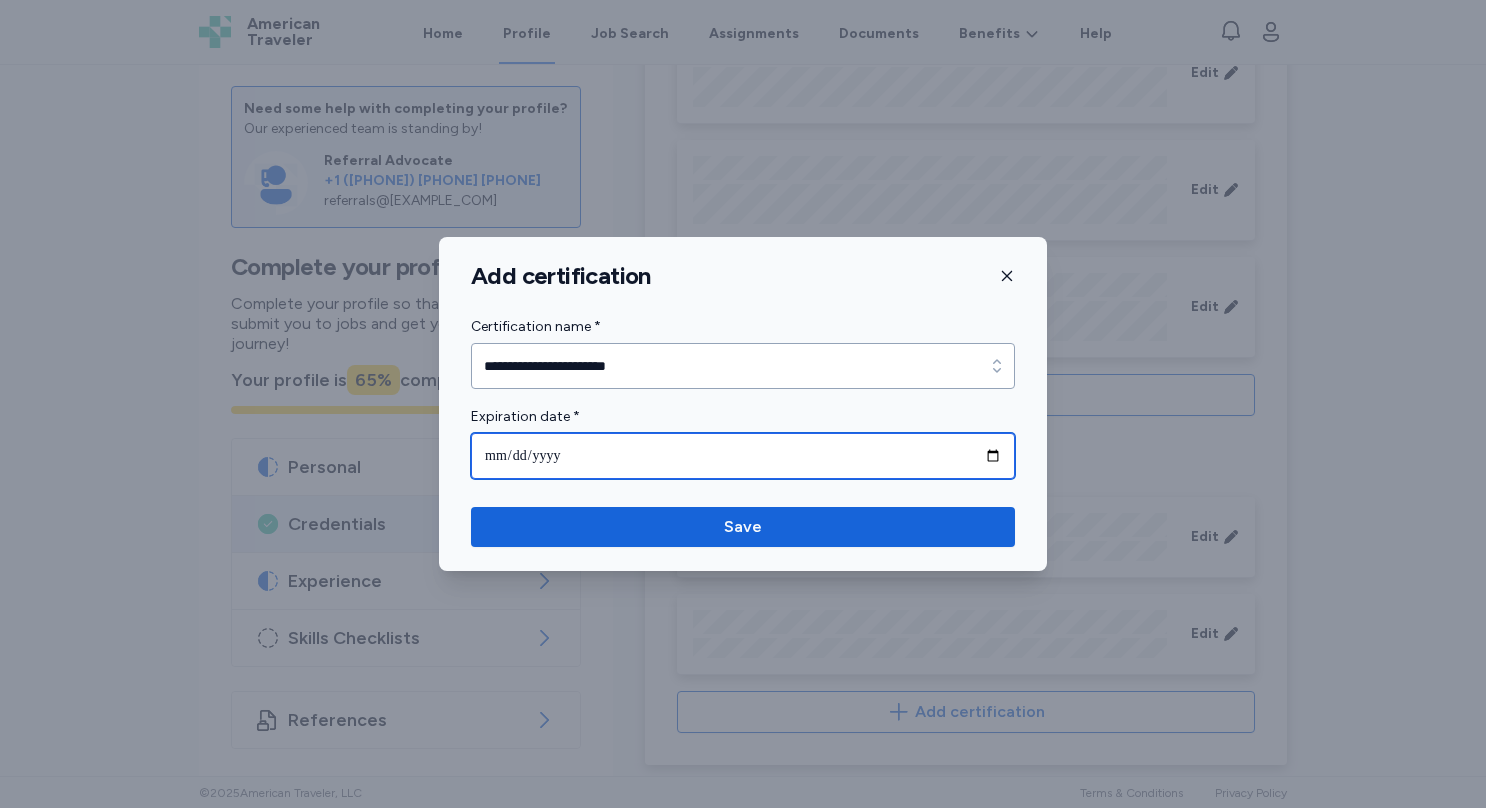 click at bounding box center [743, 456] 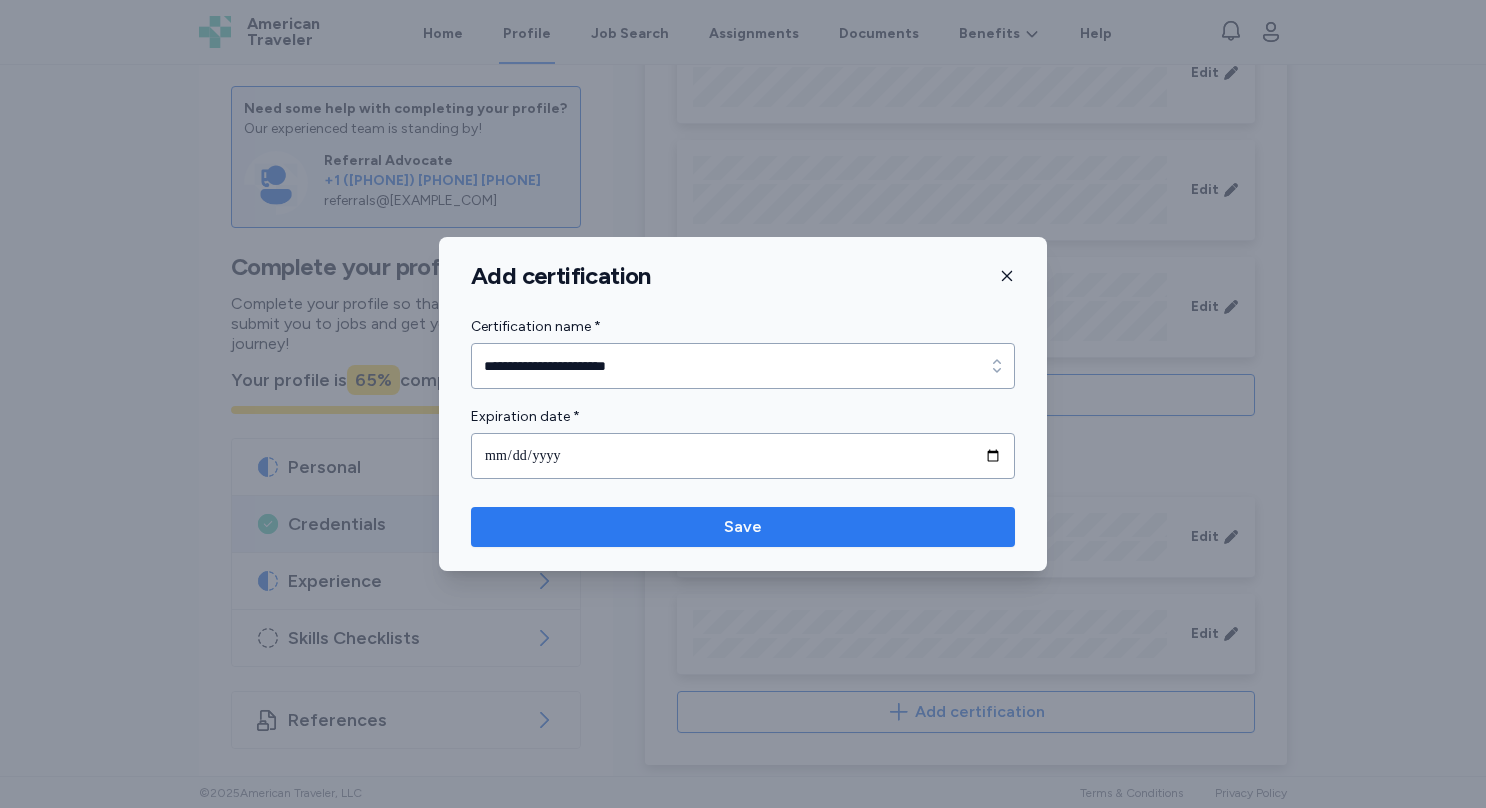 click on "Save" at bounding box center [743, 527] 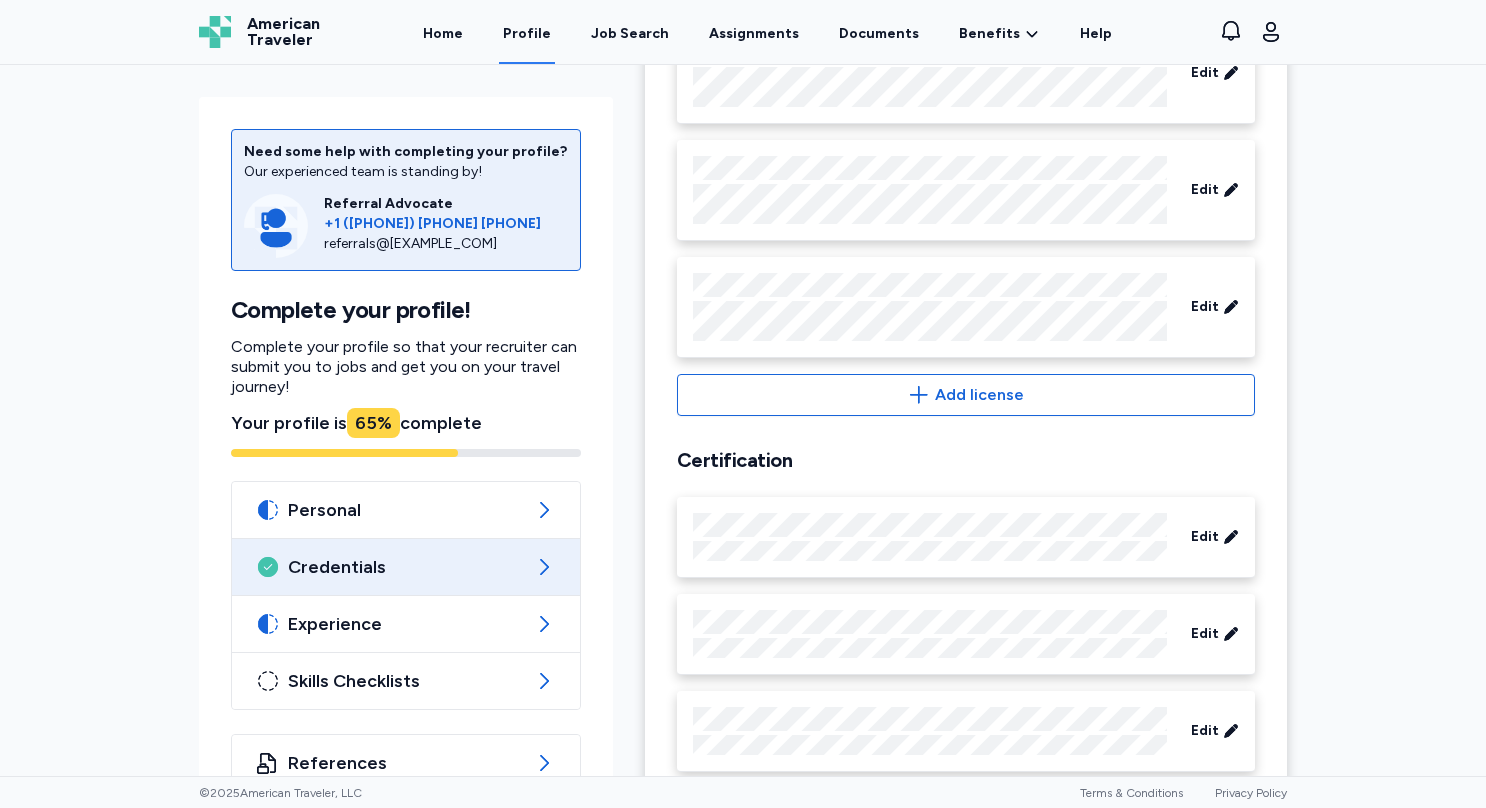 scroll, scrollTop: 952, scrollLeft: 0, axis: vertical 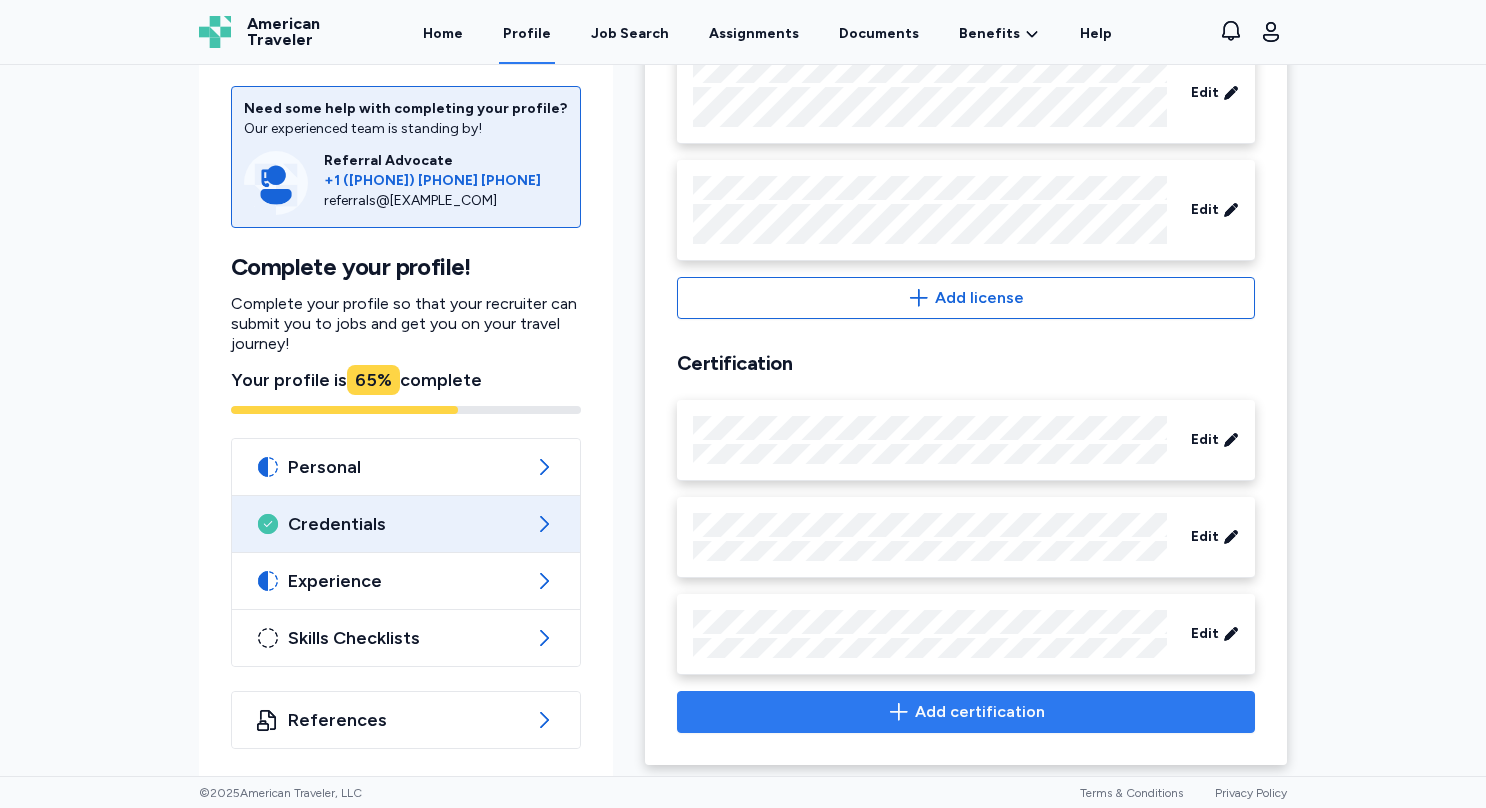 click on "Add certification" at bounding box center [980, 712] 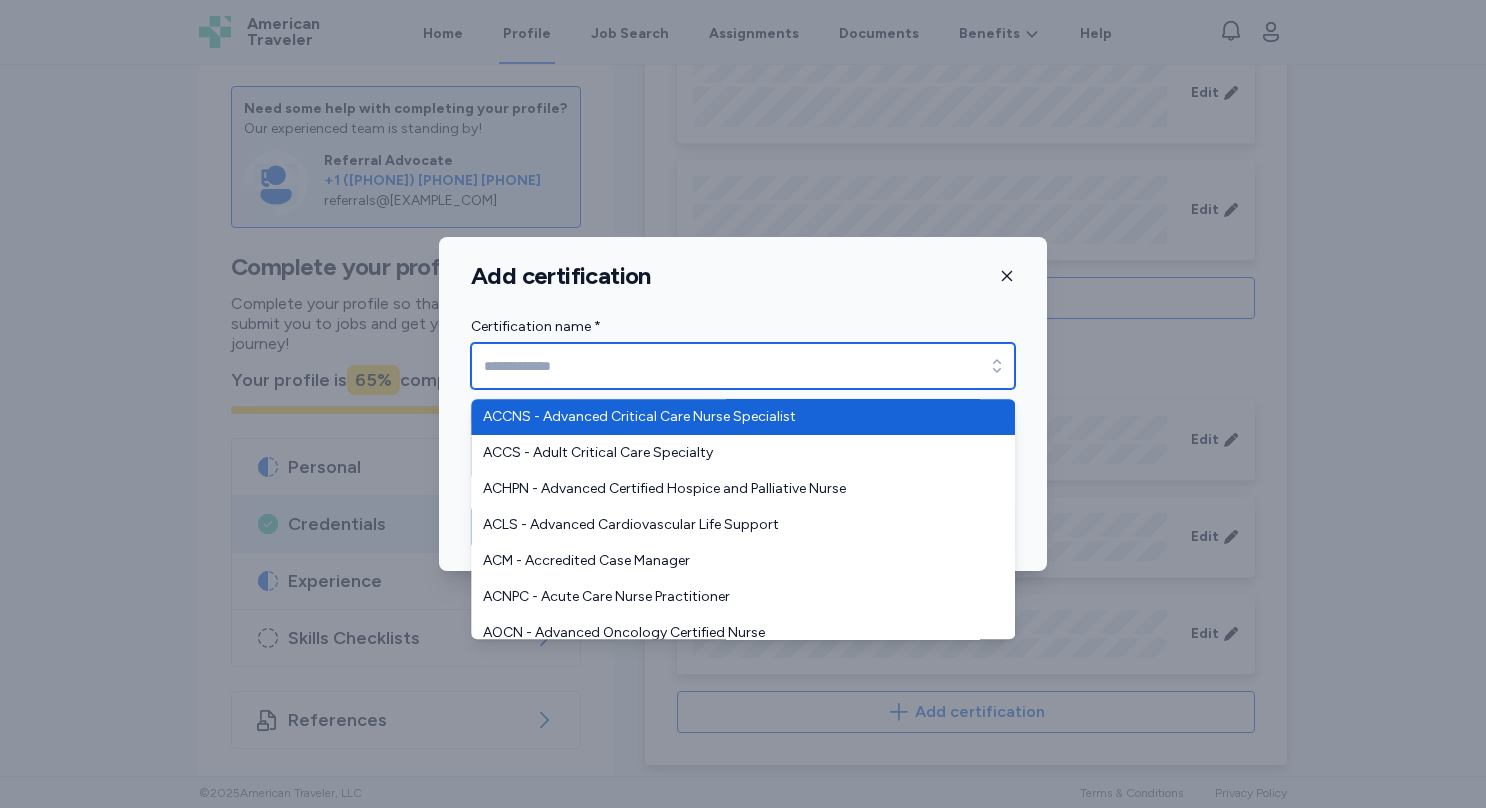 click on "Certification name *" at bounding box center [743, 366] 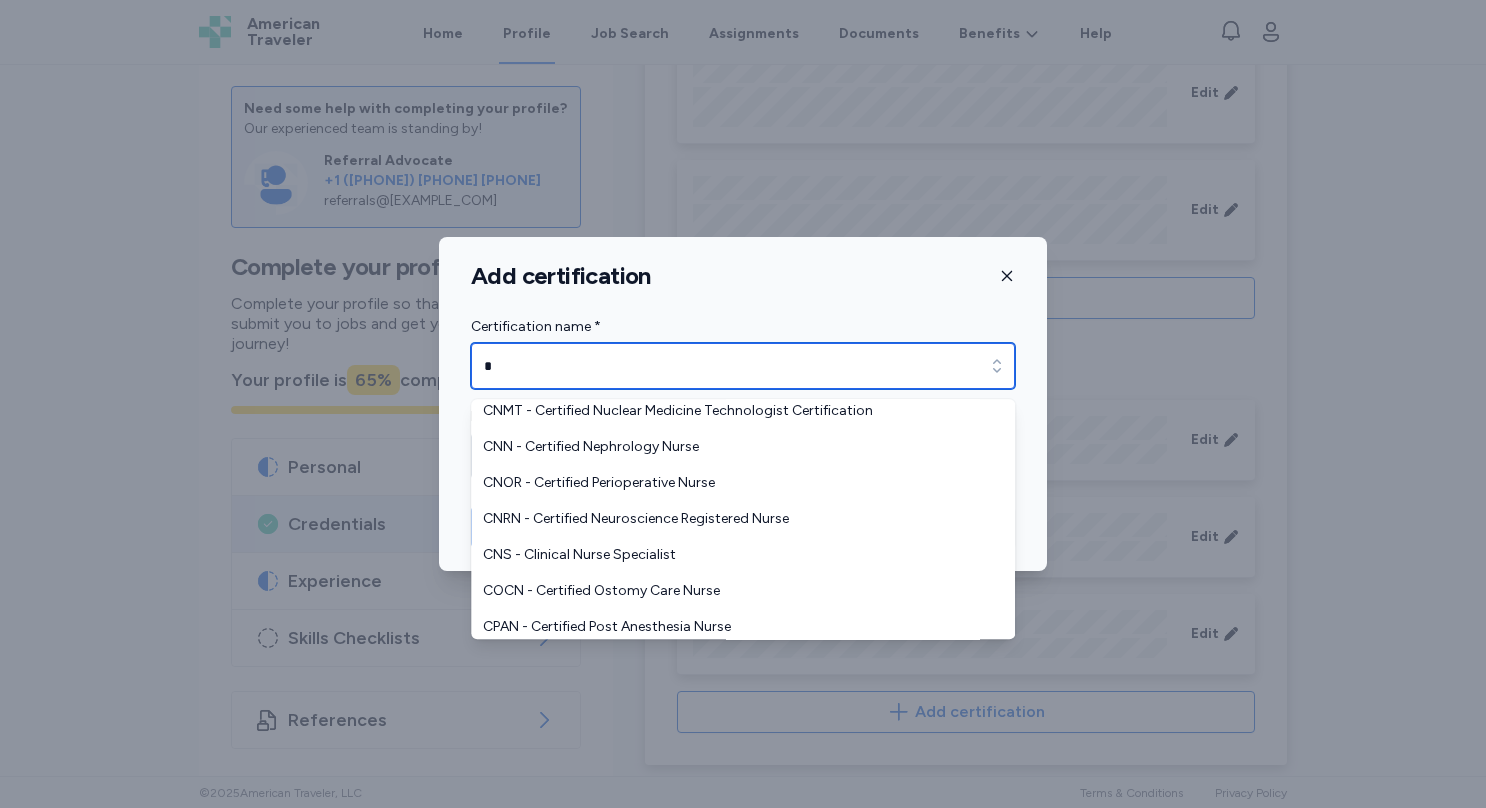 scroll, scrollTop: 0, scrollLeft: 0, axis: both 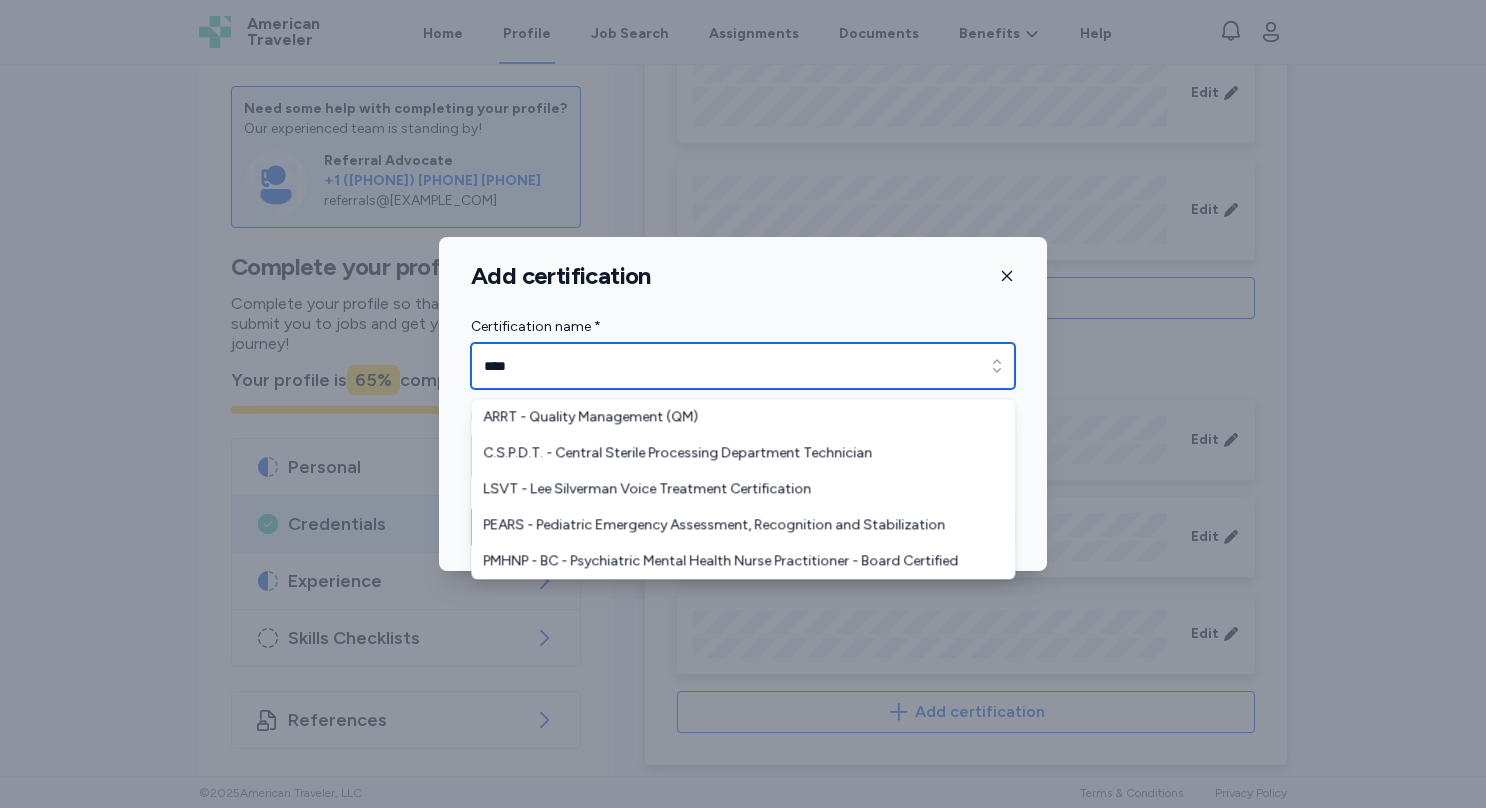 drag, startPoint x: 524, startPoint y: 360, endPoint x: 430, endPoint y: 360, distance: 94 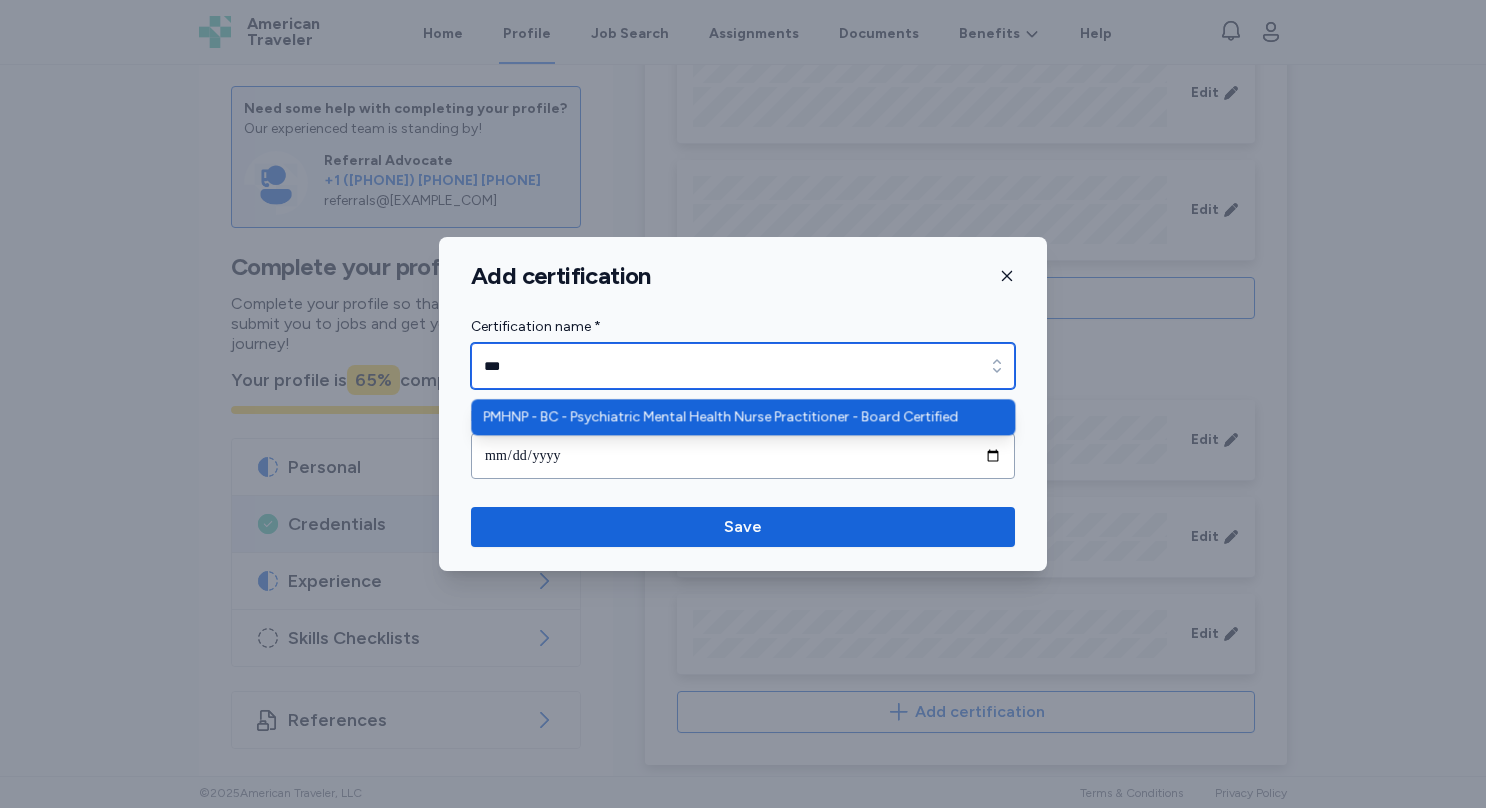 type on "***" 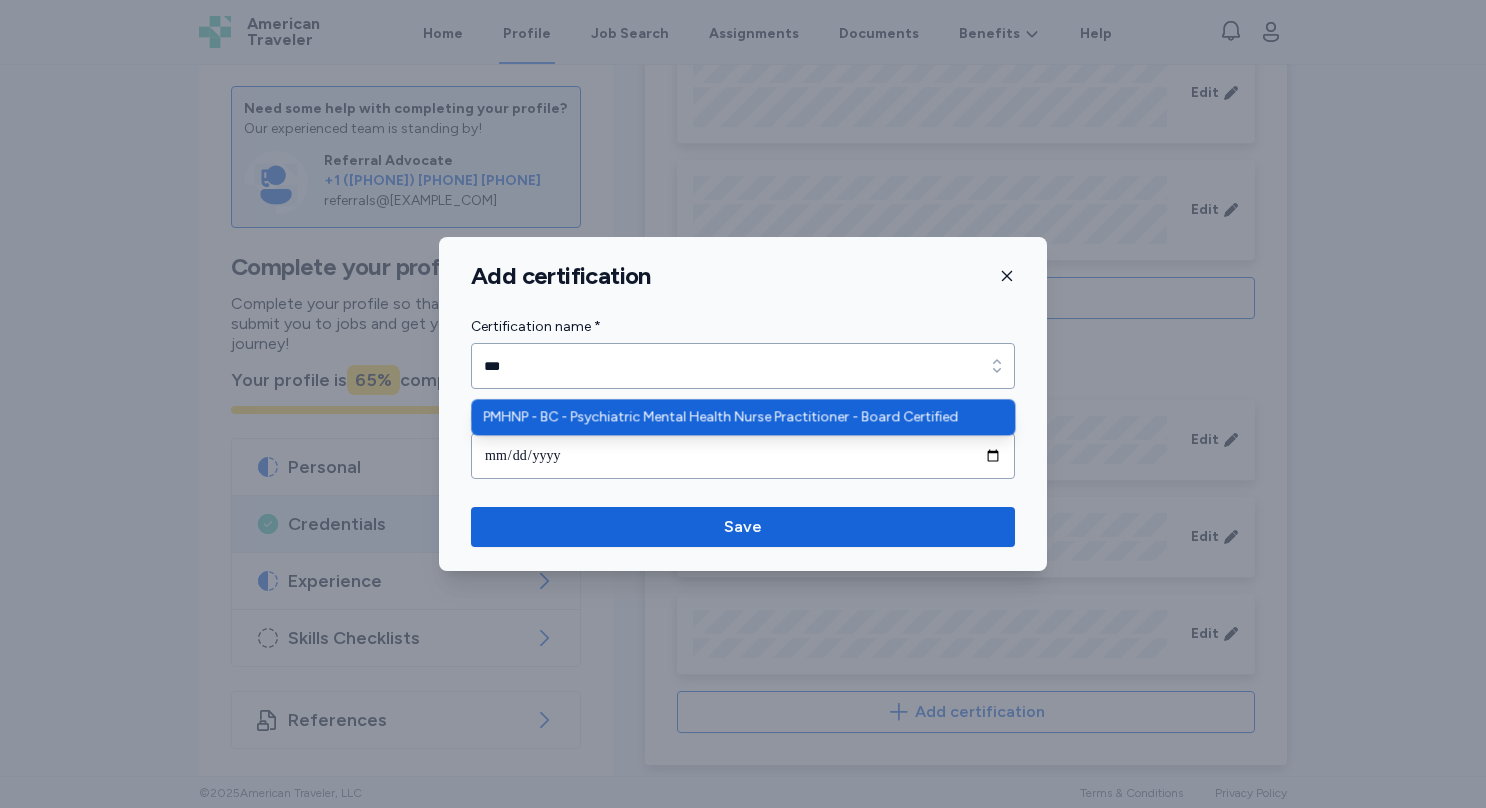 type 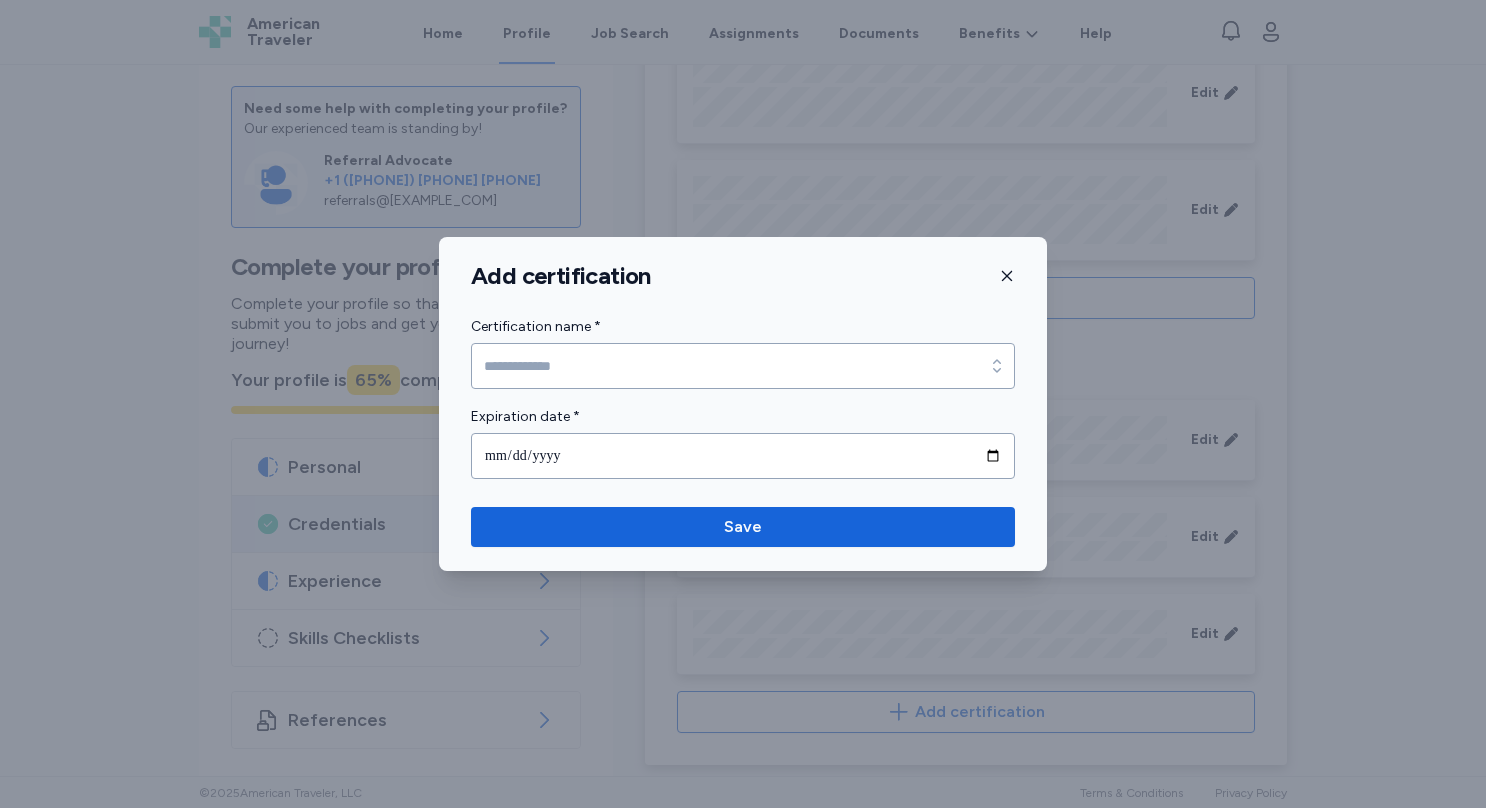 click on "Add certification Certification name * Certification name * Expiration date * Save" at bounding box center (743, 404) 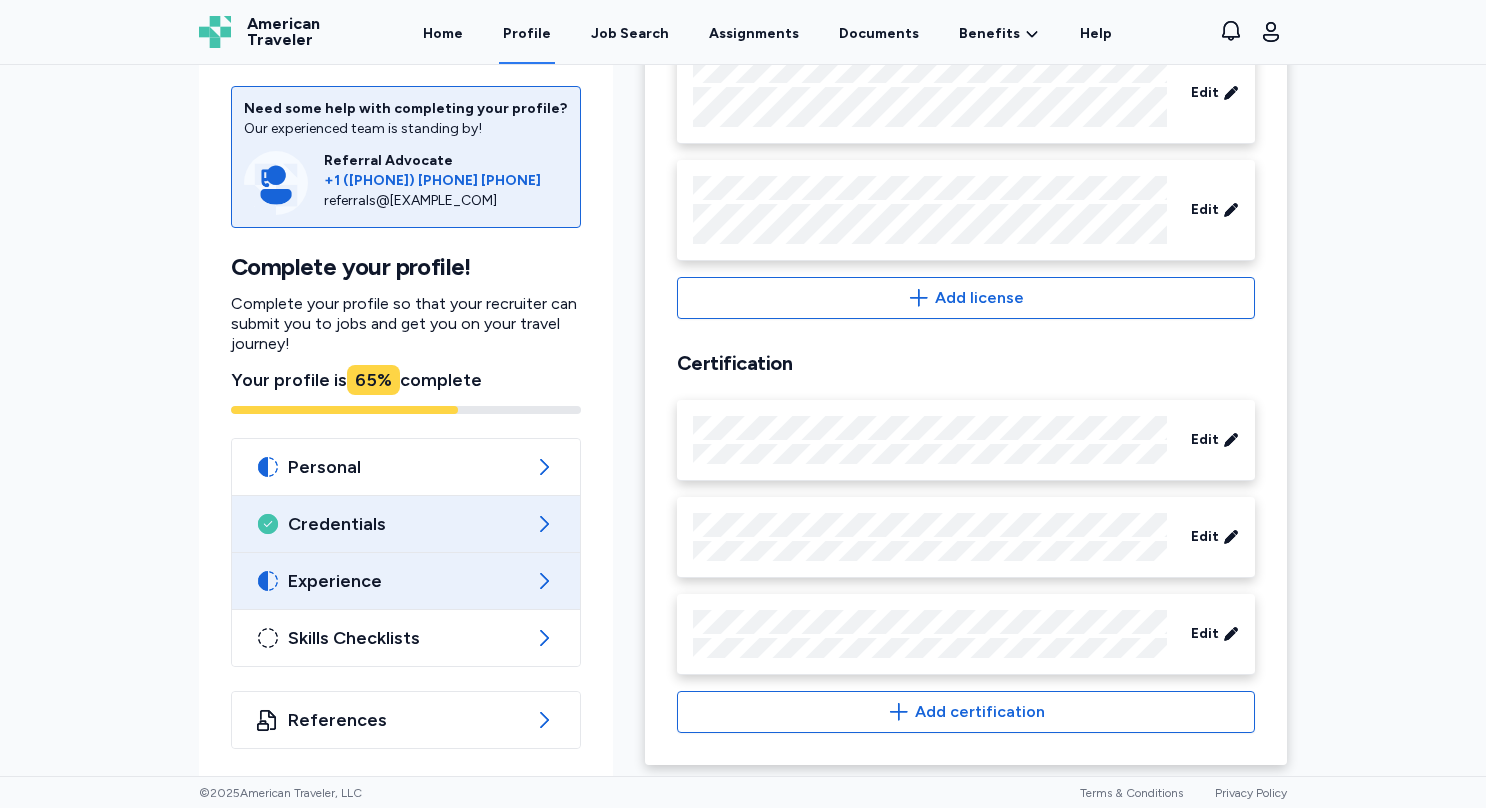 click on "Experience" at bounding box center (406, 581) 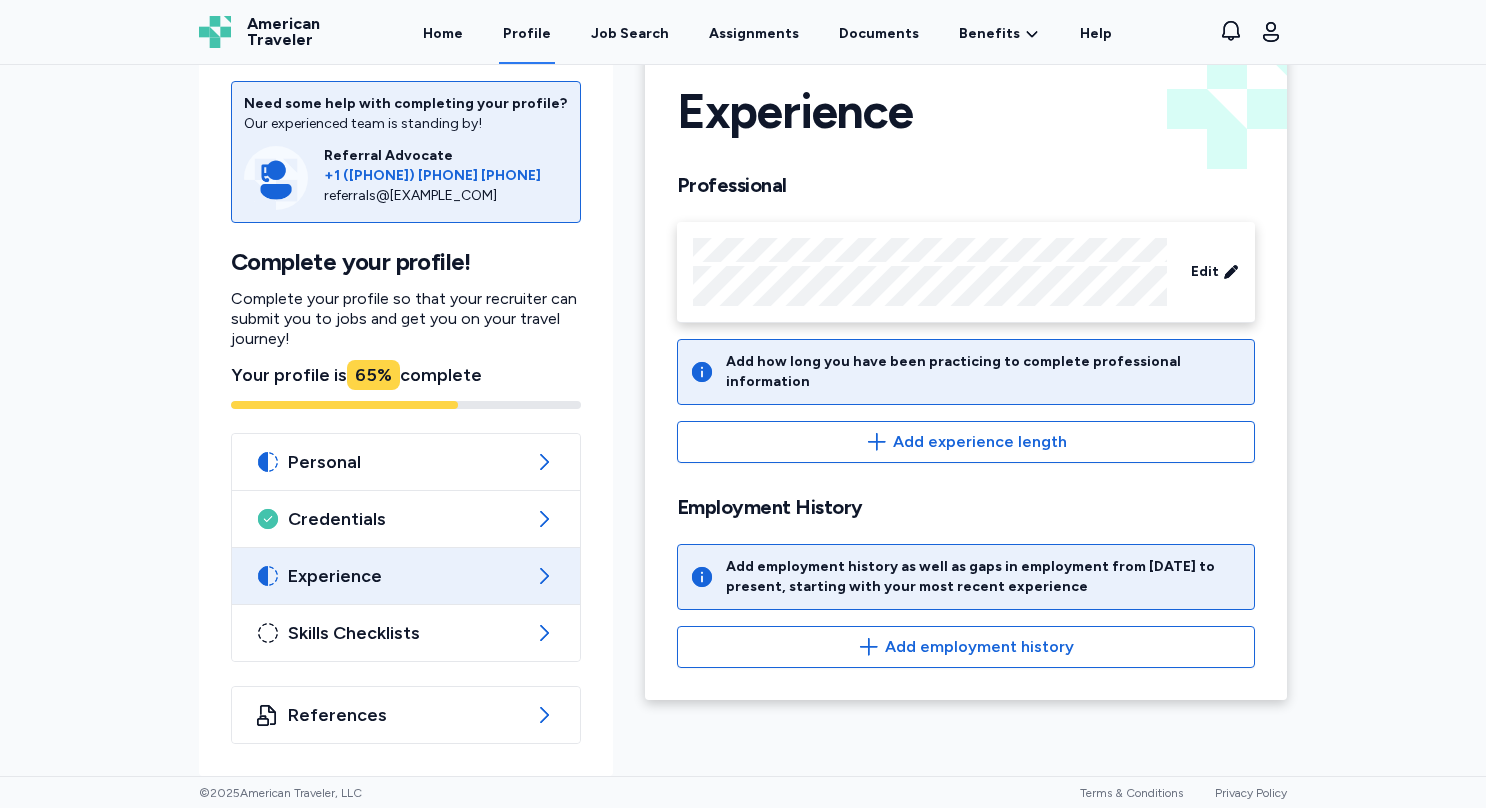 scroll, scrollTop: 44, scrollLeft: 0, axis: vertical 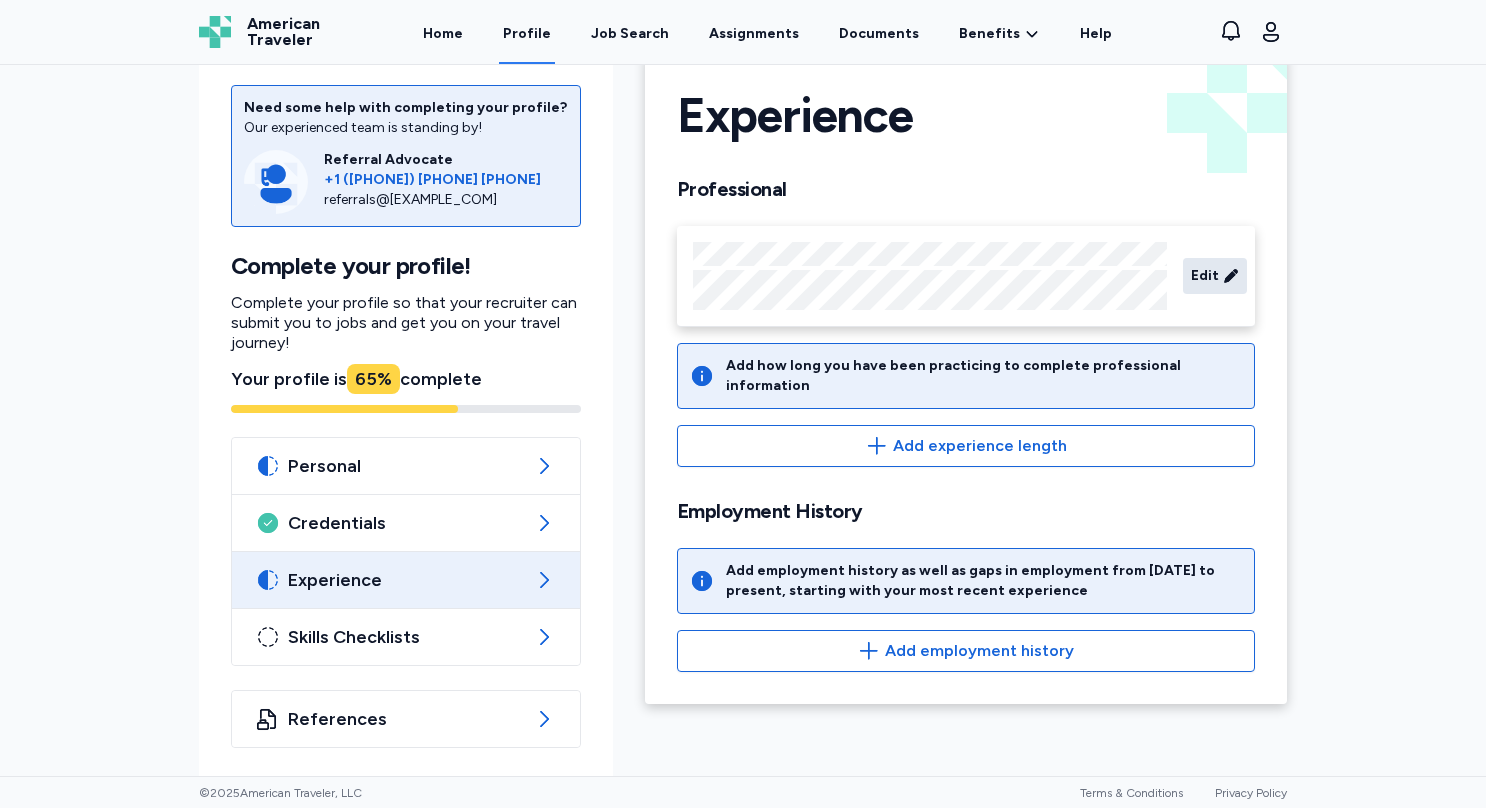 click on "Edit" at bounding box center (1215, 276) 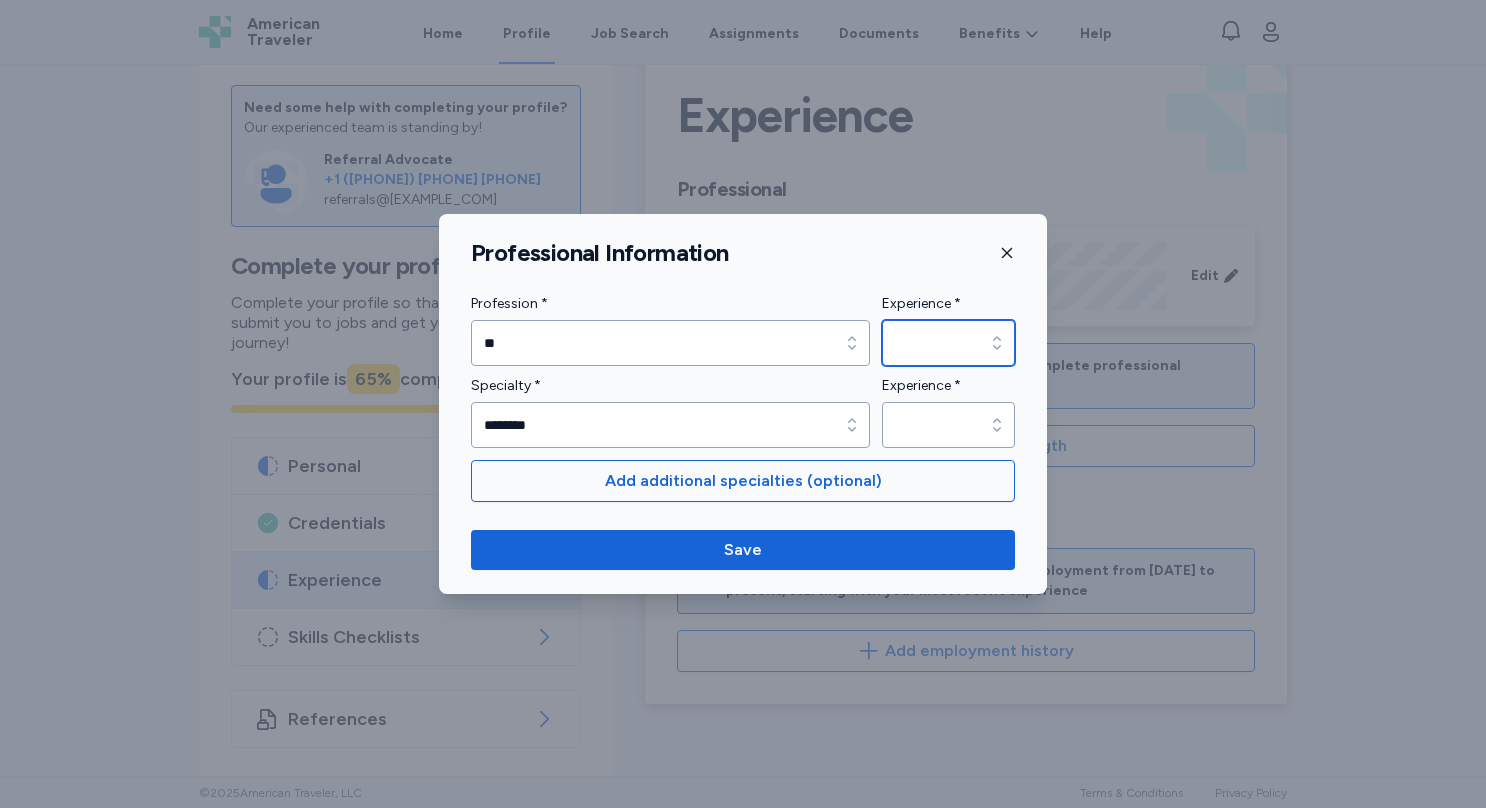 click on "Experience *" at bounding box center (948, 343) 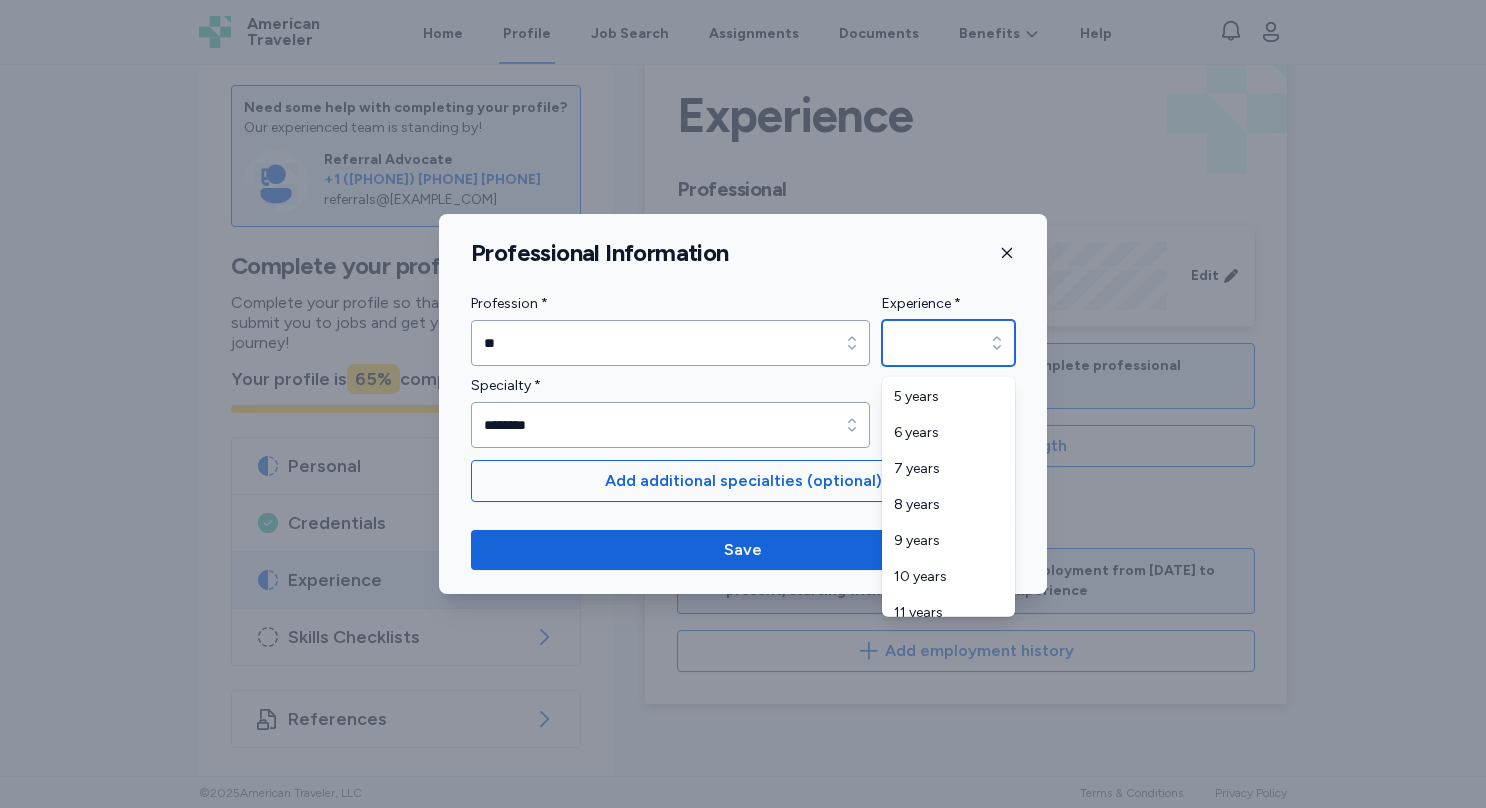 scroll, scrollTop: 283, scrollLeft: 0, axis: vertical 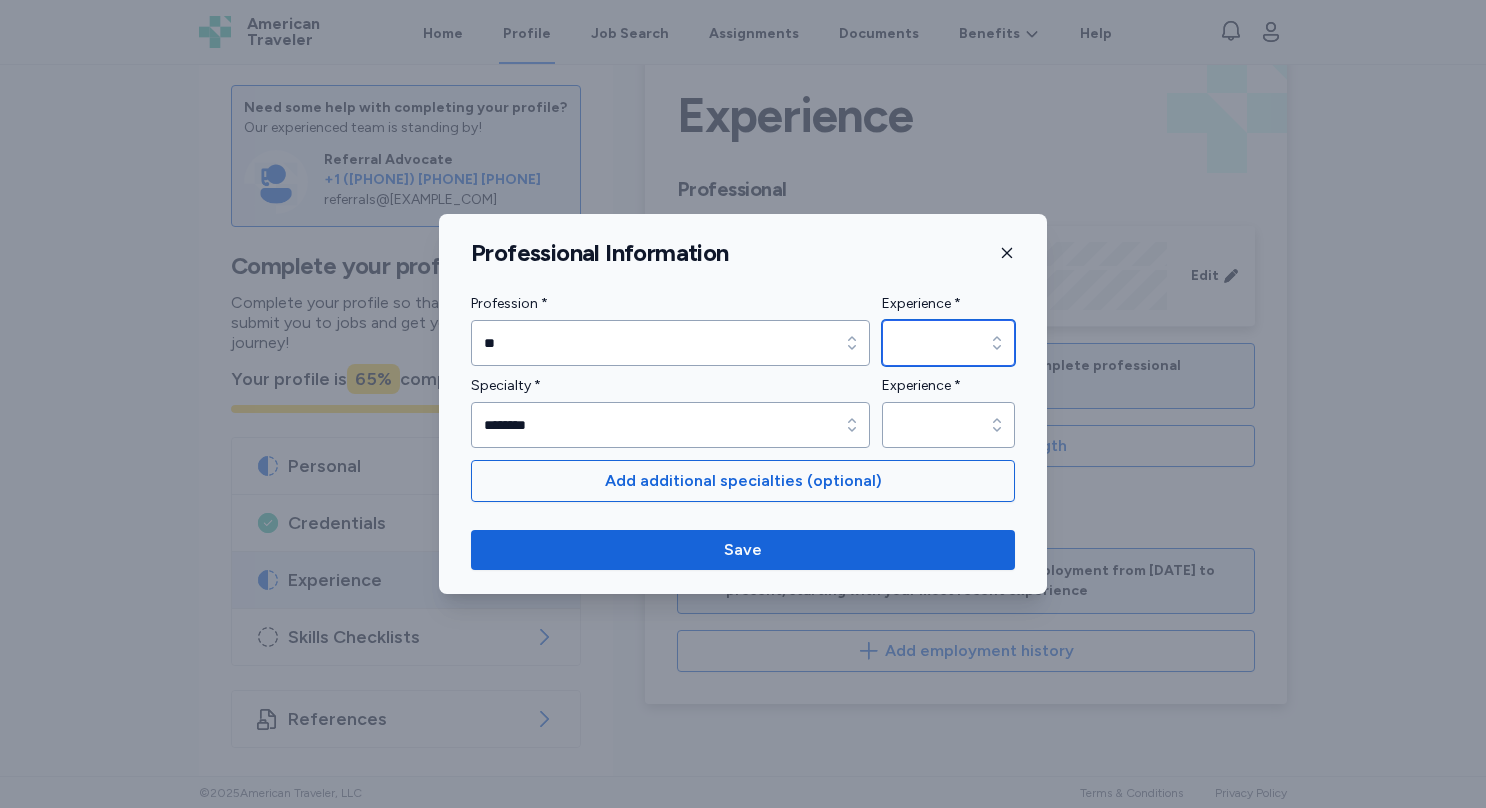 type on "*******" 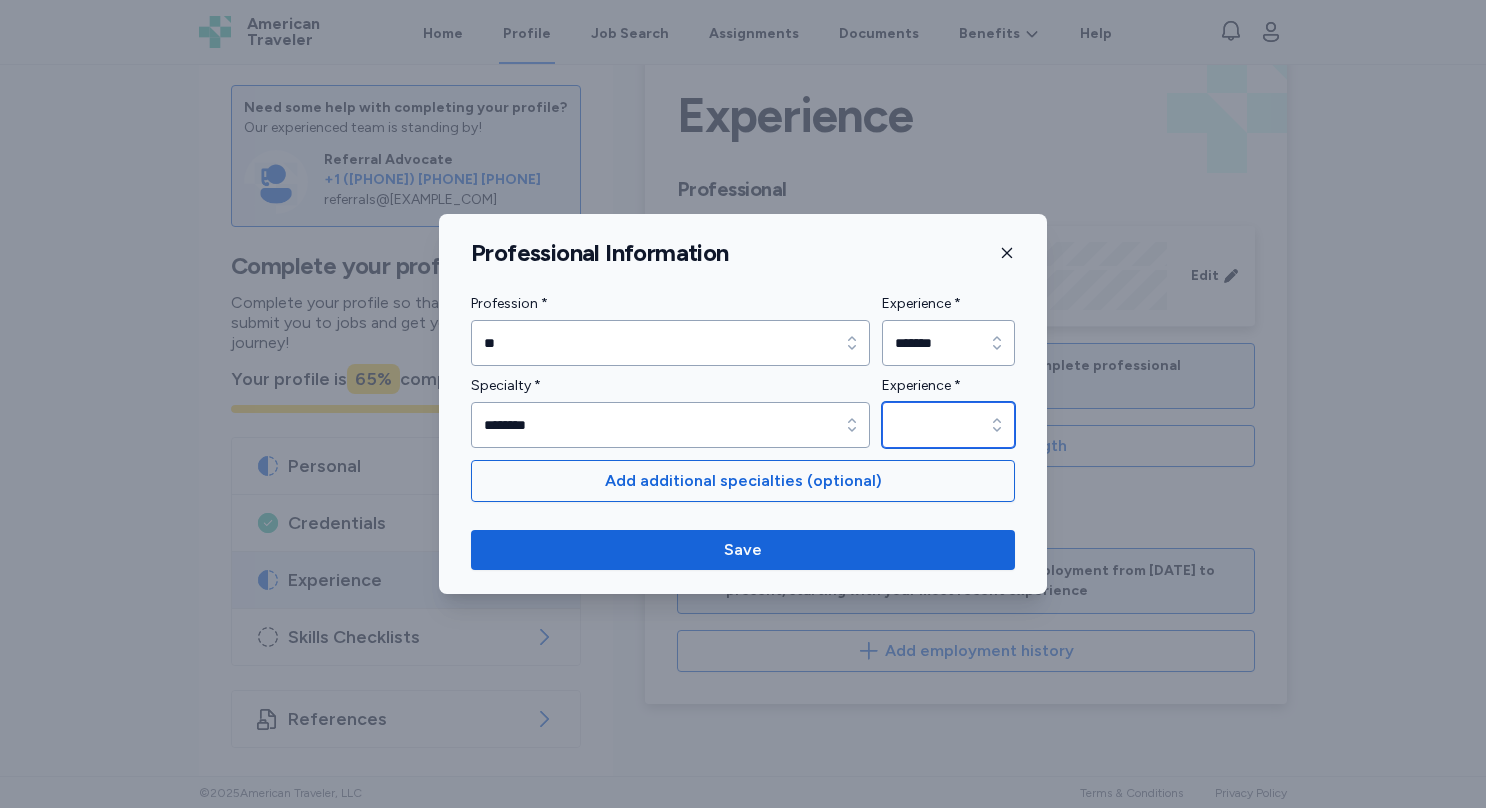 click on "Experience *" at bounding box center [948, 425] 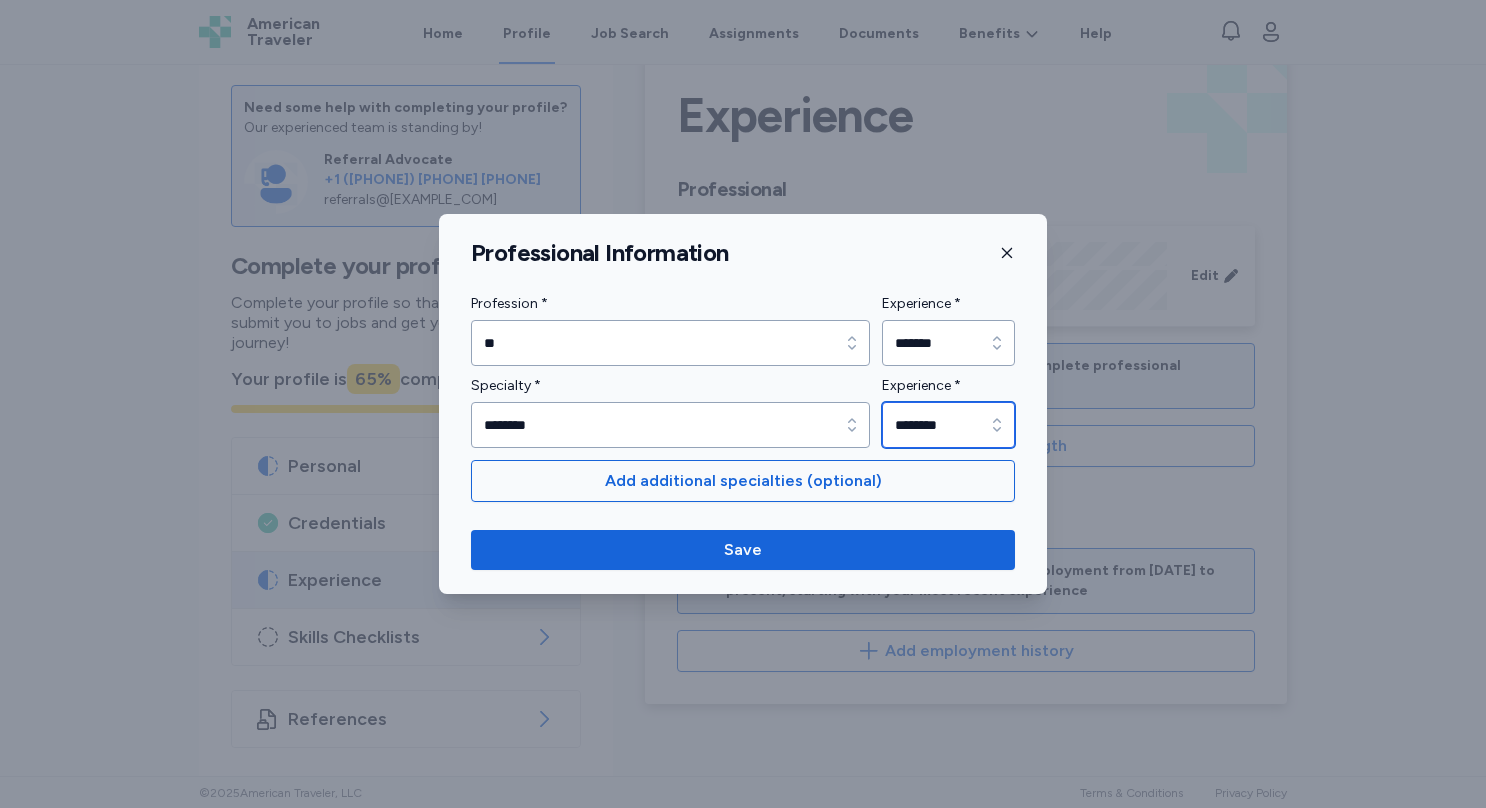 click on "********" at bounding box center [948, 425] 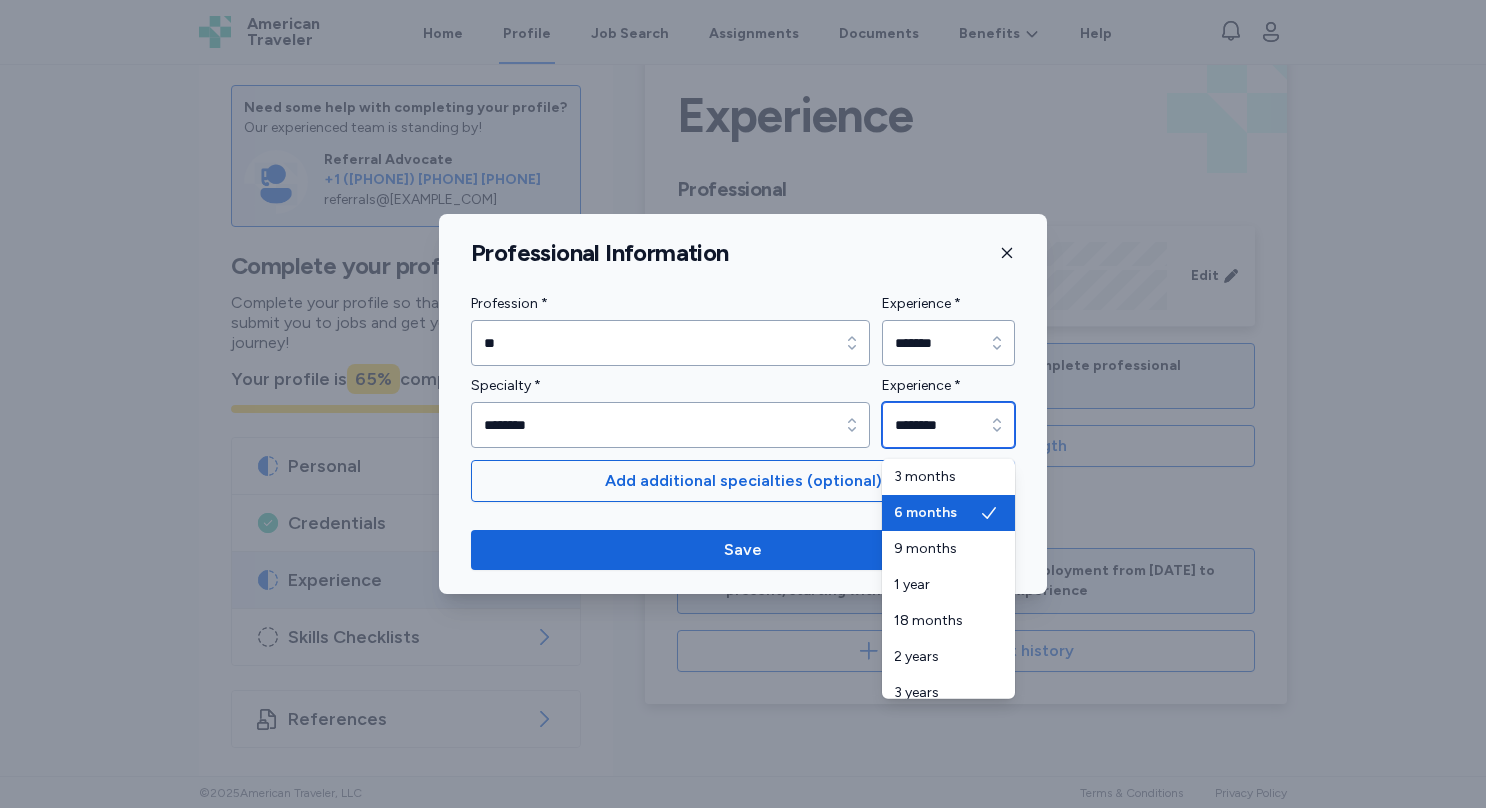 click 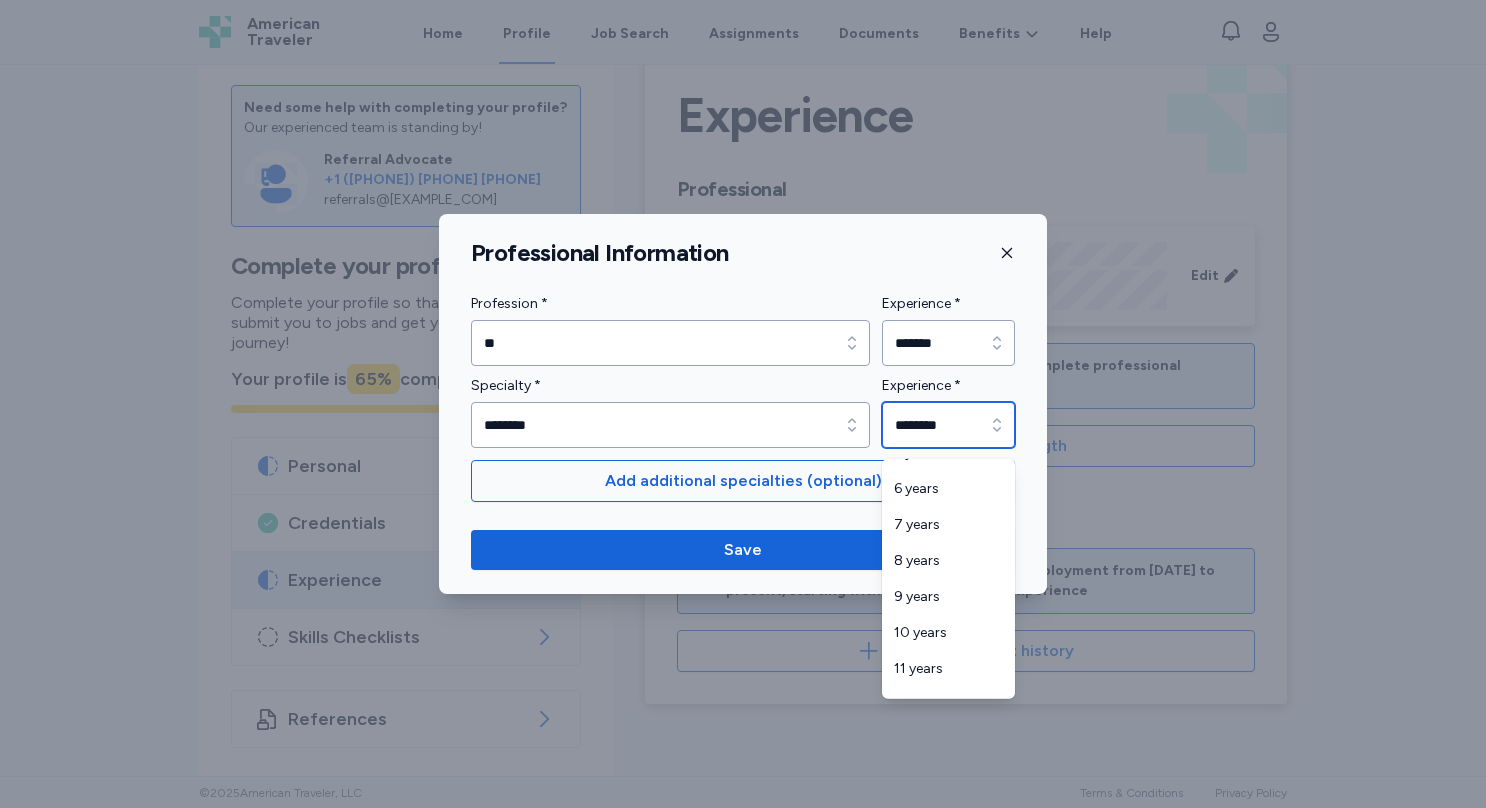 scroll, scrollTop: 263, scrollLeft: 0, axis: vertical 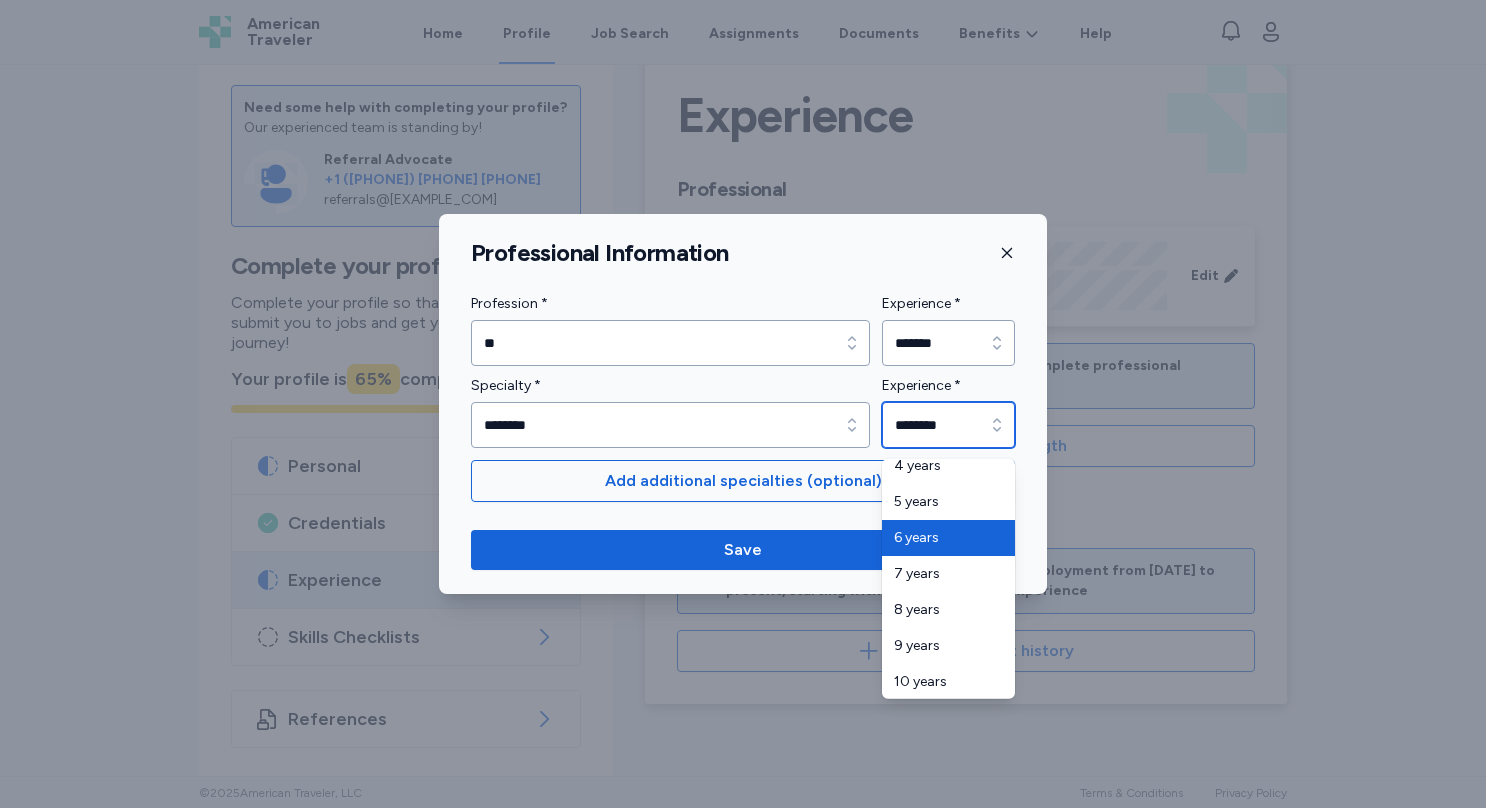 type on "*******" 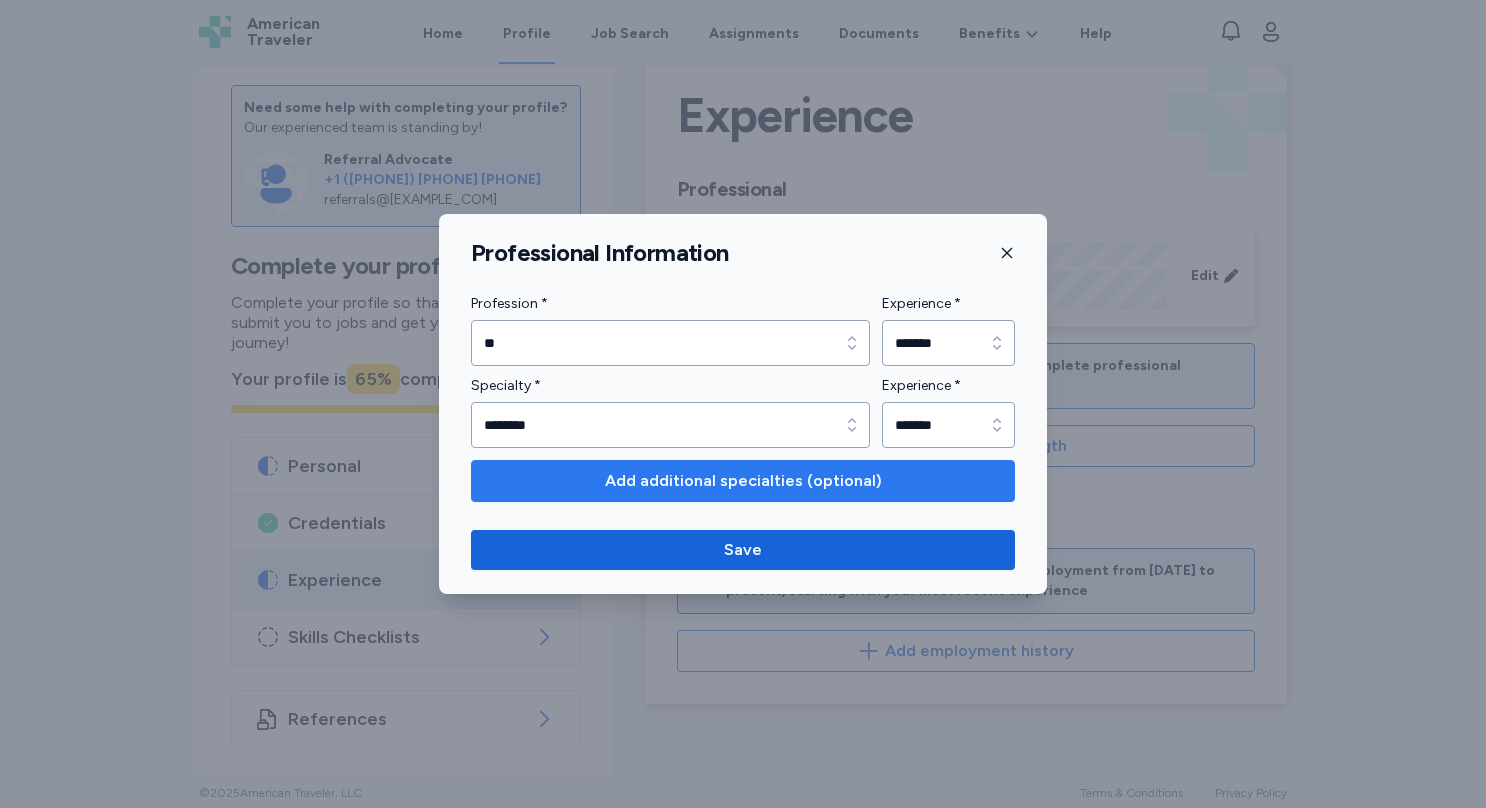click on "Add additional specialties (optional)" at bounding box center (743, 481) 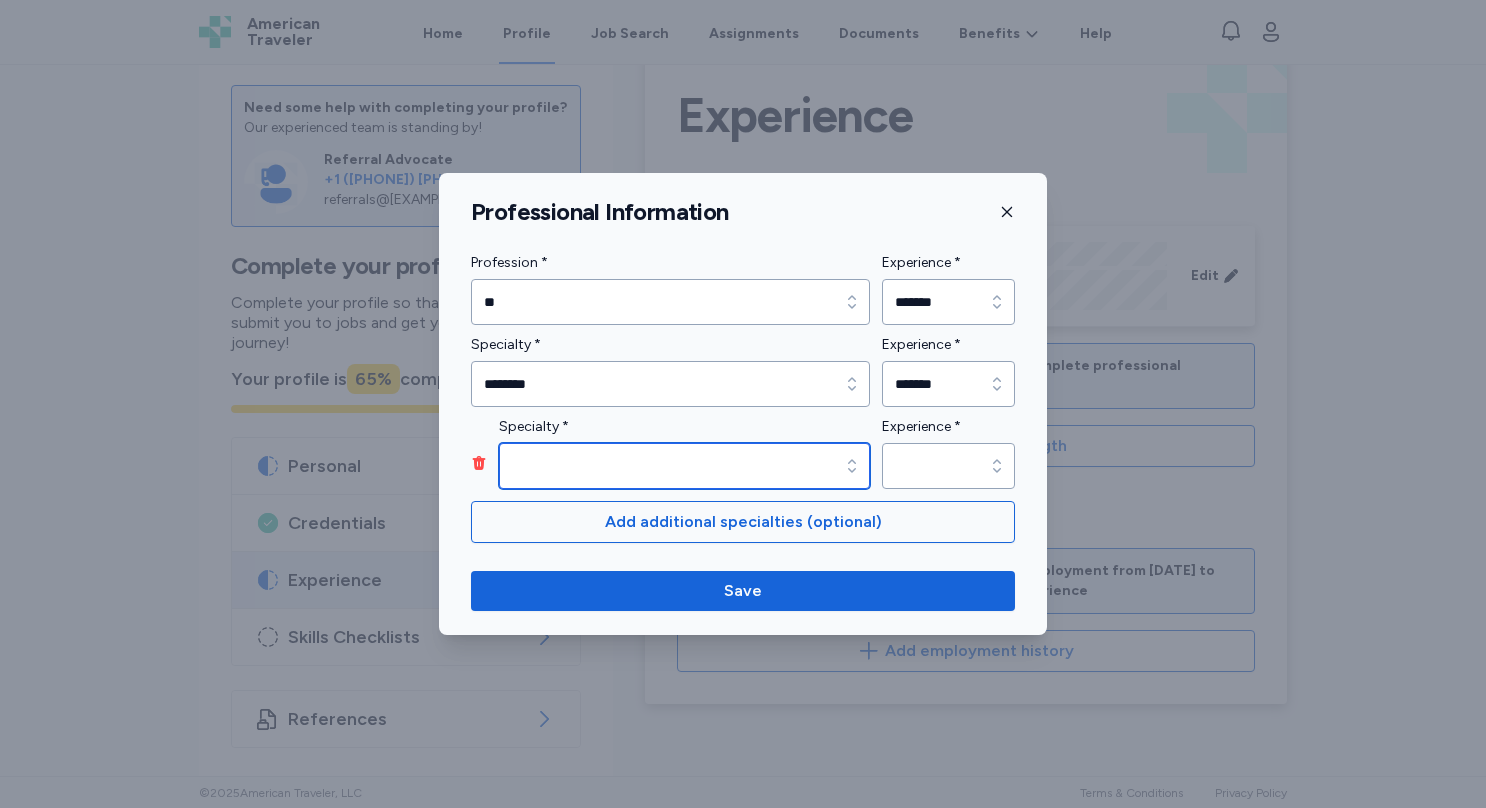 click on "Specialty *" at bounding box center (684, 466) 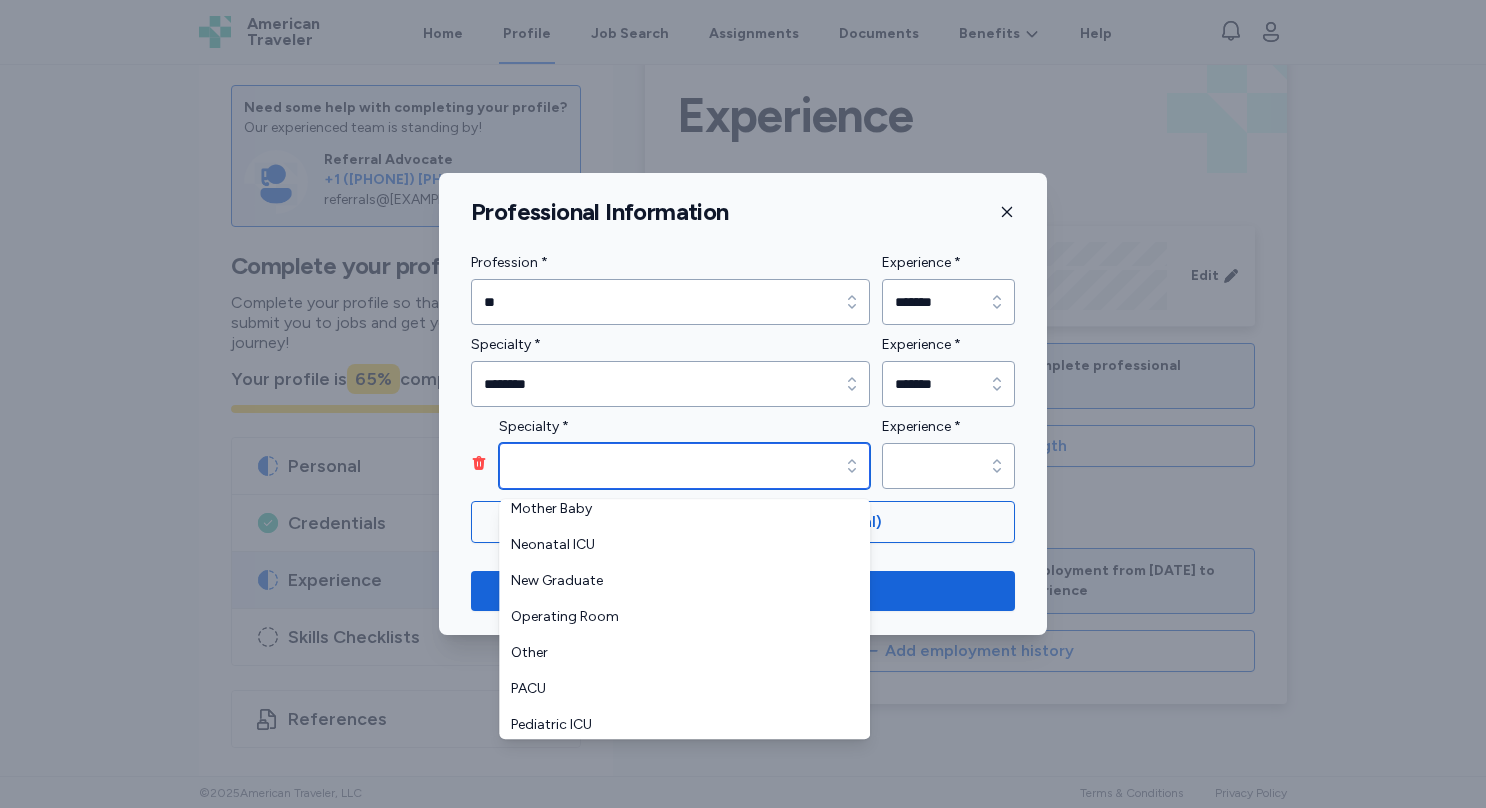scroll, scrollTop: 569, scrollLeft: 0, axis: vertical 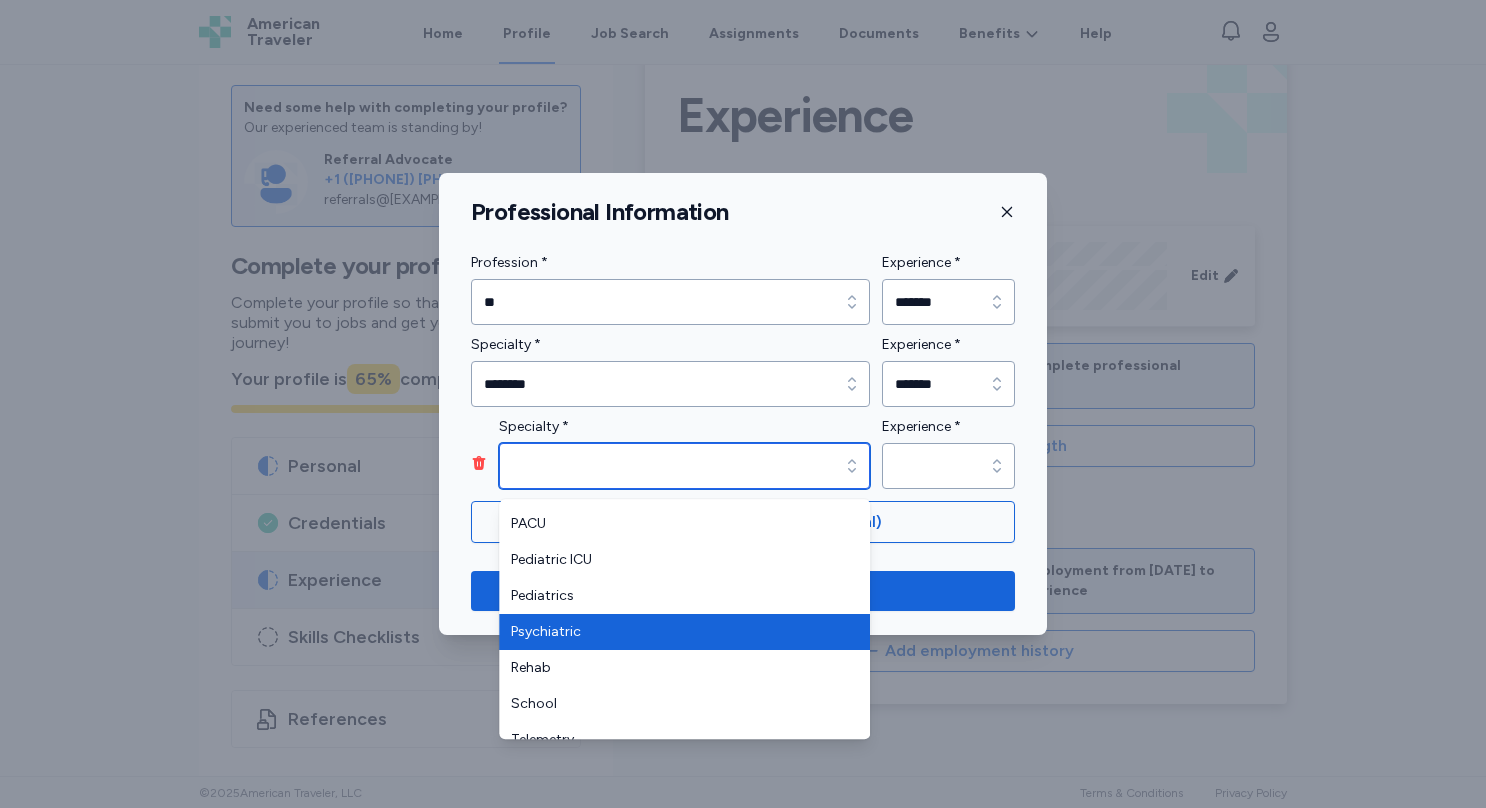 type on "**********" 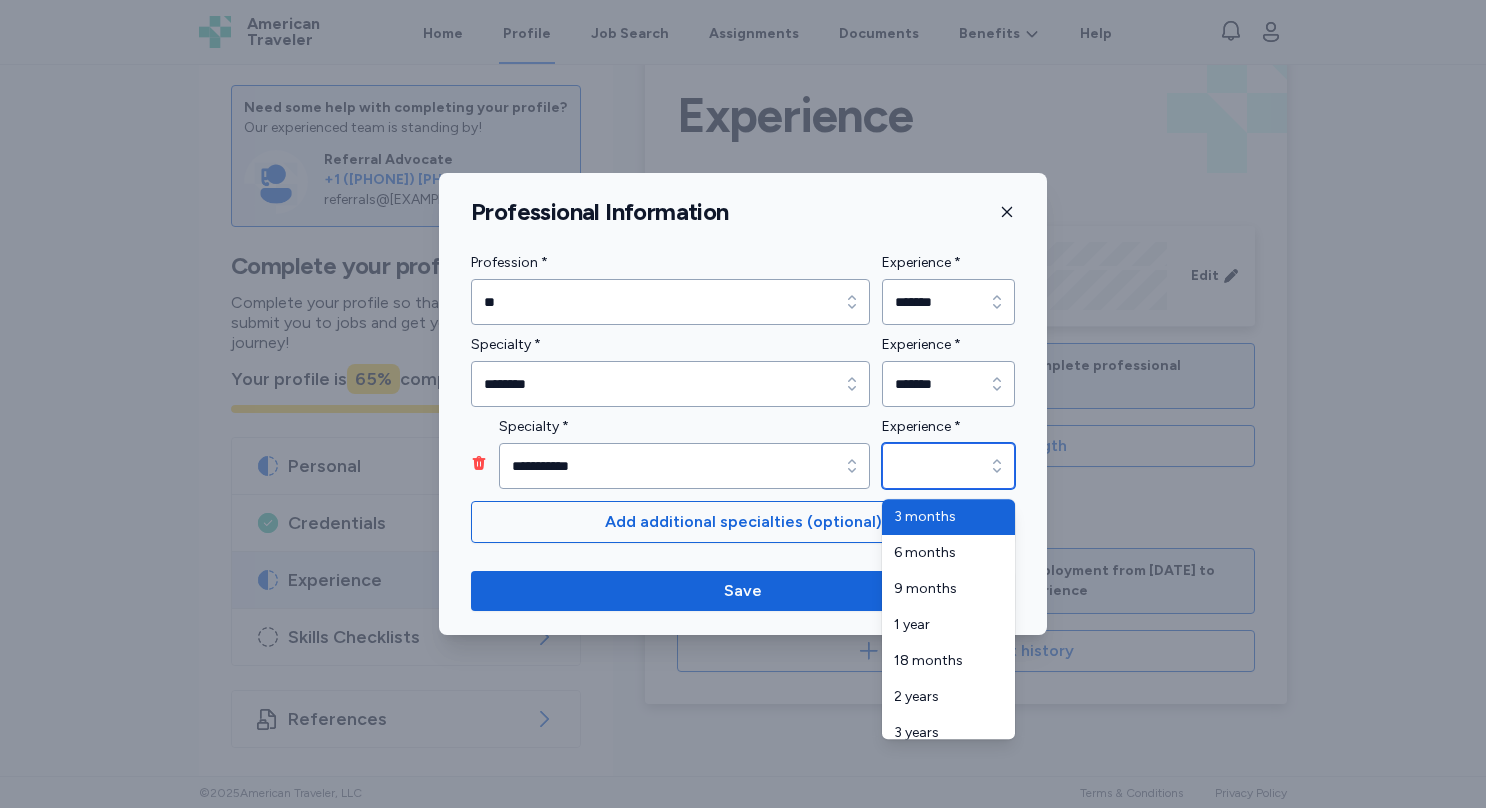 click on "Experience *" at bounding box center (948, 466) 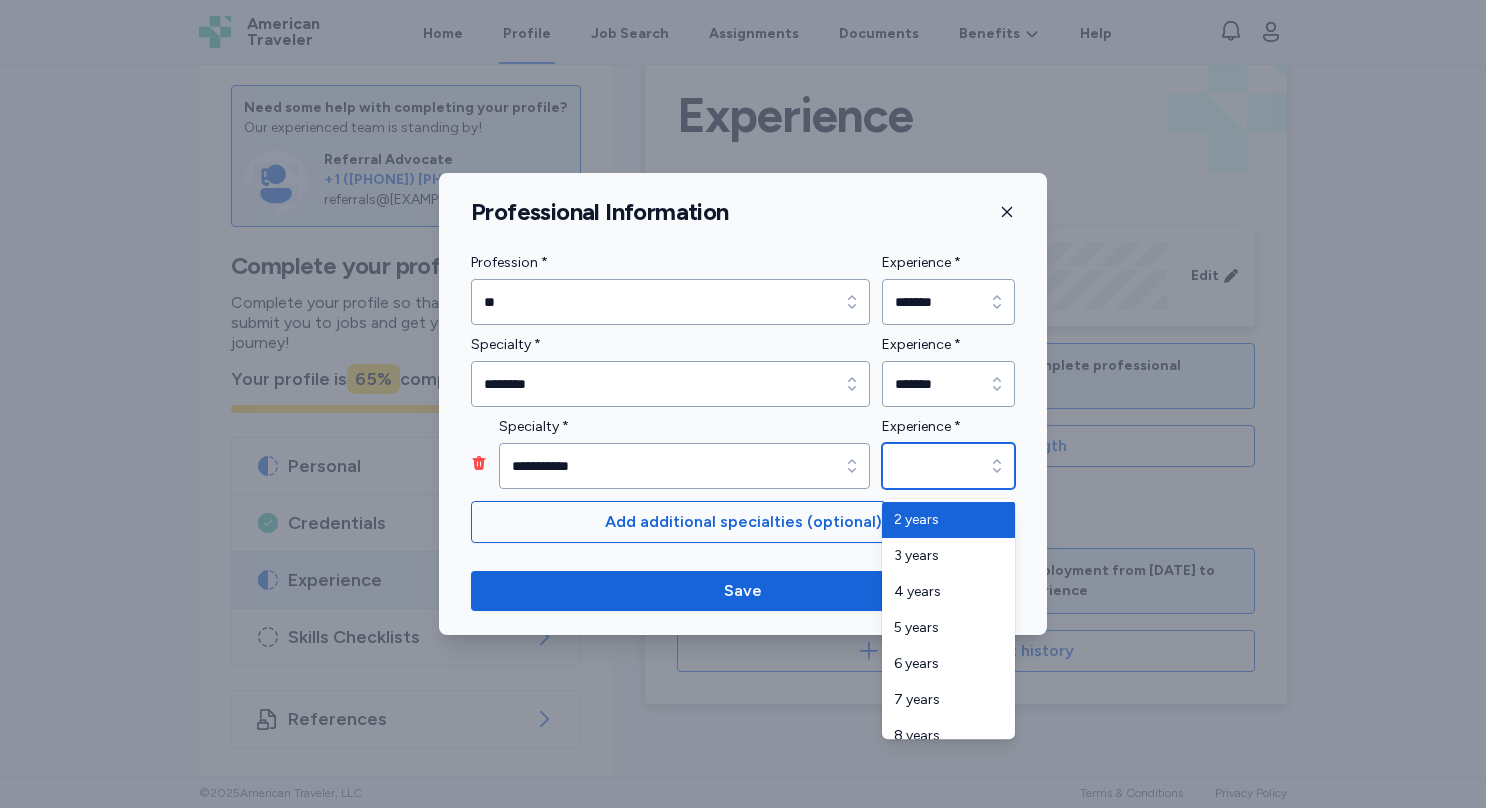 scroll, scrollTop: 178, scrollLeft: 0, axis: vertical 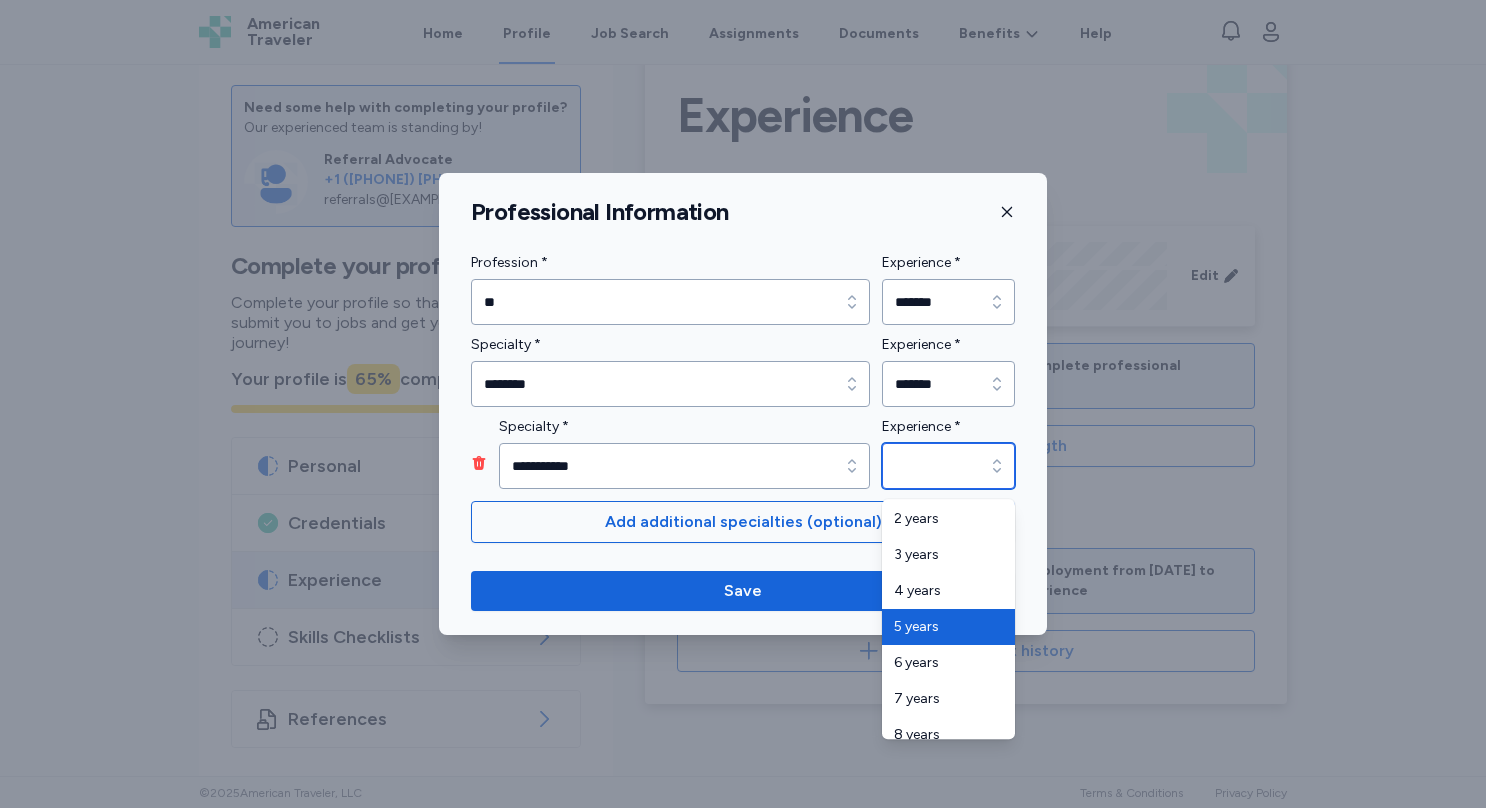 type on "*******" 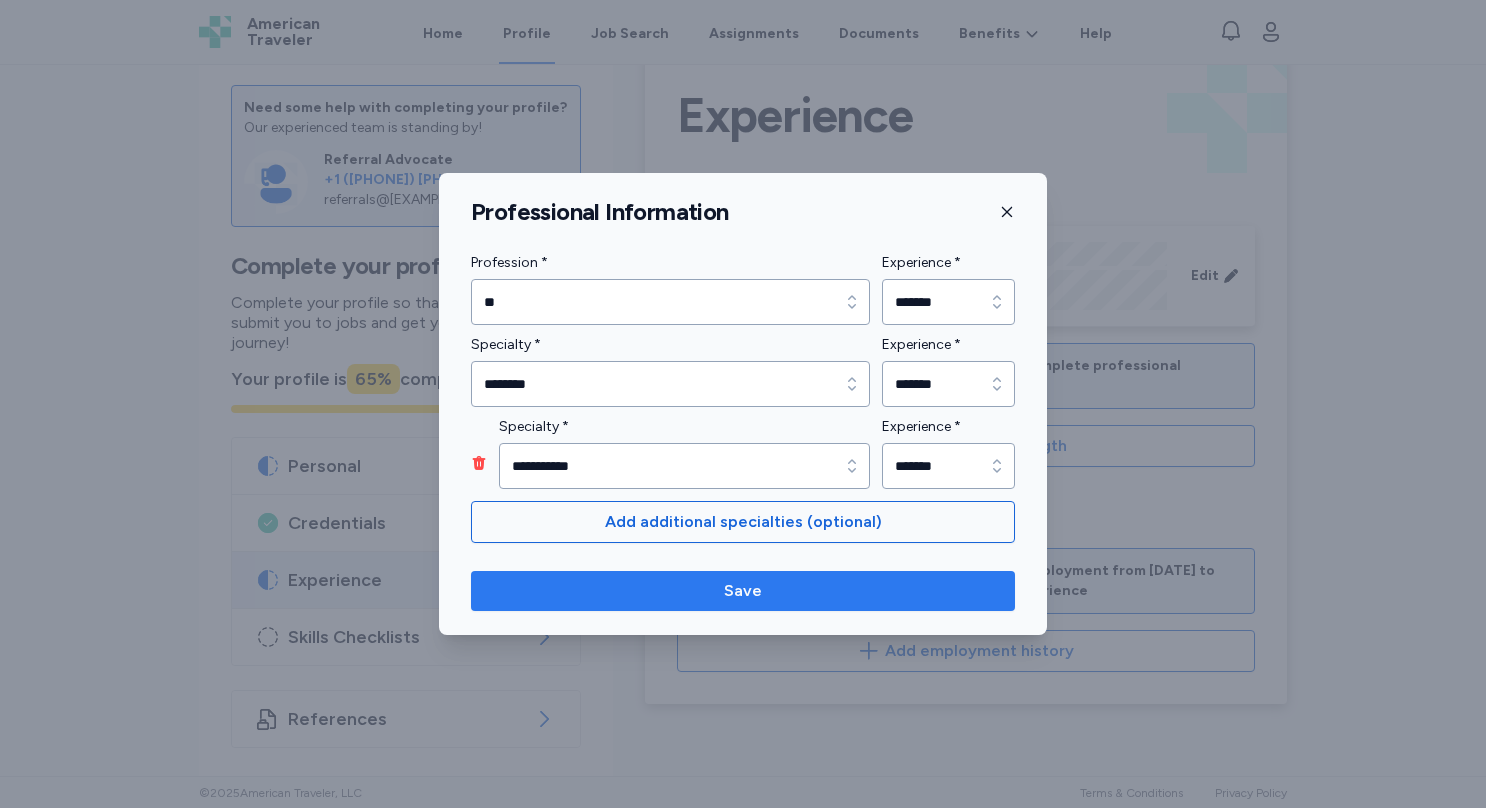 click on "Save" at bounding box center (743, 591) 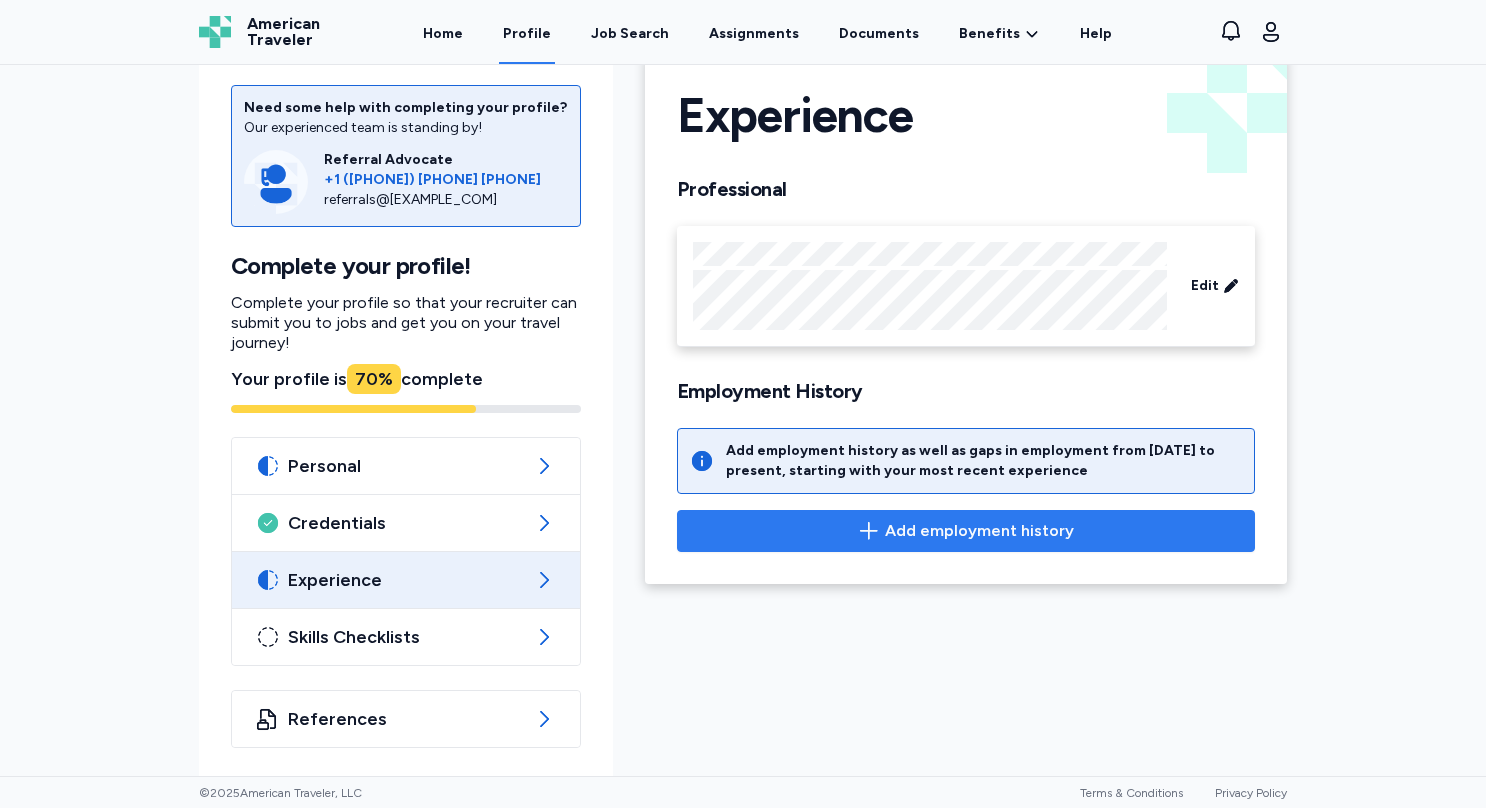 click on "Add employment history" at bounding box center (979, 531) 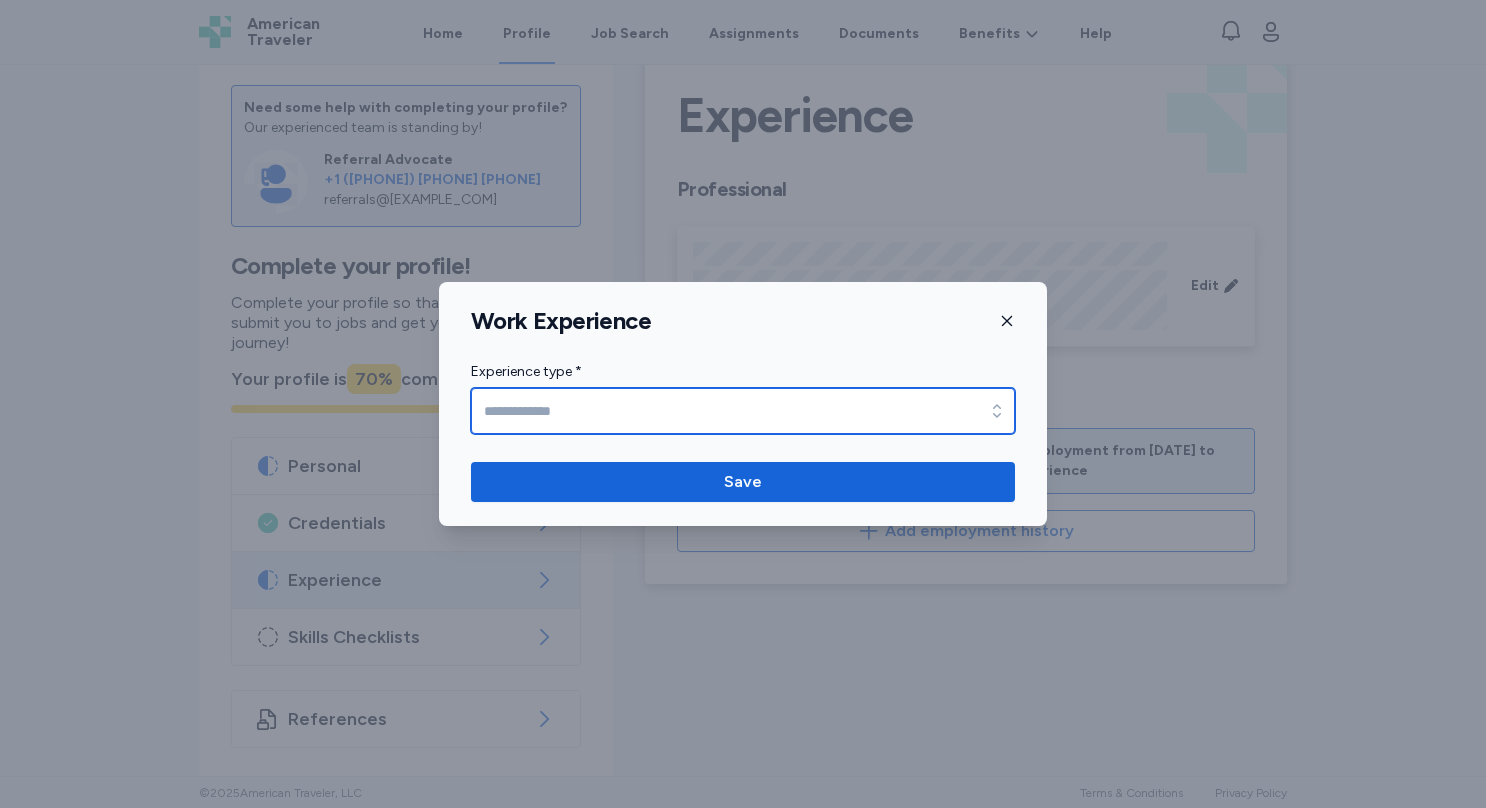 click on "Experience type *" at bounding box center [743, 411] 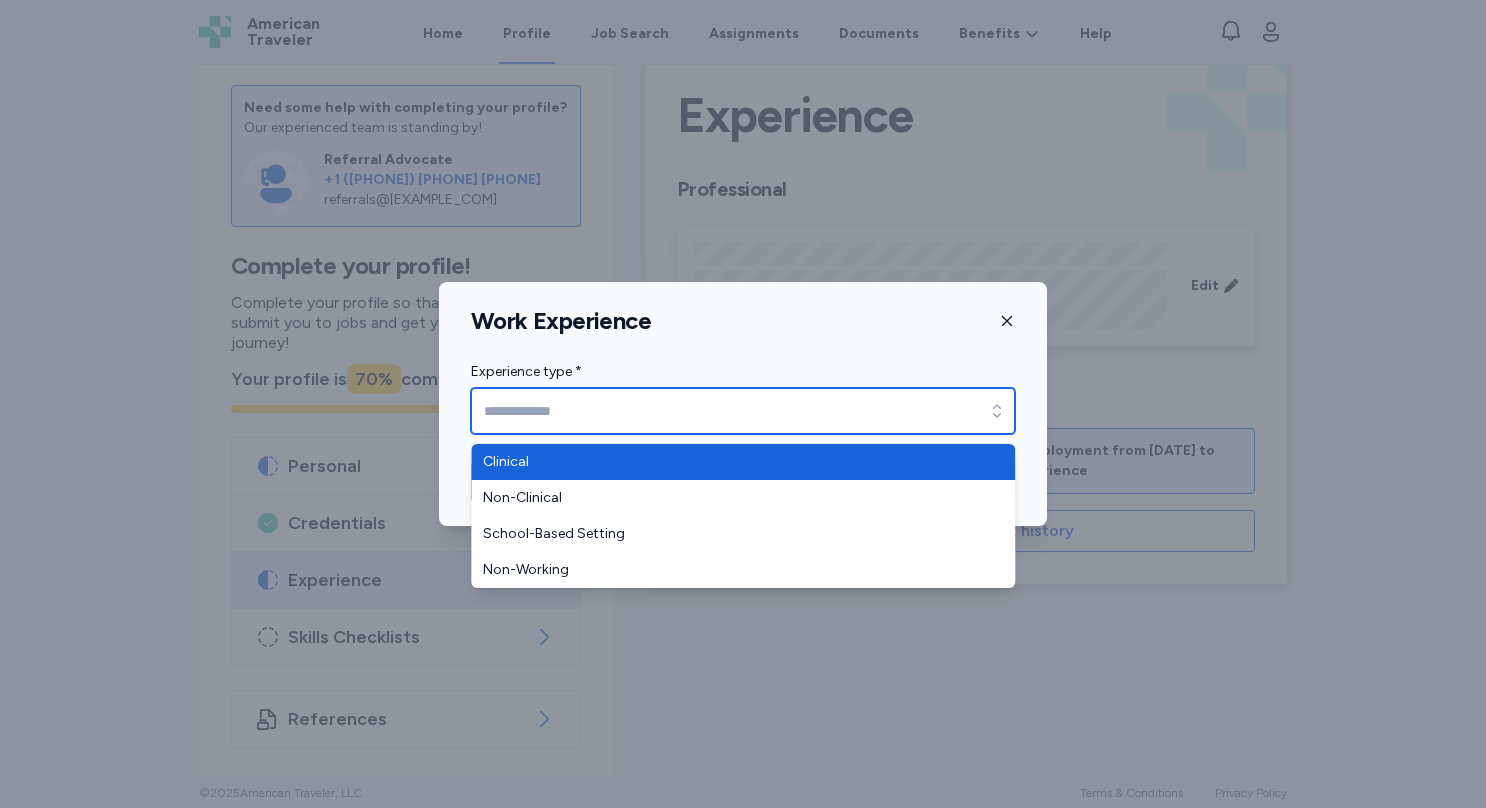 type on "********" 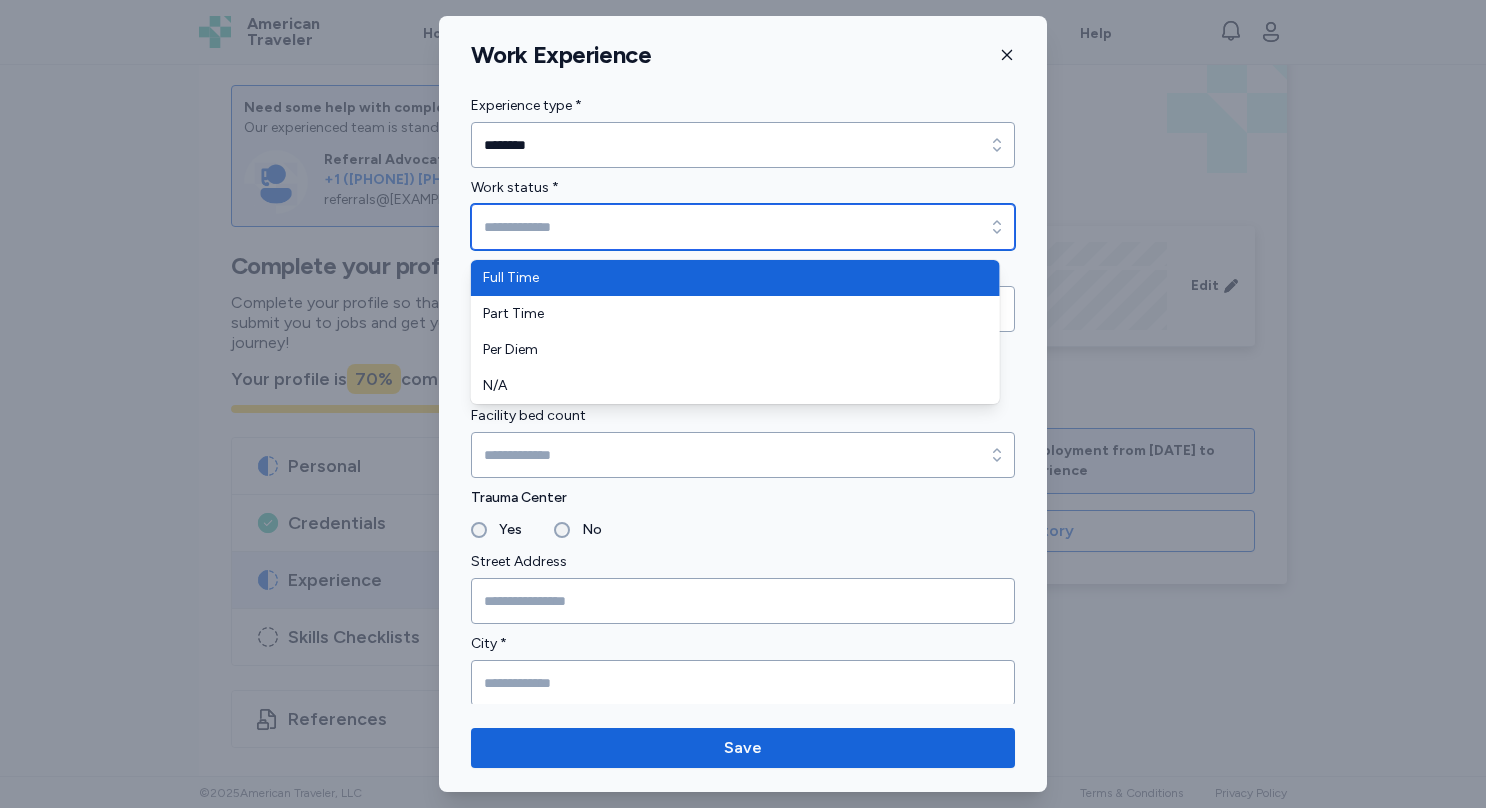 click on "Work status *" at bounding box center (743, 227) 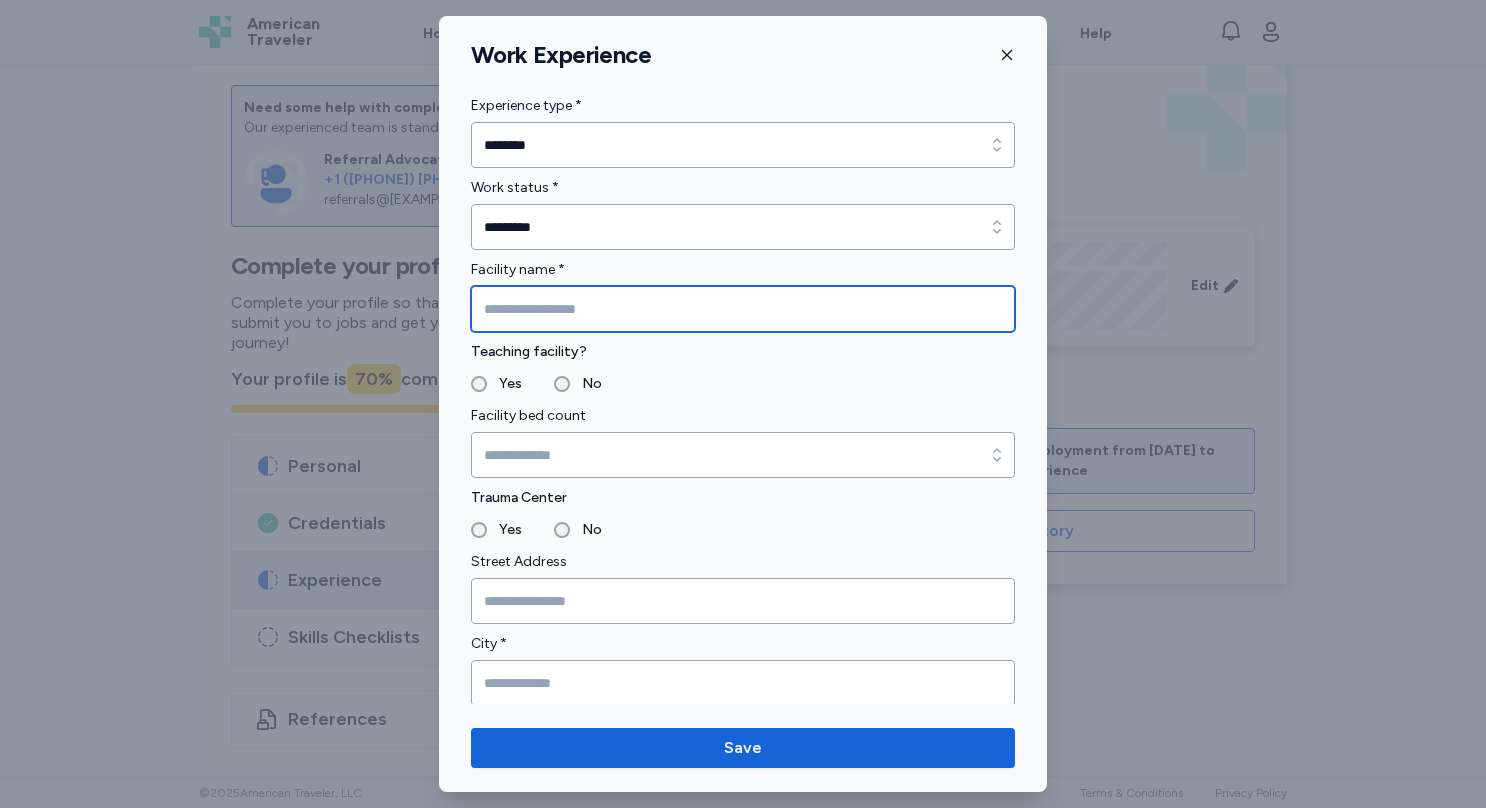 click at bounding box center [743, 309] 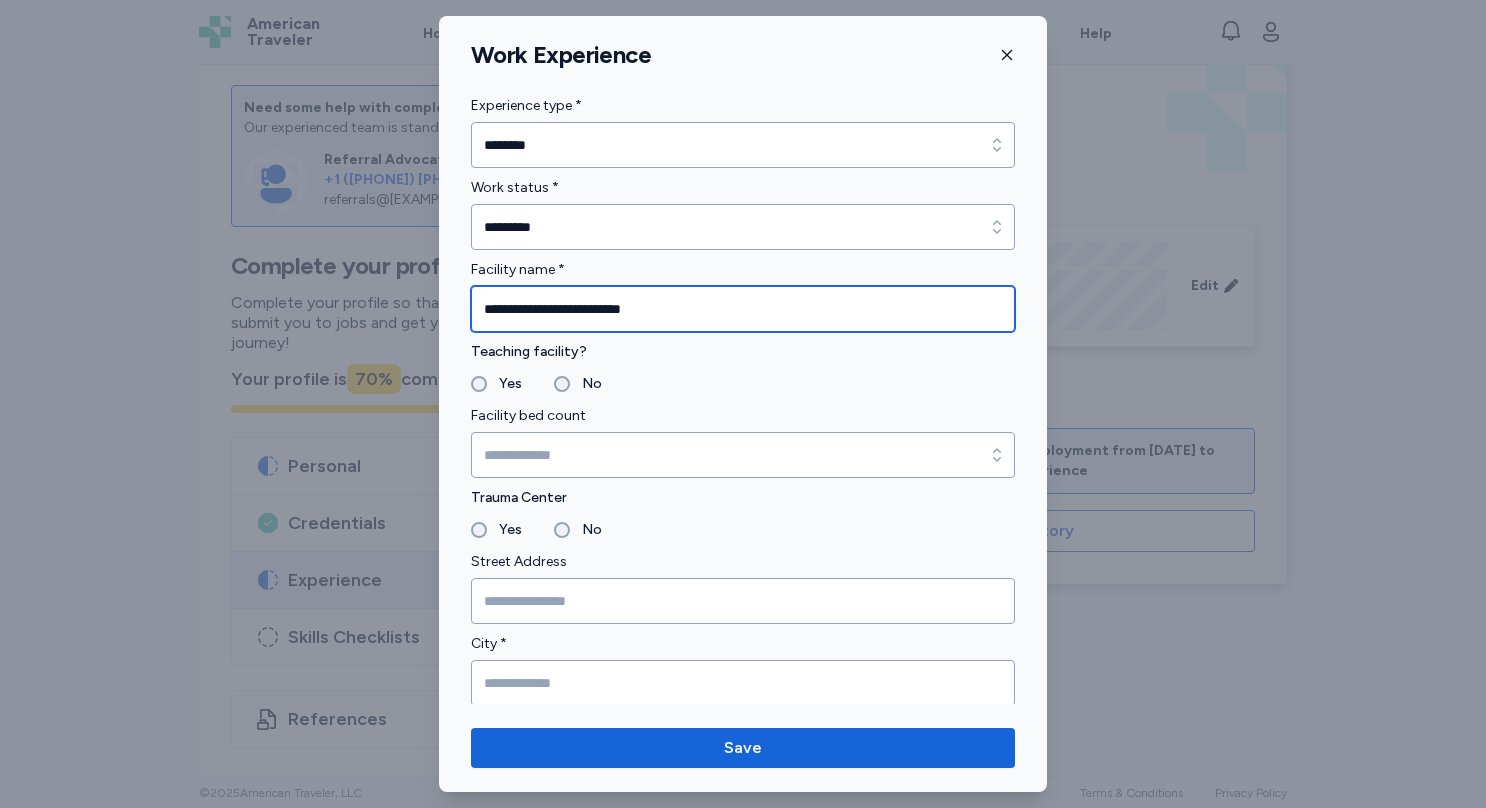 type on "**********" 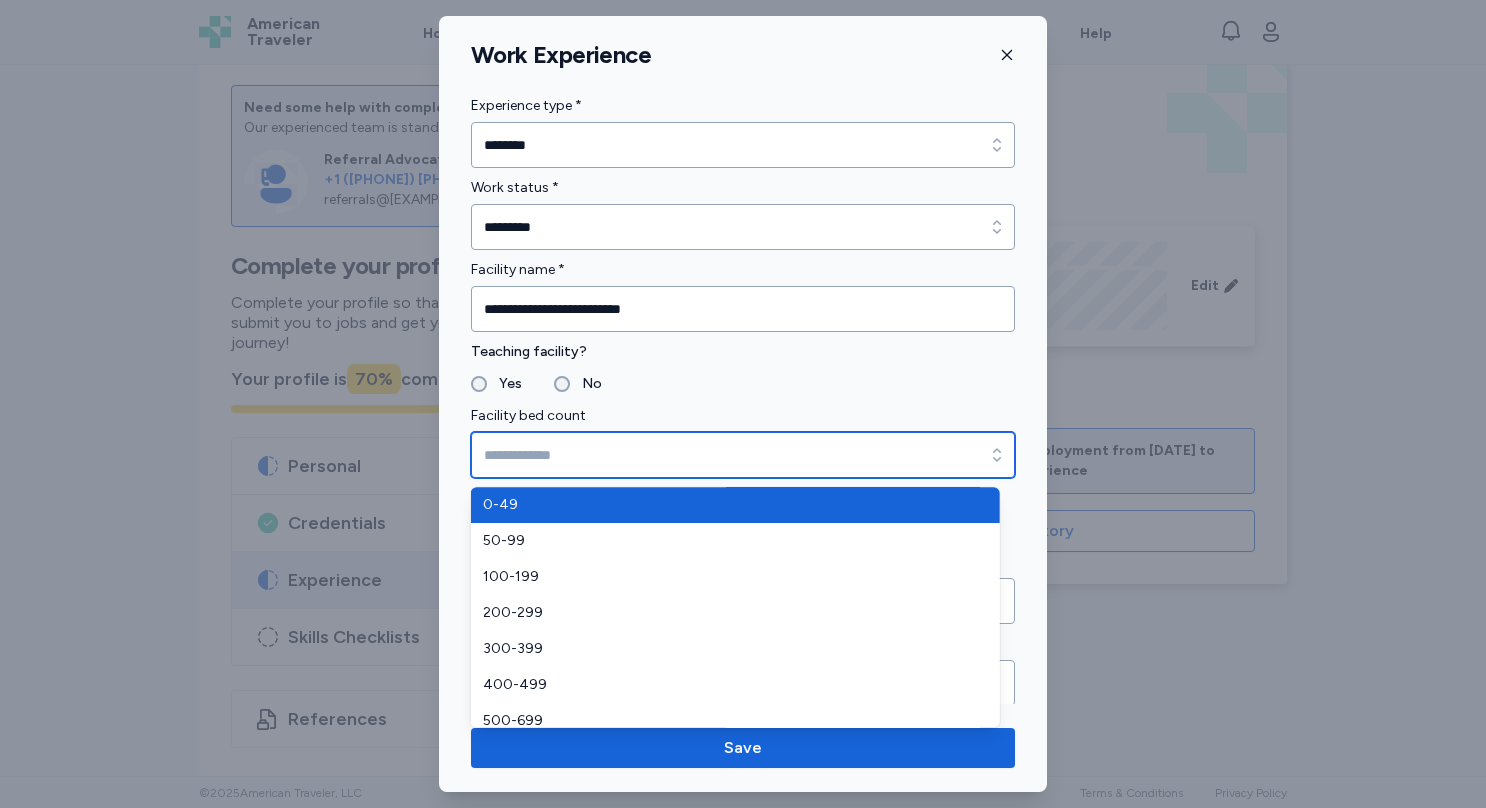 click on "Facility bed count" at bounding box center [743, 455] 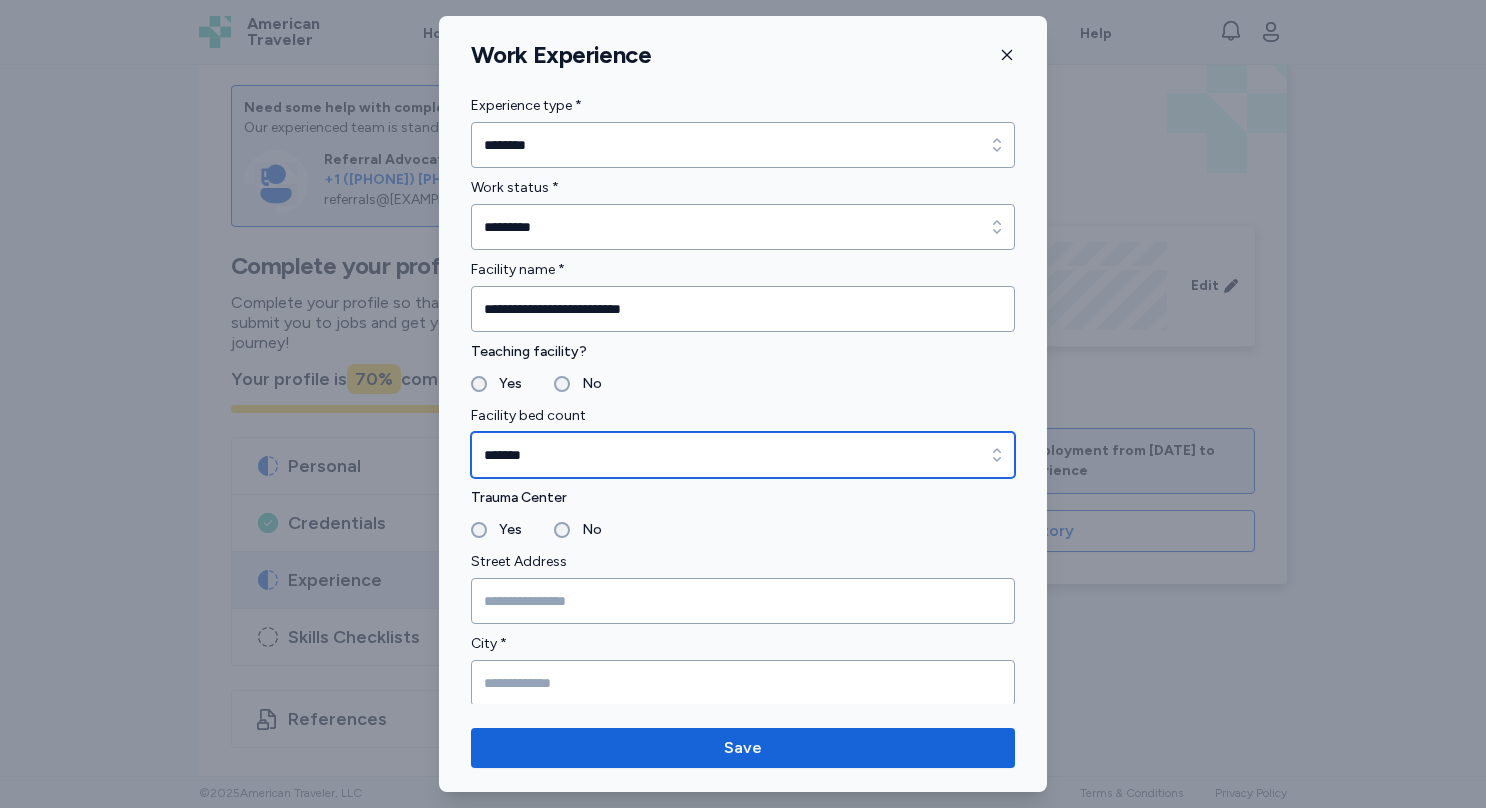 type on "*******" 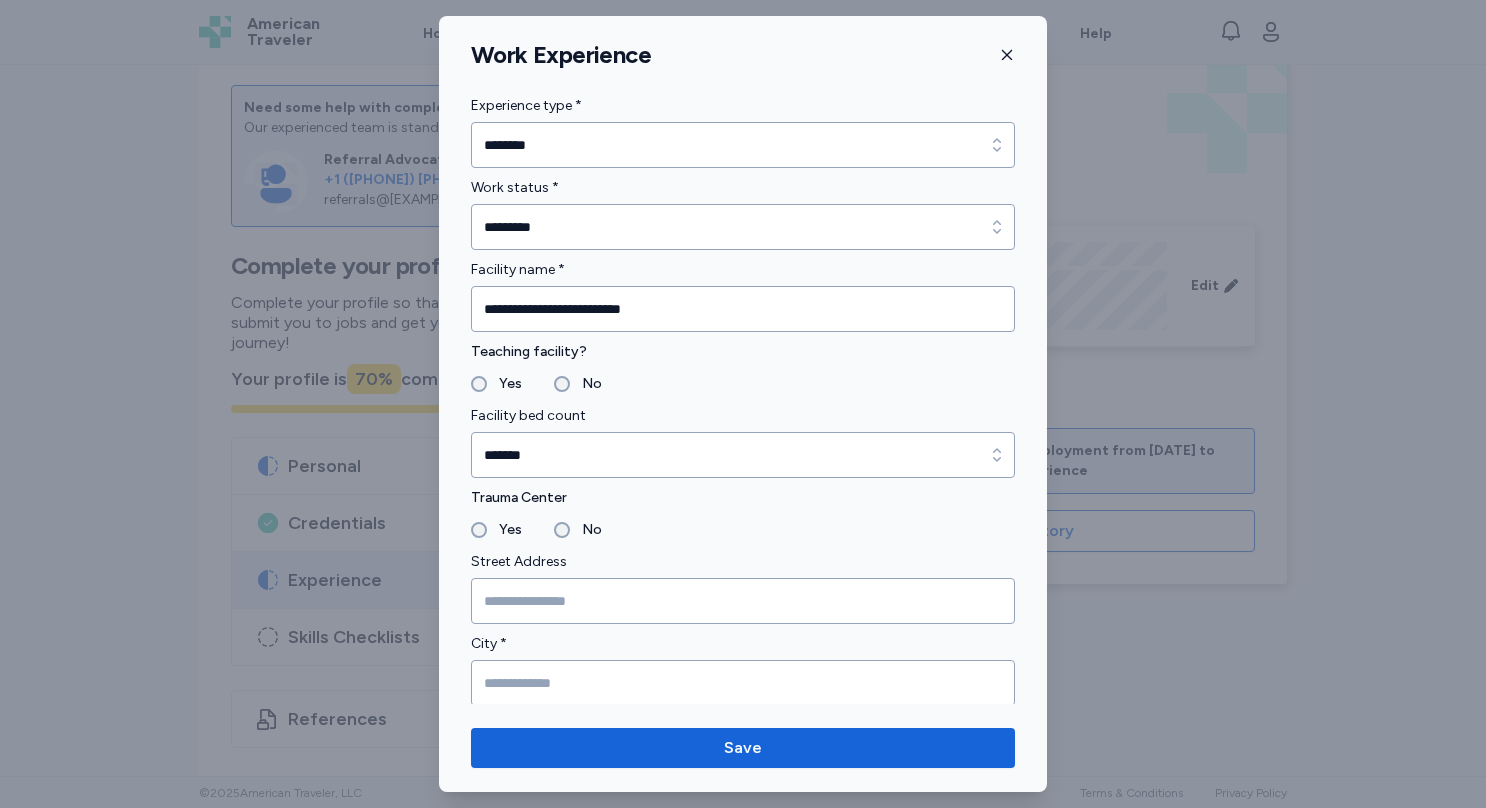 click on "No" at bounding box center [586, 530] 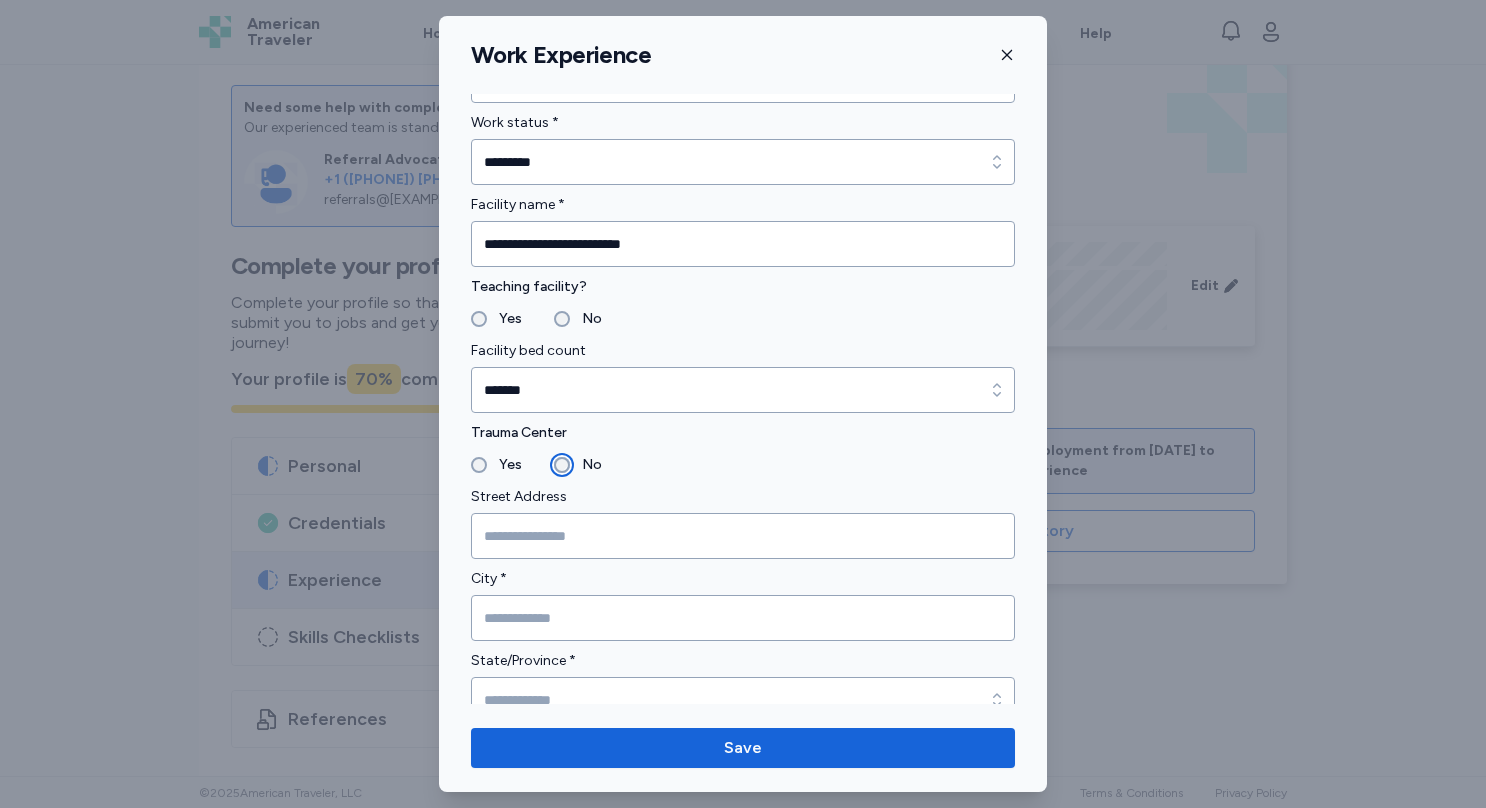 scroll, scrollTop: 68, scrollLeft: 0, axis: vertical 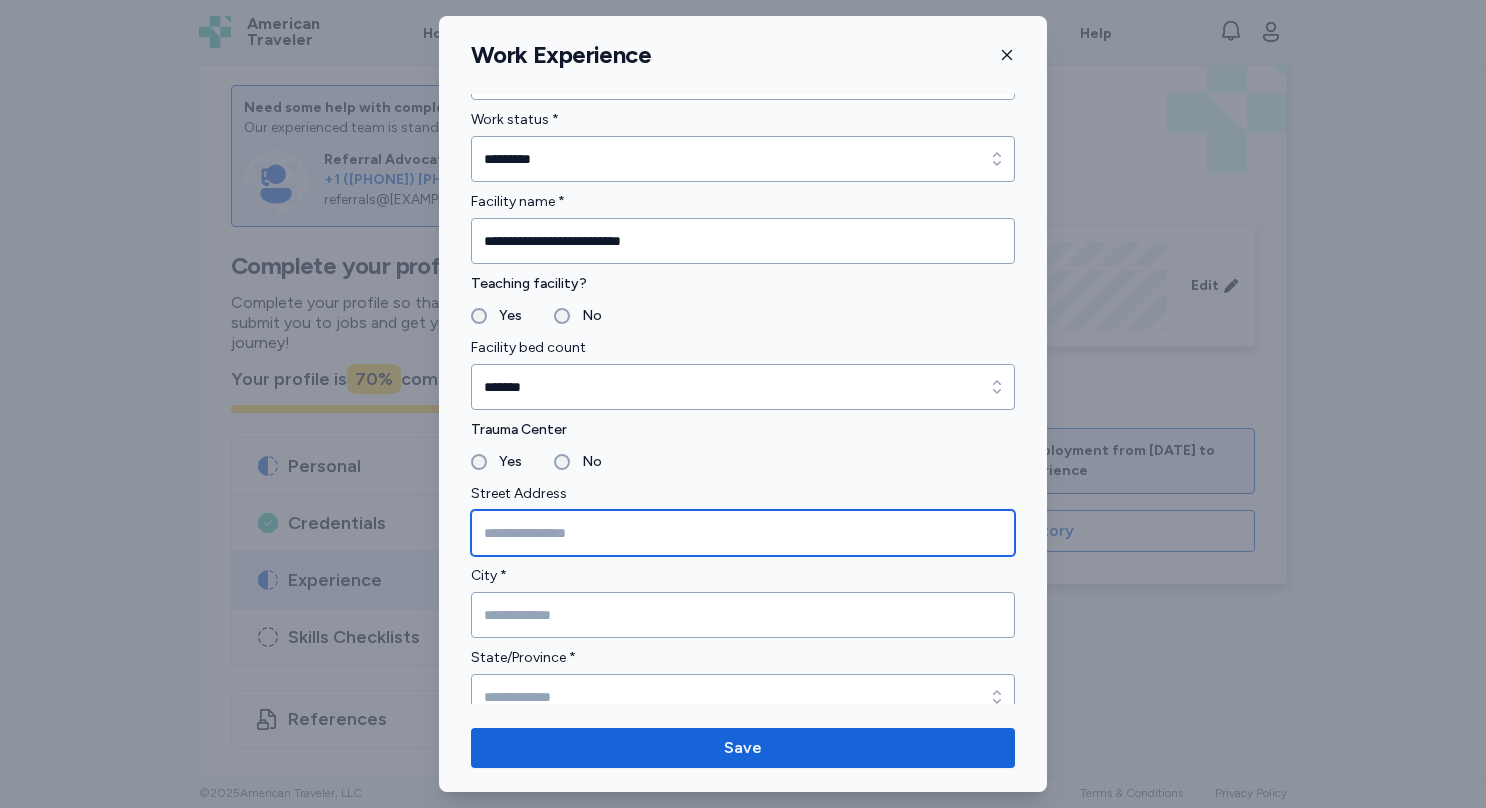 click at bounding box center (743, 533) 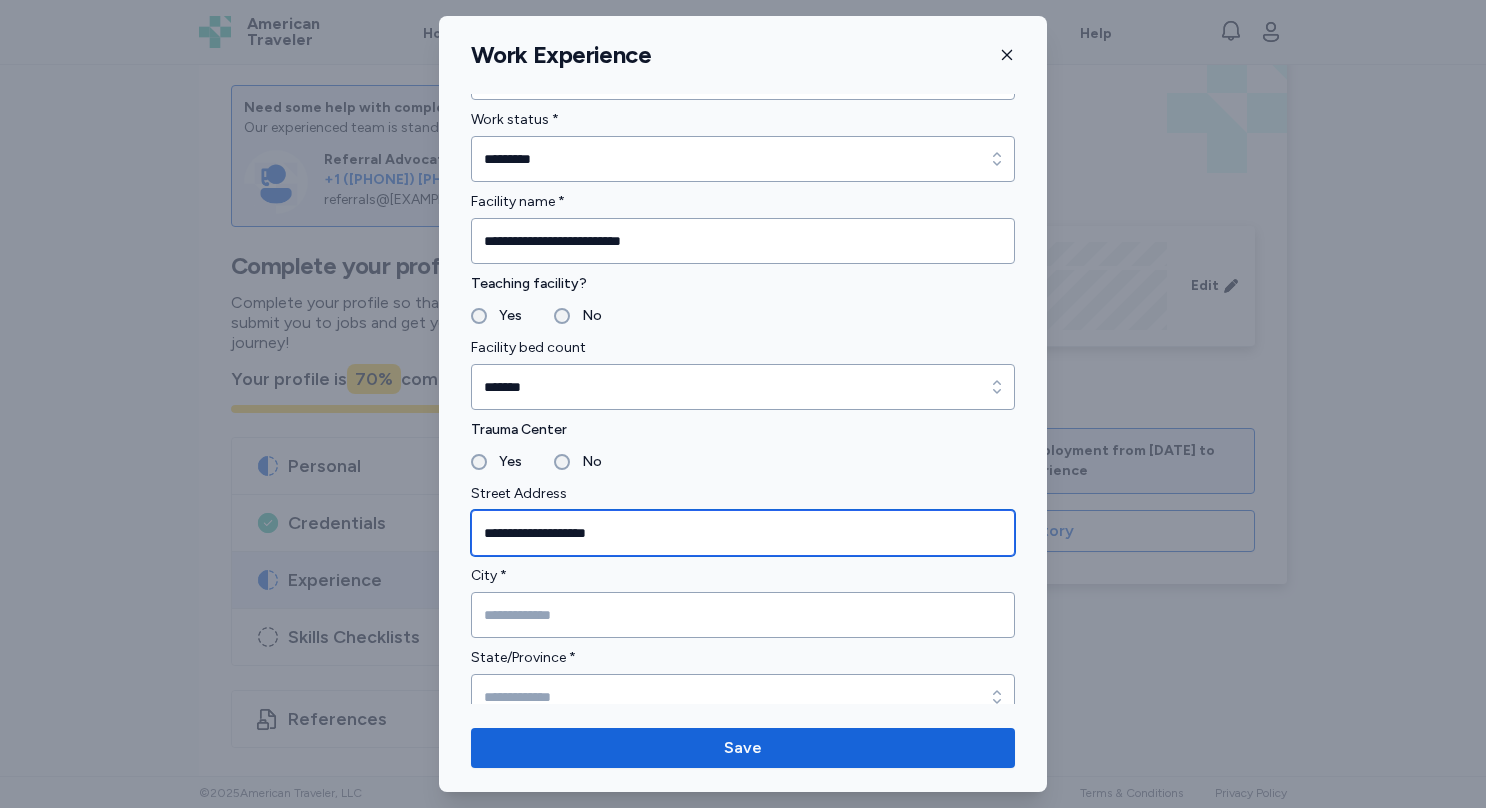 type on "**********" 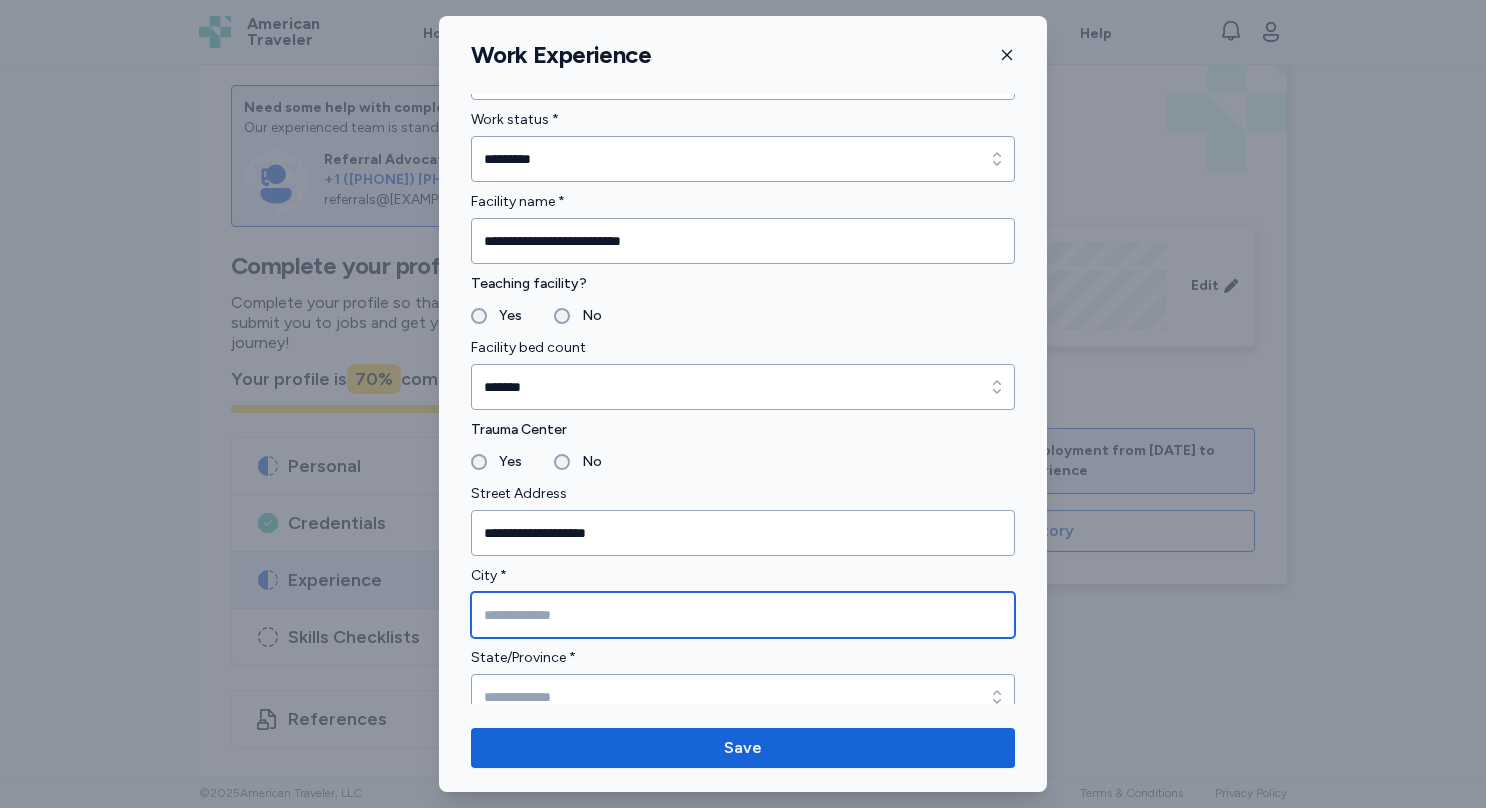 click at bounding box center (743, 615) 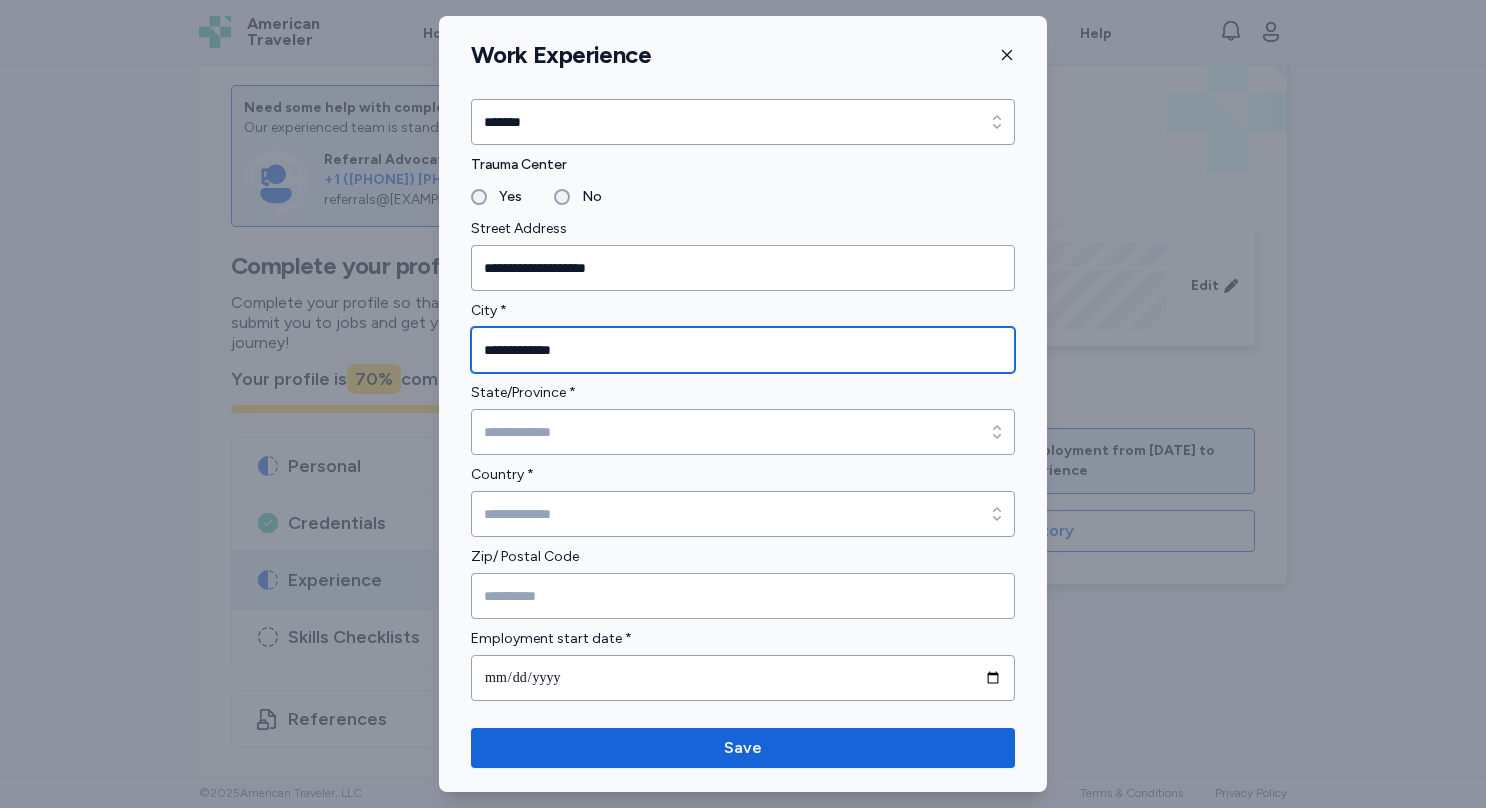 scroll, scrollTop: 338, scrollLeft: 0, axis: vertical 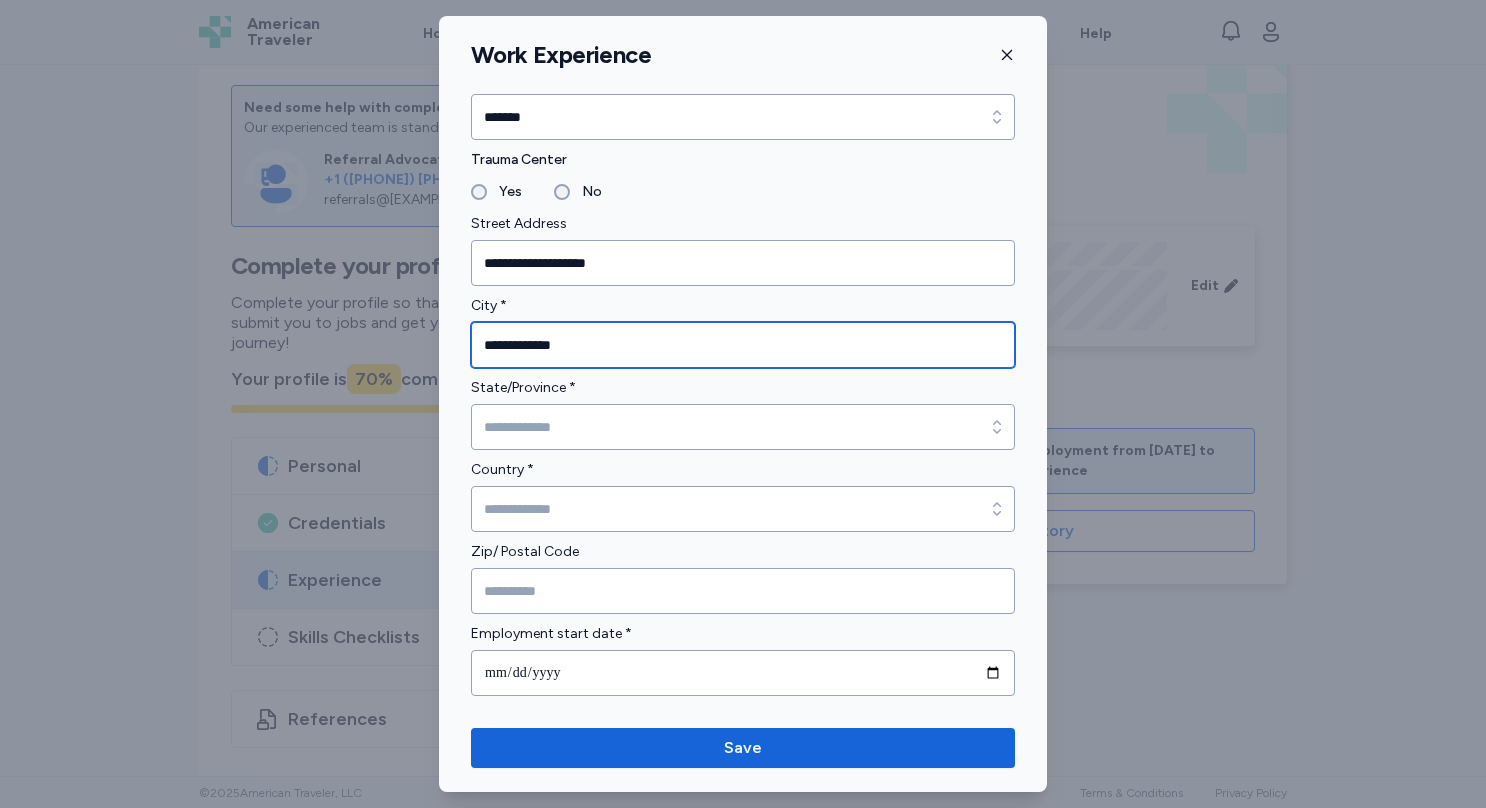 type on "**********" 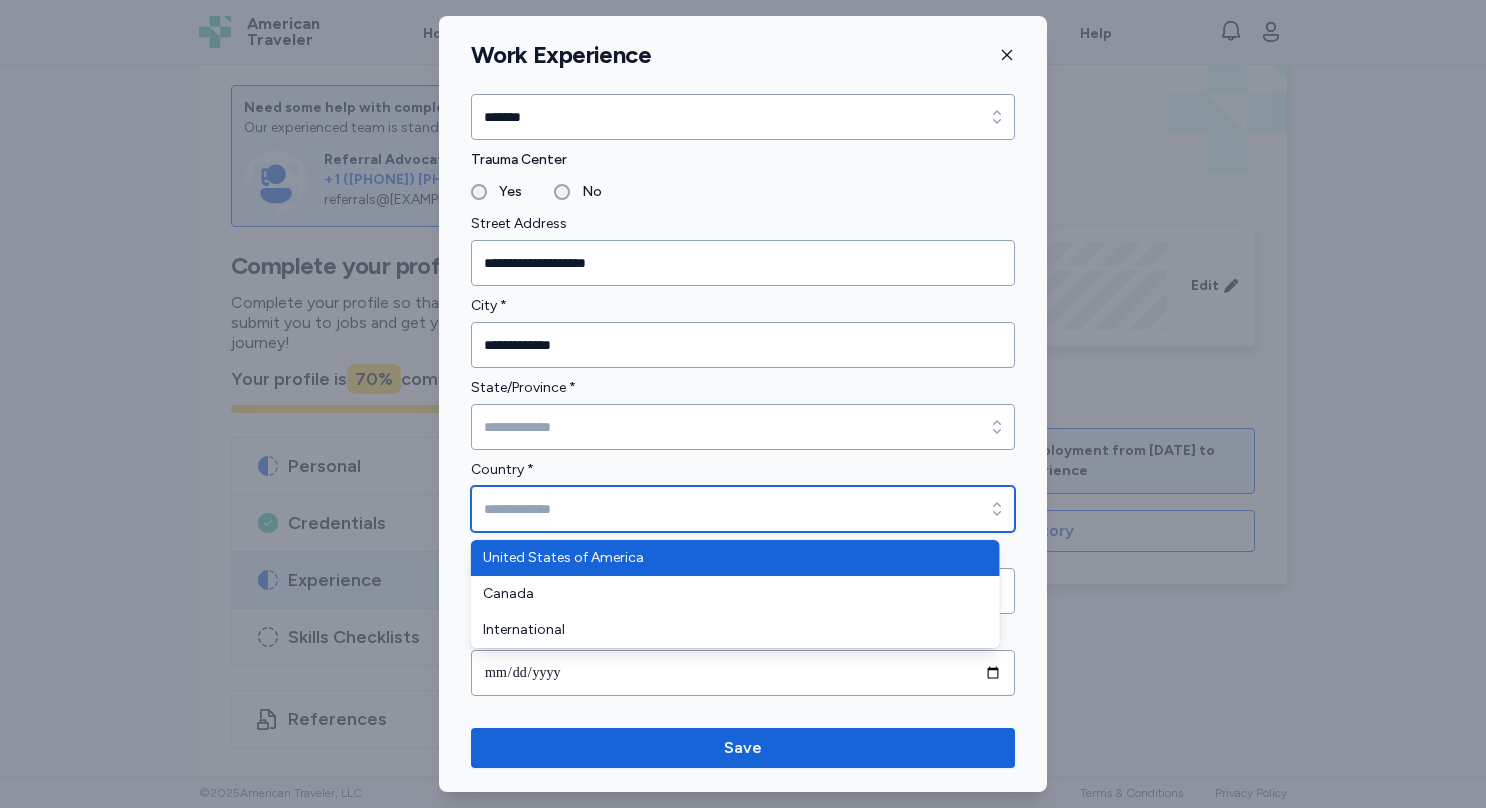 click on "Country *" at bounding box center (743, 509) 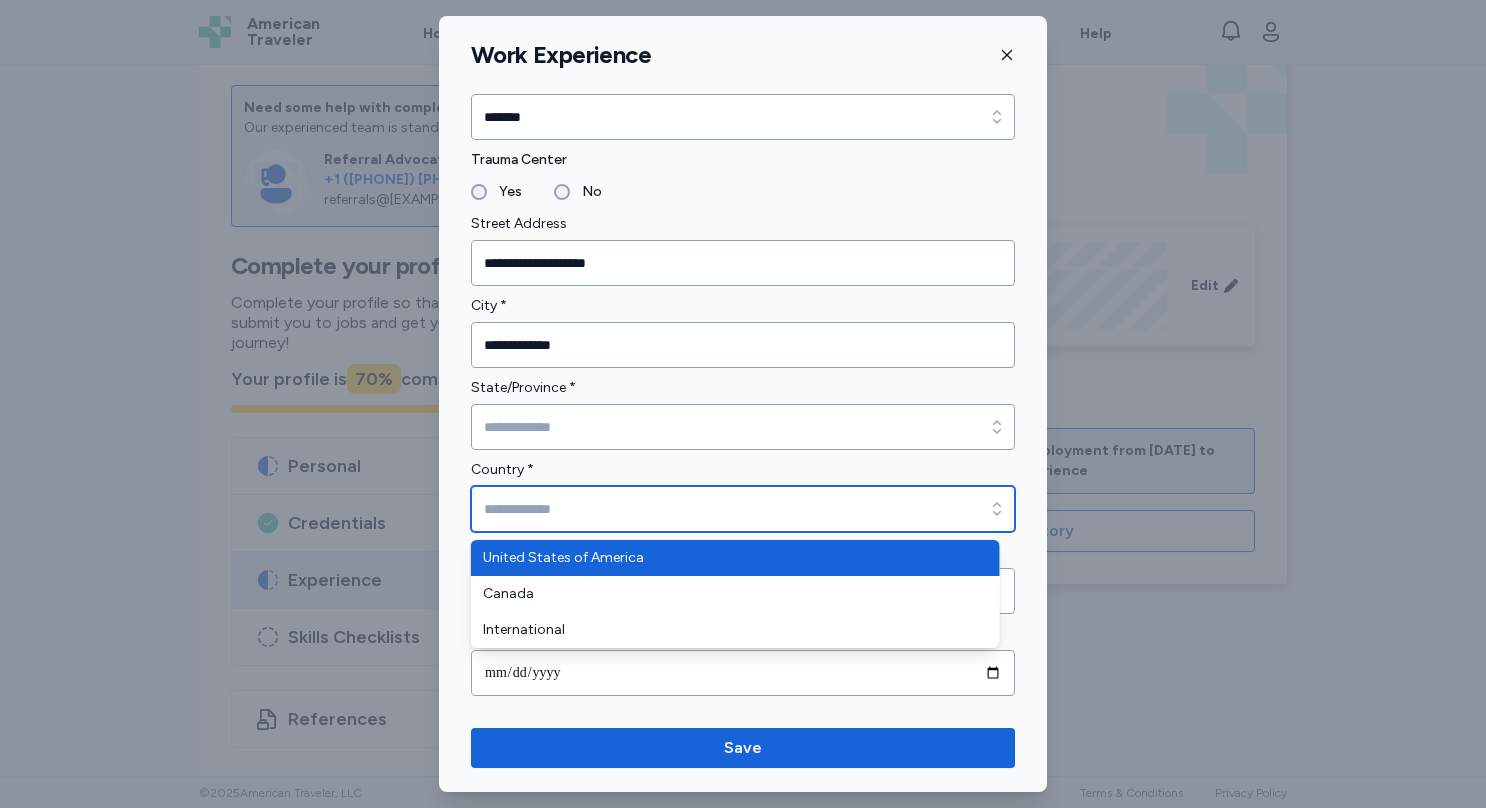 type on "**********" 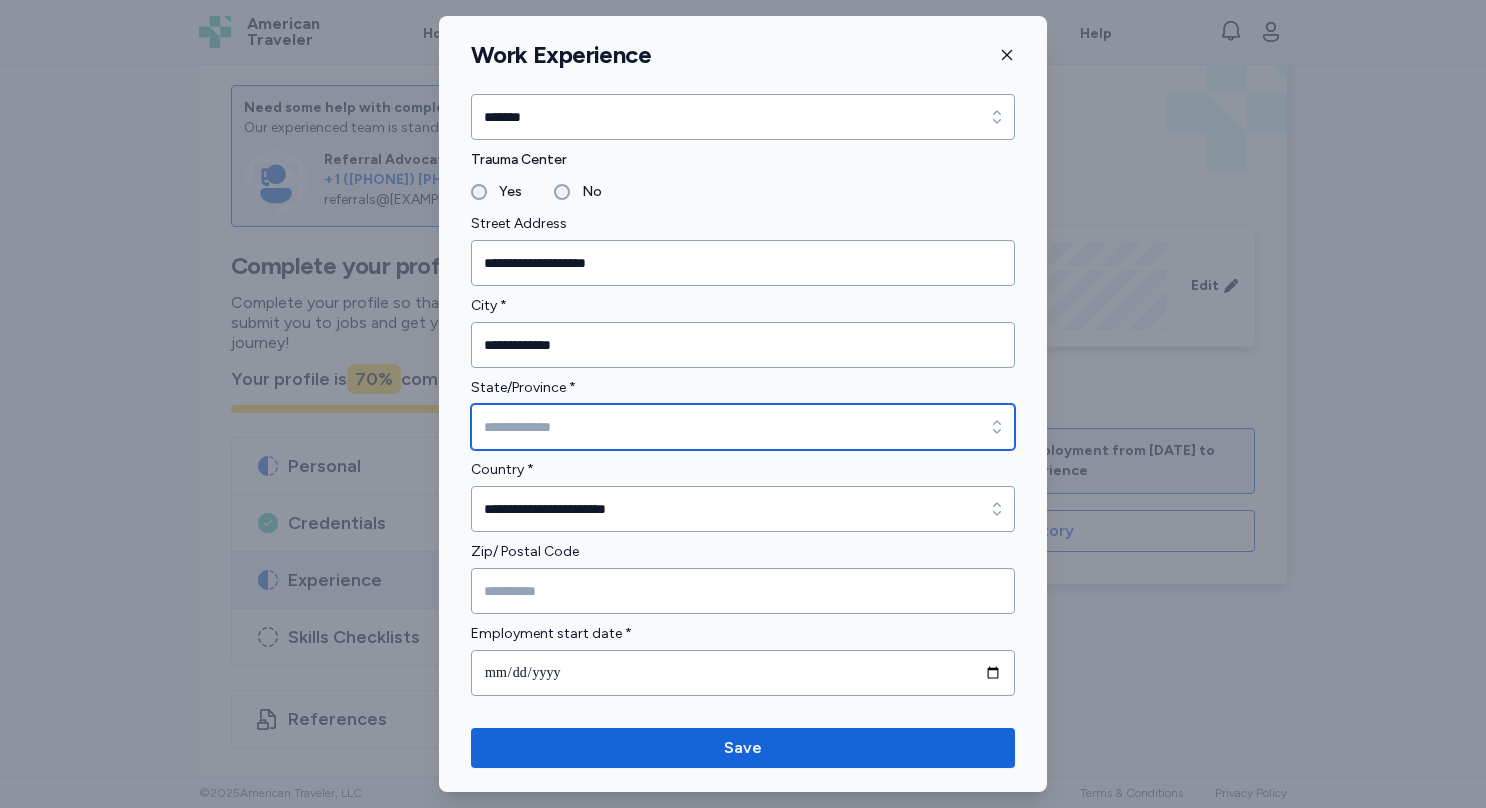 click on "State/Province *" at bounding box center [743, 427] 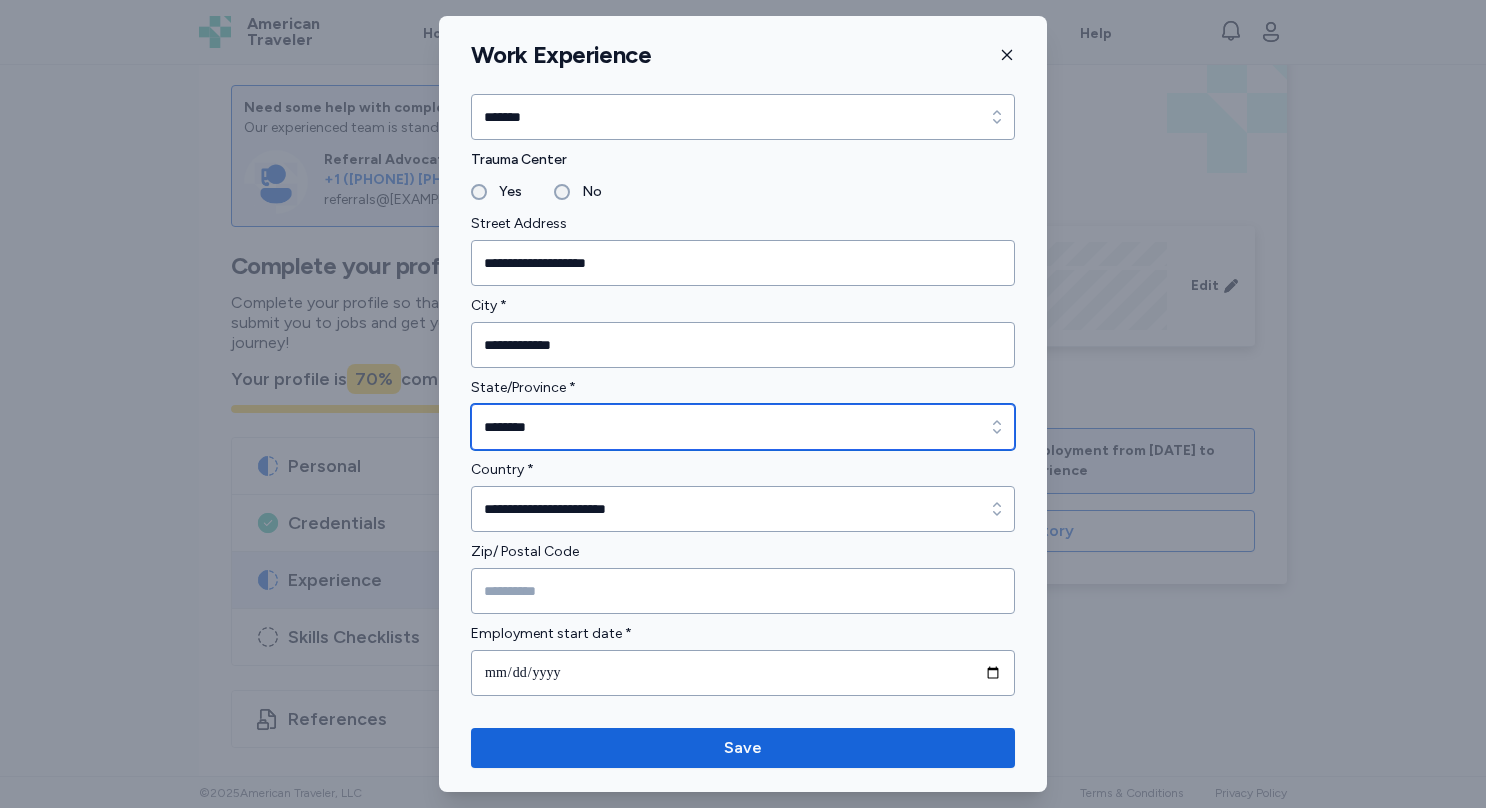 type on "********" 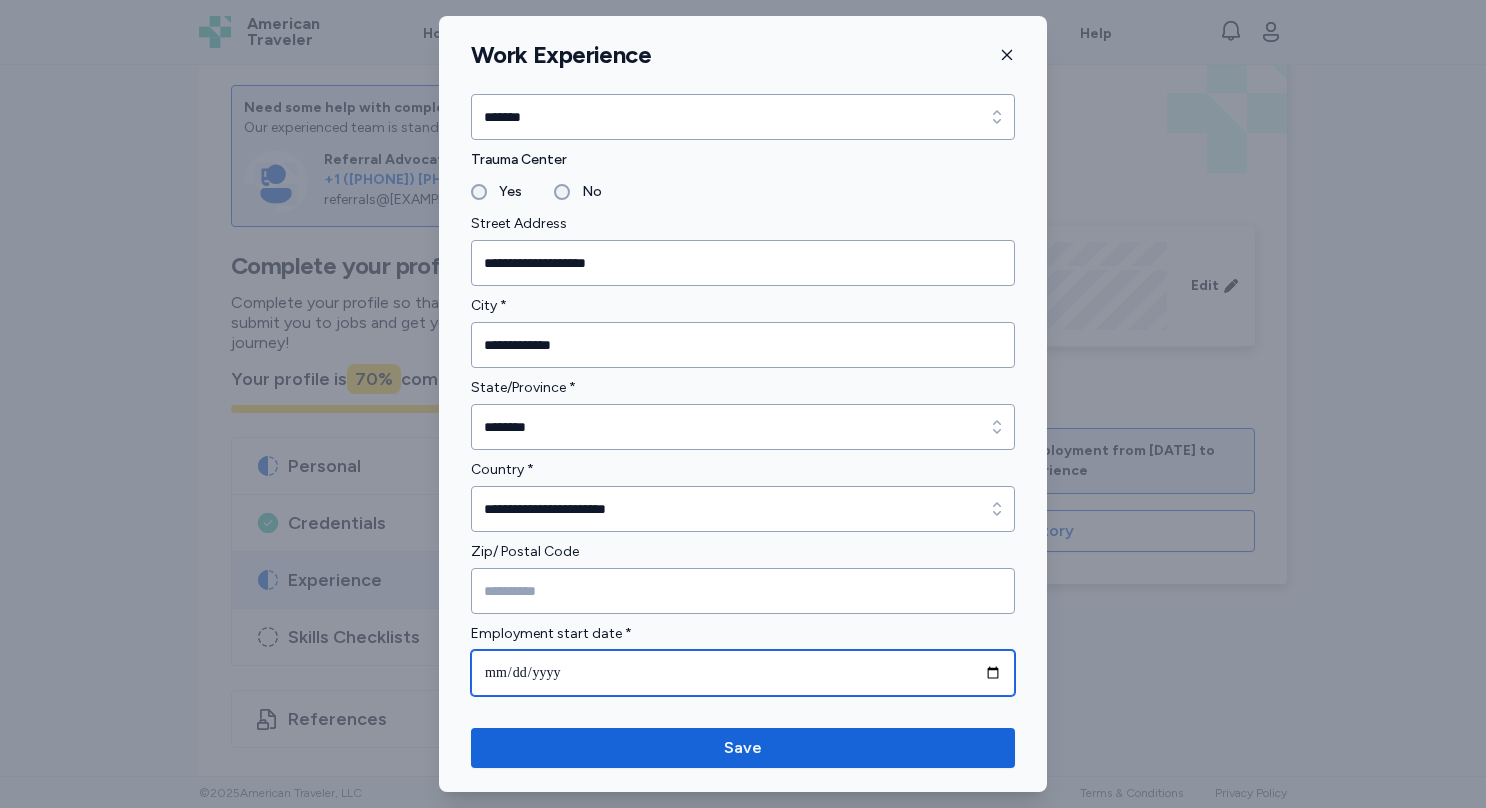 click at bounding box center (743, 673) 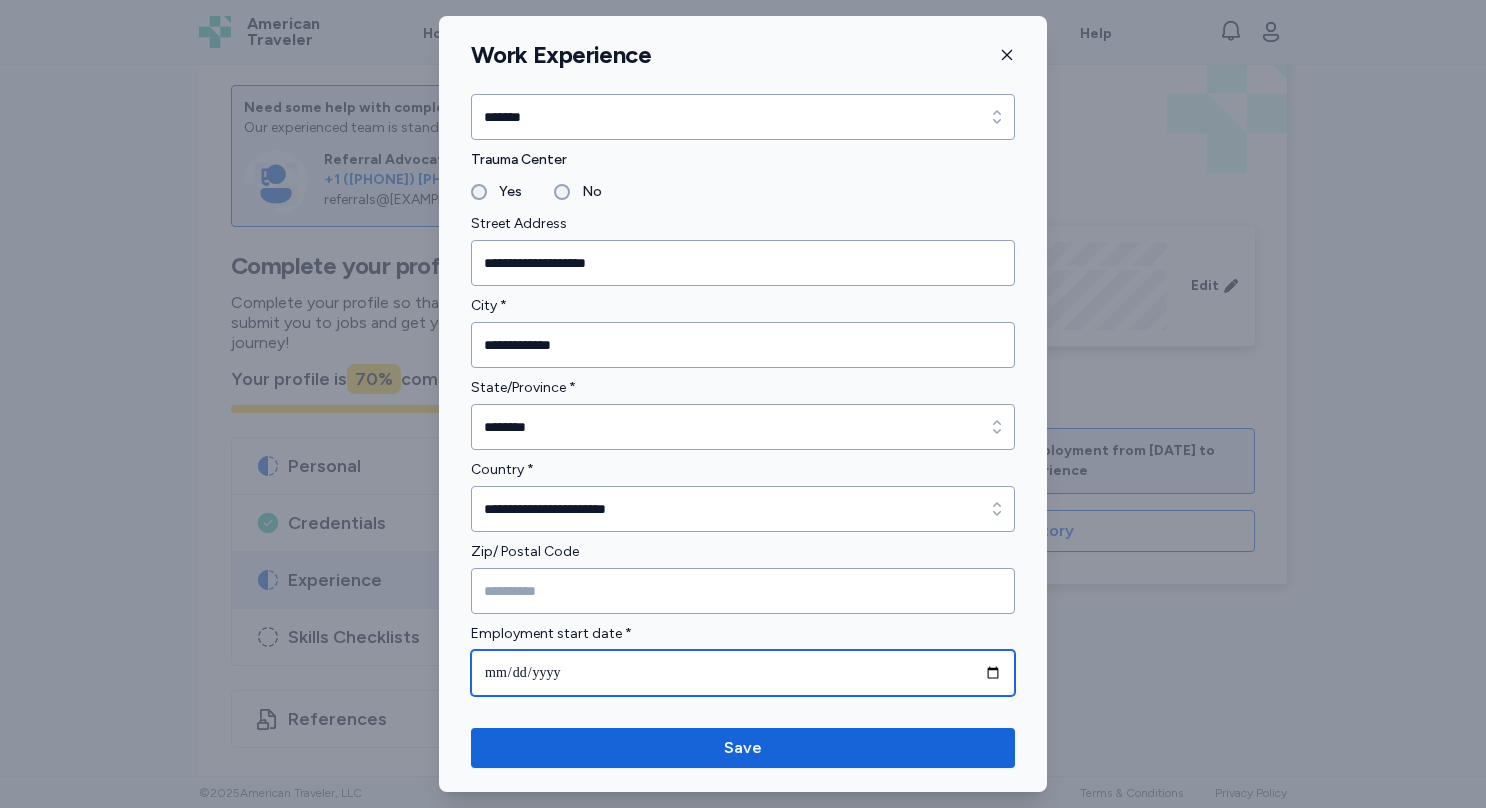 type on "**********" 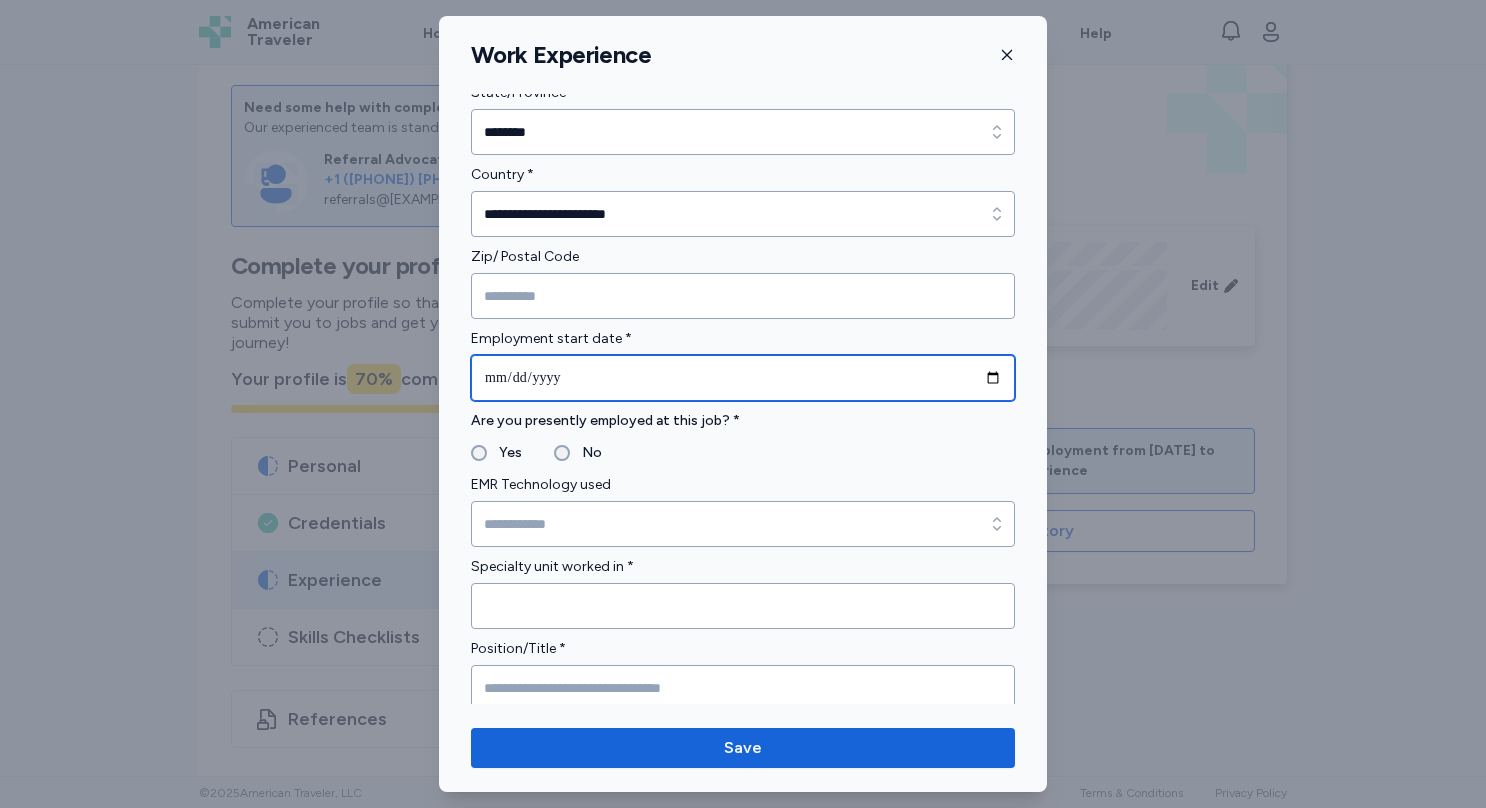 scroll, scrollTop: 634, scrollLeft: 0, axis: vertical 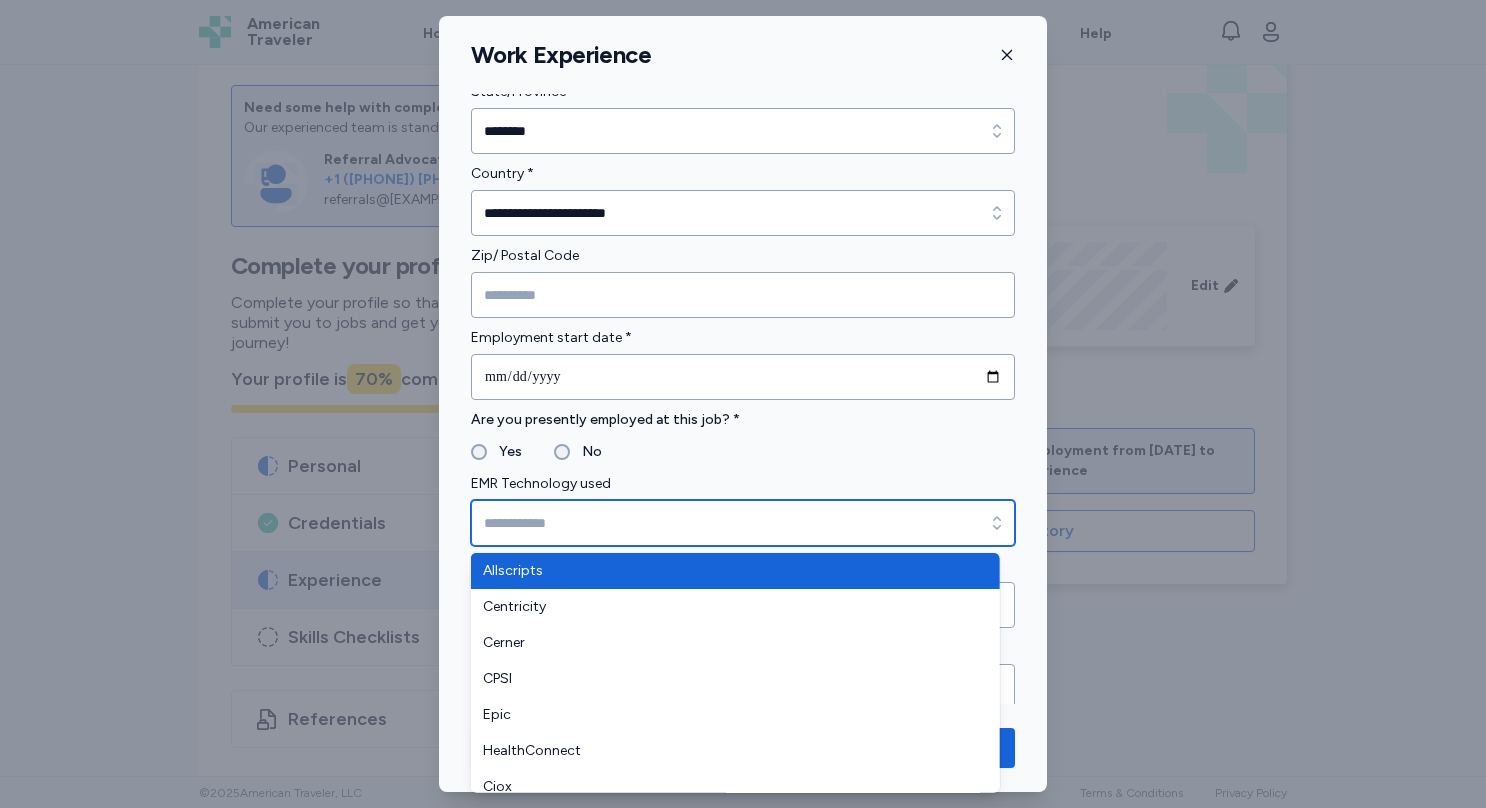 click on "EMR Technology used" at bounding box center (743, 523) 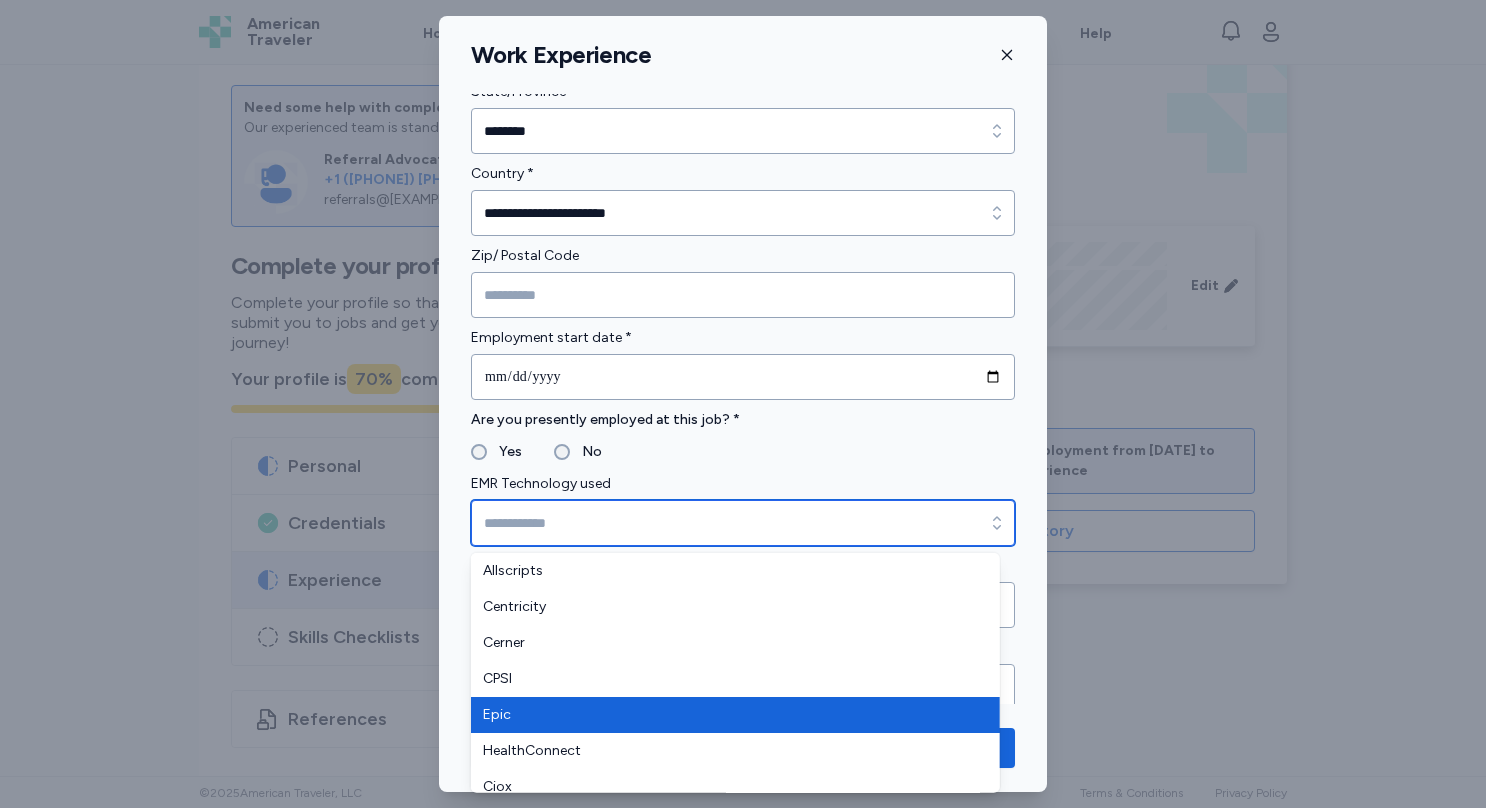 type on "****" 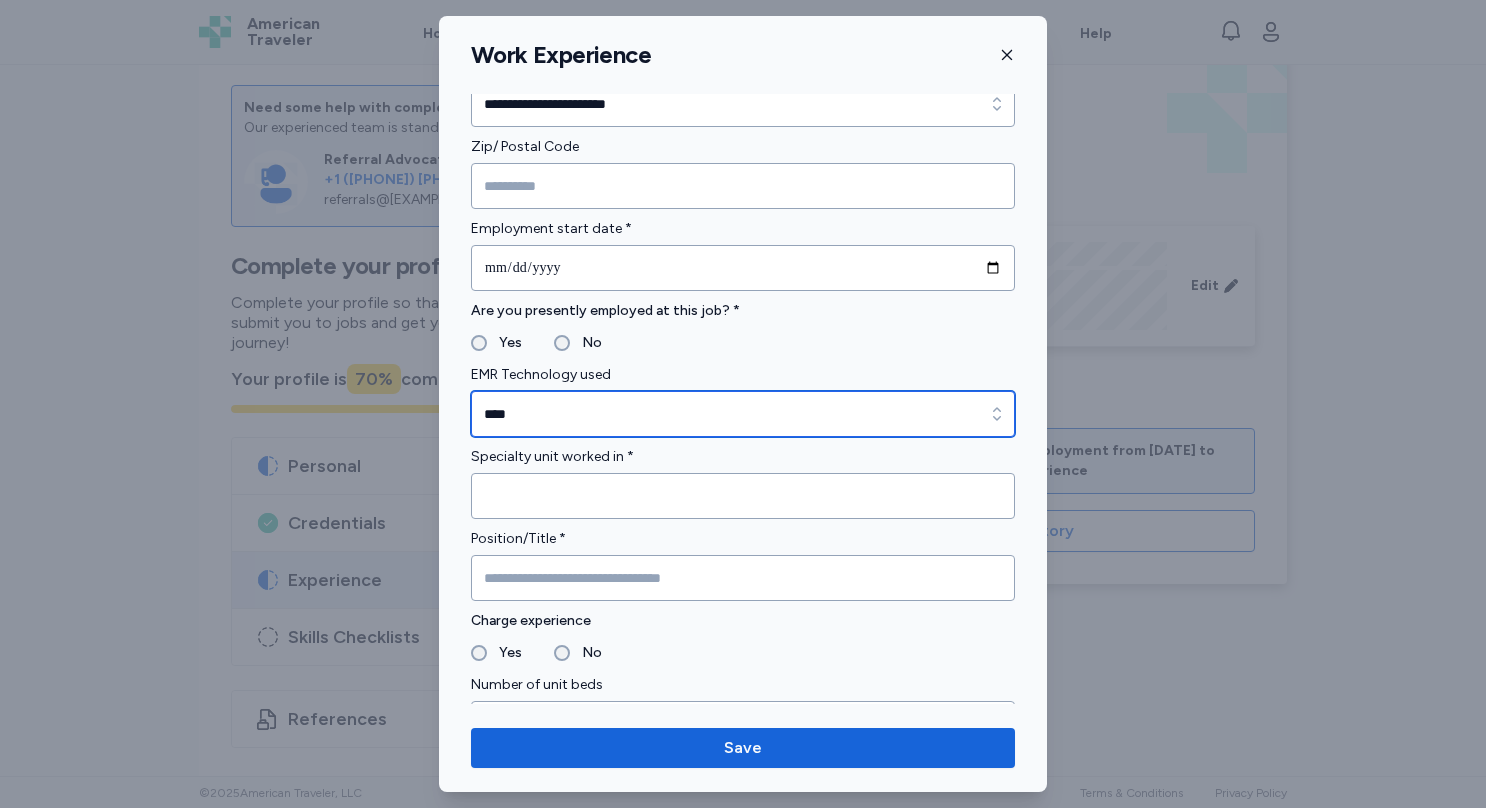 scroll, scrollTop: 748, scrollLeft: 0, axis: vertical 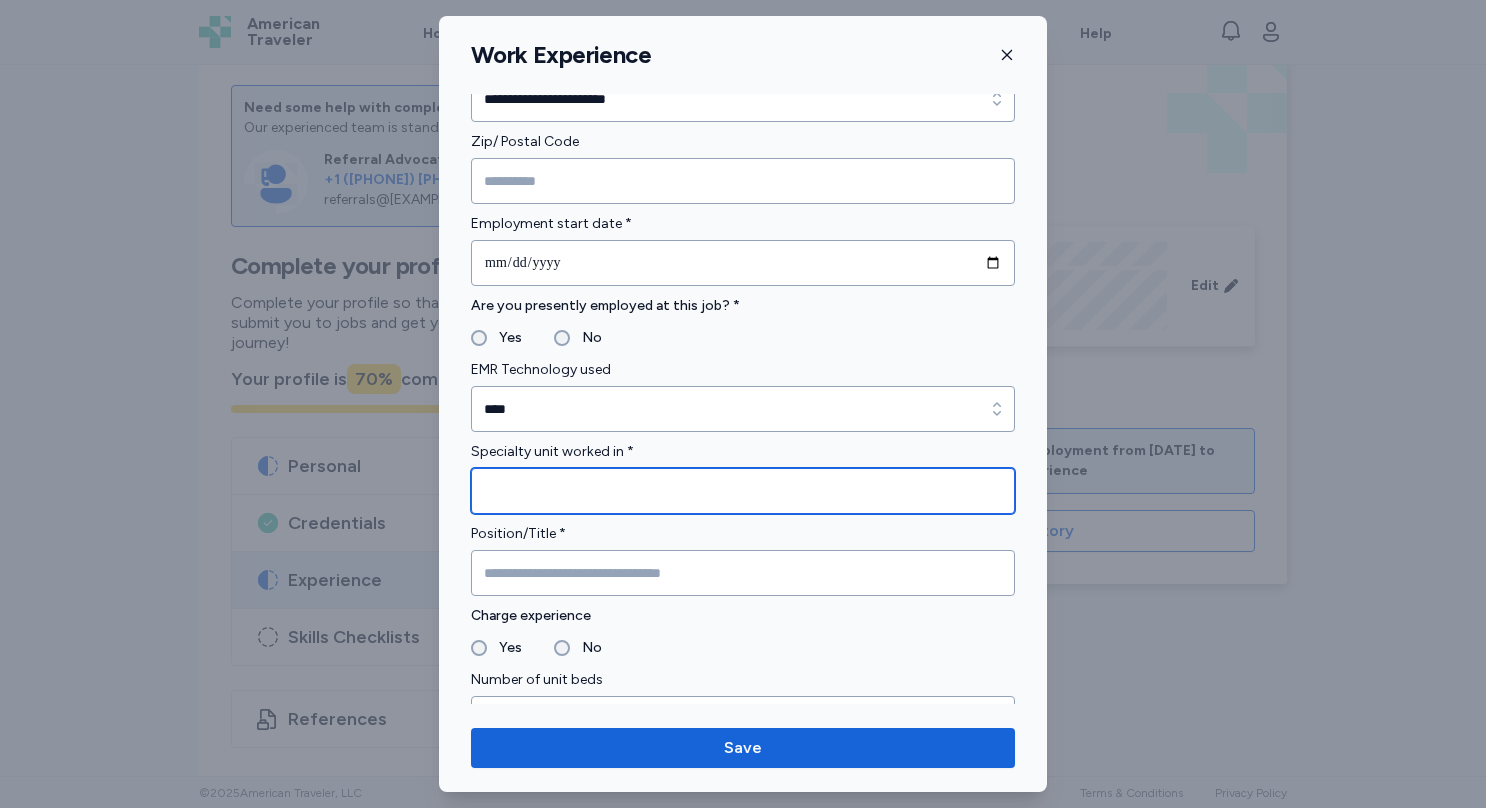 click at bounding box center [743, 491] 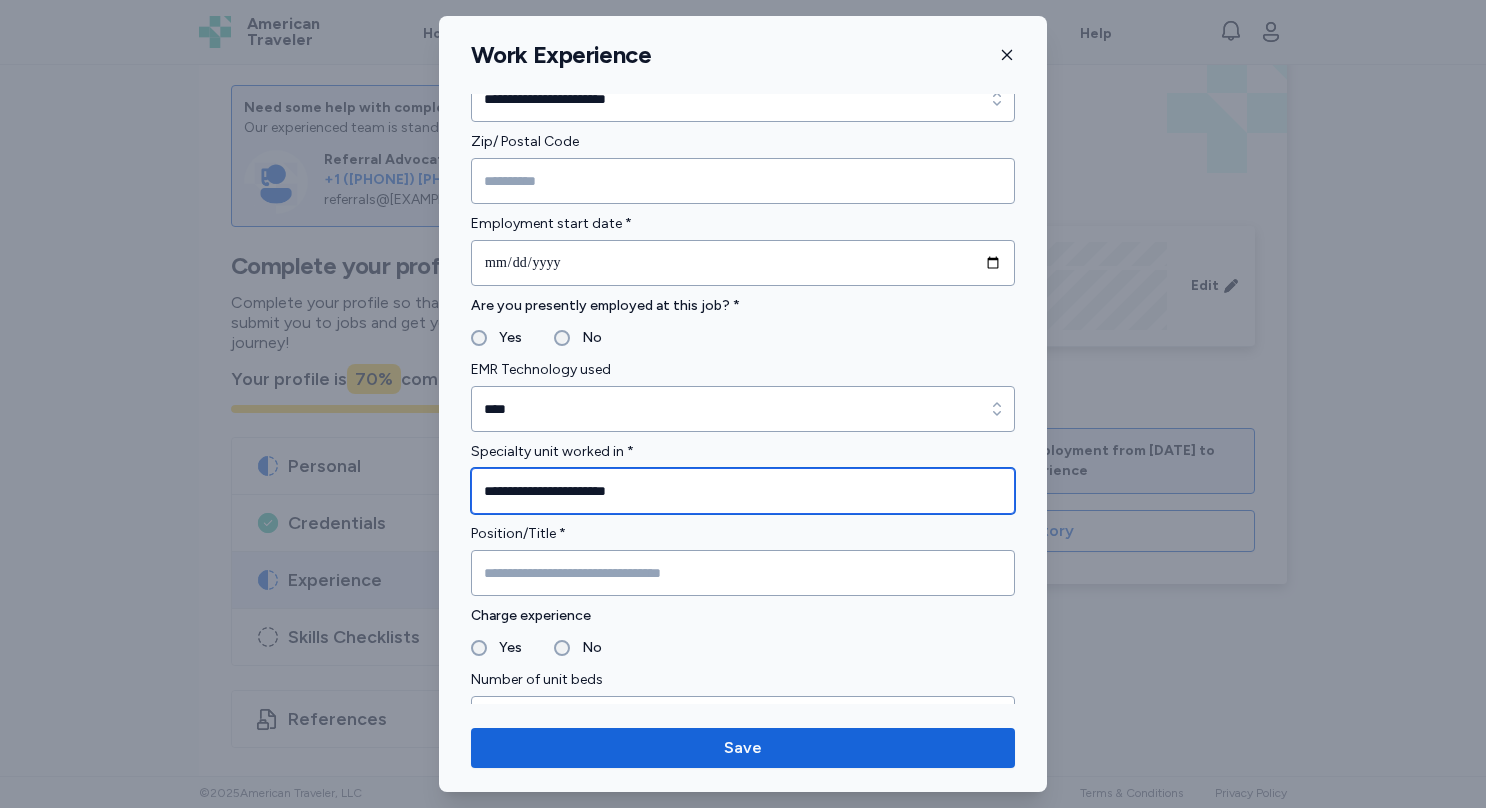 type on "**********" 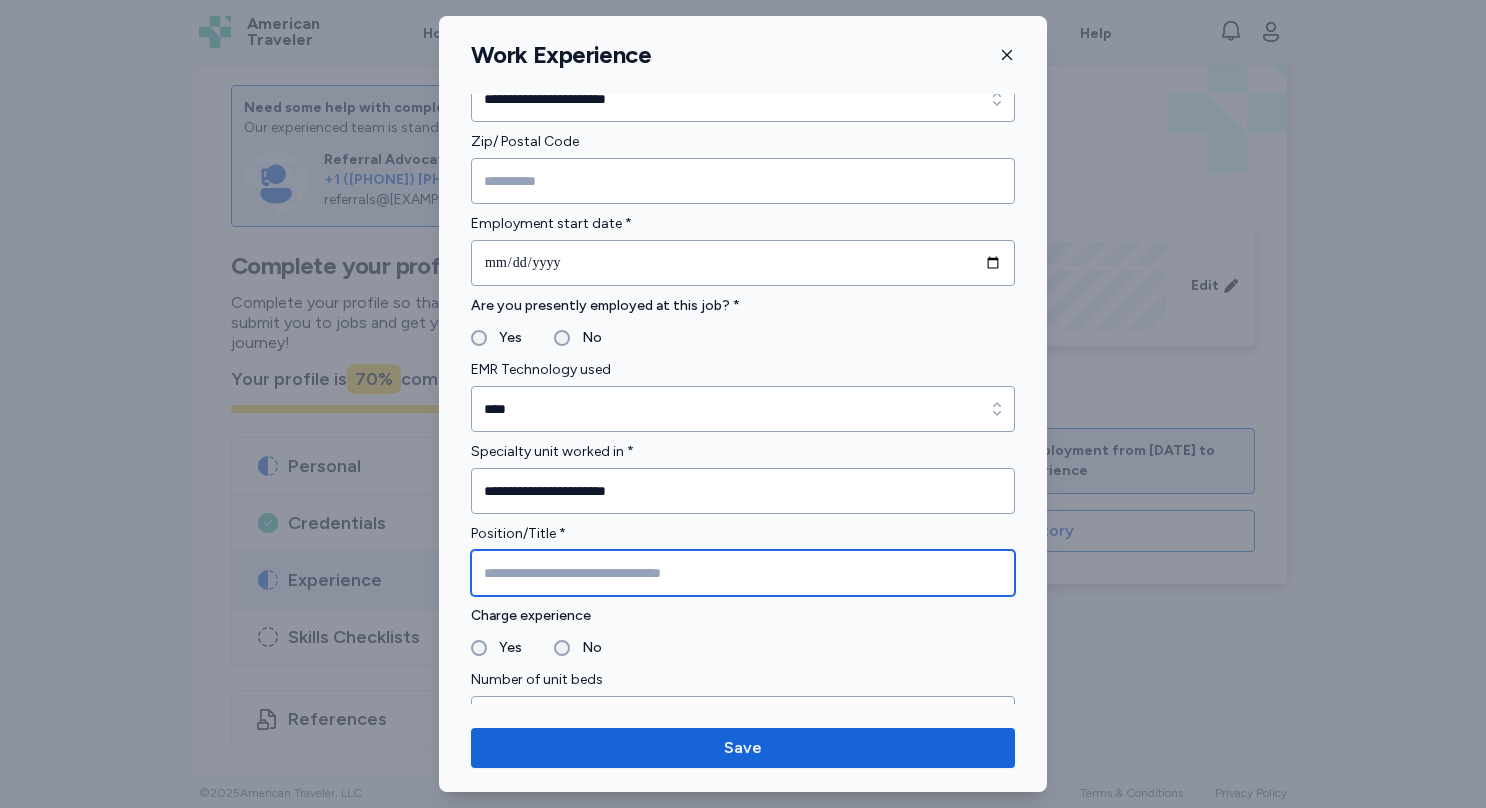 click at bounding box center [743, 573] 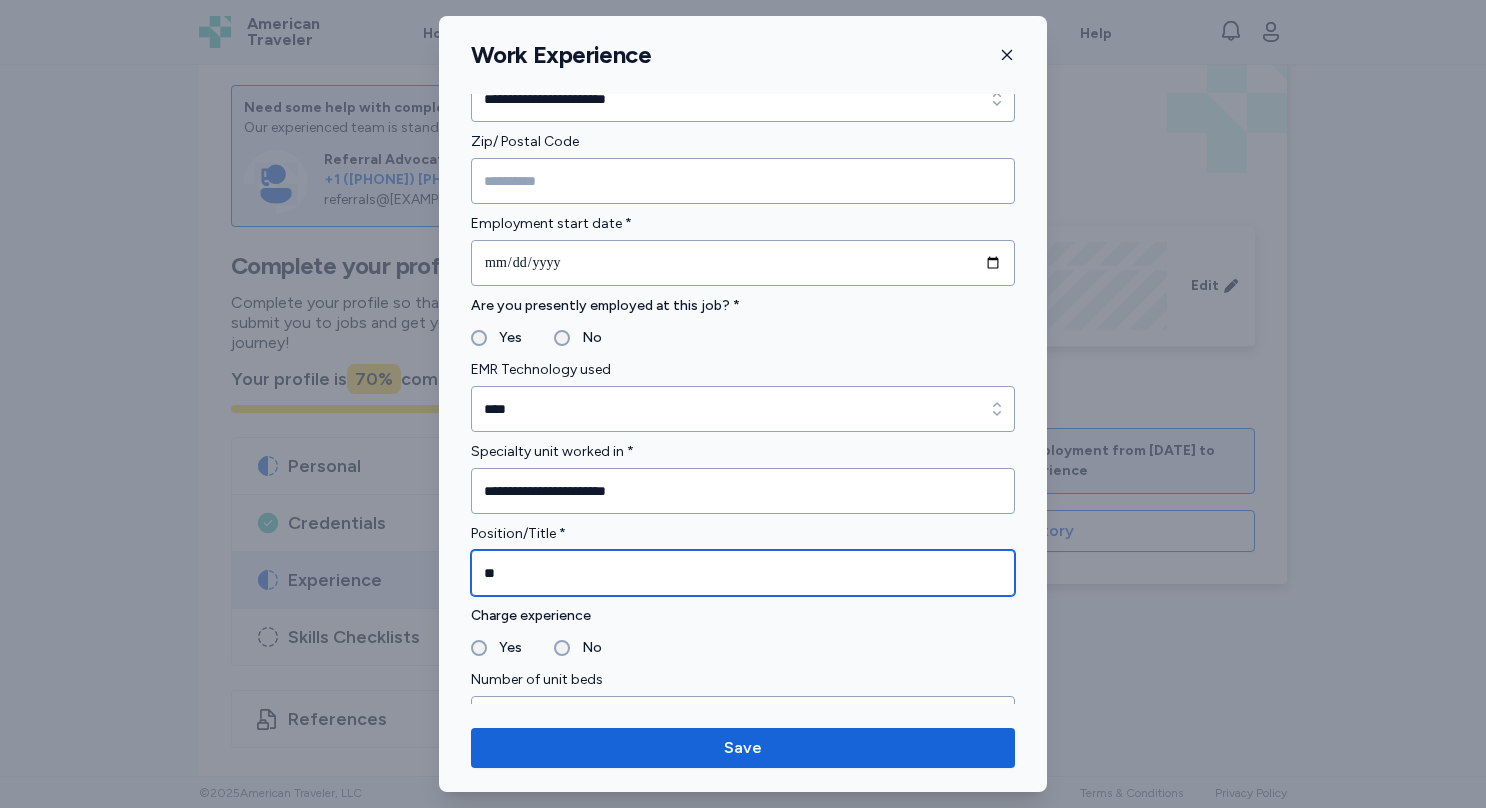 type on "**" 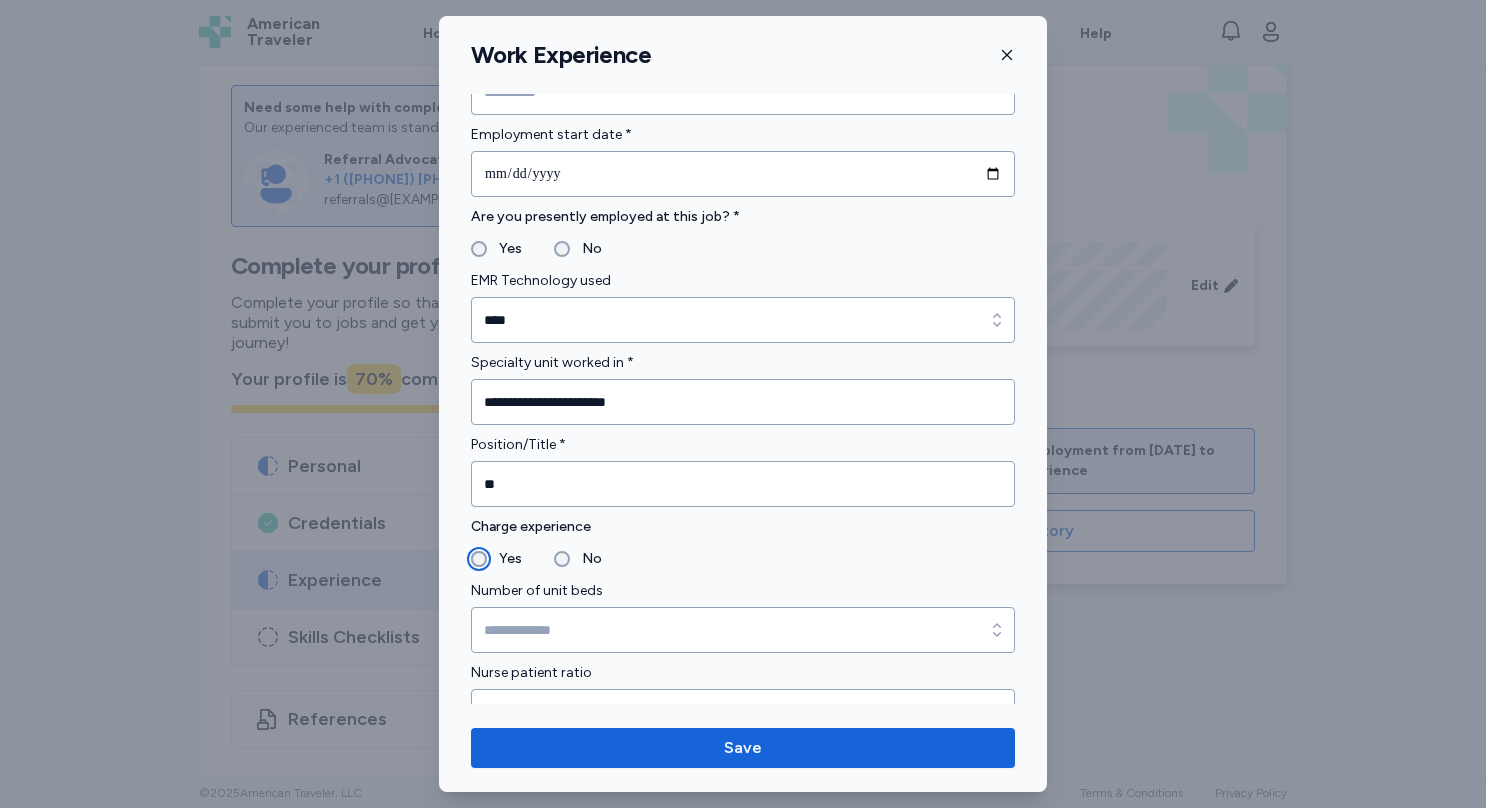 scroll, scrollTop: 841, scrollLeft: 0, axis: vertical 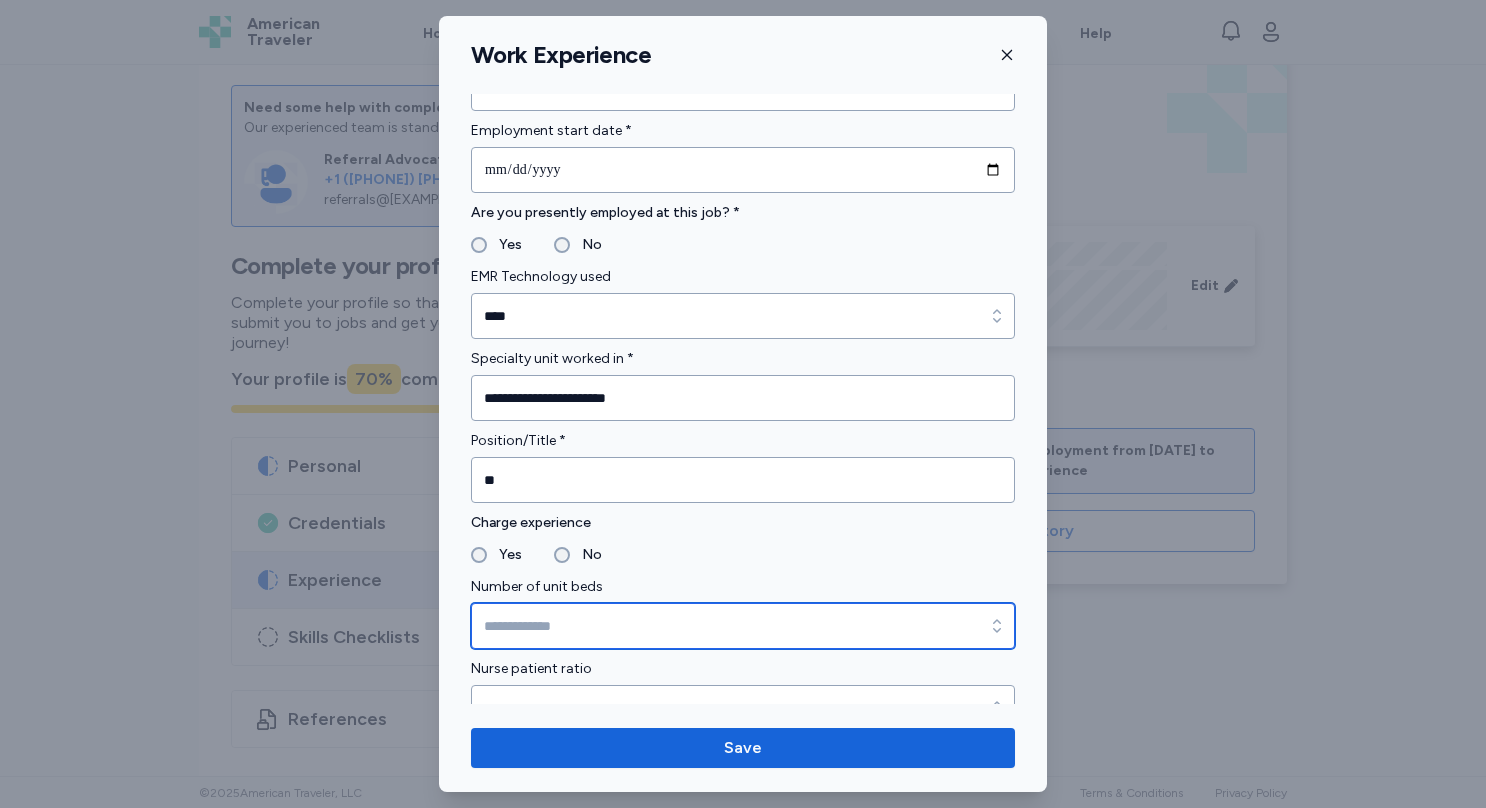 click on "Number of unit beds" at bounding box center [743, 626] 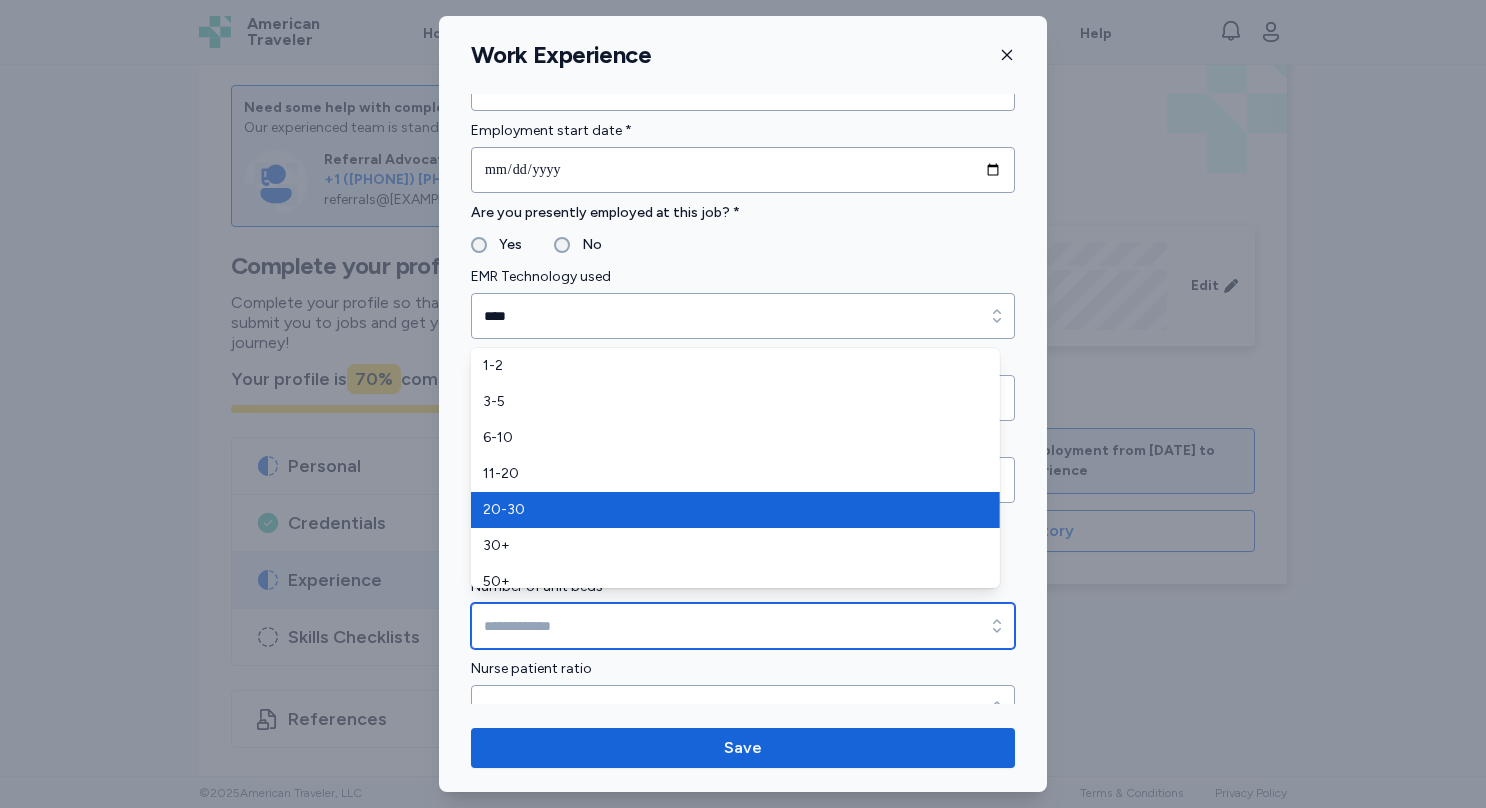 type on "*****" 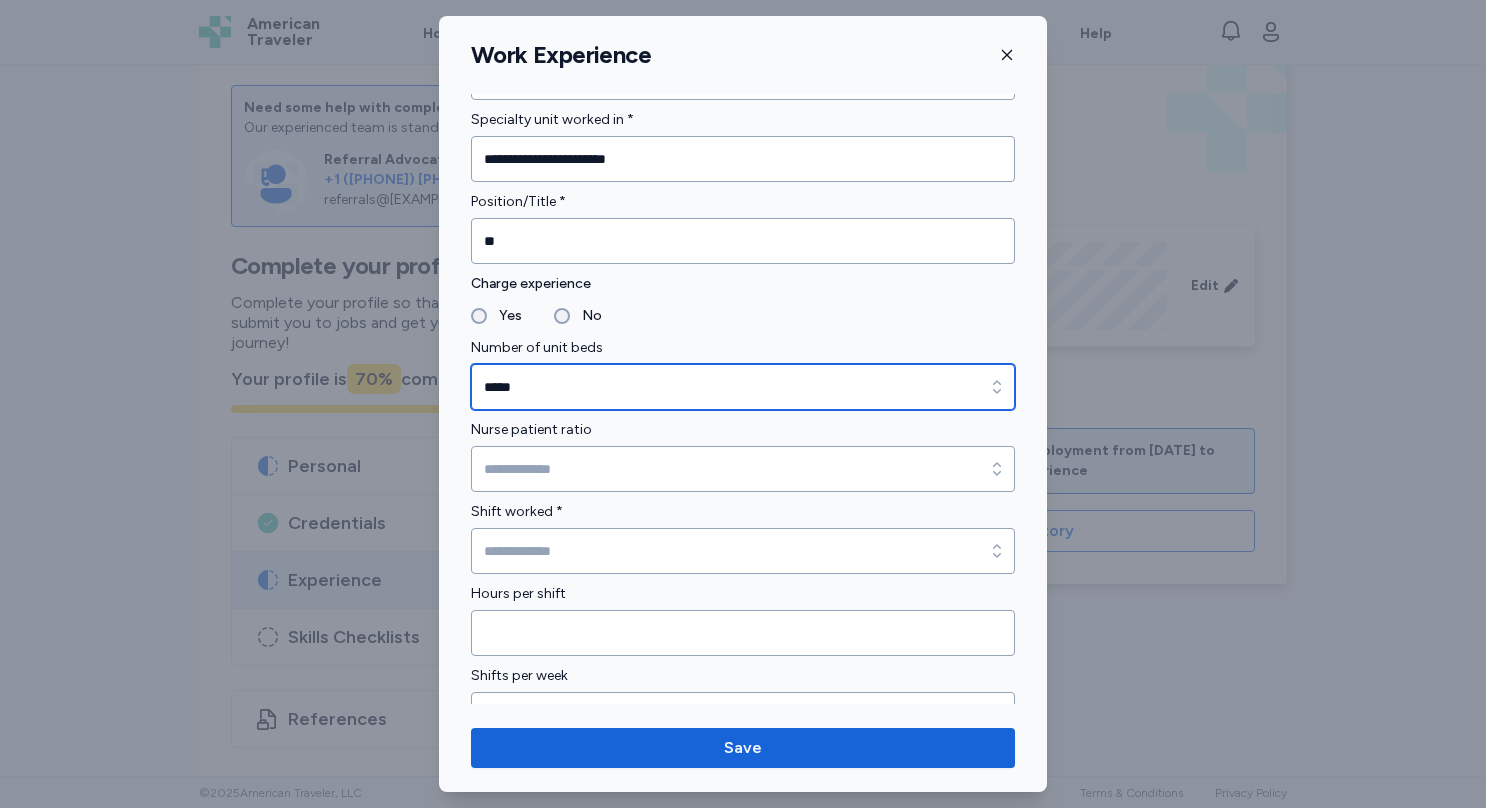 scroll, scrollTop: 1092, scrollLeft: 0, axis: vertical 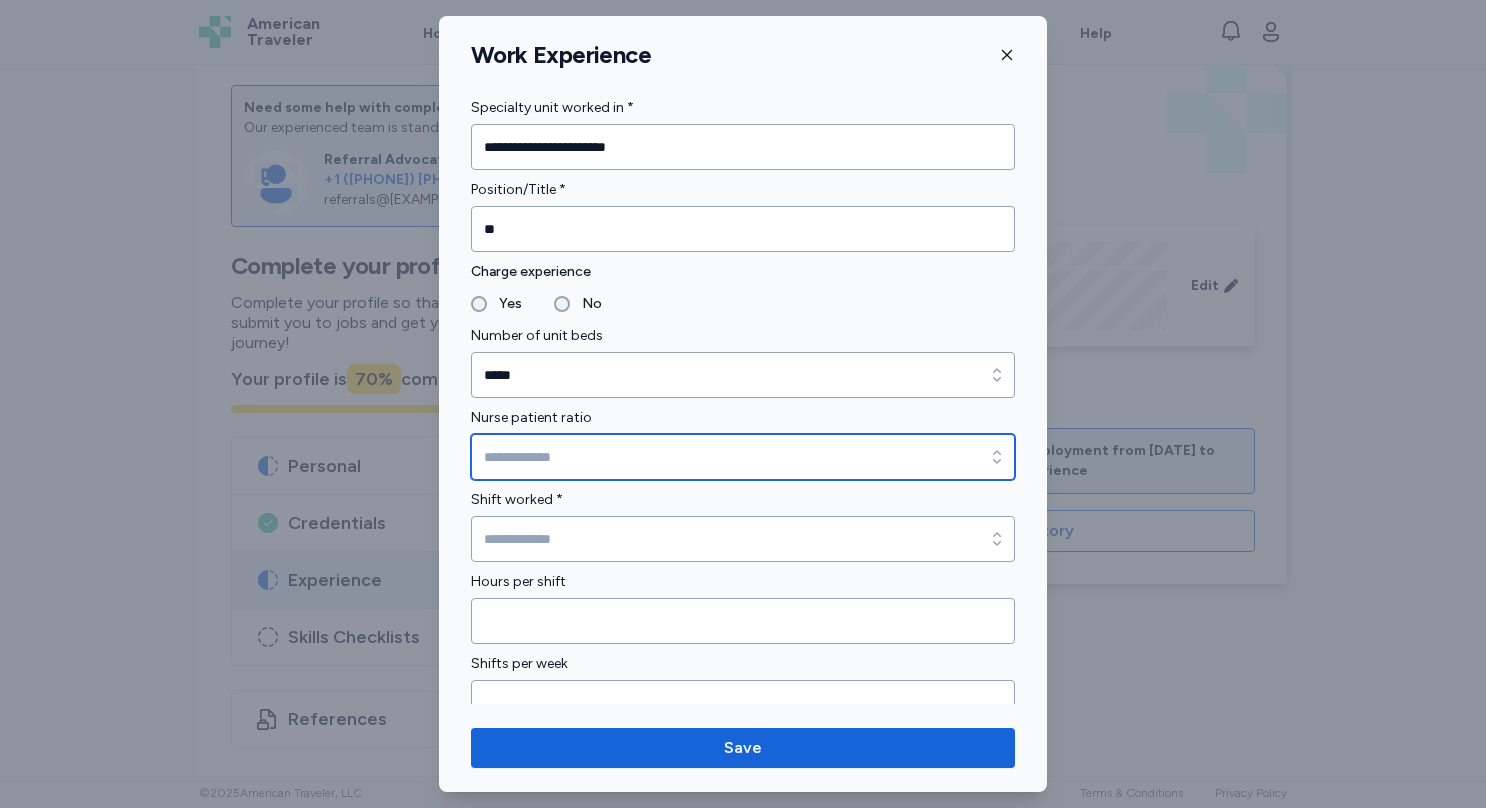 click on "Nurse patient ratio" at bounding box center (743, 457) 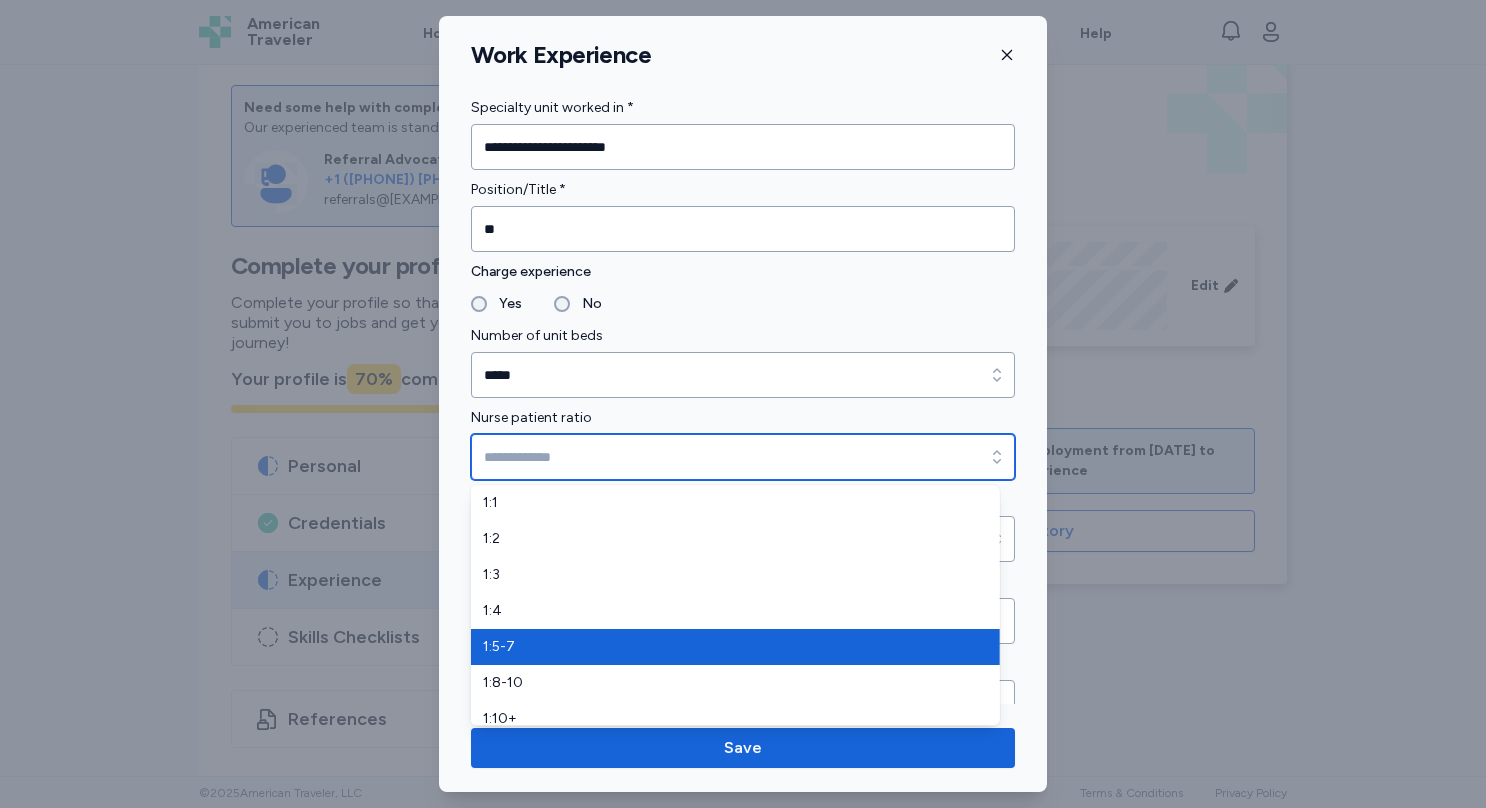 scroll, scrollTop: 12, scrollLeft: 0, axis: vertical 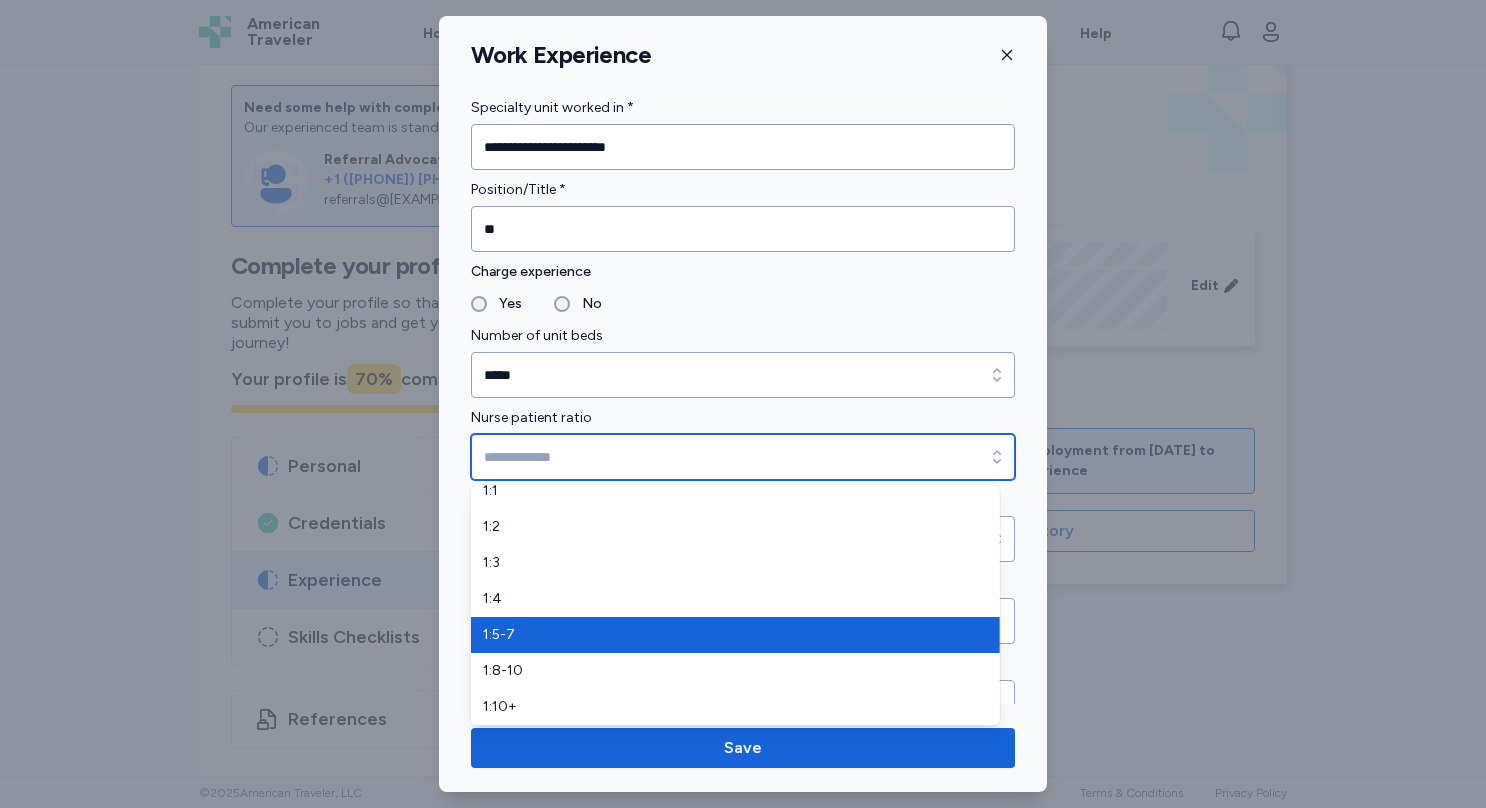 type on "*****" 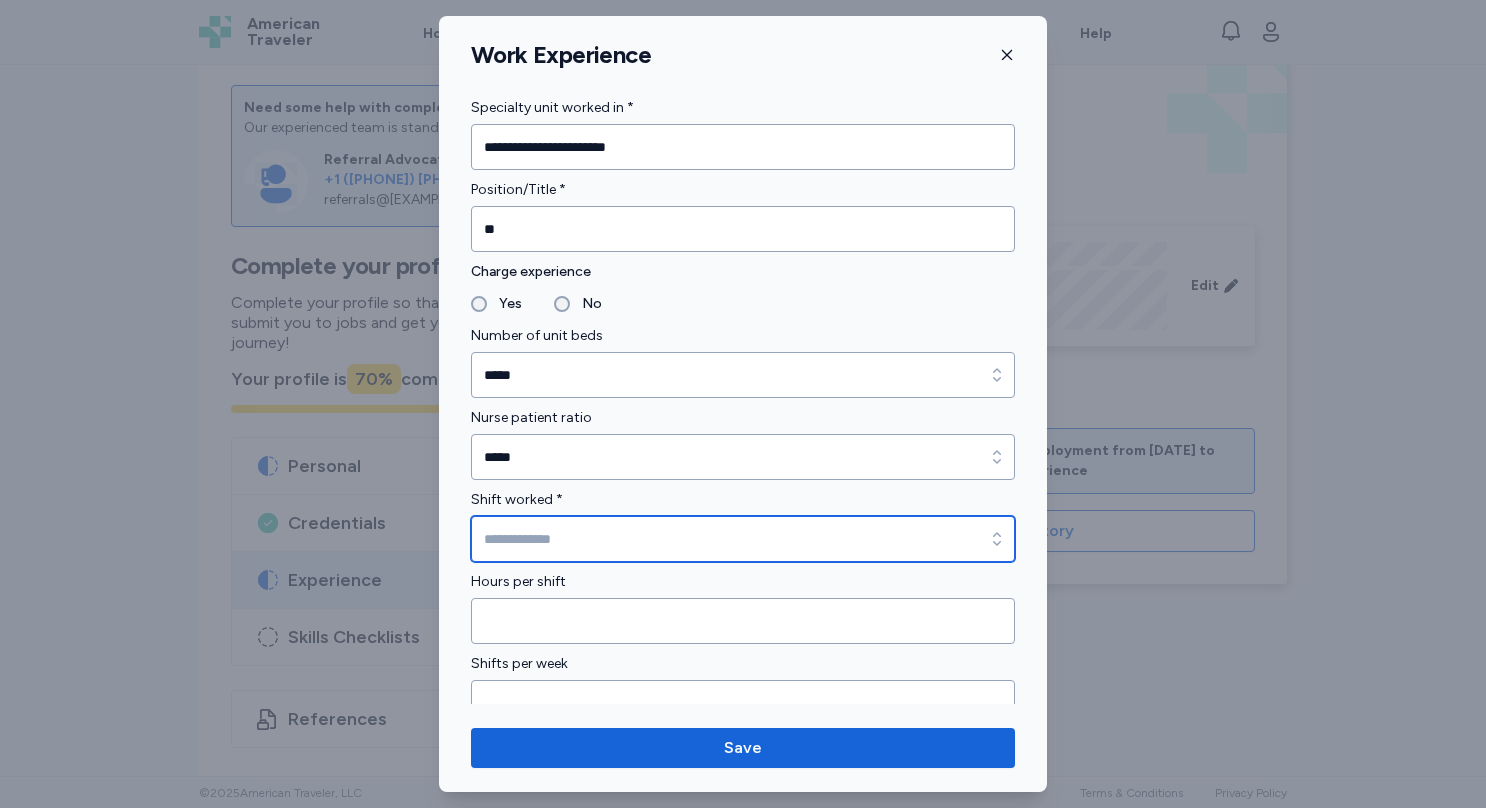 click on "Shift worked *" at bounding box center [743, 539] 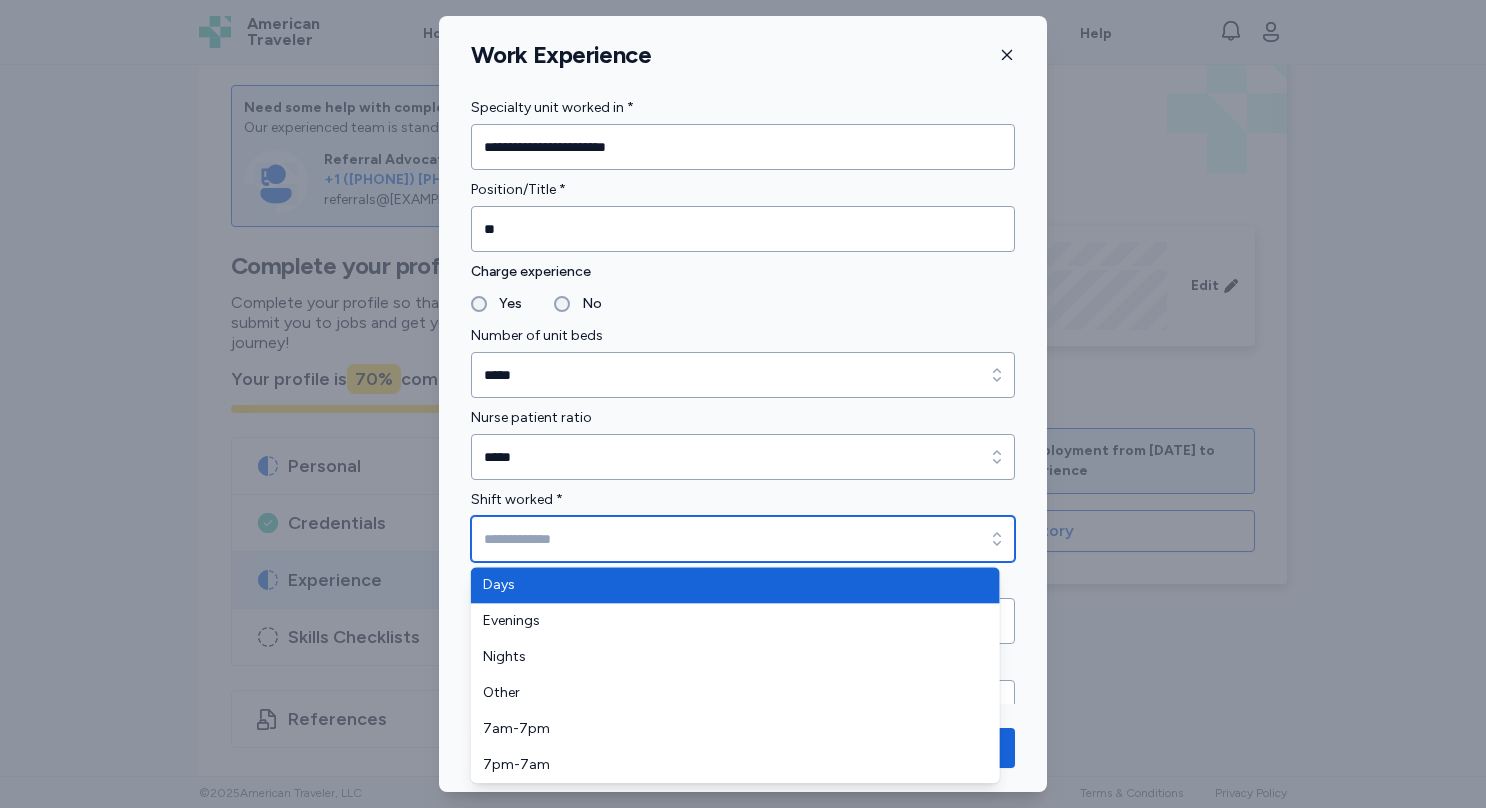type on "****" 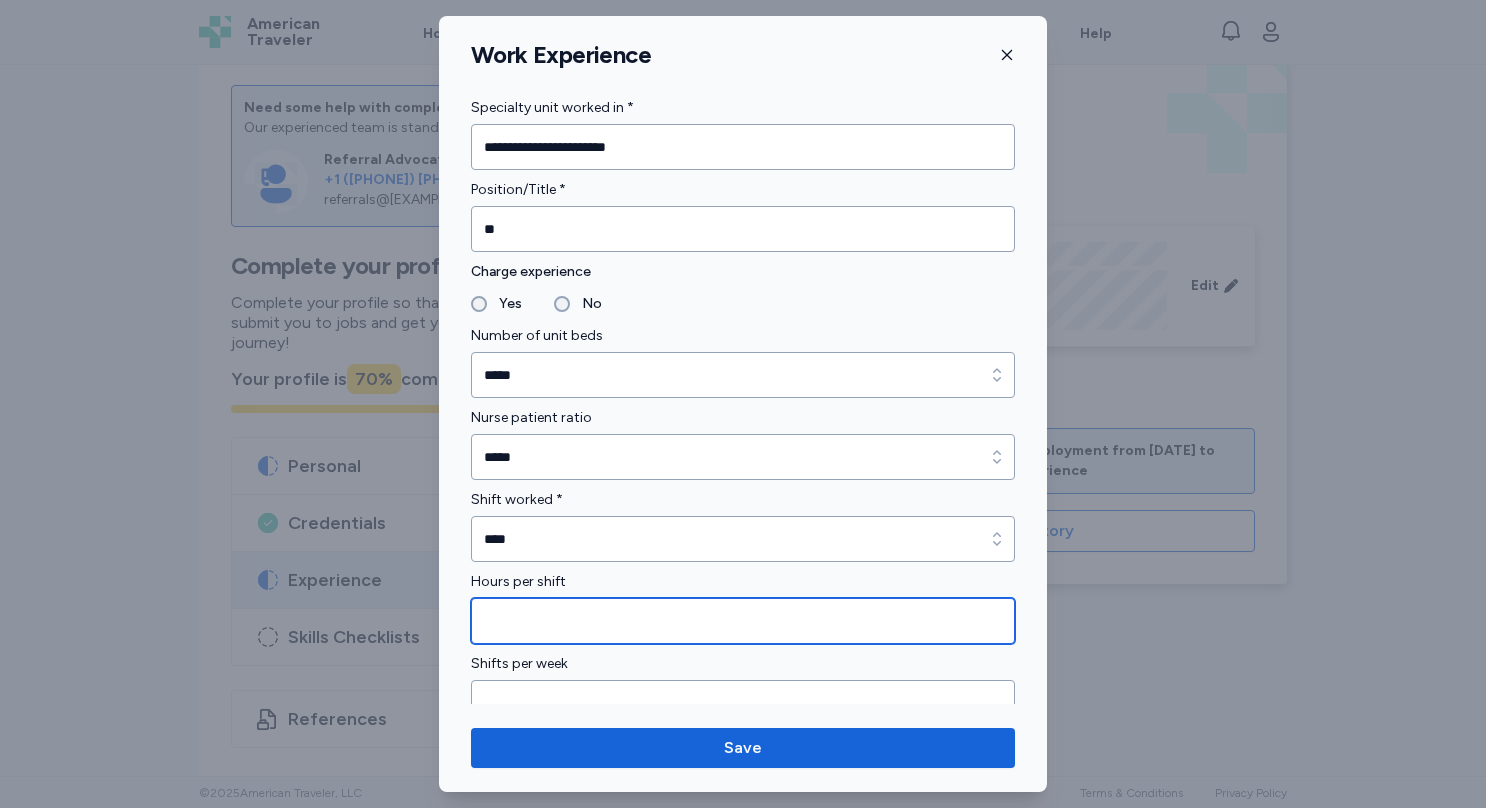 click at bounding box center [743, 621] 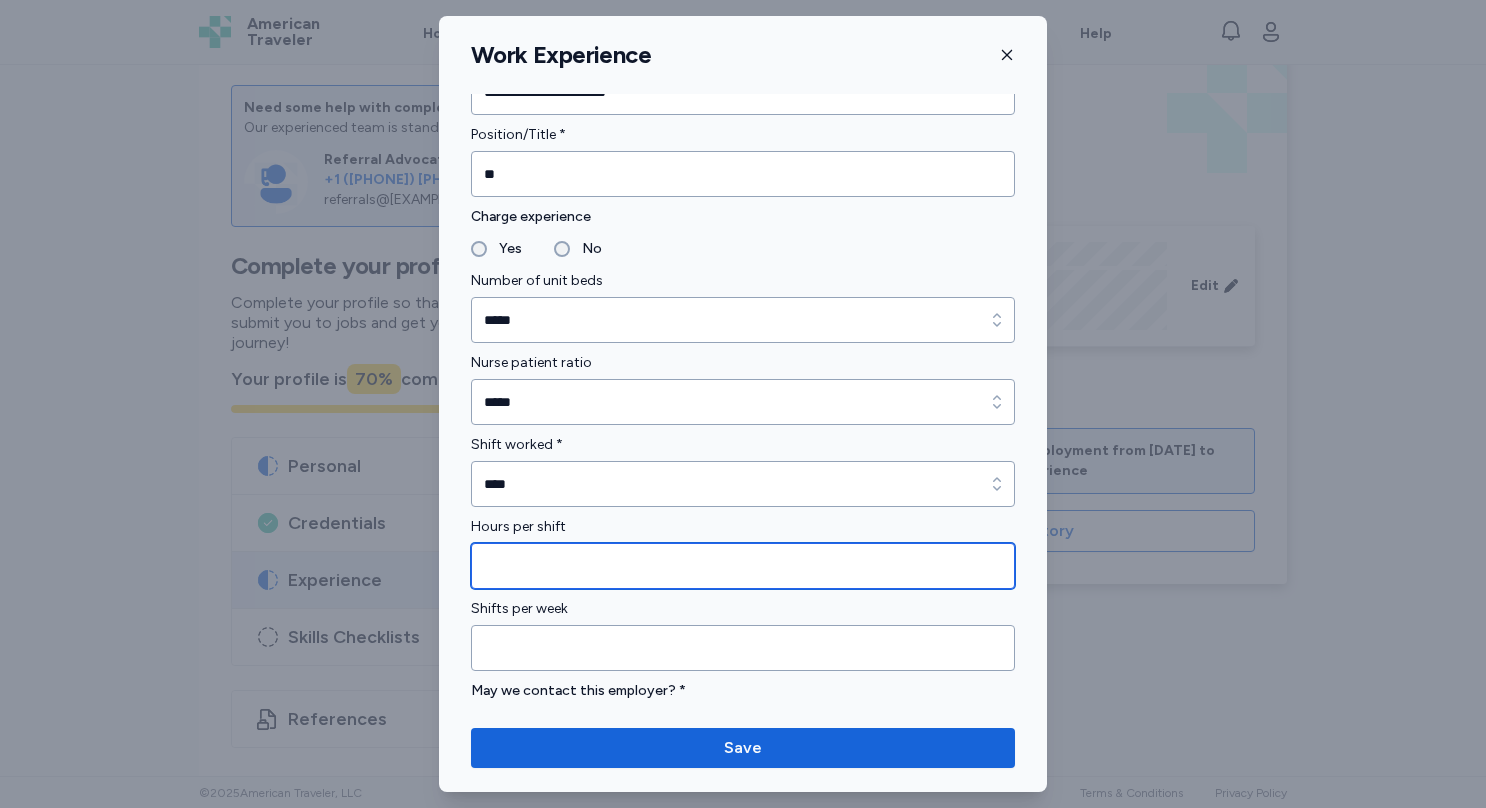 scroll, scrollTop: 1214, scrollLeft: 0, axis: vertical 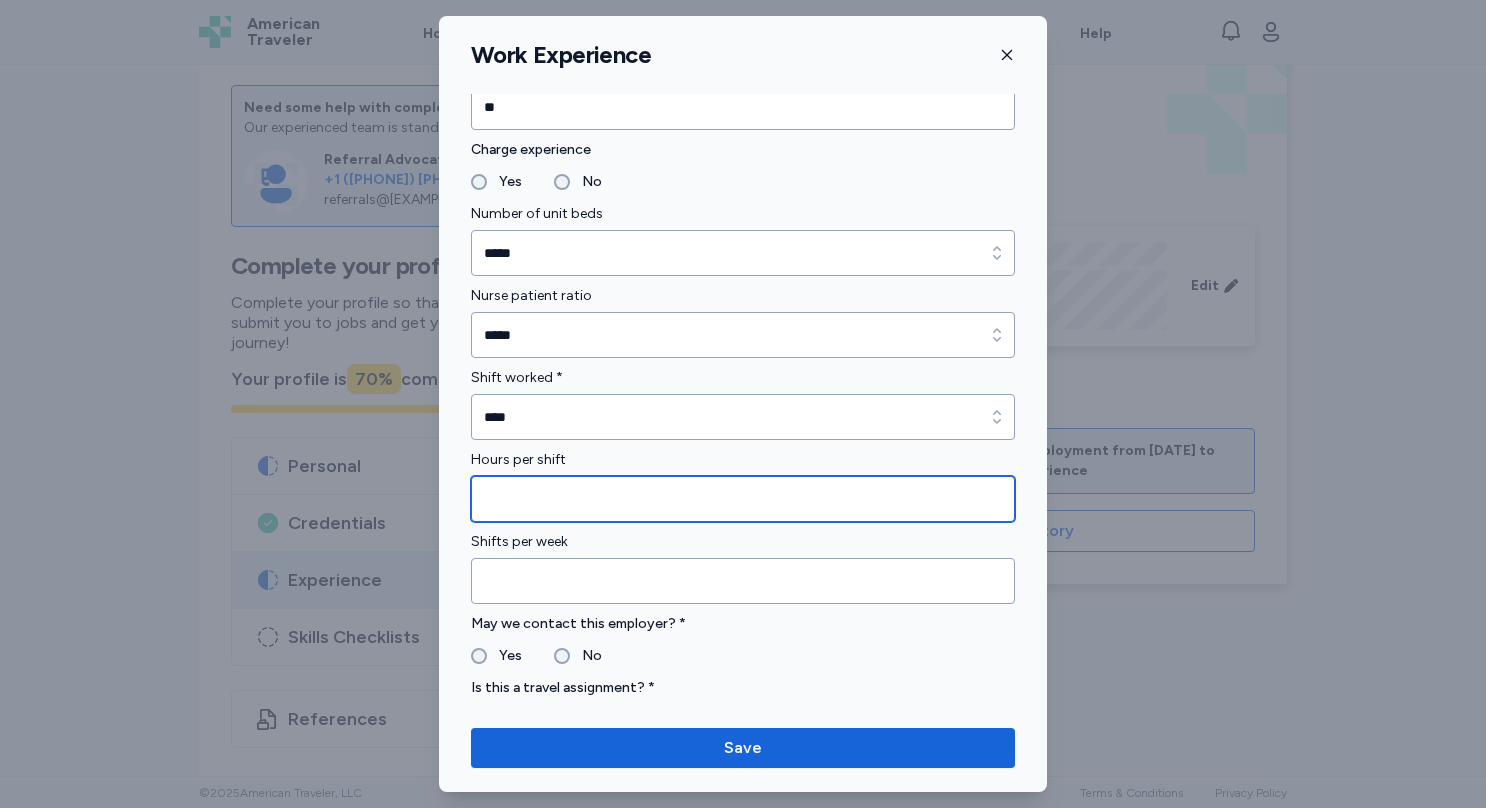 type on "*" 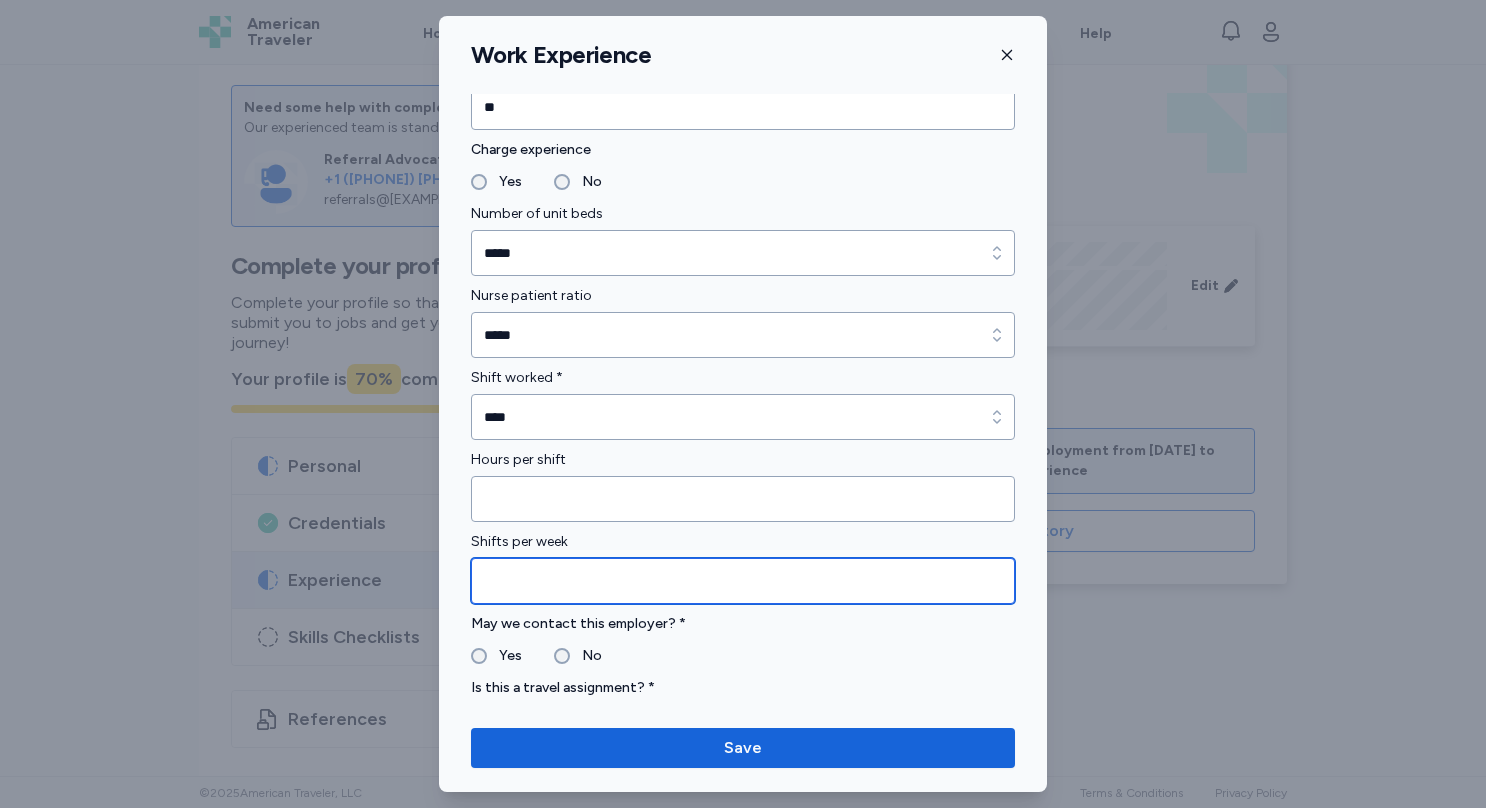 click at bounding box center (743, 581) 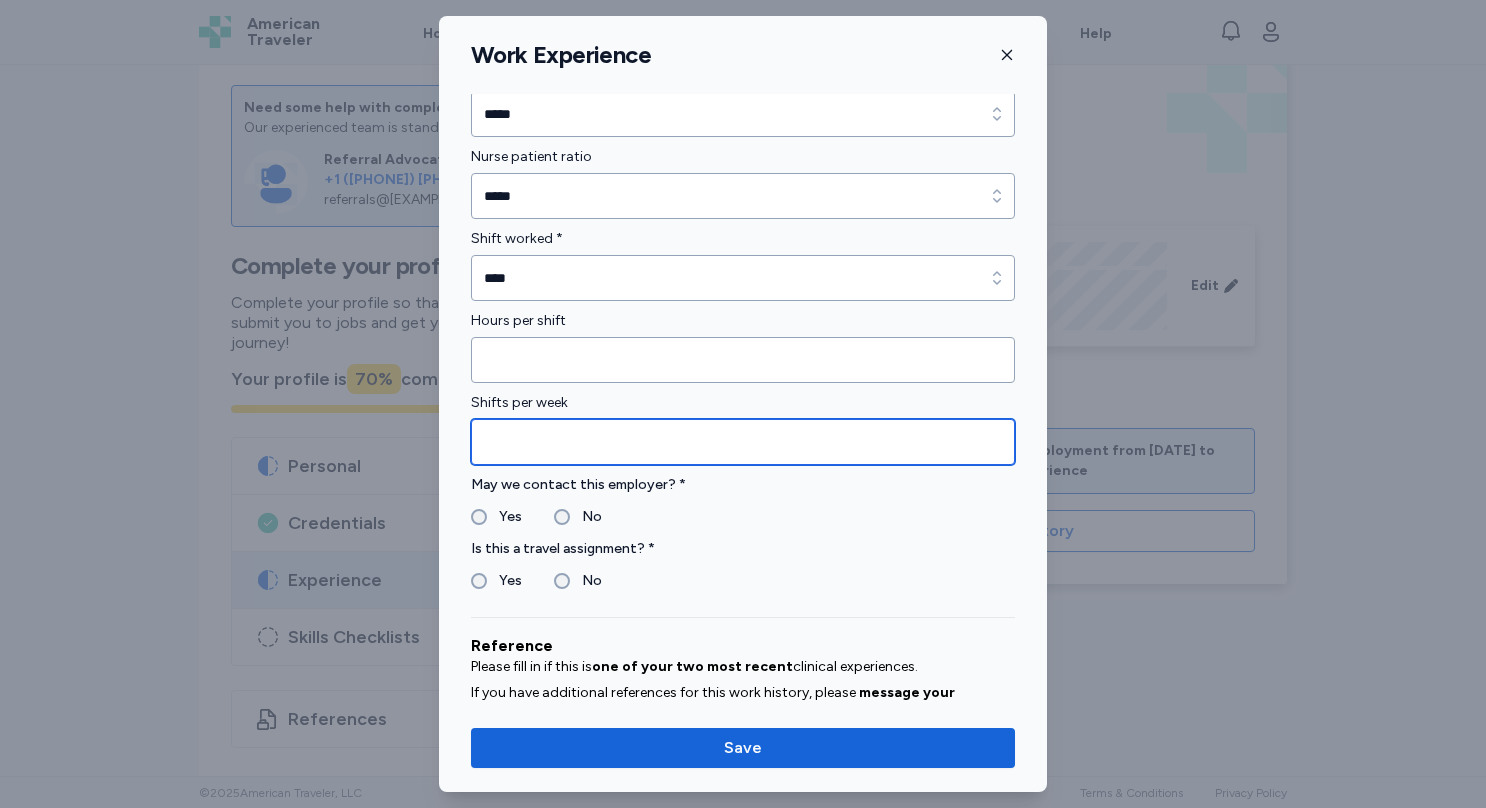 scroll, scrollTop: 1354, scrollLeft: 0, axis: vertical 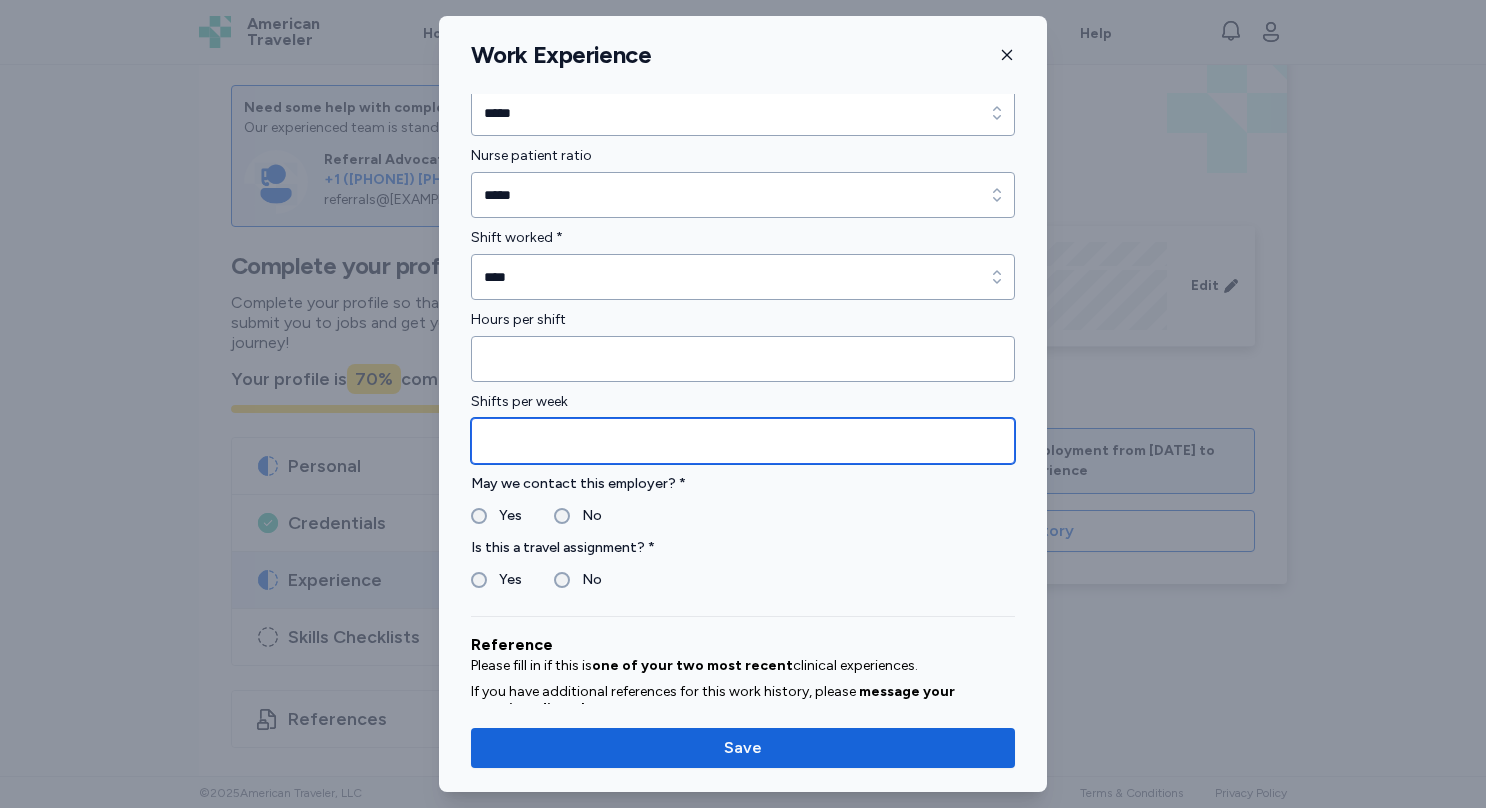 type on "*" 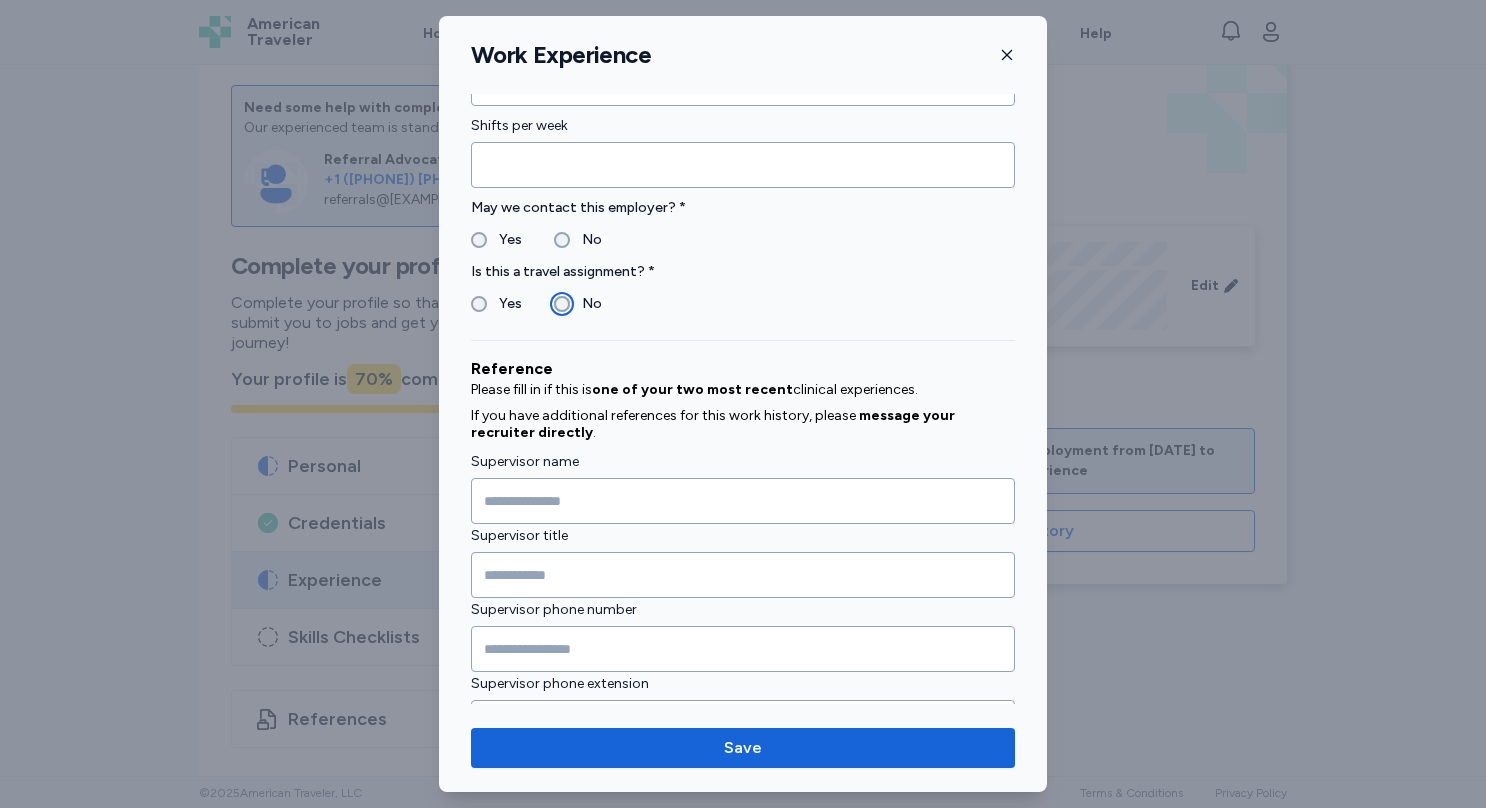 scroll, scrollTop: 1772, scrollLeft: 0, axis: vertical 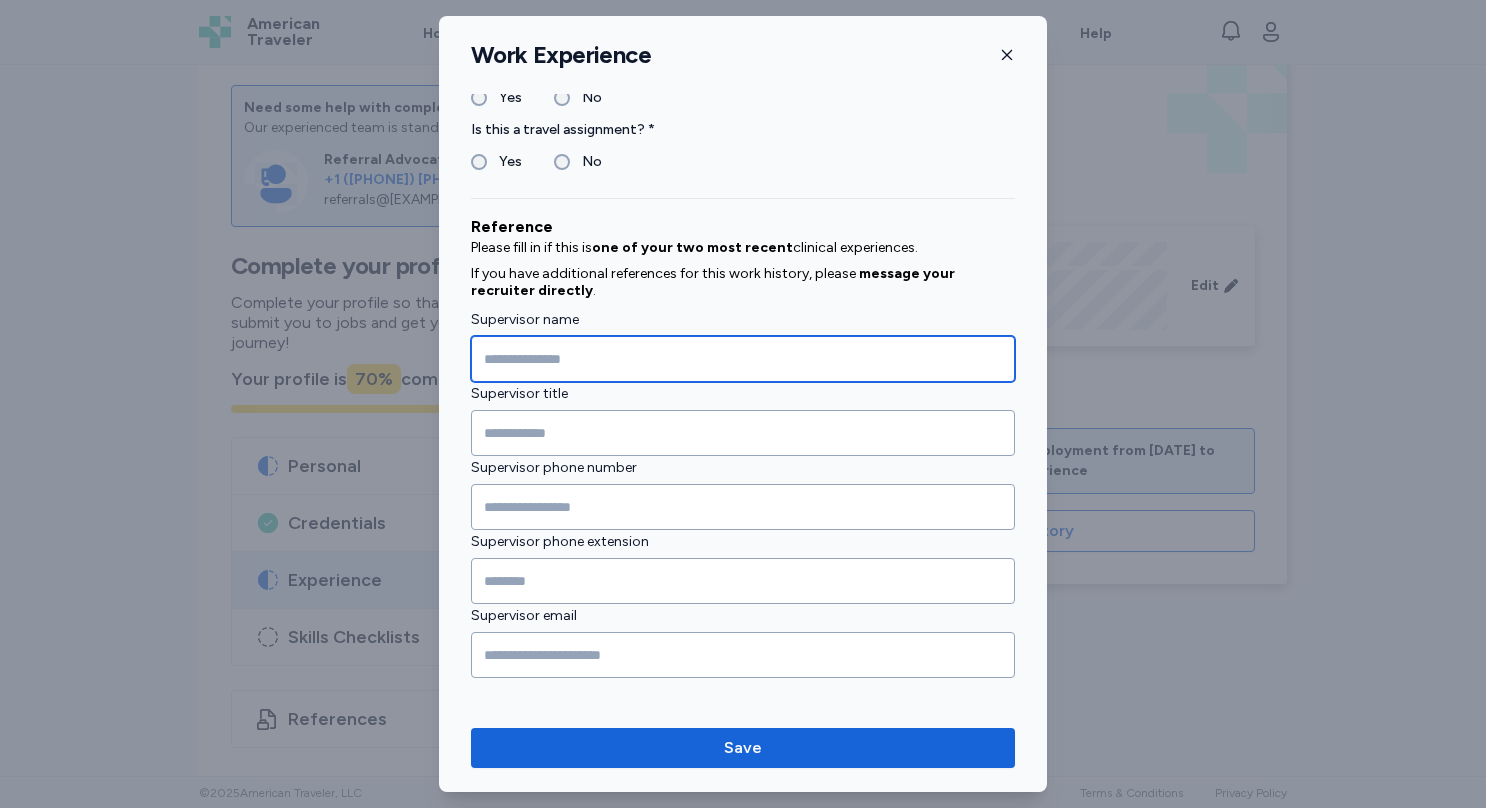 click at bounding box center (743, 359) 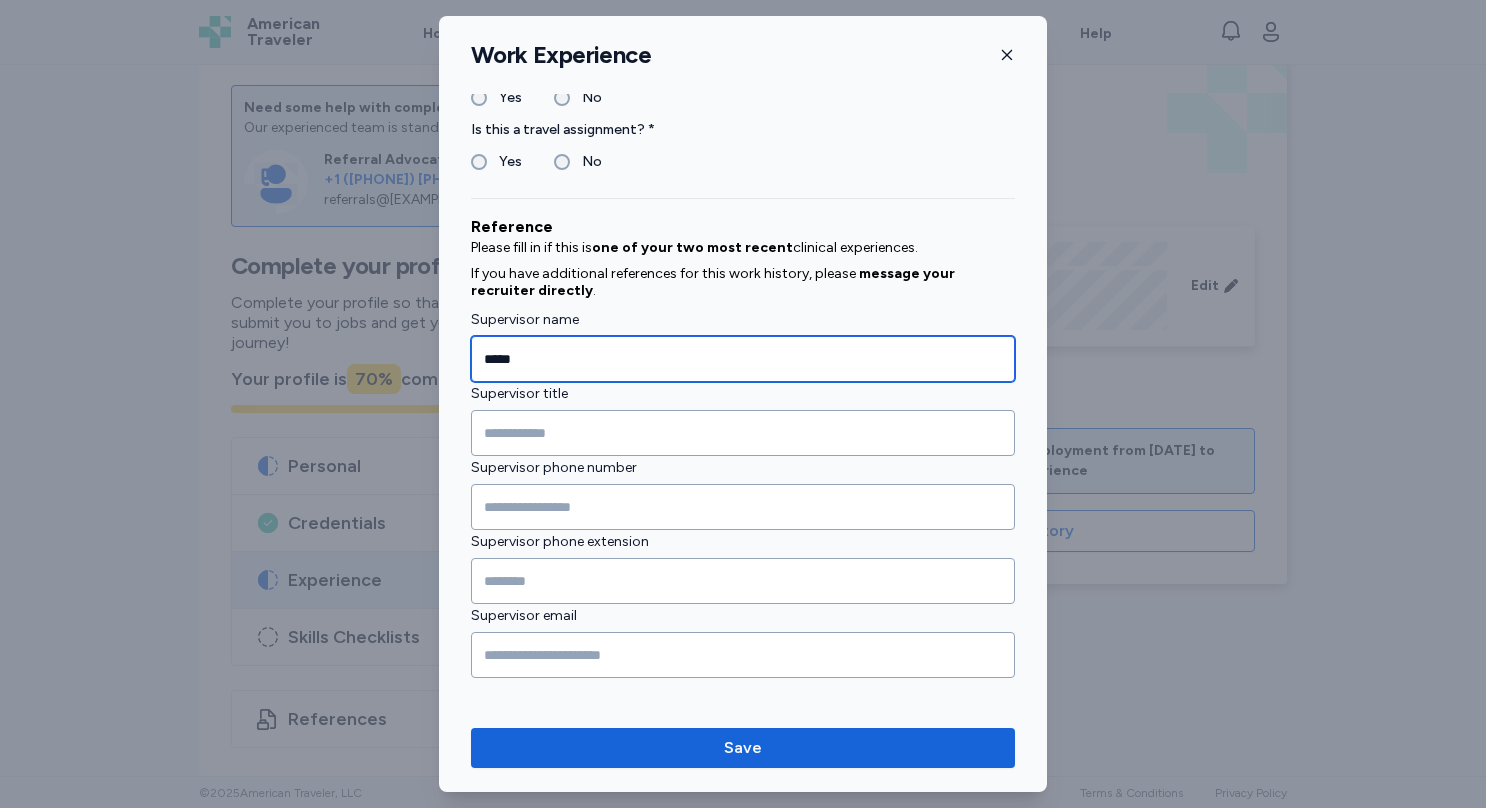type on "****" 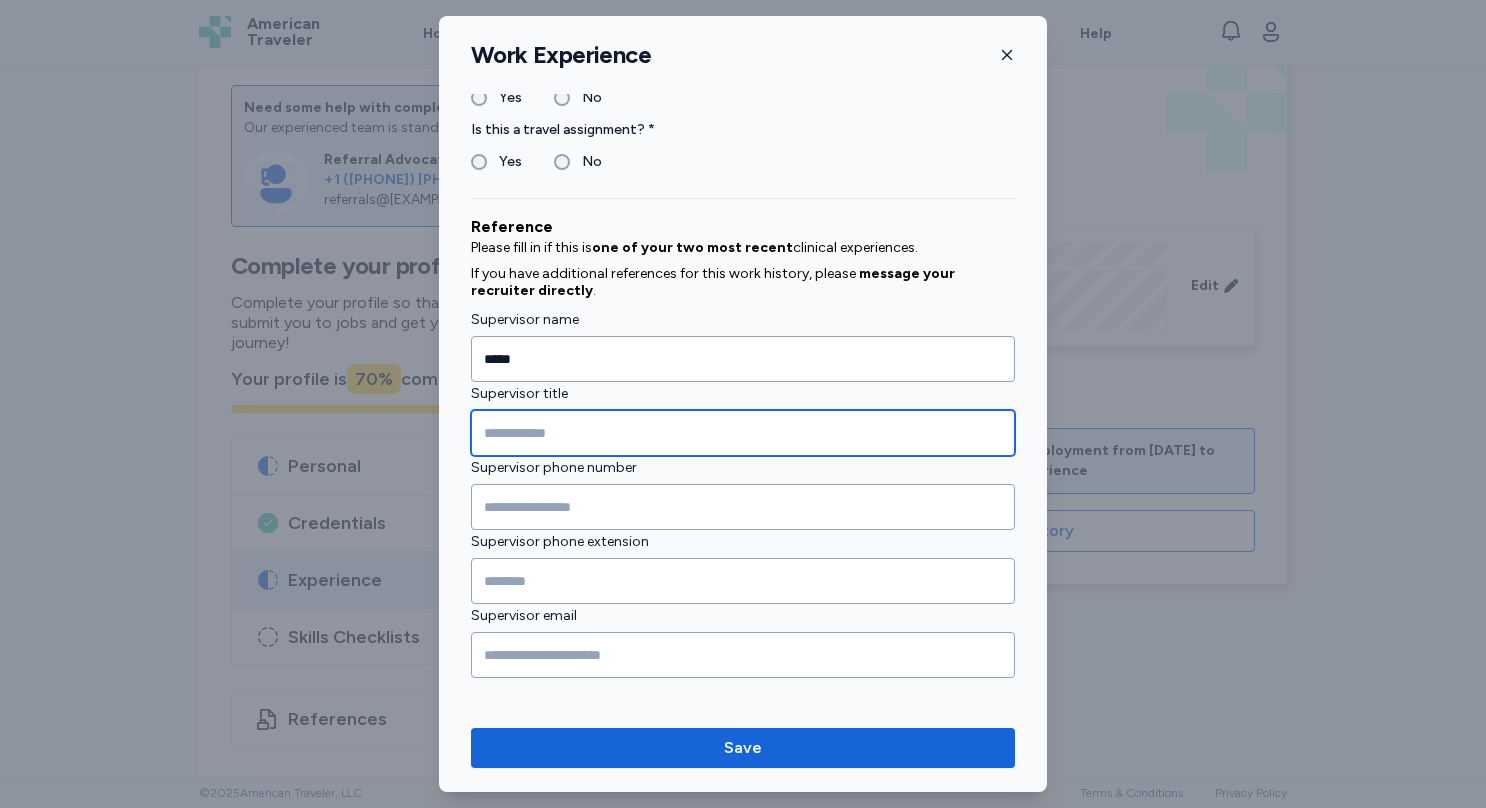 click at bounding box center [743, 433] 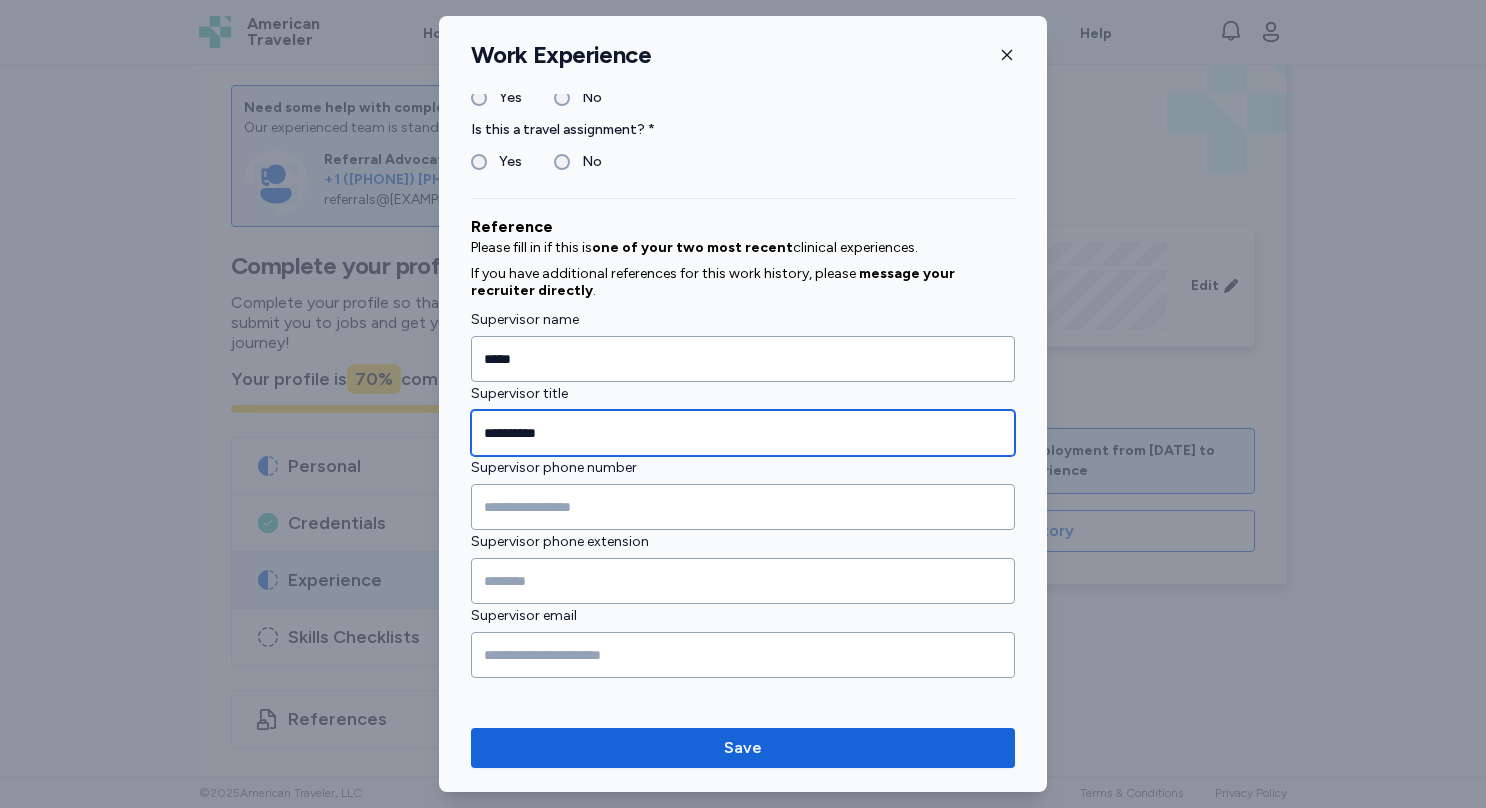 type on "**********" 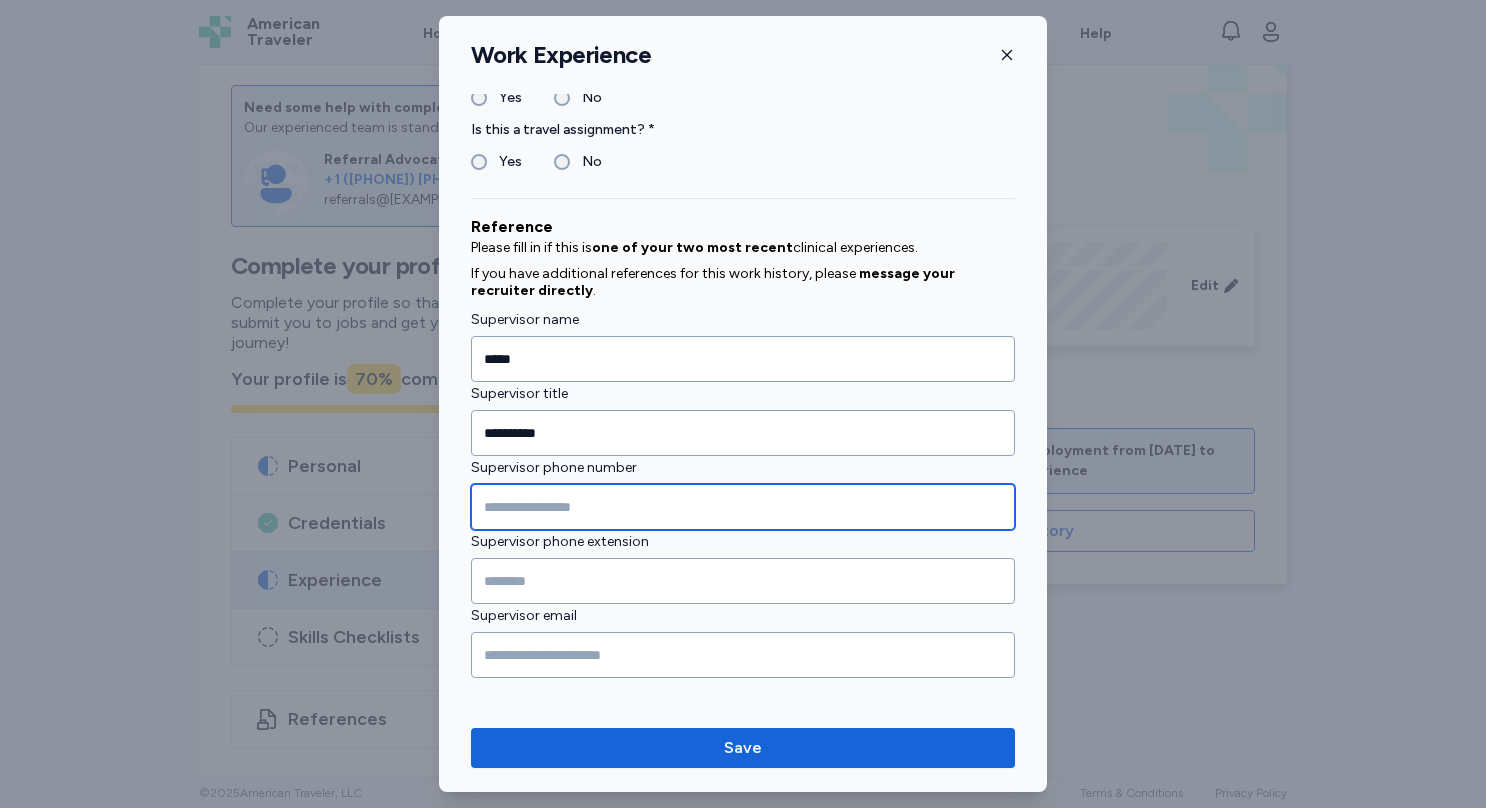 click at bounding box center [743, 507] 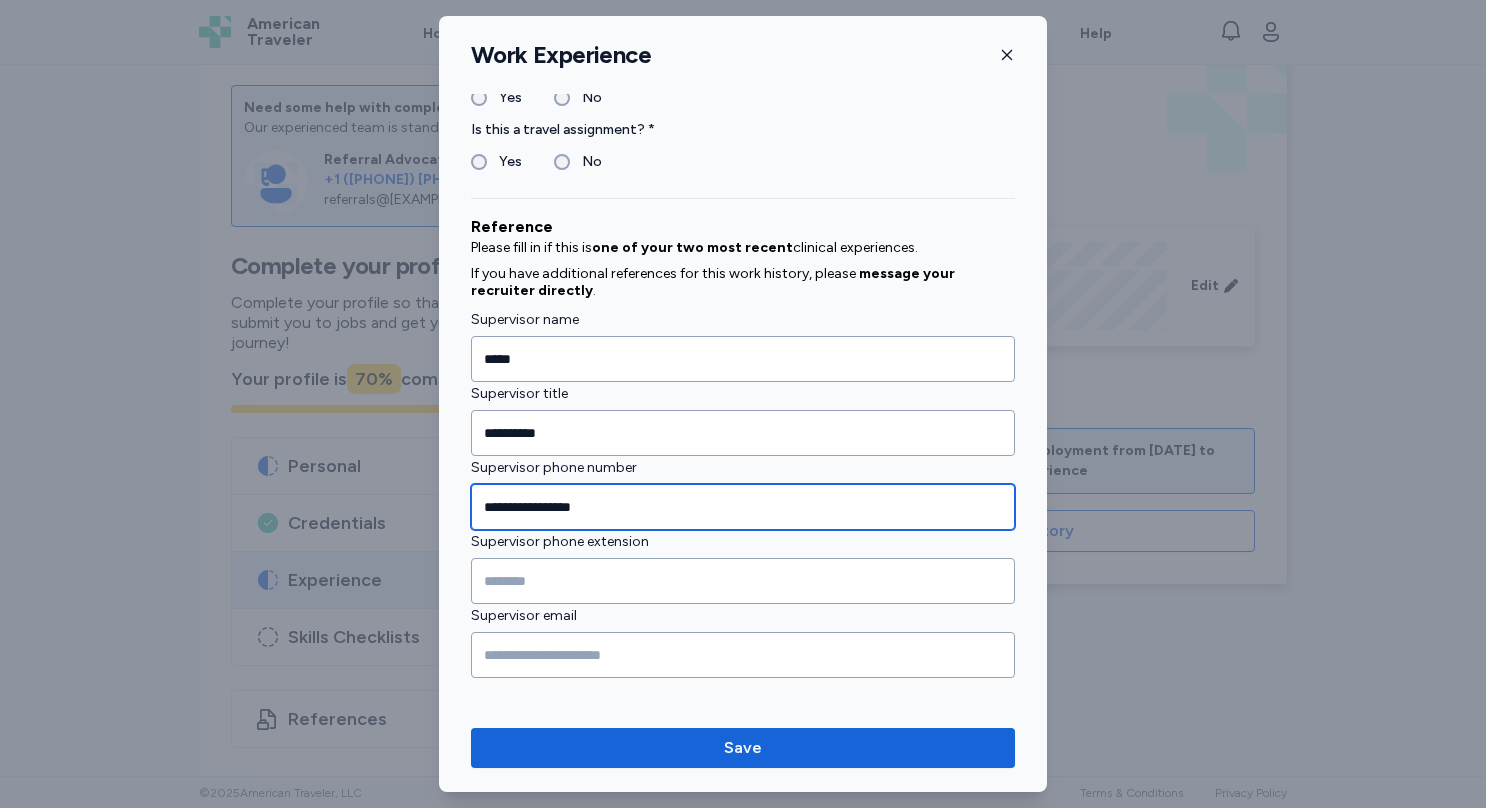 type on "**********" 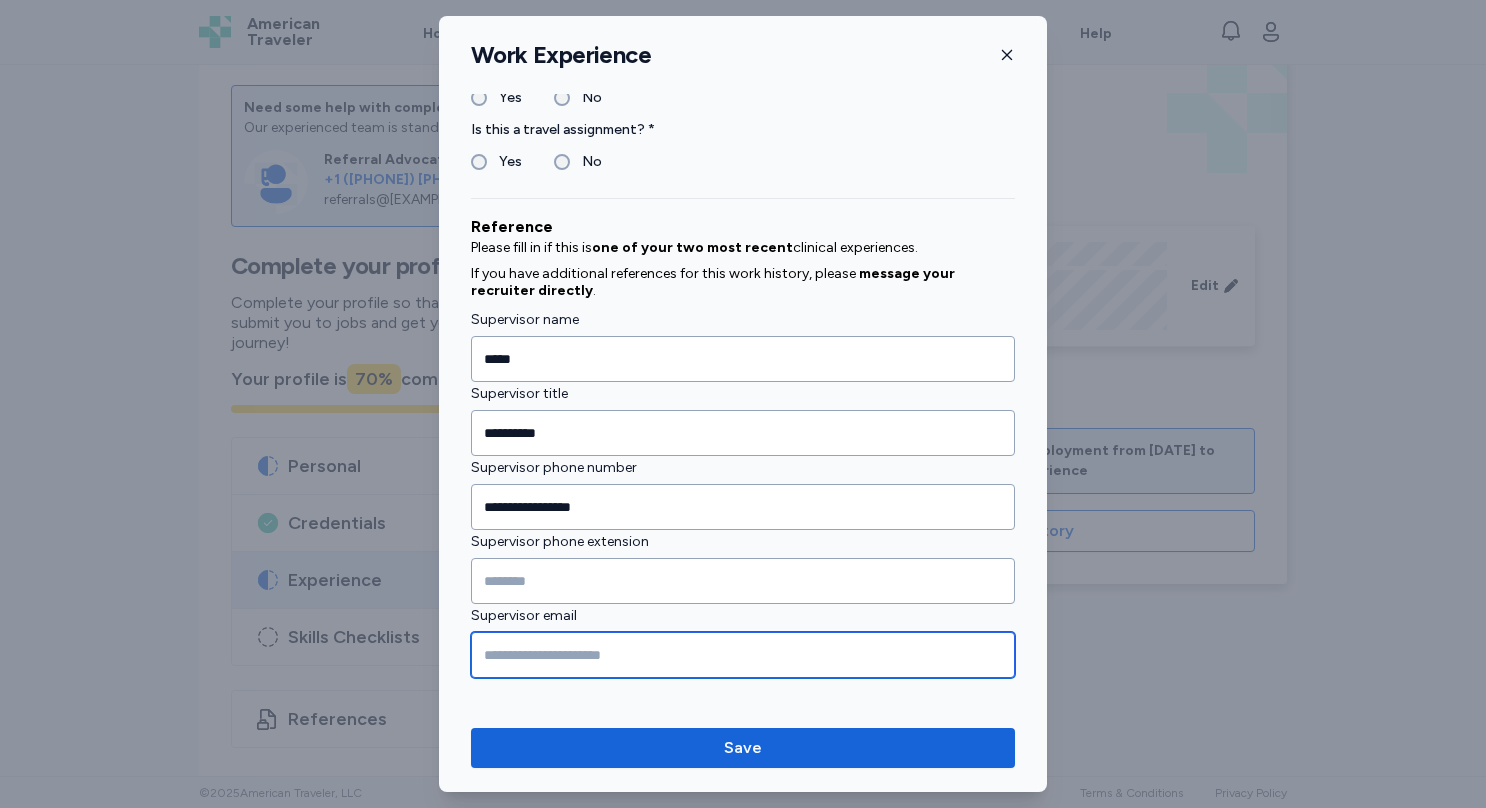 click at bounding box center [743, 655] 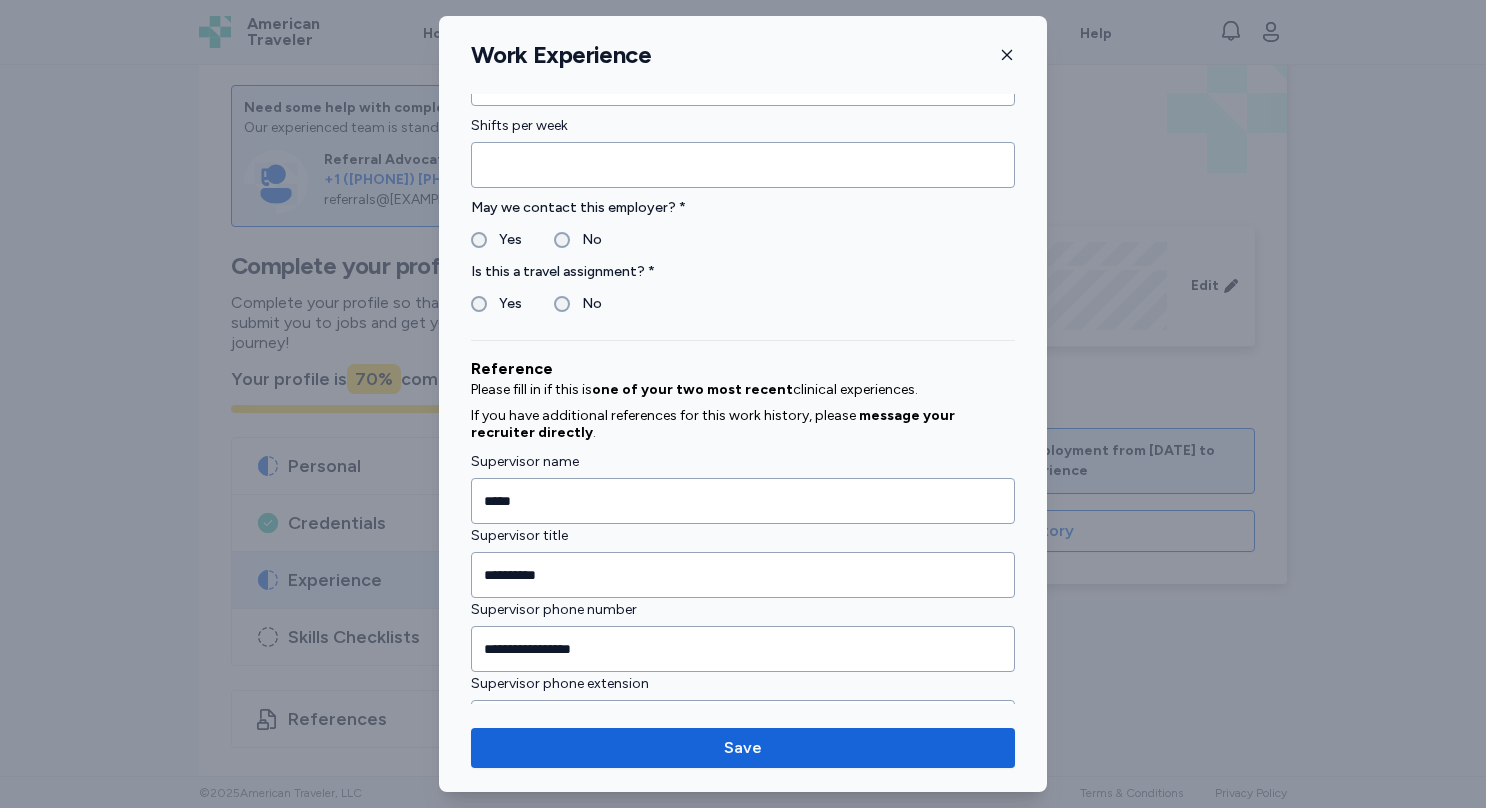 scroll, scrollTop: 1707, scrollLeft: 0, axis: vertical 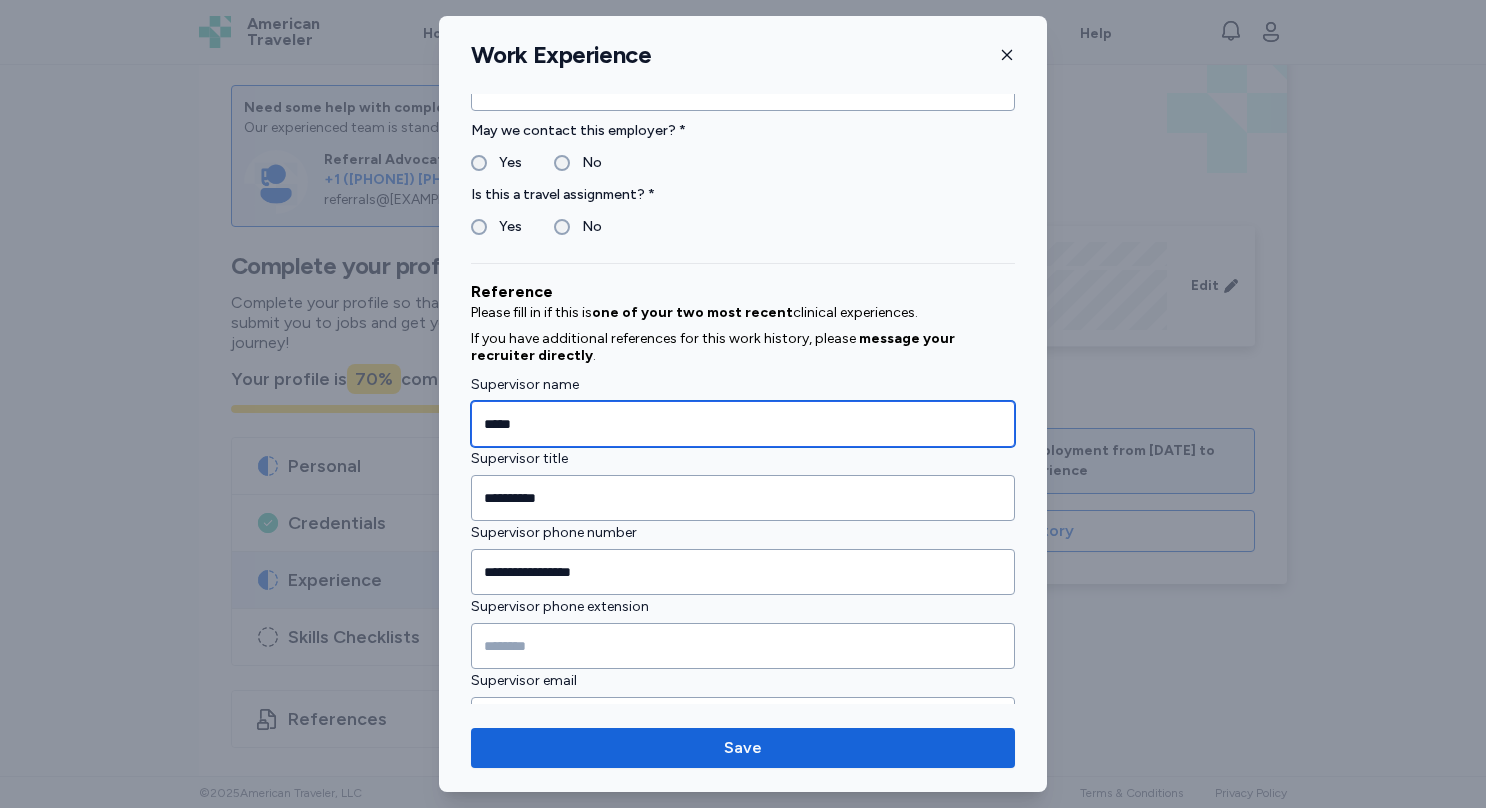 click on "****" at bounding box center [743, 424] 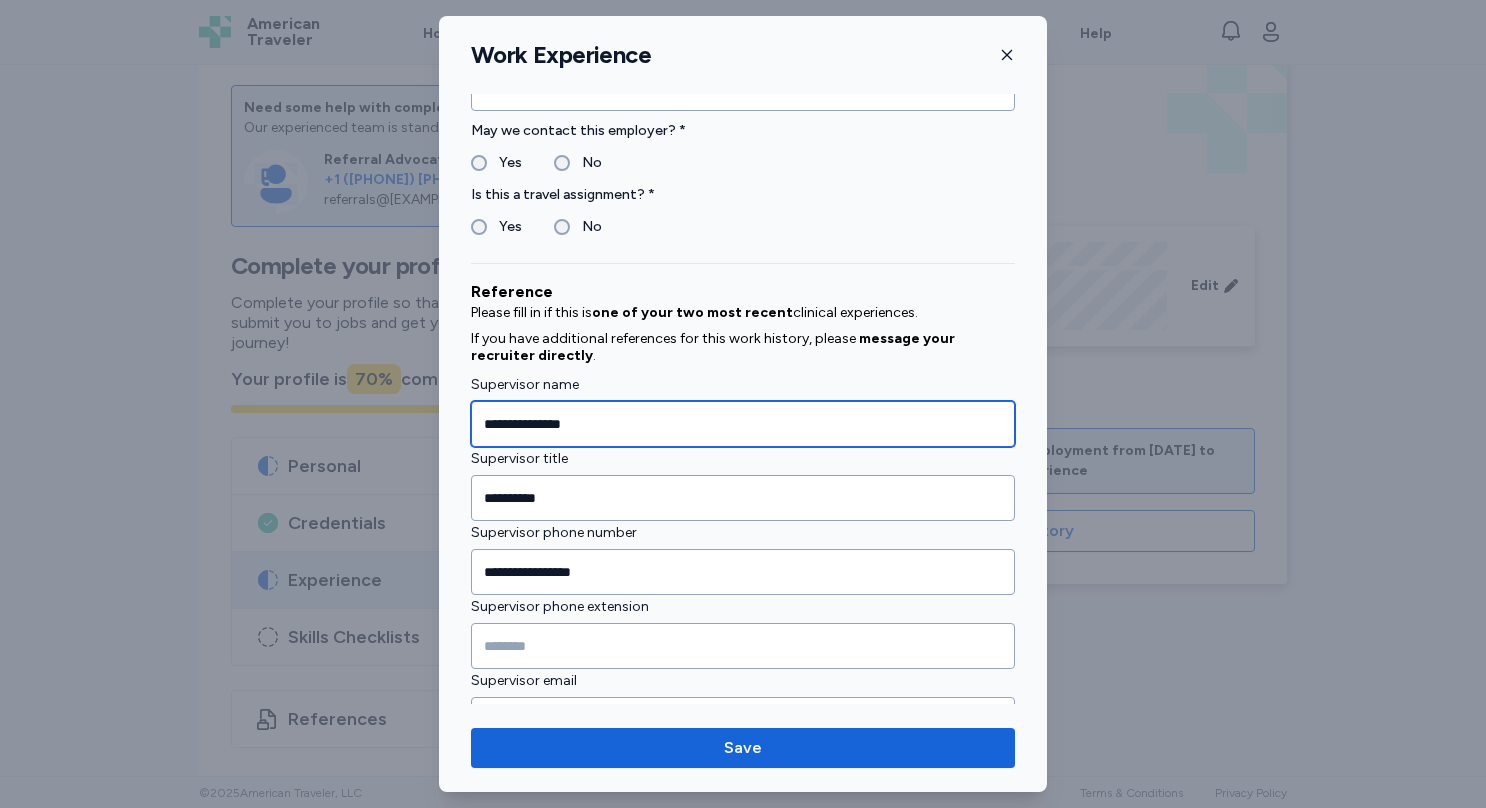 scroll, scrollTop: 1772, scrollLeft: 0, axis: vertical 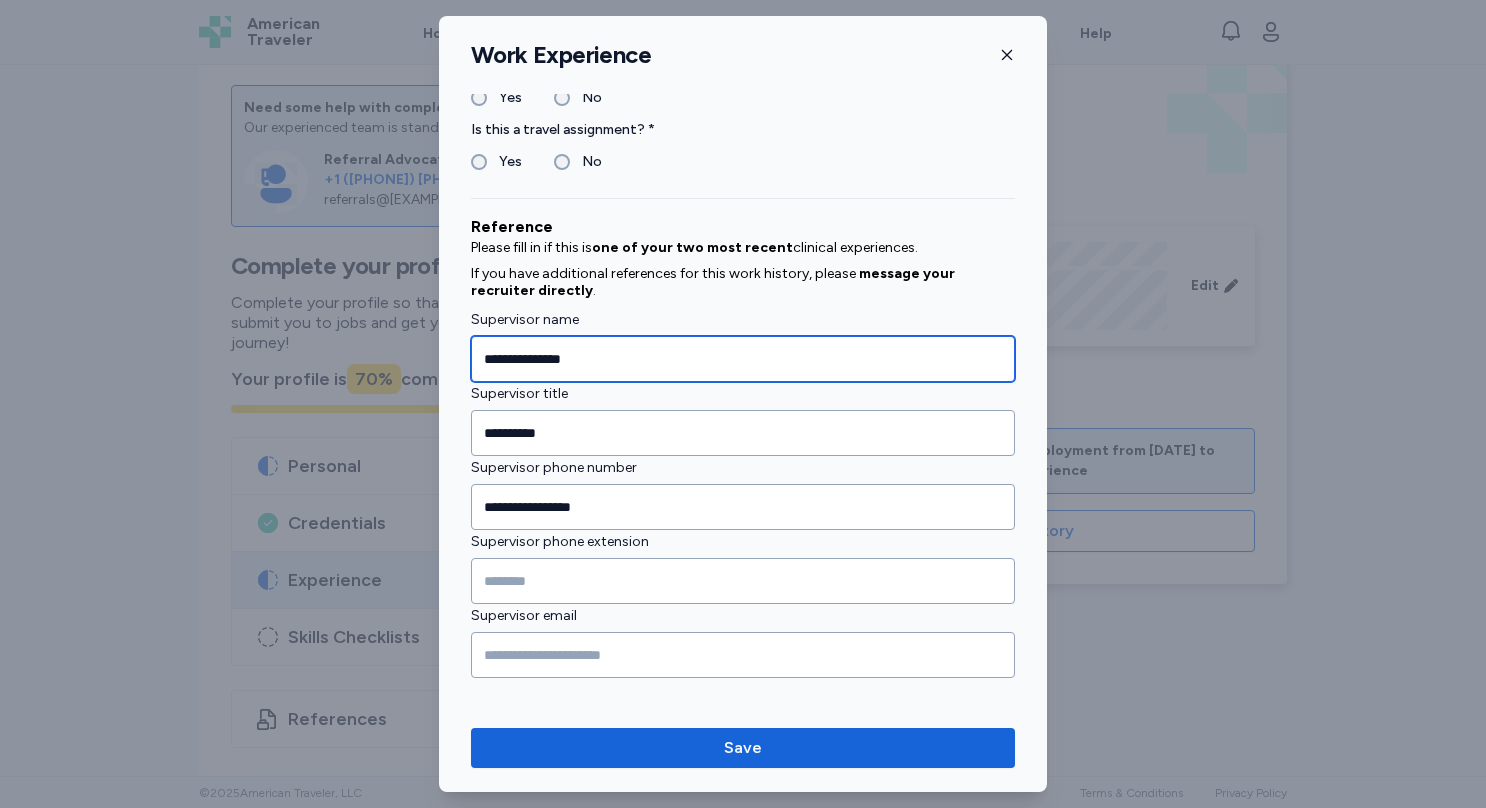 type on "**********" 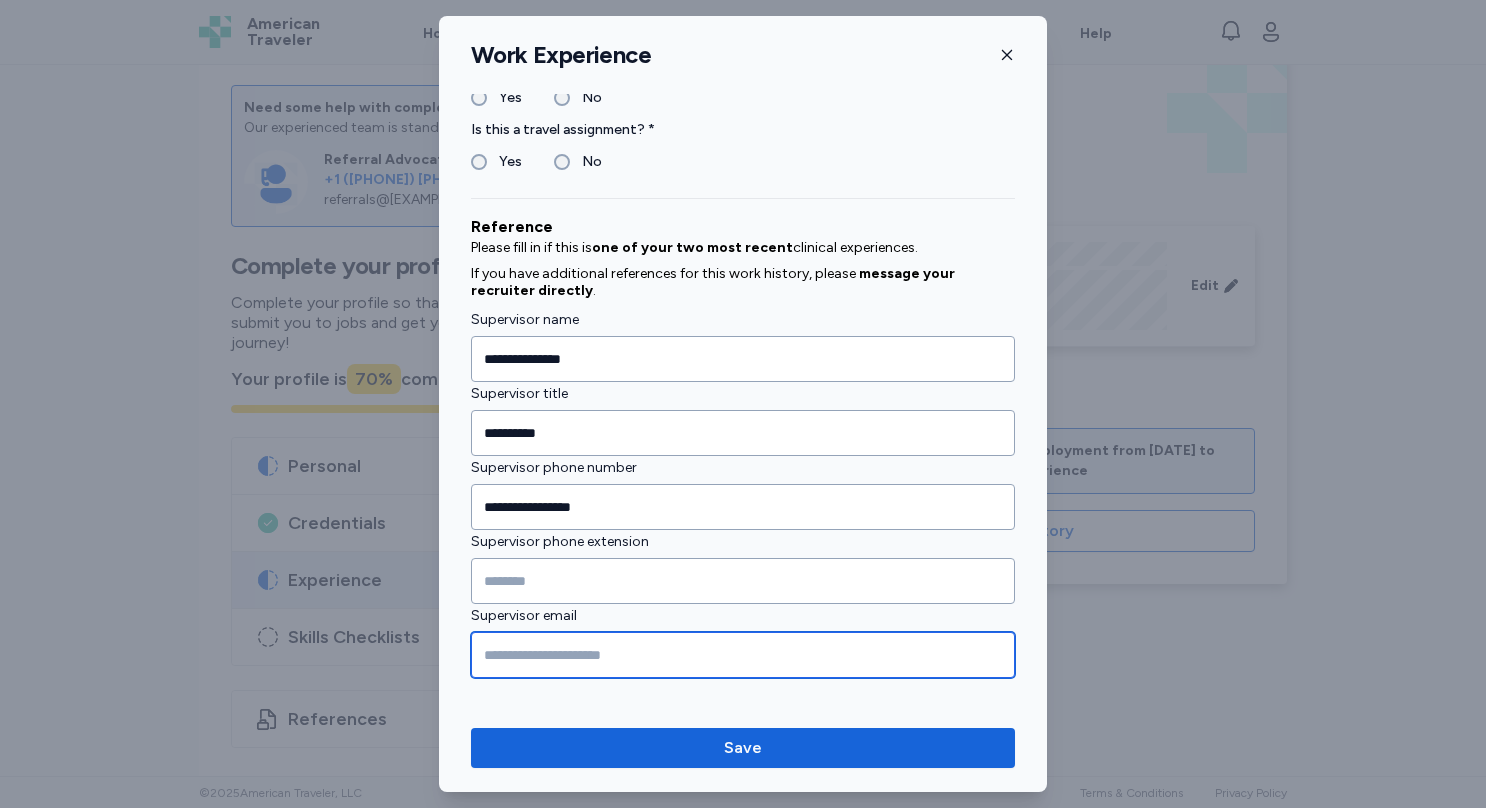 click at bounding box center (743, 655) 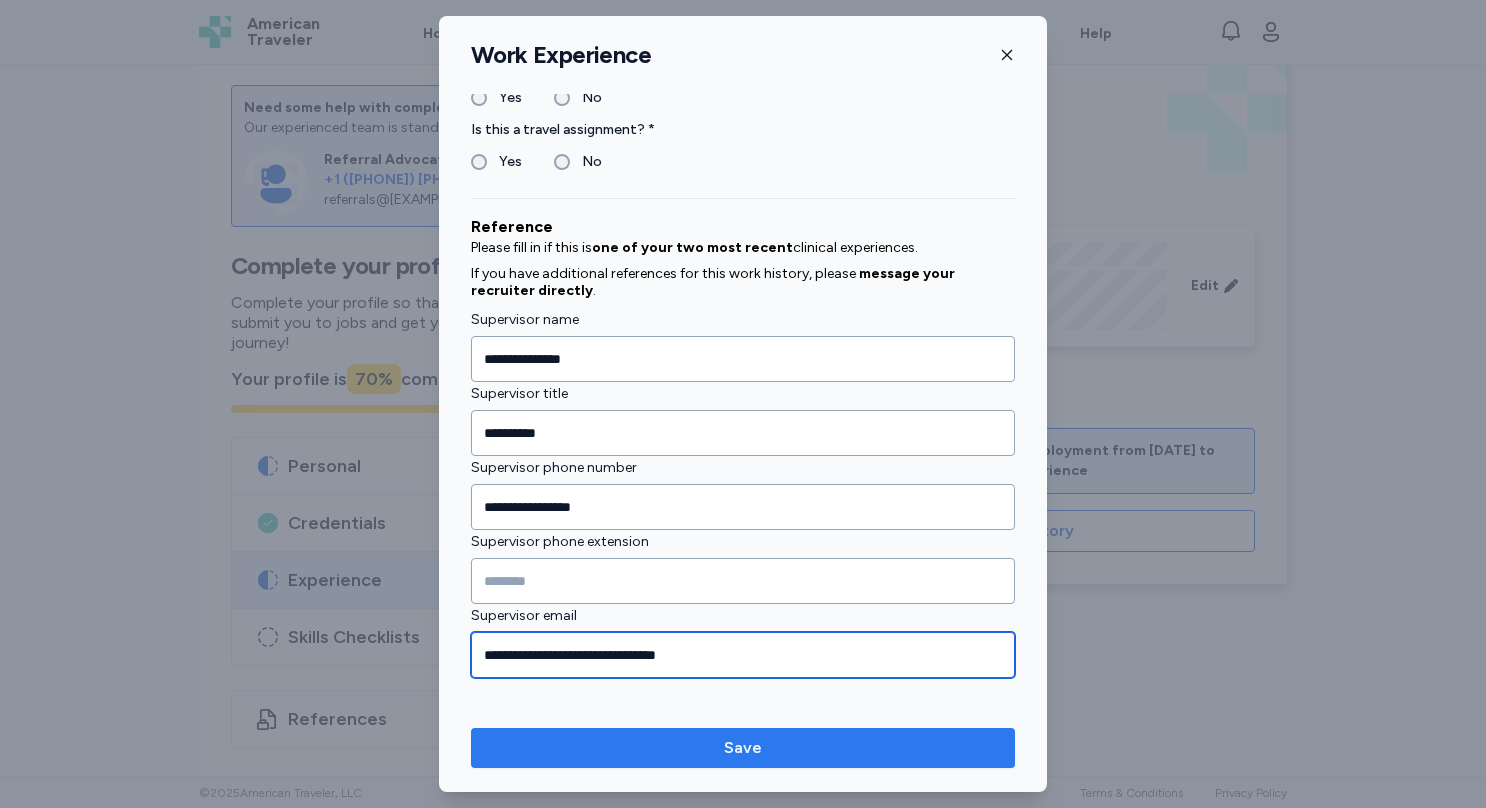 type on "**********" 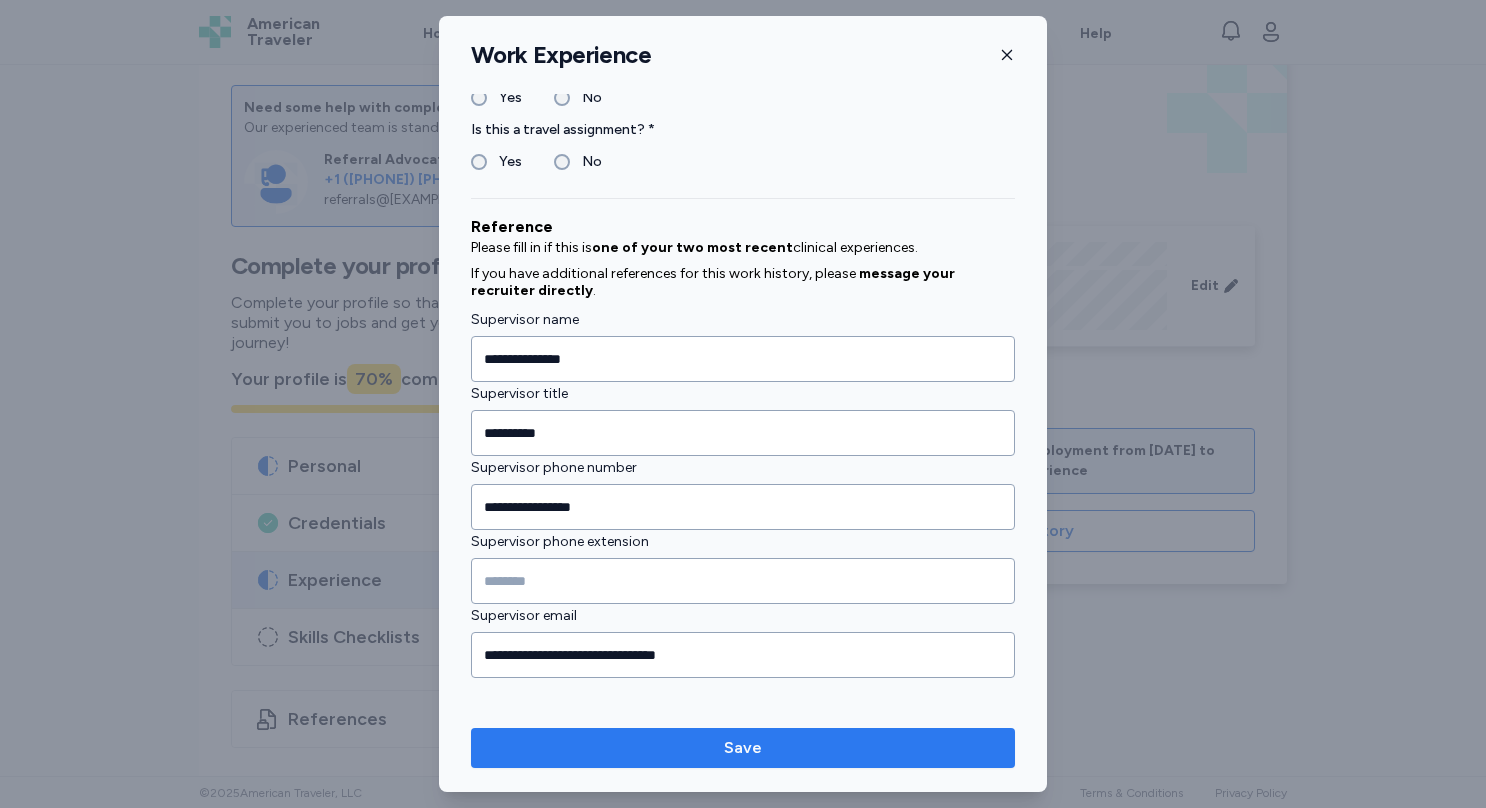 click on "Save" at bounding box center (743, 748) 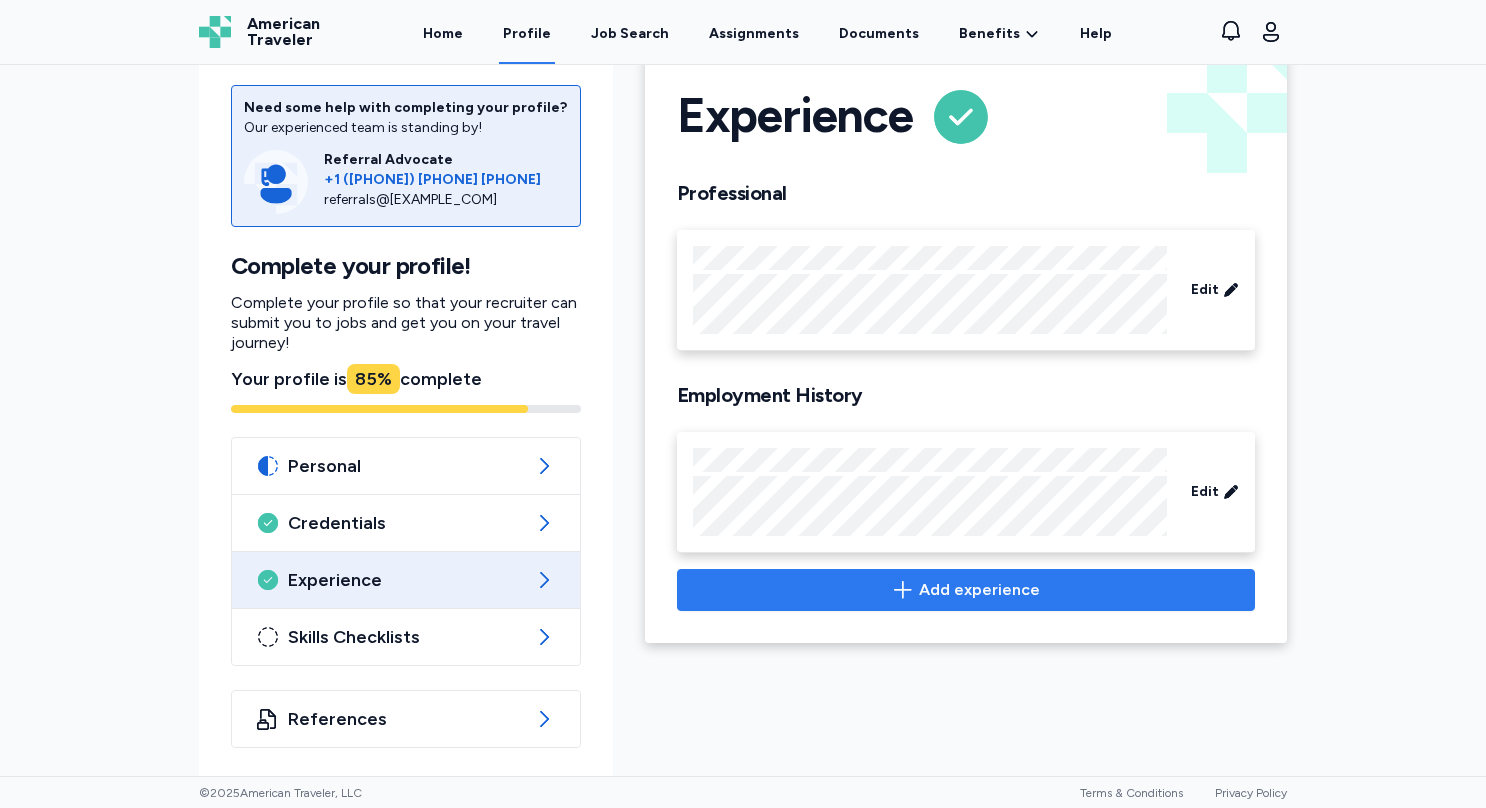 click on "Add experience" at bounding box center (979, 590) 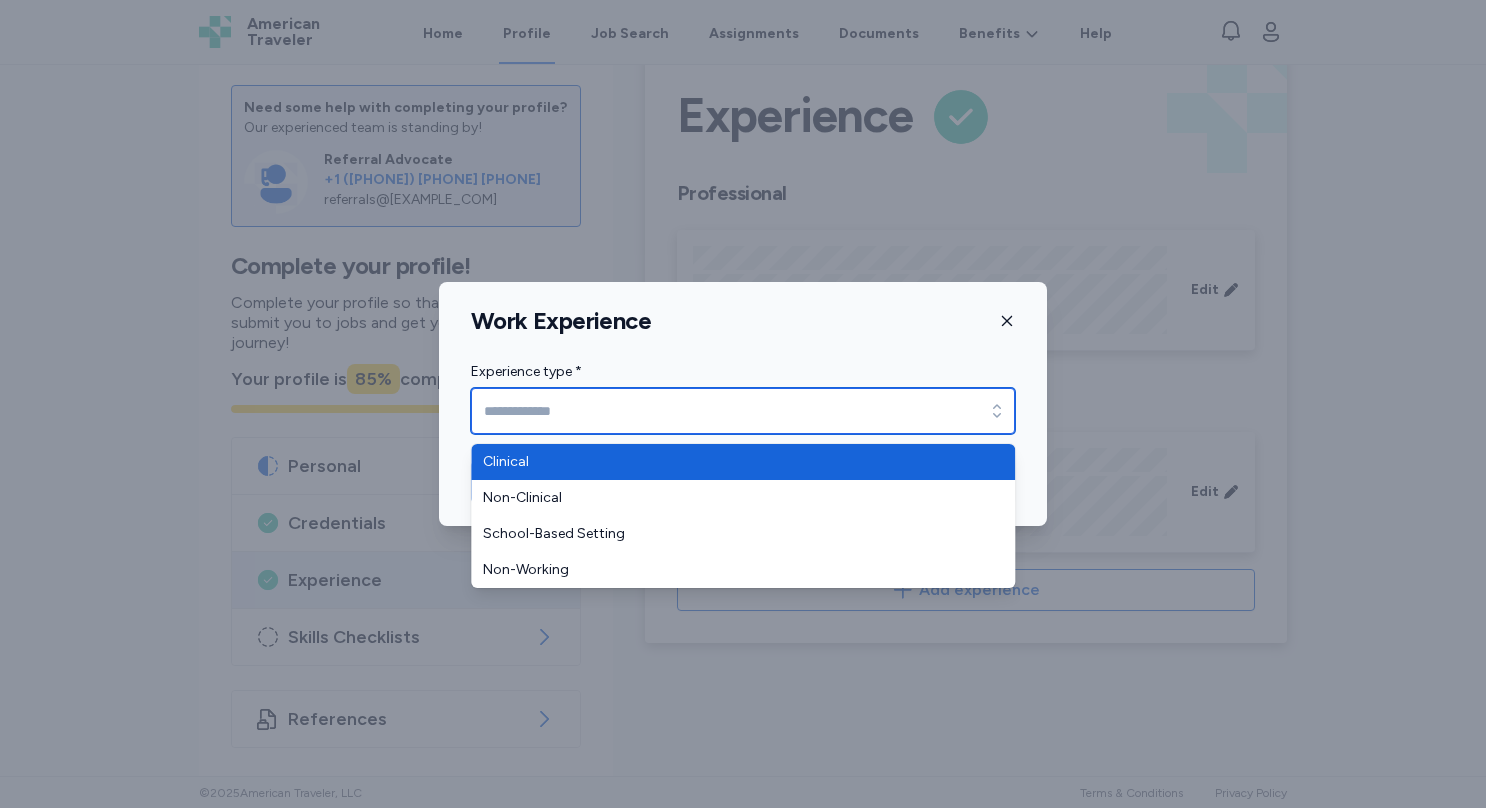 click on "Experience type *" at bounding box center [743, 411] 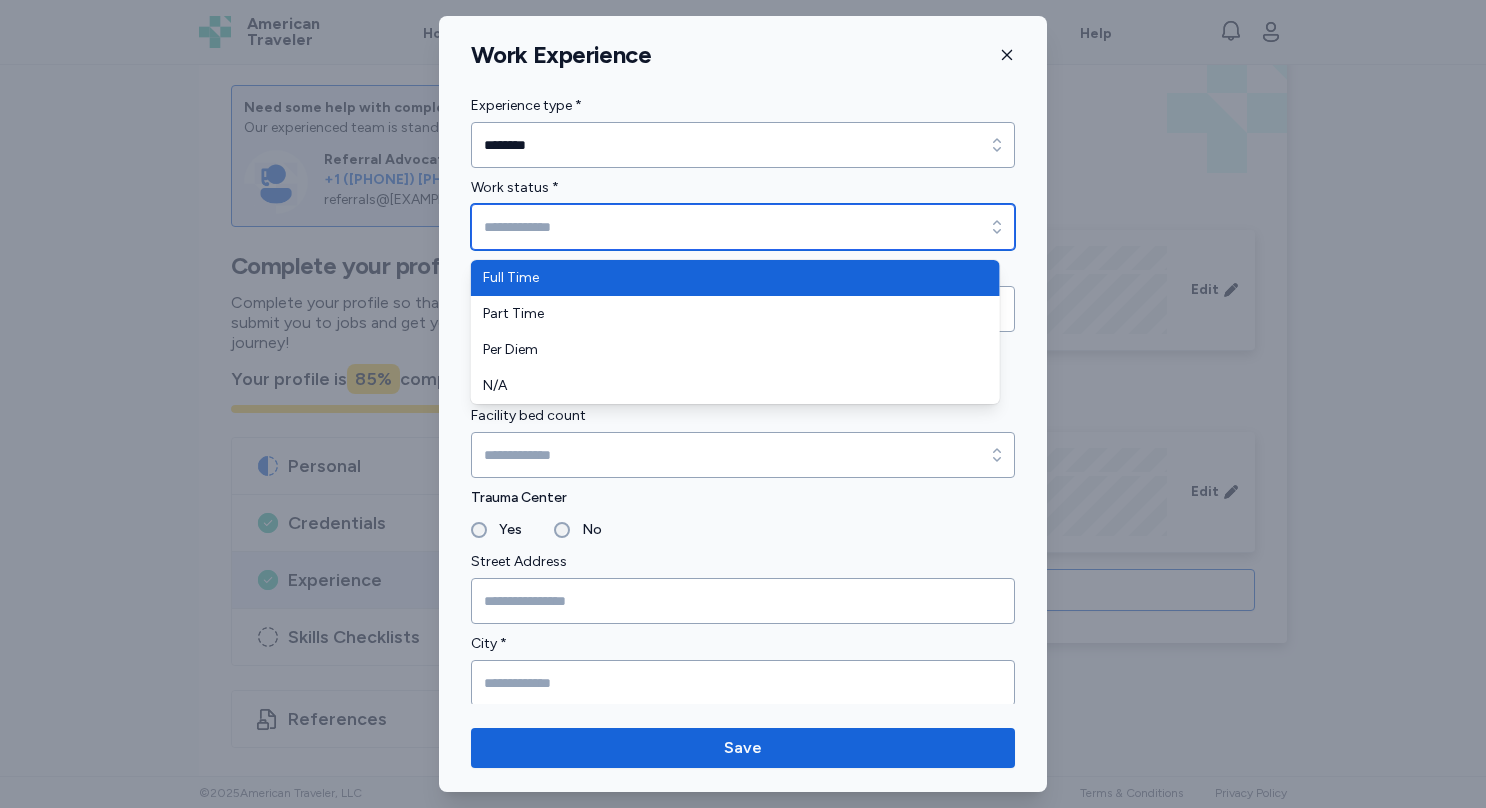 click on "Work status *" at bounding box center [743, 227] 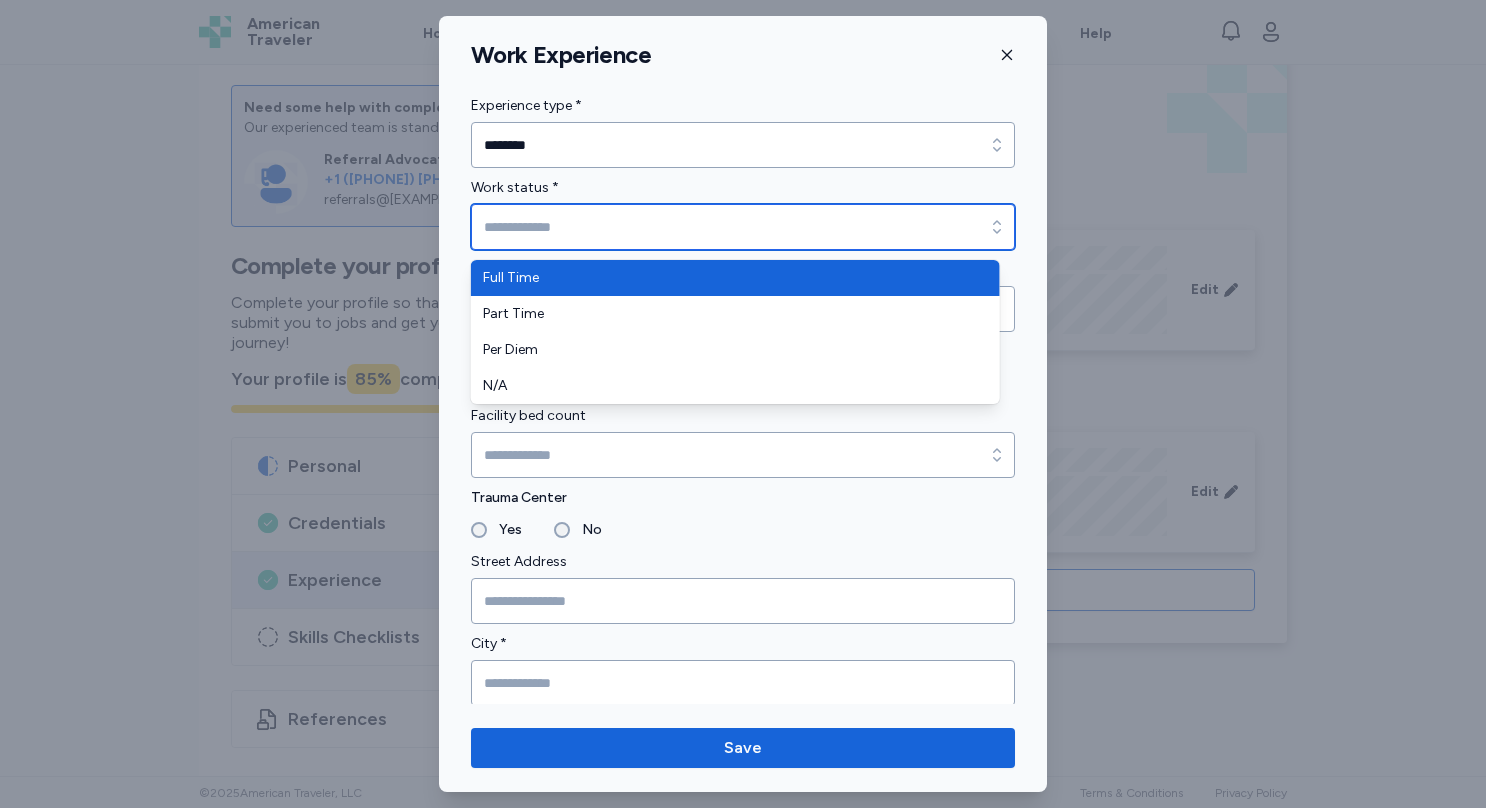type on "*********" 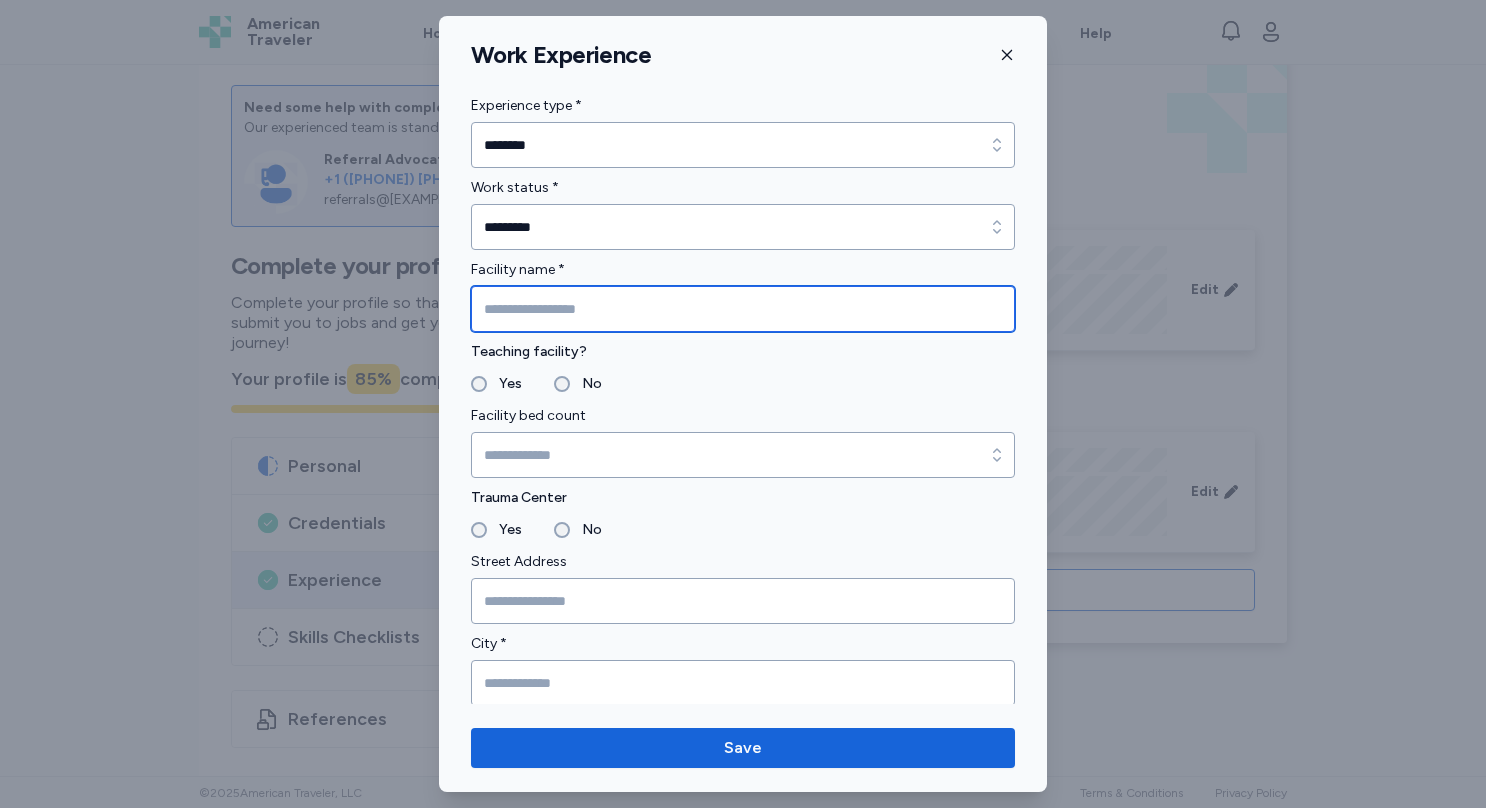 click at bounding box center [743, 309] 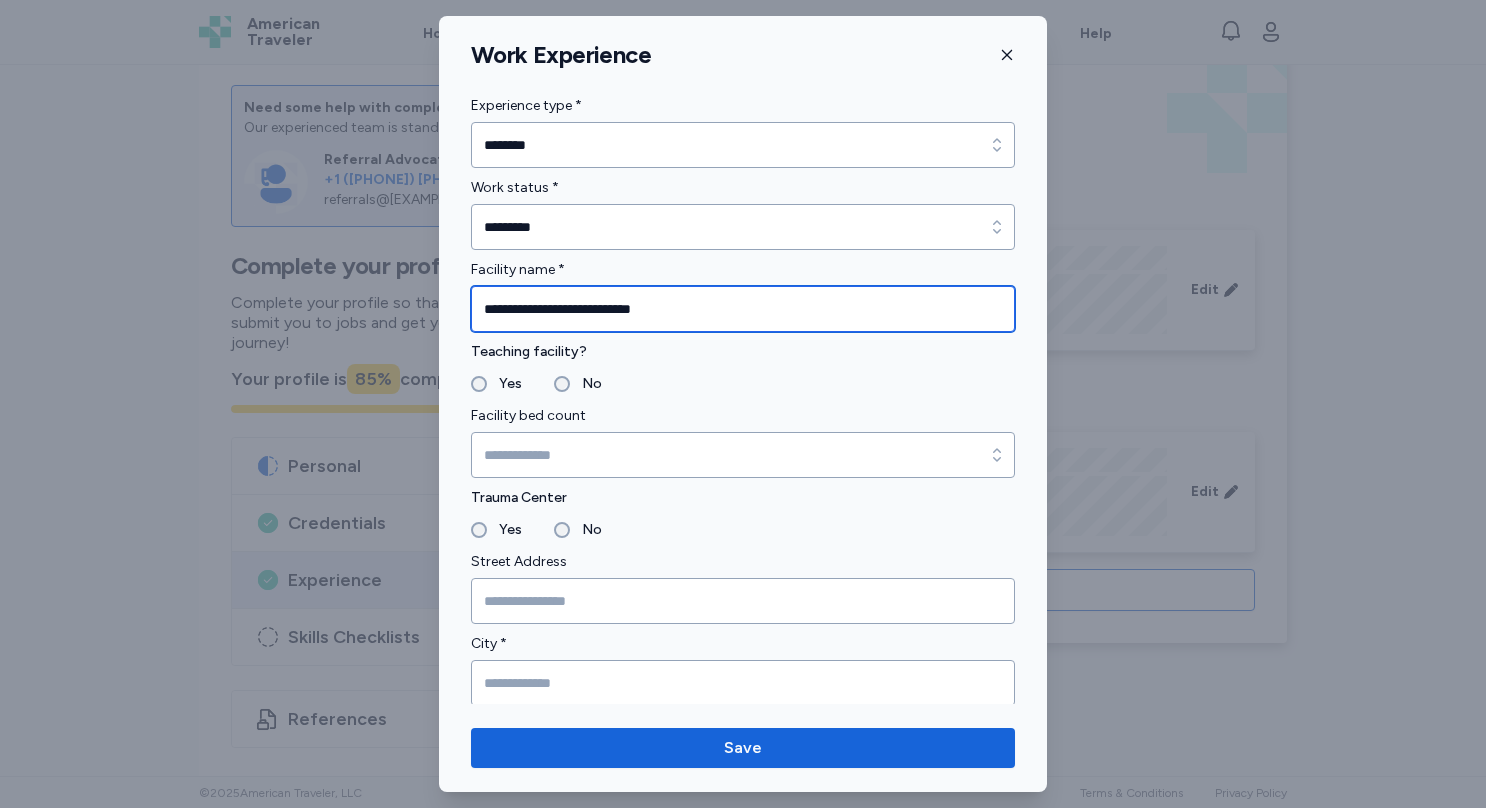 type on "**********" 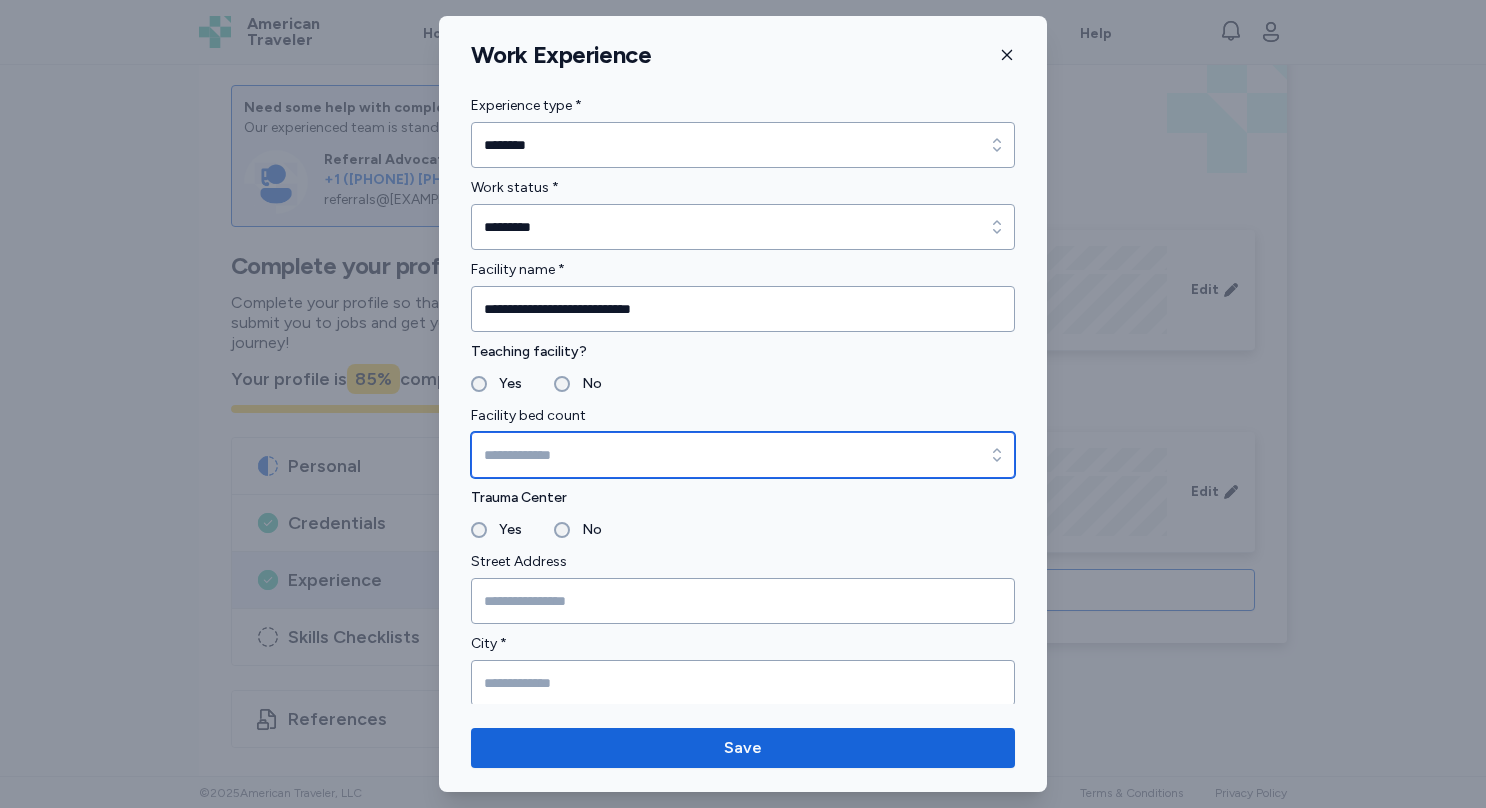 click on "Facility bed count" at bounding box center [743, 455] 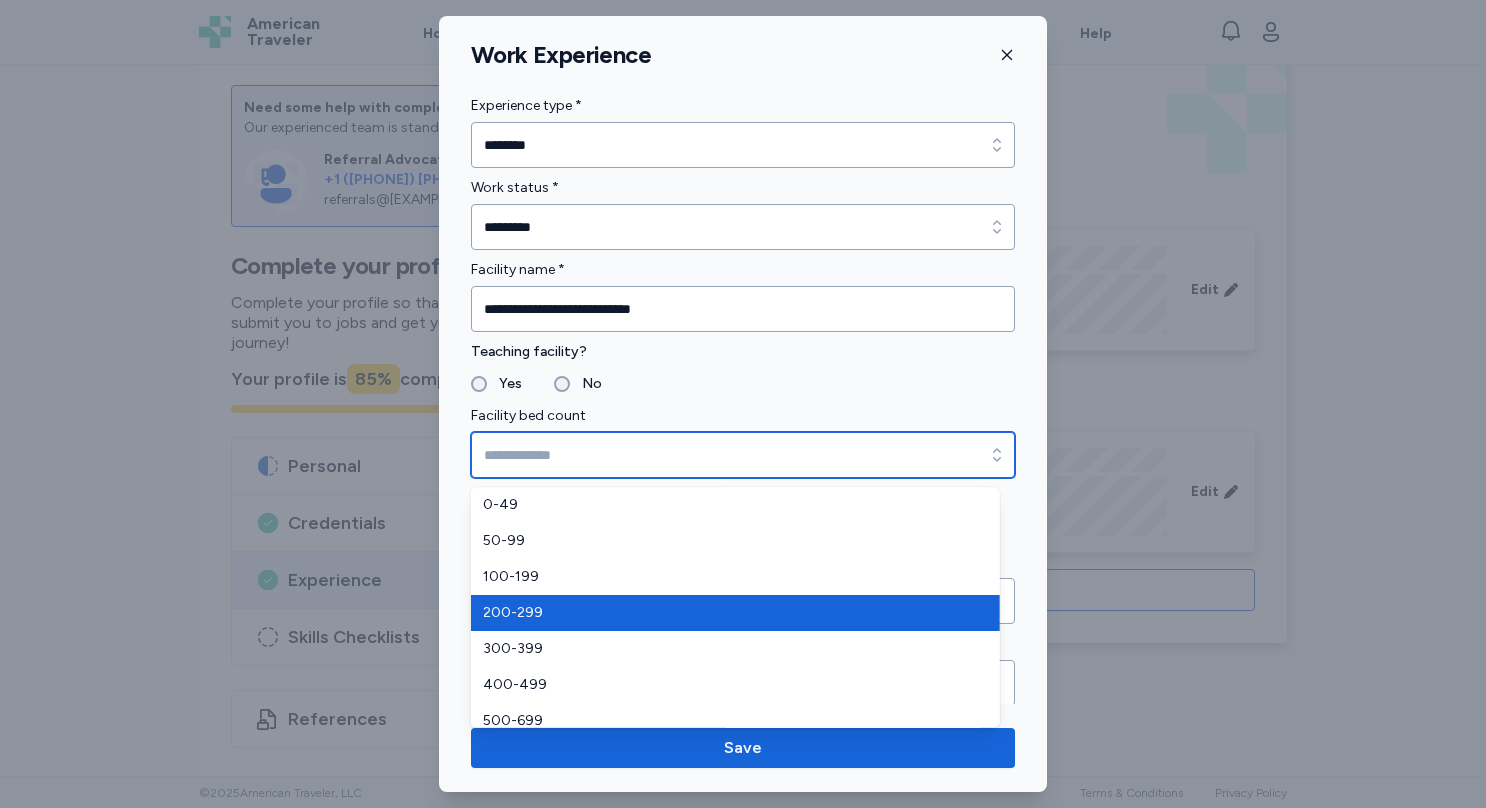 scroll, scrollTop: 48, scrollLeft: 0, axis: vertical 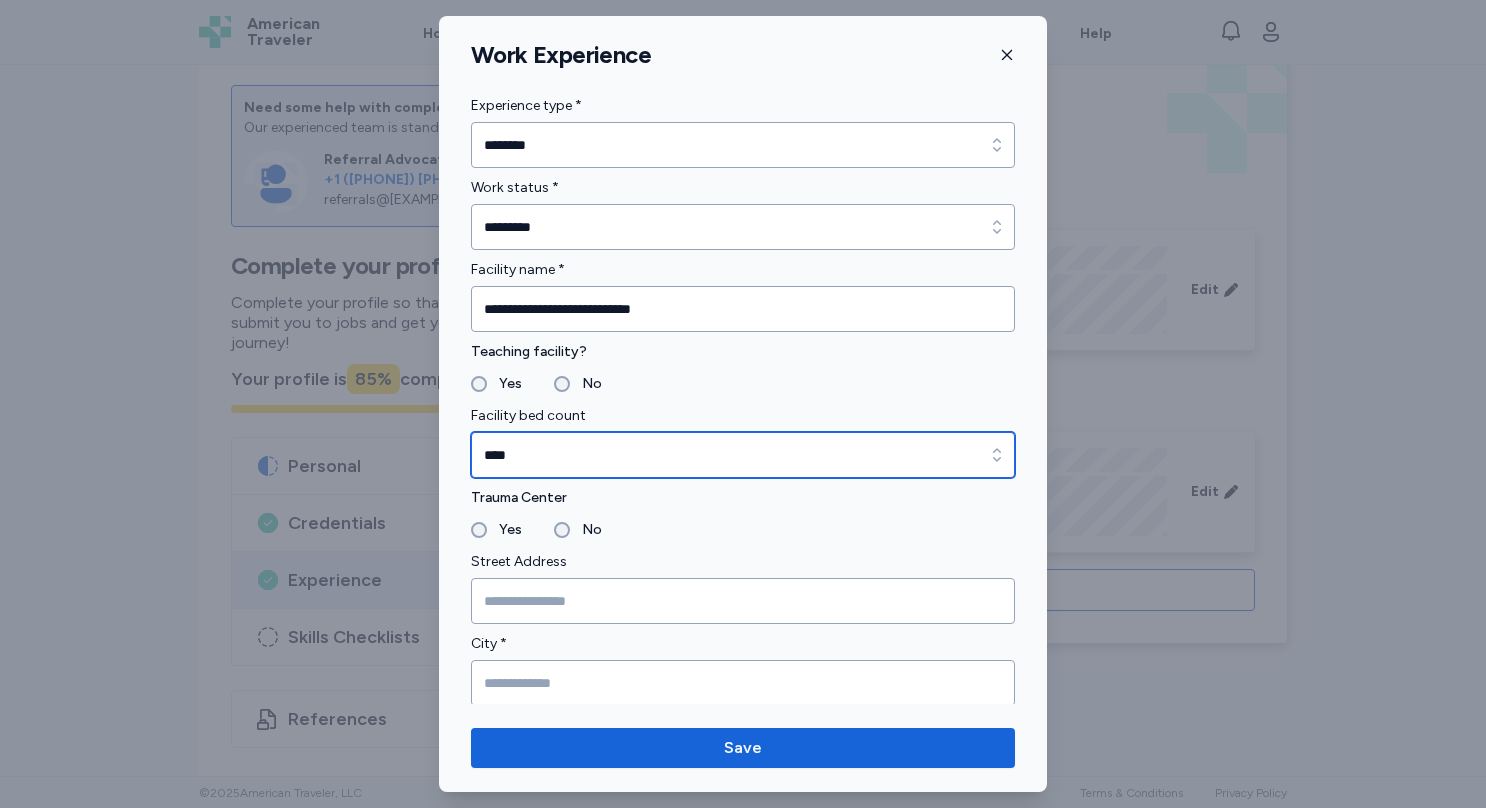 click on "****" at bounding box center [743, 455] 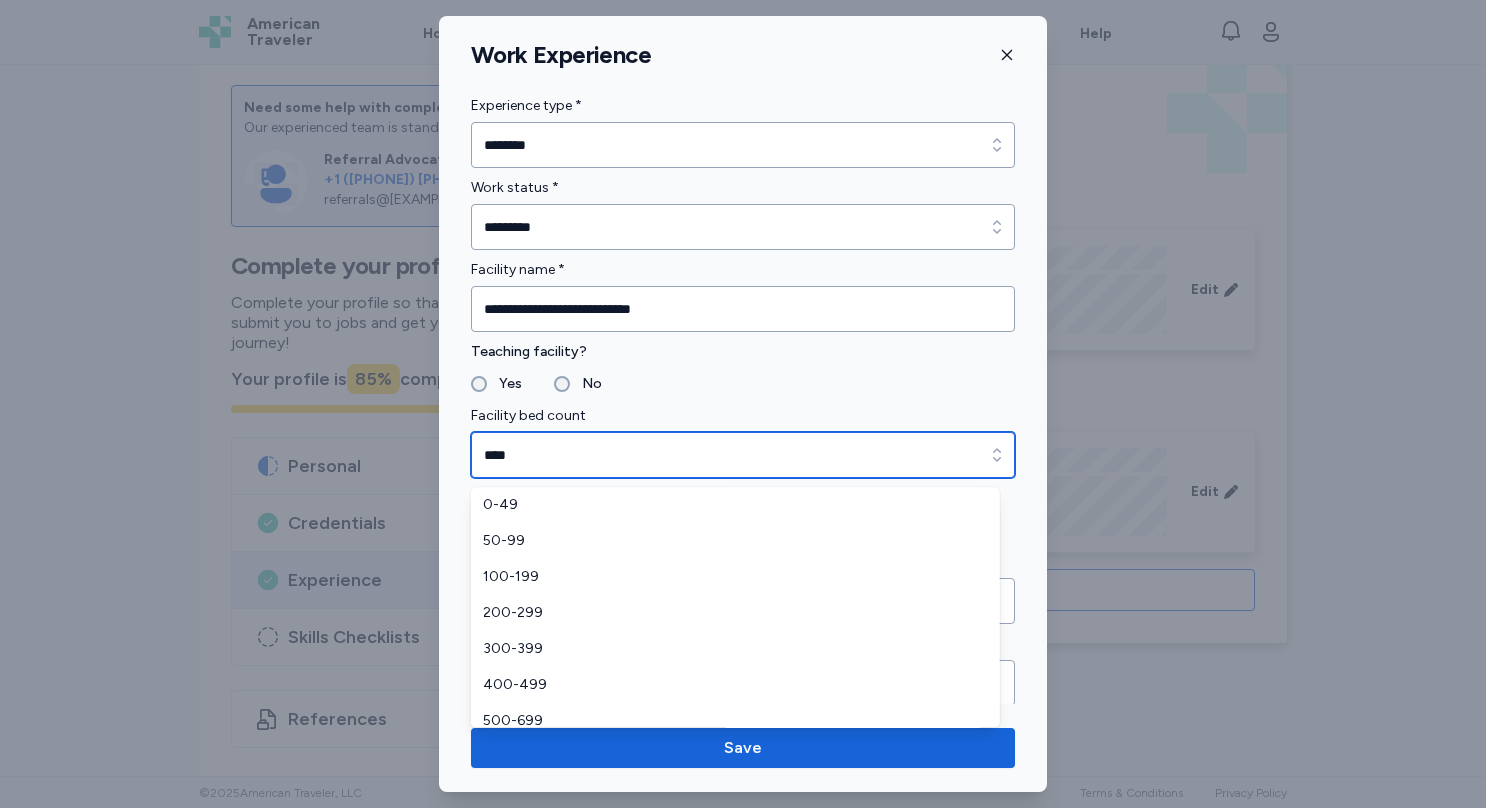 scroll, scrollTop: 48, scrollLeft: 0, axis: vertical 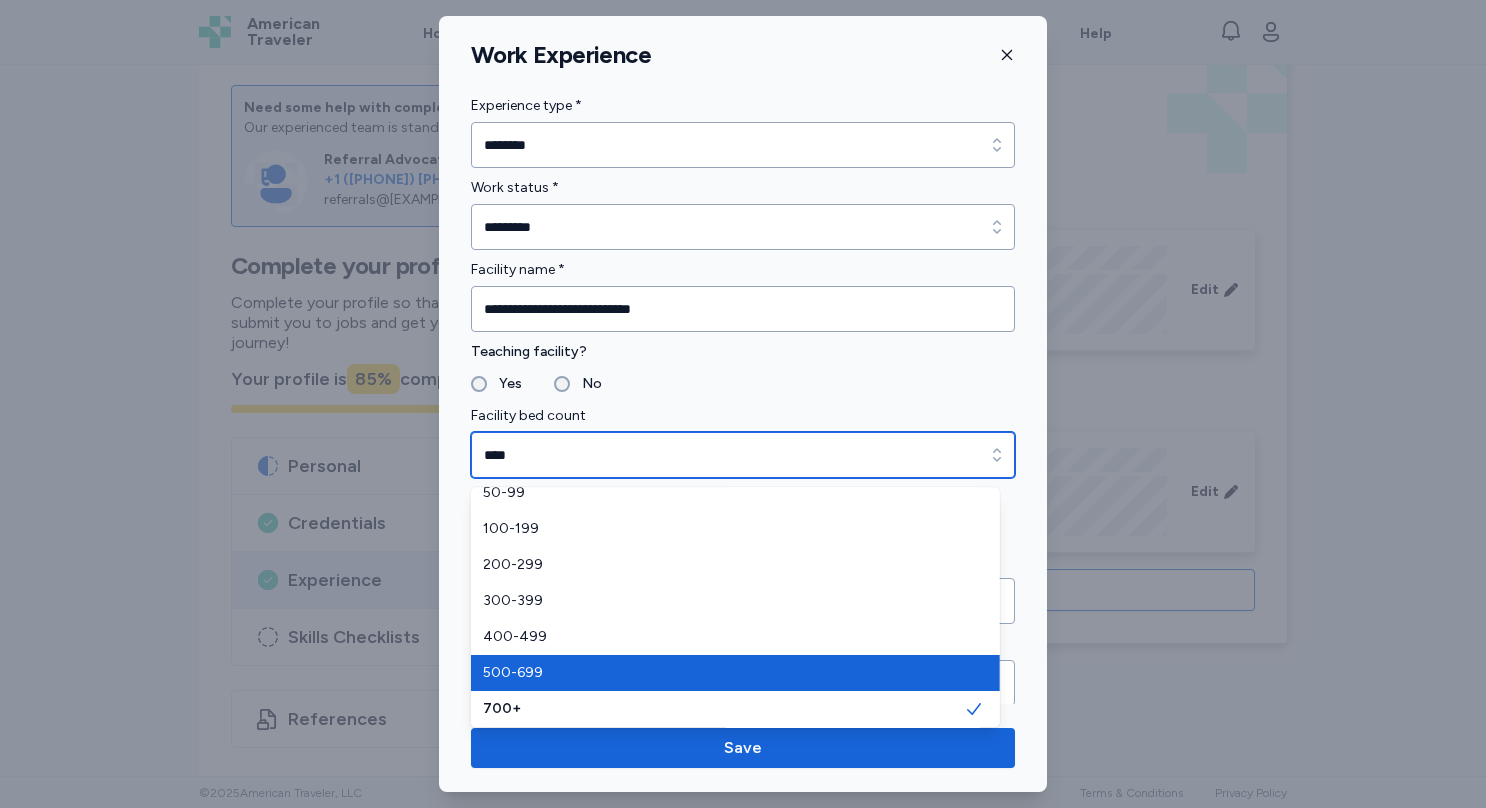 type on "*******" 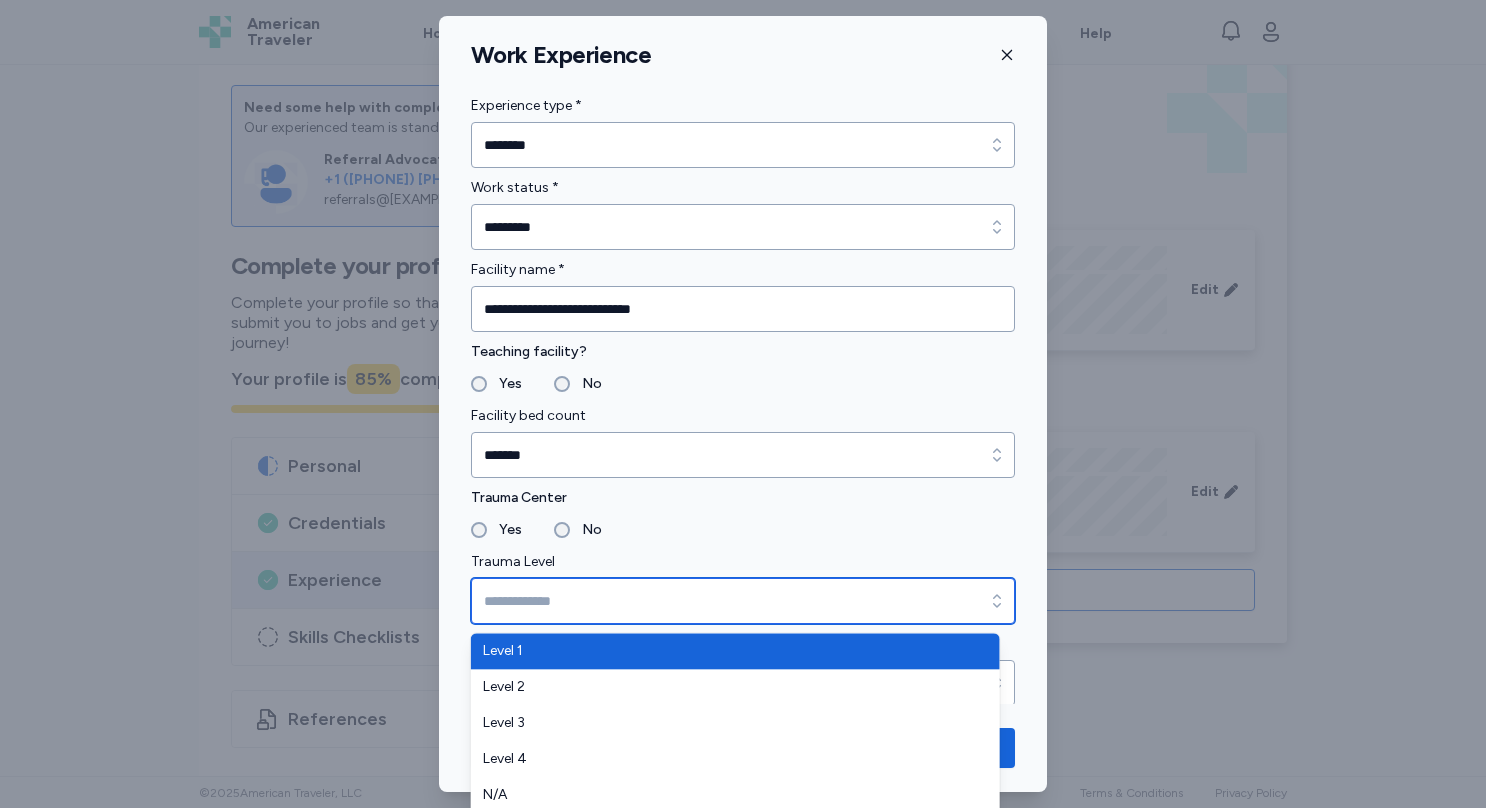 click on "Trauma Level" at bounding box center (743, 601) 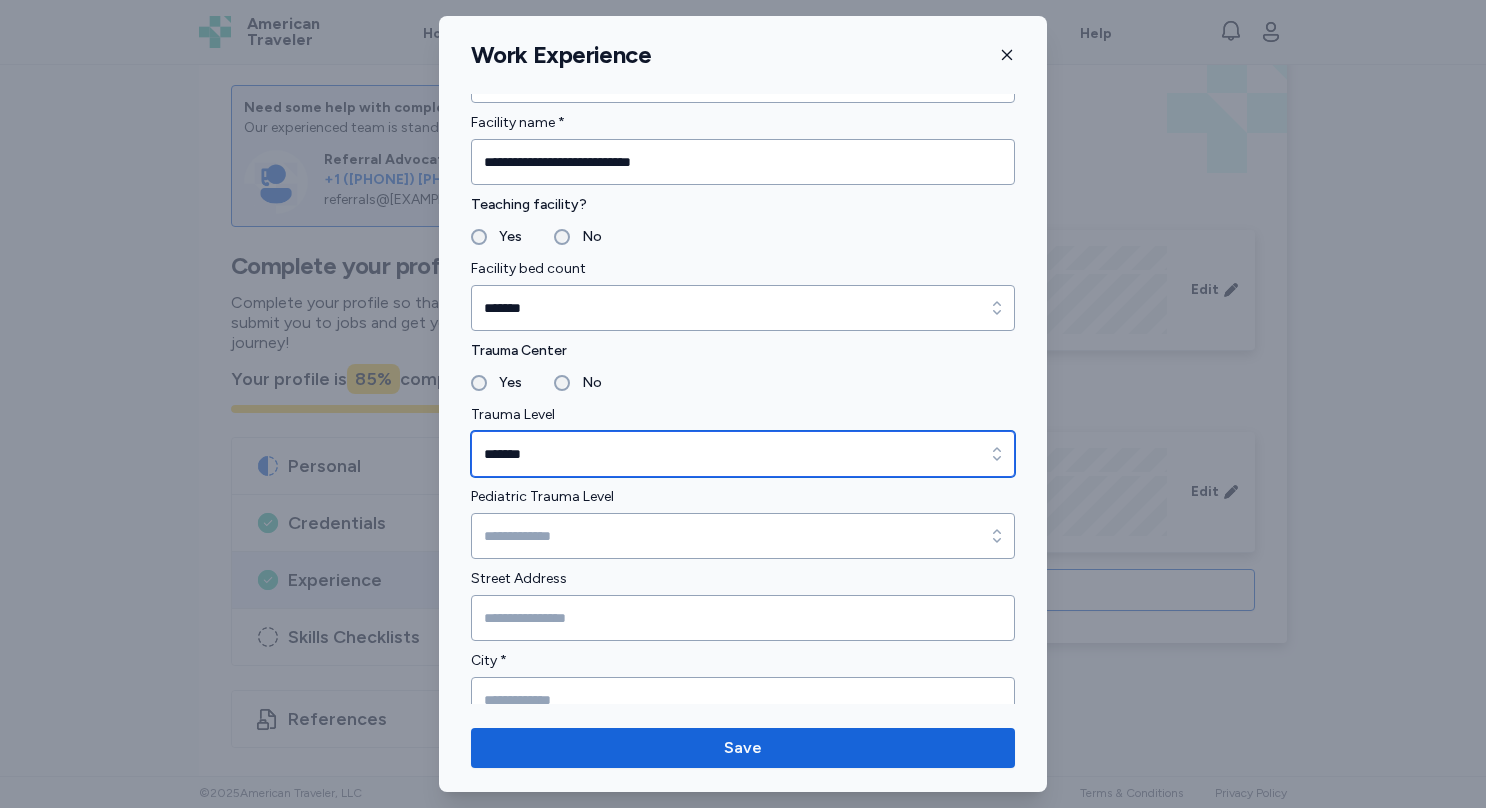 scroll, scrollTop: 189, scrollLeft: 0, axis: vertical 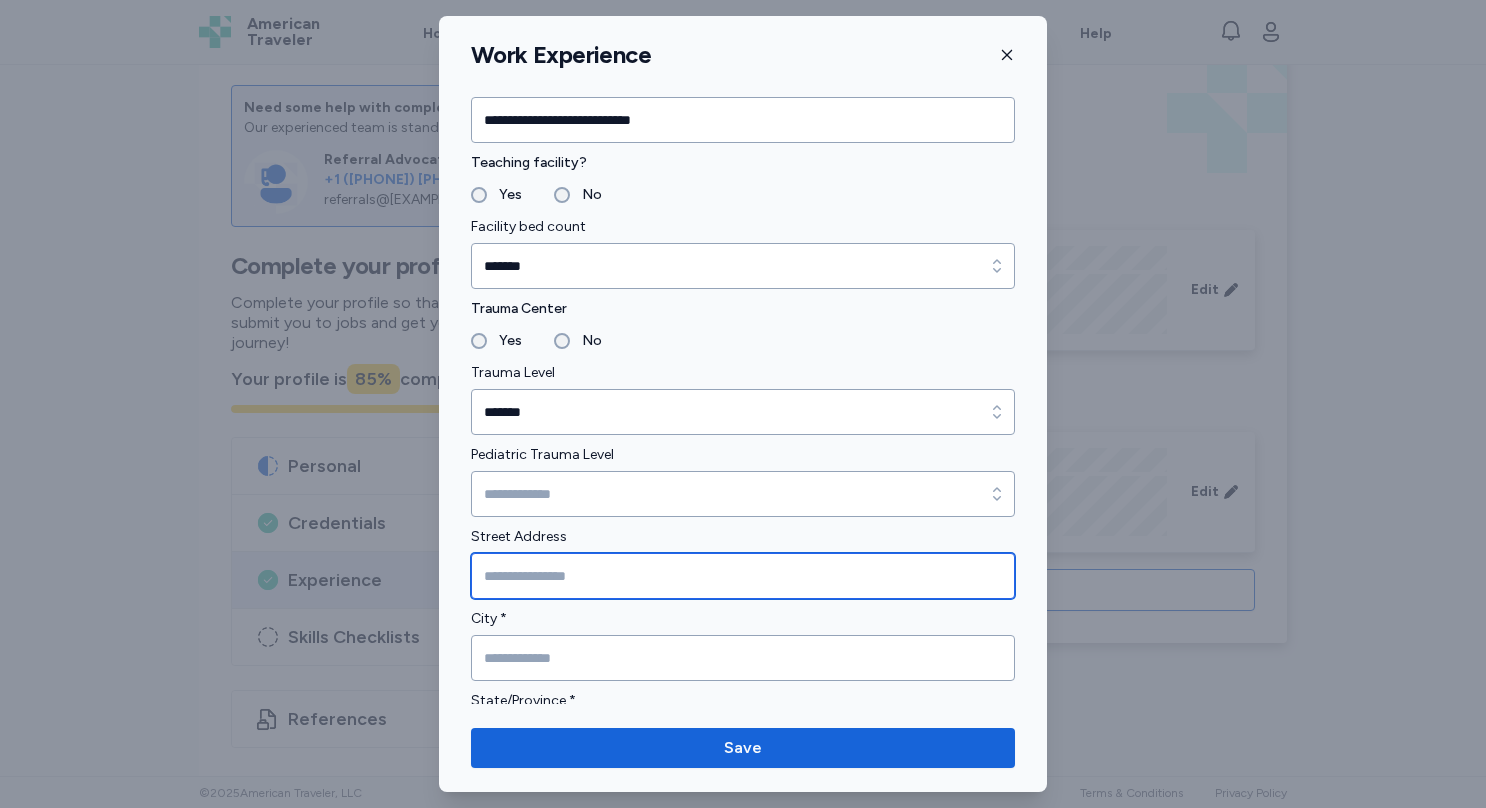 click at bounding box center (743, 576) 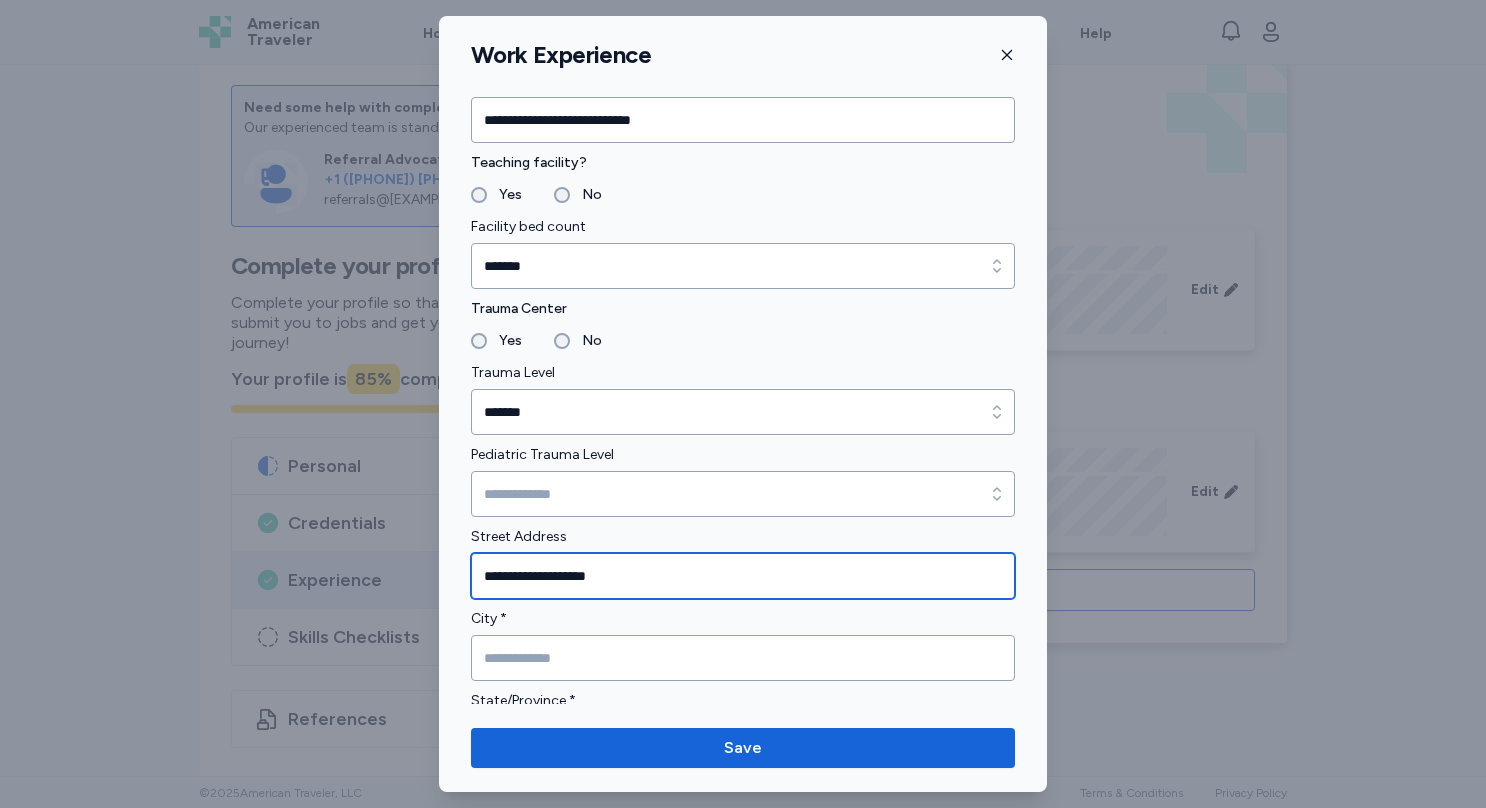 type on "**********" 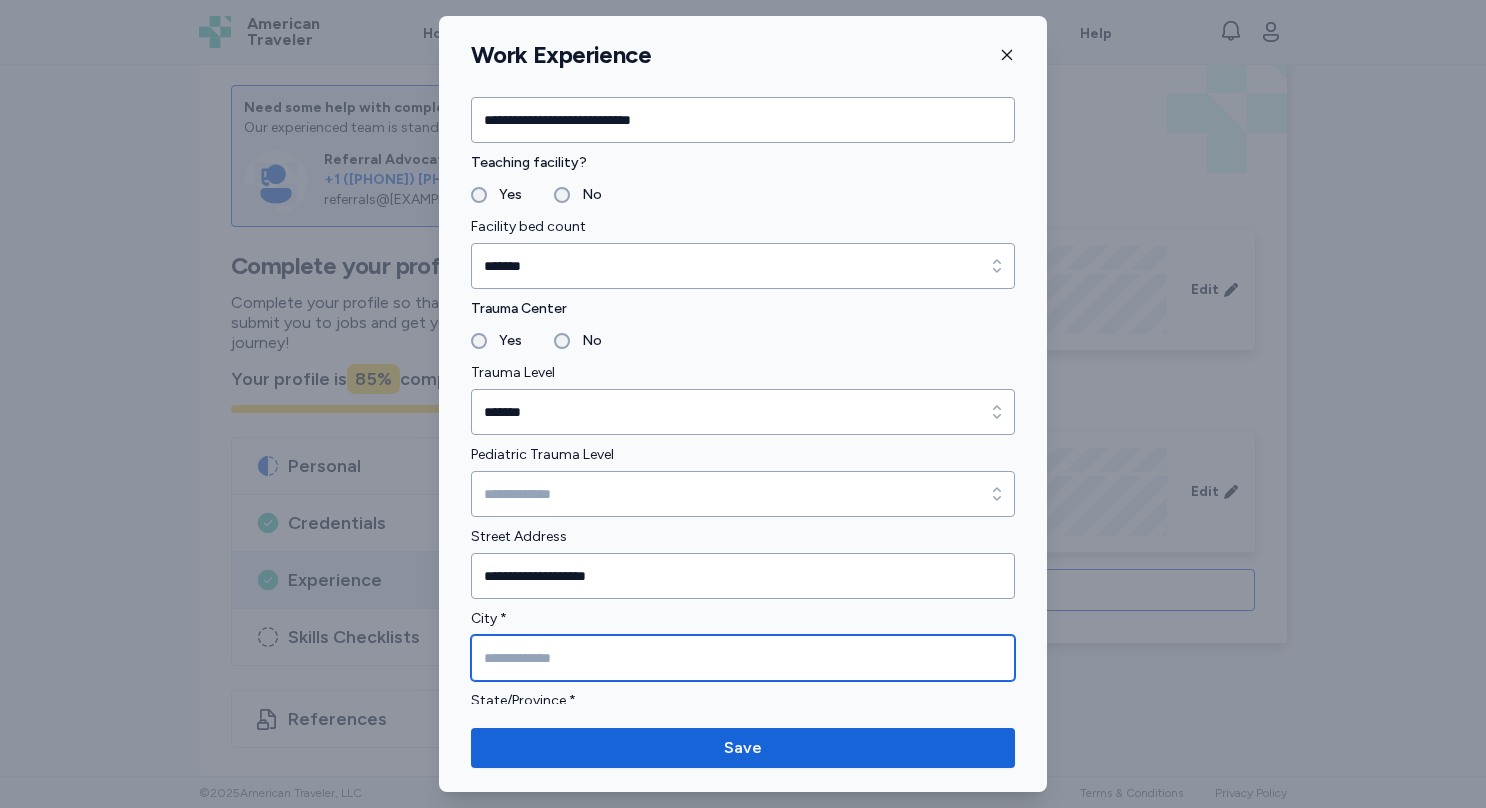 click at bounding box center [743, 658] 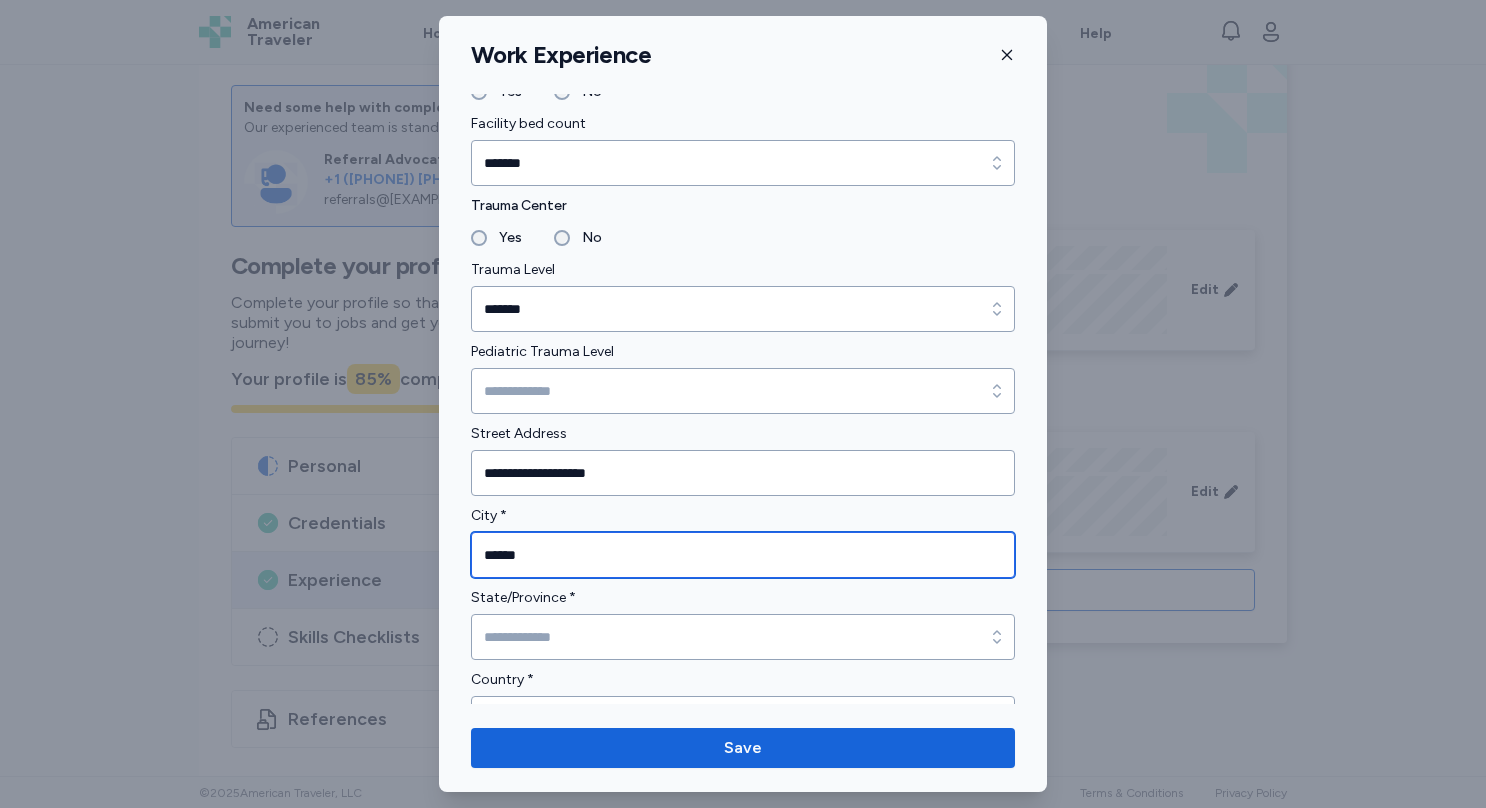 scroll, scrollTop: 333, scrollLeft: 0, axis: vertical 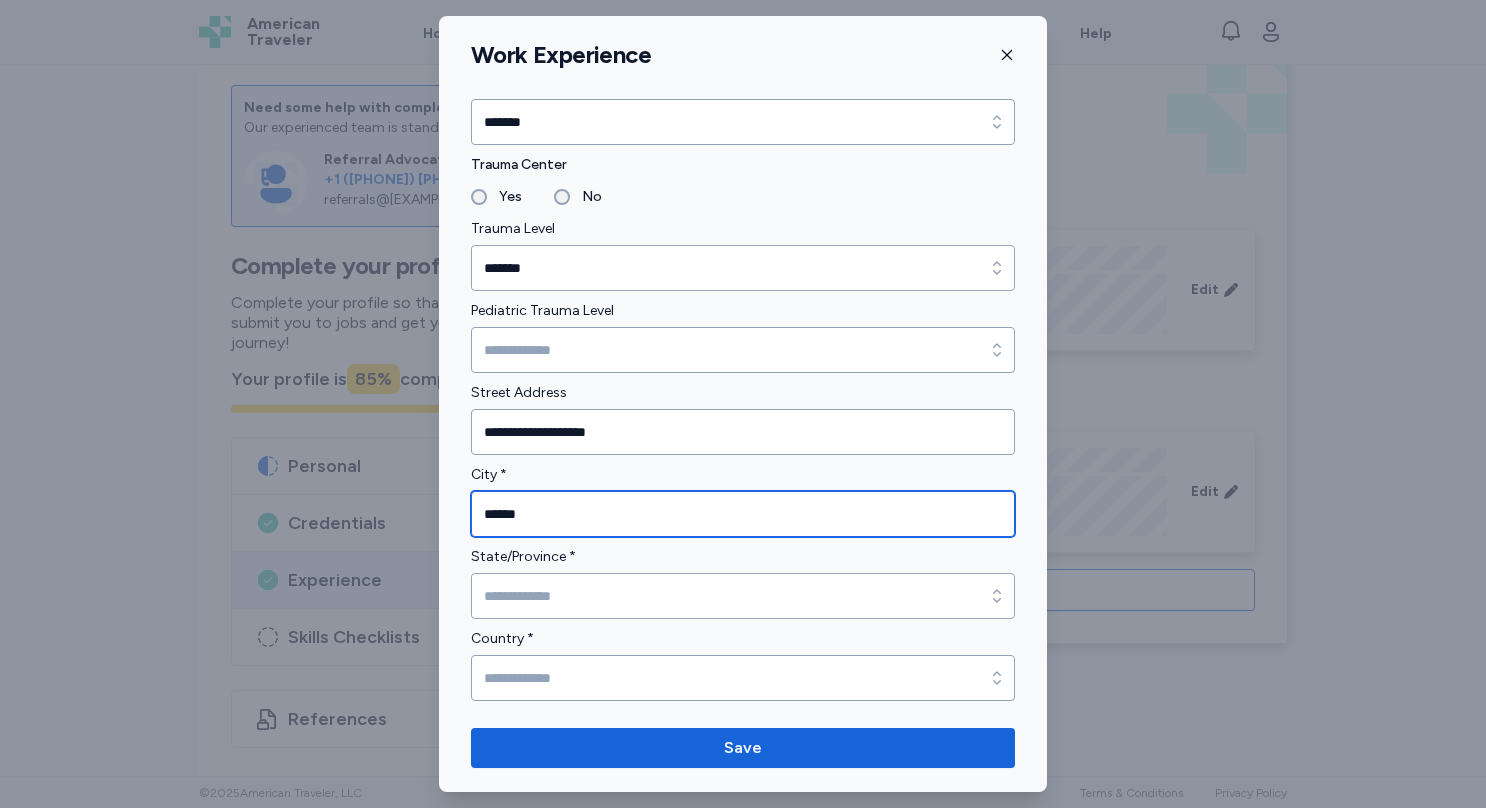 type on "******" 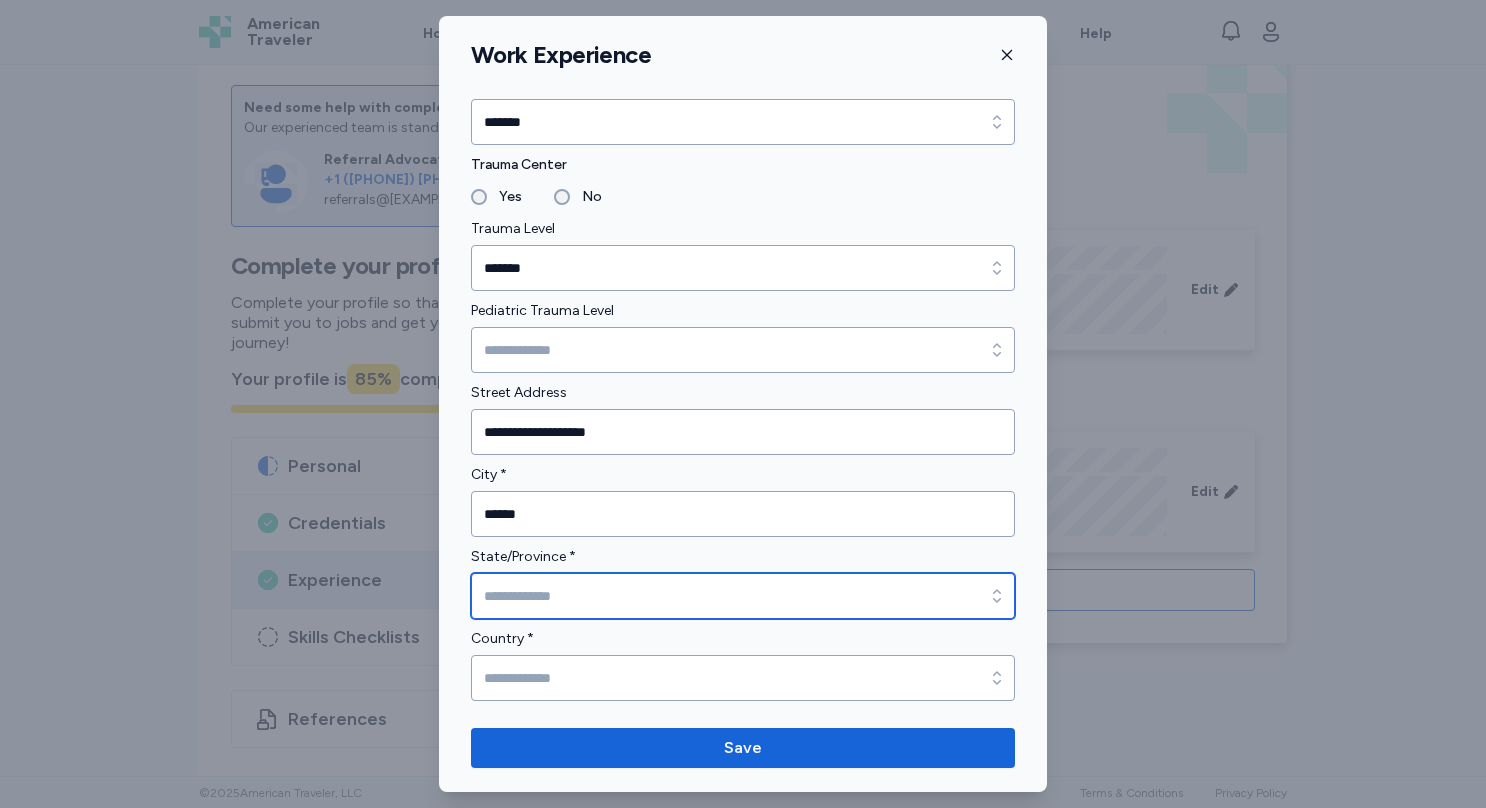 click on "State/Province *" at bounding box center [743, 596] 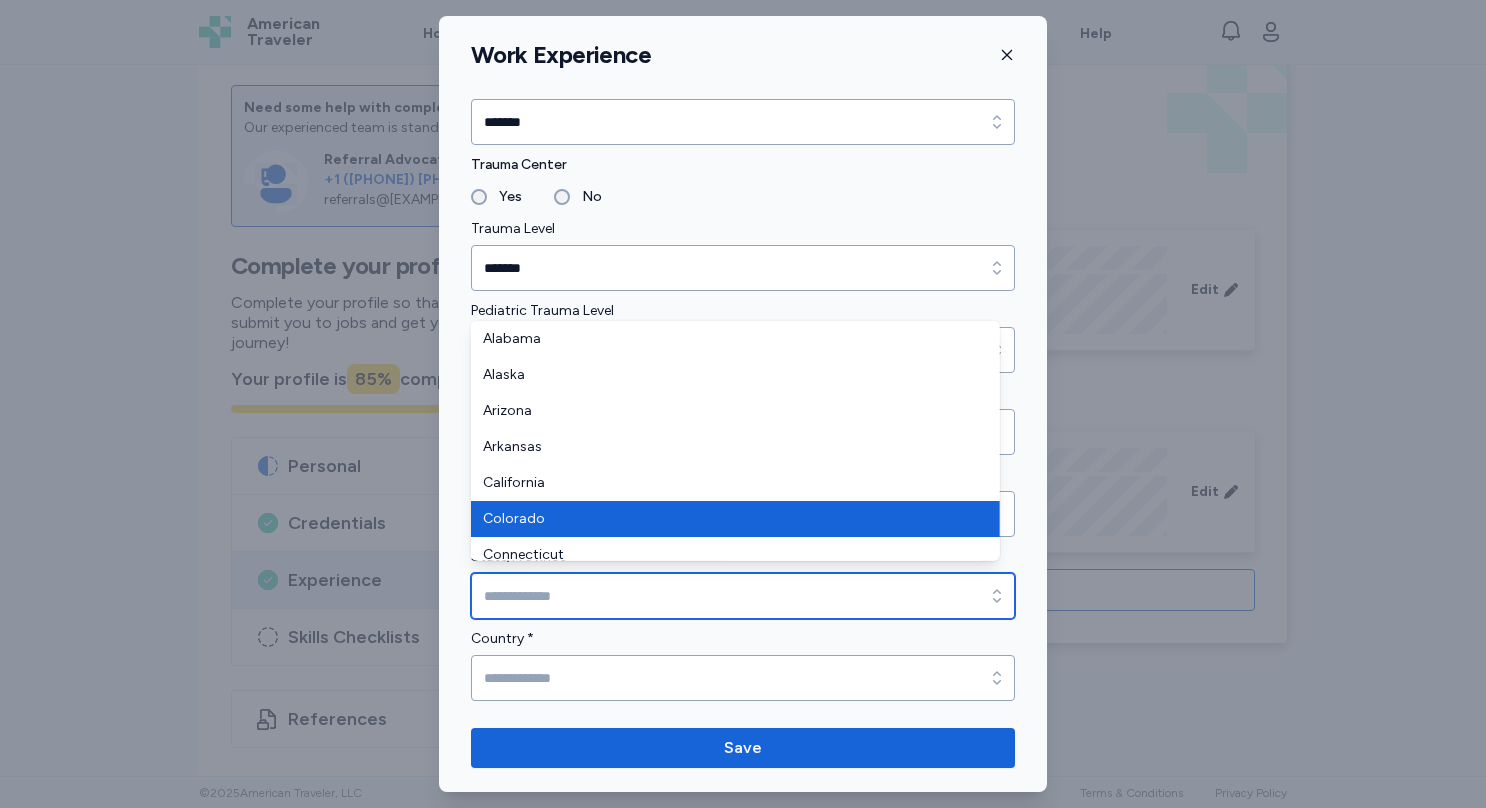 type on "********" 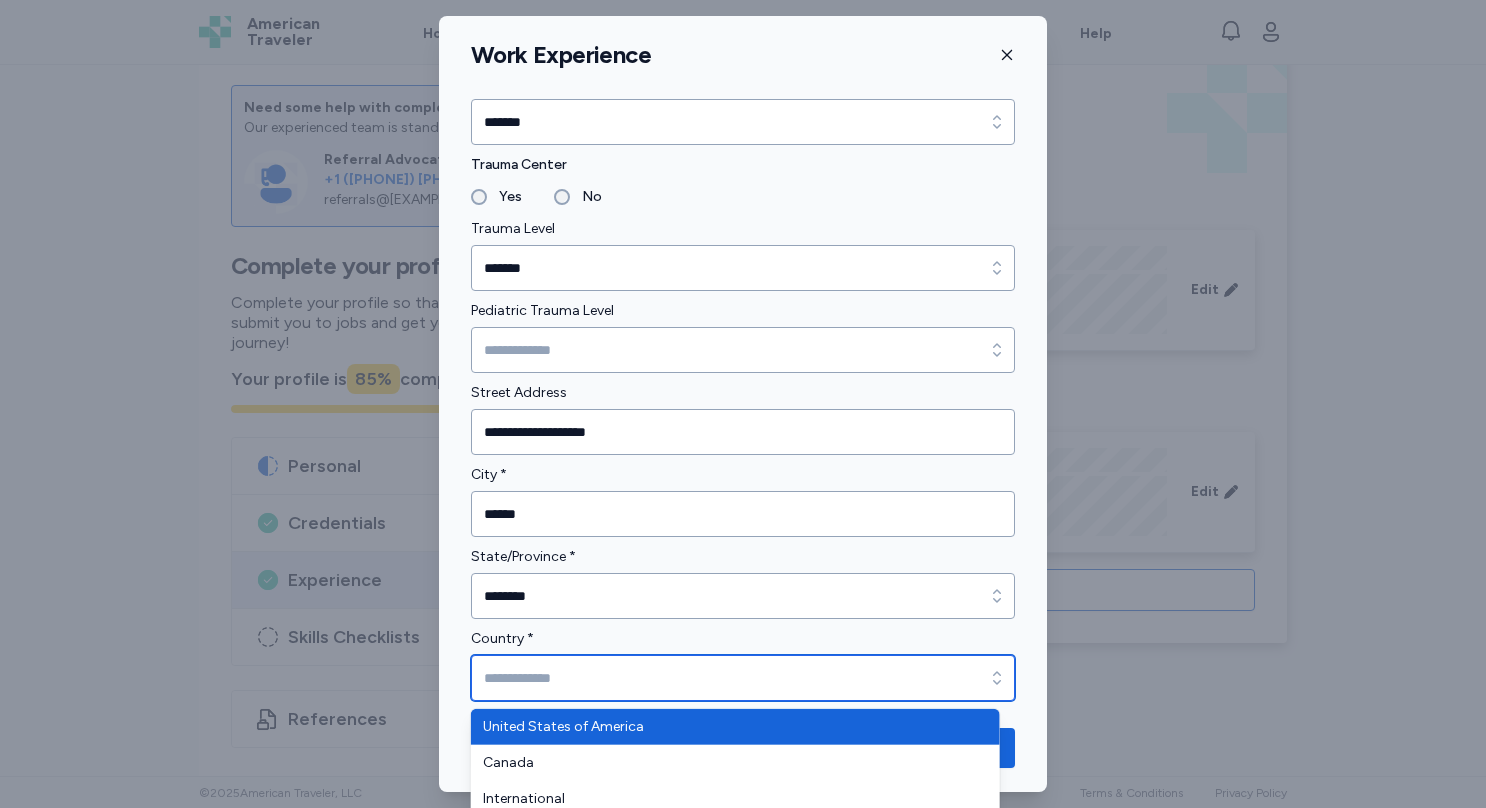 click on "Country *" at bounding box center [743, 678] 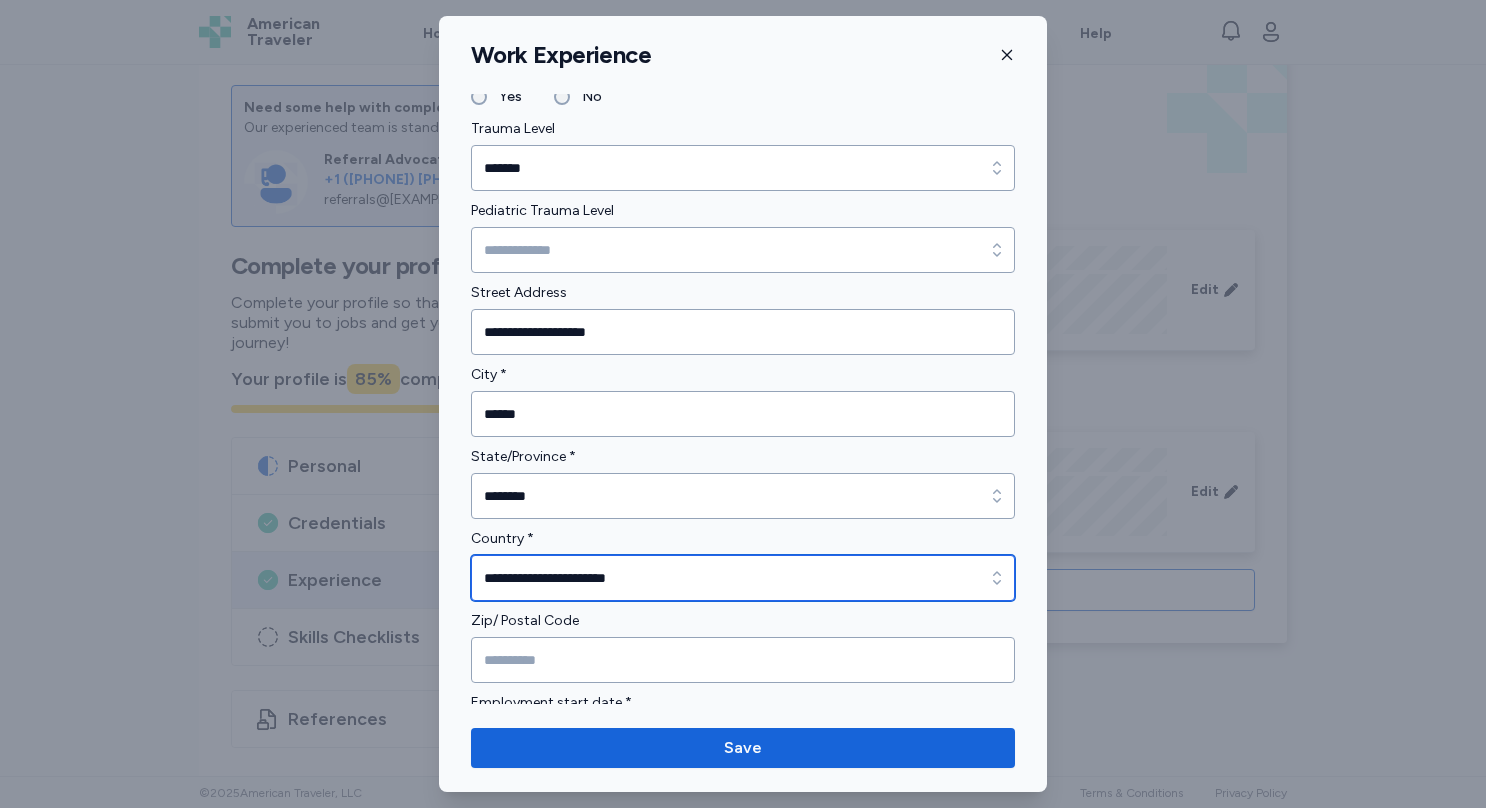 scroll, scrollTop: 507, scrollLeft: 0, axis: vertical 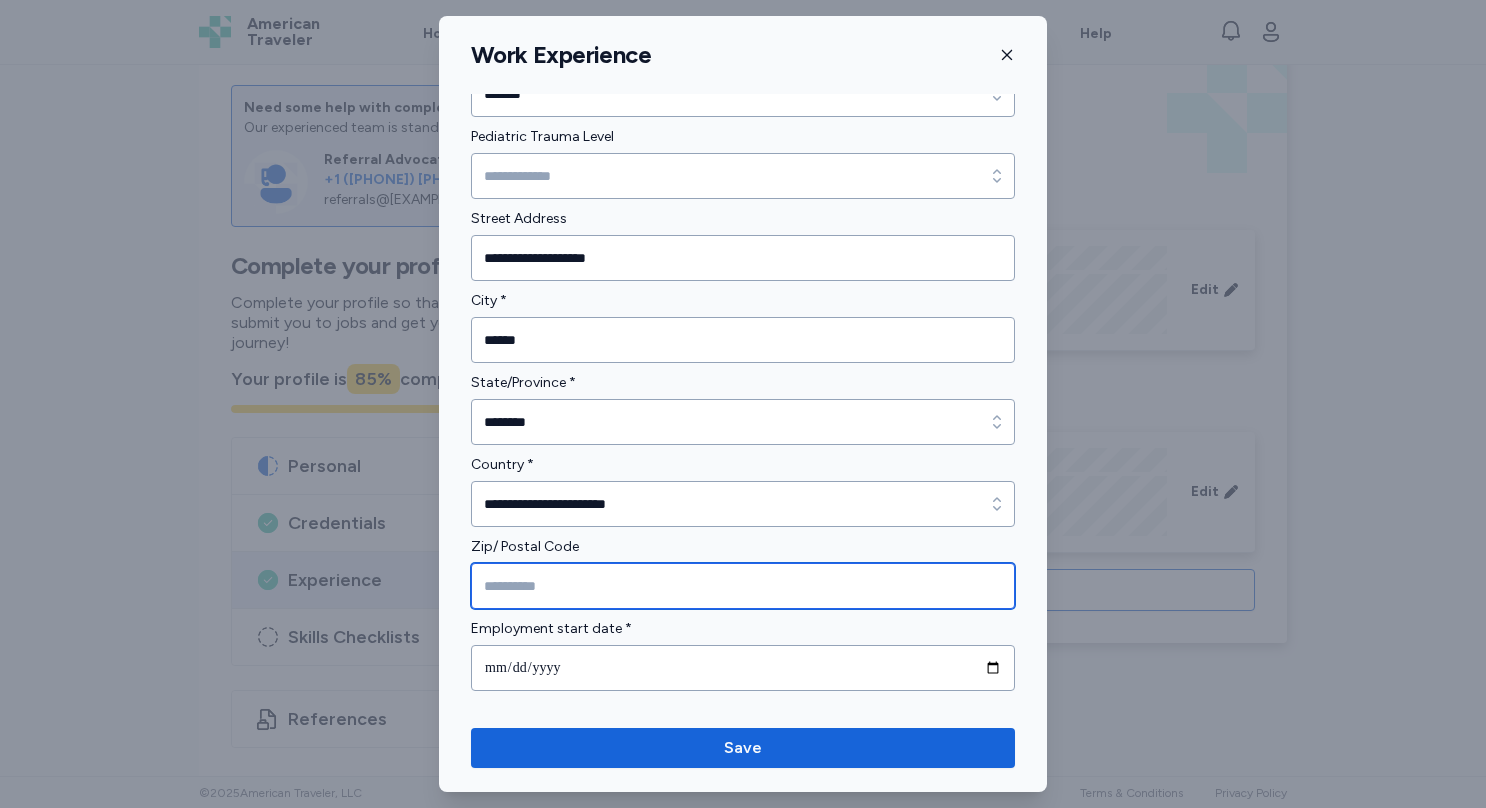 click at bounding box center [743, 586] 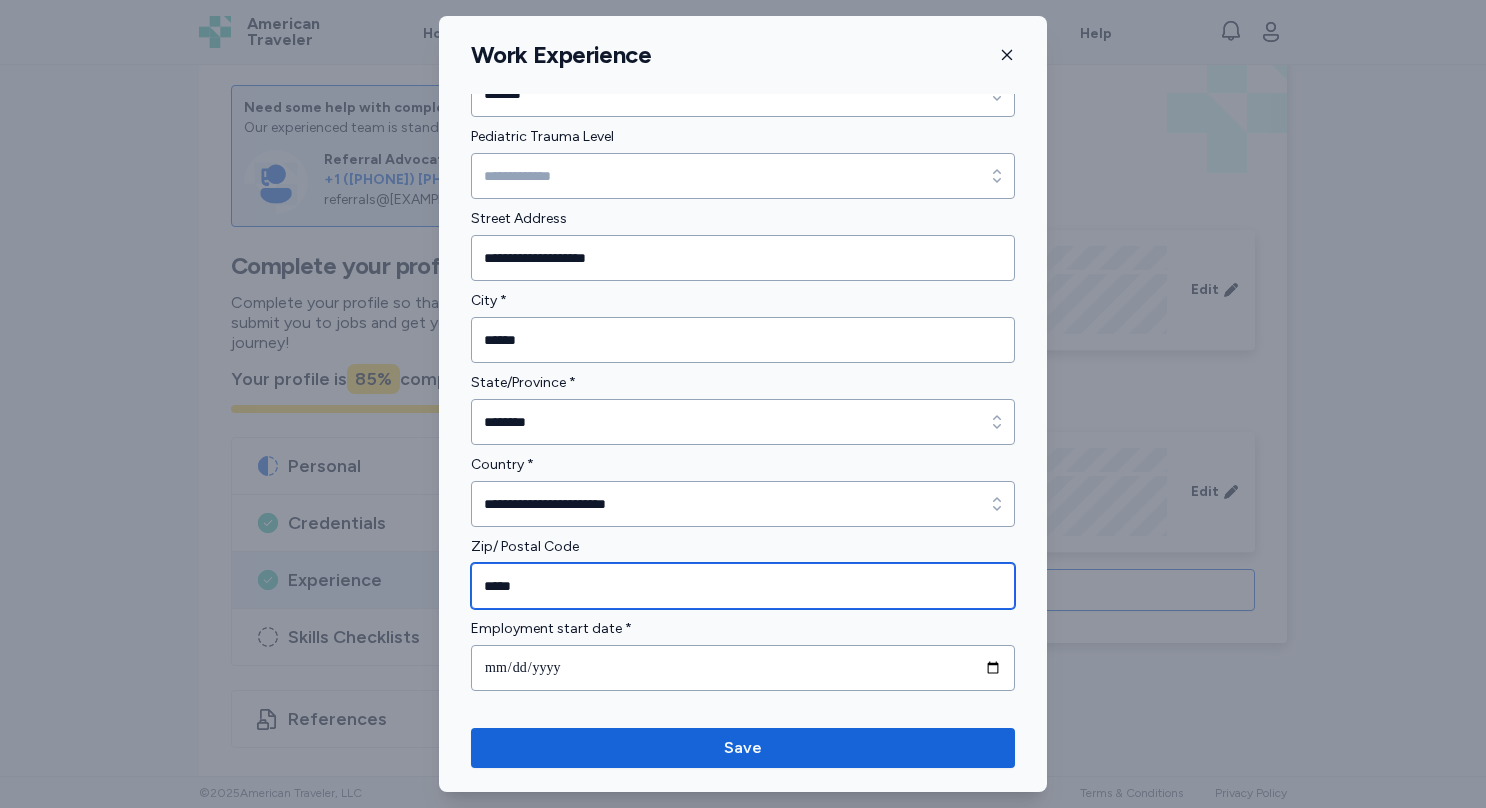 type on "*****" 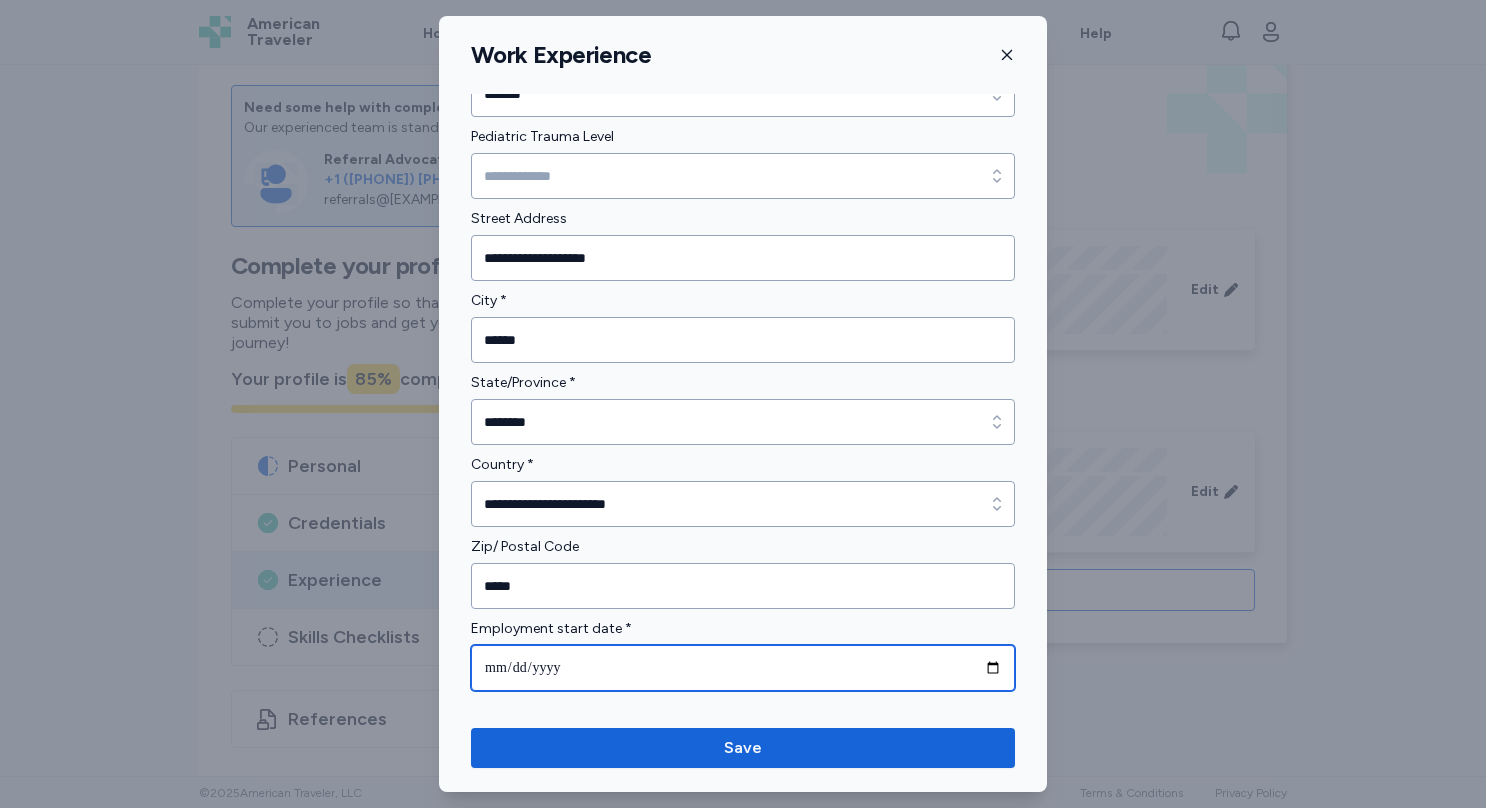 click at bounding box center (743, 668) 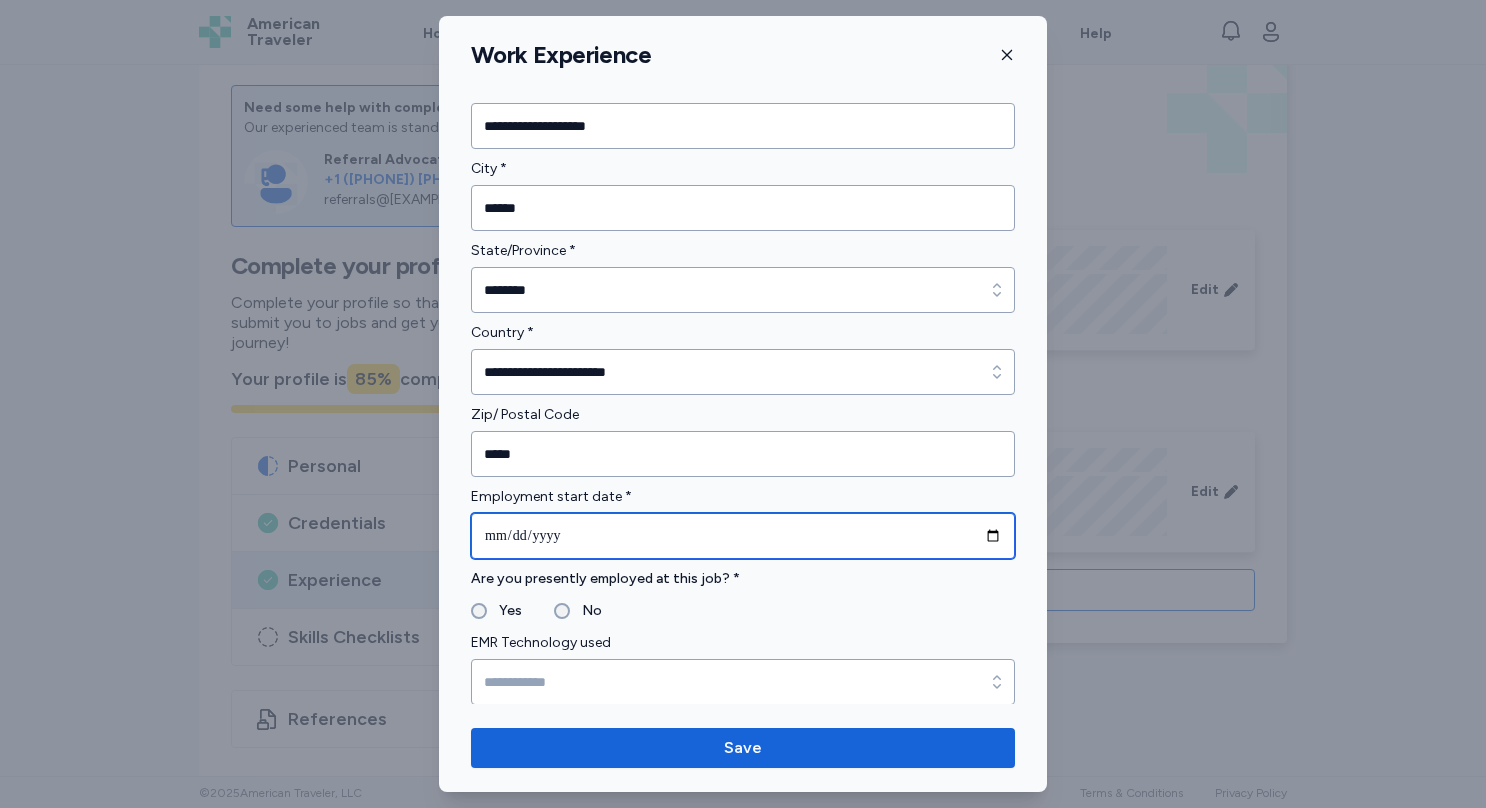 click at bounding box center [743, 536] 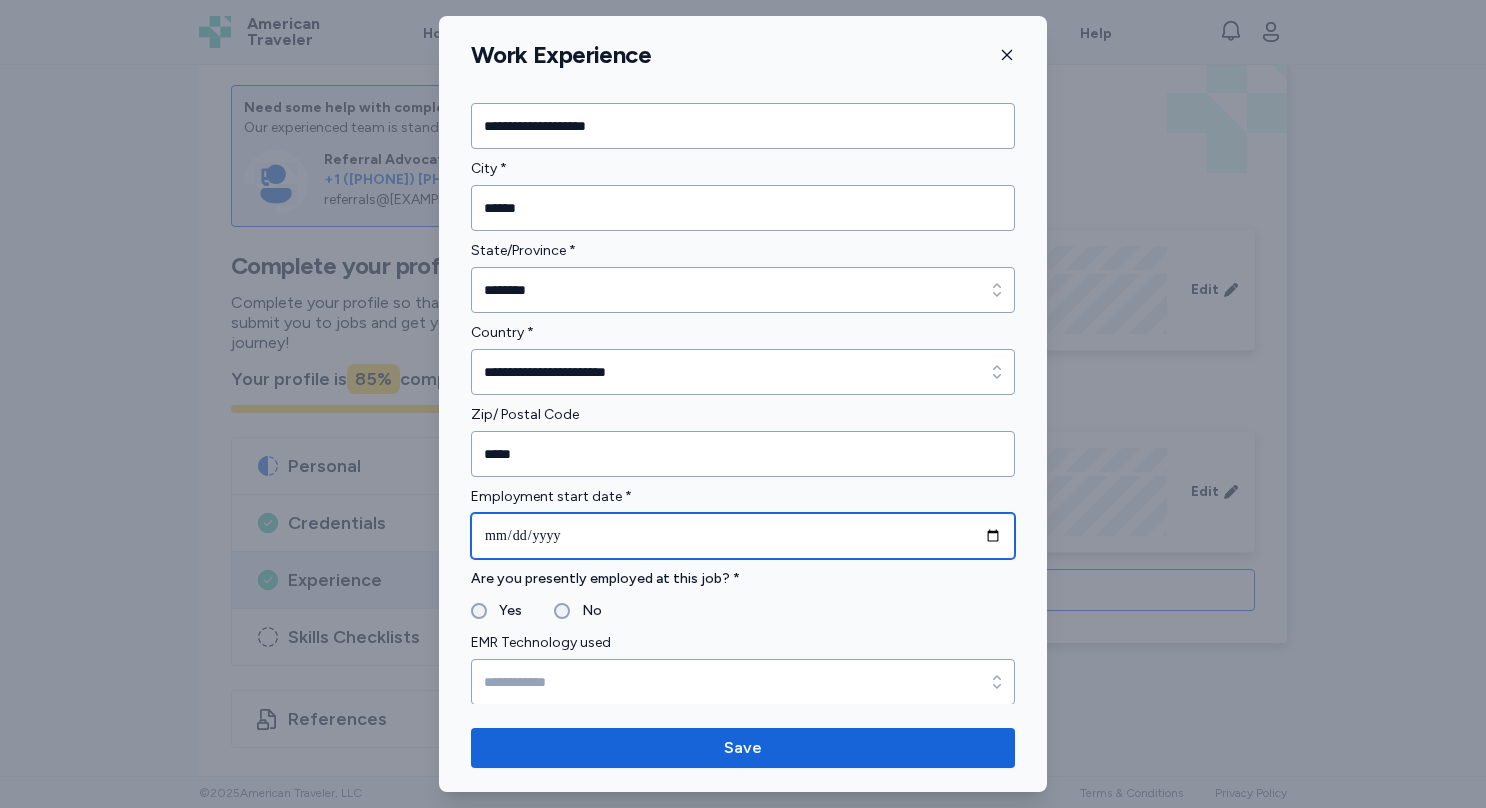 scroll, scrollTop: 815, scrollLeft: 0, axis: vertical 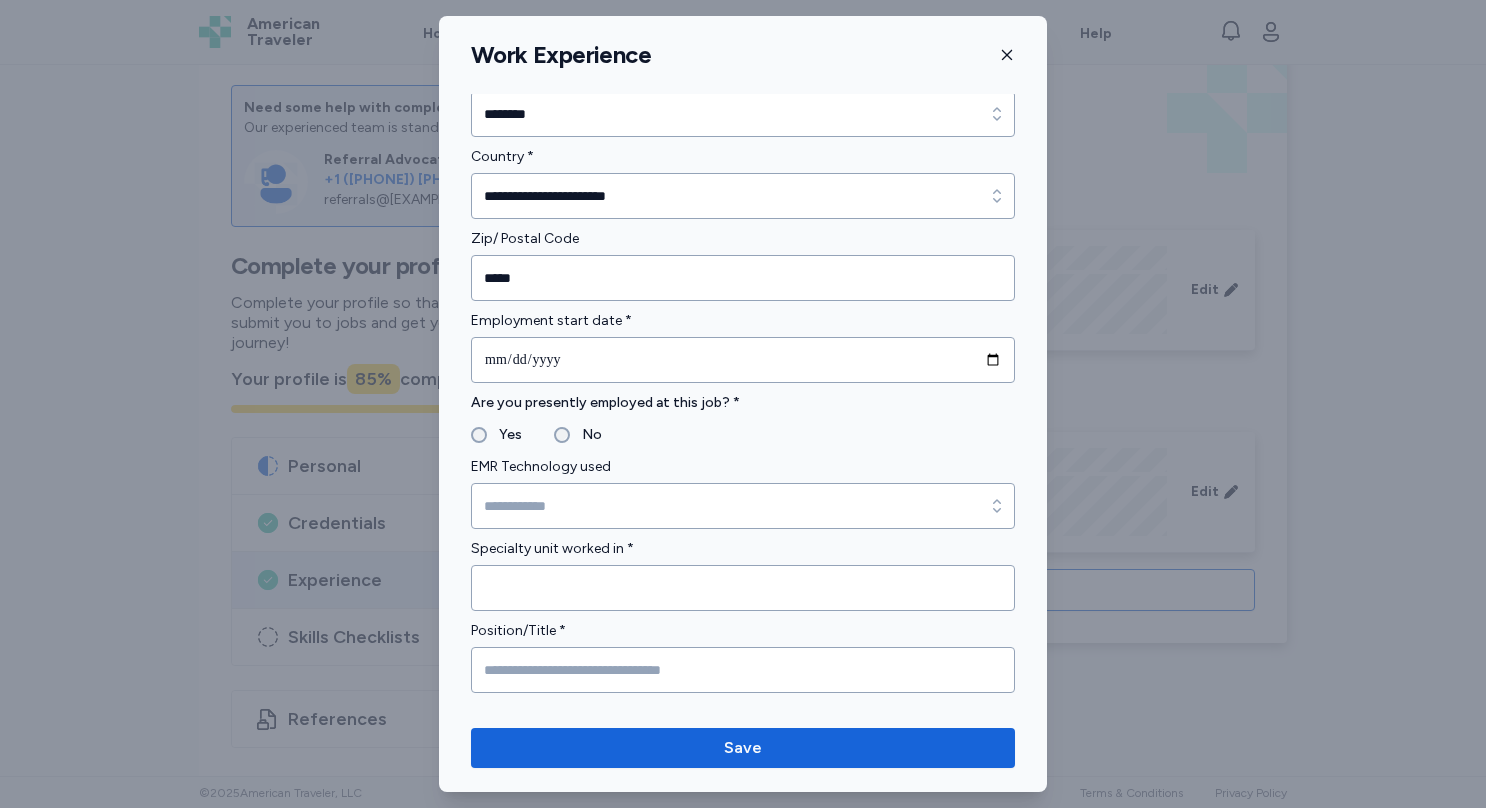 click on "No" at bounding box center [586, 435] 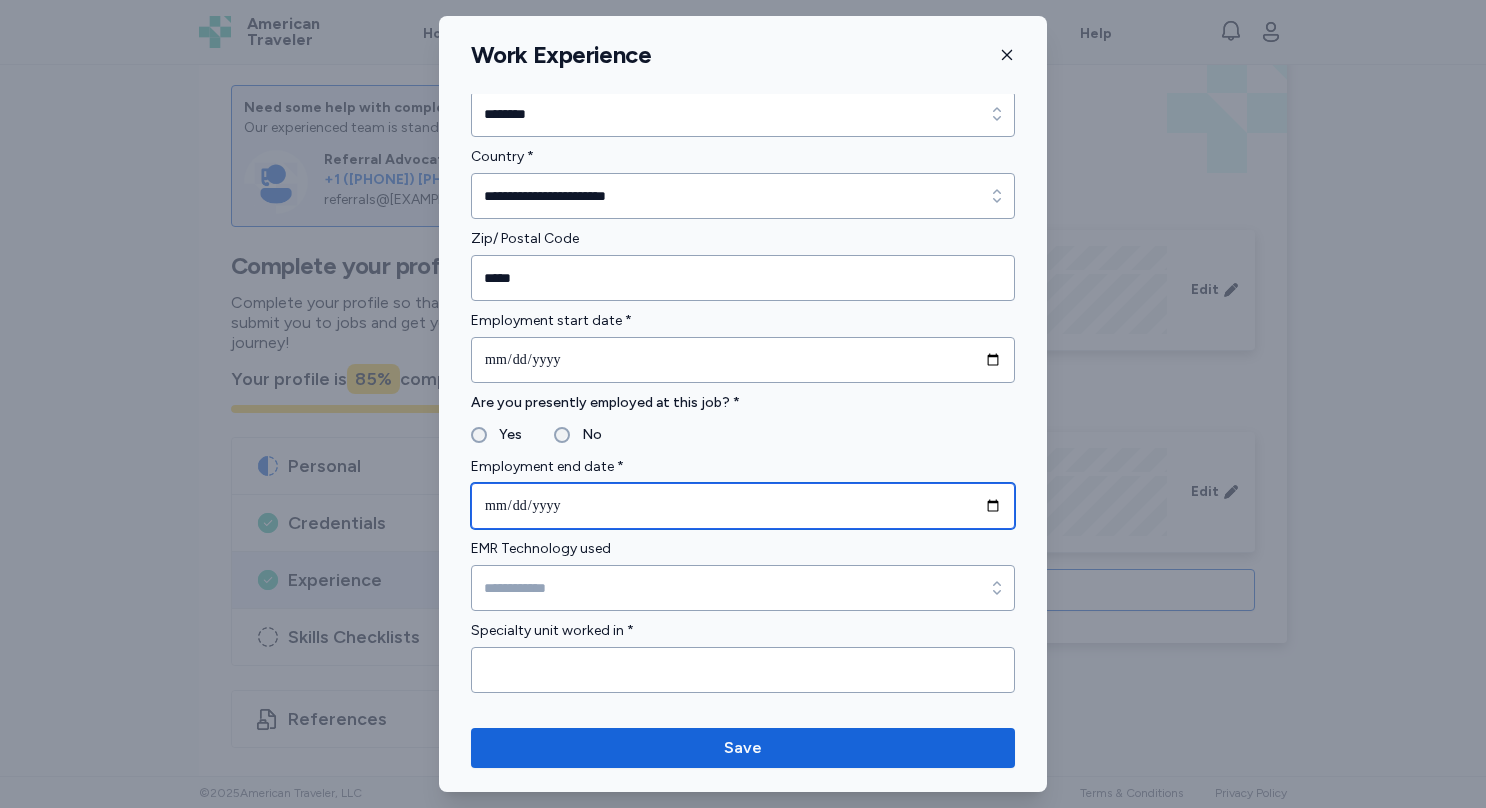 click at bounding box center (743, 506) 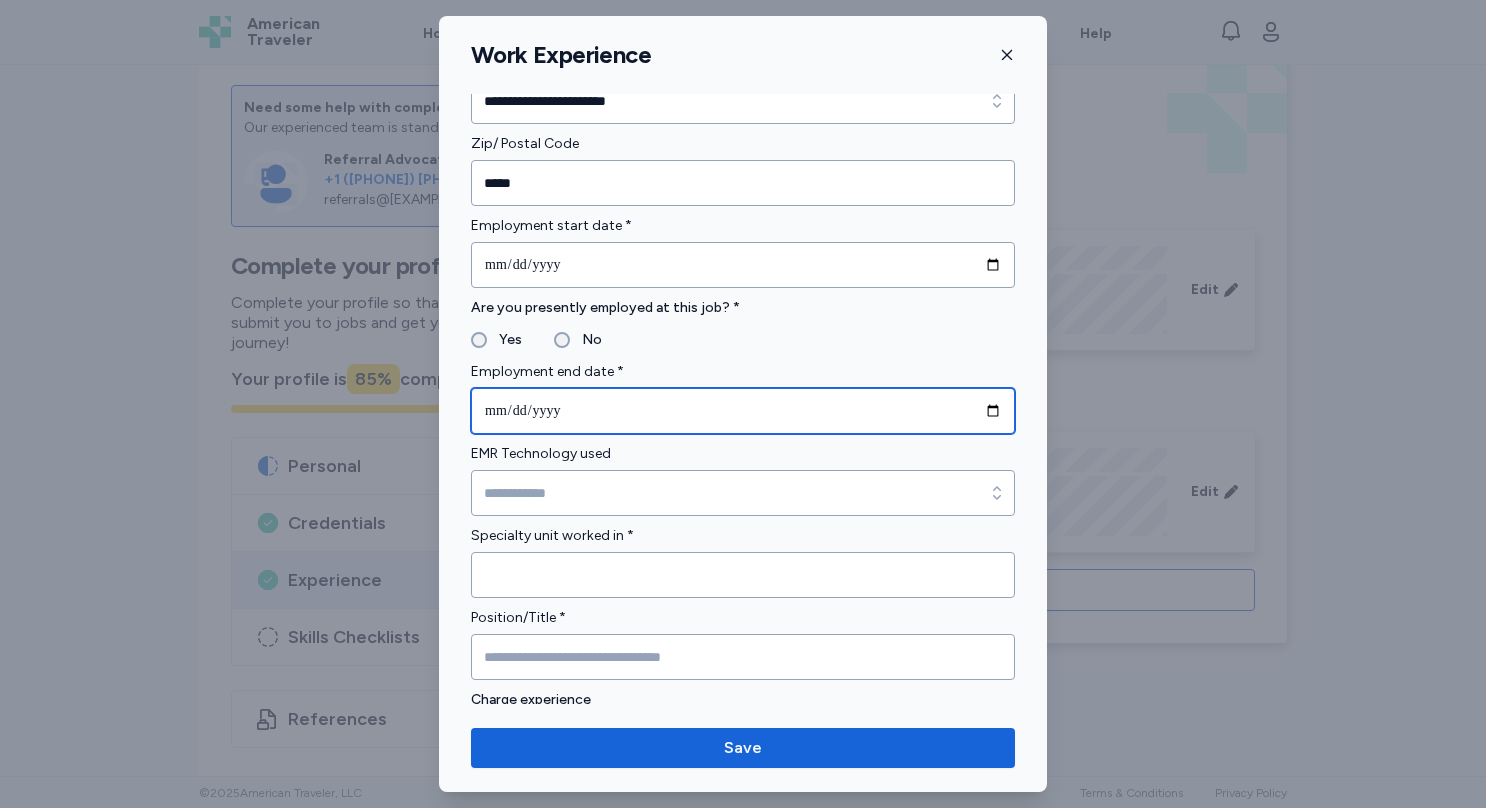 scroll, scrollTop: 912, scrollLeft: 0, axis: vertical 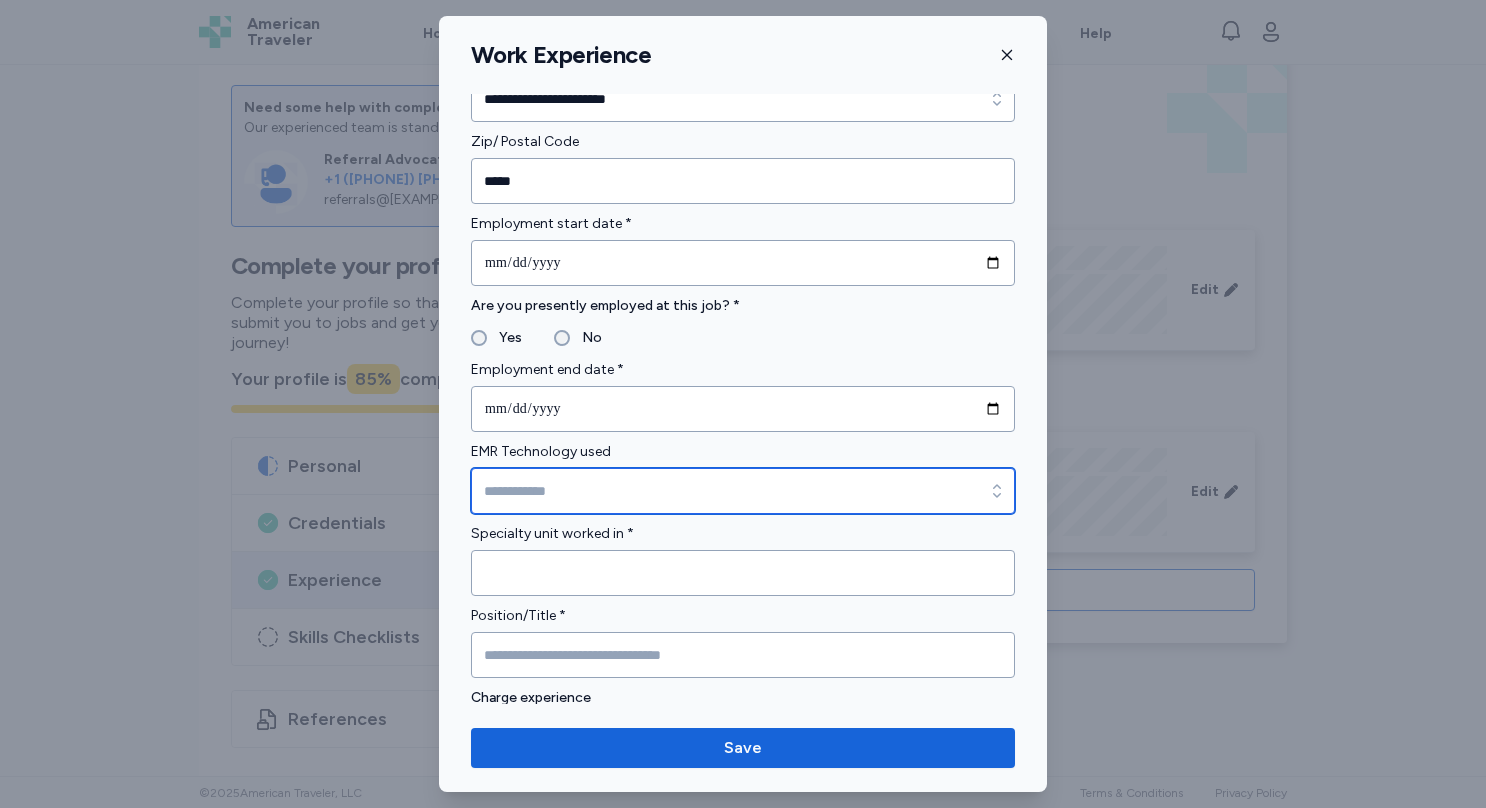 click on "EMR Technology used" at bounding box center (743, 491) 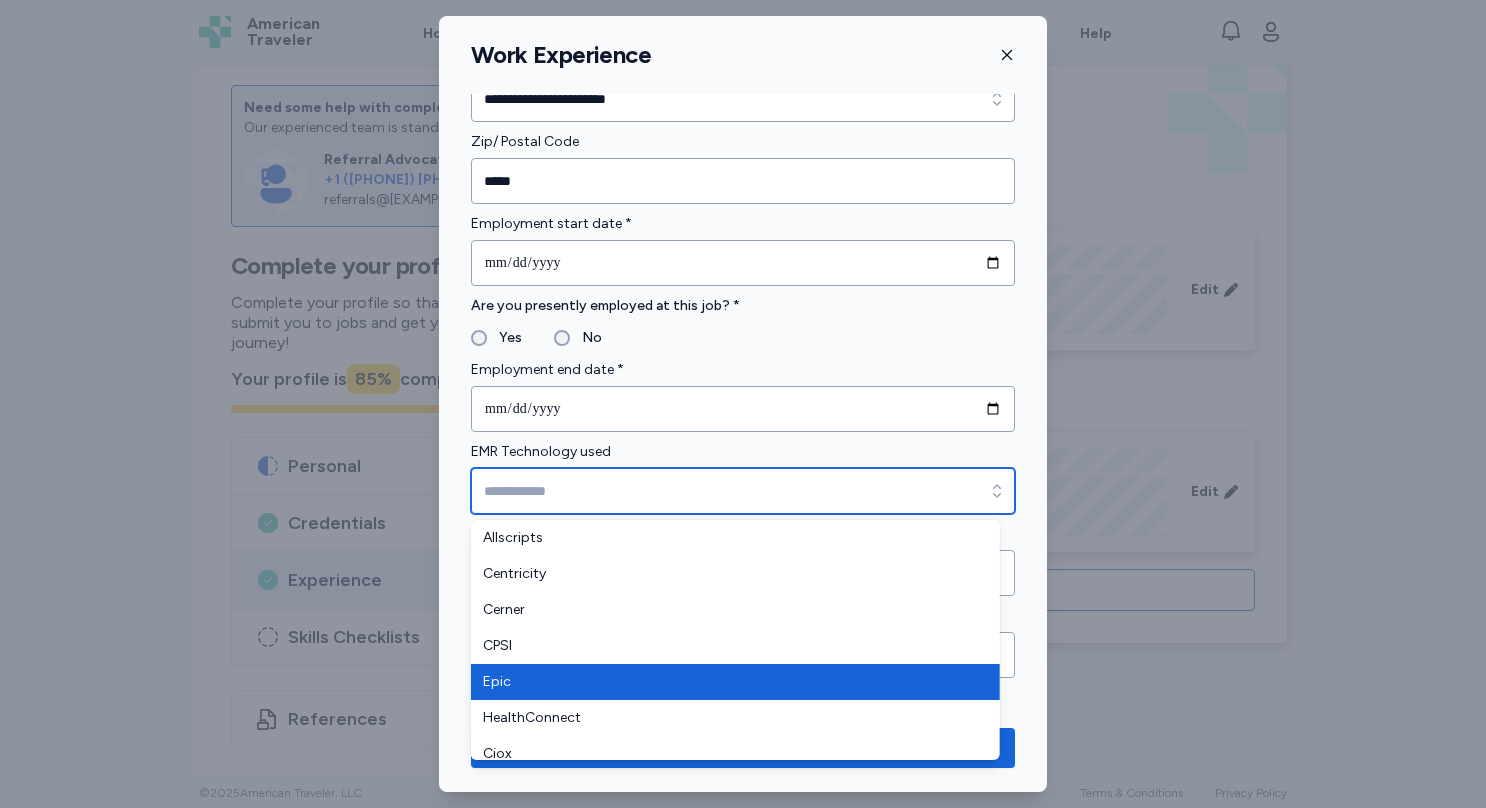 type on "****" 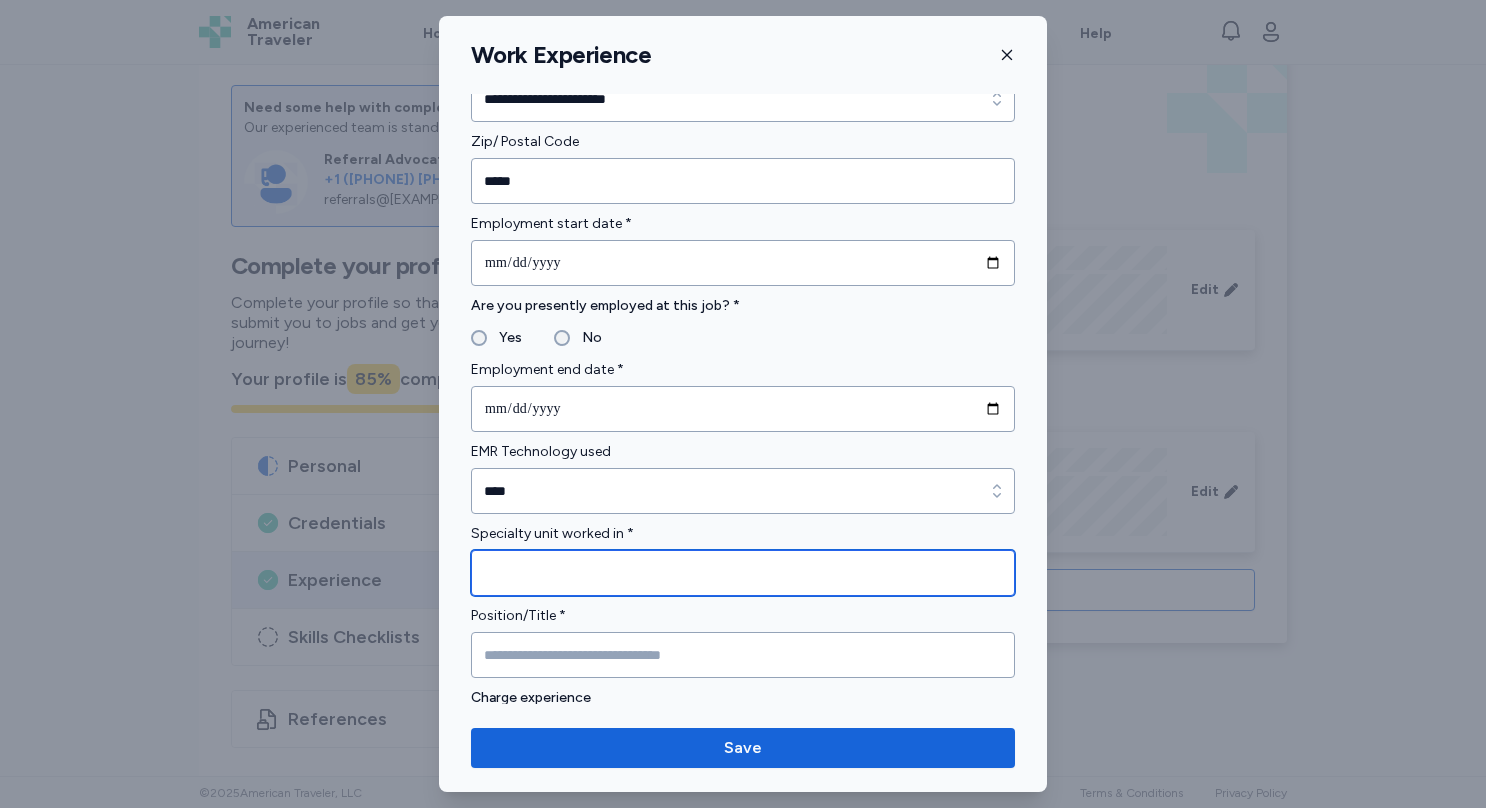 click at bounding box center (743, 573) 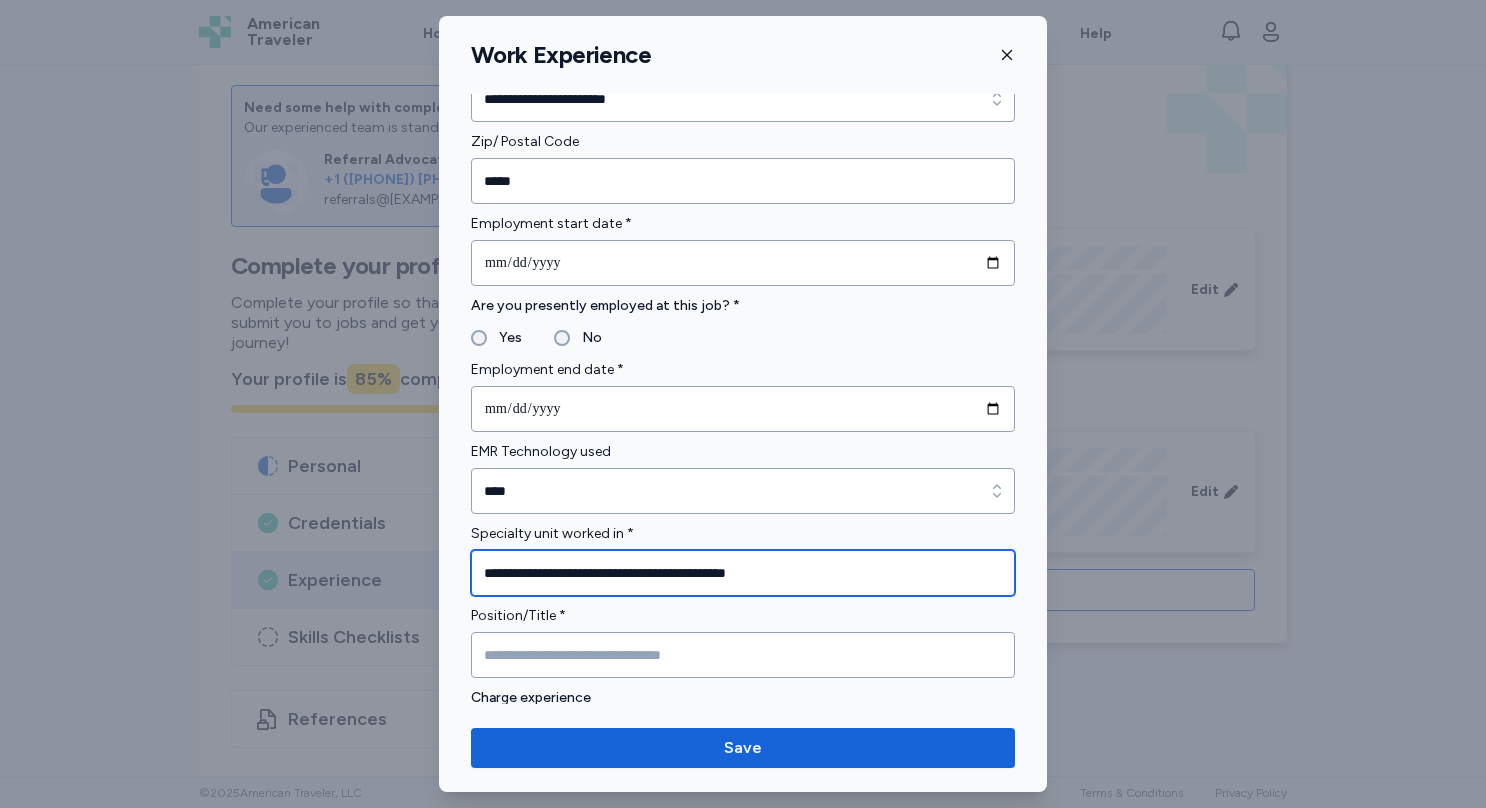 scroll, scrollTop: 989, scrollLeft: 0, axis: vertical 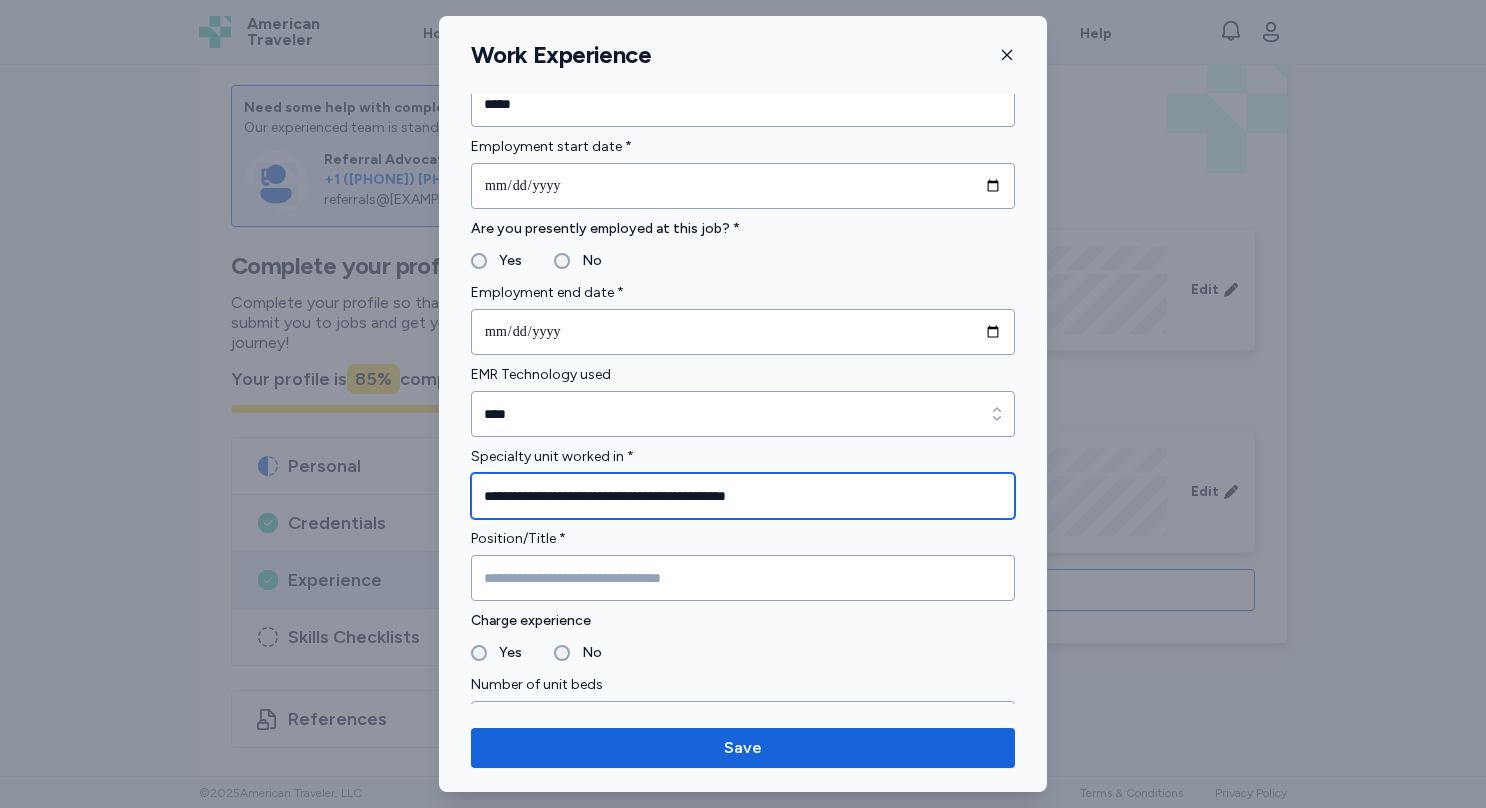type on "**********" 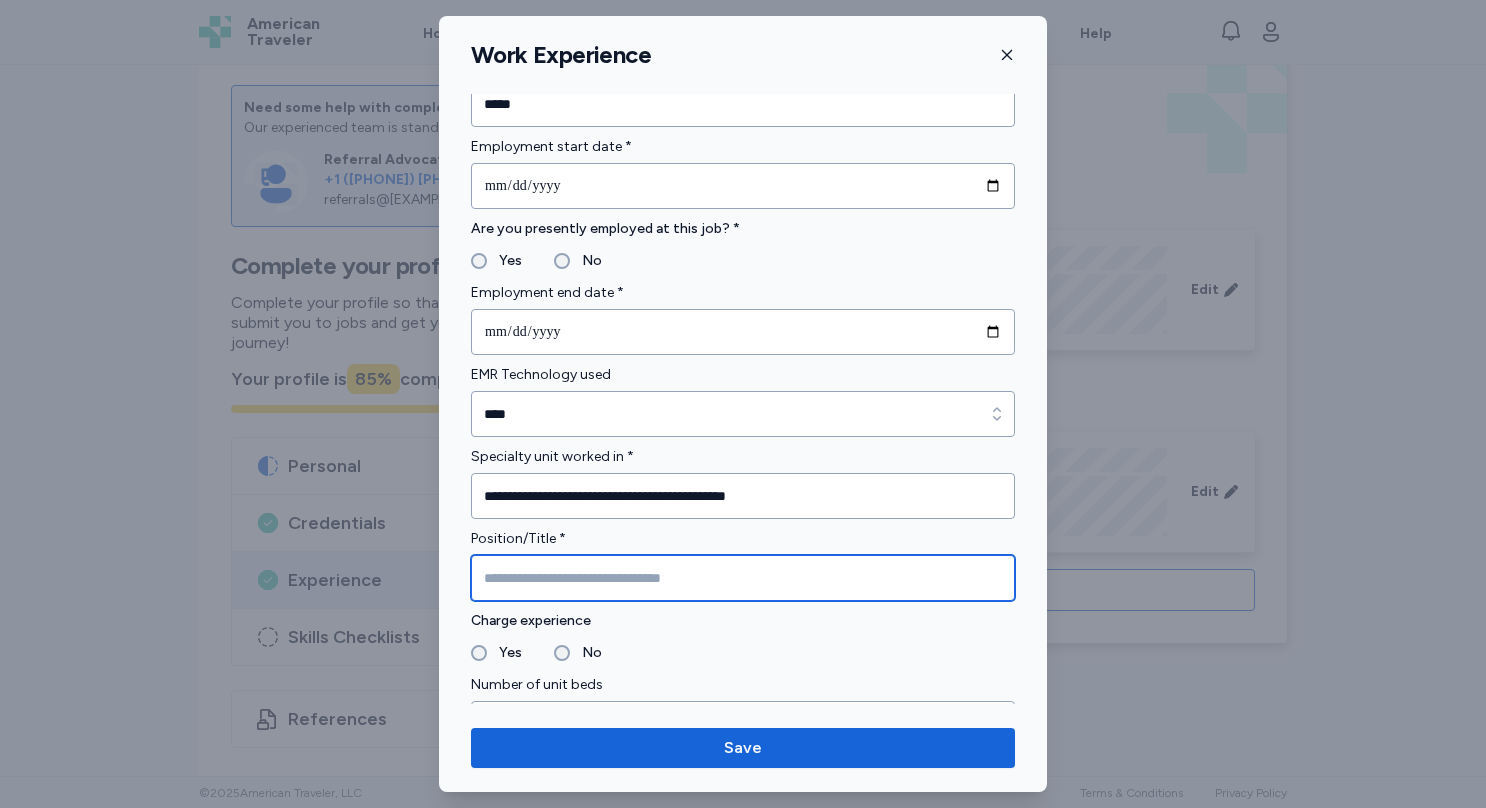 click at bounding box center [743, 578] 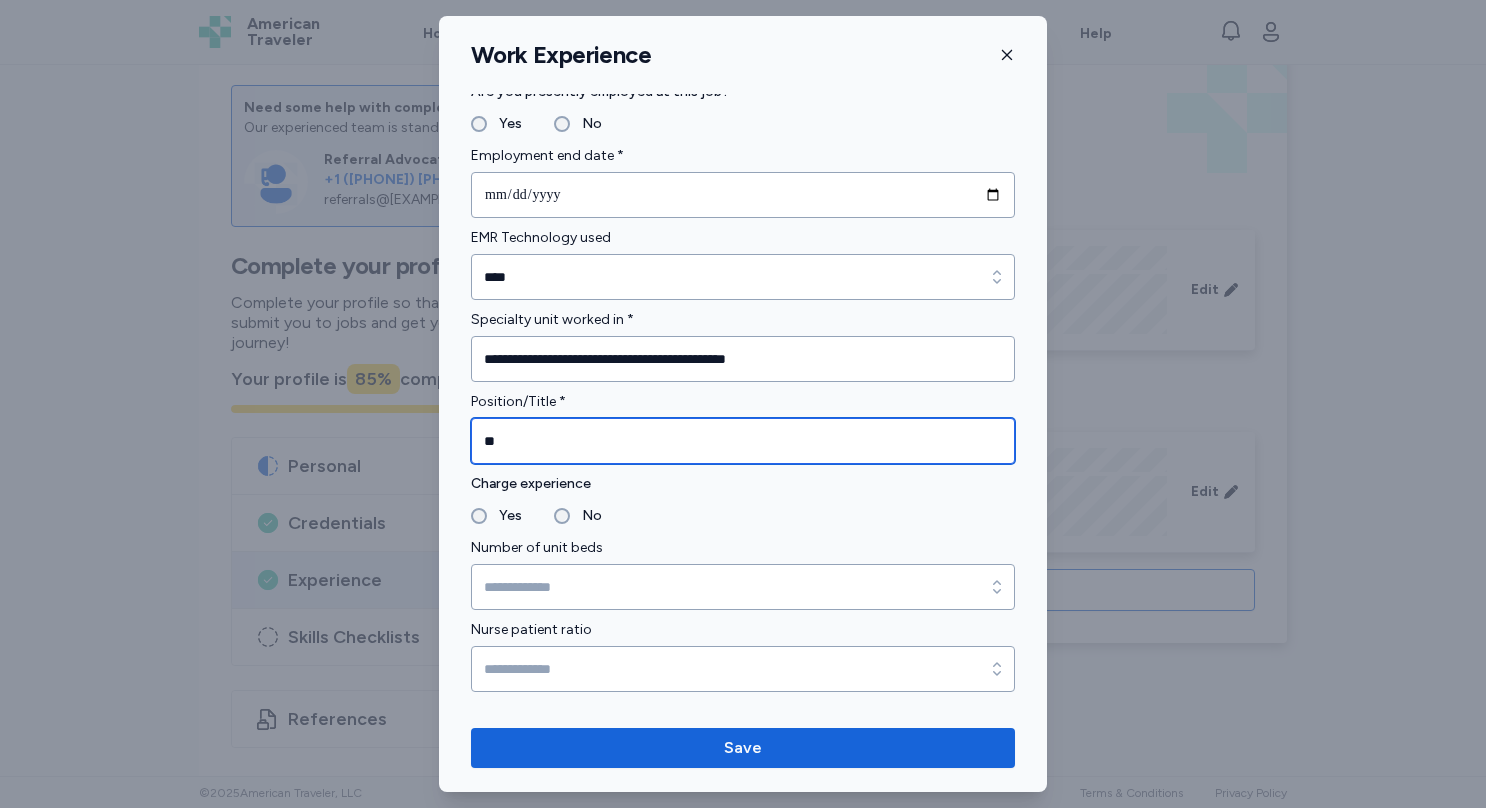 scroll, scrollTop: 1136, scrollLeft: 0, axis: vertical 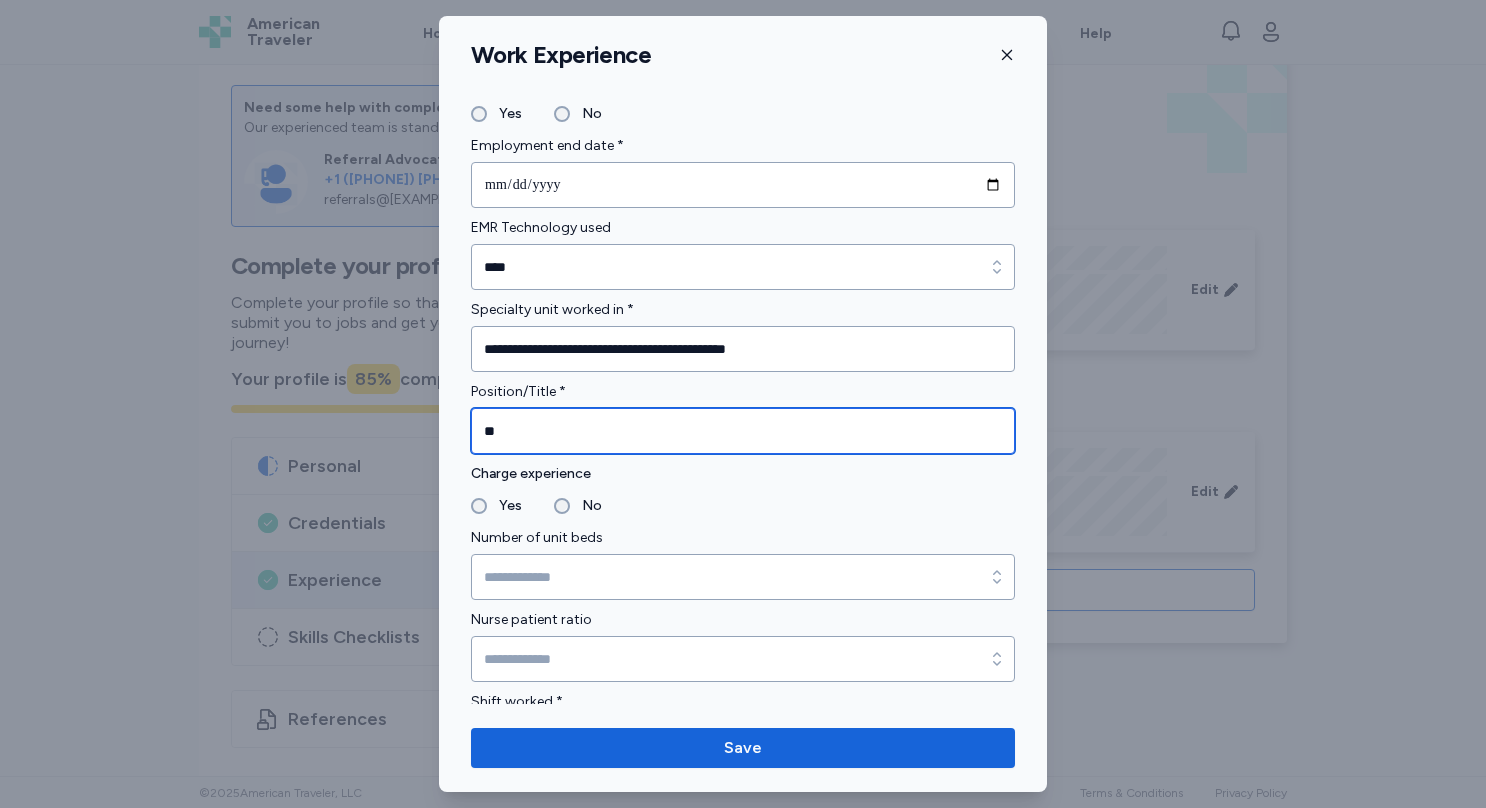 type on "**" 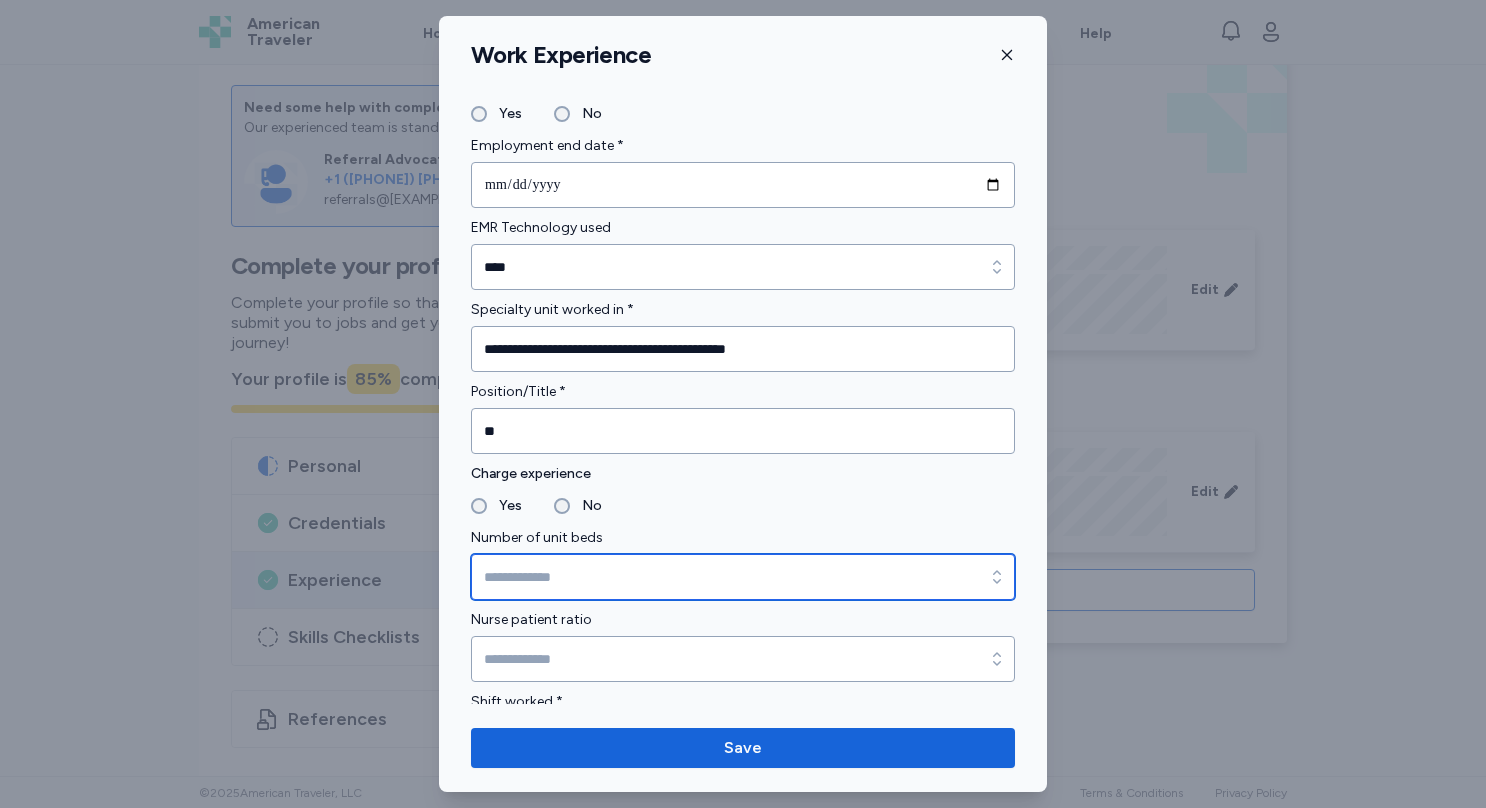 click on "Number of unit beds" at bounding box center (743, 577) 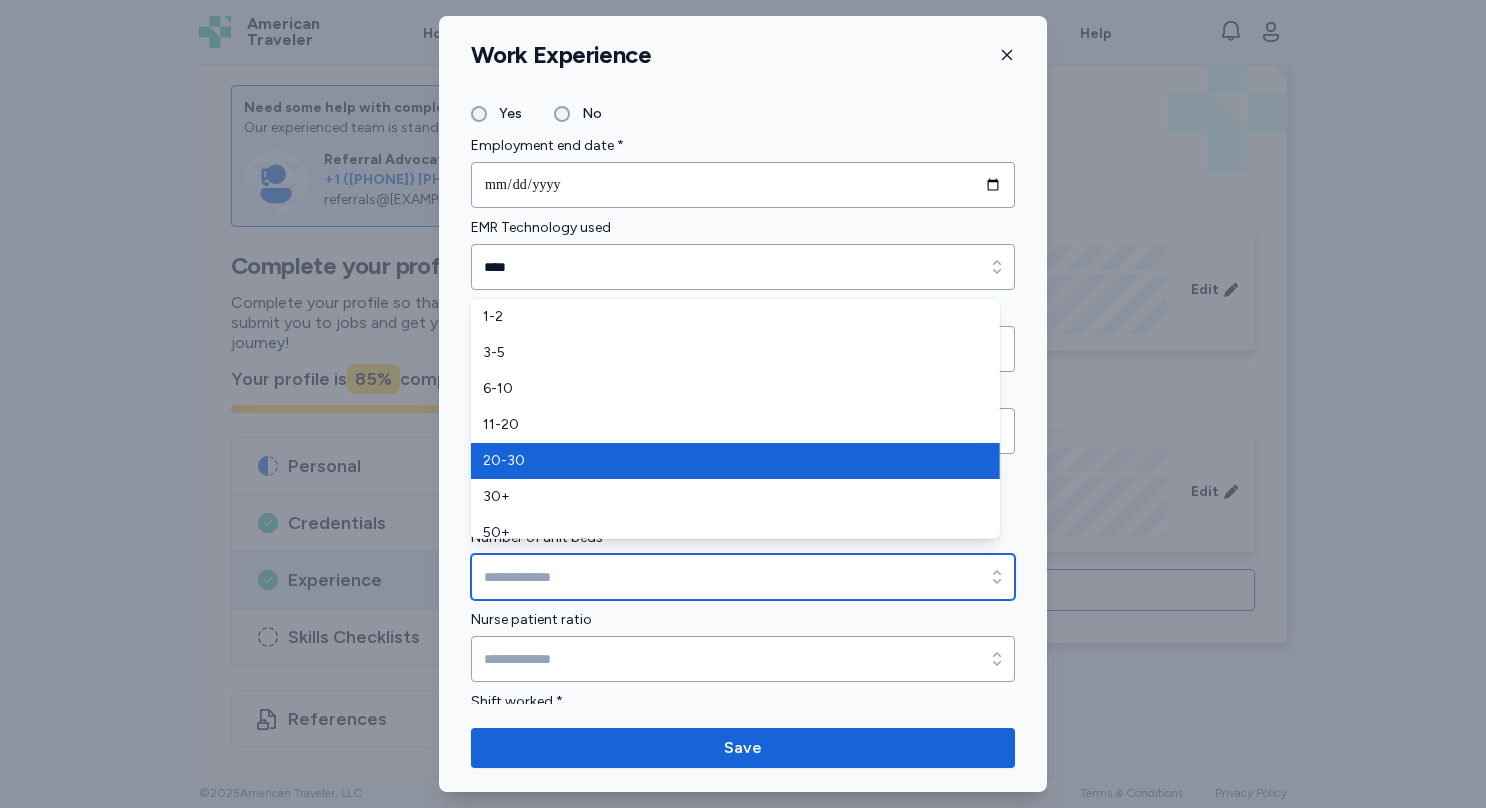 type on "*****" 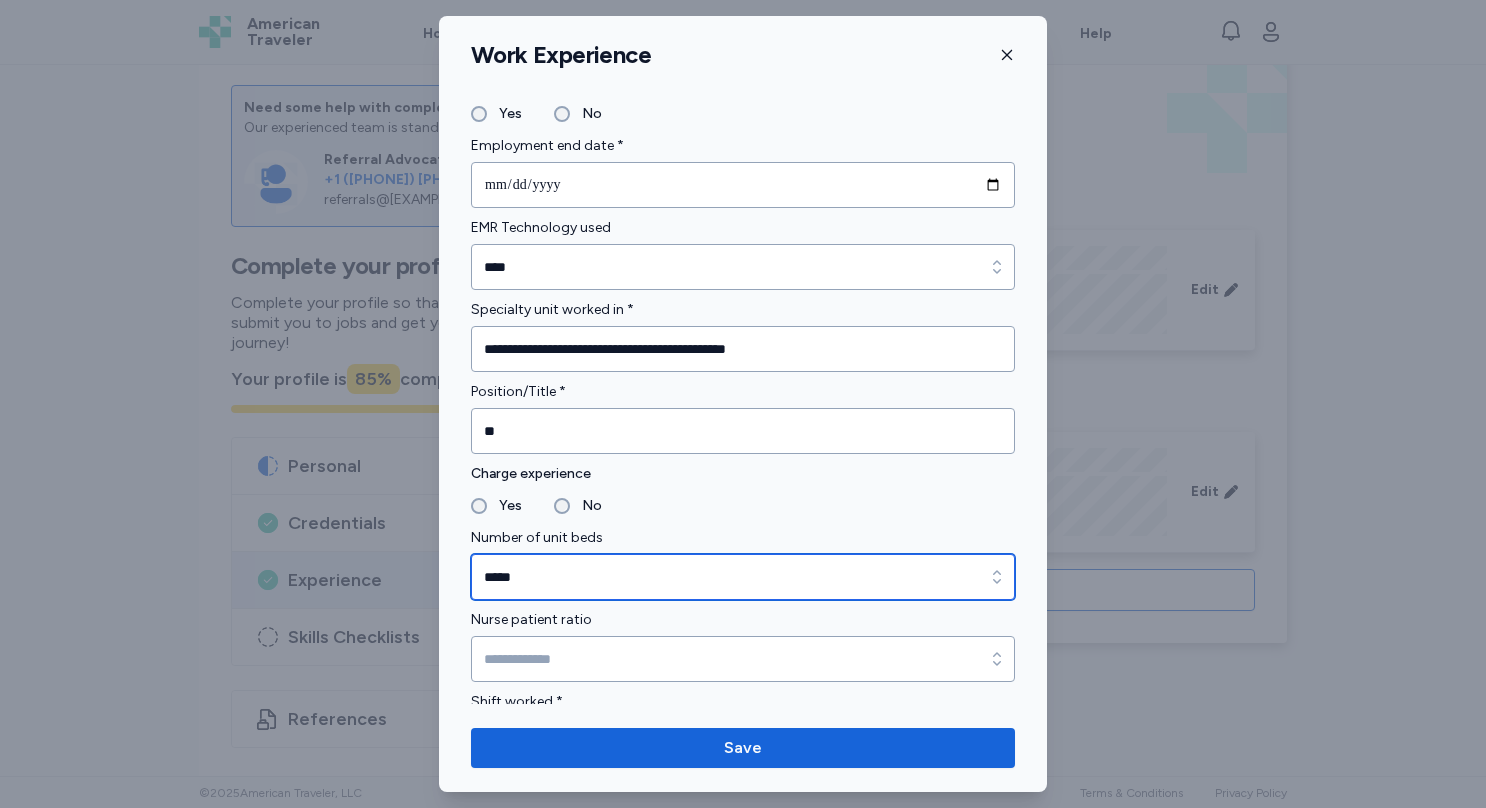 scroll, scrollTop: 1410, scrollLeft: 0, axis: vertical 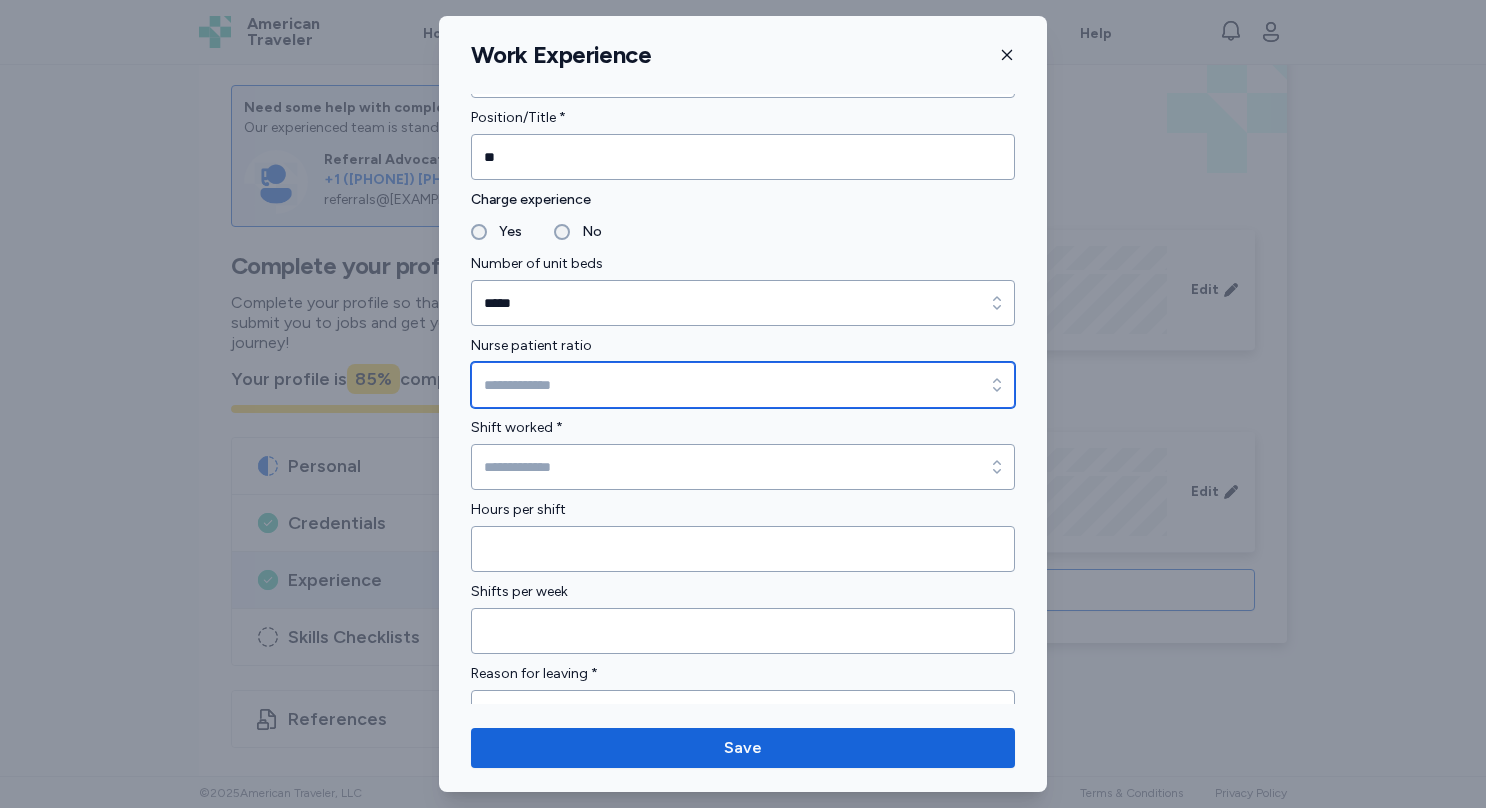 click on "Nurse patient ratio" at bounding box center (743, 385) 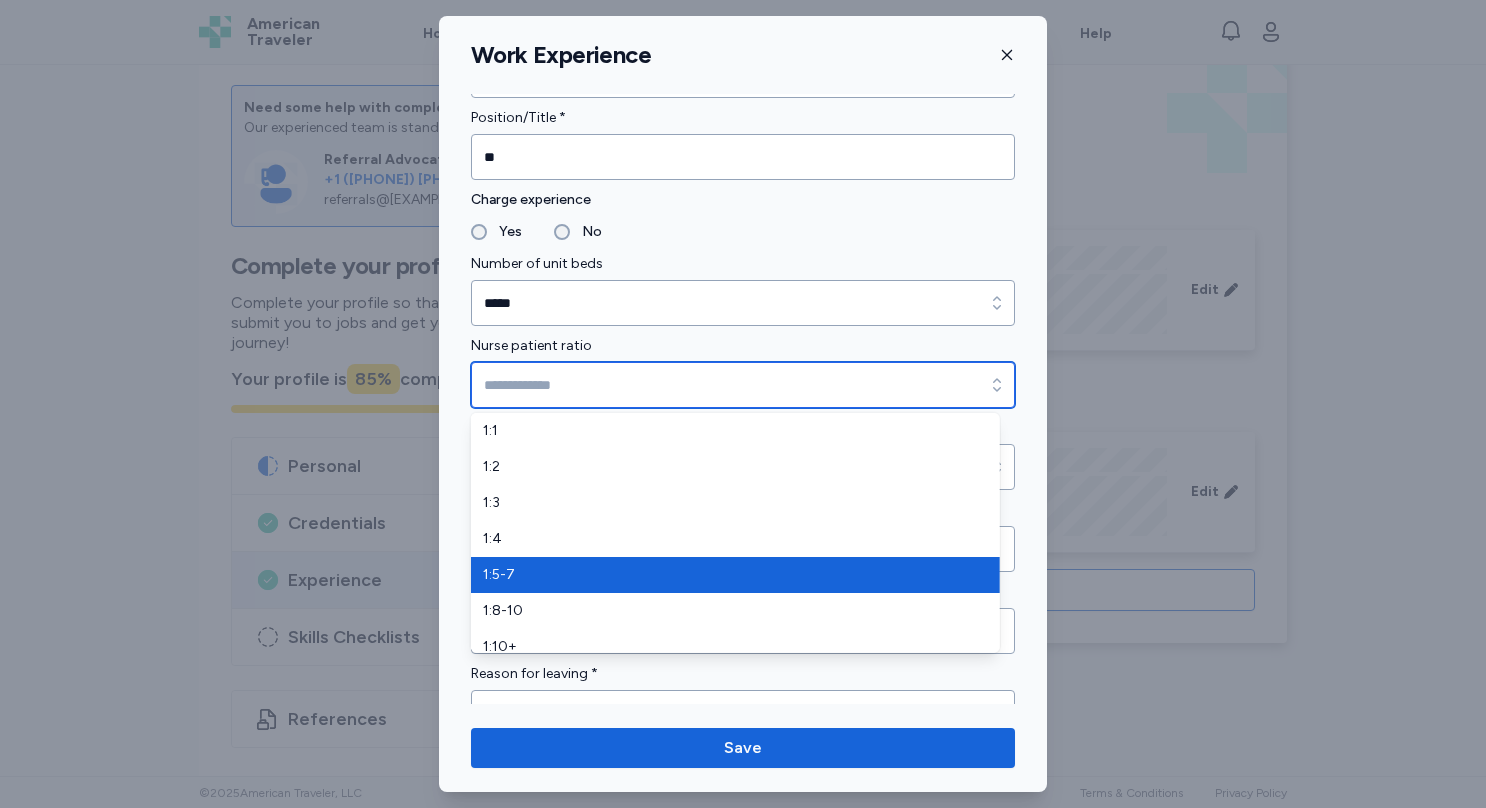 type on "*****" 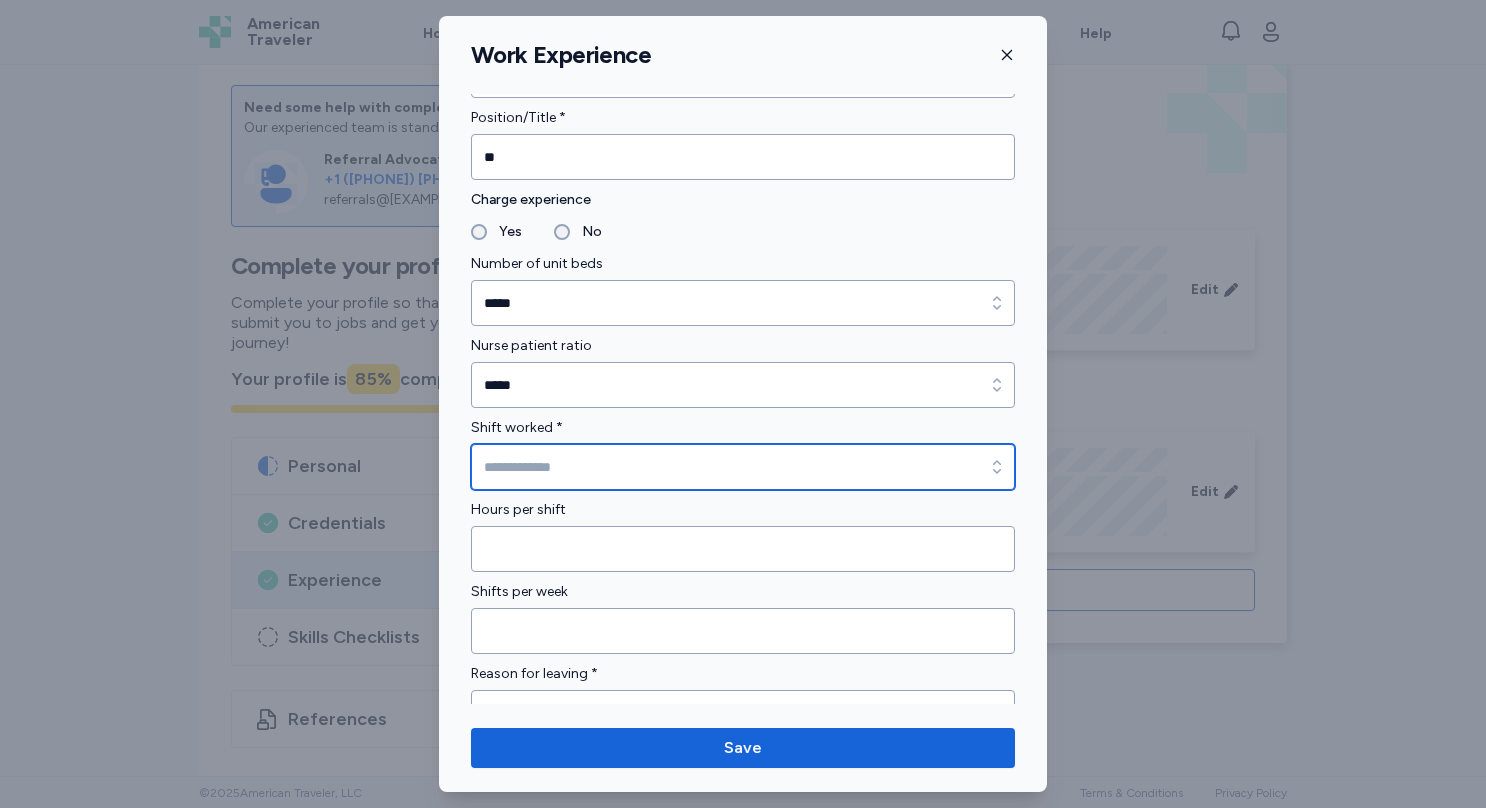 click on "Shift worked *" at bounding box center [743, 467] 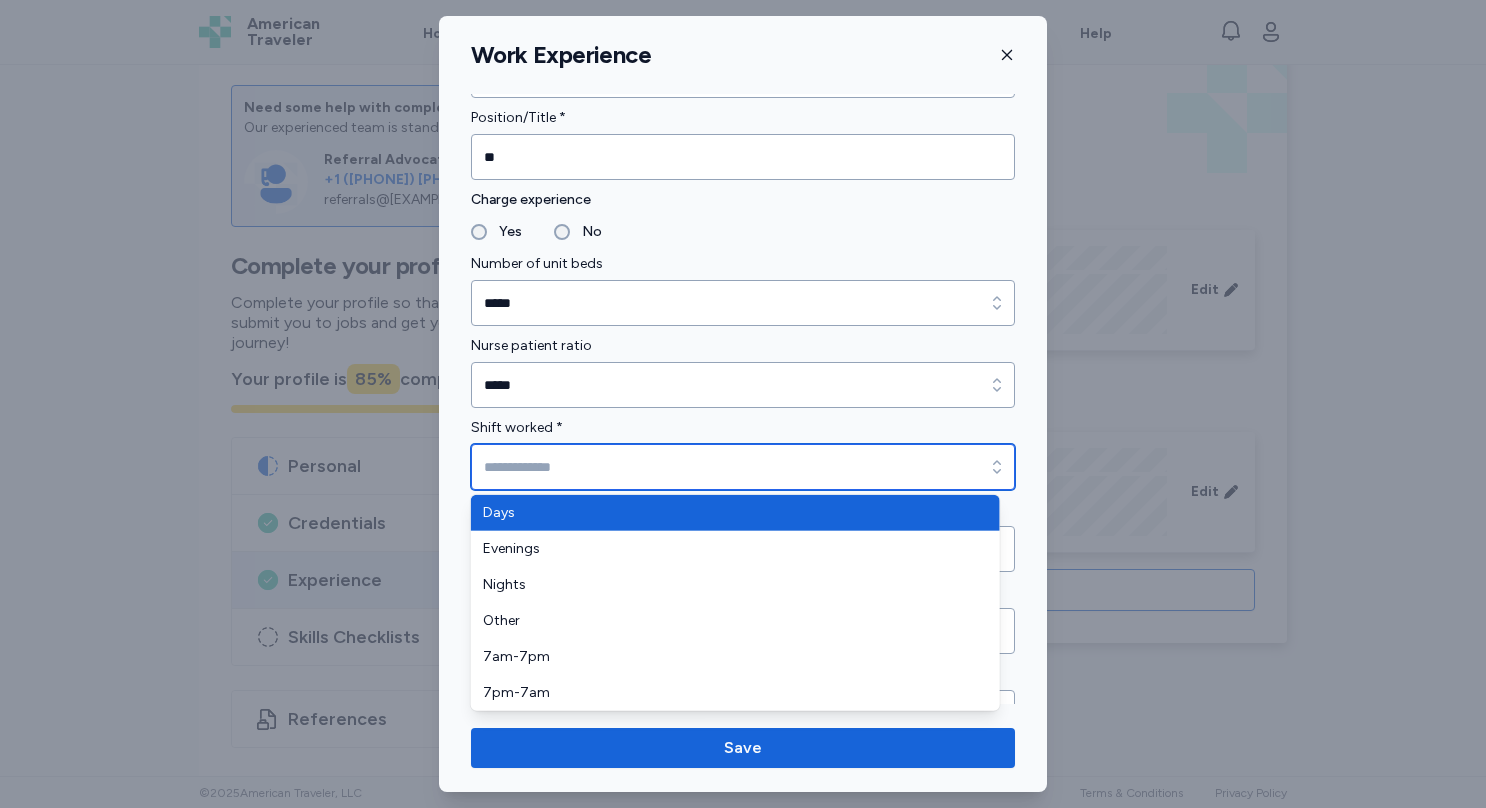 type on "****" 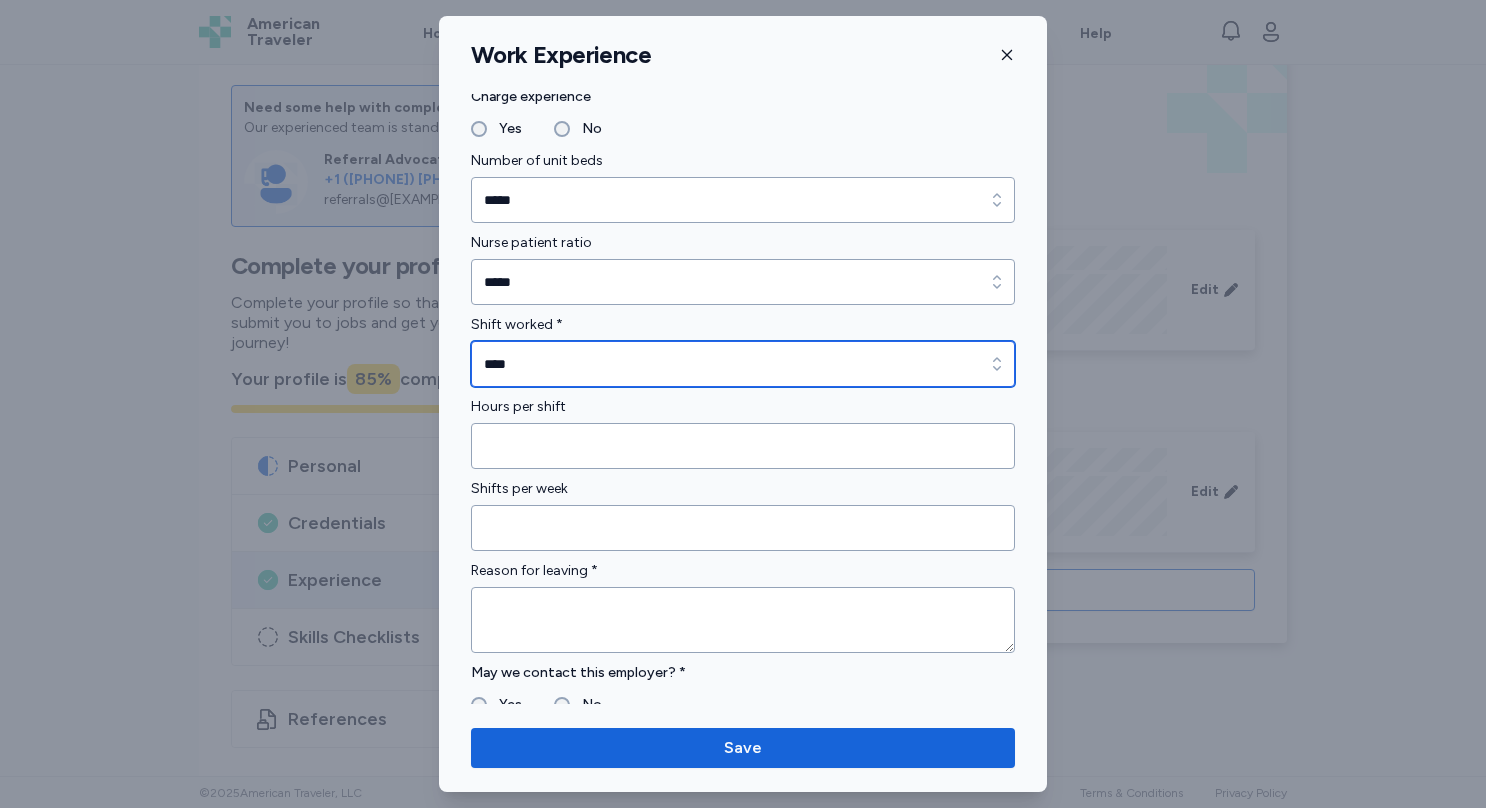 scroll, scrollTop: 1514, scrollLeft: 0, axis: vertical 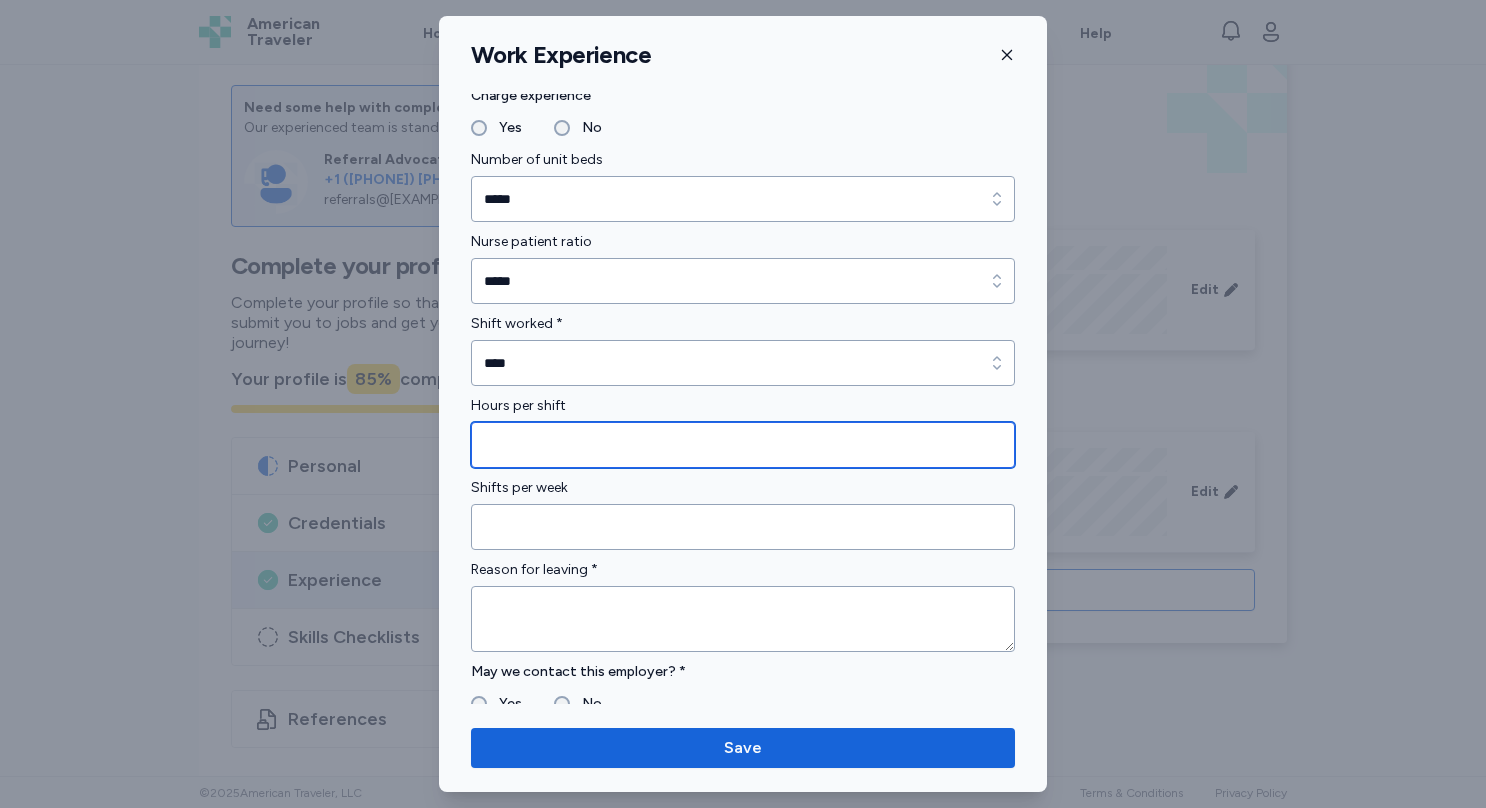 click at bounding box center [743, 445] 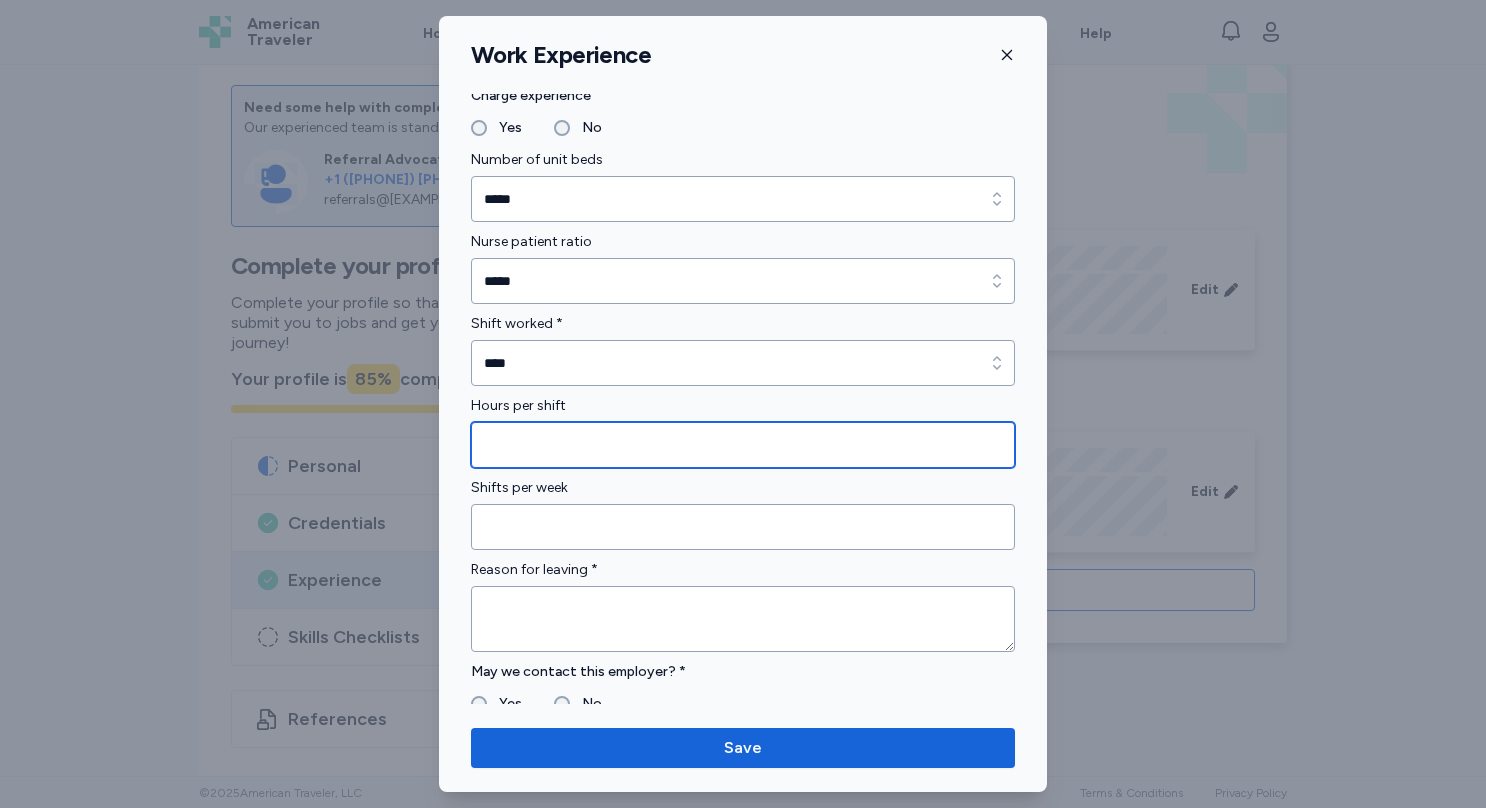 type on "**" 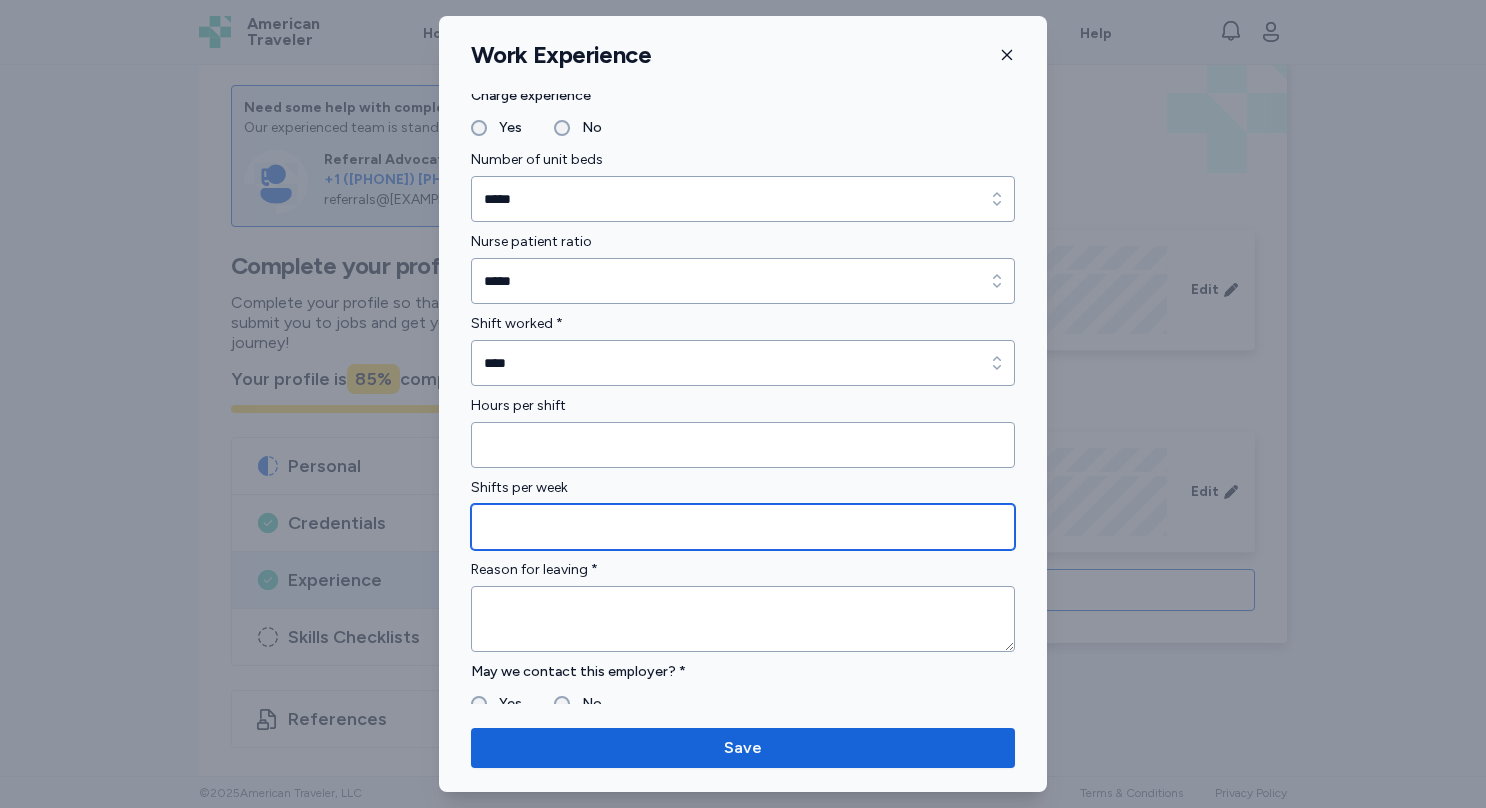 click at bounding box center [743, 527] 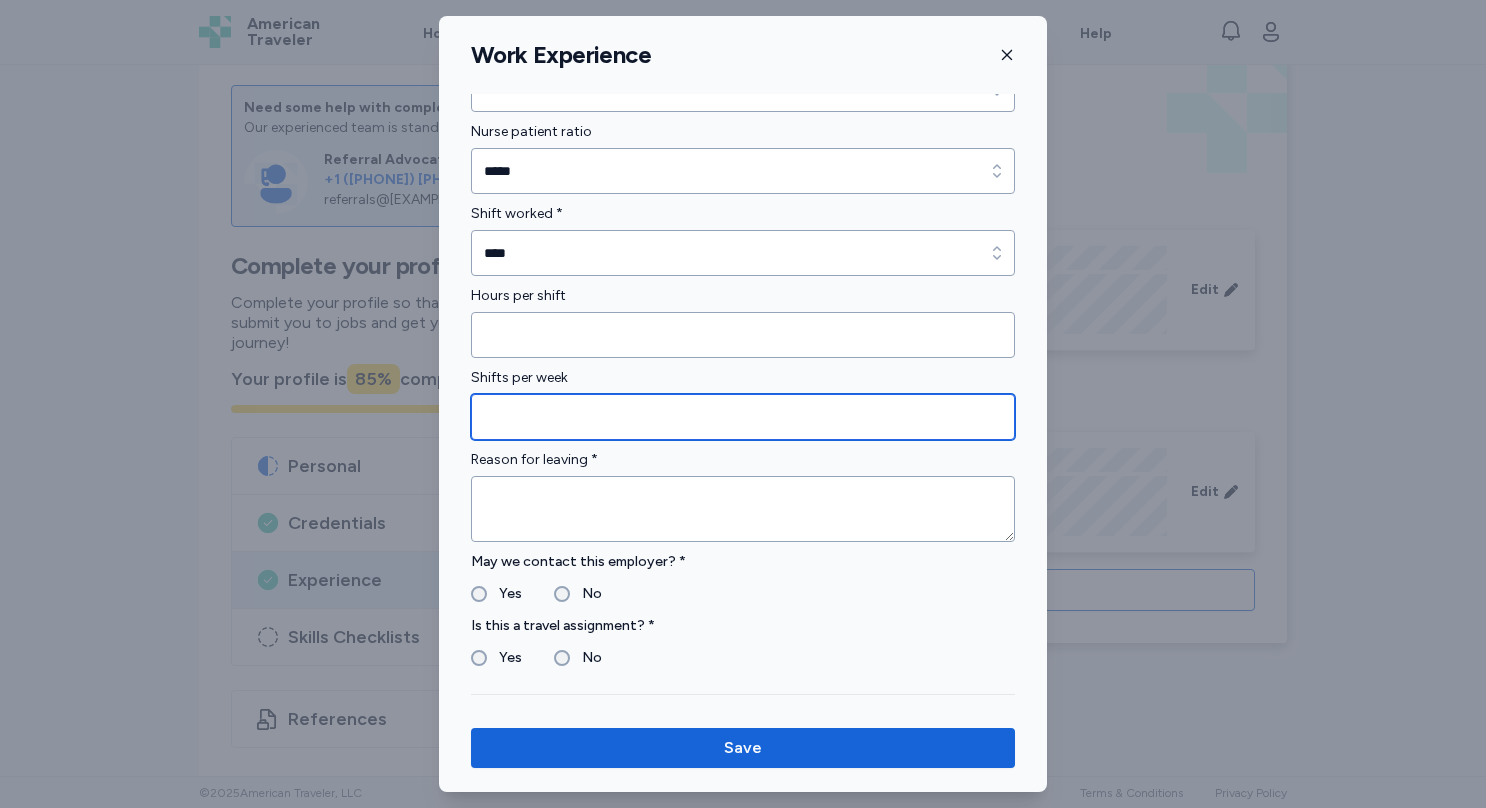 scroll, scrollTop: 1625, scrollLeft: 0, axis: vertical 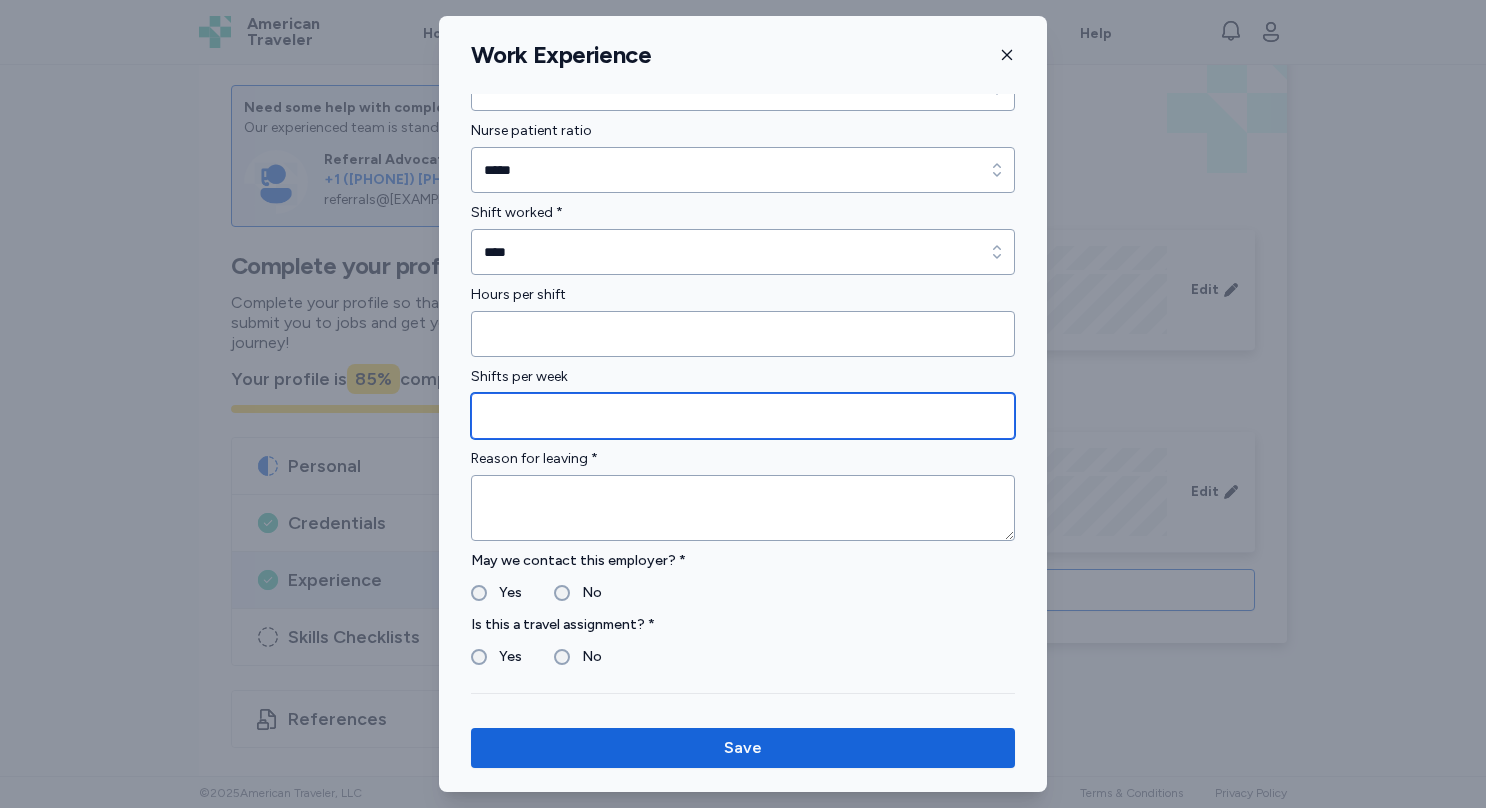 type on "**" 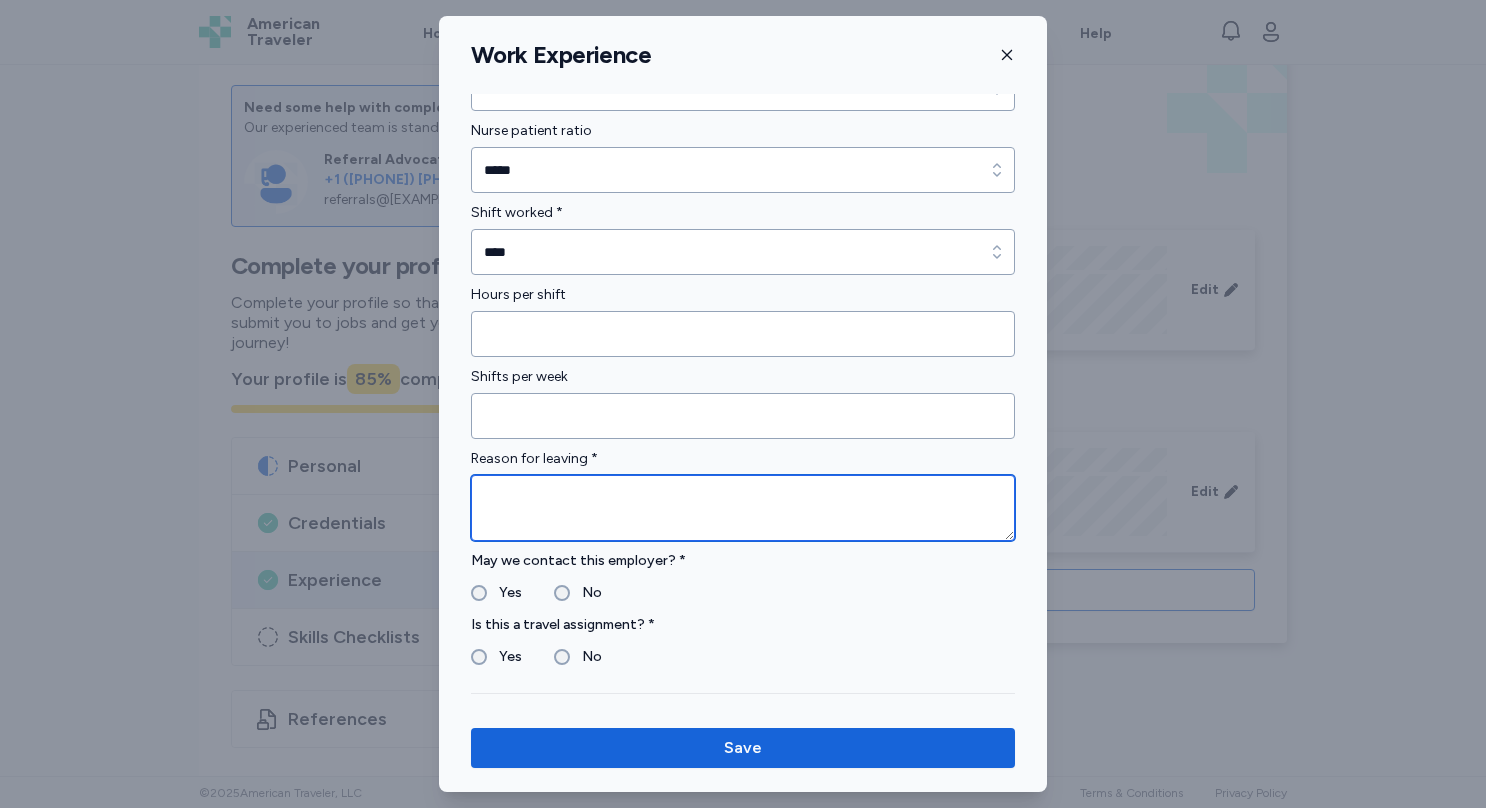 click at bounding box center [743, 508] 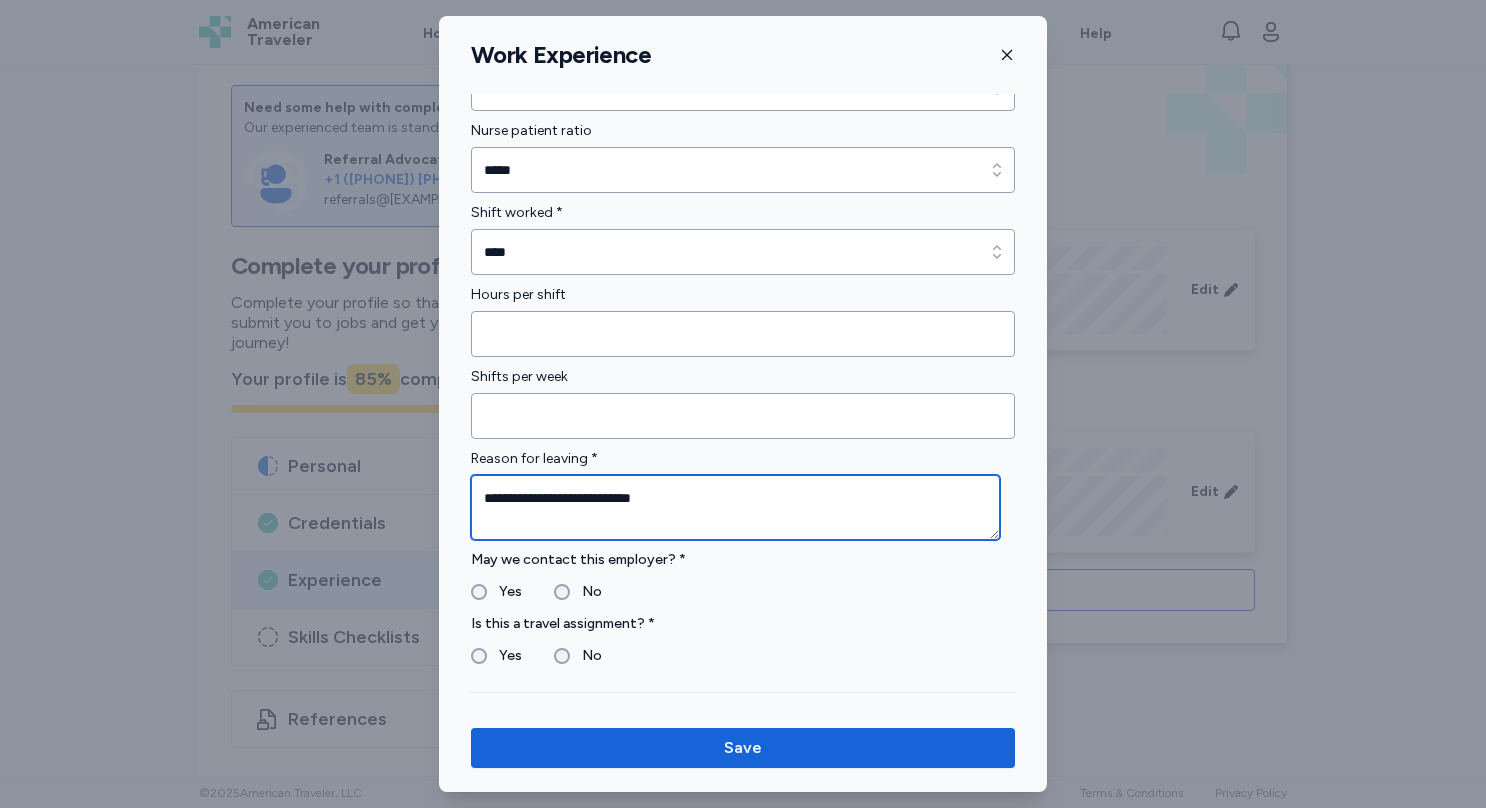 click on "**********" at bounding box center [735, 507] 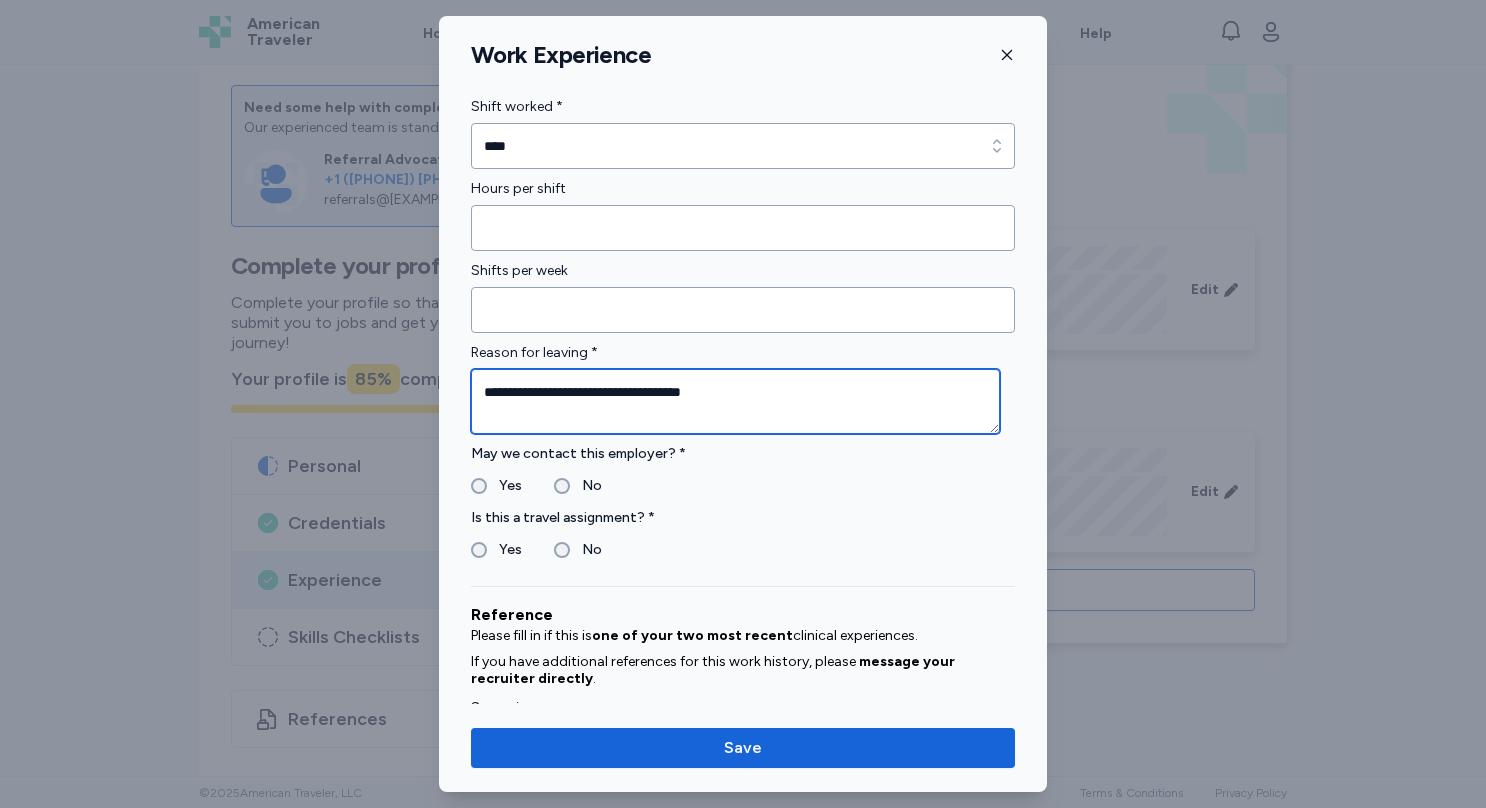 scroll, scrollTop: 1751, scrollLeft: 0, axis: vertical 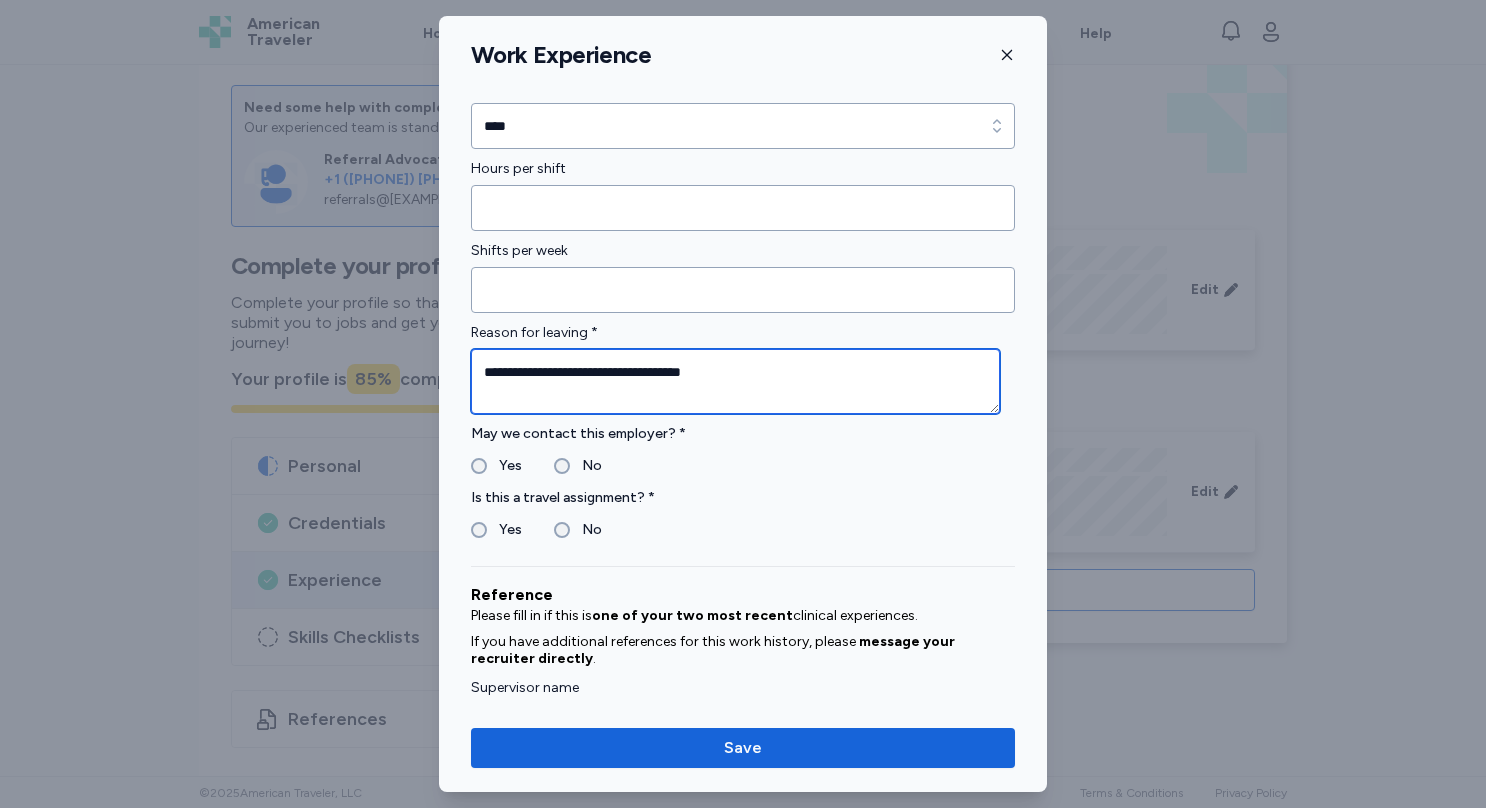 type on "**********" 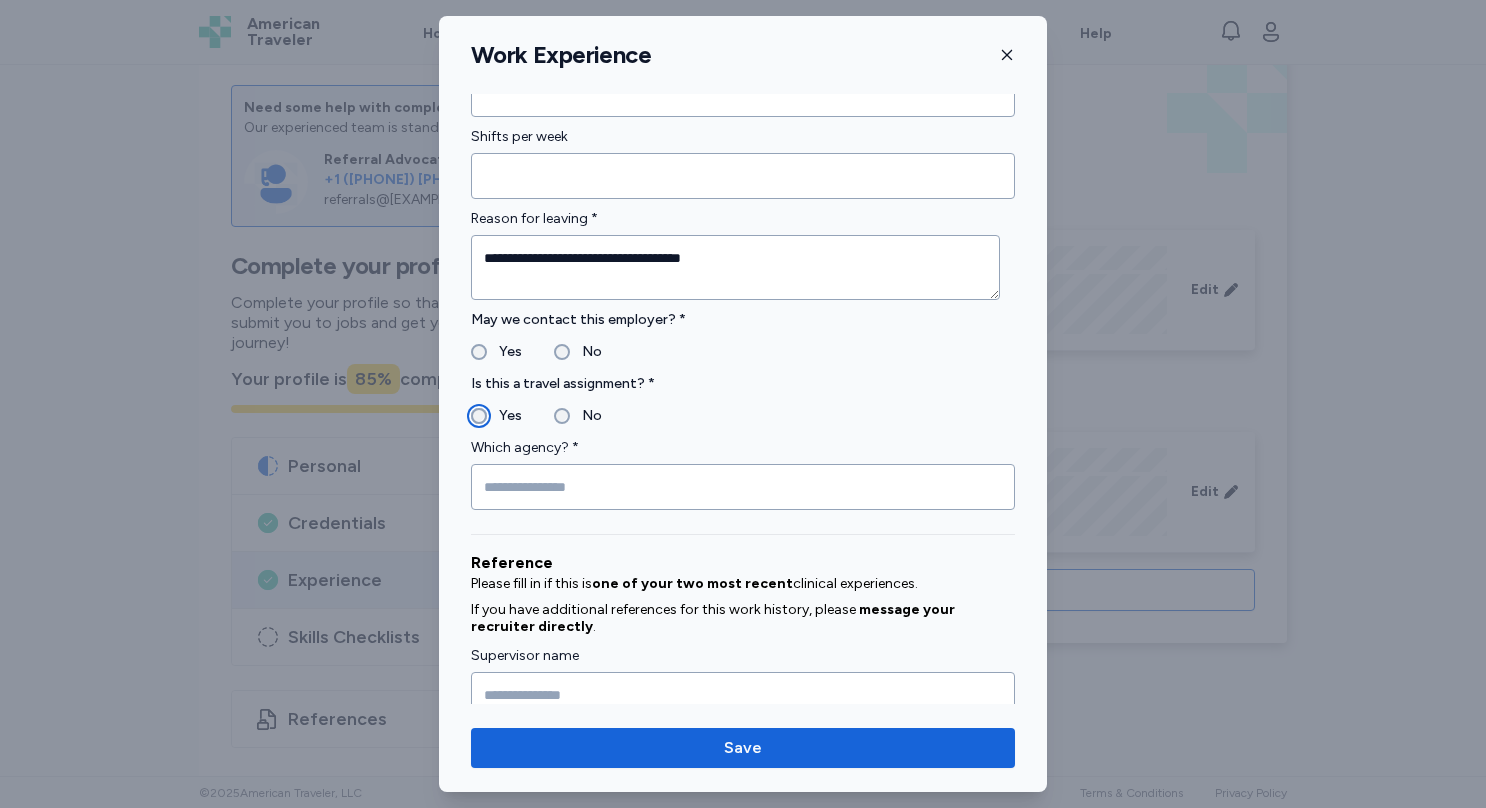 scroll, scrollTop: 1869, scrollLeft: 0, axis: vertical 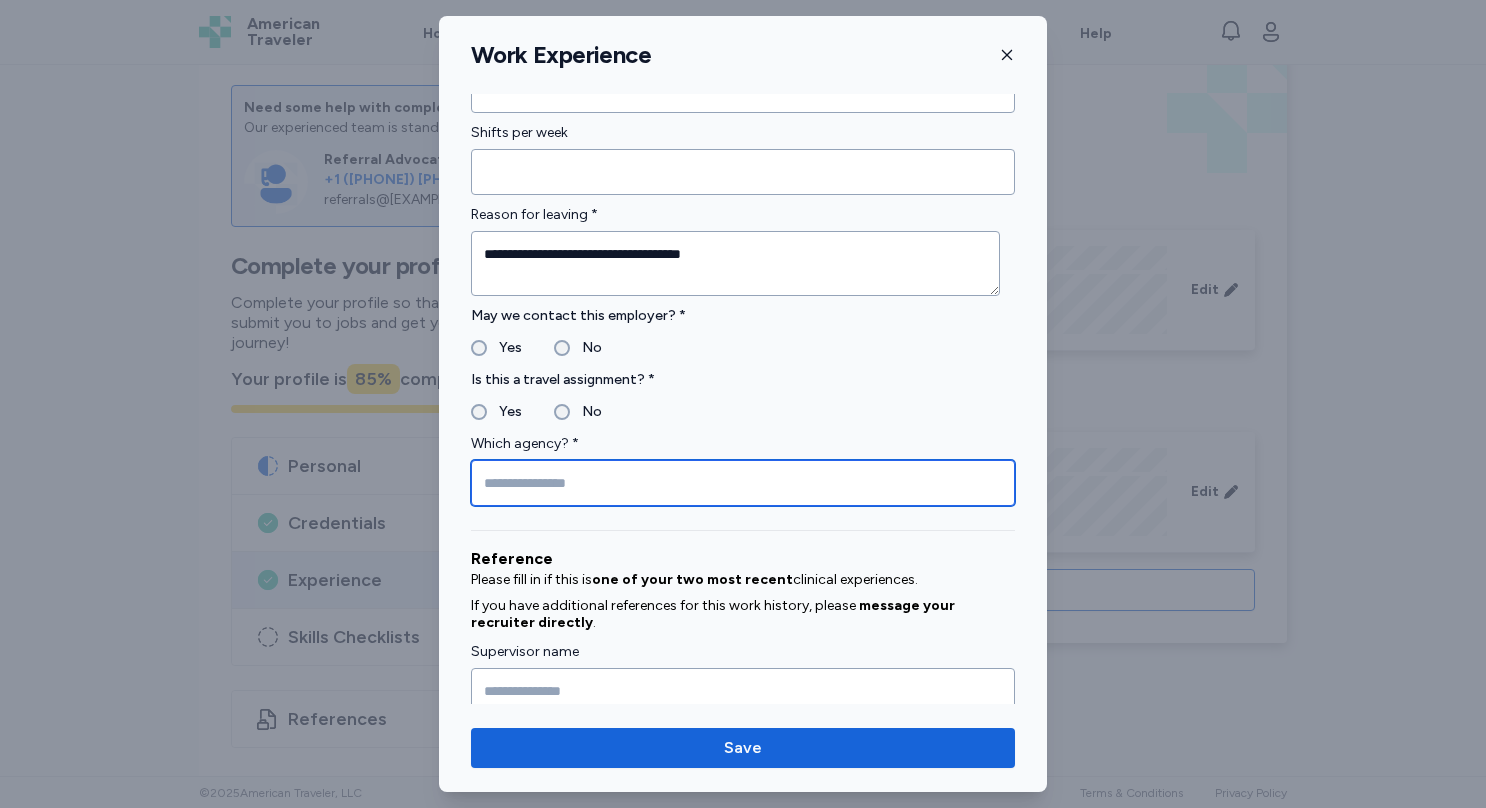 click at bounding box center (743, 483) 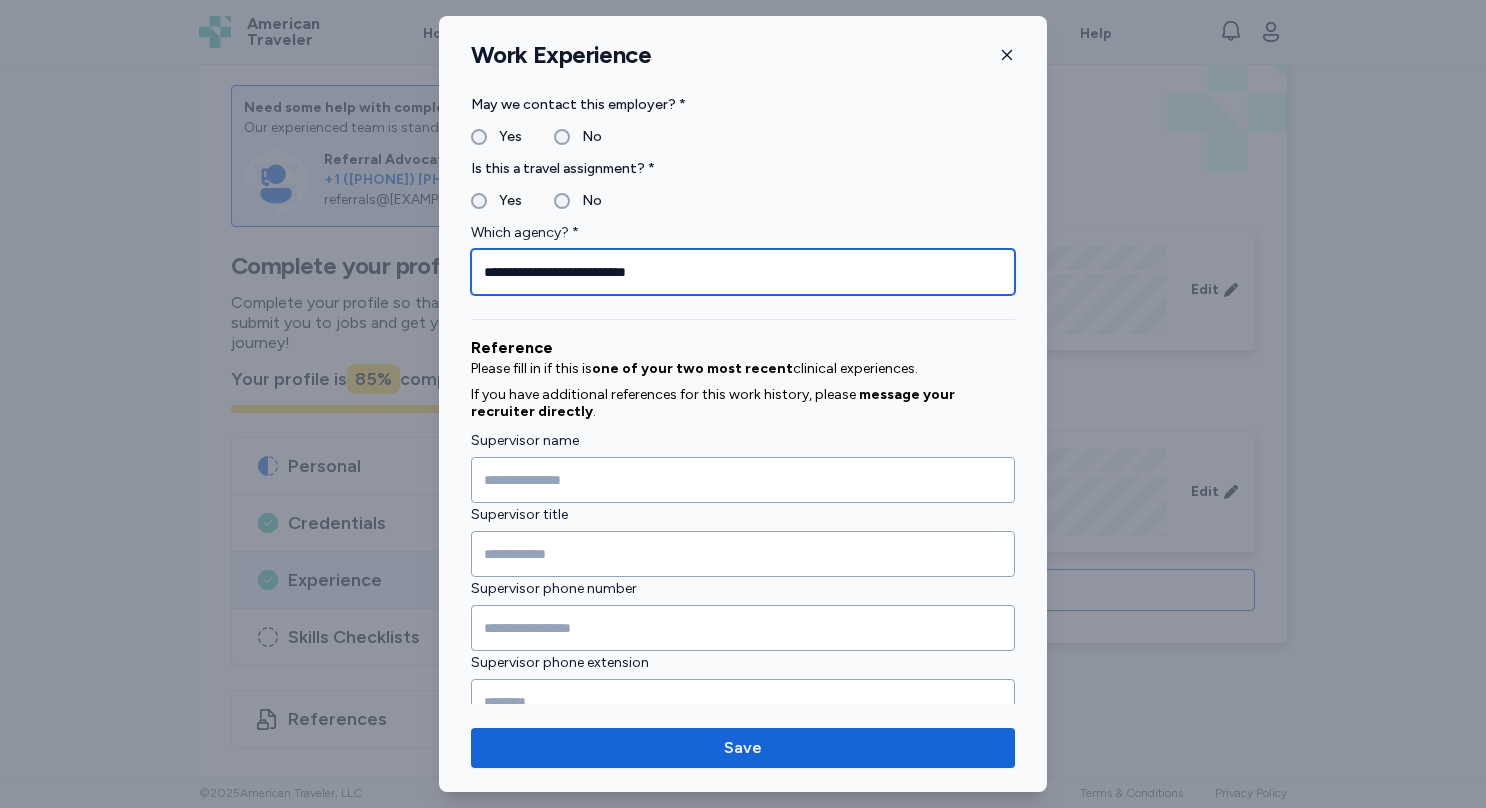 scroll, scrollTop: 2088, scrollLeft: 0, axis: vertical 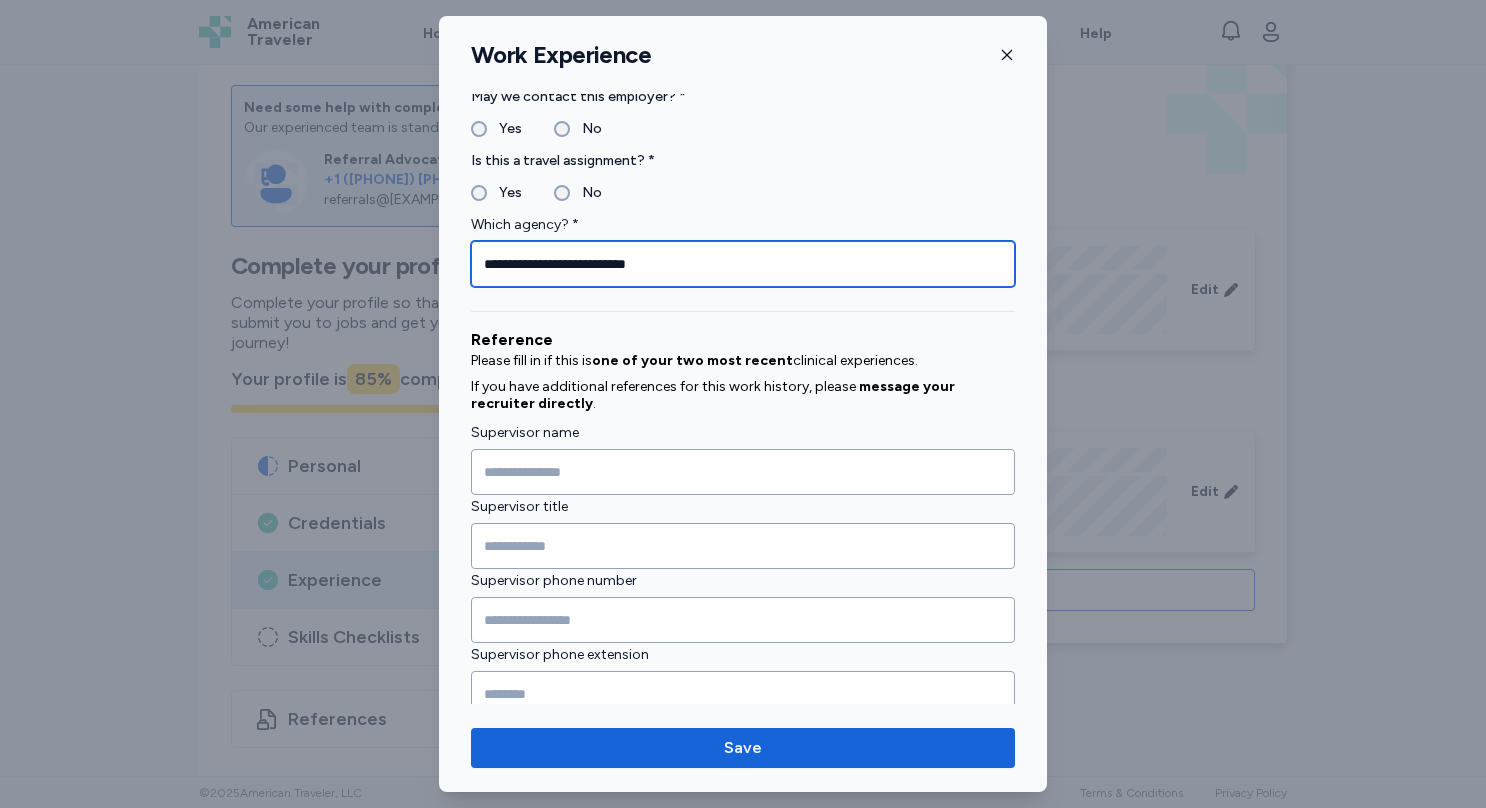 type on "**********" 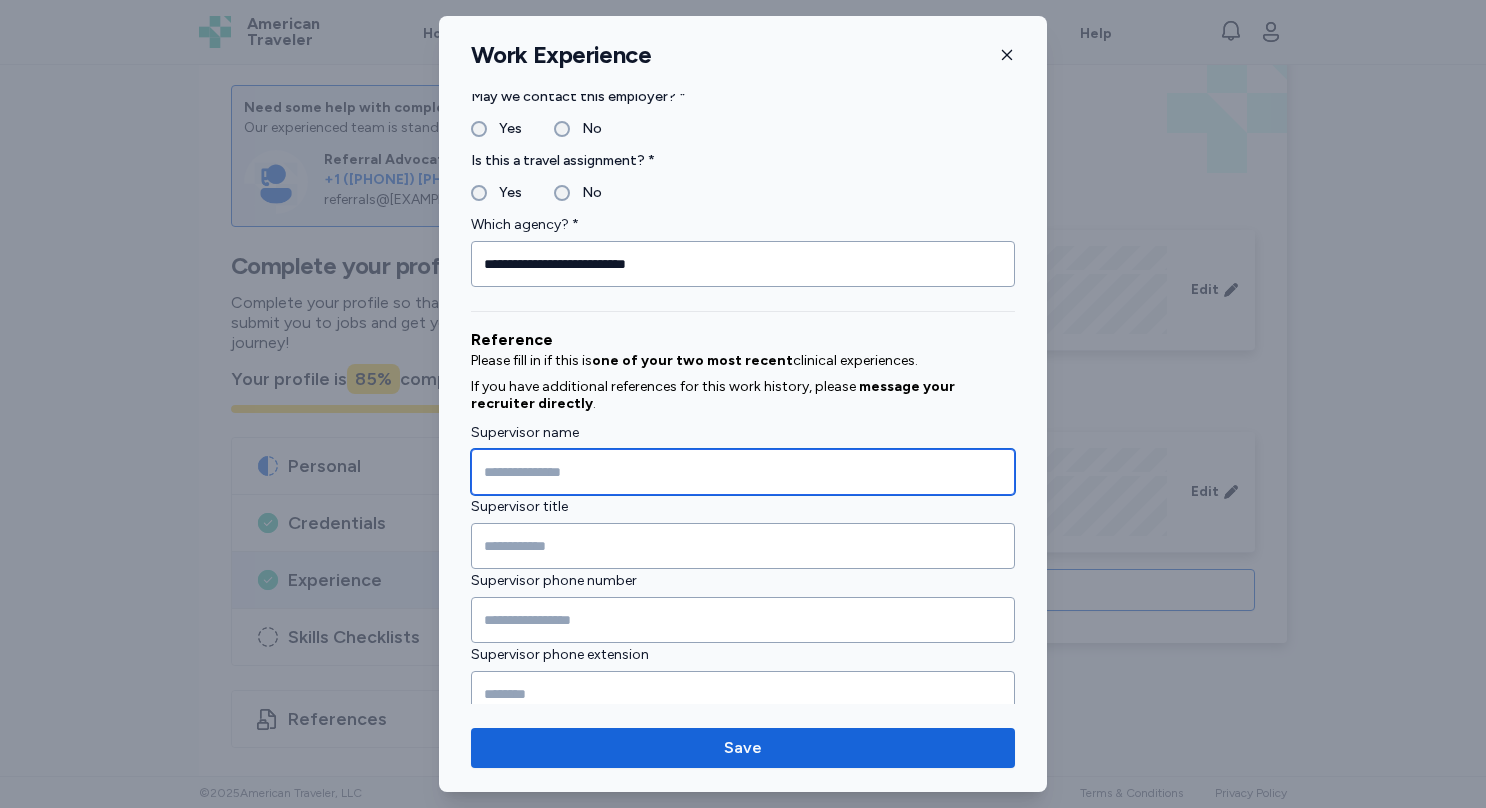 click at bounding box center [743, 472] 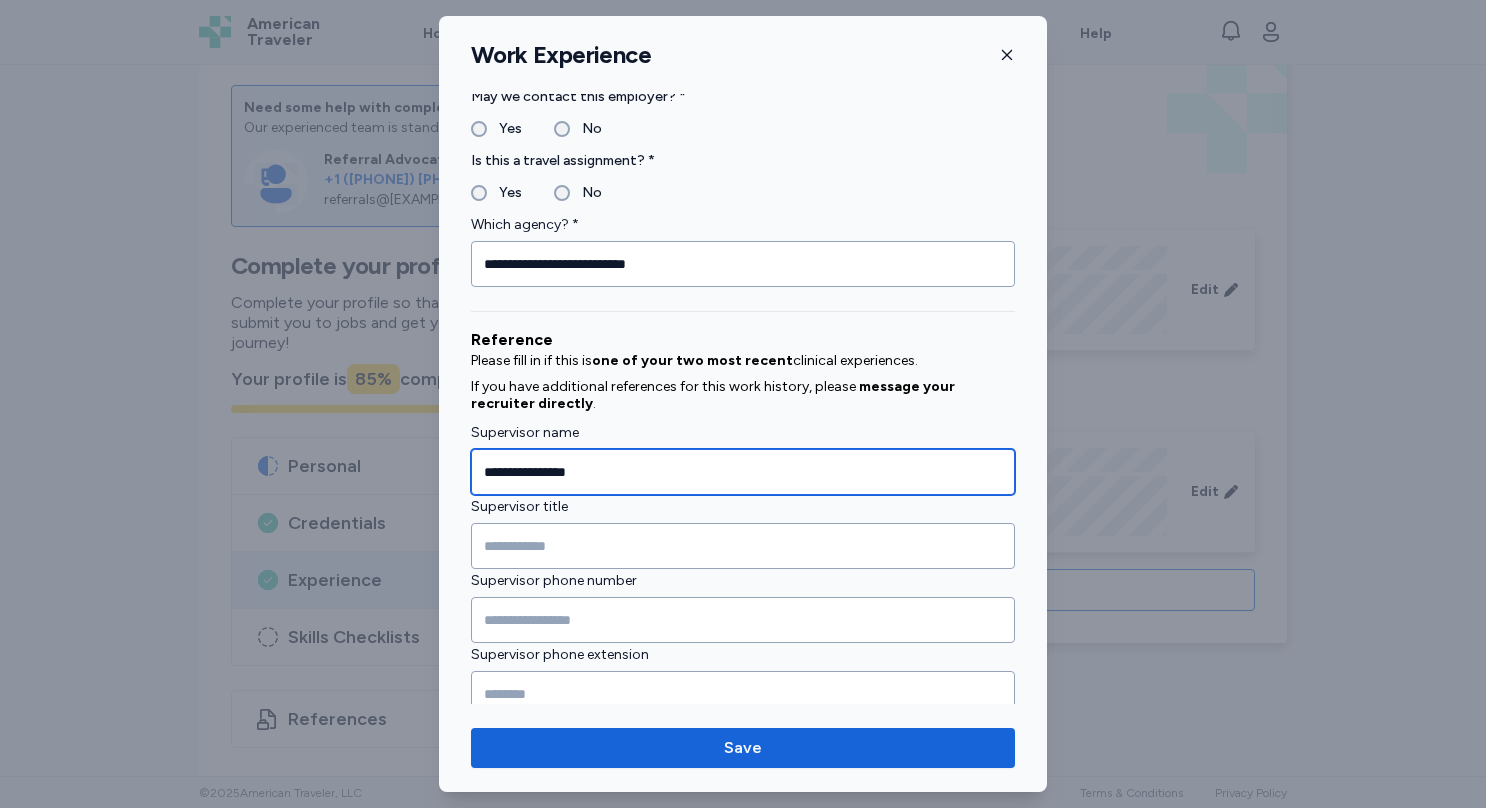 type on "**********" 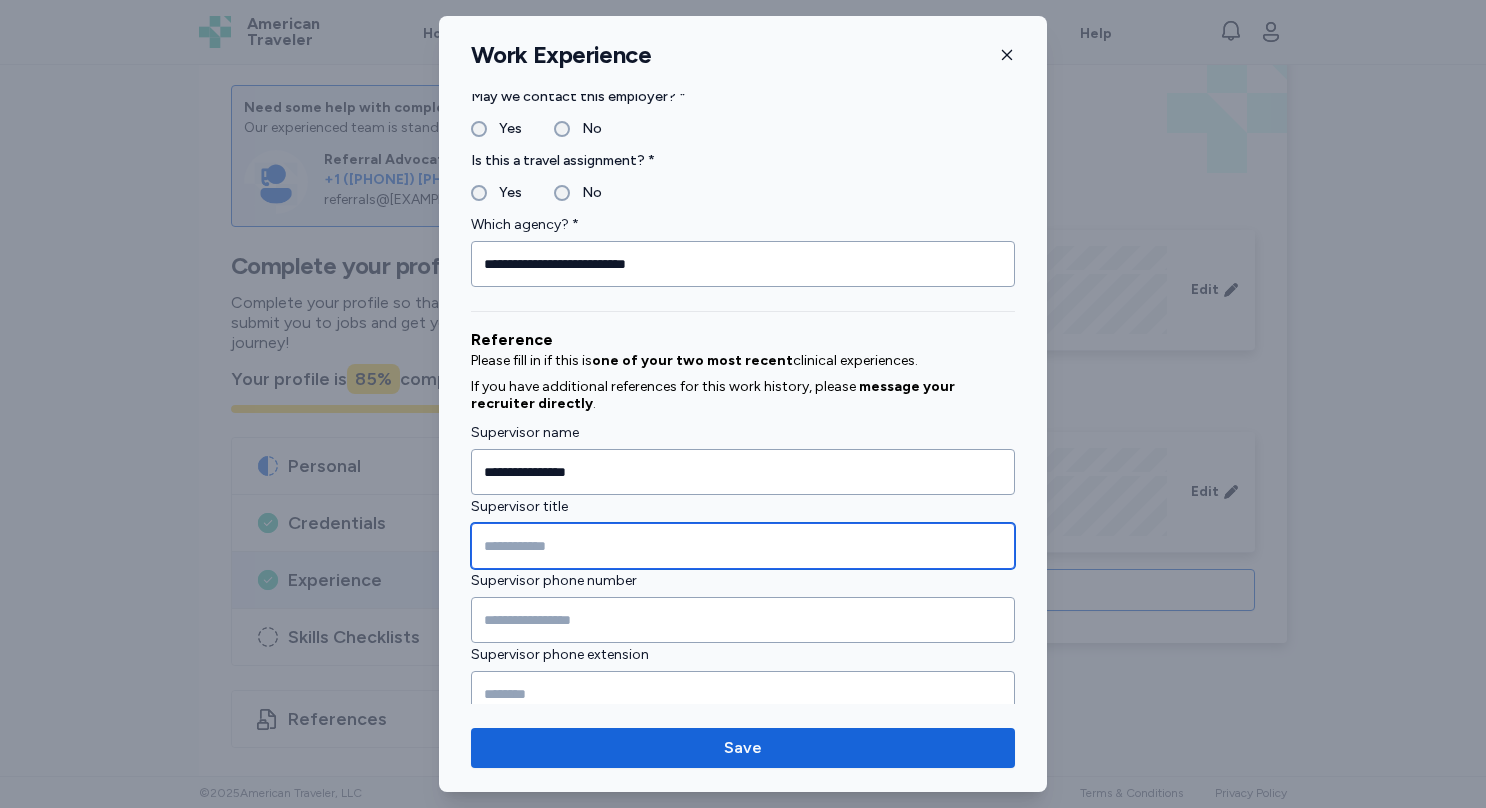 click at bounding box center (743, 546) 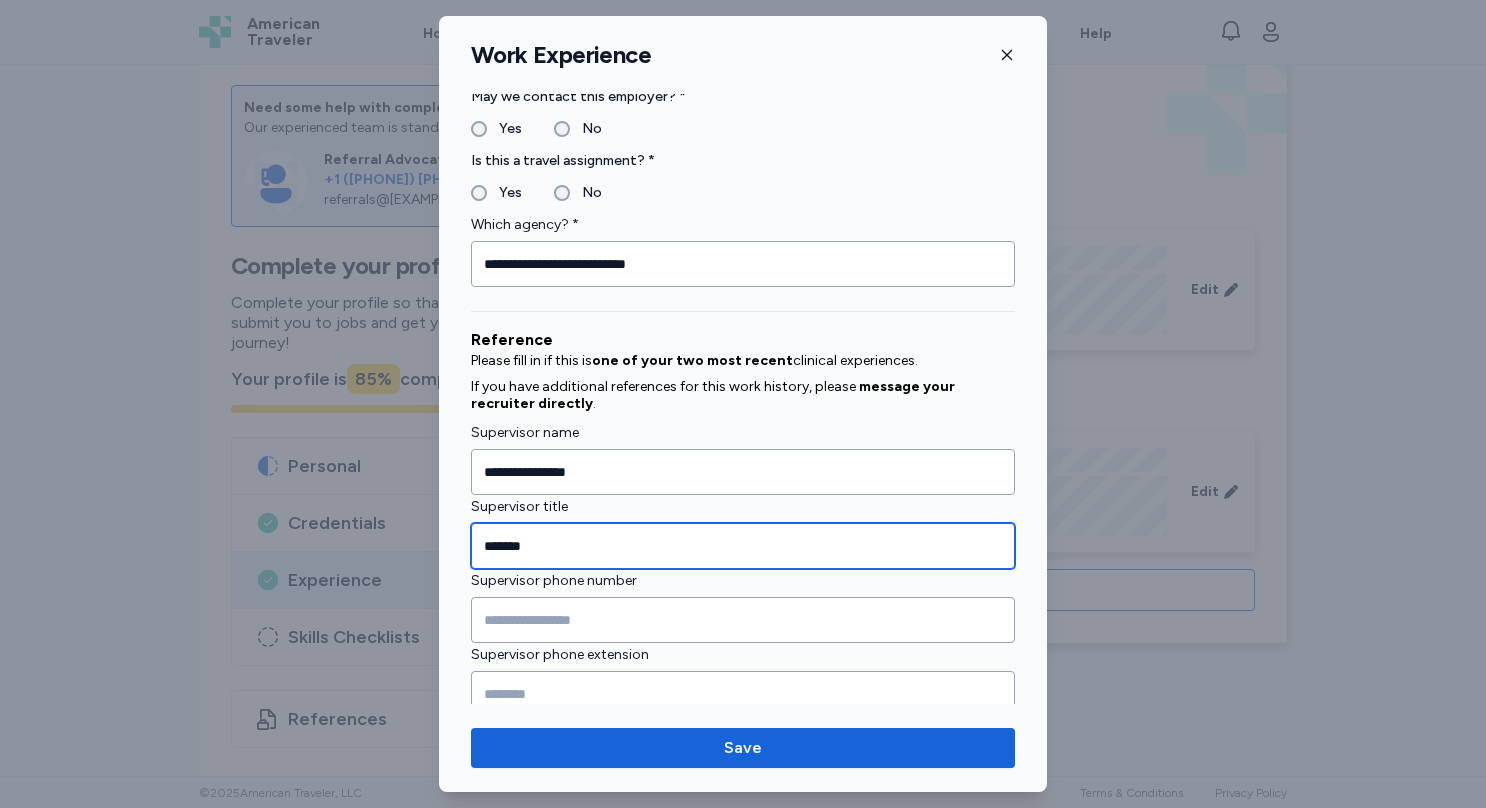 scroll, scrollTop: 2200, scrollLeft: 0, axis: vertical 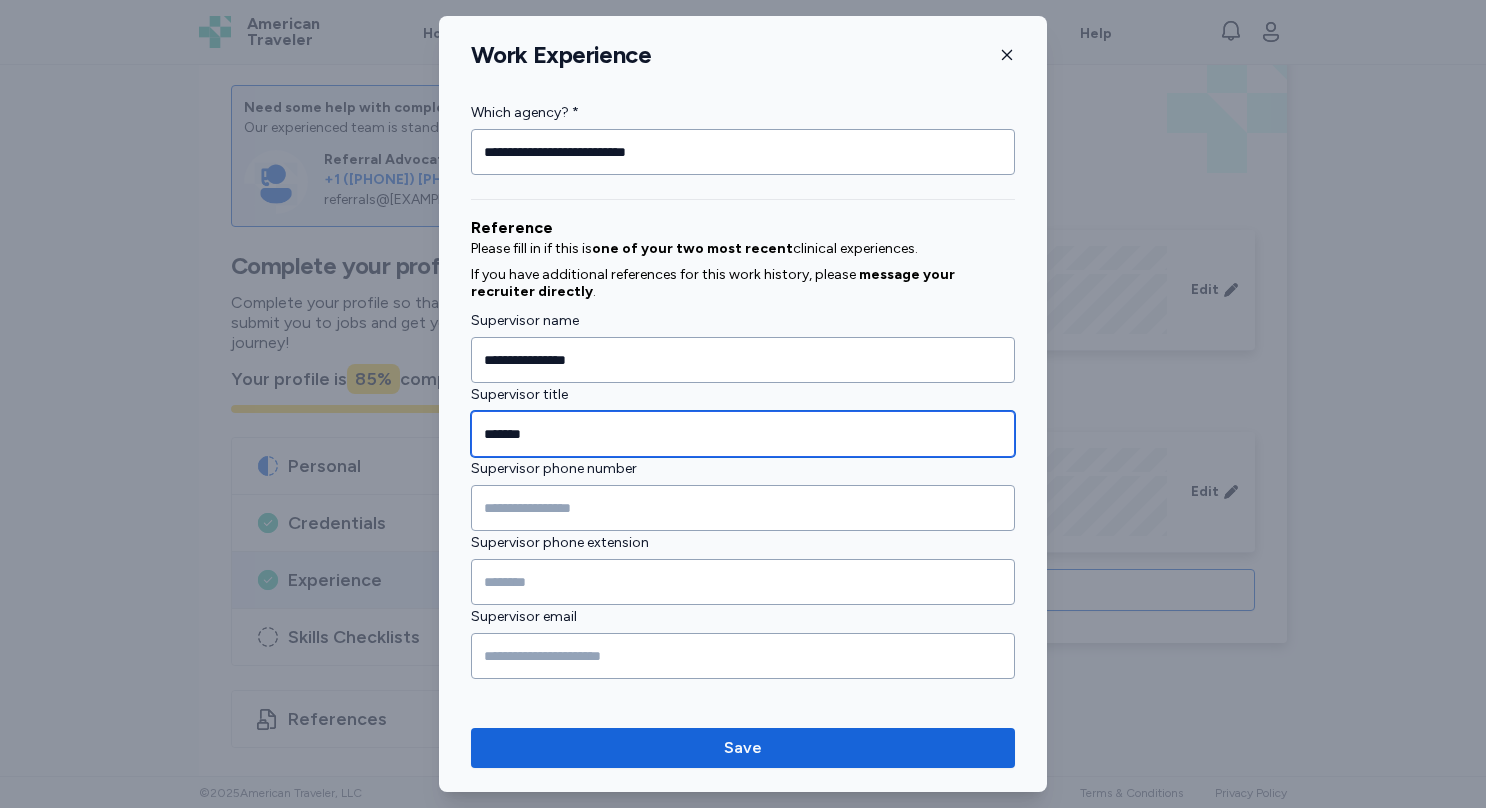 type on "*******" 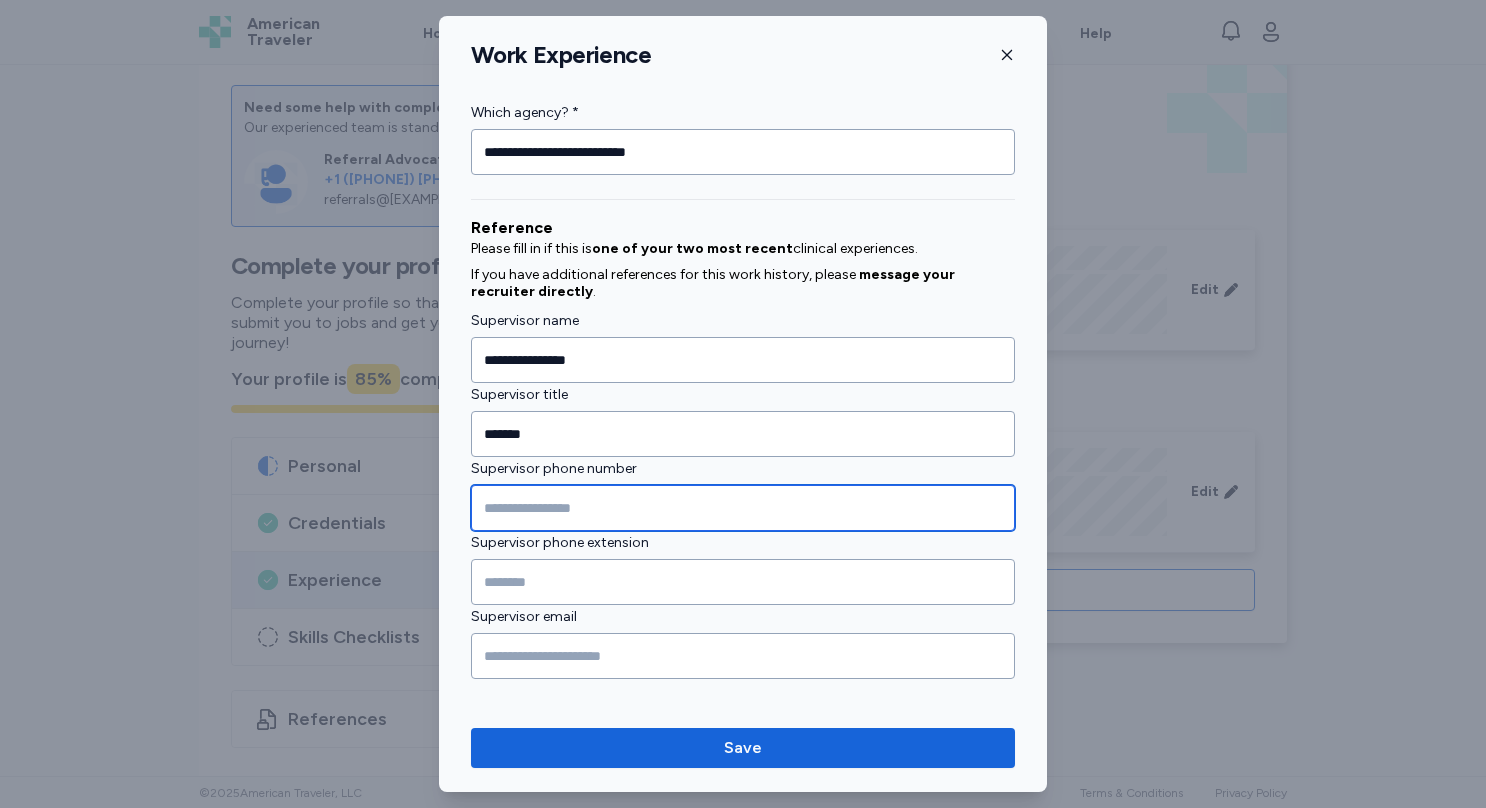click at bounding box center [743, 508] 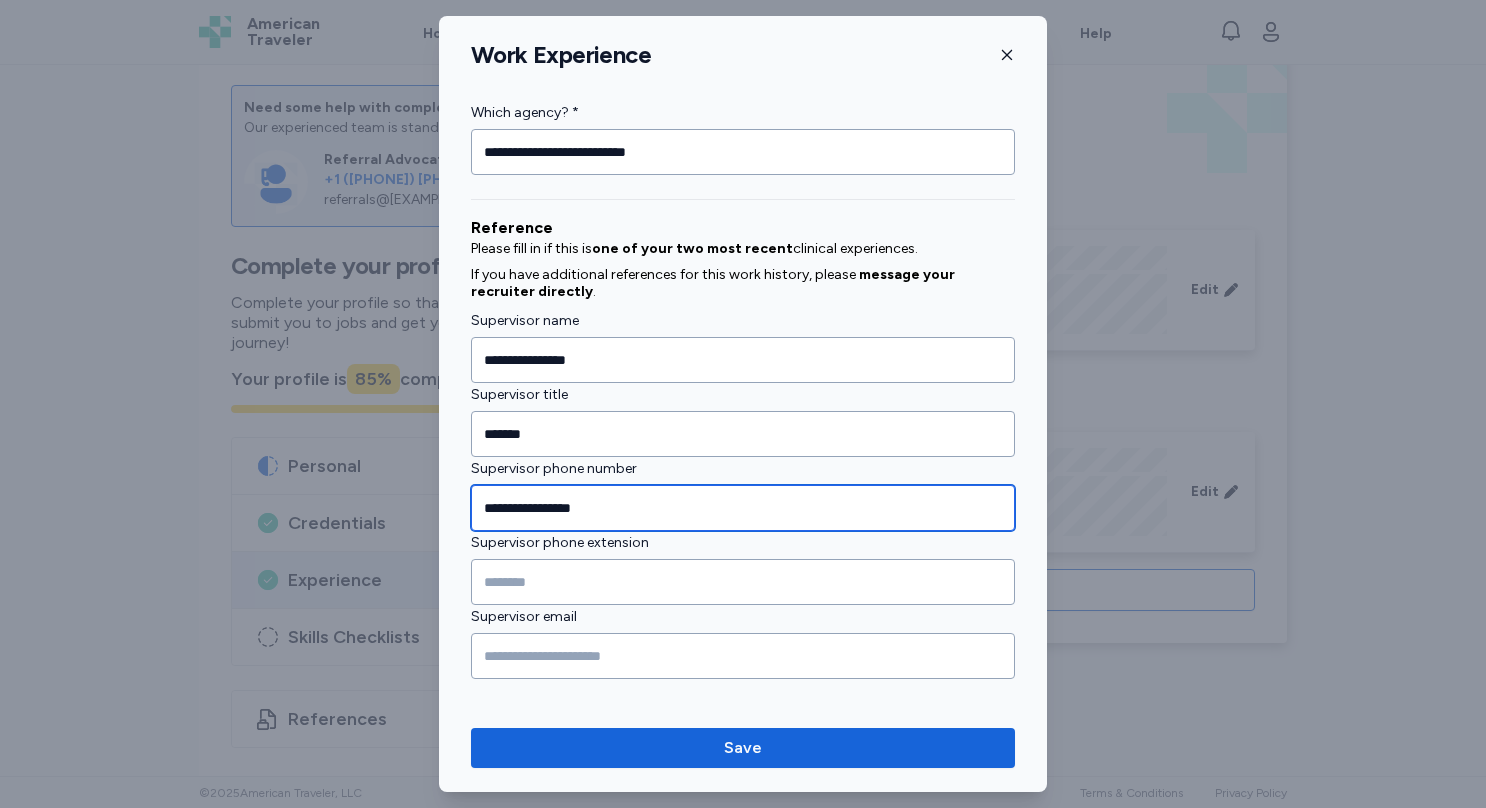 type on "**********" 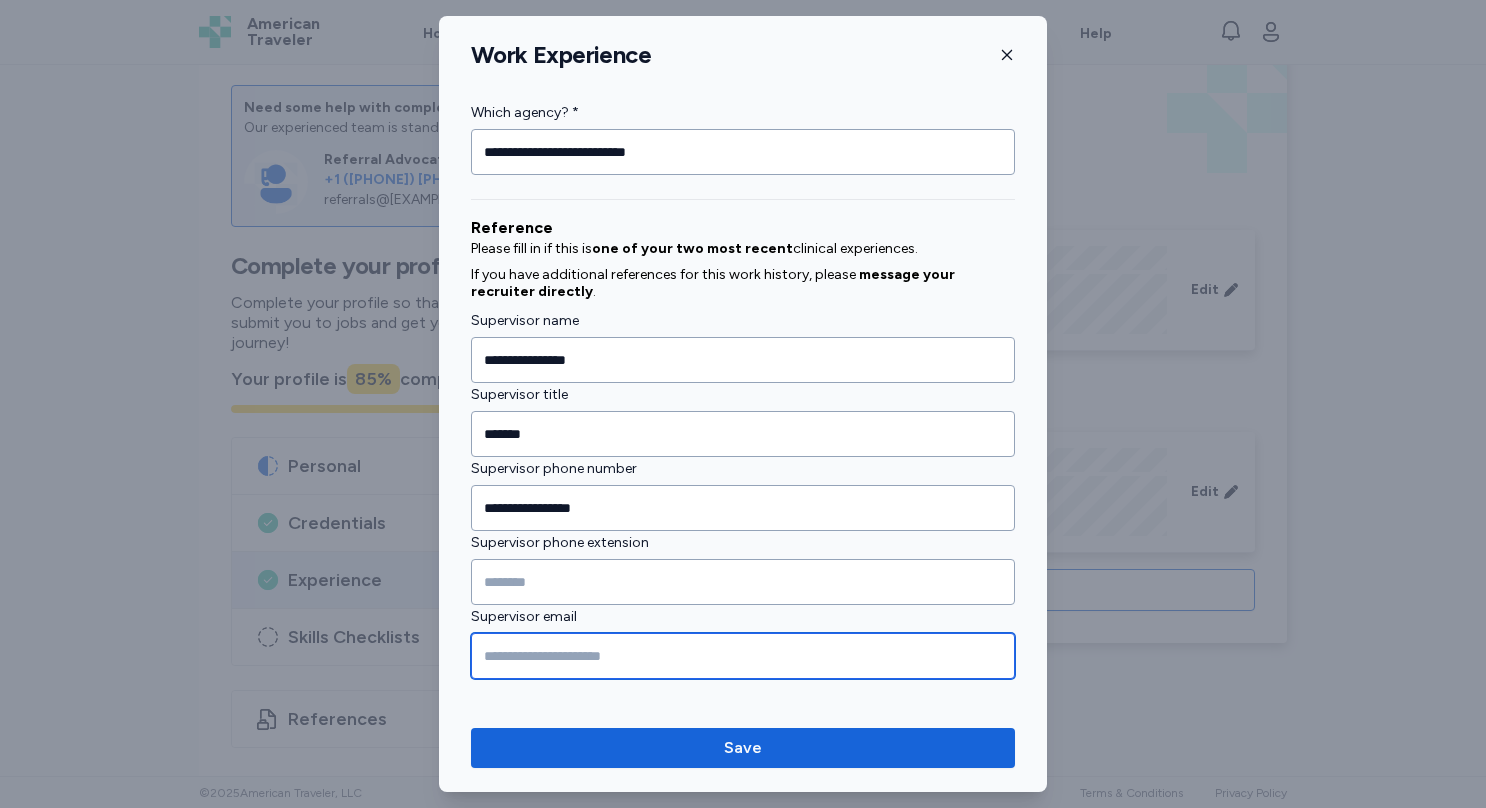 click at bounding box center [743, 656] 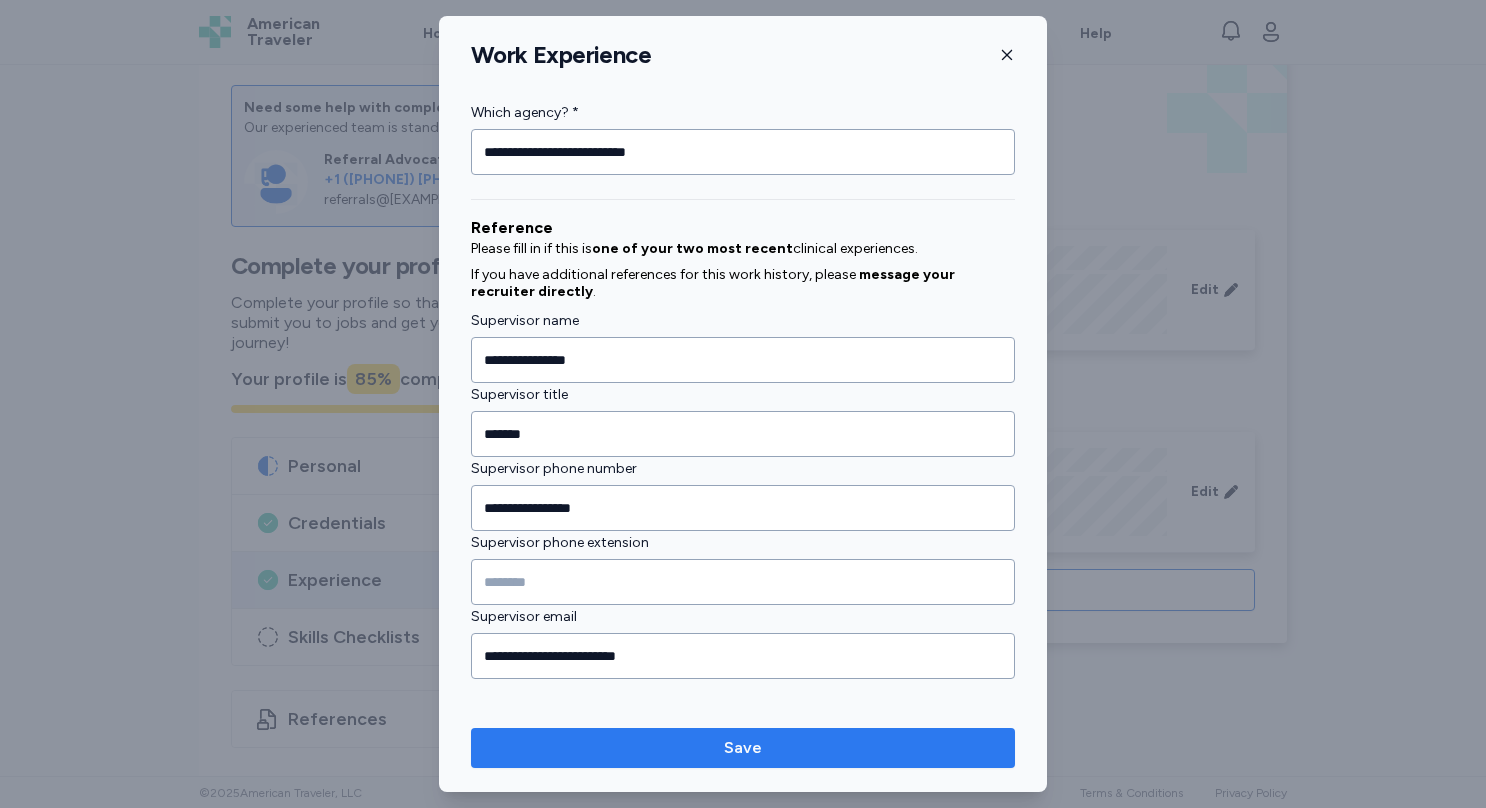 click on "Save" at bounding box center [743, 748] 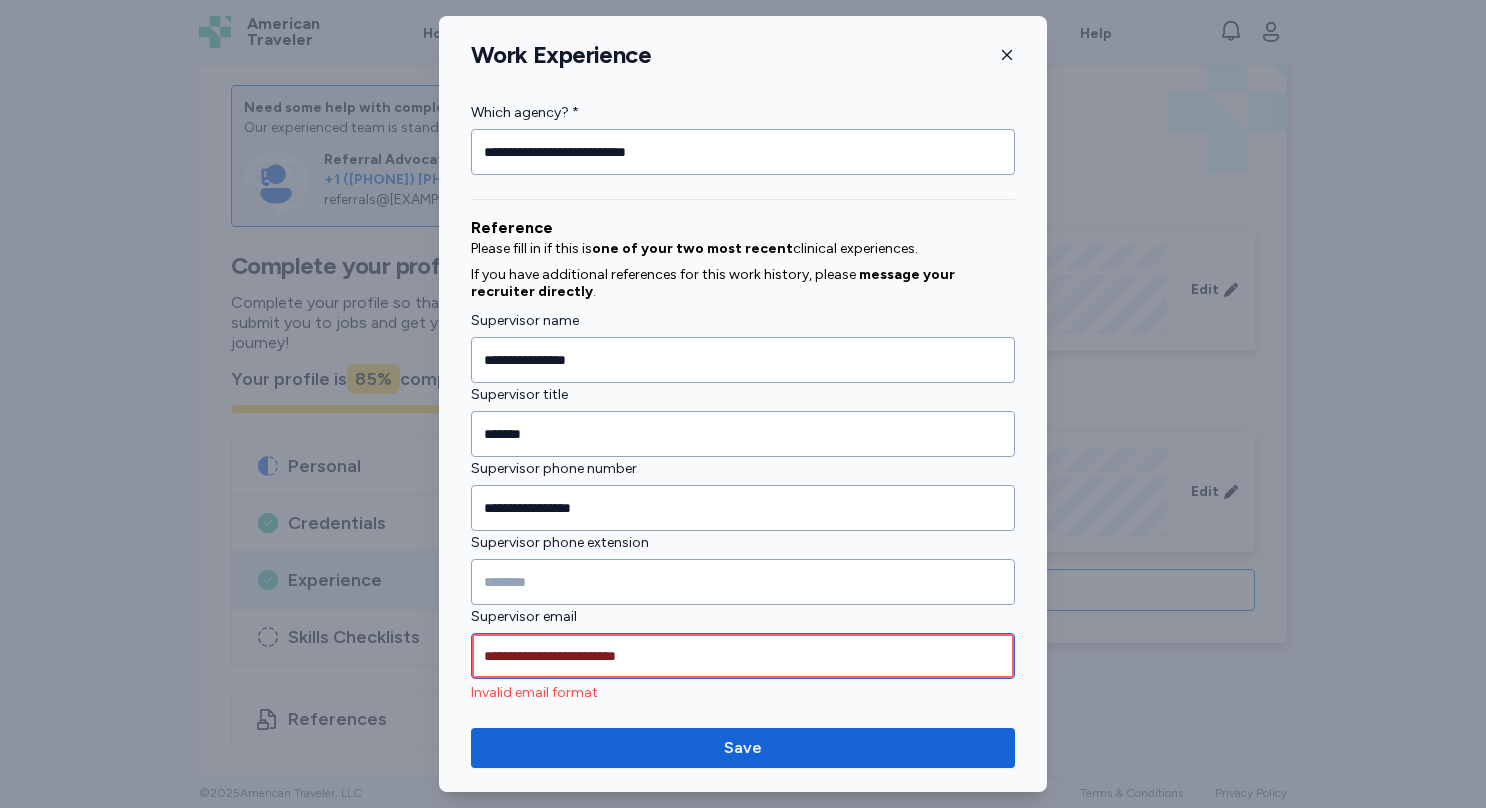 click on "**********" at bounding box center [743, 656] 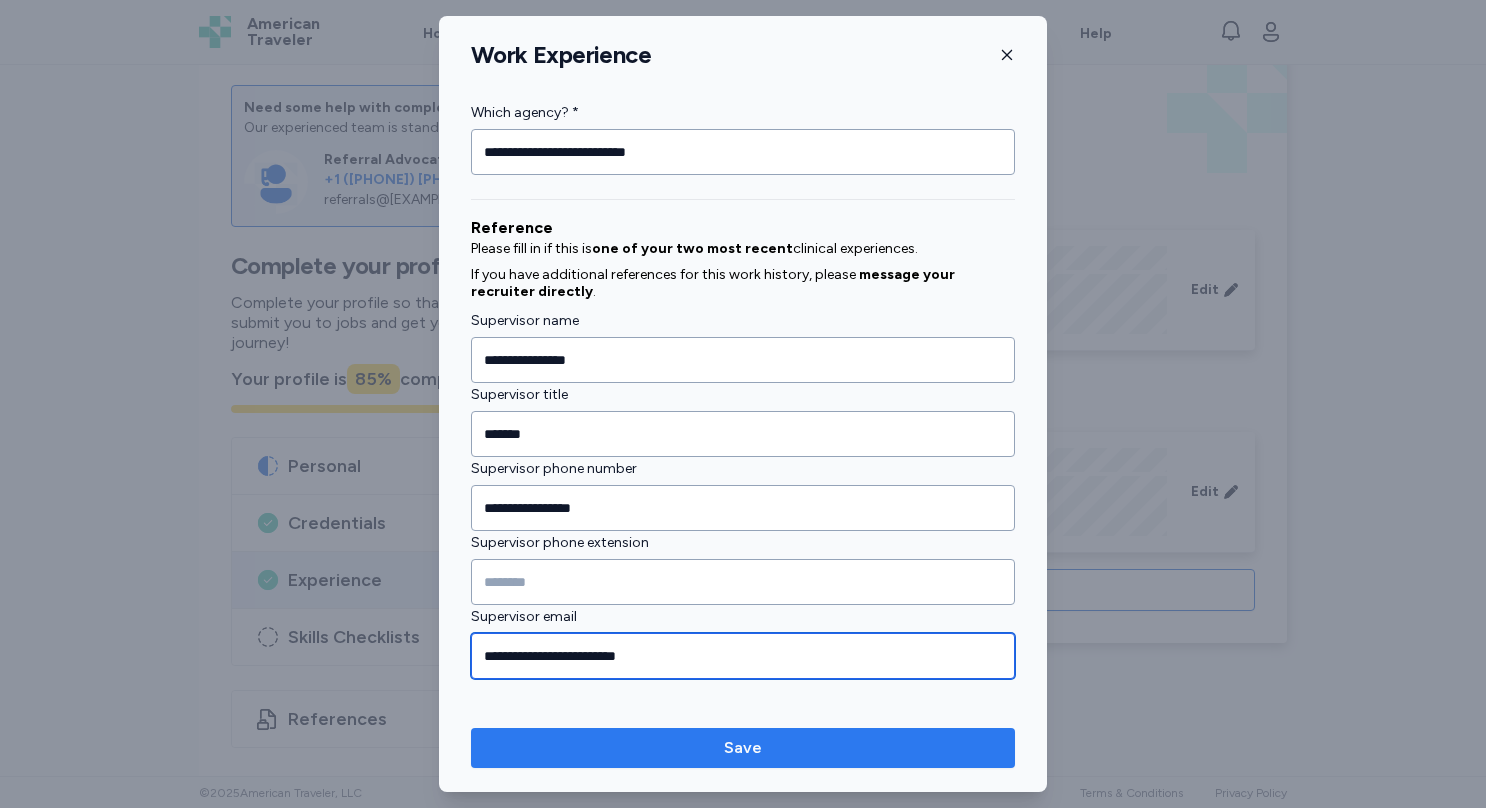 type on "**********" 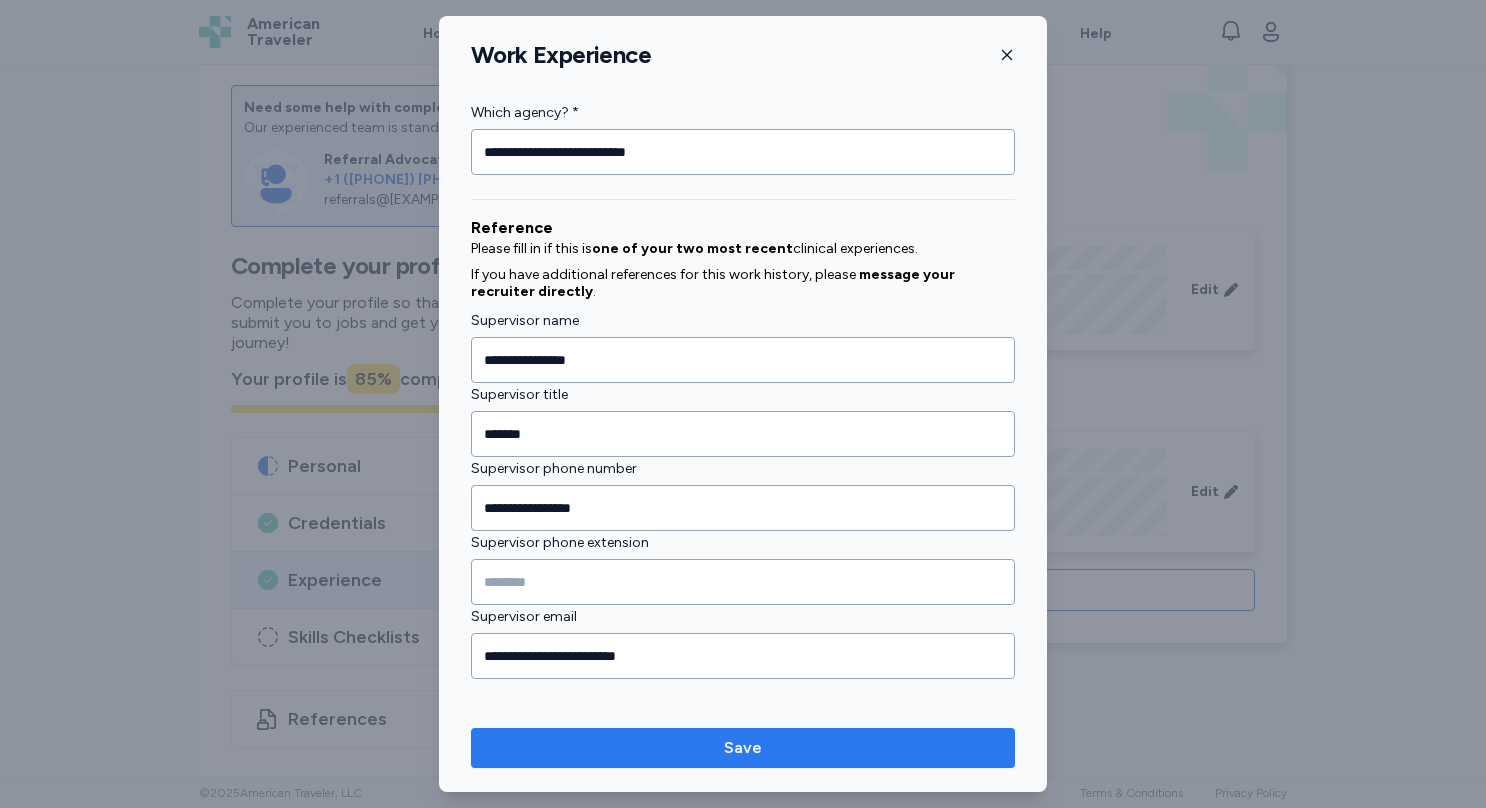 click on "Save" at bounding box center (743, 748) 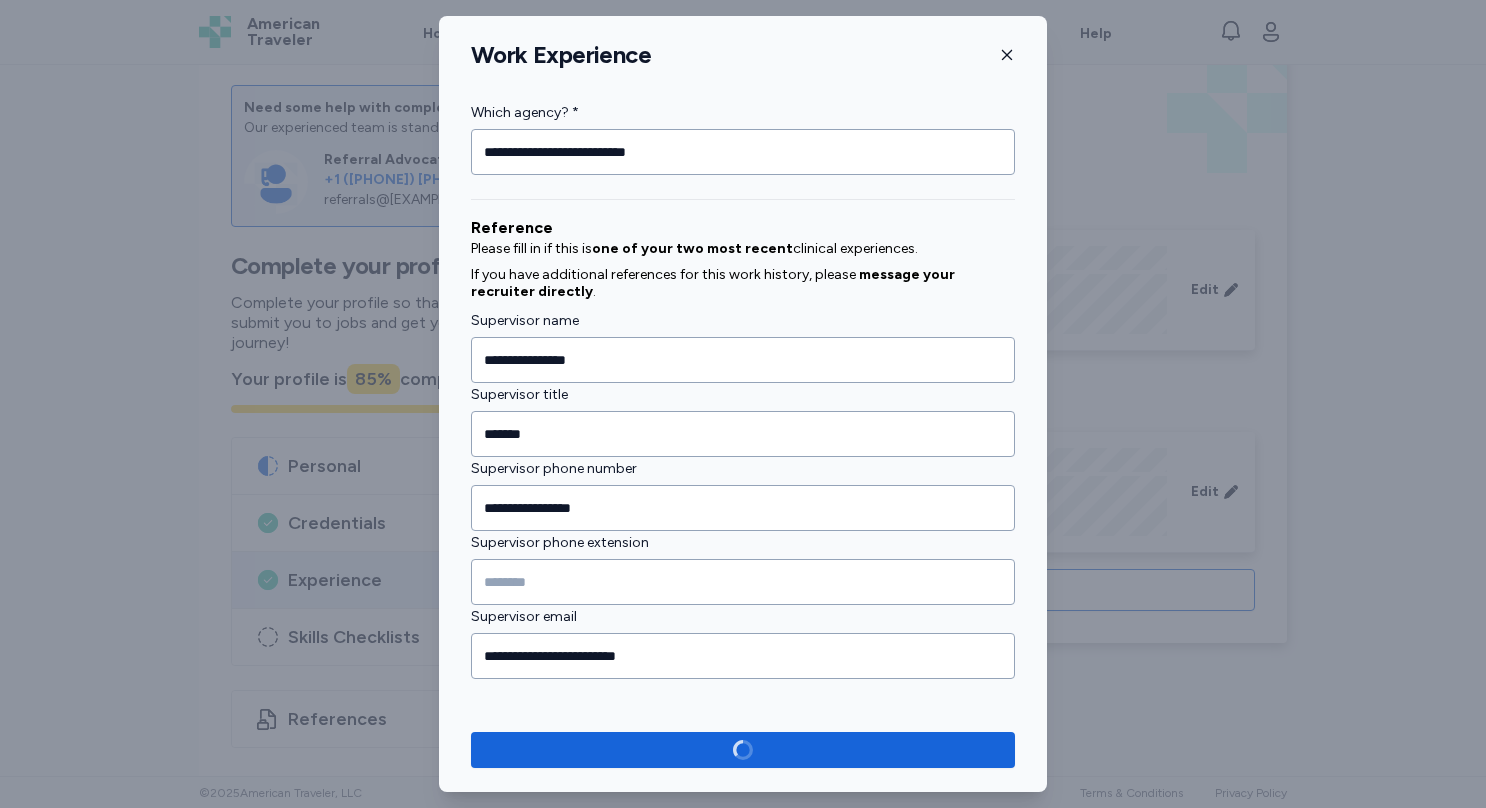 scroll, scrollTop: 2196, scrollLeft: 0, axis: vertical 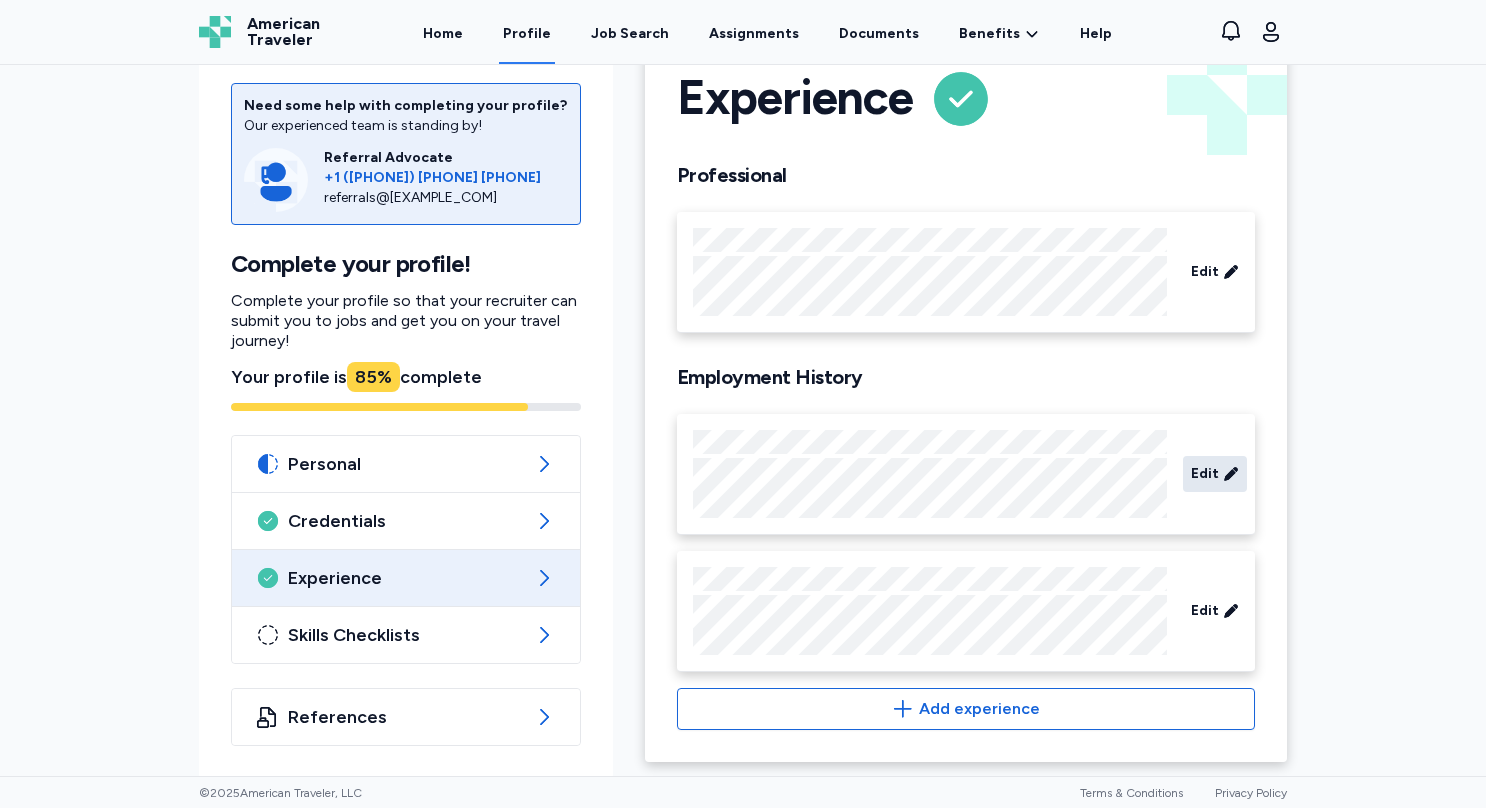 click on "Edit" at bounding box center [1205, 474] 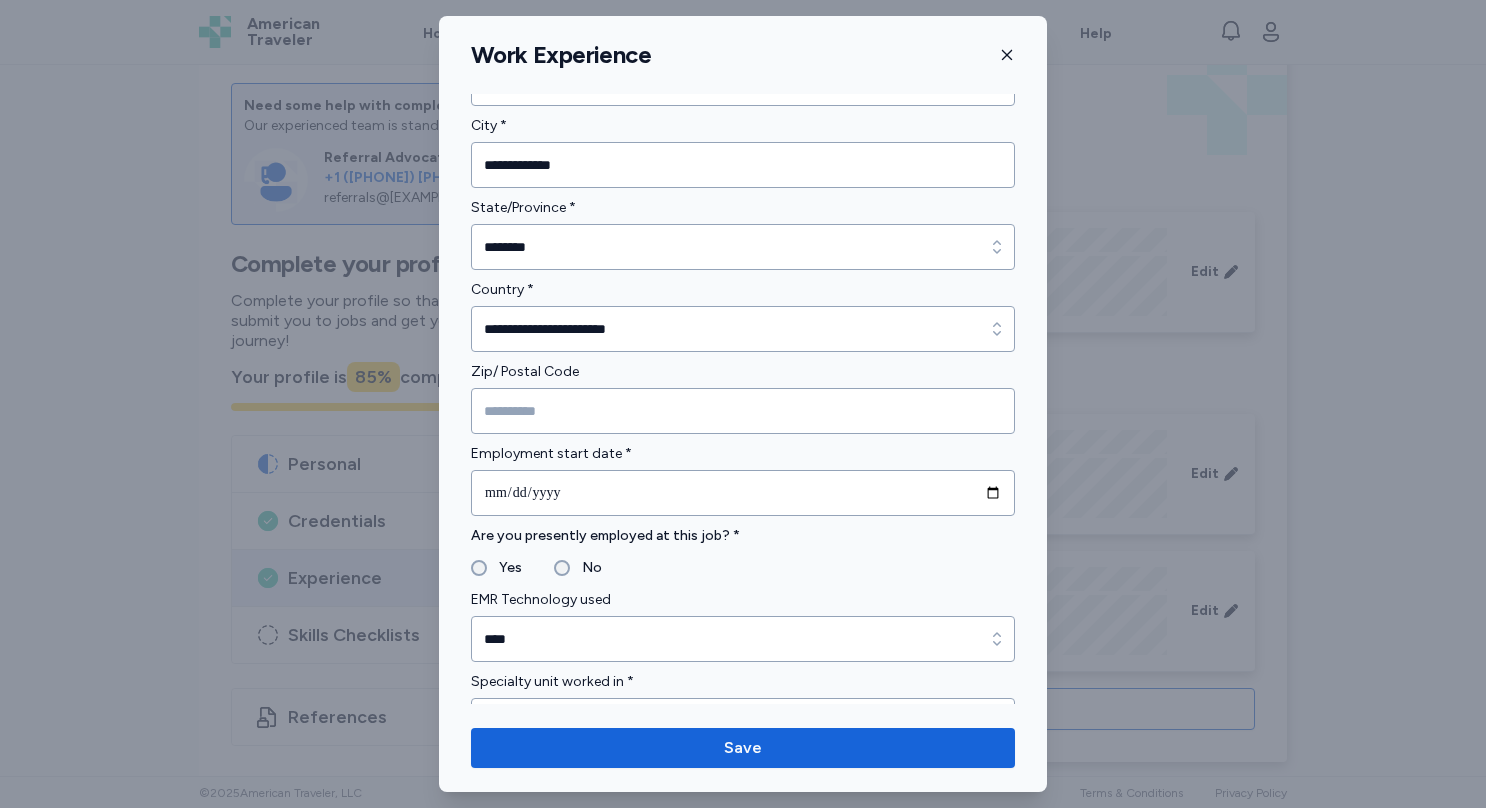 scroll, scrollTop: 616, scrollLeft: 0, axis: vertical 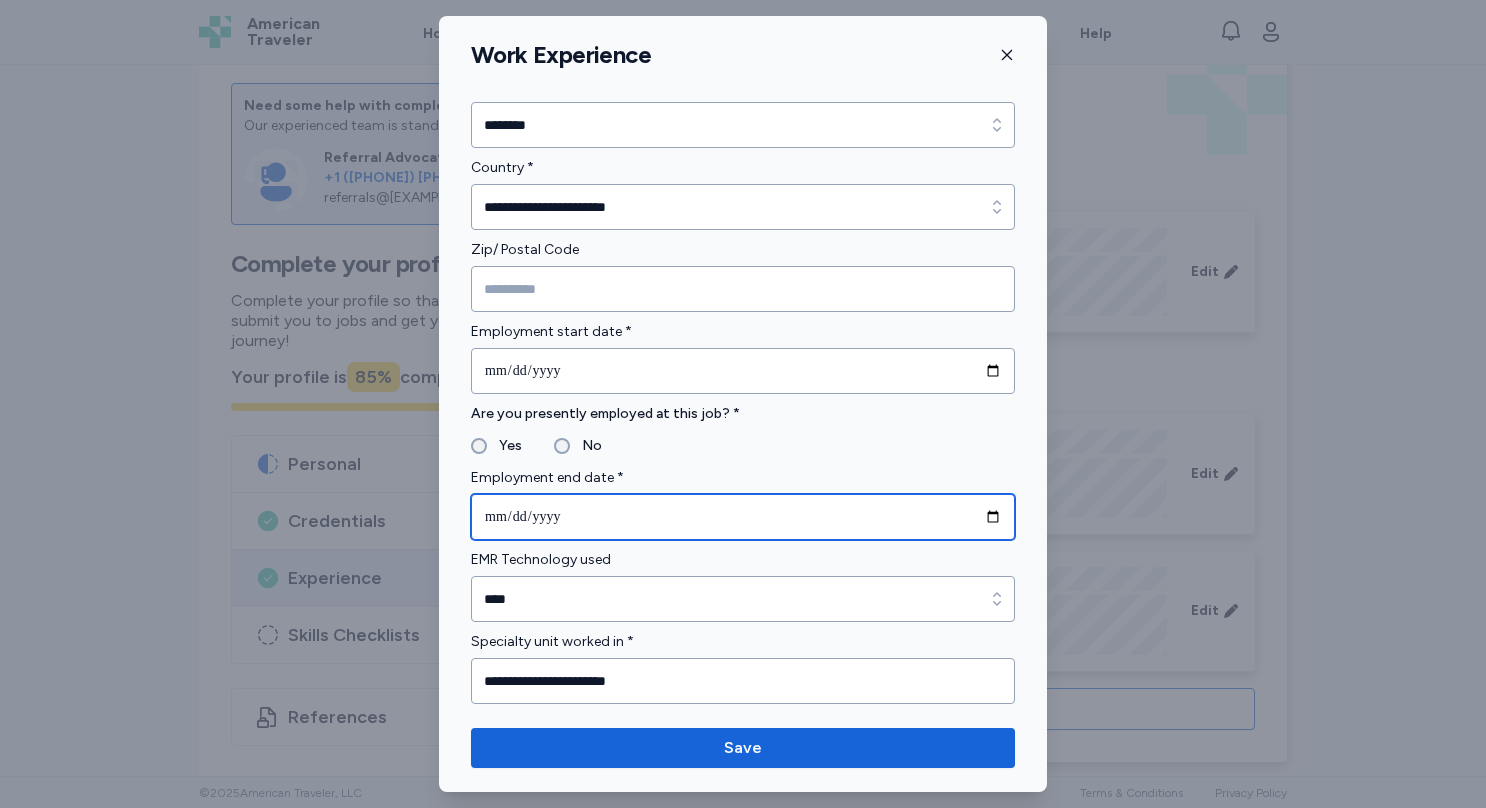 click at bounding box center [743, 517] 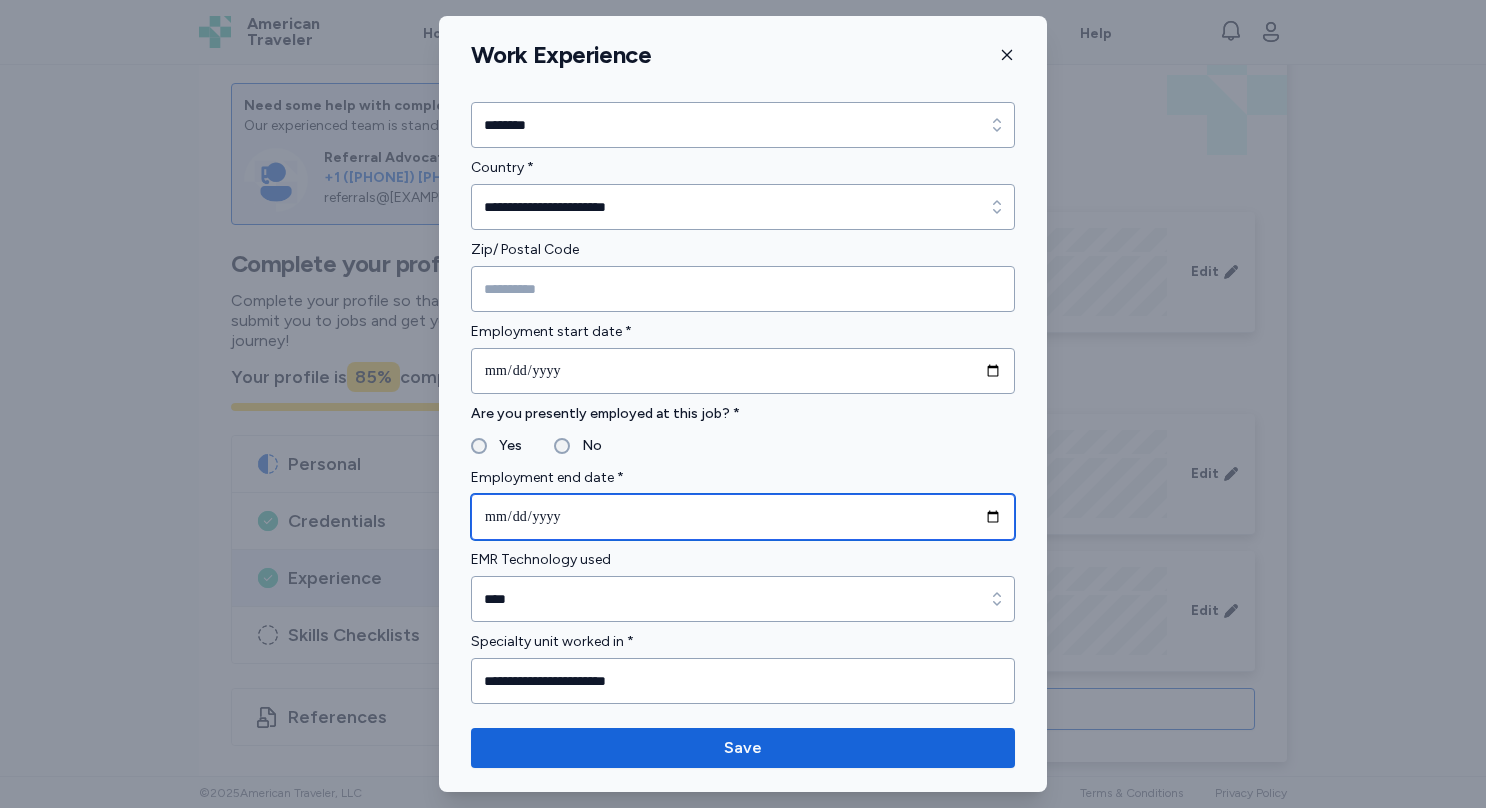 type on "**********" 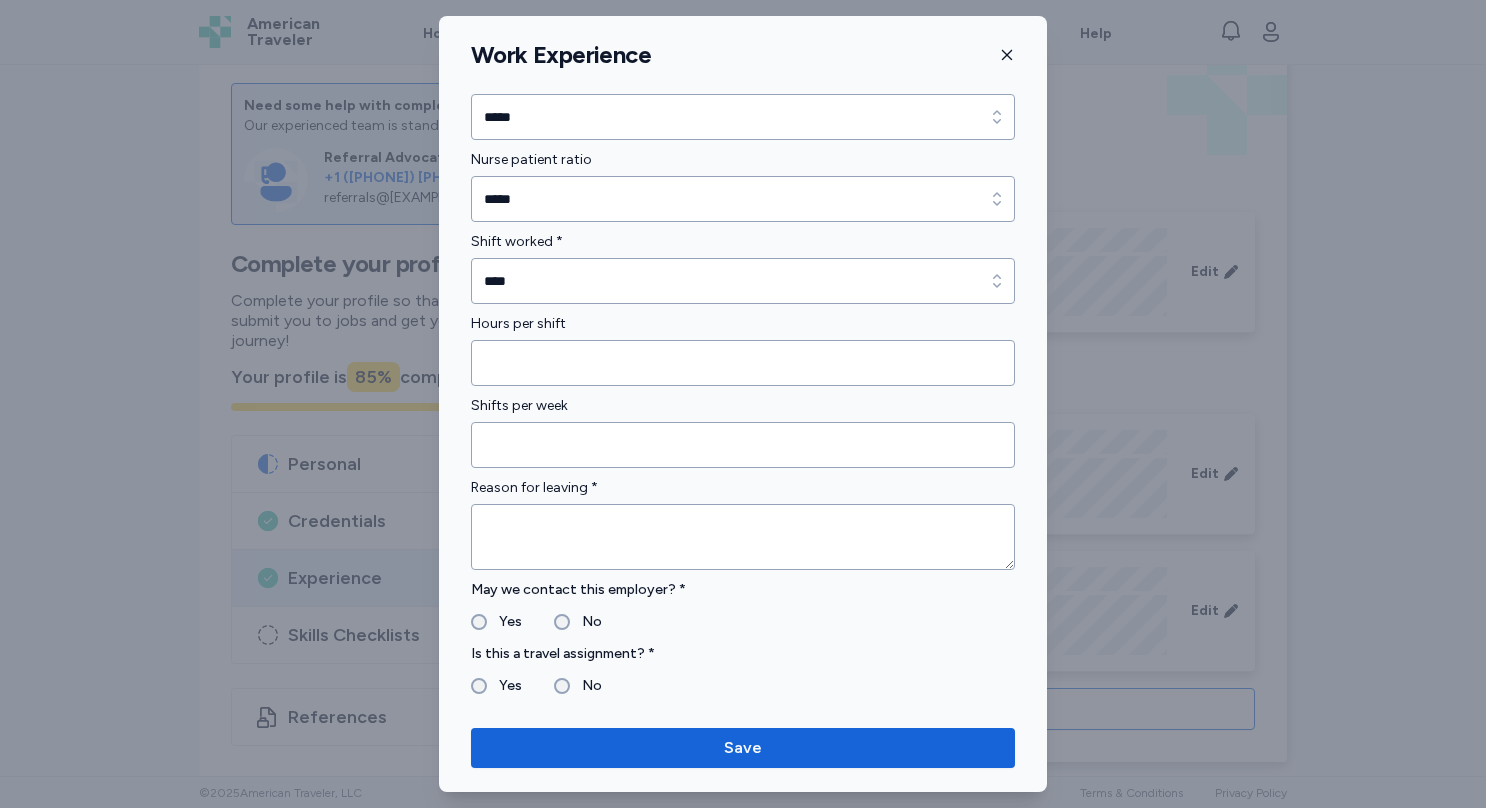 scroll, scrollTop: 1433, scrollLeft: 0, axis: vertical 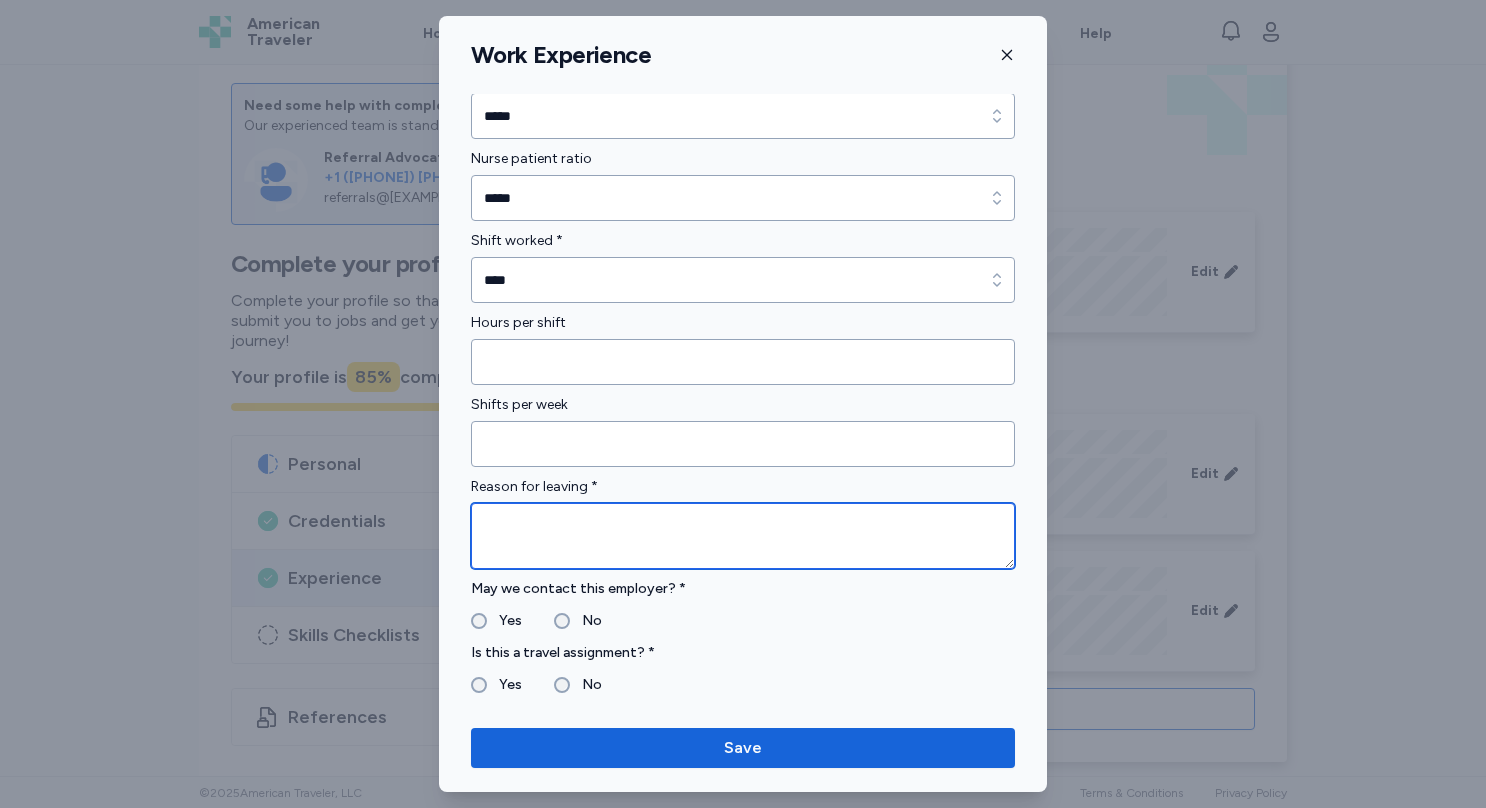 click at bounding box center (743, 536) 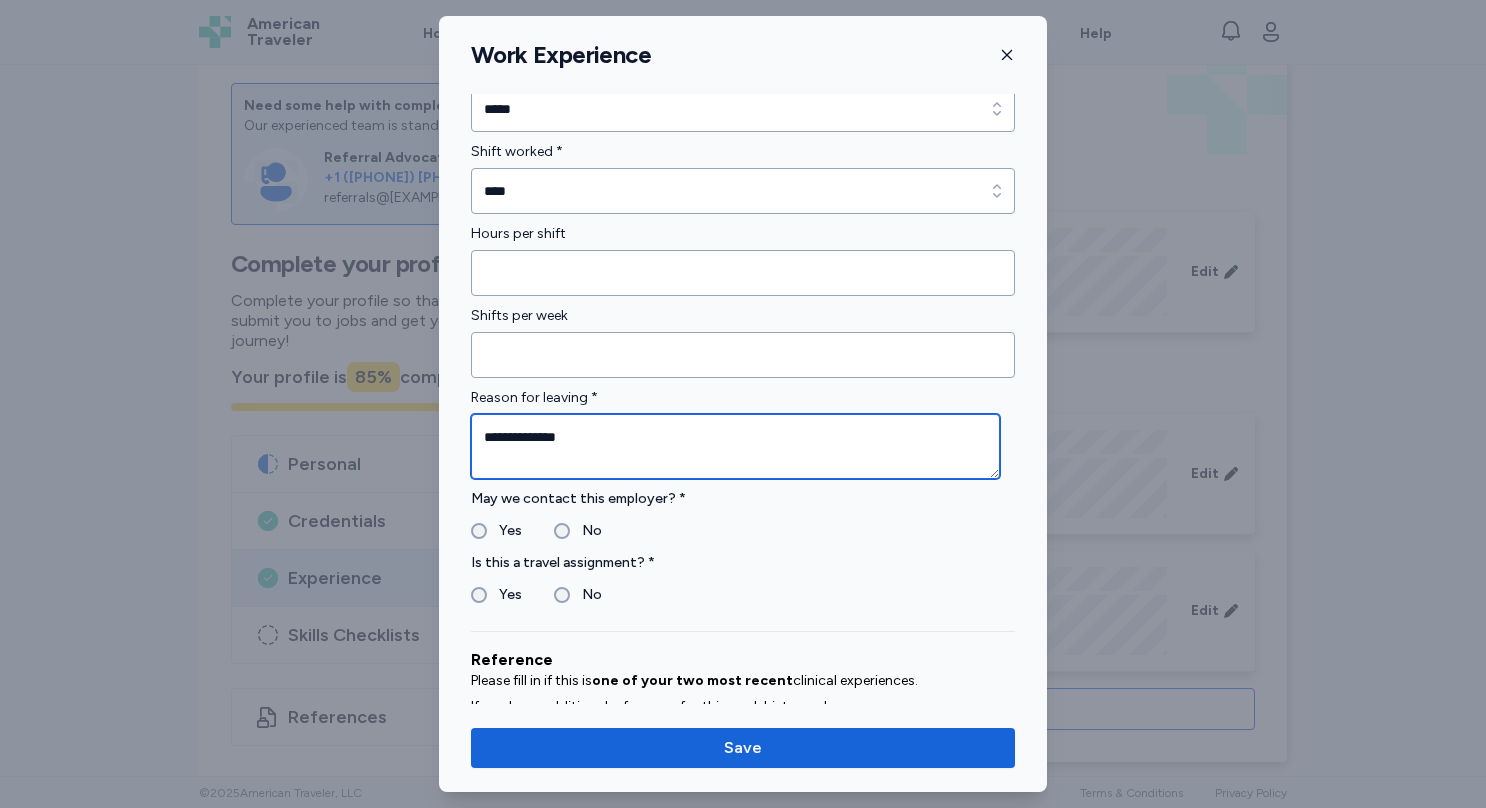 scroll, scrollTop: 1523, scrollLeft: 0, axis: vertical 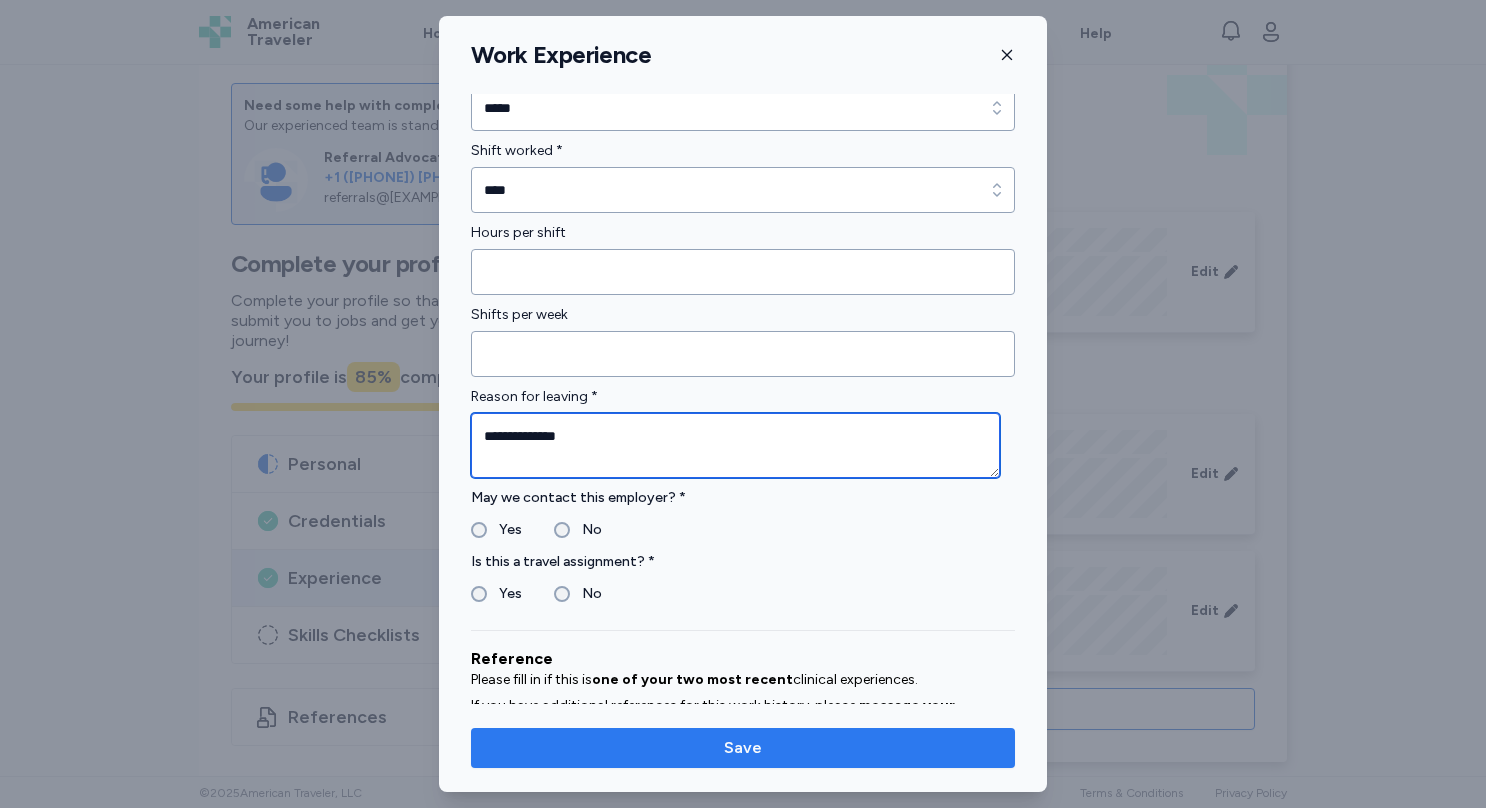 type on "**********" 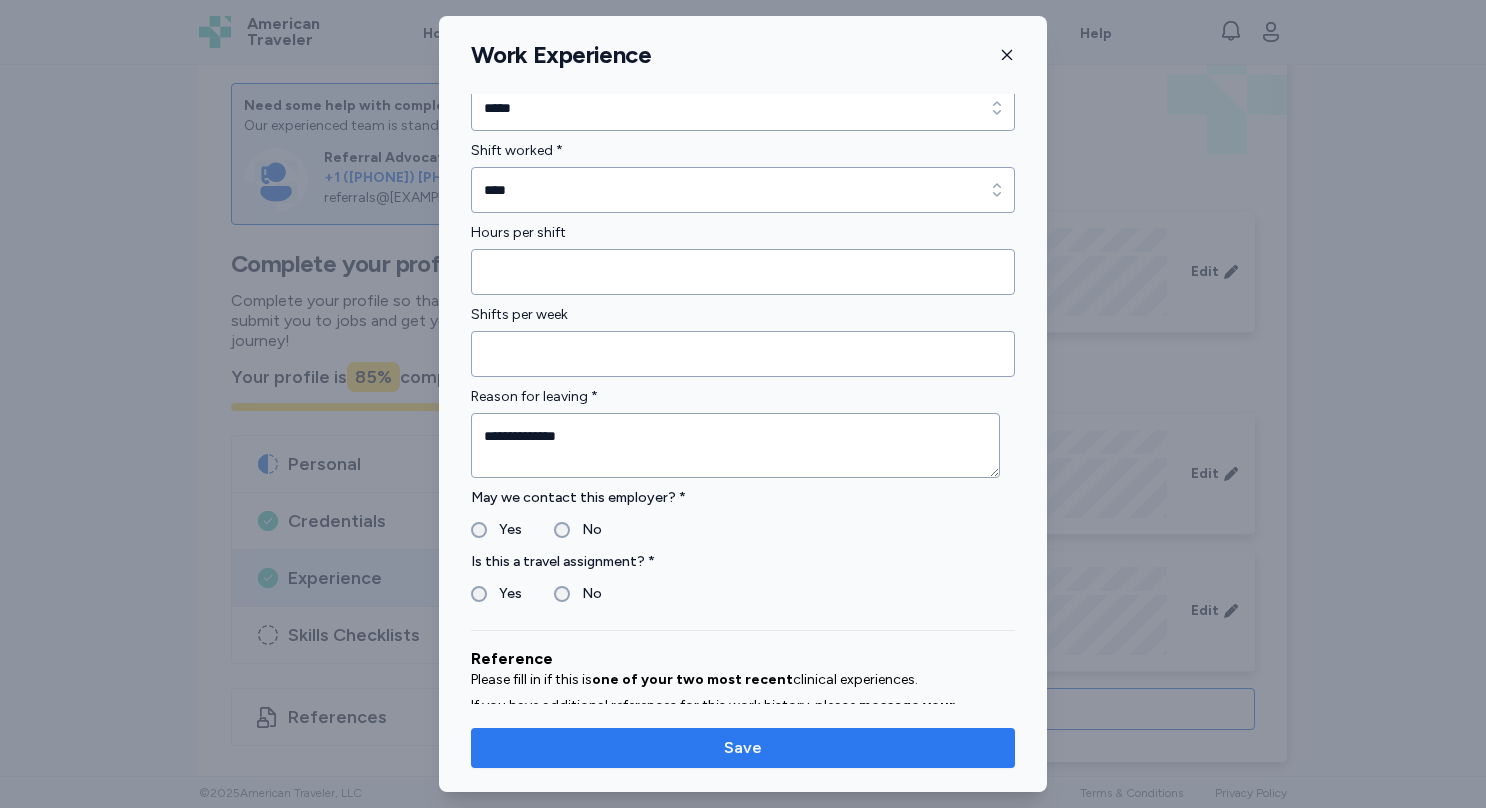 click on "Save" at bounding box center [743, 748] 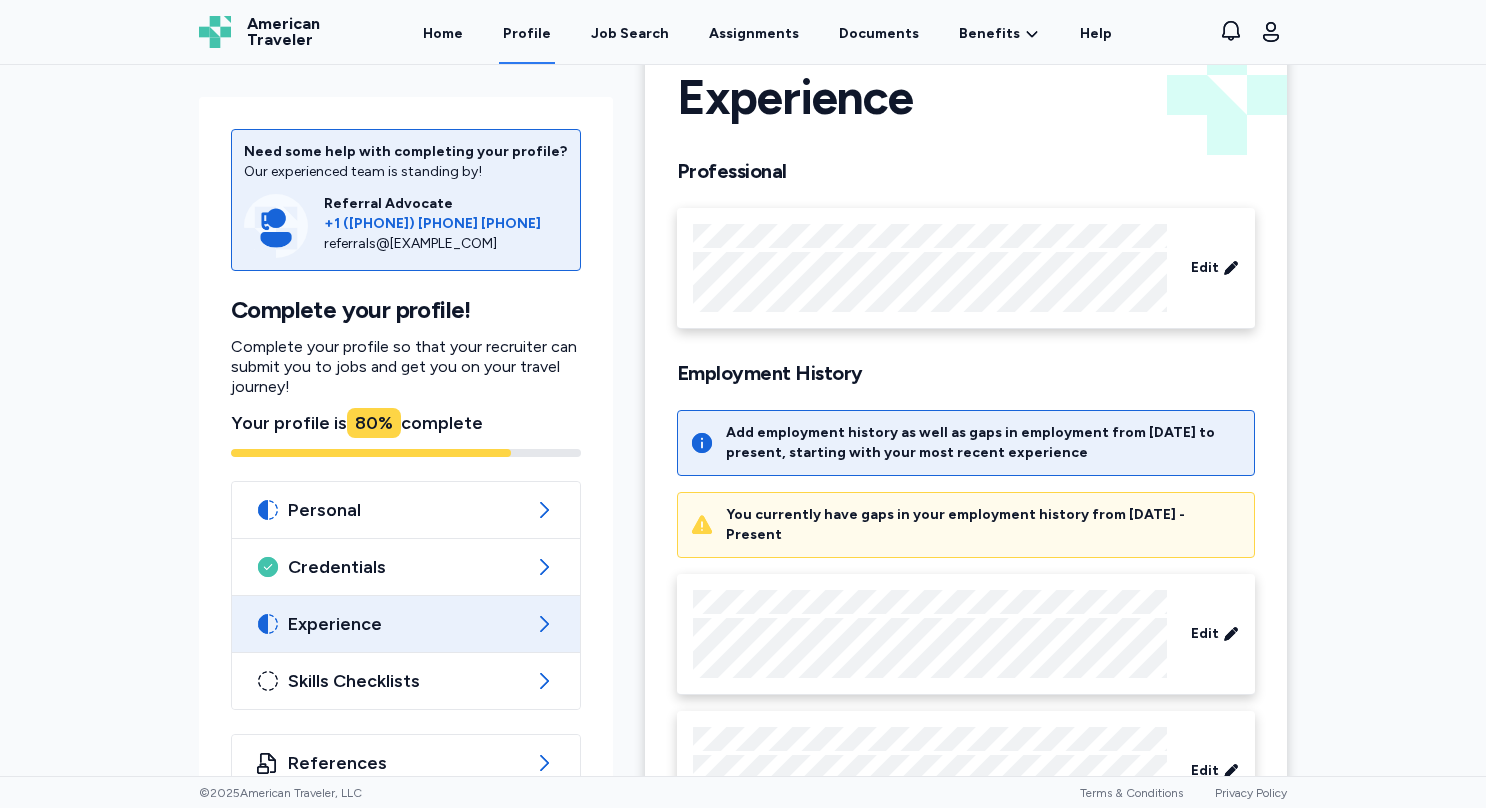 scroll, scrollTop: 204, scrollLeft: 0, axis: vertical 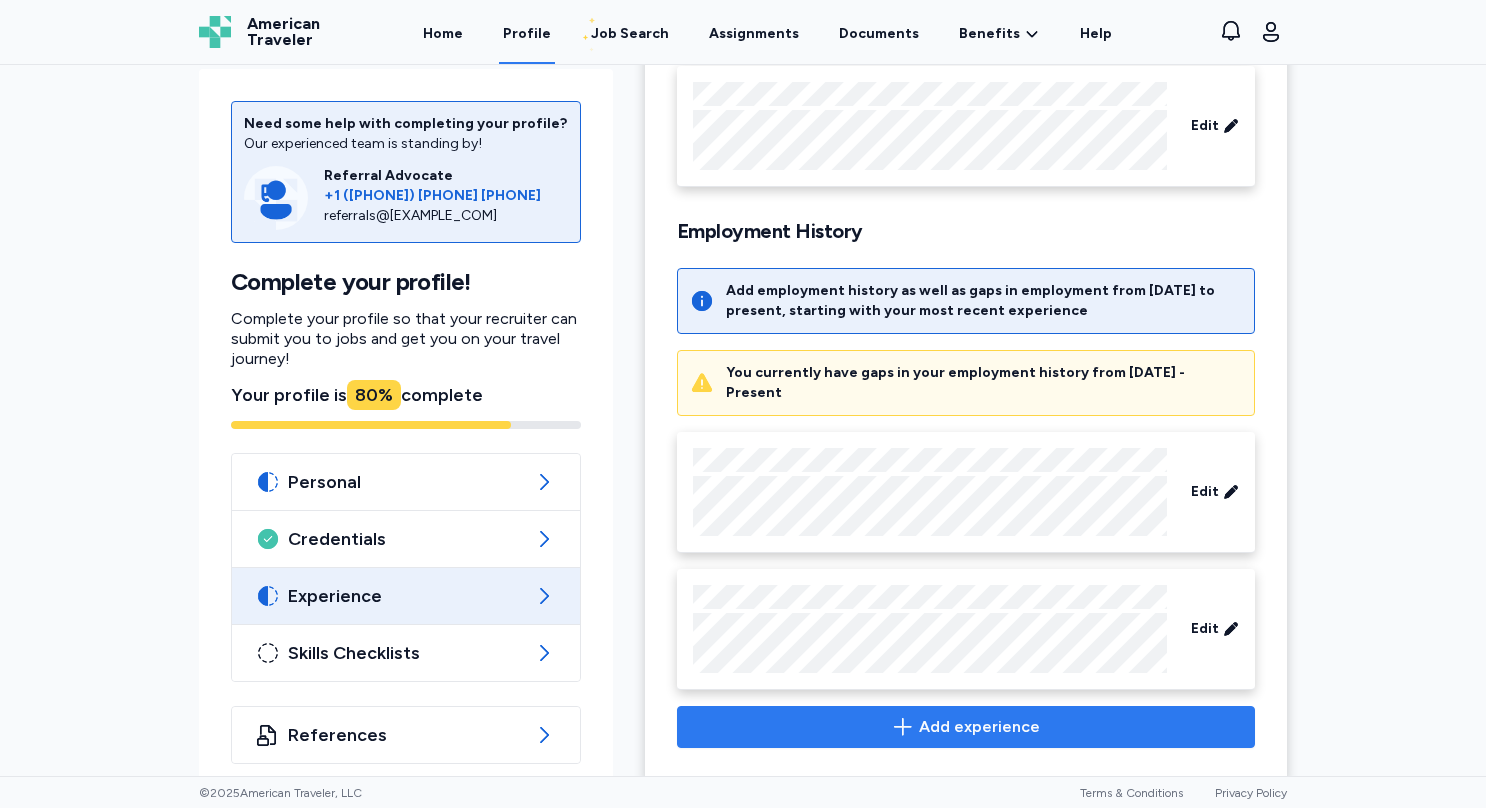 click on "Add experience" at bounding box center [979, 727] 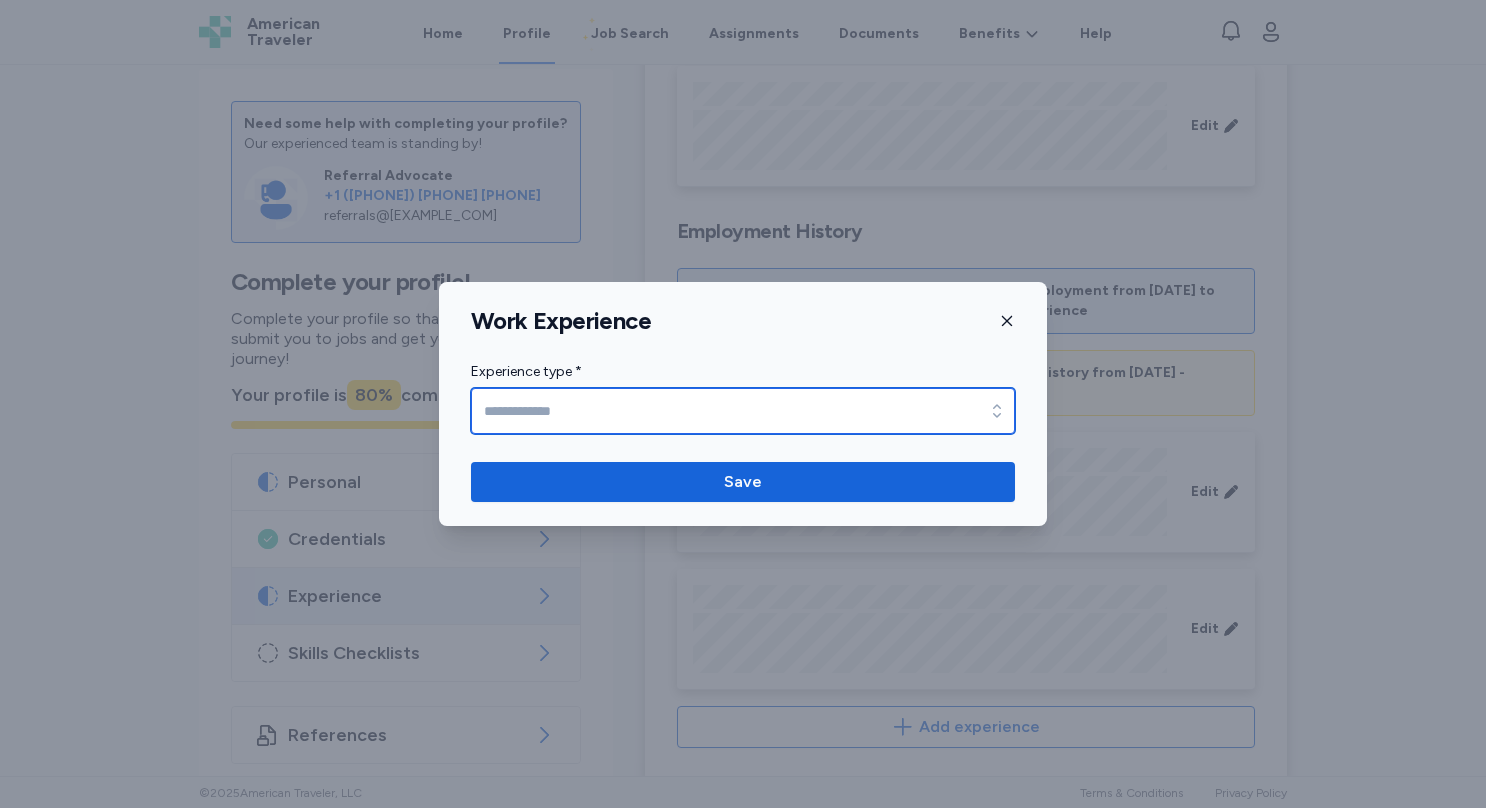 click on "Experience type *" at bounding box center [743, 411] 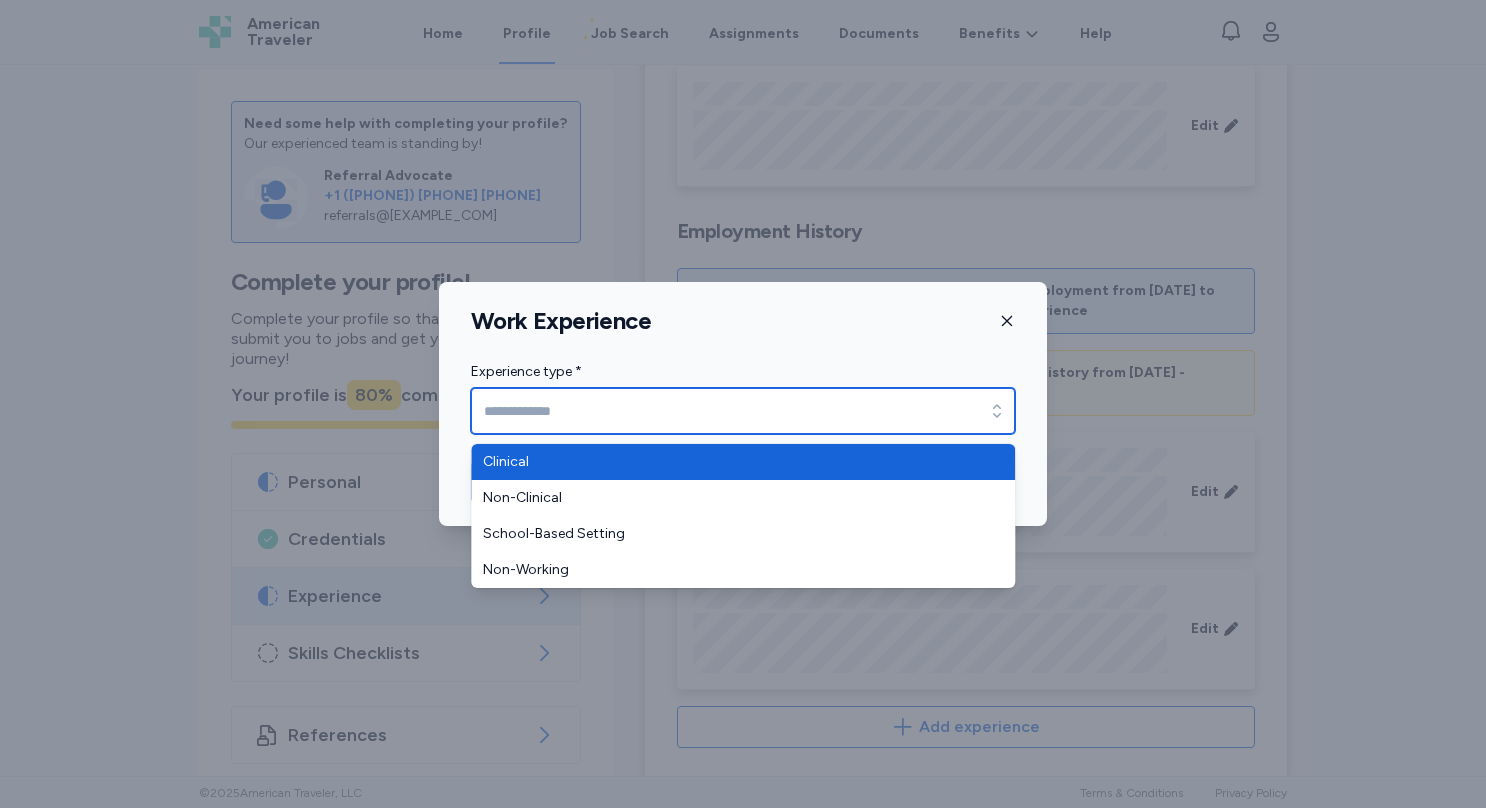 type on "********" 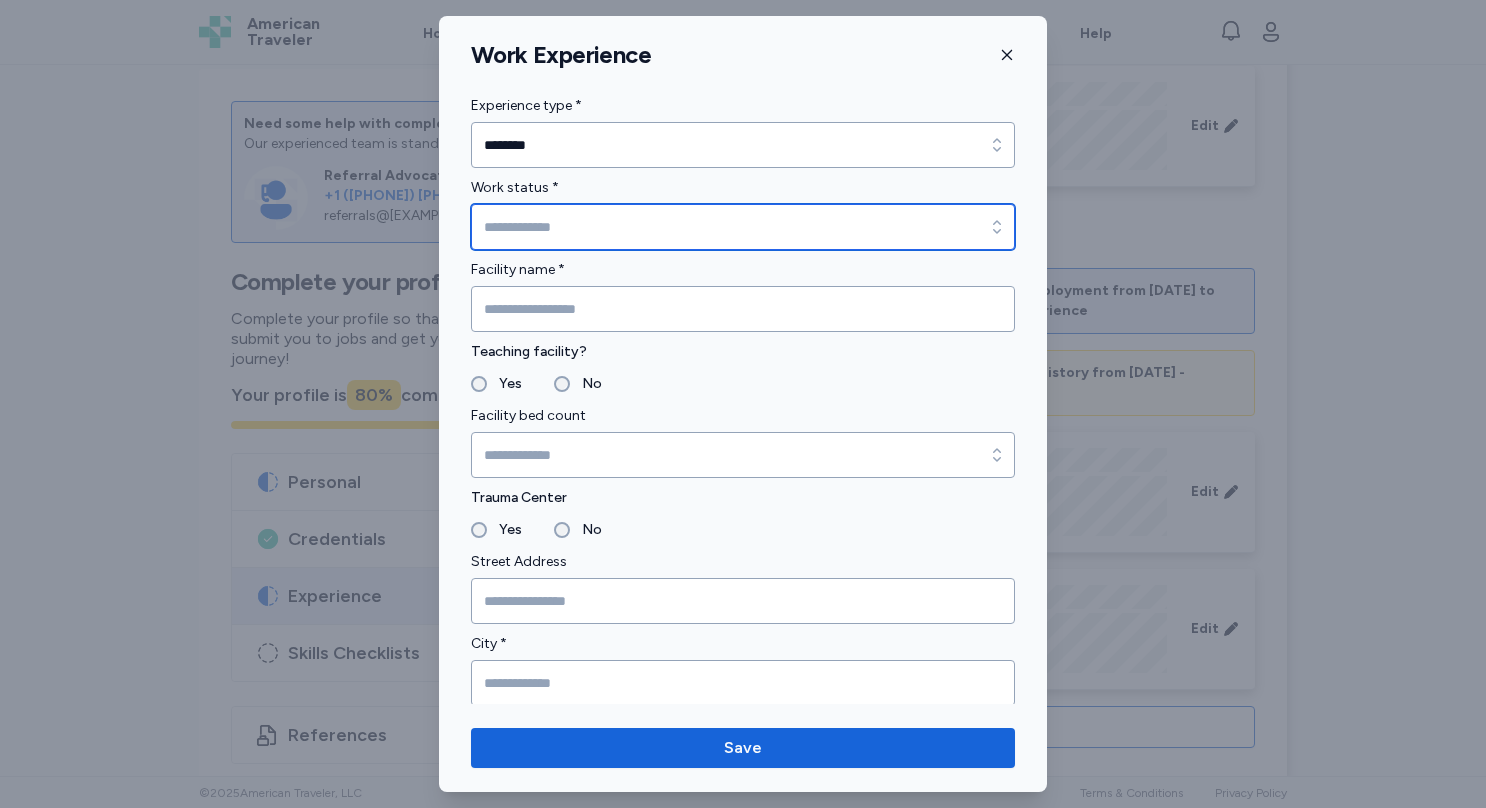 click on "Work status *" at bounding box center [743, 227] 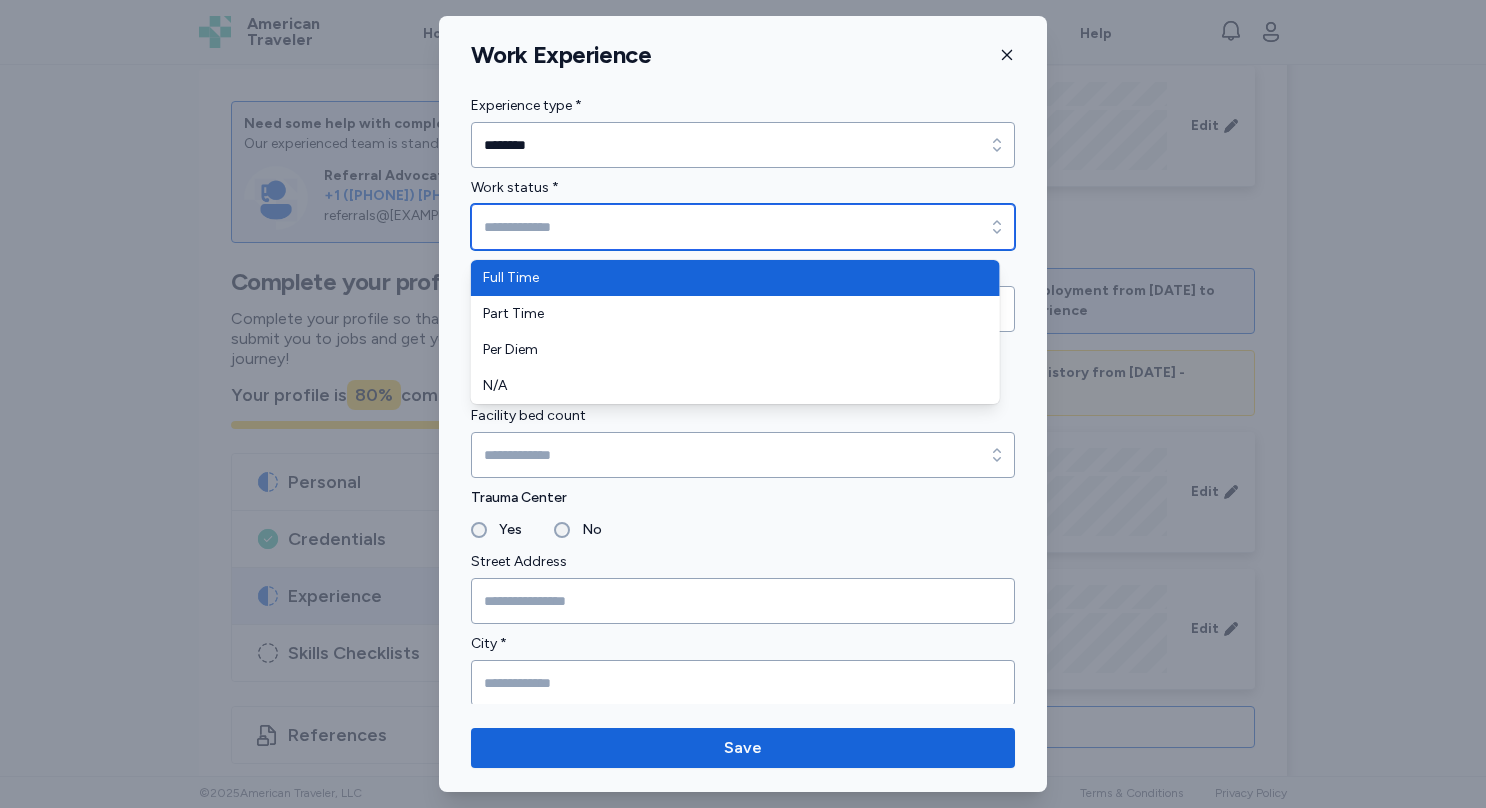 type on "*********" 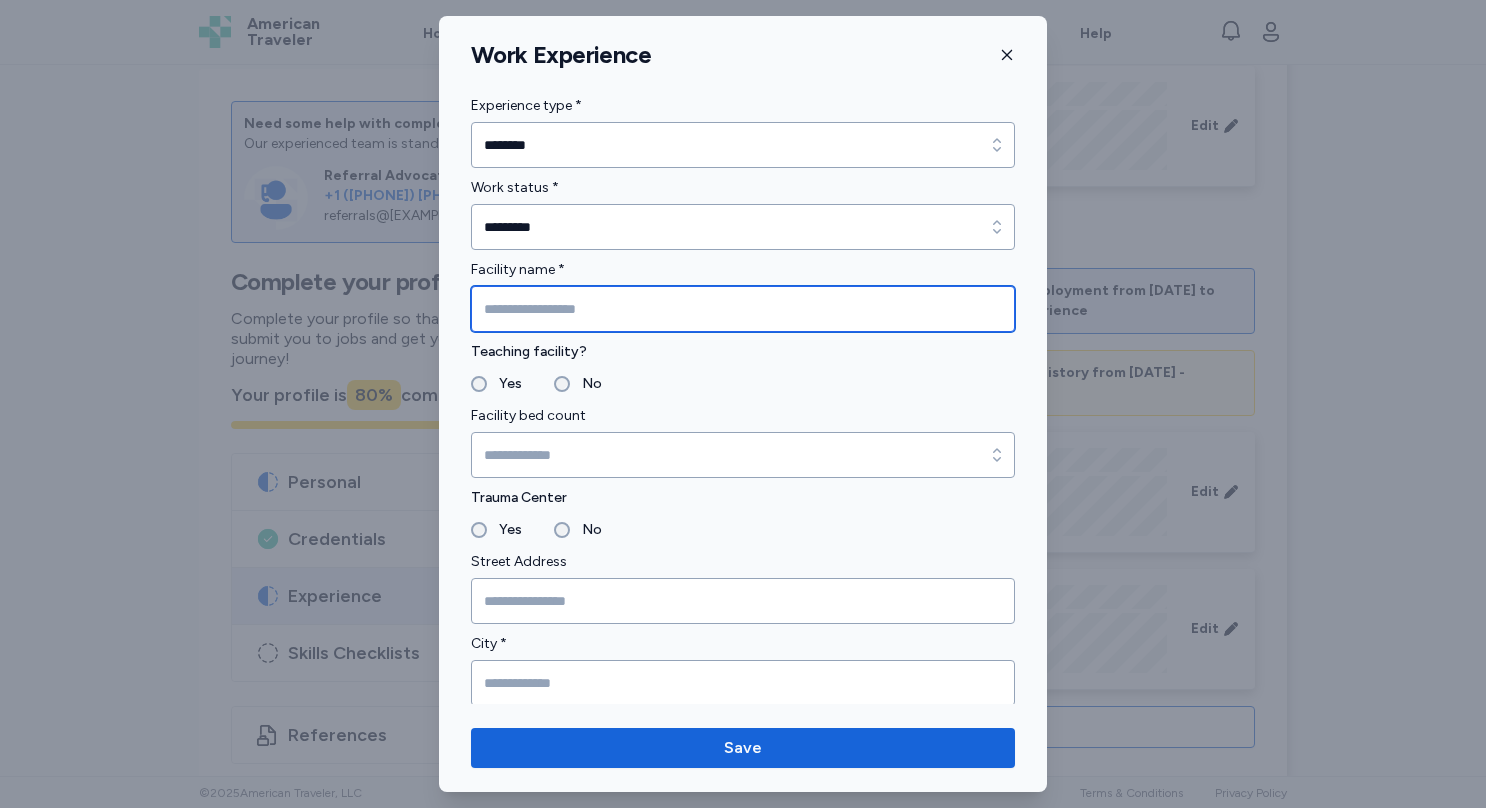 click at bounding box center (743, 309) 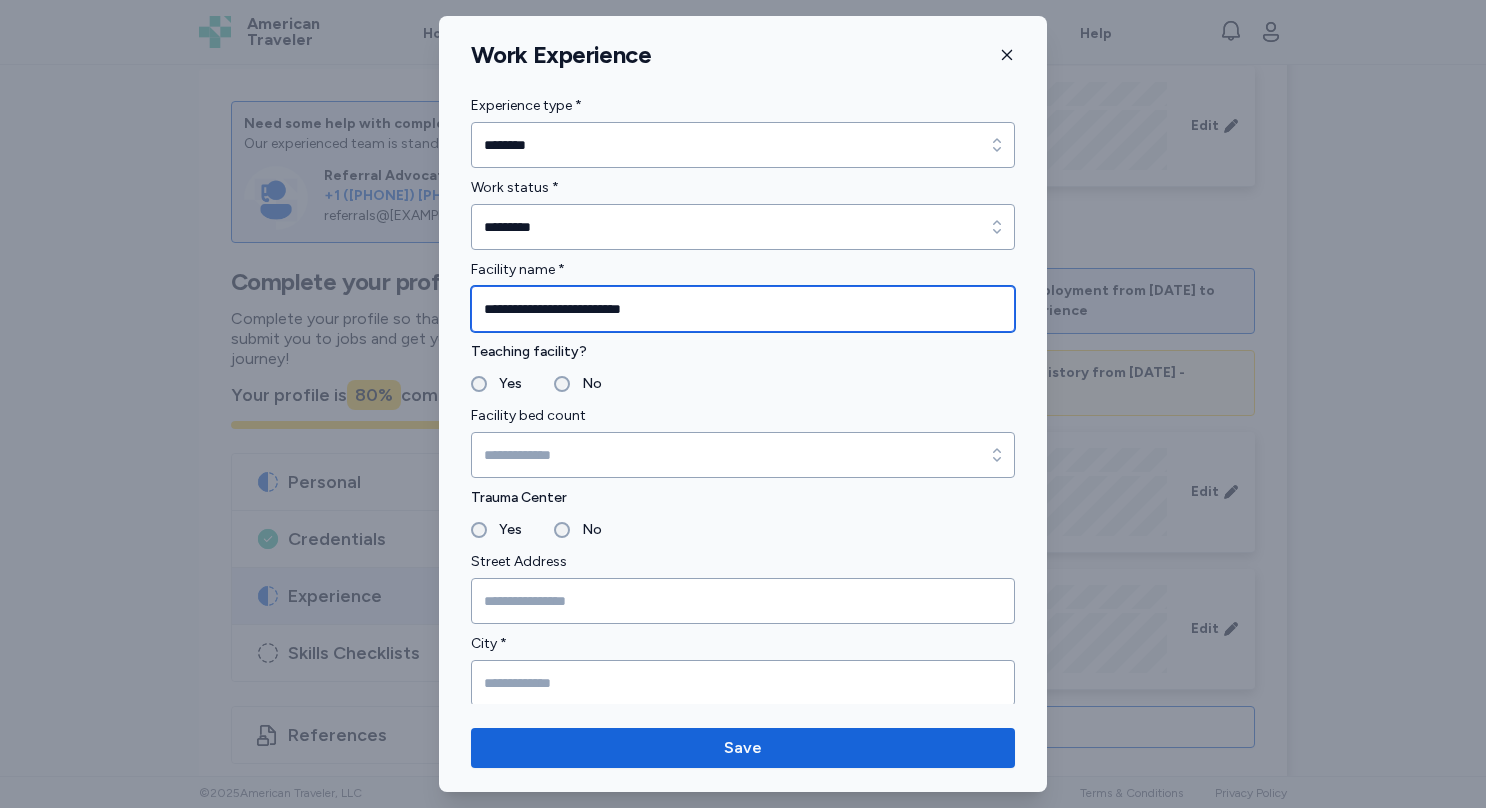 type on "**********" 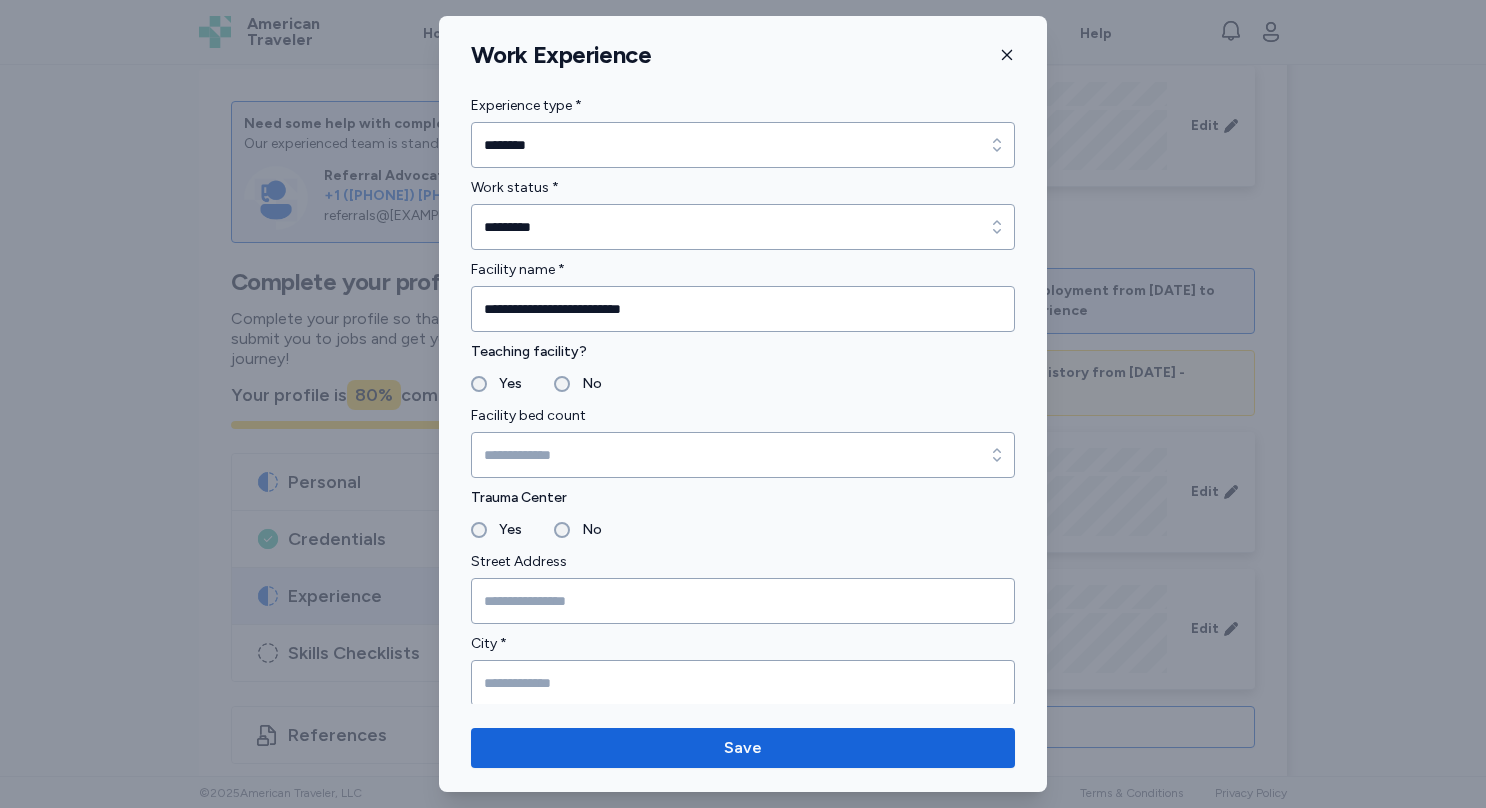 click on "Yes" at bounding box center (504, 384) 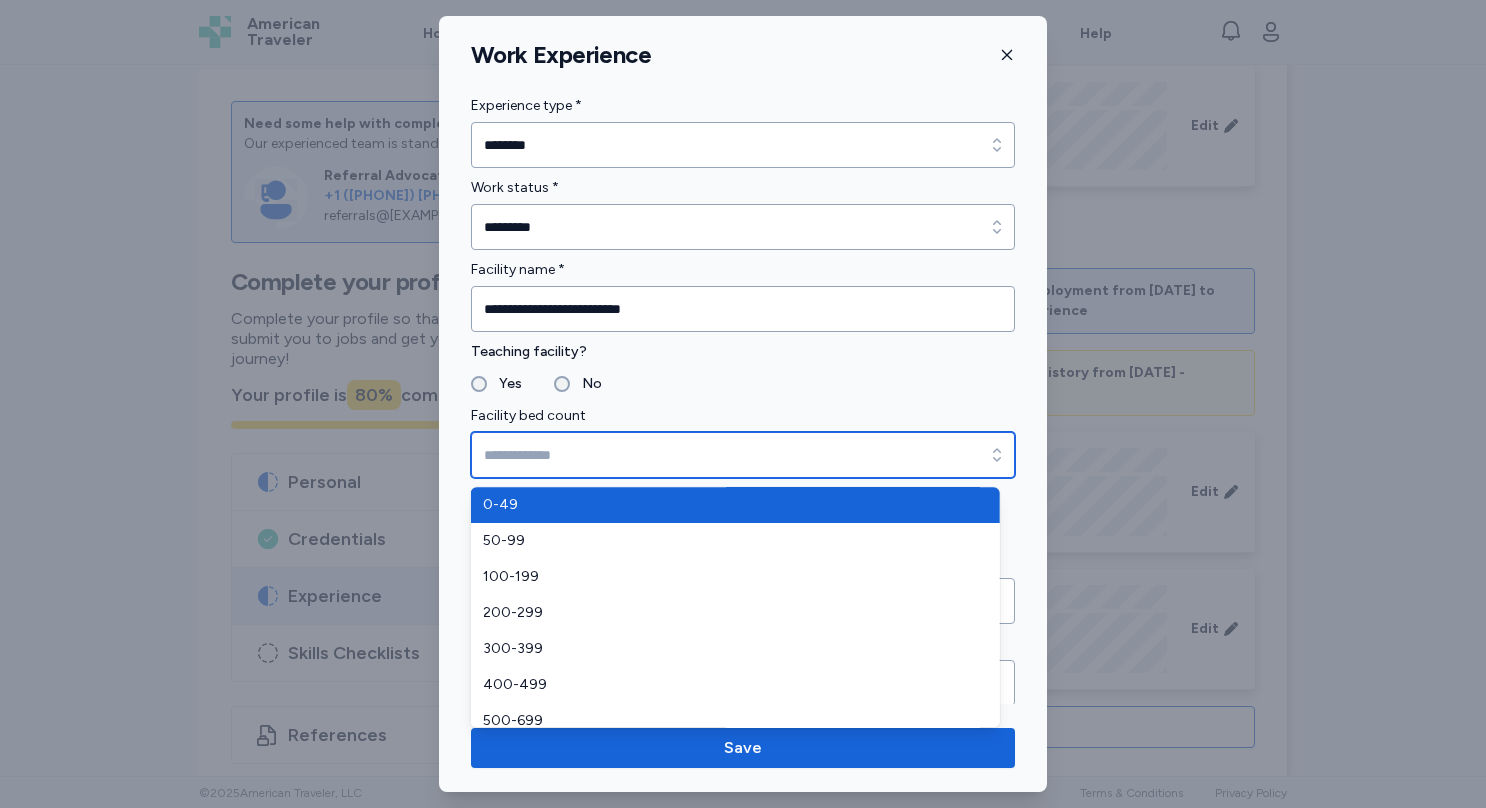 click on "Facility bed count" at bounding box center [743, 455] 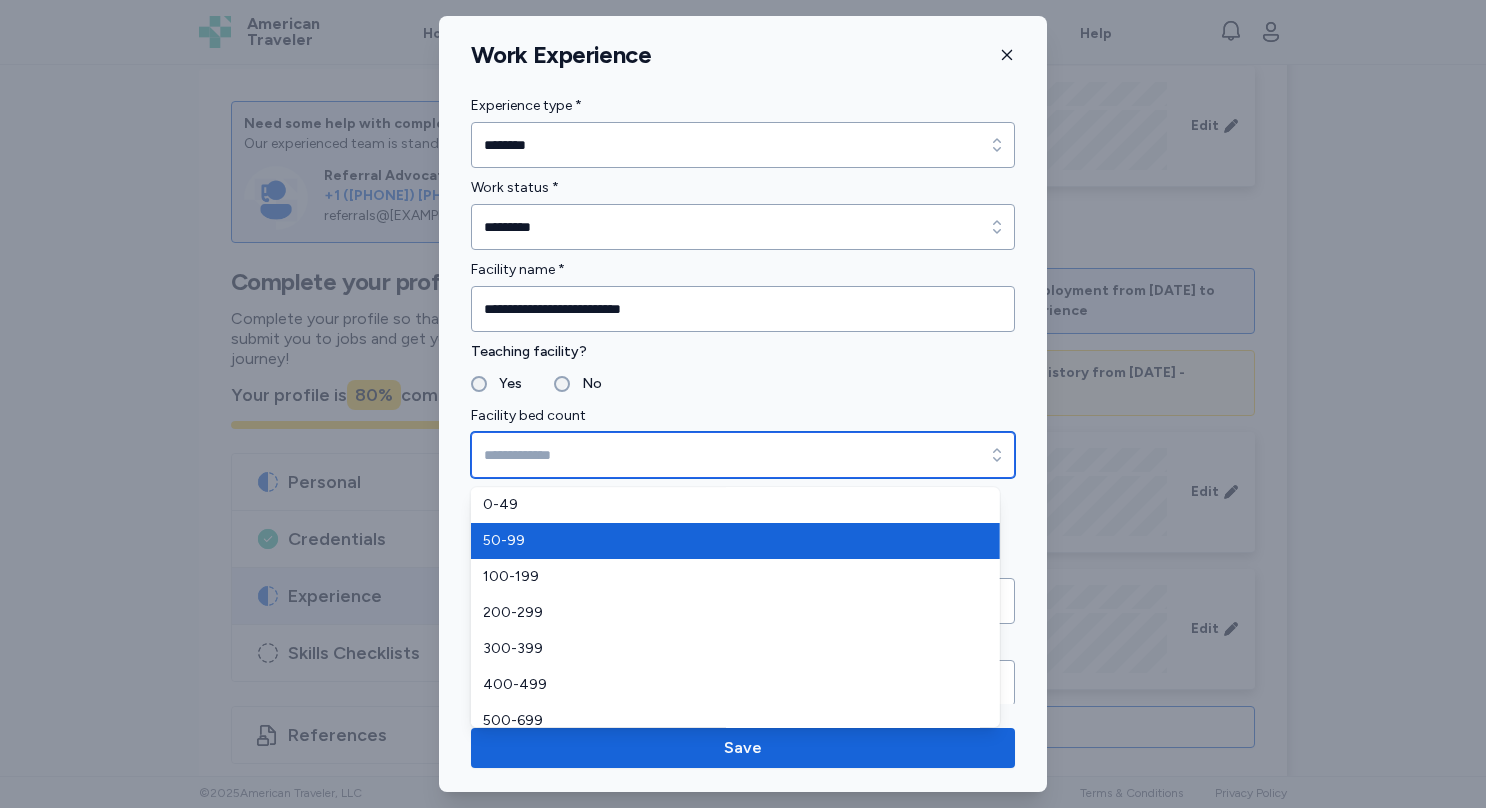 scroll, scrollTop: 48, scrollLeft: 0, axis: vertical 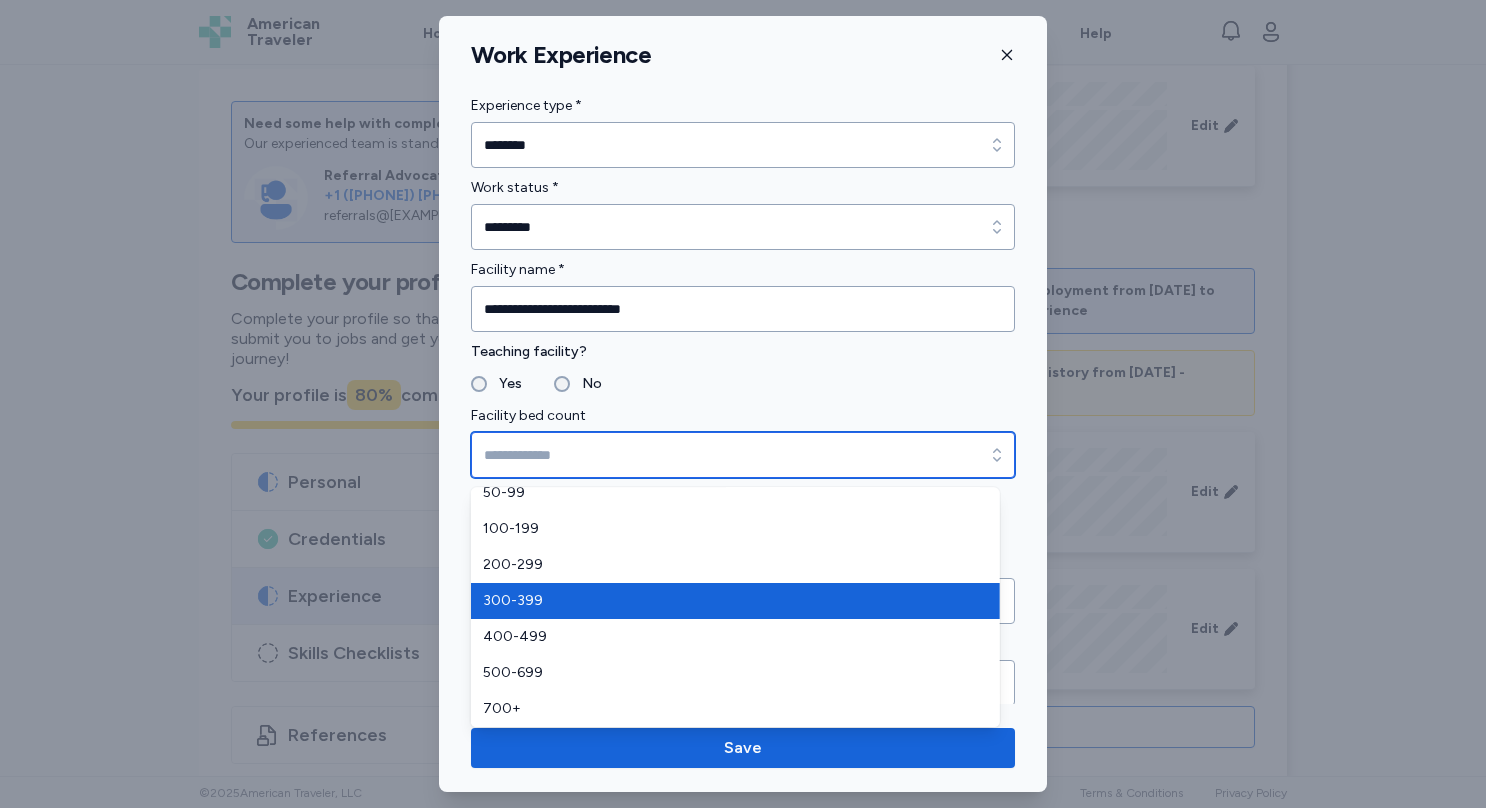 type on "*******" 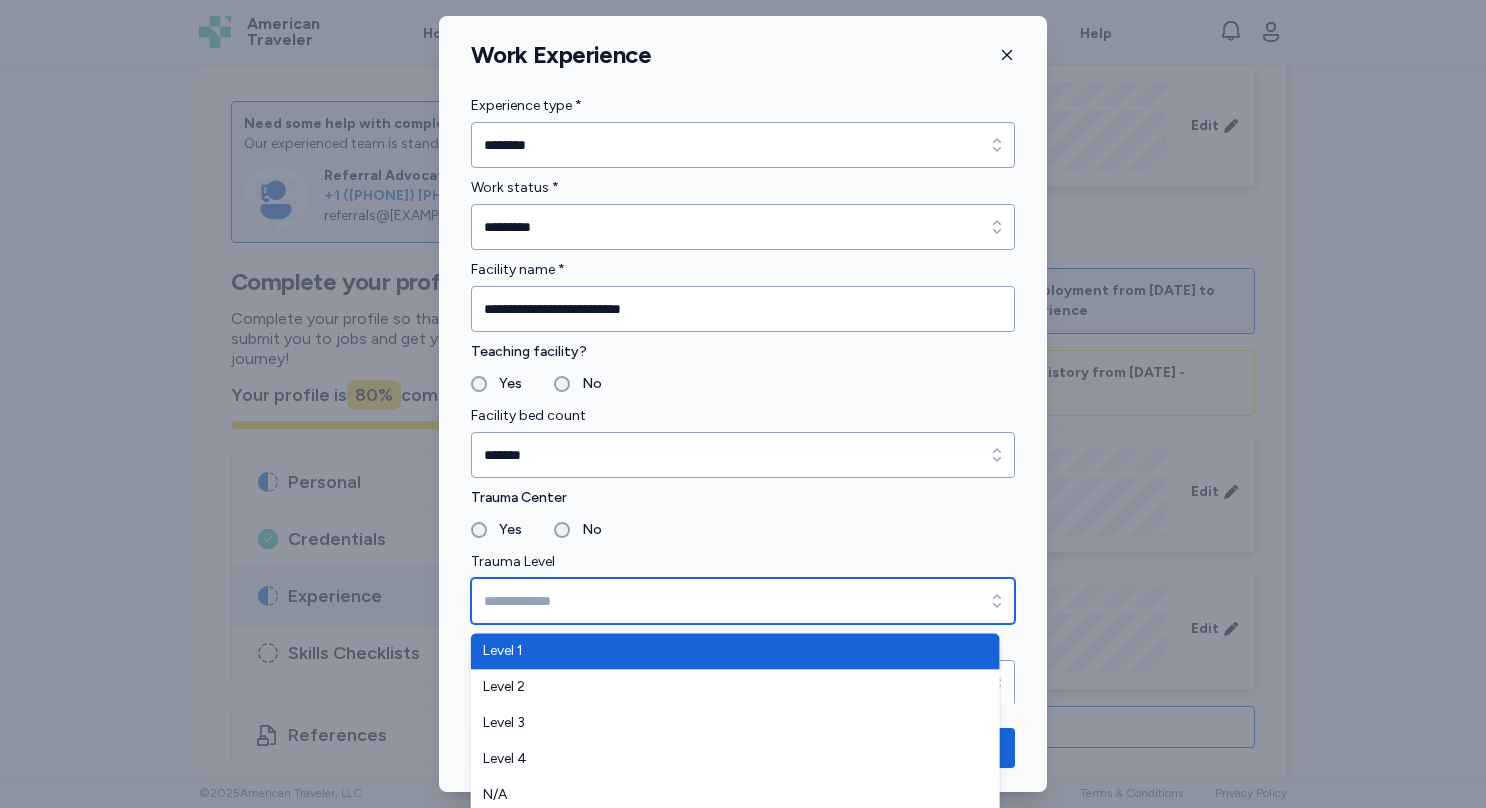click on "Trauma Level" at bounding box center [743, 601] 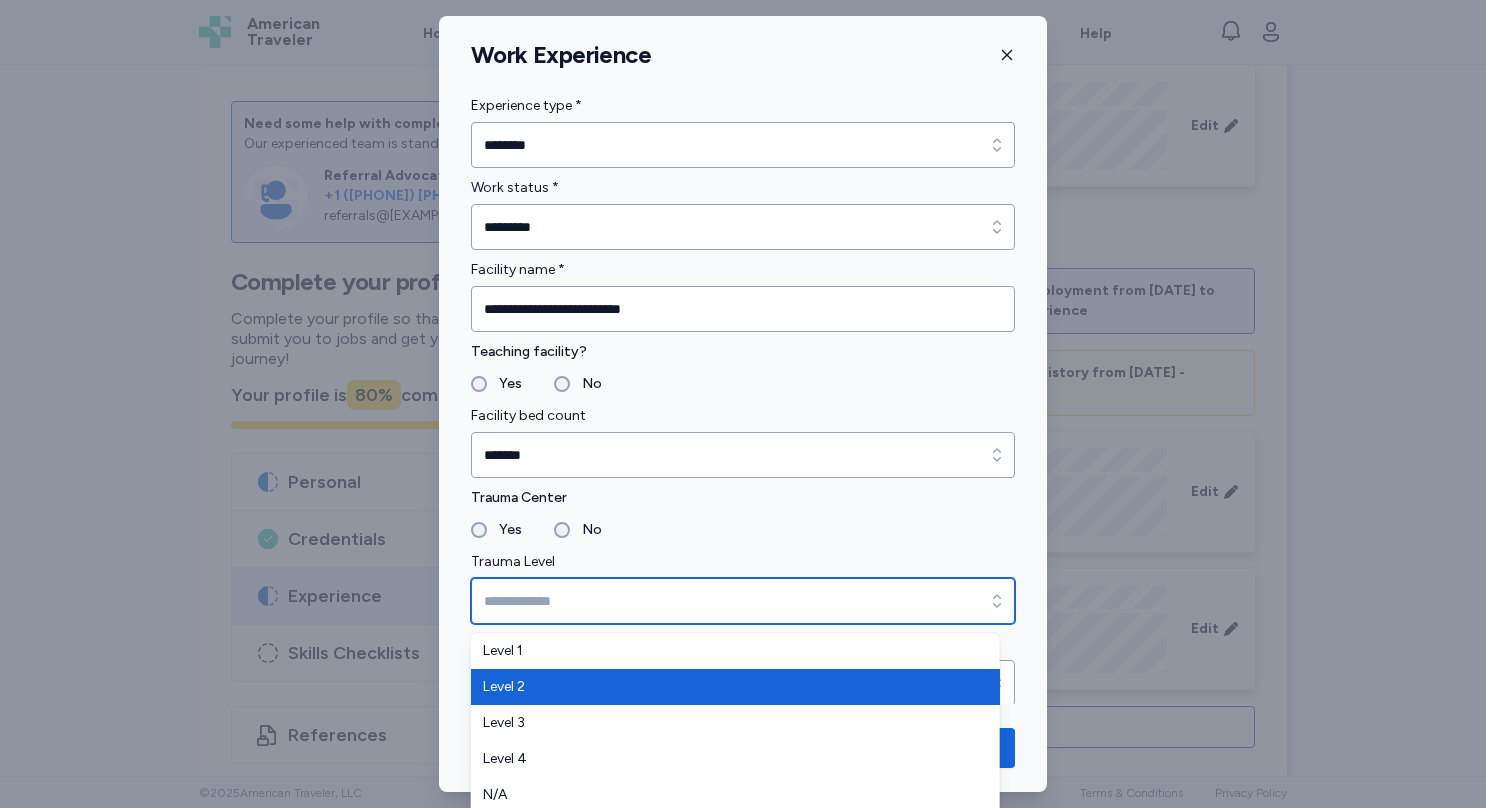type on "*******" 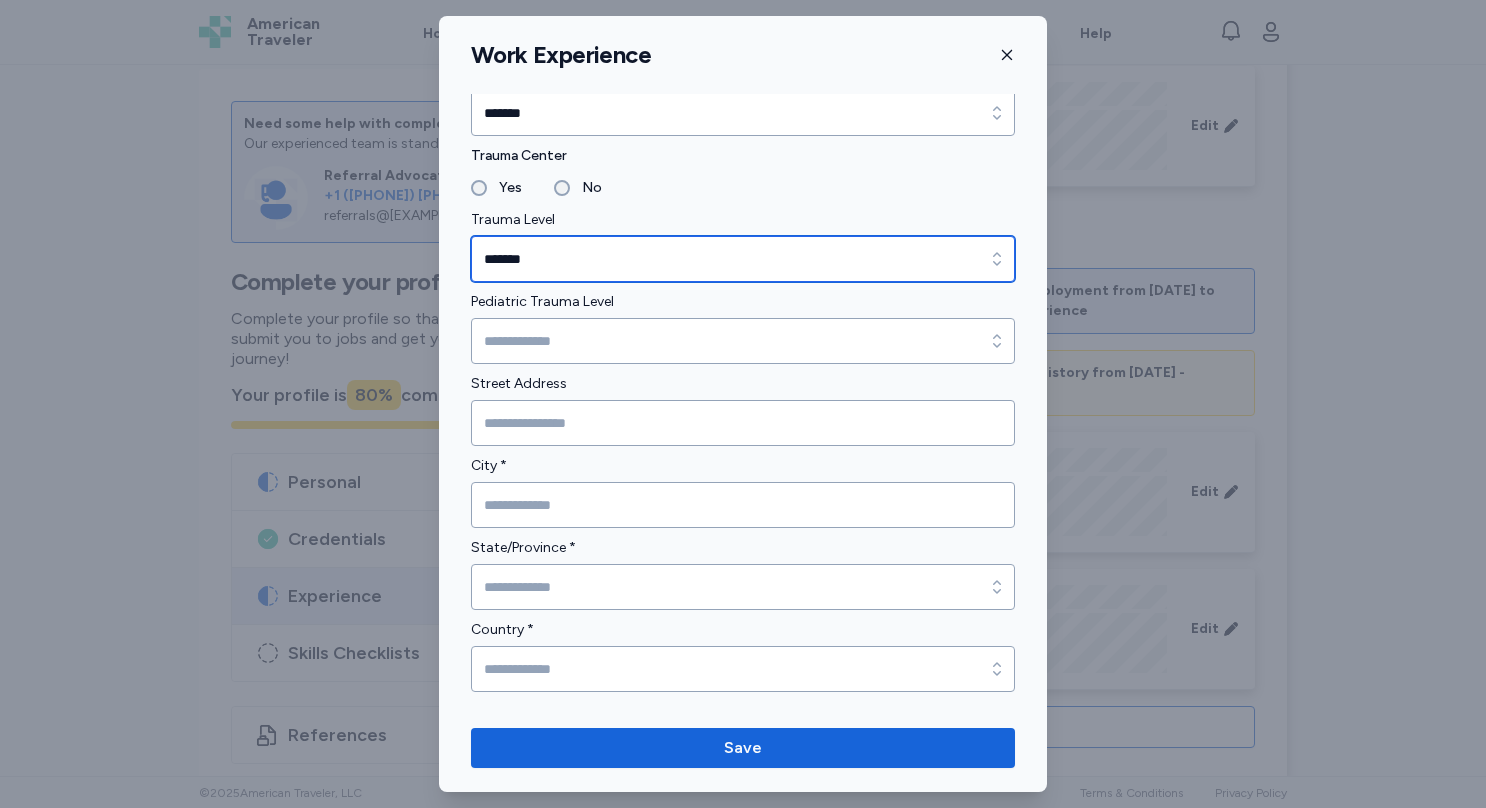 scroll, scrollTop: 343, scrollLeft: 0, axis: vertical 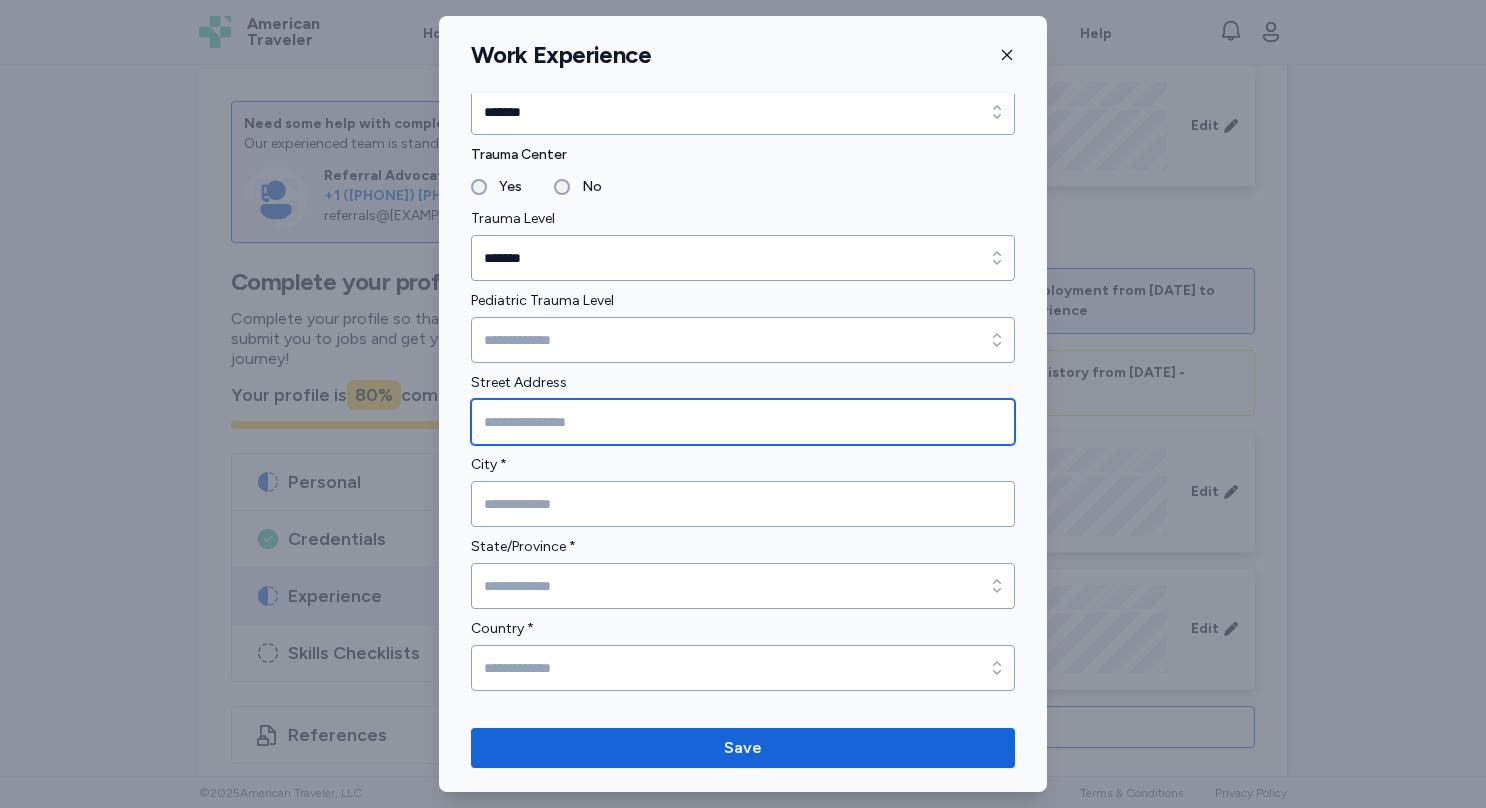 click at bounding box center [743, 422] 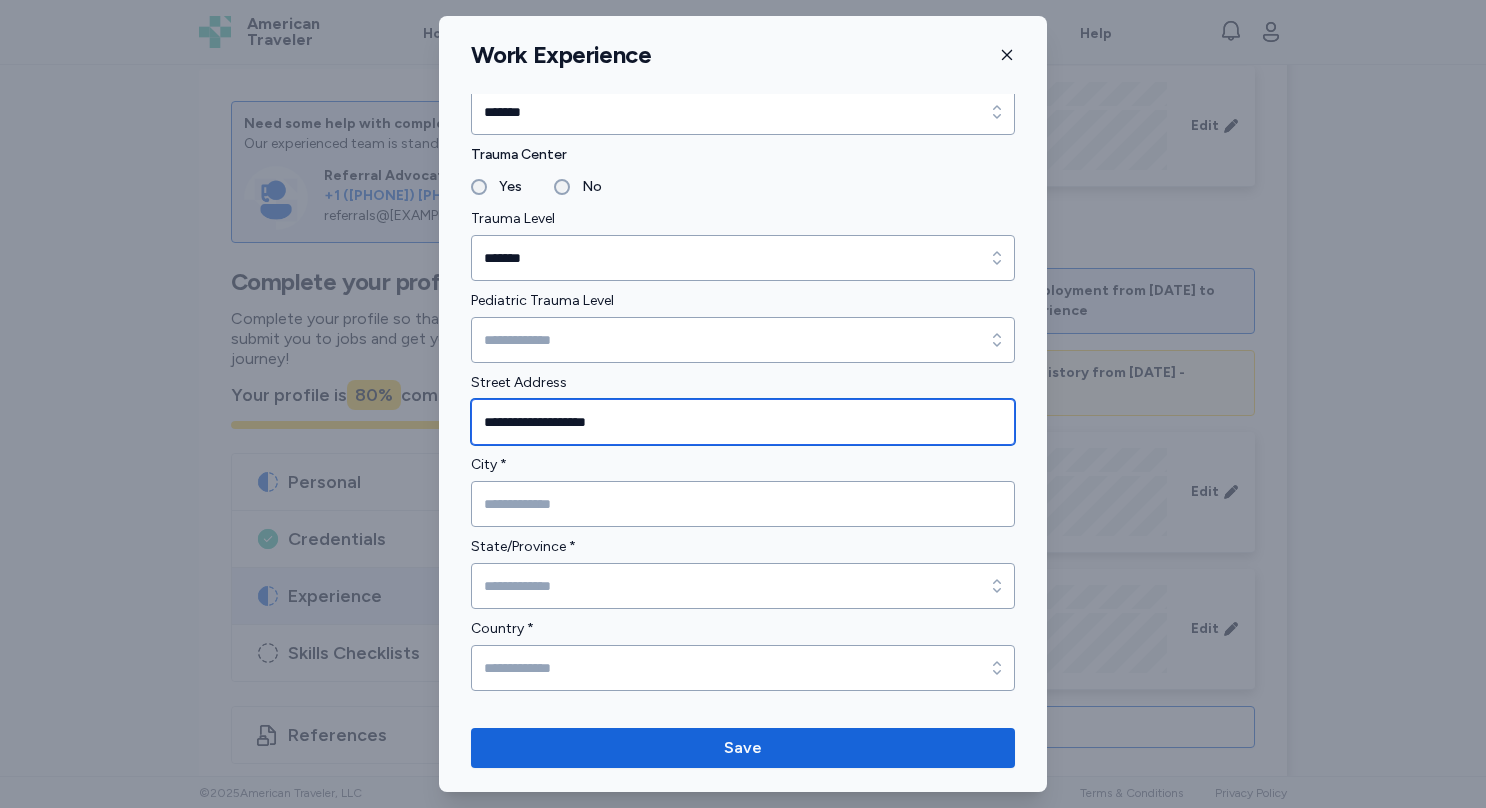 type on "**********" 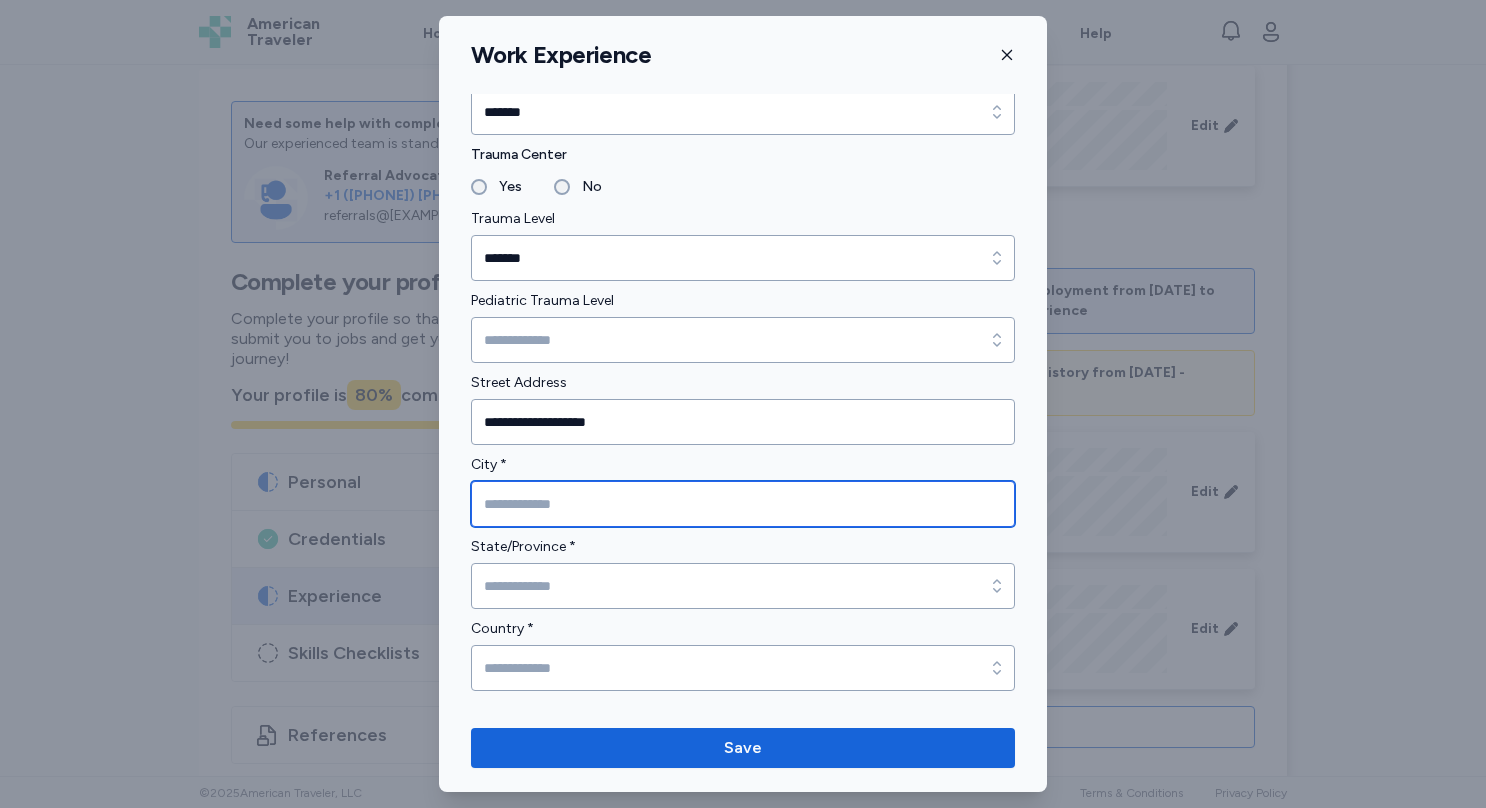 click at bounding box center (743, 504) 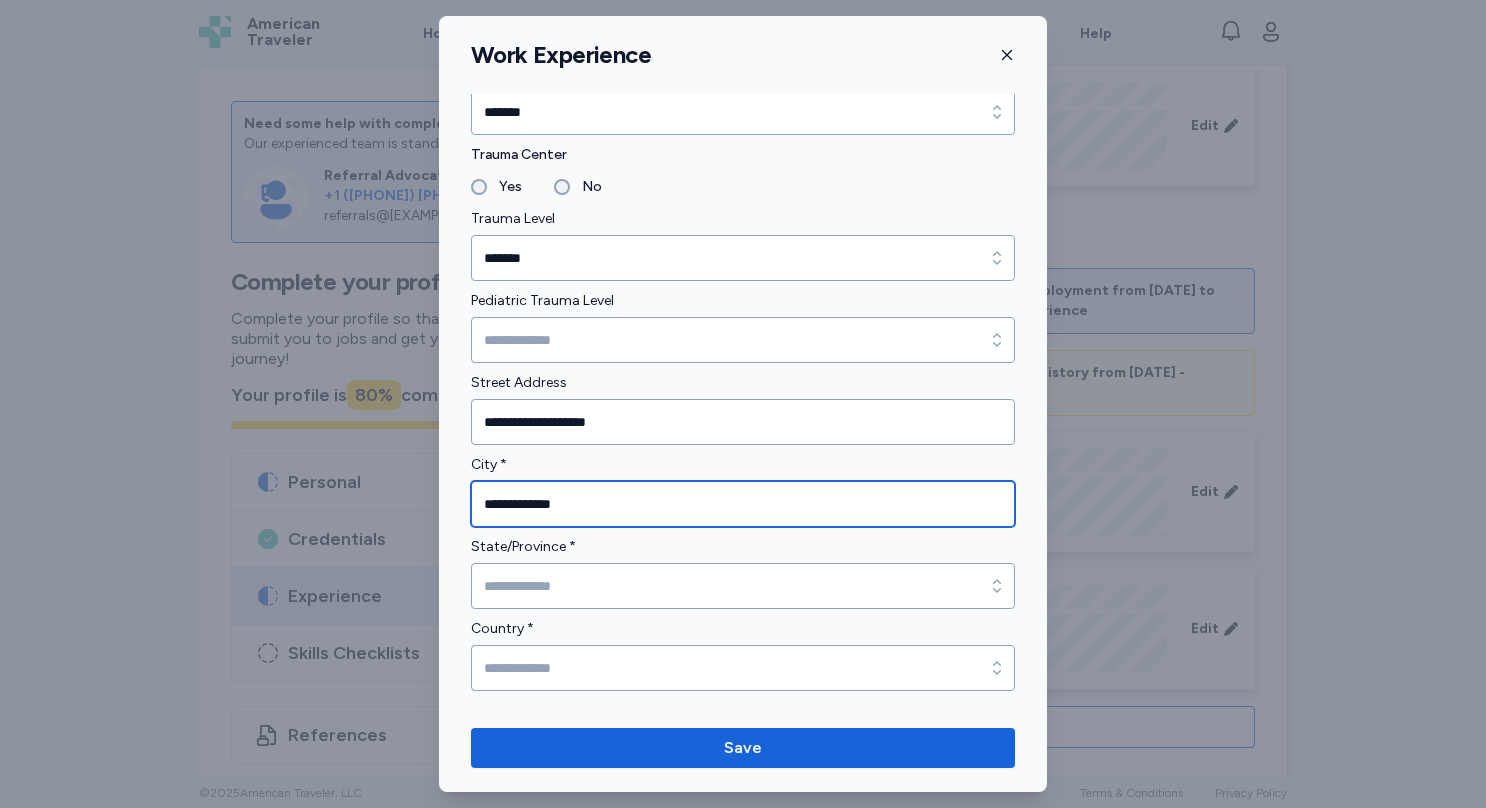 type on "**********" 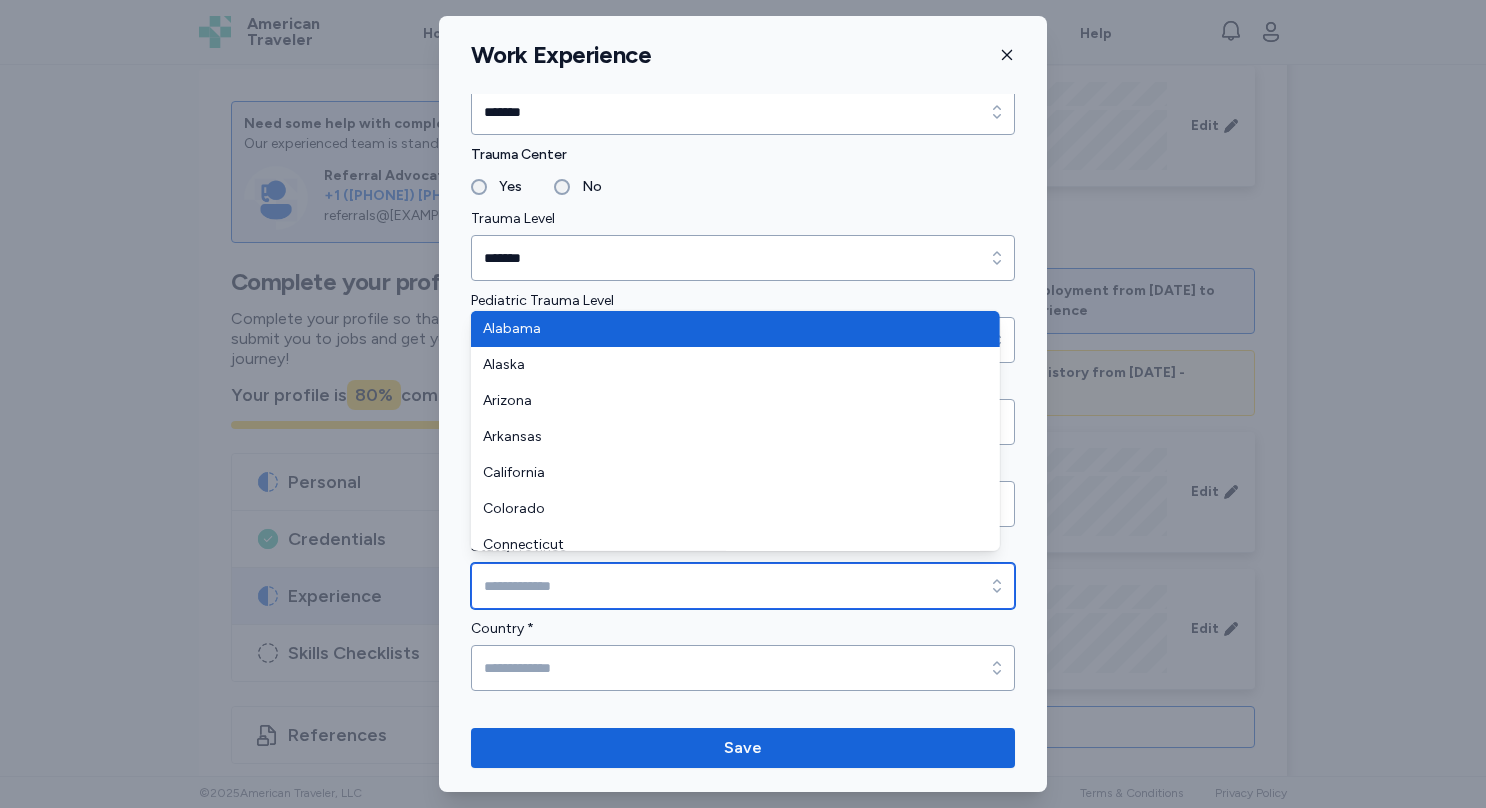 click on "State/Province *" at bounding box center [743, 586] 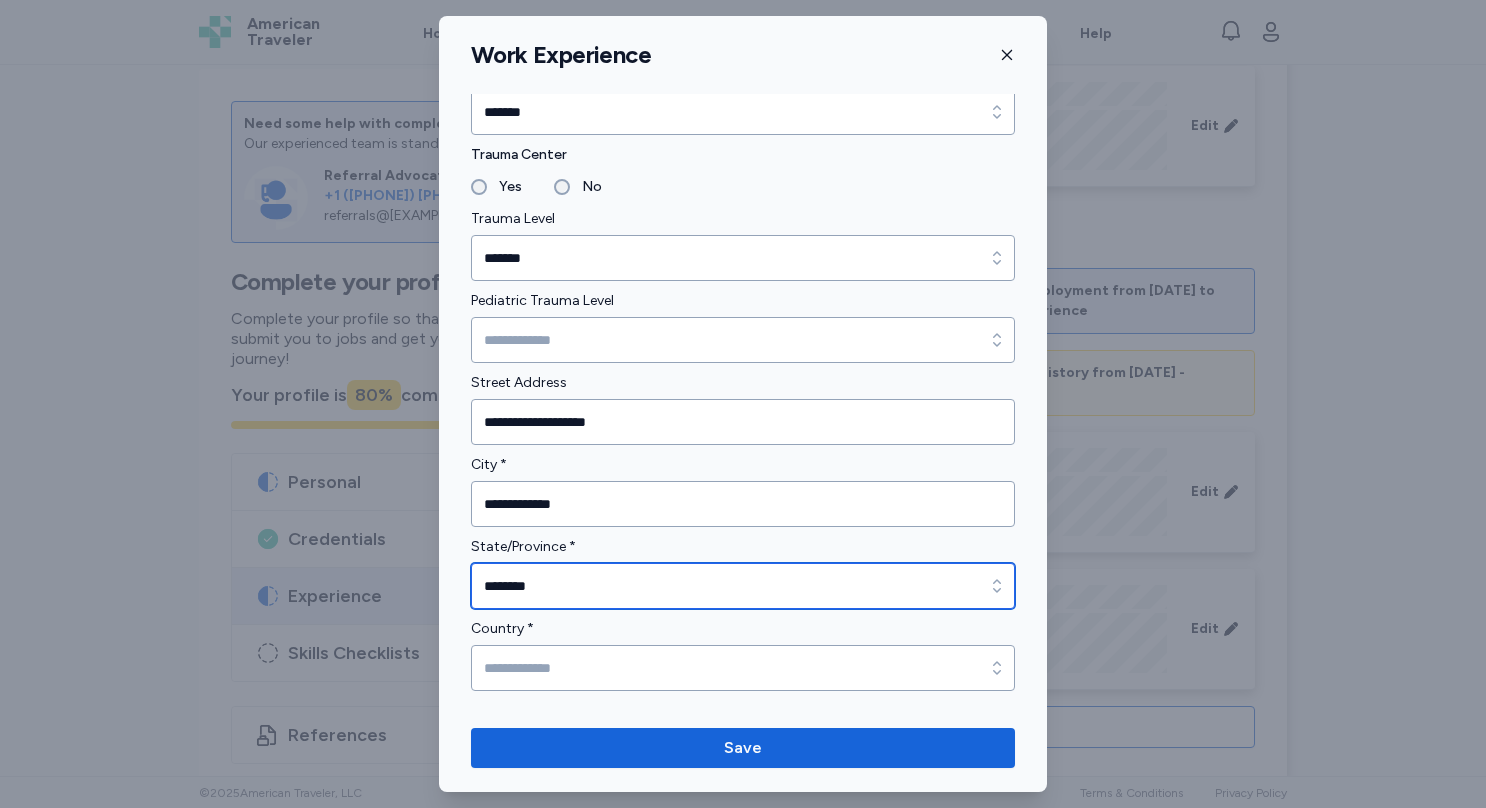 type on "********" 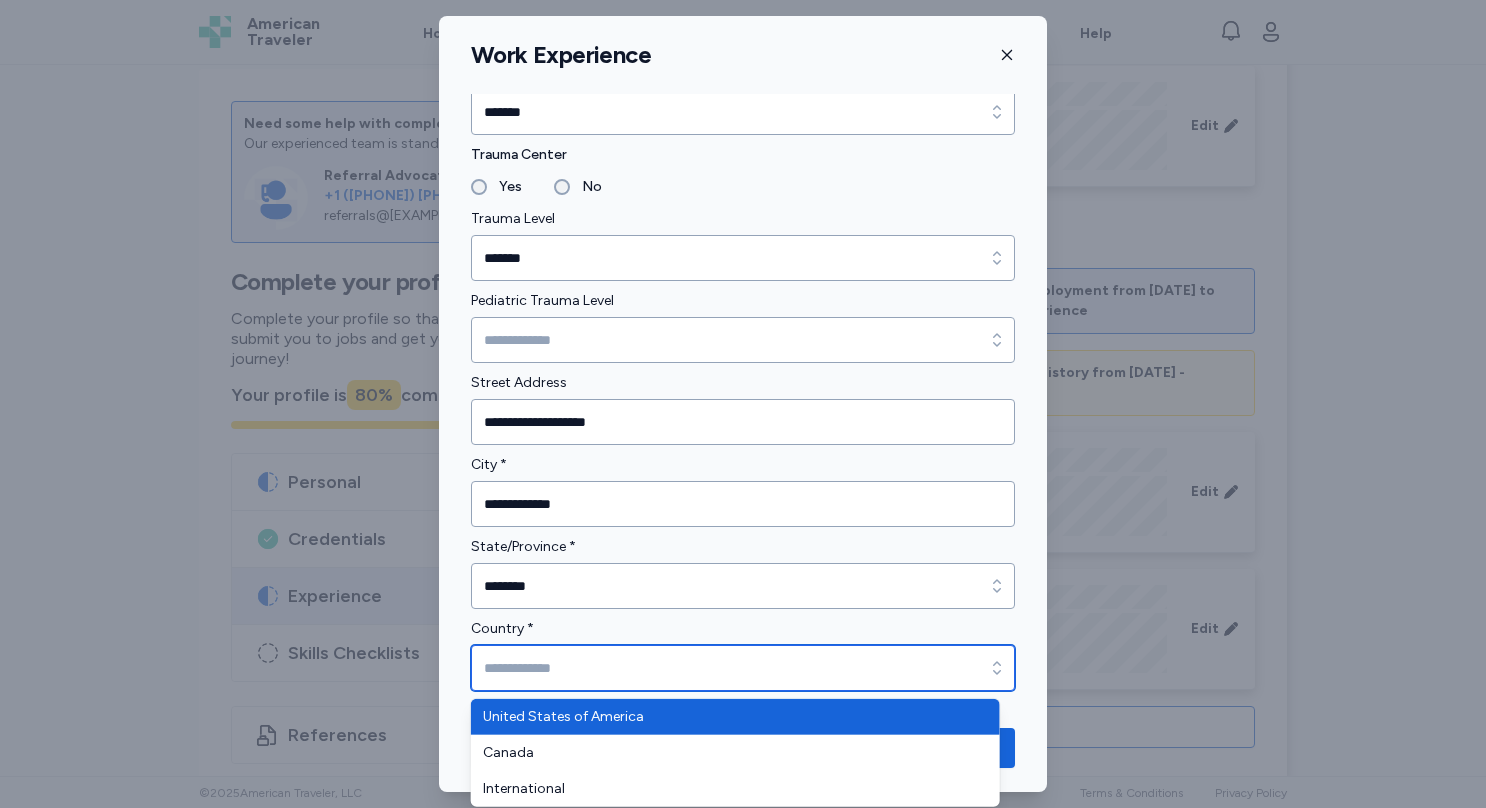 click on "Country *" at bounding box center (743, 668) 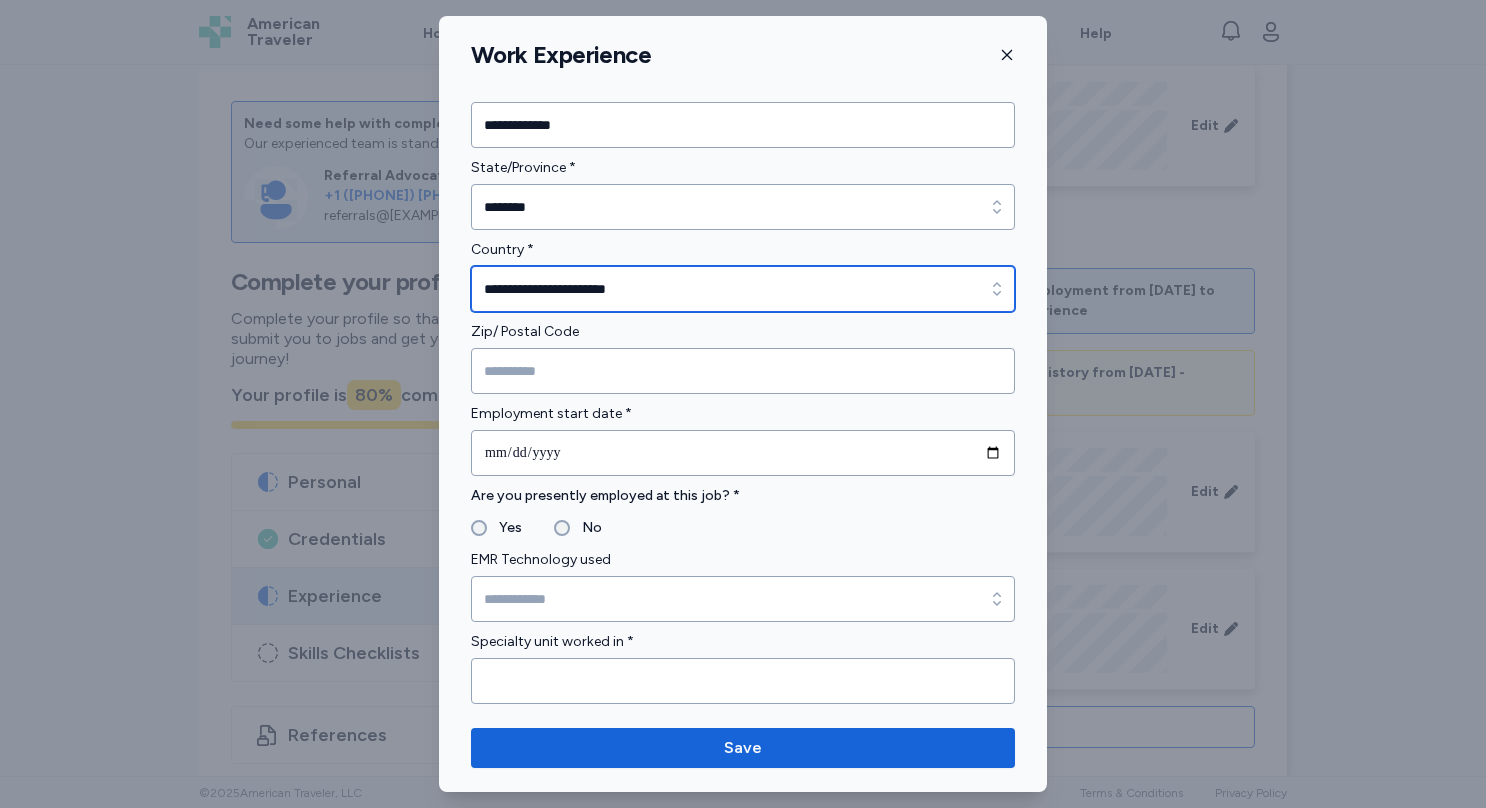scroll, scrollTop: 723, scrollLeft: 0, axis: vertical 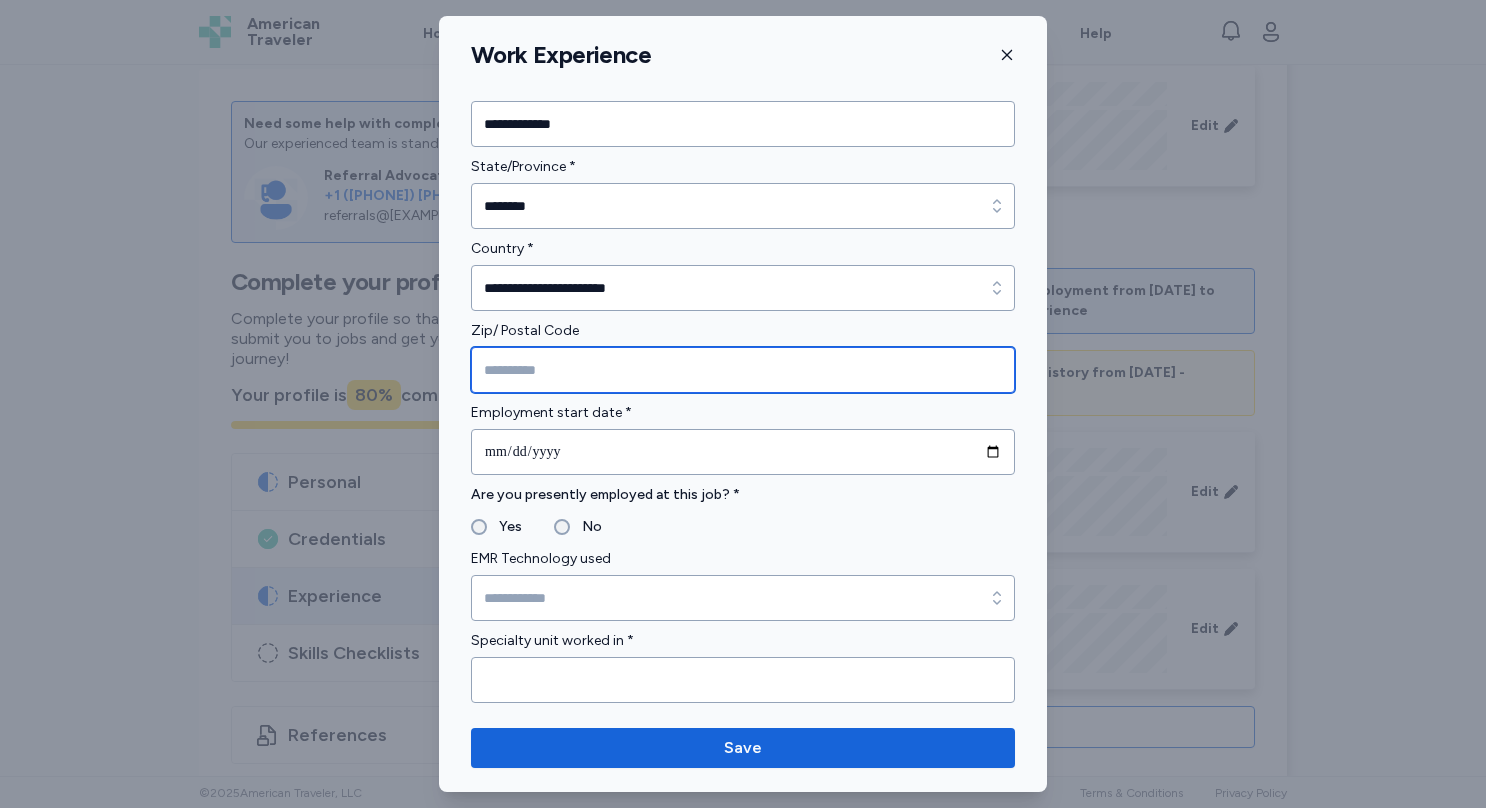 click at bounding box center (743, 370) 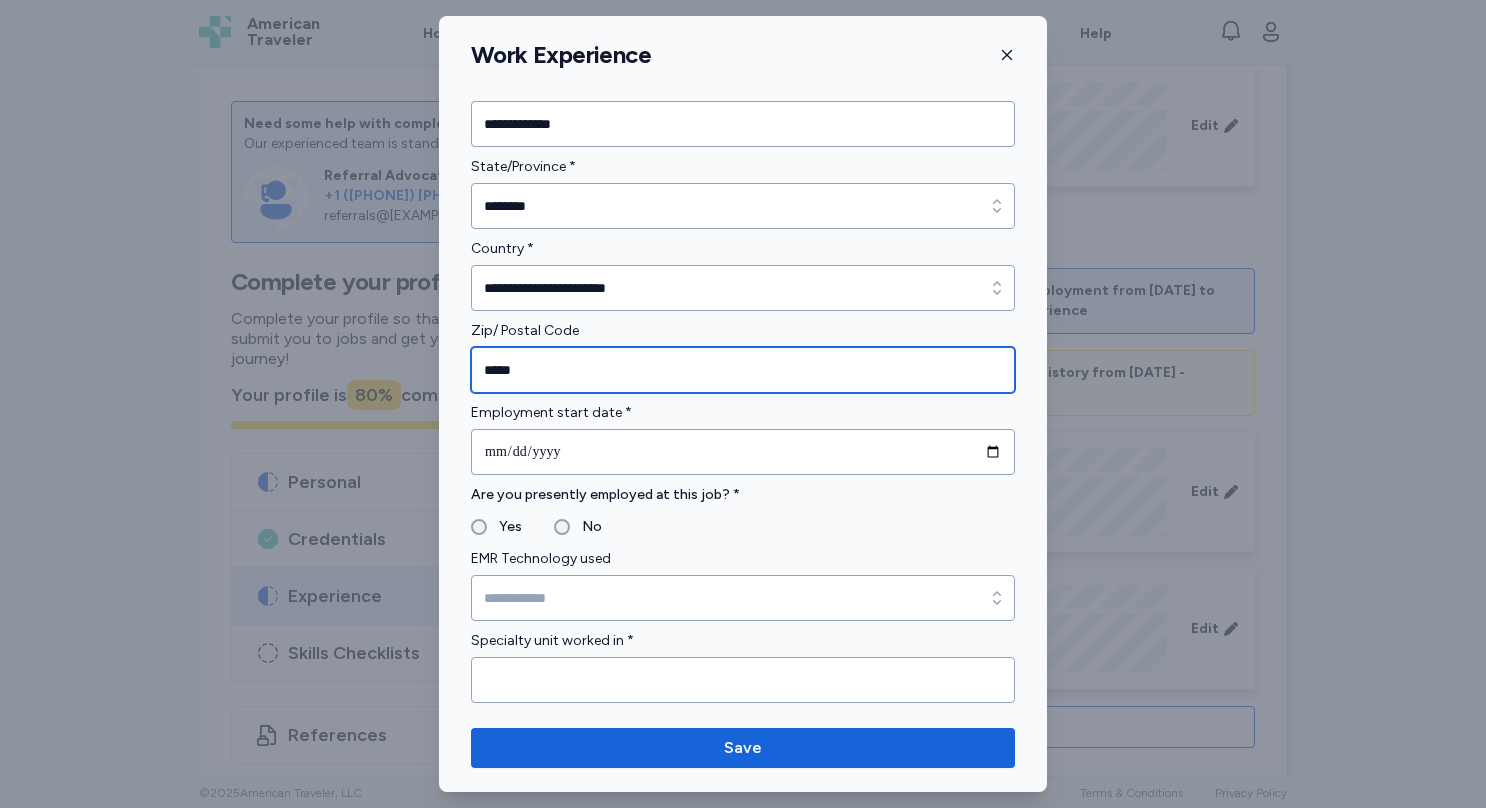 scroll, scrollTop: 783, scrollLeft: 0, axis: vertical 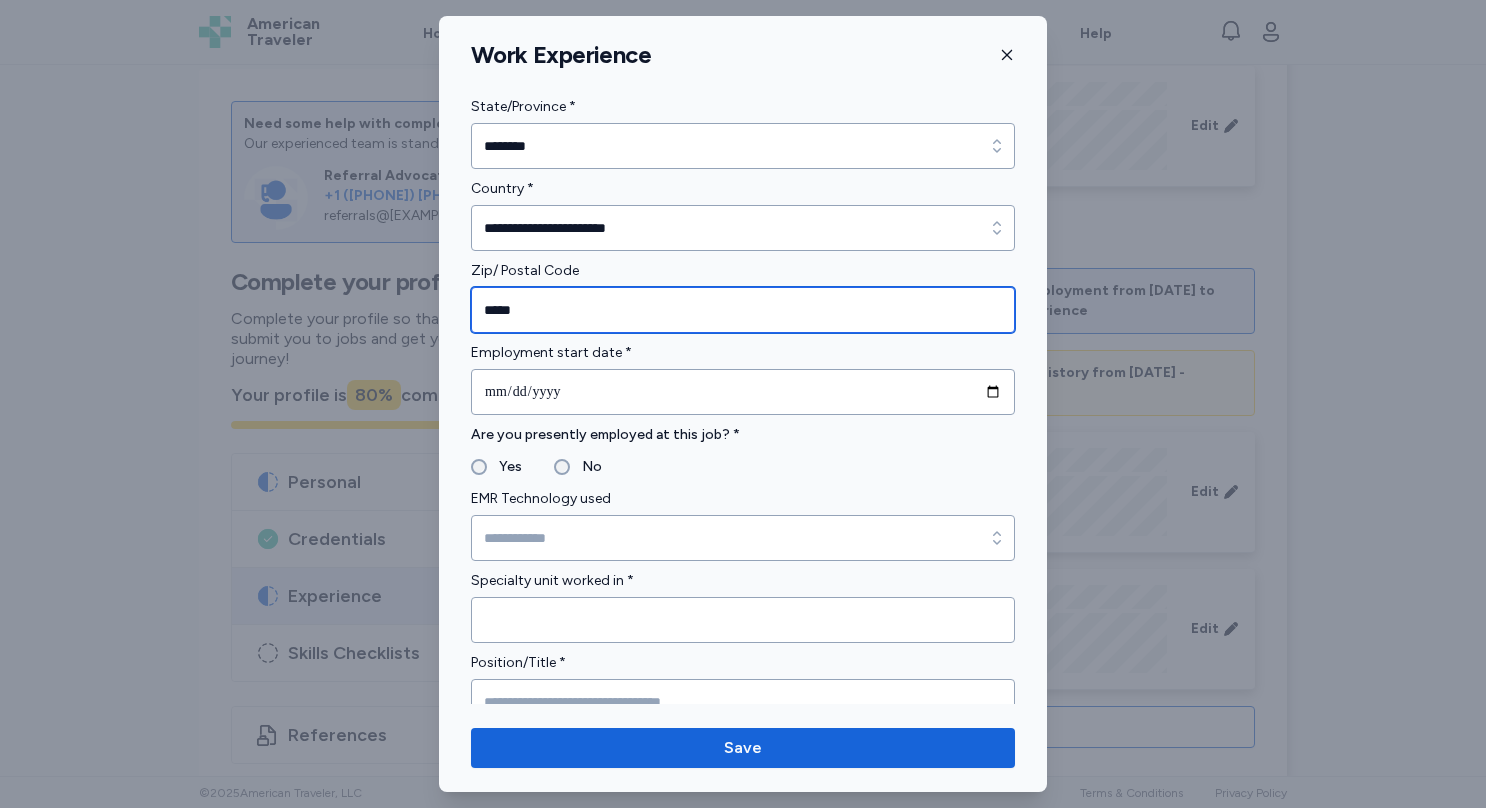 type on "*****" 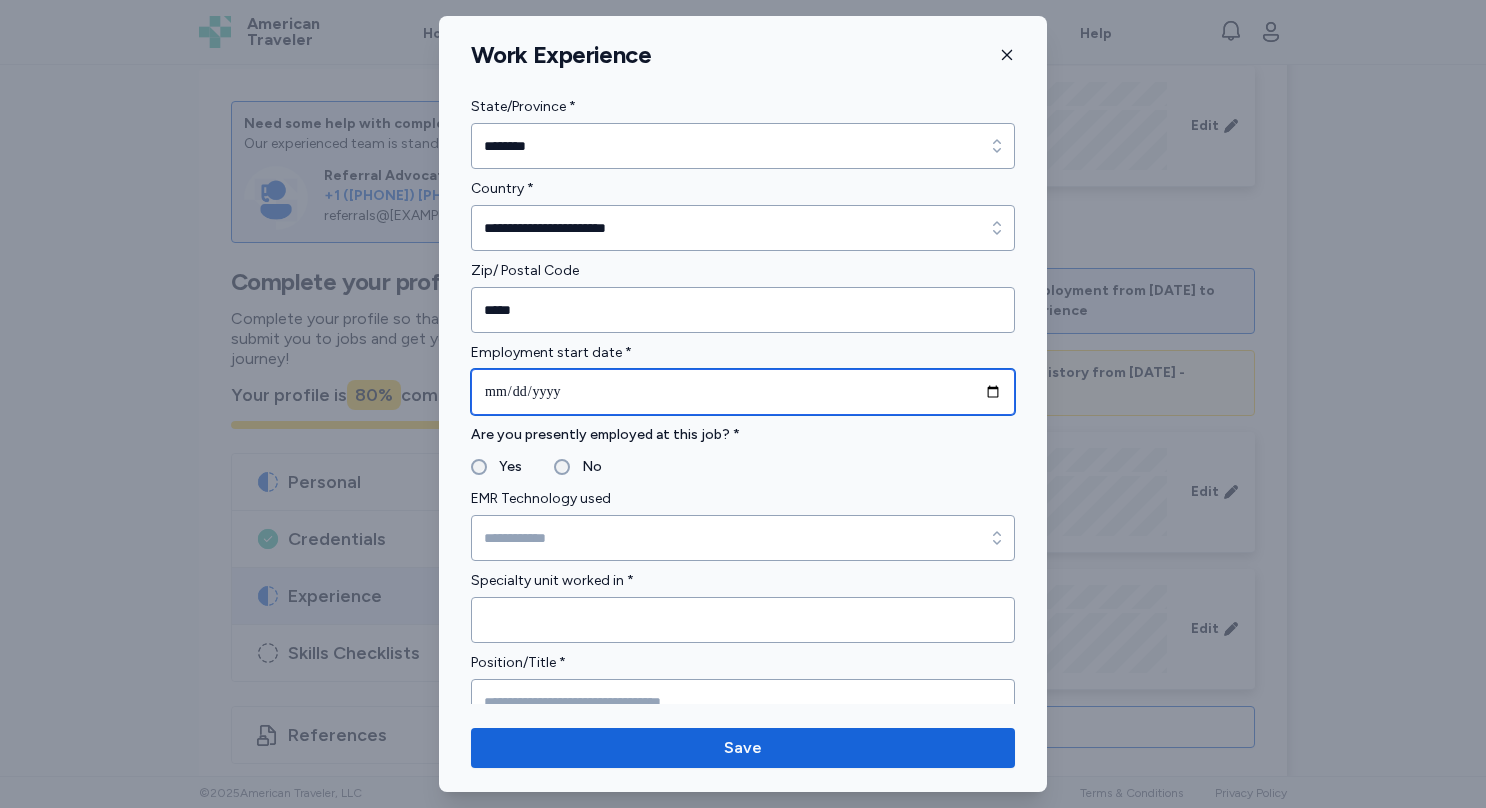 click at bounding box center (743, 392) 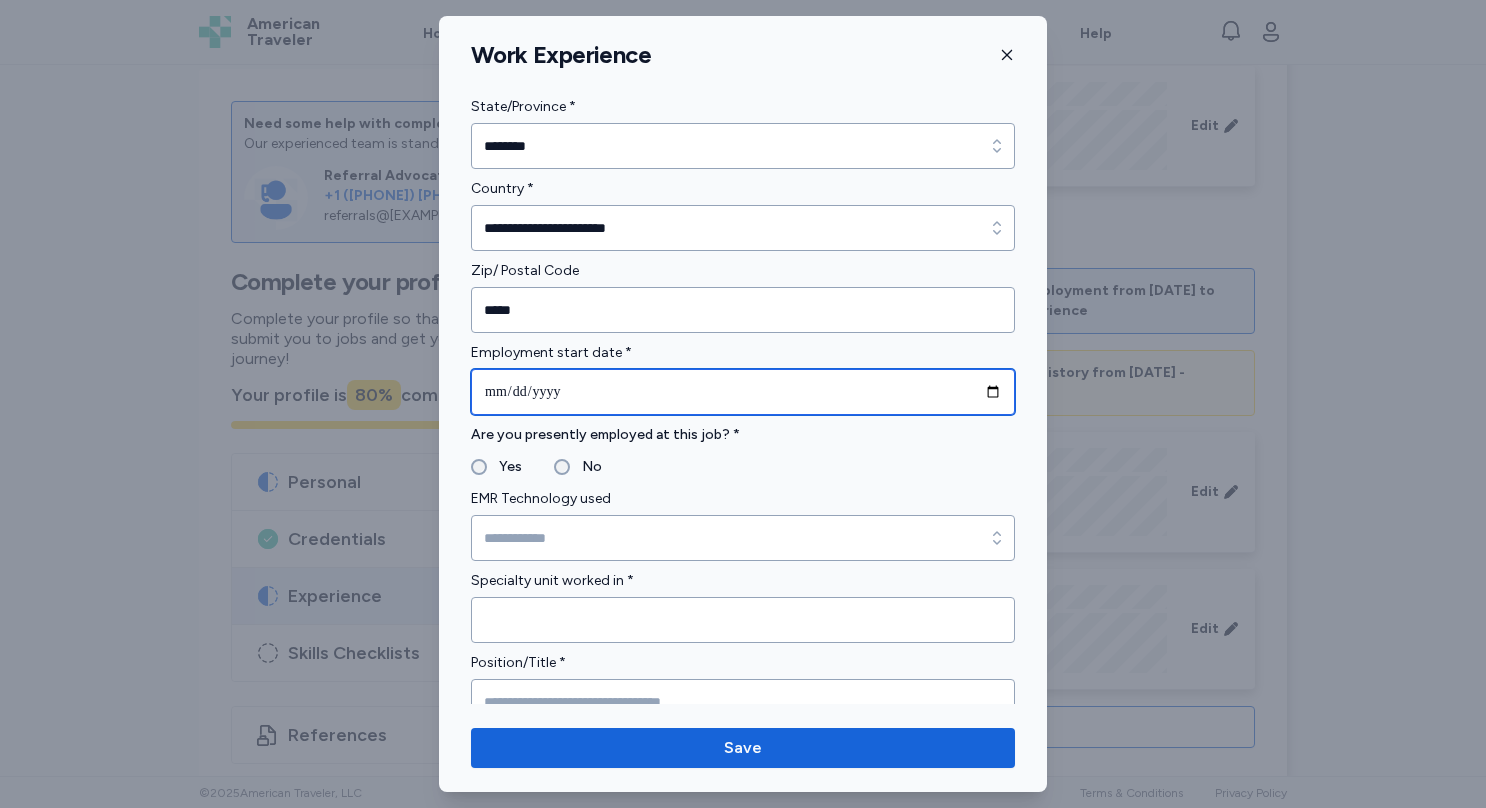 click at bounding box center (743, 392) 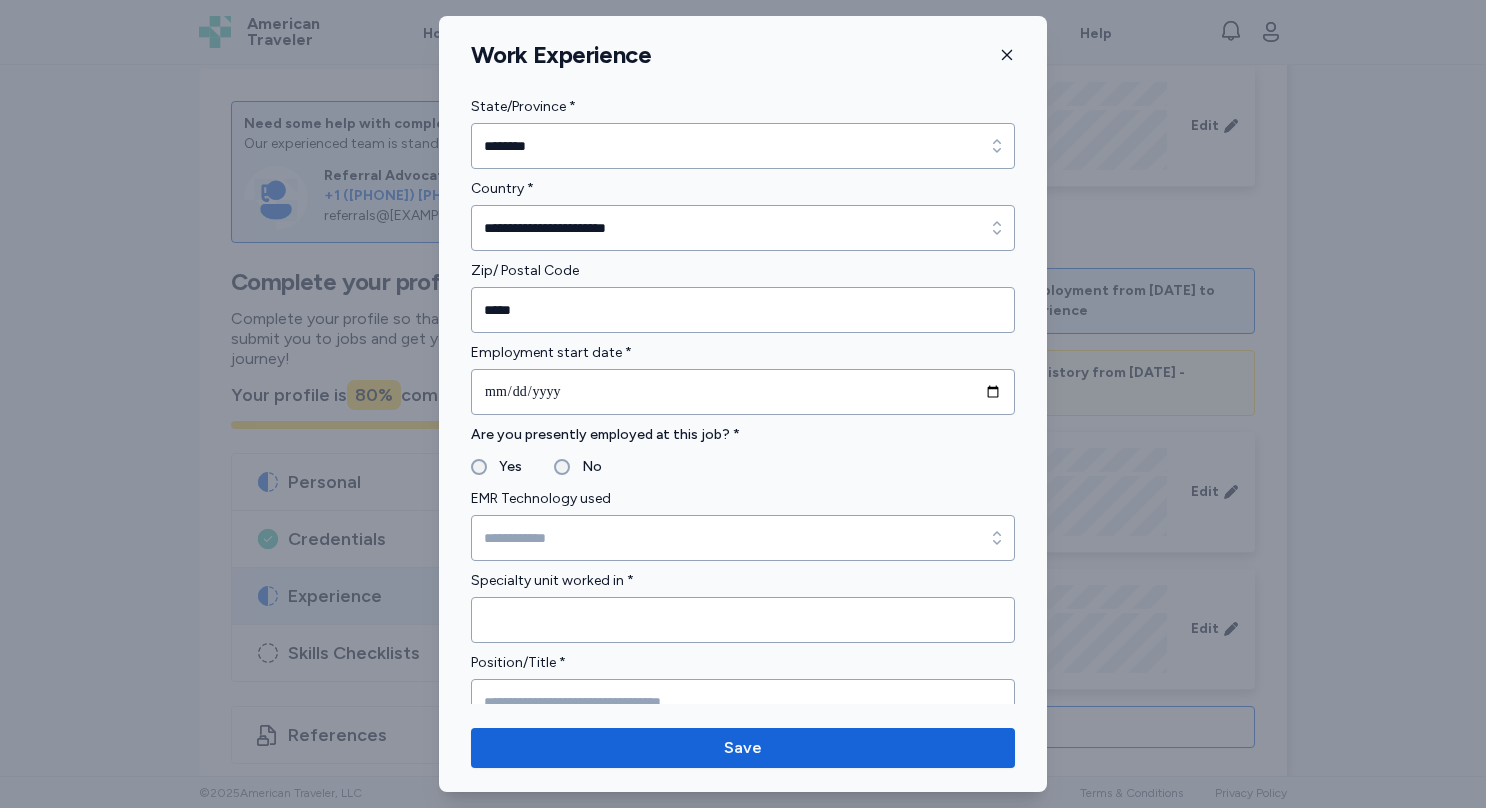click on "Yes" at bounding box center (496, 467) 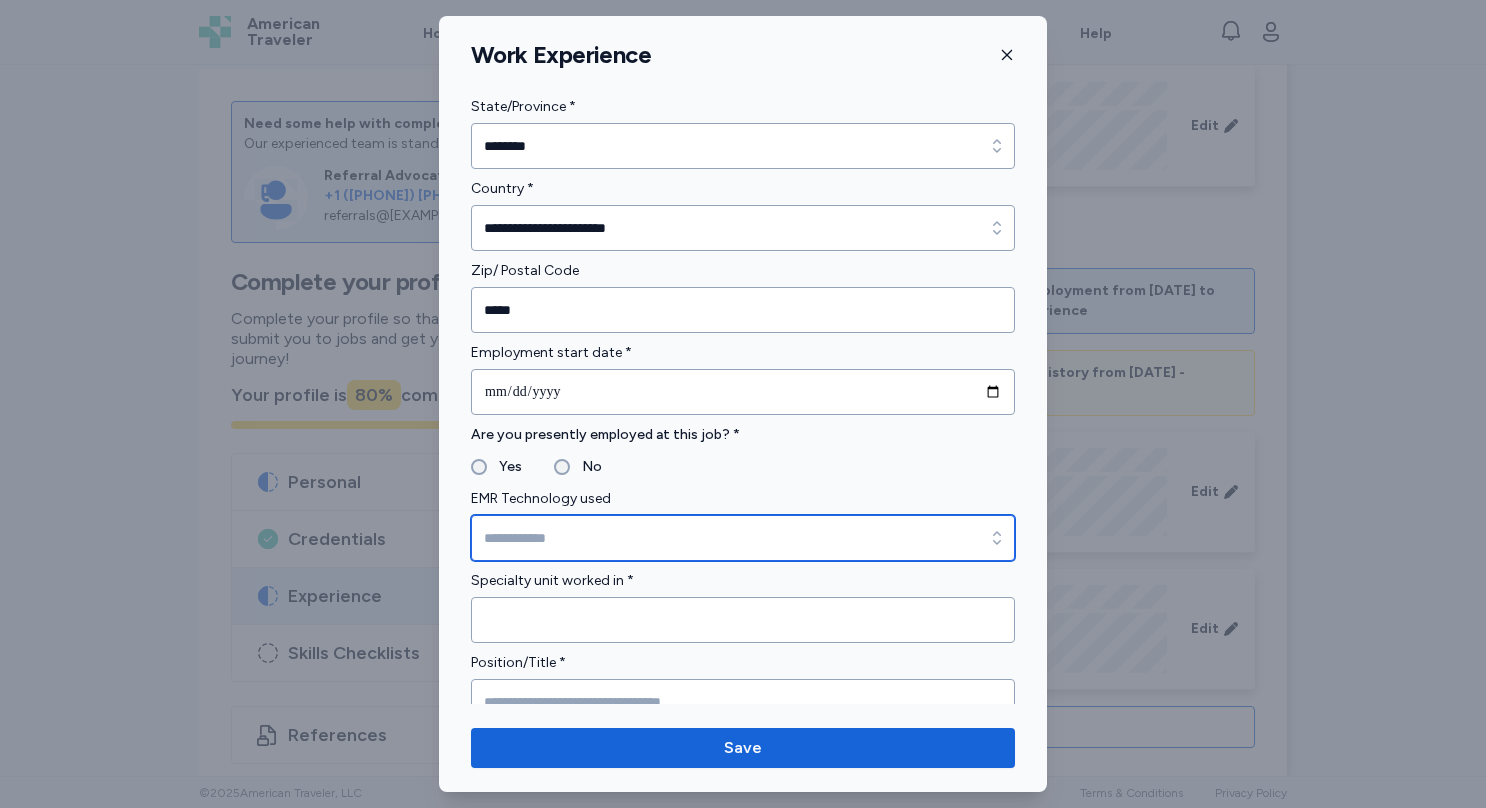 click on "EMR Technology used" at bounding box center (743, 538) 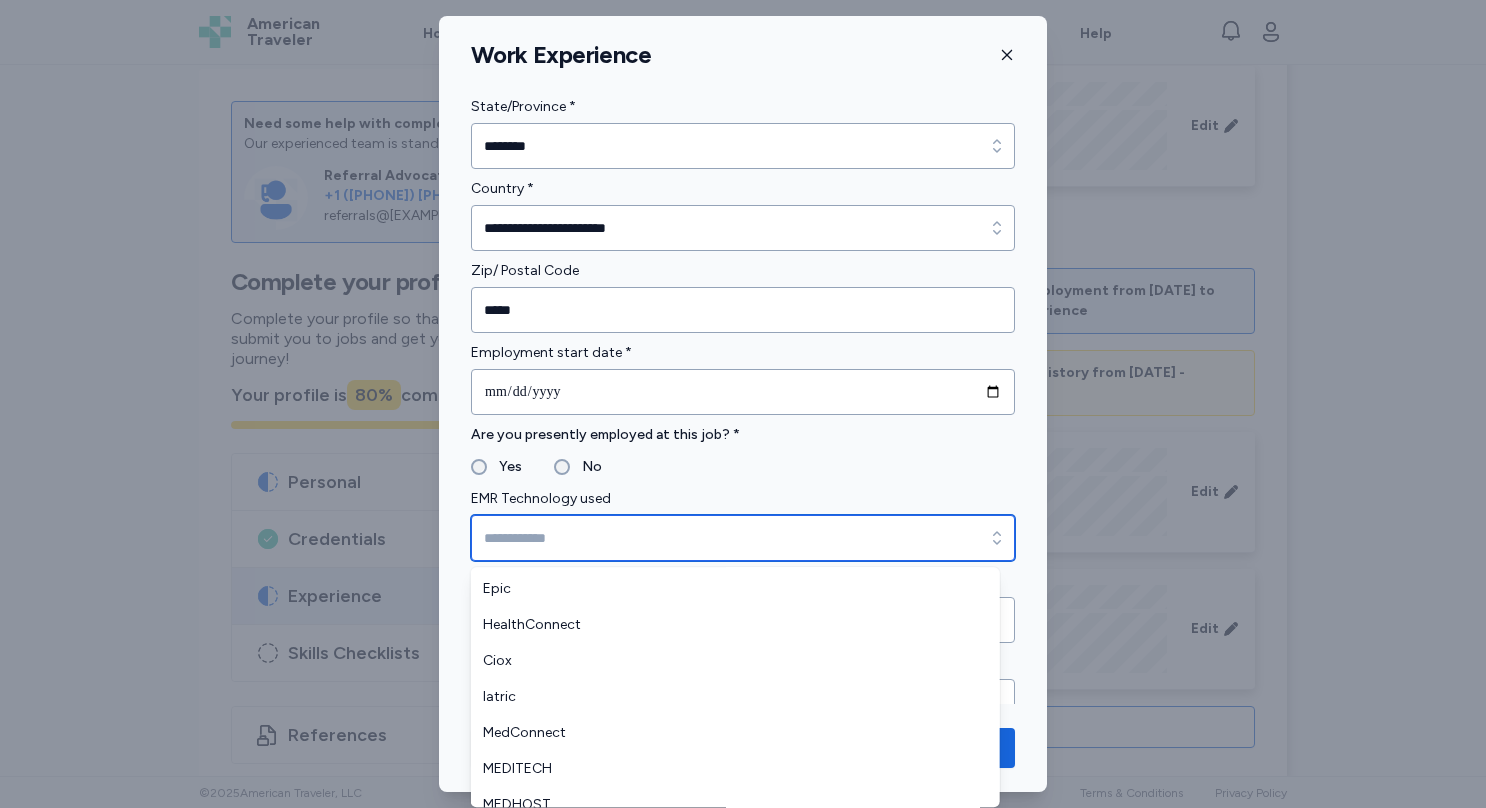 scroll, scrollTop: 141, scrollLeft: 0, axis: vertical 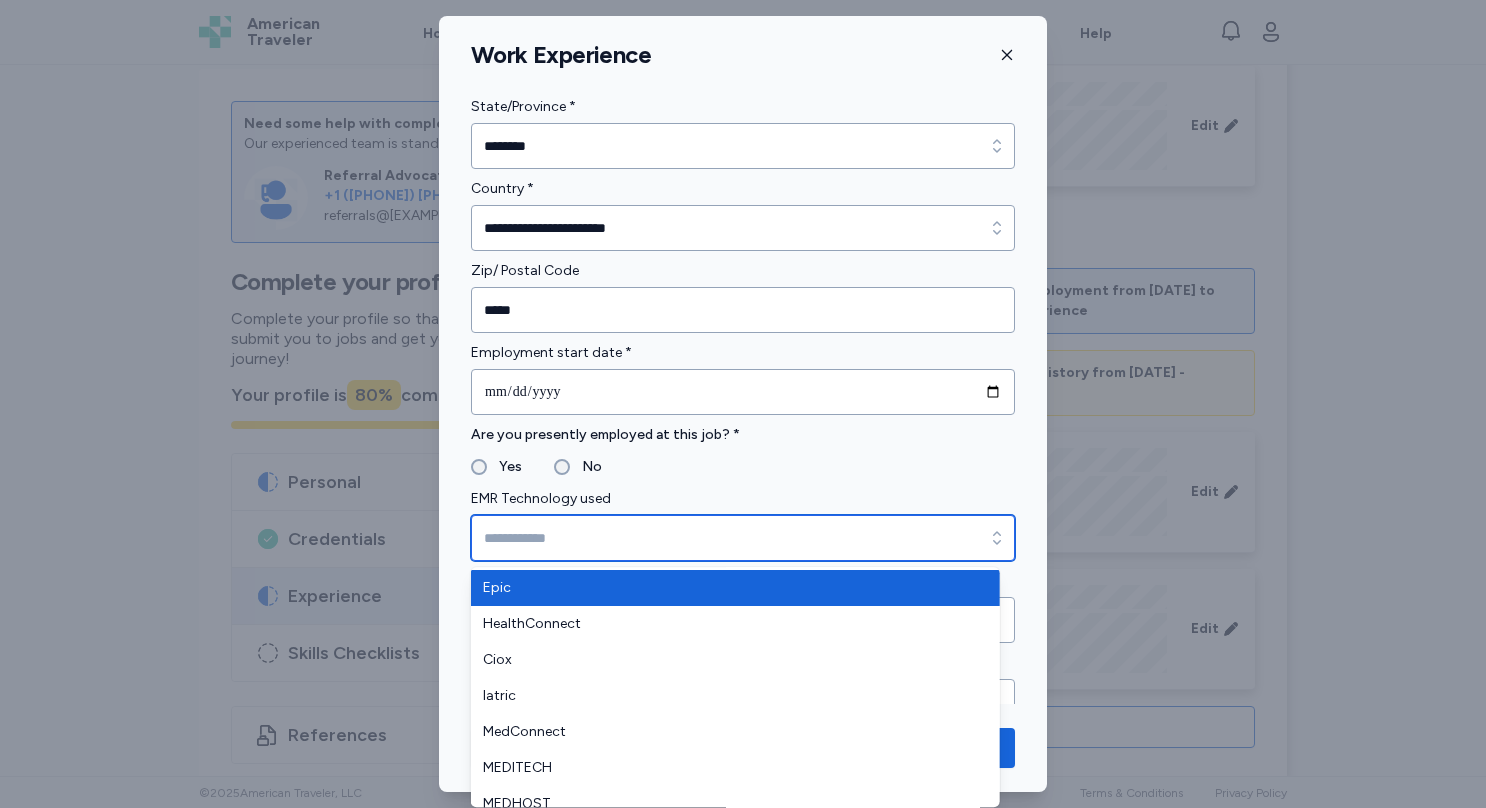 type on "****" 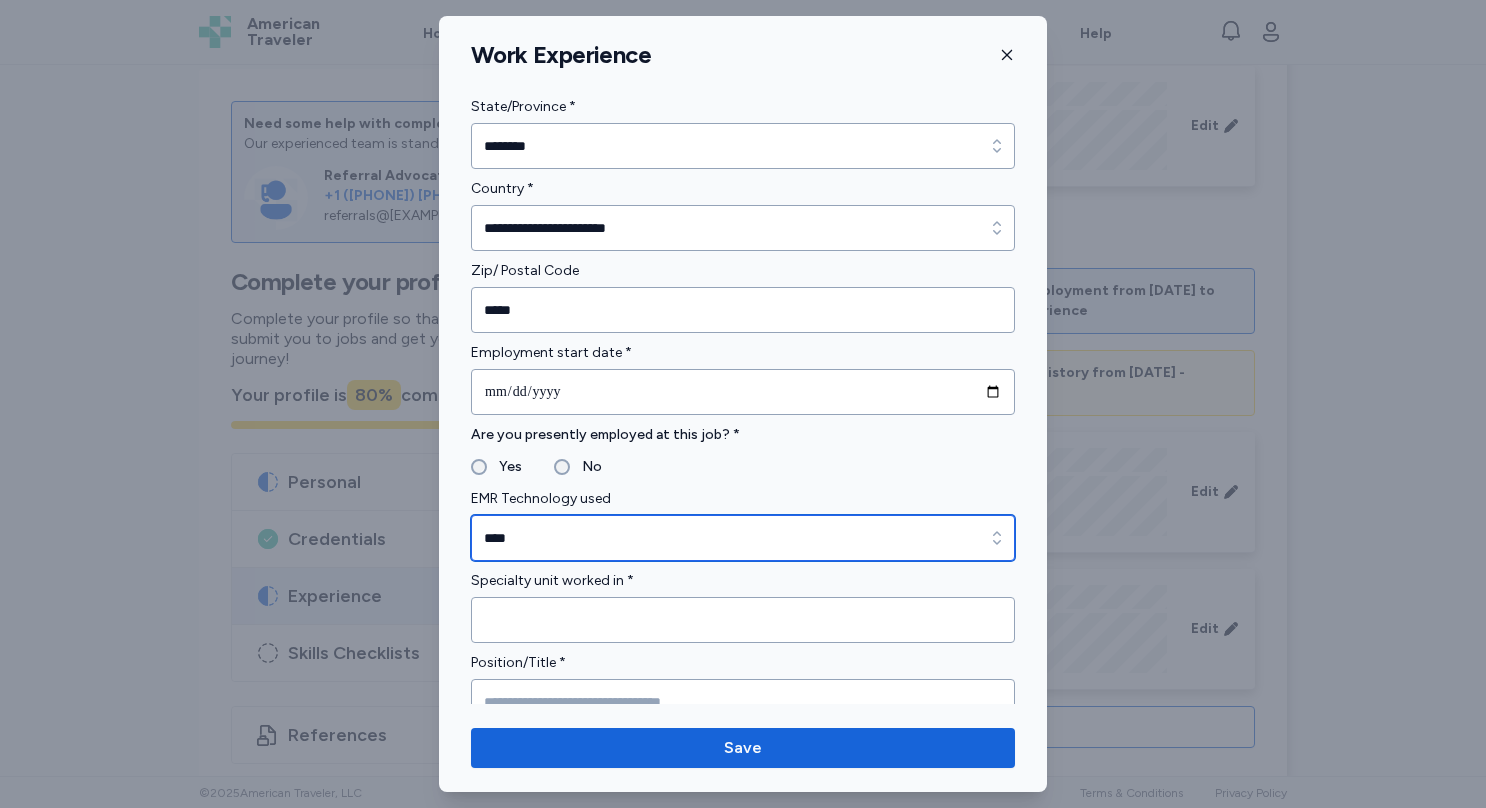 scroll, scrollTop: 866, scrollLeft: 0, axis: vertical 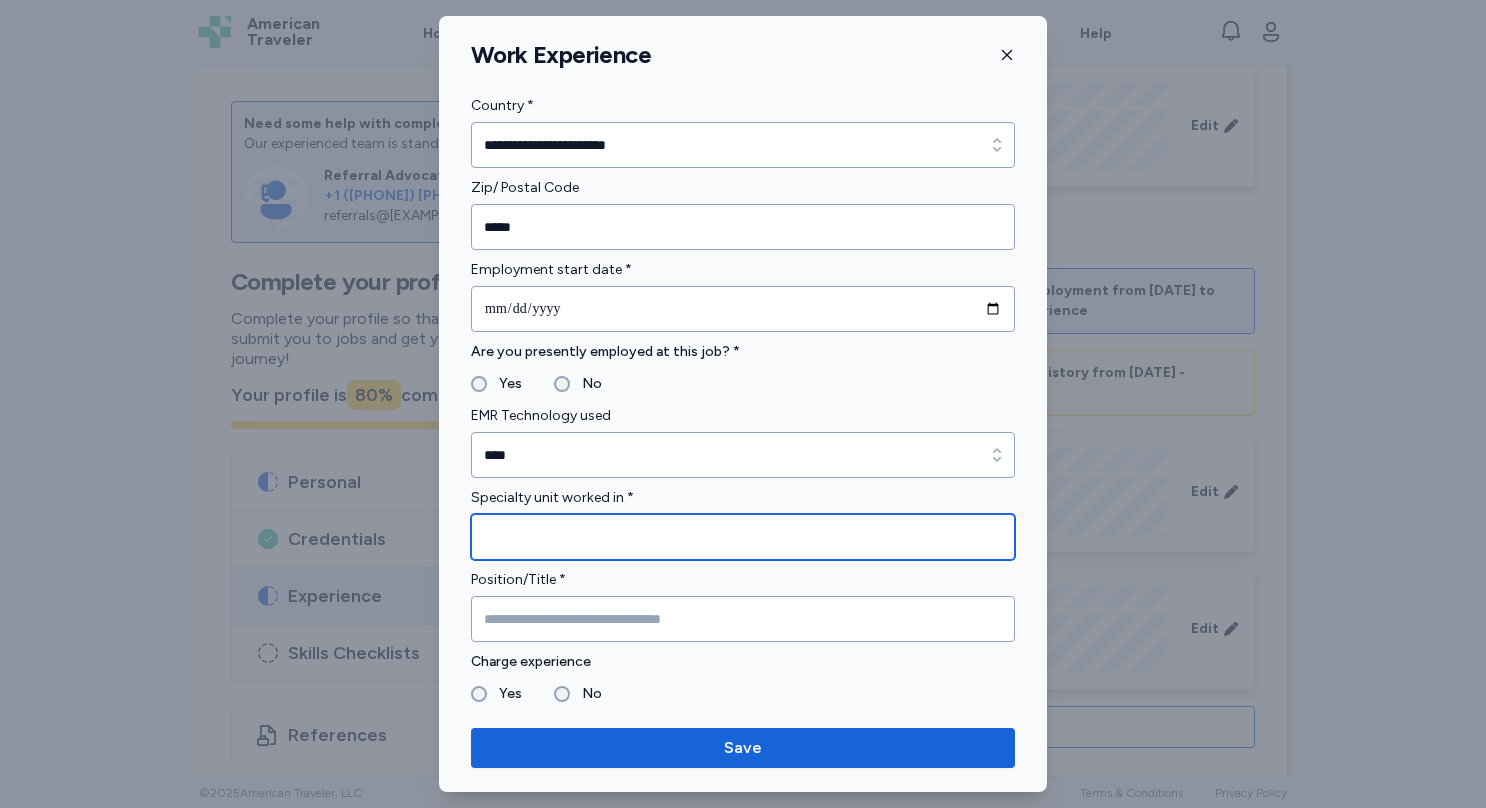 click at bounding box center (743, 537) 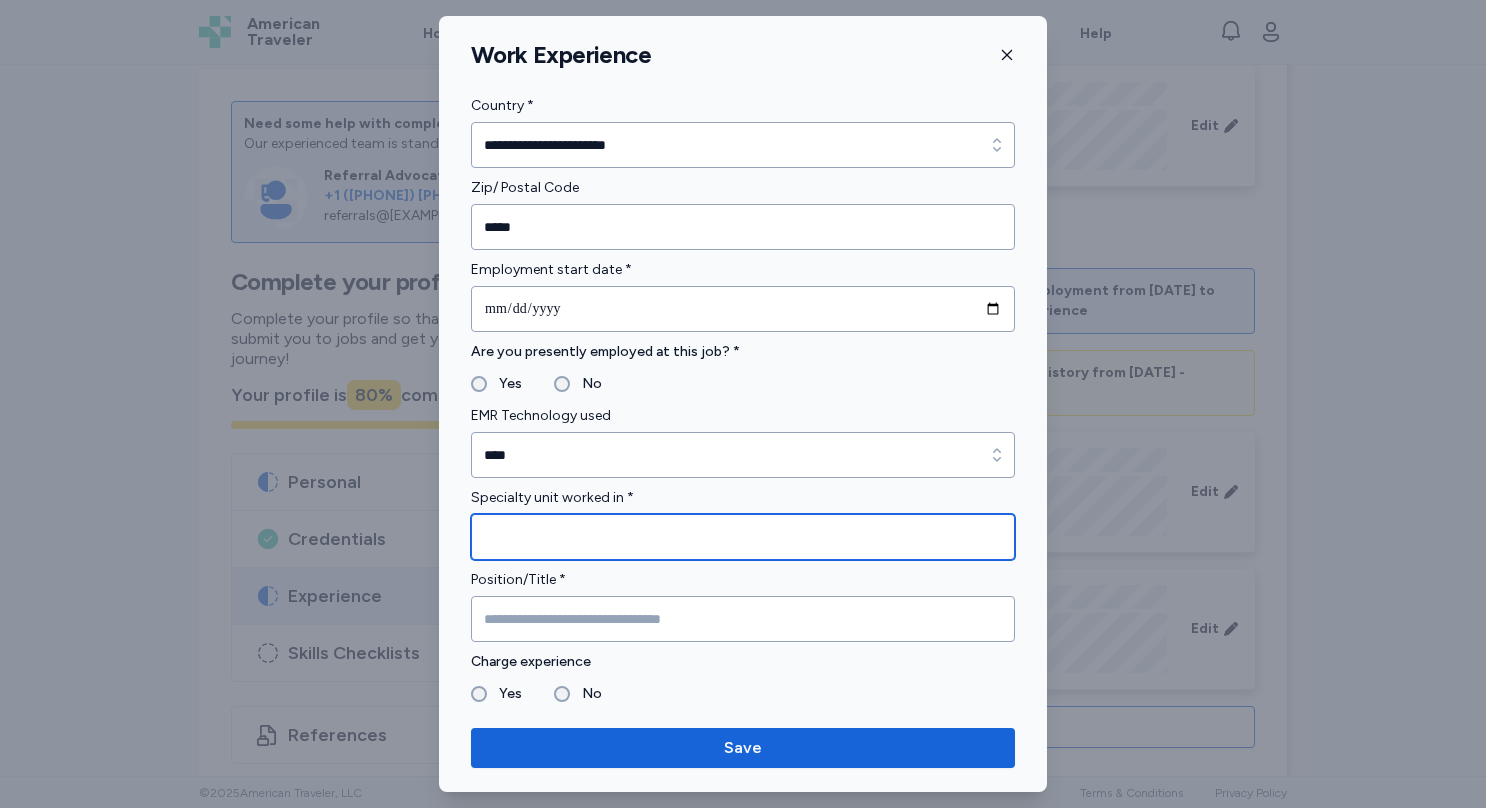 type on "*" 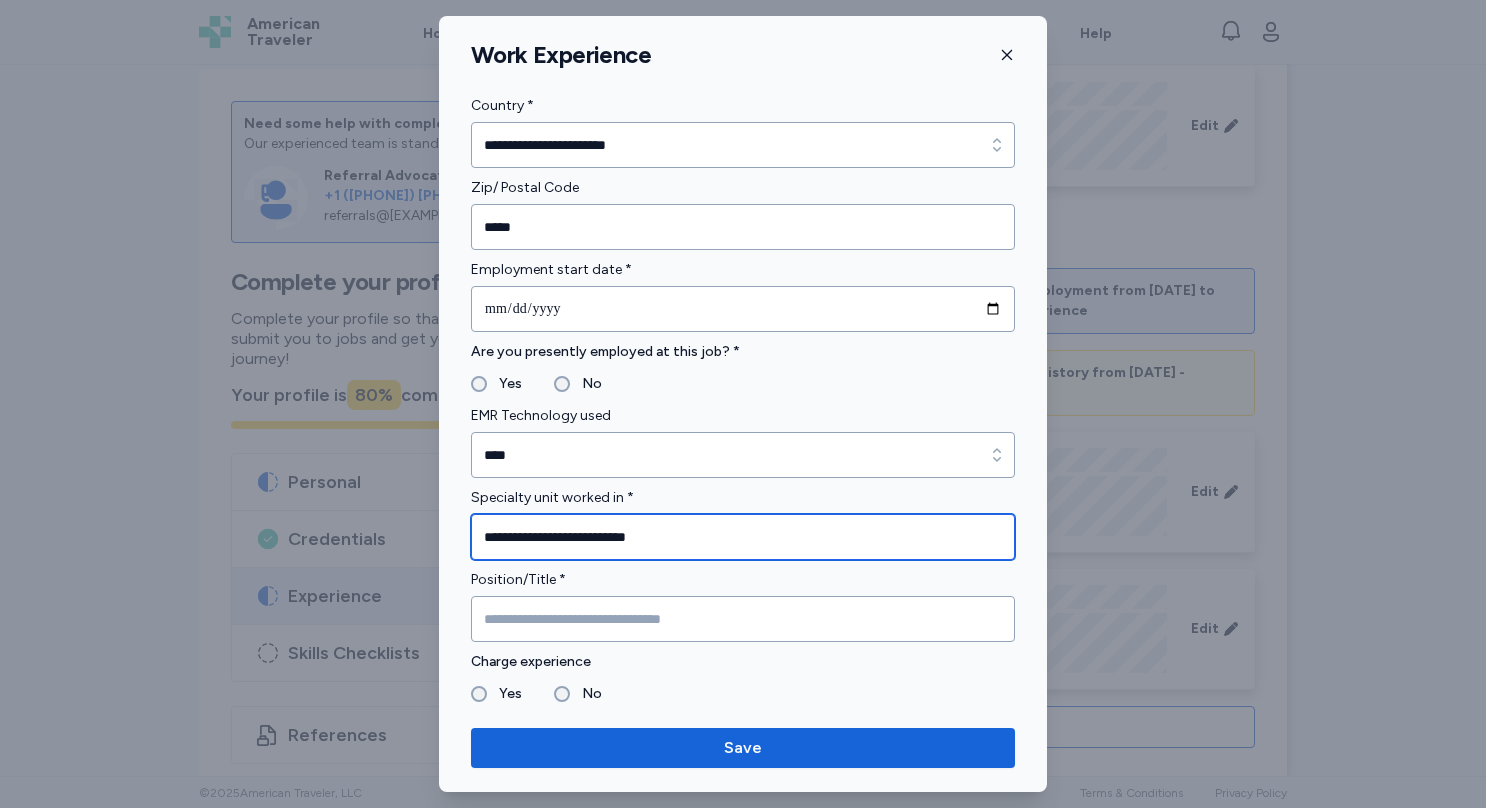 type on "**********" 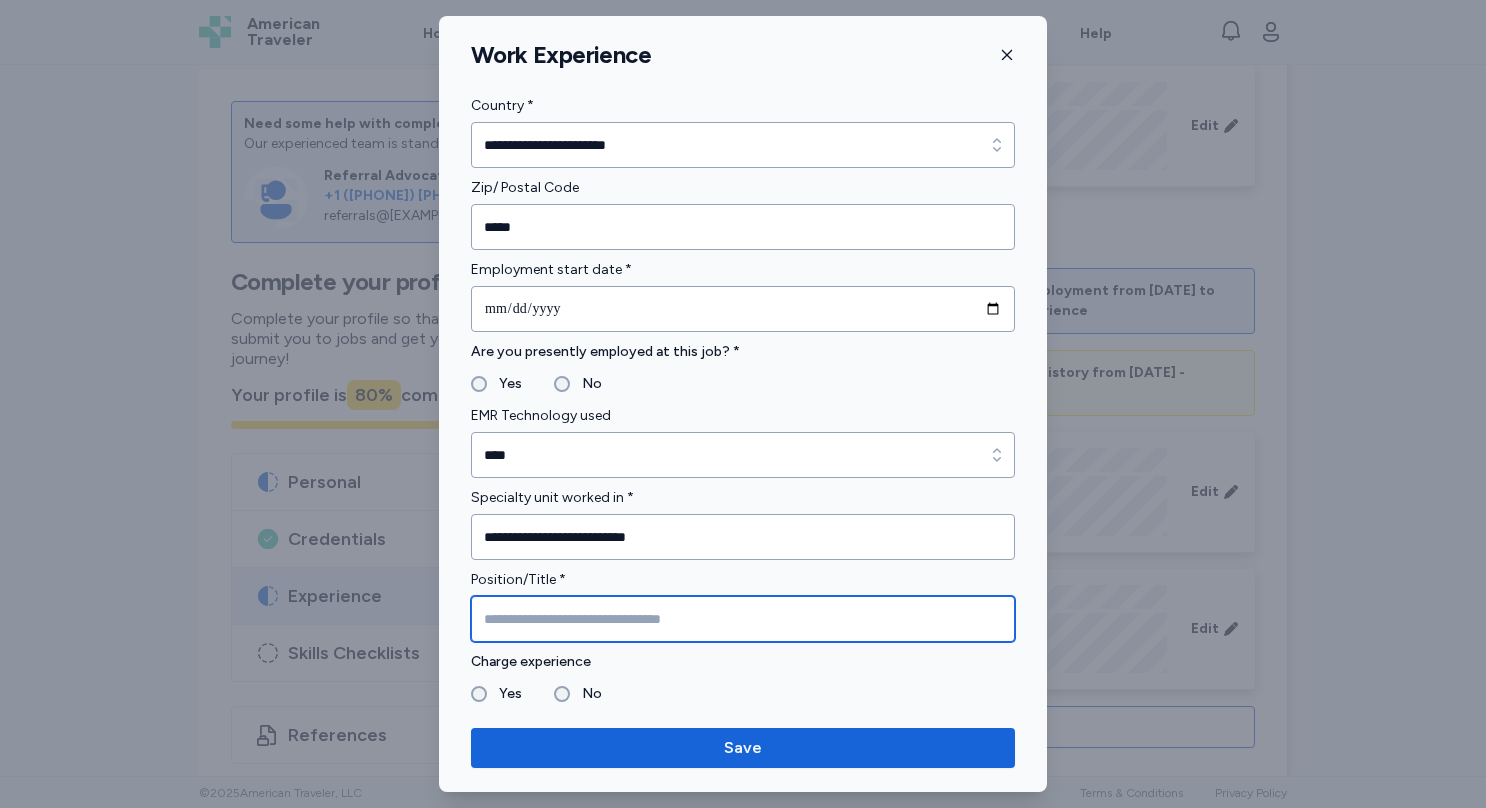 click at bounding box center [743, 619] 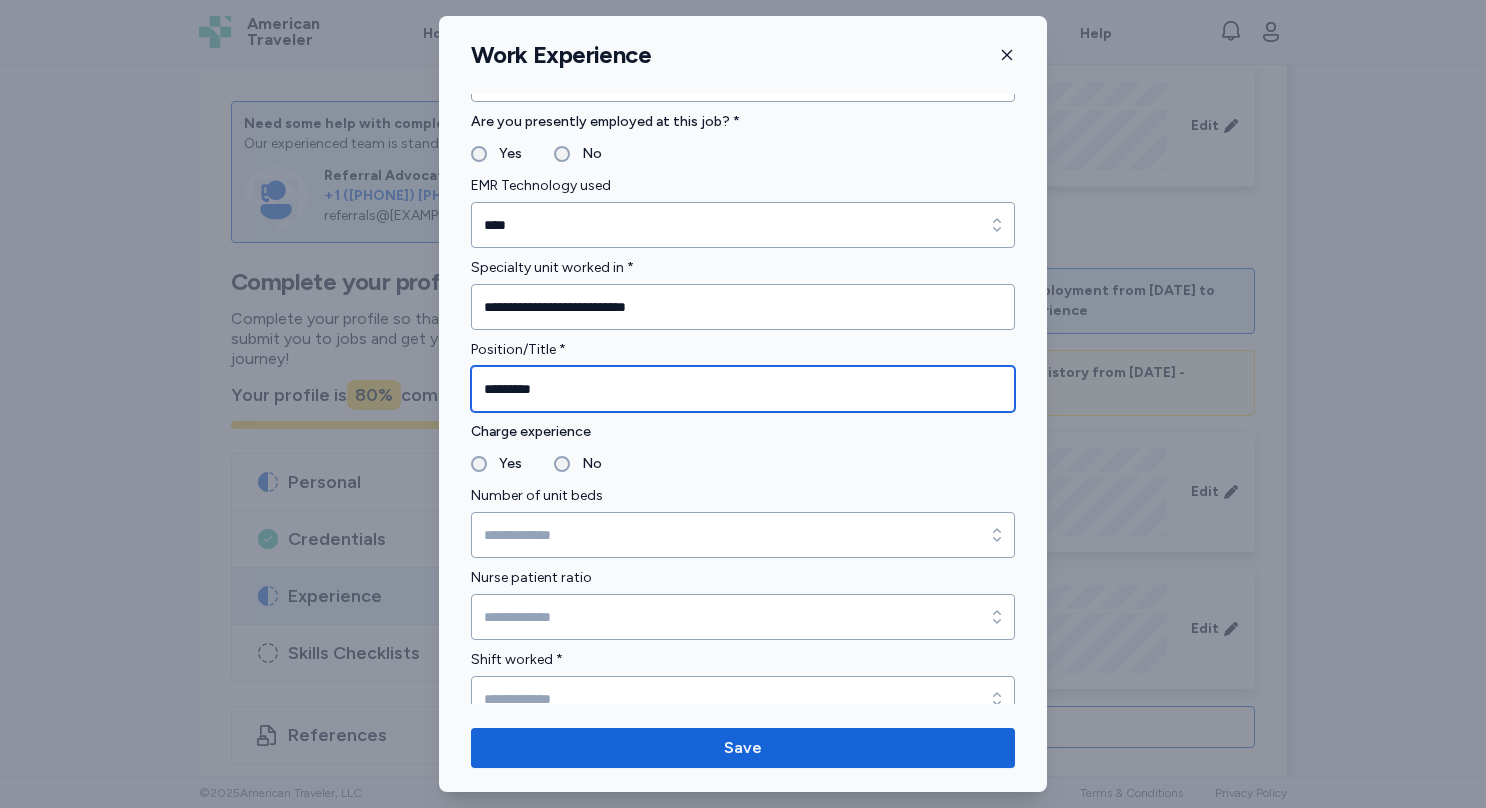 scroll, scrollTop: 1108, scrollLeft: 0, axis: vertical 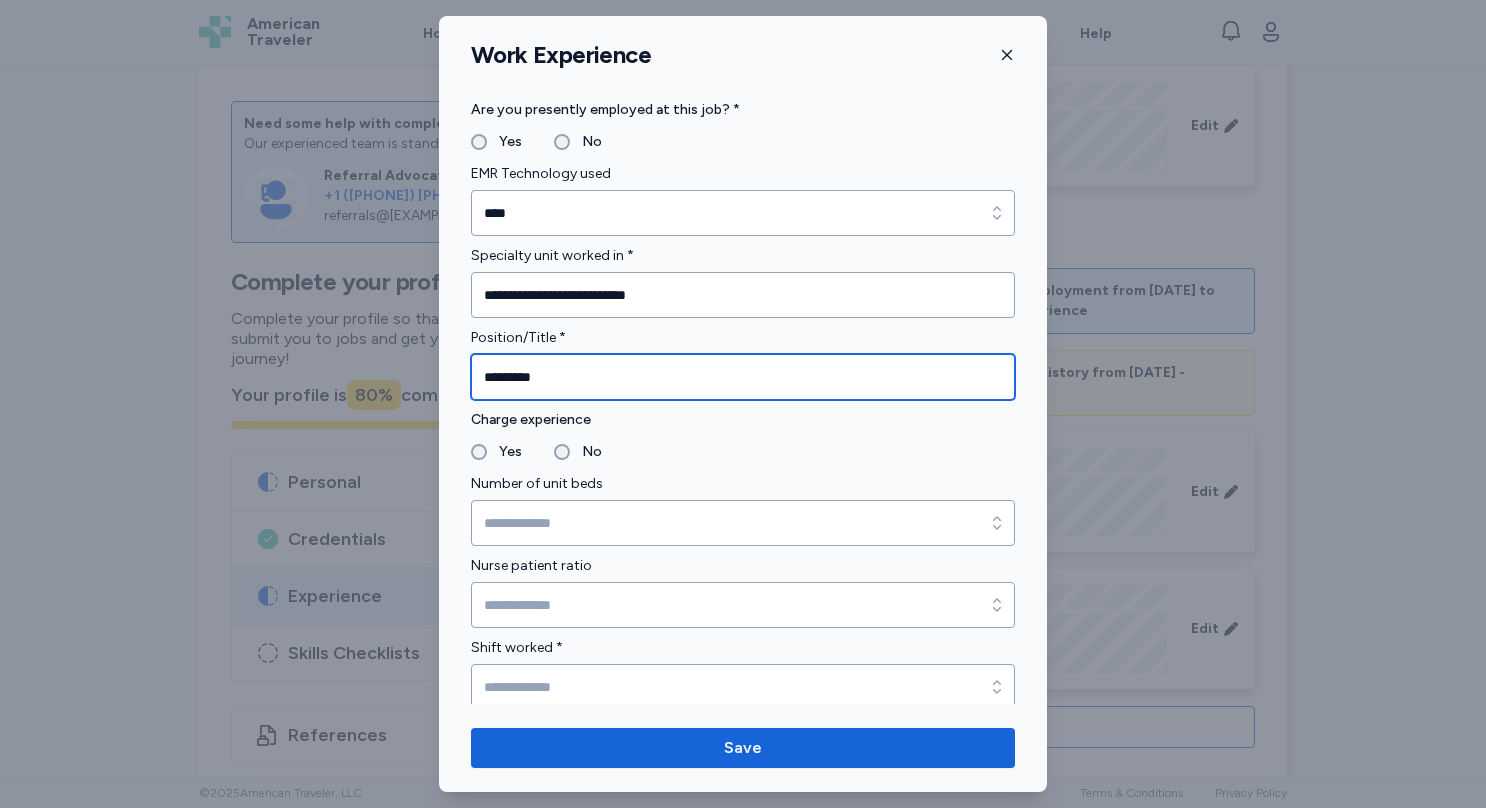 type on "*********" 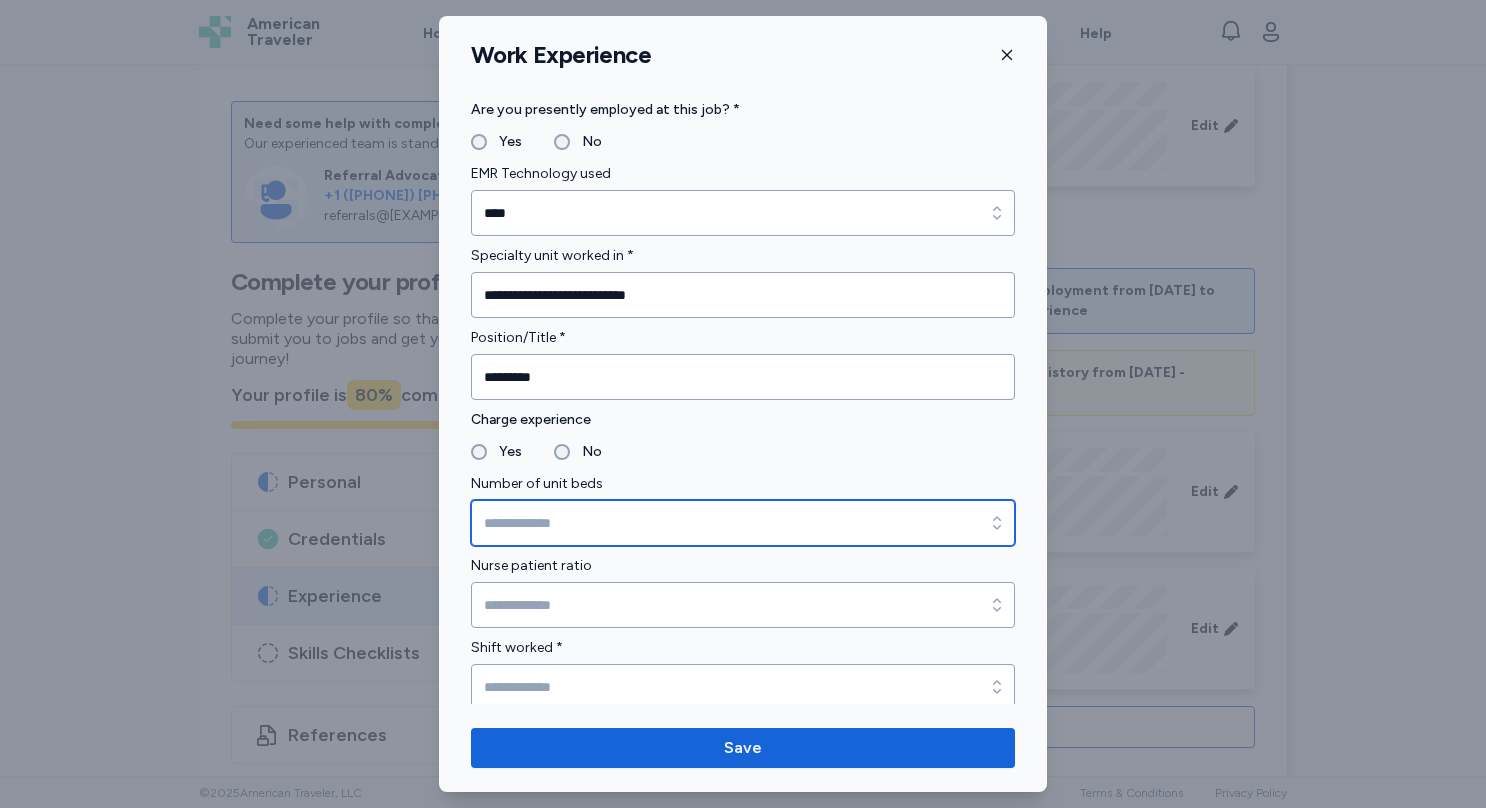click on "Number of unit beds" at bounding box center [743, 523] 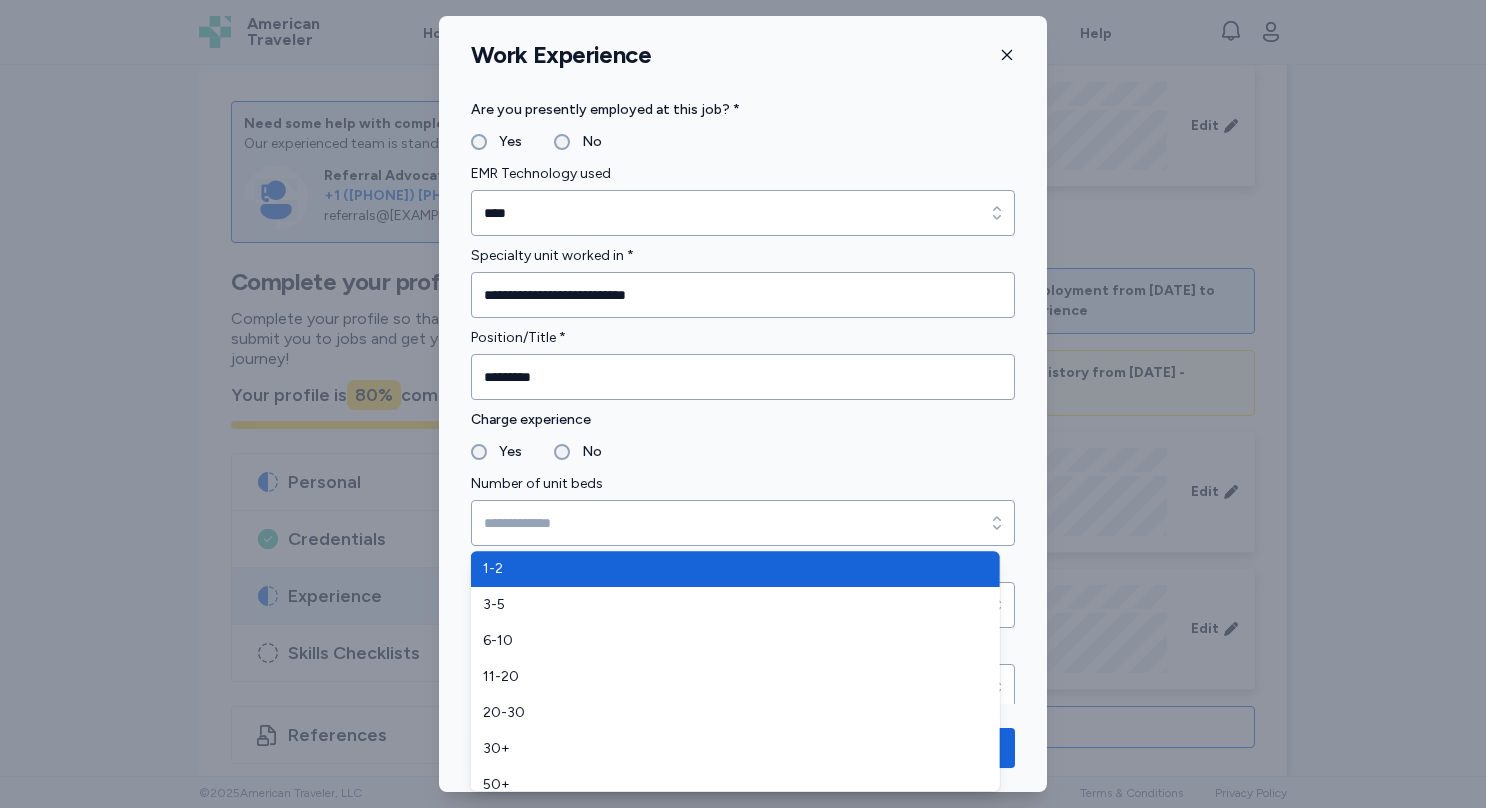 click on "**********" at bounding box center [743, 303] 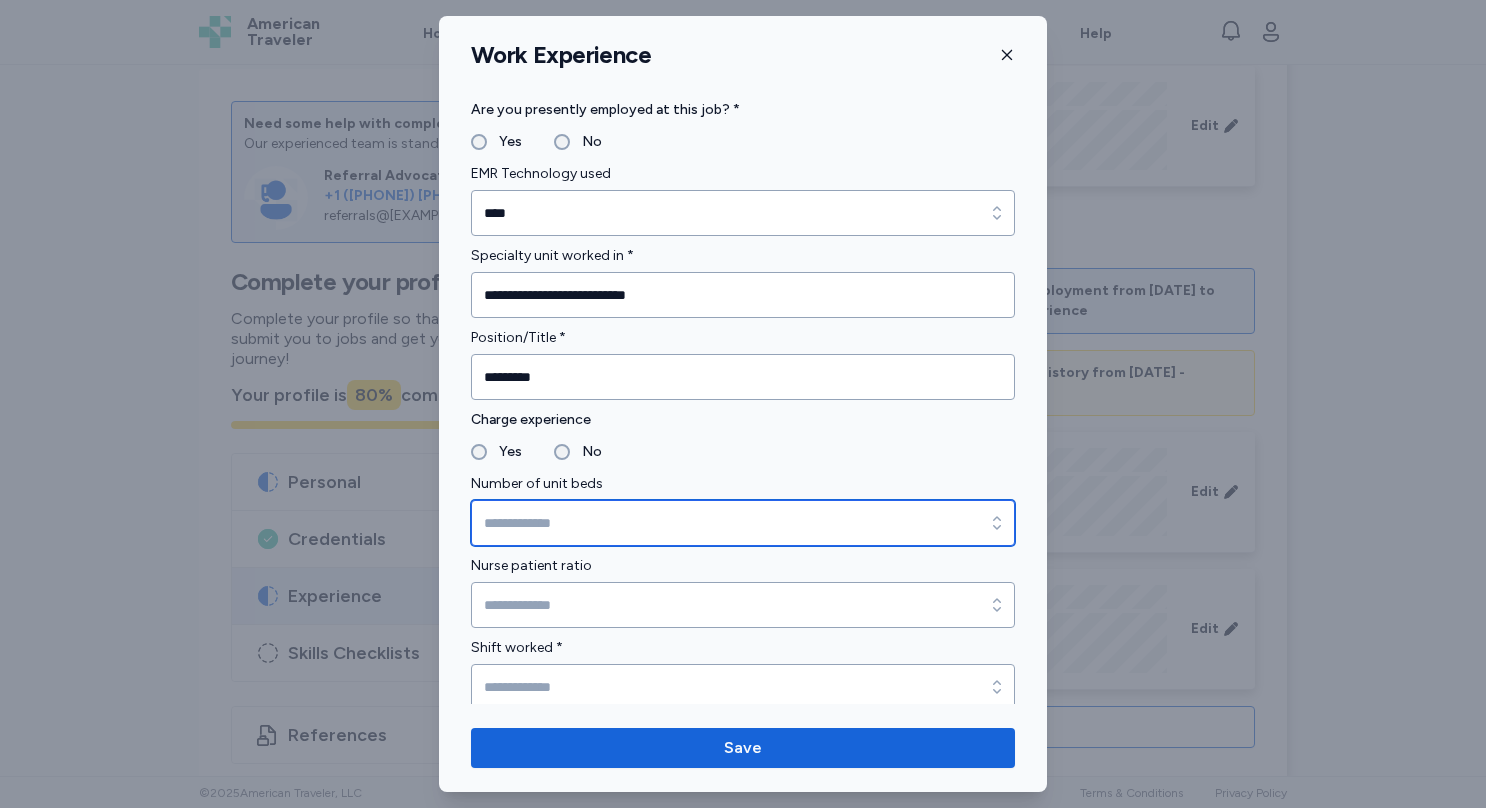 click on "Number of unit beds" at bounding box center [743, 523] 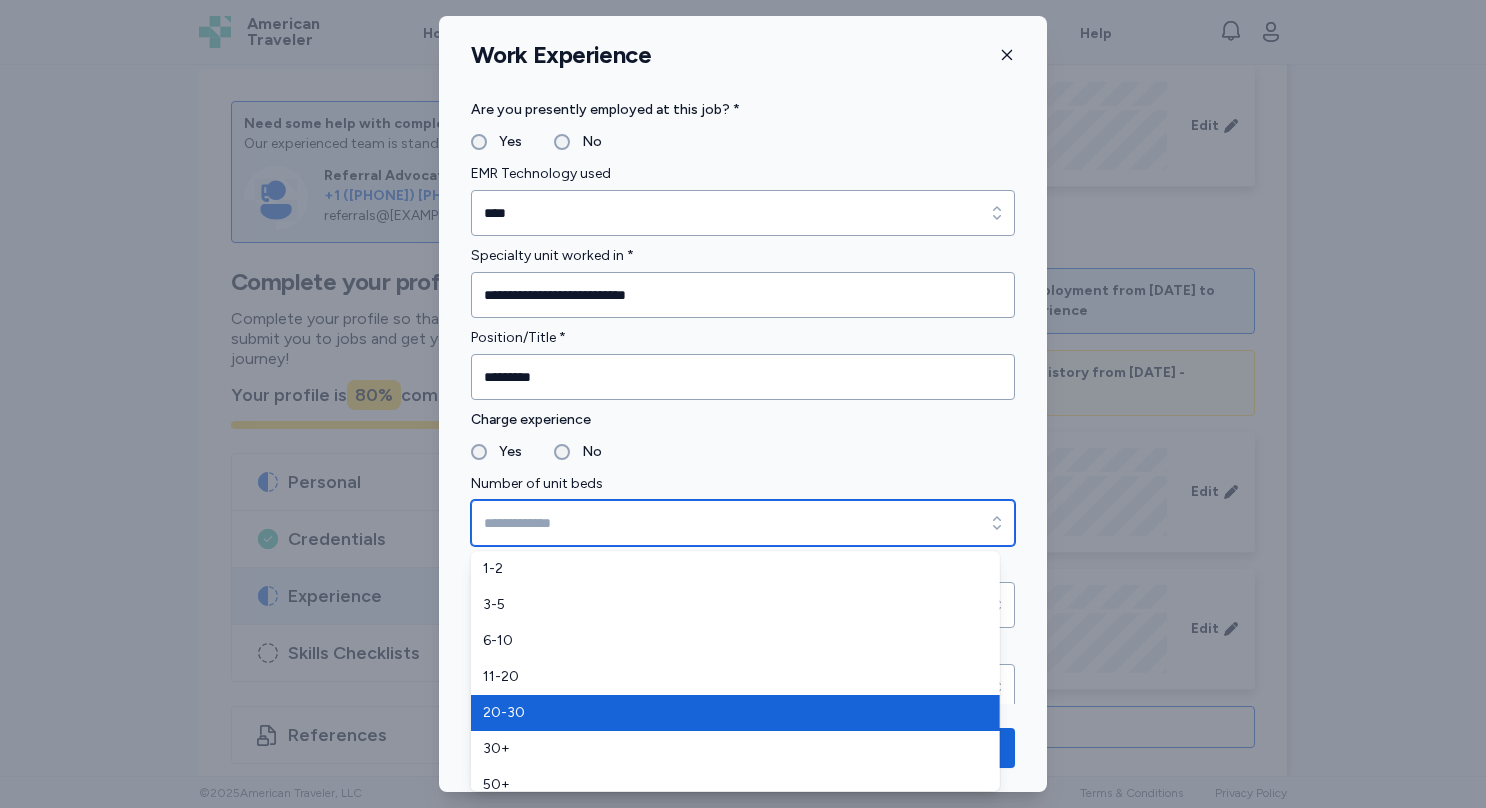 type on "*****" 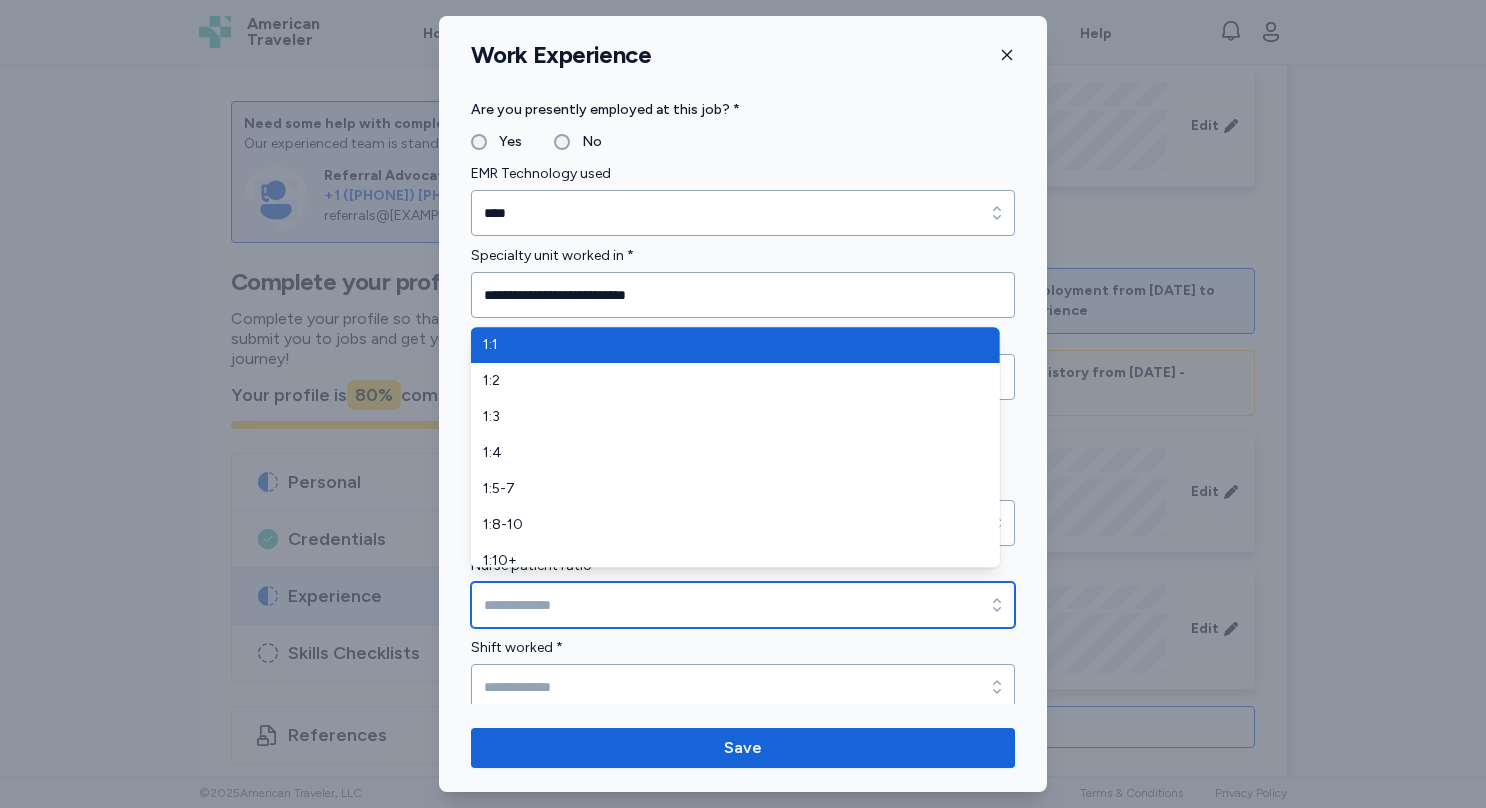 click on "Nurse patient ratio" at bounding box center (743, 605) 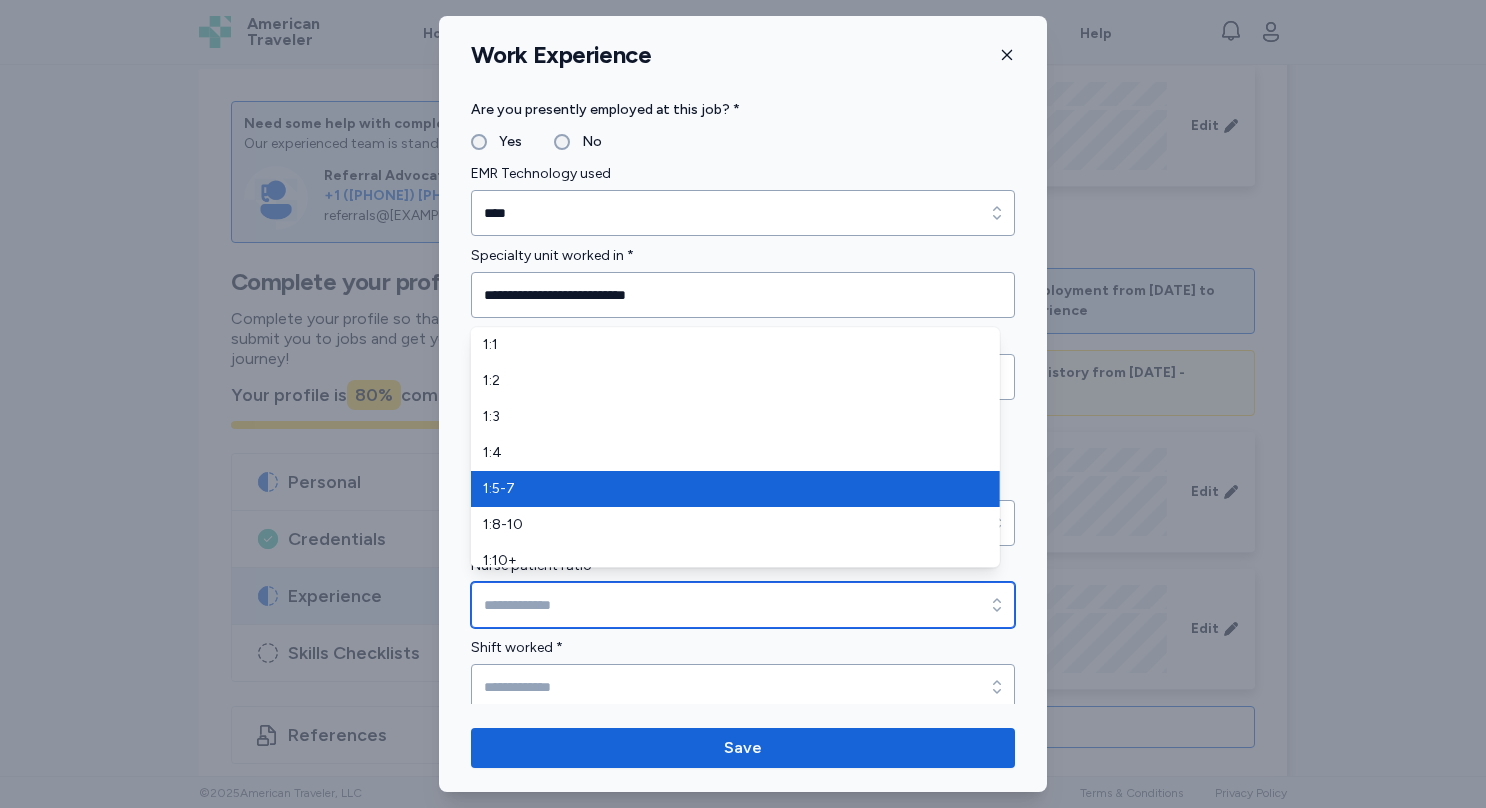 type on "*****" 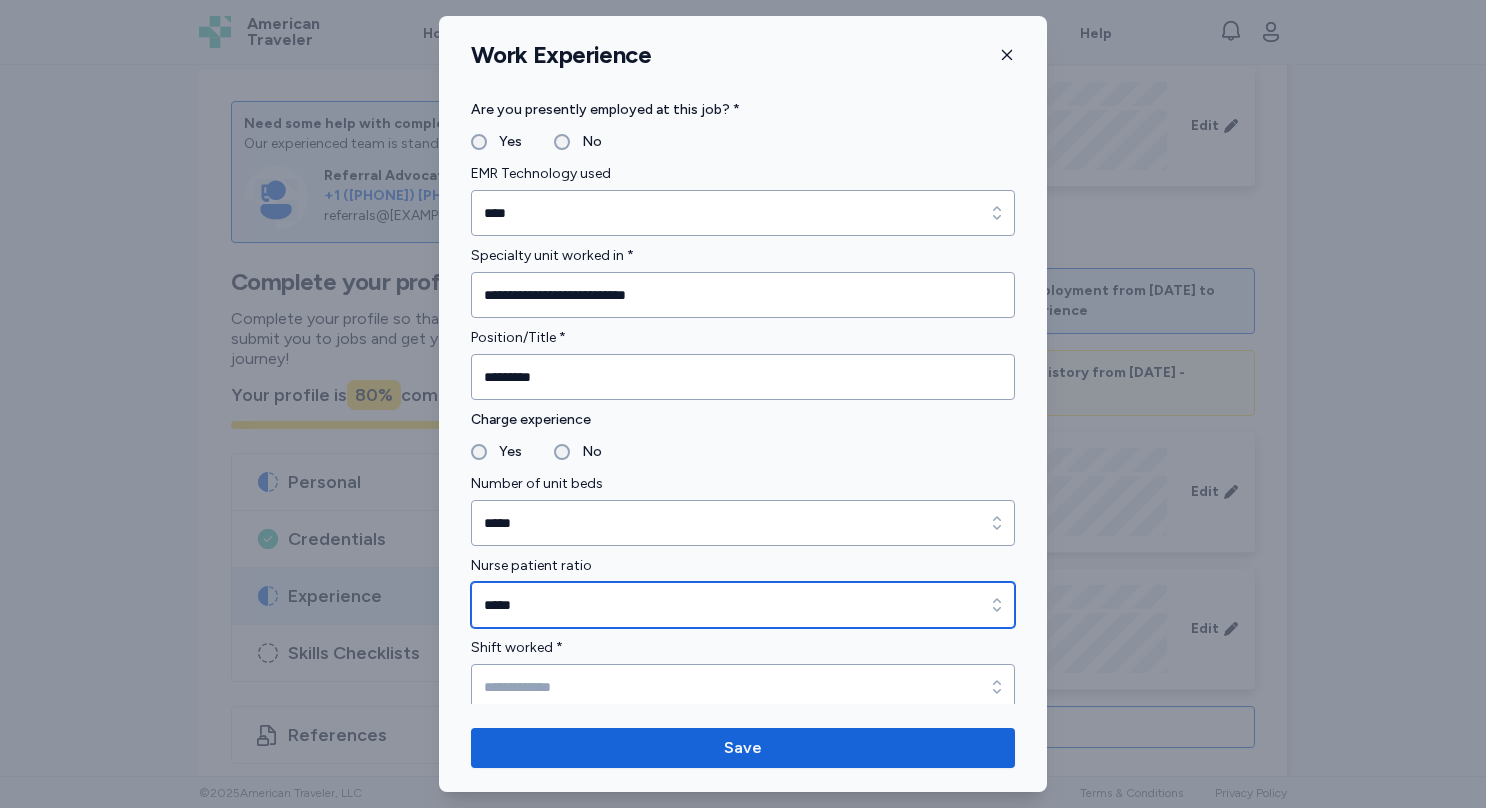 scroll, scrollTop: 1387, scrollLeft: 0, axis: vertical 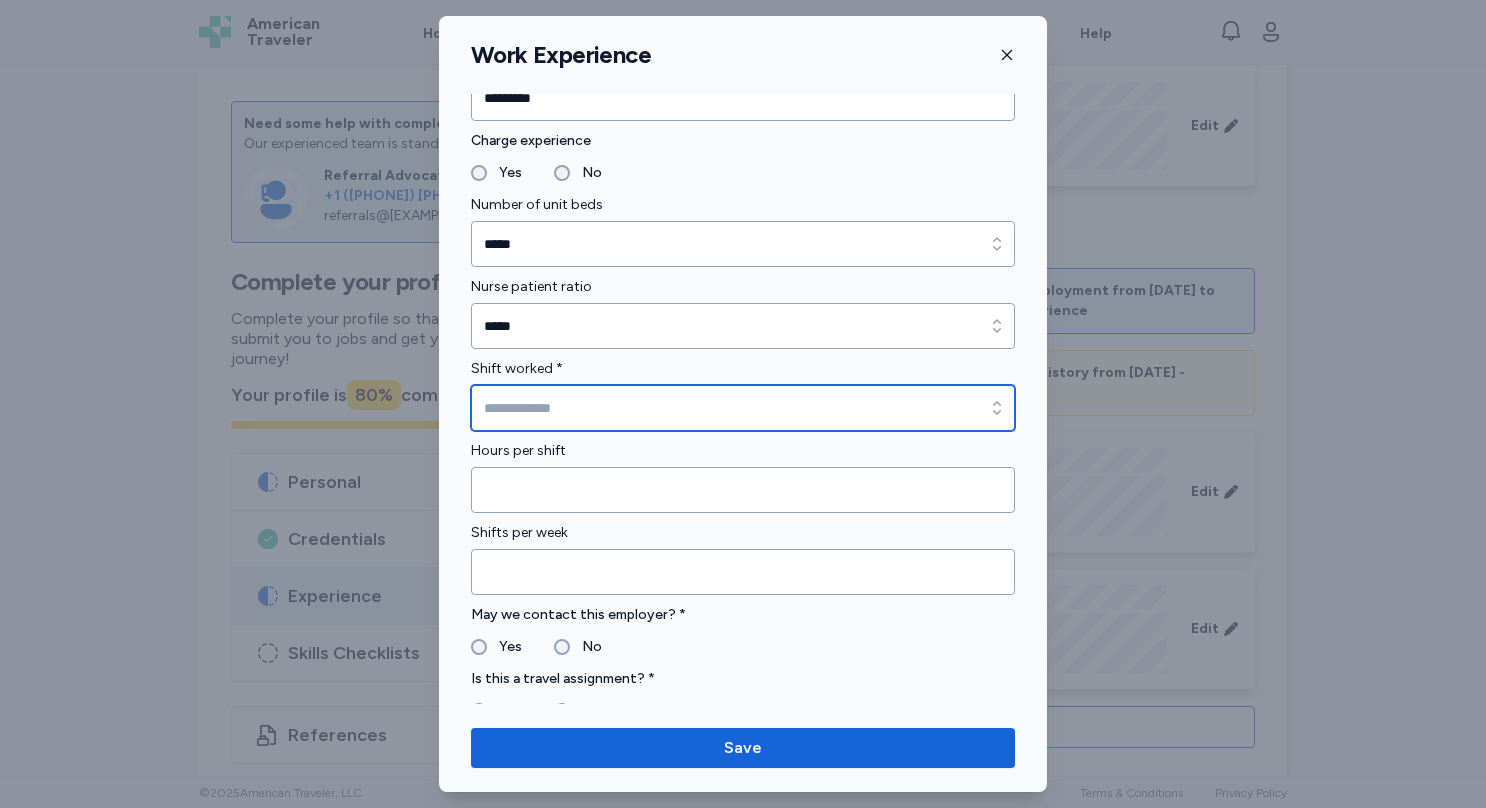 click on "Shift worked *" at bounding box center (743, 408) 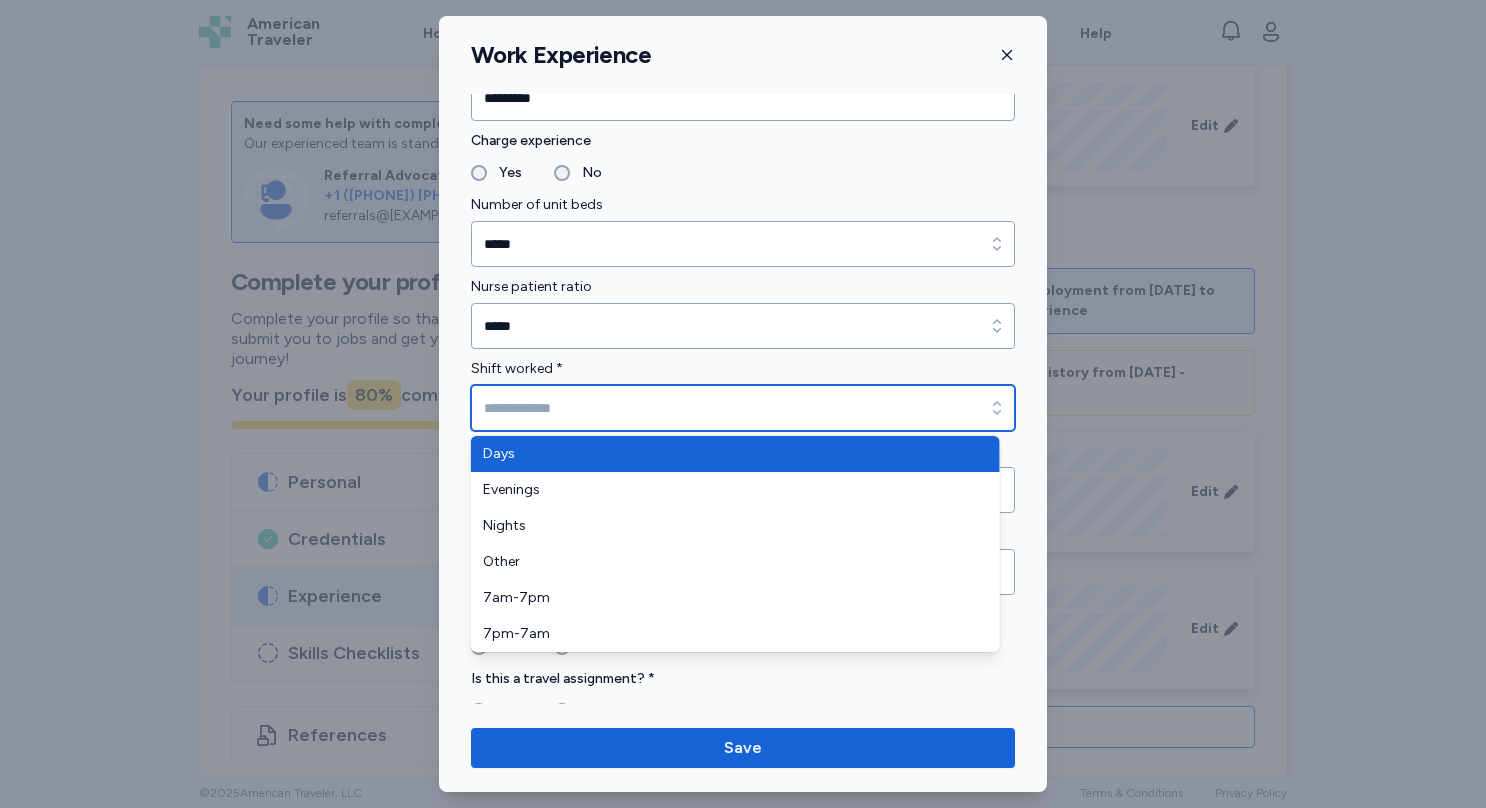 type on "****" 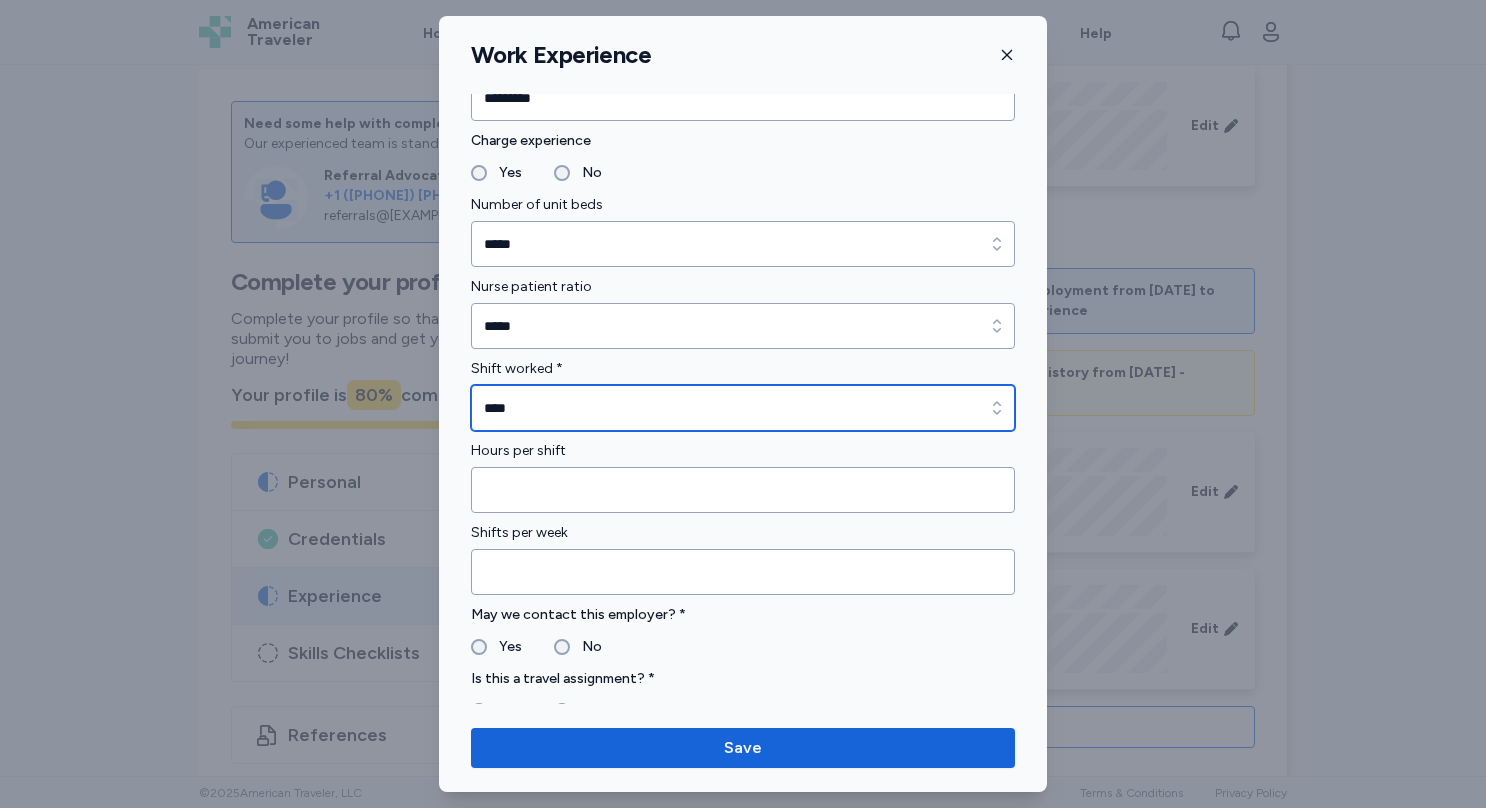 scroll, scrollTop: 1497, scrollLeft: 0, axis: vertical 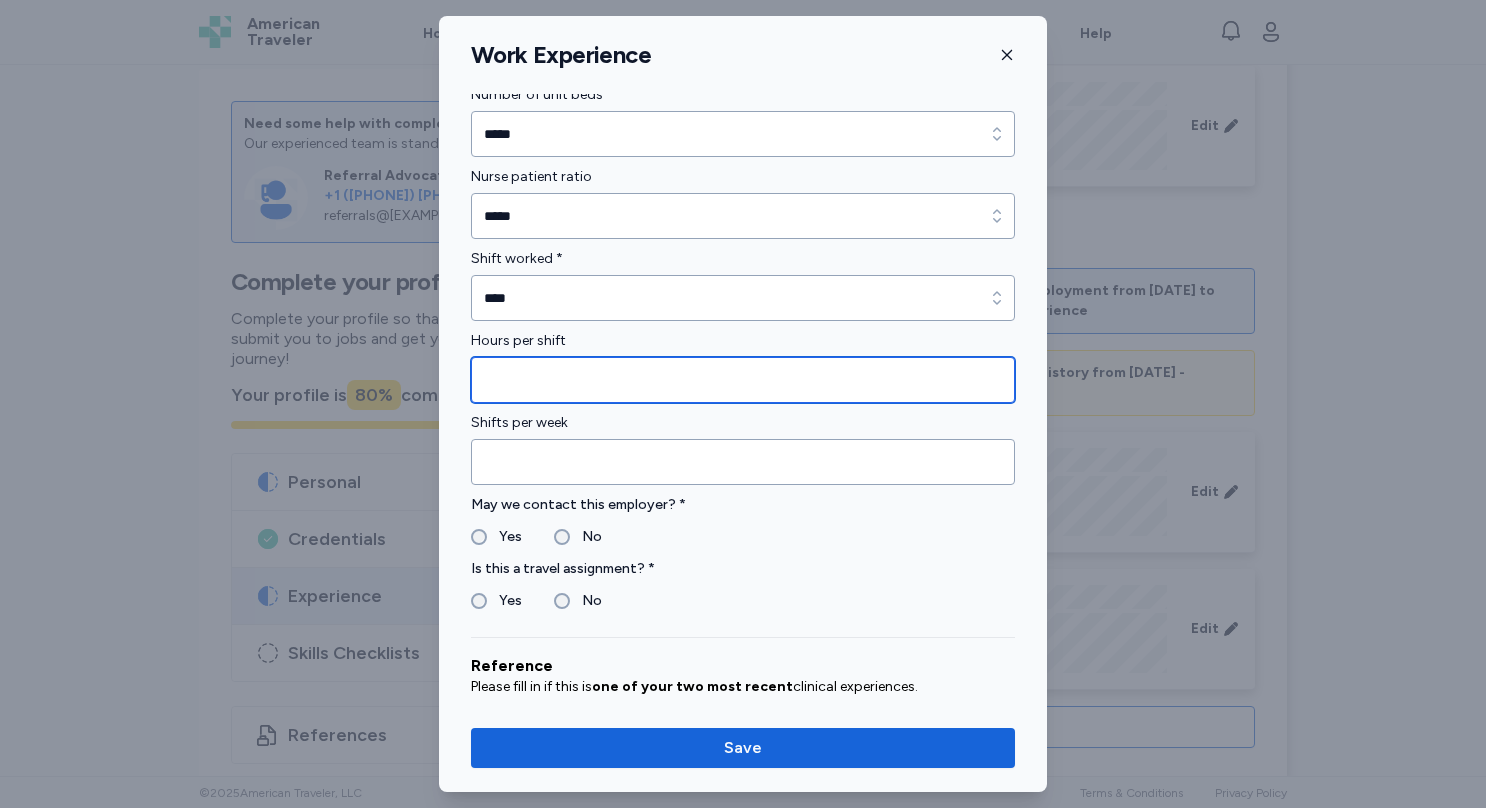 click at bounding box center (743, 380) 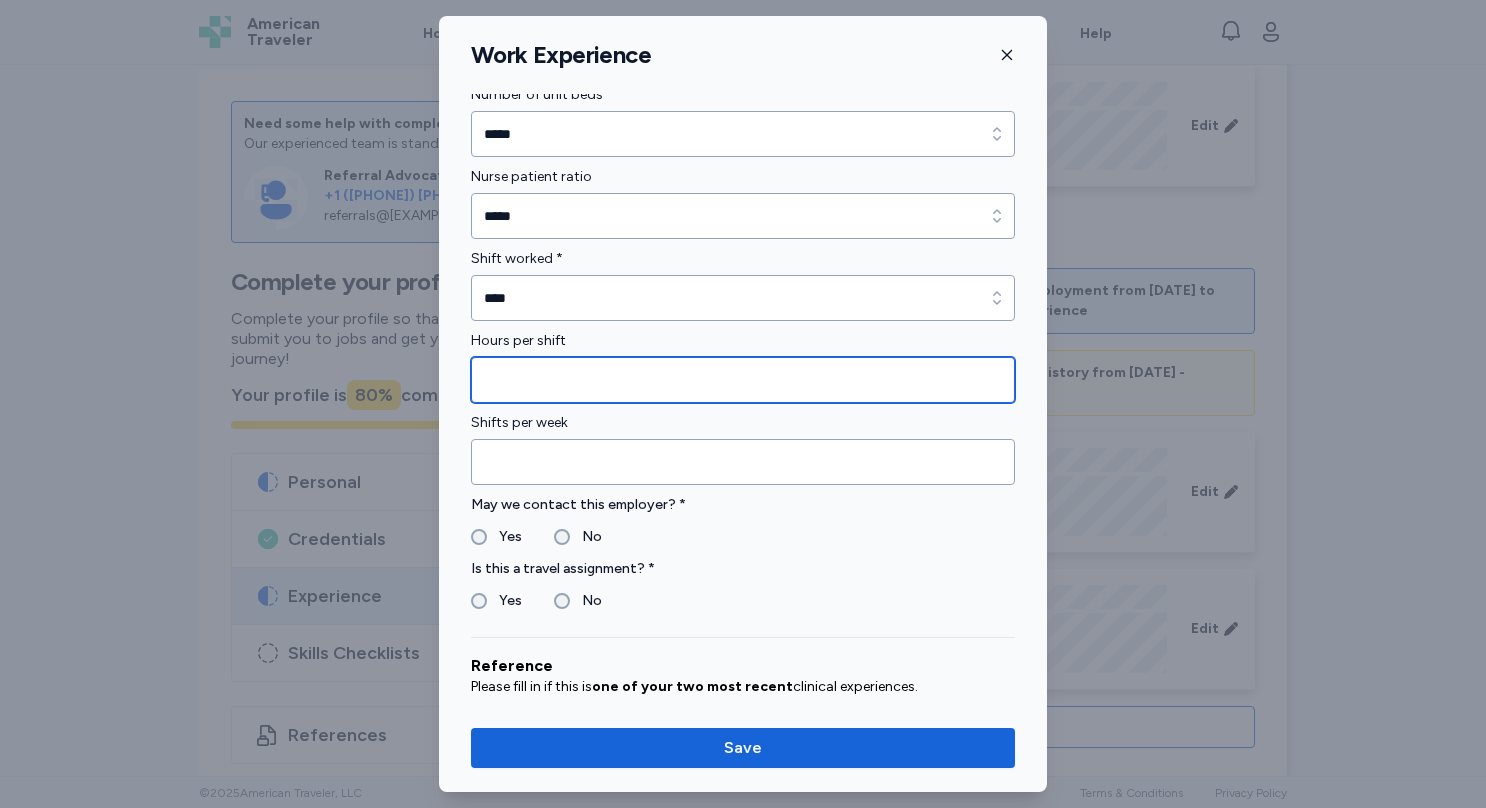 type on "**" 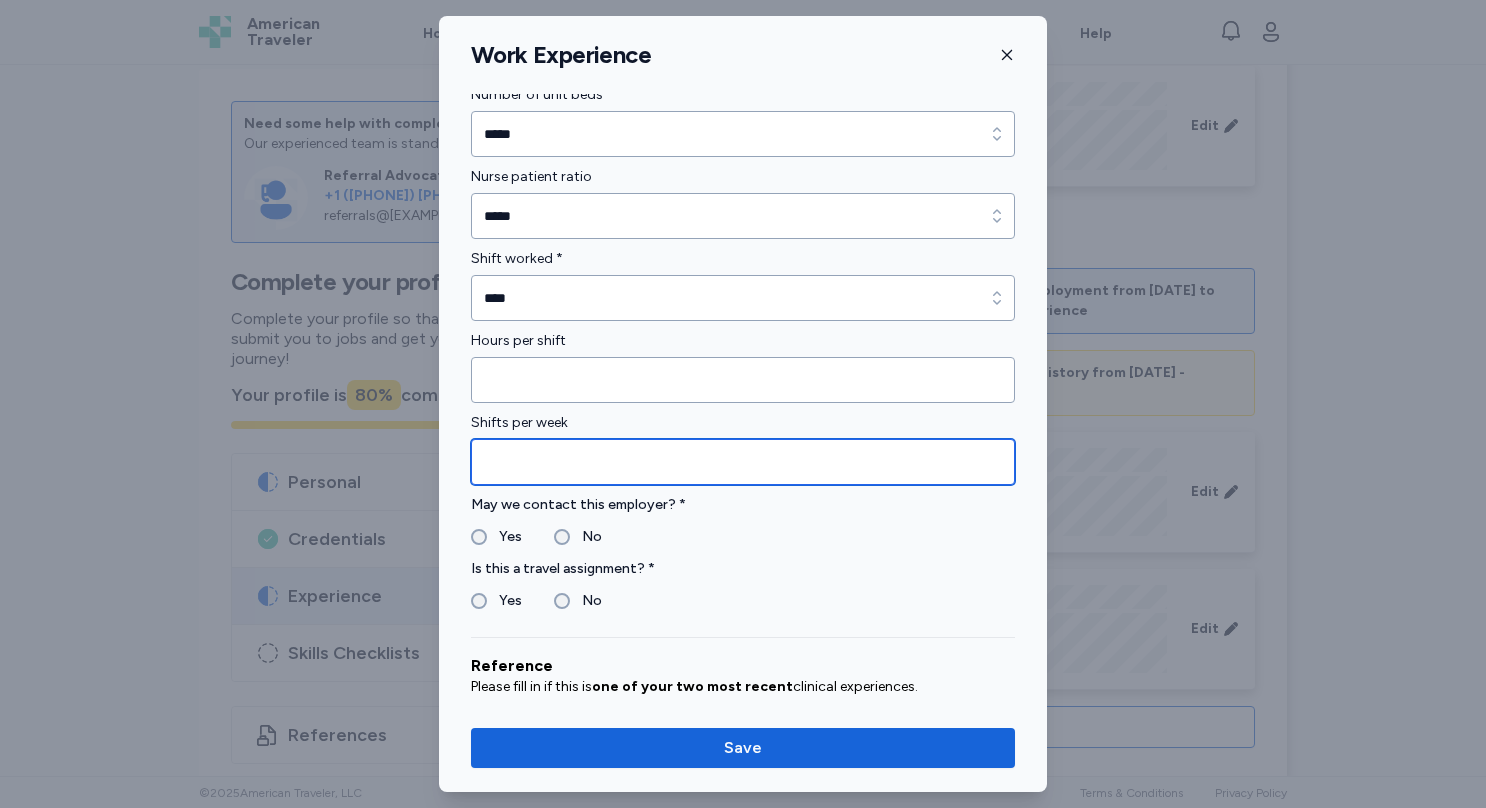 click at bounding box center (743, 462) 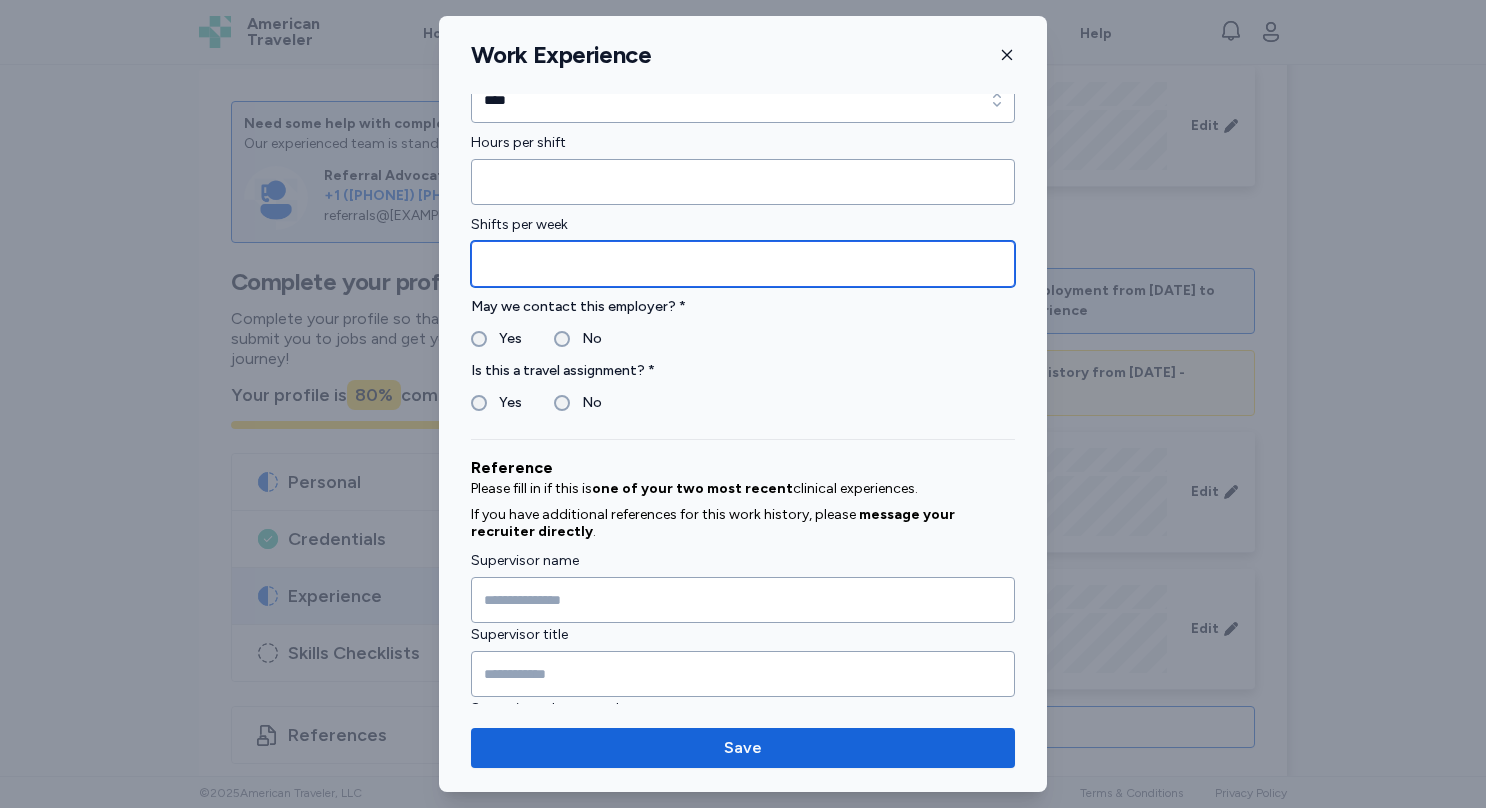 scroll, scrollTop: 1696, scrollLeft: 0, axis: vertical 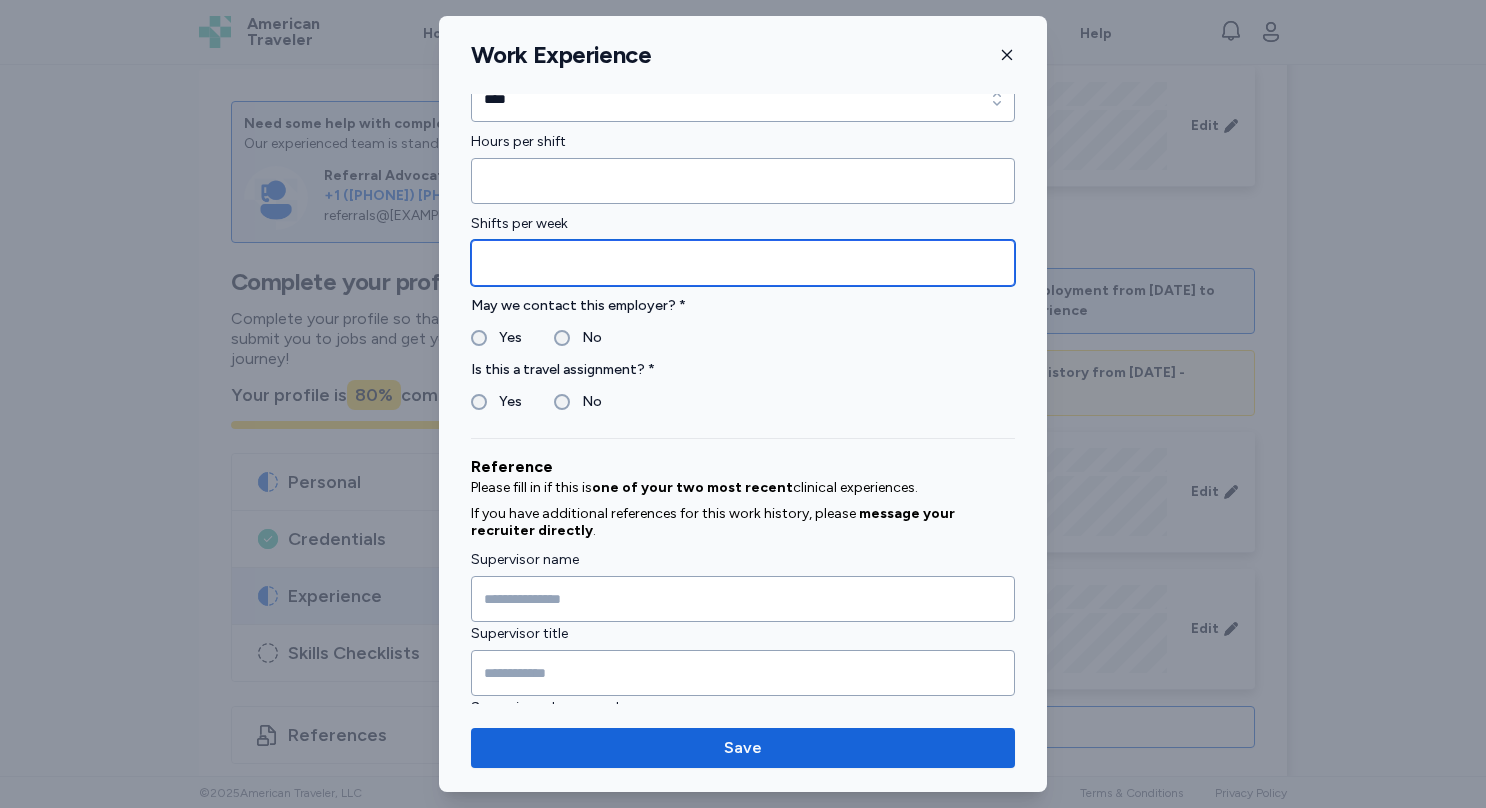 type on "**" 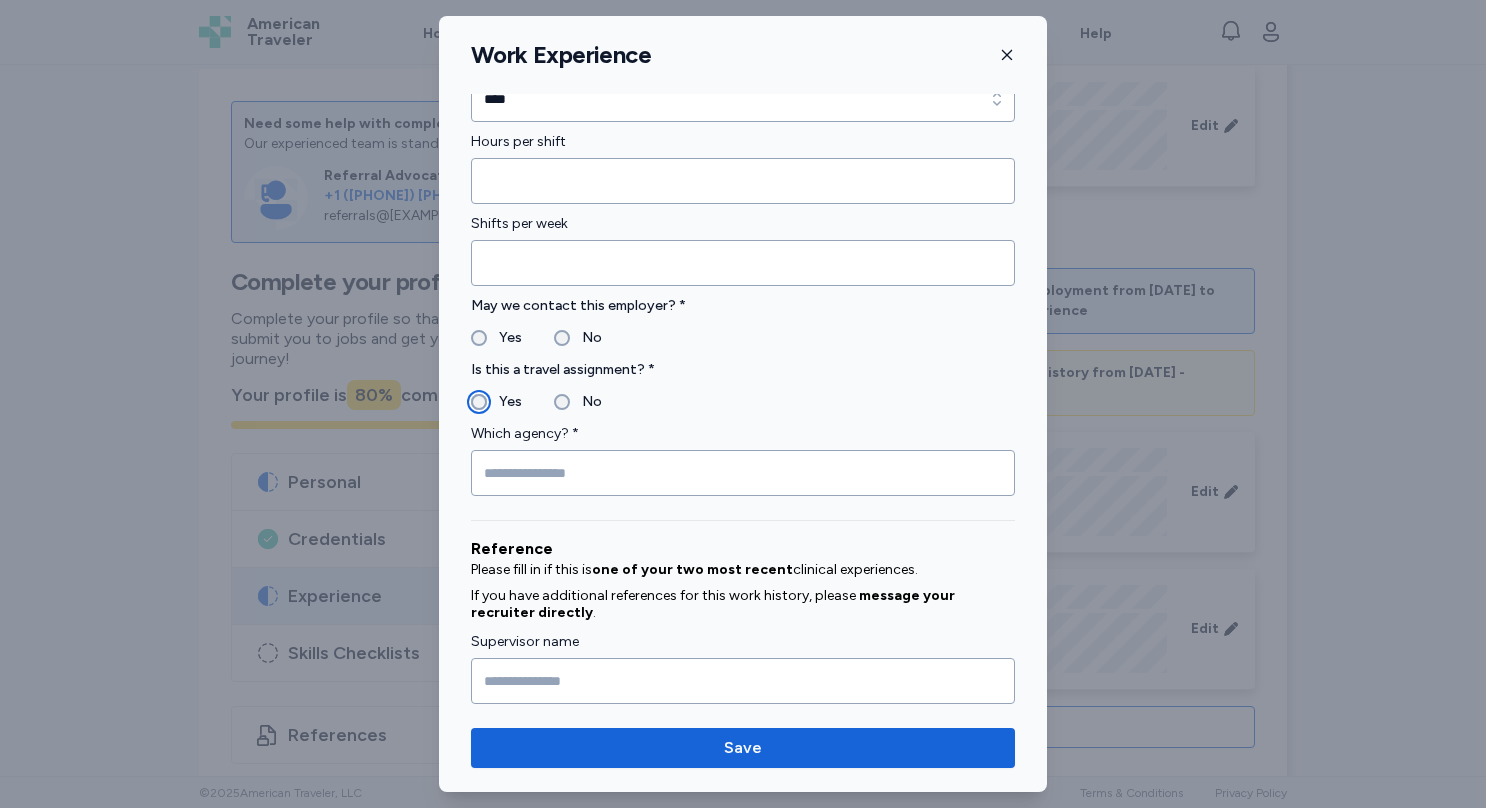 scroll, scrollTop: 1748, scrollLeft: 0, axis: vertical 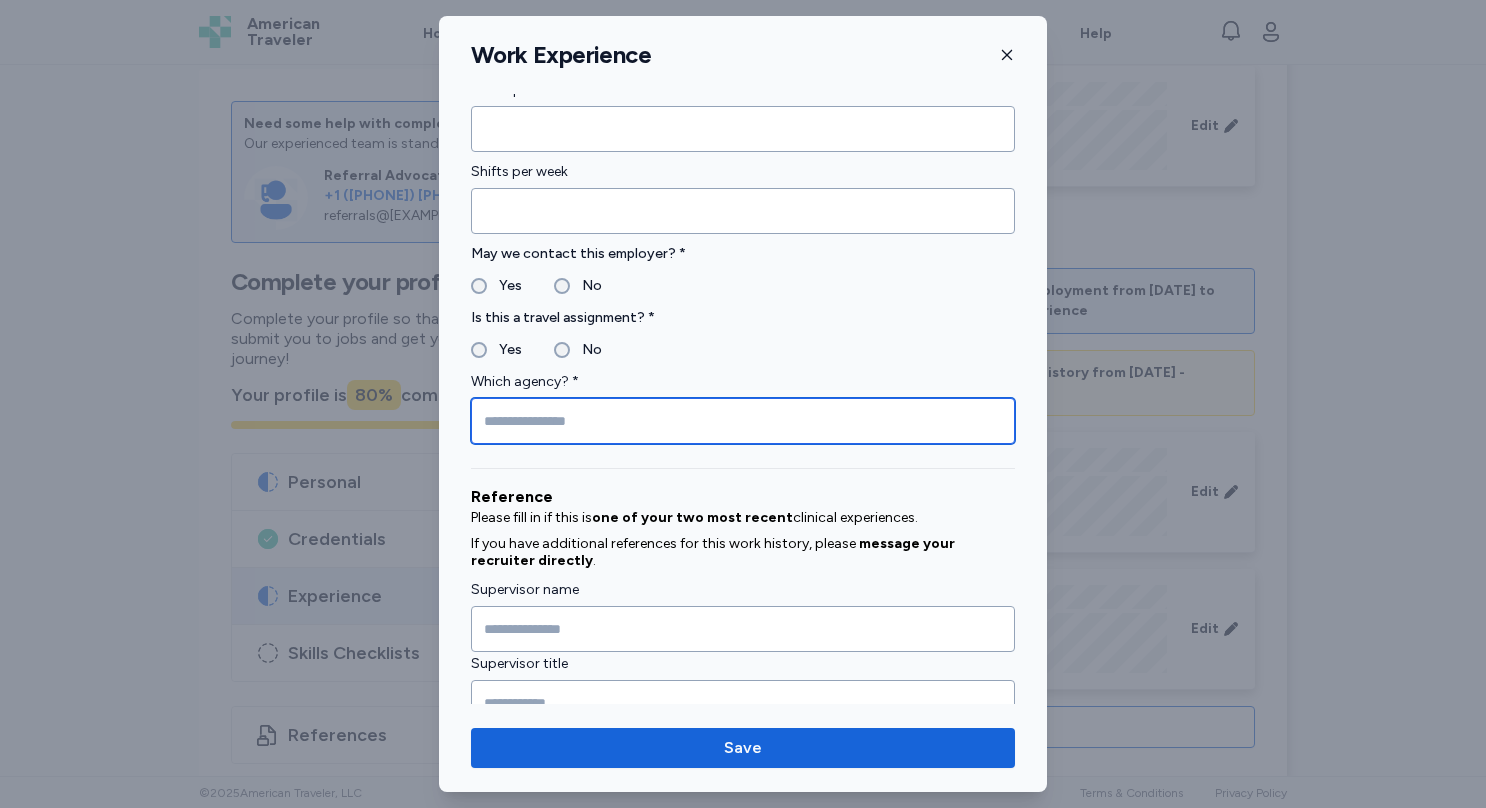 click at bounding box center [743, 421] 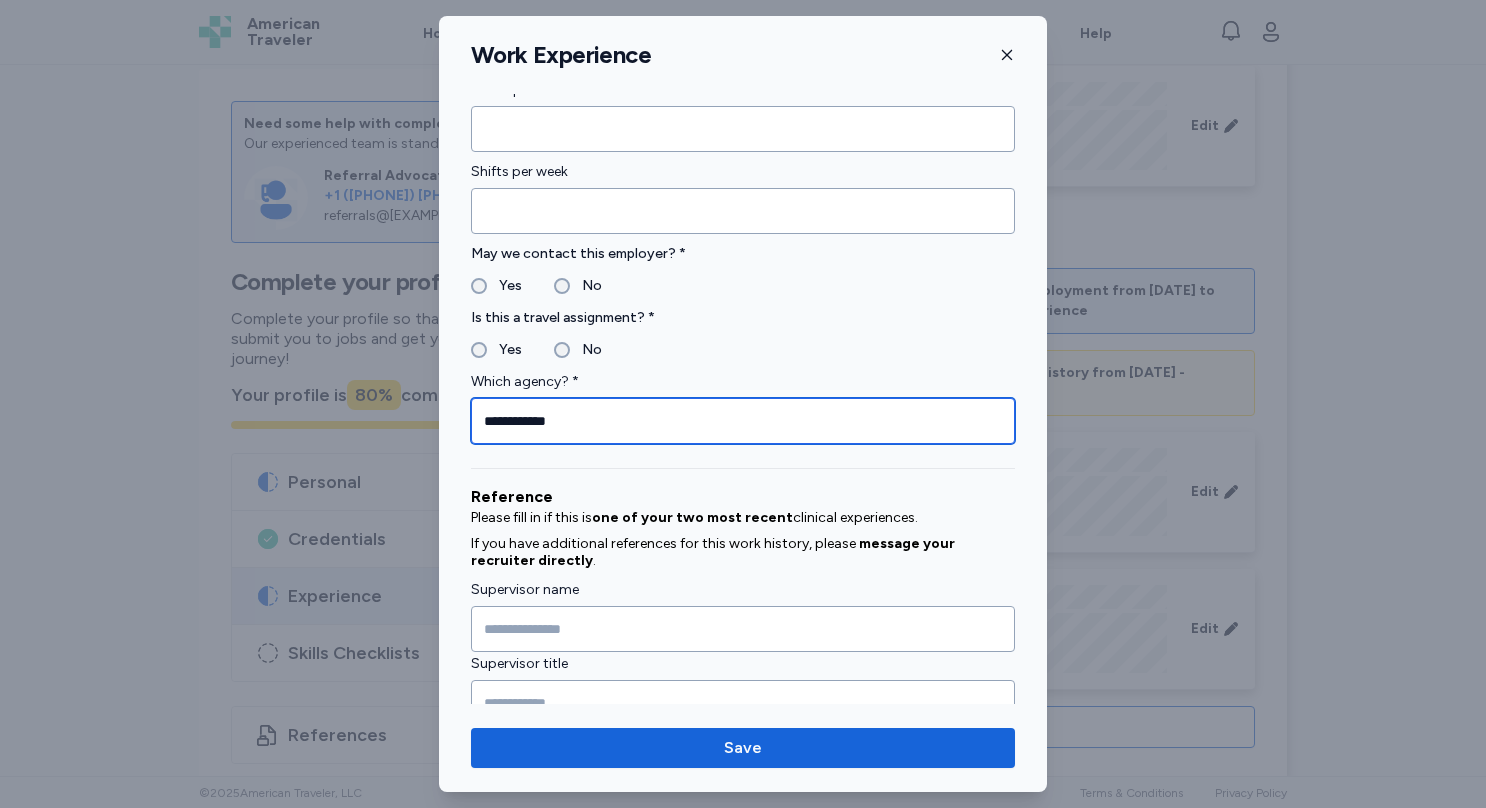 scroll, scrollTop: 1940, scrollLeft: 0, axis: vertical 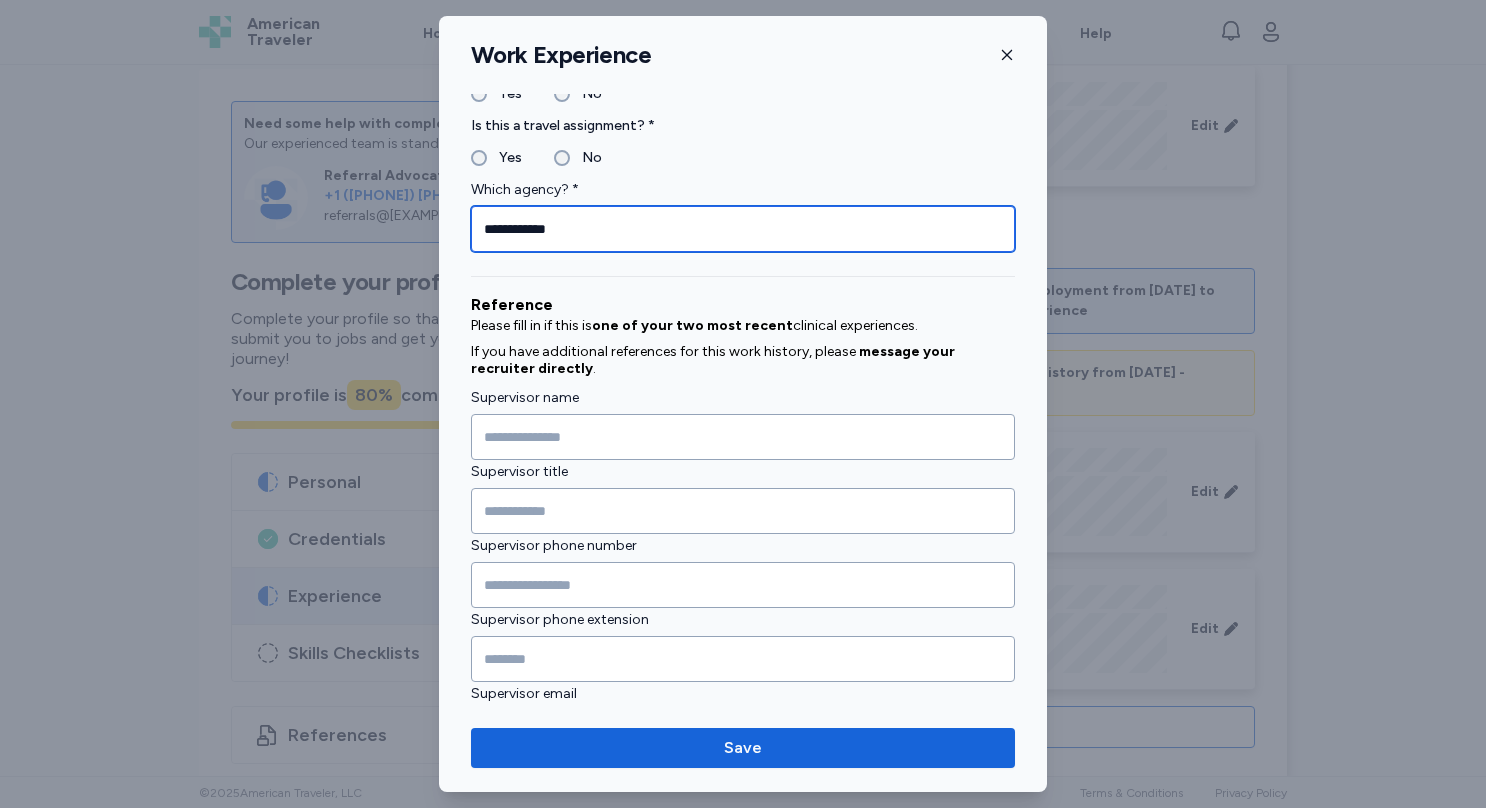 type on "**********" 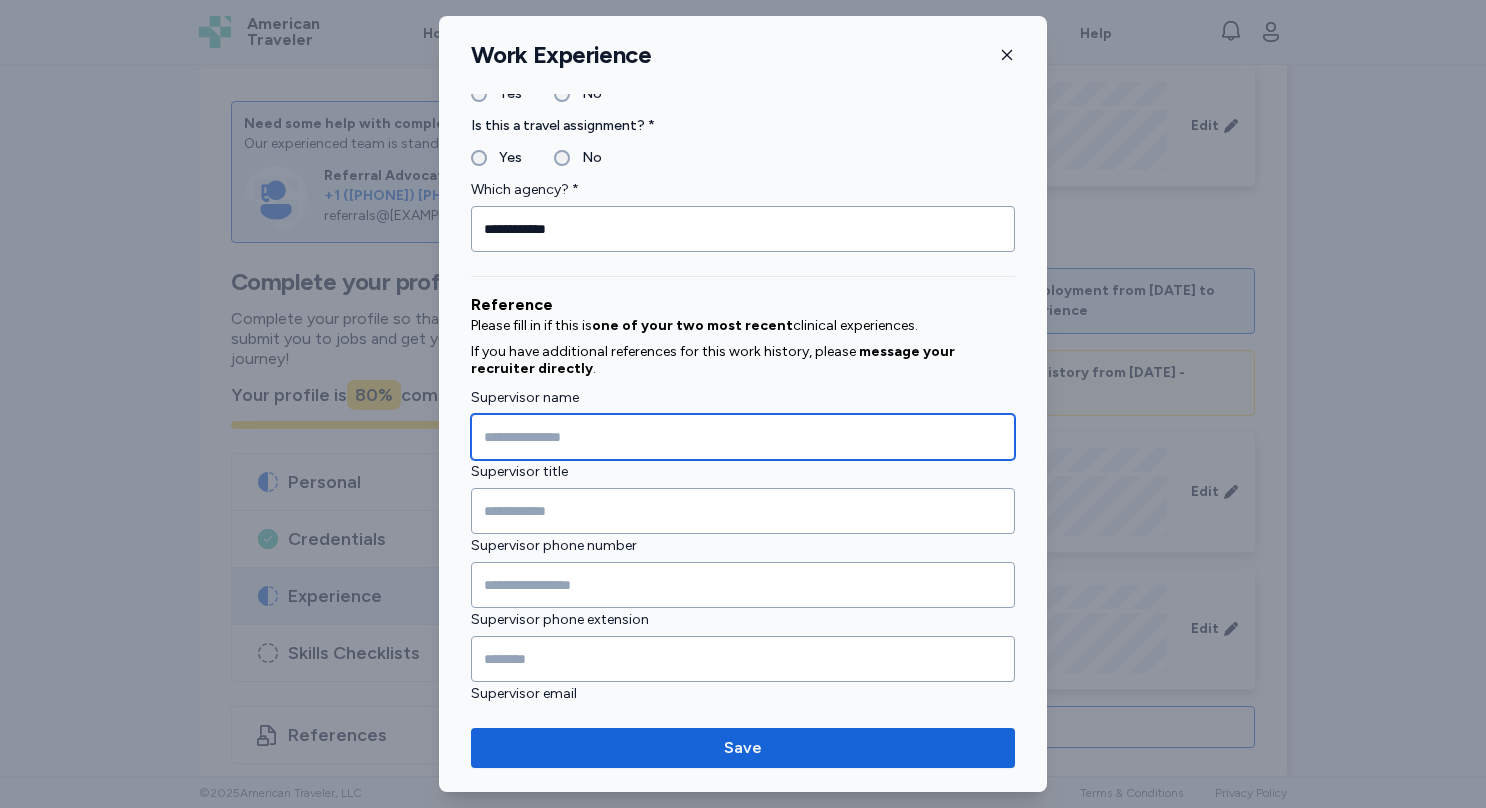 click at bounding box center (743, 437) 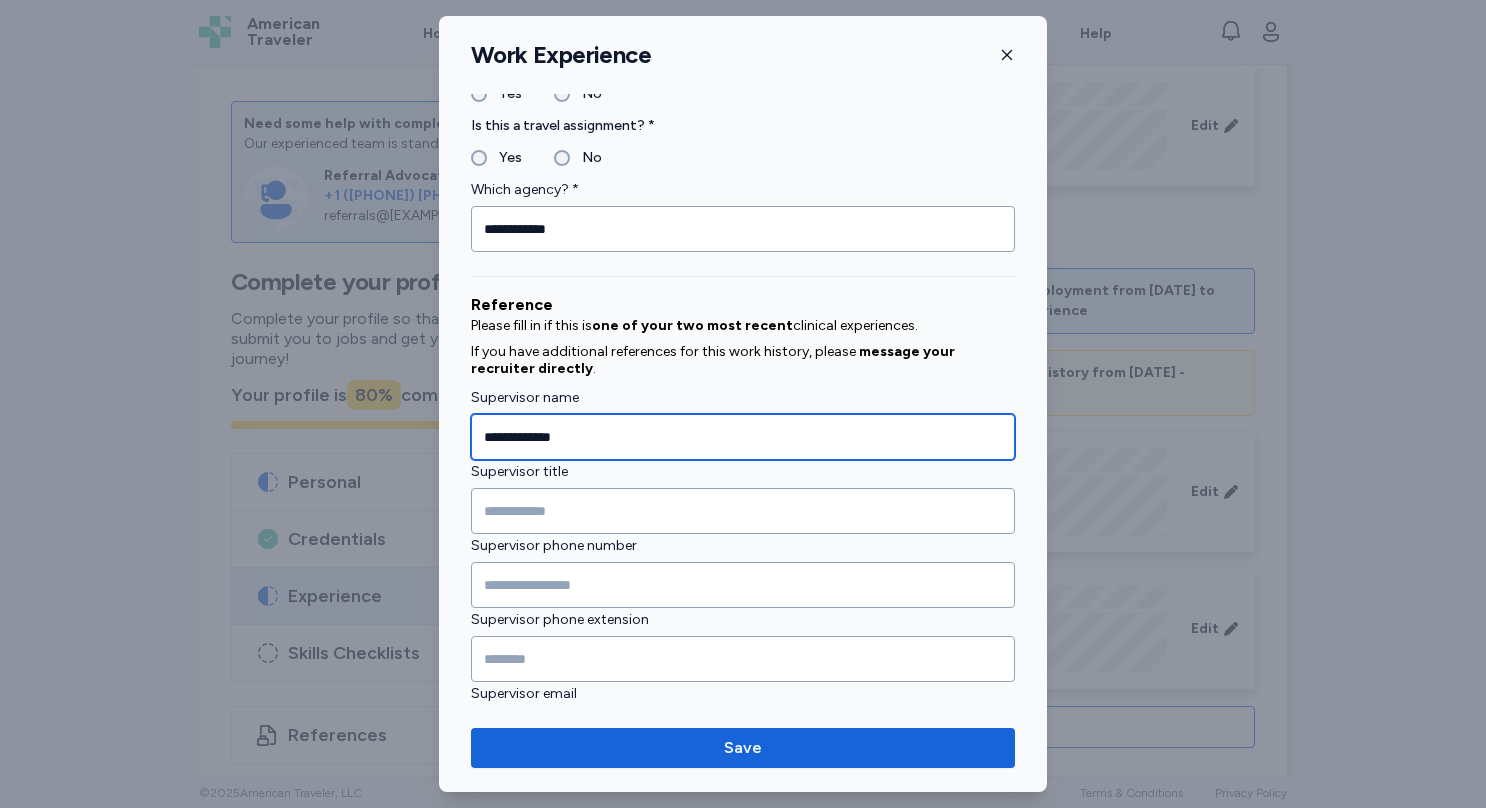 scroll, scrollTop: 1985, scrollLeft: 0, axis: vertical 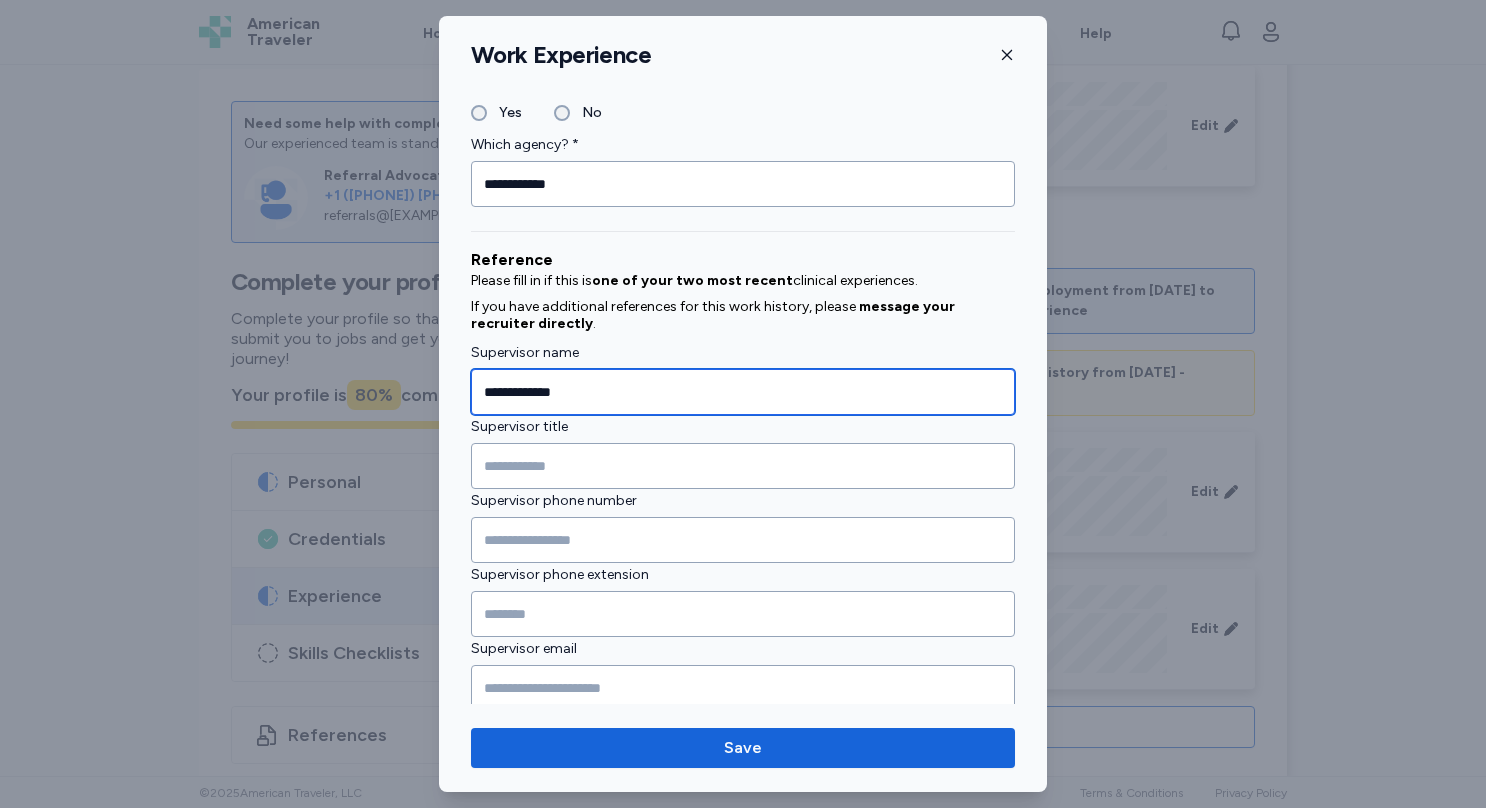 type on "**********" 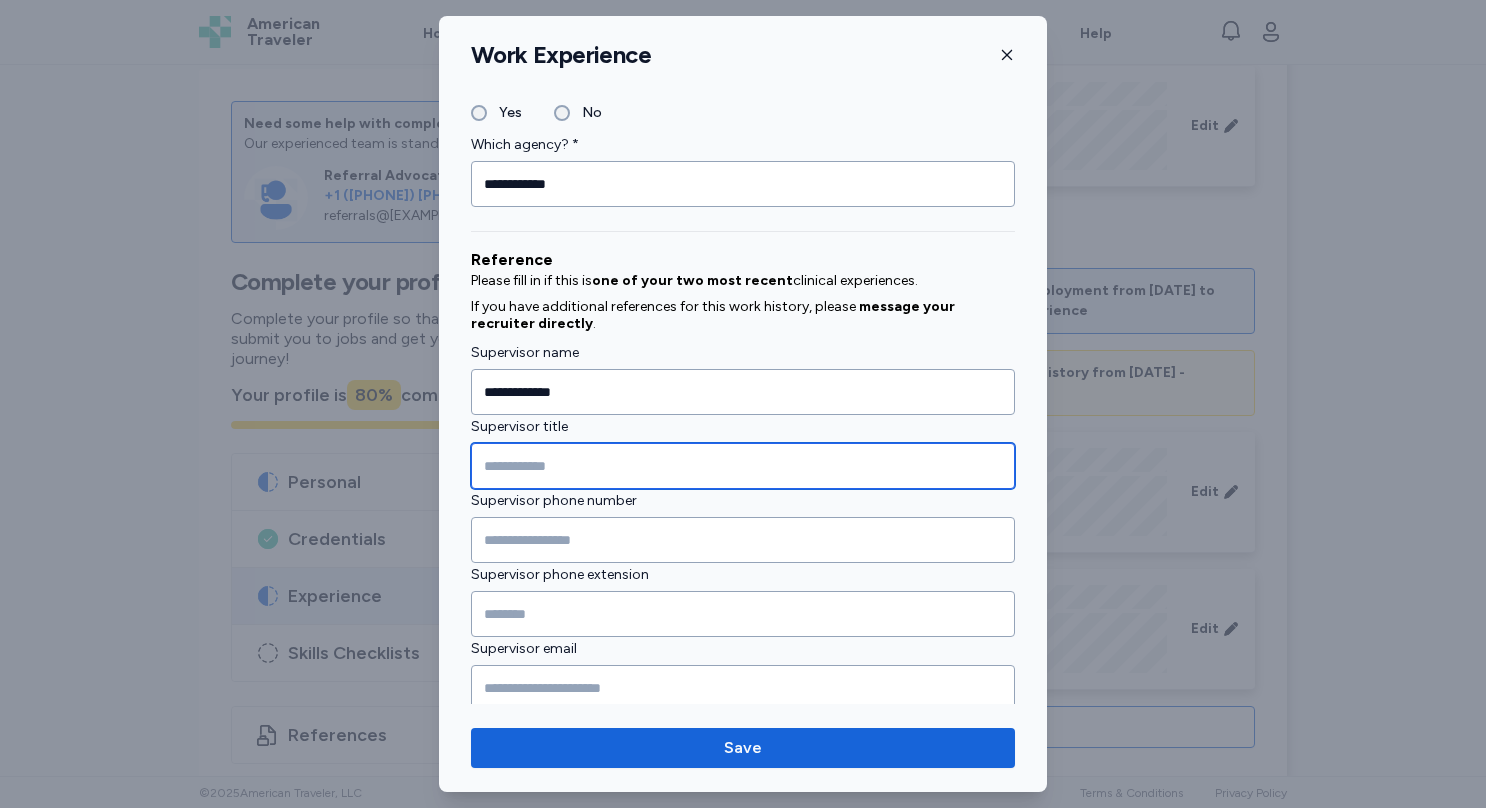 click at bounding box center [743, 466] 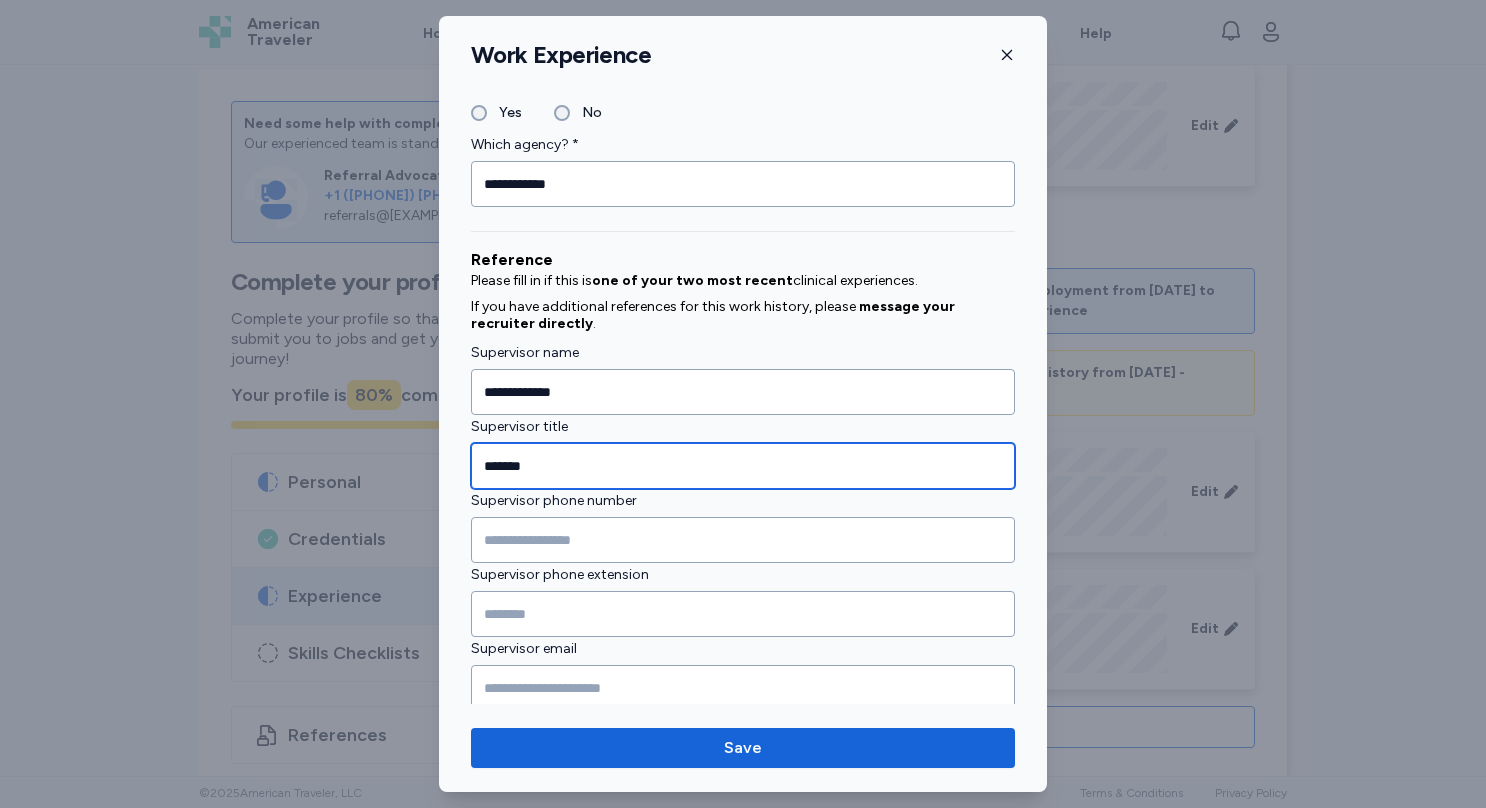scroll, scrollTop: 2017, scrollLeft: 0, axis: vertical 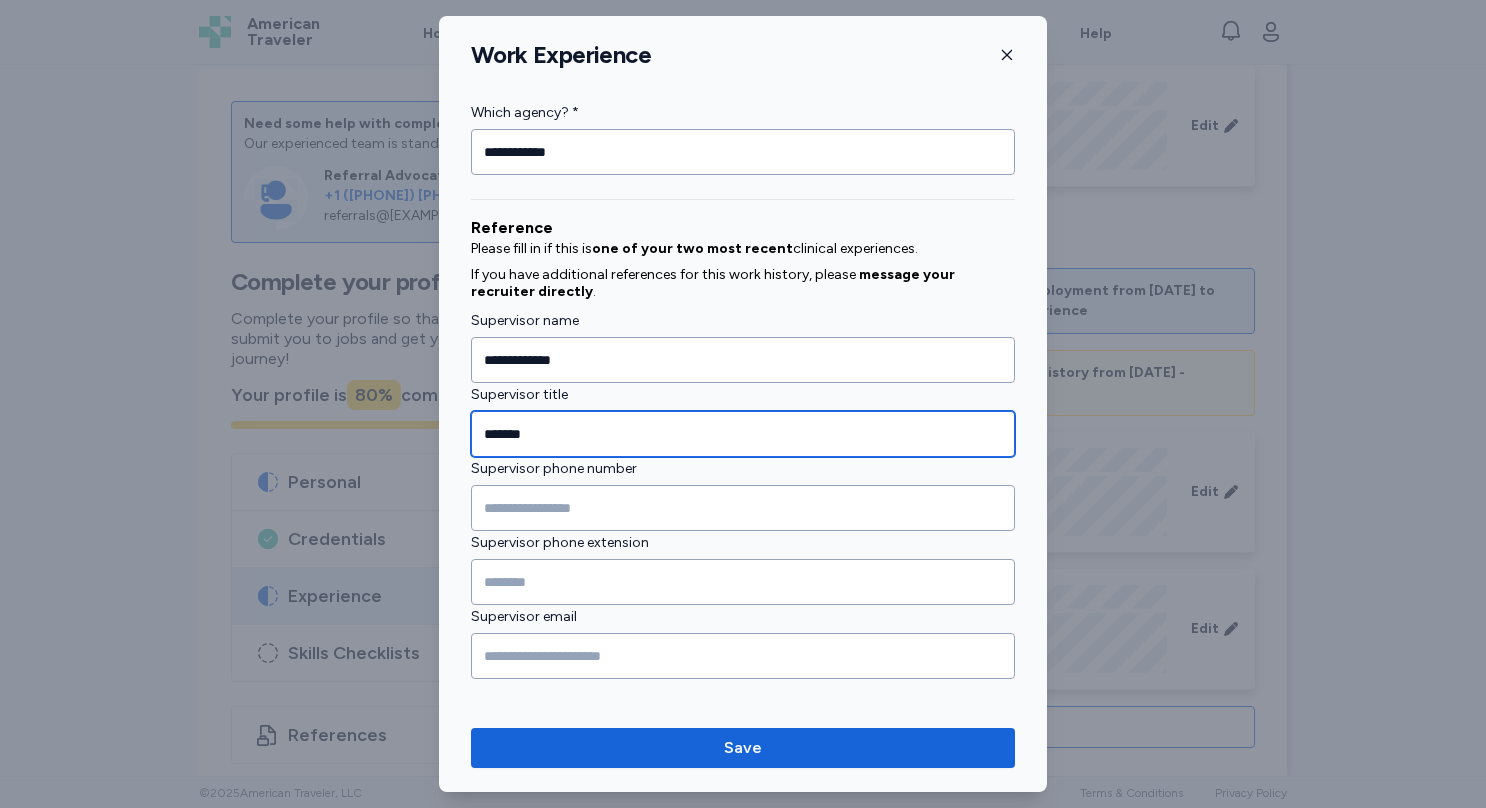 type on "*******" 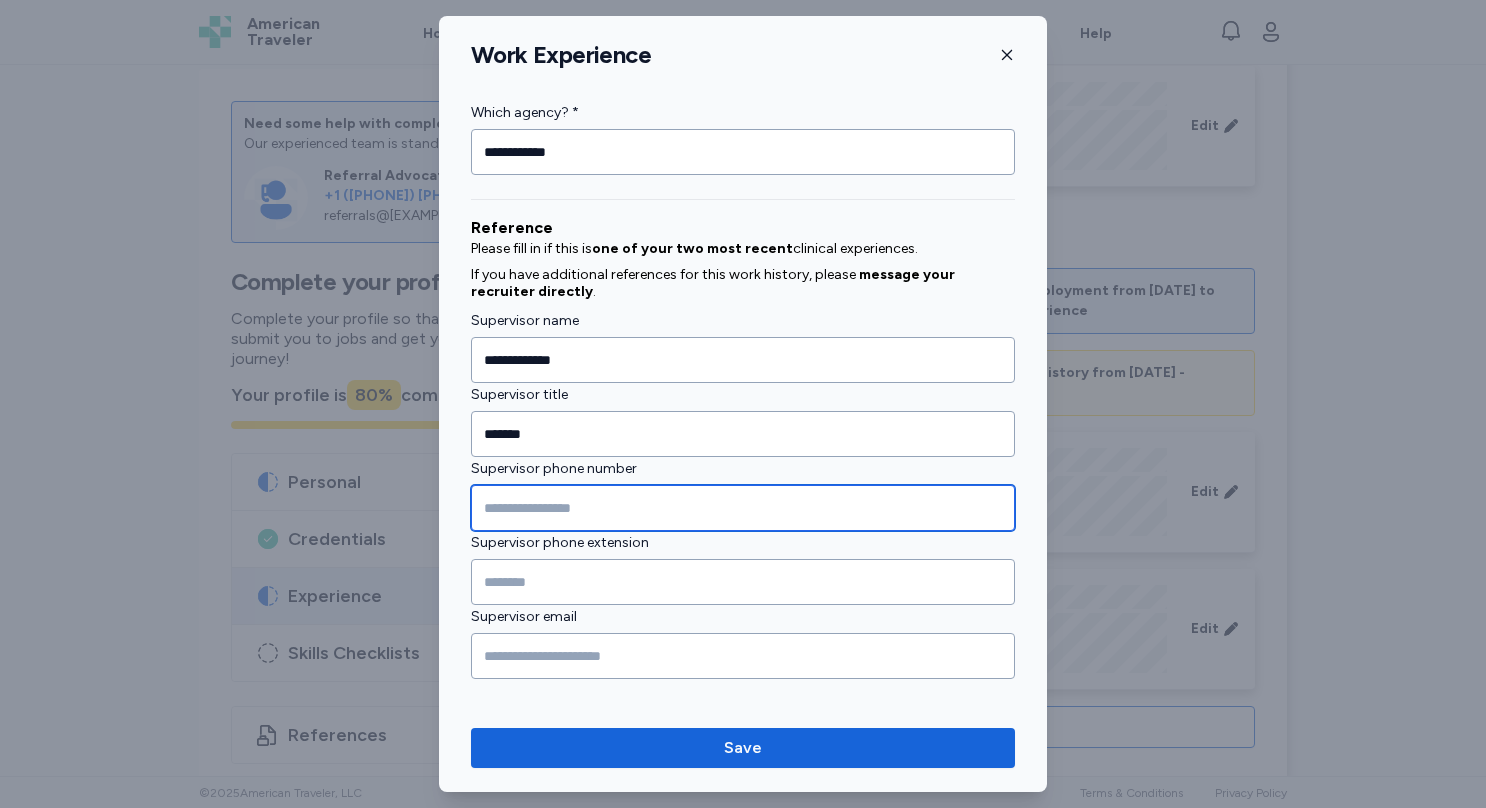 click at bounding box center (743, 508) 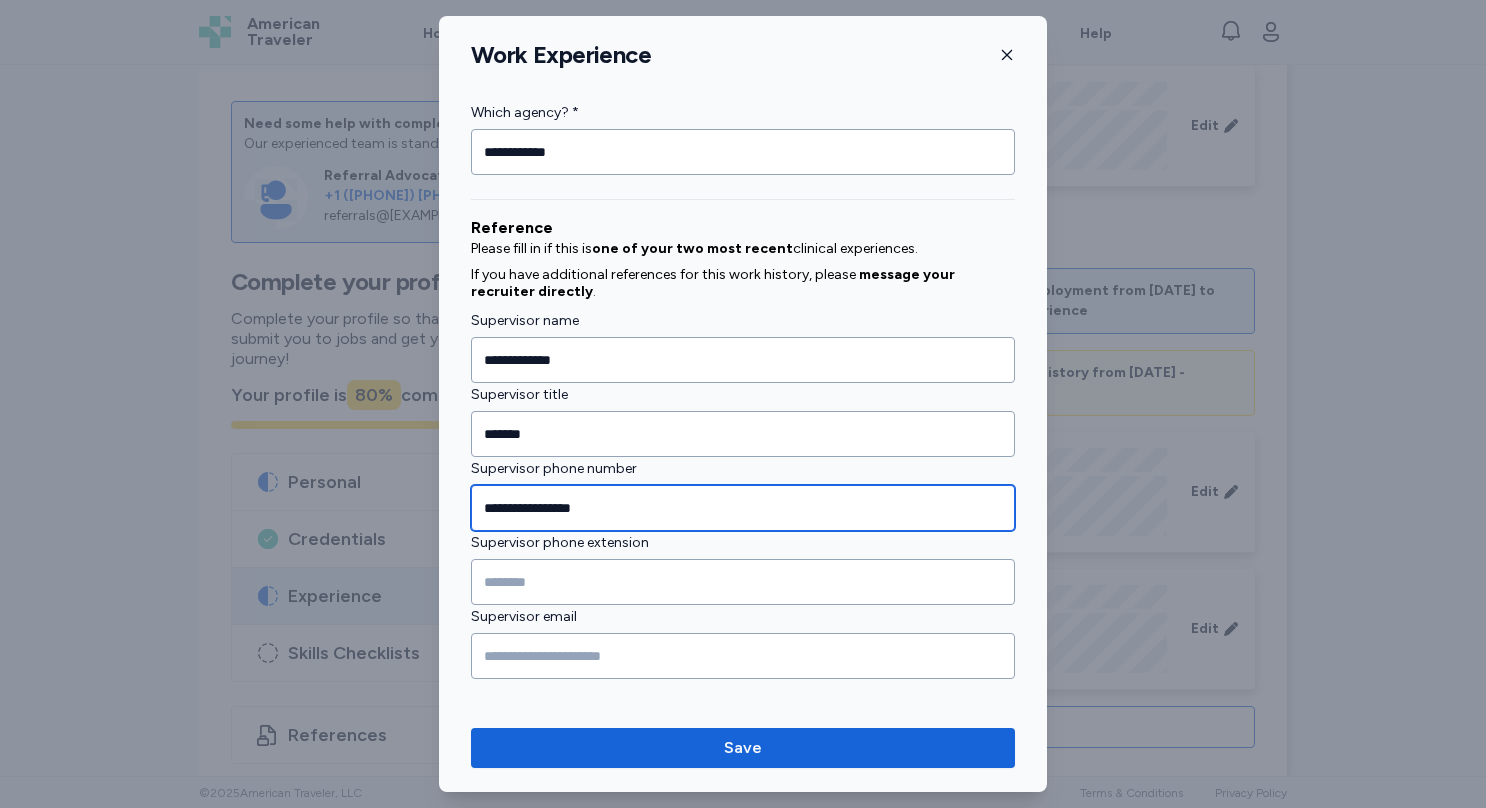 type on "**********" 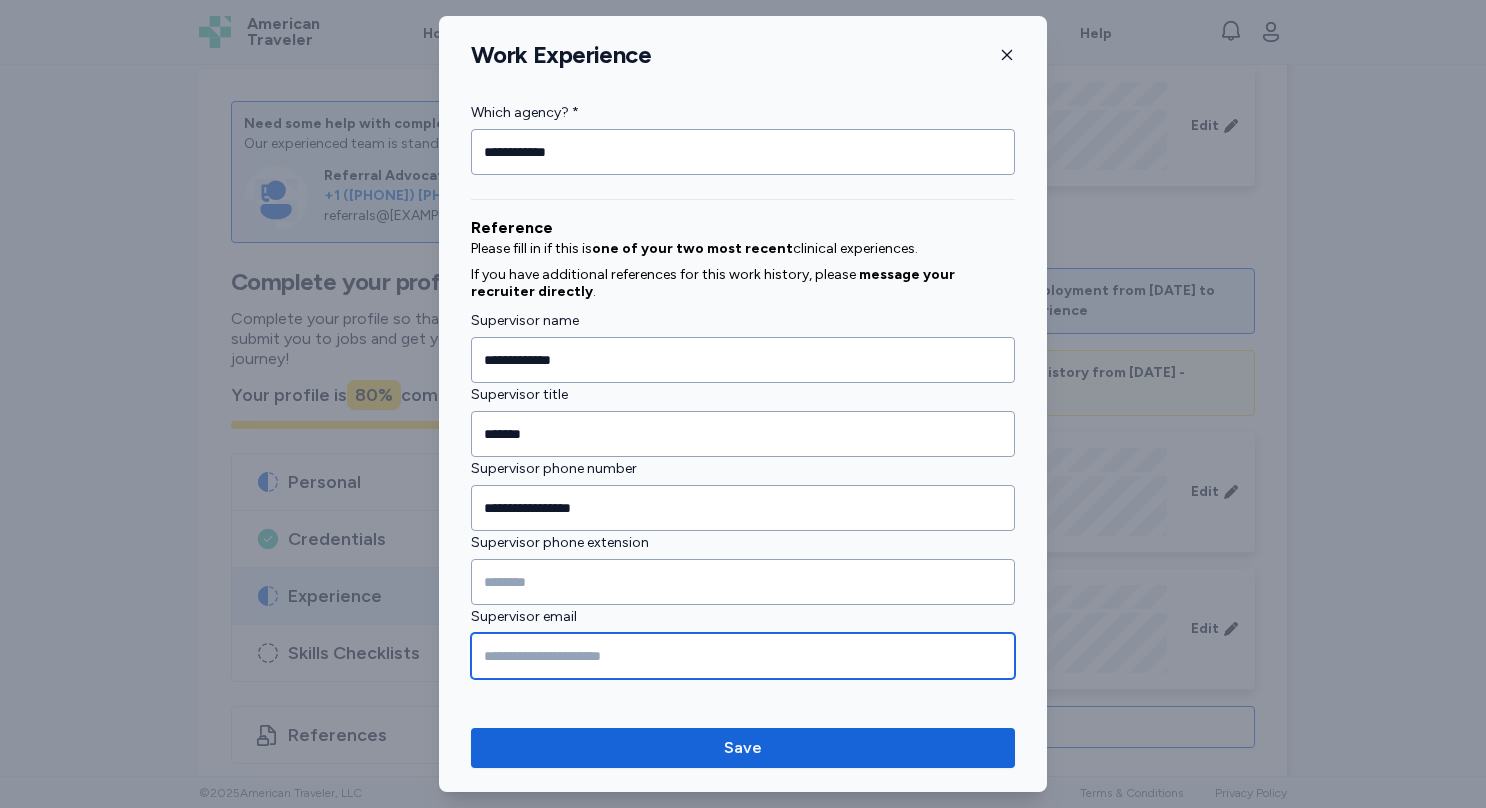 click at bounding box center (743, 656) 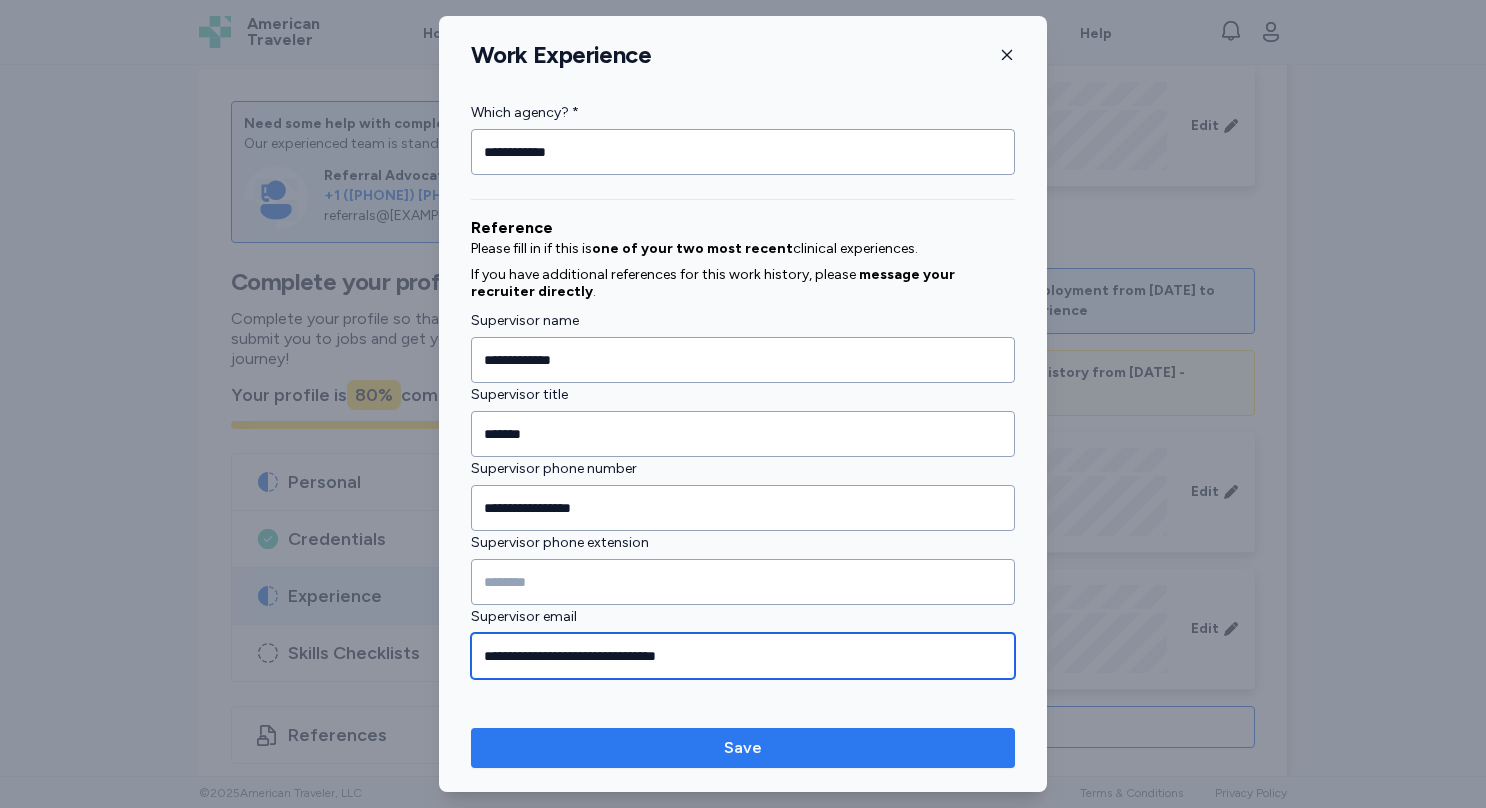 type on "**********" 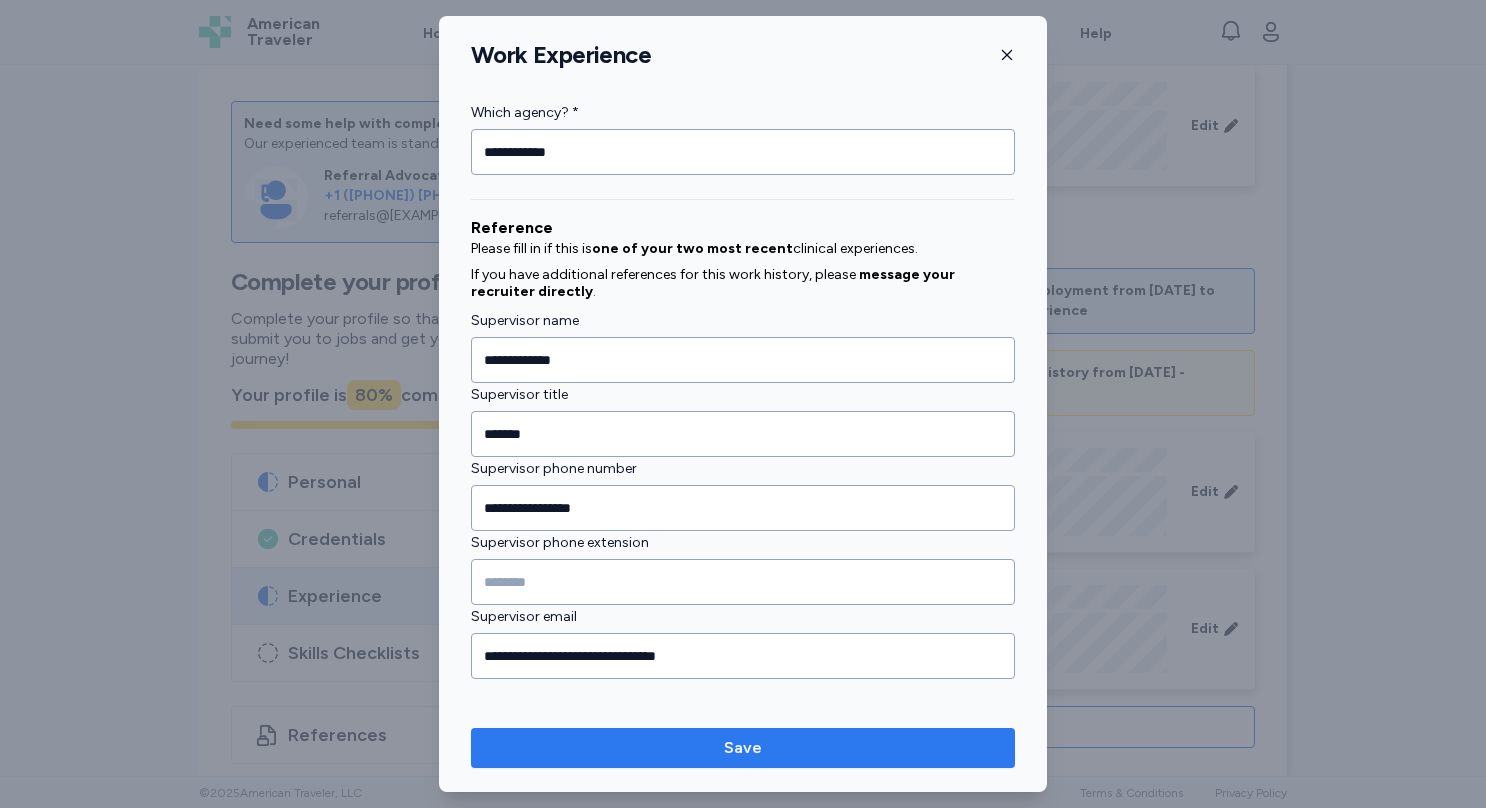 click on "Save" at bounding box center [743, 748] 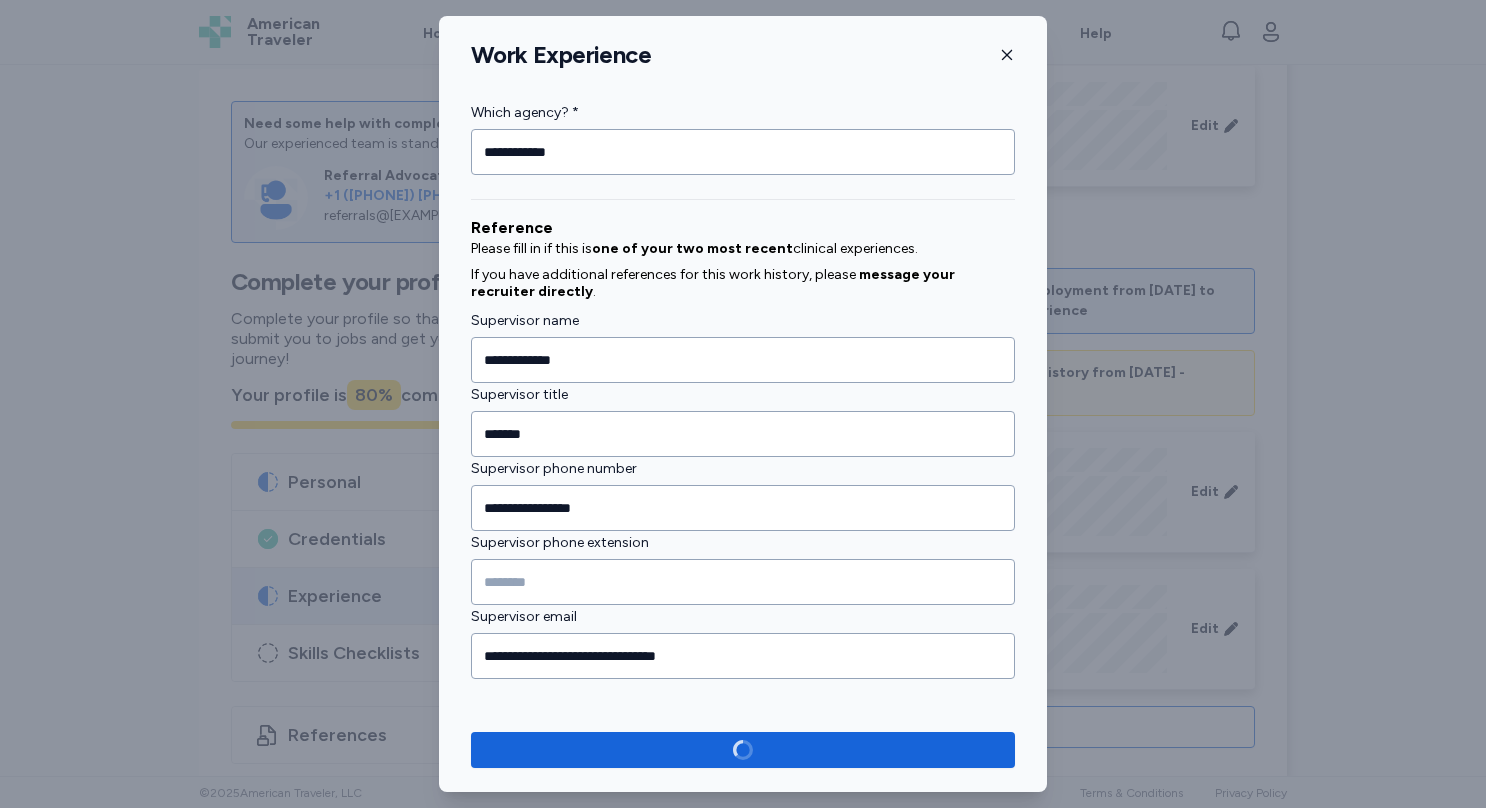 scroll, scrollTop: 2013, scrollLeft: 0, axis: vertical 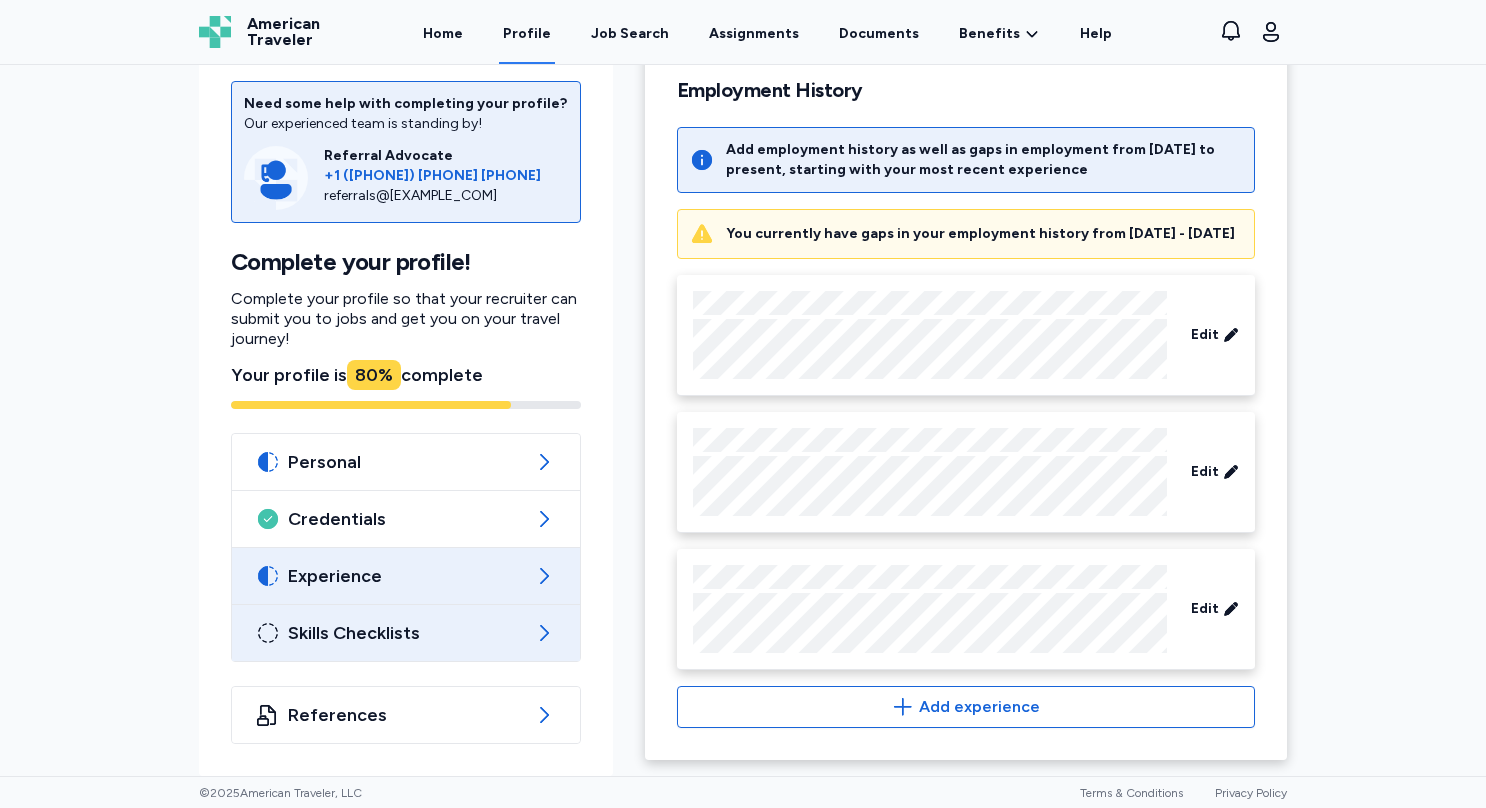 click on "Skills Checklists" at bounding box center (406, 633) 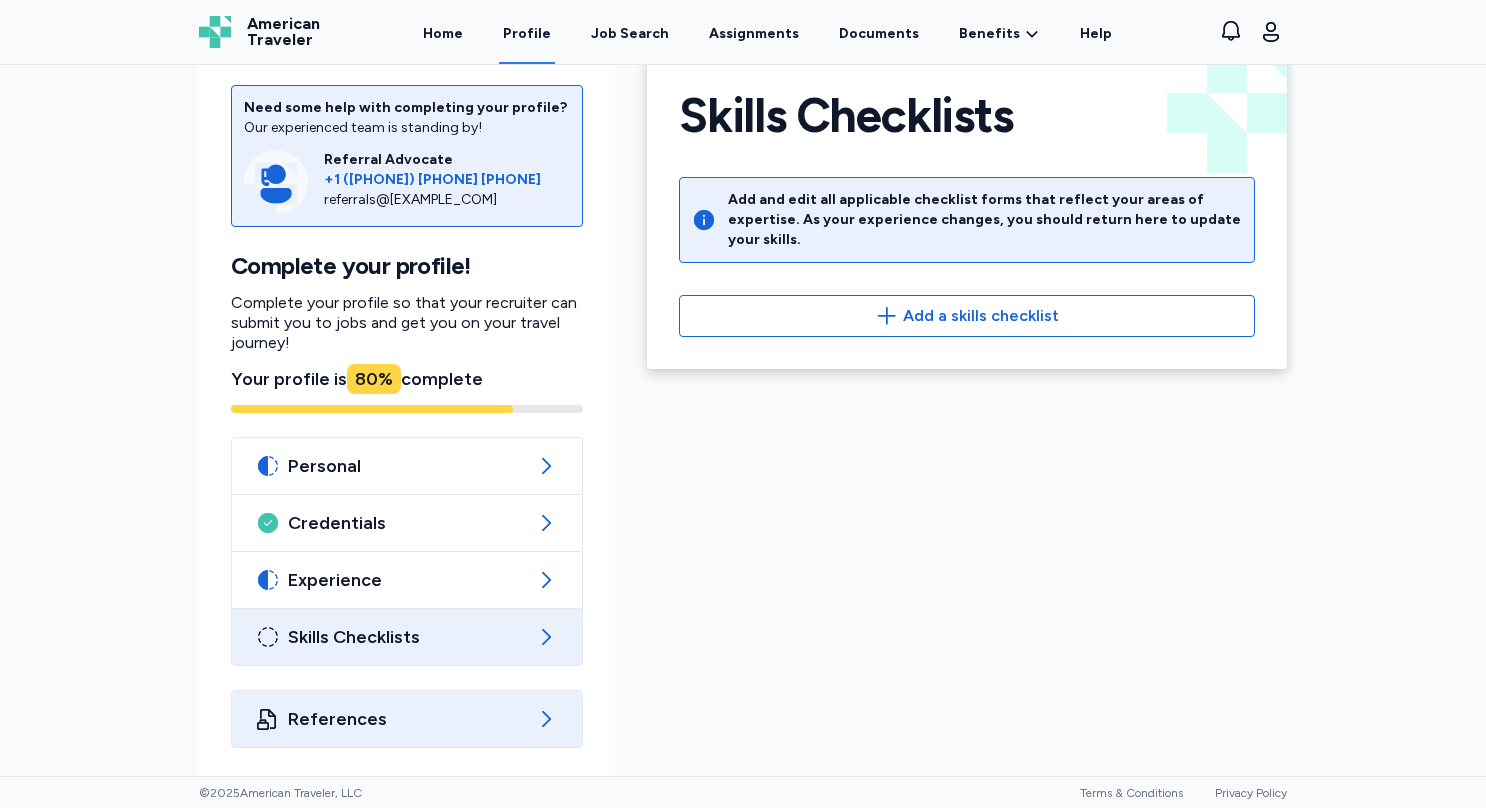 click on "References" at bounding box center (407, 719) 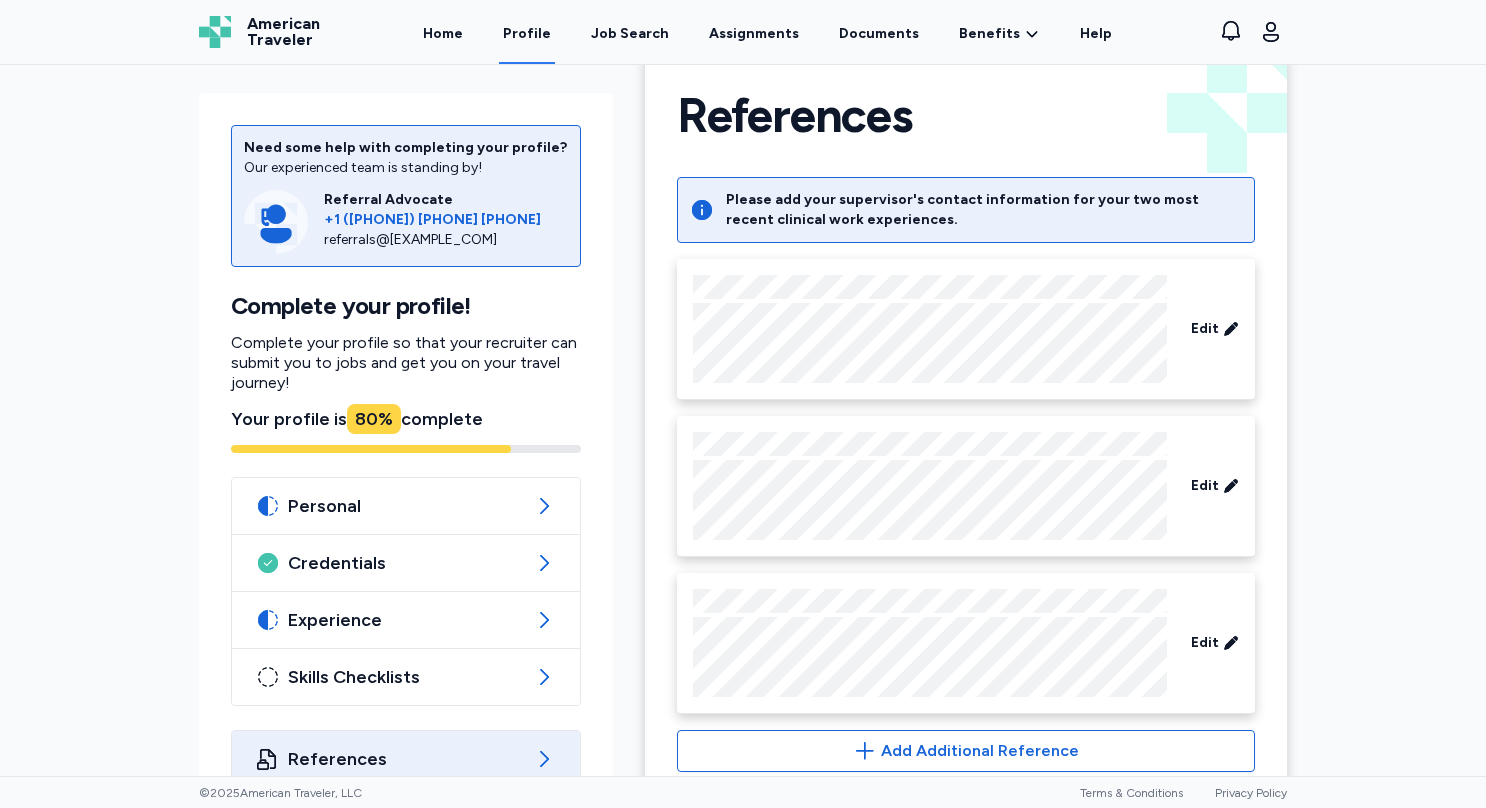 scroll, scrollTop: 85, scrollLeft: 0, axis: vertical 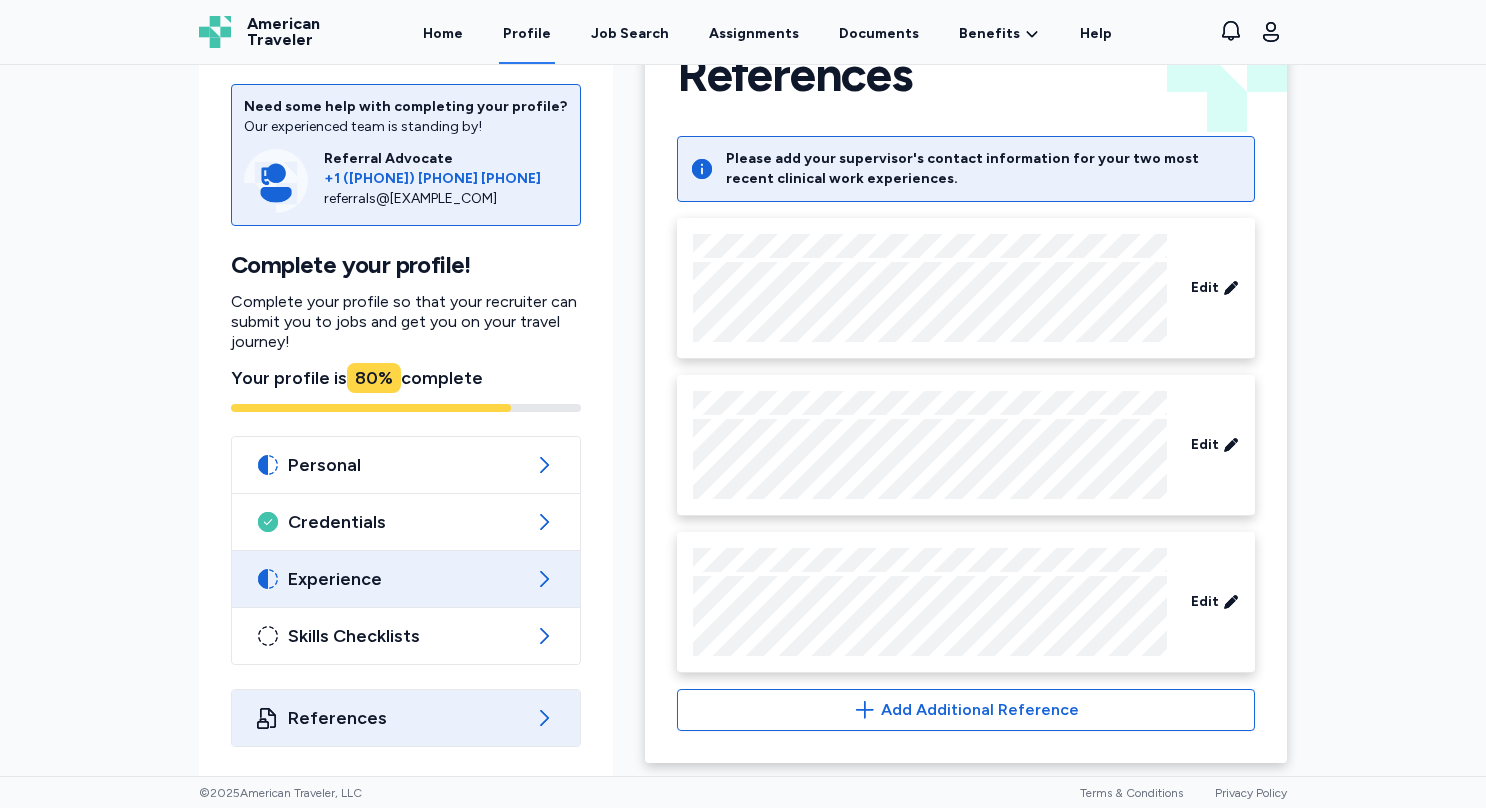 click on "Experience" at bounding box center [406, 579] 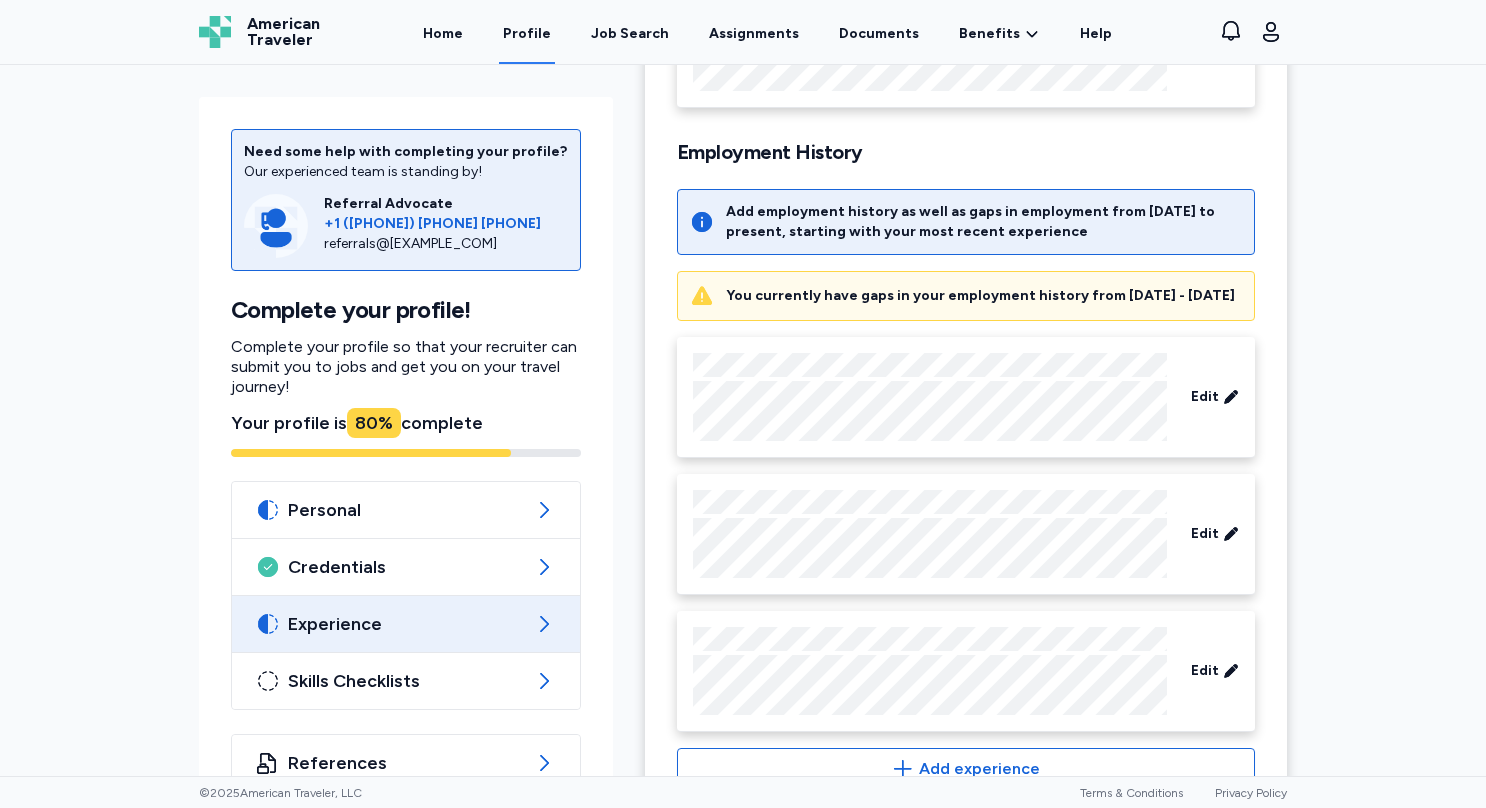 scroll, scrollTop: 284, scrollLeft: 0, axis: vertical 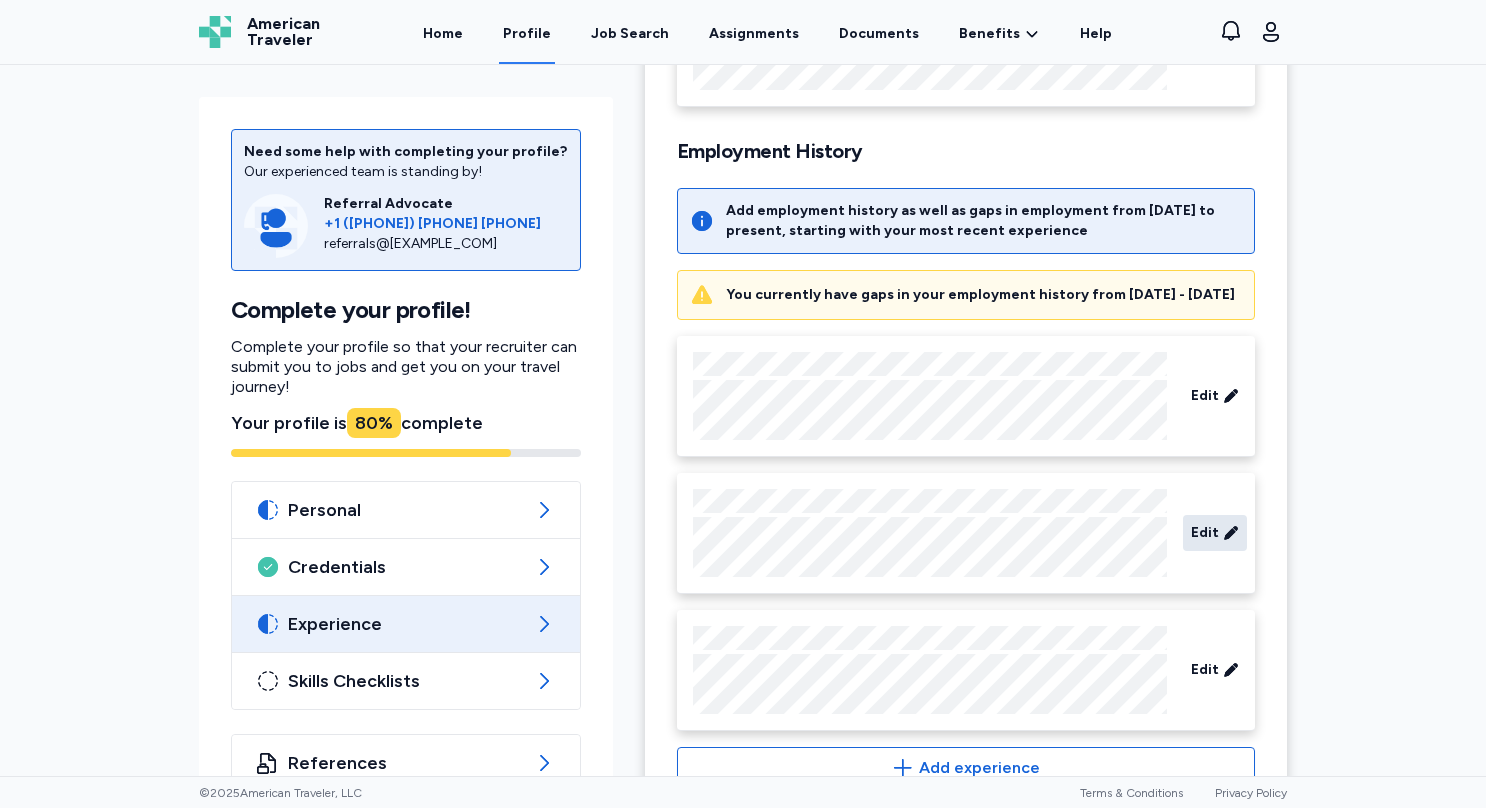 click on "Edit" at bounding box center [1205, 533] 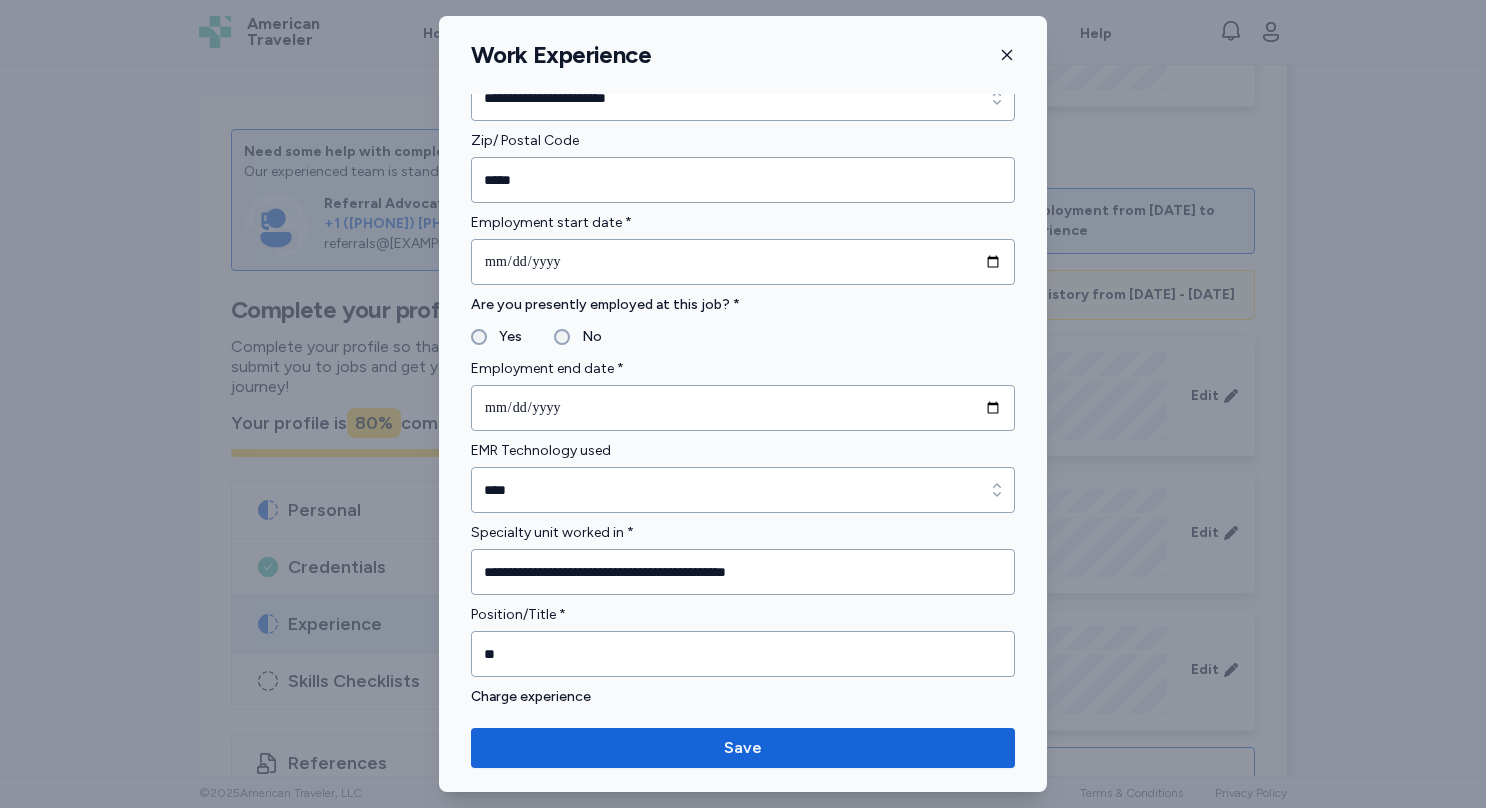 scroll, scrollTop: 1099, scrollLeft: 0, axis: vertical 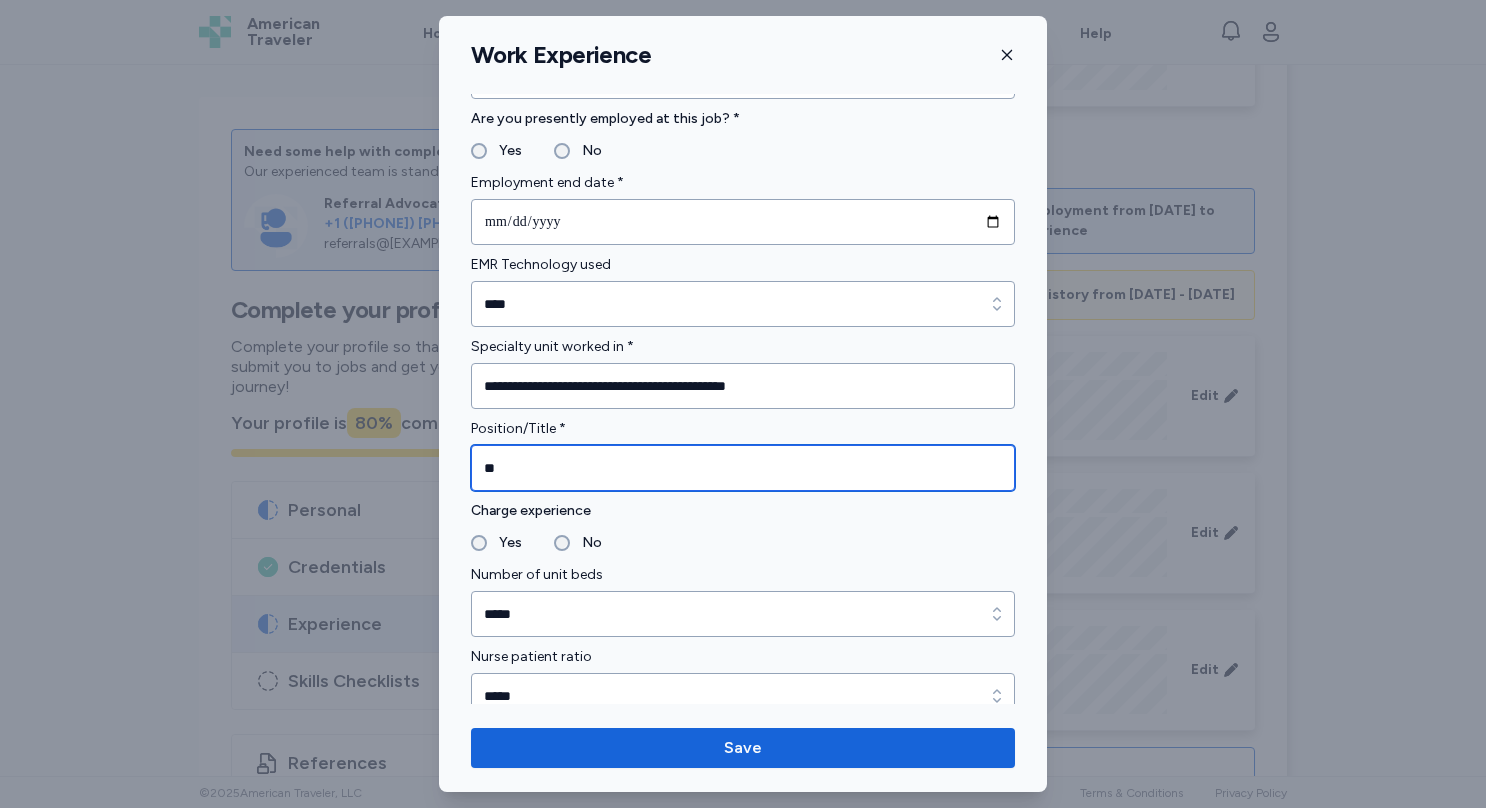 click on "**" at bounding box center [743, 468] 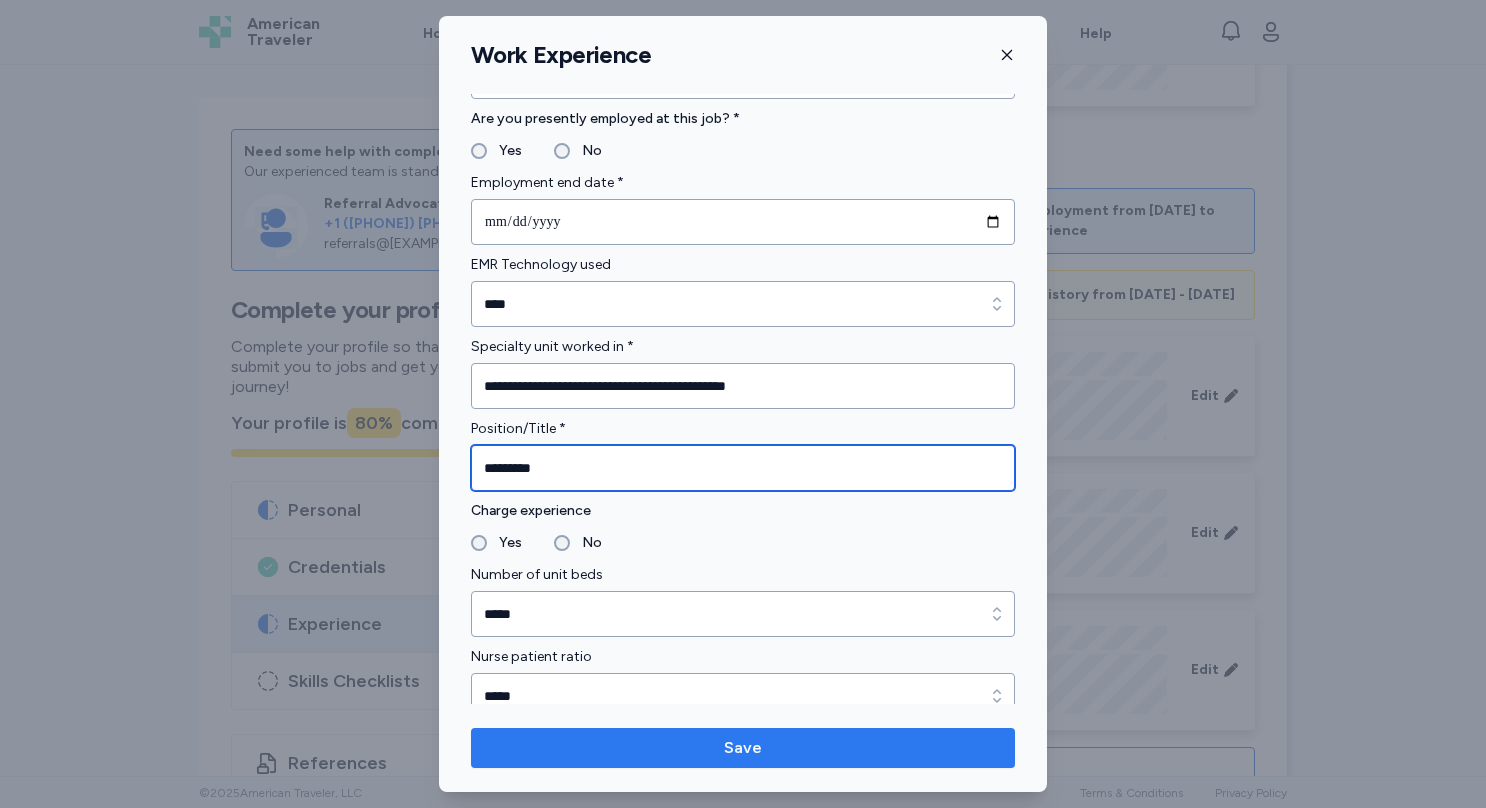 type on "*********" 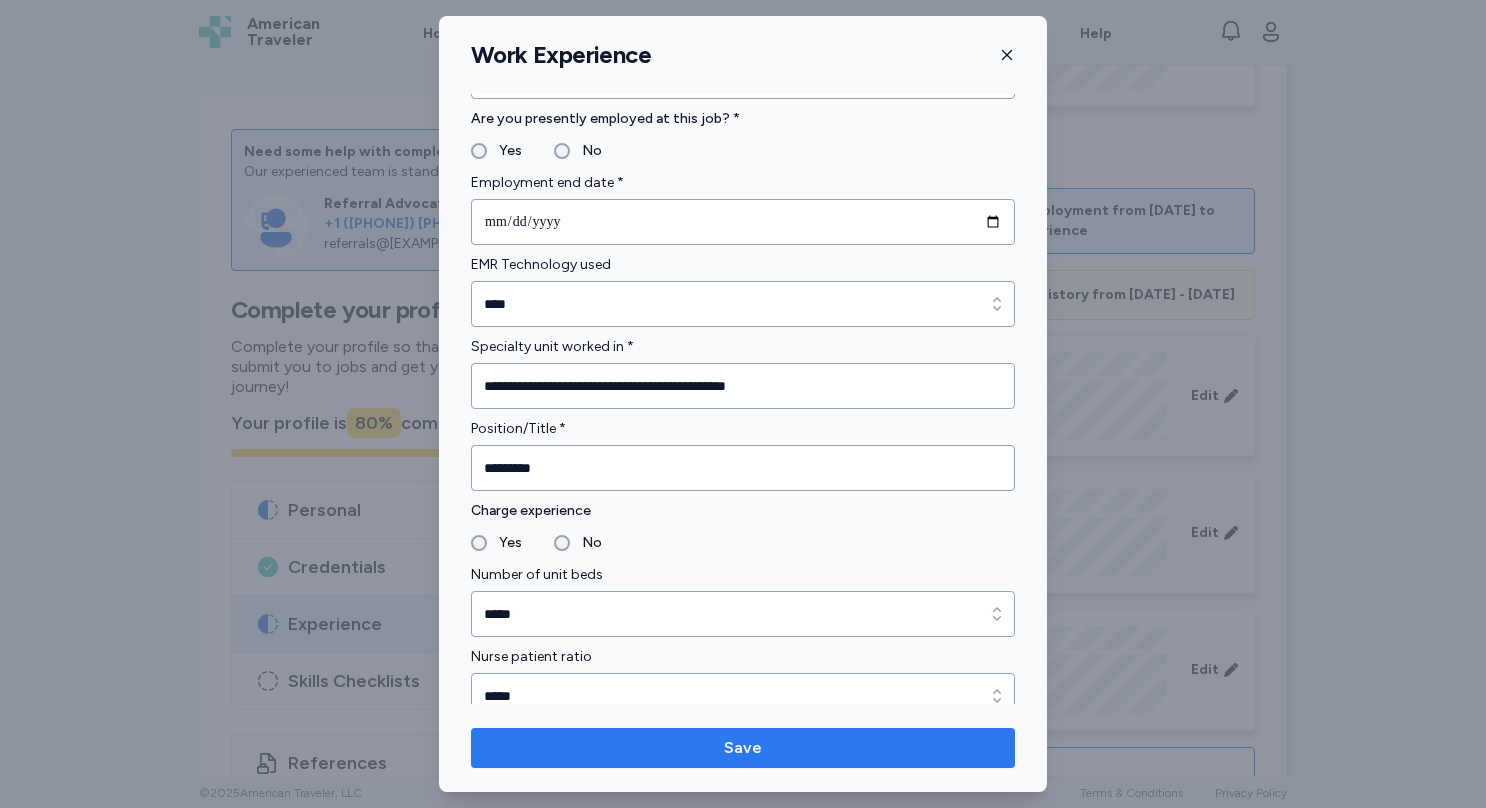 click on "Save" at bounding box center (743, 748) 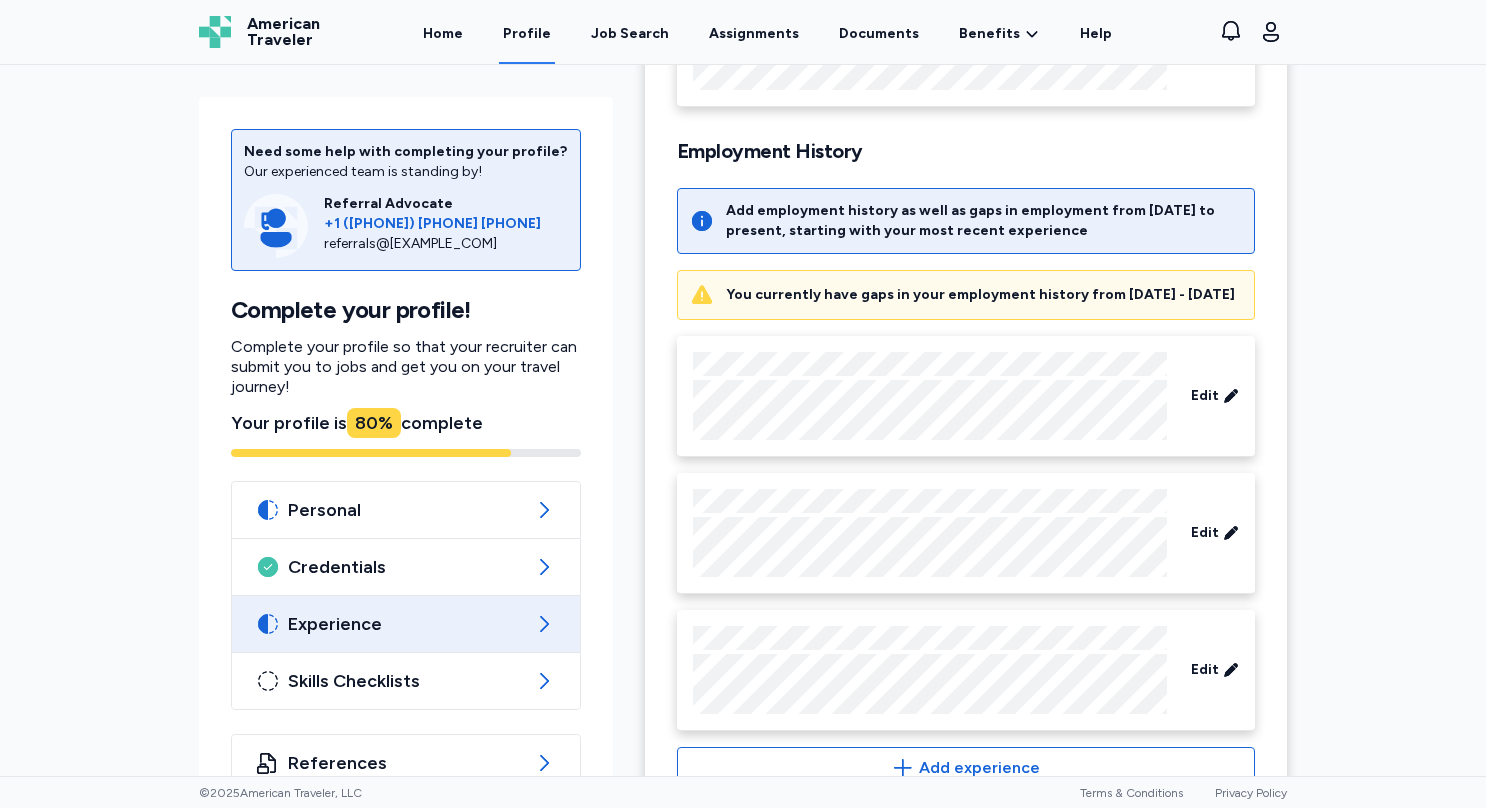 scroll, scrollTop: 357, scrollLeft: 0, axis: vertical 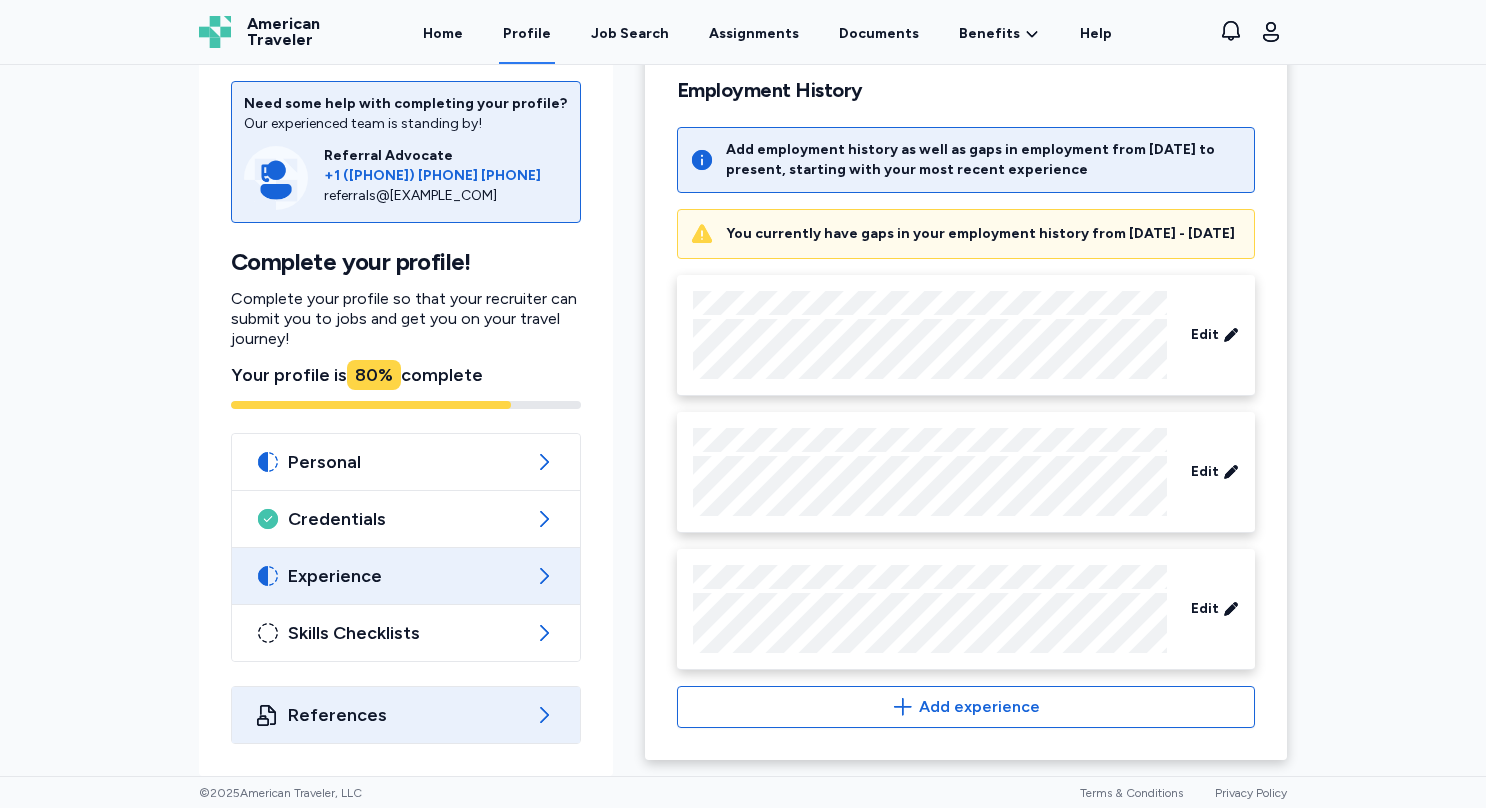 click on "References" at bounding box center [406, 715] 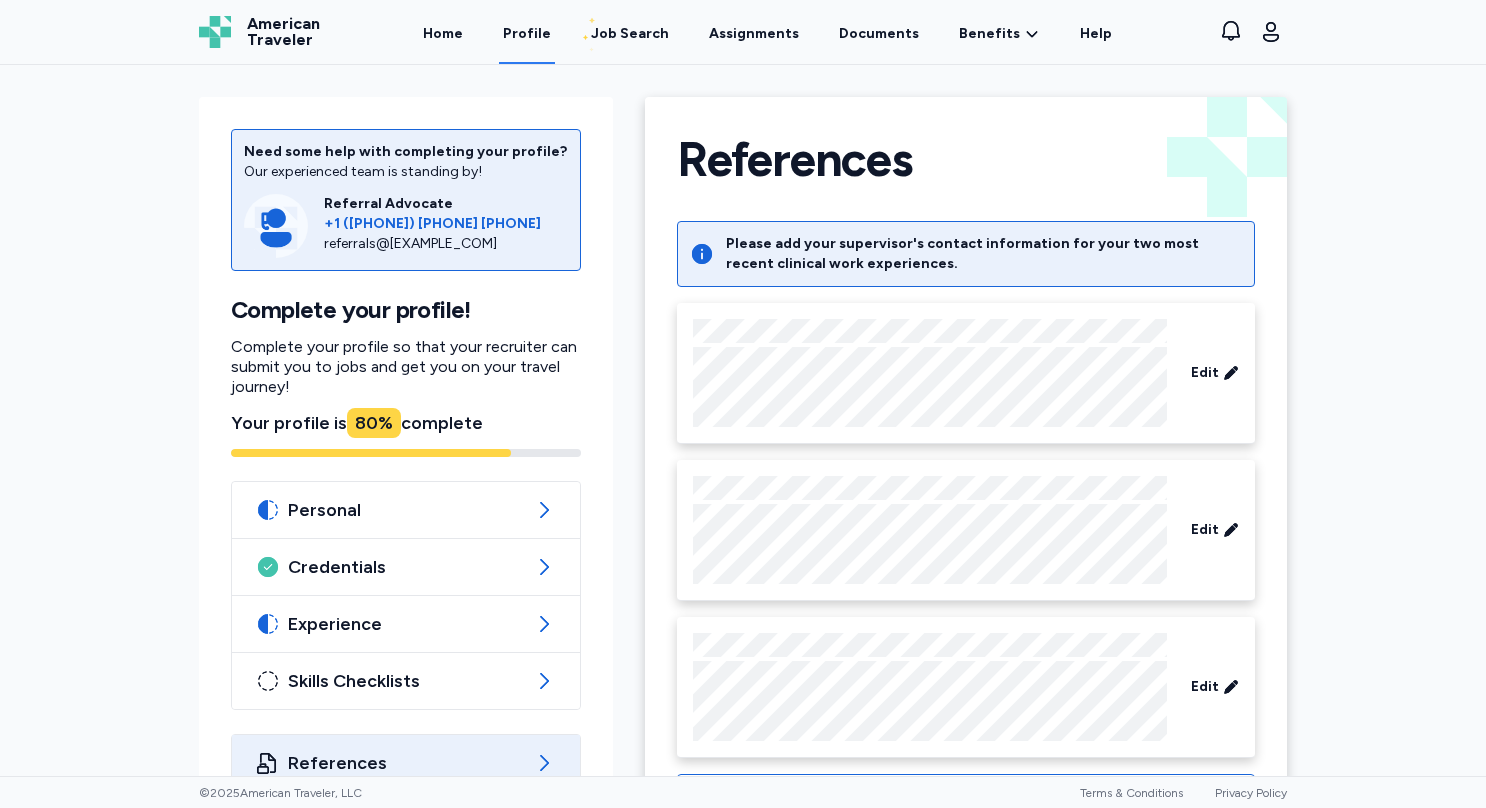 click on "Edit" at bounding box center (966, 530) 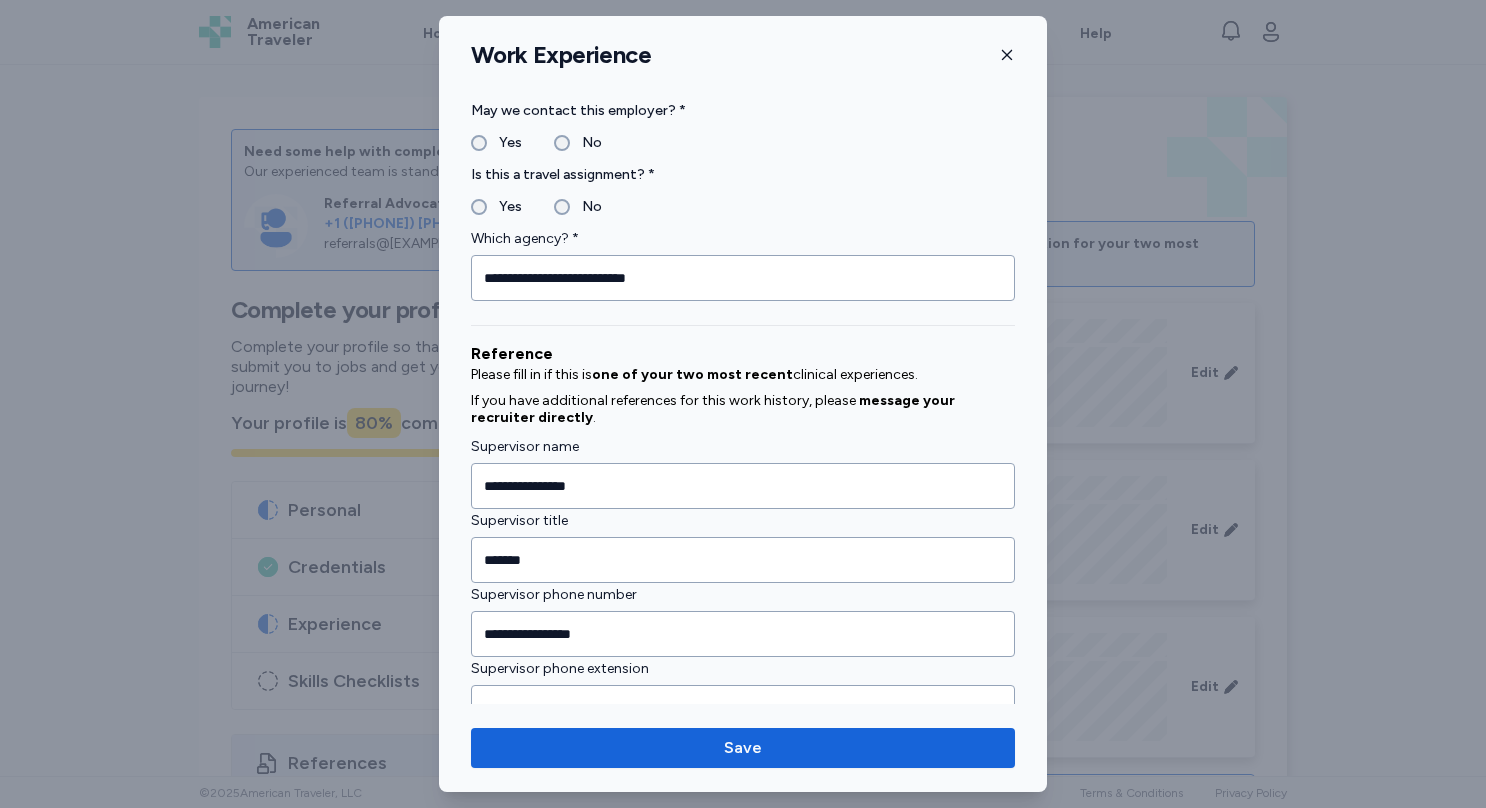 scroll, scrollTop: 2240, scrollLeft: 0, axis: vertical 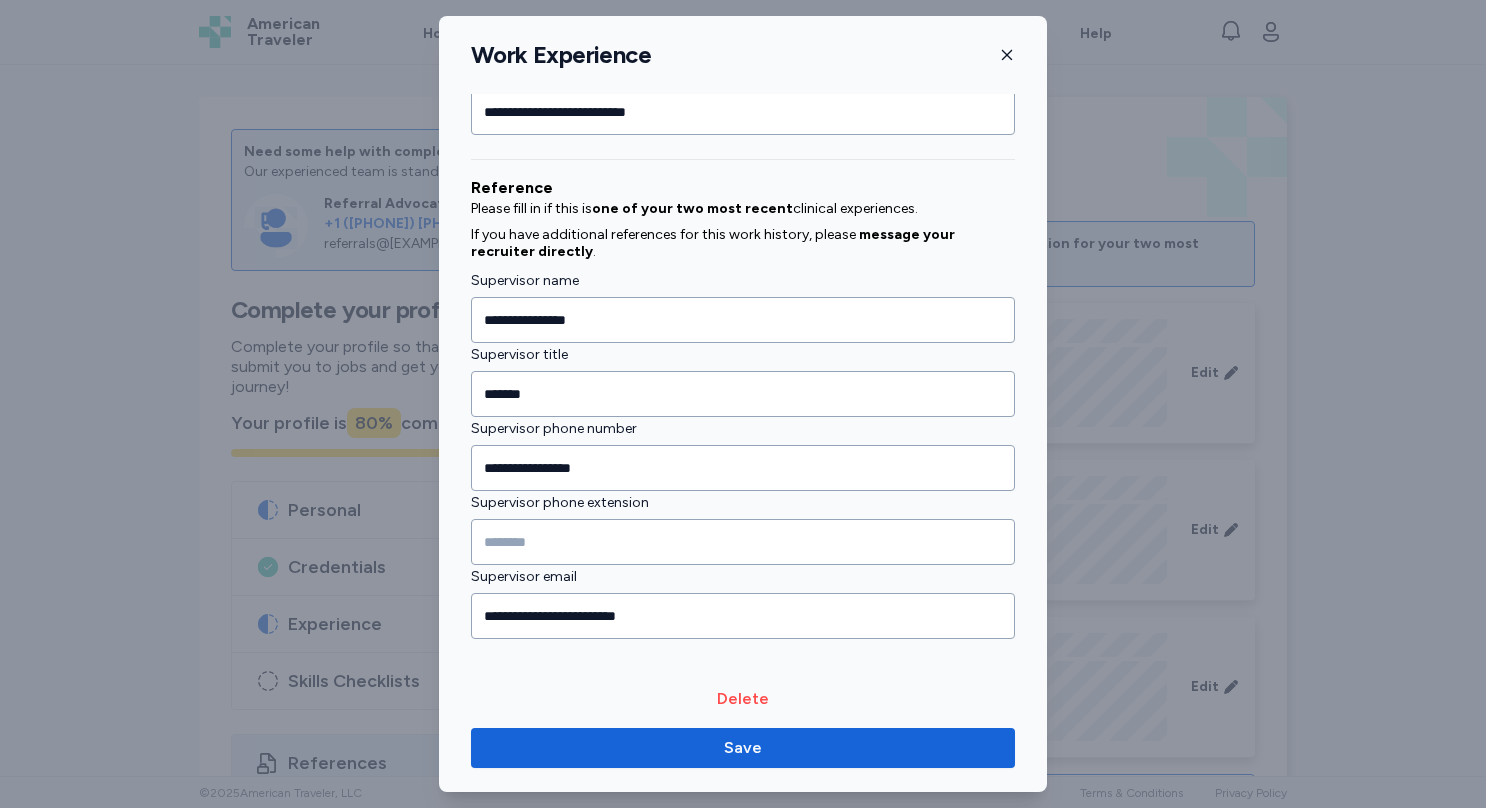 click 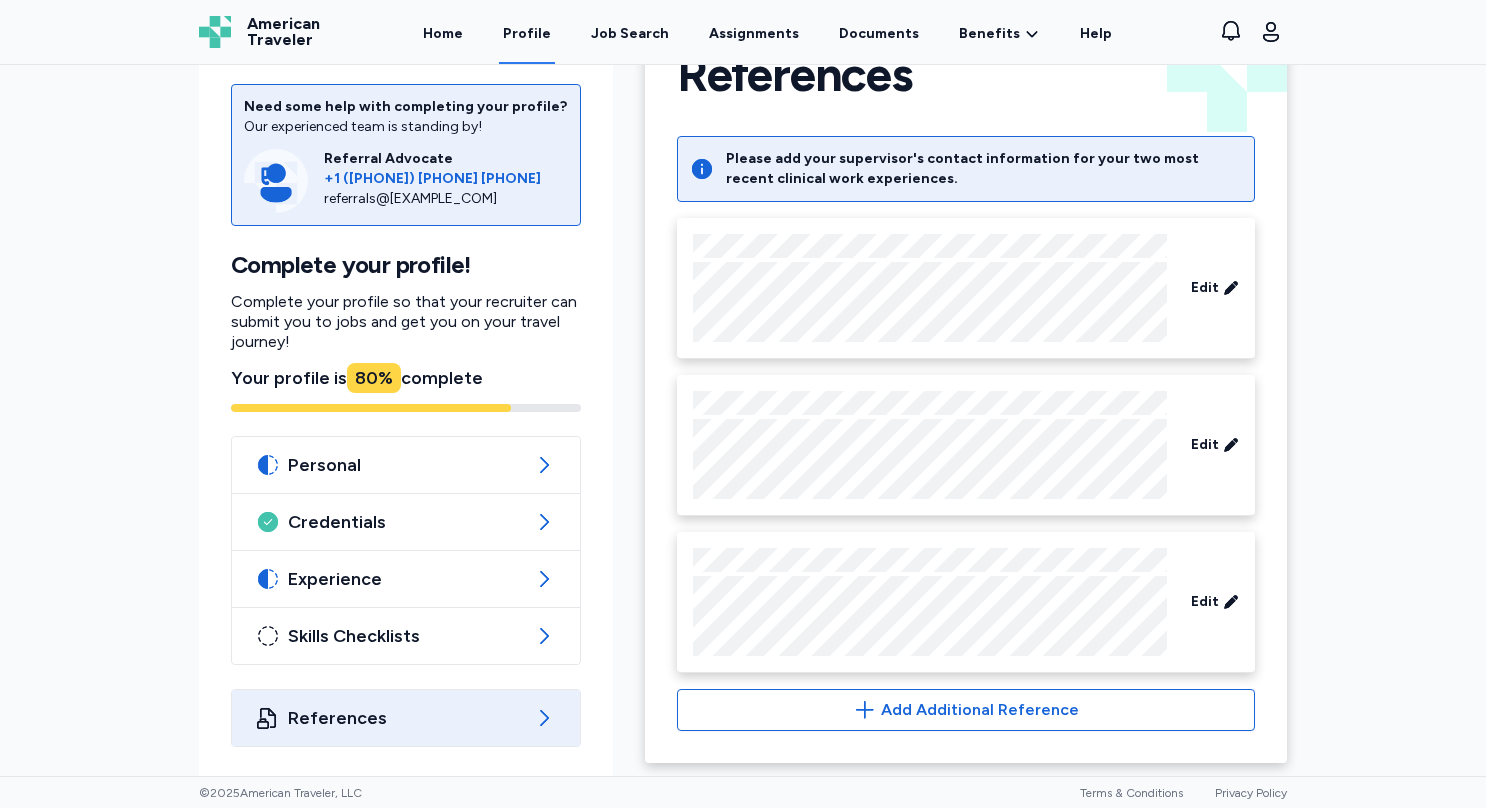 scroll, scrollTop: 0, scrollLeft: 0, axis: both 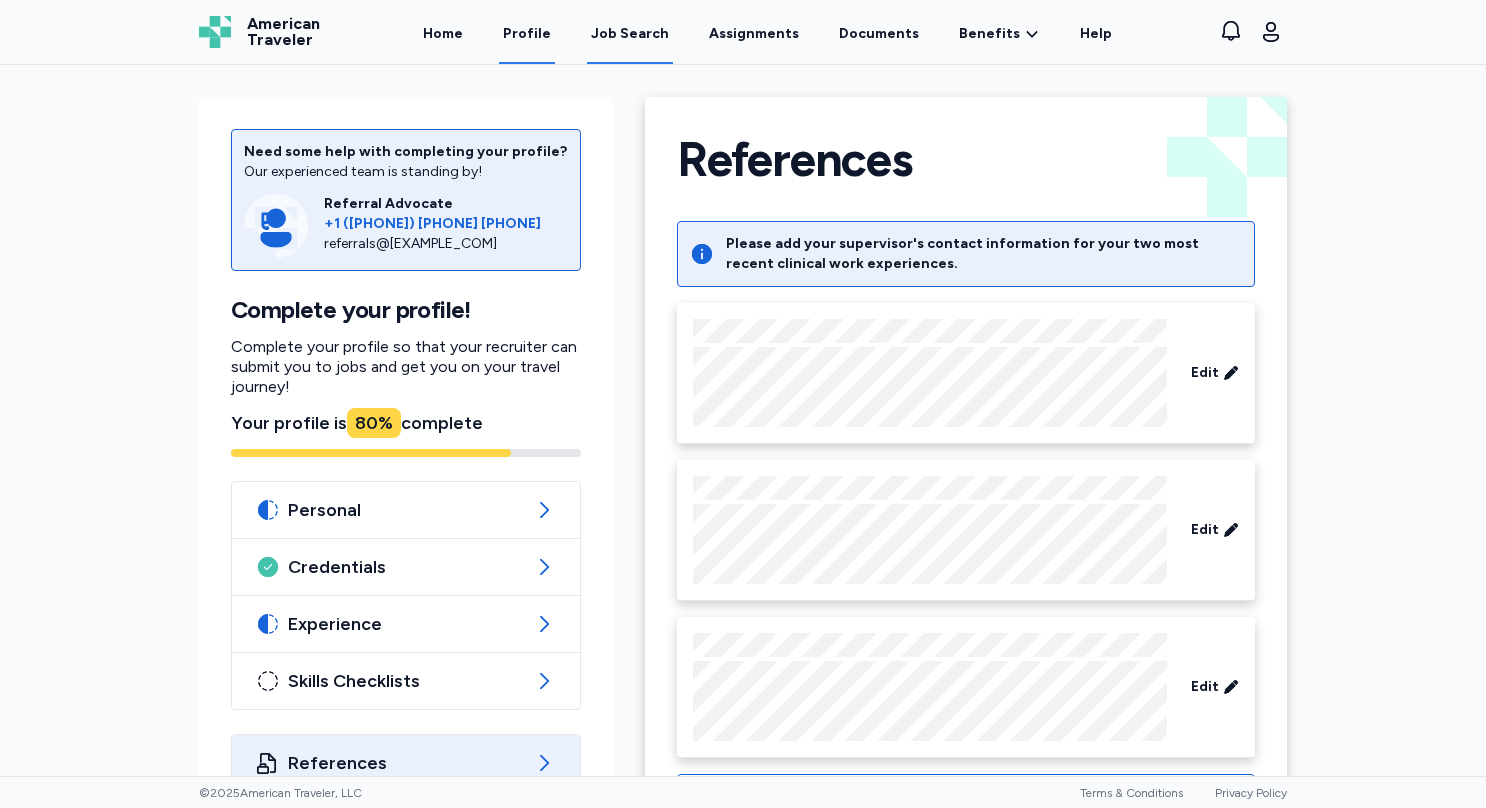 click on "Job Search" at bounding box center [630, 34] 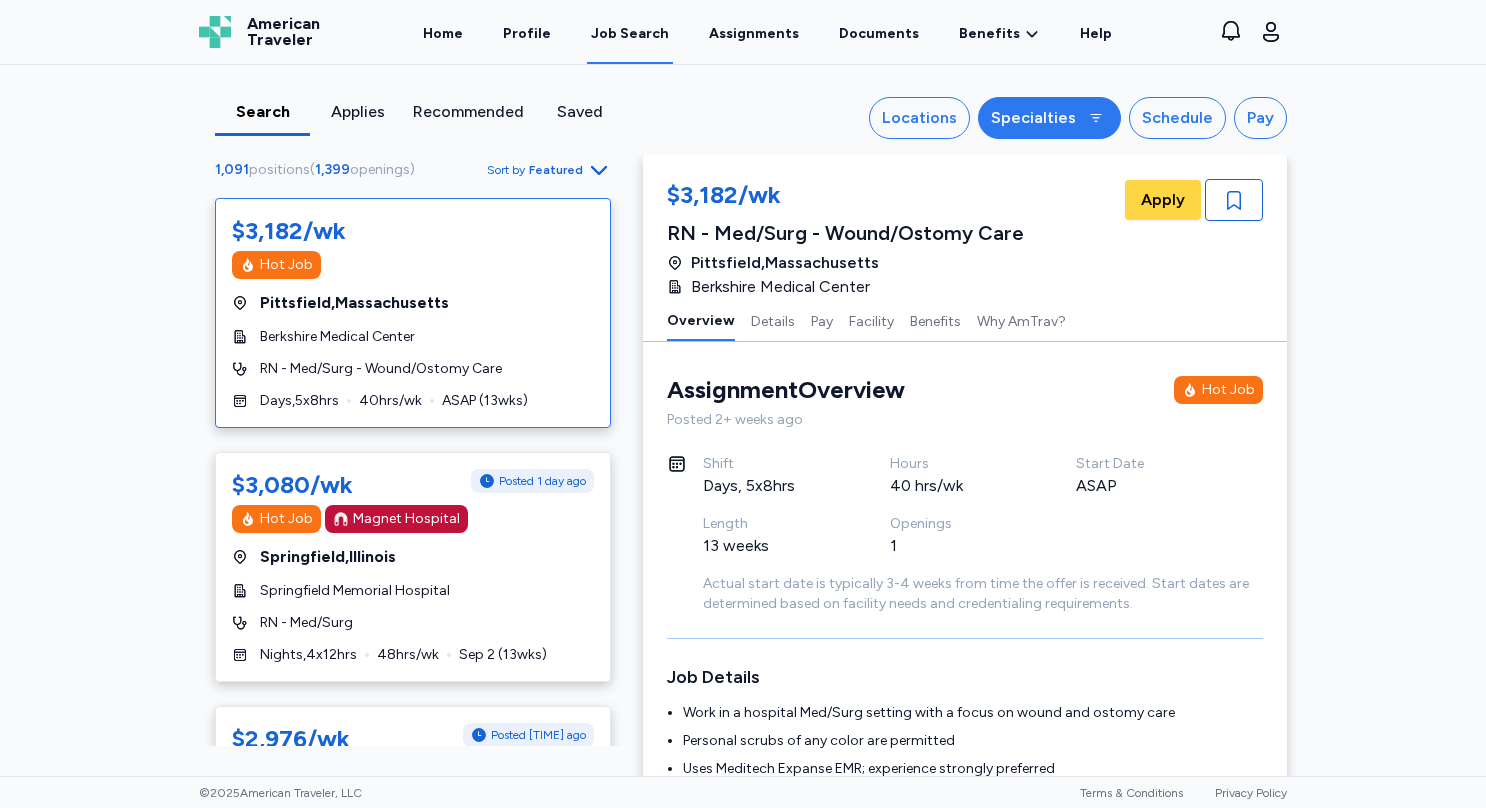 click on "Specialties" at bounding box center [1033, 118] 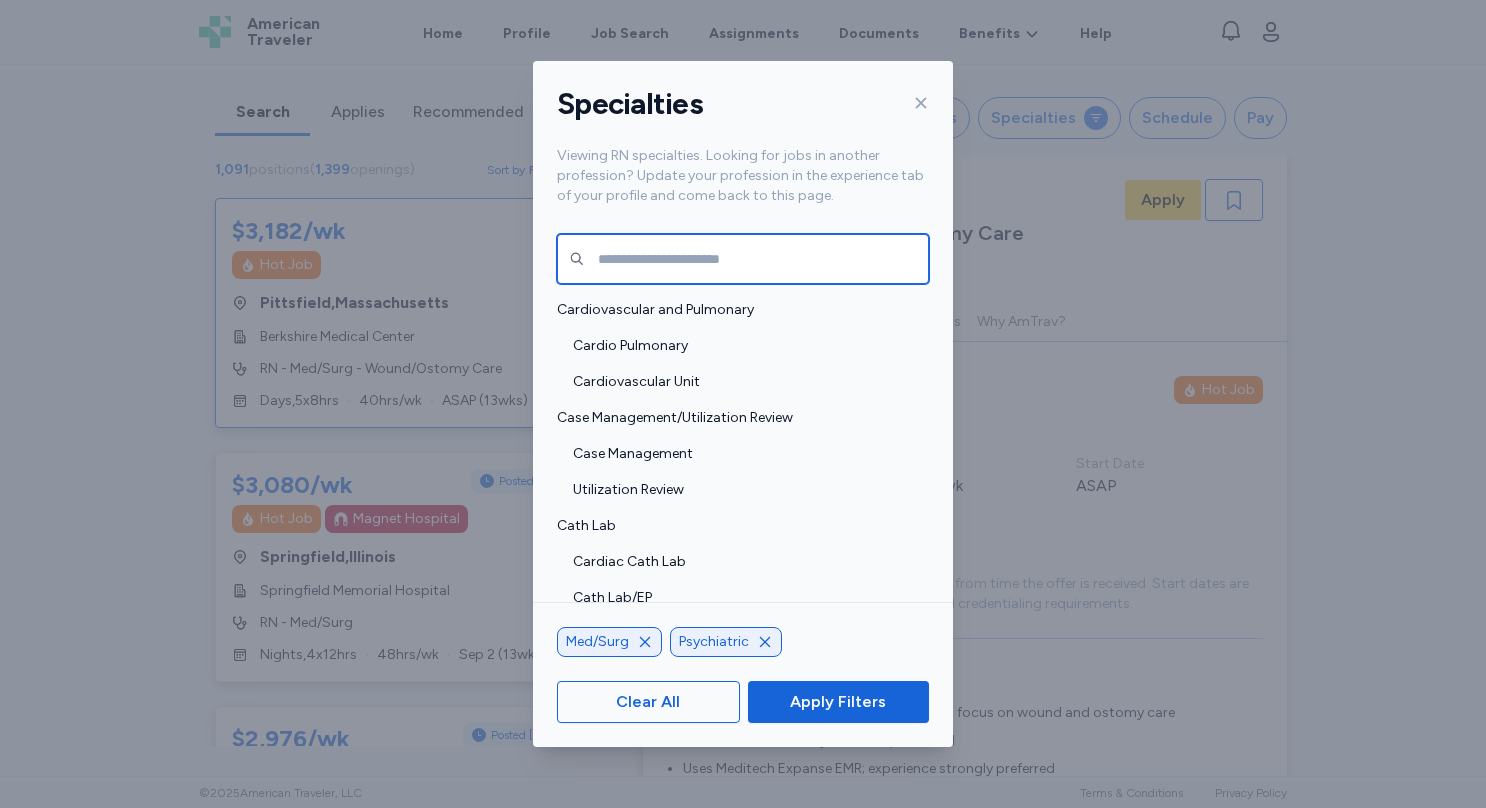 click at bounding box center (743, 259) 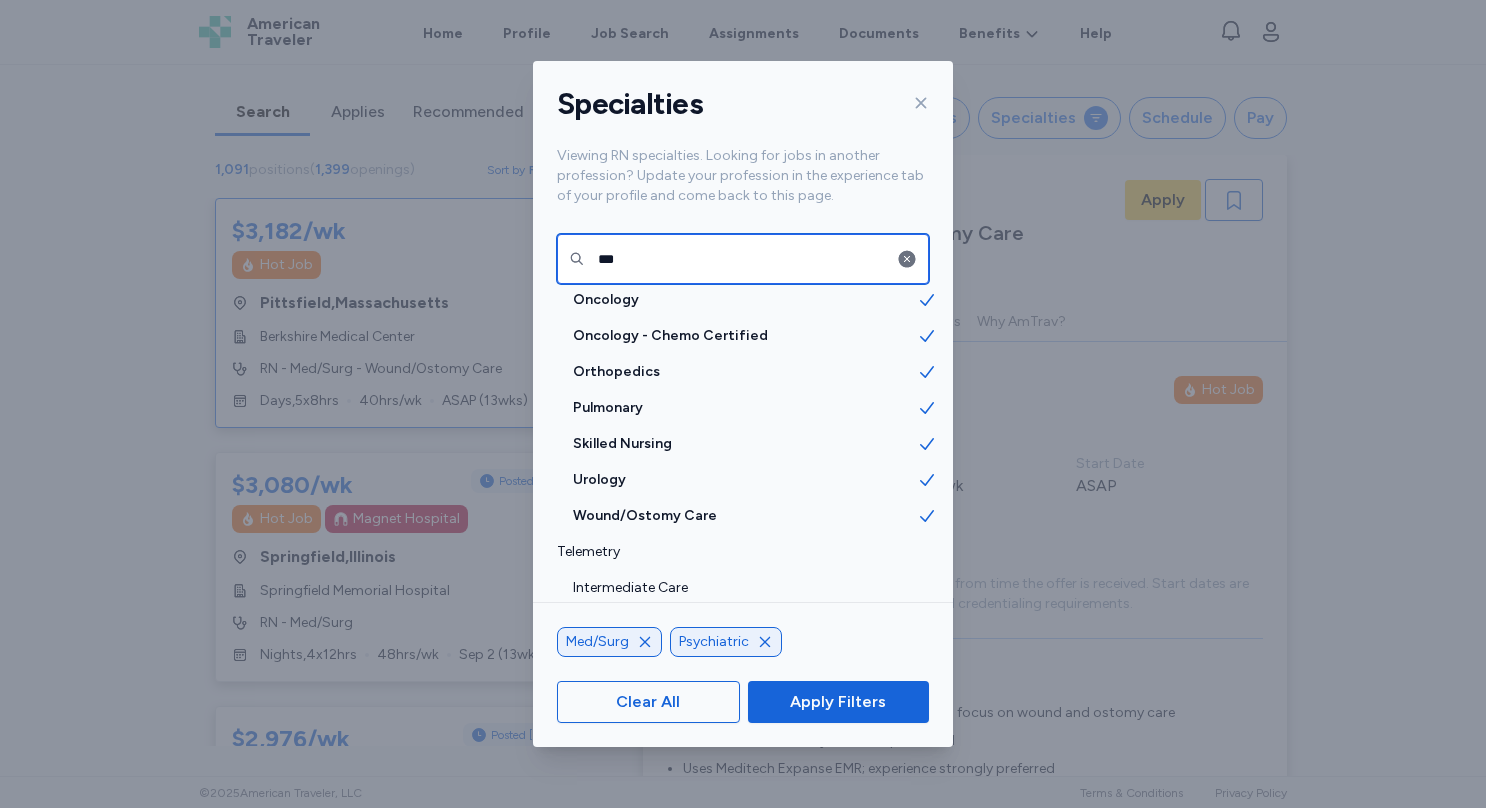 scroll, scrollTop: 0, scrollLeft: 0, axis: both 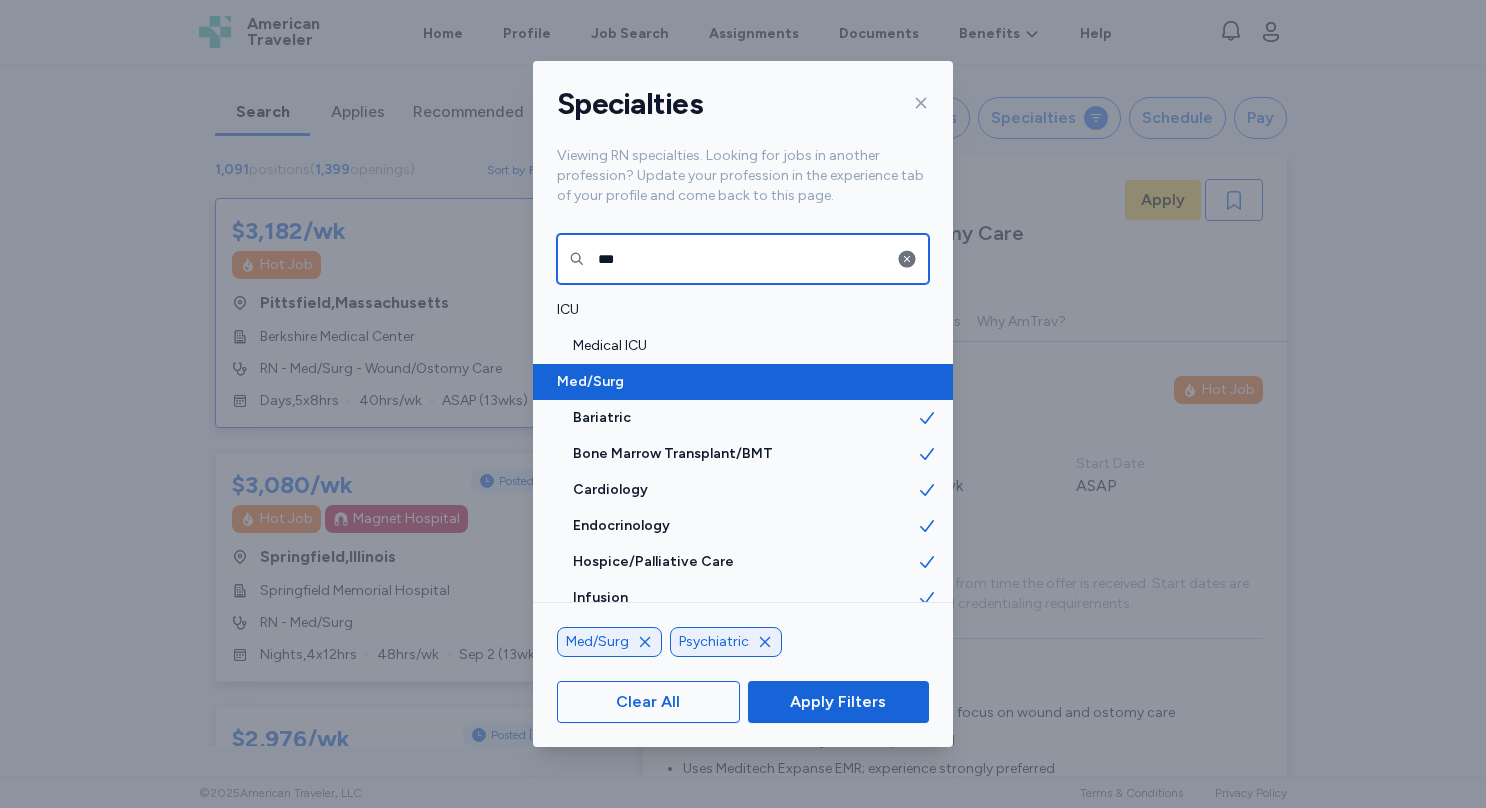 type on "***" 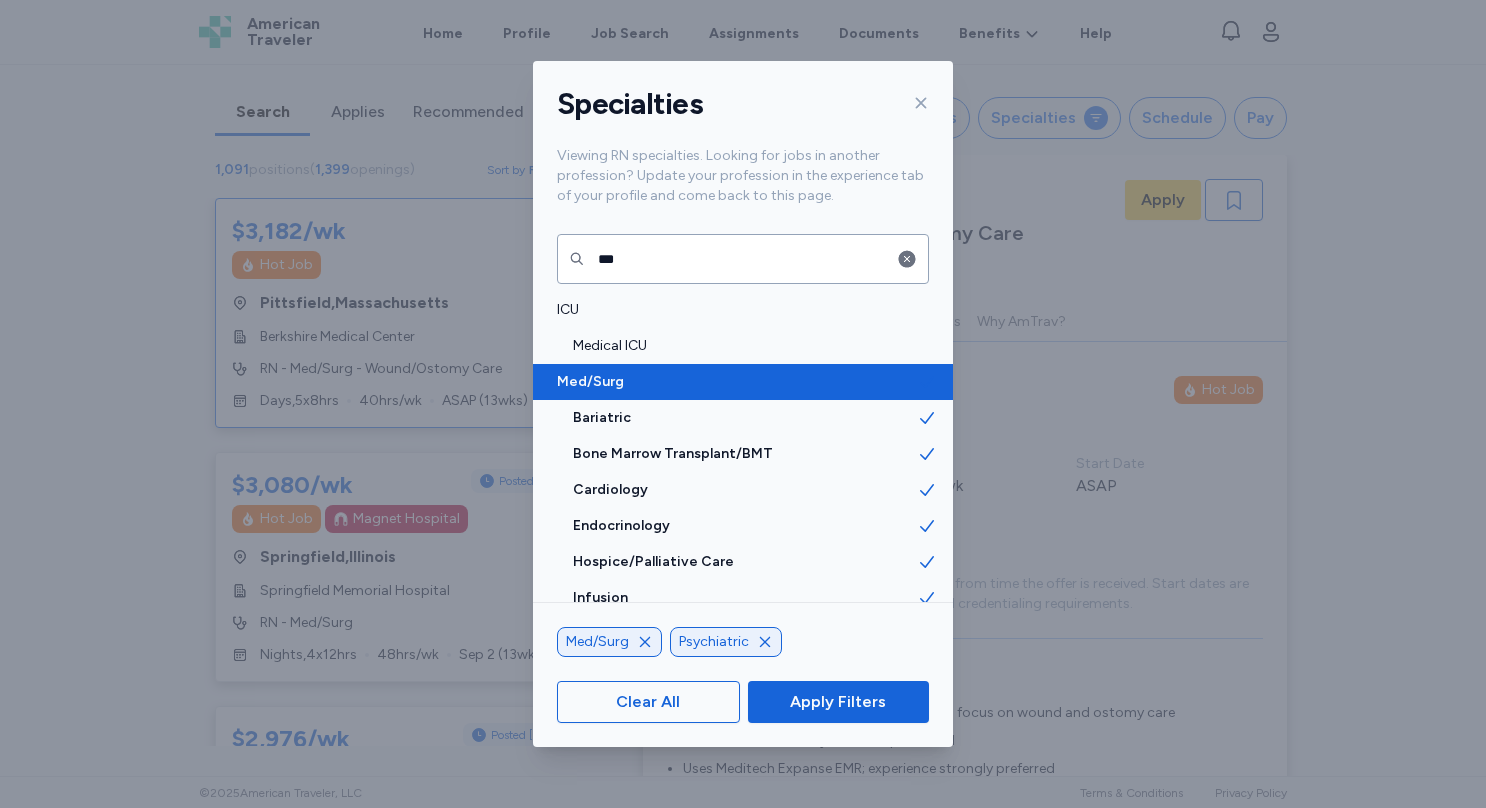 click on "Med/Surg" at bounding box center (737, 382) 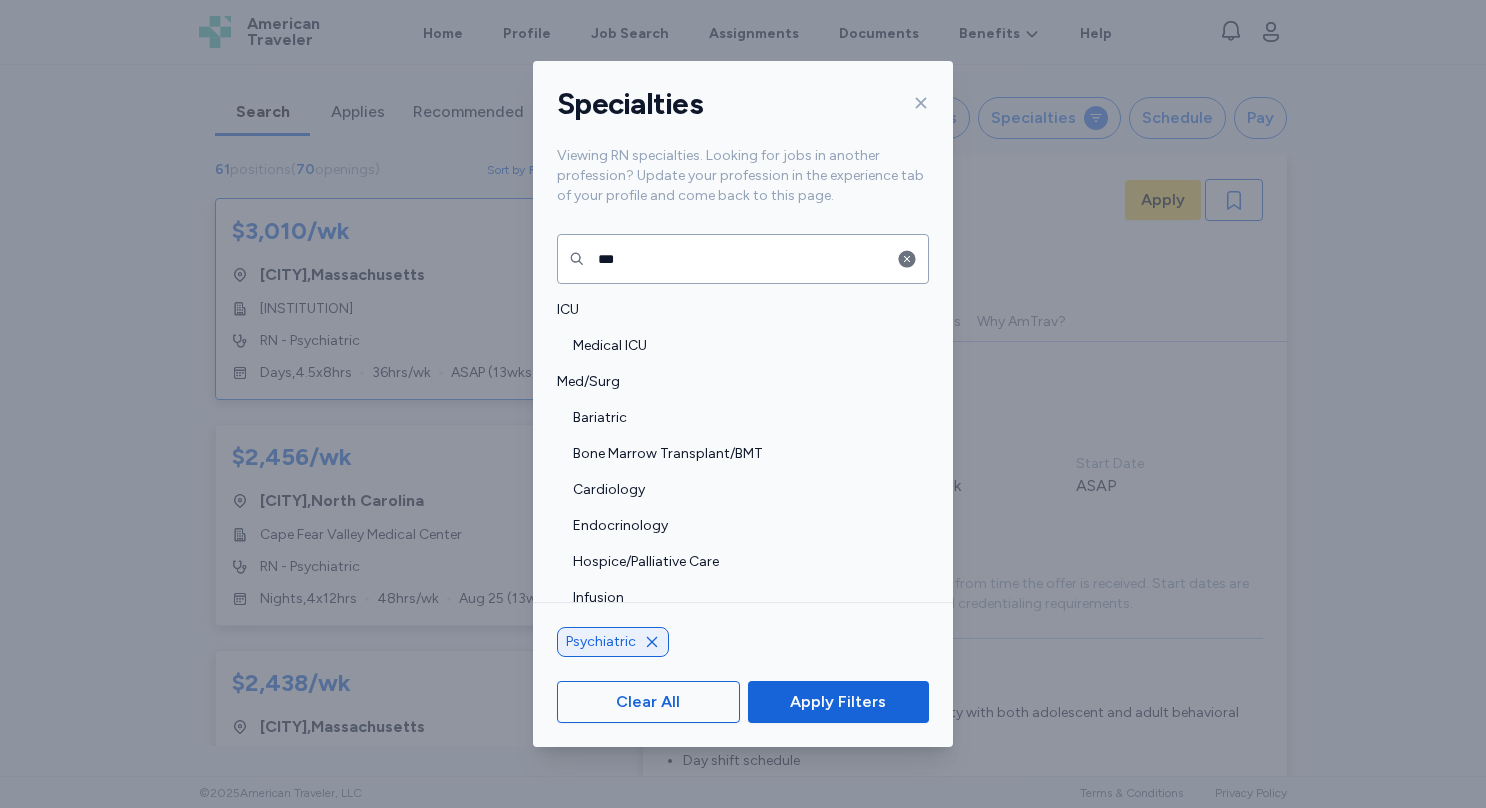 scroll, scrollTop: 1, scrollLeft: 0, axis: vertical 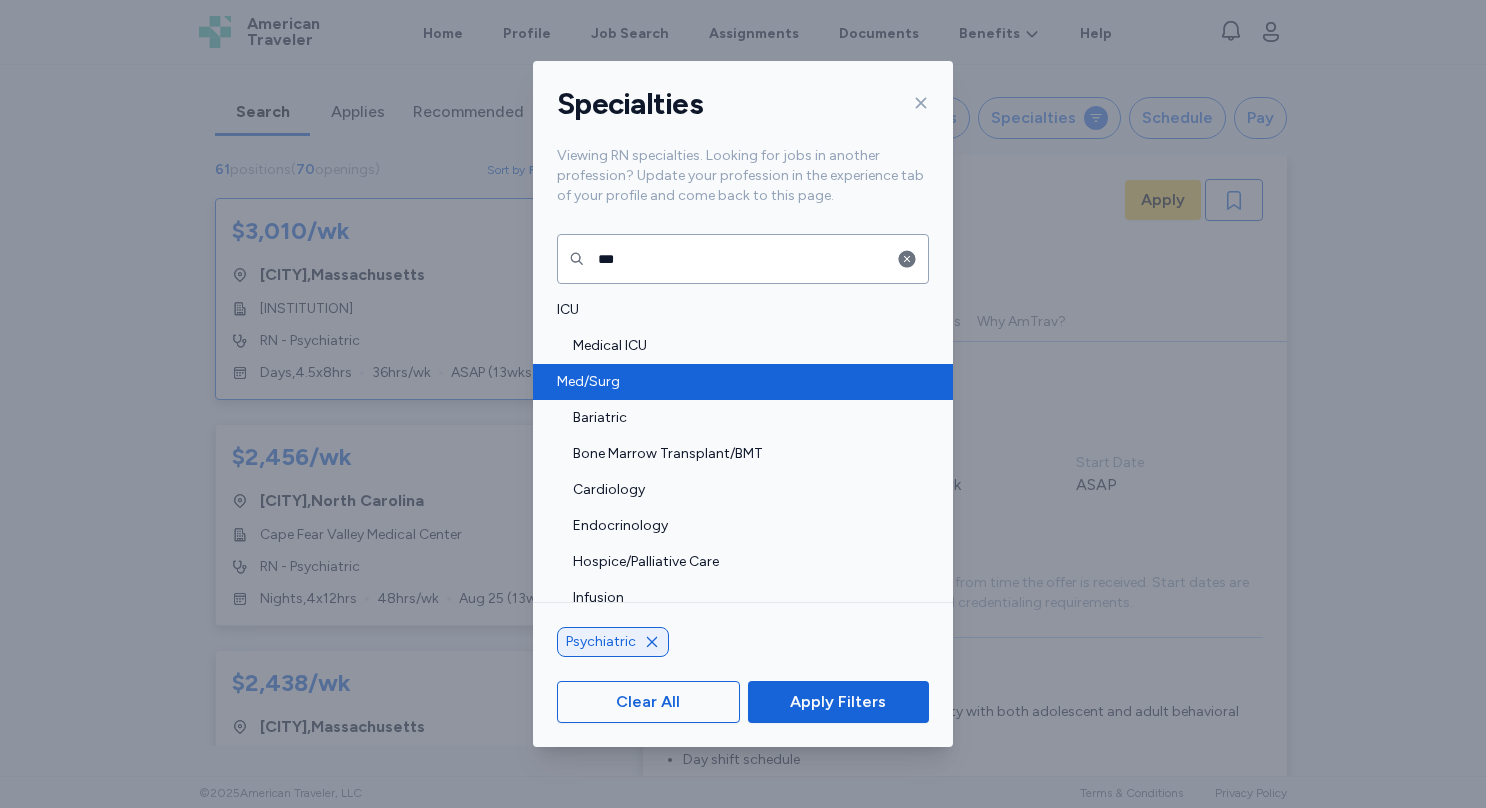 click on "Med/Surg" at bounding box center [737, 382] 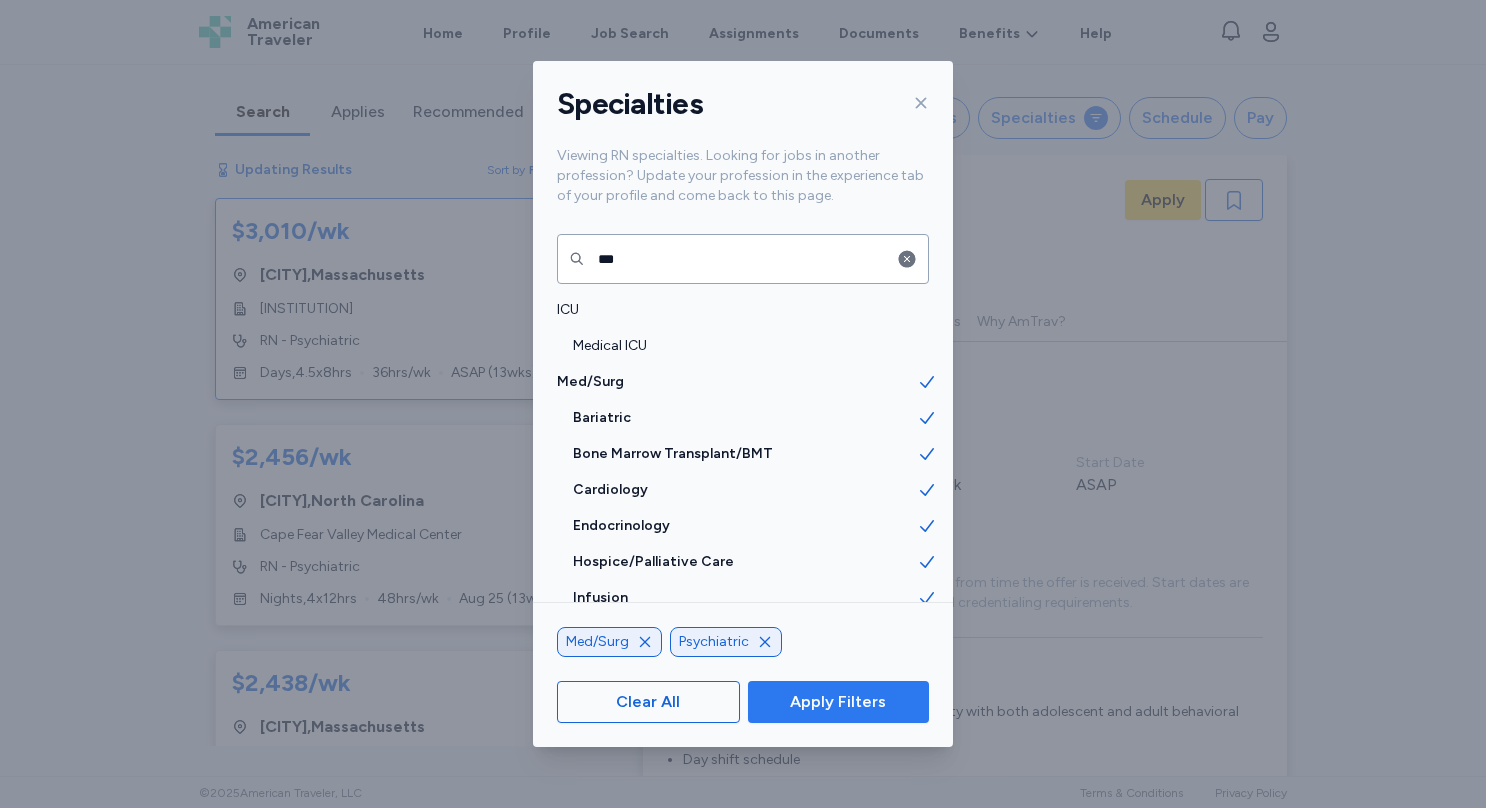 click on "Apply Filters" at bounding box center (838, 702) 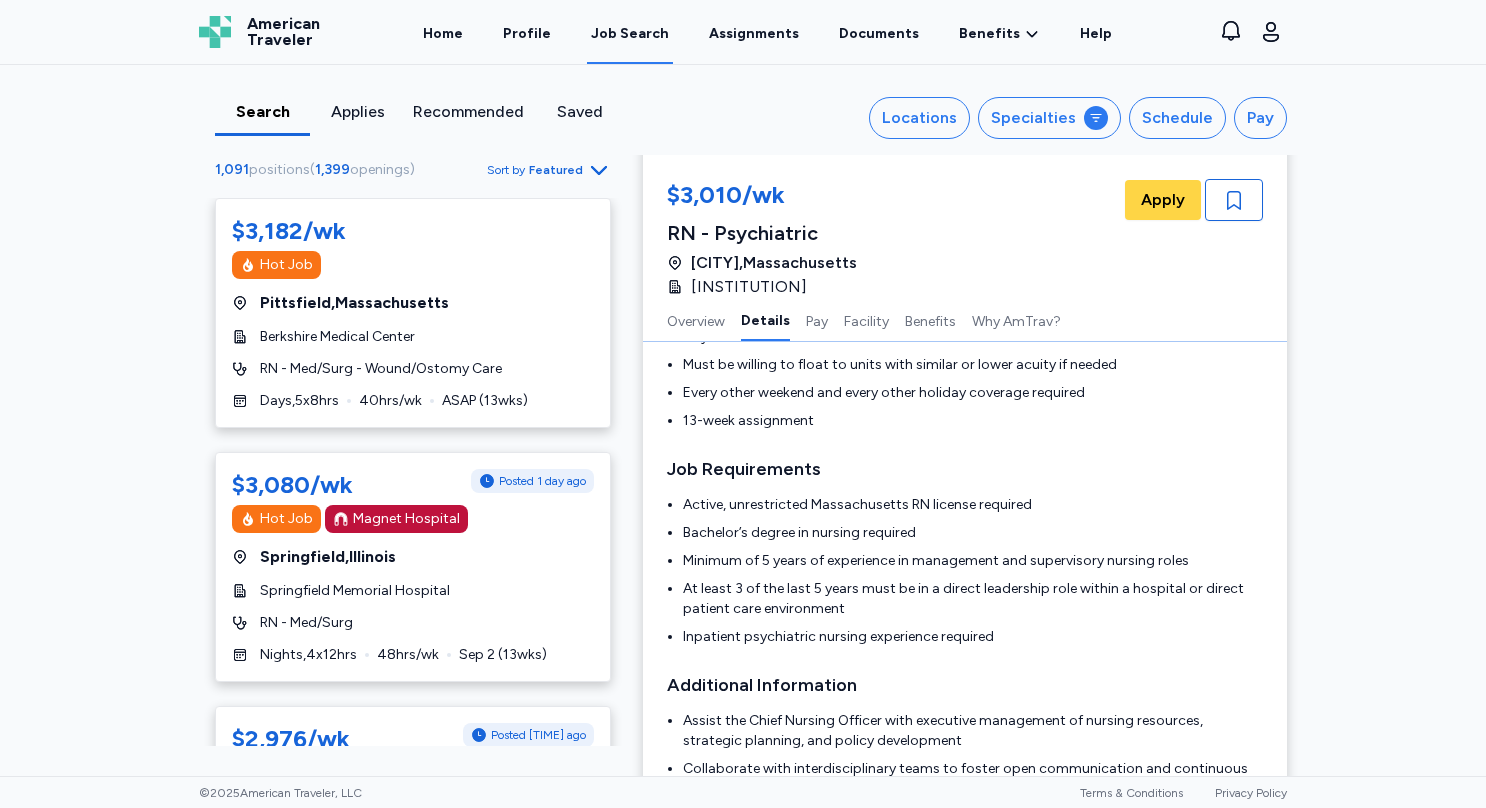 scroll, scrollTop: 504, scrollLeft: 0, axis: vertical 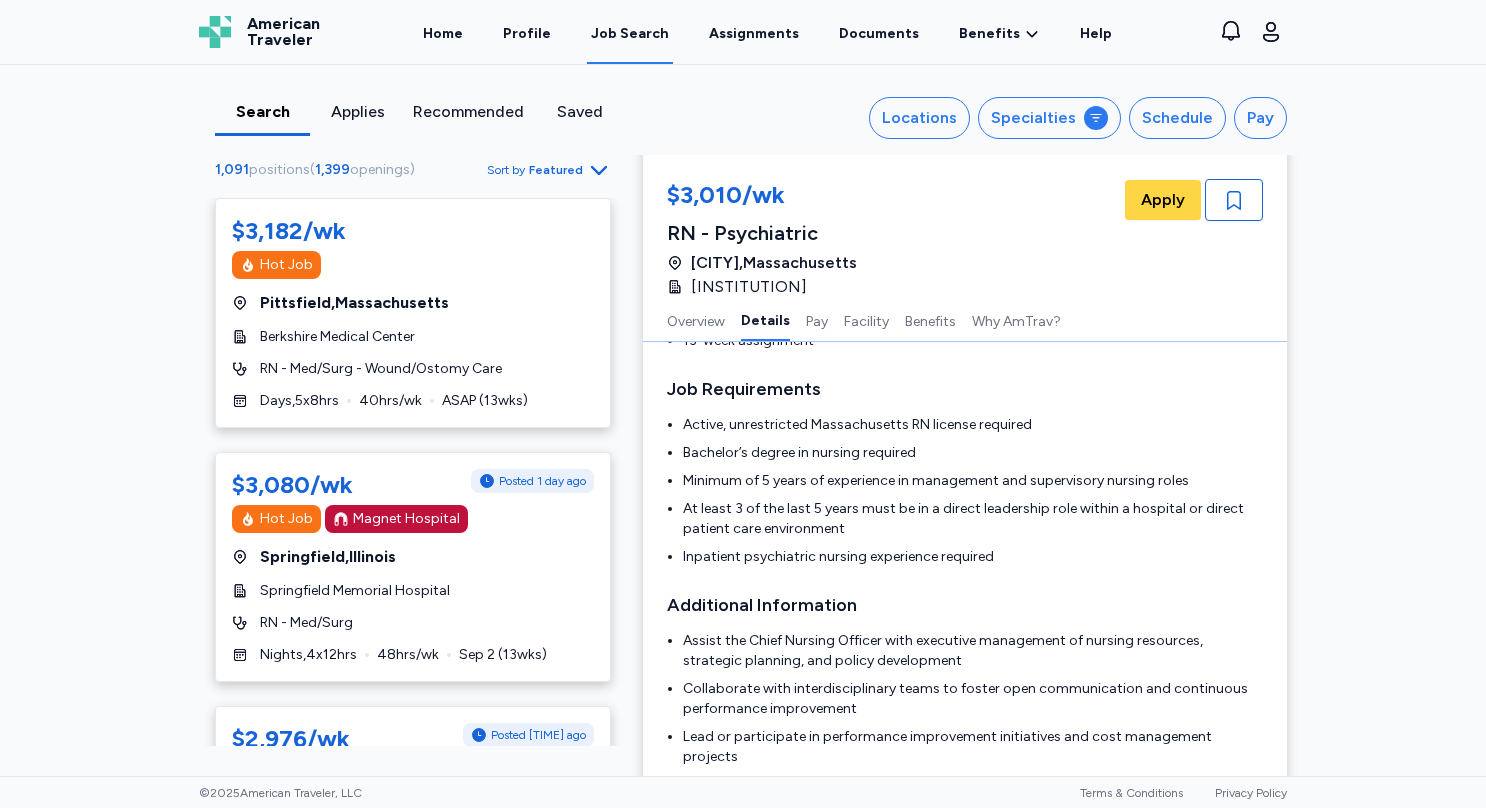 click on "1,091 positions ( 1,399 openings ) Sort by Featured 1,091 positions ( 1,399 openings ) Sort by Featured $3,182/wk Hot Job [CITY] , [STATE] [FACILITY_NAME] RN - Med/Surg - Wound/Ostomy Care Days , 5 x 8 hrs 40 hrs/wk ASAP ( 13 wks) $3,080/wk Posted 1 day ago Hot Job Magnet Hospital [CITY] , [STATE] [FACILITY_NAME] RN - Med/Surg Nights , 4 x 12 hrs 48 hrs/wk Sep 2 ( 13 wks) $2,976/wk Posted 4 hr ago Hot Job Magnet Hospital [CITY] , [STATE] [FACILITY_NAME] RN - Med/Surg - Orthopedics Nights , 4 x 12 hrs 48 hrs/wk Sep 2 ( 13 wks) $2,649/wk Hot Job [CITY] , [STATE] [FACILITY_NAME] - Ose Adams Medical Pavilion RN - Med/Surg - Infusion Days , 4 x 10 hrs 40 hrs/wk ASAP ( 12 wks) $2,649/wk Hot Job [CITY] , [STATE] [FACILITY_NAME] - Ose Adams Medical Pavilion RN - Med/Surg - Infusion Days , 4 x 10 hrs 40 hrs/wk ASAP ( 12 wks) ," at bounding box center [743, 420] 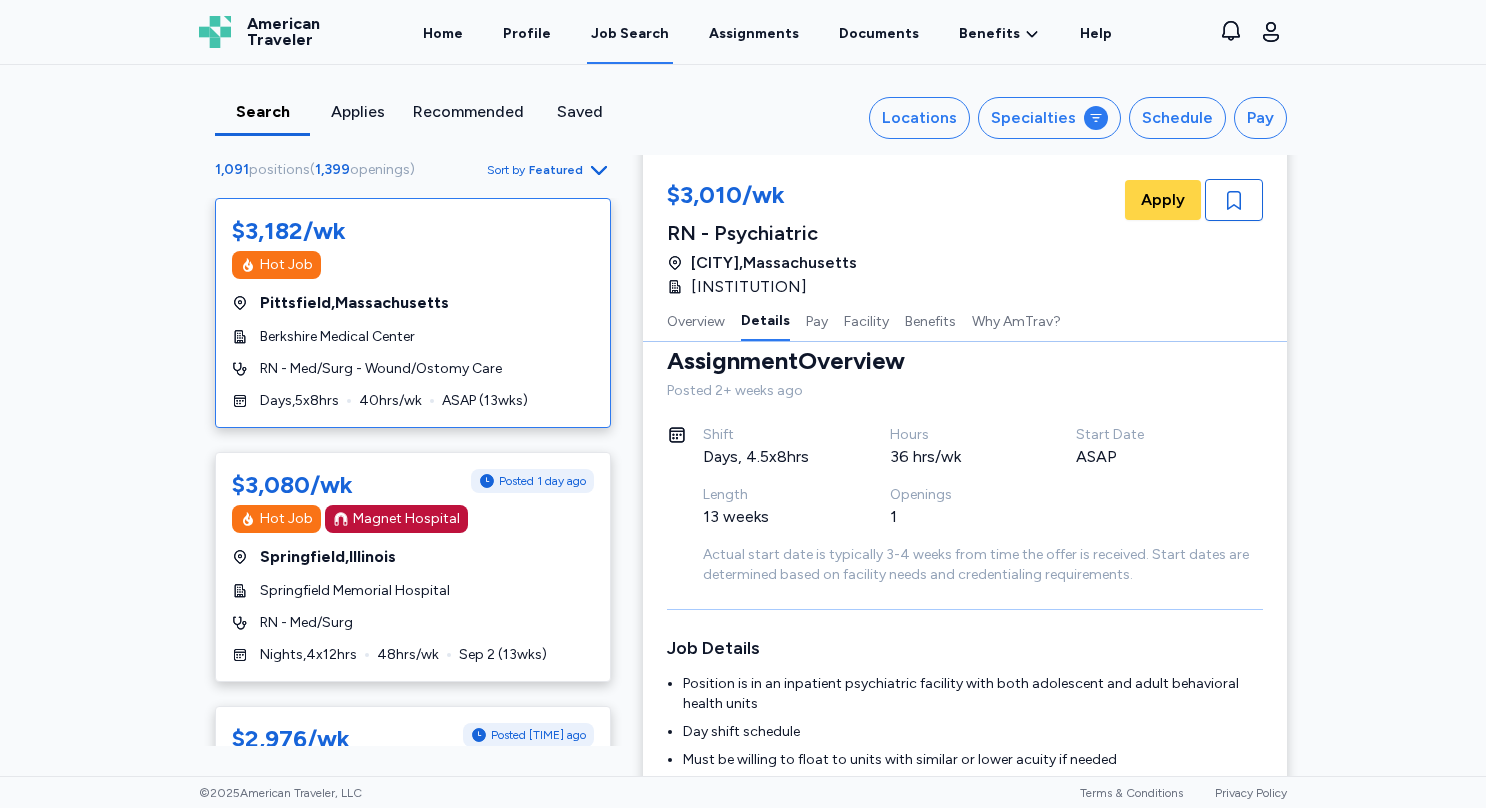 scroll, scrollTop: 0, scrollLeft: 0, axis: both 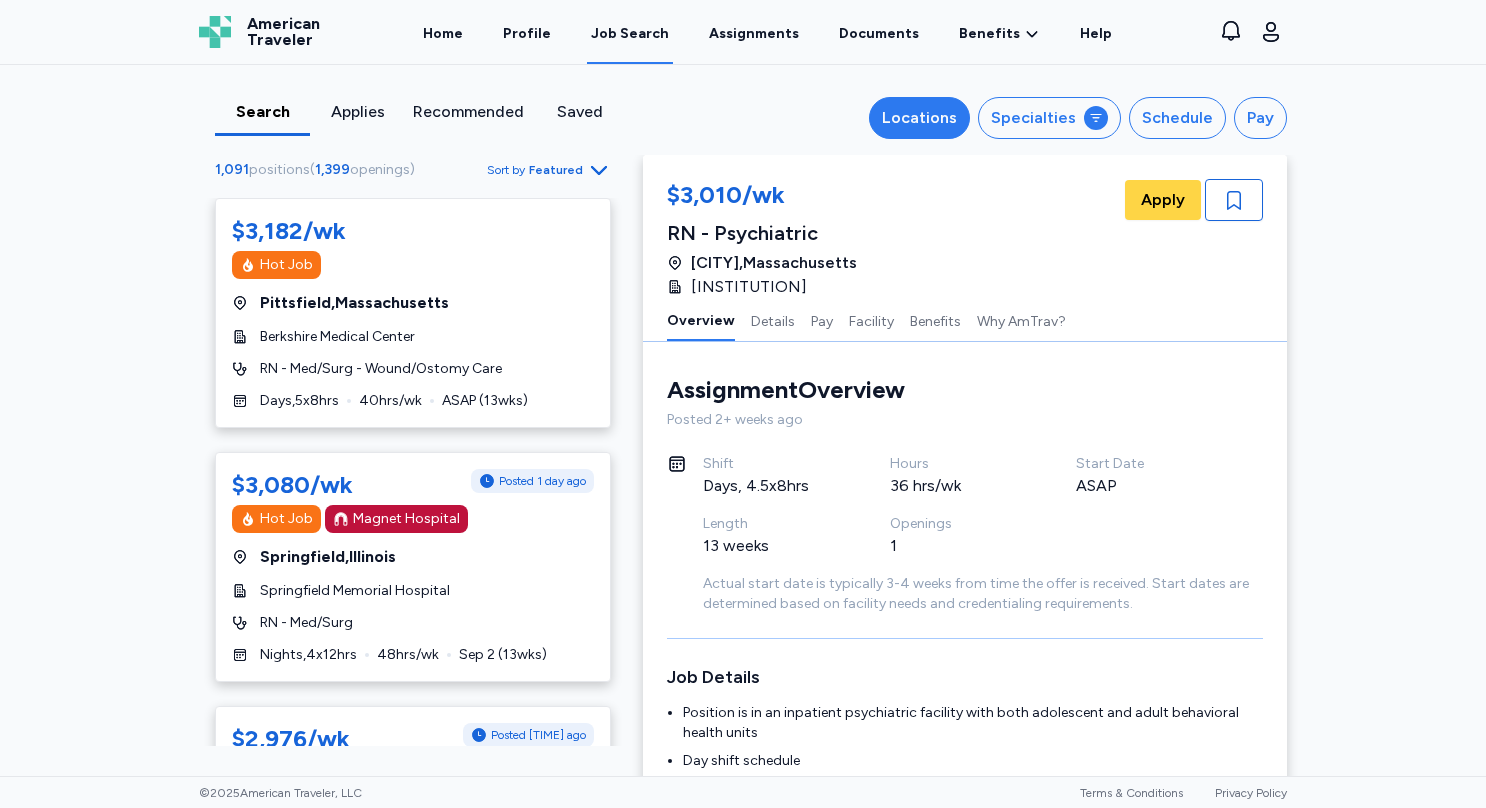 click on "Locations" at bounding box center (919, 118) 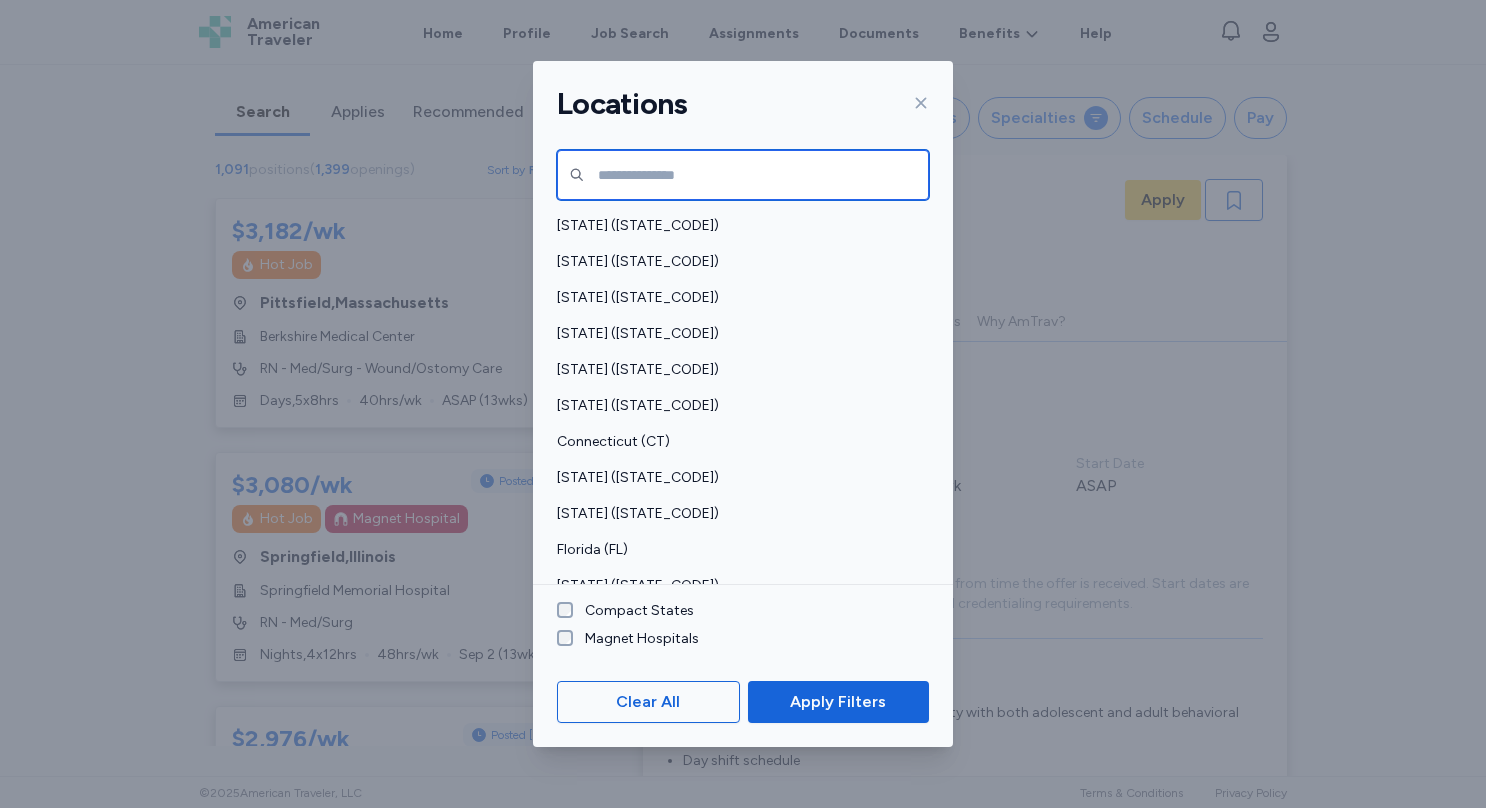 click at bounding box center [743, 175] 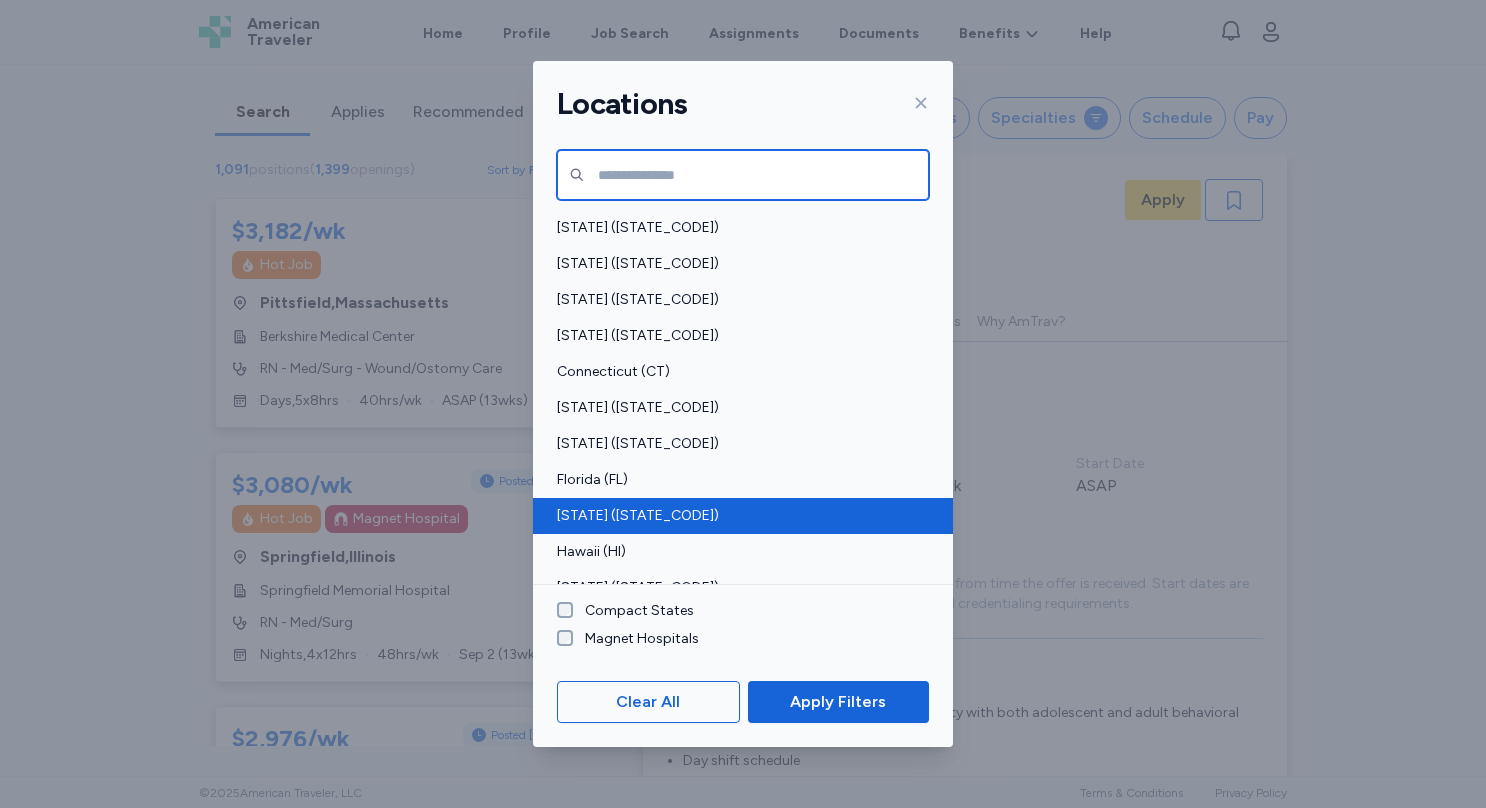 scroll, scrollTop: 44, scrollLeft: 0, axis: vertical 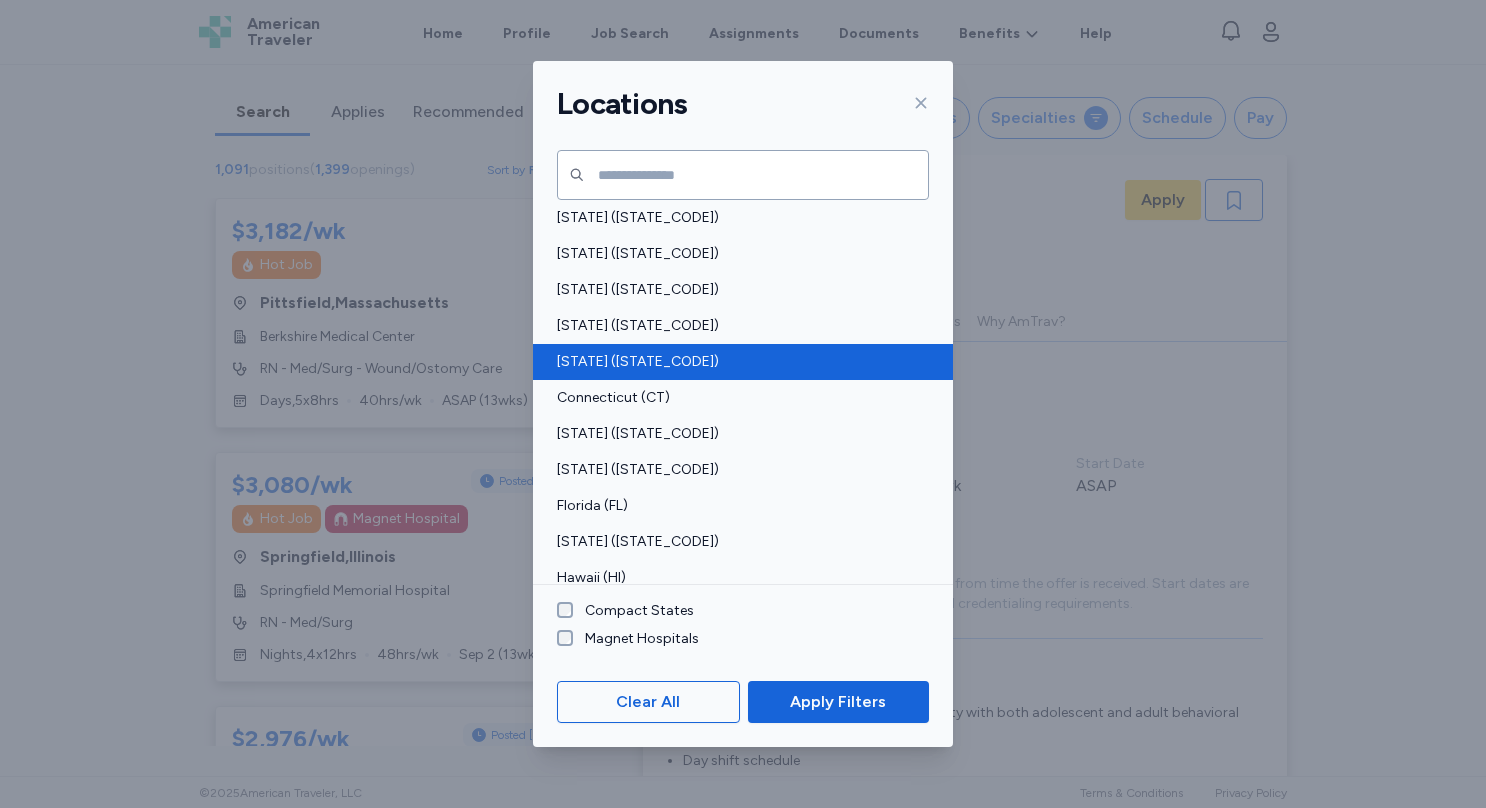 click on "[STATE] ([STATE_CODE])" at bounding box center [737, 362] 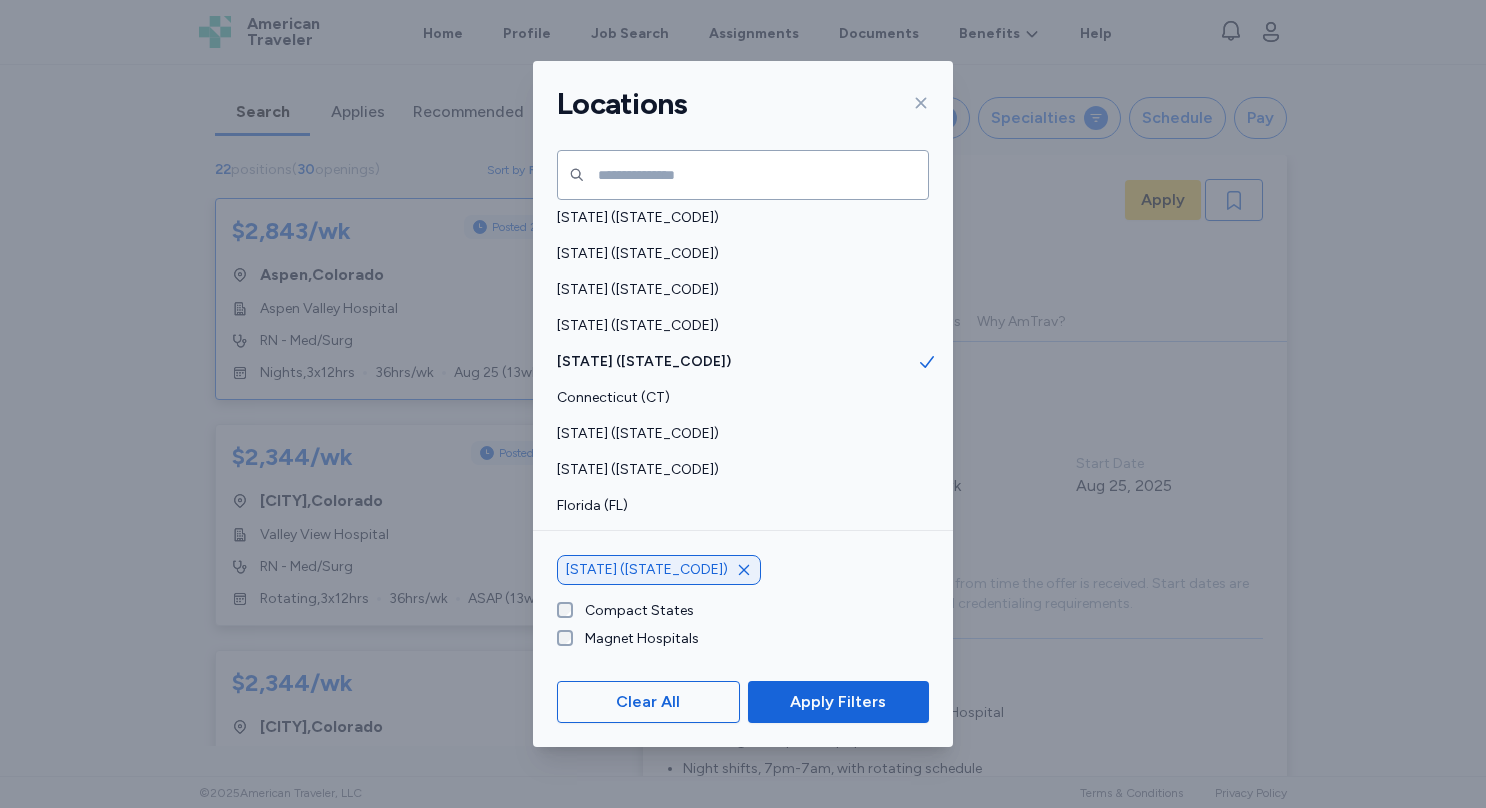 scroll, scrollTop: 1, scrollLeft: 0, axis: vertical 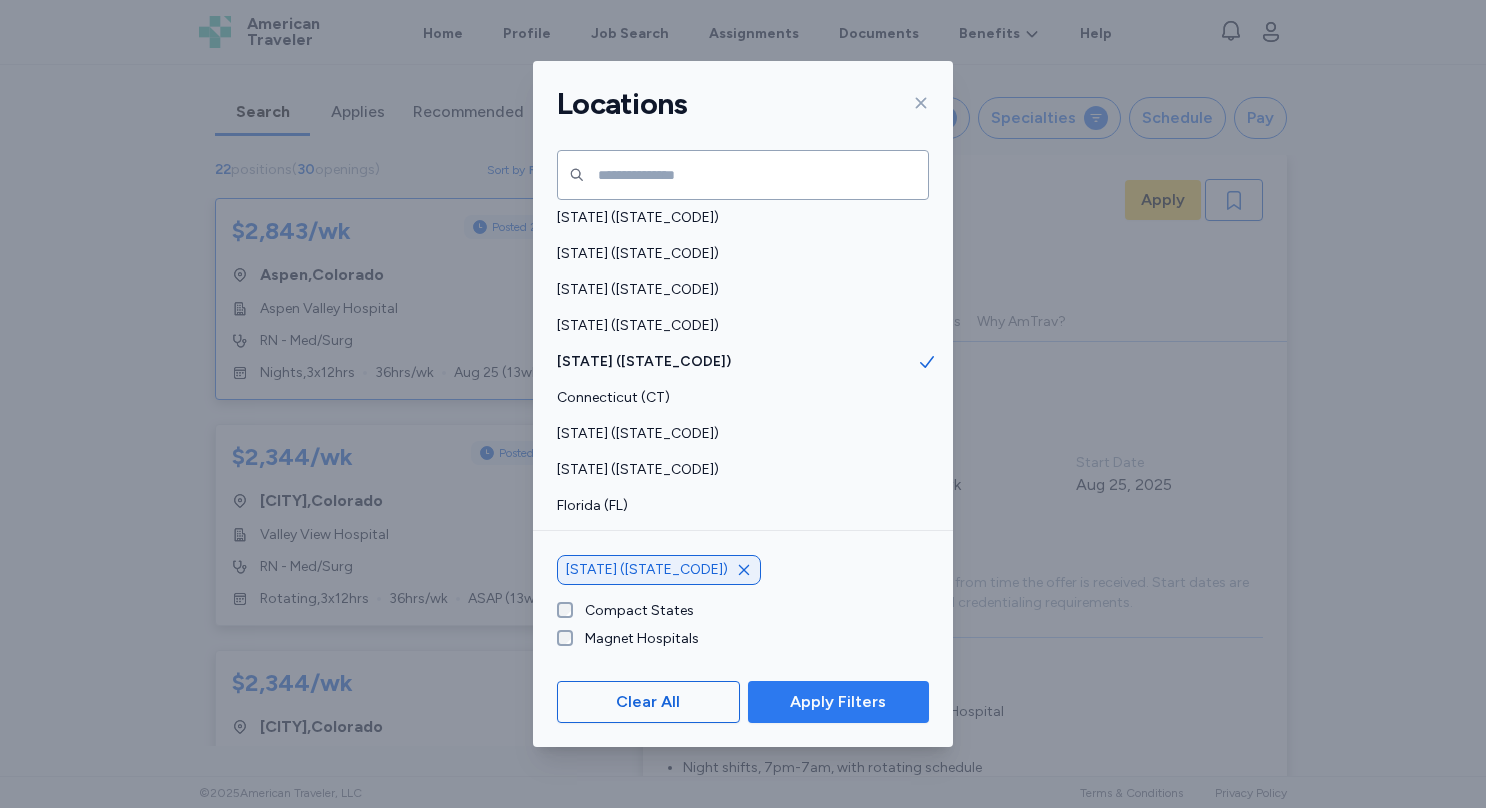 click on "Apply Filters" at bounding box center [838, 702] 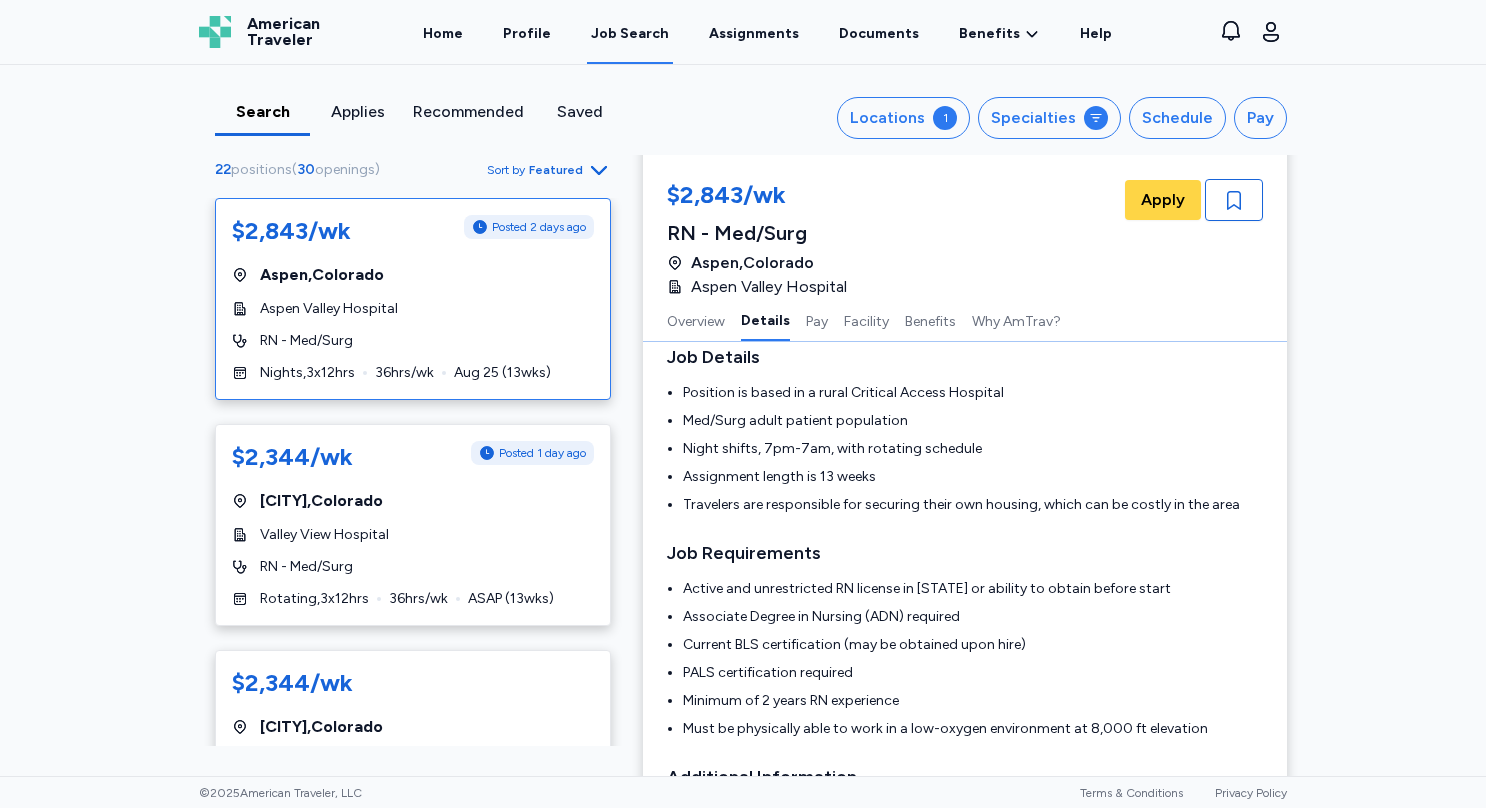 scroll, scrollTop: 323, scrollLeft: 0, axis: vertical 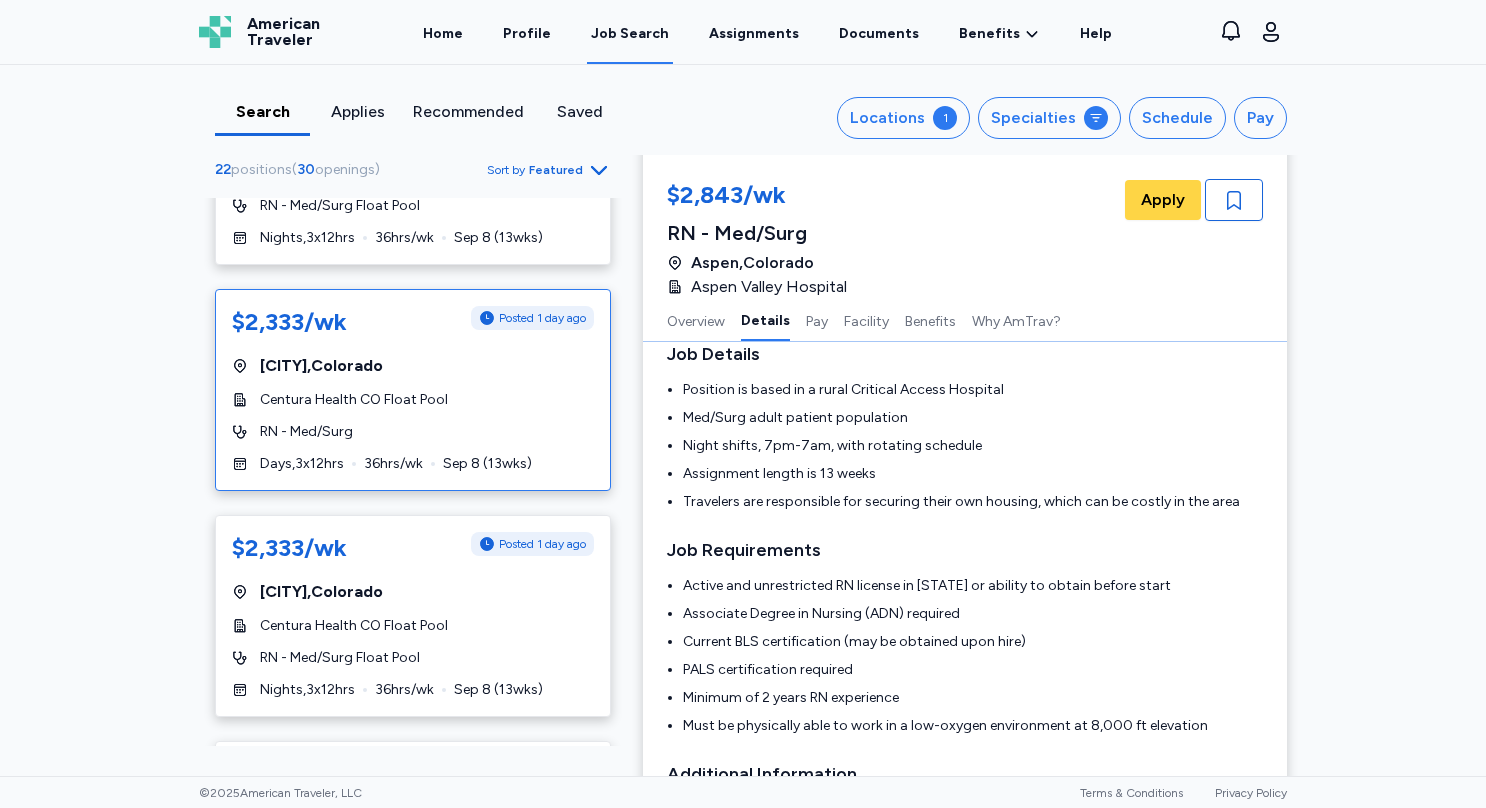 click on "$2,333/wk Posted   1 day ago Denver ,  Colorado Centura Health CO Float Pool RN - Med/Surg Days ,  3 x 12 hrs 36  hrs/wk Sep 8   ( 13  wks)" at bounding box center (413, 390) 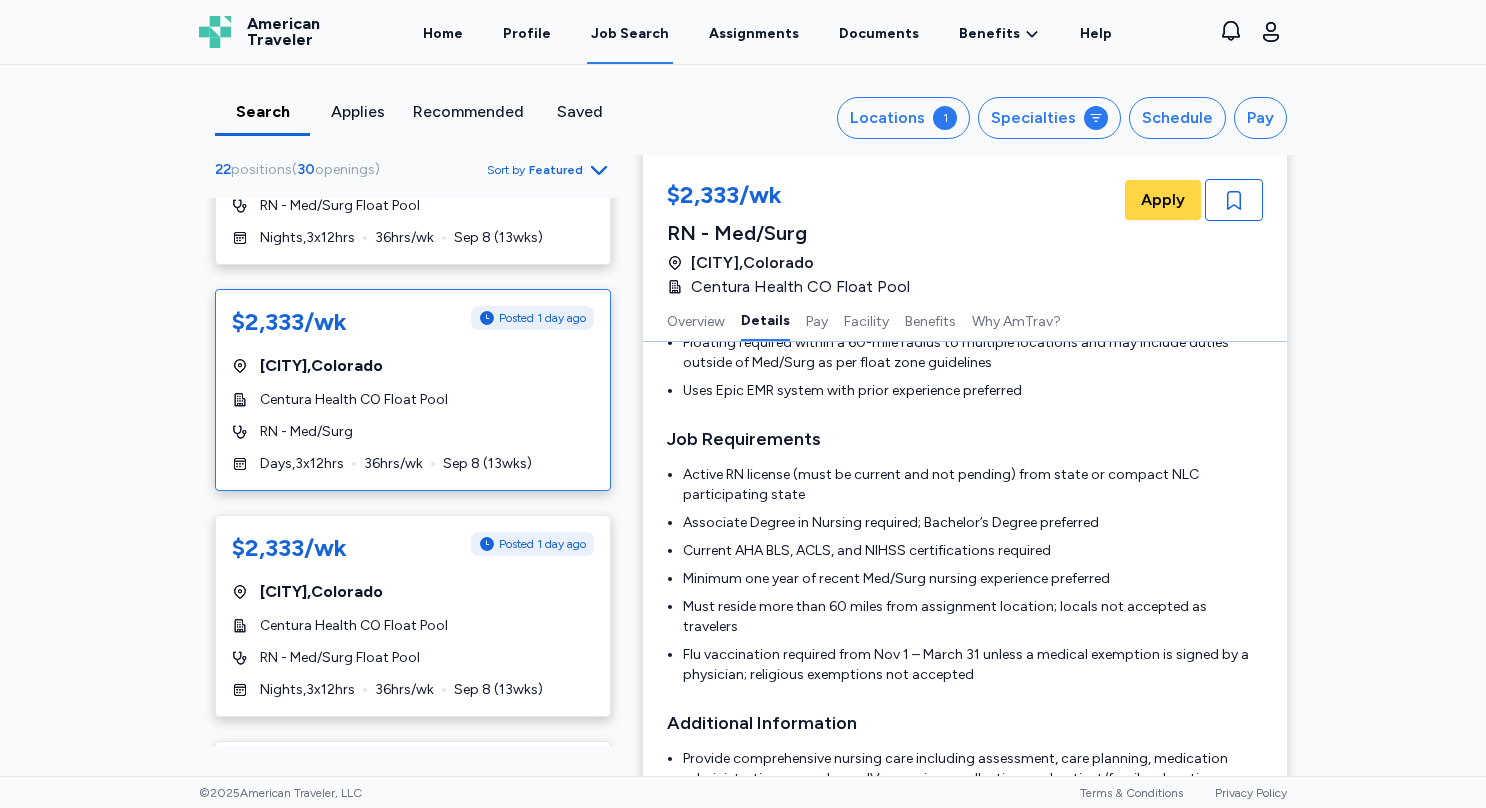 scroll, scrollTop: 453, scrollLeft: 0, axis: vertical 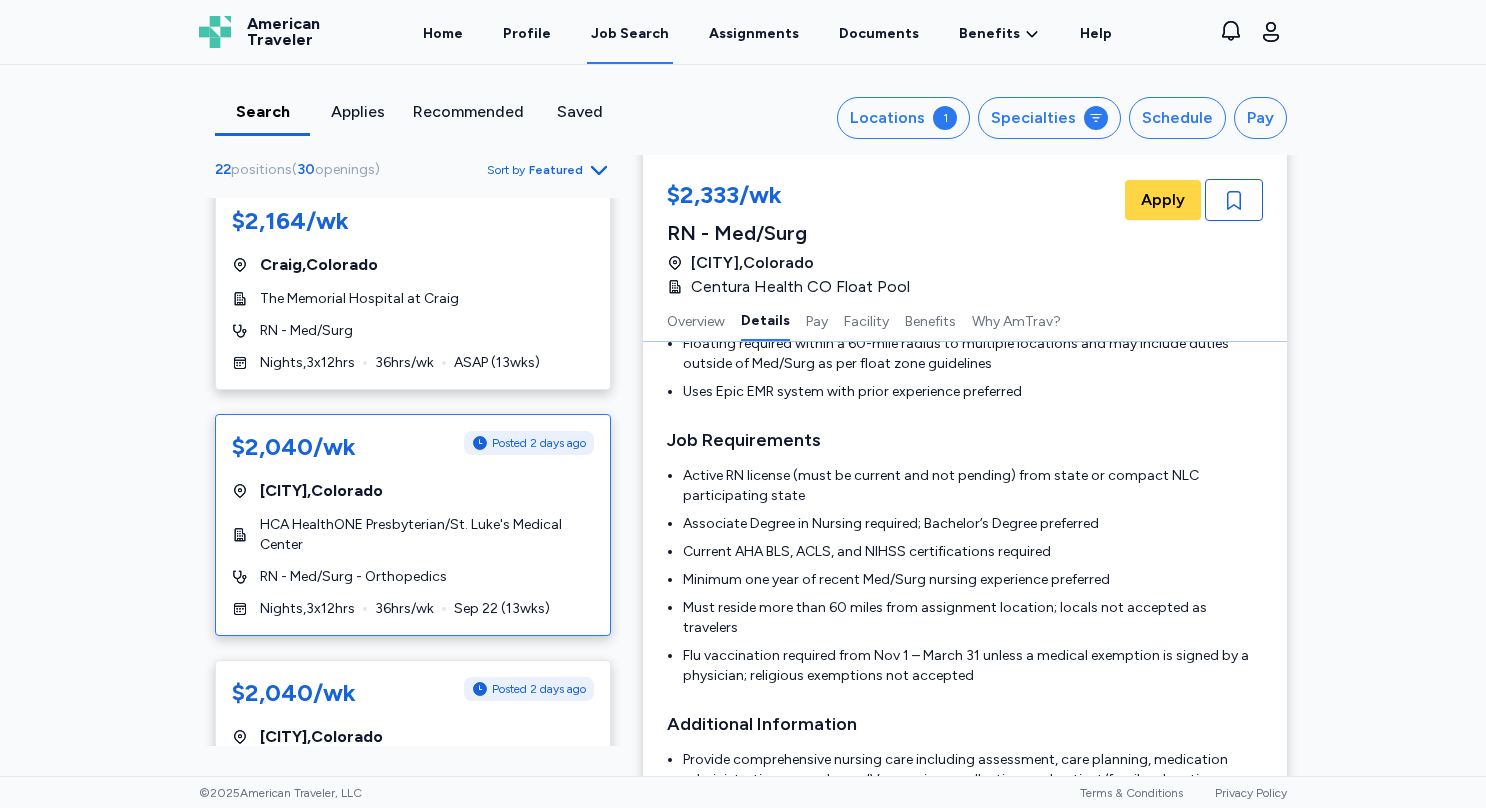 click on "$2,040/wk Posted 2 days ago [CITY] , [STATE] [FACILITY_NAME] RN - Med/Surg - Orthopedics Nights , 3 x 12 hrs 36 hrs/wk Sep 2 ( 13 wks)" at bounding box center [413, 525] 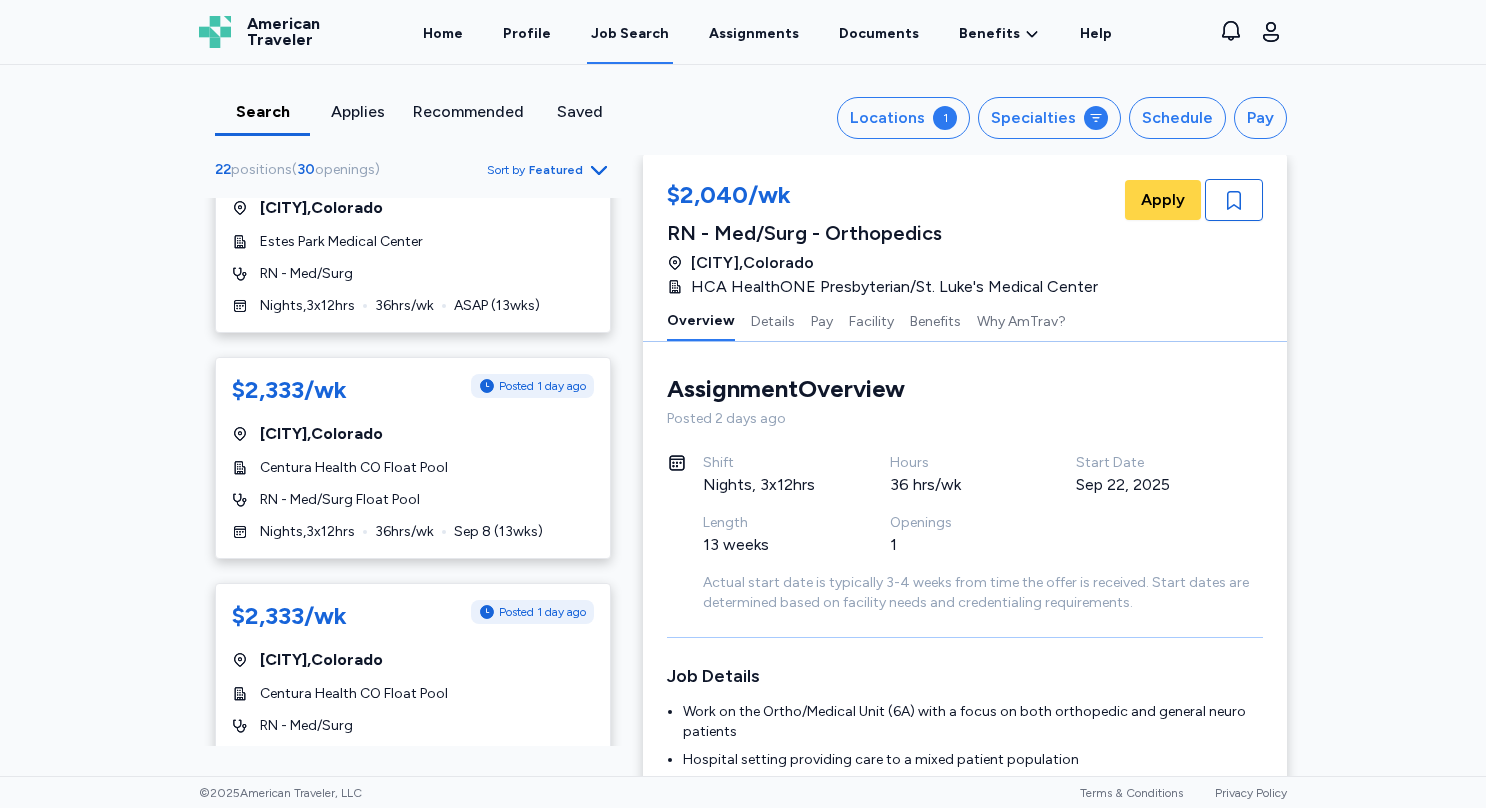 scroll, scrollTop: 0, scrollLeft: 0, axis: both 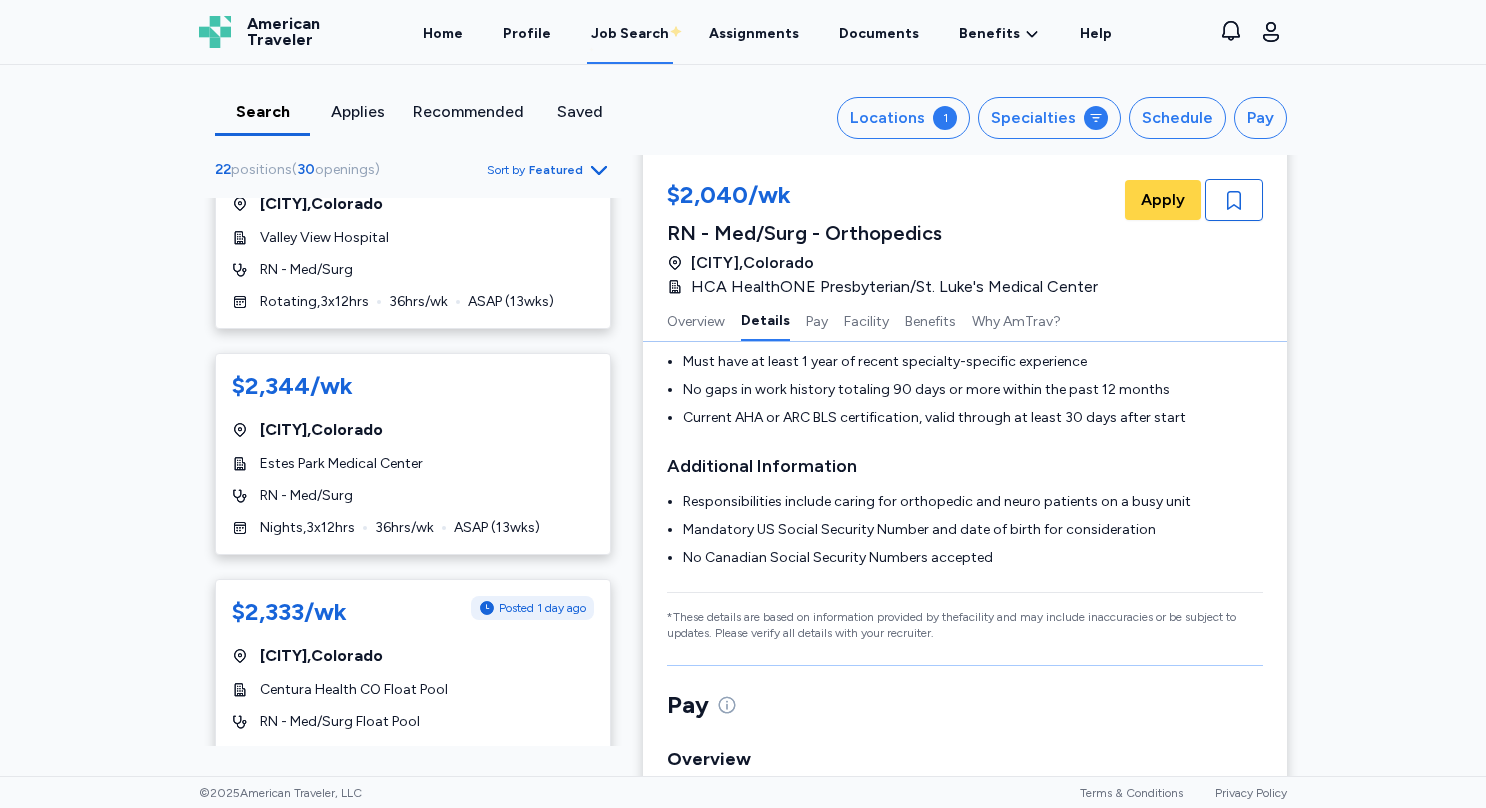 click on "Search Applies Recommended Saved Locations 1 Specialties Schedule Pay 22  positions  ( 30  openings ) Sort by Featured 22  positions  ( 30  openings ) Sort by Featured $2,843/wk Posted   2 days ago Aspen ,  Colorado Aspen Valley Hospital RN - Med/Surg Nights ,  3 x 12 hrs 36  hrs/wk Aug 25   ( 13  wks) $2,344/wk Posted   1 day ago Glenwood Springs ,  Colorado Valley View Hospital RN - Med/Surg Rotating ,  3 x 12 hrs 36  hrs/wk ASAP   ( 13  wks) $2,344/wk Estes Park ,  Colorado Estes Park Medical Center RN - Med/Surg Nights ,  3 x 12 hrs 36  hrs/wk ASAP   ( 13  wks) $2,333/wk Posted   1 day ago Denver ,  Colorado Centura Health CO Float Pool RN - Med/Surg Float Pool Nights ,  3 x 12 hrs 36  hrs/wk Sep 8   ( 13  wks) $2,333/wk Posted   1 day ago Denver ,  Colorado Centura Health CO Float Pool RN - Med/Surg Days ,  3 x 12 hrs 36  hrs/wk Sep 8   ( 13  wks) $2,333/wk Posted   1 day ago Denver ,  Colorado Centura Health CO Float Pool RN - Med/Surg Float Pool Nights ,  3 x 12 hrs 36  hrs/wk Sep 8   ( 13  wks) Denver" at bounding box center [743, 420] 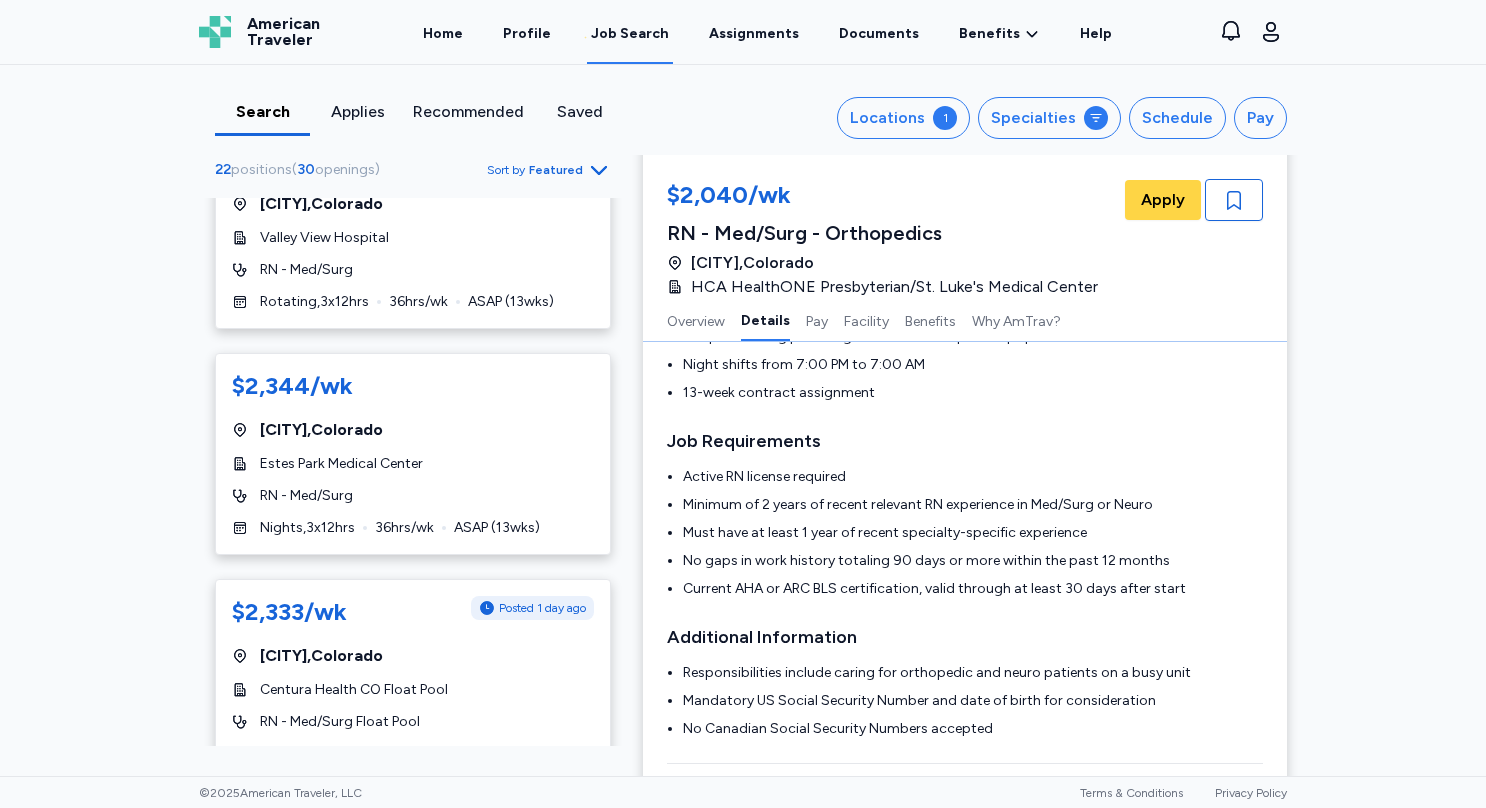 scroll, scrollTop: 415, scrollLeft: 0, axis: vertical 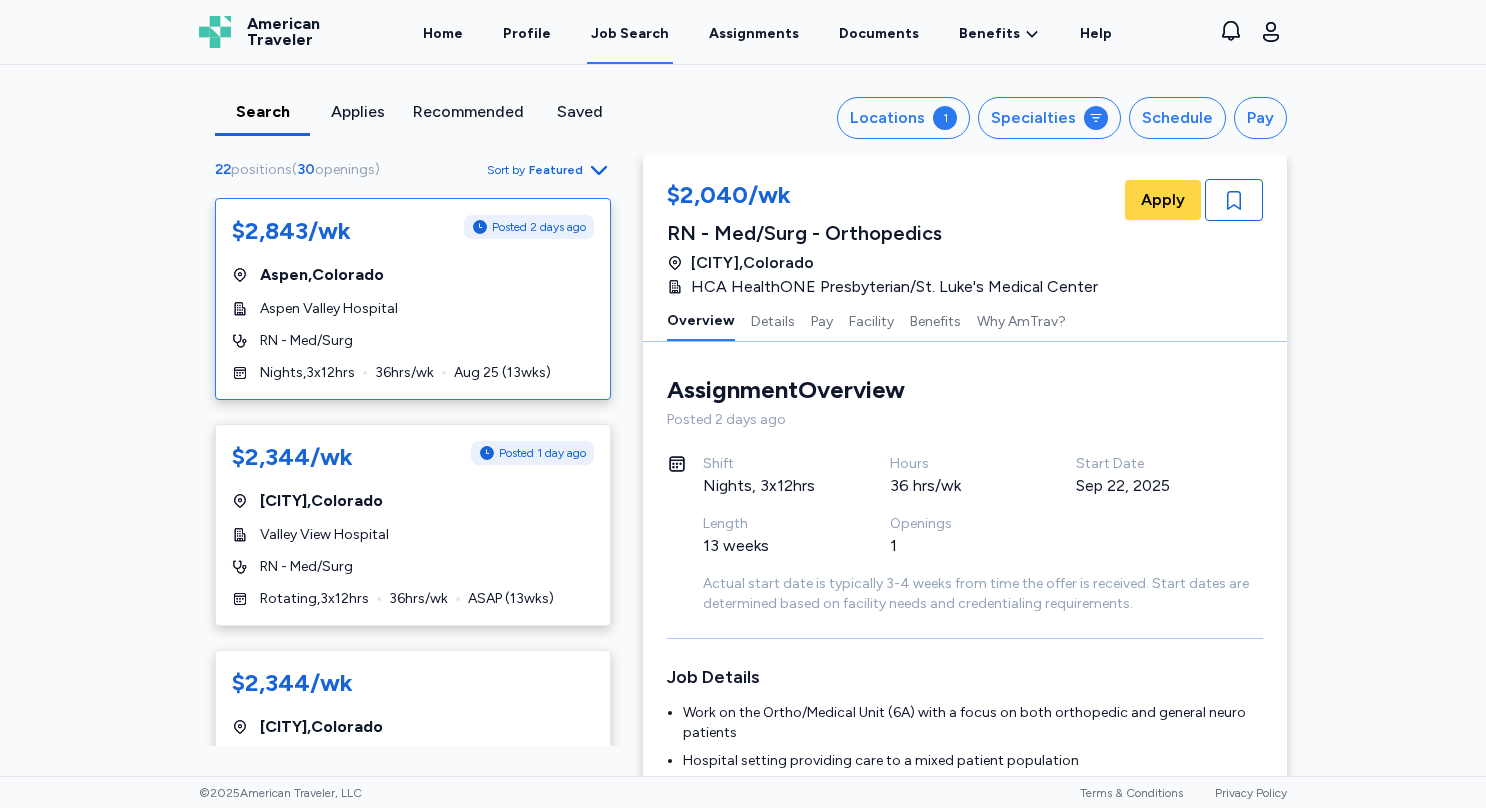 click on "RN - Med/Surg" at bounding box center (413, 341) 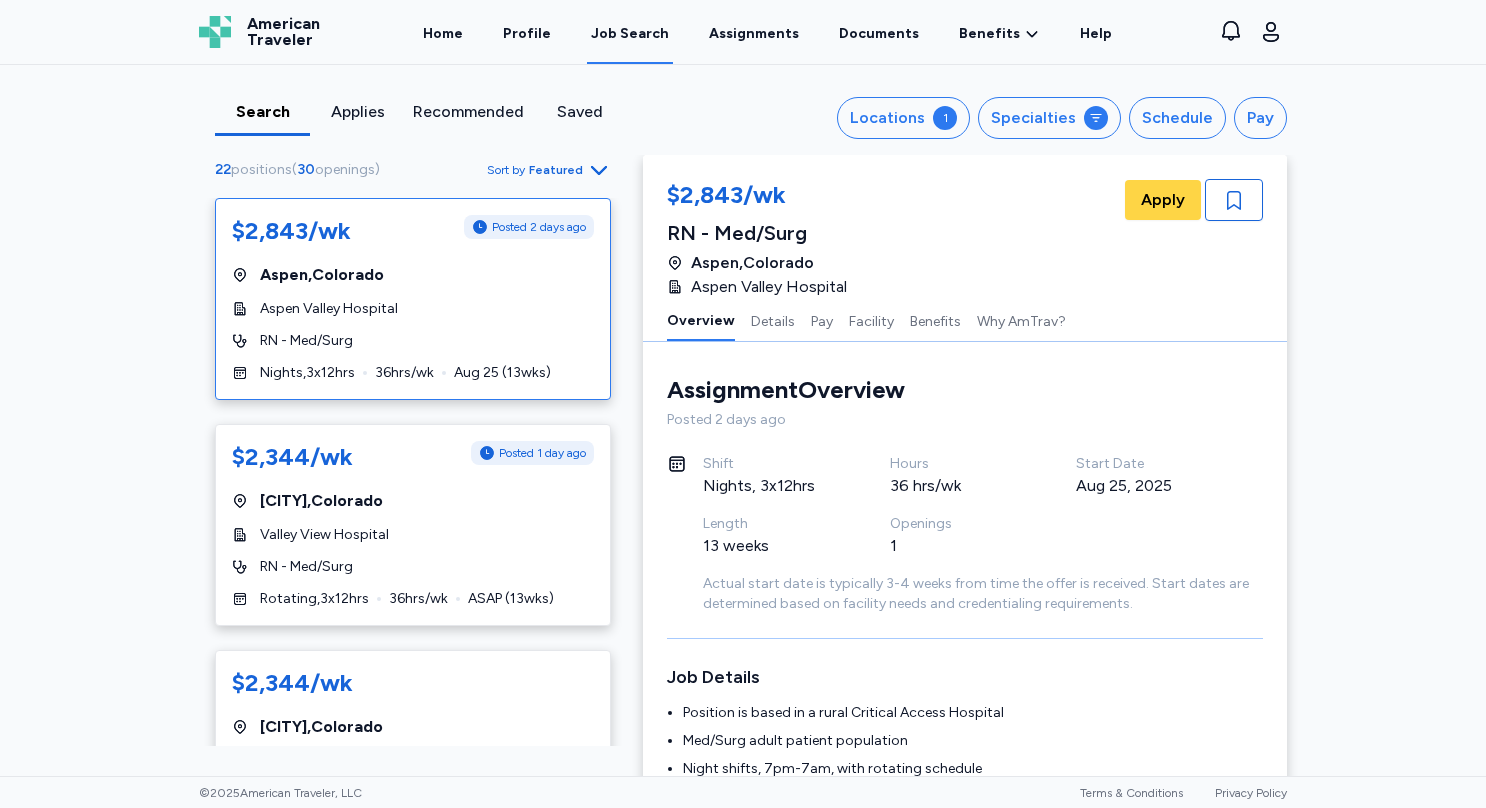 scroll, scrollTop: 1, scrollLeft: 0, axis: vertical 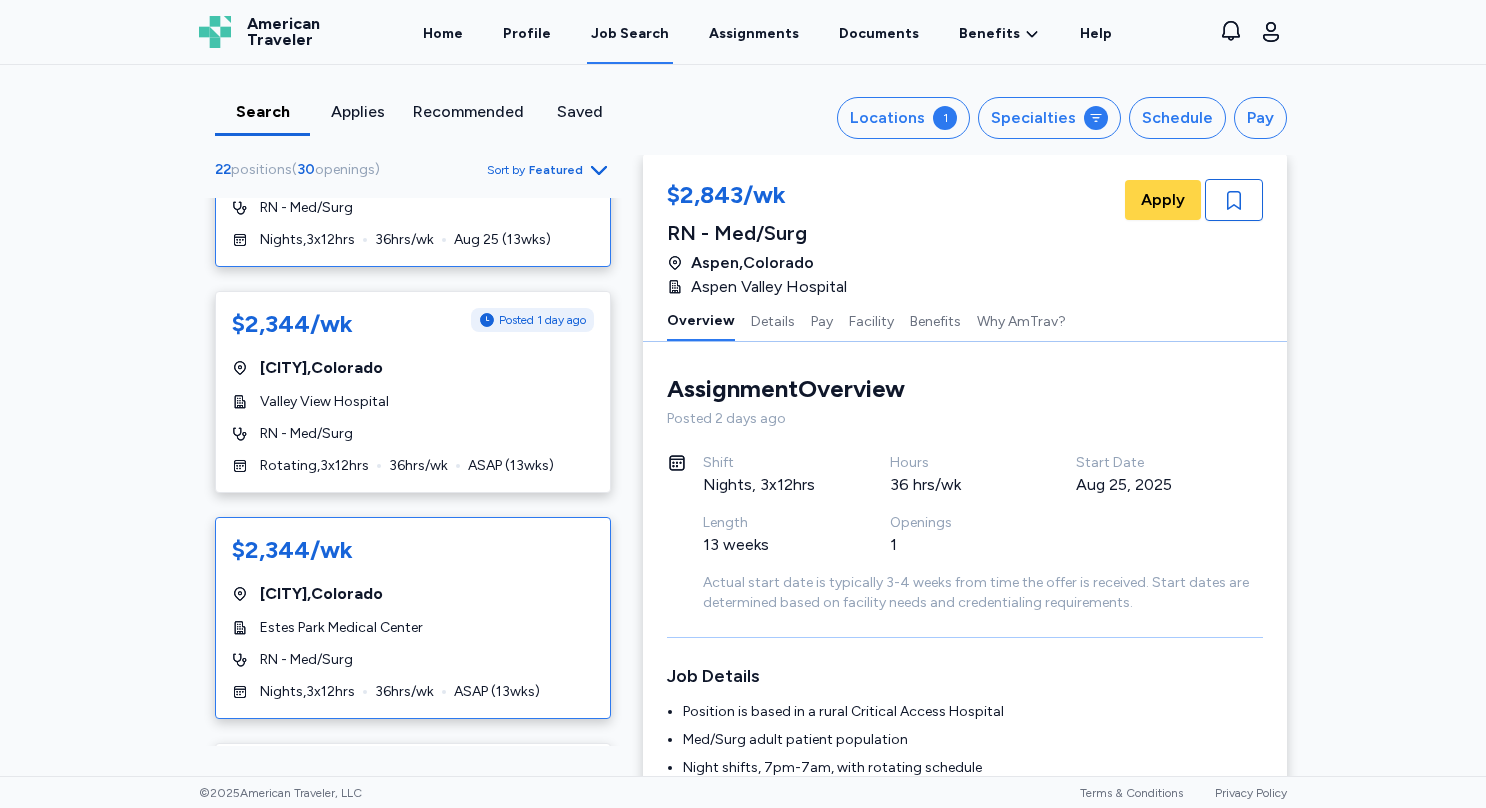 click on "$2,344/wk [CITY] , [STATE] [FACILITY_NAME] RN - Med/Surg Nights , 3 x 12 hrs 36 hrs/wk ASAP ( 13 wks)" at bounding box center (413, 618) 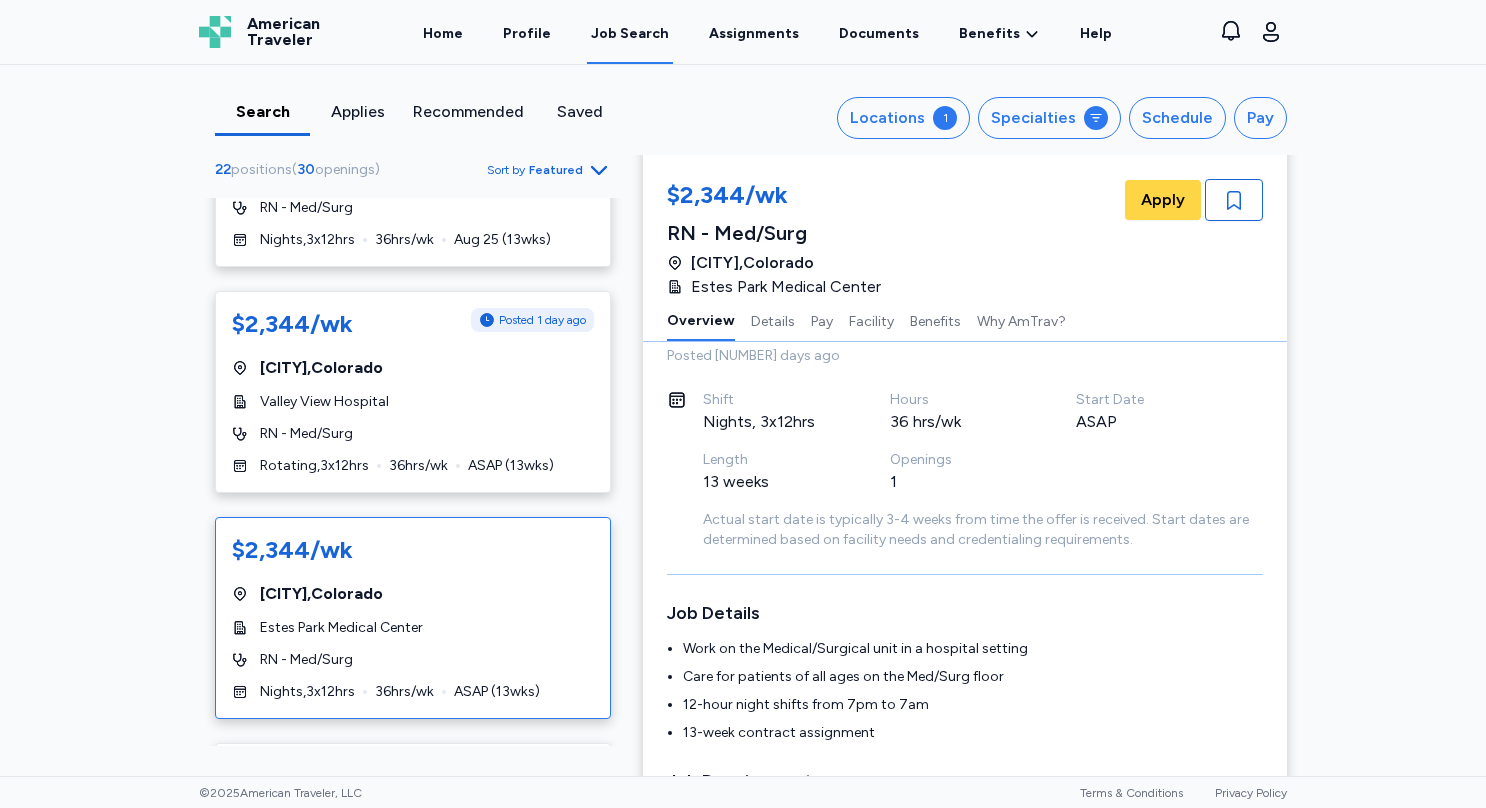 scroll, scrollTop: 0, scrollLeft: 0, axis: both 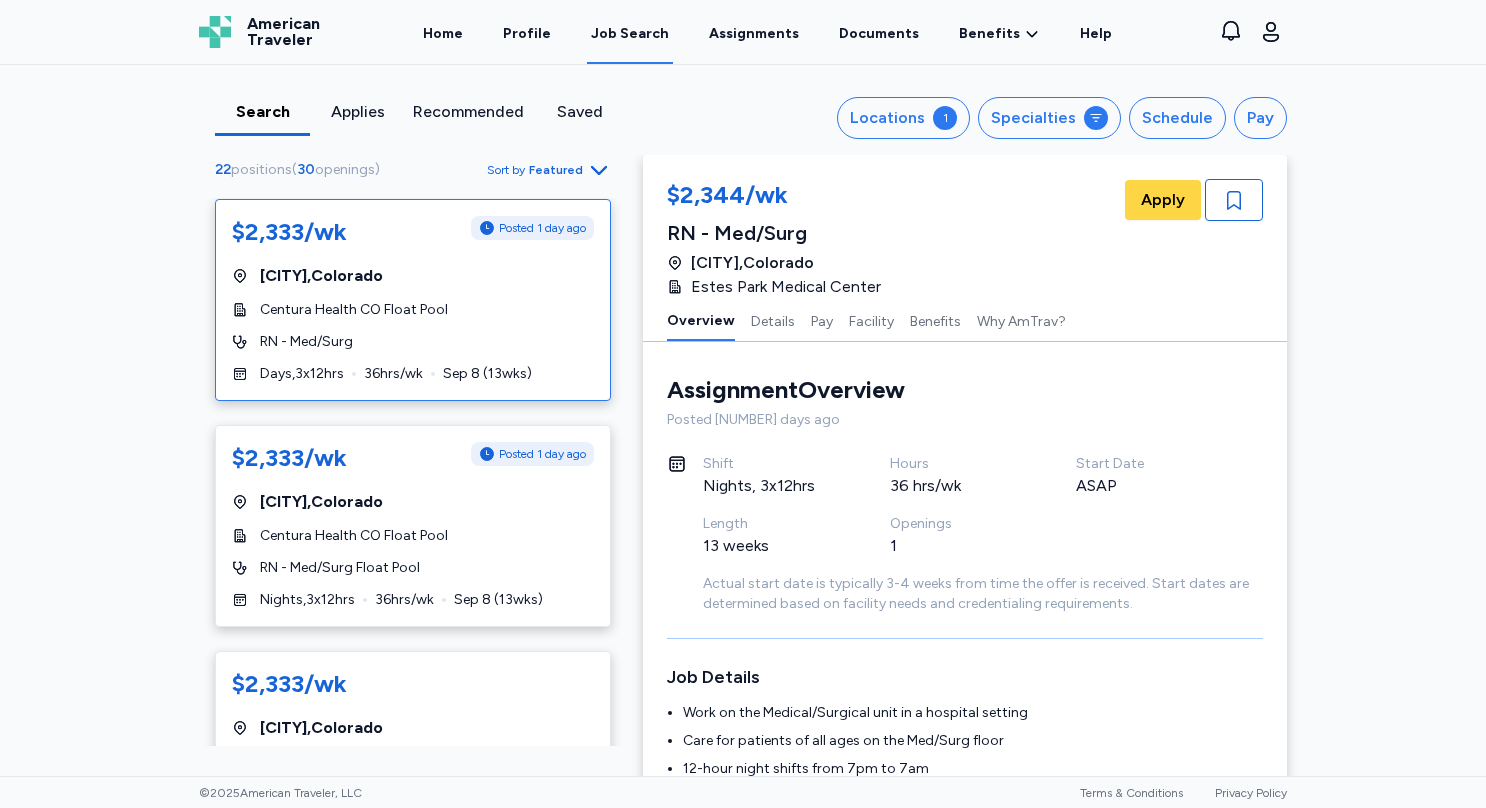 click on "RN - Med/Surg" at bounding box center [413, 342] 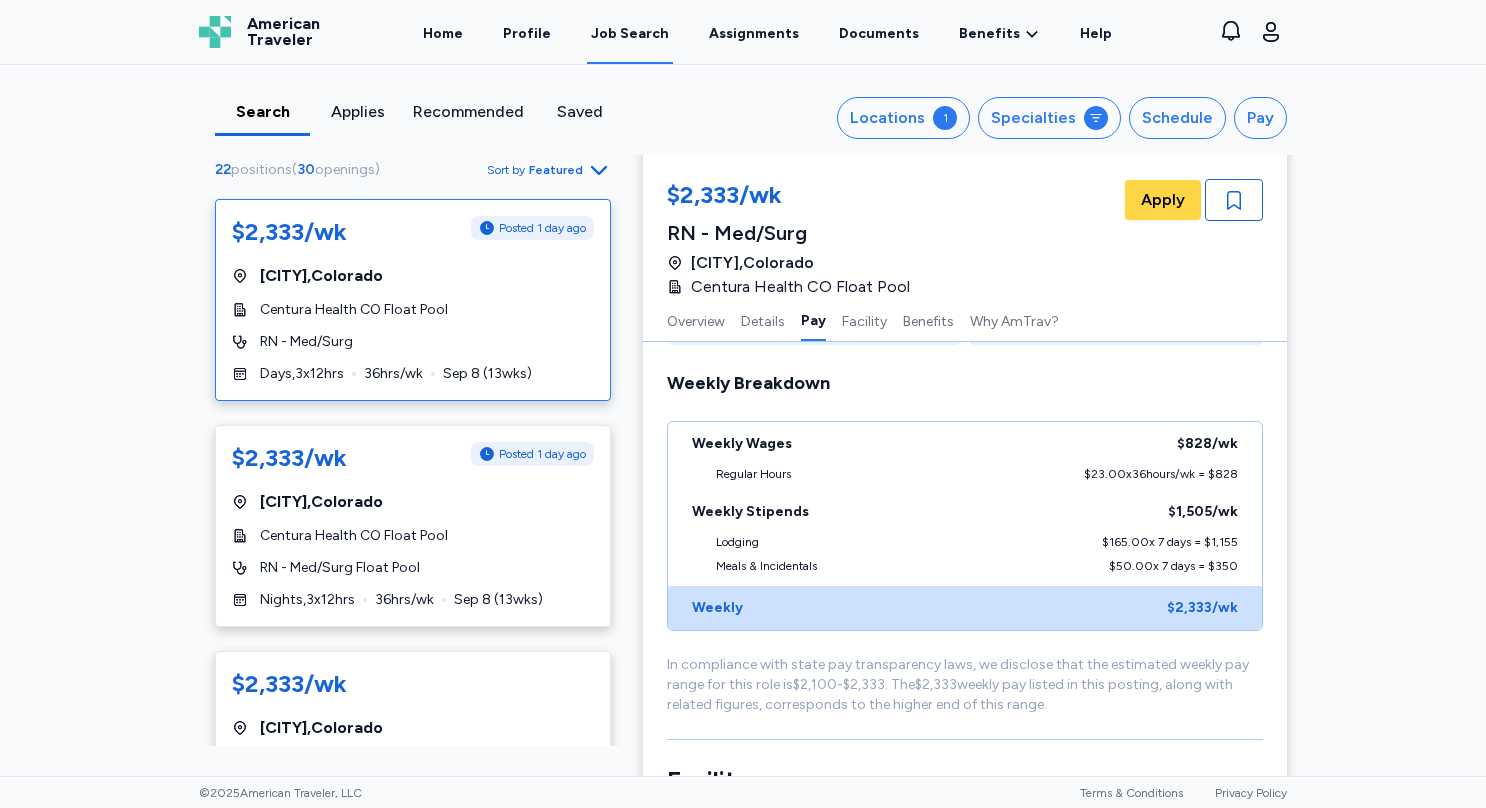 scroll, scrollTop: 1508, scrollLeft: 0, axis: vertical 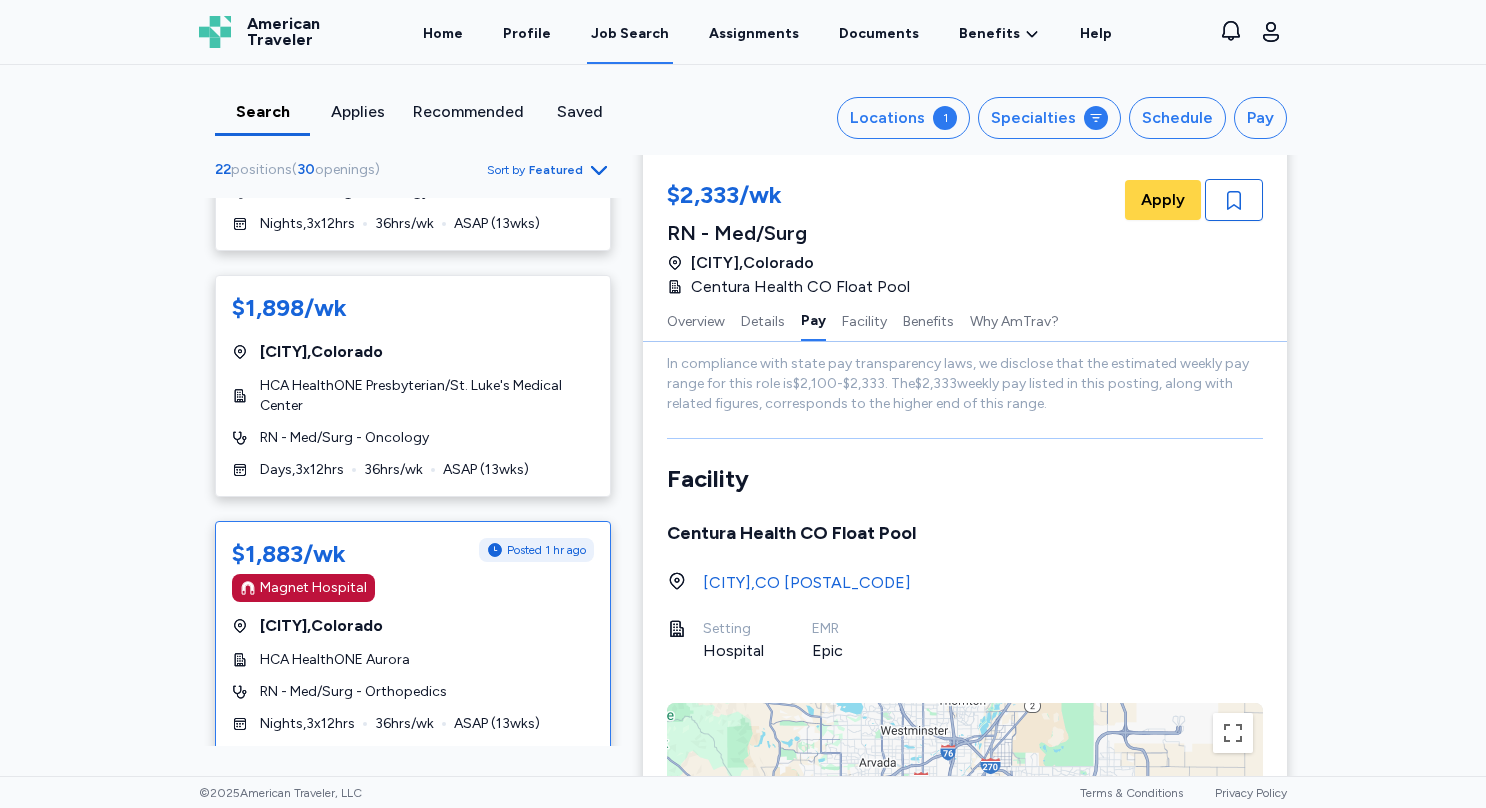 click on "RN - Med/Surg - Orthopedics" at bounding box center (413, 692) 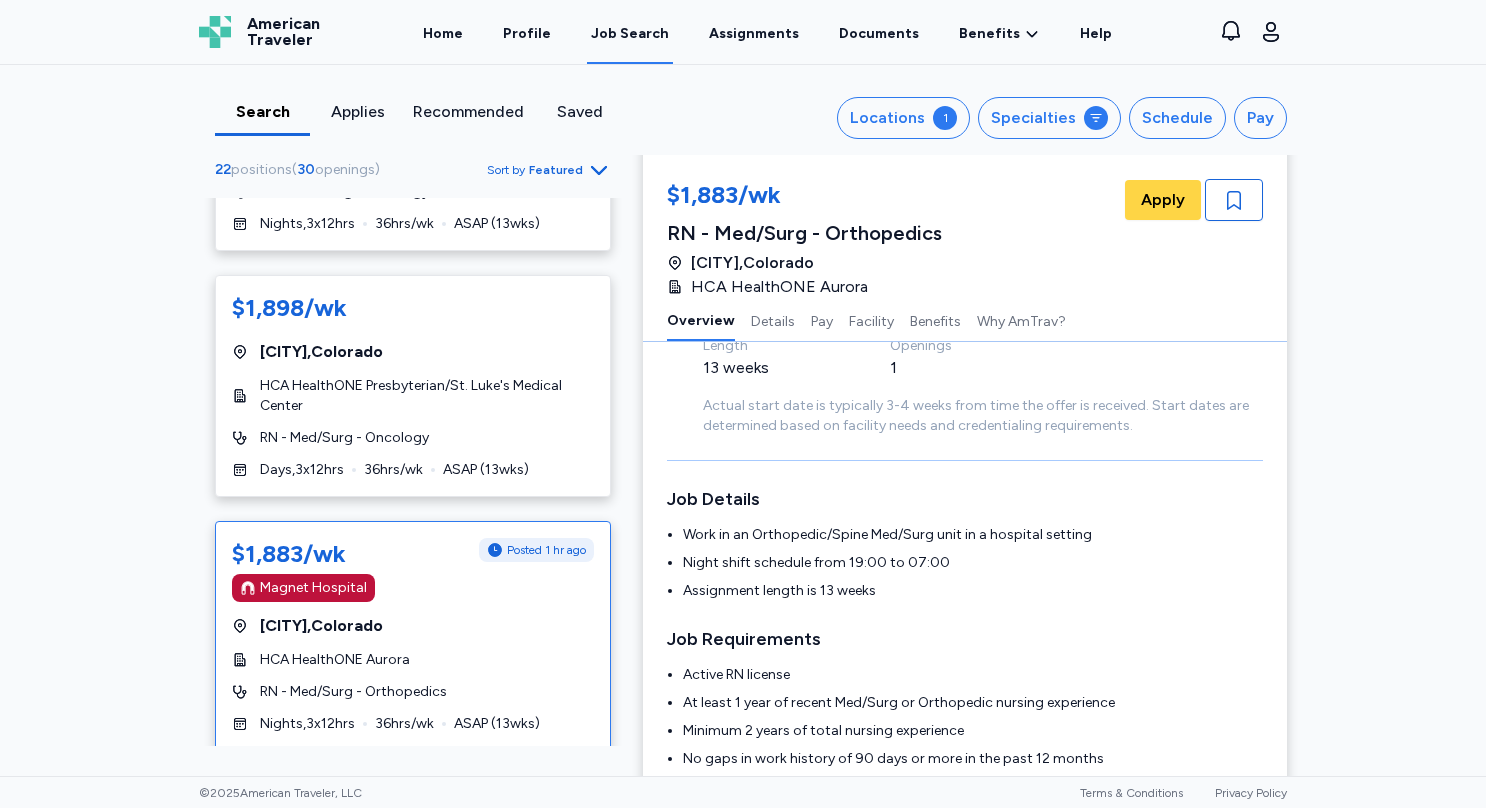 scroll, scrollTop: 0, scrollLeft: 0, axis: both 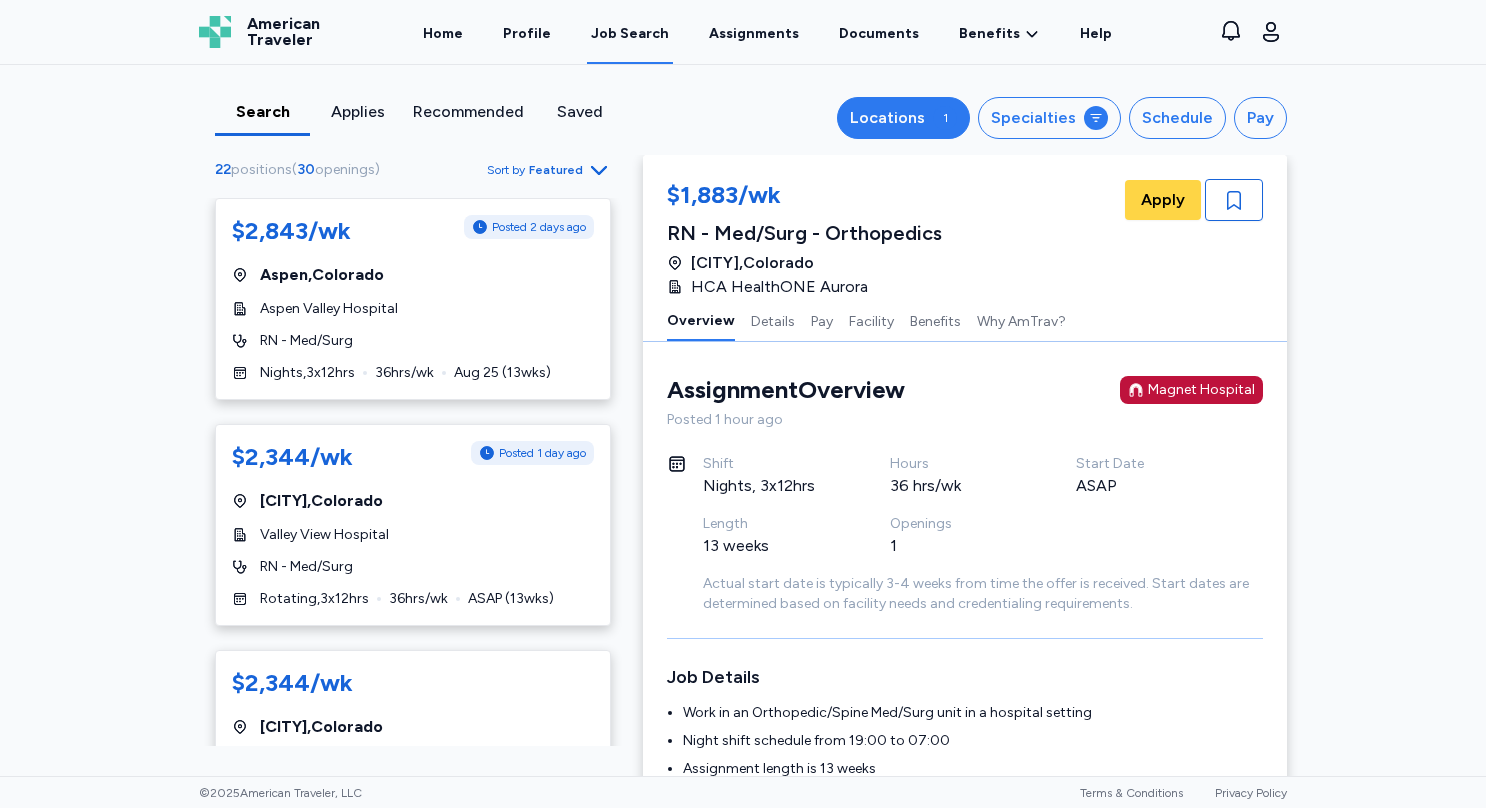 click on "1" at bounding box center [945, 118] 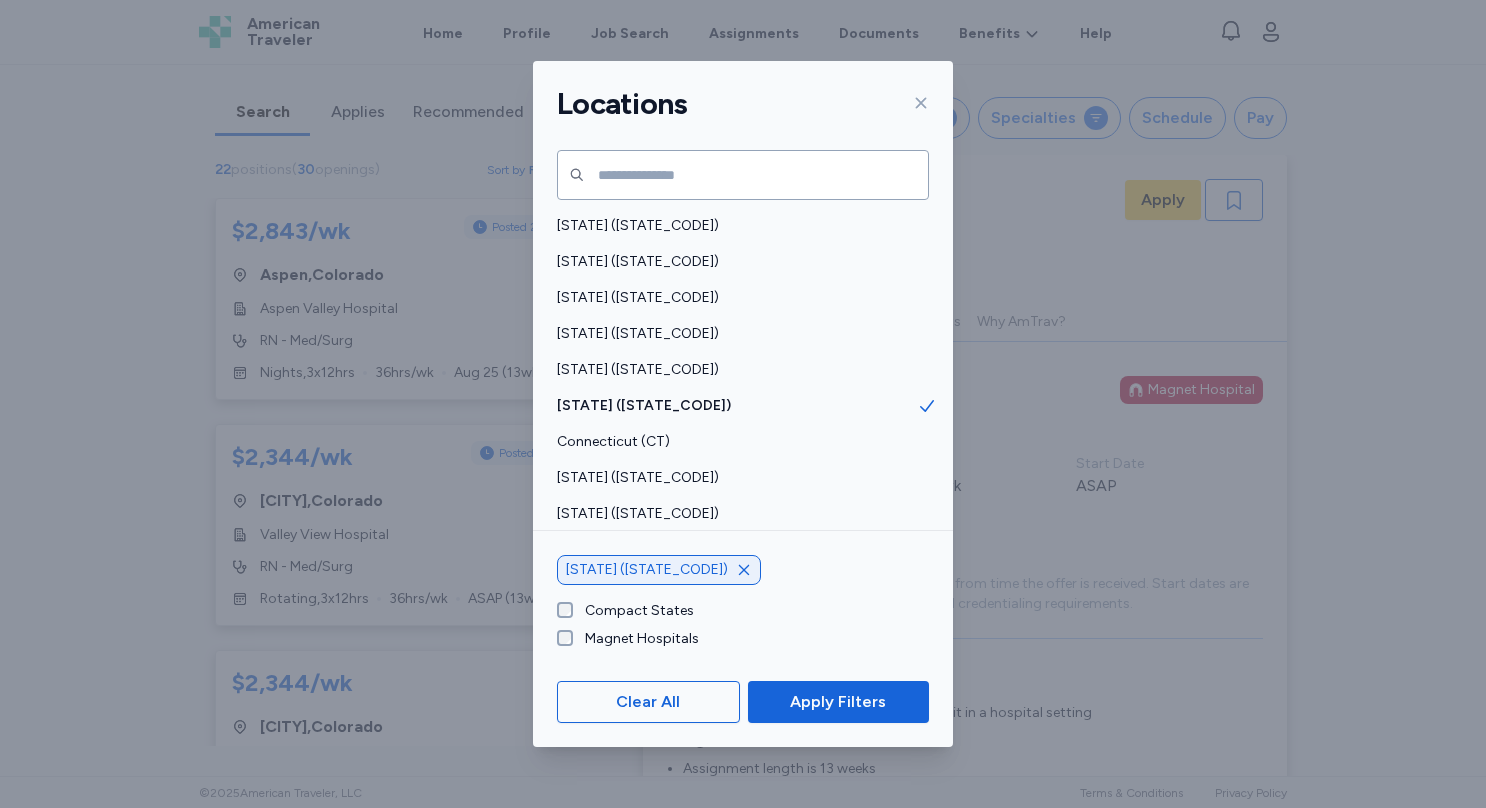 click 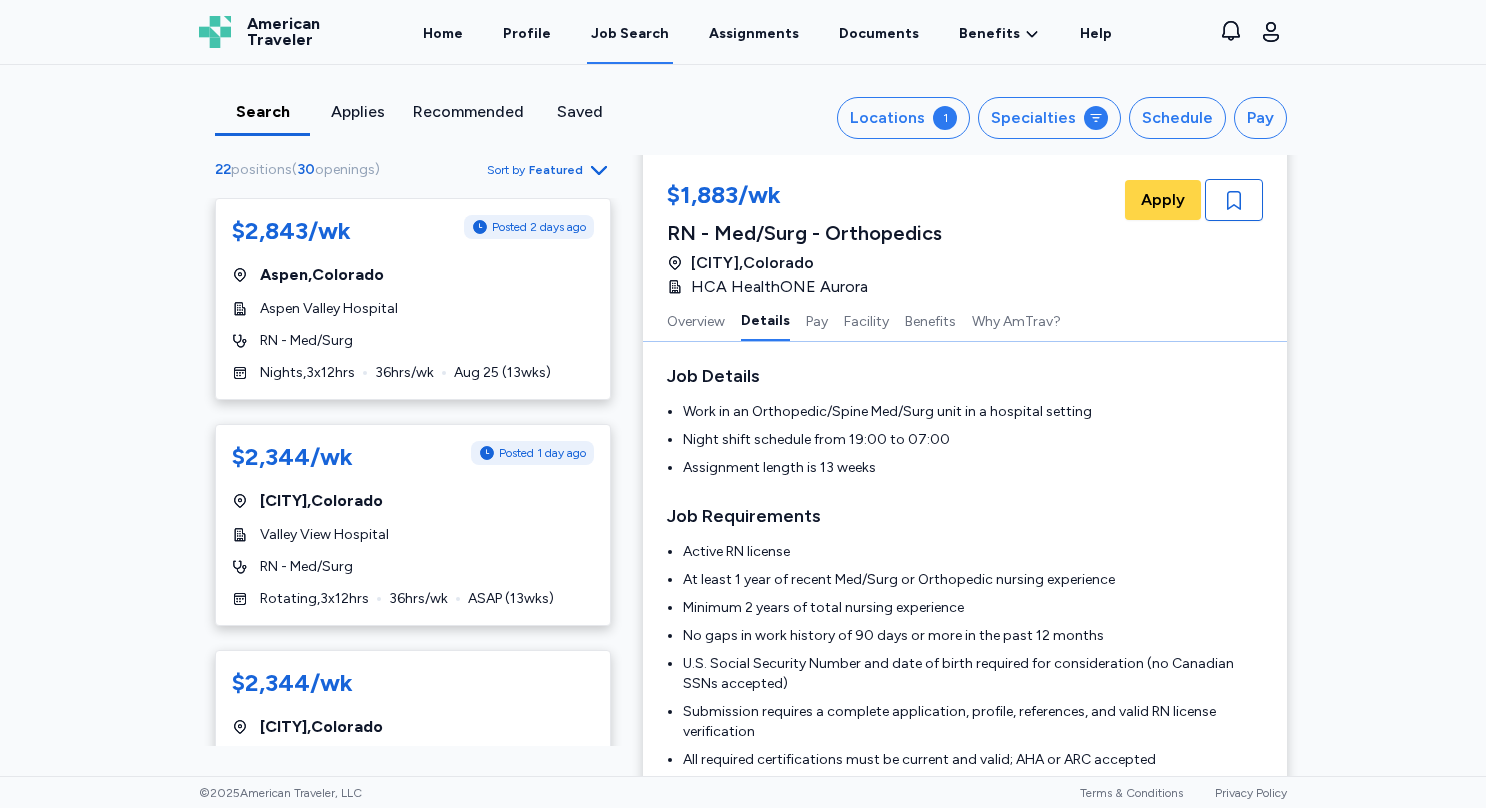 scroll, scrollTop: 0, scrollLeft: 0, axis: both 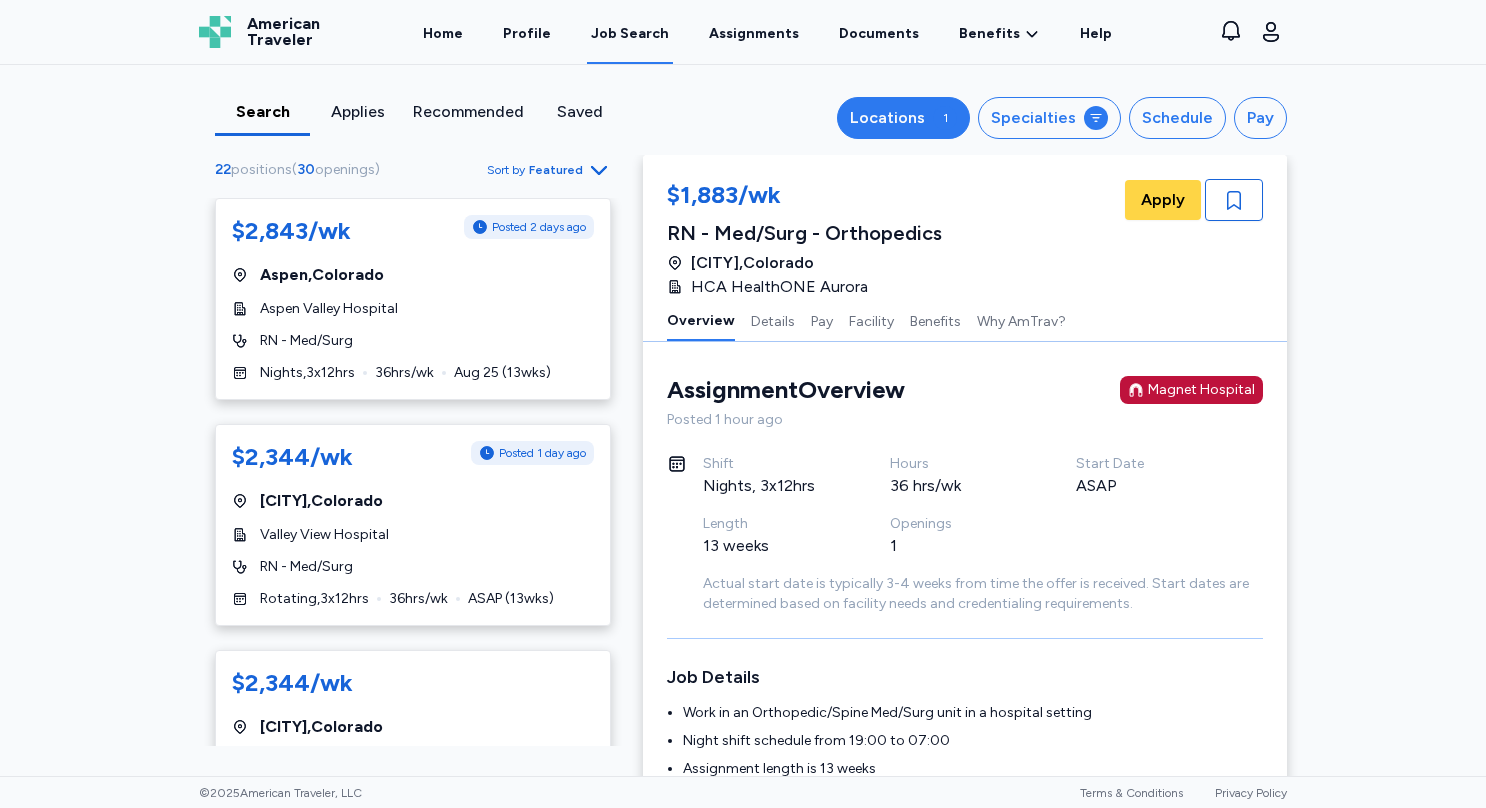 click on "Locations" at bounding box center (887, 118) 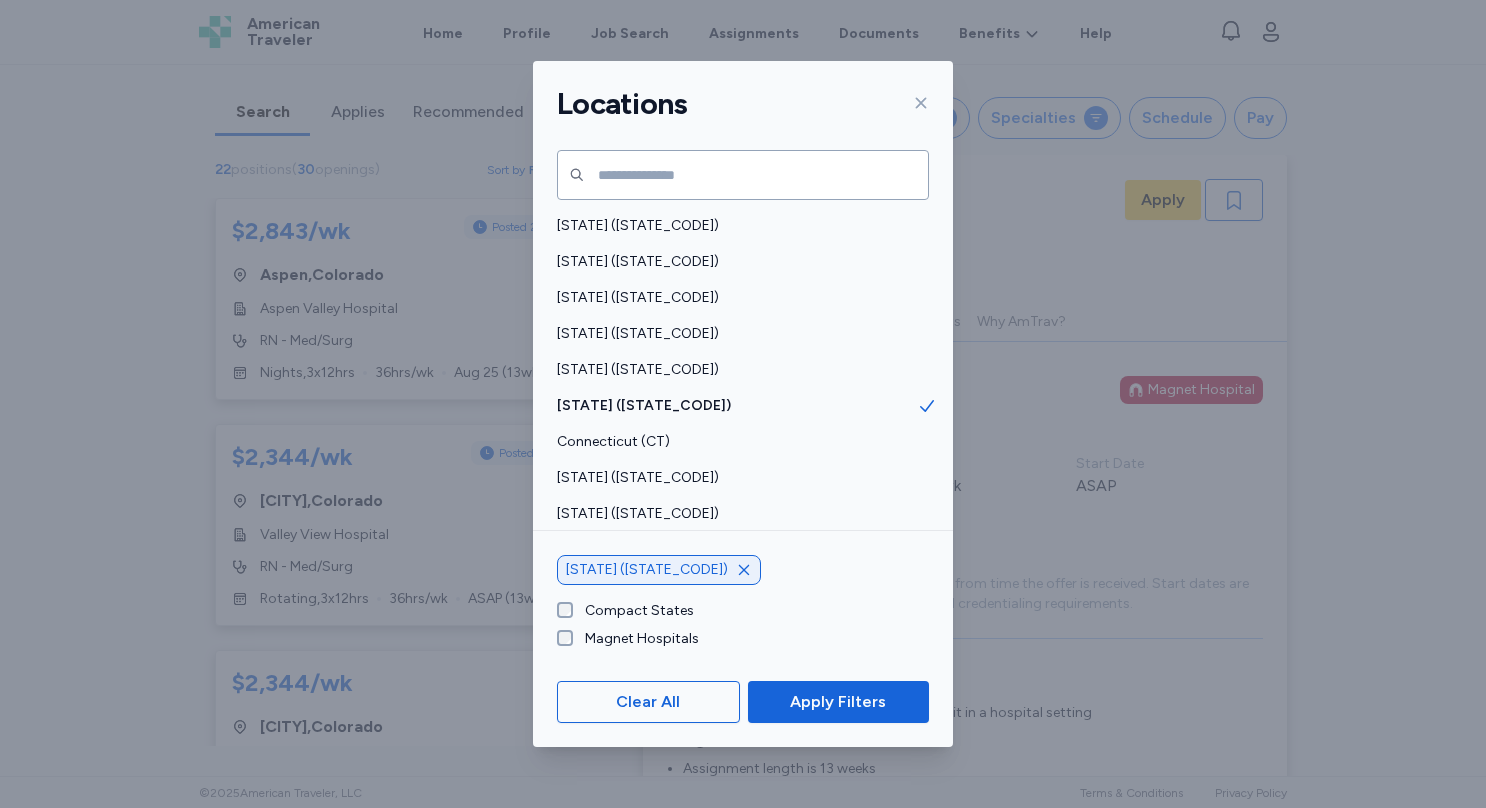 click on "Locations" at bounding box center (743, 104) 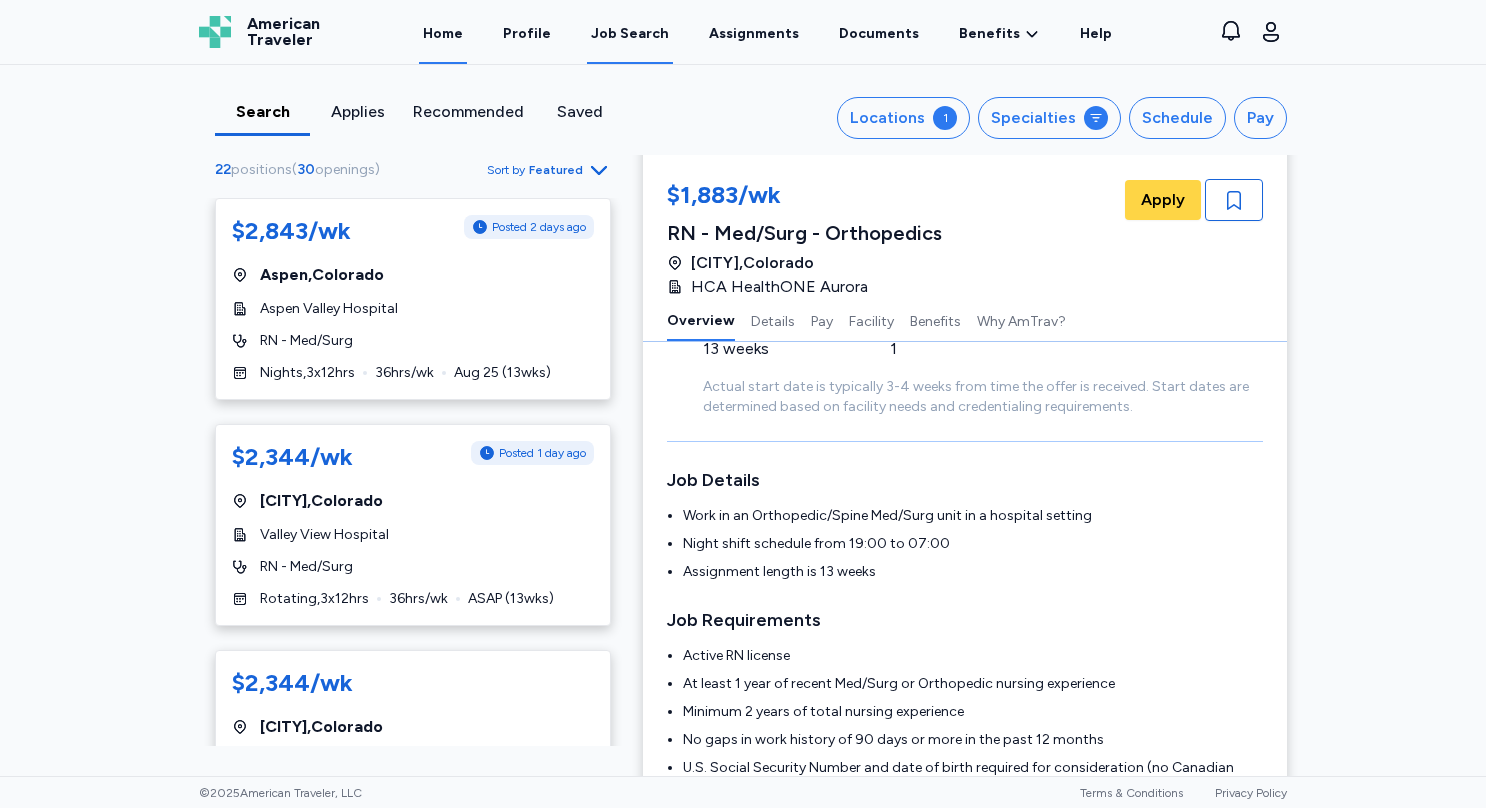 scroll, scrollTop: 164, scrollLeft: 0, axis: vertical 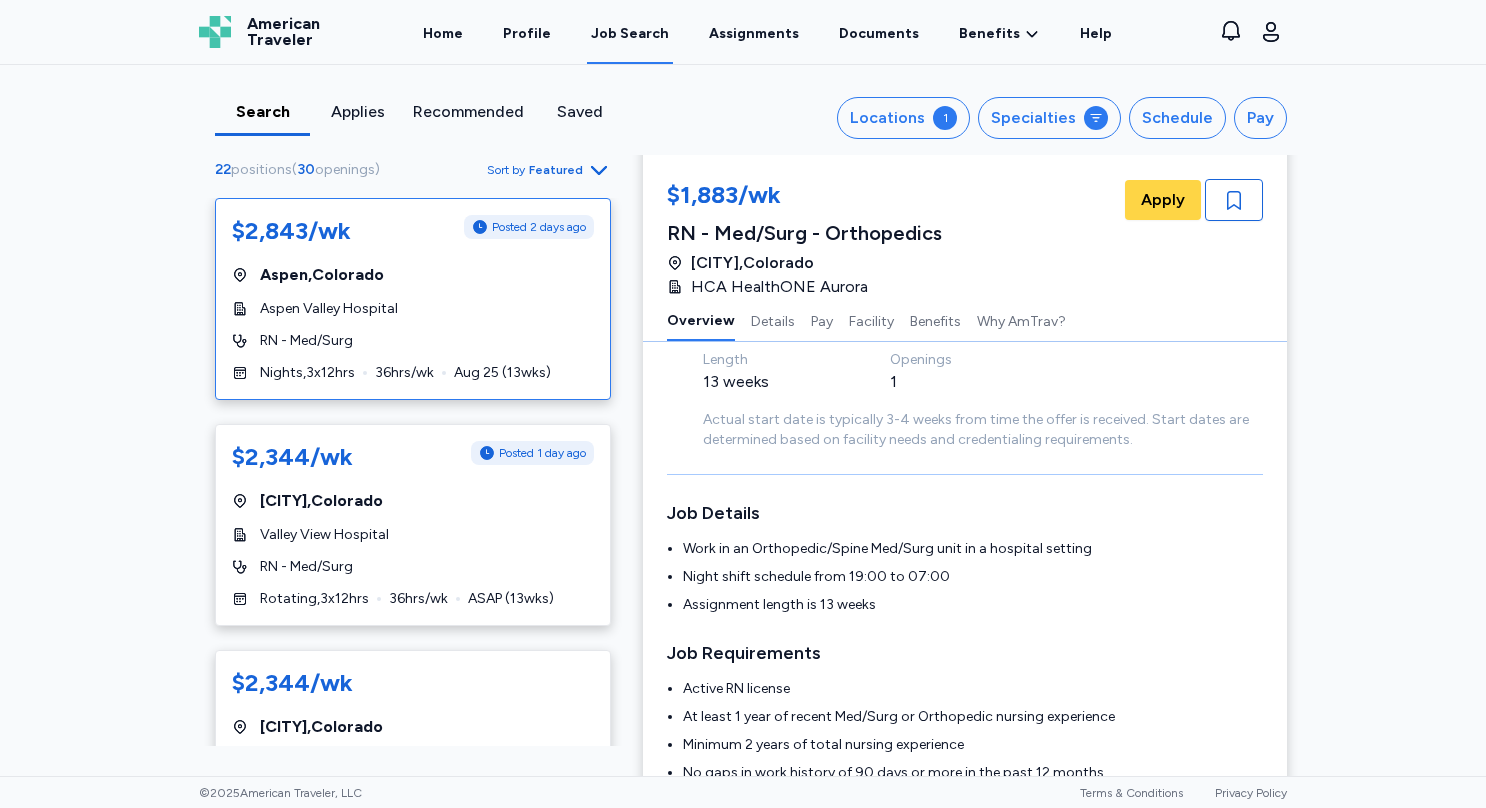 click on "36  hrs/wk" at bounding box center [404, 373] 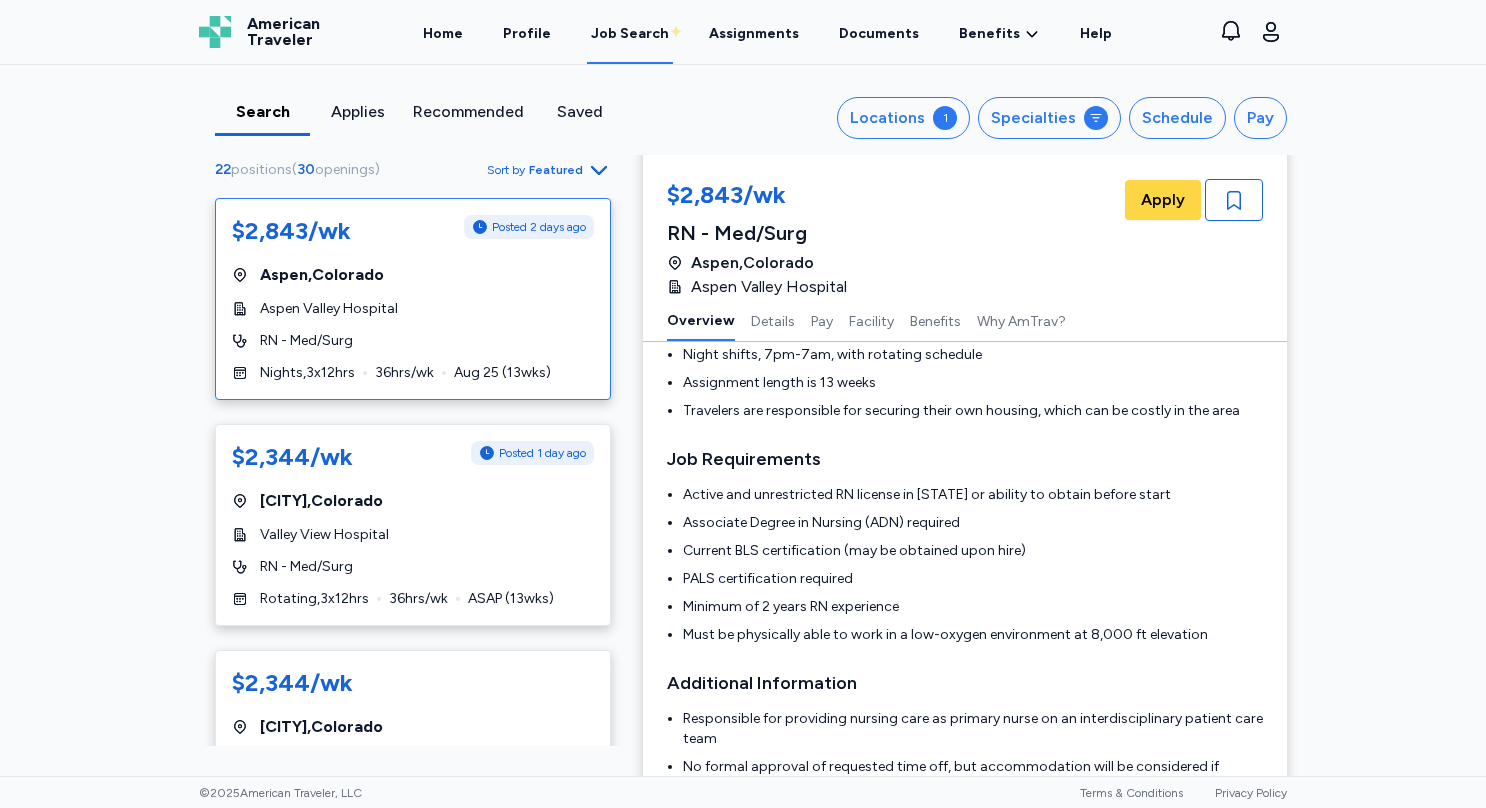 scroll, scrollTop: 0, scrollLeft: 0, axis: both 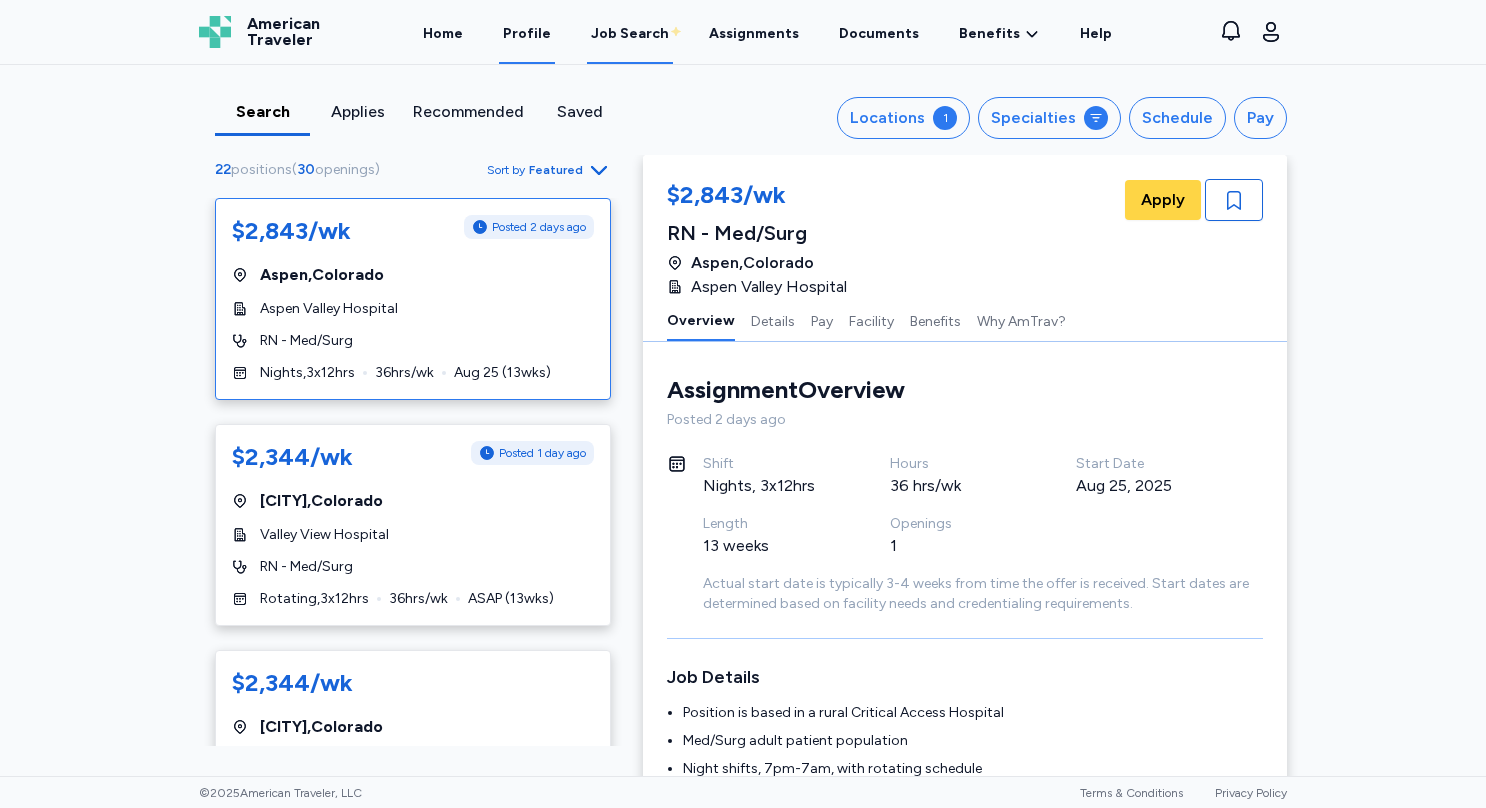 click on "Profile" at bounding box center [527, 33] 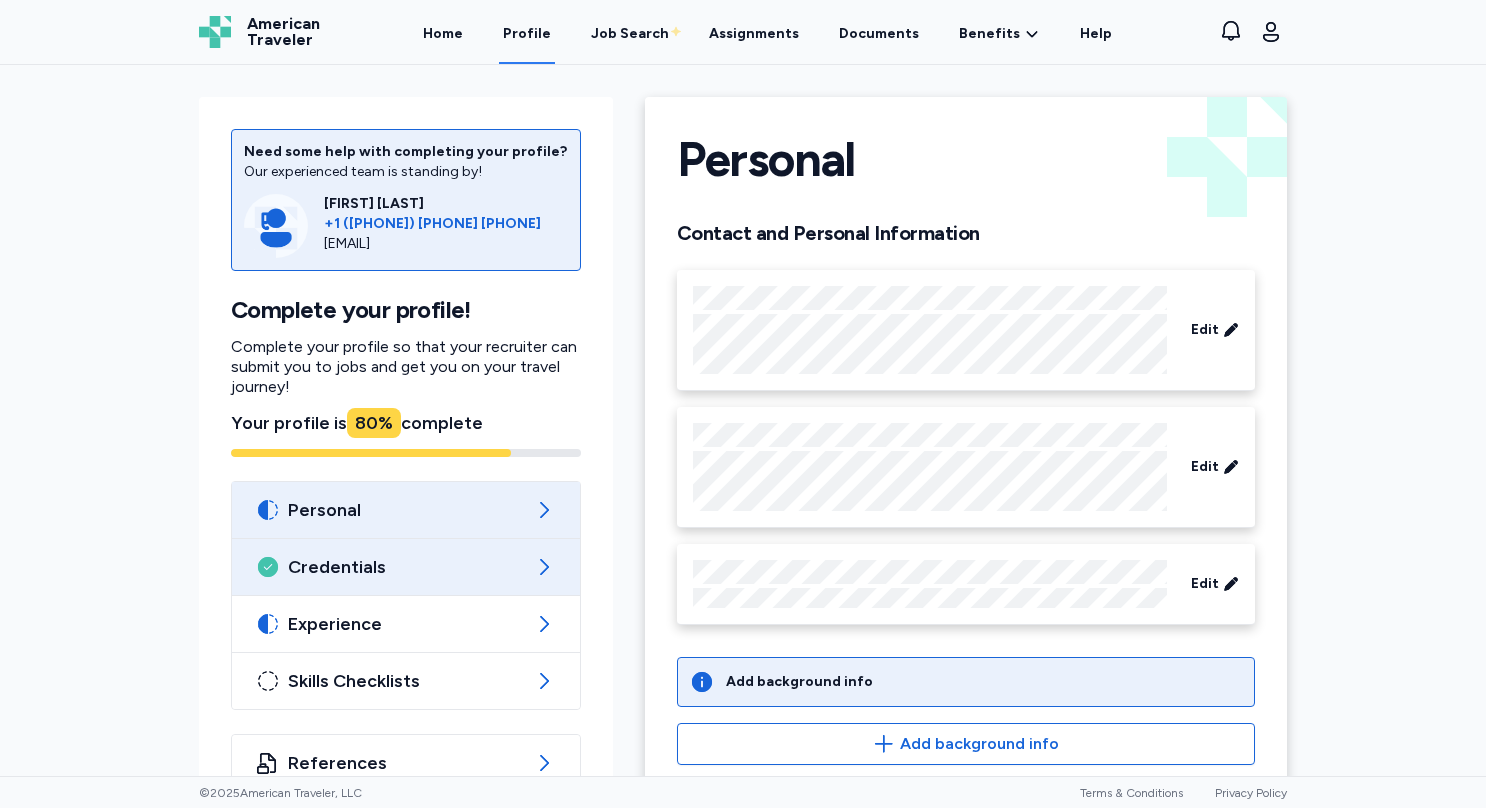 scroll, scrollTop: 44, scrollLeft: 0, axis: vertical 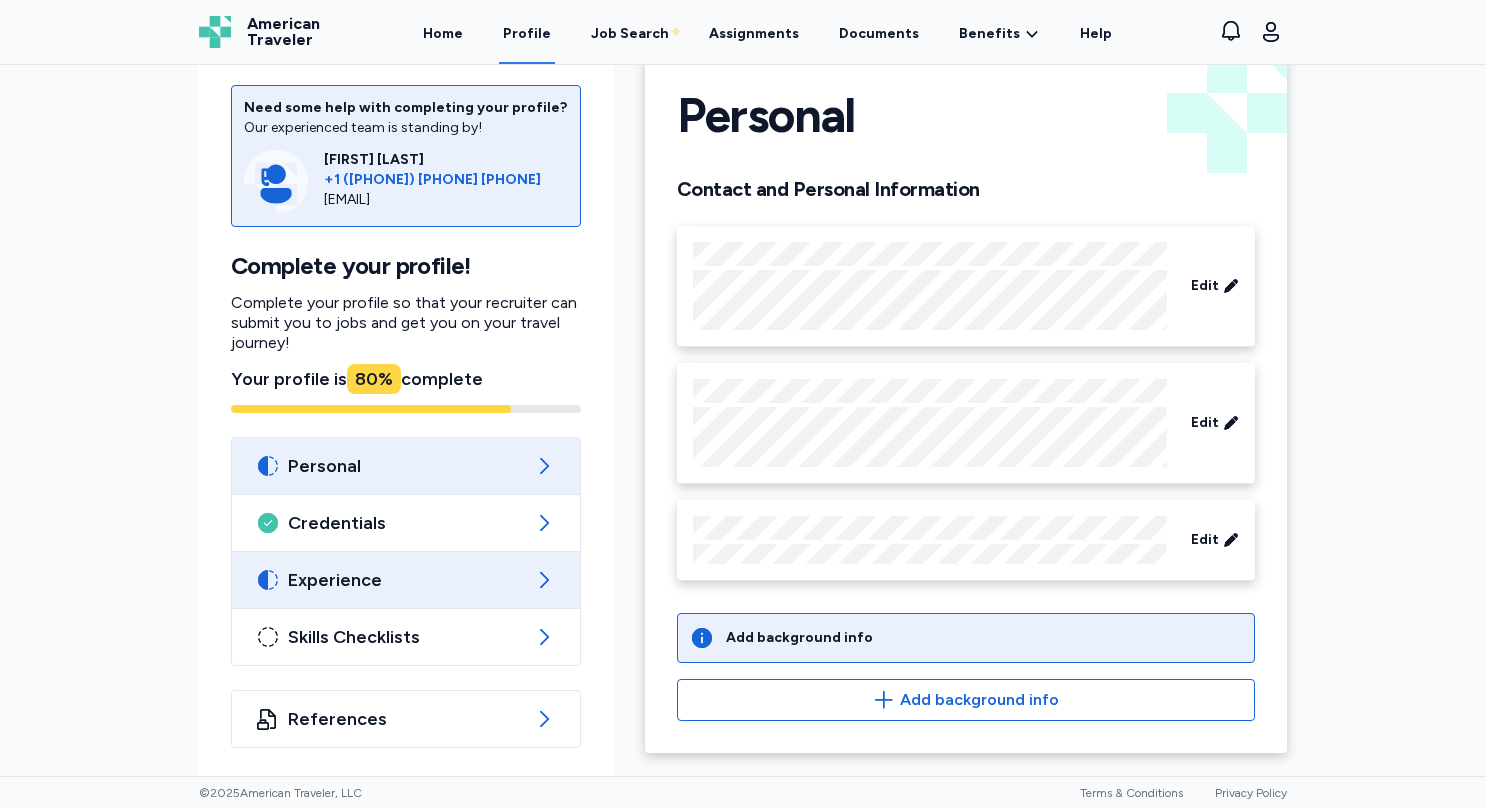 click on "Experience" at bounding box center (406, 580) 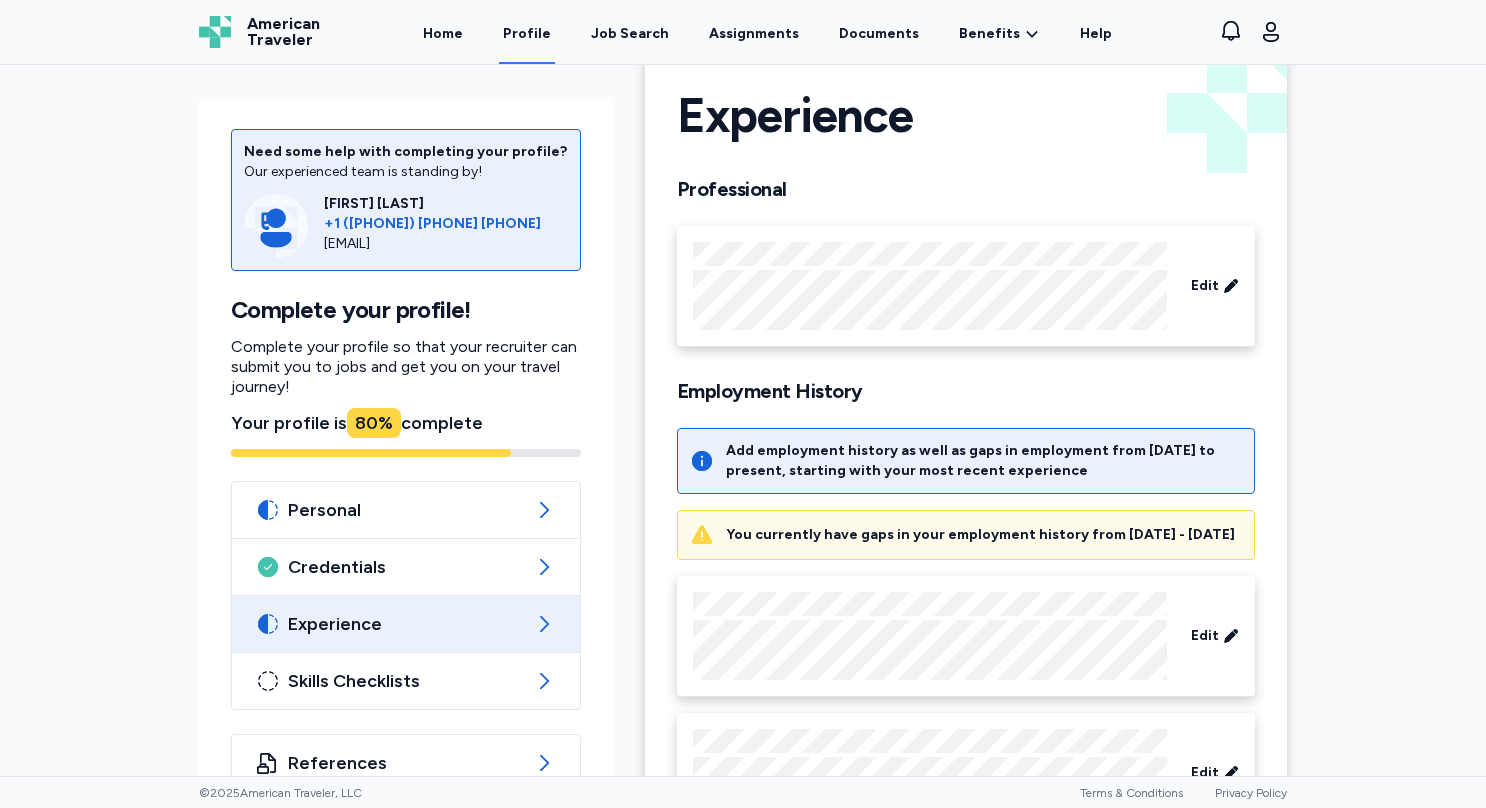 scroll, scrollTop: 357, scrollLeft: 0, axis: vertical 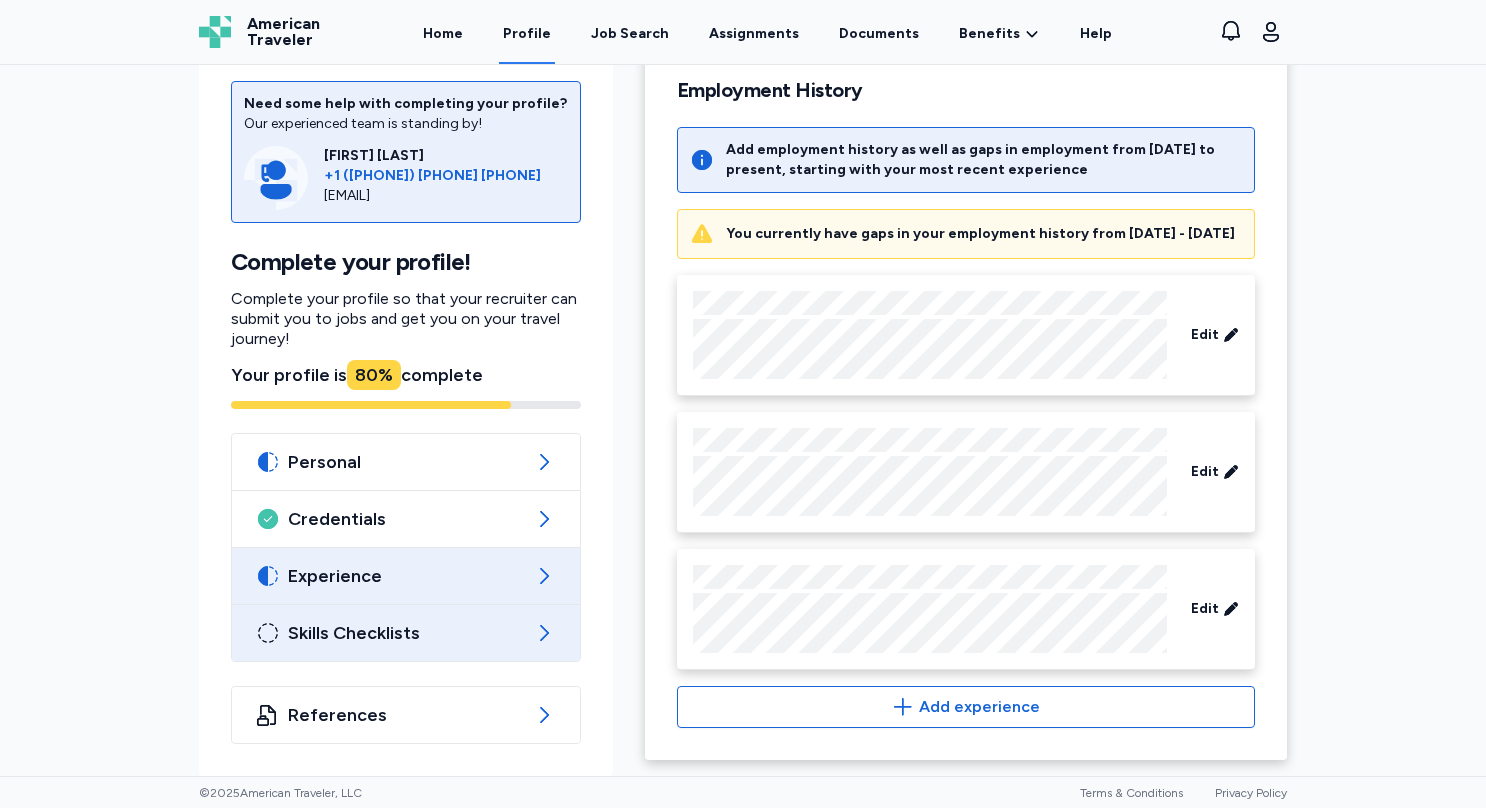 click on "Skills Checklists" at bounding box center [406, 633] 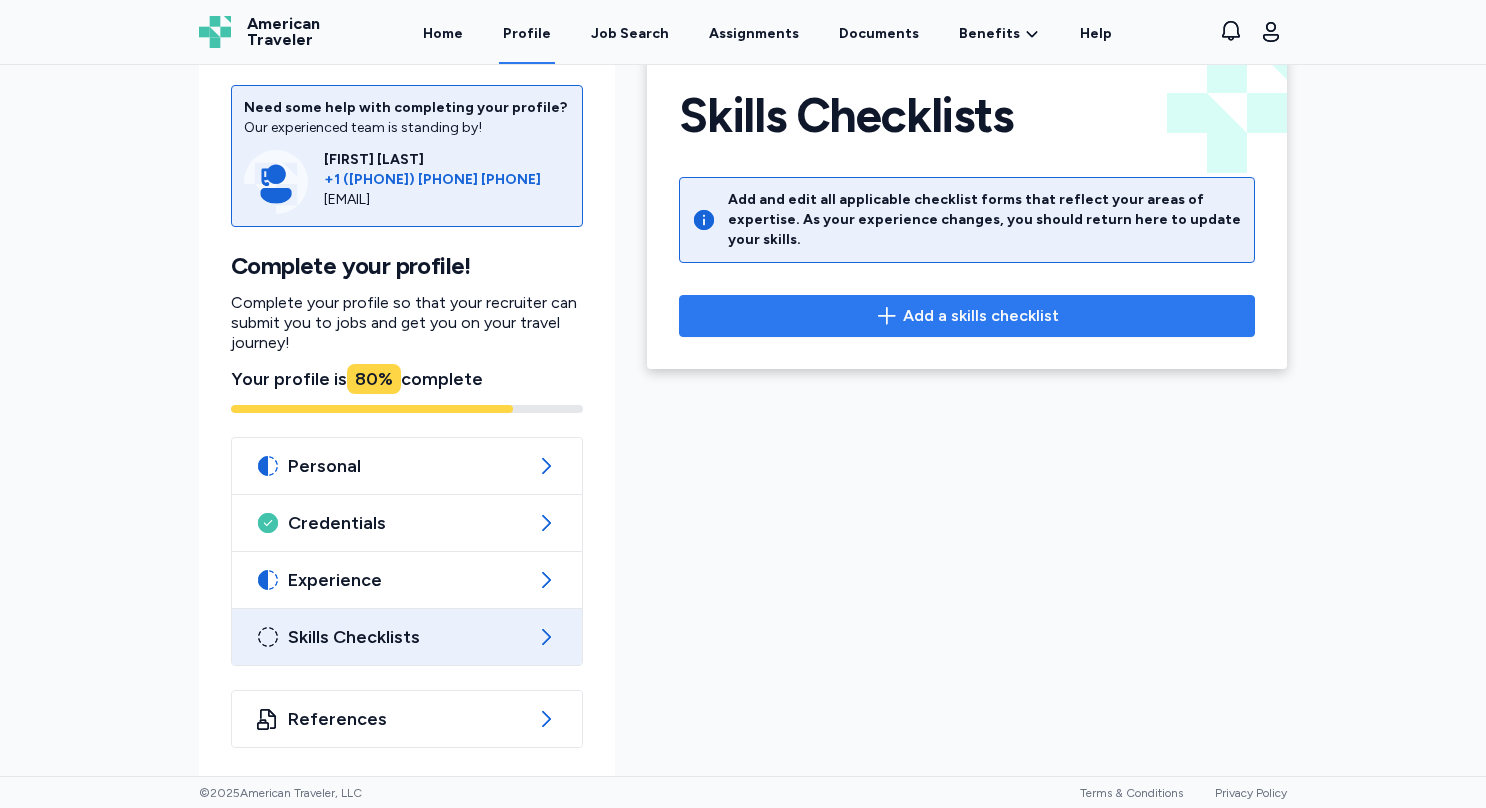 click on "Add a skills checklist" at bounding box center [981, 316] 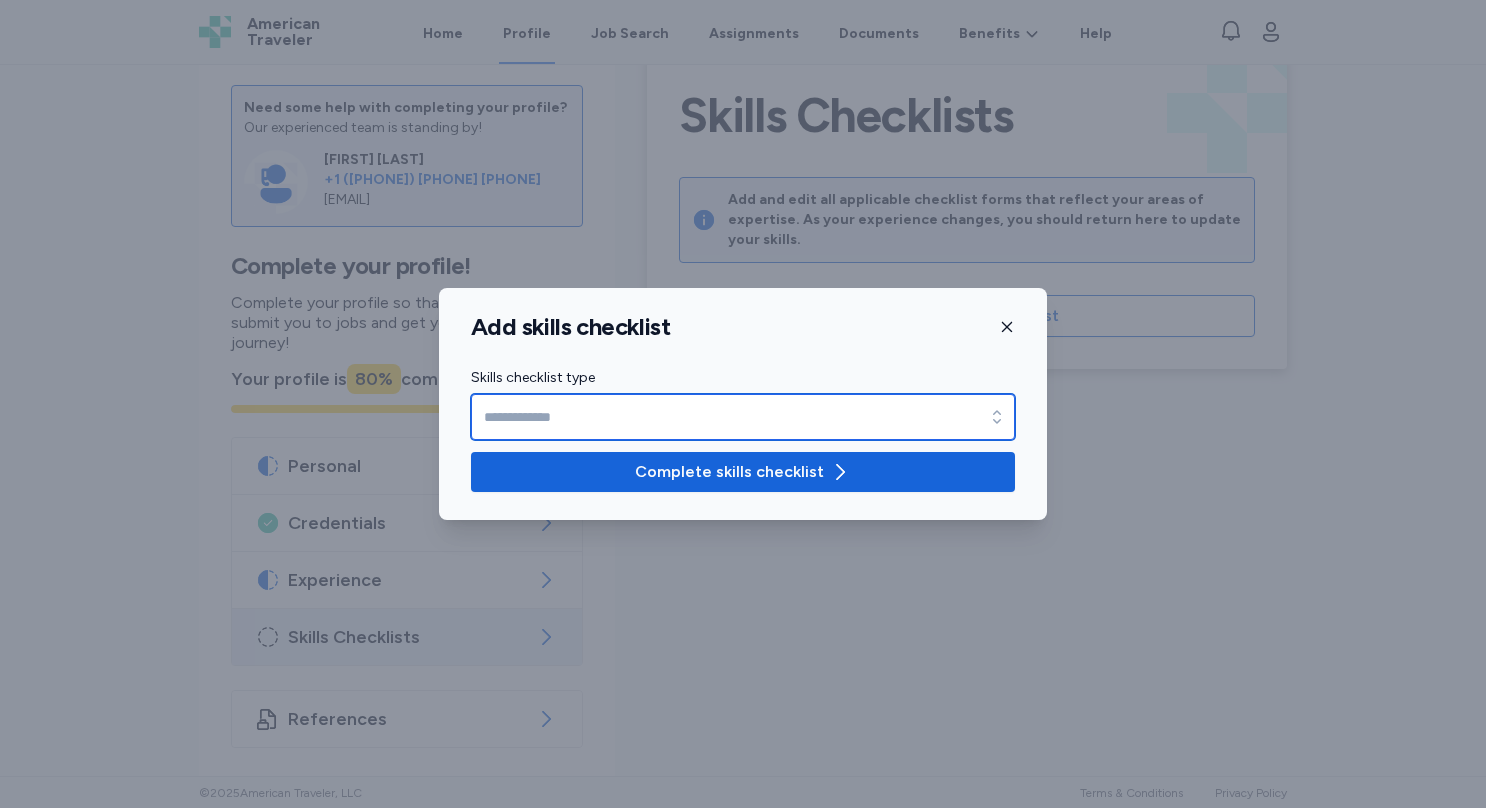 click on "Skills checklist type" at bounding box center [743, 417] 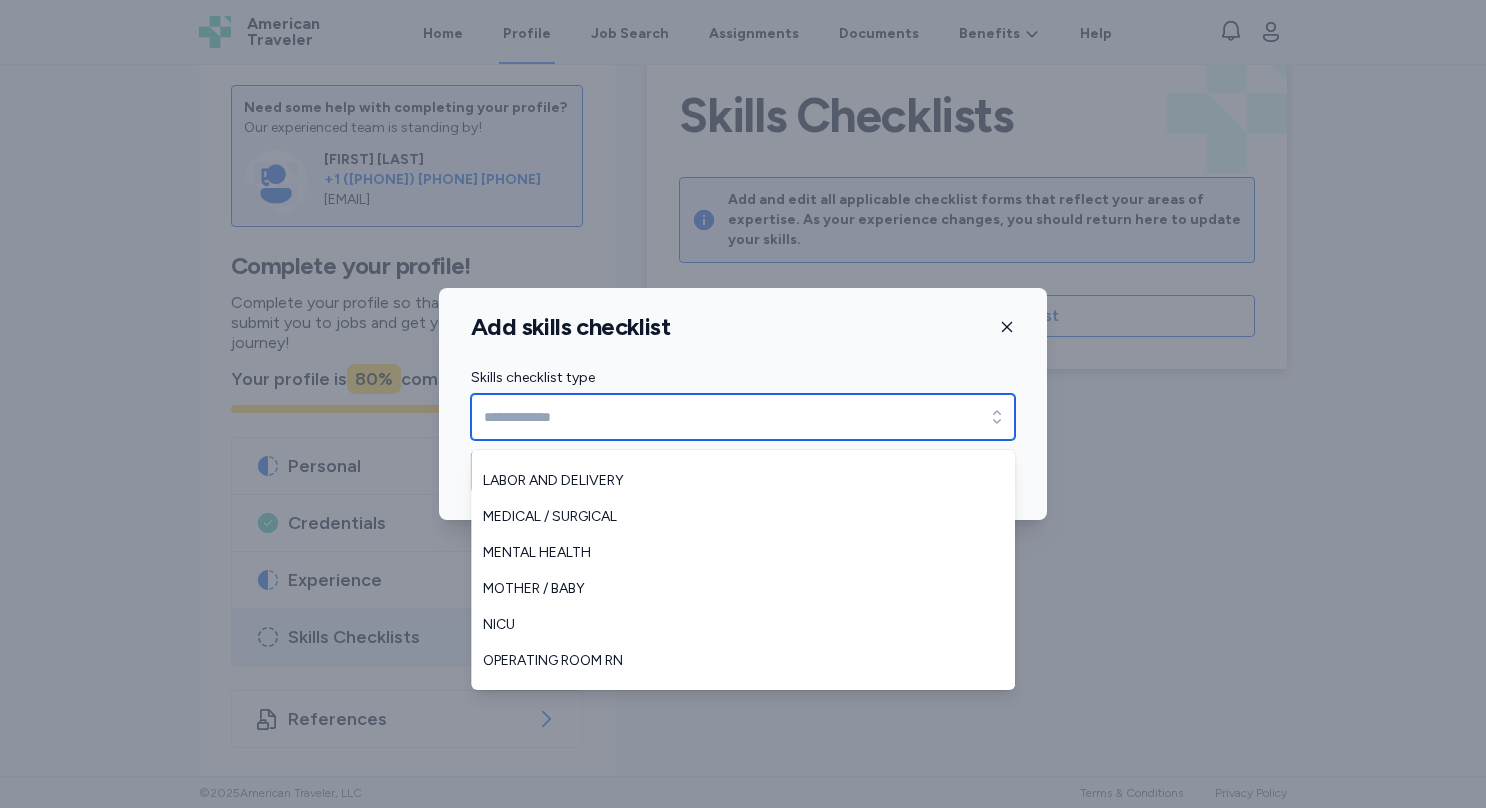scroll, scrollTop: 276, scrollLeft: 0, axis: vertical 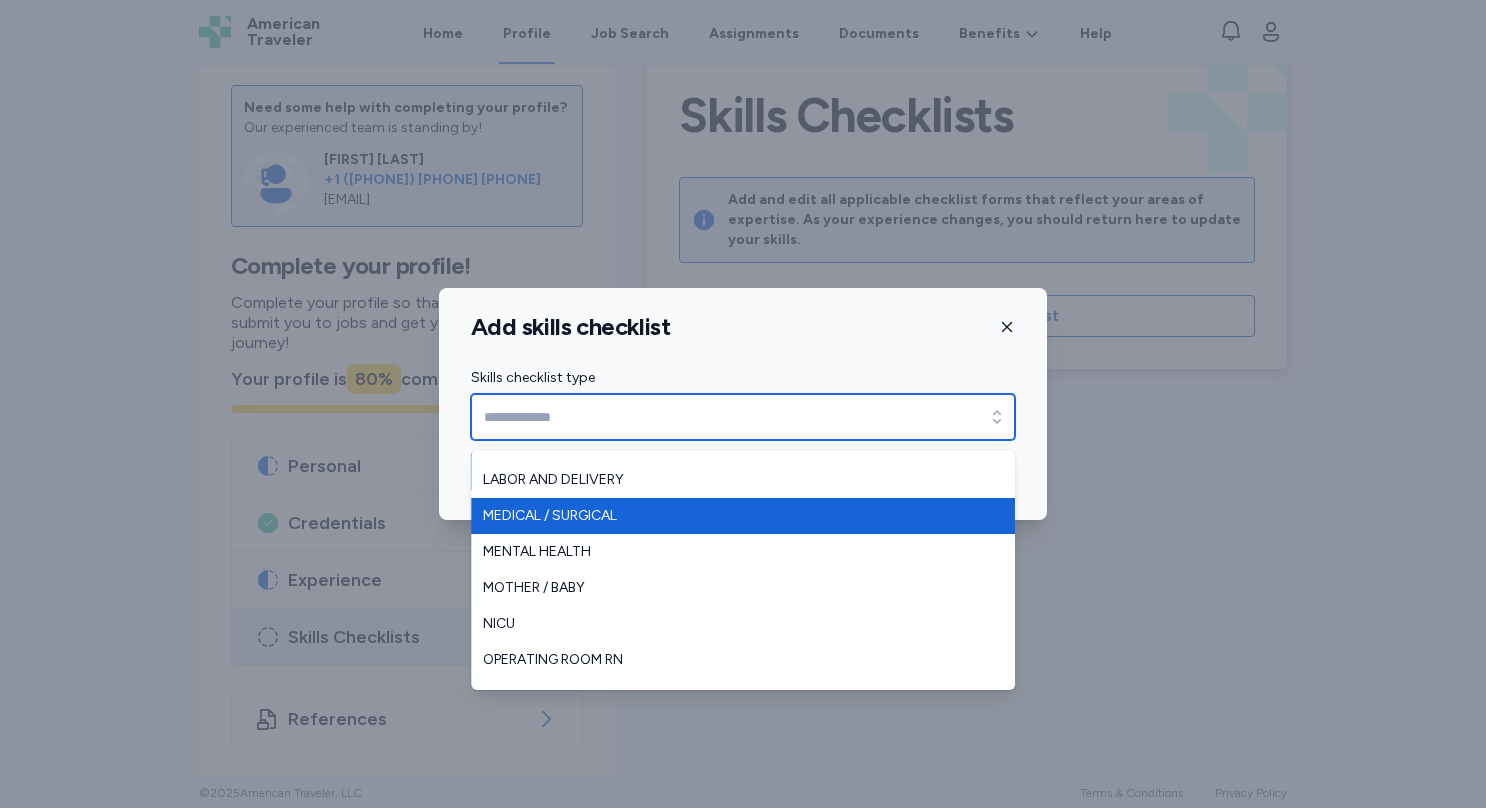 type on "**********" 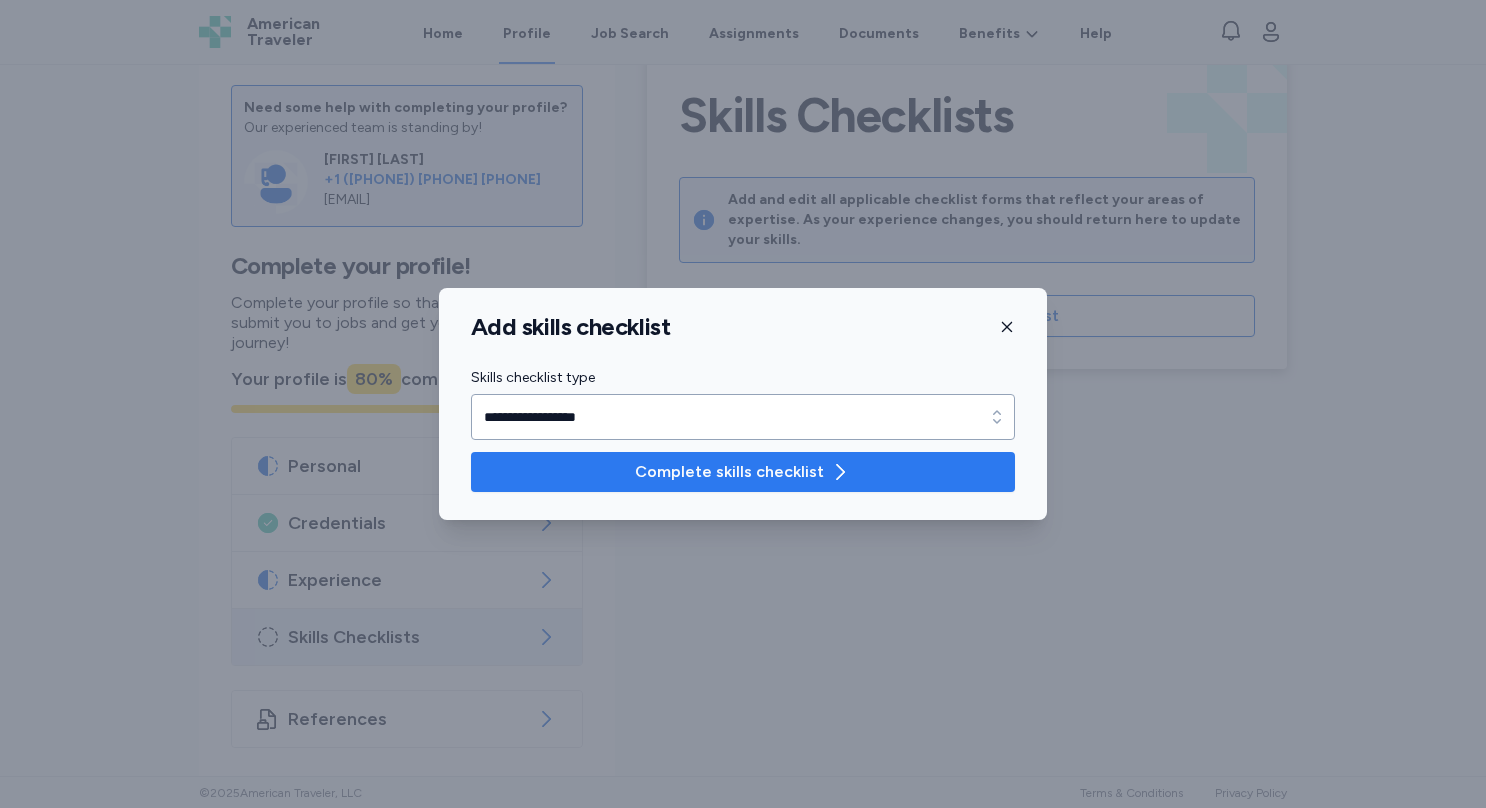click on "Complete skills checklist" at bounding box center [729, 472] 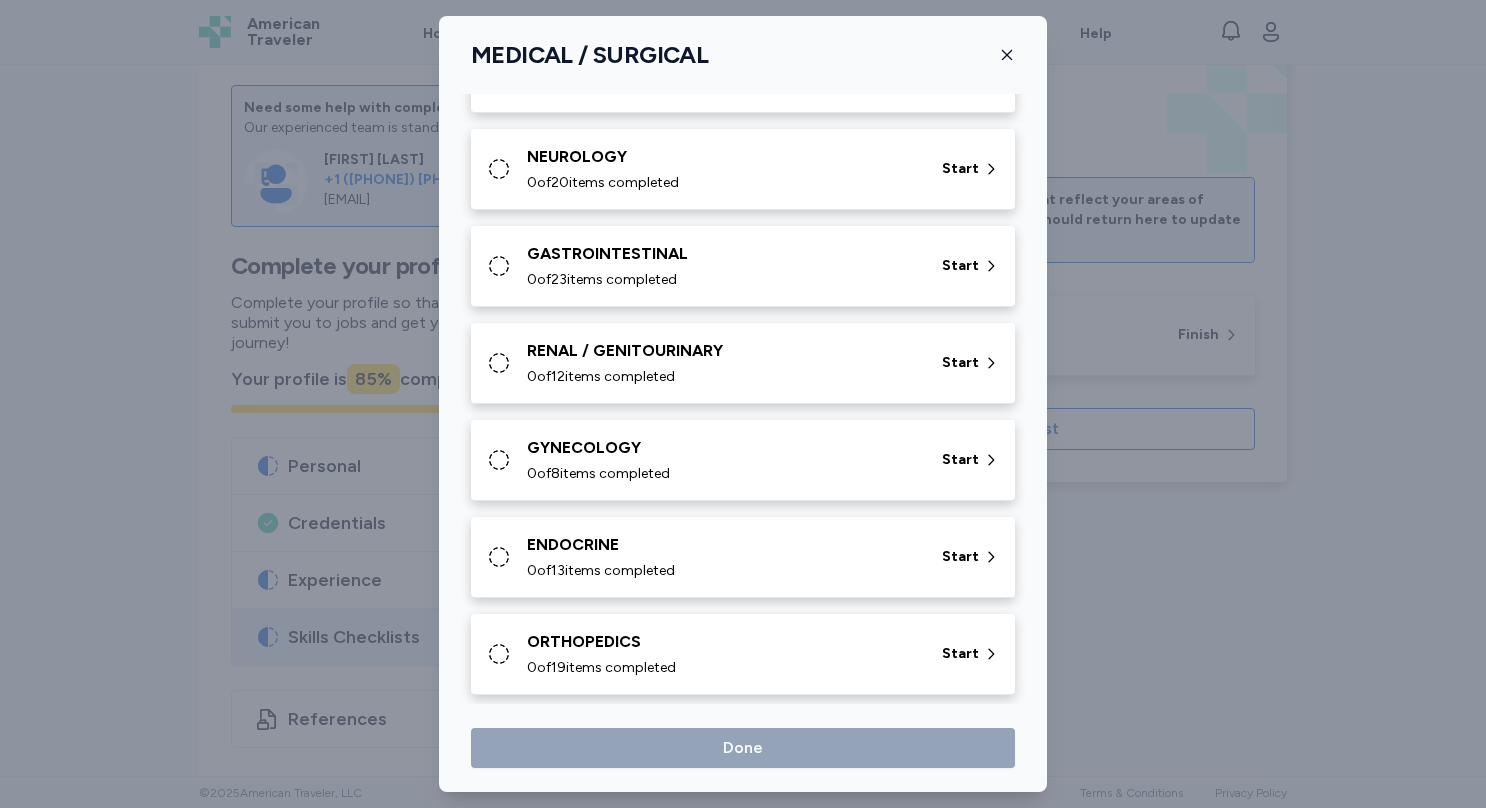 scroll, scrollTop: 0, scrollLeft: 0, axis: both 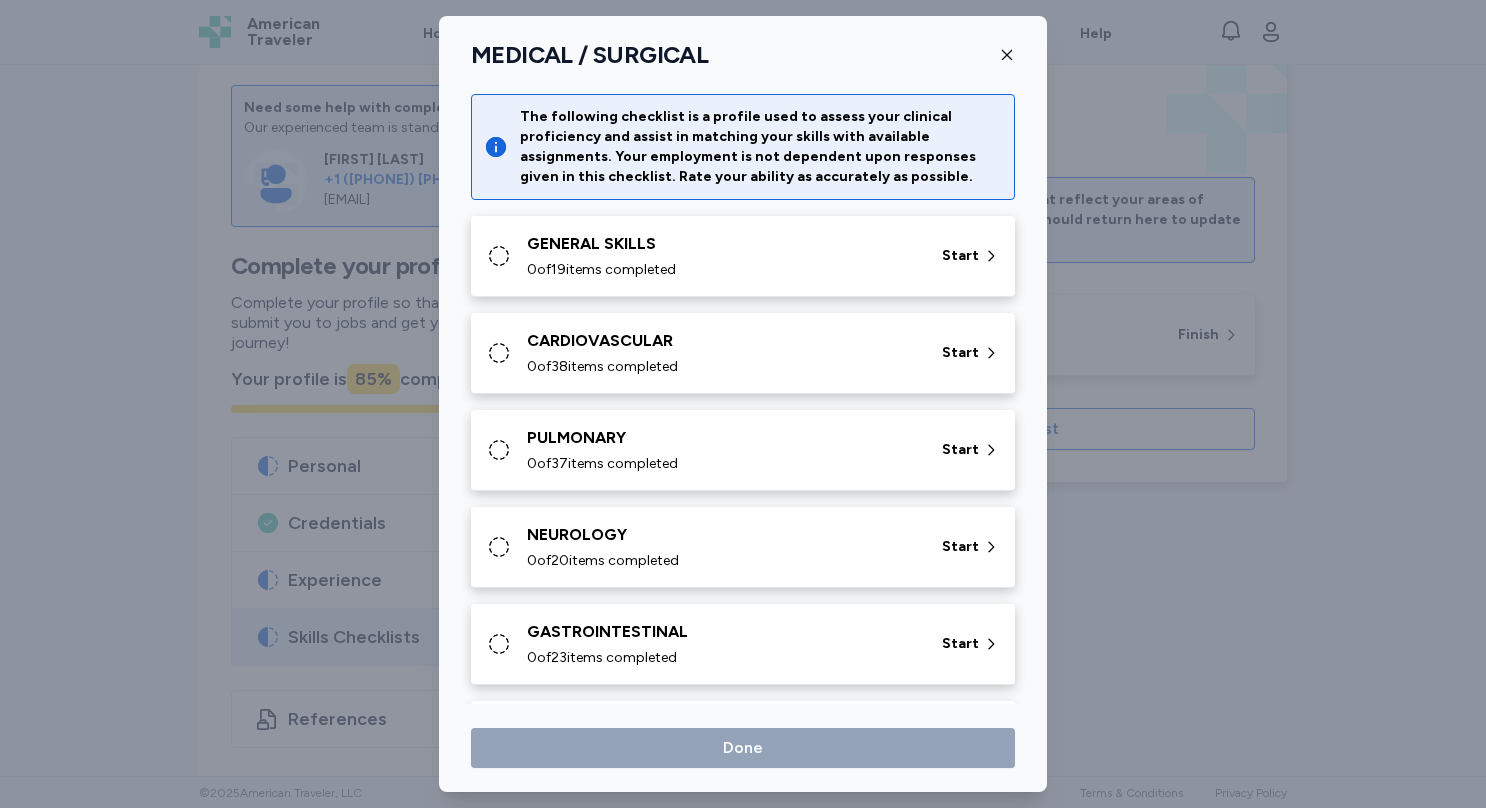 click on "GENERAL SKILLS" at bounding box center (722, 244) 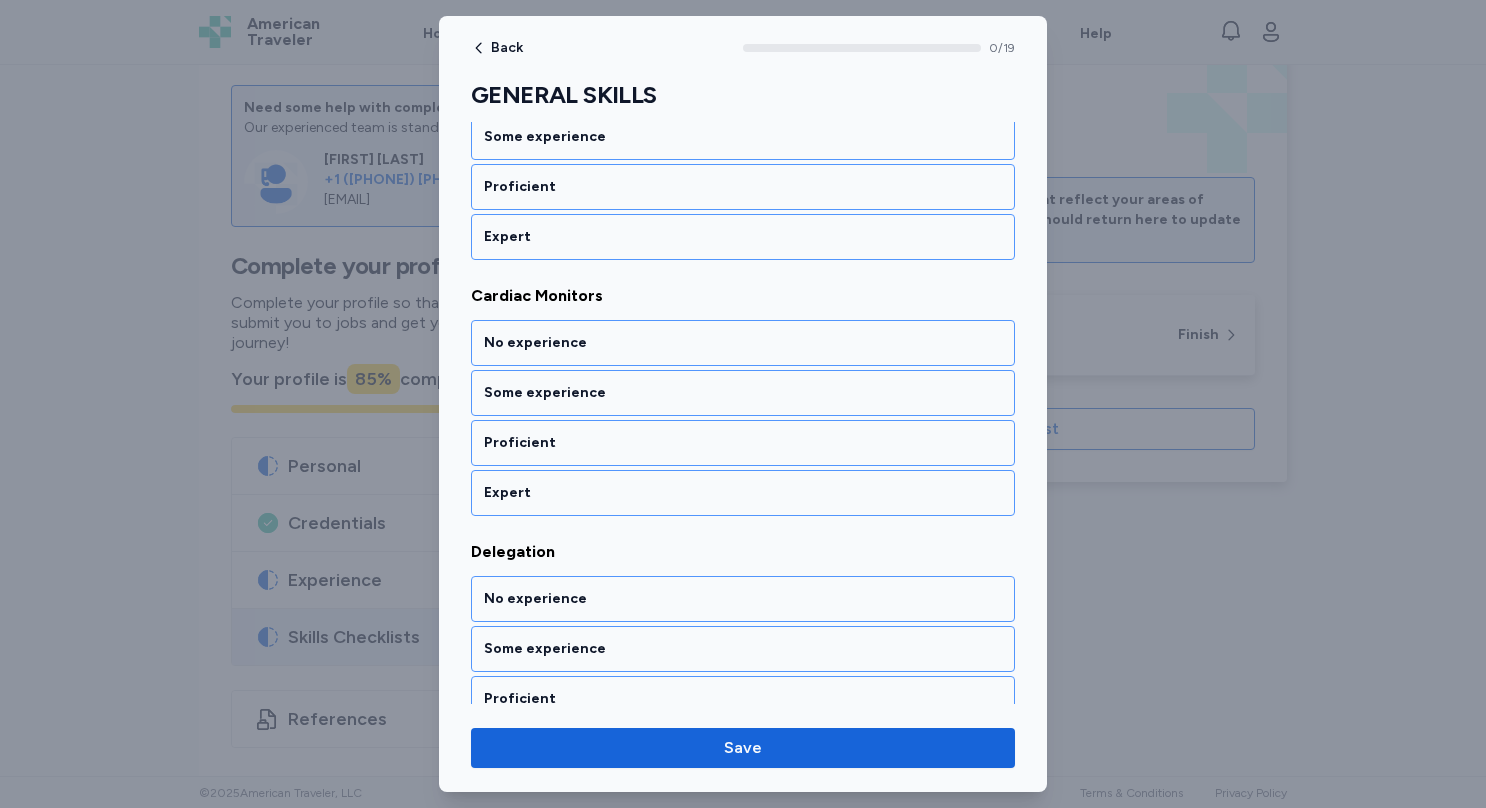 scroll, scrollTop: 0, scrollLeft: 0, axis: both 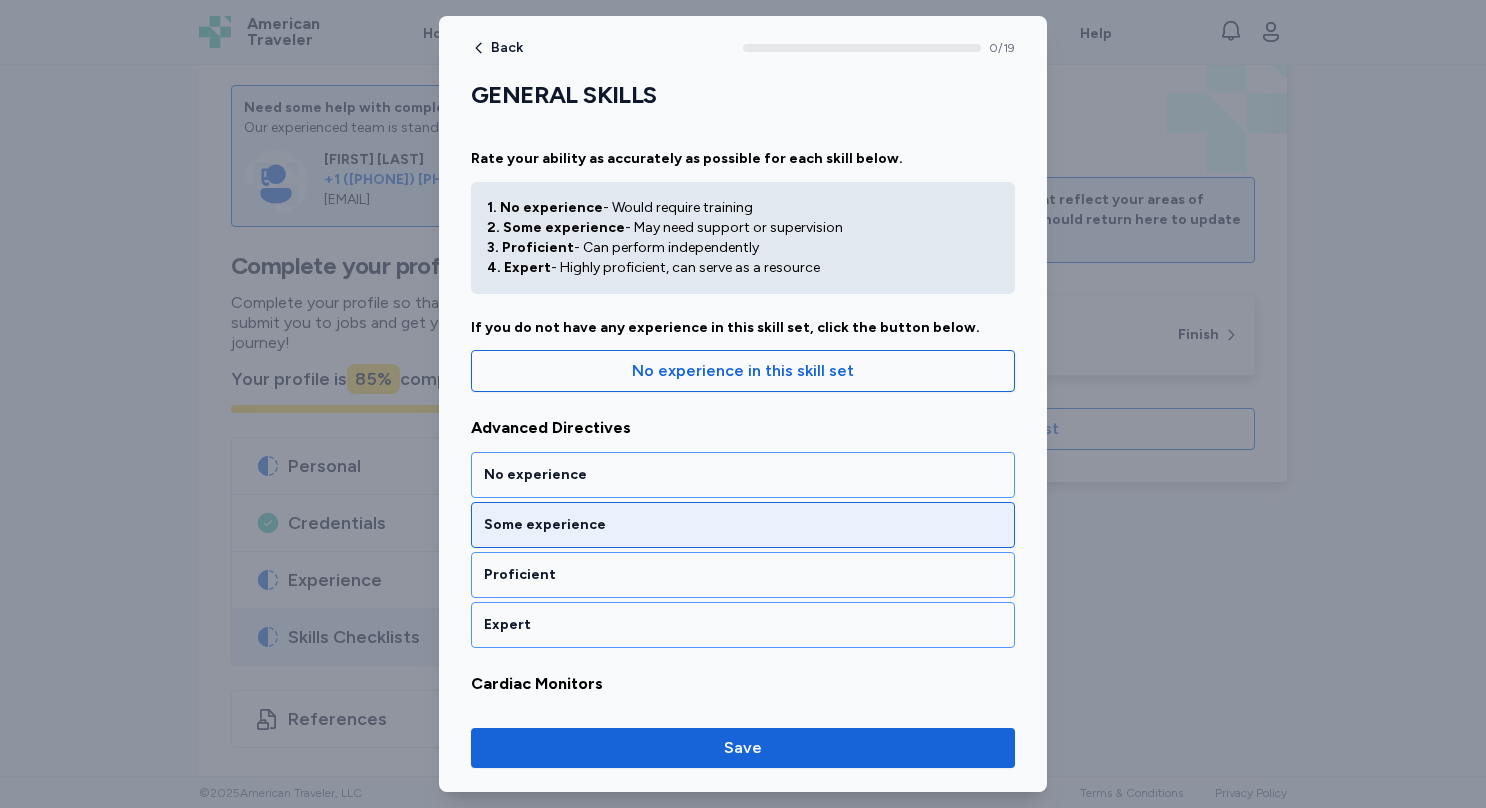 click on "Some experience" at bounding box center [743, 525] 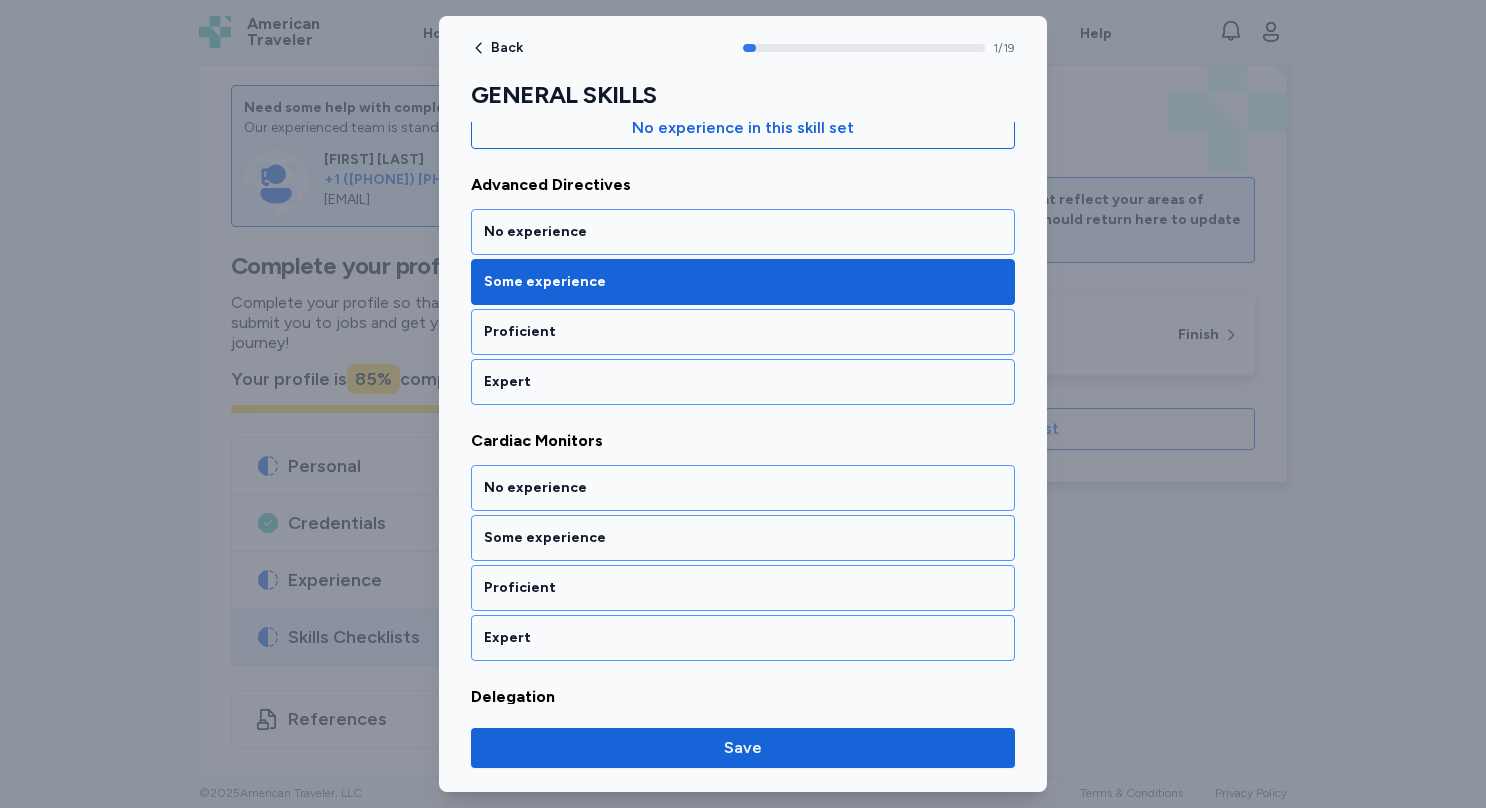 scroll, scrollTop: 370, scrollLeft: 0, axis: vertical 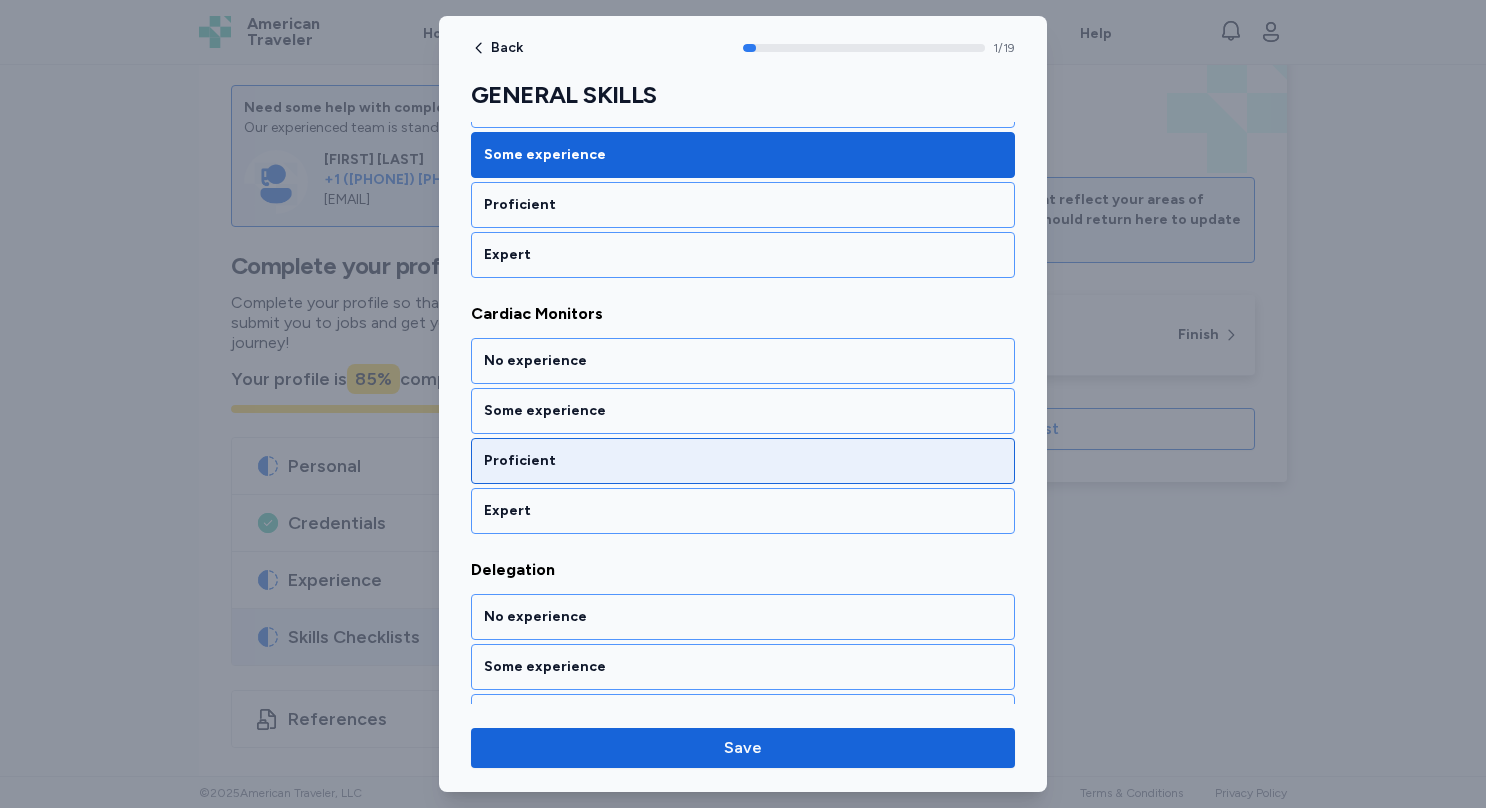 click on "Proficient" at bounding box center [743, 461] 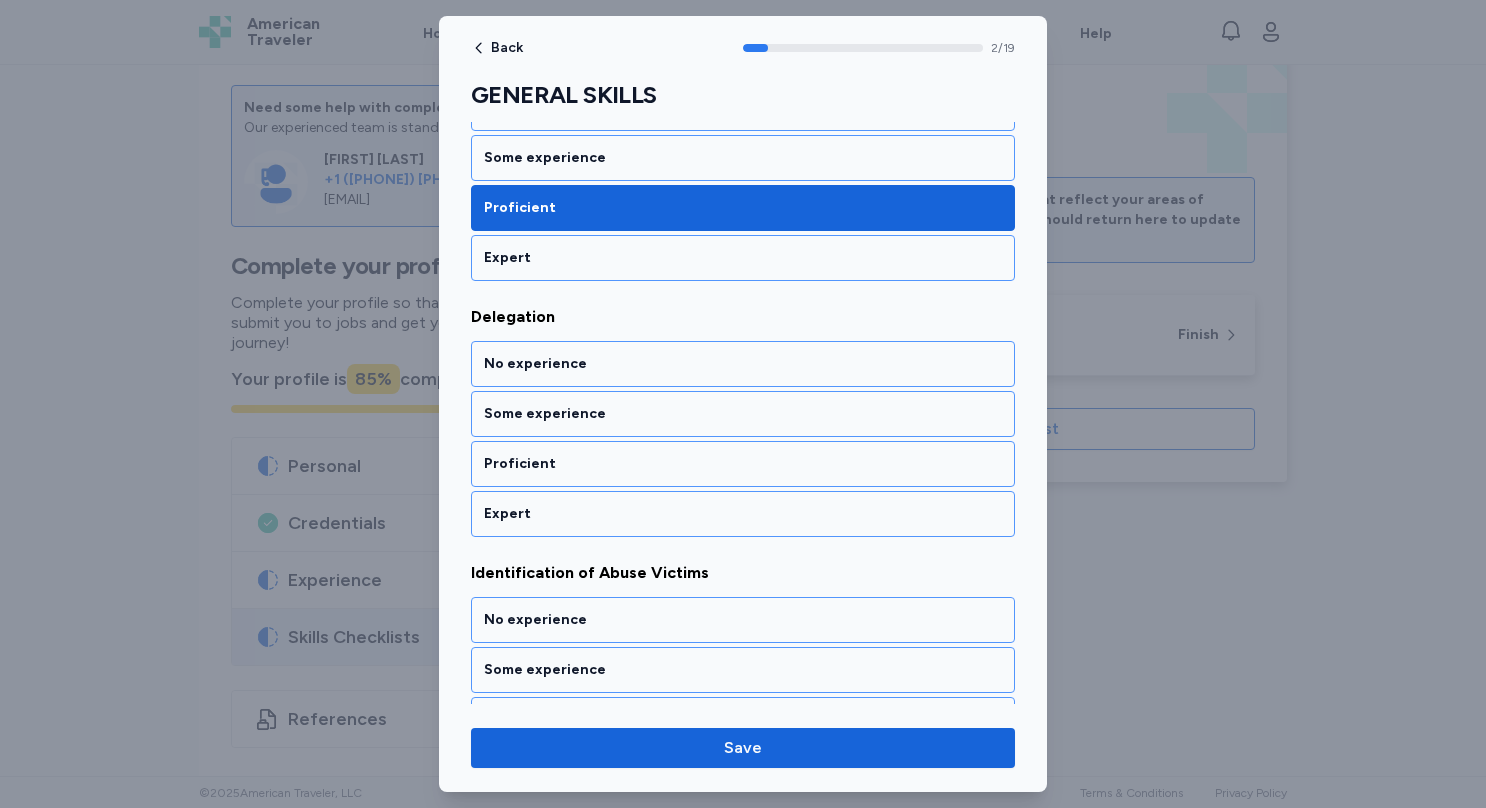 scroll, scrollTop: 624, scrollLeft: 0, axis: vertical 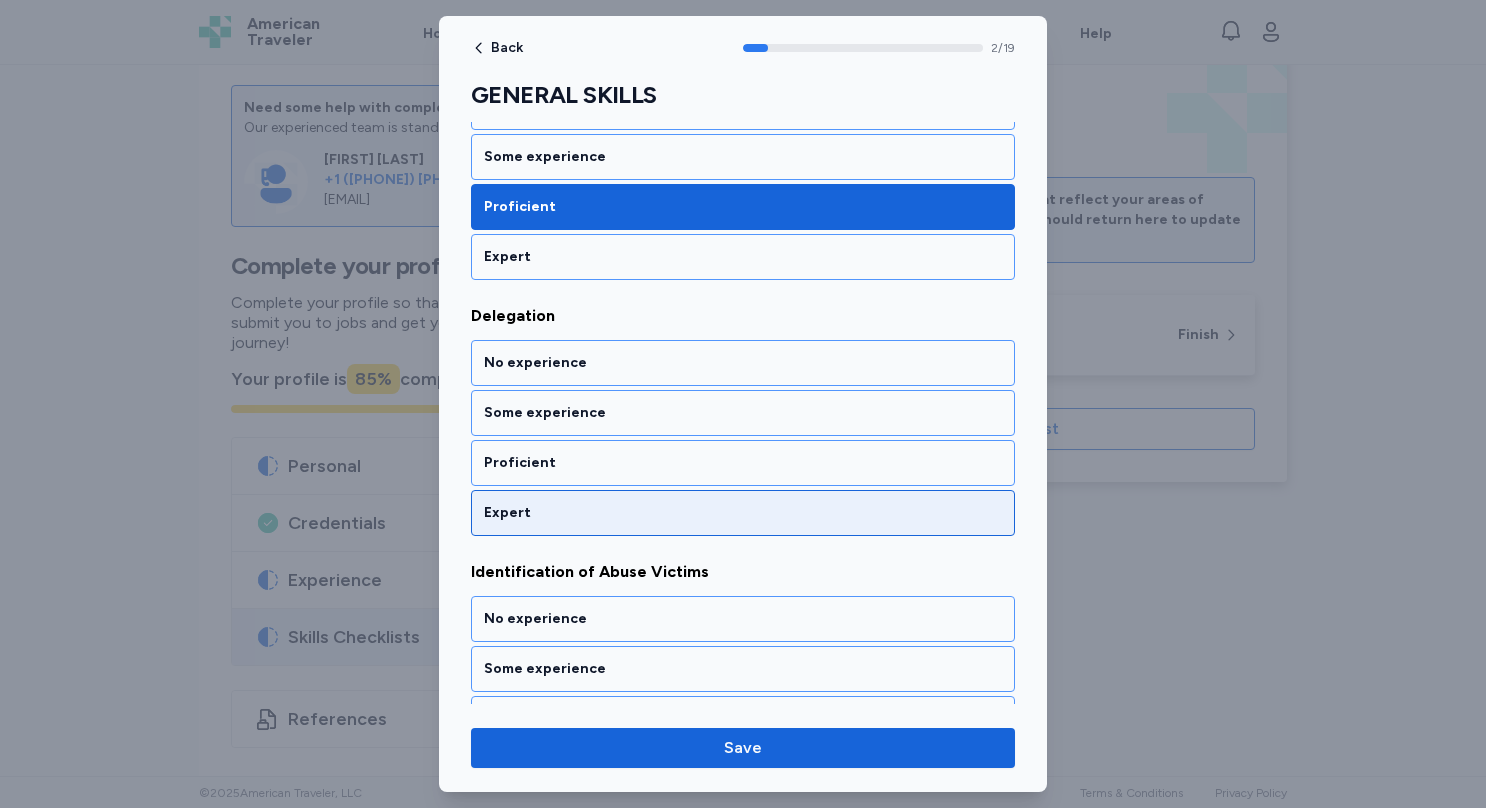 click on "Expert" at bounding box center [743, 513] 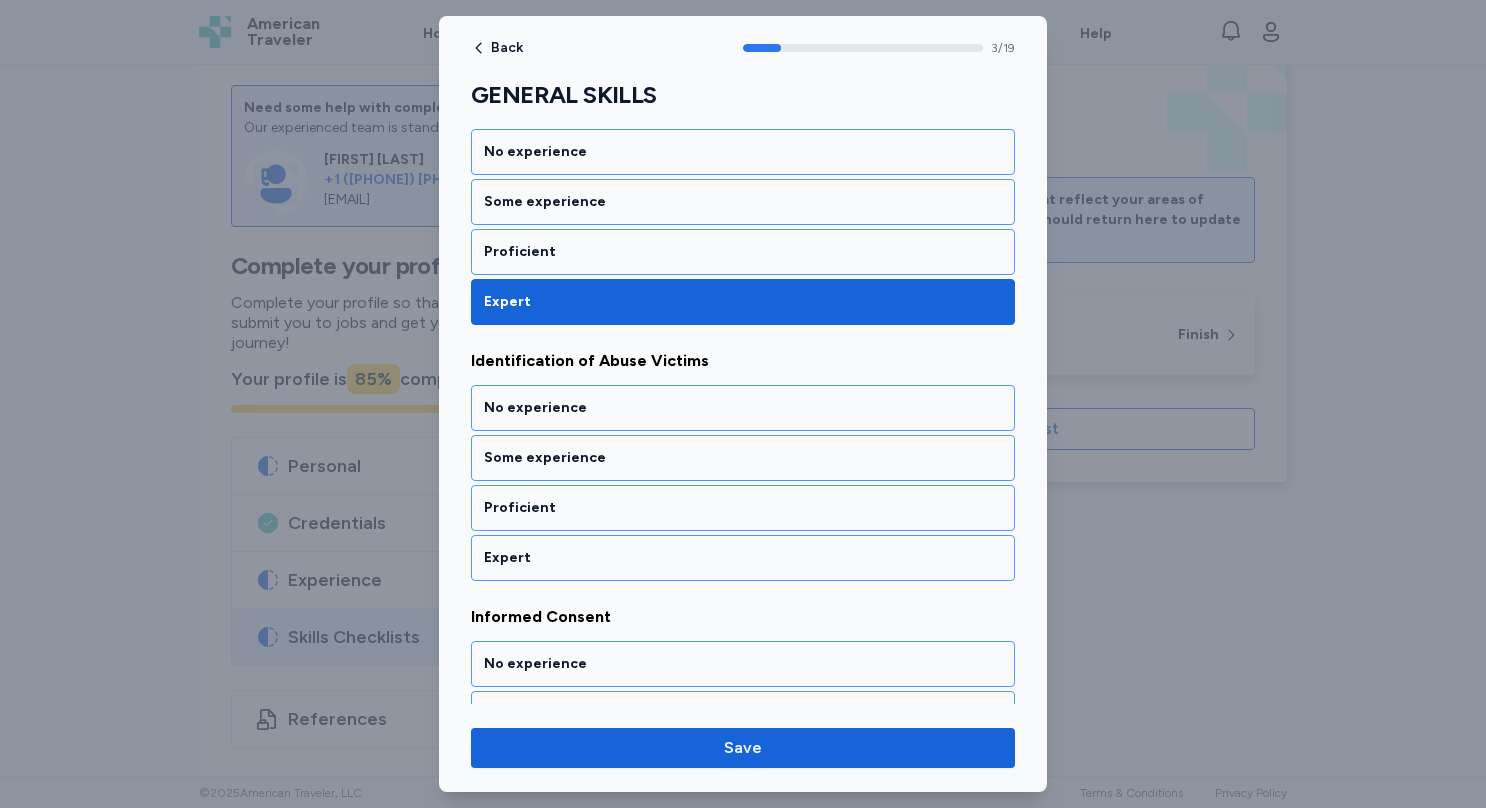 scroll, scrollTop: 877, scrollLeft: 0, axis: vertical 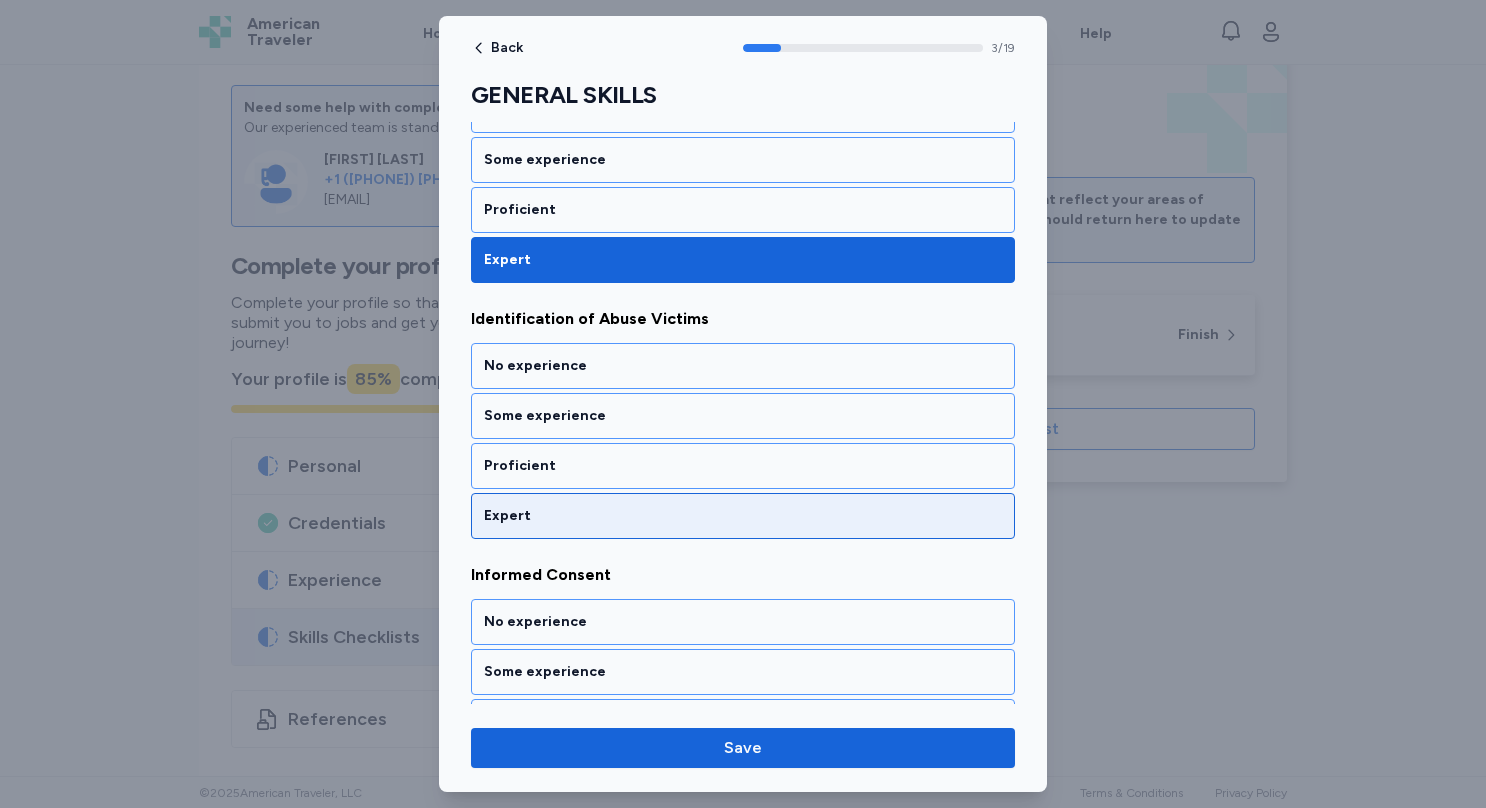 click on "Expert" at bounding box center [743, 516] 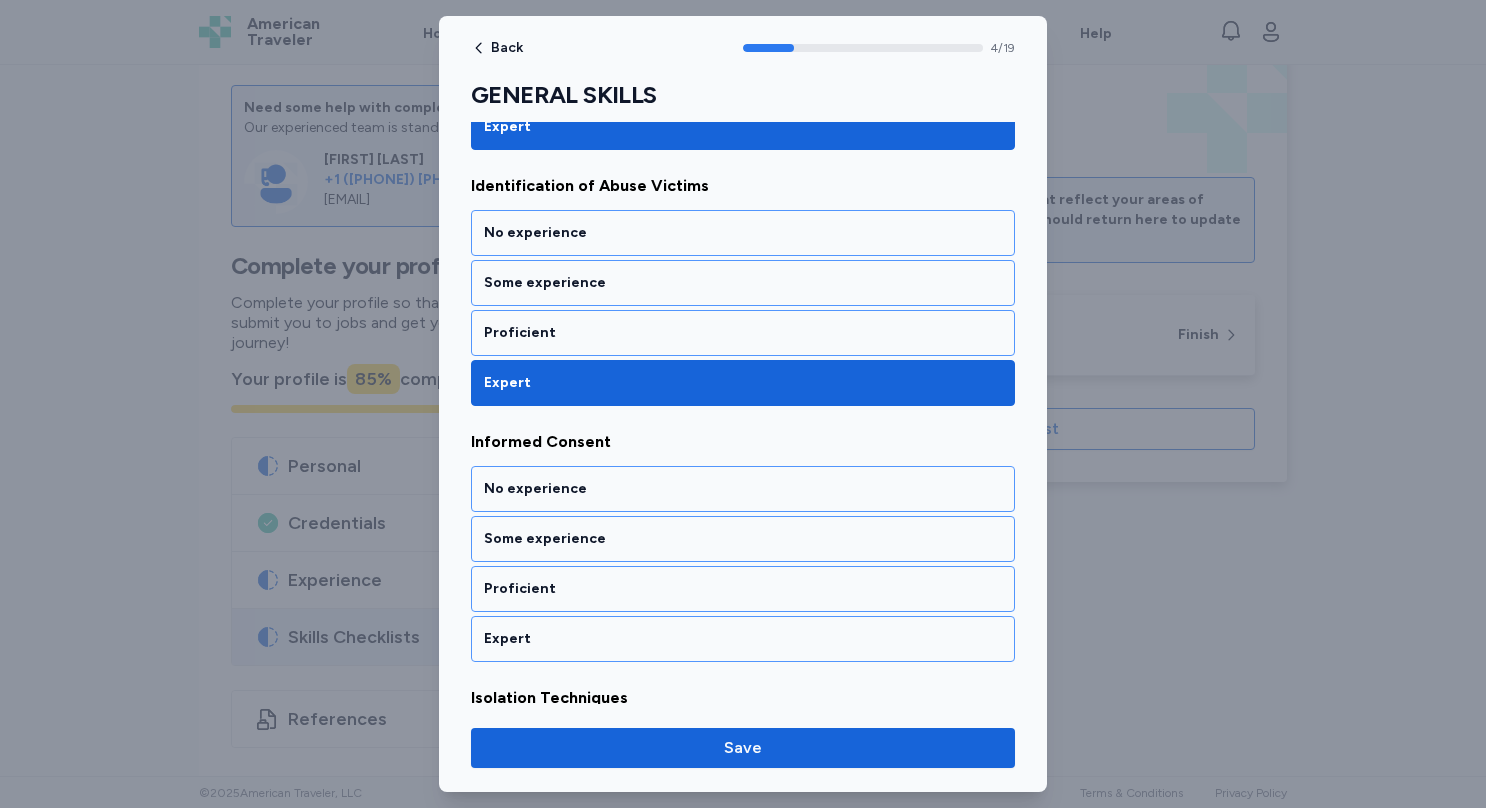 scroll, scrollTop: 1216, scrollLeft: 0, axis: vertical 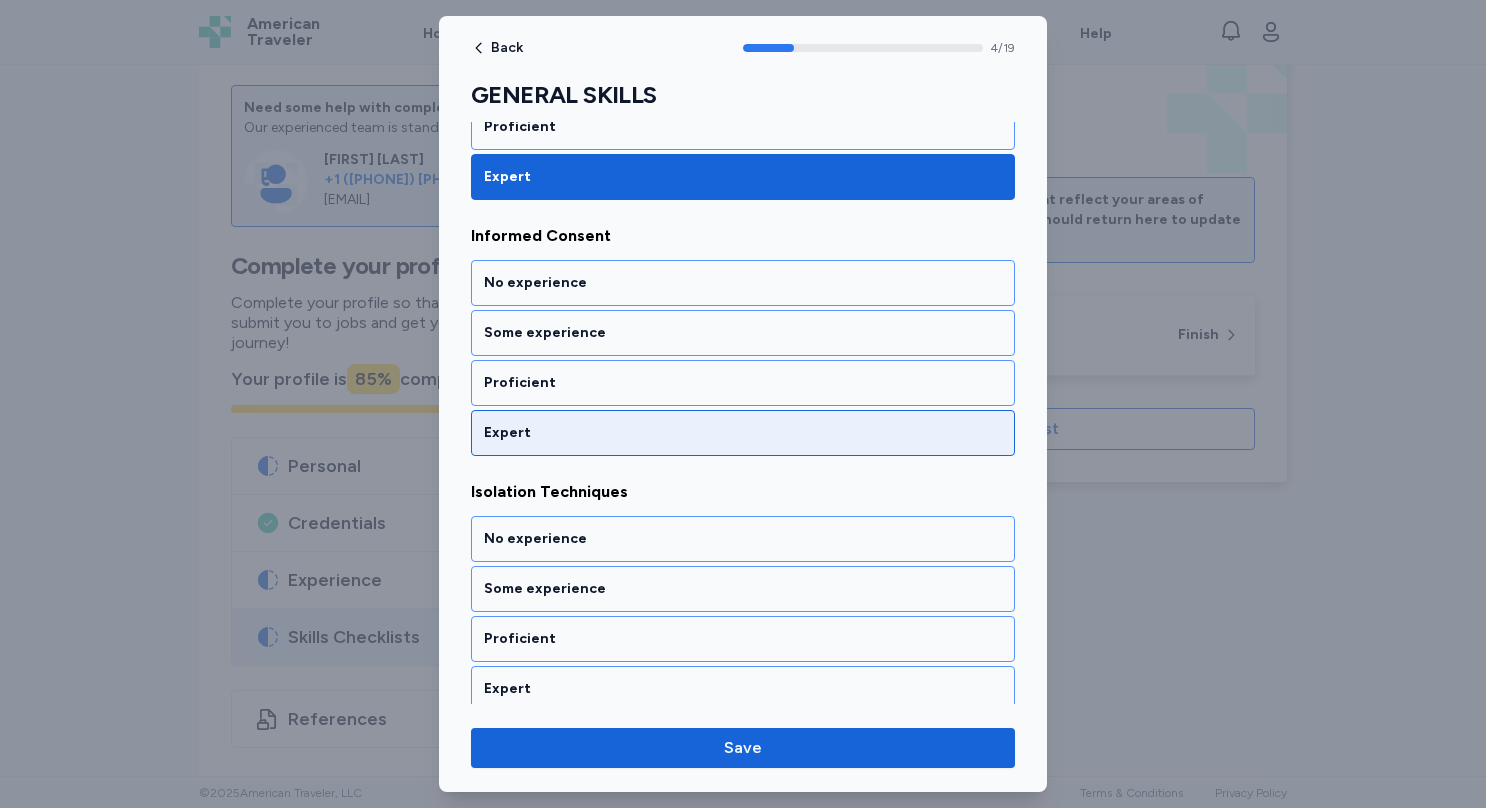 click on "Expert" at bounding box center (743, 433) 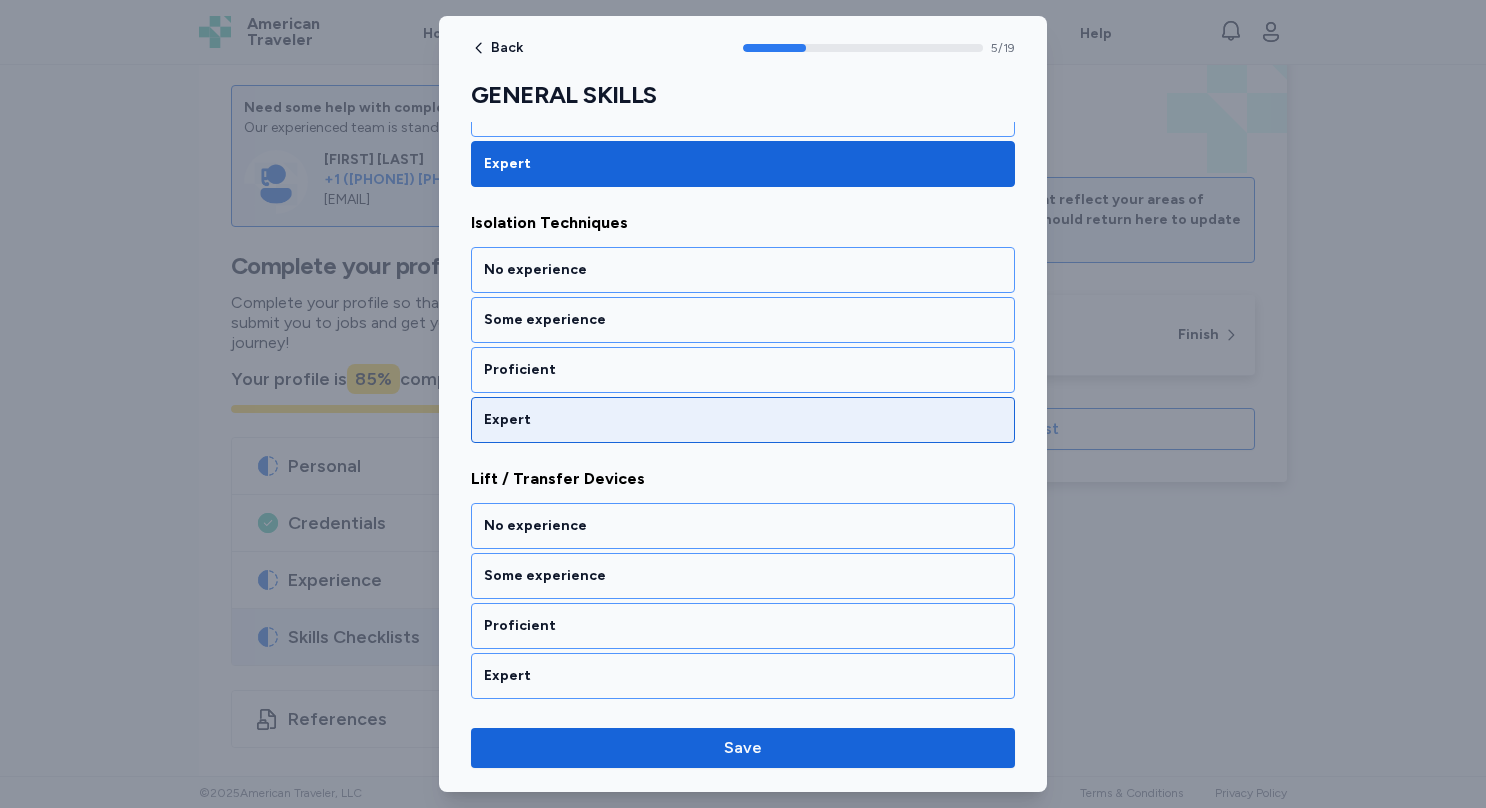 scroll, scrollTop: 1525, scrollLeft: 0, axis: vertical 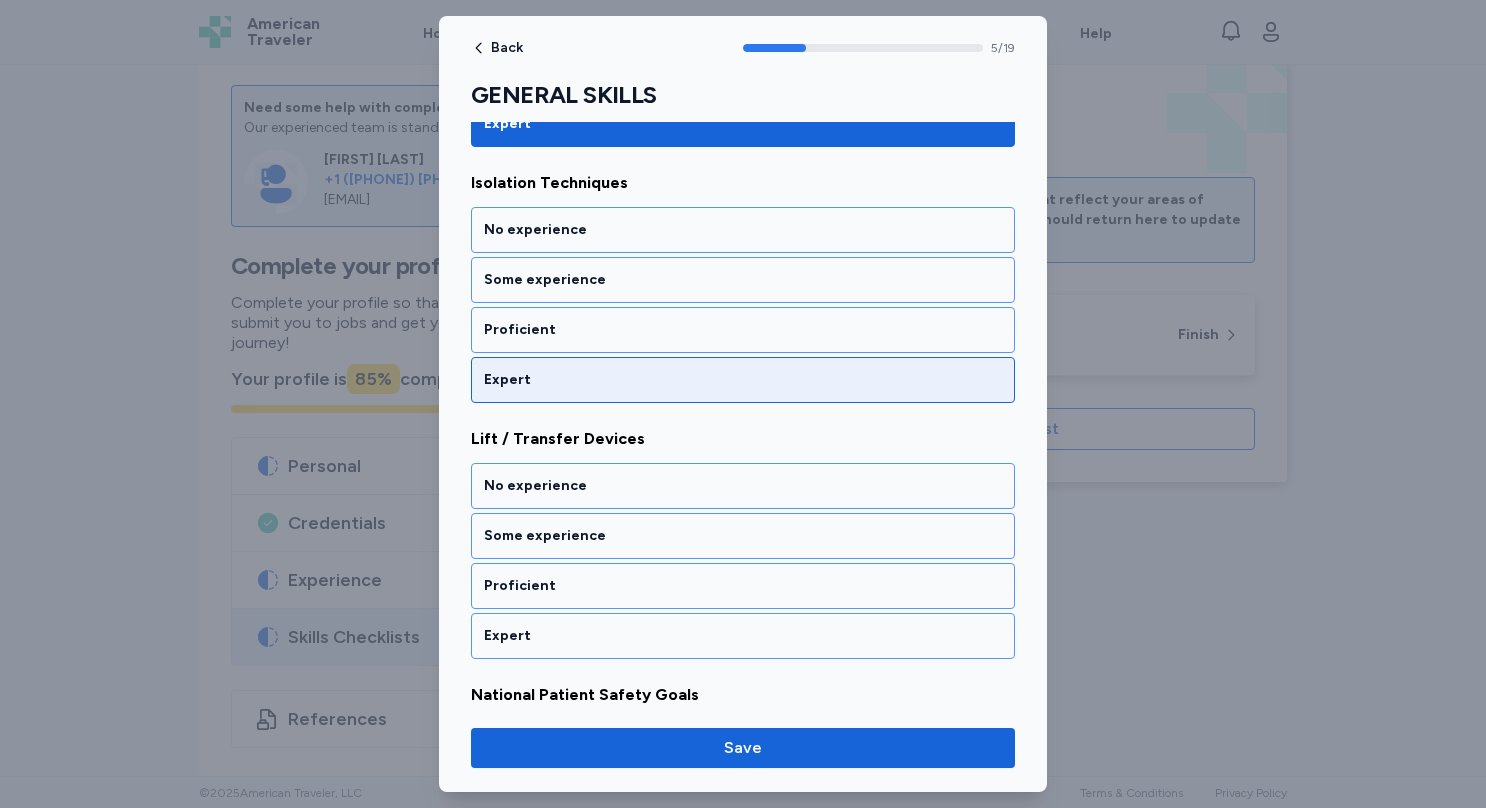 click on "Expert" at bounding box center [743, 380] 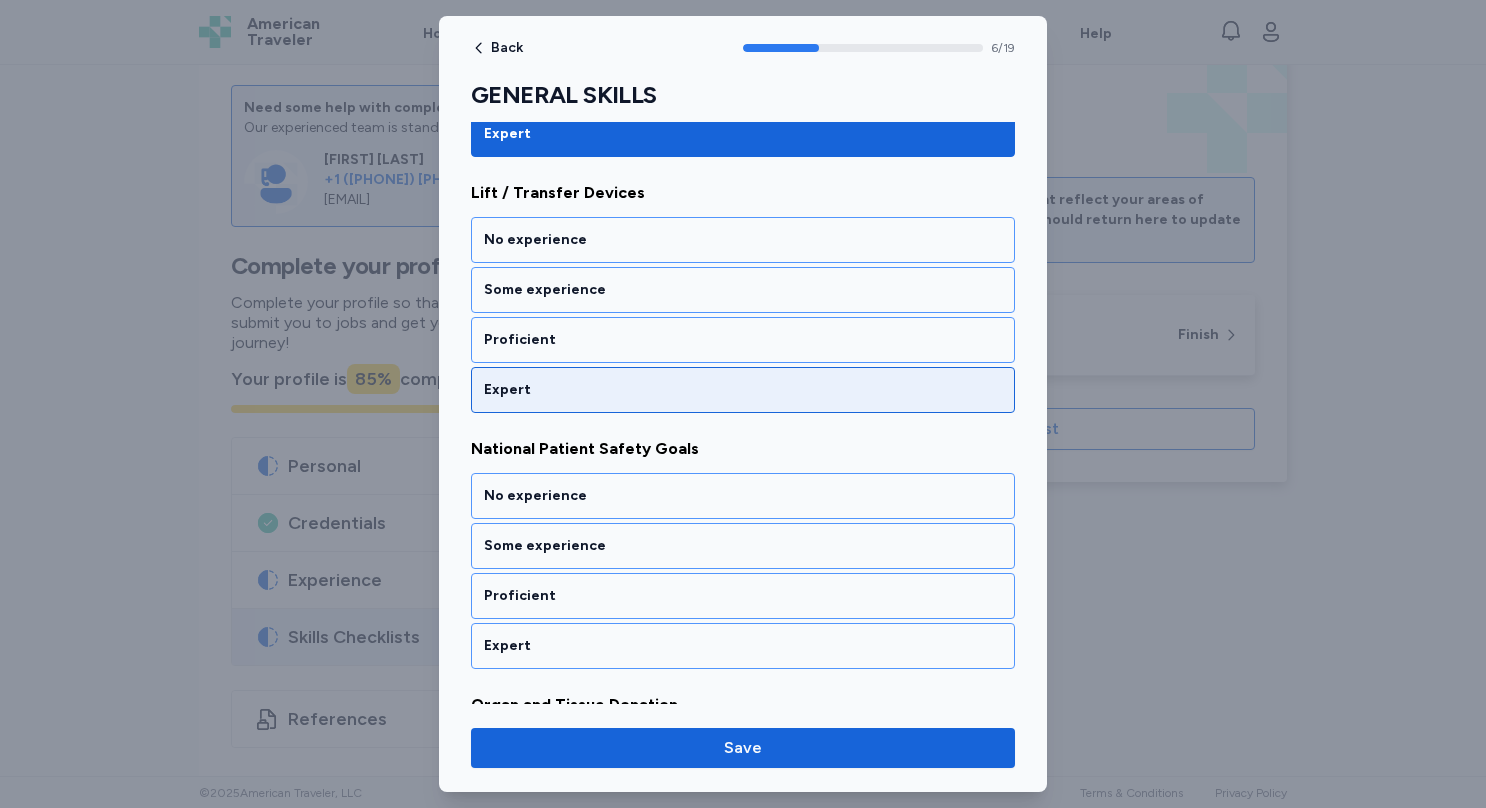 click on "Expert" at bounding box center (743, 390) 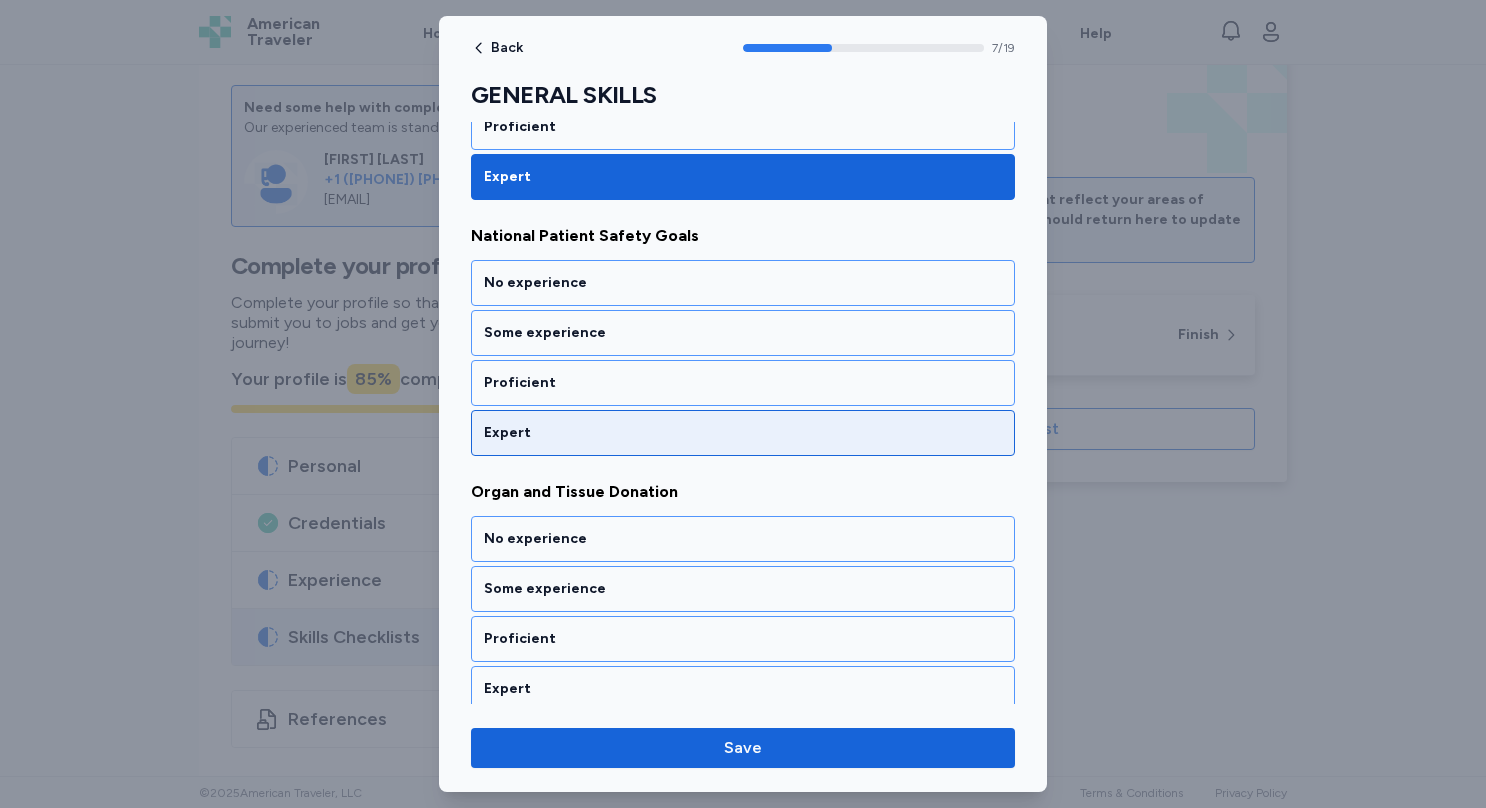 click on "Expert" at bounding box center [743, 433] 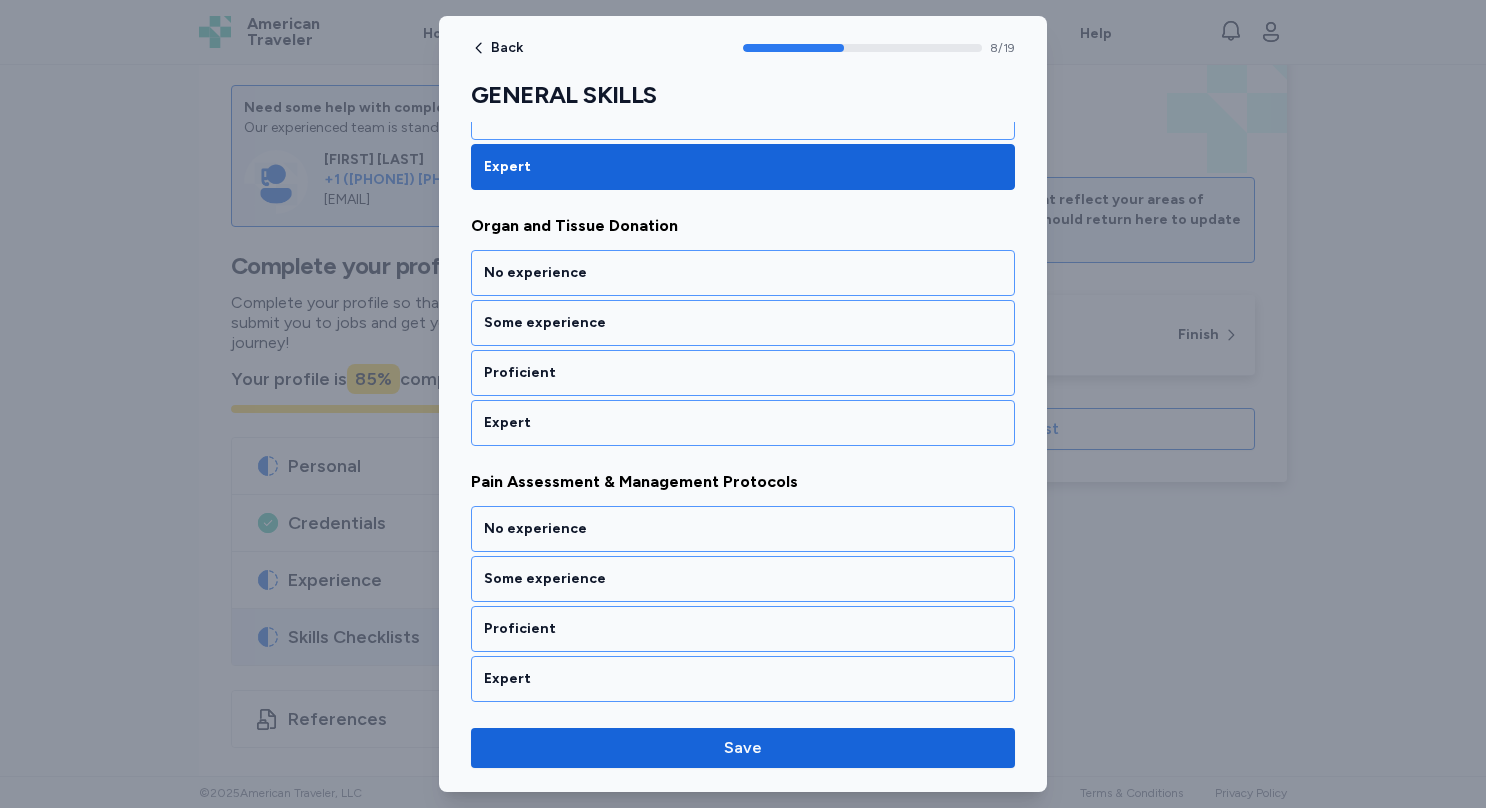 scroll, scrollTop: 2266, scrollLeft: 0, axis: vertical 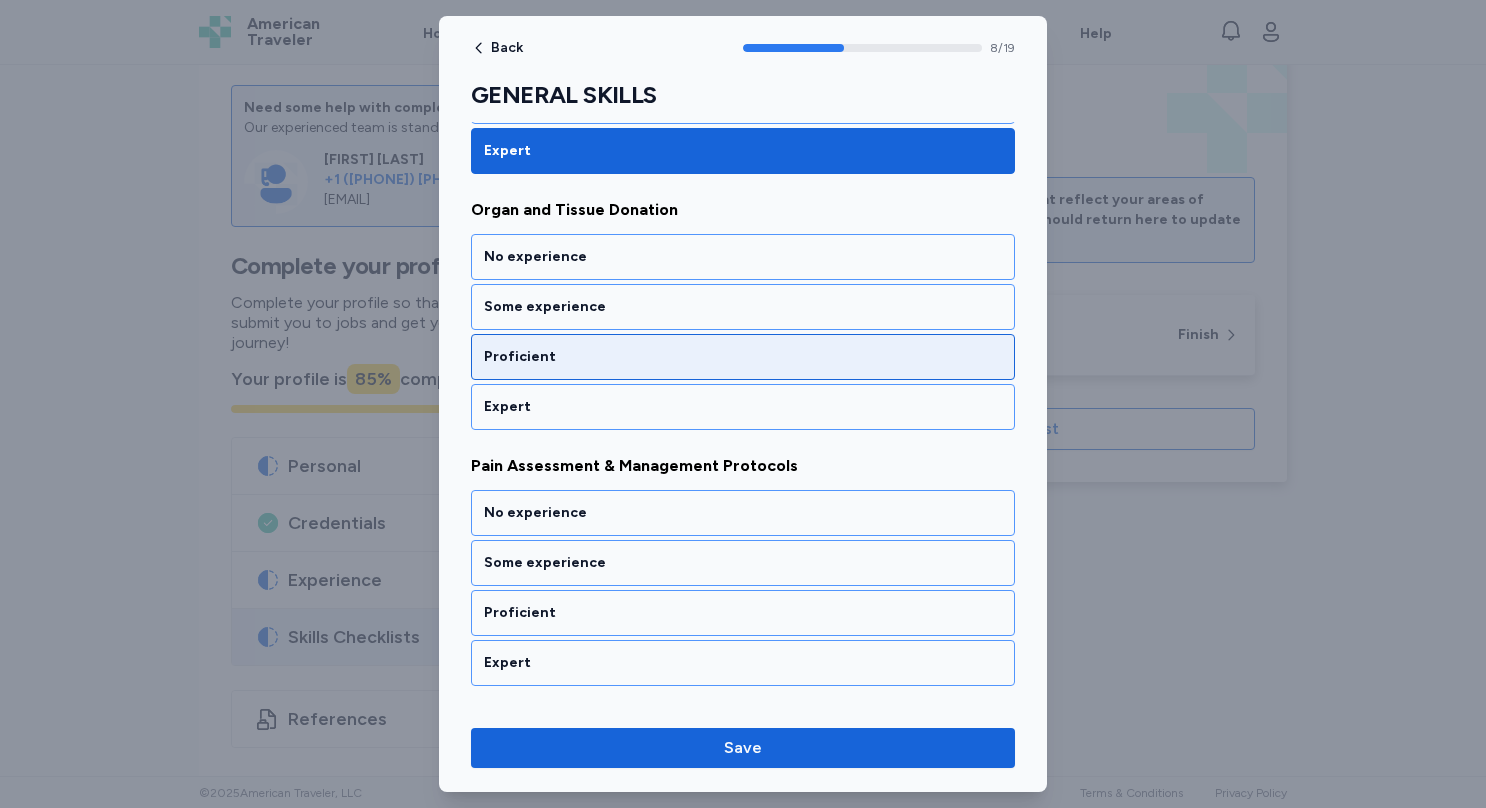 click on "Proficient" at bounding box center (743, 357) 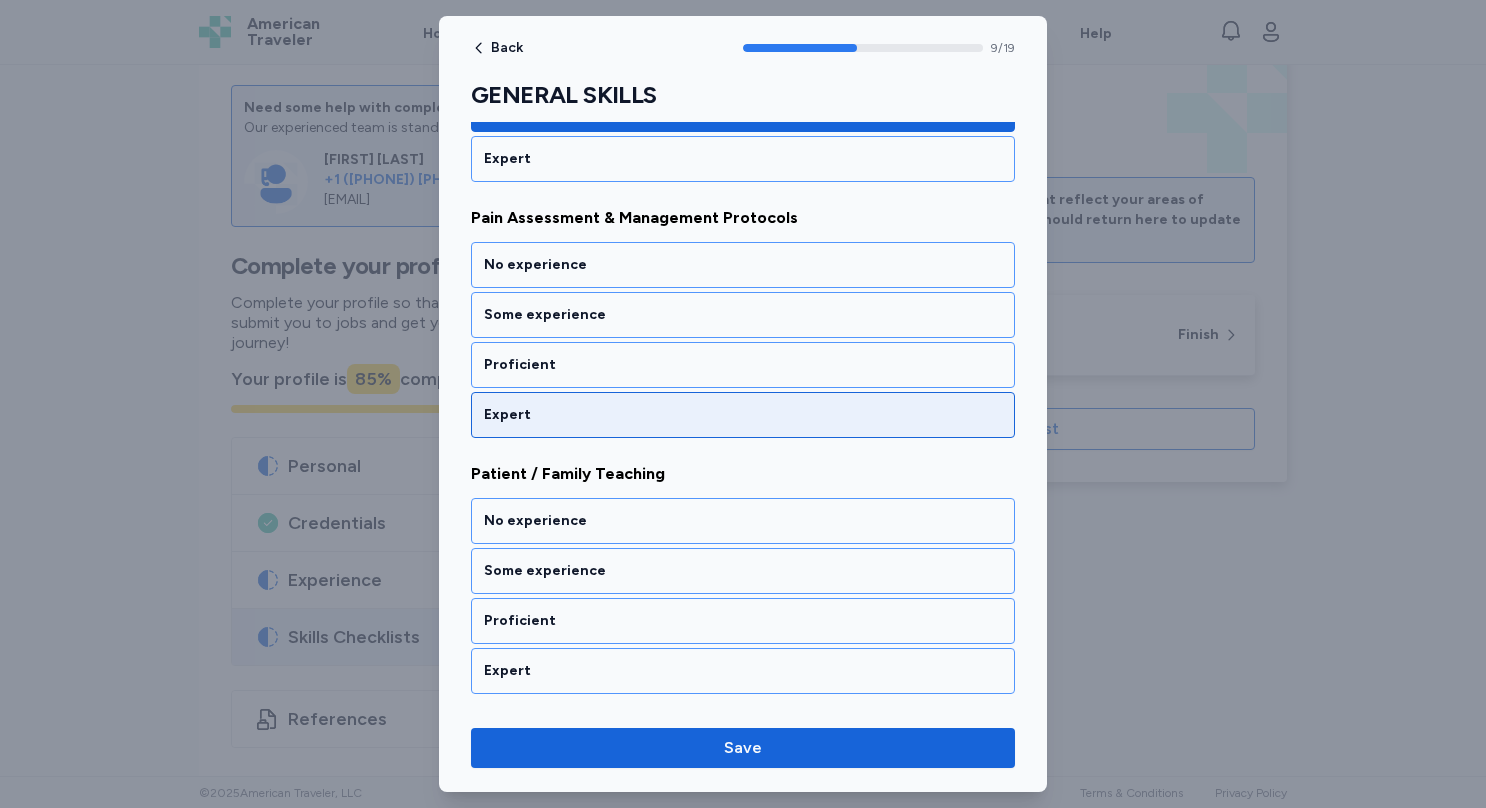 click on "Expert" at bounding box center (743, 415) 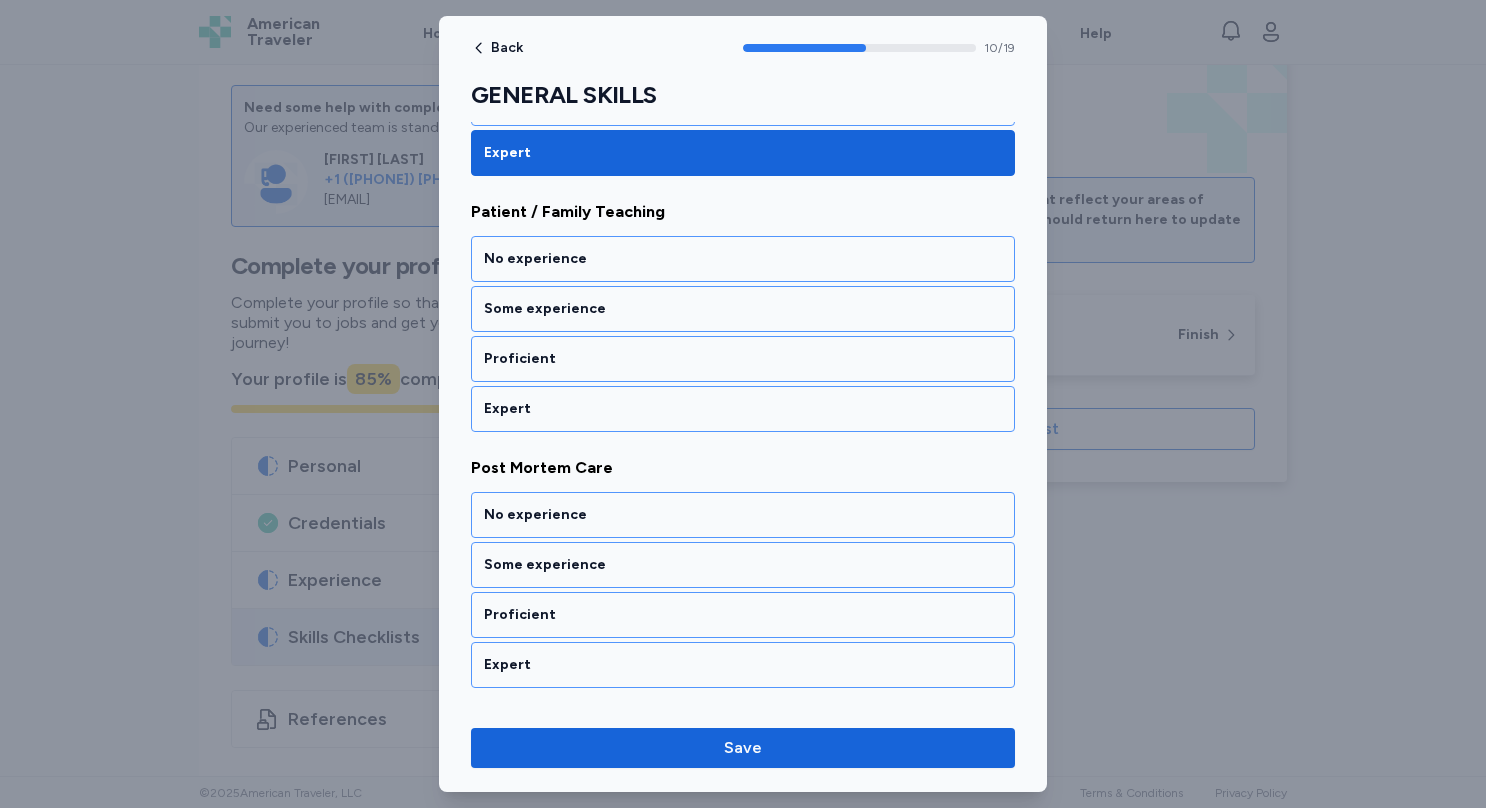 click on "Expert" at bounding box center [743, 409] 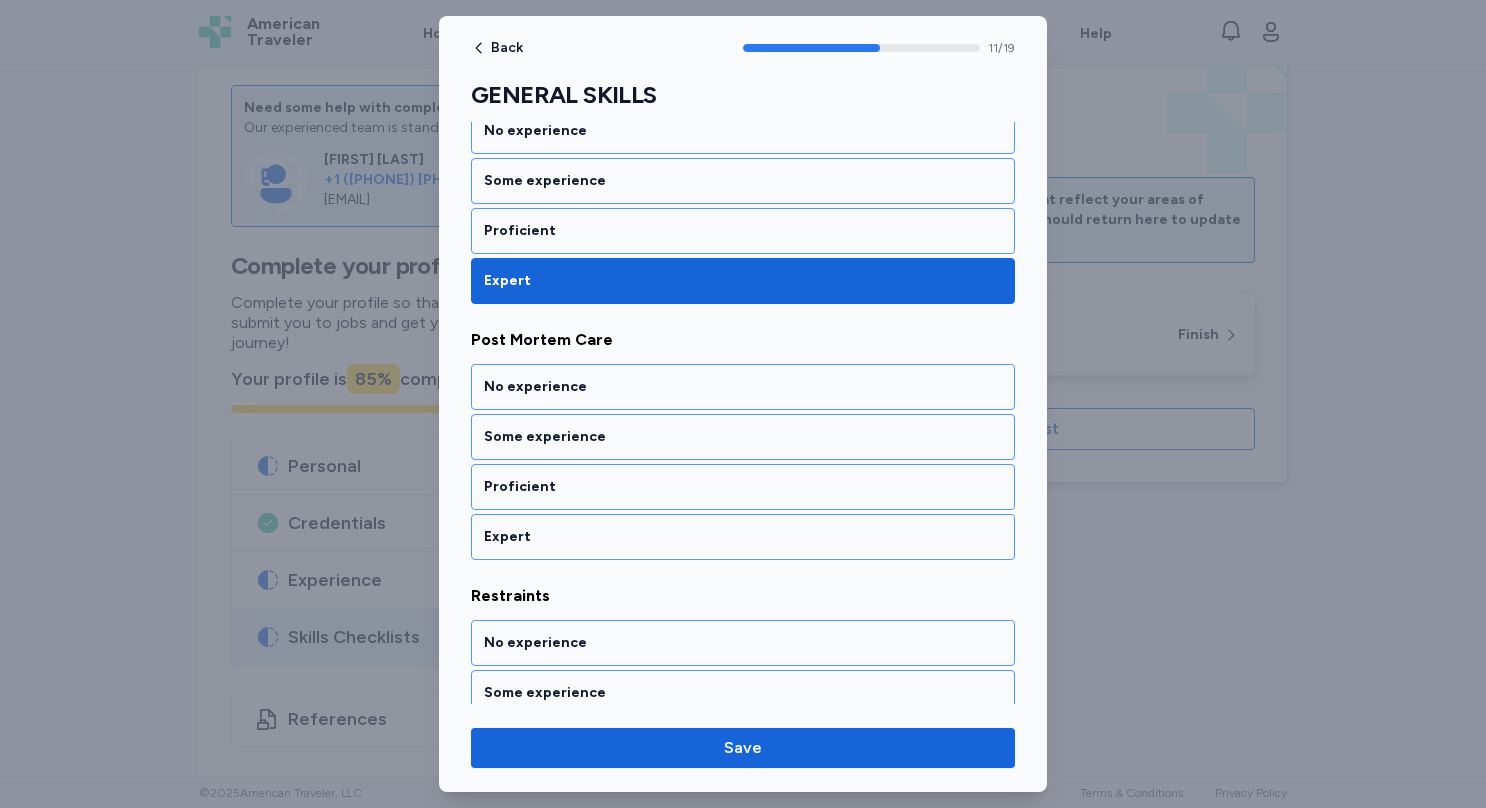 scroll, scrollTop: 3002, scrollLeft: 0, axis: vertical 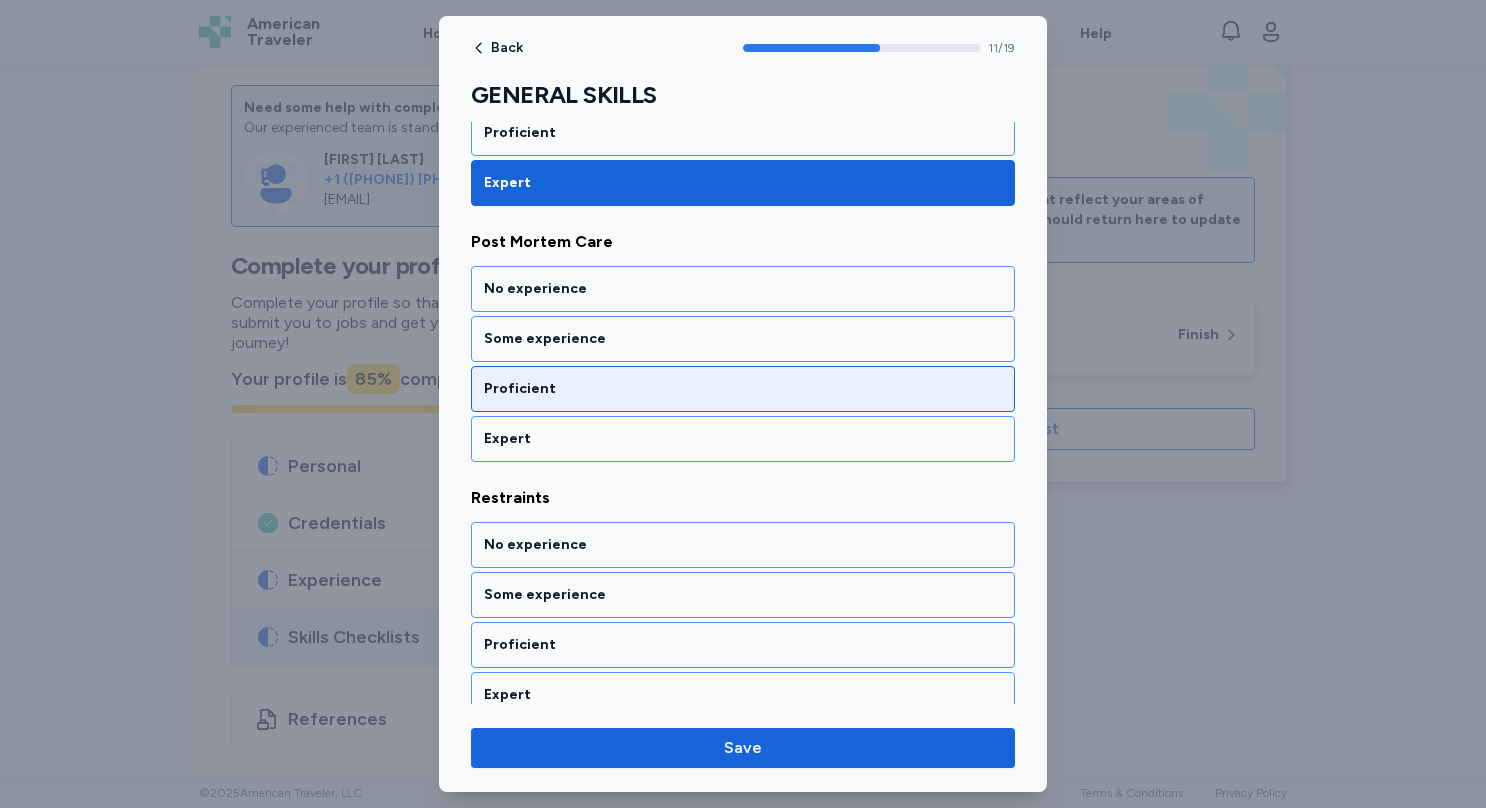 click on "Proficient" at bounding box center [743, 389] 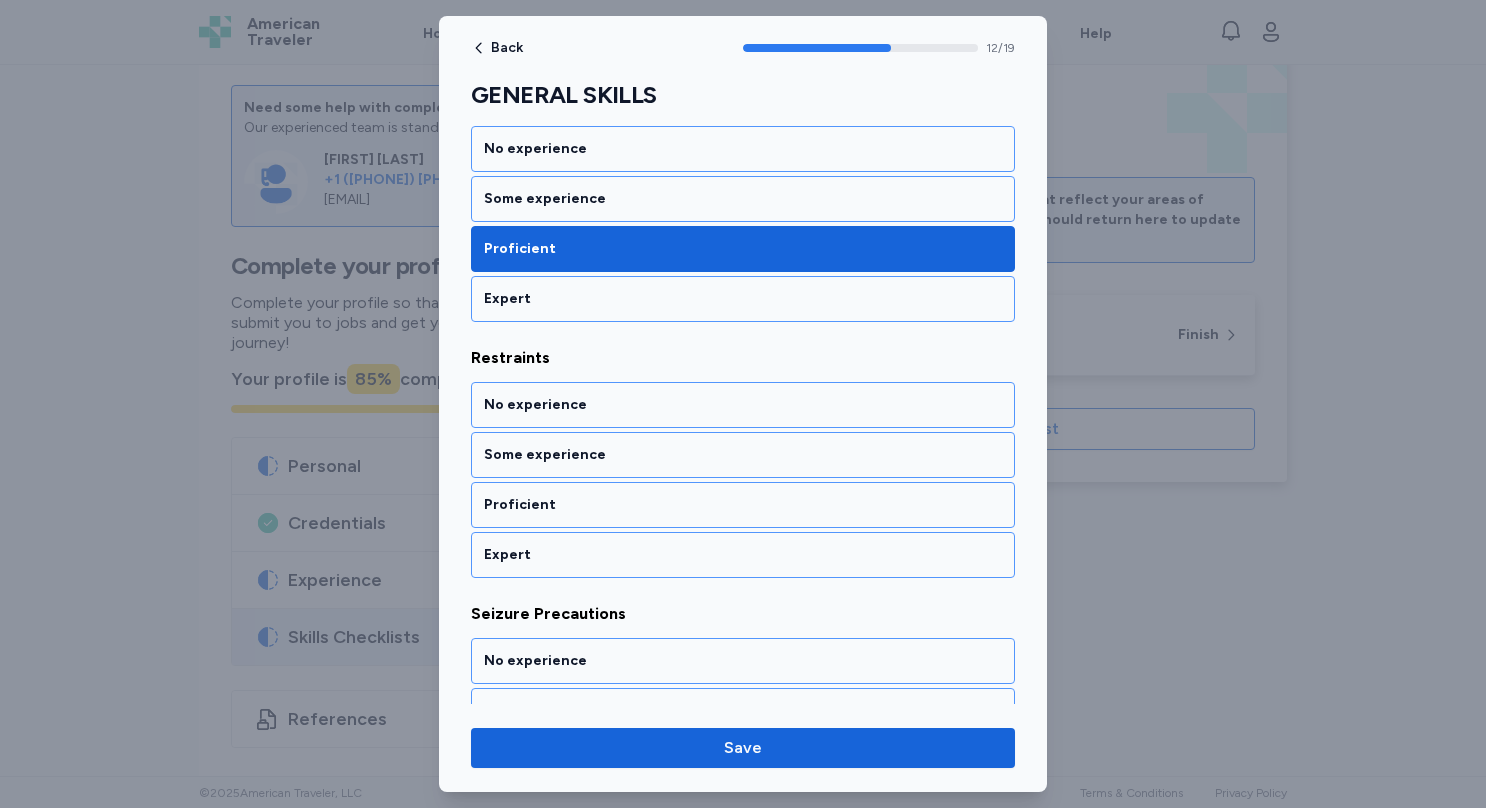 scroll, scrollTop: 3157, scrollLeft: 0, axis: vertical 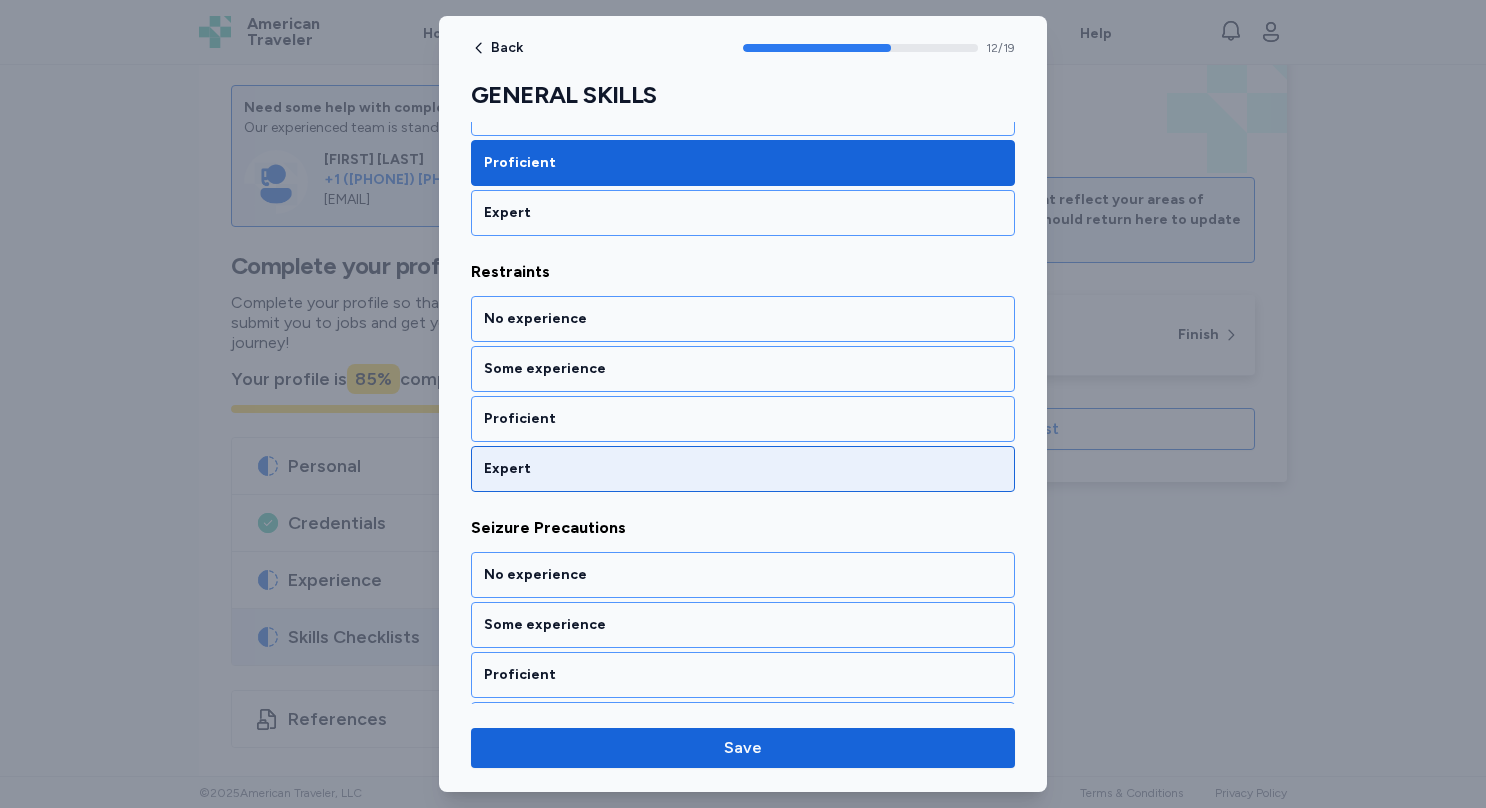 click on "Expert" at bounding box center (743, 469) 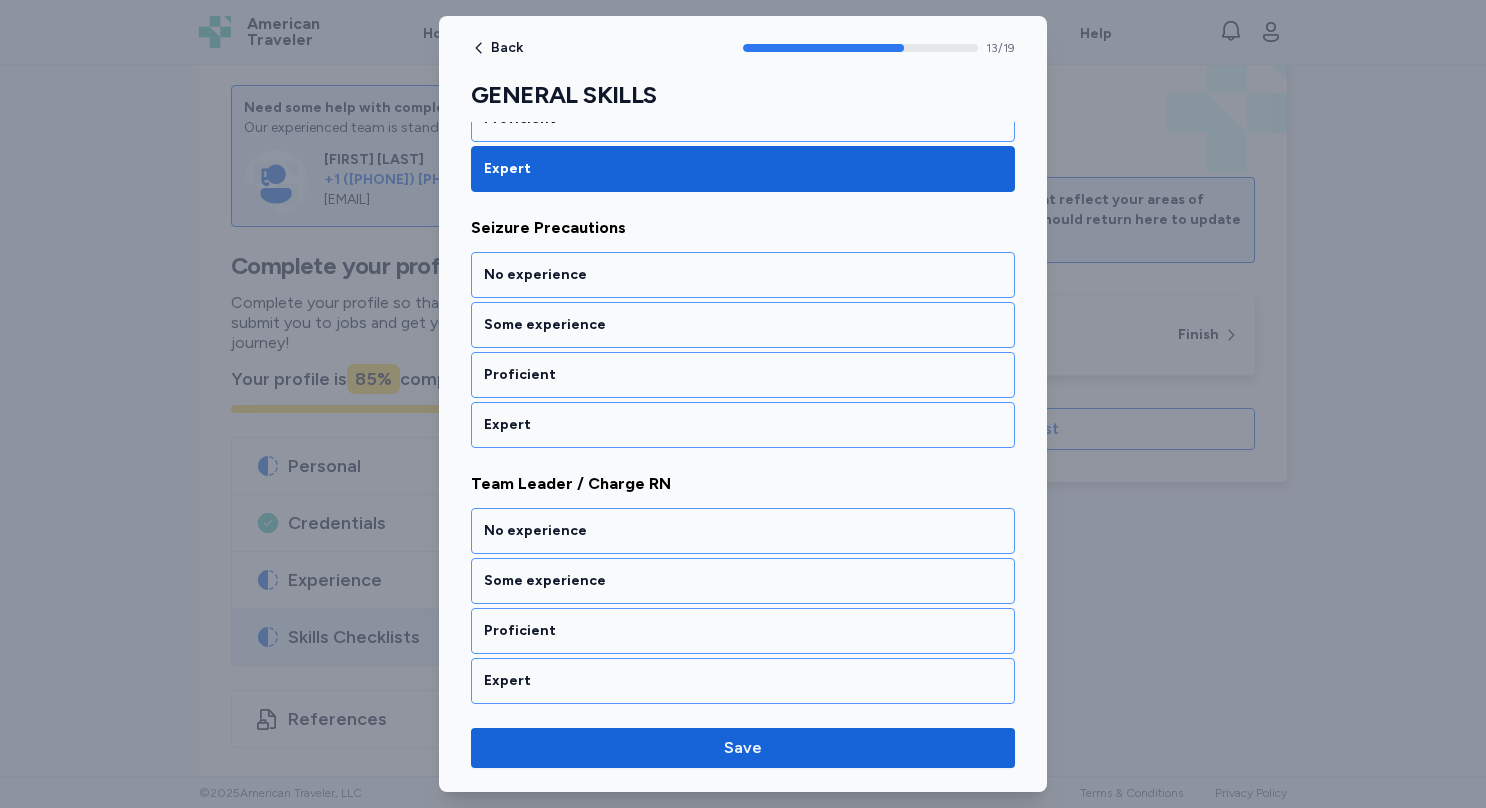 scroll, scrollTop: 3528, scrollLeft: 0, axis: vertical 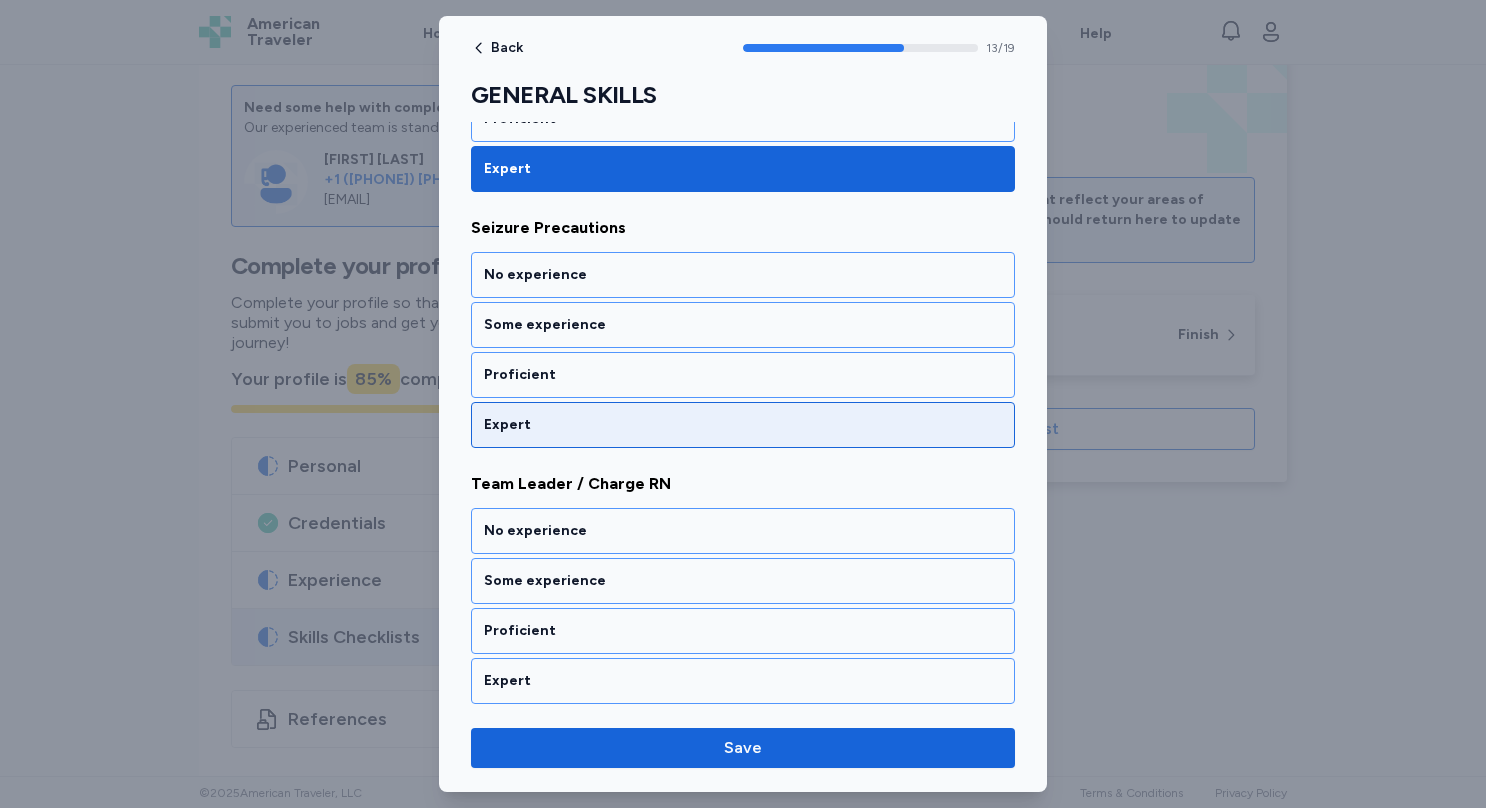 click on "Expert" at bounding box center [743, 425] 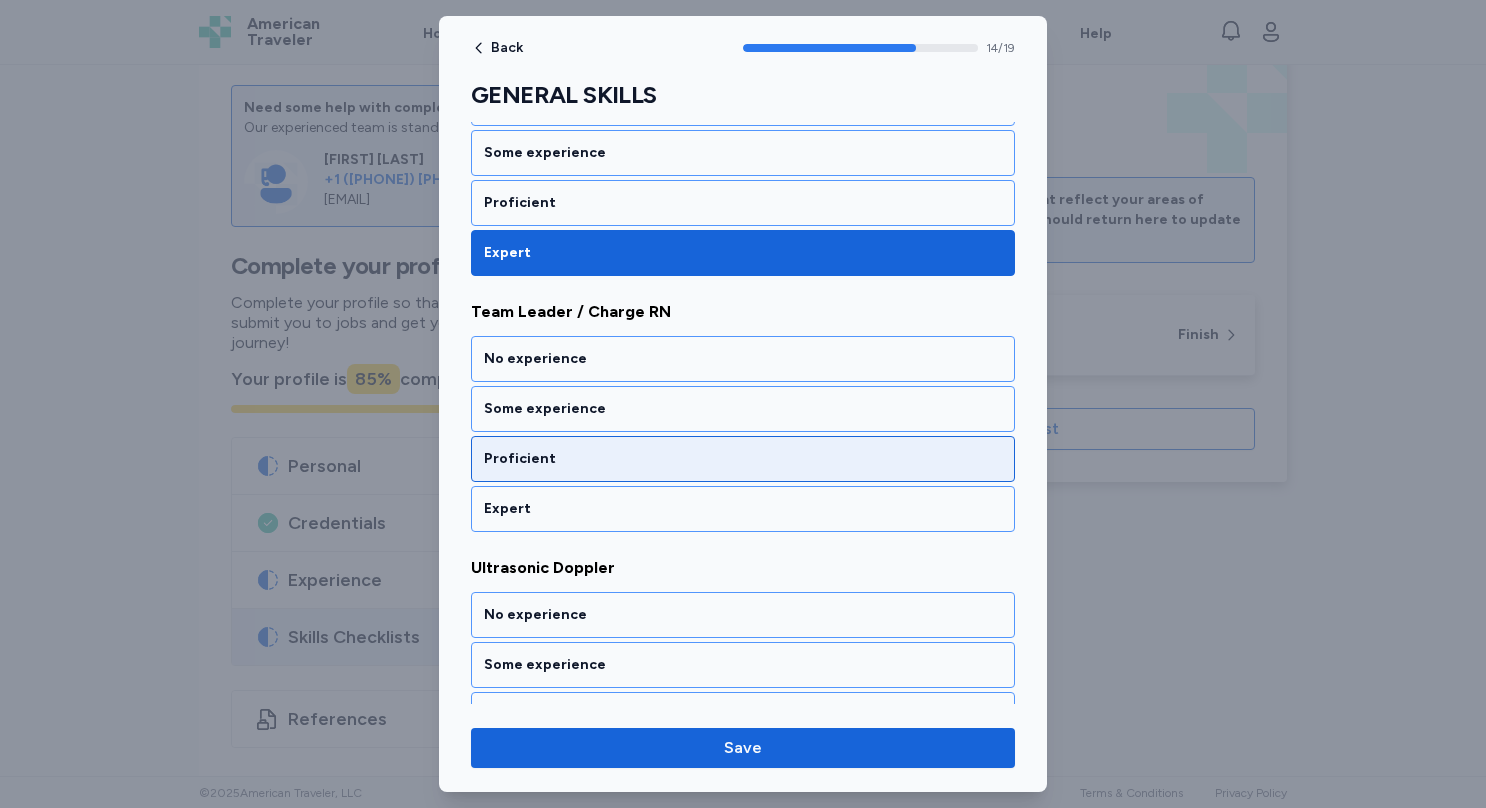 scroll, scrollTop: 3722, scrollLeft: 0, axis: vertical 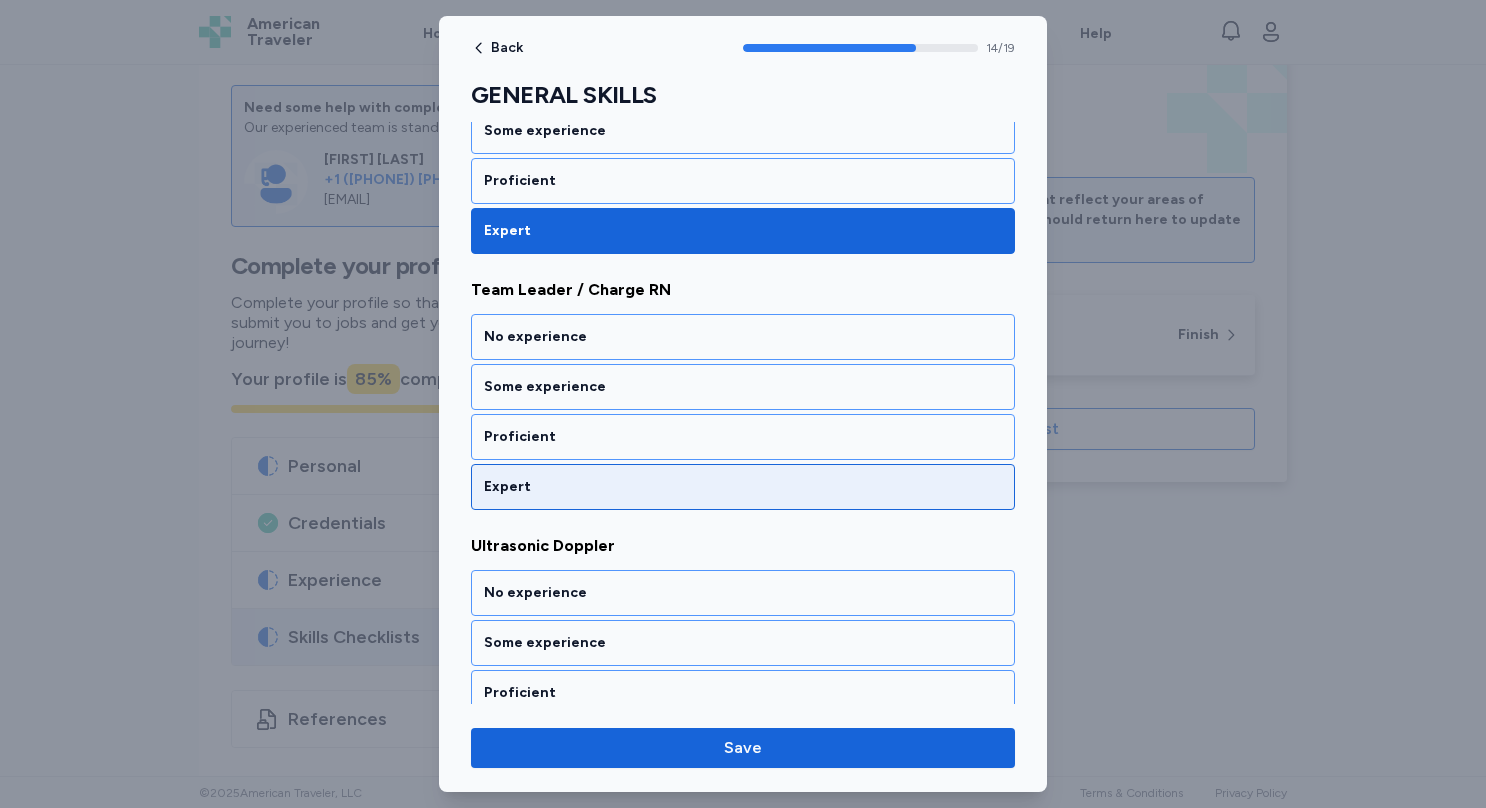 click on "Expert" at bounding box center (743, 487) 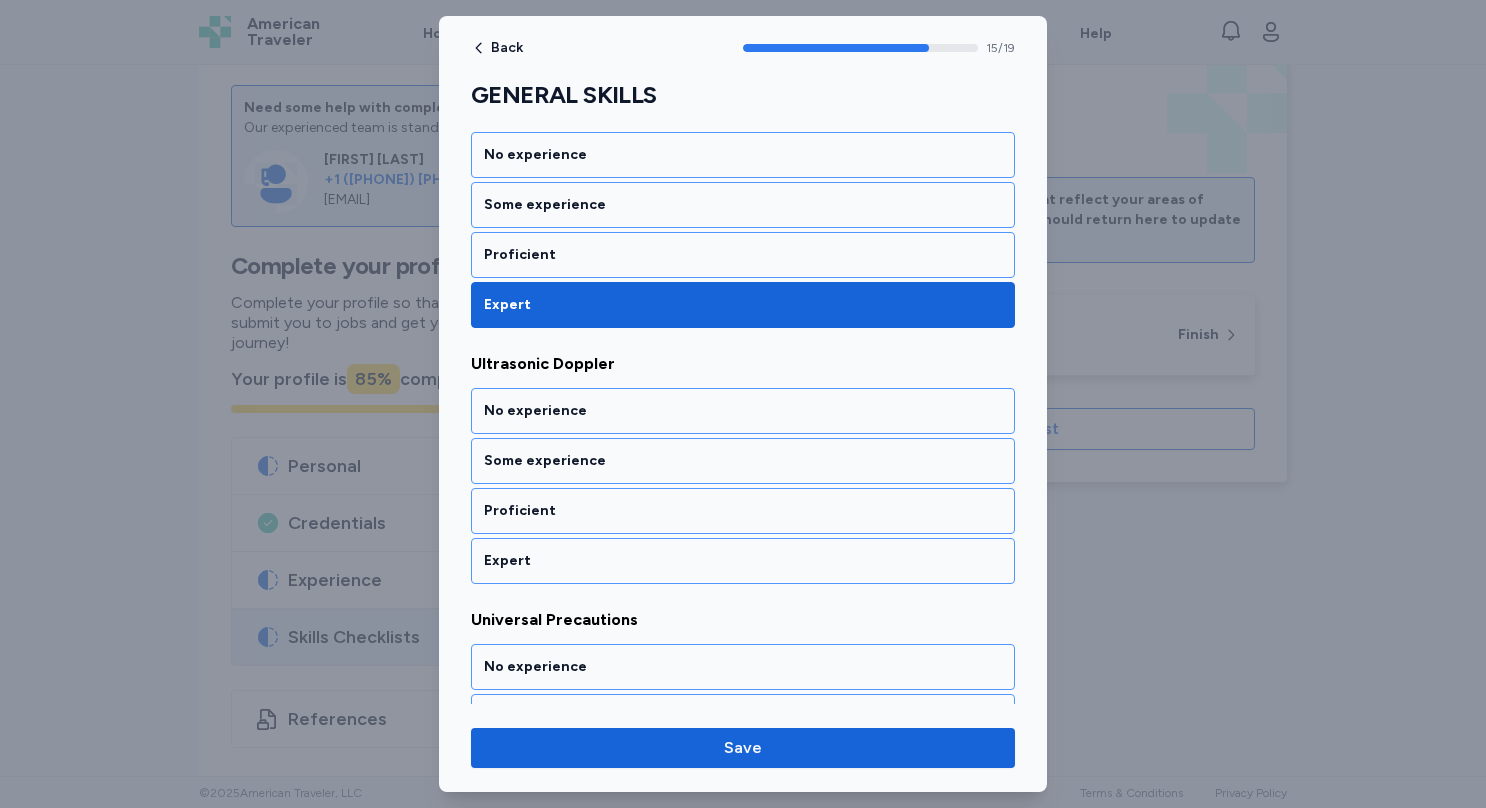 scroll, scrollTop: 3917, scrollLeft: 0, axis: vertical 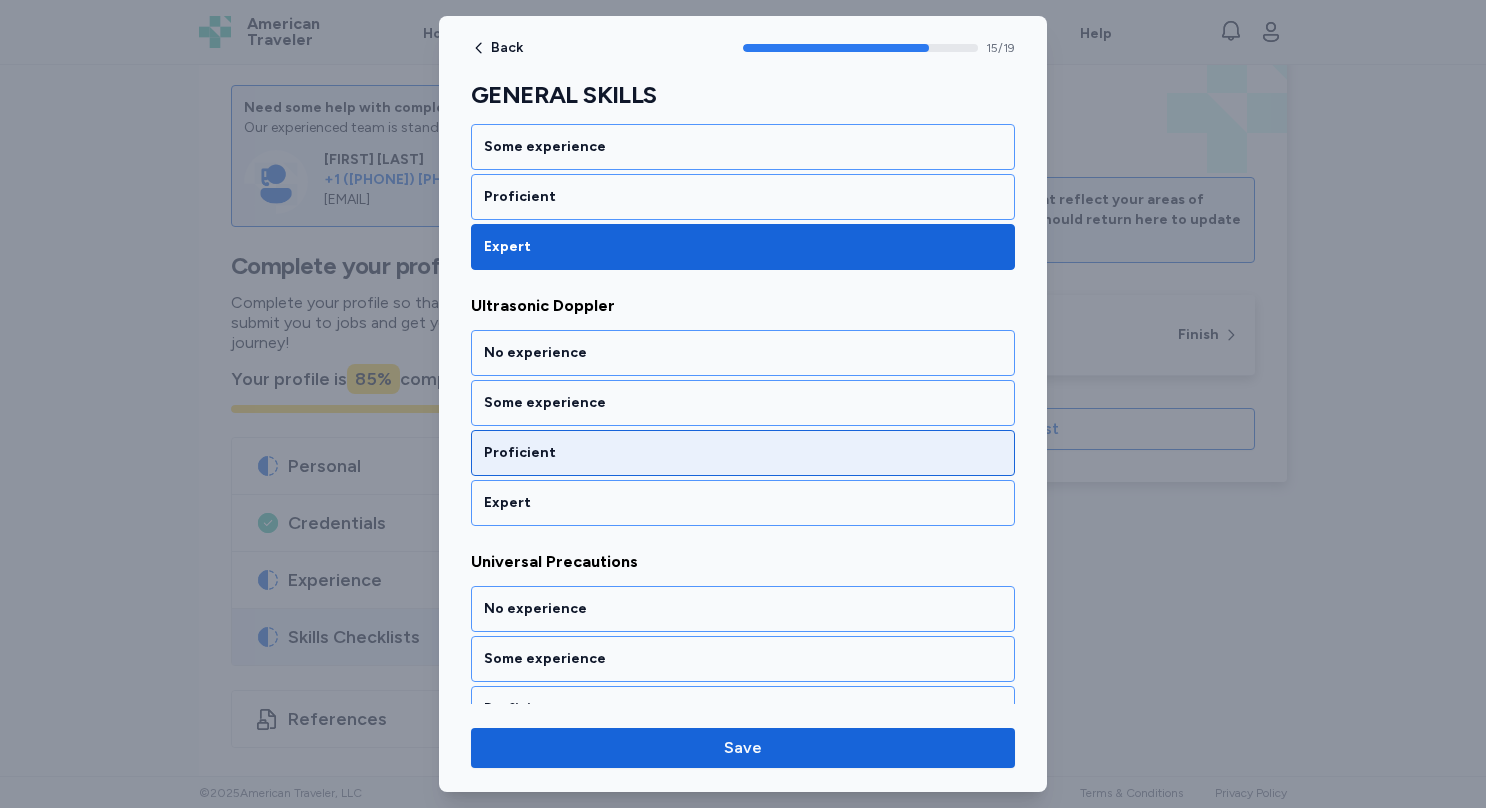 click on "Proficient" at bounding box center [743, 453] 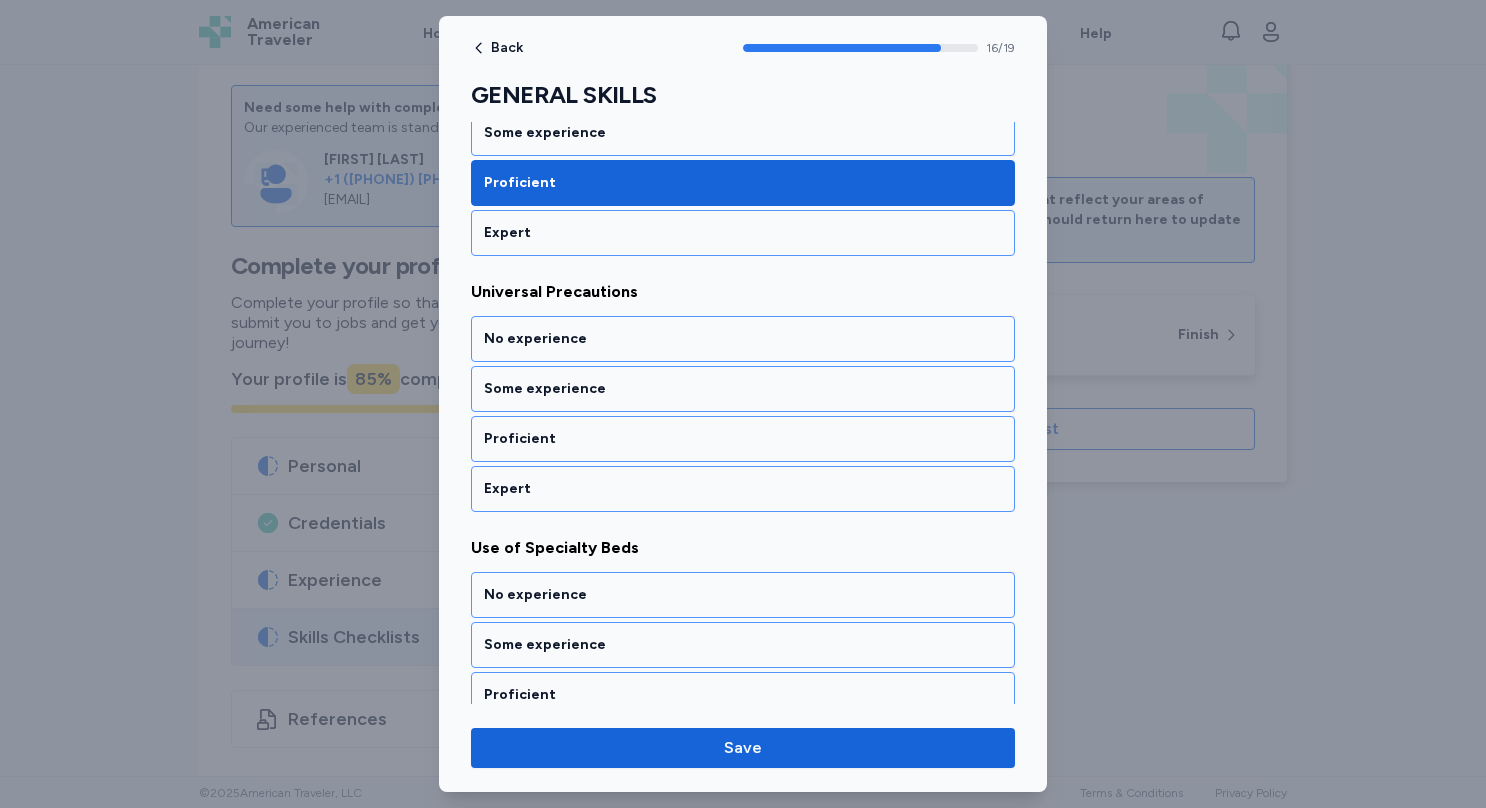 scroll, scrollTop: 4232, scrollLeft: 0, axis: vertical 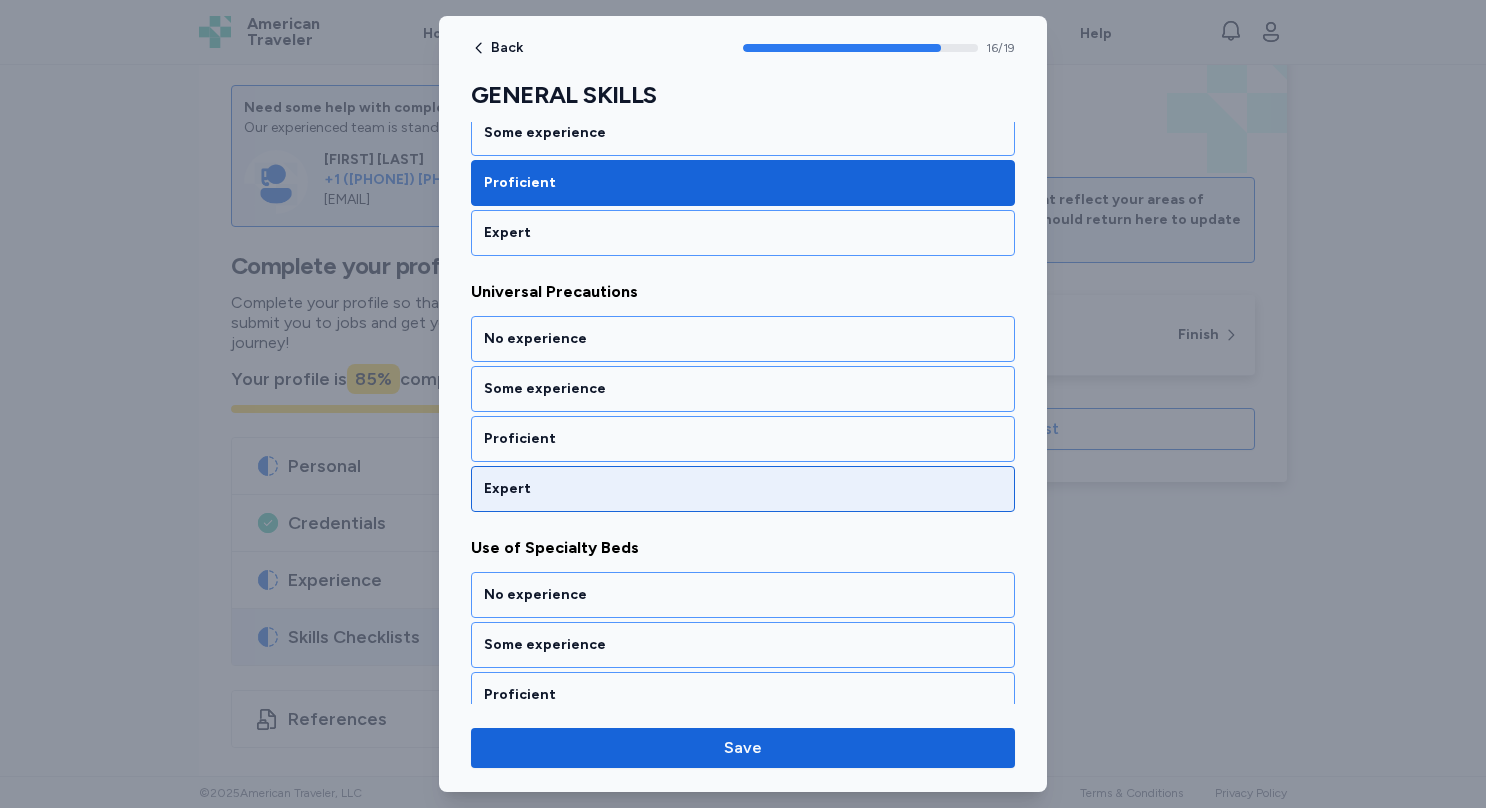 drag, startPoint x: 540, startPoint y: 428, endPoint x: 504, endPoint y: 436, distance: 36.878178 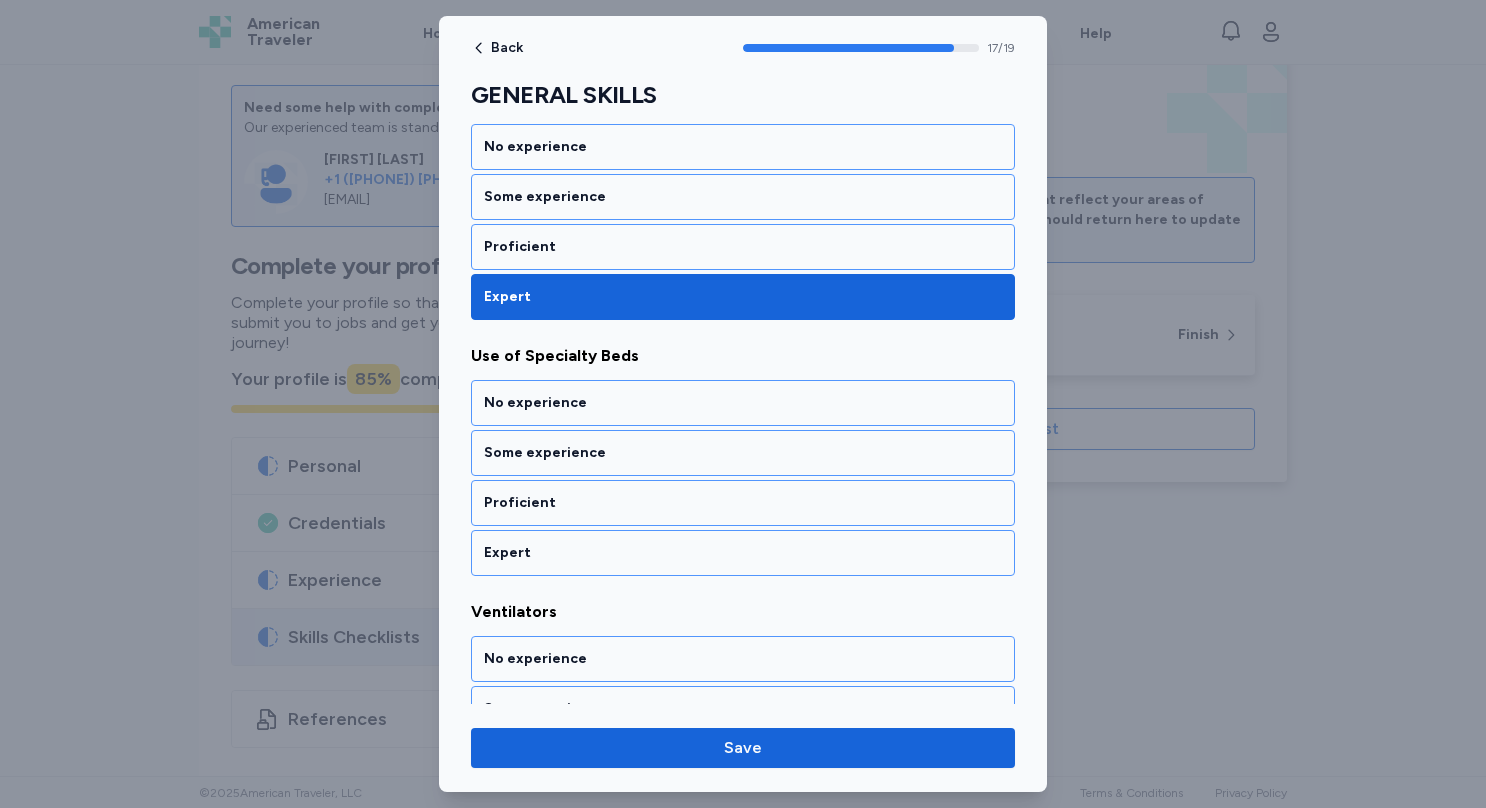 scroll, scrollTop: 4504, scrollLeft: 0, axis: vertical 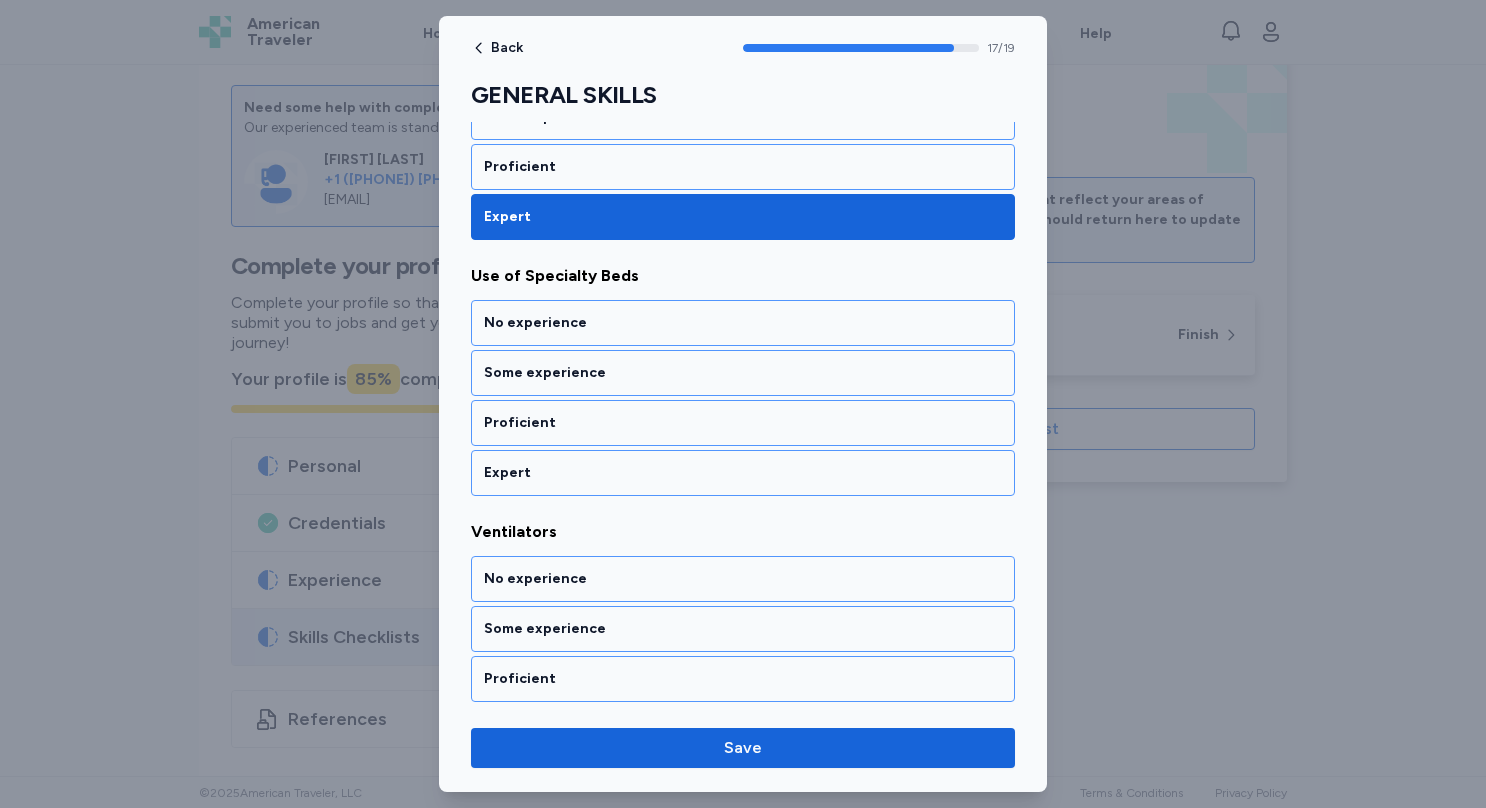 click on "Expert" at bounding box center (743, 473) 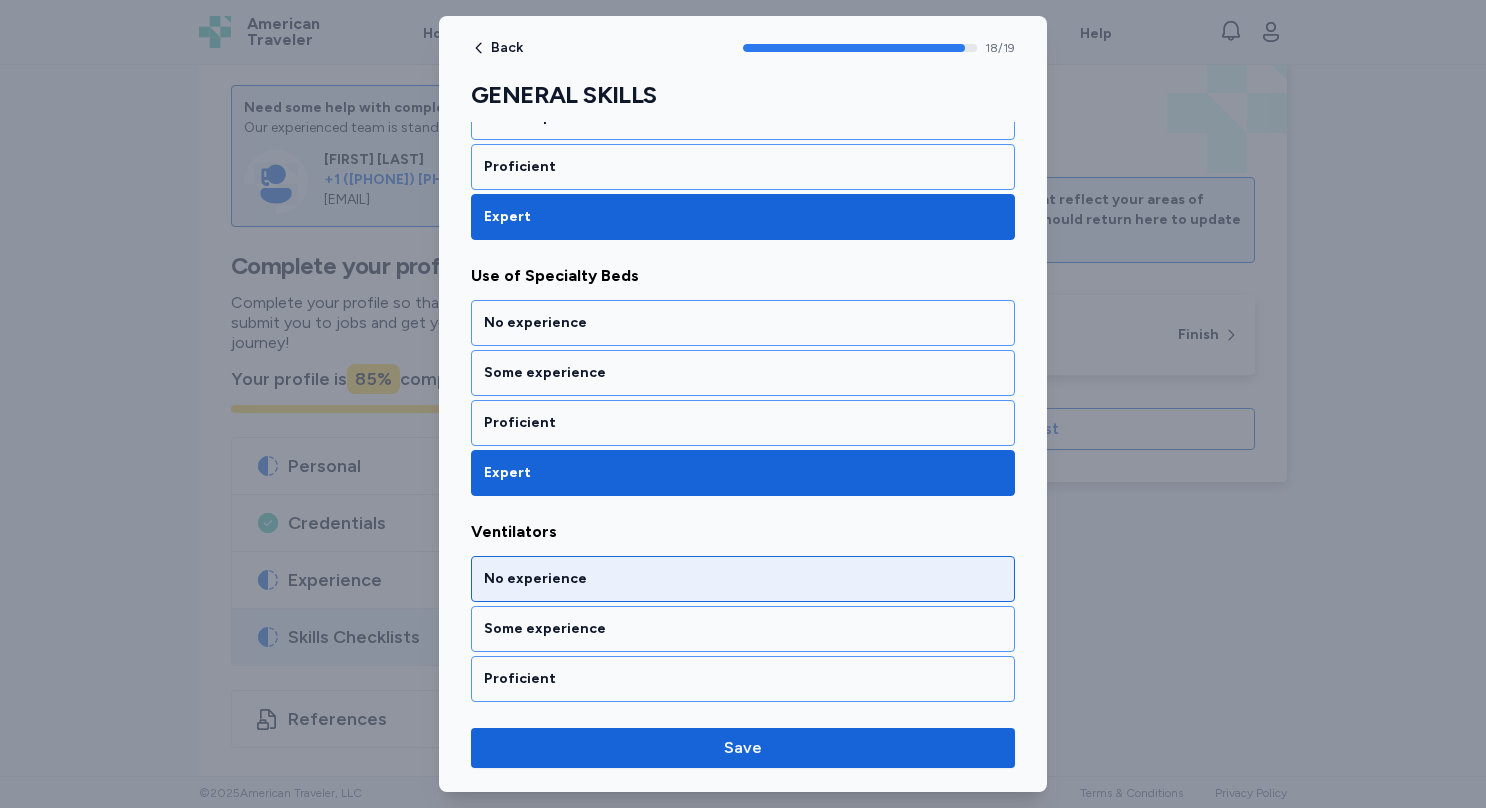 click on "No experience" at bounding box center (743, 579) 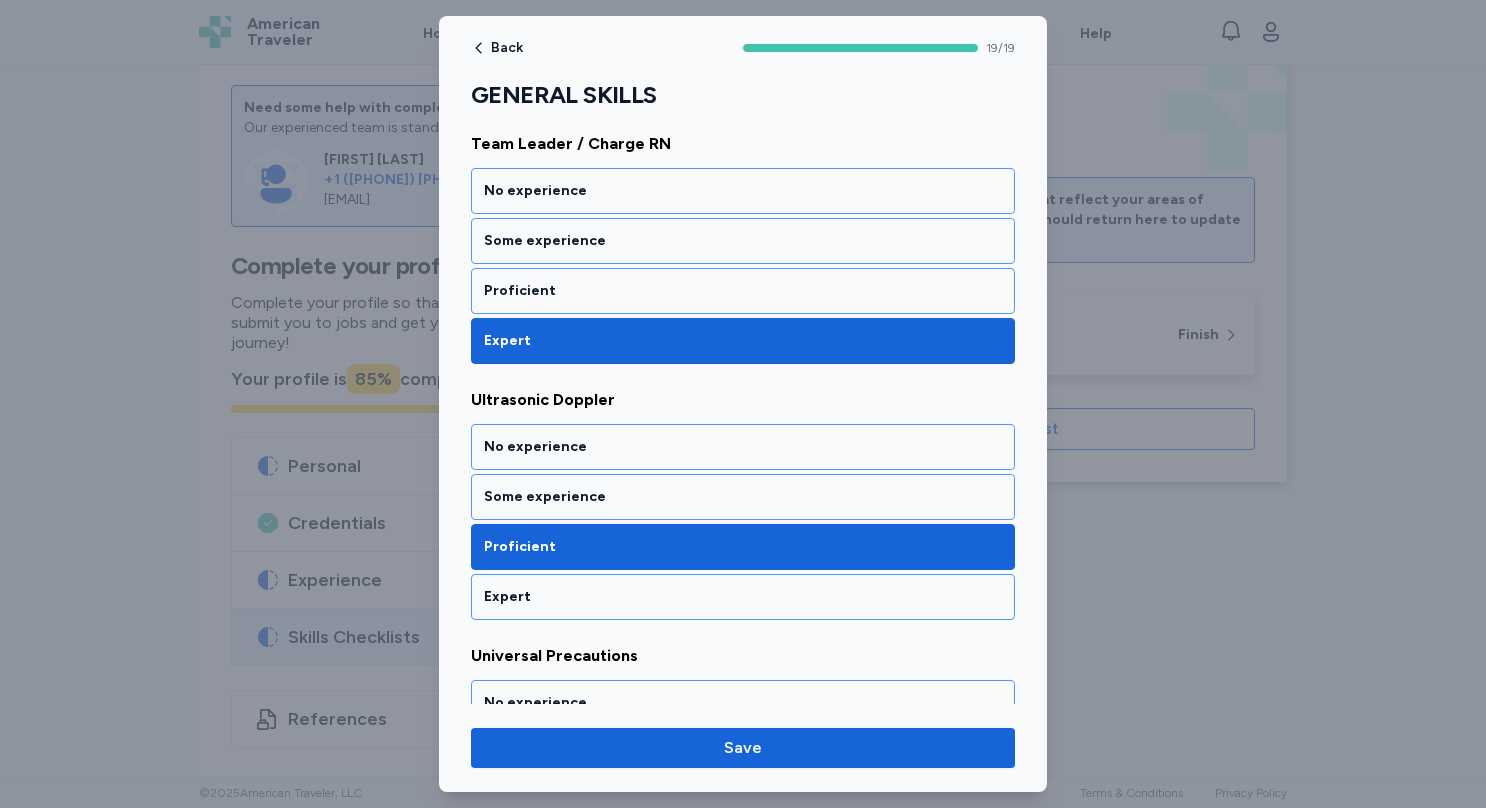 scroll, scrollTop: 3864, scrollLeft: 0, axis: vertical 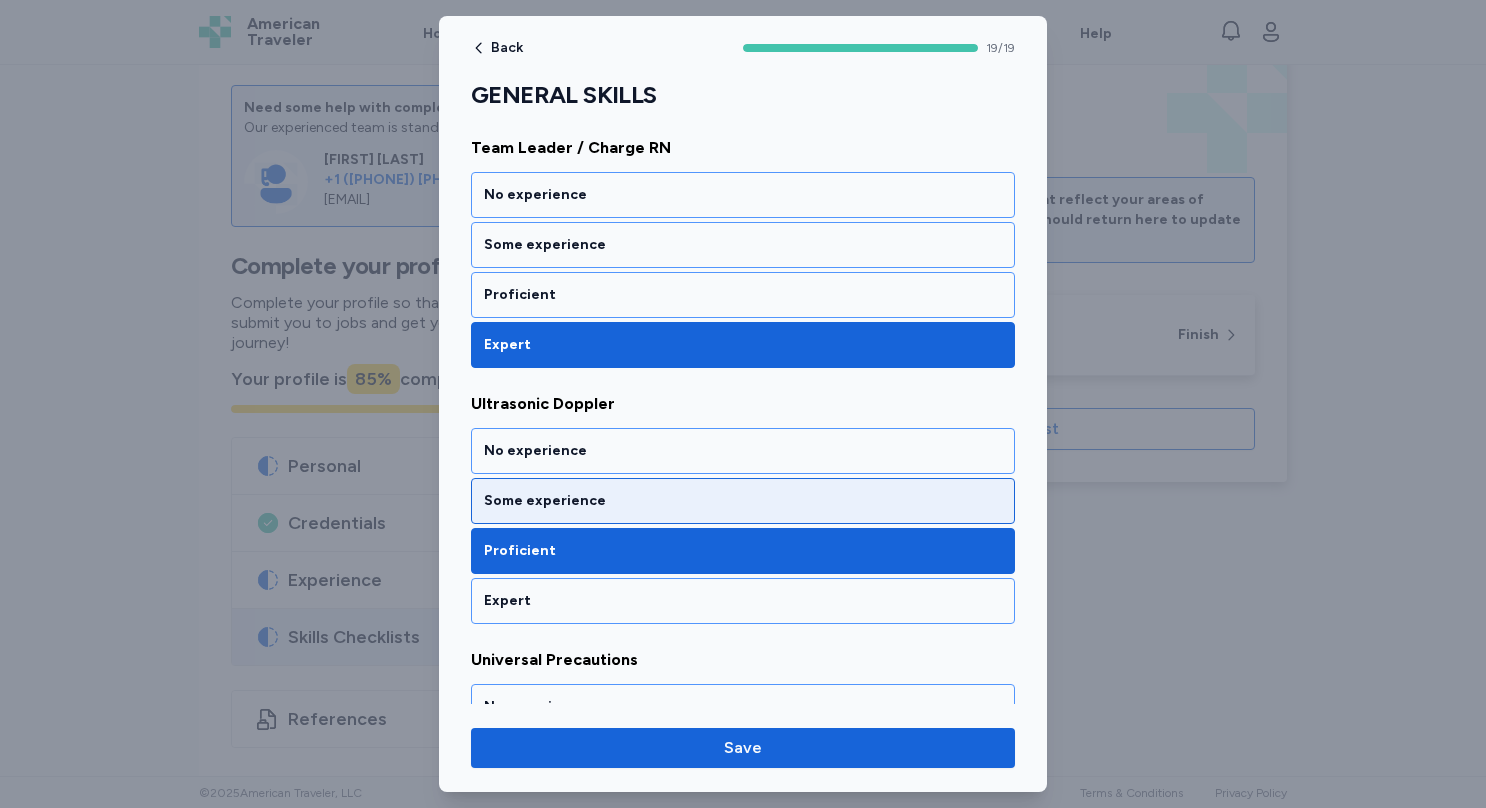 click on "Some experience" at bounding box center [743, 501] 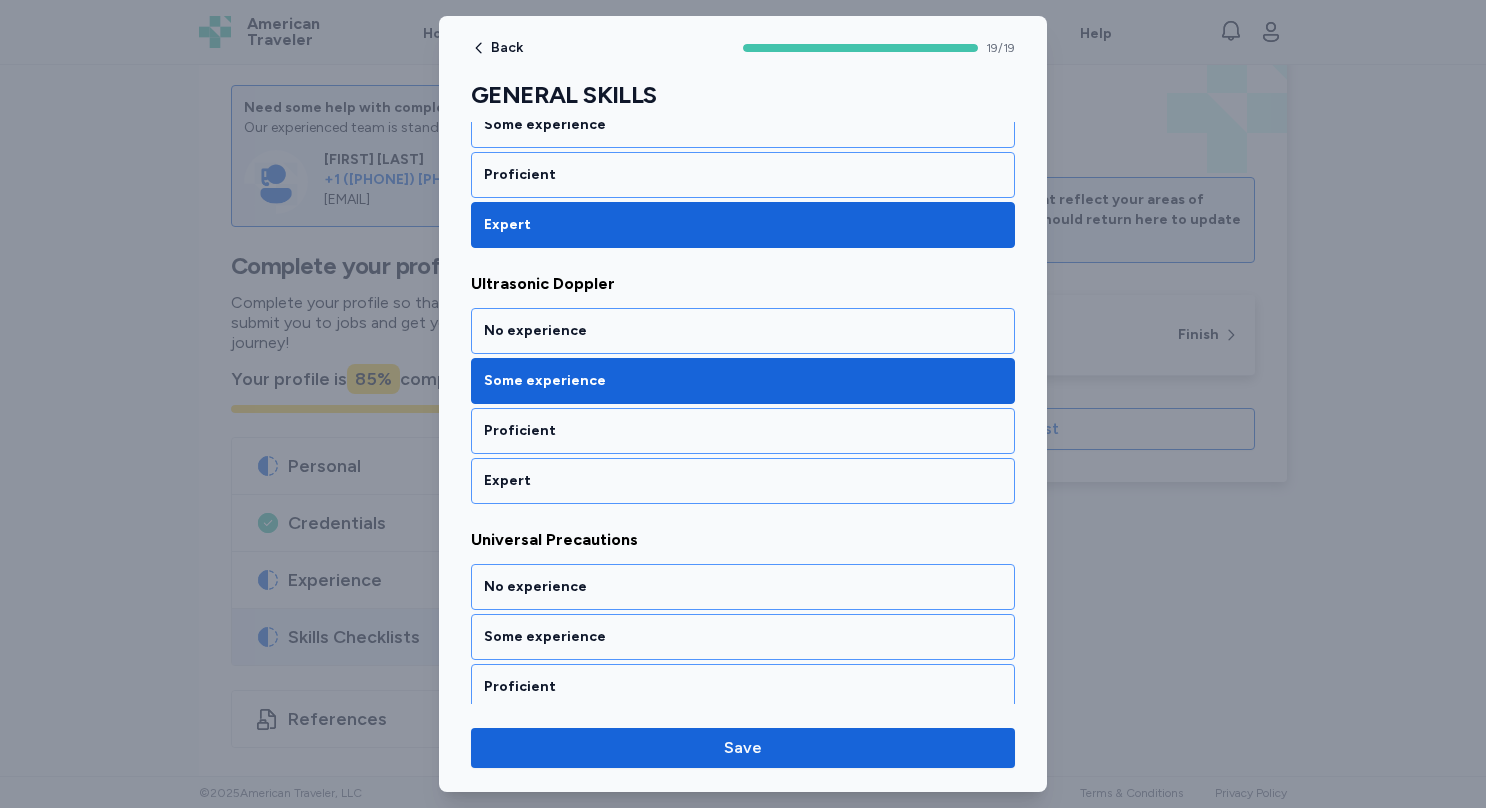 scroll, scrollTop: 4504, scrollLeft: 0, axis: vertical 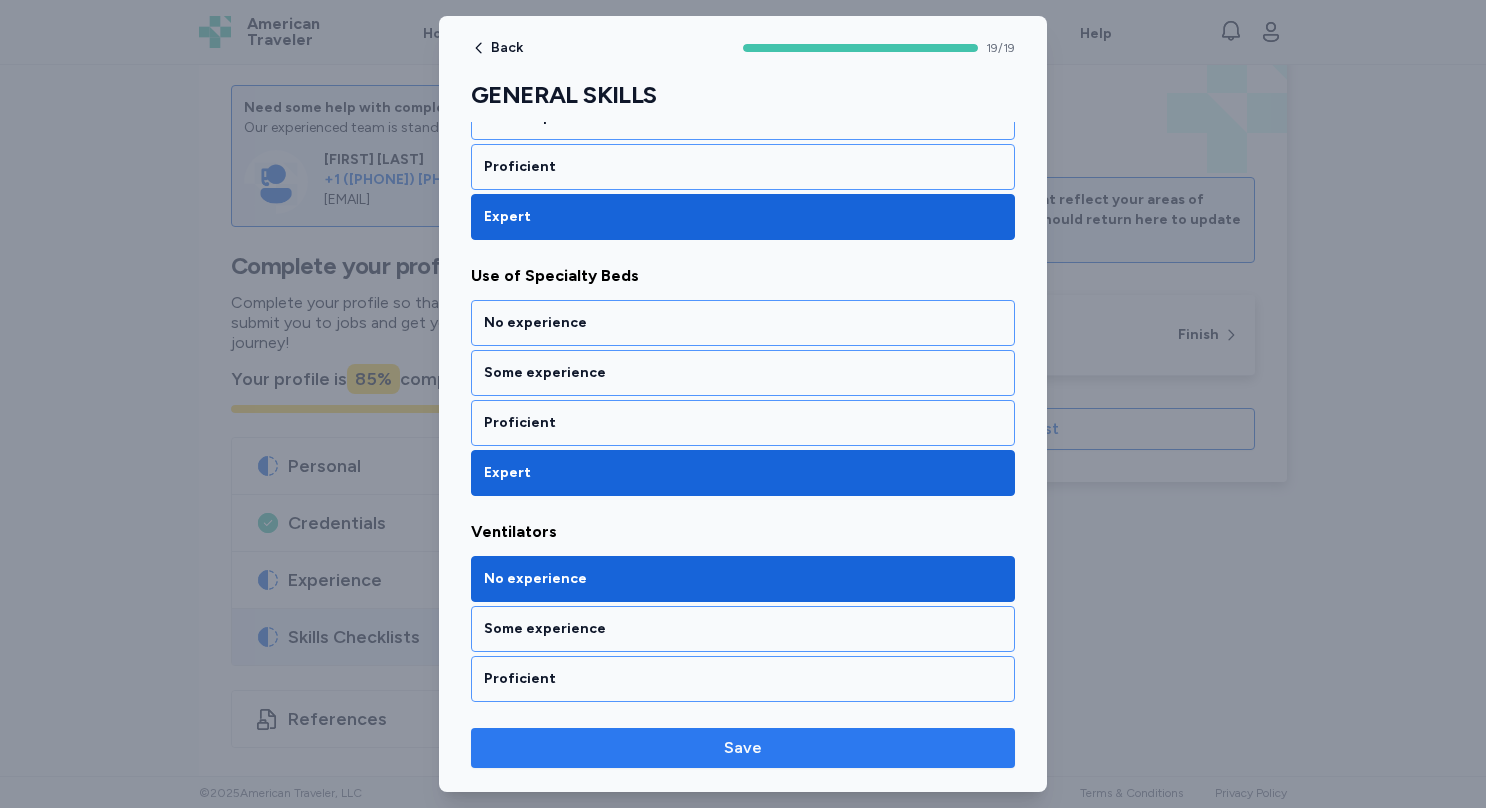 click on "Save" at bounding box center [743, 748] 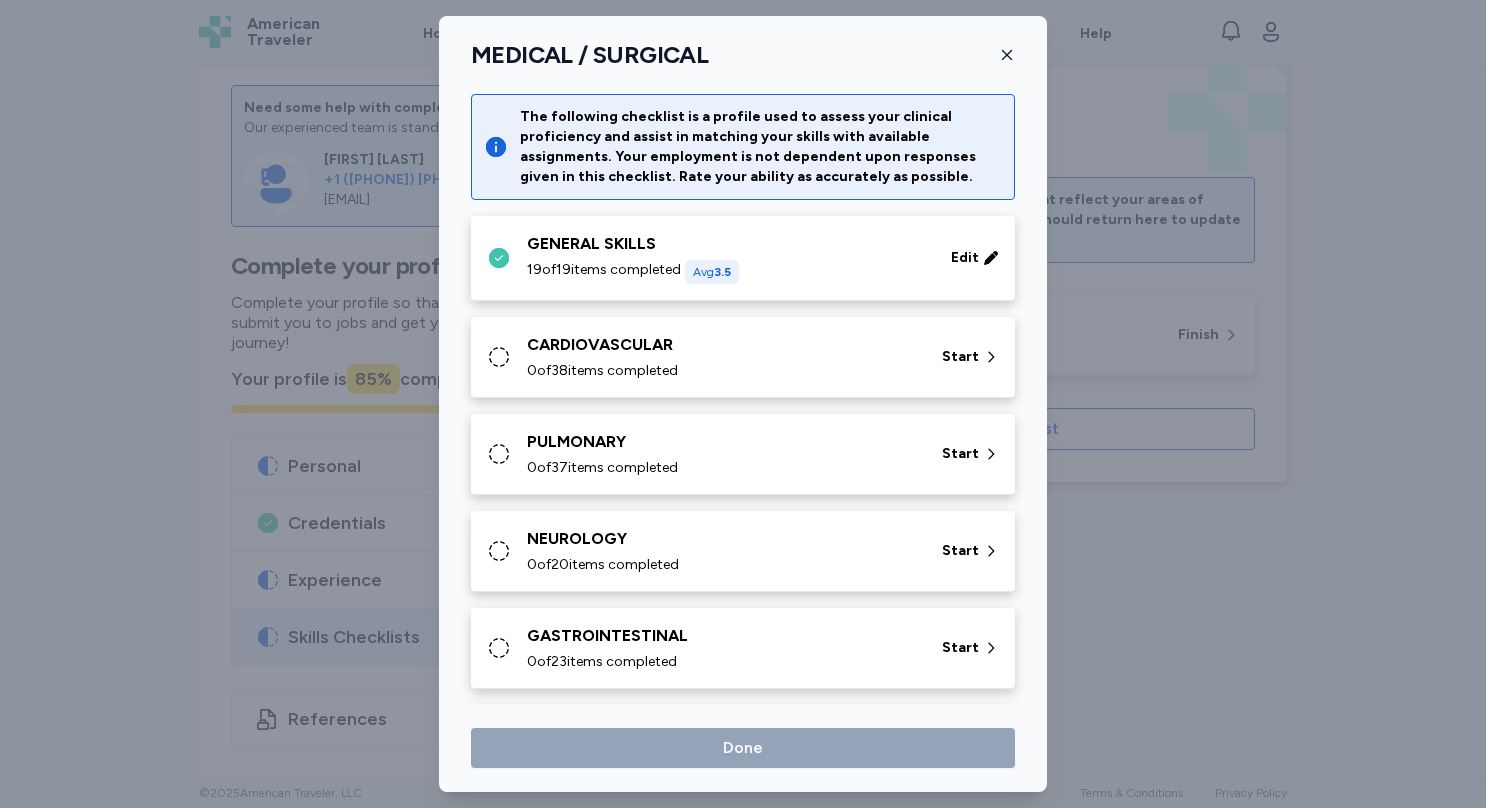 click on "CARDIOVASCULAR 0  of  38  items completed" at bounding box center (722, 357) 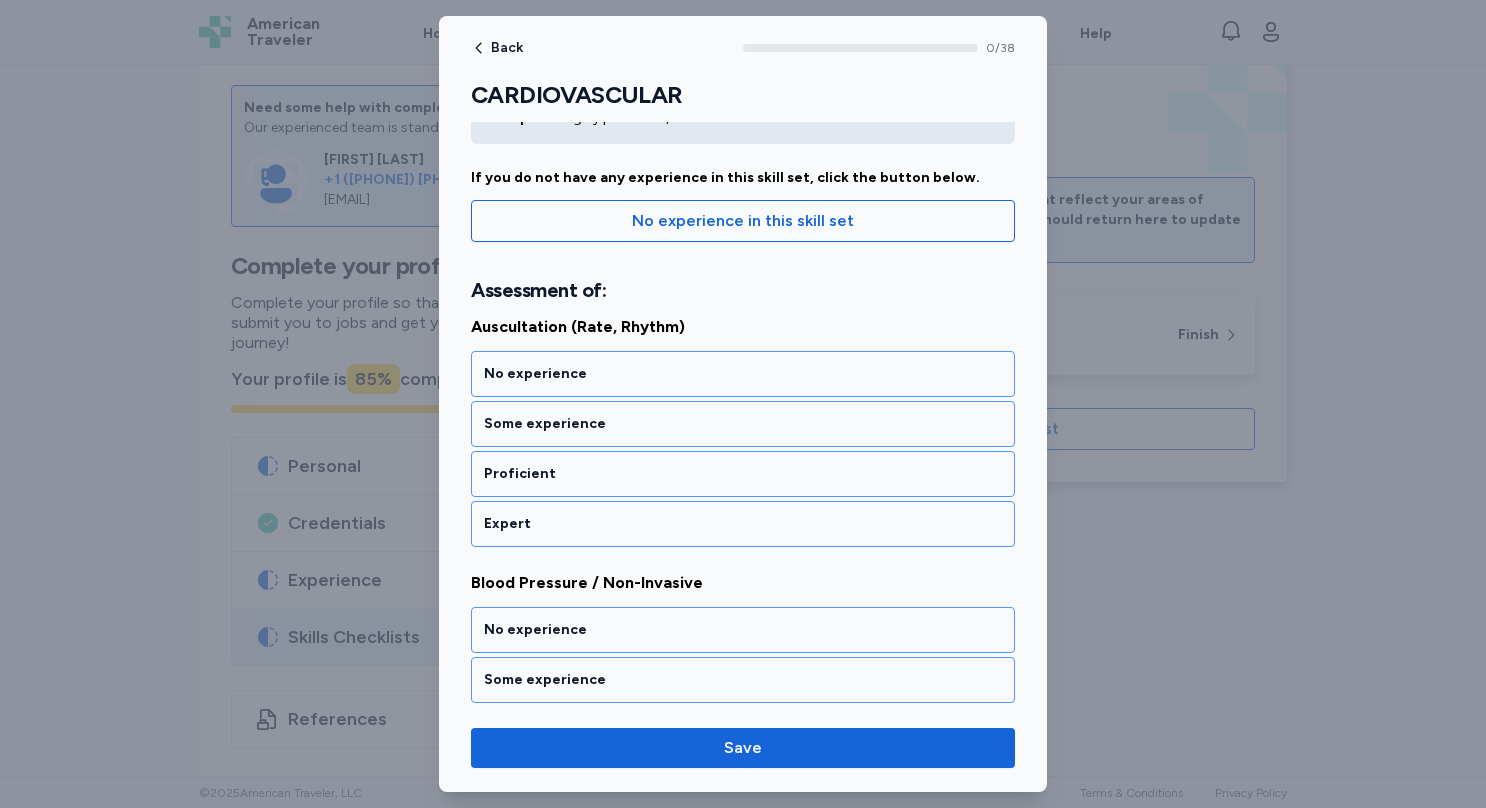 scroll, scrollTop: 182, scrollLeft: 0, axis: vertical 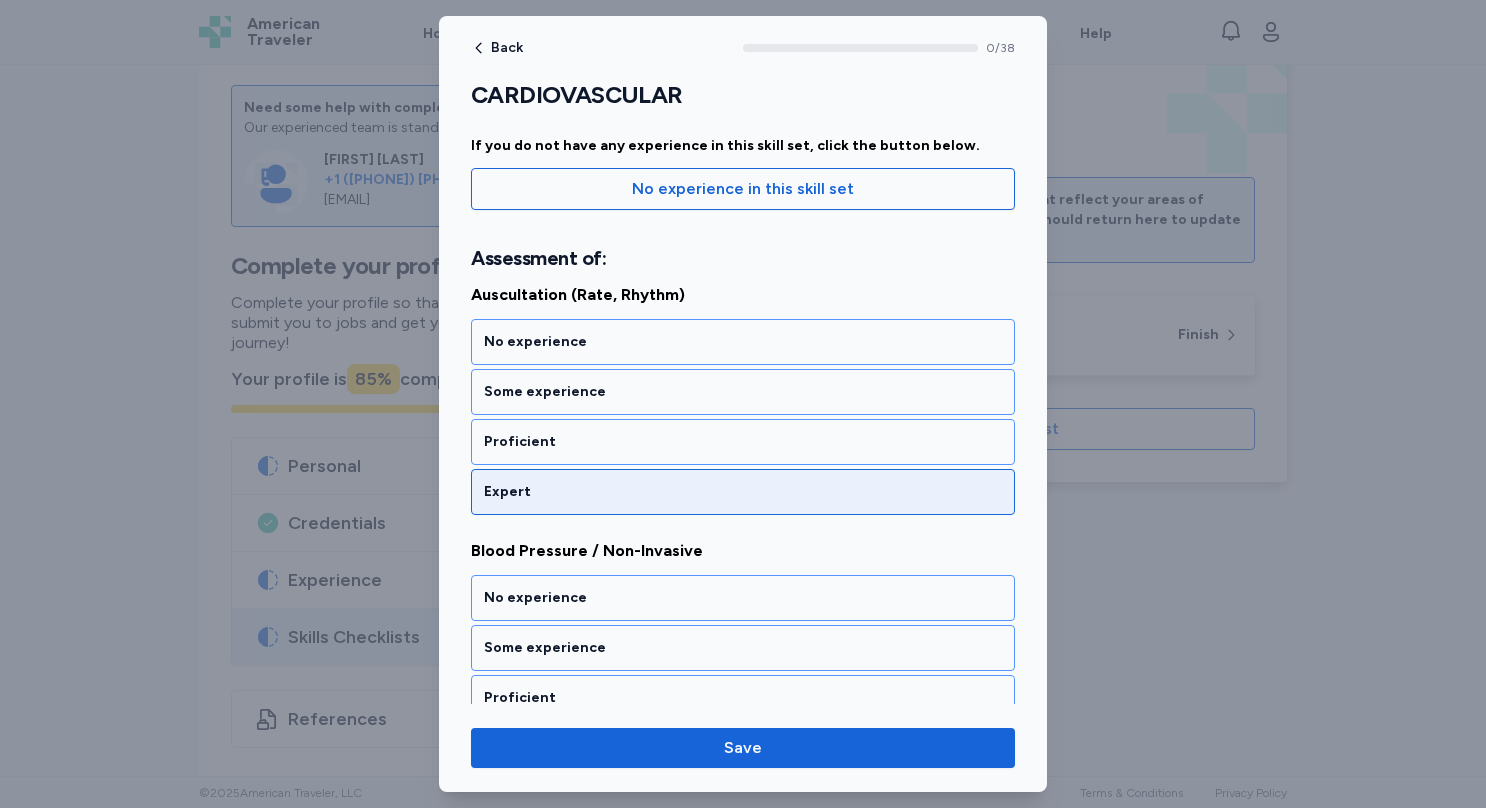 click on "Expert" at bounding box center [743, 492] 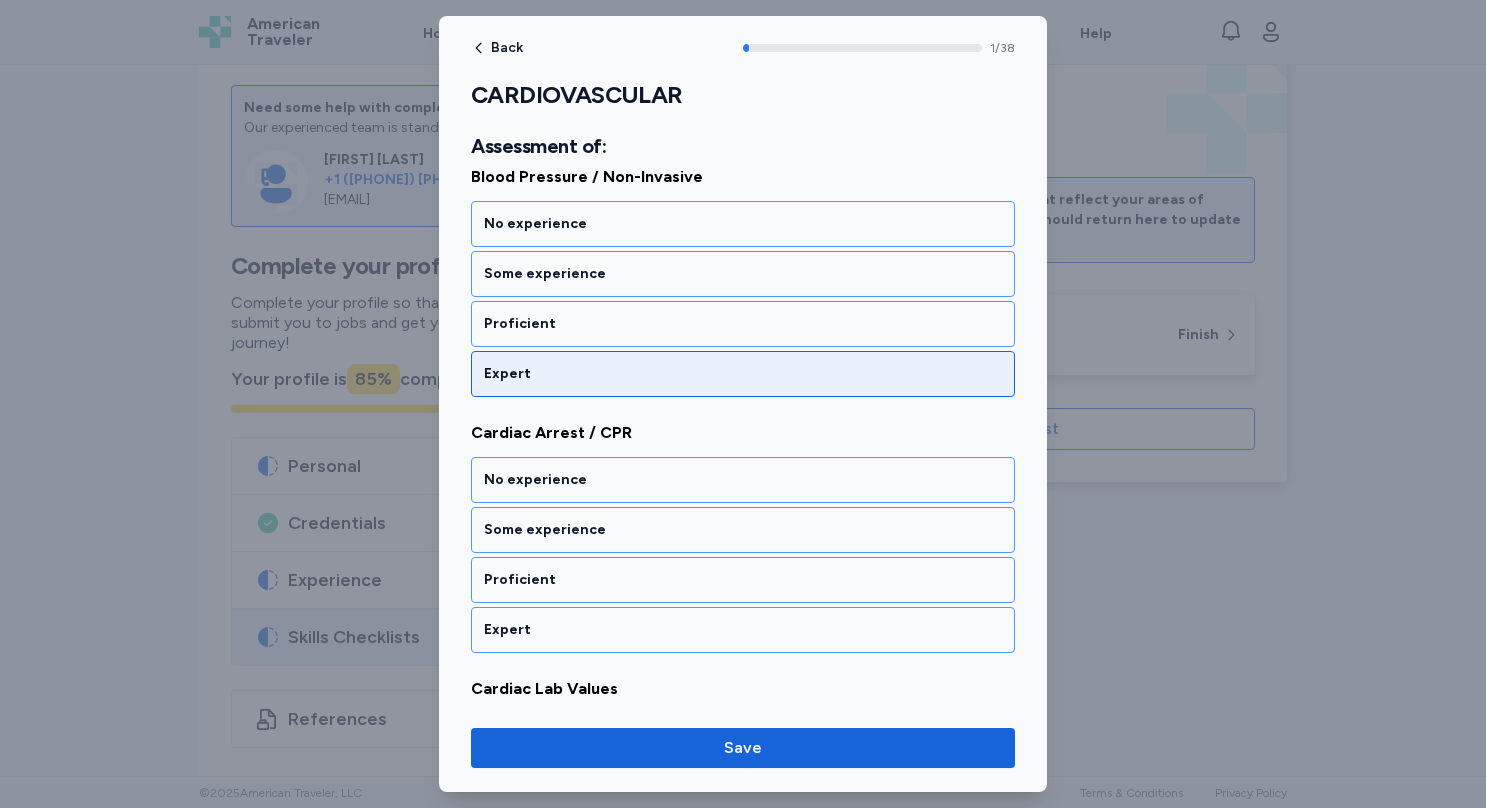 click on "Expert" at bounding box center [743, 374] 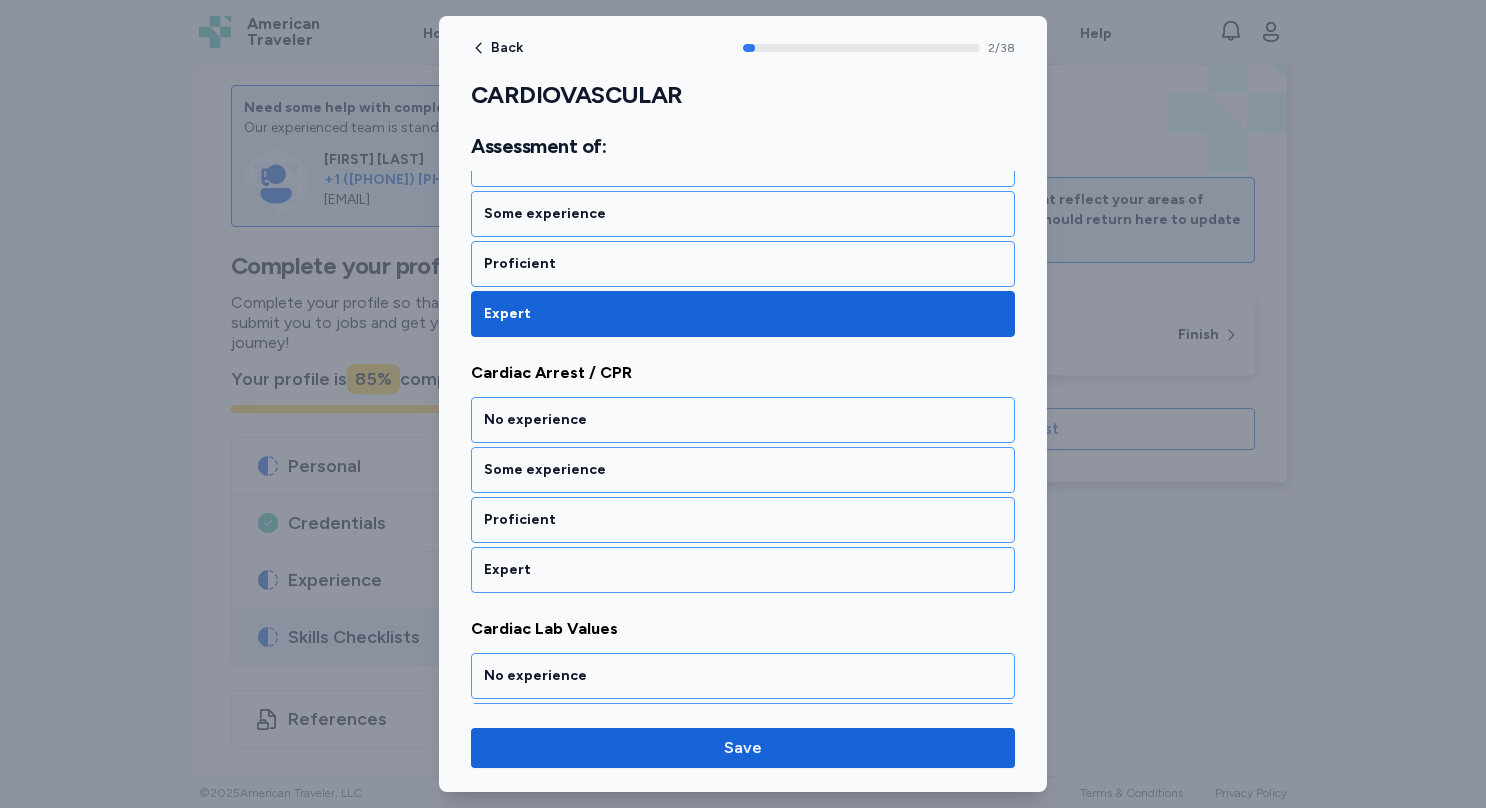 scroll, scrollTop: 648, scrollLeft: 0, axis: vertical 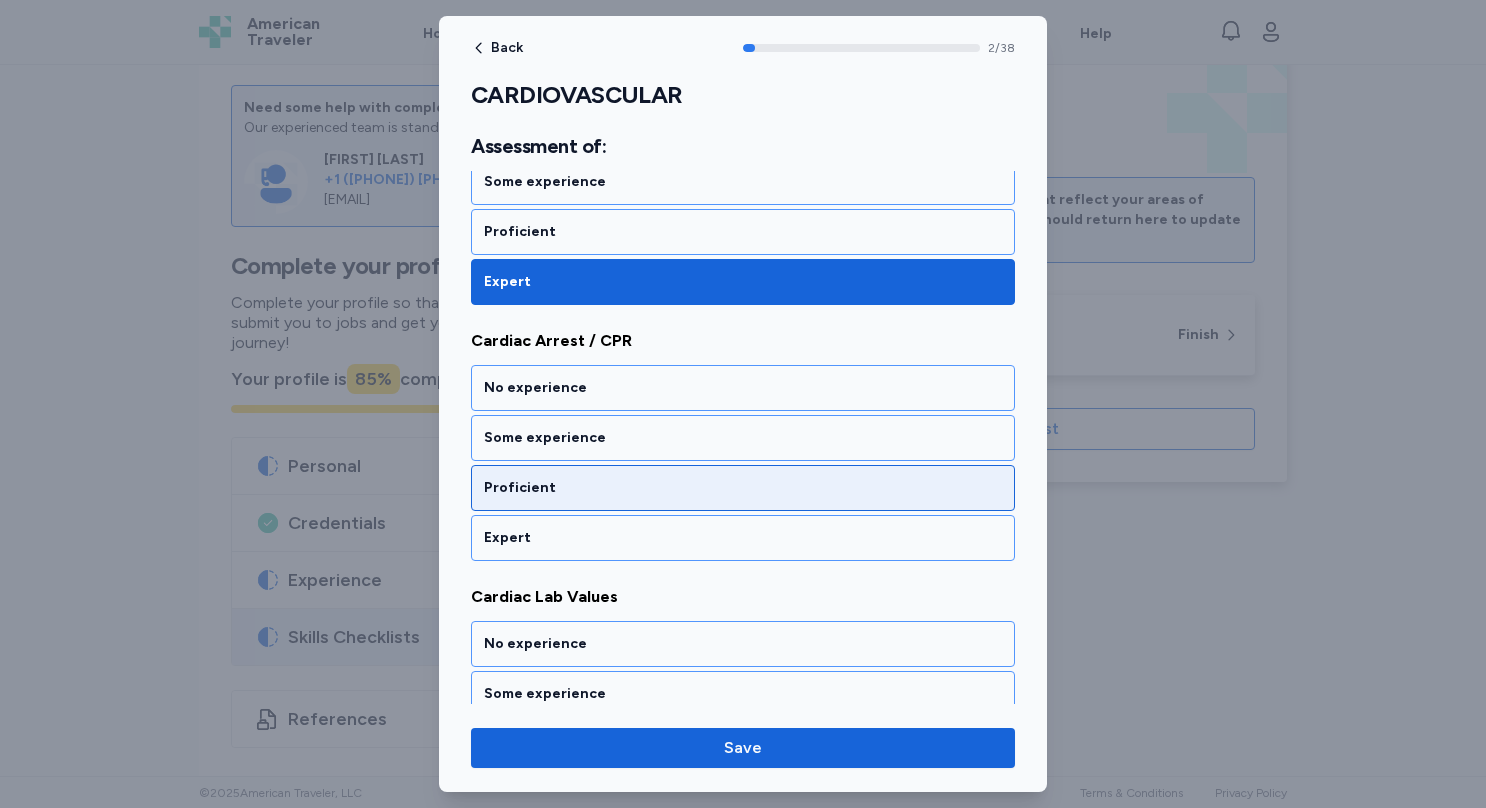 click on "Proficient" at bounding box center (743, 488) 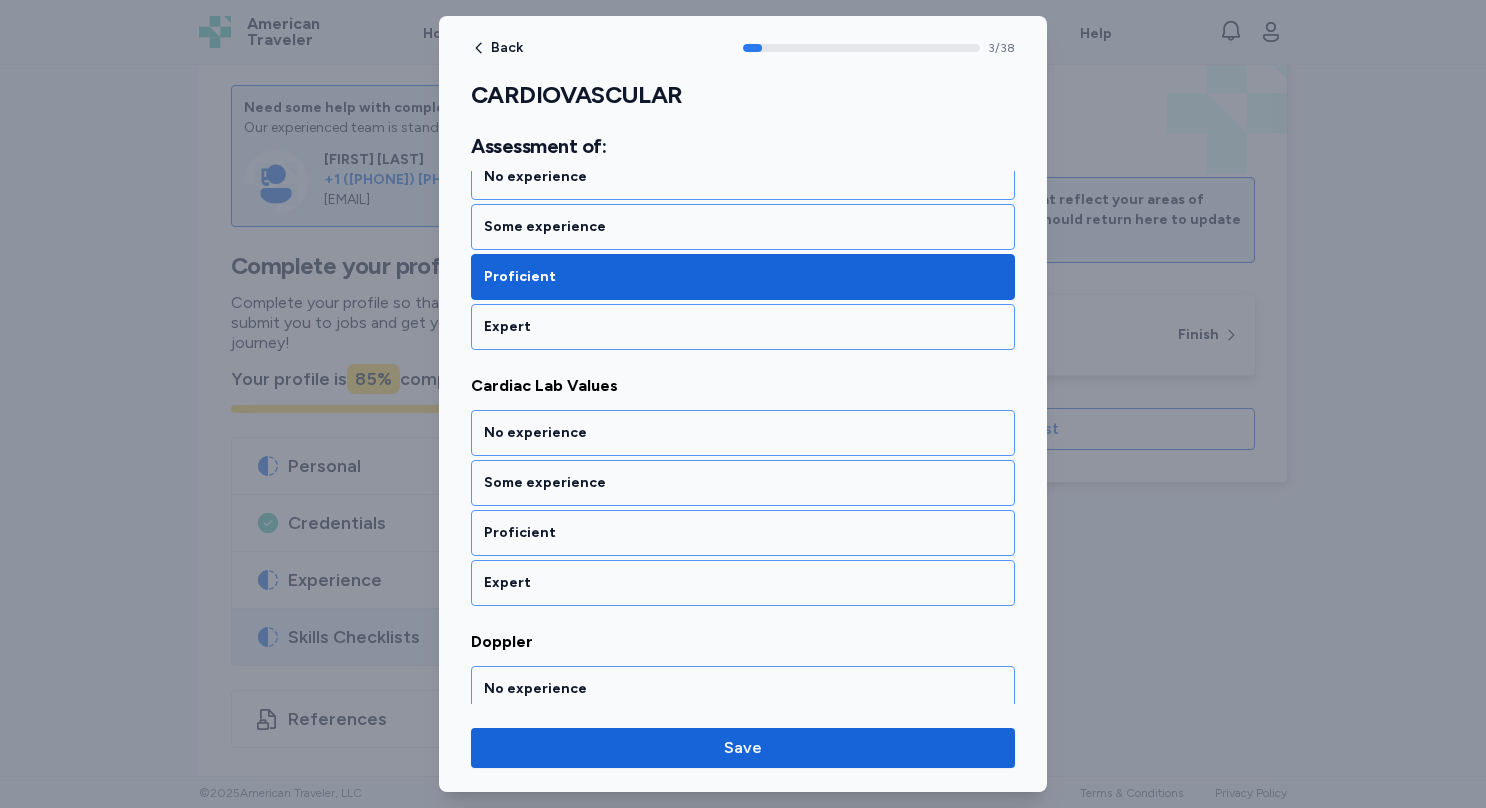 scroll, scrollTop: 901, scrollLeft: 0, axis: vertical 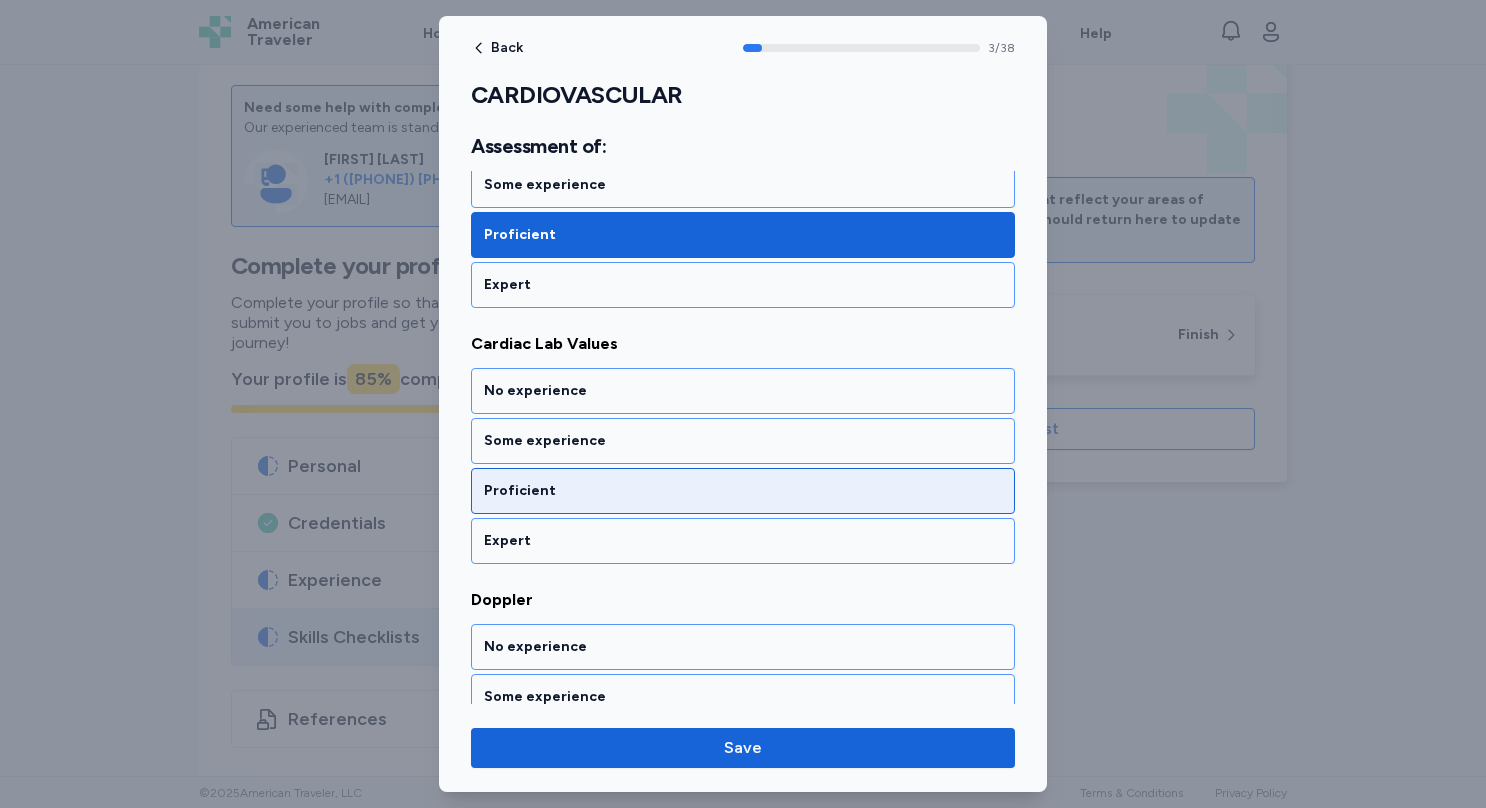 click on "Proficient" at bounding box center [743, 491] 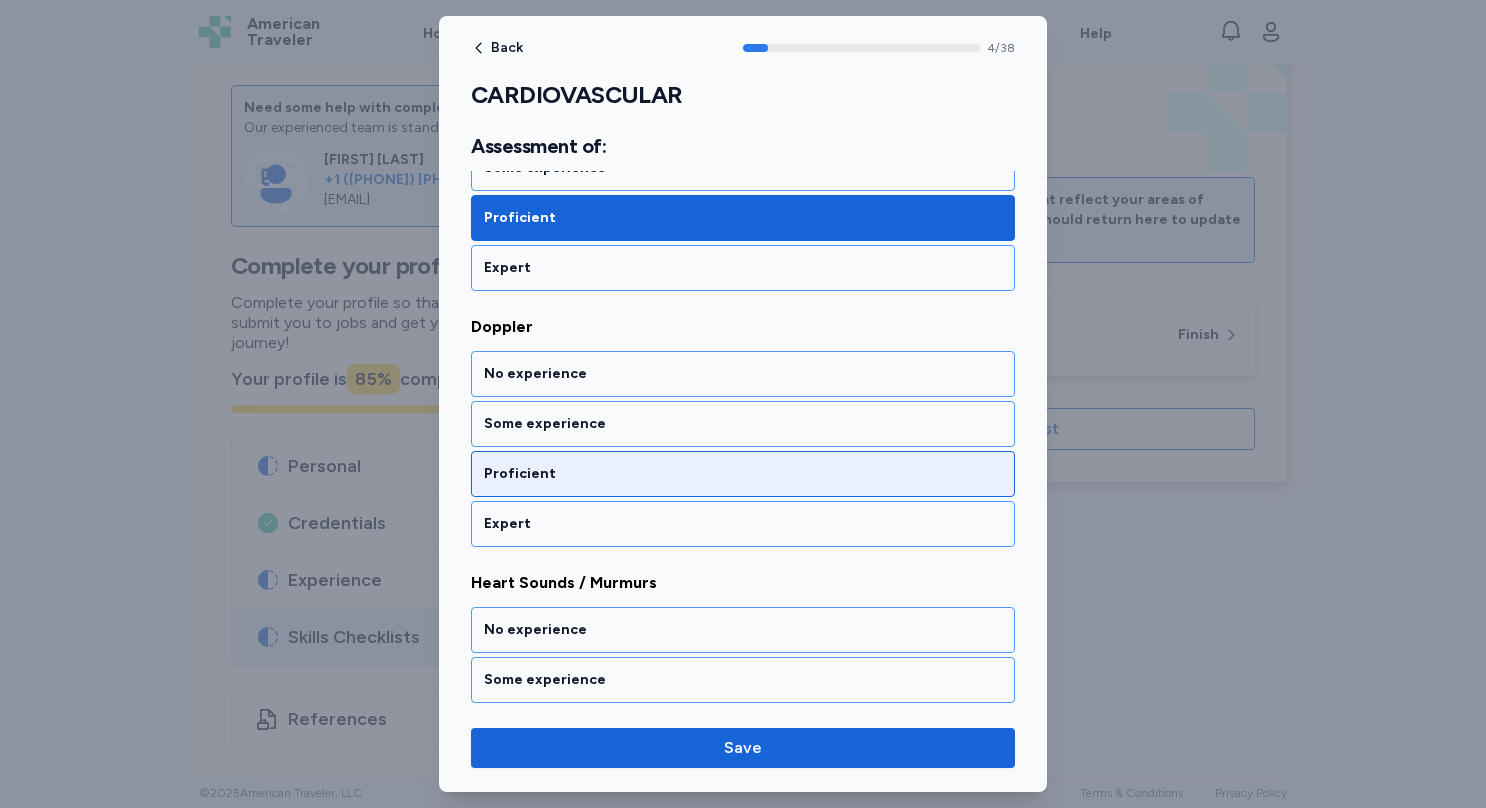 click on "Proficient" at bounding box center [743, 474] 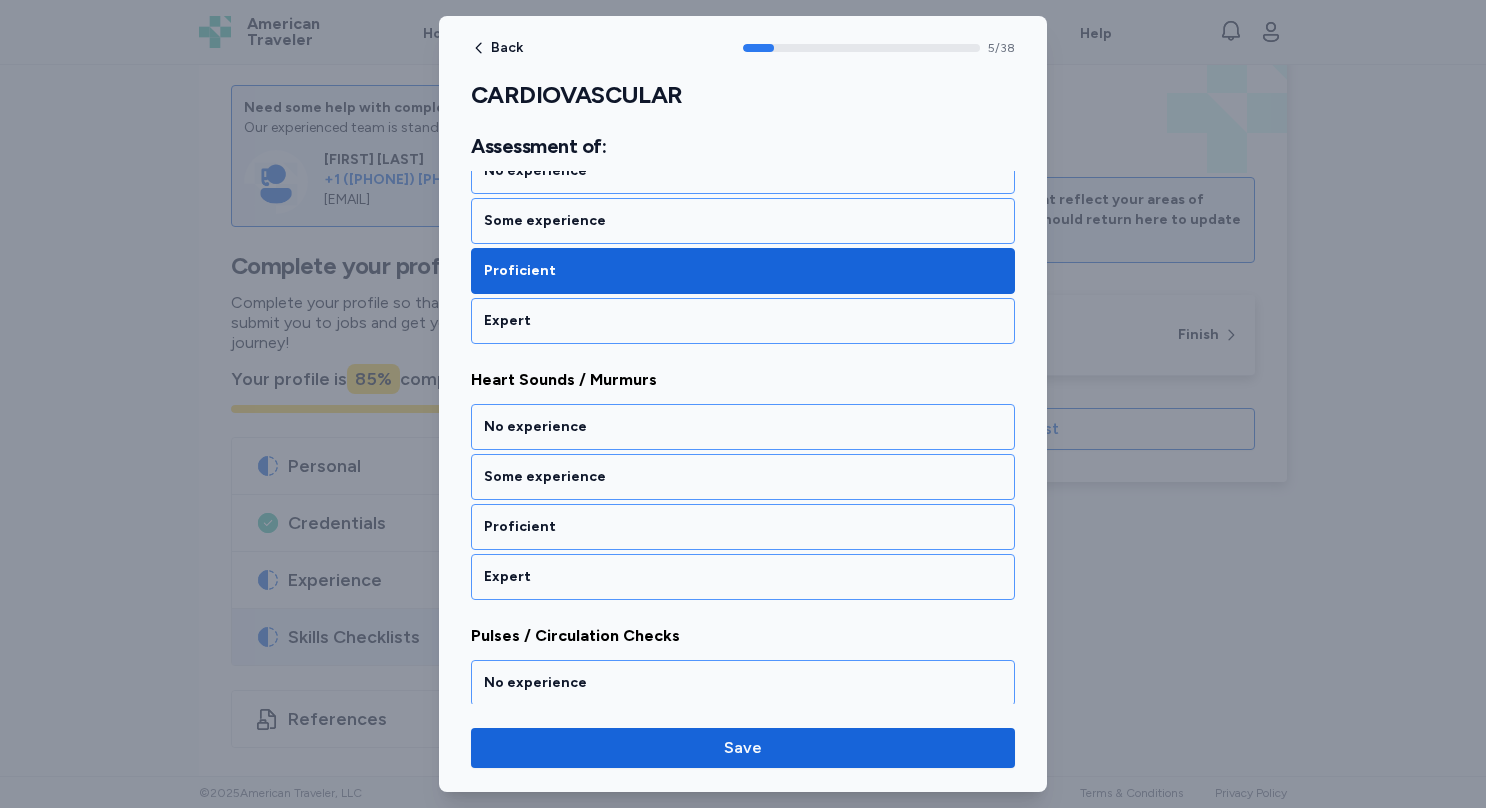 scroll, scrollTop: 1408, scrollLeft: 0, axis: vertical 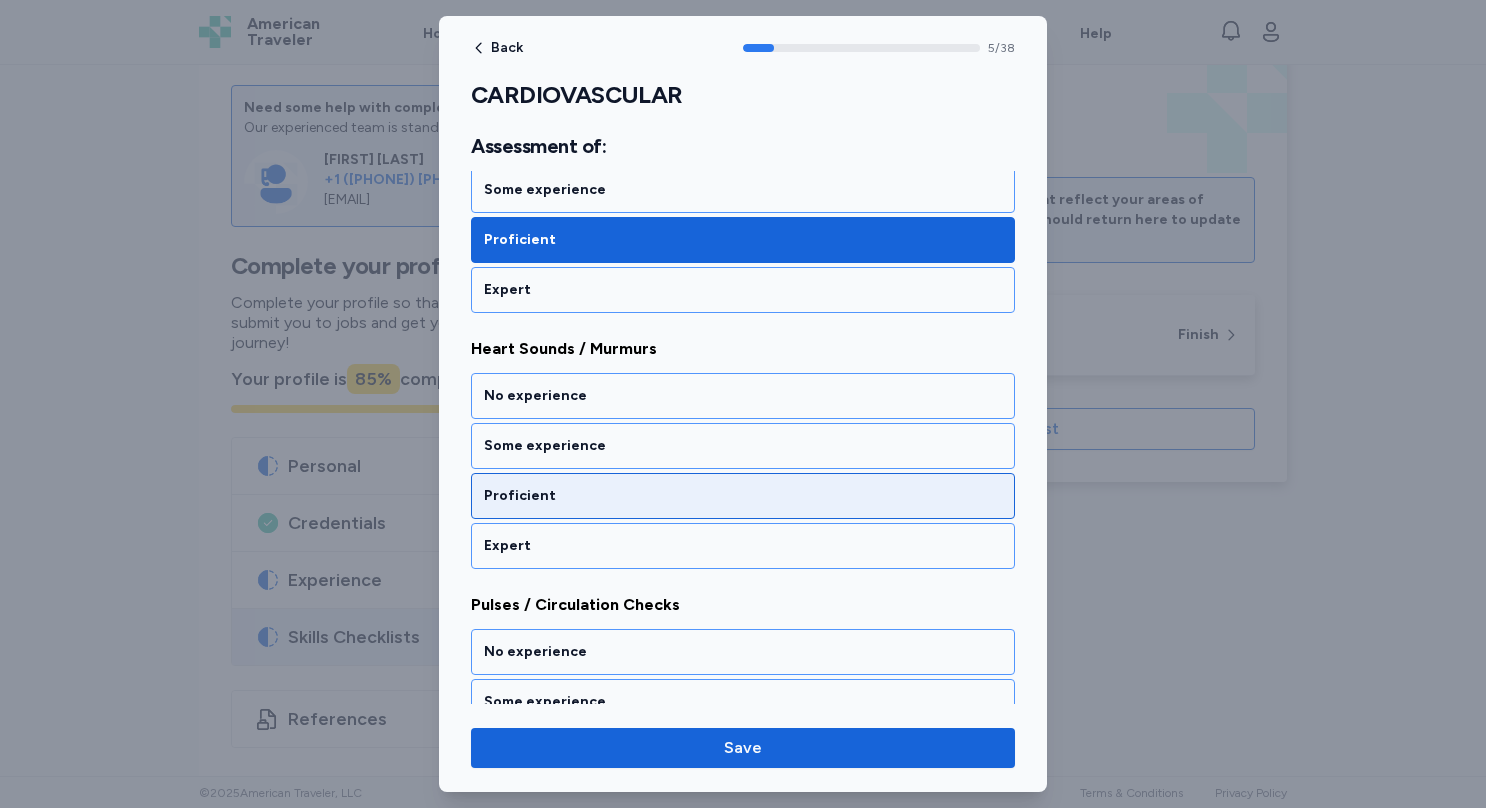 click on "Proficient" at bounding box center (743, 496) 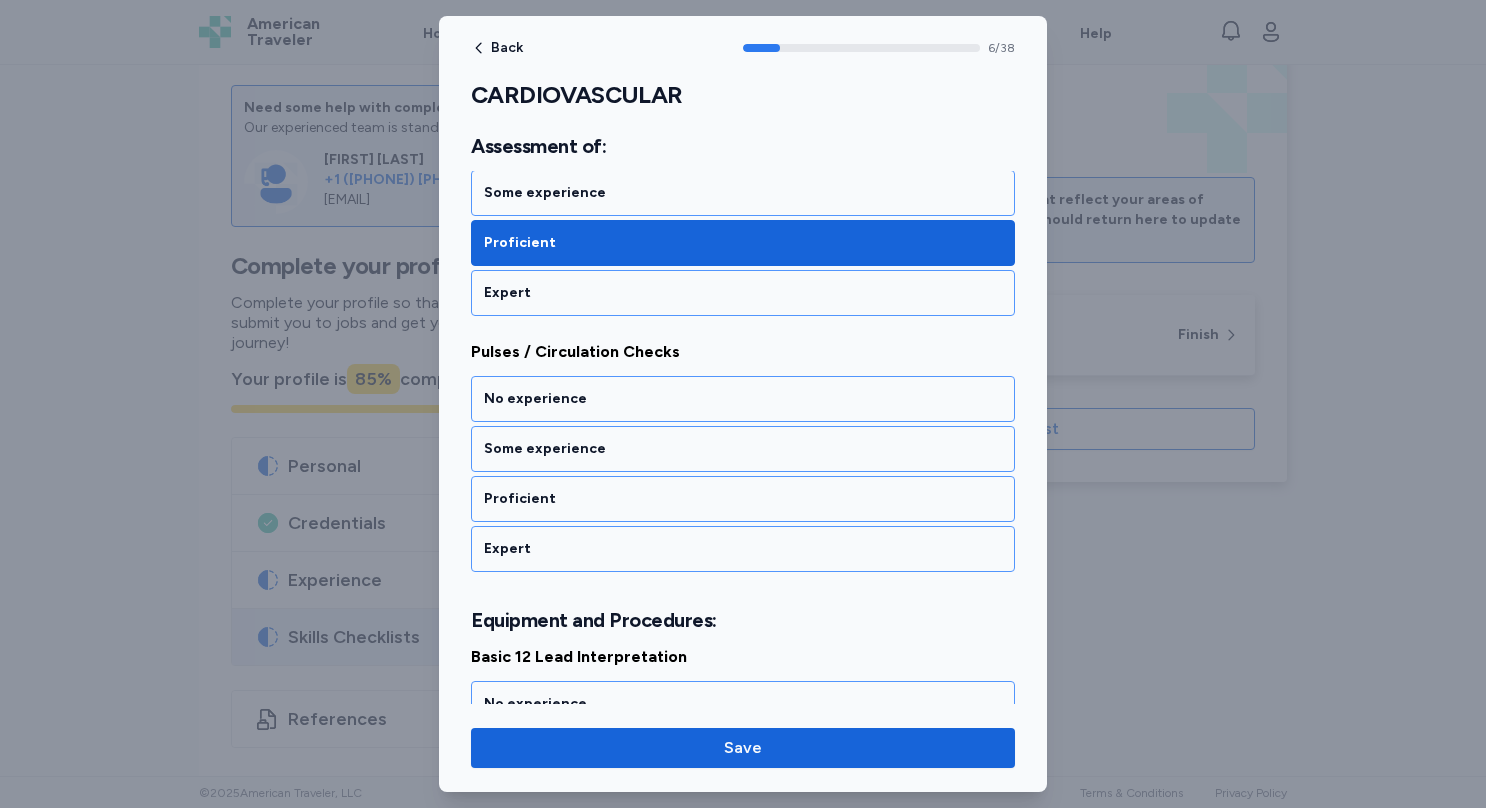 scroll, scrollTop: 1687, scrollLeft: 0, axis: vertical 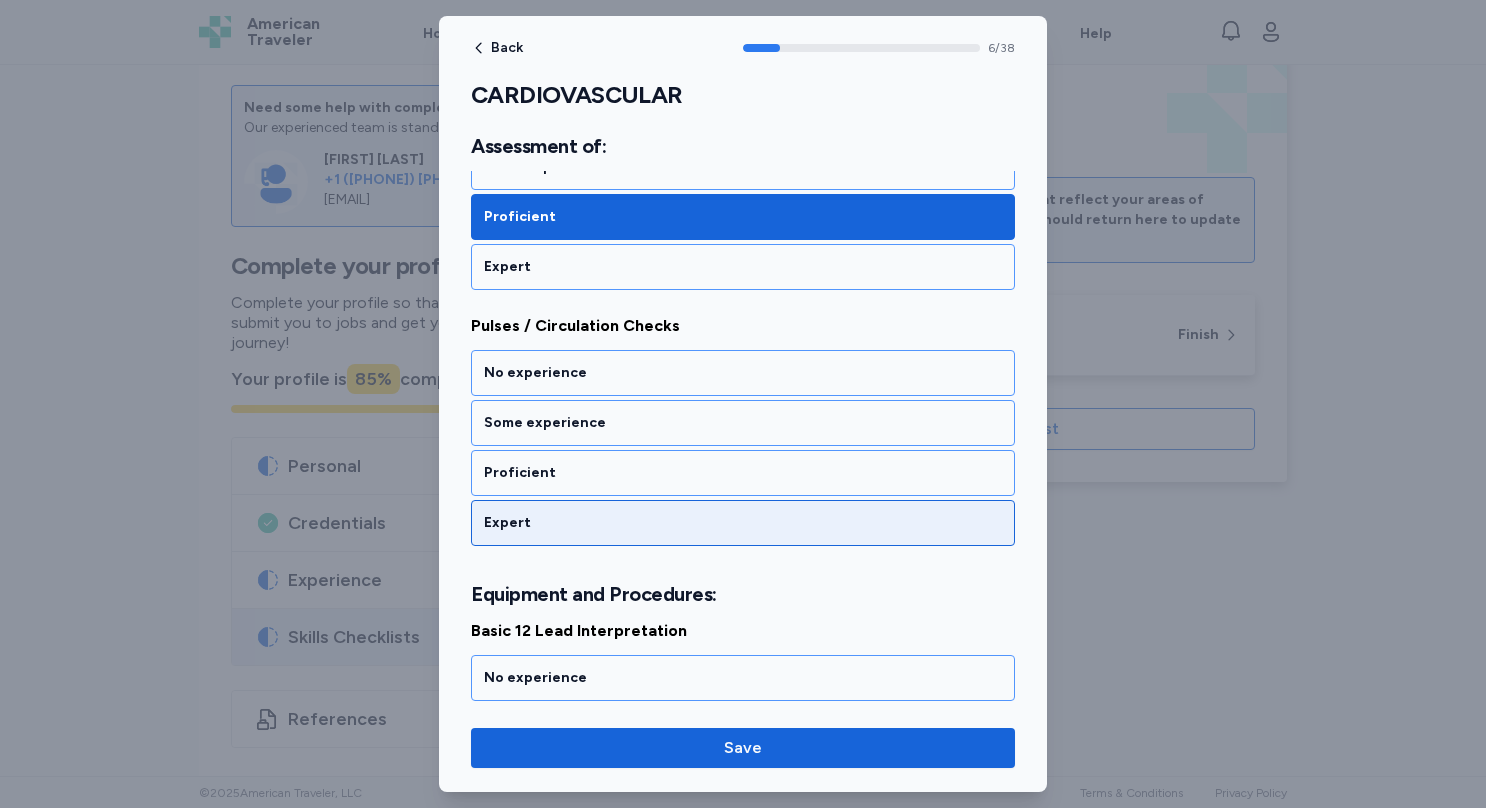 drag, startPoint x: 556, startPoint y: 492, endPoint x: 503, endPoint y: 501, distance: 53.75872 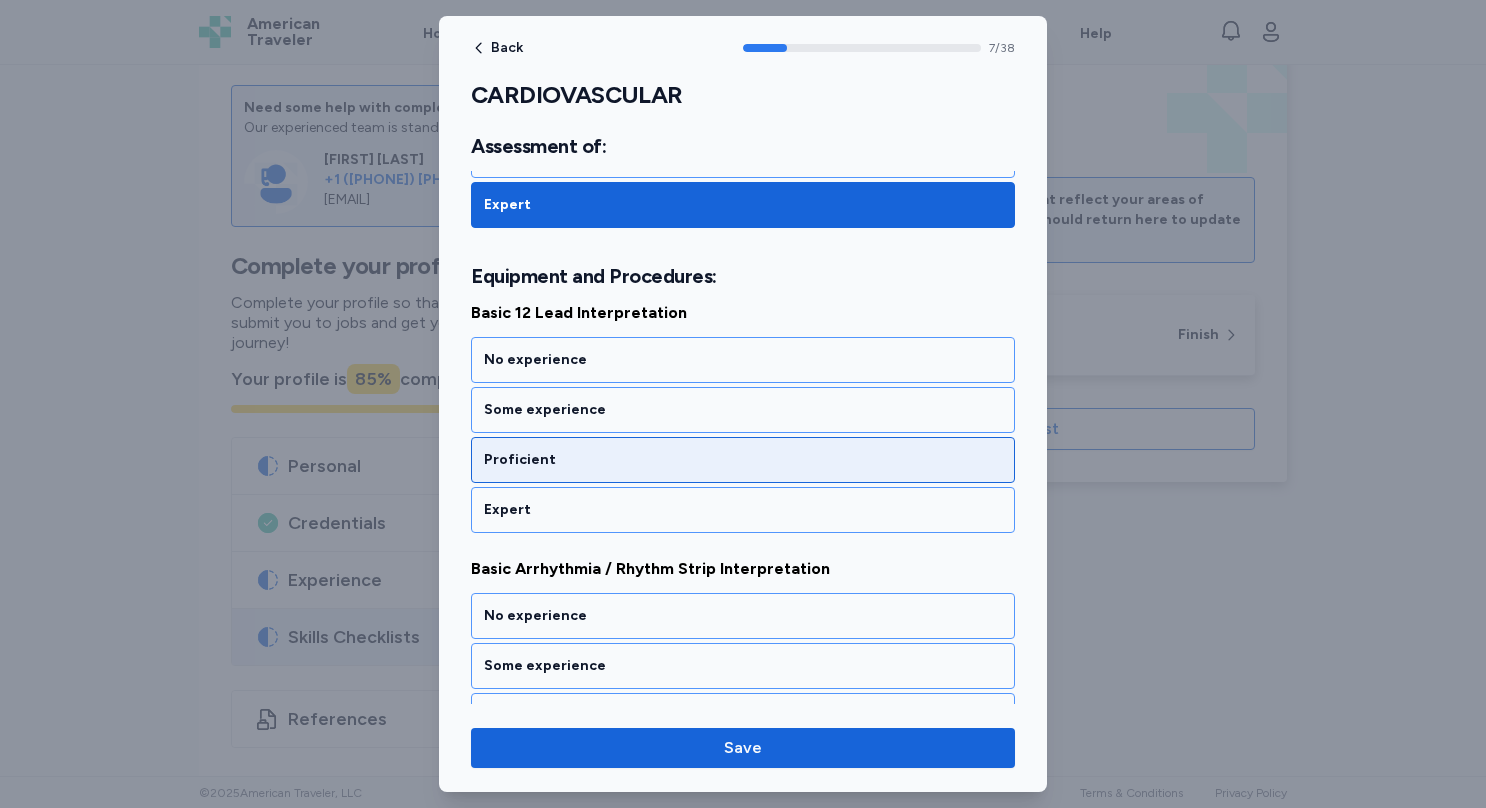click on "Proficient" at bounding box center (743, 460) 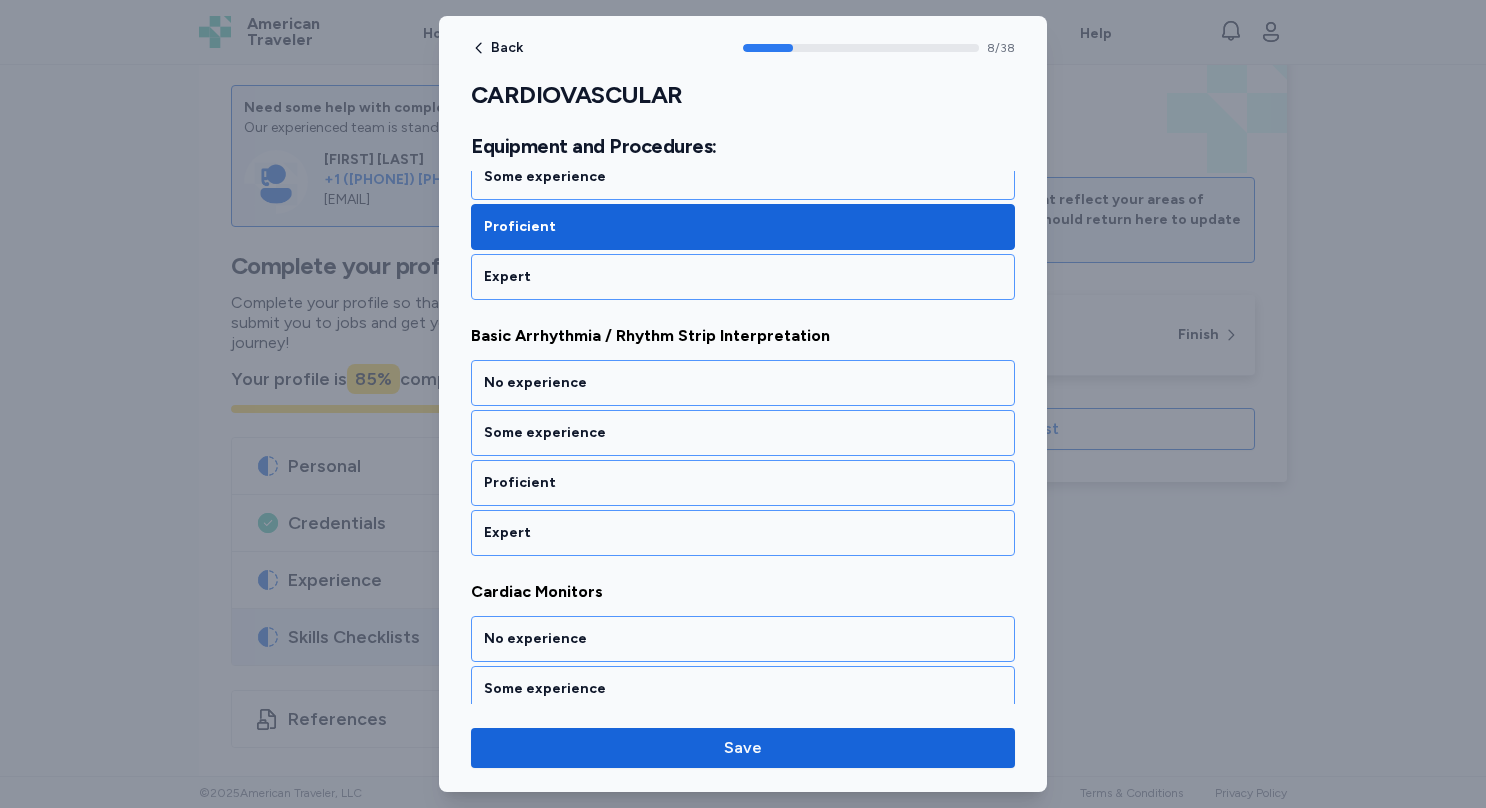 scroll, scrollTop: 2260, scrollLeft: 0, axis: vertical 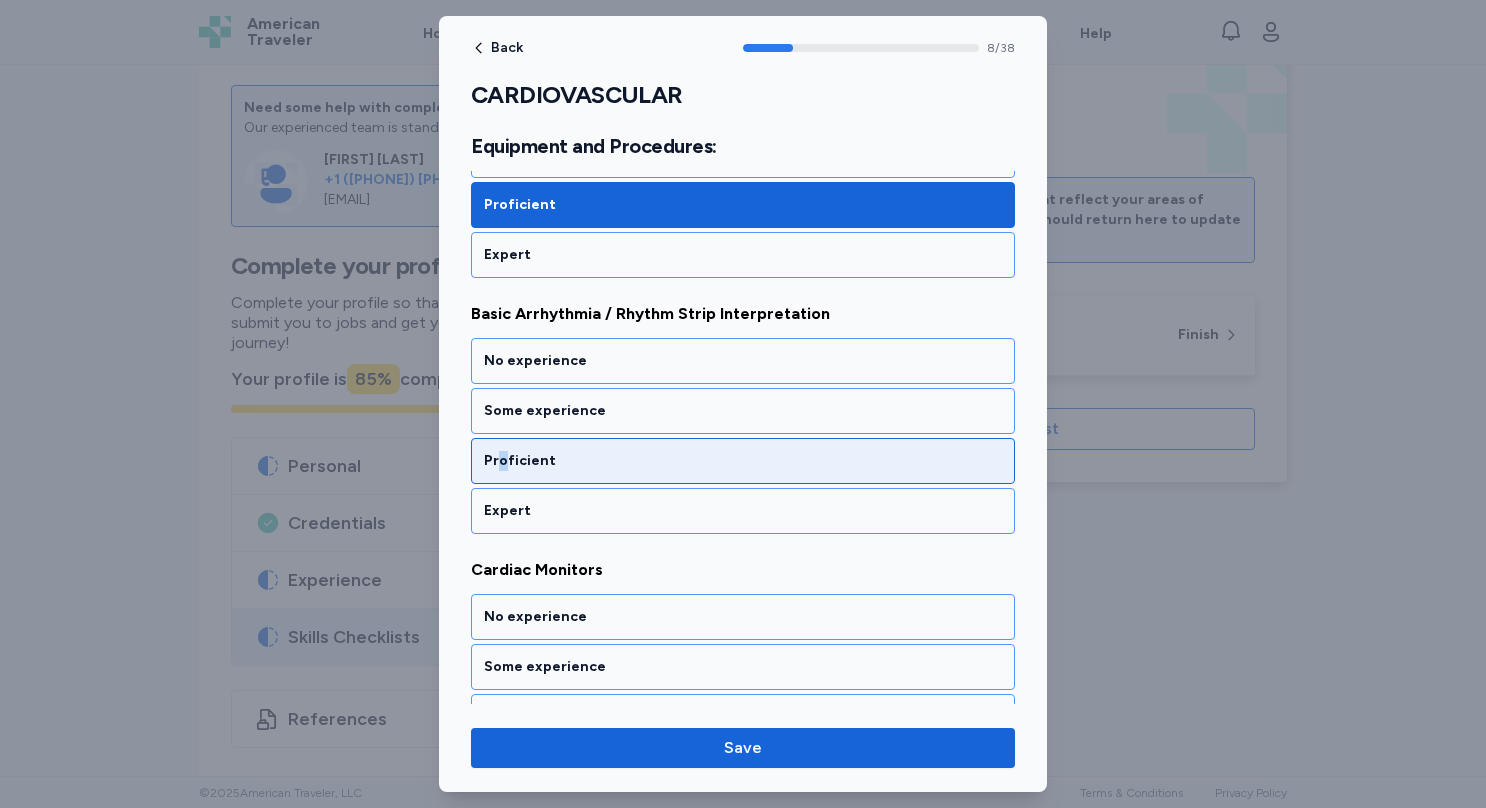 drag, startPoint x: 537, startPoint y: 438, endPoint x: 502, endPoint y: 443, distance: 35.35534 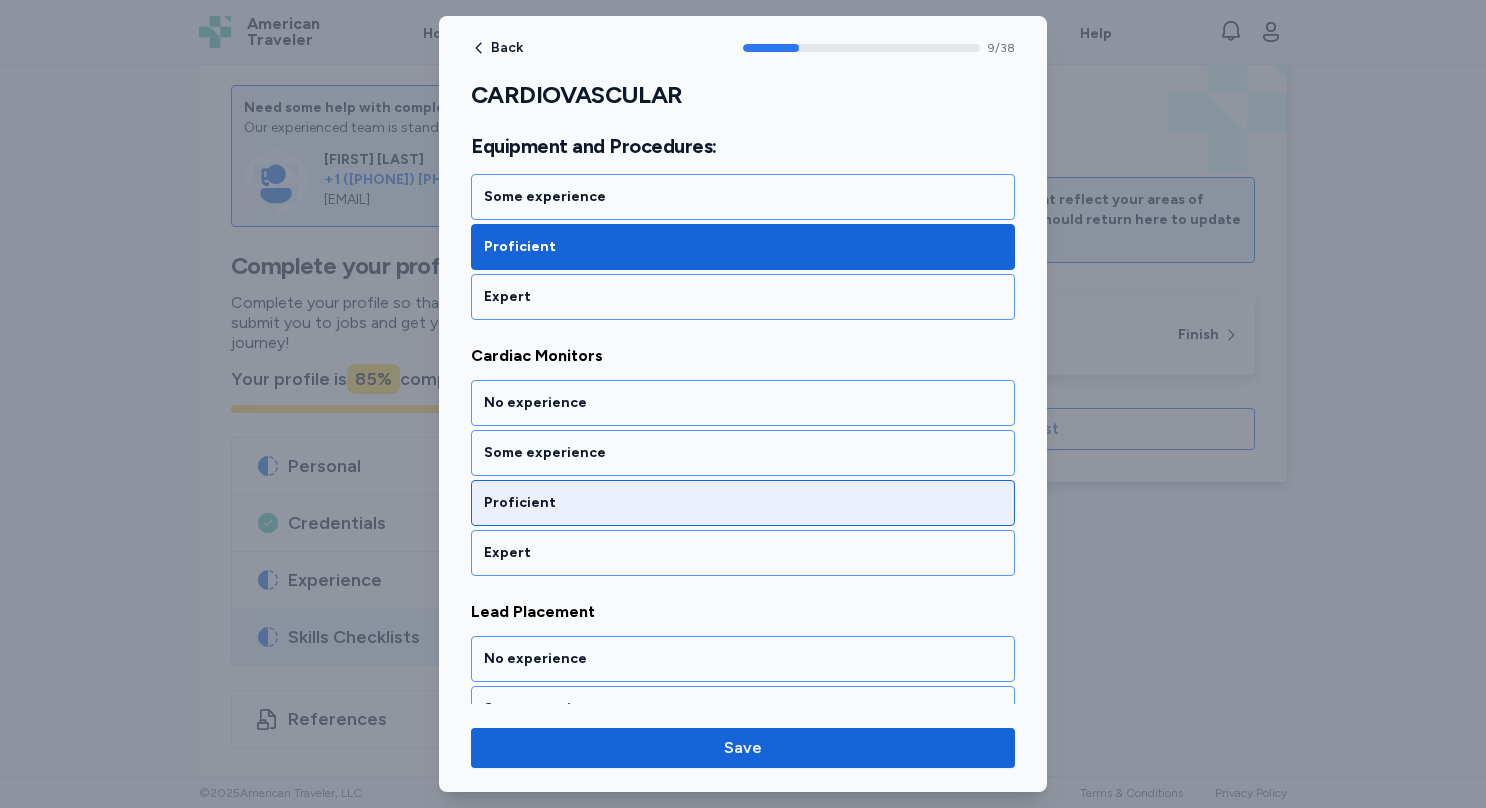 click on "Proficient" at bounding box center (743, 503) 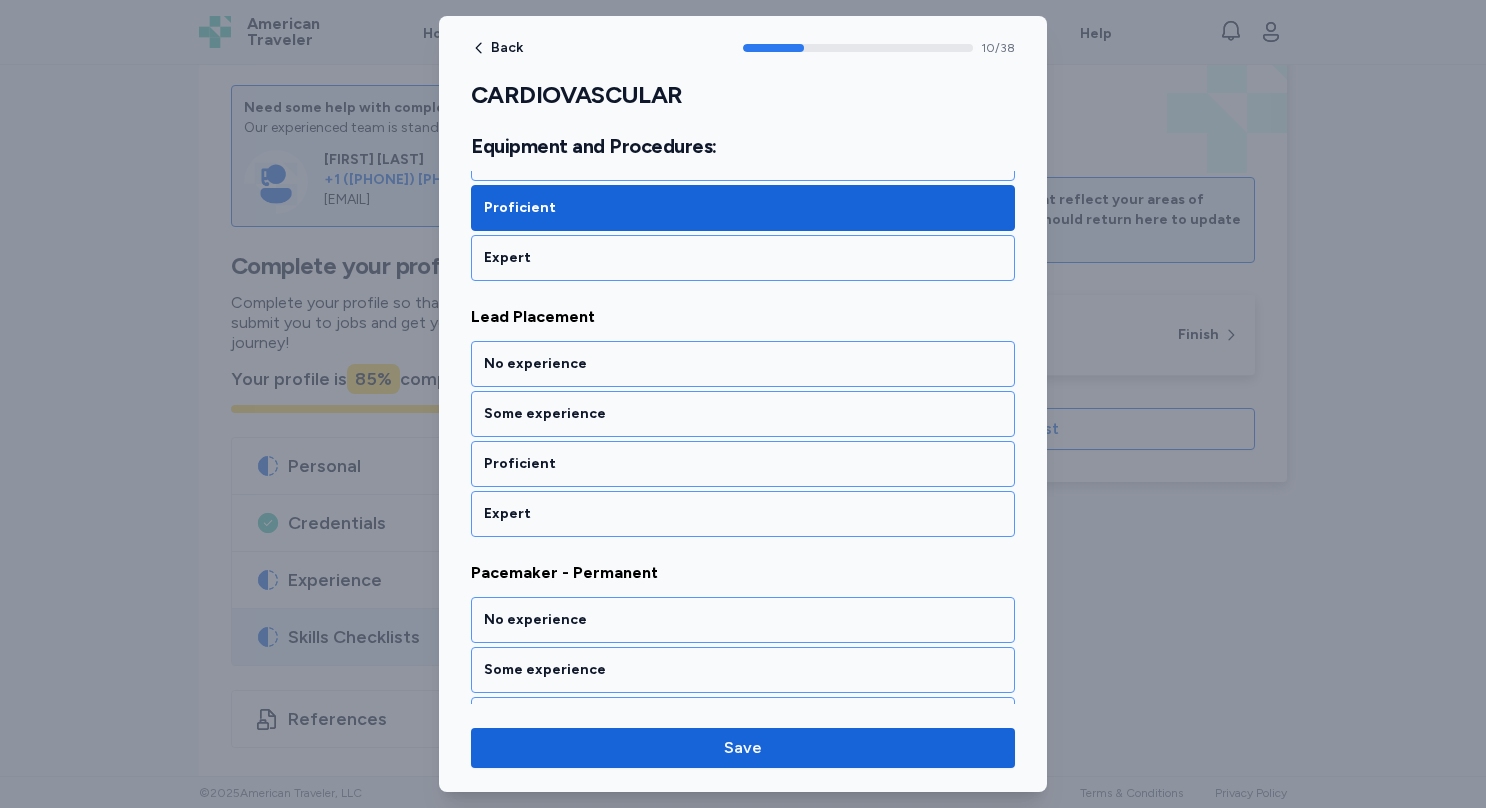 scroll, scrollTop: 2771, scrollLeft: 0, axis: vertical 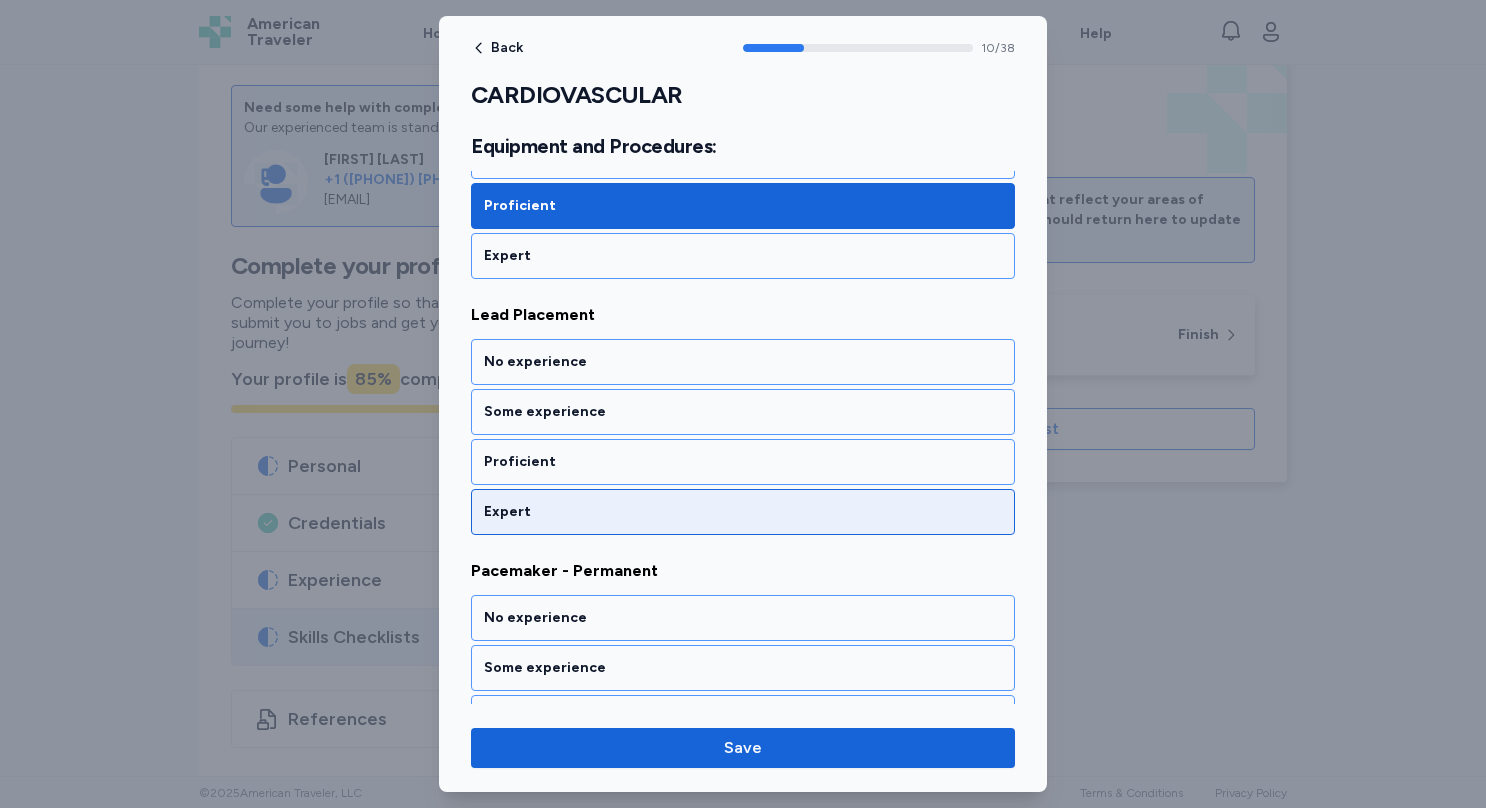 click on "Expert" at bounding box center (743, 512) 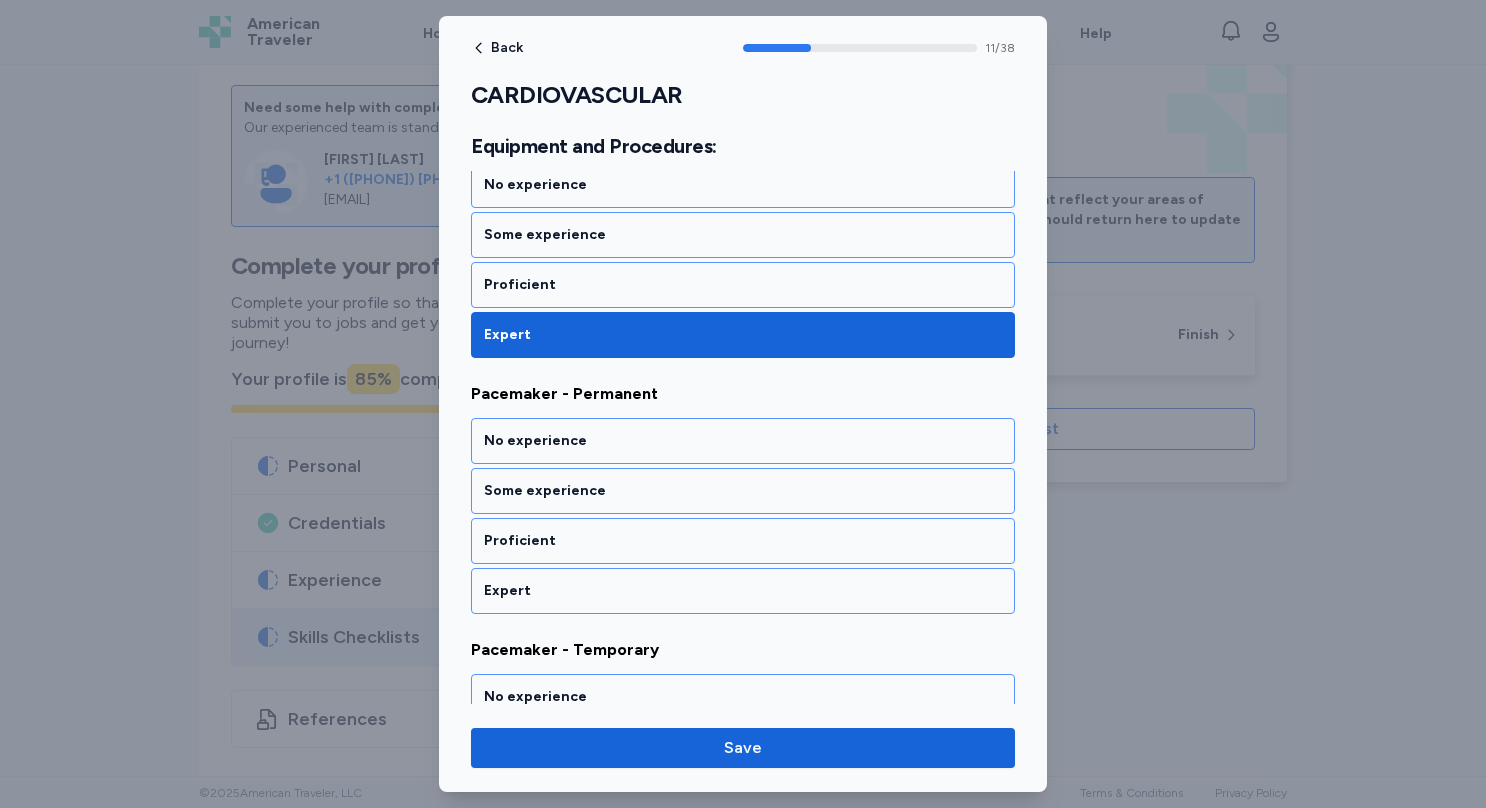 scroll, scrollTop: 2977, scrollLeft: 0, axis: vertical 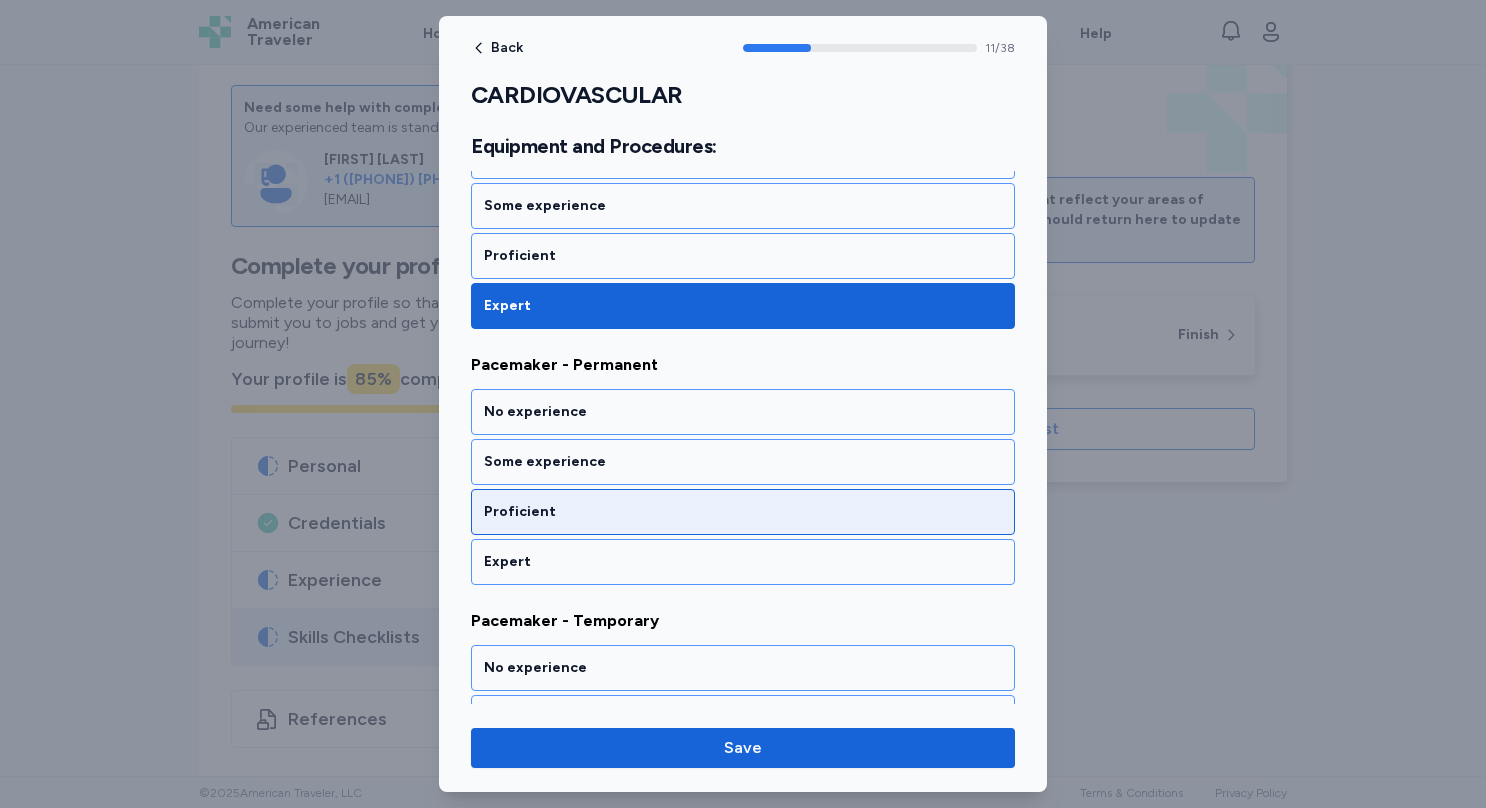 drag, startPoint x: 517, startPoint y: 486, endPoint x: 487, endPoint y: 475, distance: 31.95309 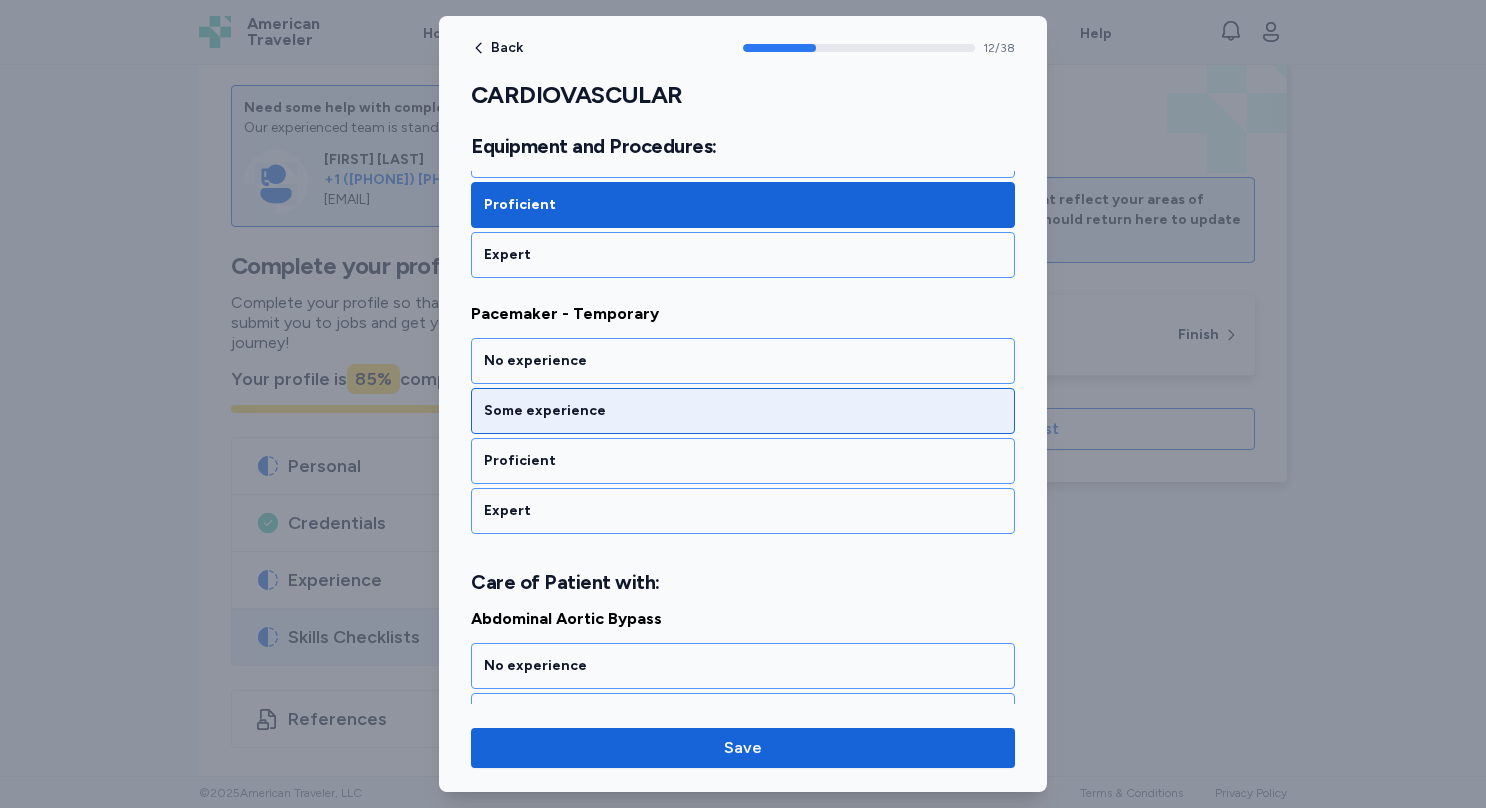 click on "Some experience" at bounding box center (743, 411) 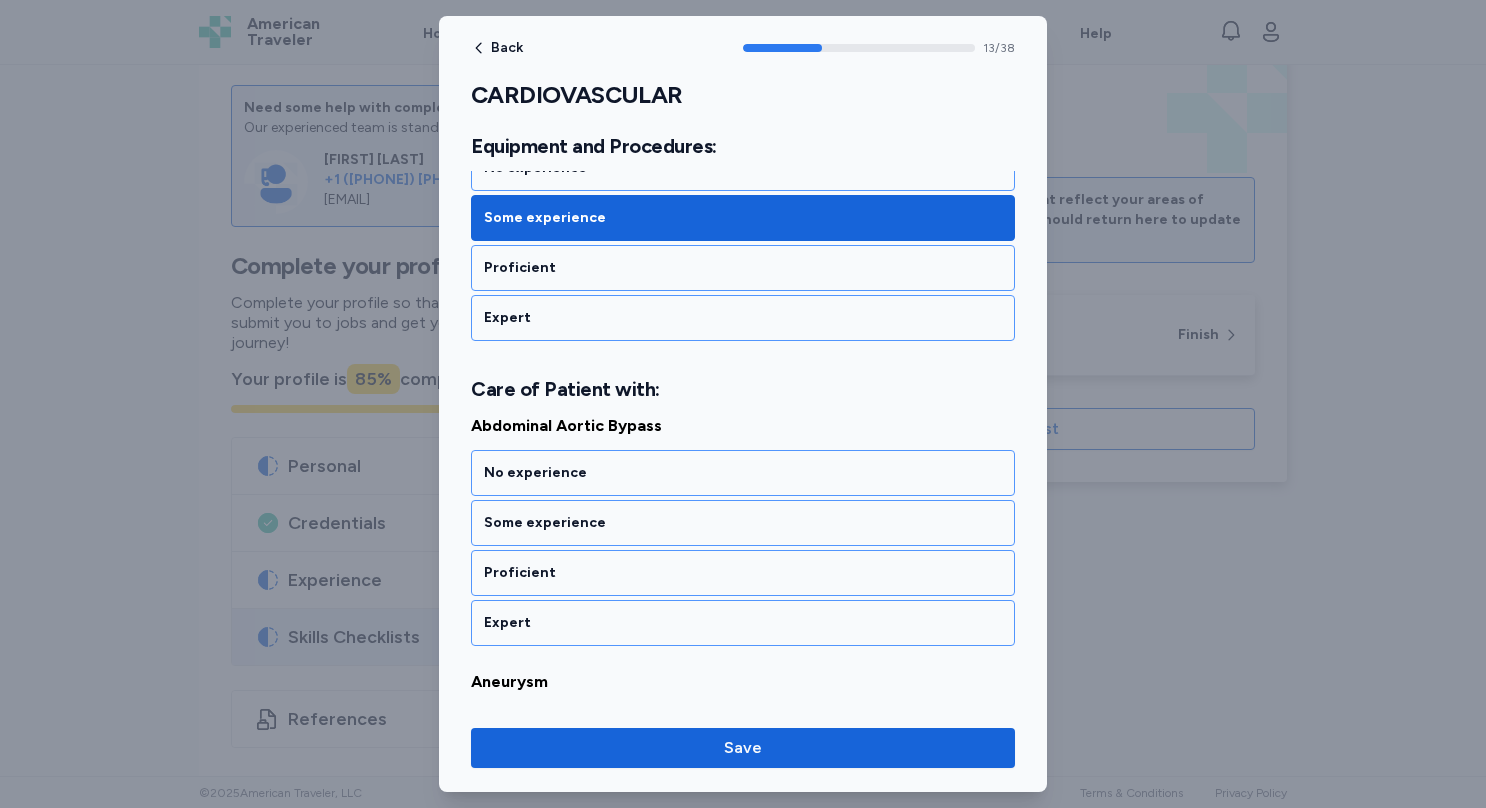 scroll, scrollTop: 3532, scrollLeft: 0, axis: vertical 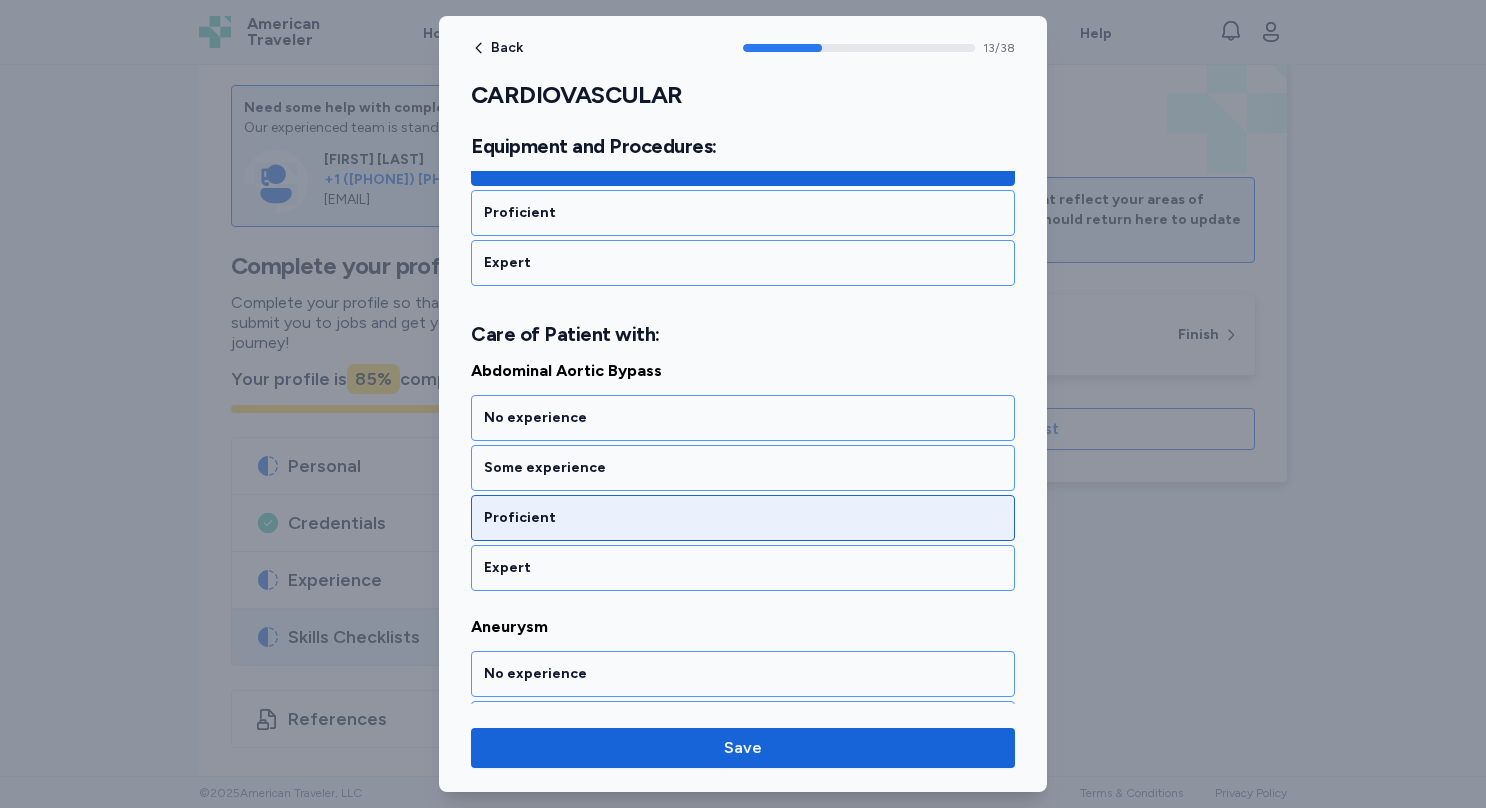 click on "Proficient" at bounding box center [743, 518] 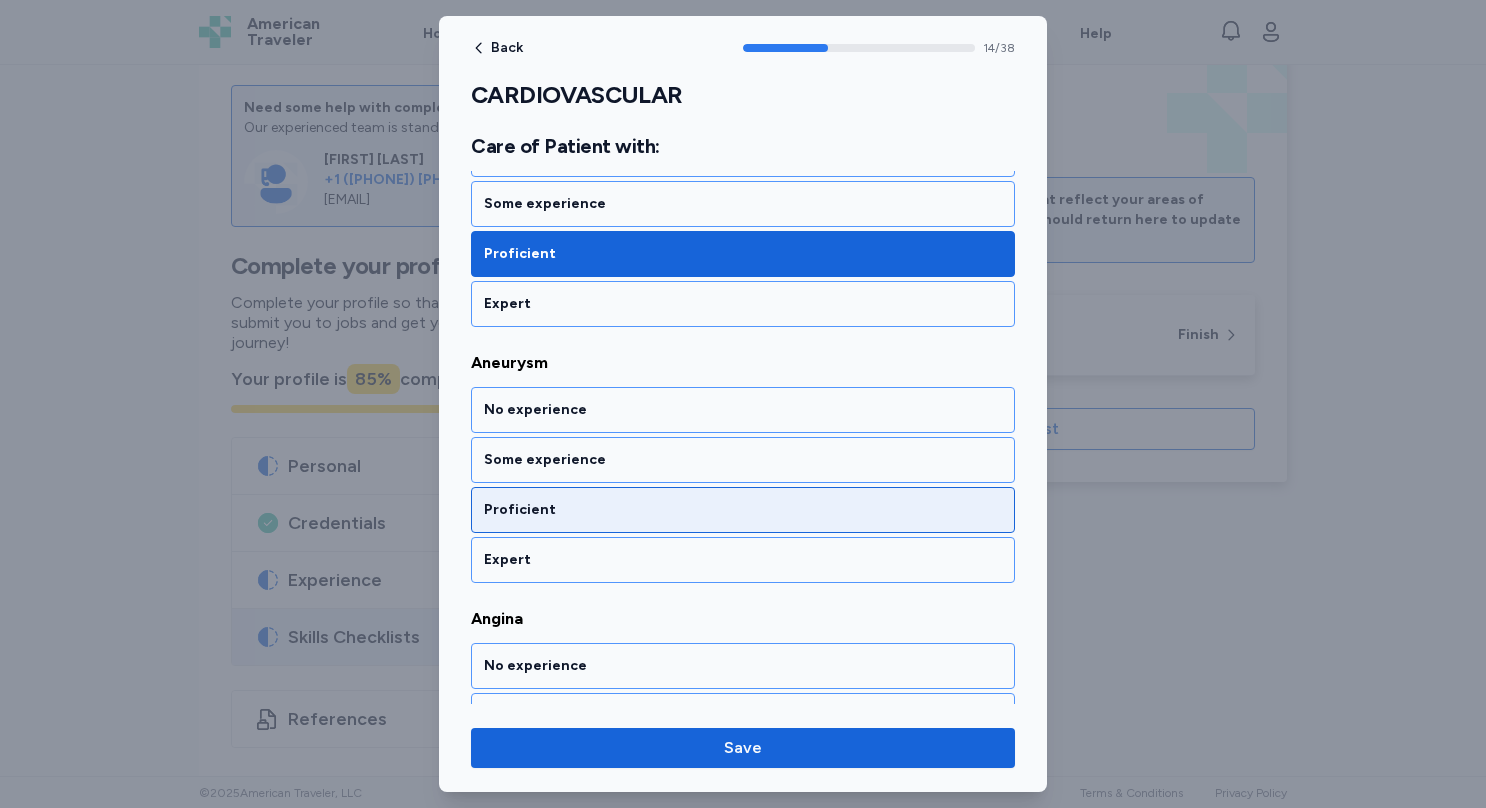 click on "Proficient" at bounding box center (743, 510) 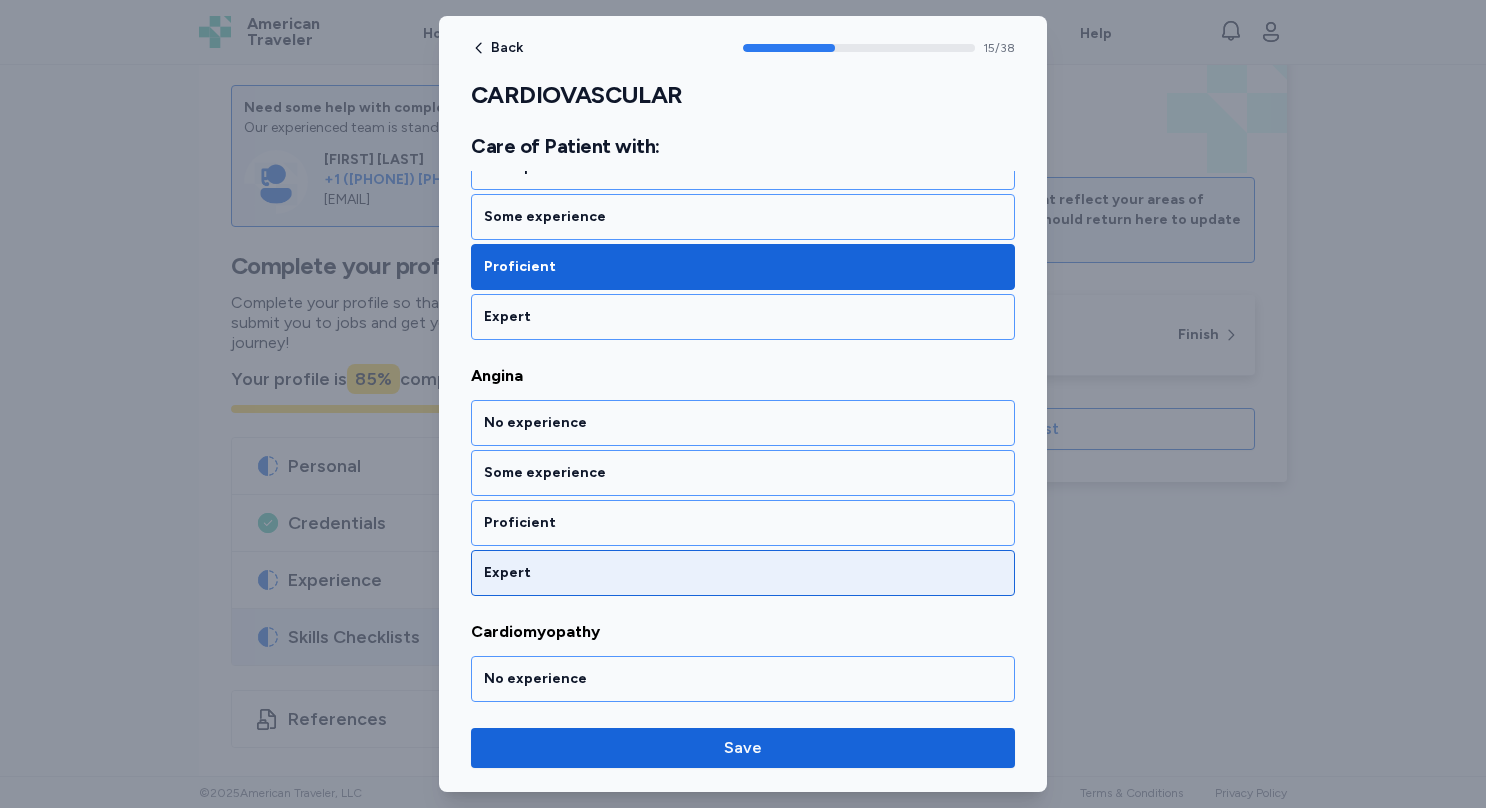 click on "Expert" at bounding box center (743, 573) 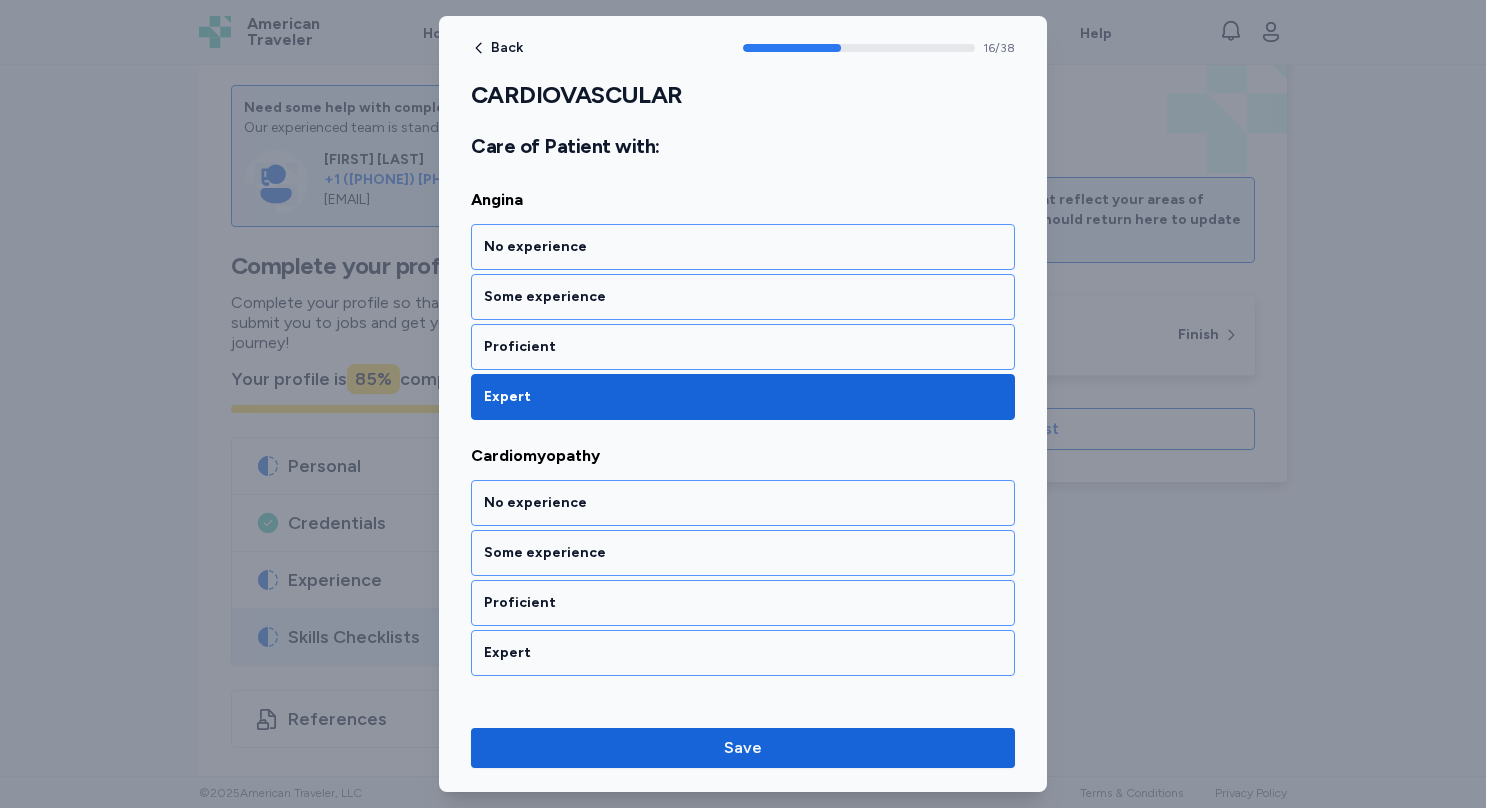 scroll, scrollTop: 4292, scrollLeft: 0, axis: vertical 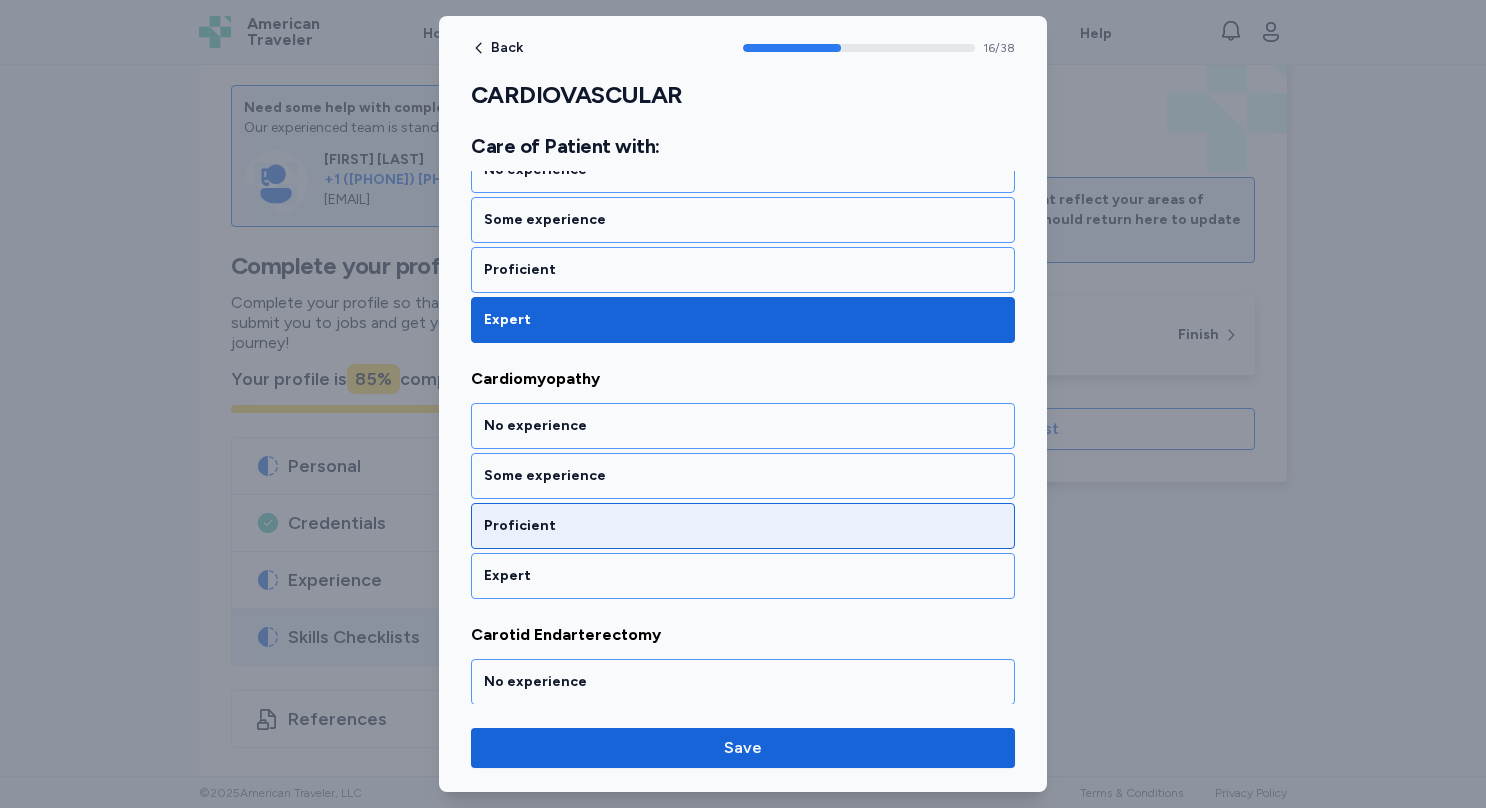 click on "Proficient" at bounding box center (743, 526) 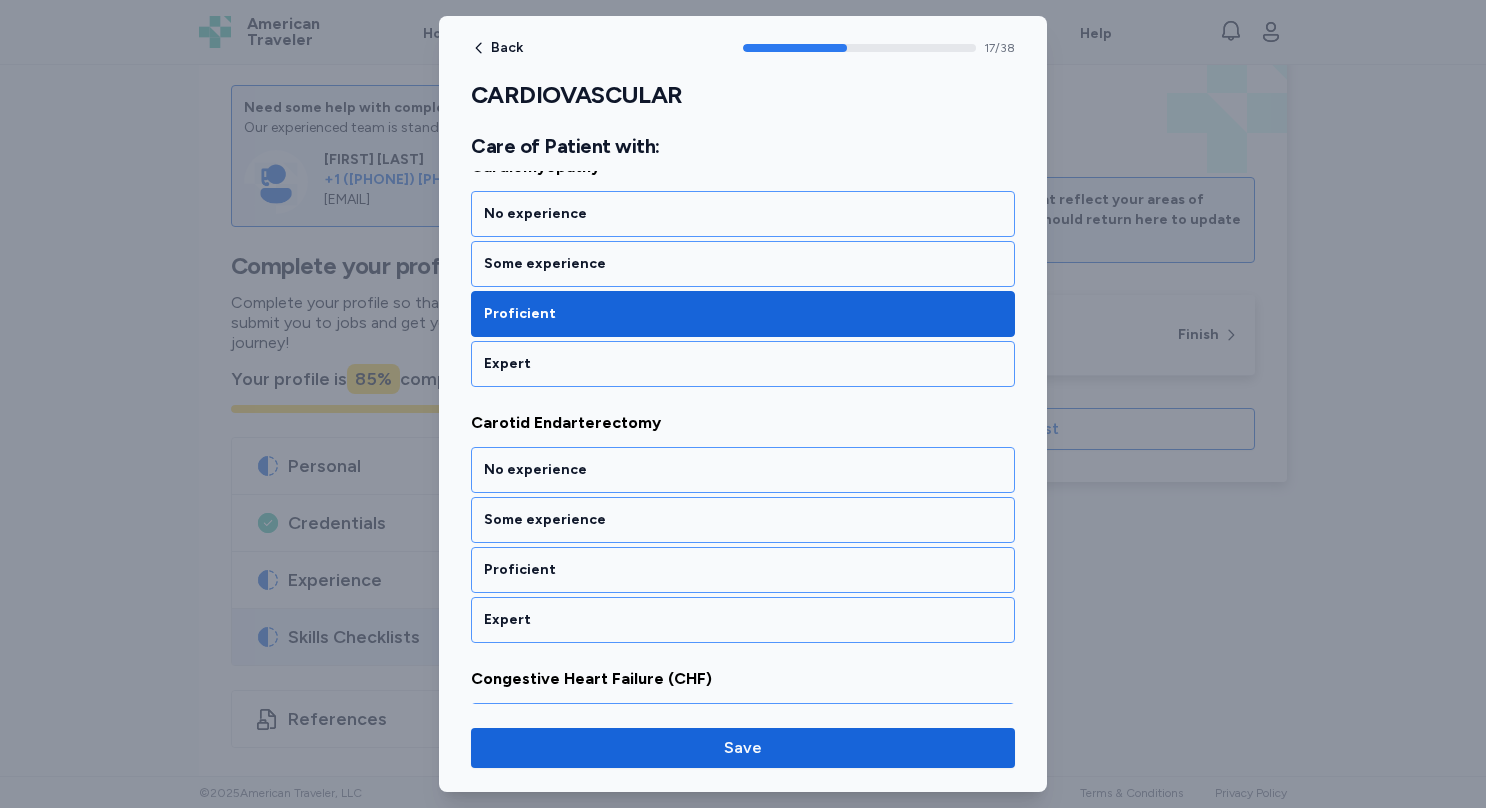 scroll, scrollTop: 4546, scrollLeft: 0, axis: vertical 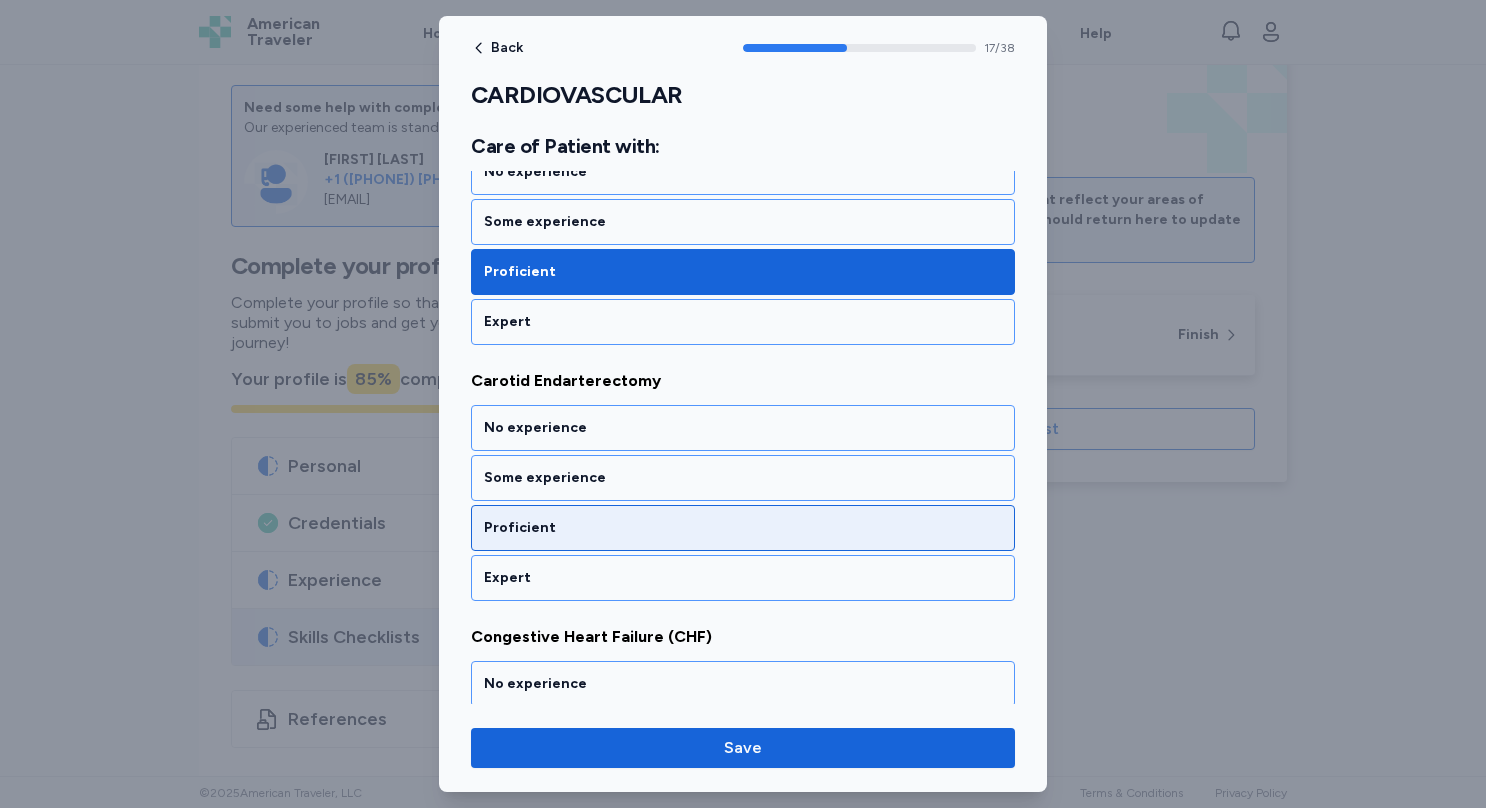 click on "Proficient" at bounding box center (743, 528) 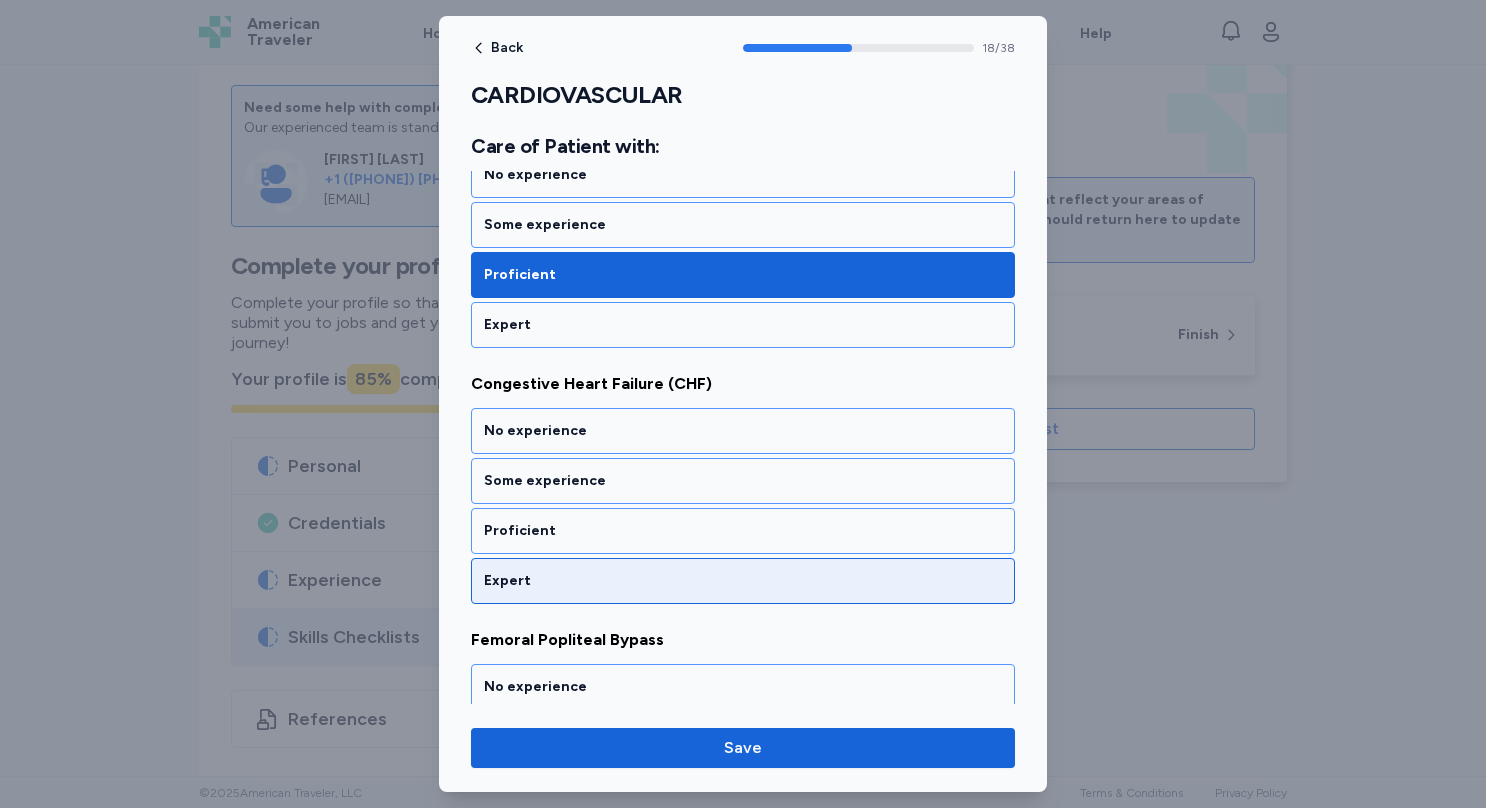 click on "Expert" at bounding box center [743, 581] 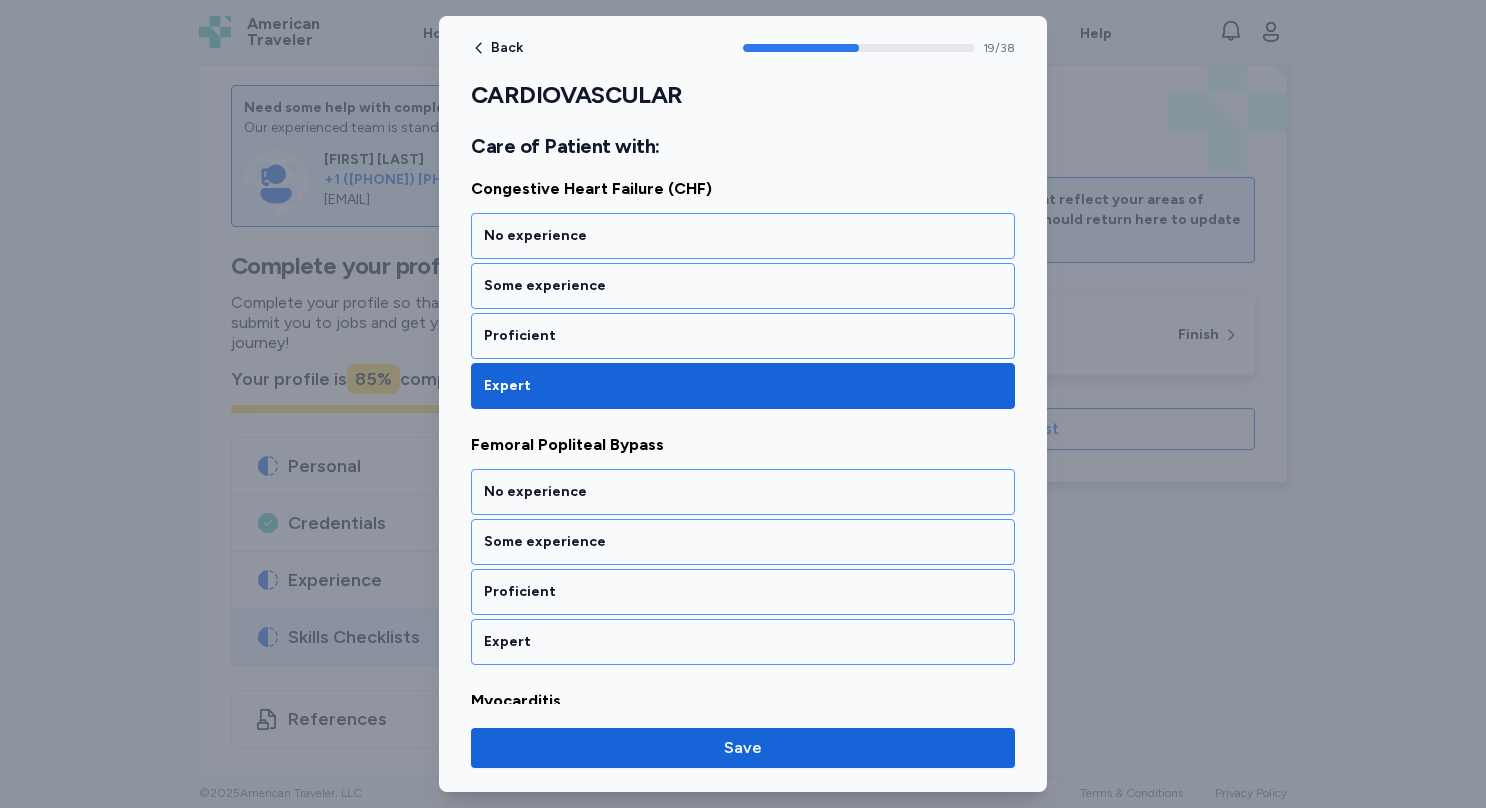 scroll, scrollTop: 5052, scrollLeft: 0, axis: vertical 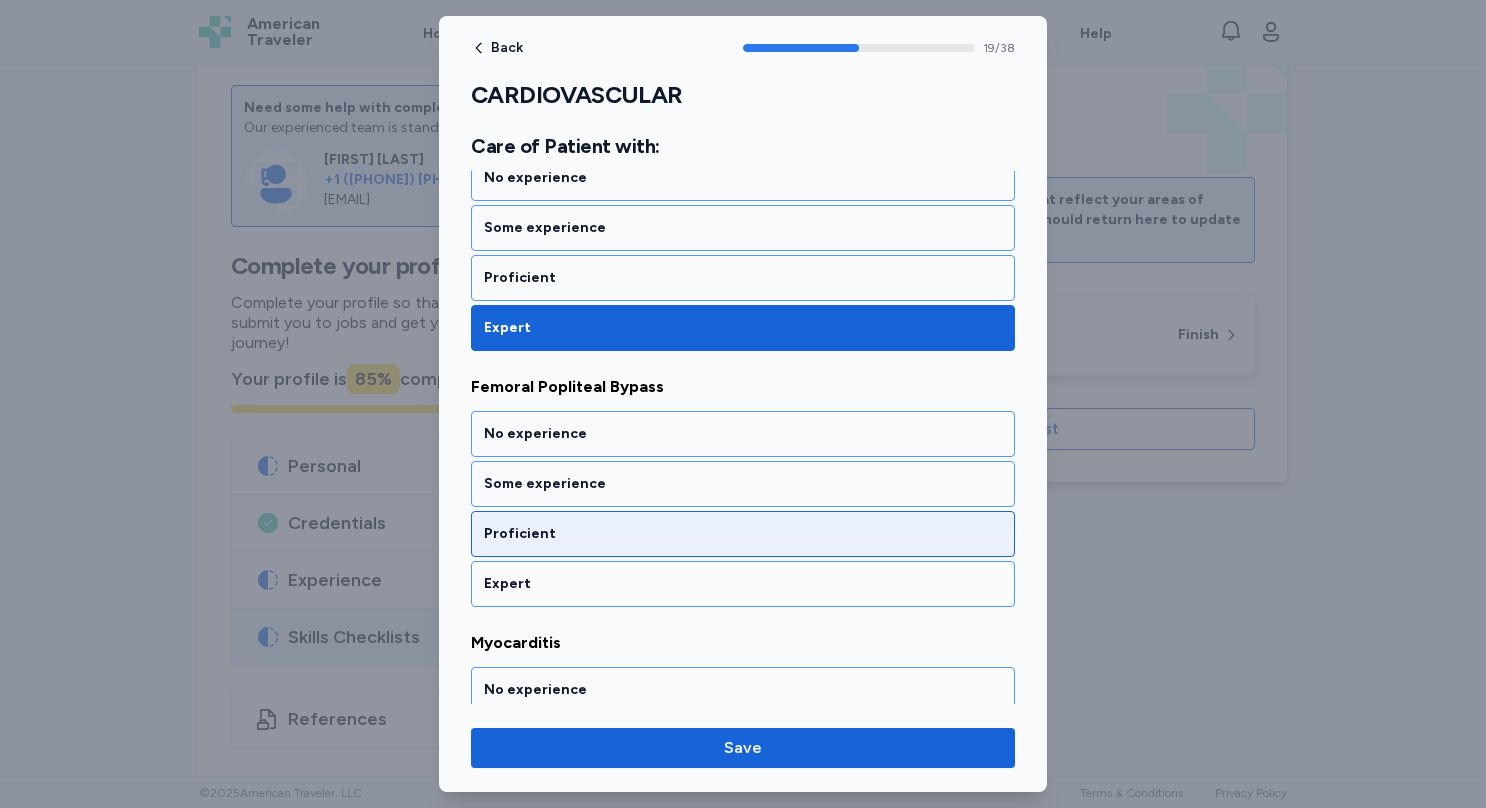 click on "Proficient" at bounding box center (743, 534) 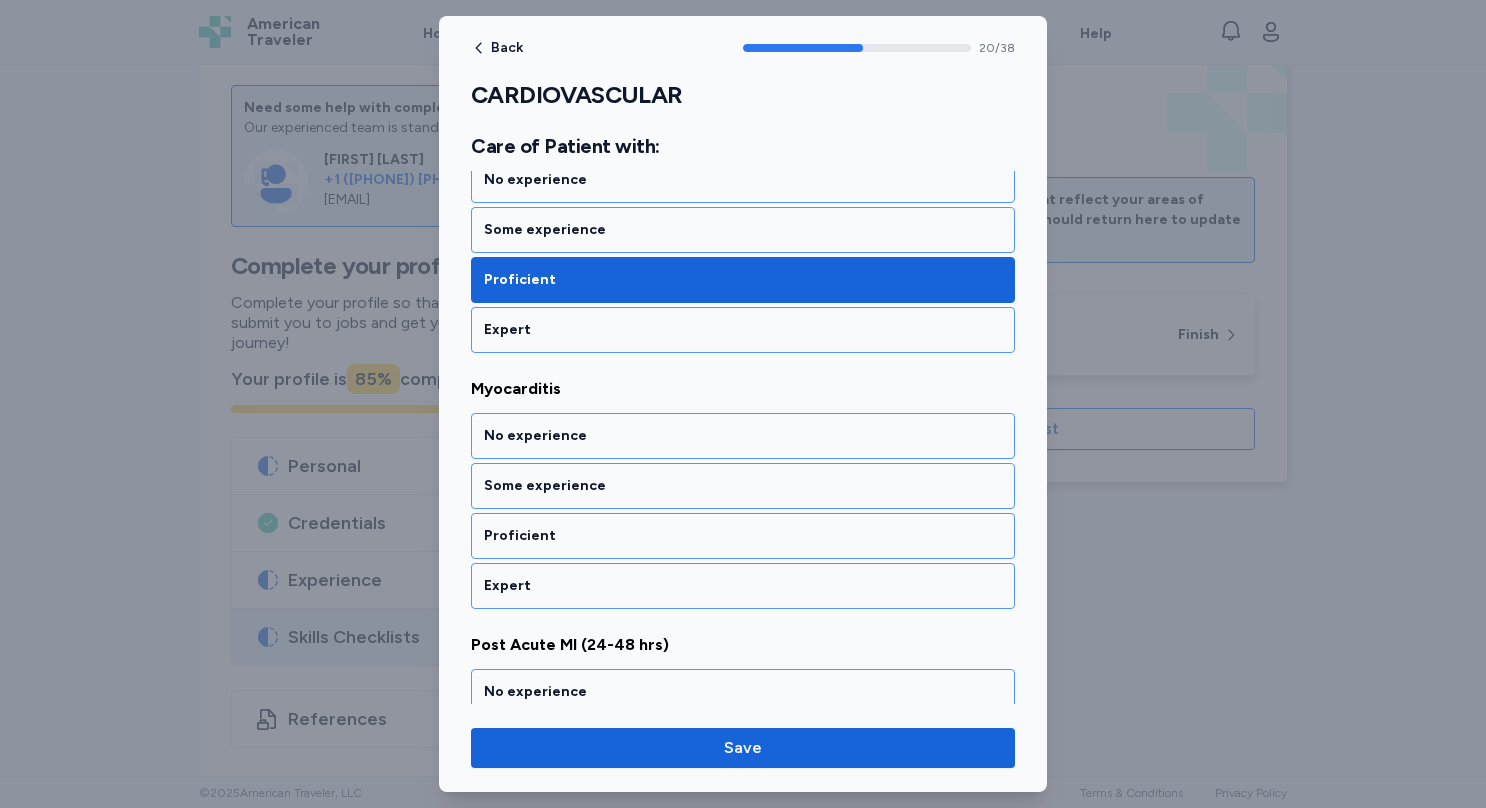 click on "Proficient" at bounding box center (743, 536) 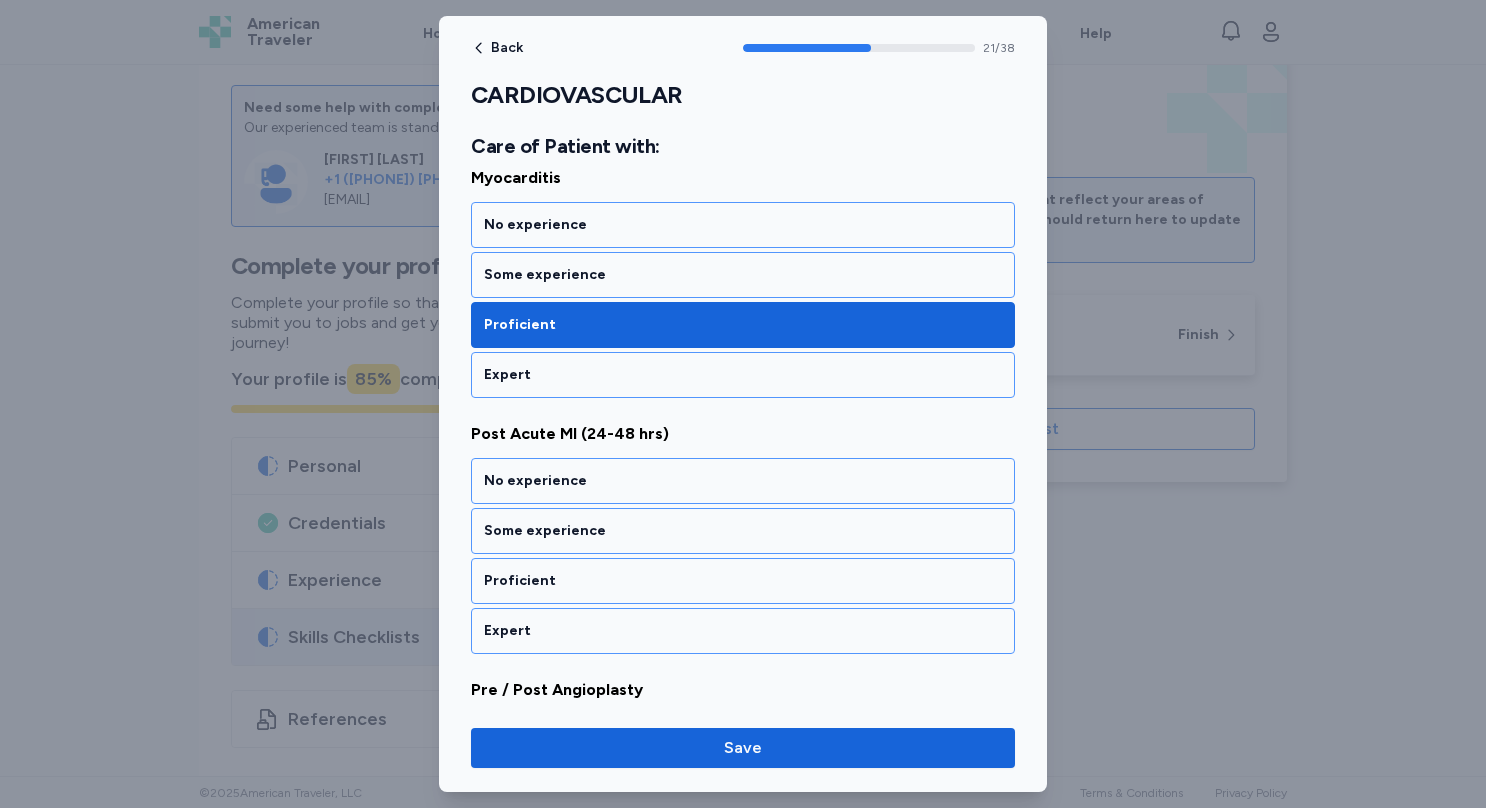 scroll, scrollTop: 5559, scrollLeft: 0, axis: vertical 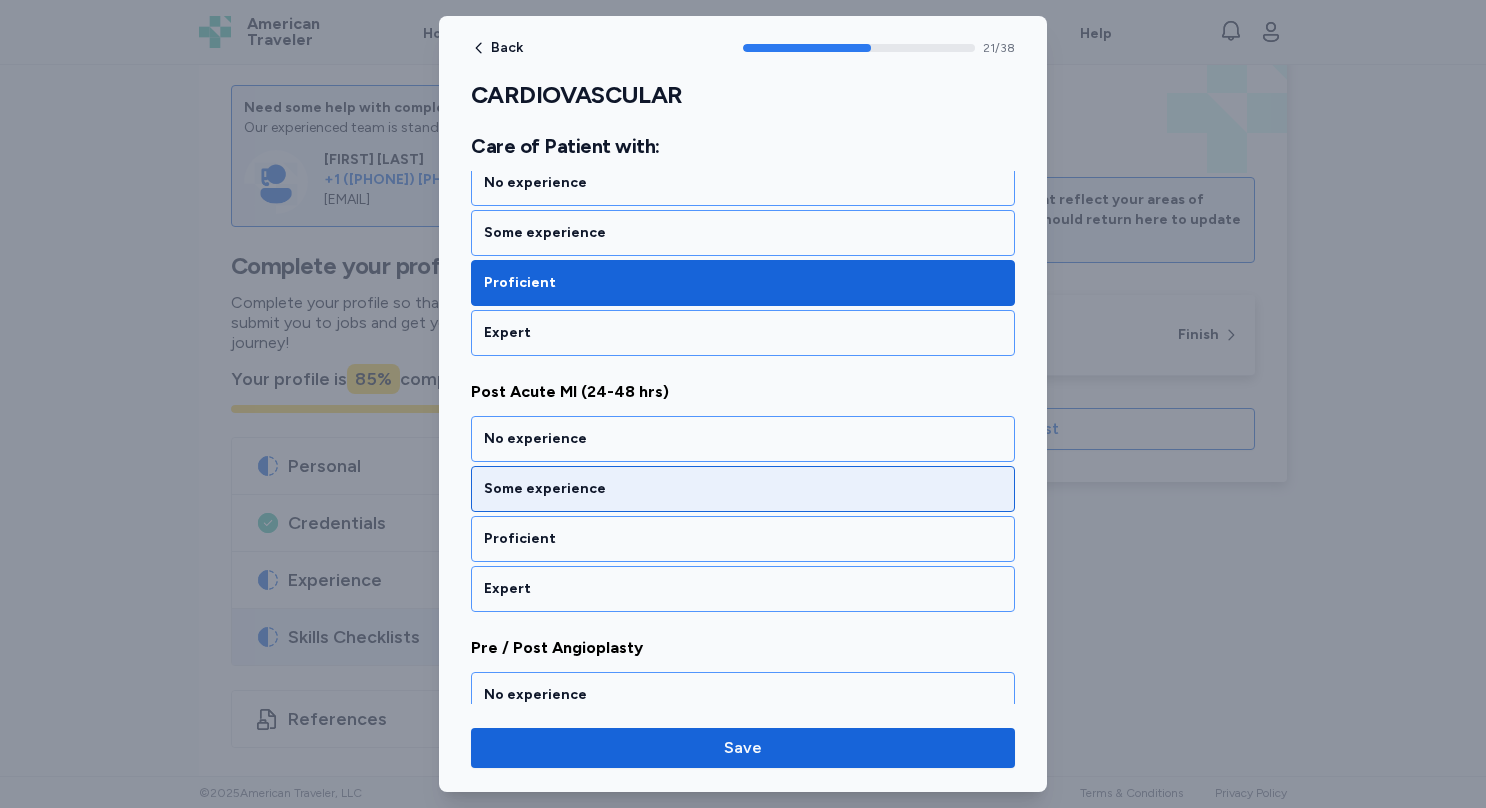 click on "Some experience" at bounding box center (743, 489) 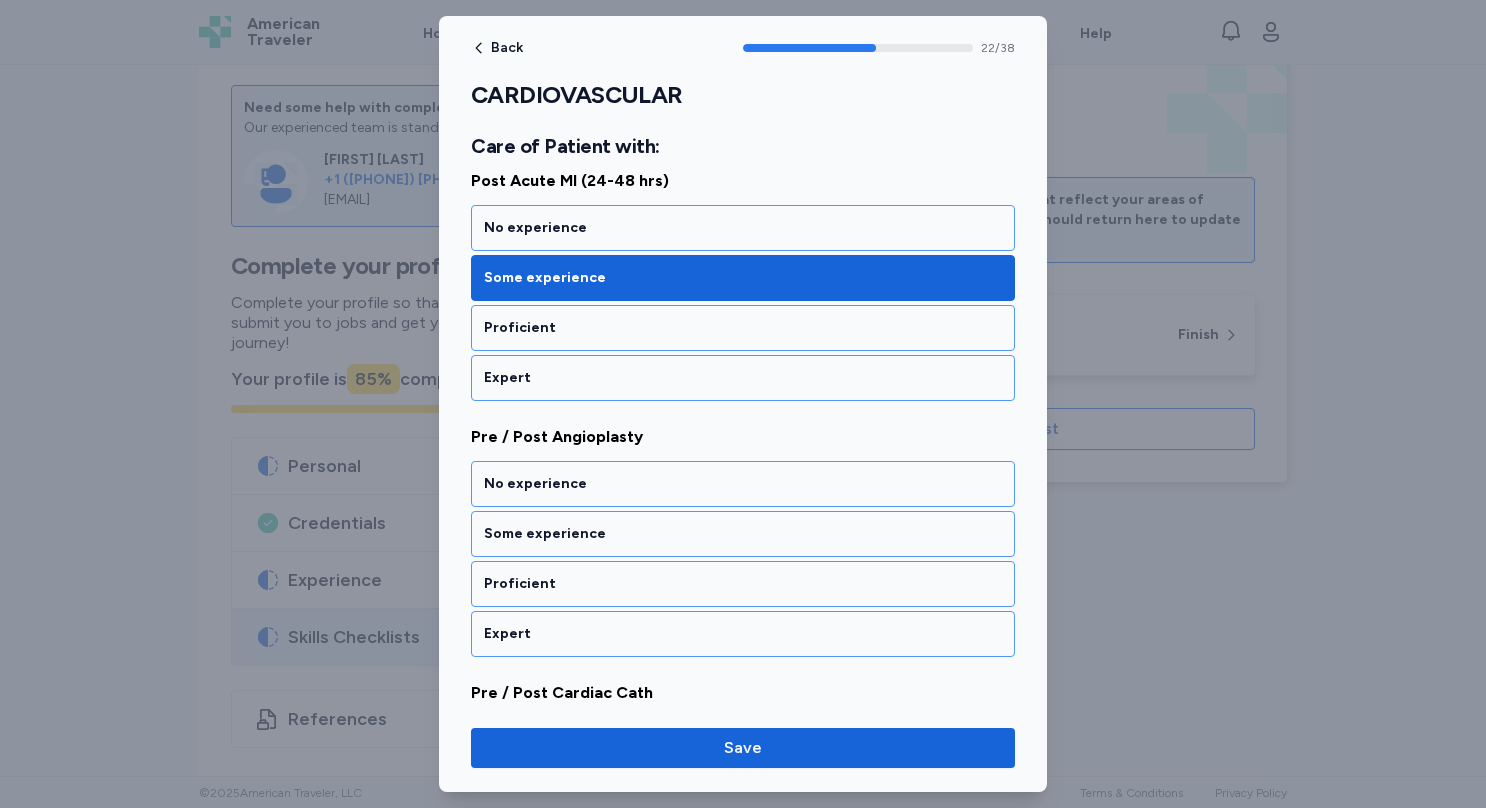 scroll, scrollTop: 5812, scrollLeft: 0, axis: vertical 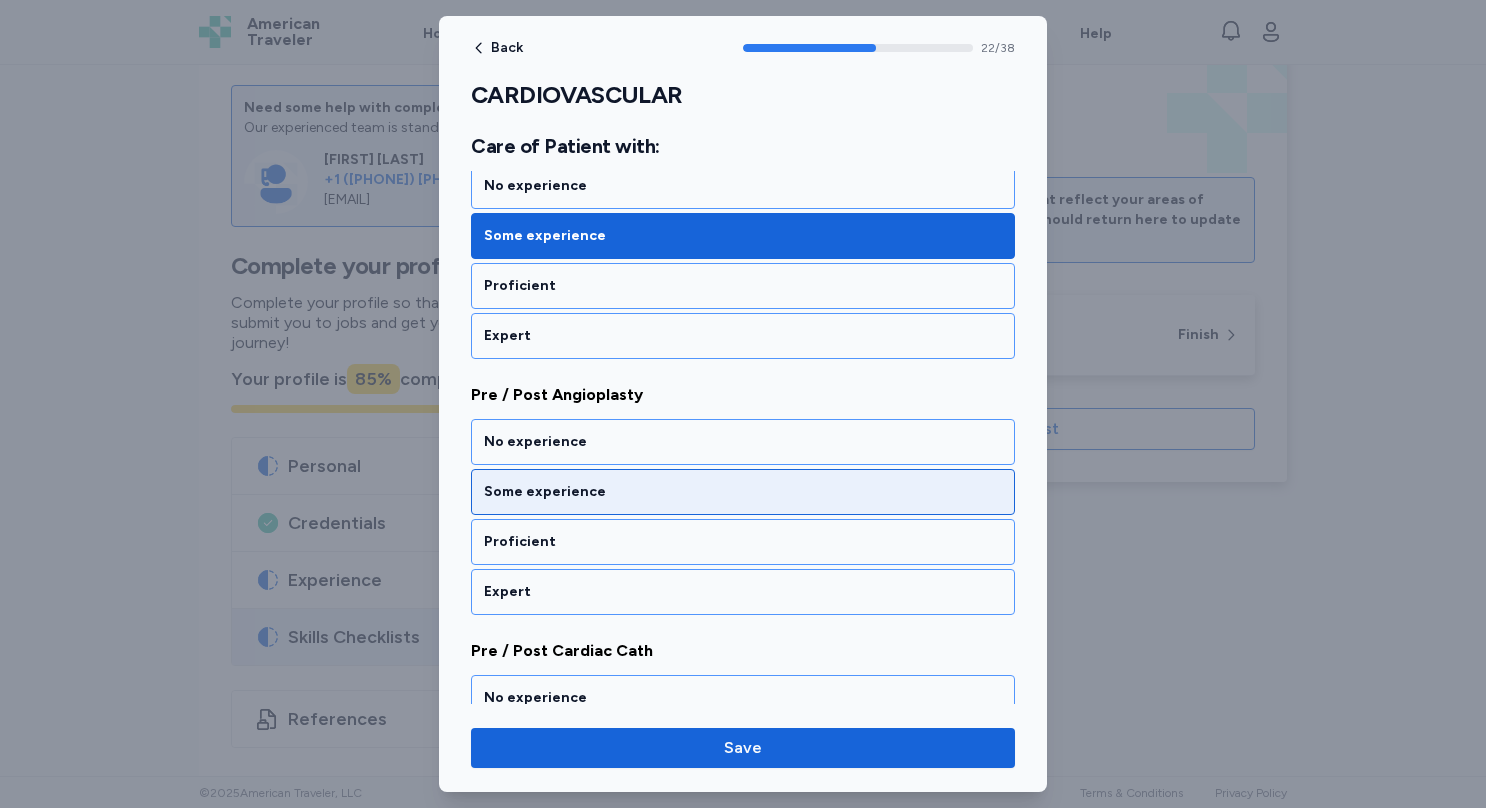 click on "Some experience" at bounding box center (743, 492) 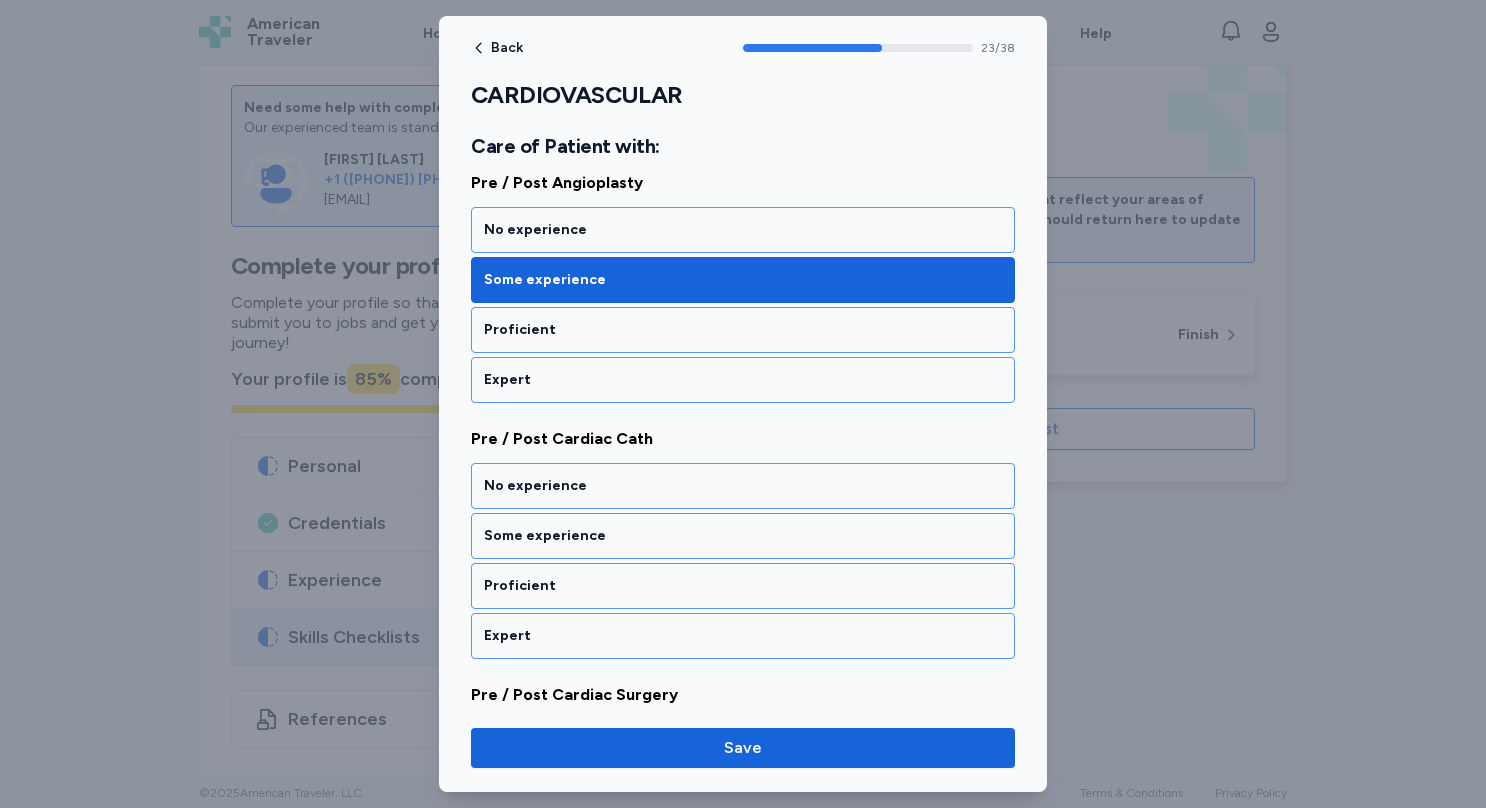 scroll, scrollTop: 6066, scrollLeft: 0, axis: vertical 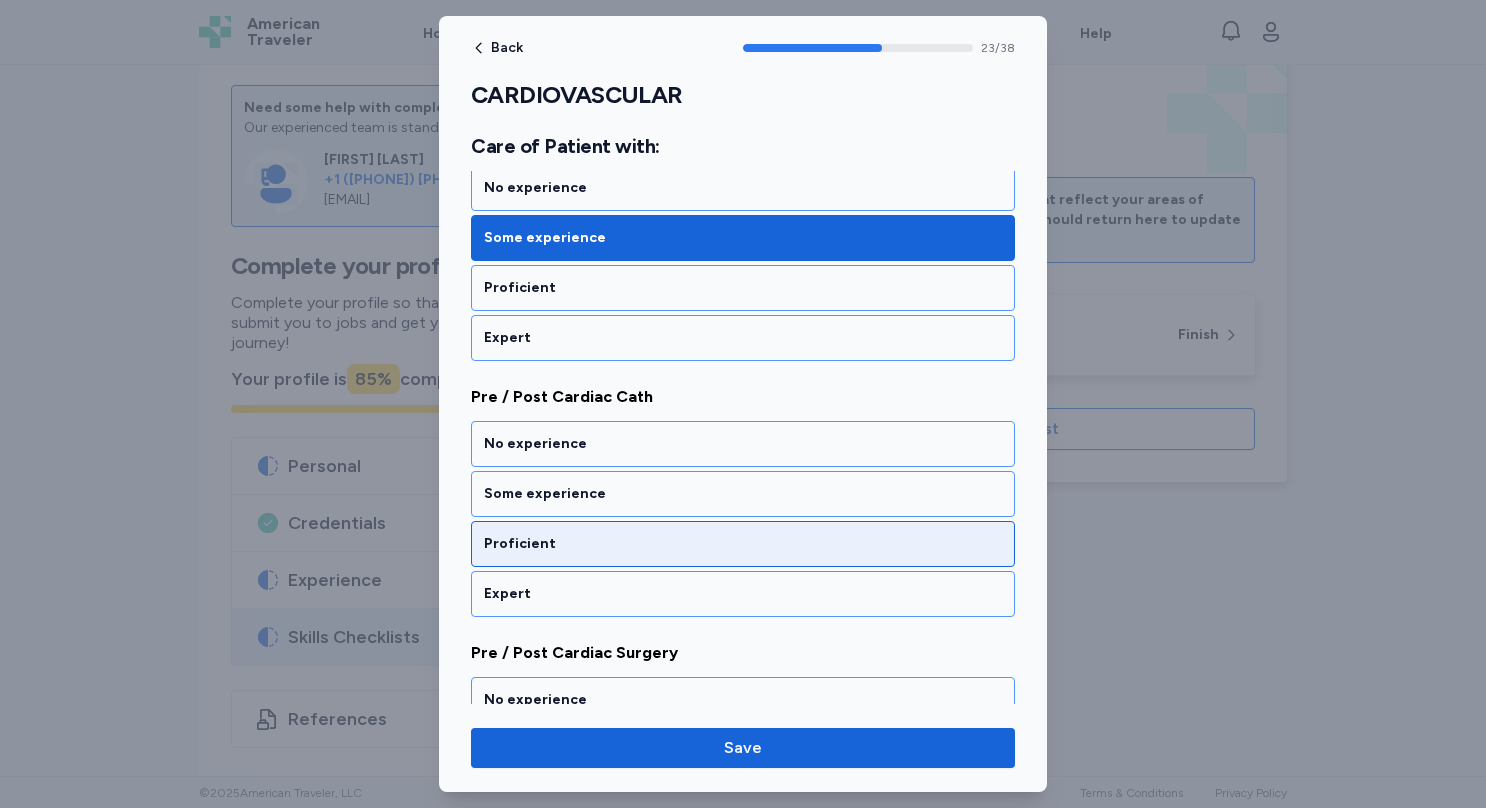 click on "Proficient" at bounding box center (743, 544) 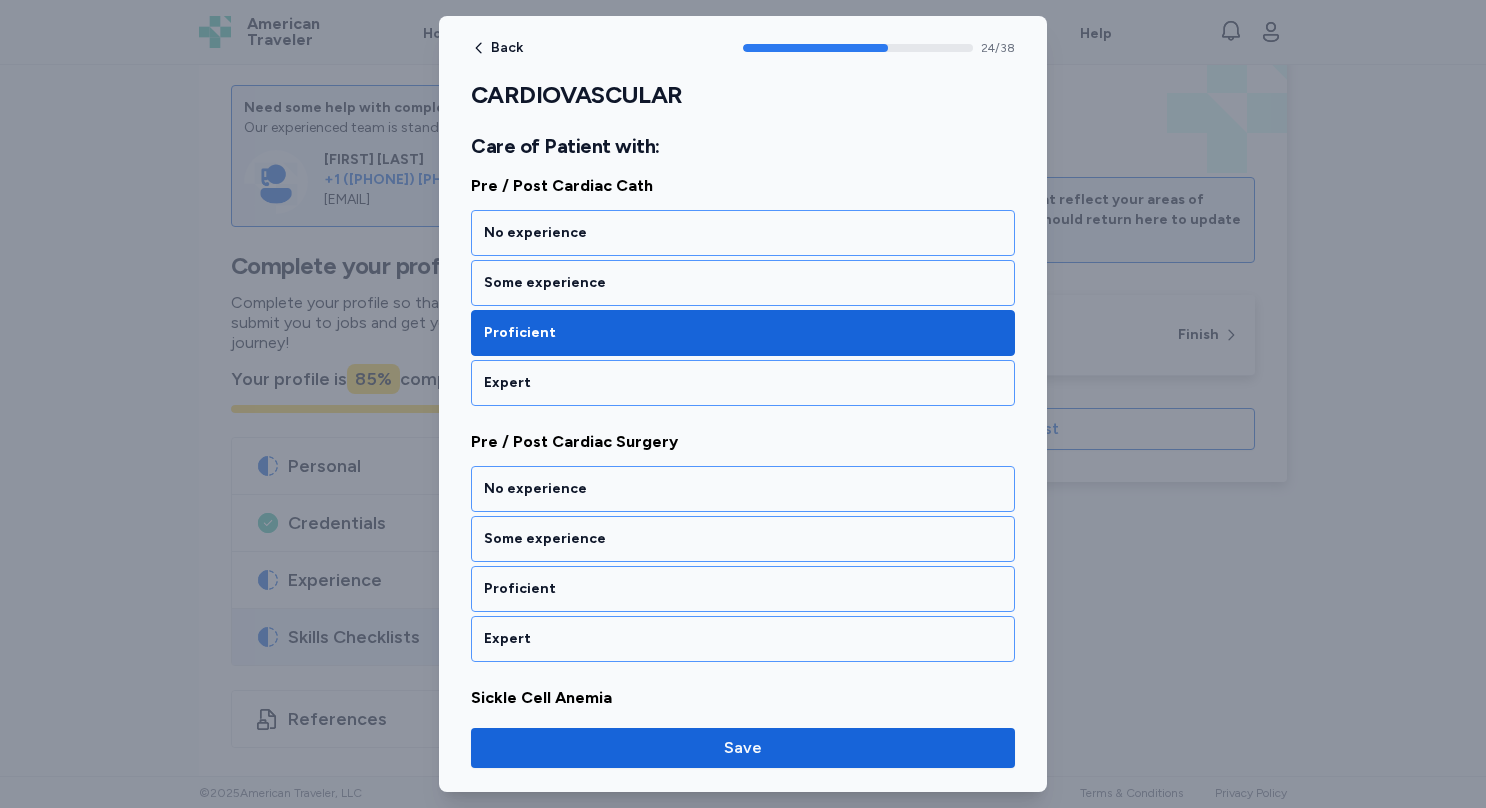 scroll, scrollTop: 6319, scrollLeft: 0, axis: vertical 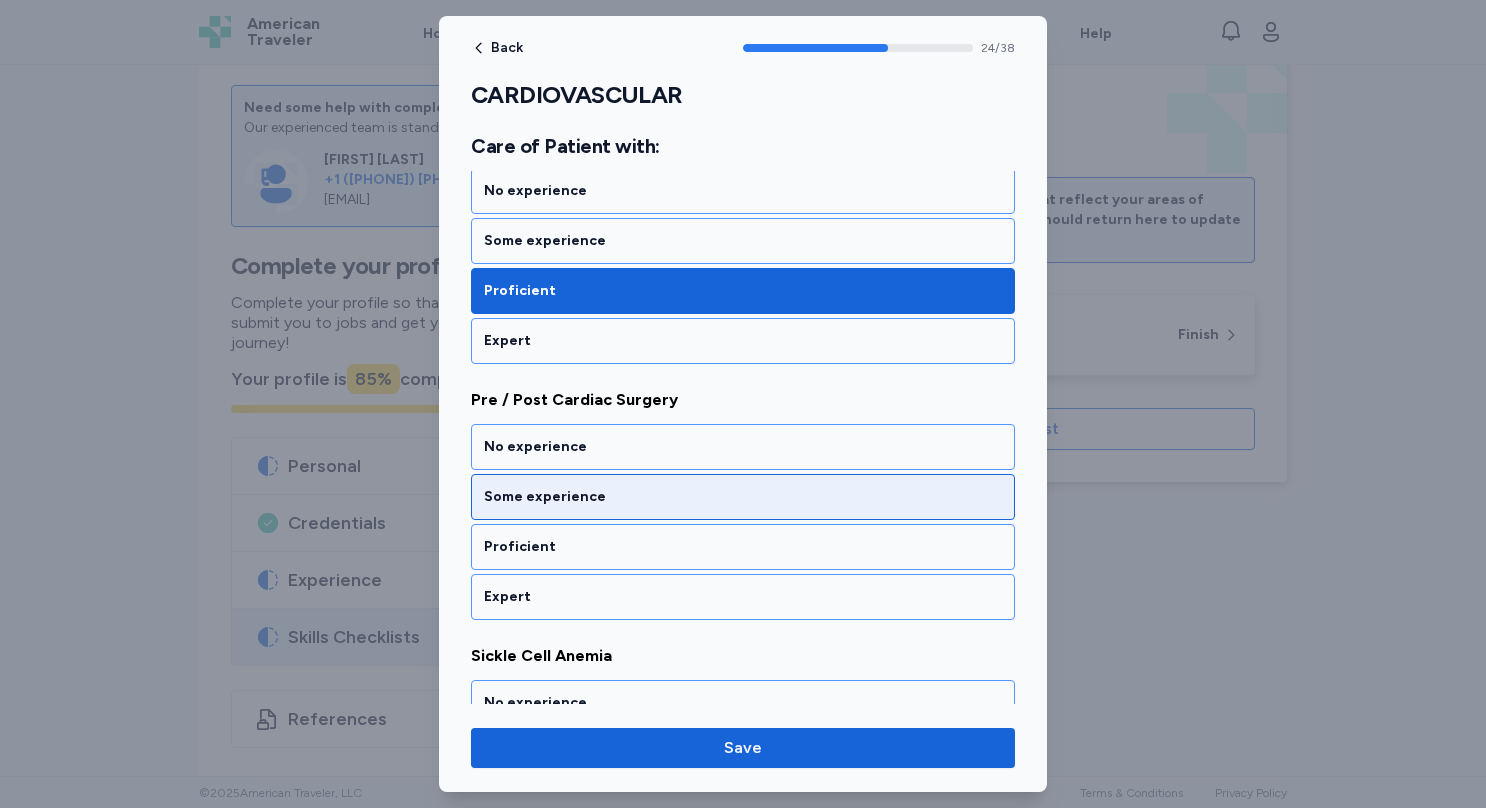 click on "Some experience" at bounding box center (743, 497) 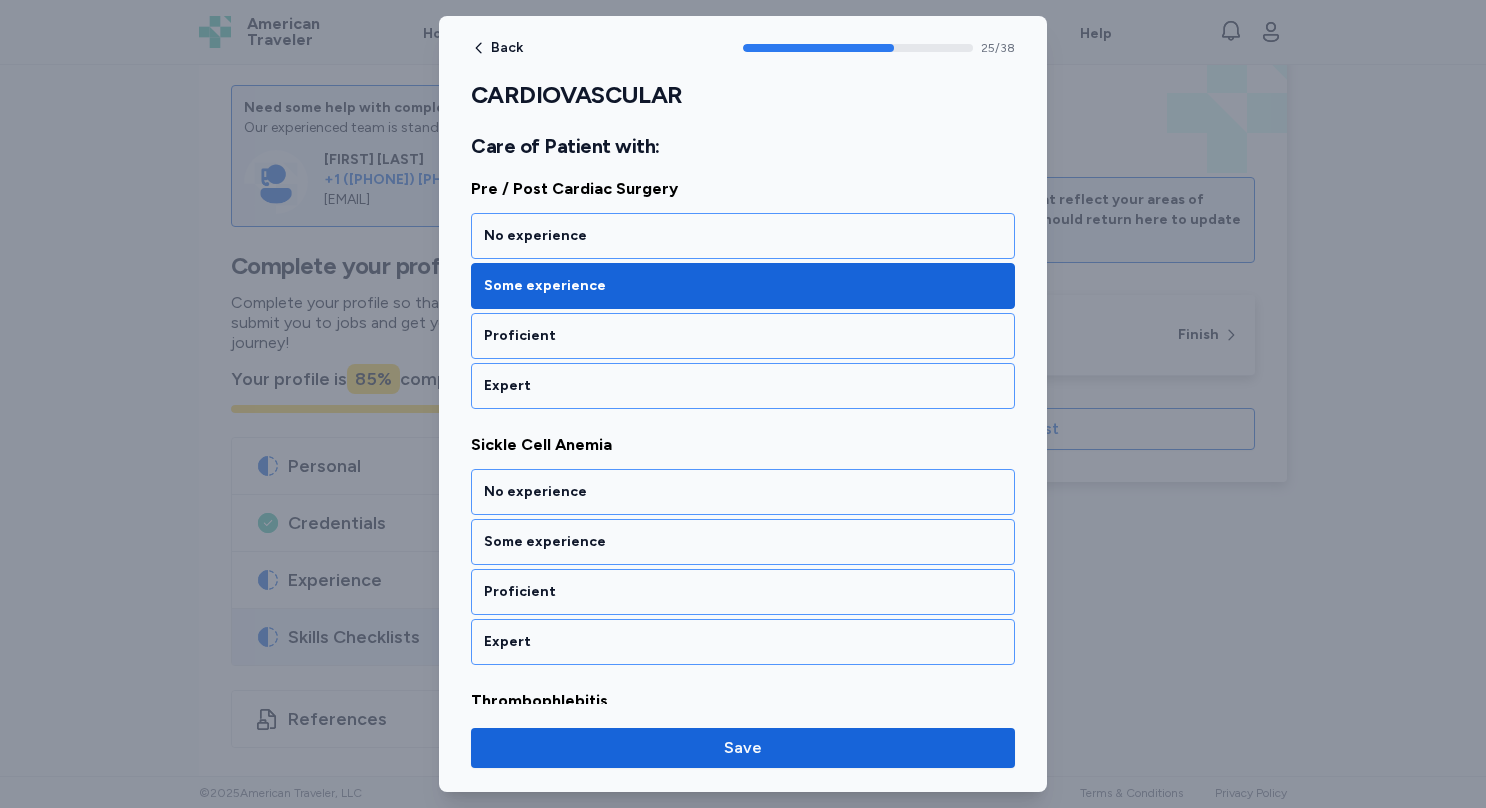 scroll, scrollTop: 6572, scrollLeft: 0, axis: vertical 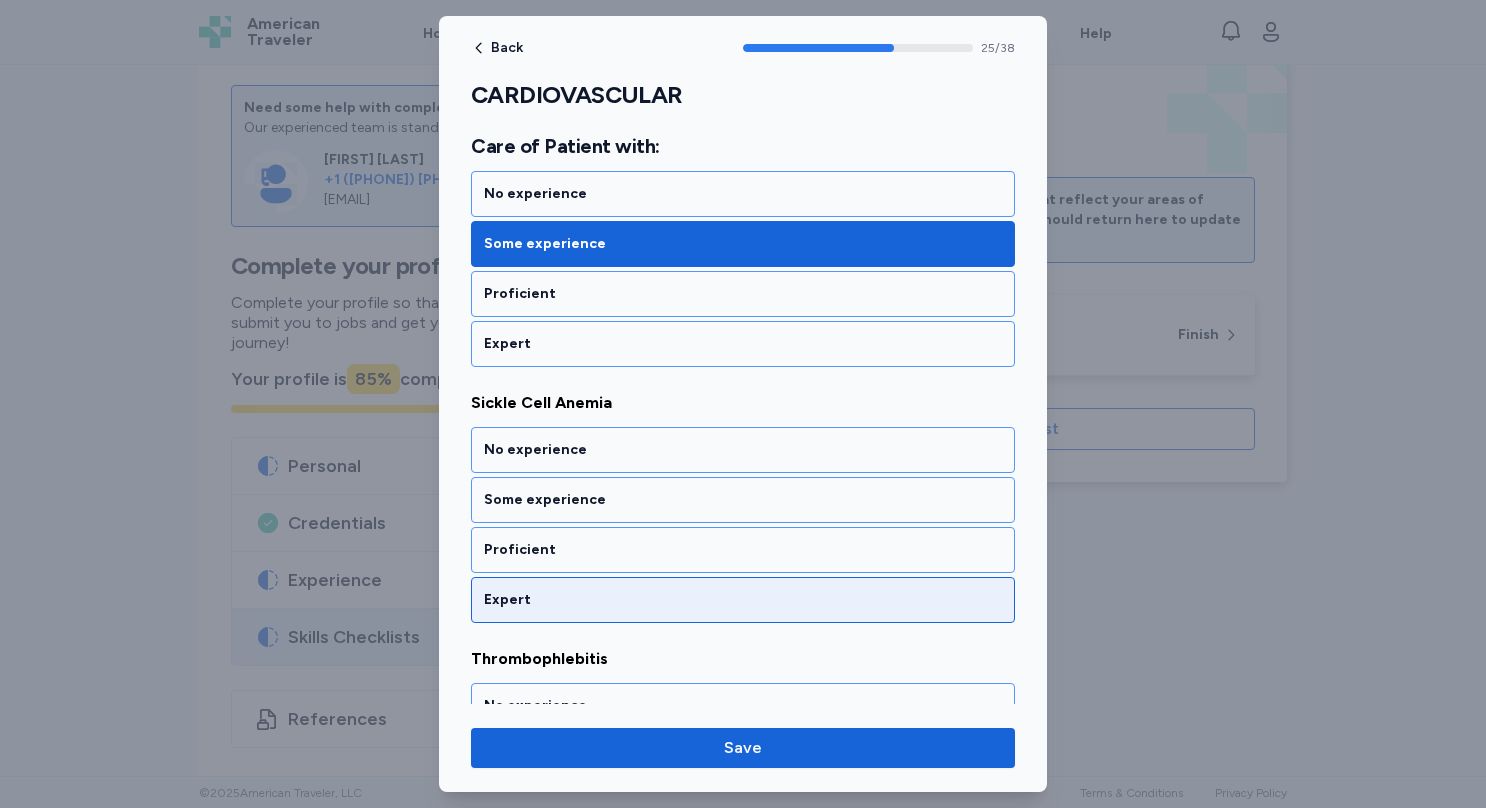 click on "Expert" at bounding box center (743, 600) 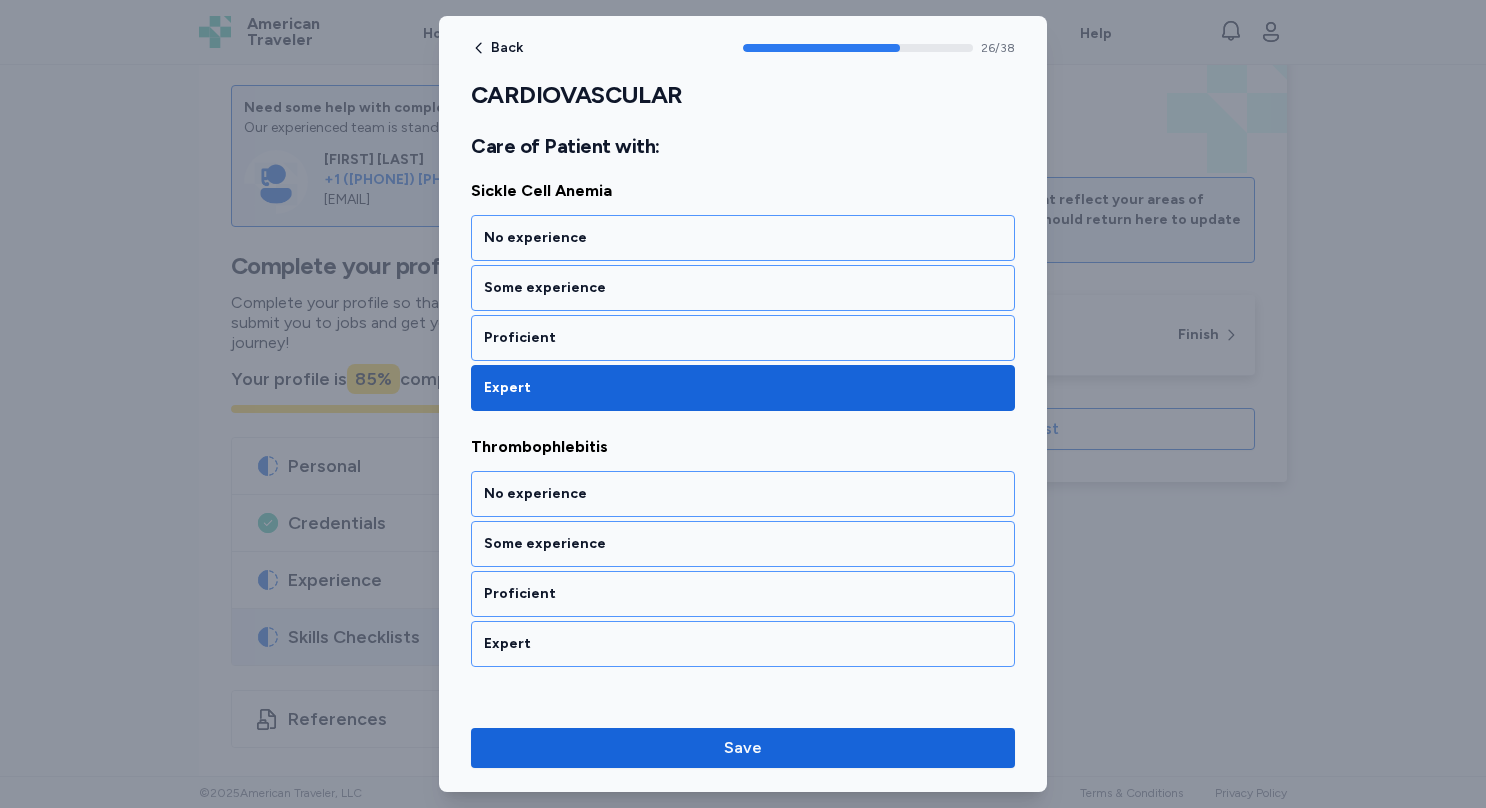 scroll, scrollTop: 6826, scrollLeft: 0, axis: vertical 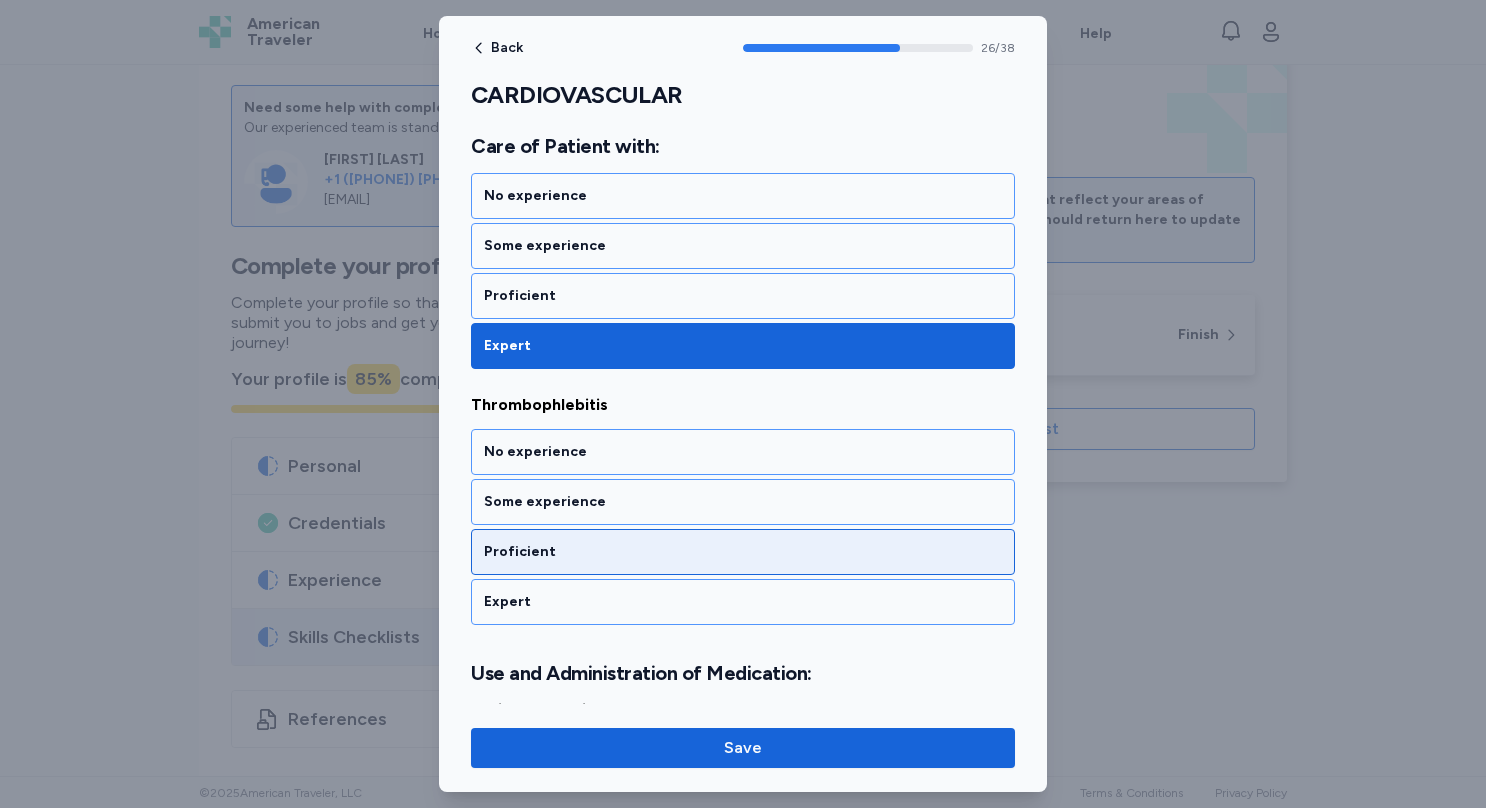 drag, startPoint x: 596, startPoint y: 519, endPoint x: 543, endPoint y: 483, distance: 64.070274 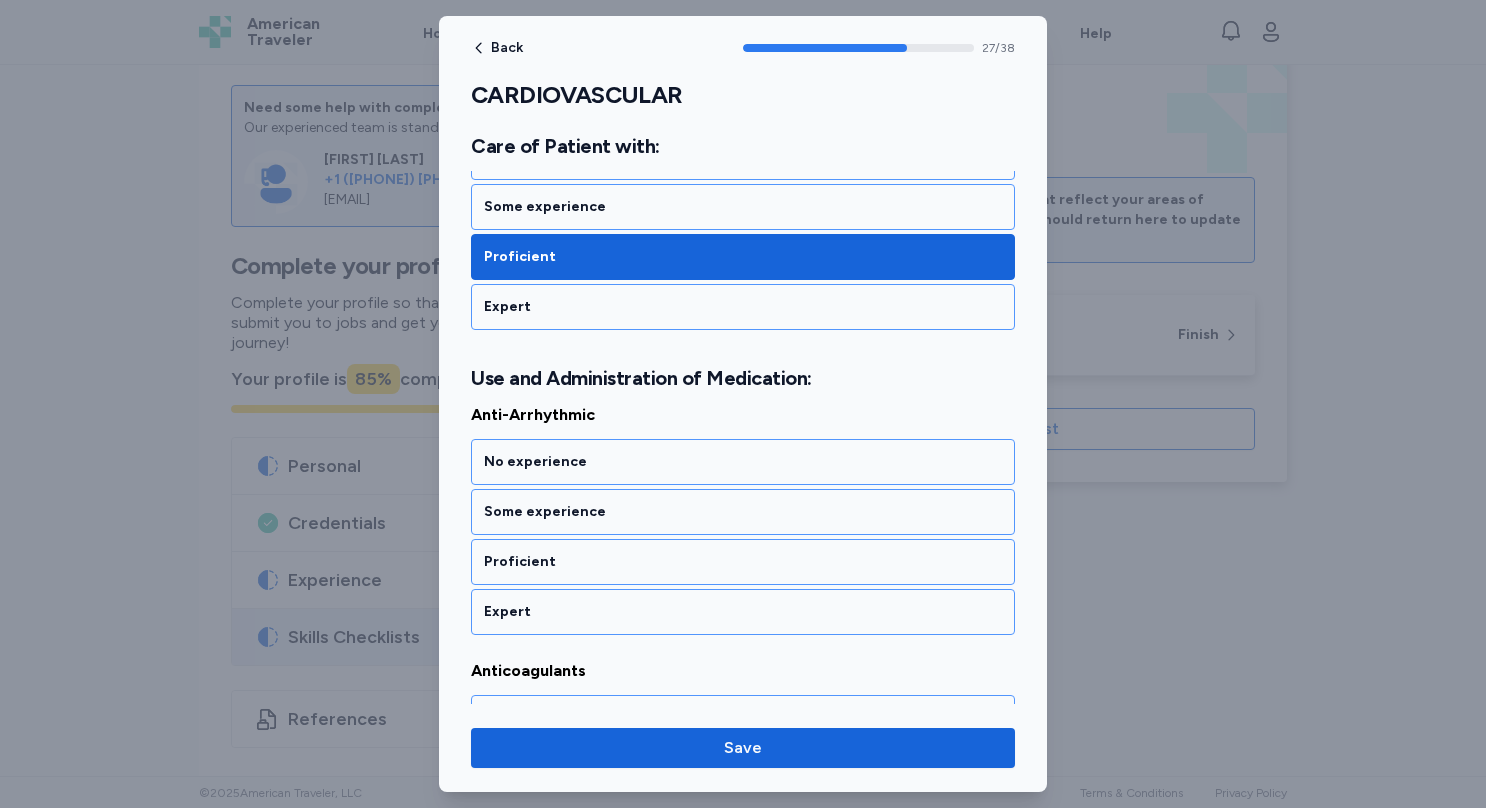 scroll, scrollTop: 7128, scrollLeft: 0, axis: vertical 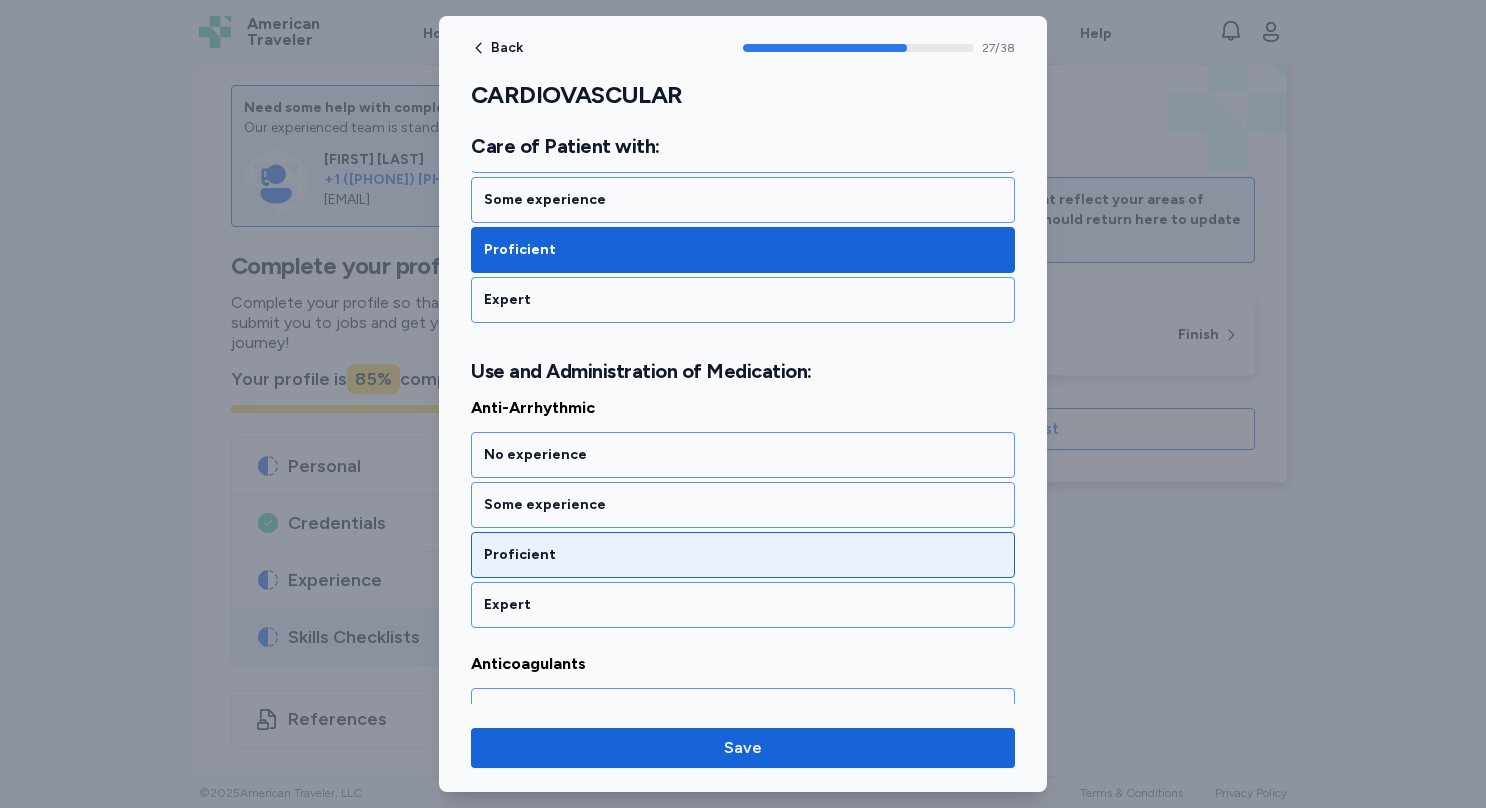drag, startPoint x: 562, startPoint y: 482, endPoint x: 512, endPoint y: 475, distance: 50.48762 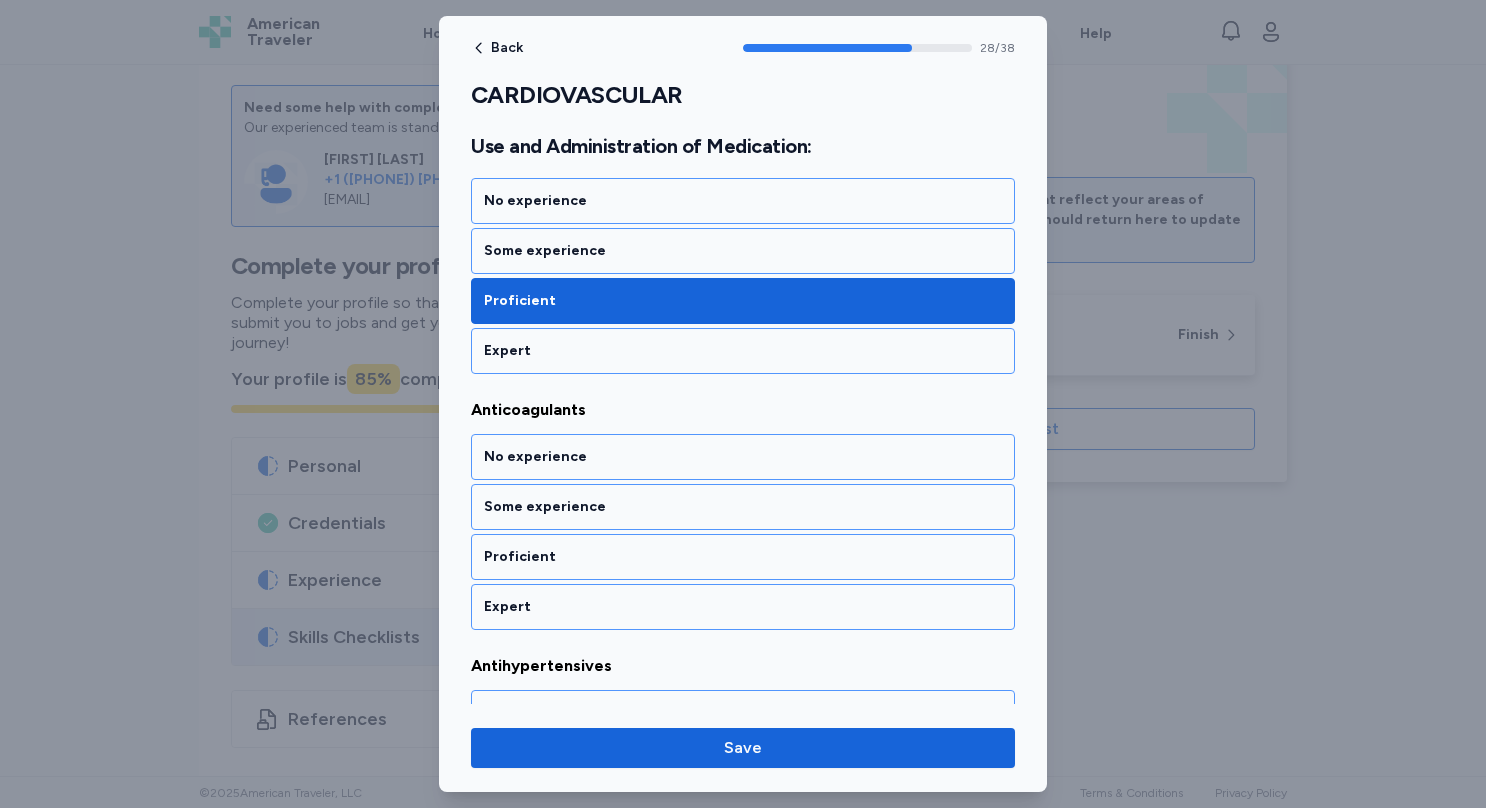 click on "Proficient" at bounding box center (743, 557) 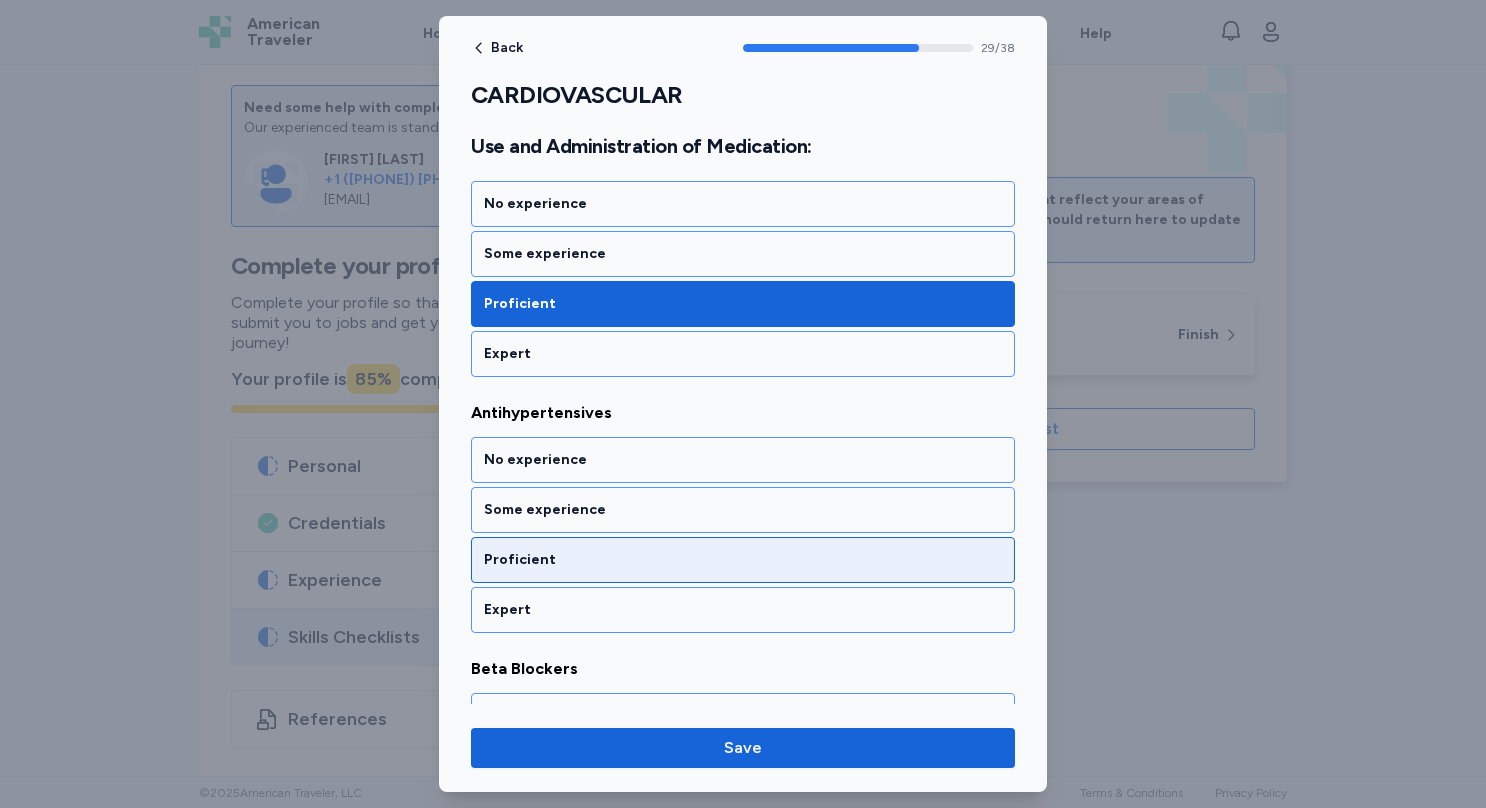 click on "Proficient" at bounding box center (743, 560) 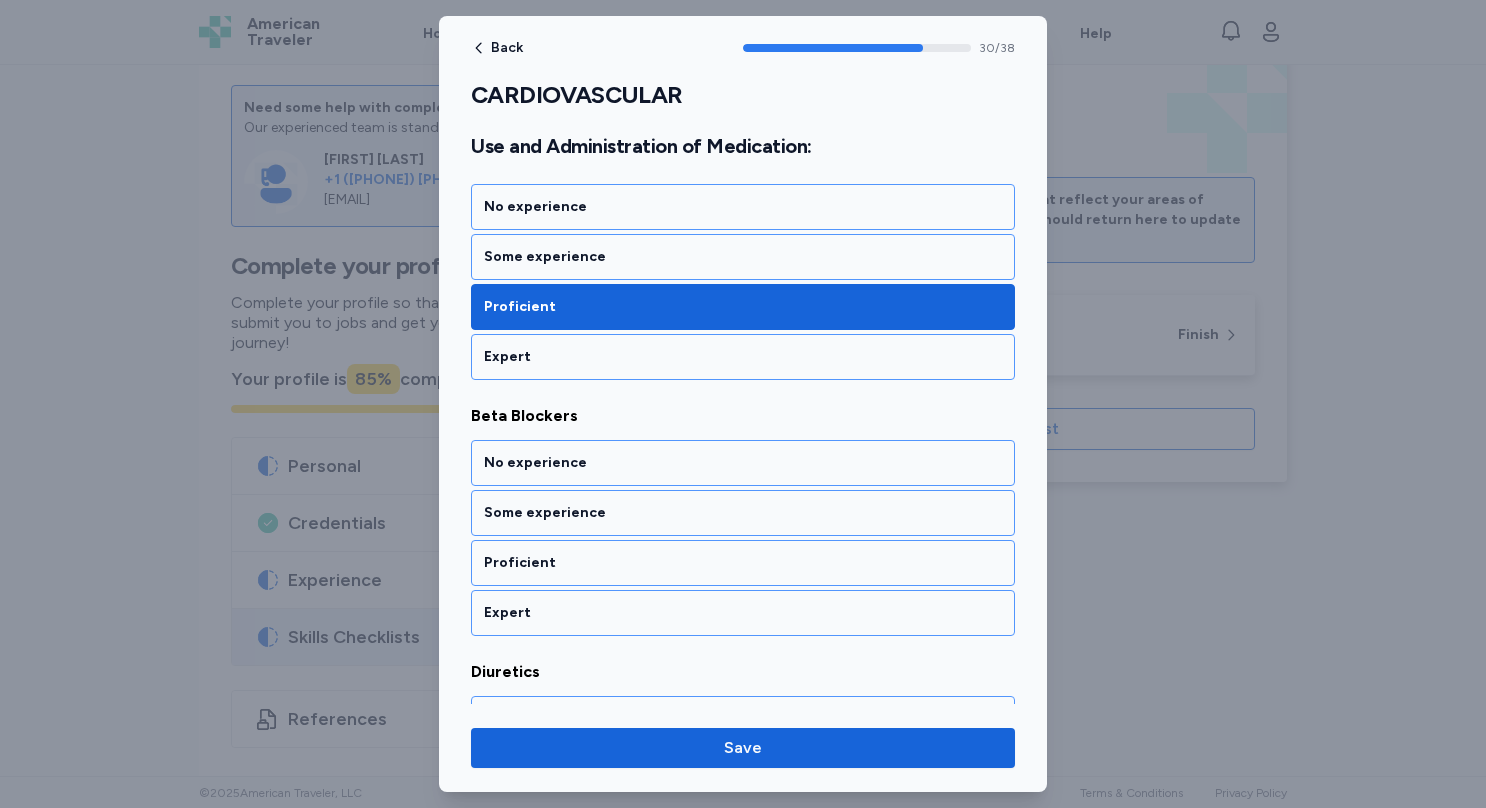 click on "Proficient" at bounding box center (743, 563) 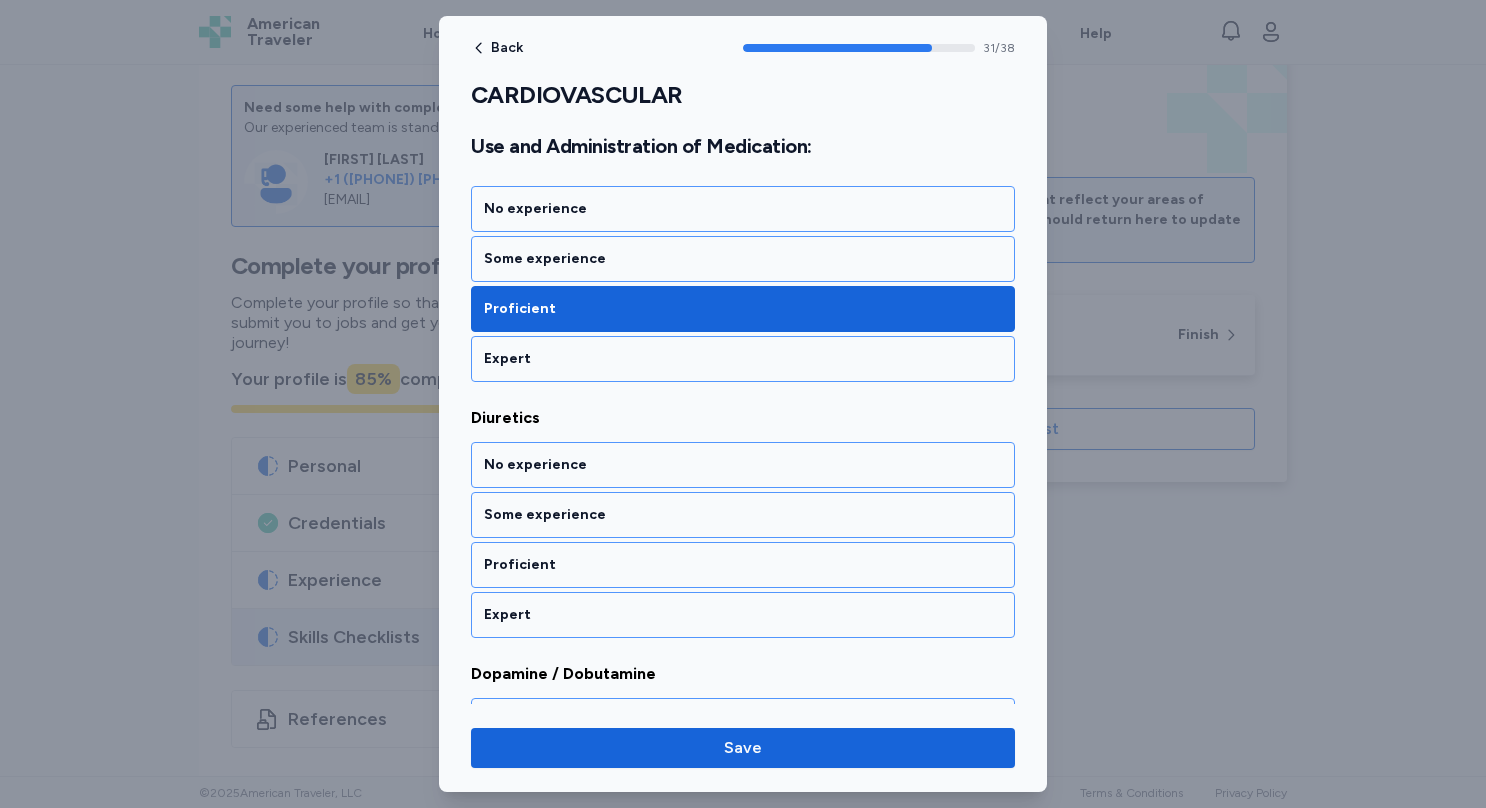 click on "Proficient" at bounding box center [743, 565] 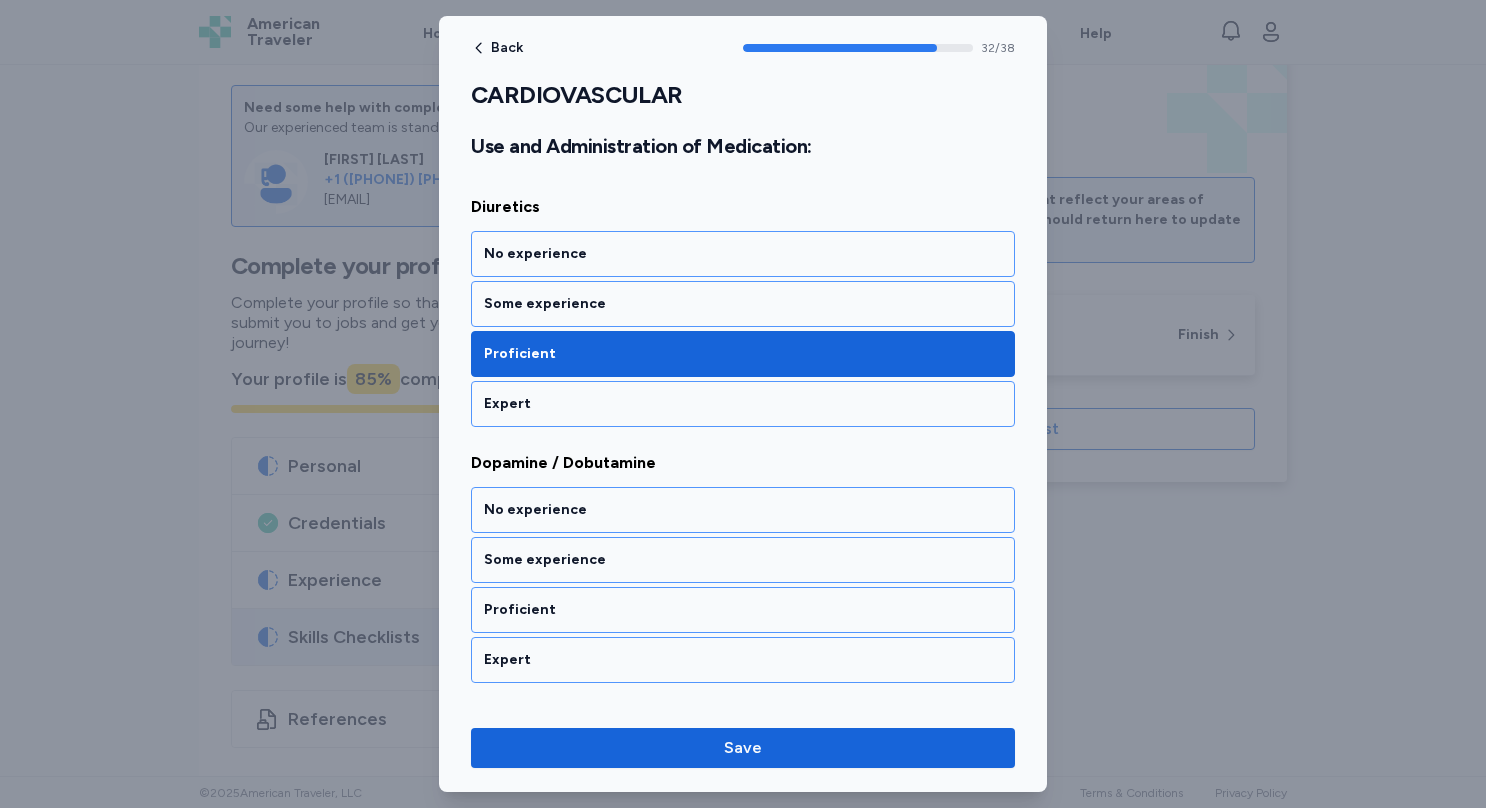 scroll, scrollTop: 8395, scrollLeft: 0, axis: vertical 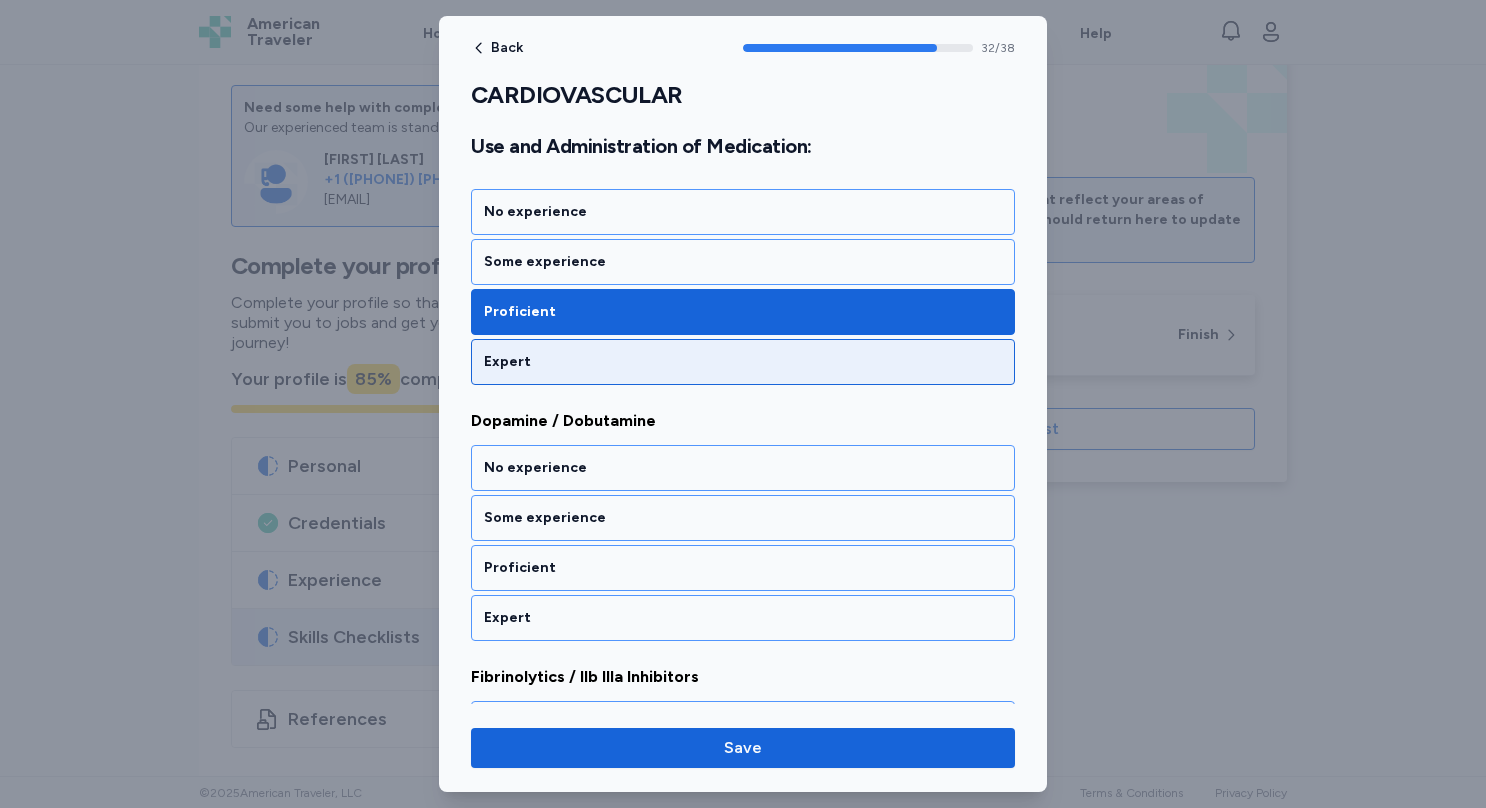 click on "Expert" at bounding box center (743, 362) 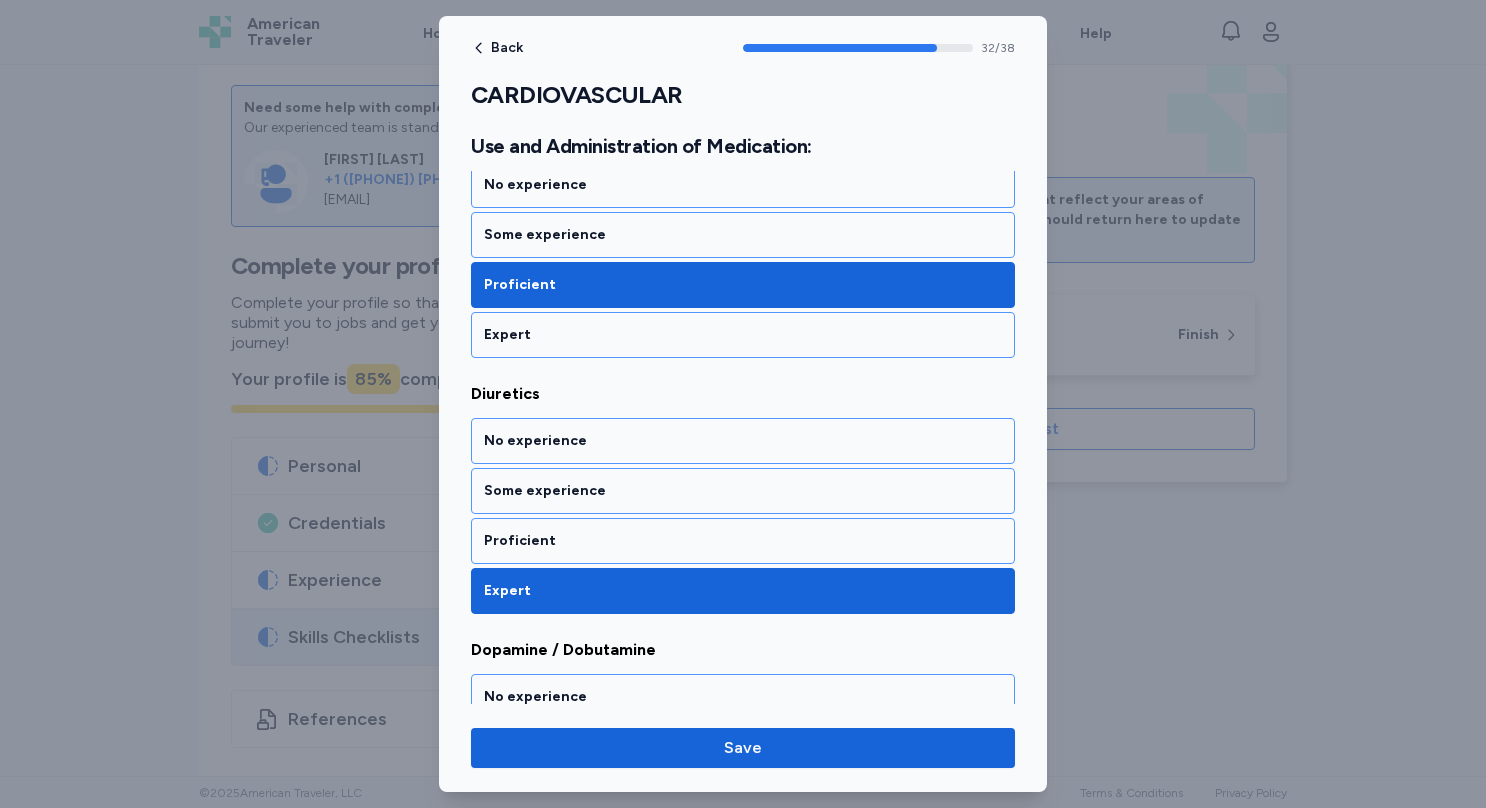scroll, scrollTop: 8072, scrollLeft: 0, axis: vertical 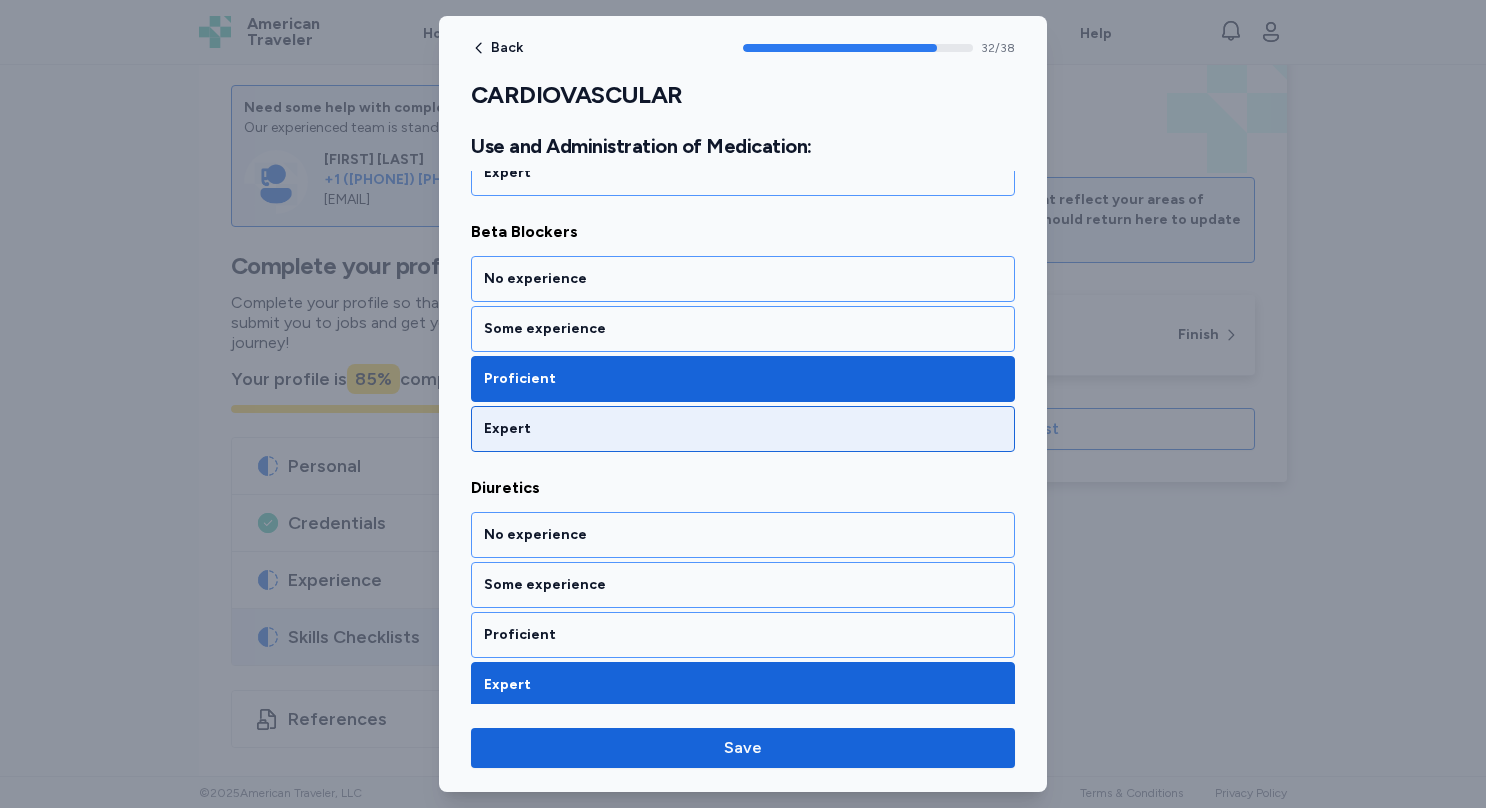 click on "Expert" at bounding box center (743, 429) 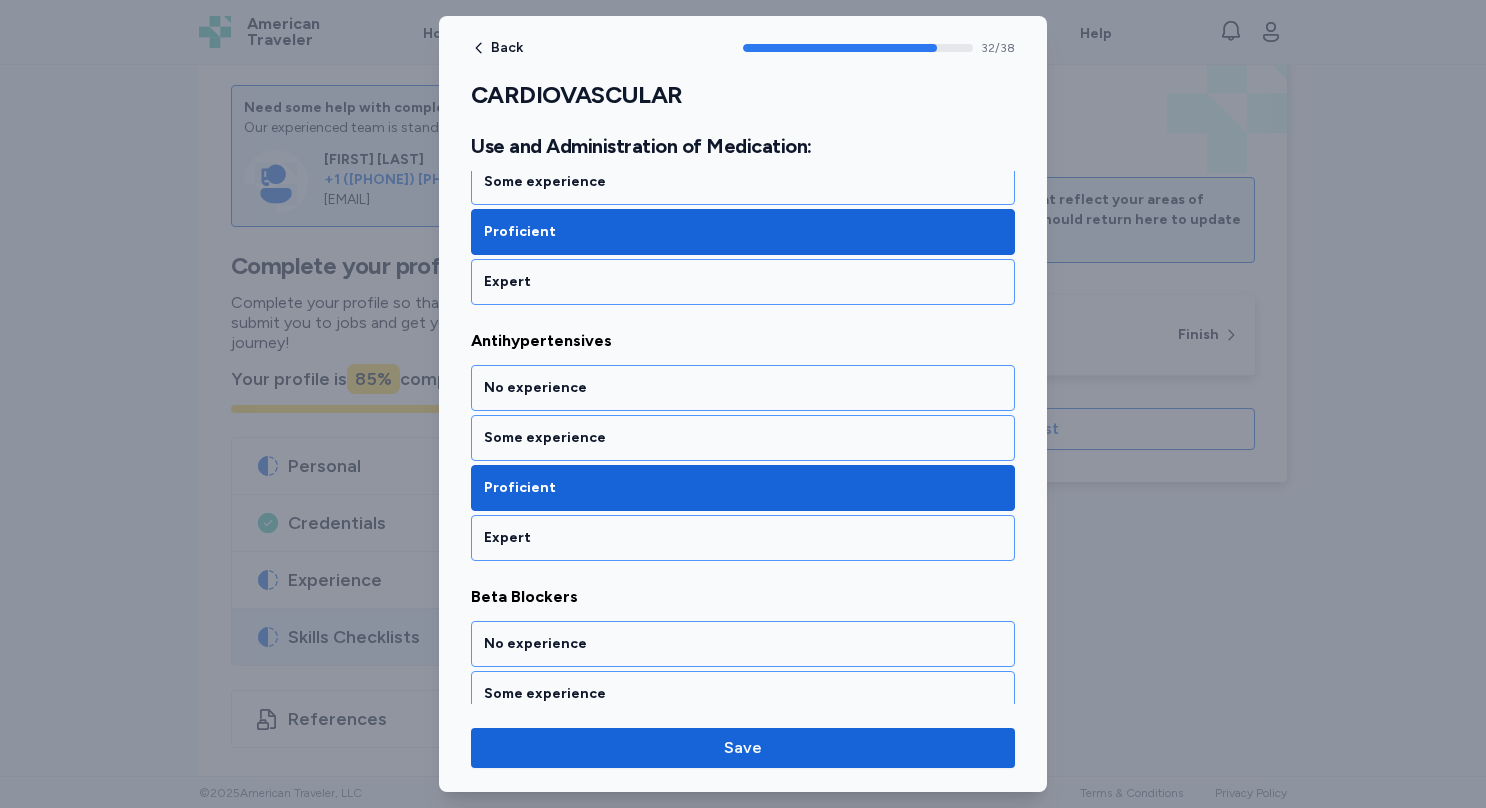scroll, scrollTop: 7703, scrollLeft: 0, axis: vertical 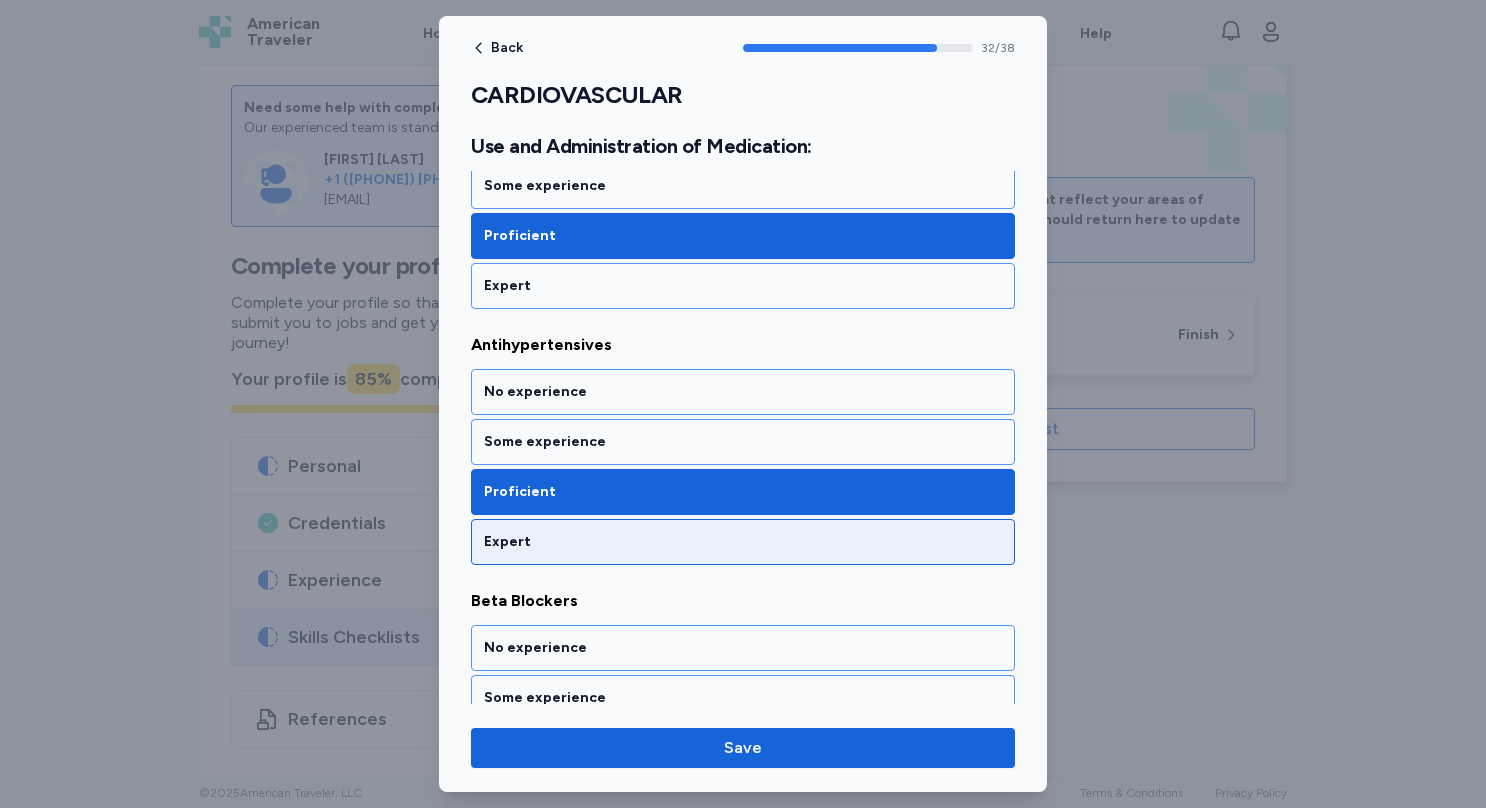 click on "Expert" at bounding box center (743, 542) 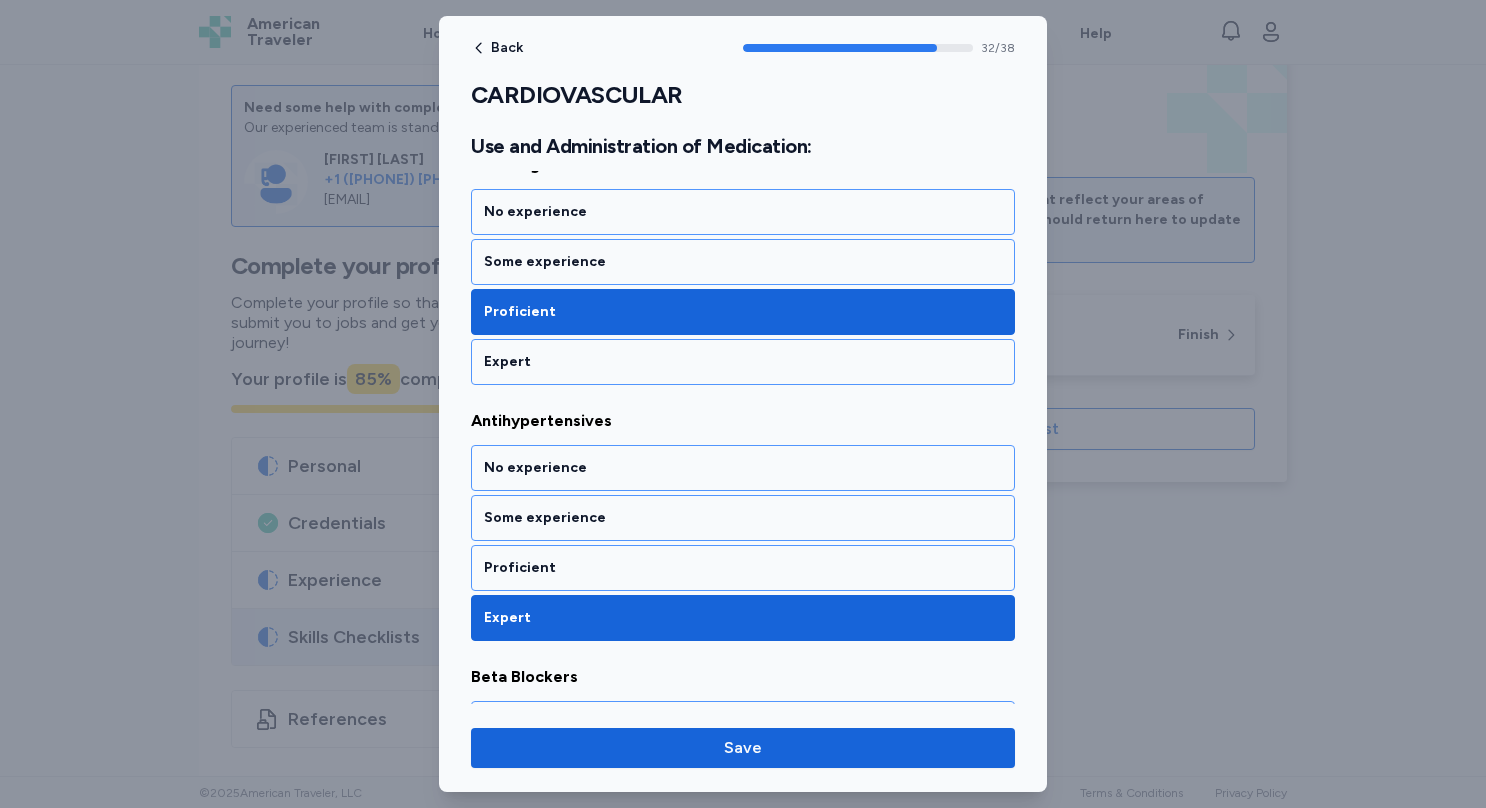 scroll, scrollTop: 7419, scrollLeft: 0, axis: vertical 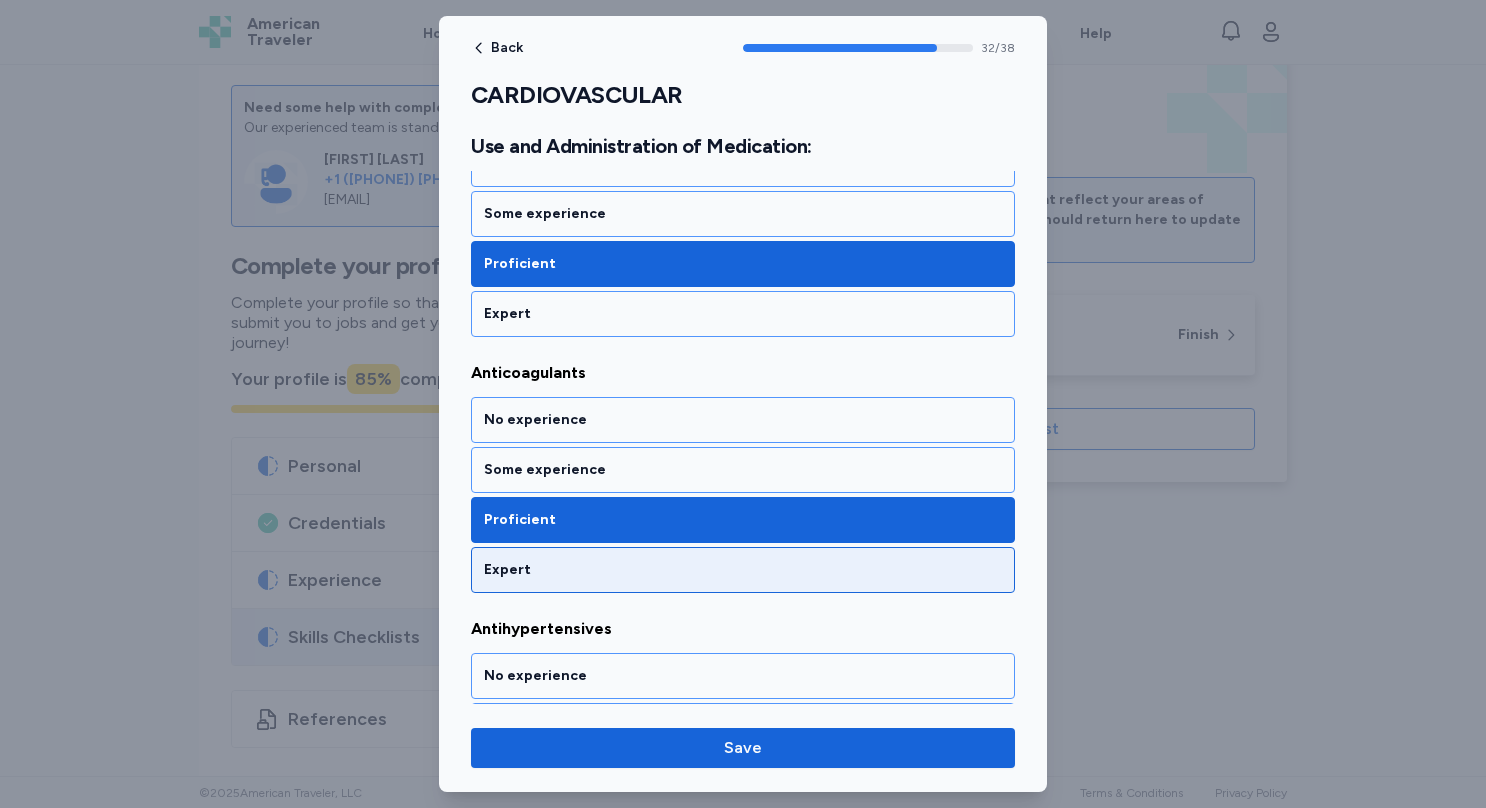 click on "Expert" at bounding box center (743, 570) 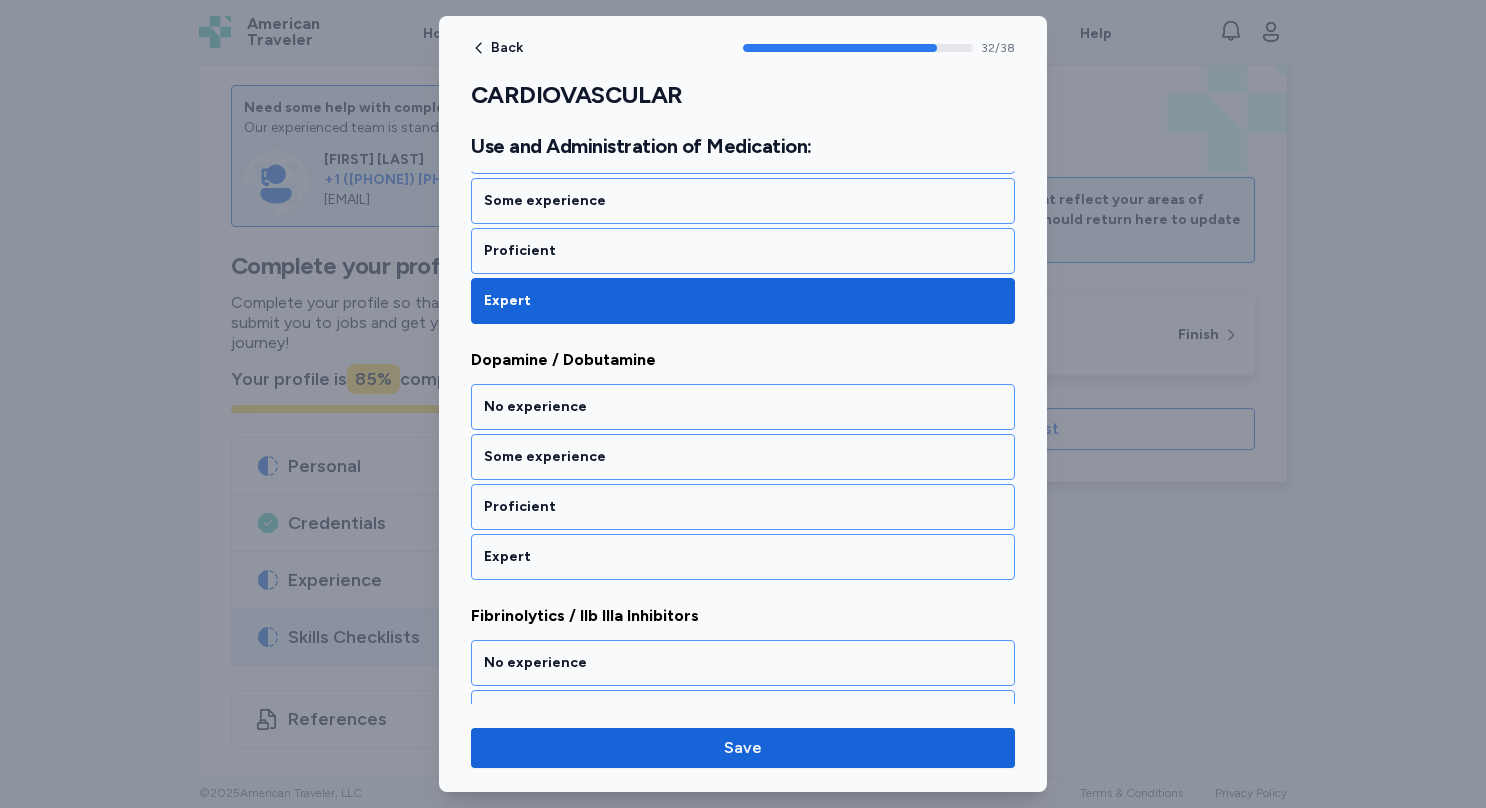 scroll, scrollTop: 8457, scrollLeft: 0, axis: vertical 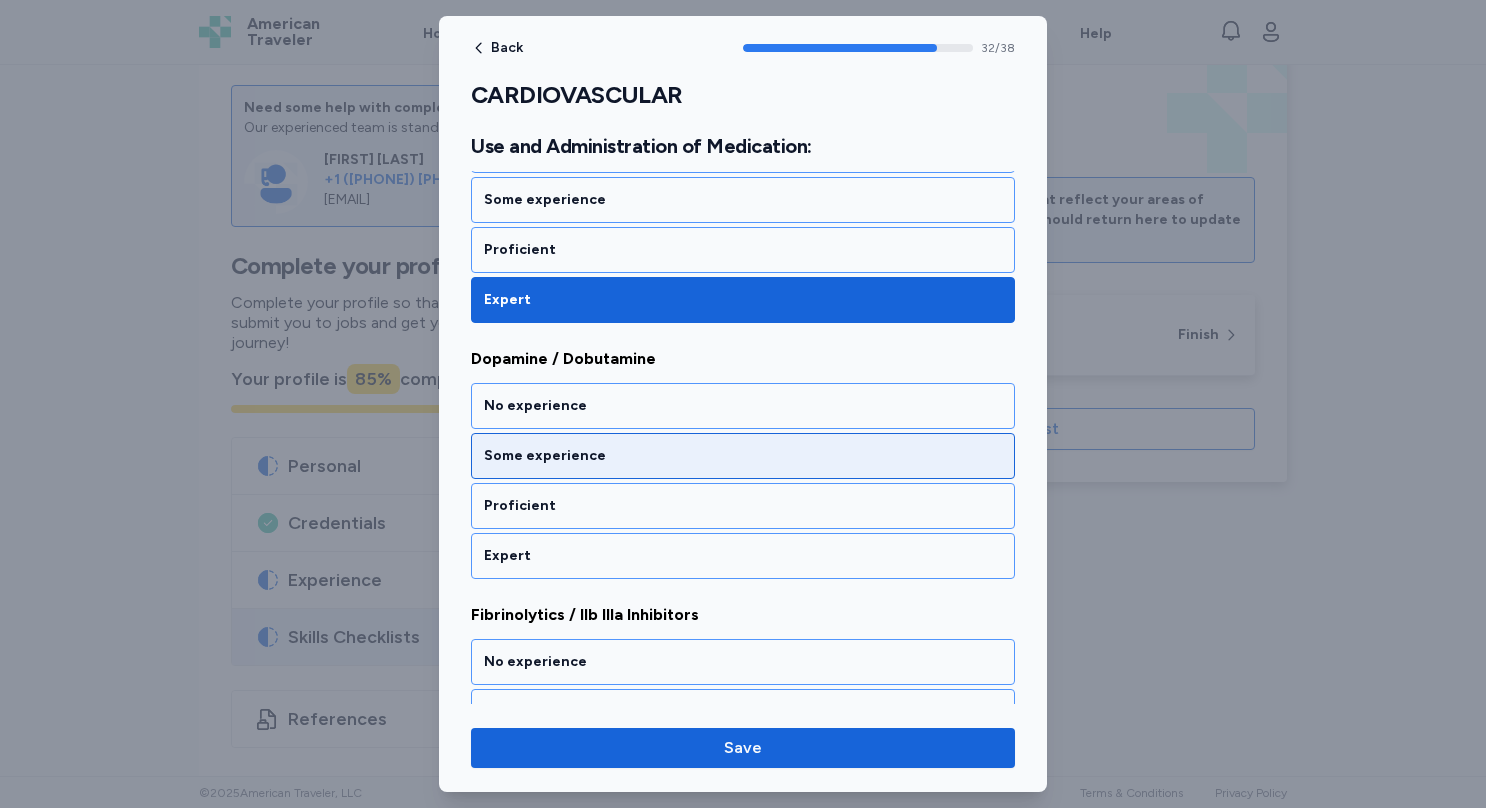drag, startPoint x: 589, startPoint y: 360, endPoint x: 522, endPoint y: 372, distance: 68.06615 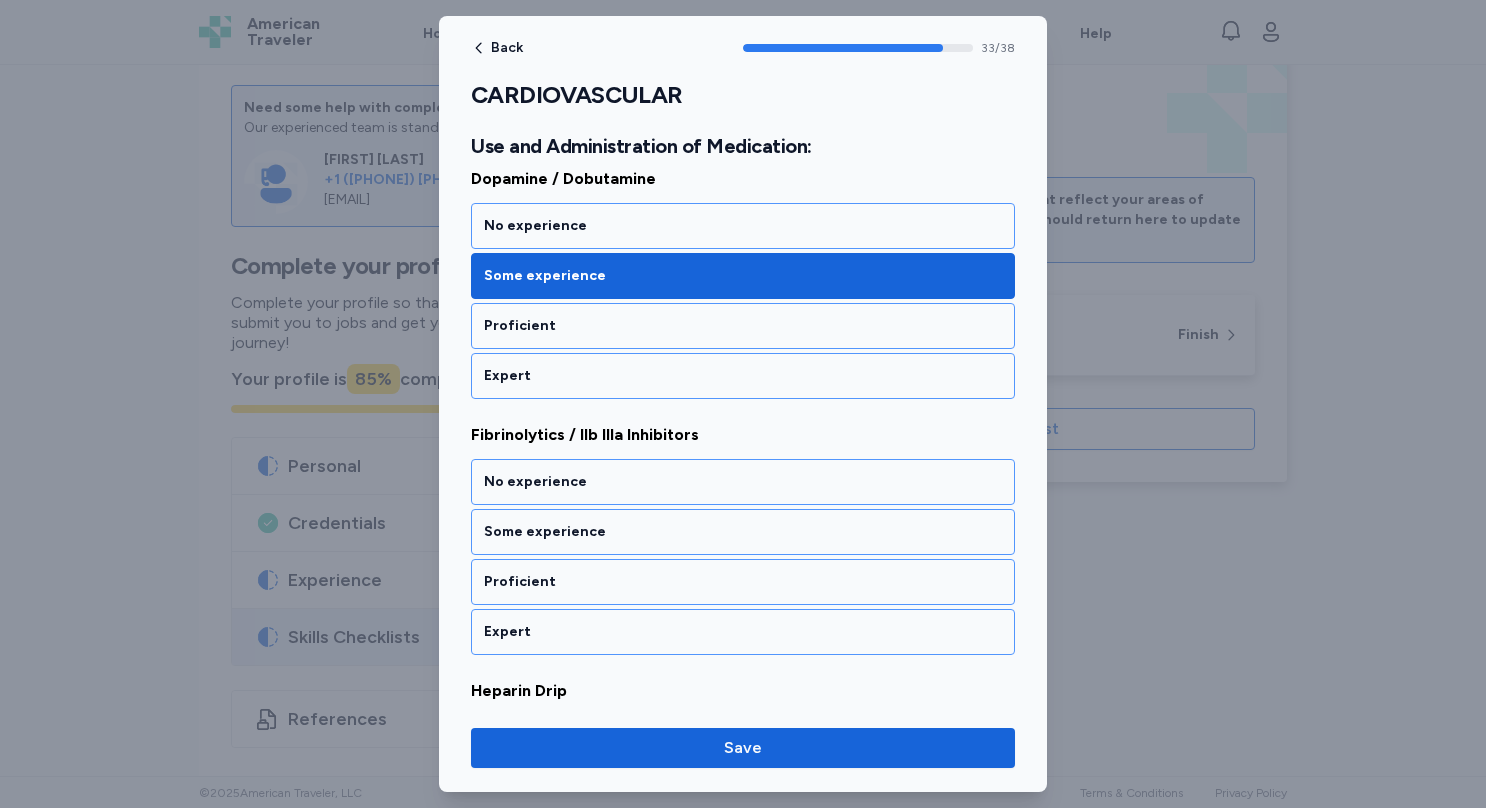 scroll, scrollTop: 8648, scrollLeft: 0, axis: vertical 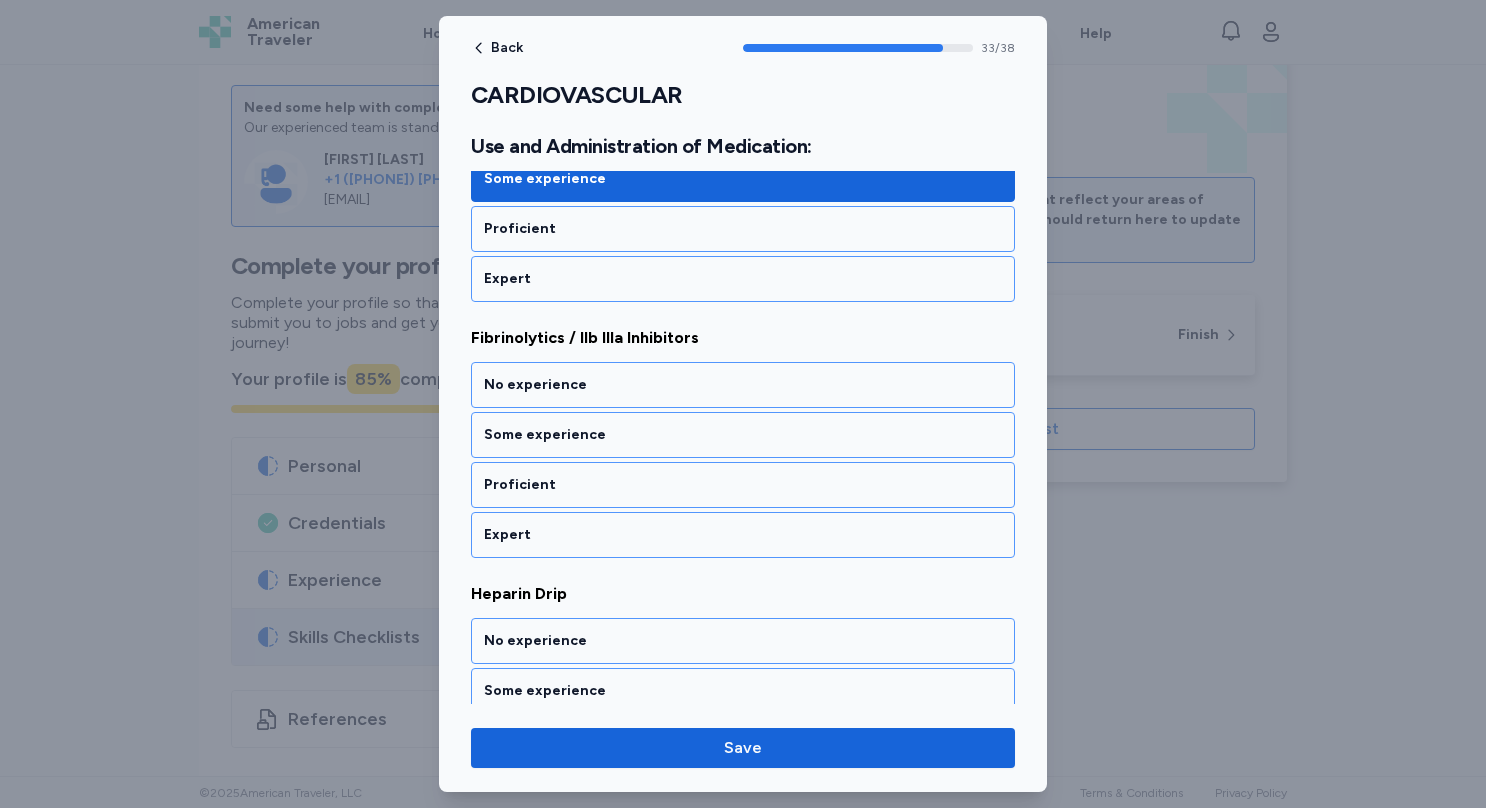 click on "Proficient" at bounding box center (743, 741) 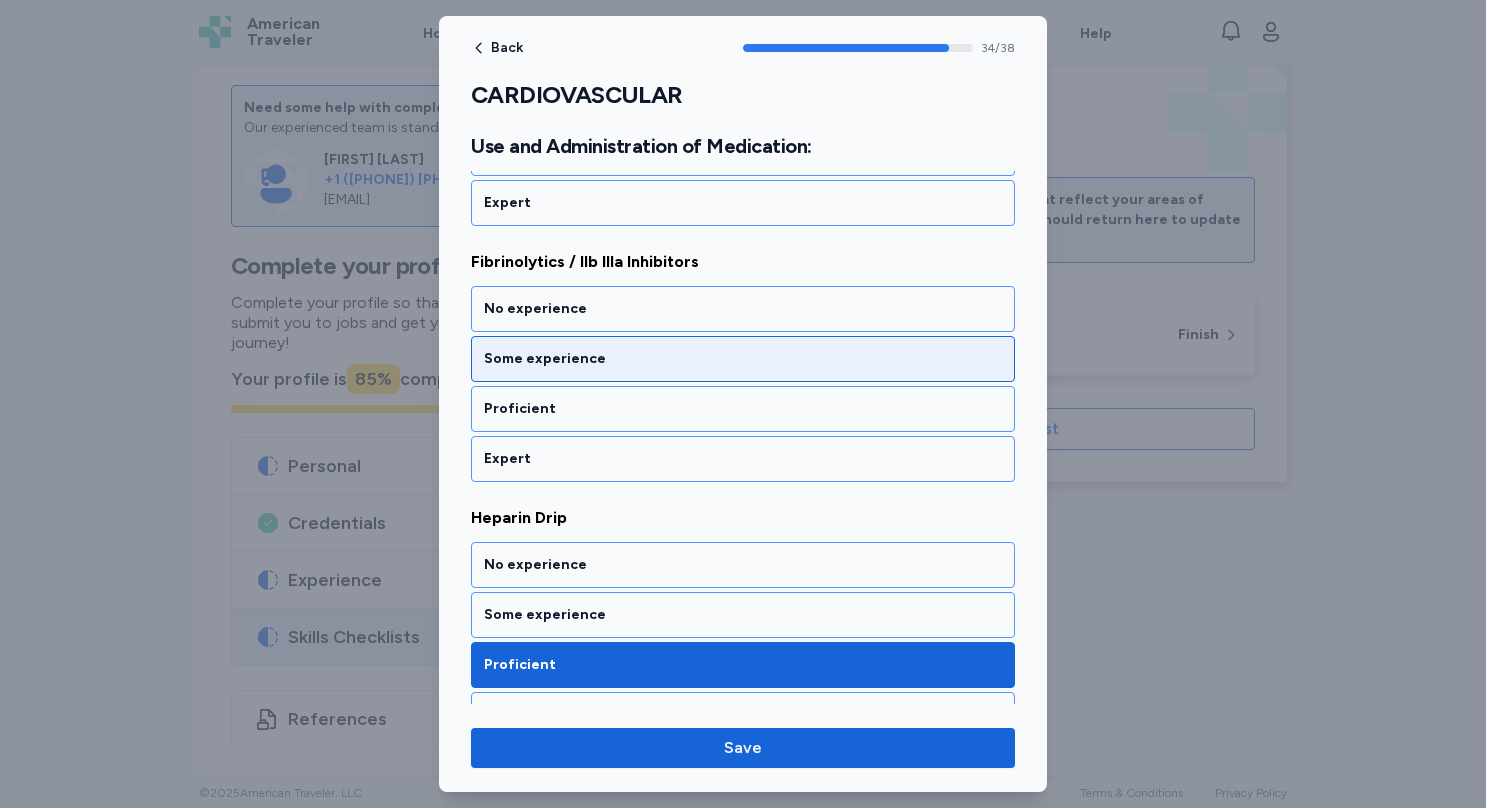 click on "Some experience" at bounding box center [743, 359] 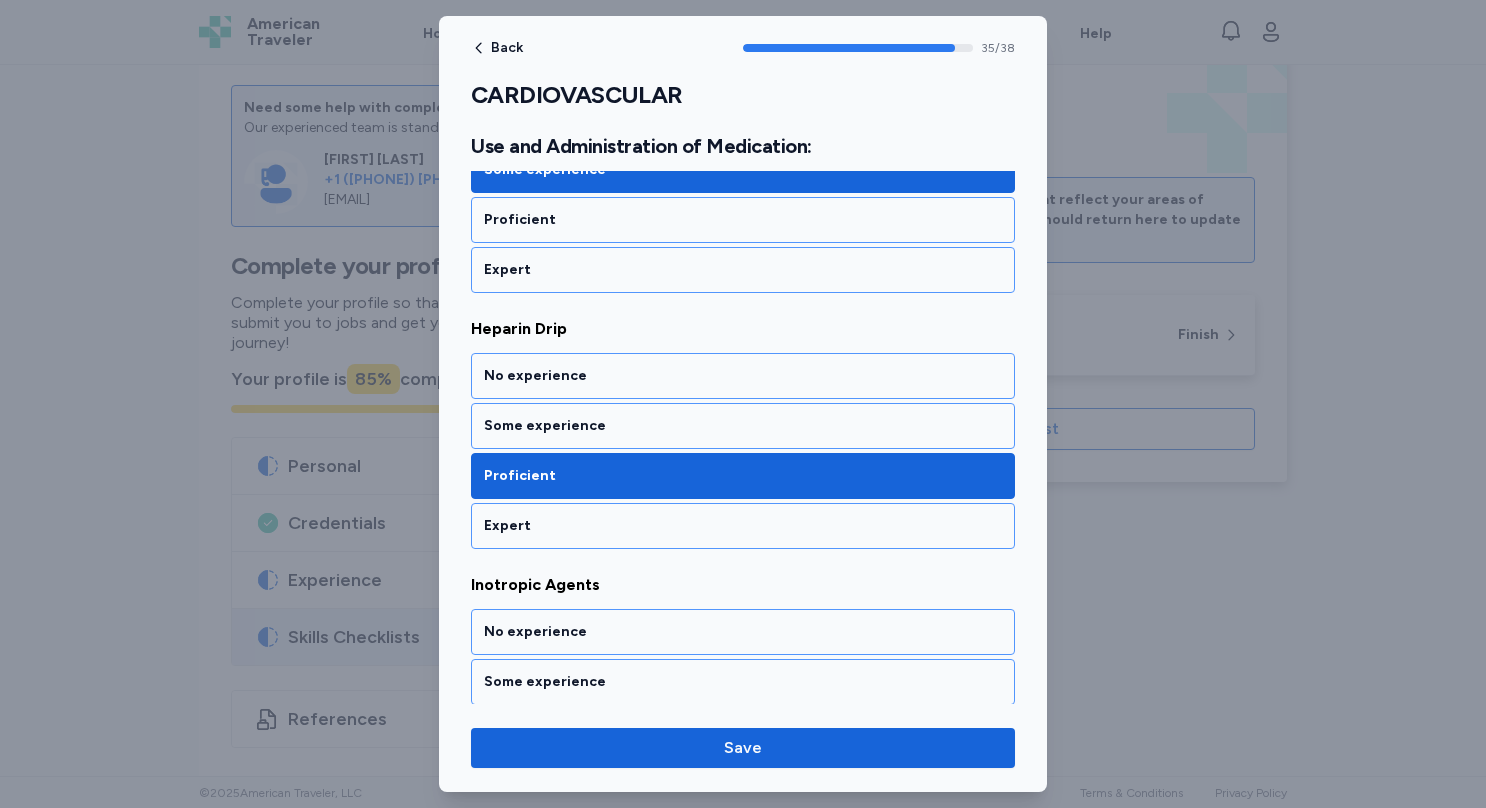 scroll, scrollTop: 9155, scrollLeft: 0, axis: vertical 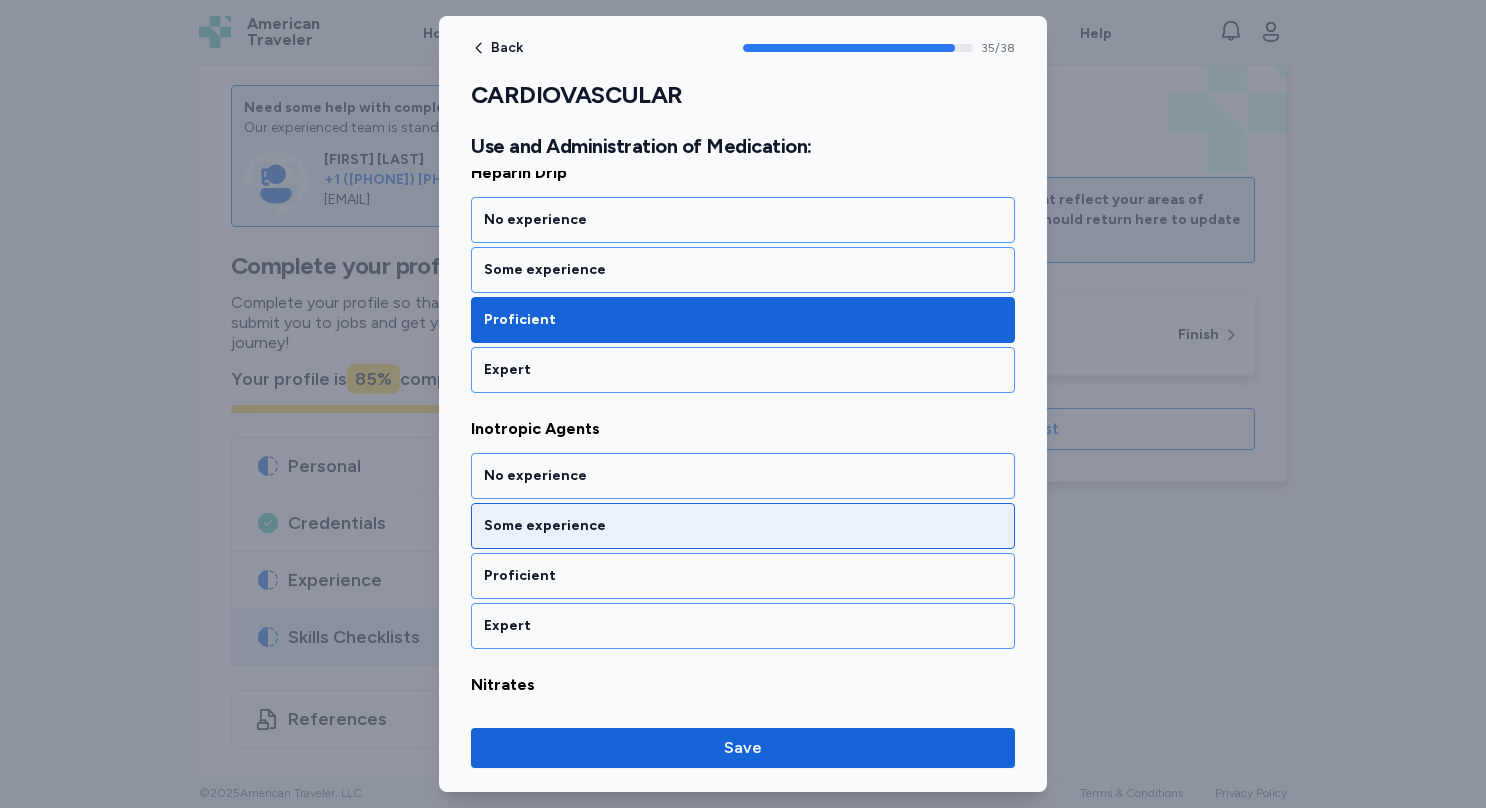 click on "Some experience" at bounding box center [743, 526] 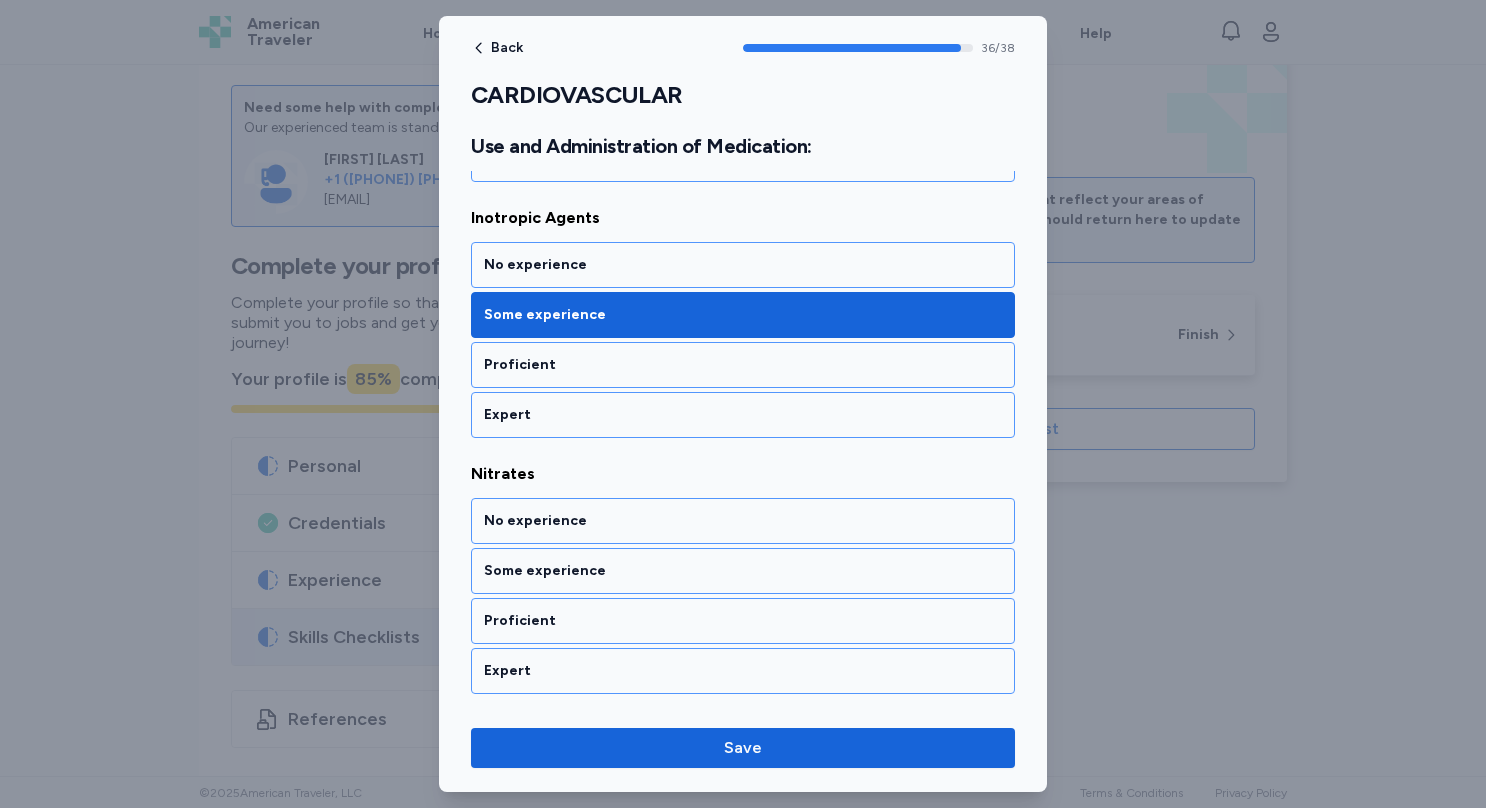 scroll, scrollTop: 9408, scrollLeft: 0, axis: vertical 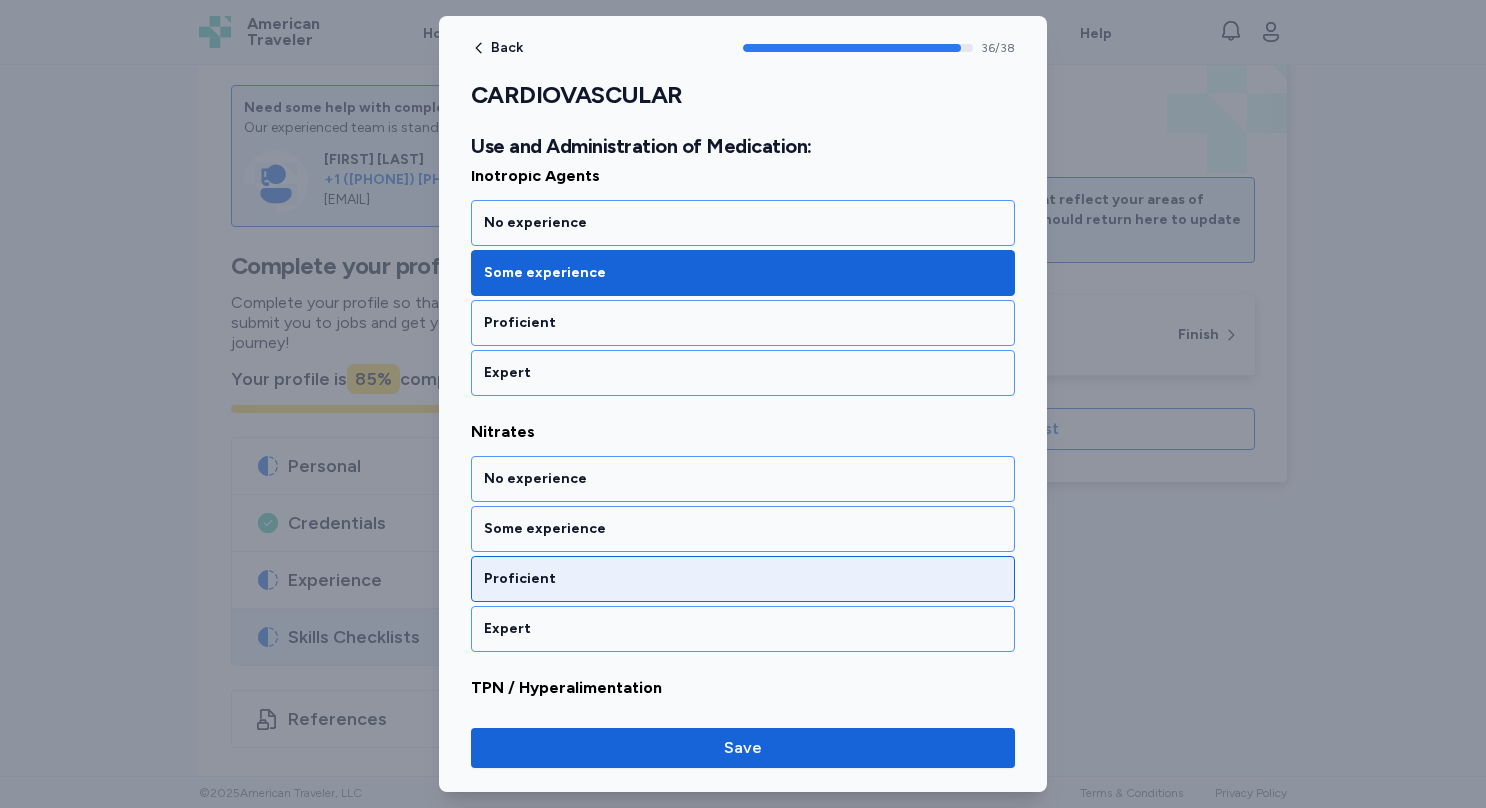 click on "Proficient" at bounding box center [743, 579] 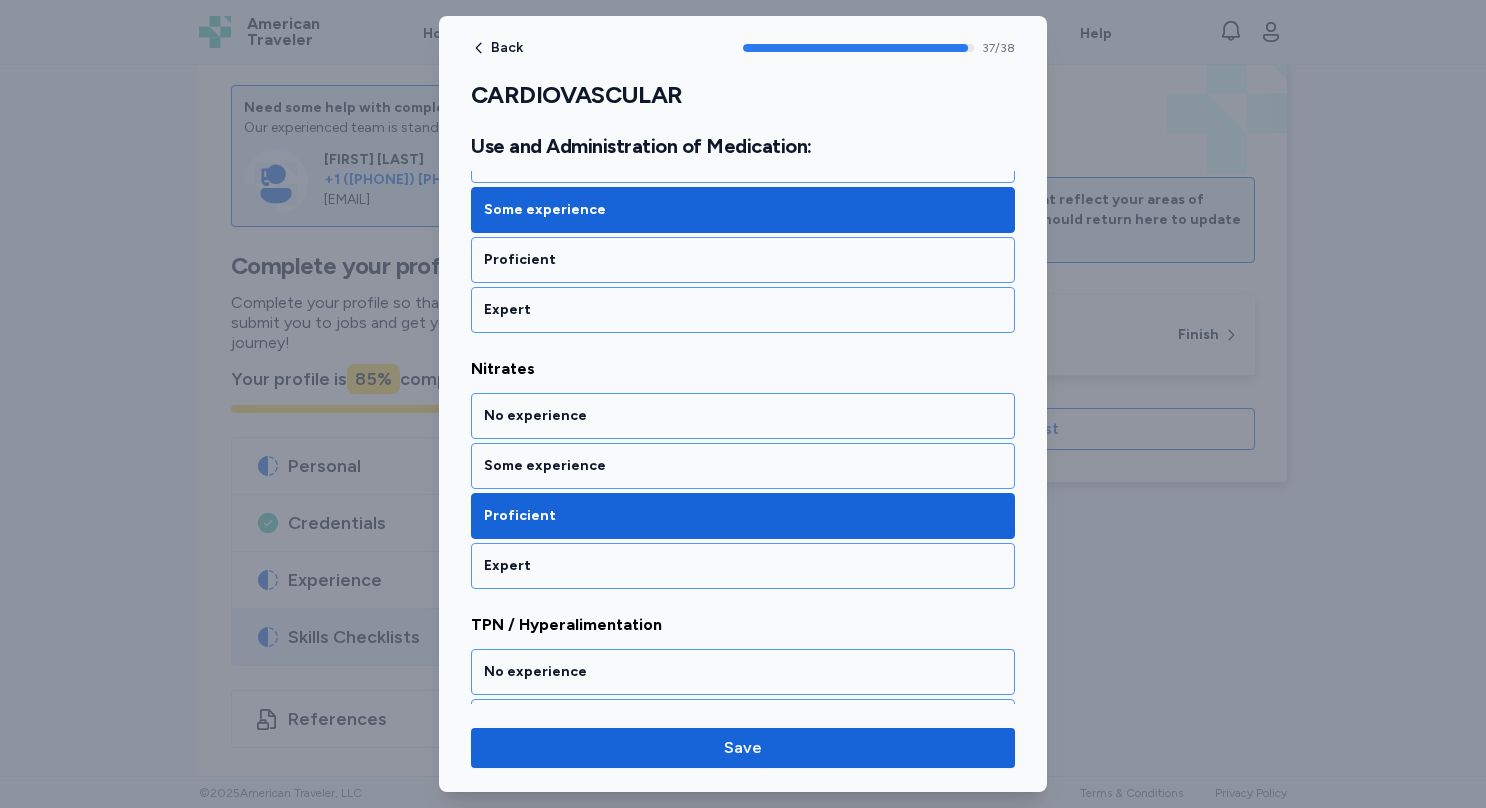scroll, scrollTop: 9514, scrollLeft: 0, axis: vertical 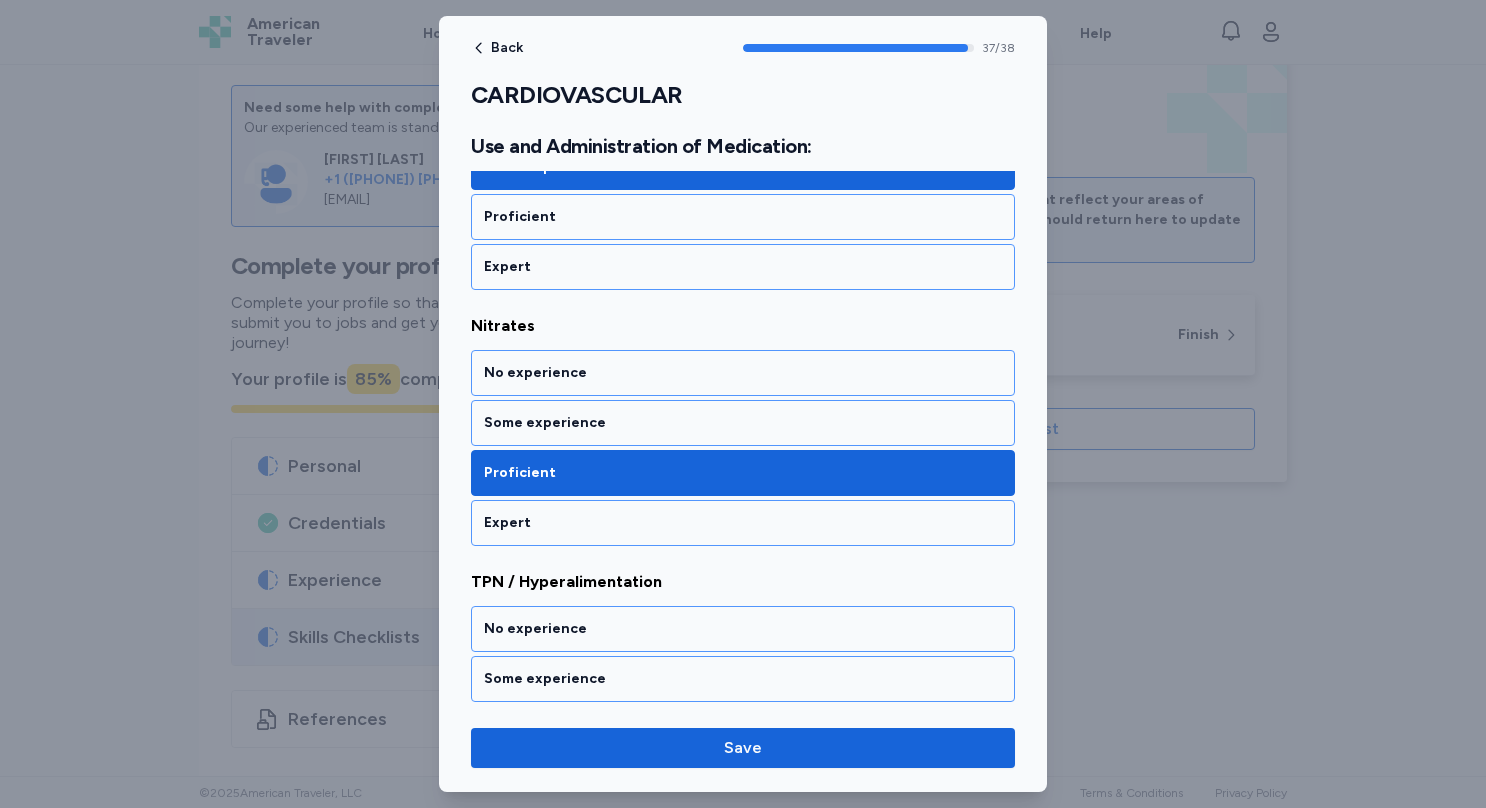 click on "Proficient" at bounding box center [743, 729] 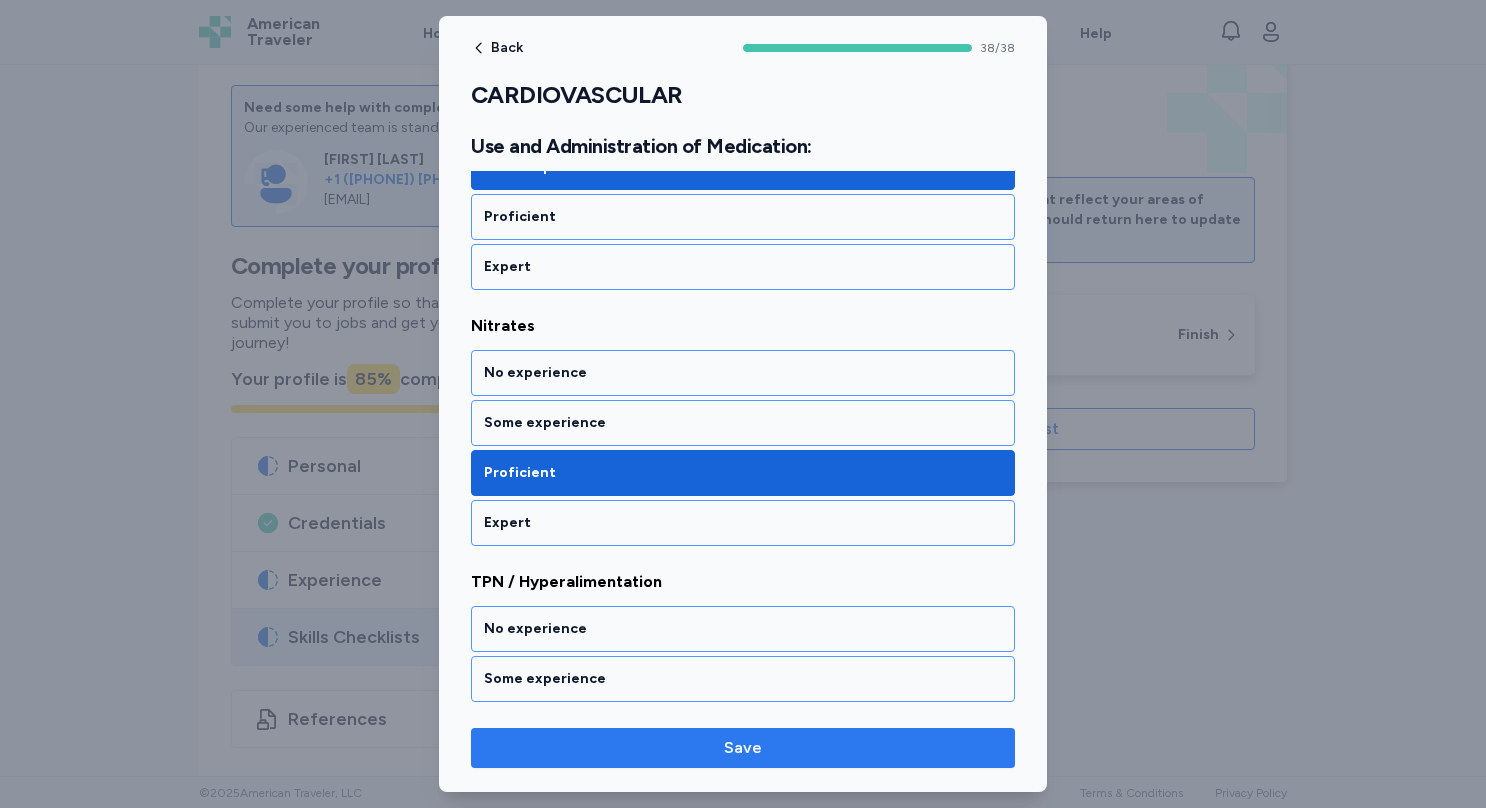 click on "Save" at bounding box center (743, 748) 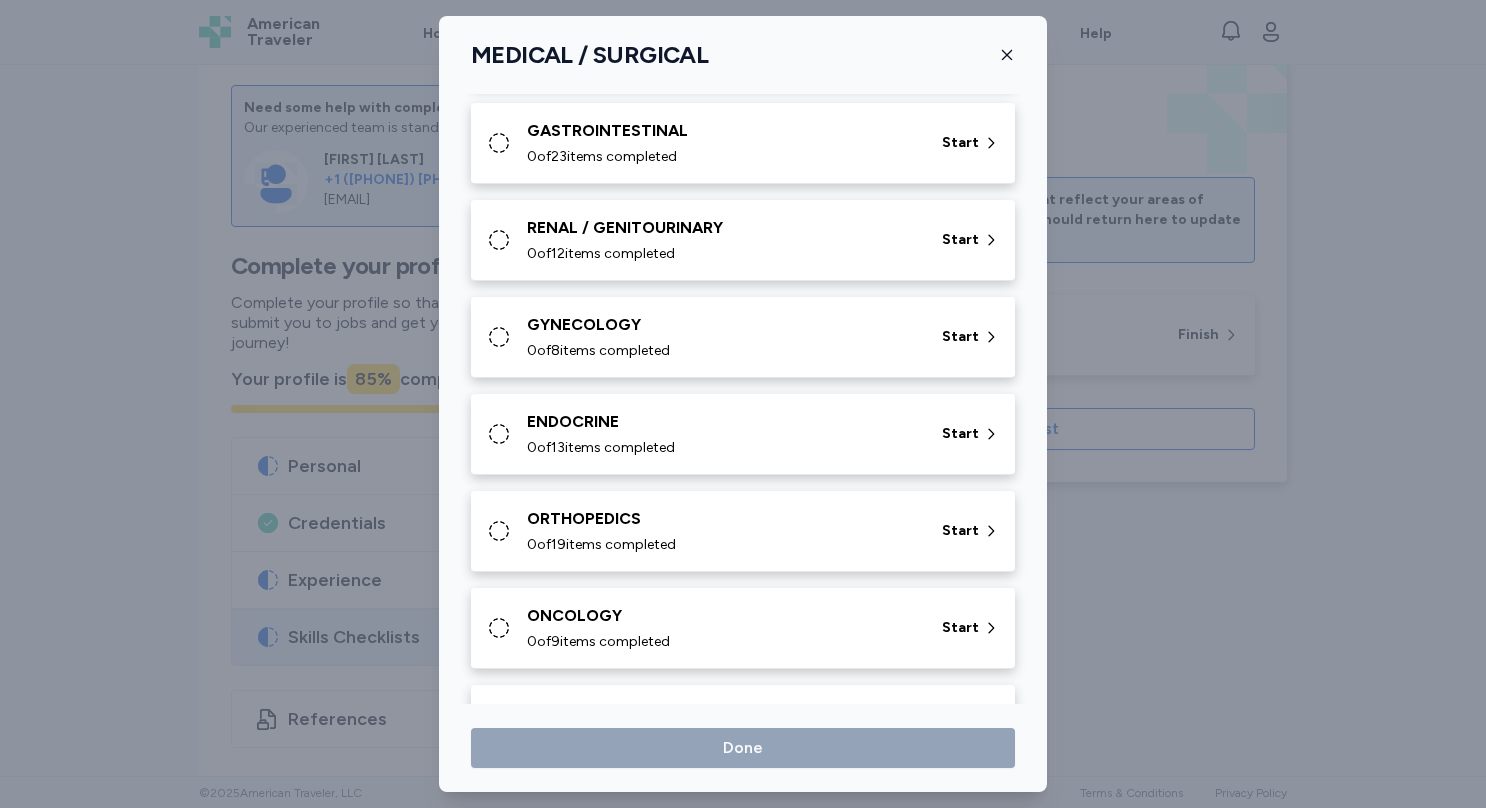 scroll, scrollTop: 513, scrollLeft: 0, axis: vertical 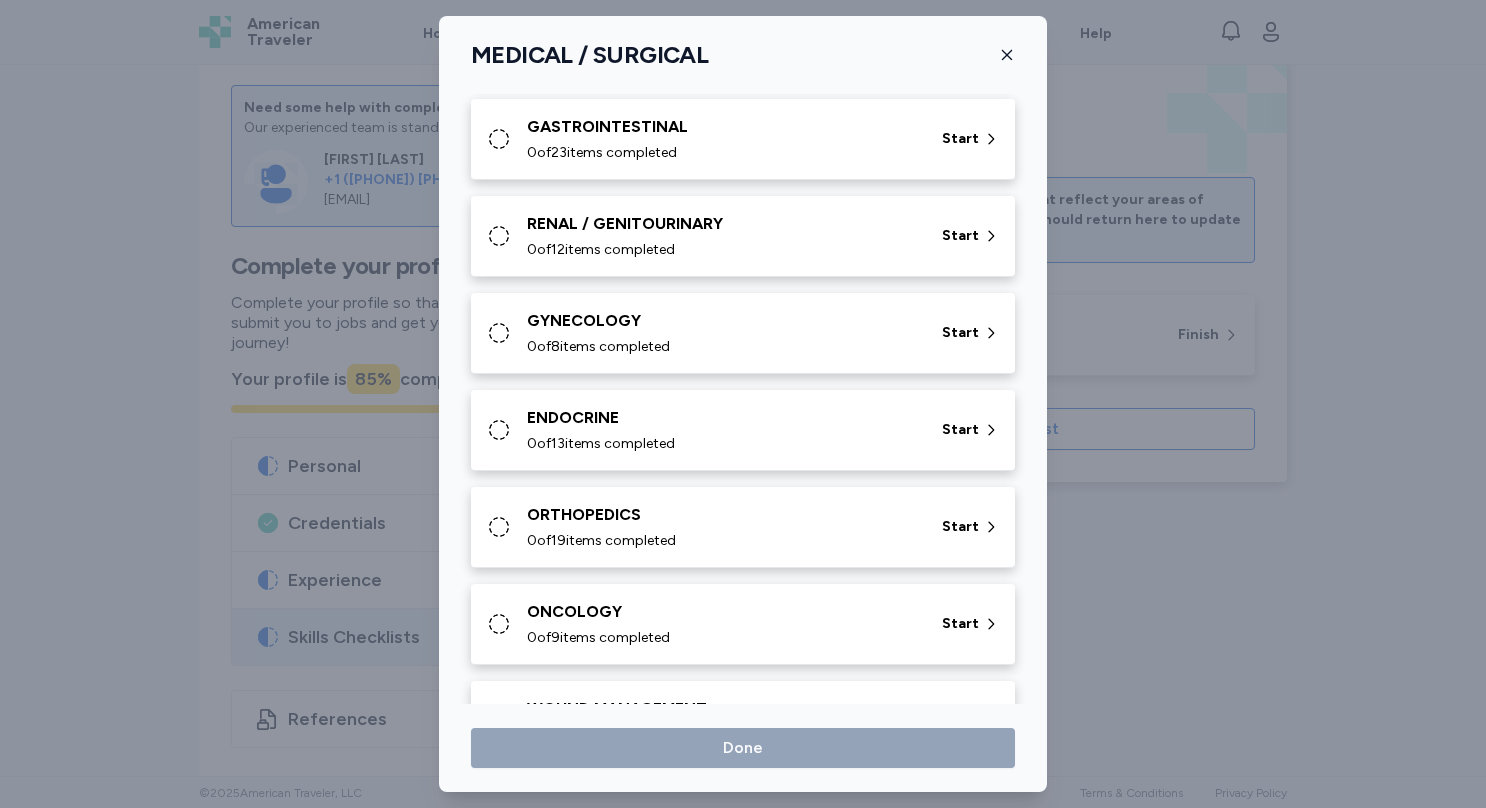 click on "0 of 19 items completed" at bounding box center (601, 541) 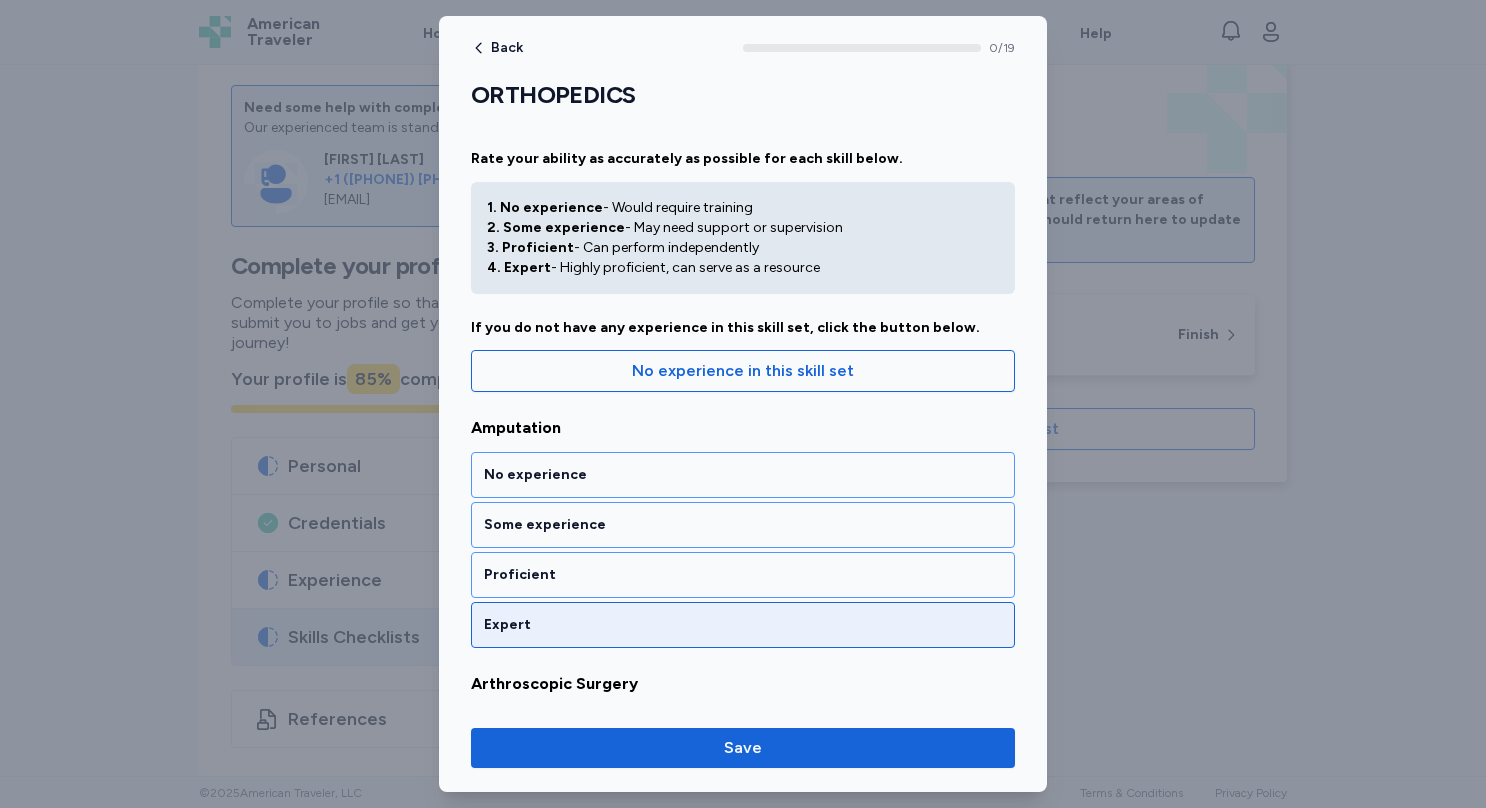 click on "Expert" at bounding box center (743, 625) 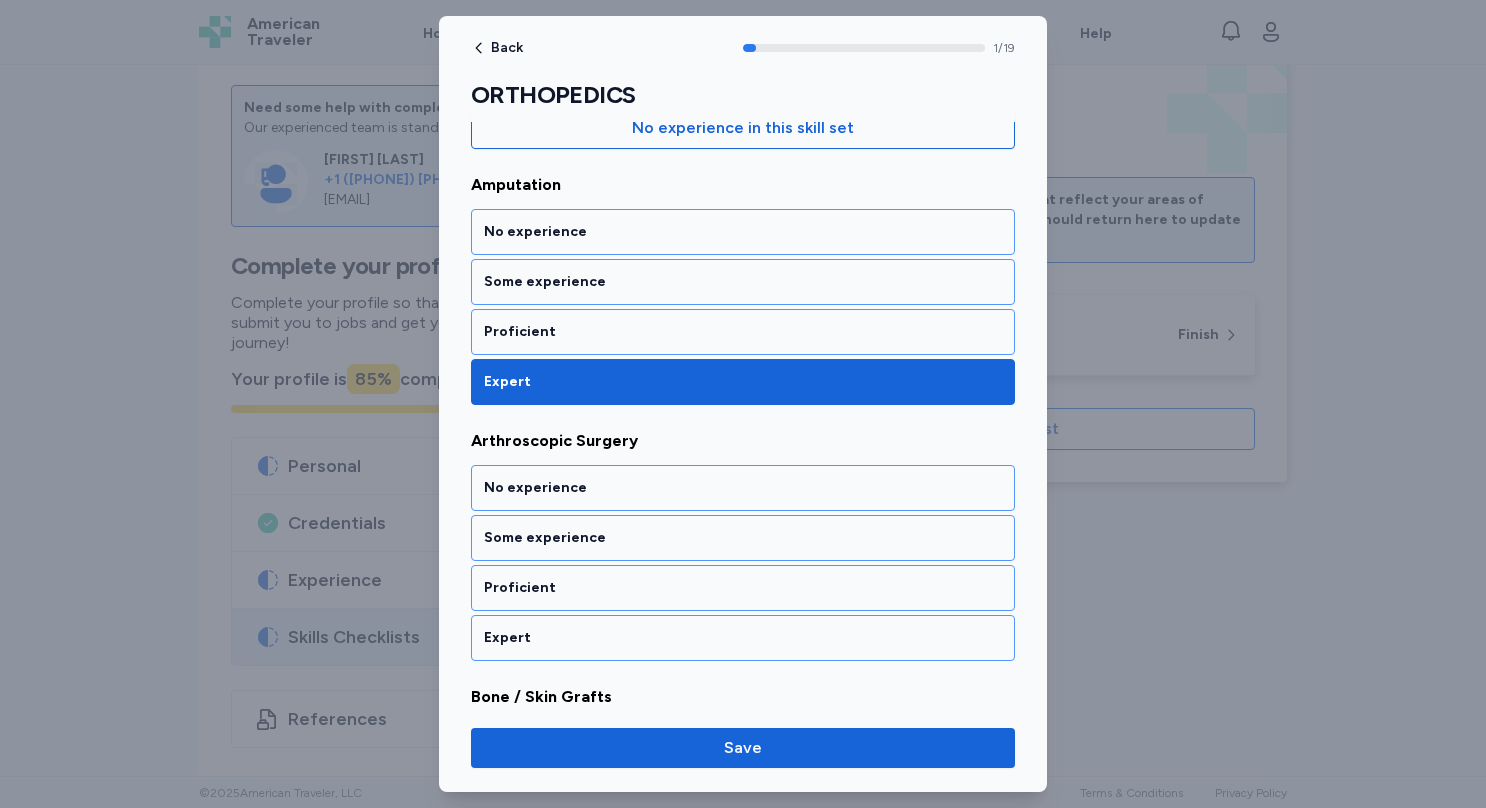 scroll, scrollTop: 370, scrollLeft: 0, axis: vertical 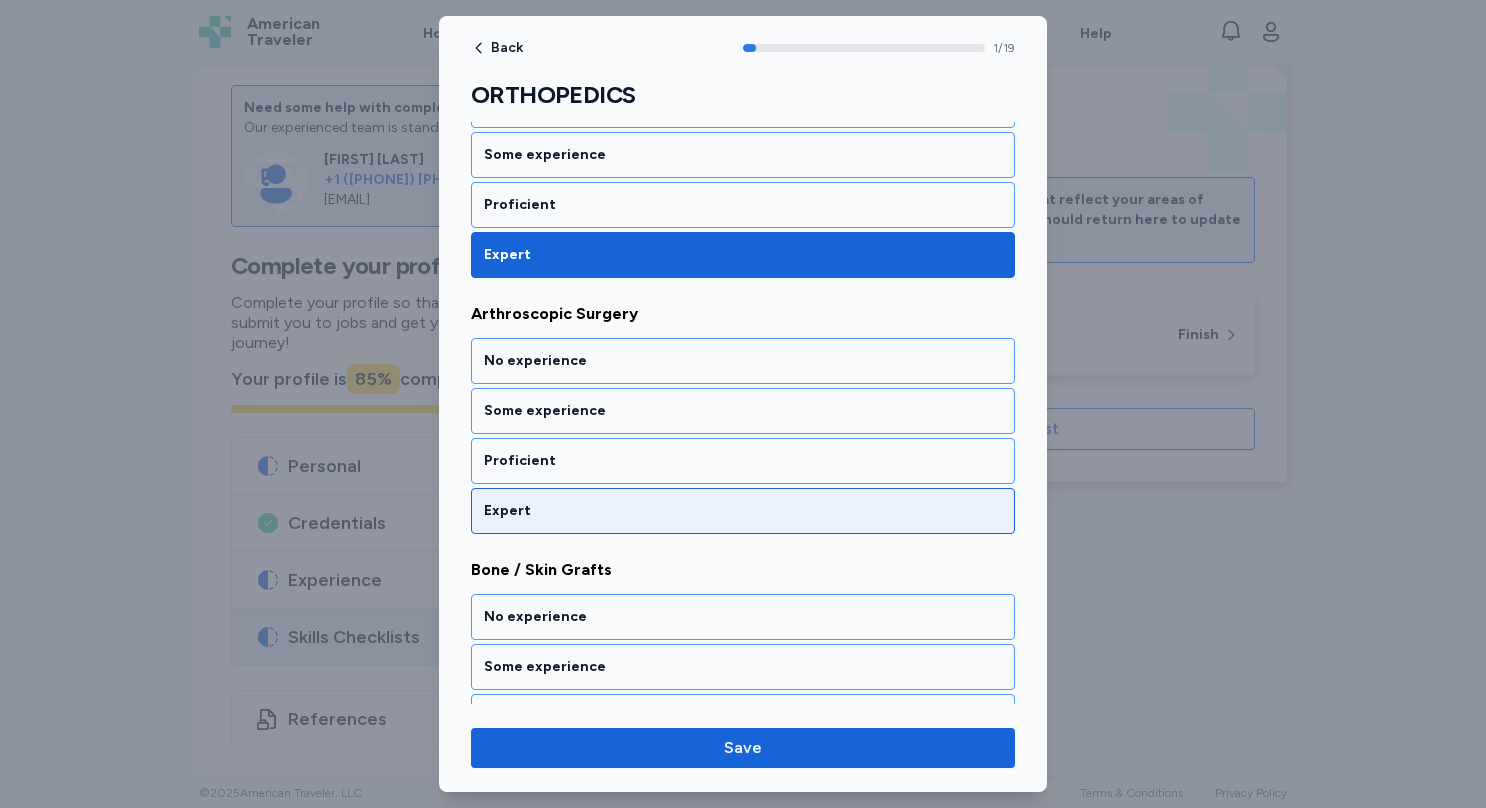 click on "Expert" at bounding box center [743, 511] 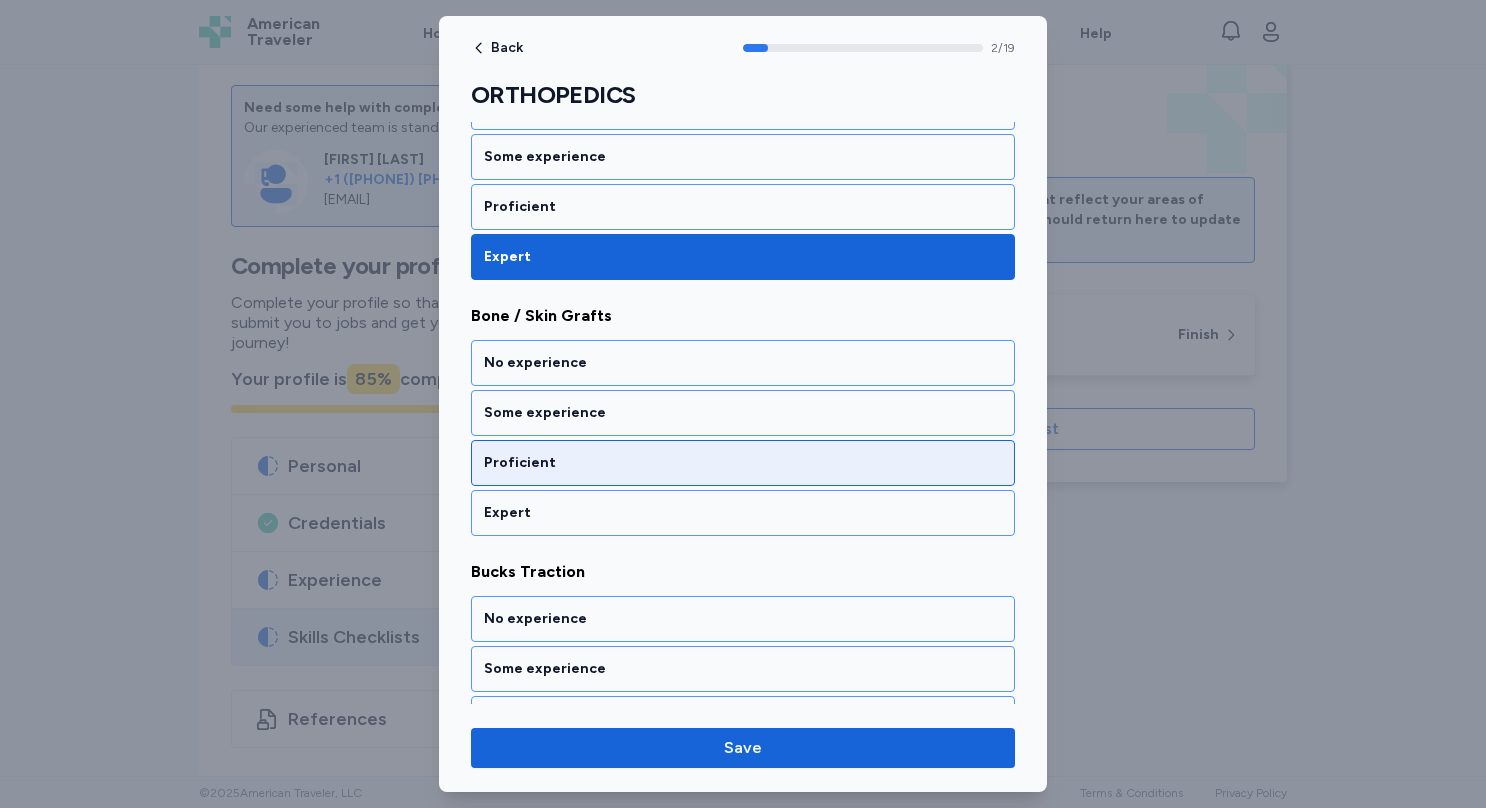 click on "Proficient" at bounding box center (743, 463) 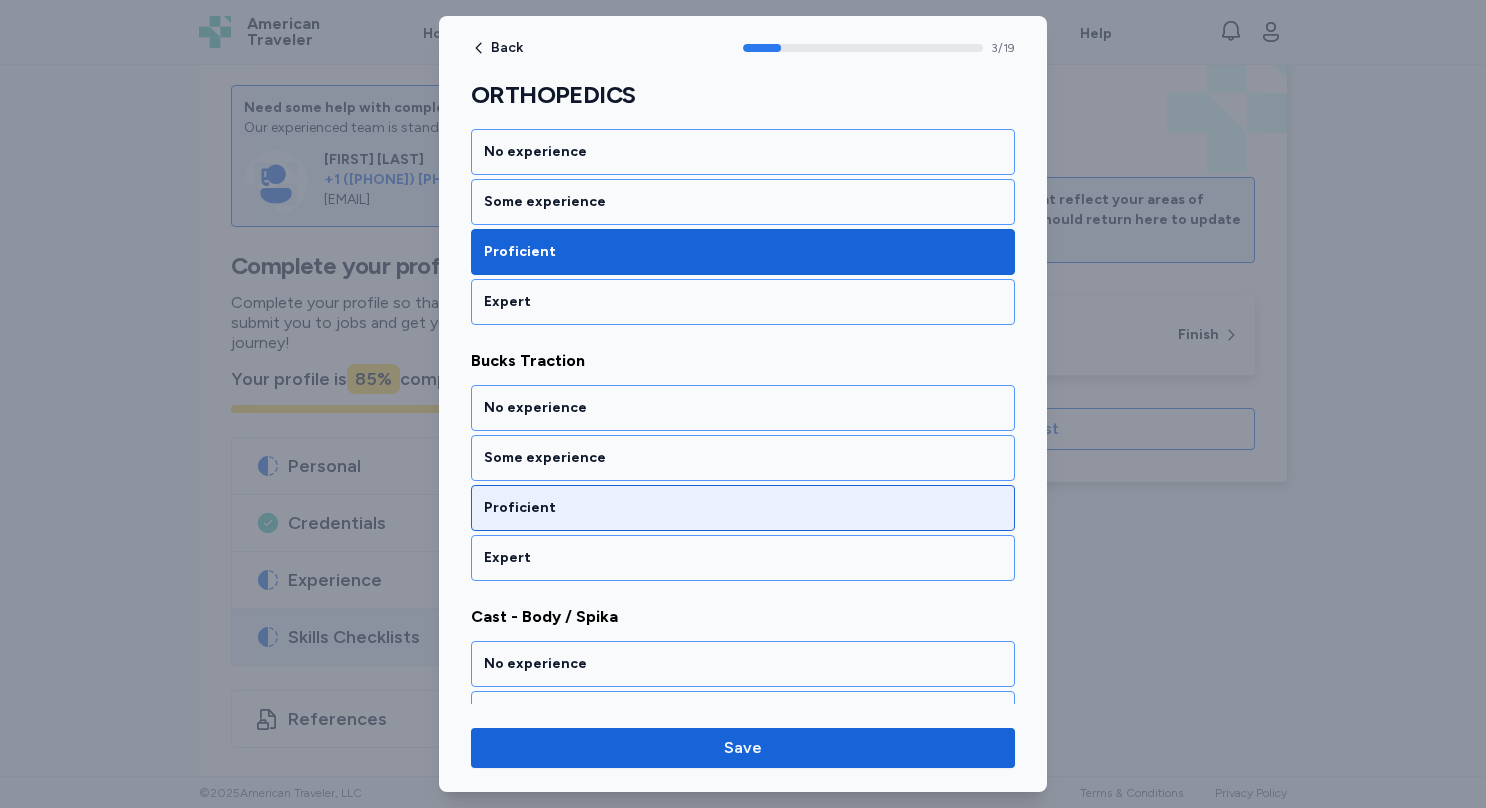scroll, scrollTop: 877, scrollLeft: 0, axis: vertical 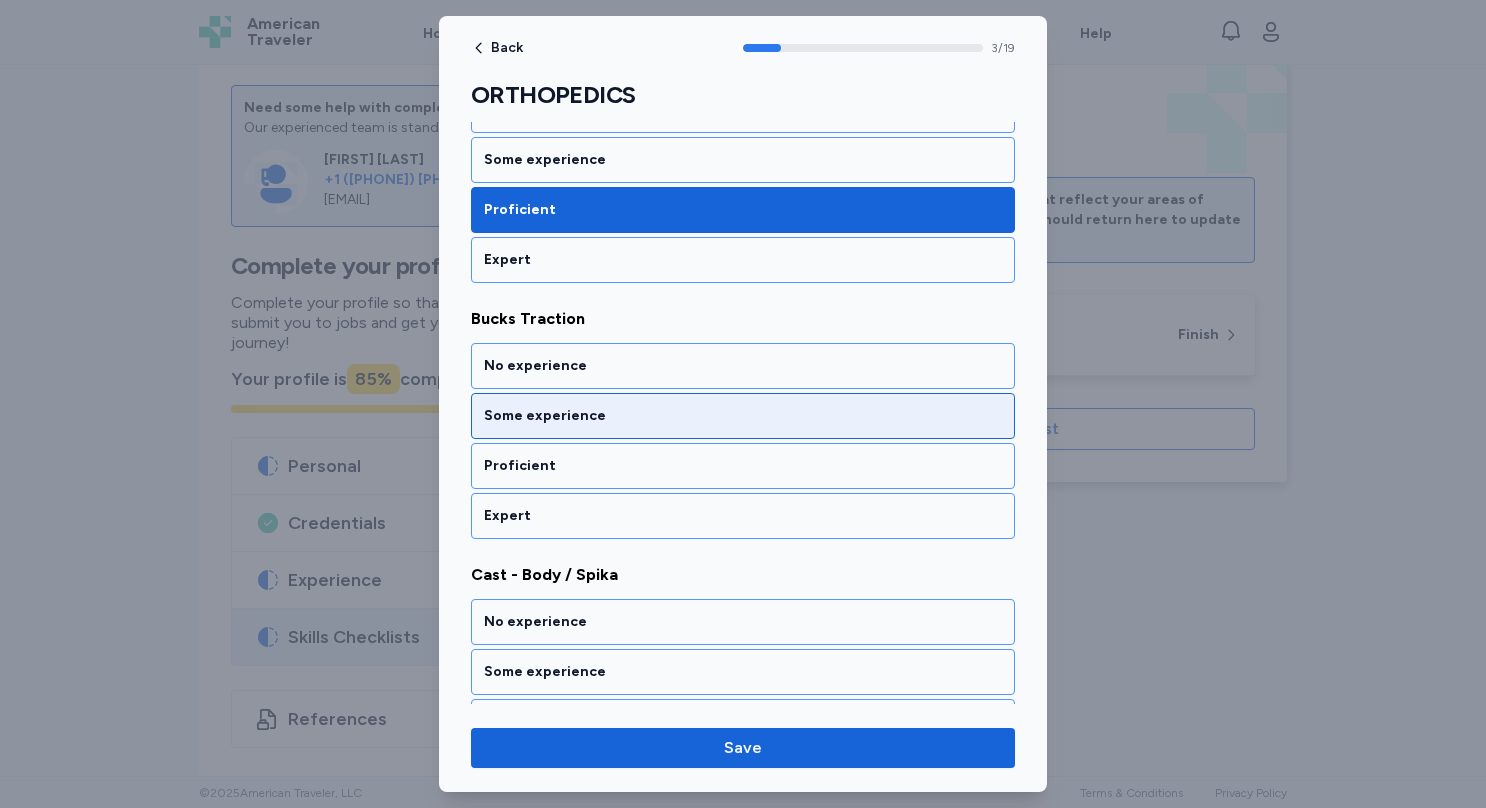 click on "Some experience" at bounding box center [743, 416] 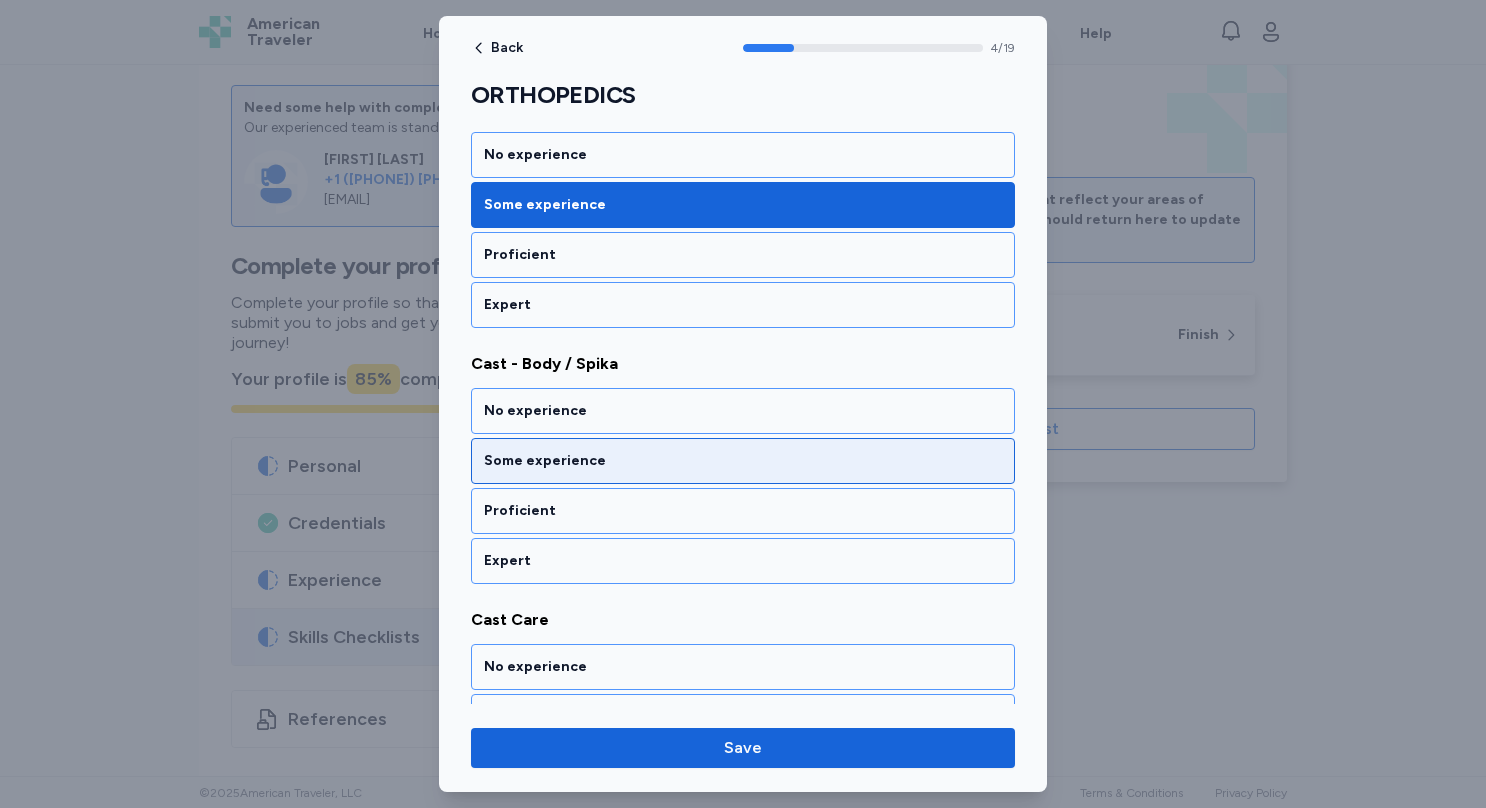 scroll, scrollTop: 1130, scrollLeft: 0, axis: vertical 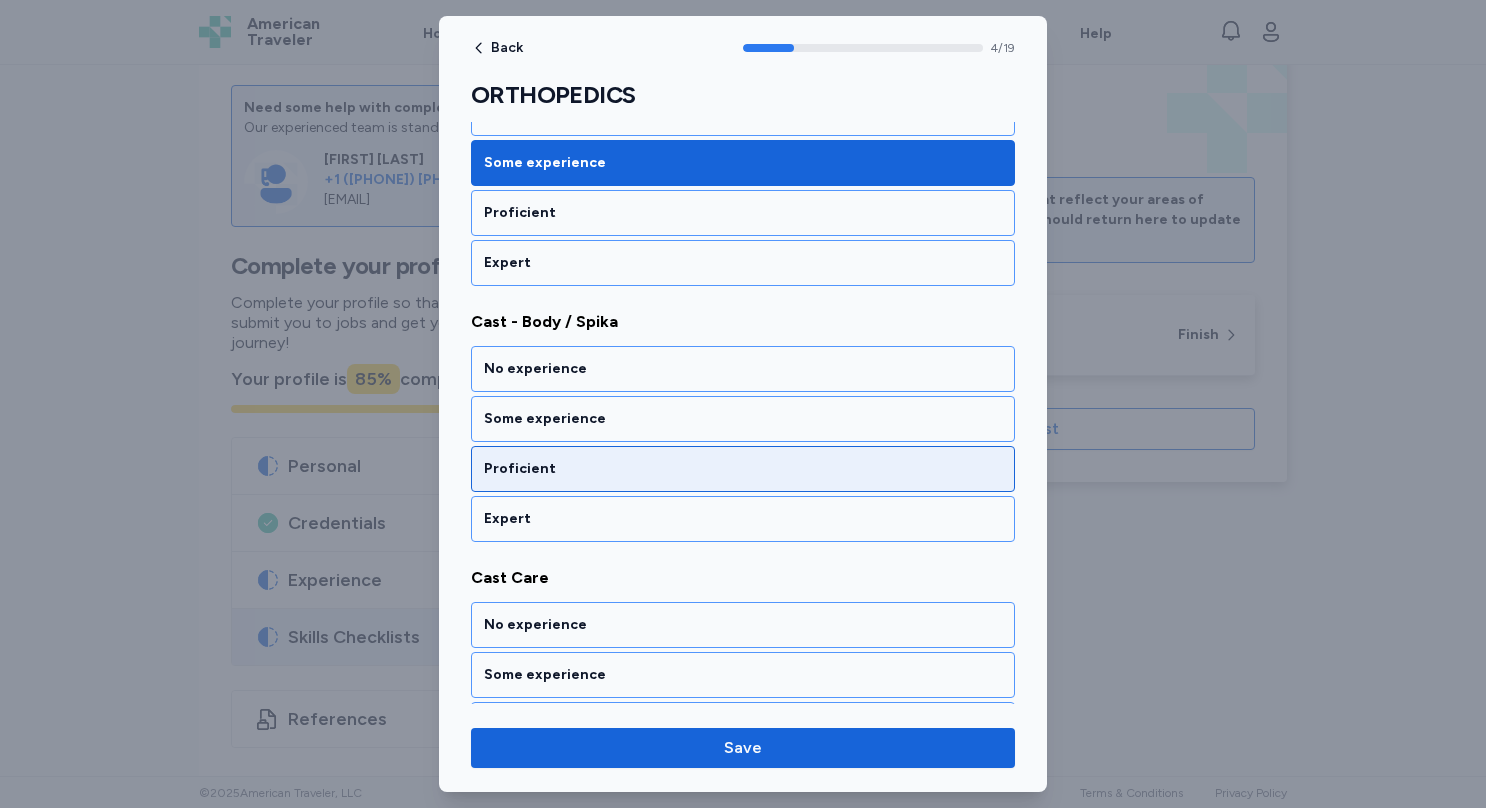 click on "Proficient" at bounding box center (743, 469) 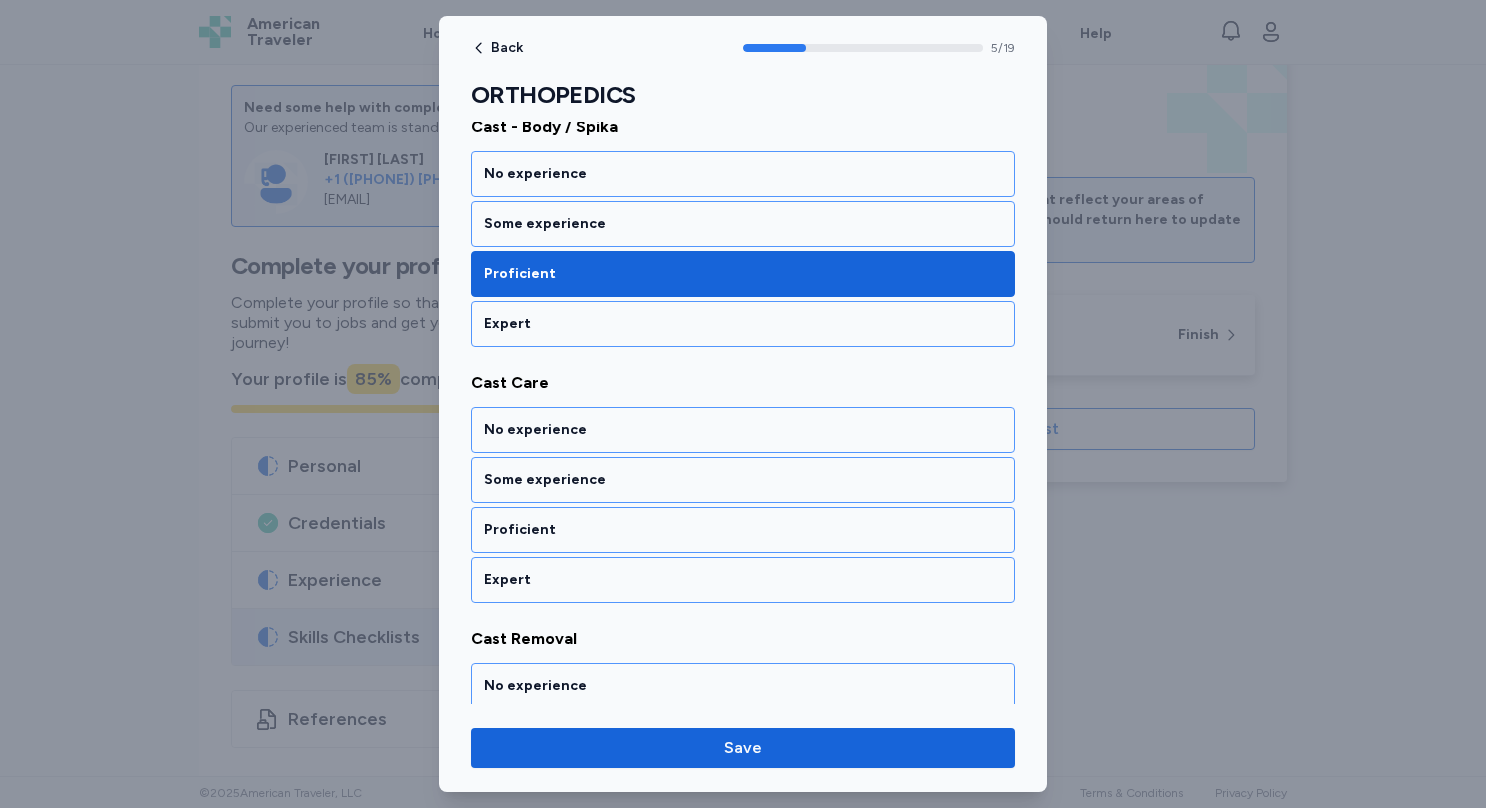 scroll, scrollTop: 1384, scrollLeft: 0, axis: vertical 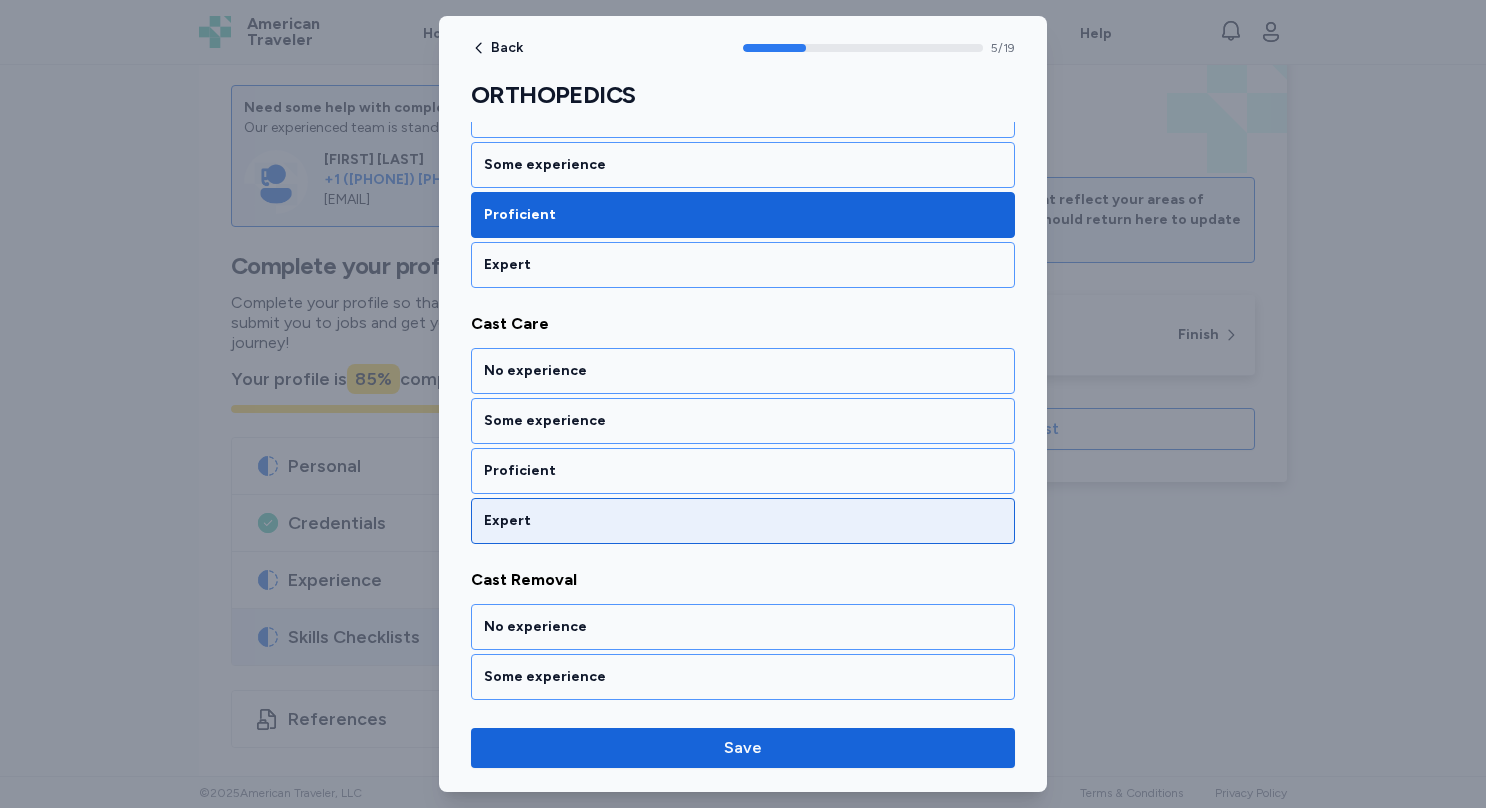 click on "Expert" at bounding box center (743, 521) 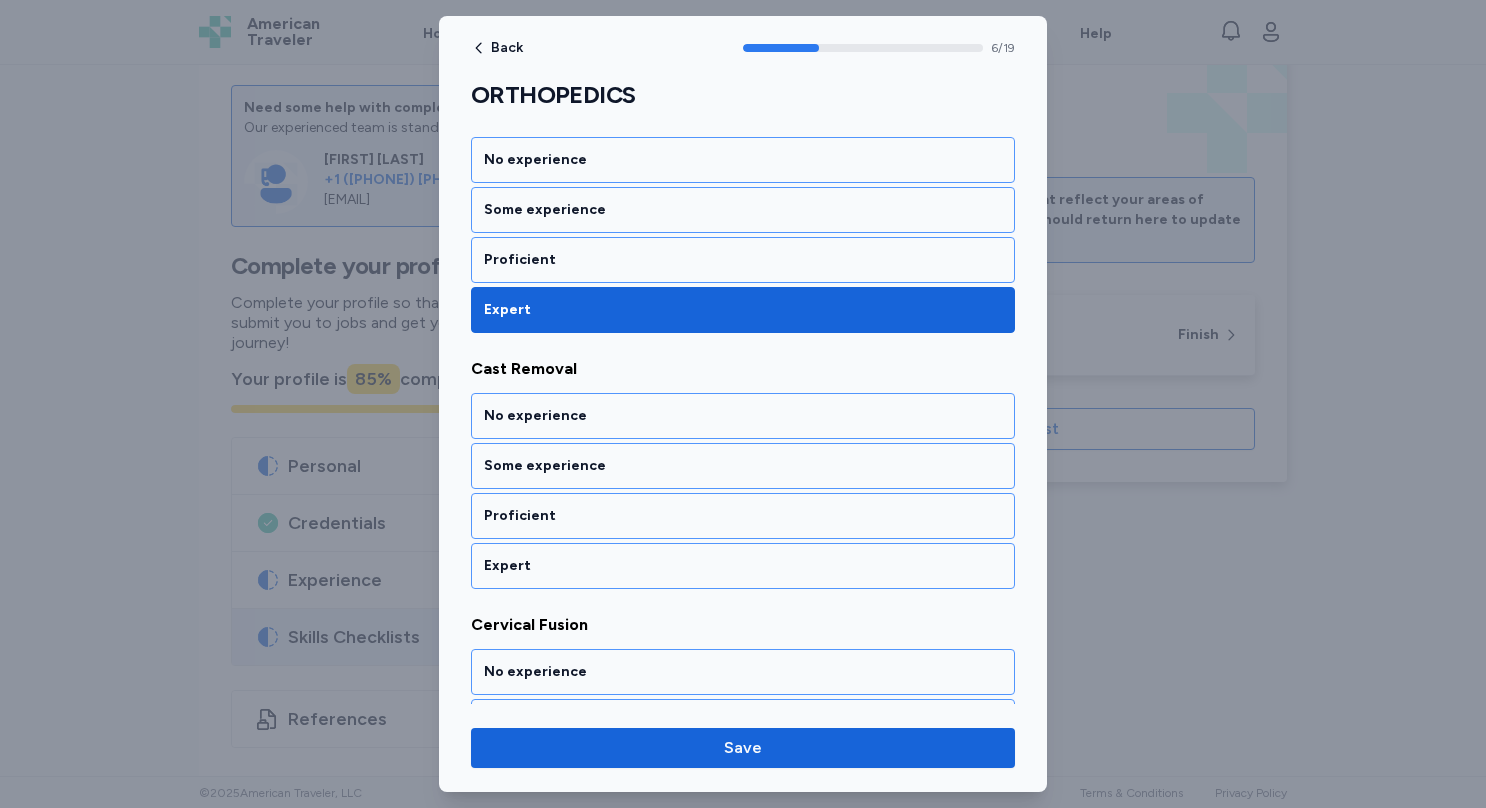 scroll, scrollTop: 1637, scrollLeft: 0, axis: vertical 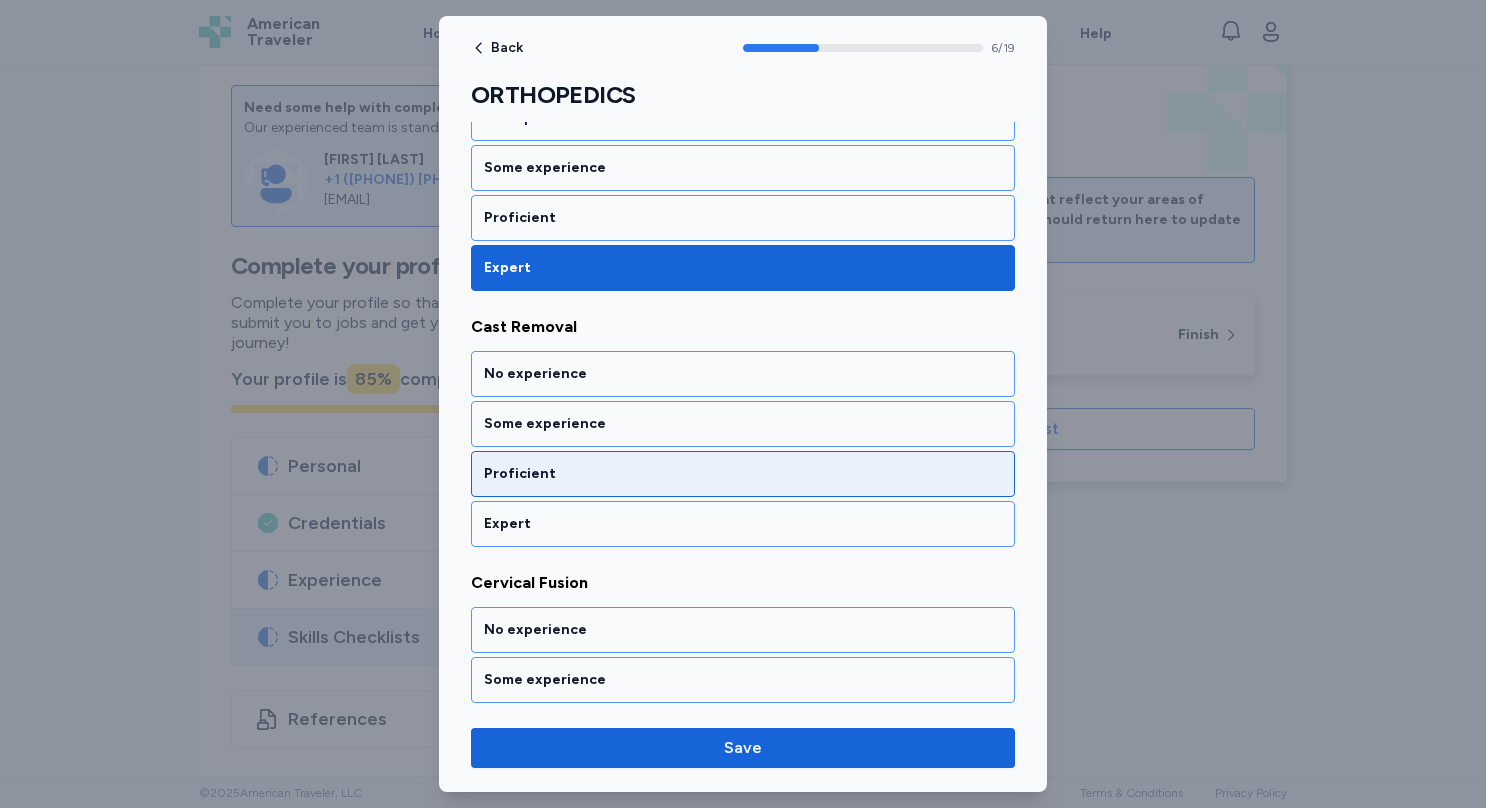 click on "Proficient" at bounding box center (743, 474) 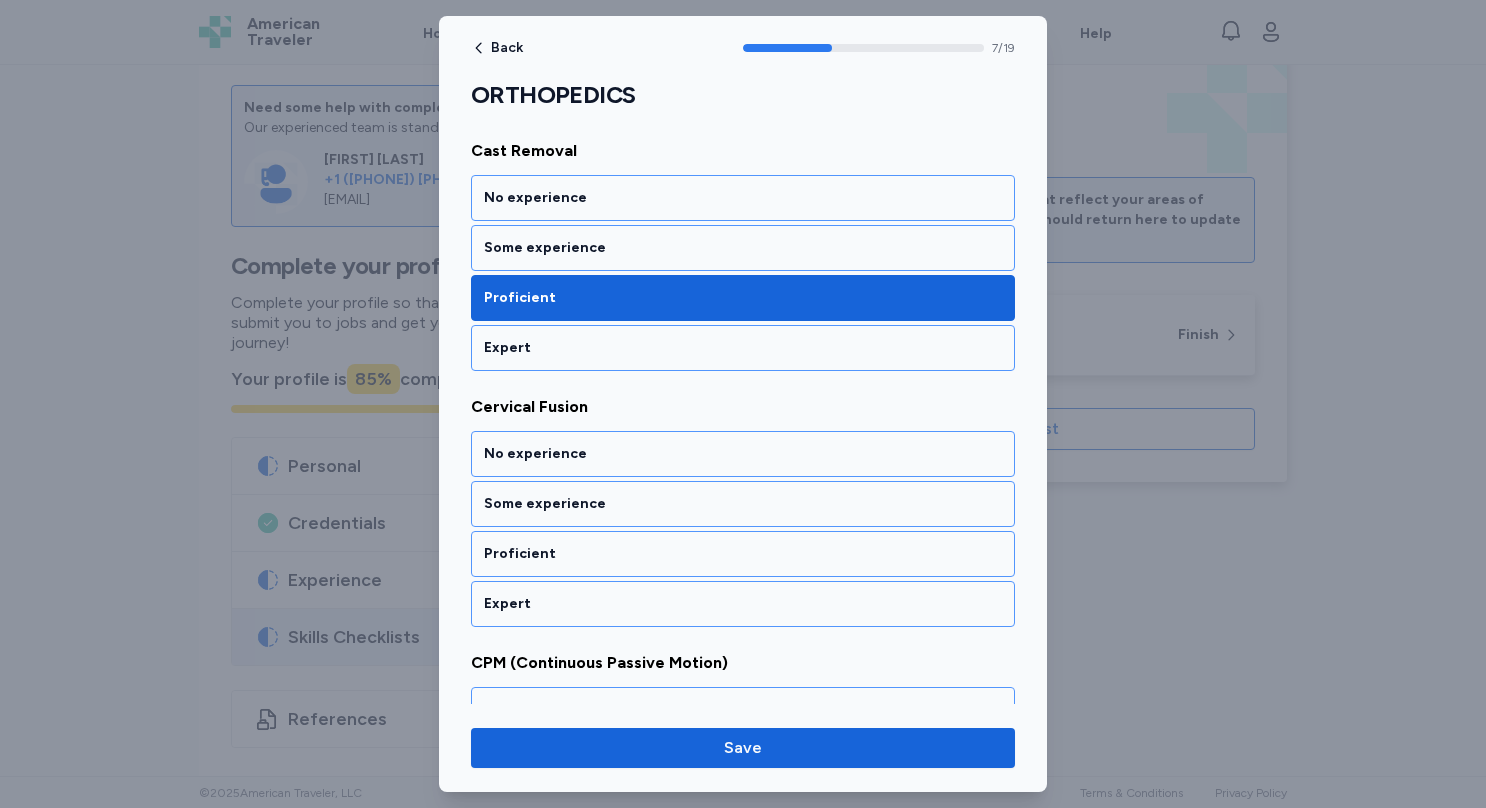 scroll, scrollTop: 1890, scrollLeft: 0, axis: vertical 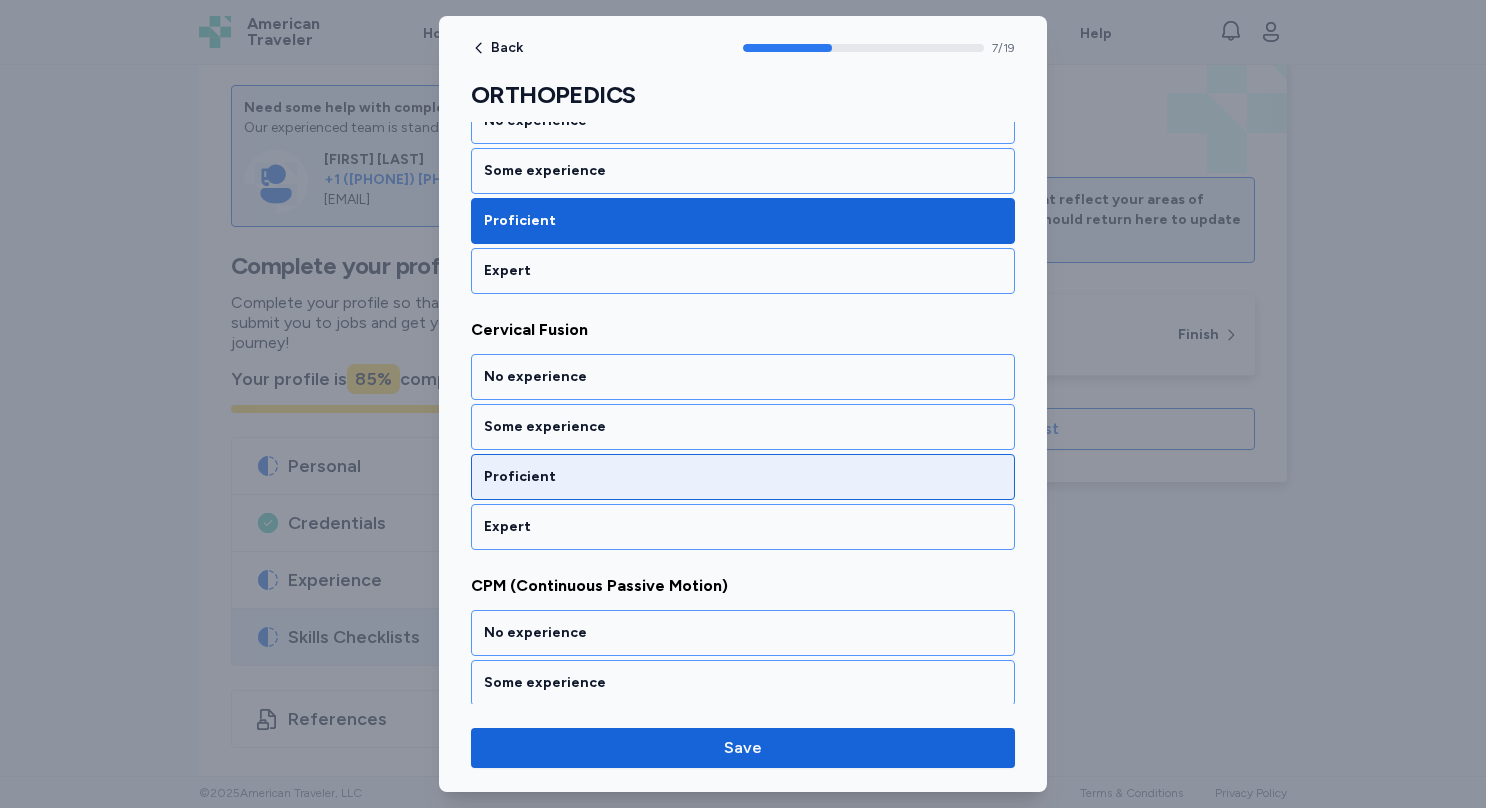 click on "Proficient" at bounding box center [743, 477] 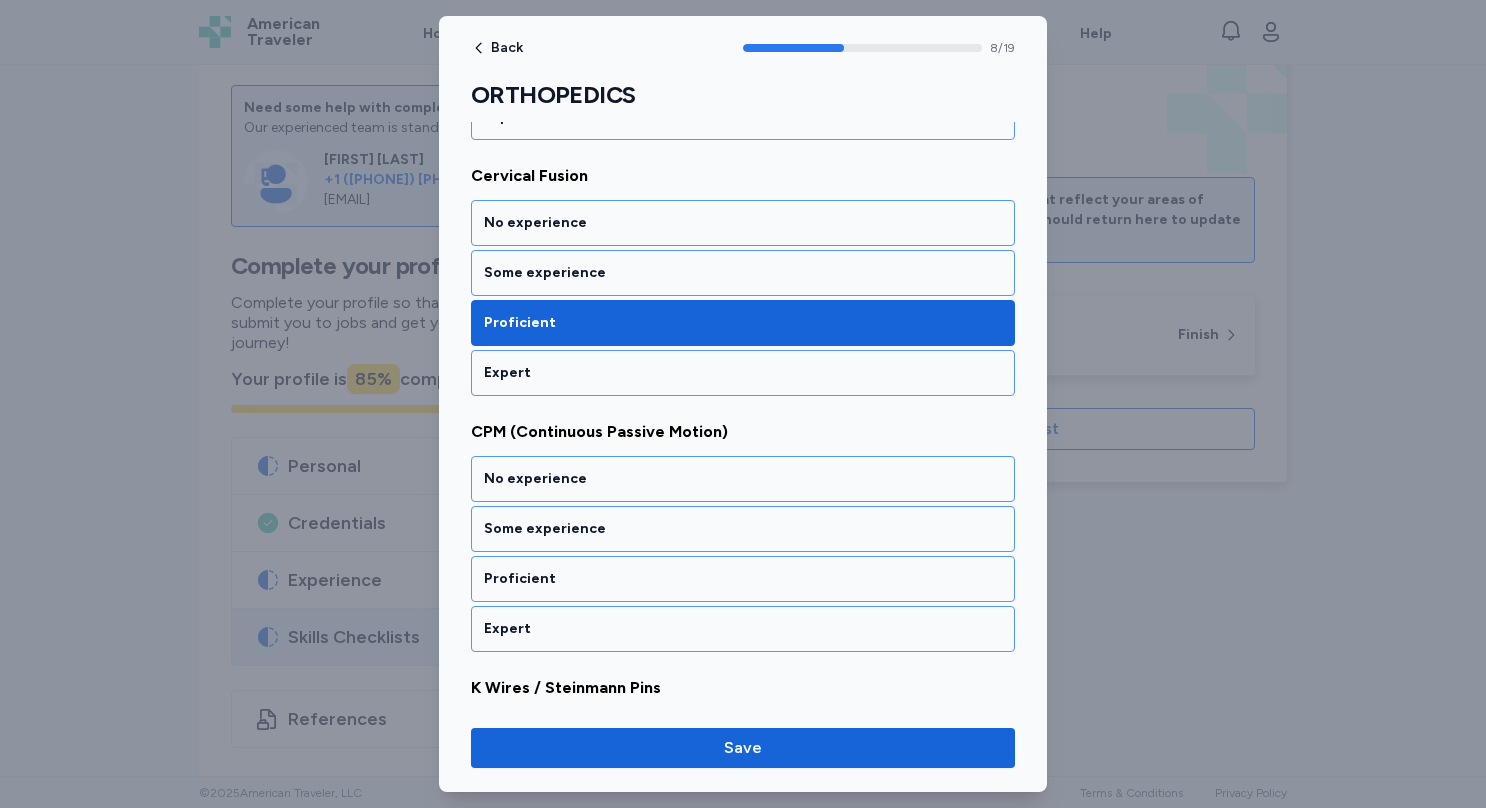 scroll, scrollTop: 2144, scrollLeft: 0, axis: vertical 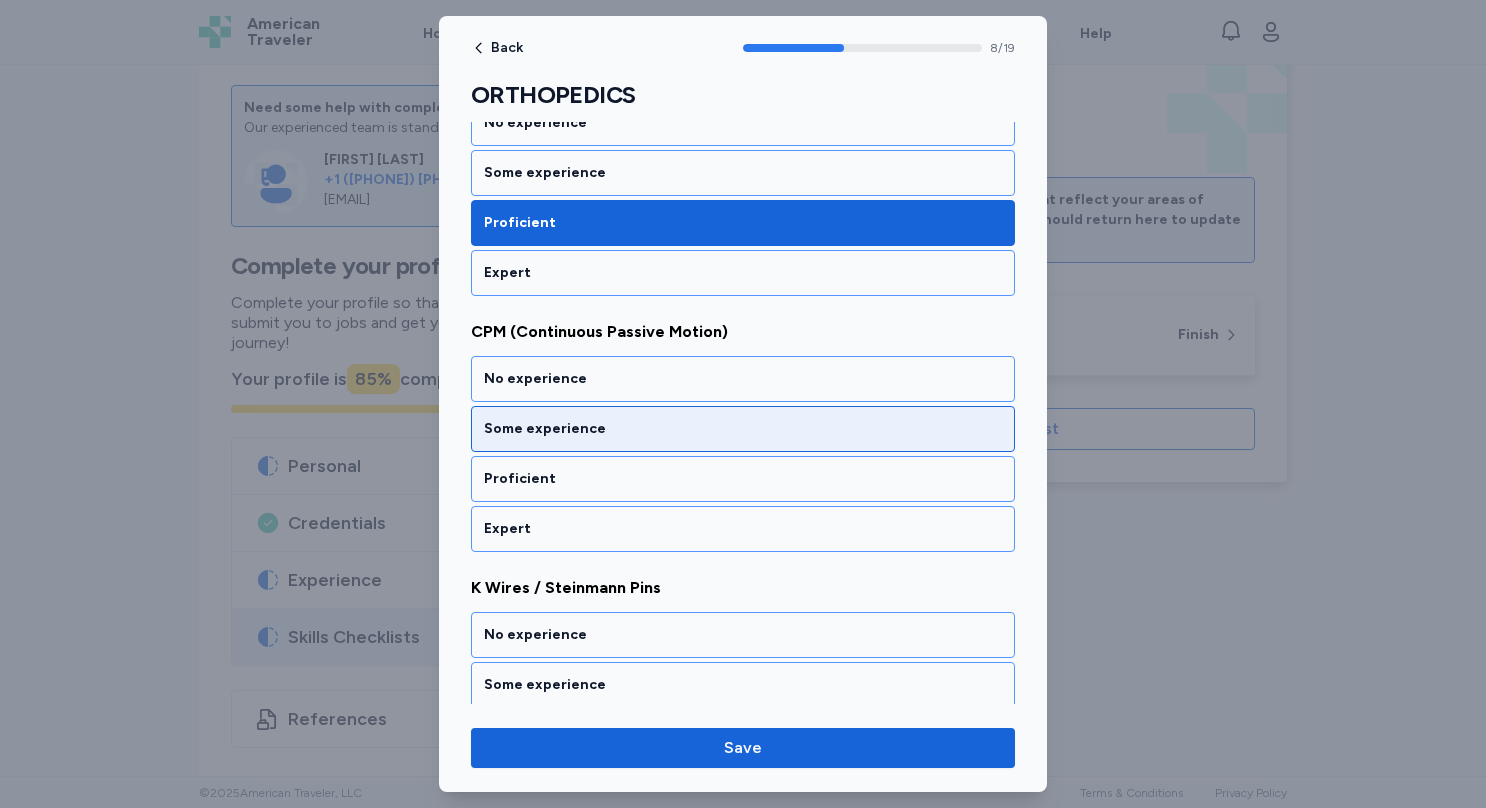 click on "Some experience" at bounding box center [743, 429] 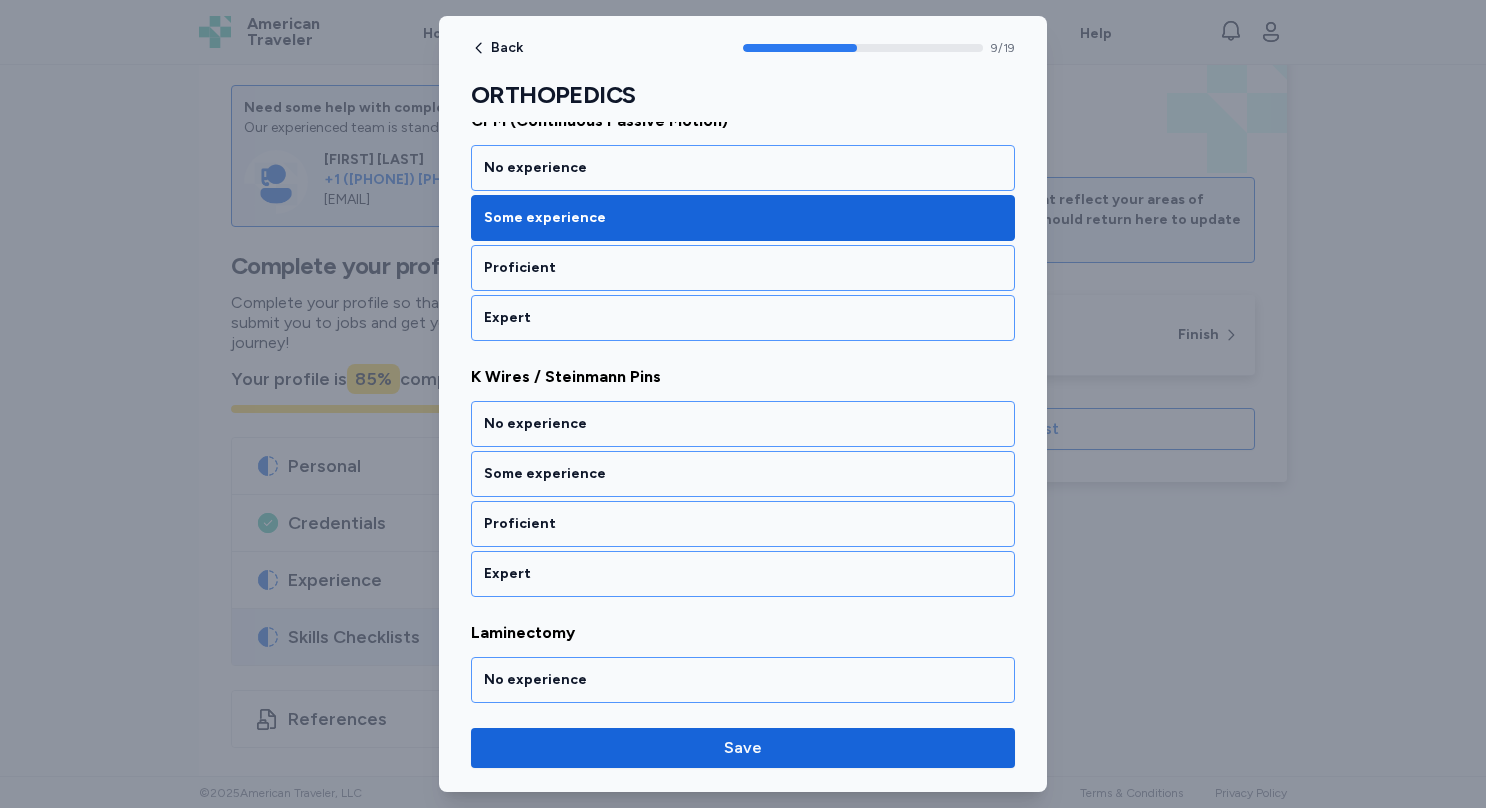 scroll, scrollTop: 2397, scrollLeft: 0, axis: vertical 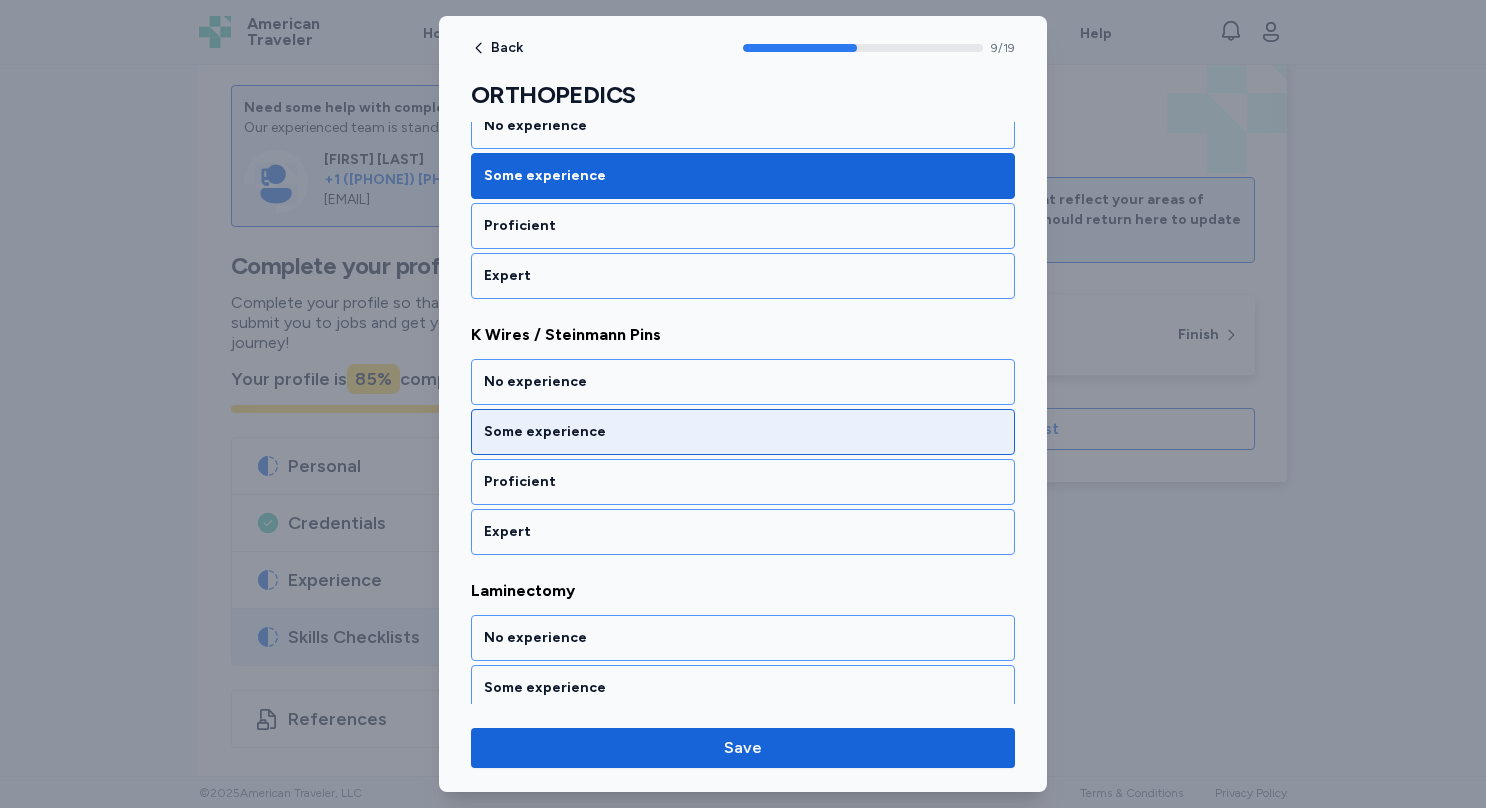 click on "Some experience" at bounding box center (743, 432) 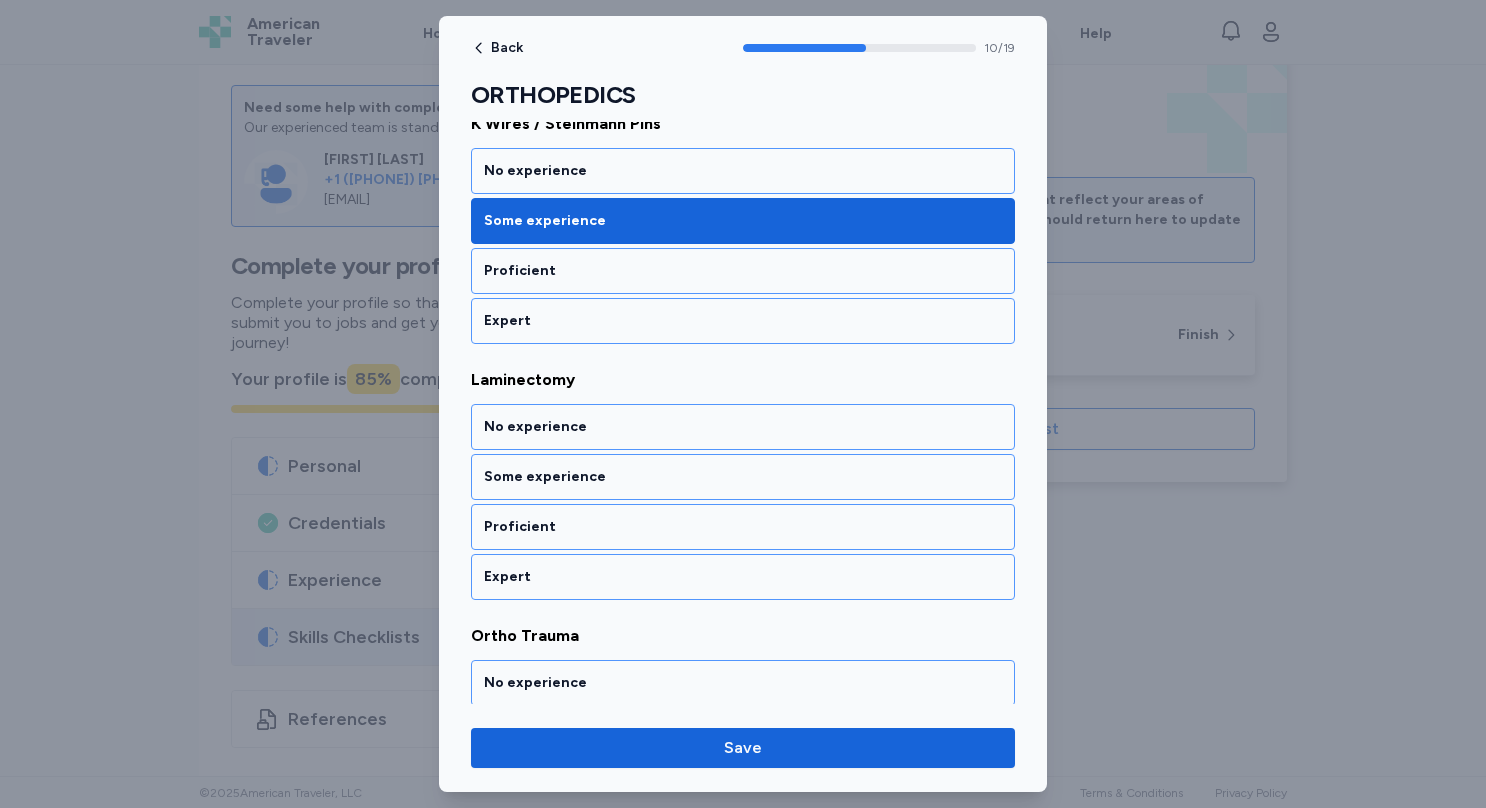 scroll, scrollTop: 2650, scrollLeft: 0, axis: vertical 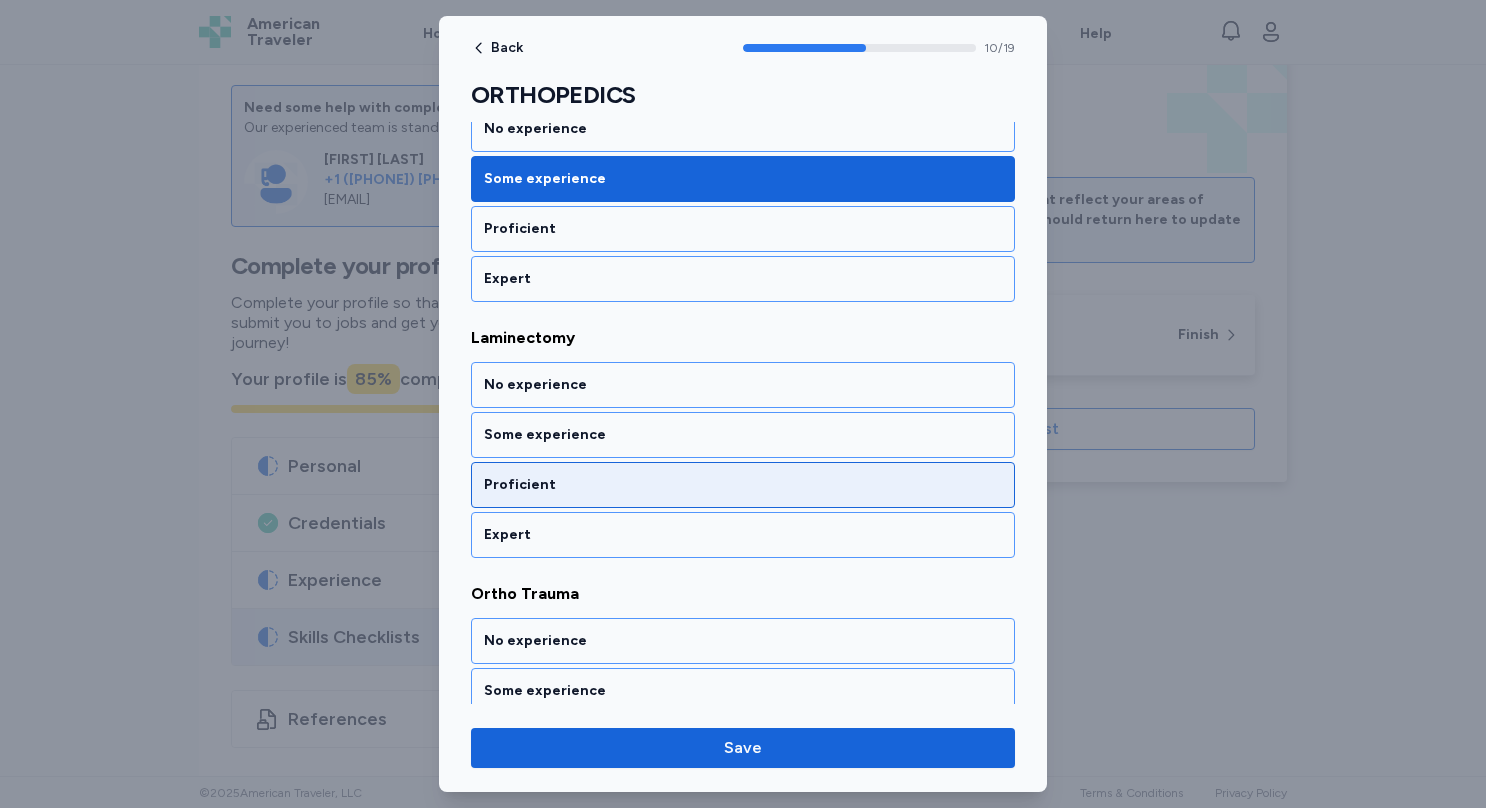 click on "Proficient" at bounding box center (743, 485) 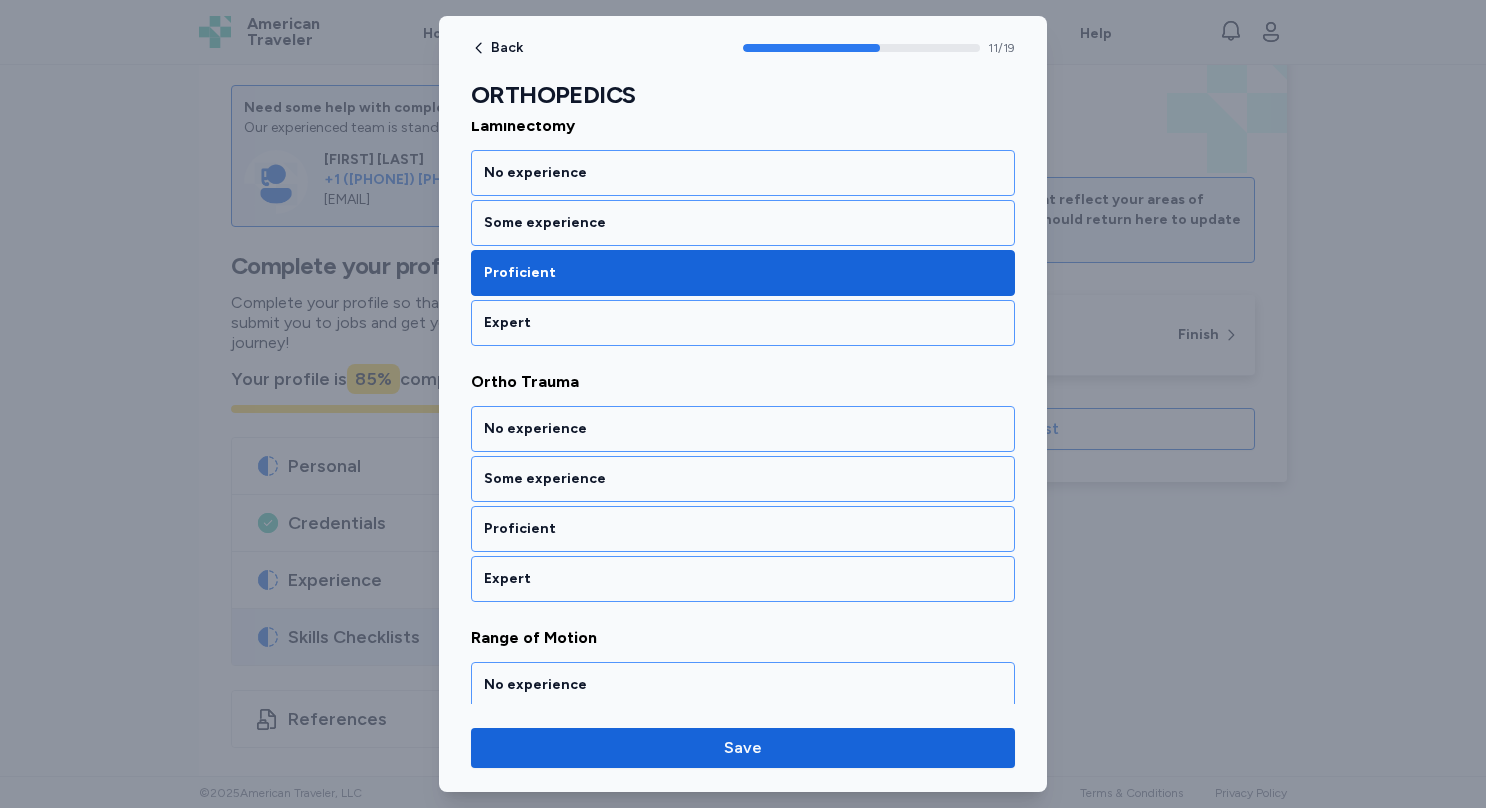 scroll, scrollTop: 2904, scrollLeft: 0, axis: vertical 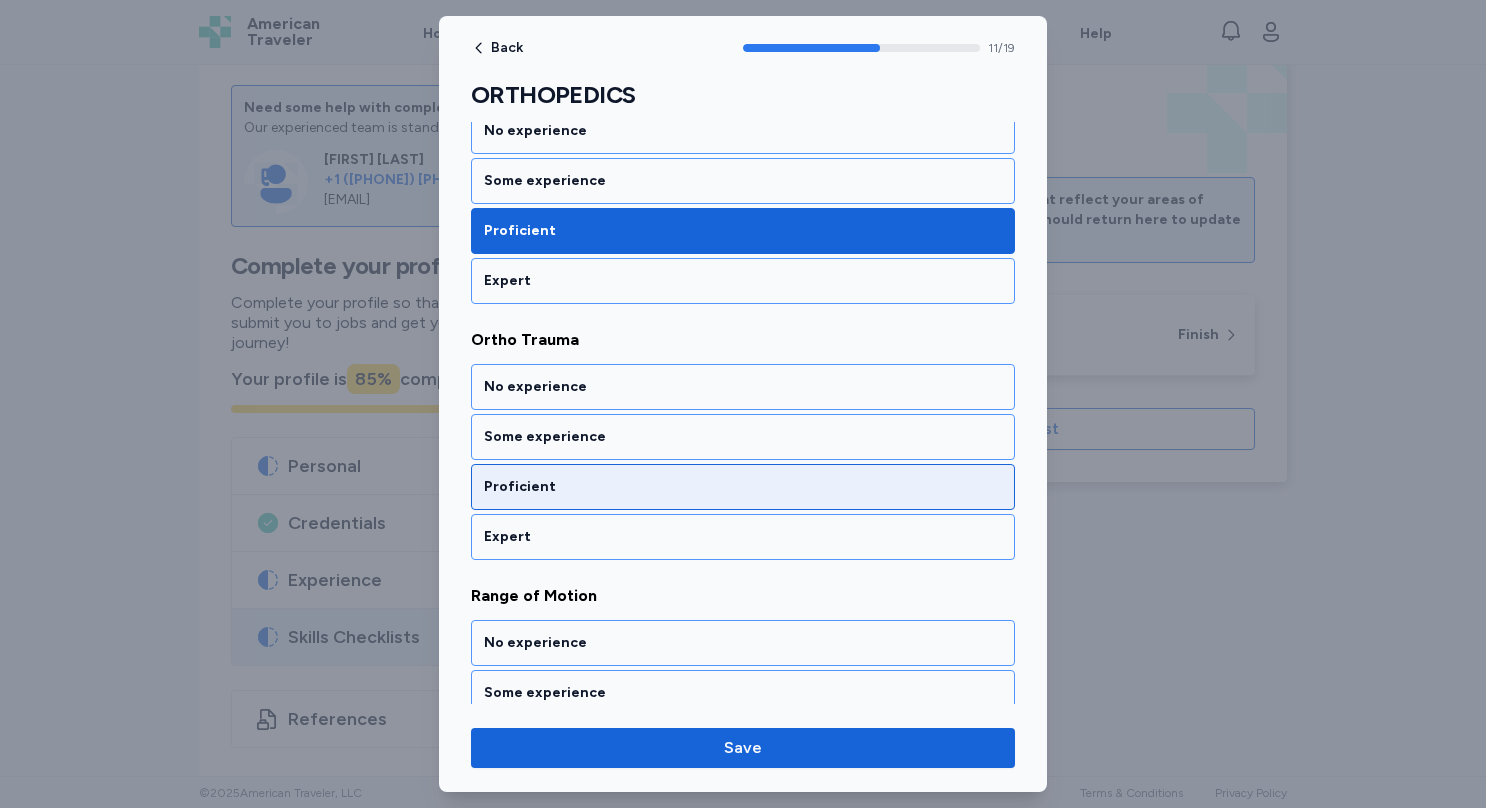click on "Proficient" at bounding box center [743, 487] 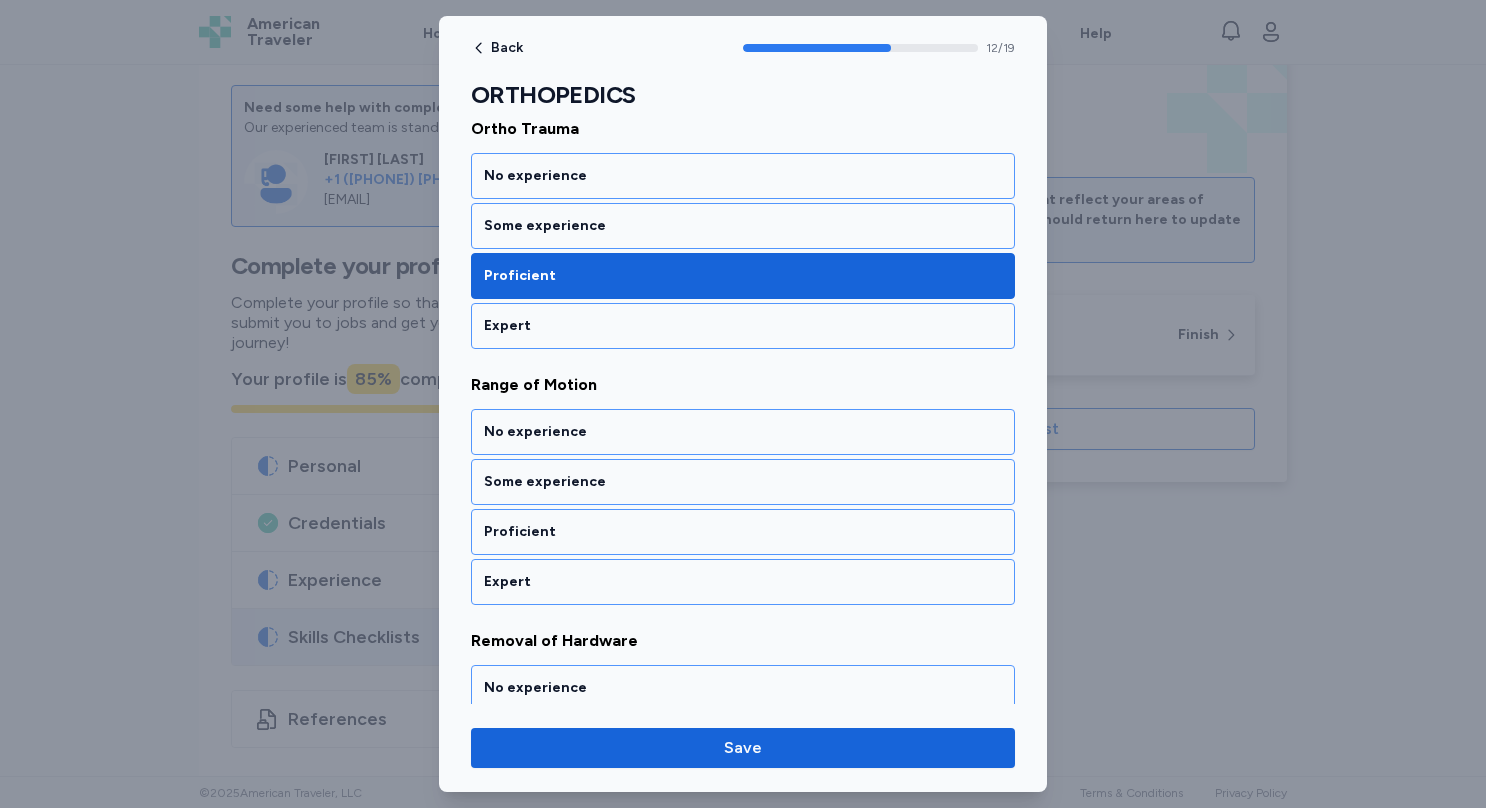 scroll, scrollTop: 3157, scrollLeft: 0, axis: vertical 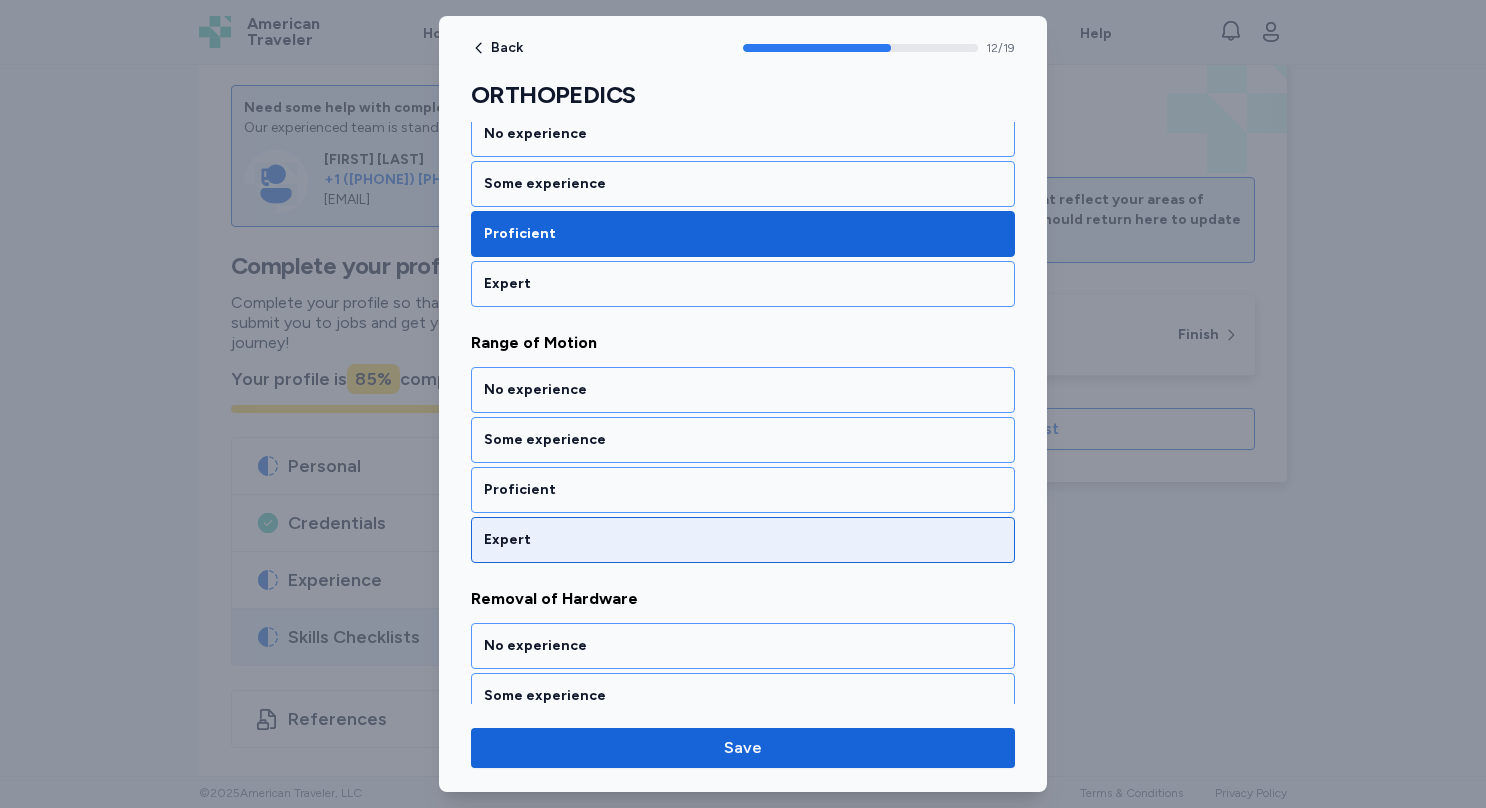click on "Expert" at bounding box center [743, 540] 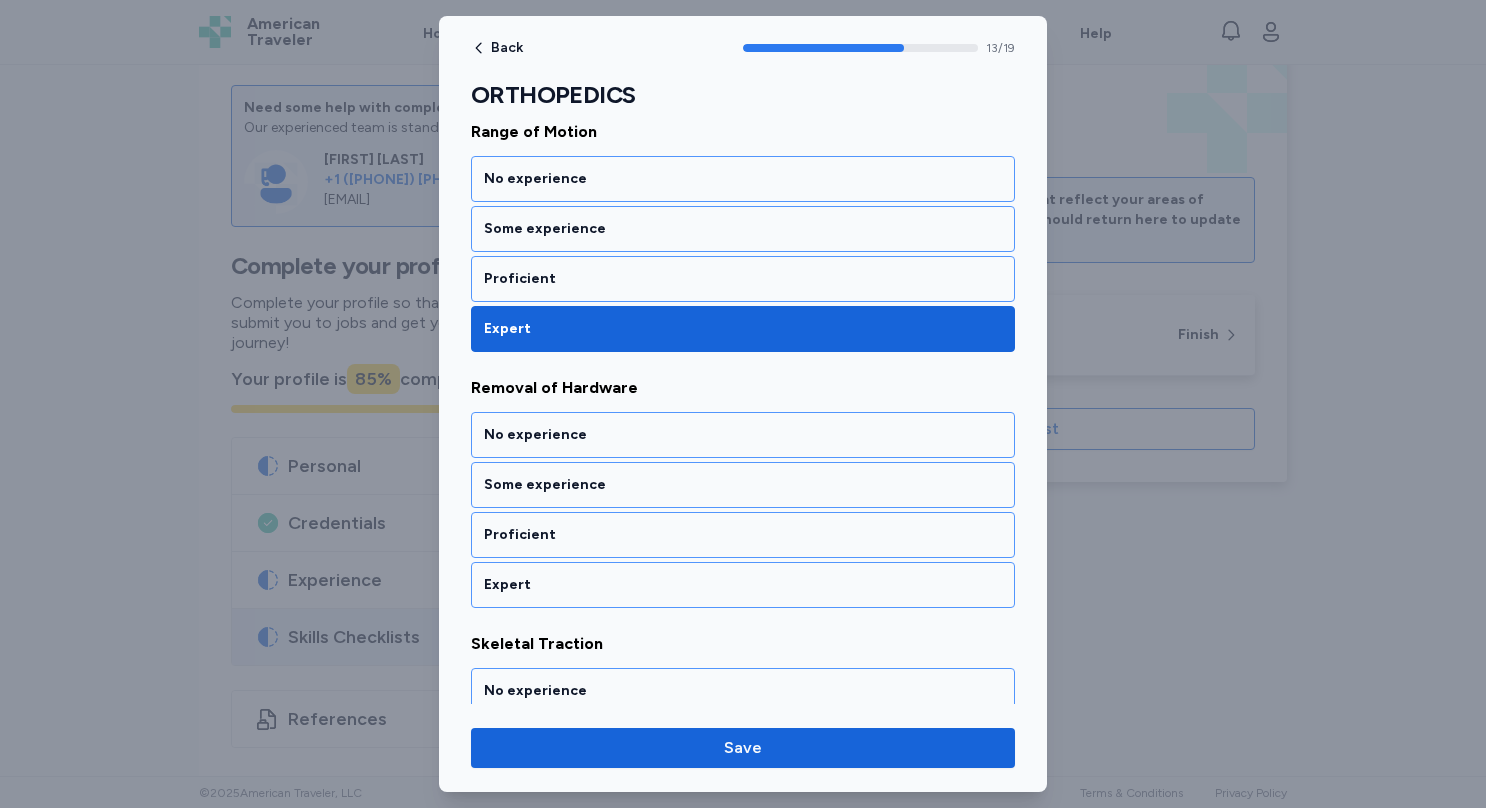 scroll, scrollTop: 3410, scrollLeft: 0, axis: vertical 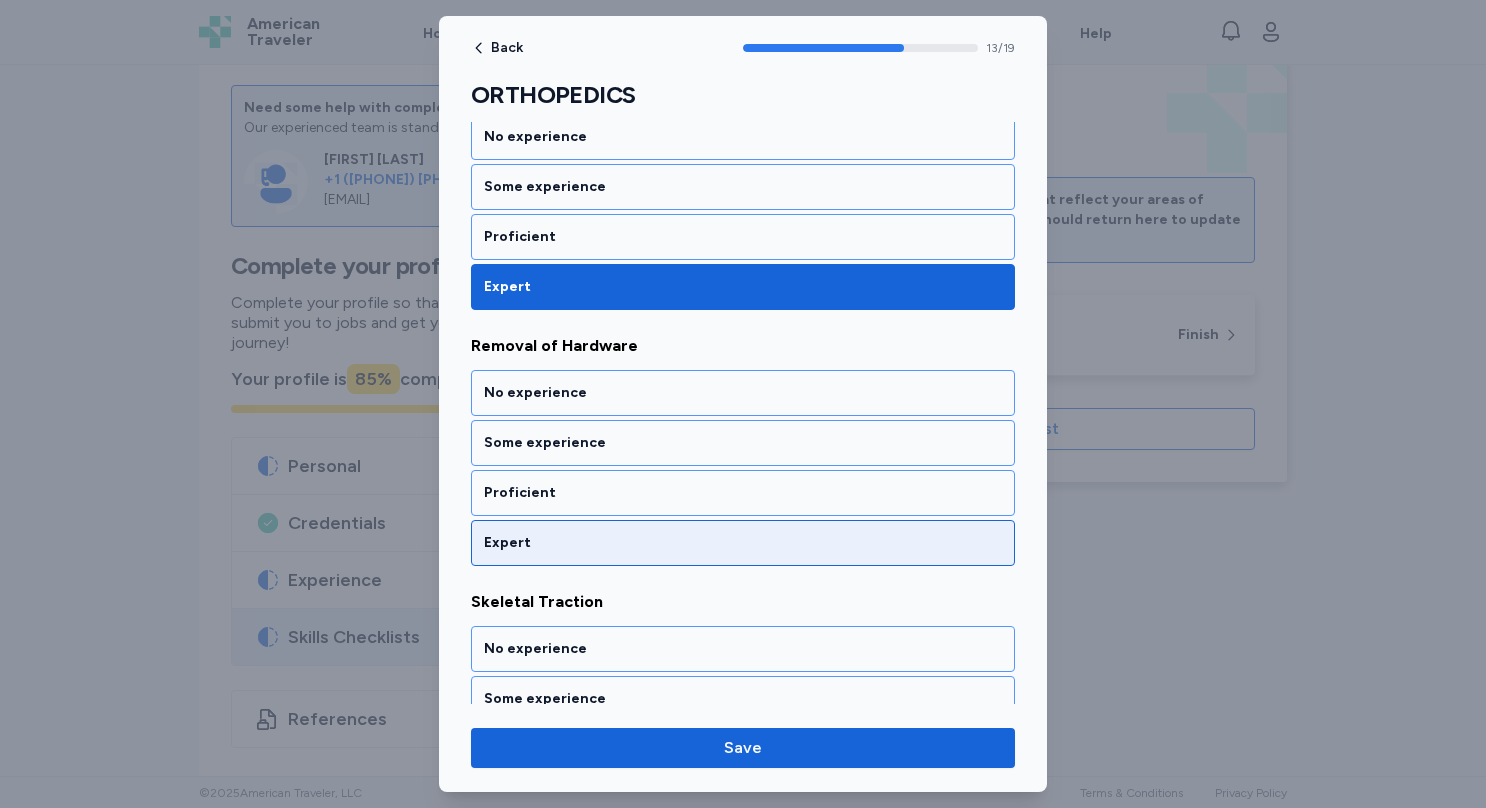 click on "Expert" at bounding box center [743, 543] 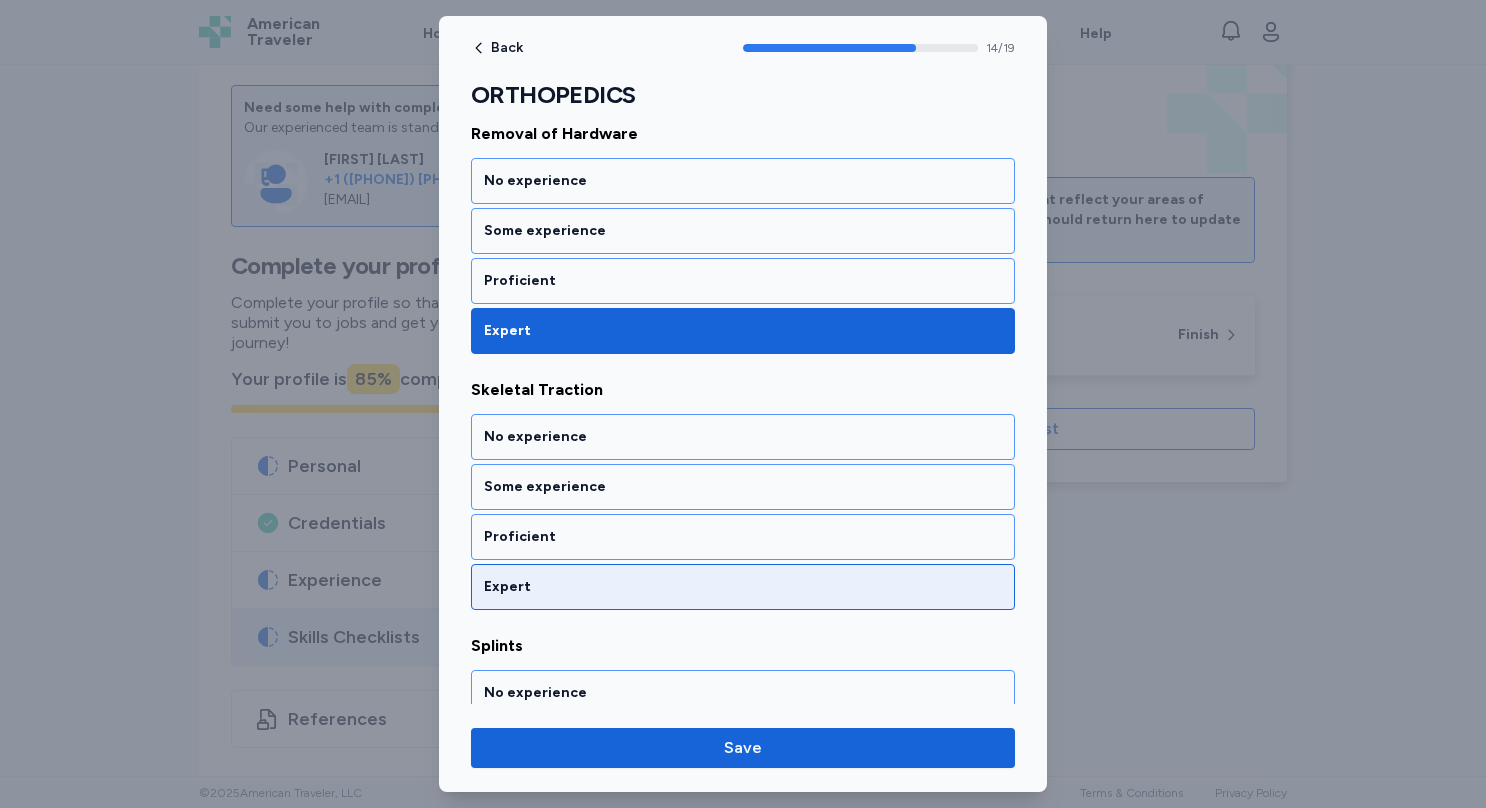 scroll, scrollTop: 3664, scrollLeft: 0, axis: vertical 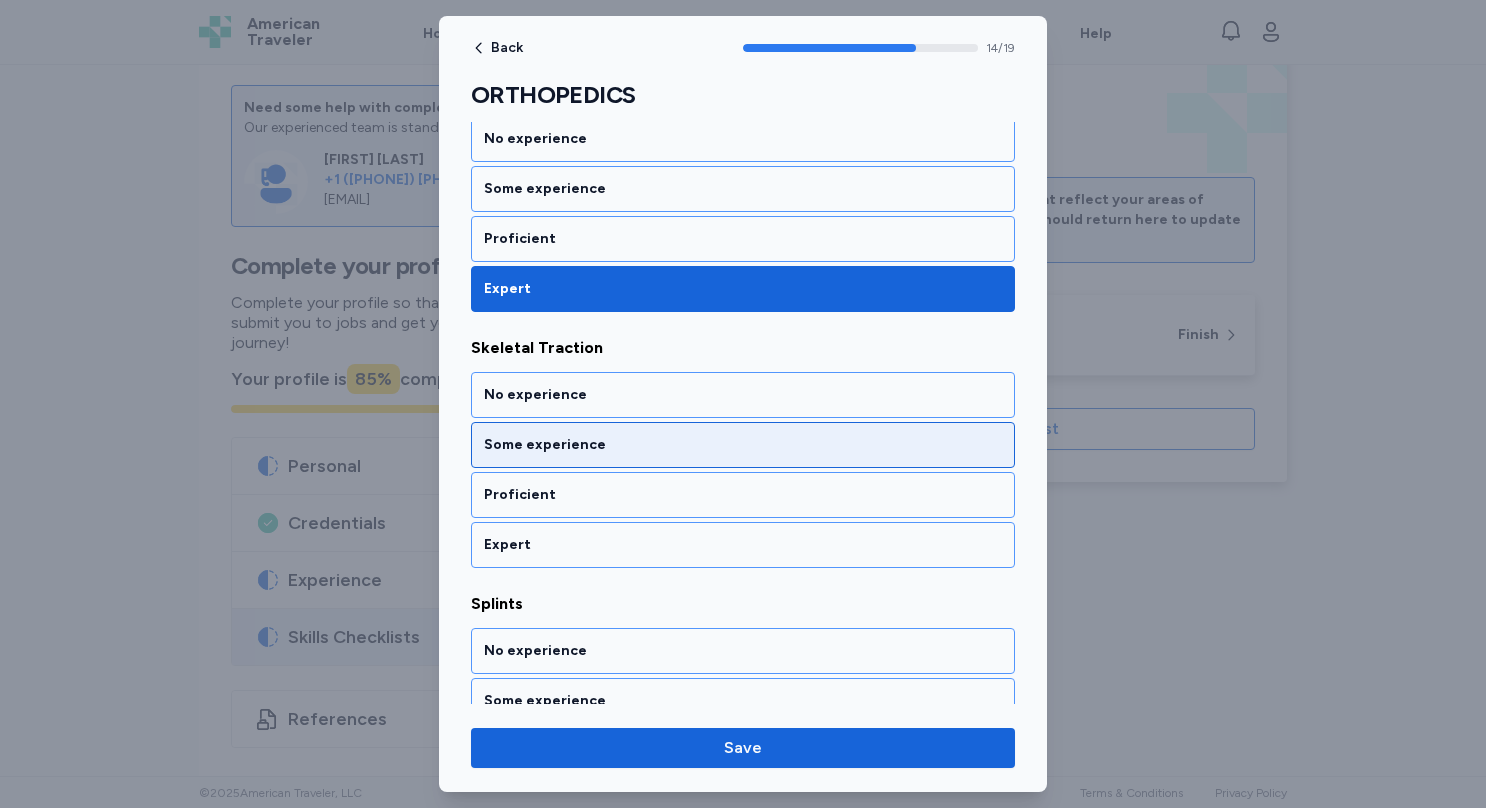 click on "Some experience" at bounding box center [743, 445] 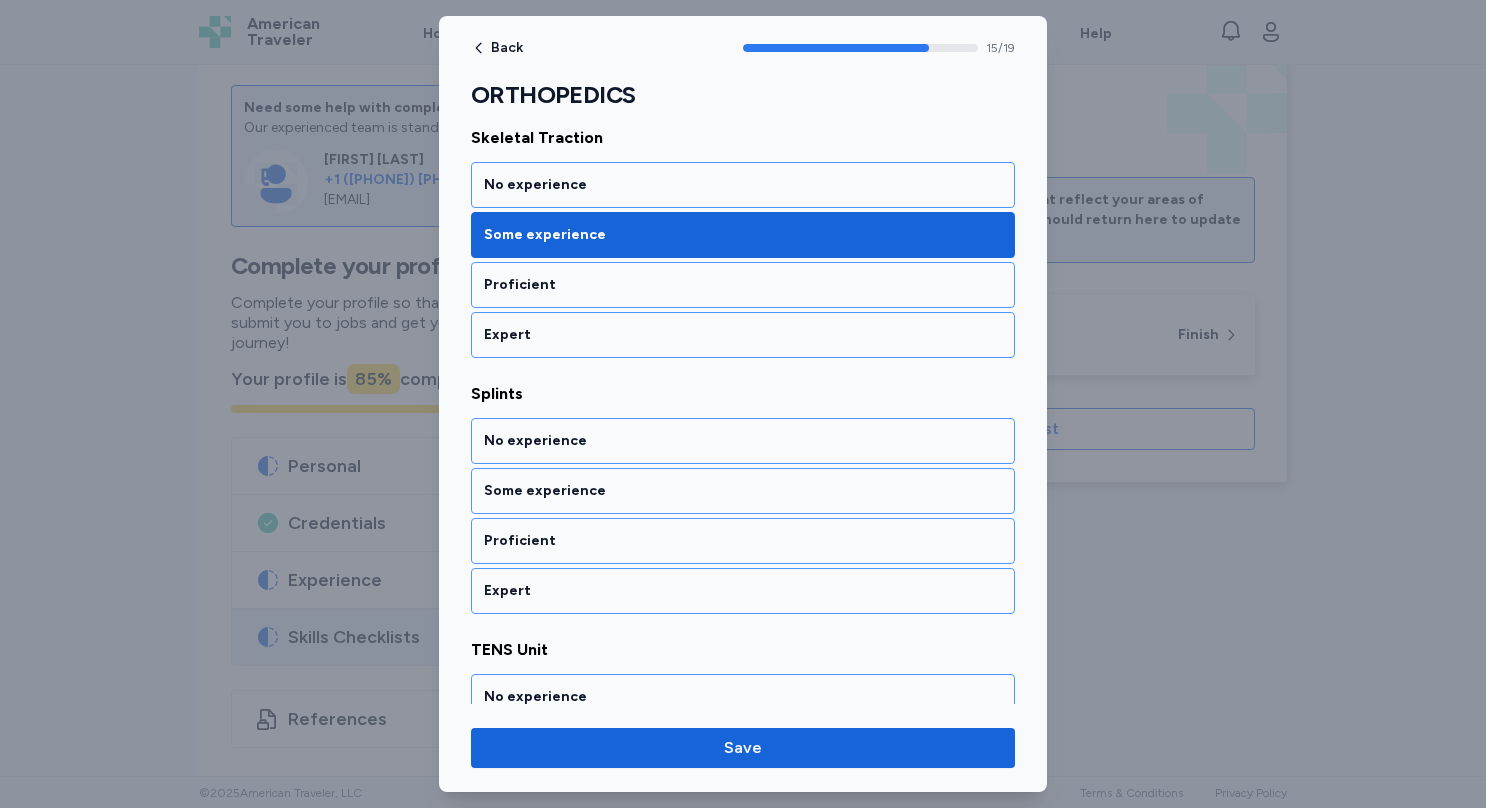 scroll, scrollTop: 3917, scrollLeft: 0, axis: vertical 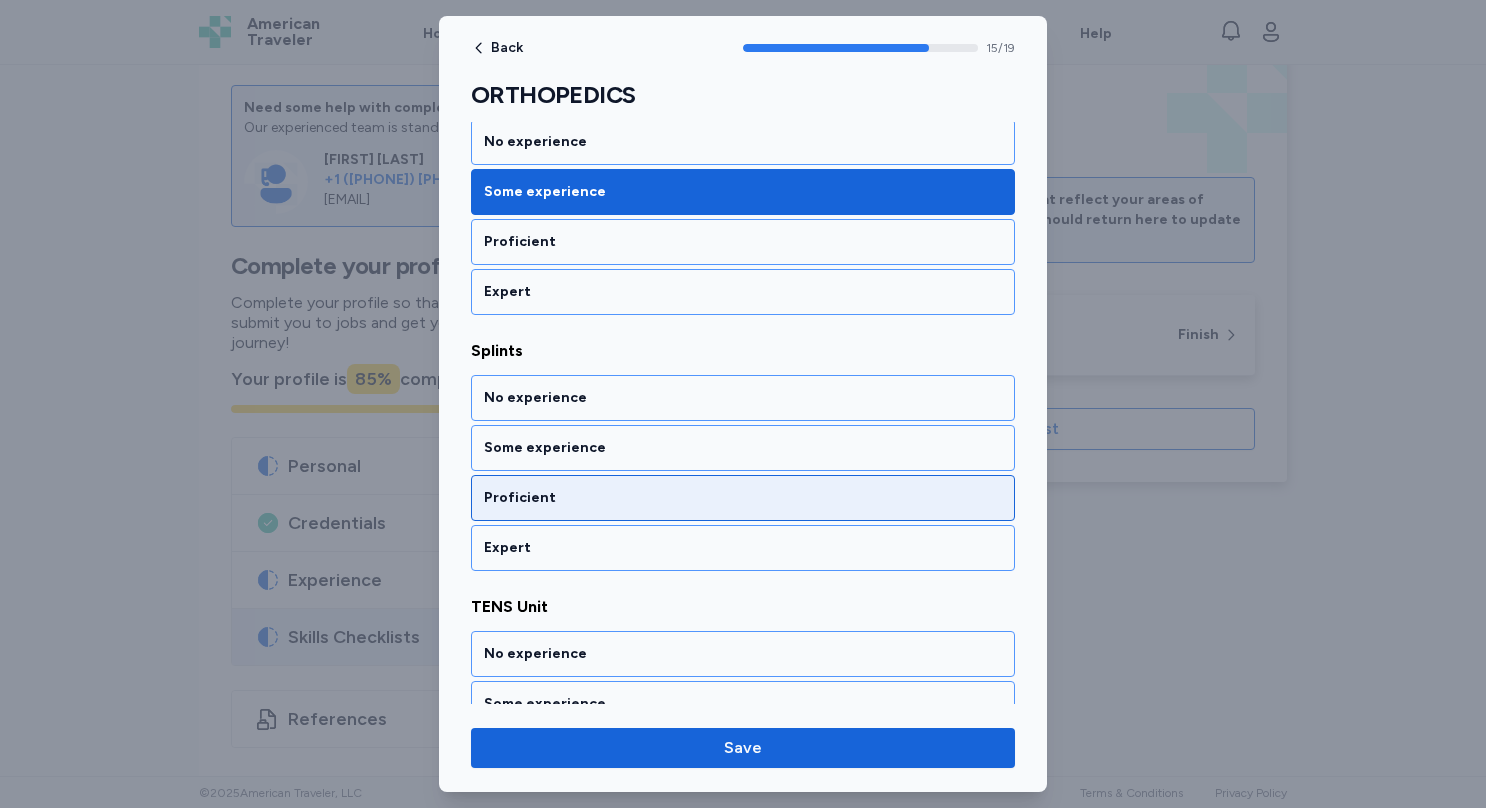 click on "Proficient" at bounding box center [743, 498] 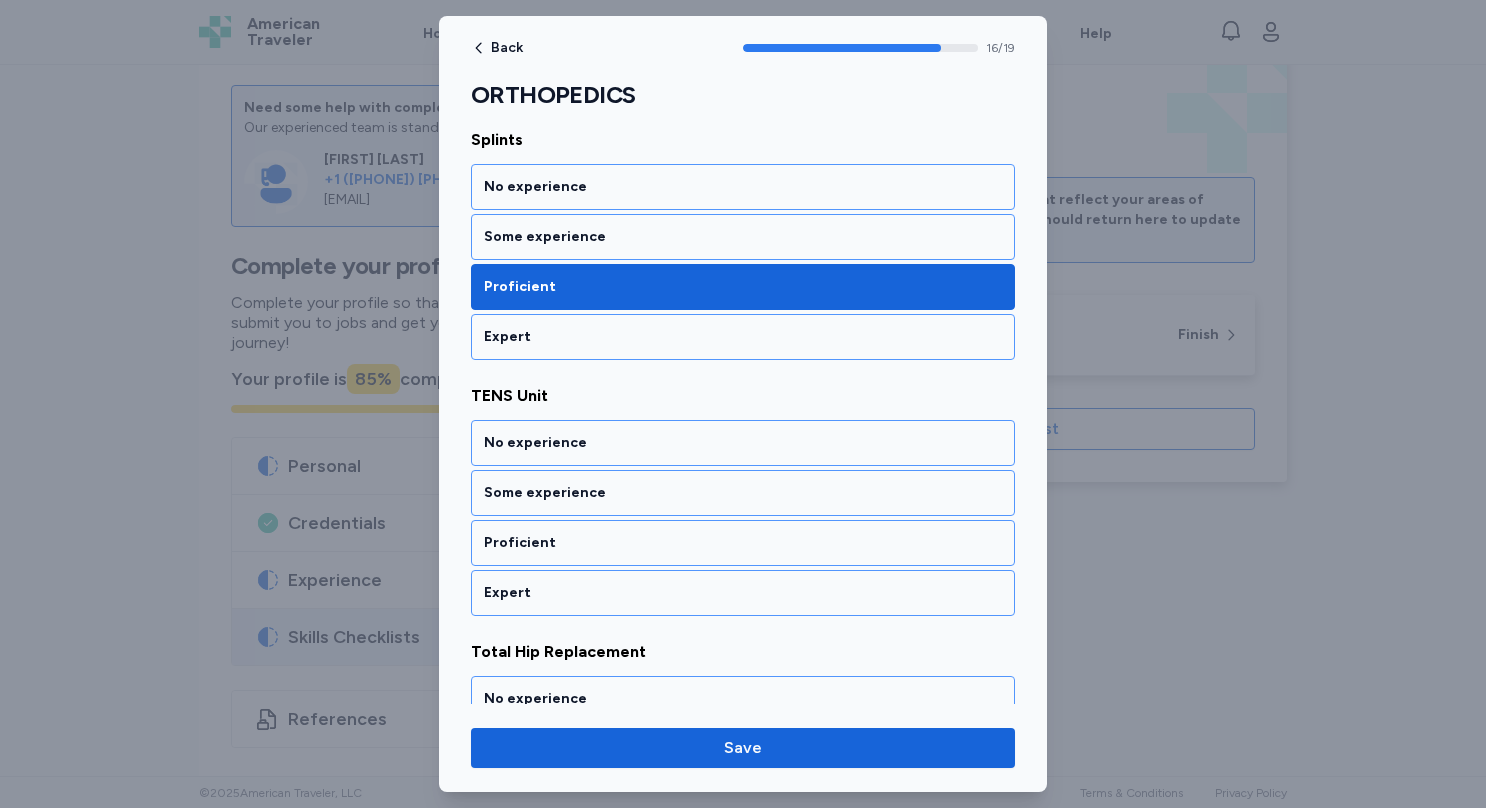 scroll, scrollTop: 4170, scrollLeft: 0, axis: vertical 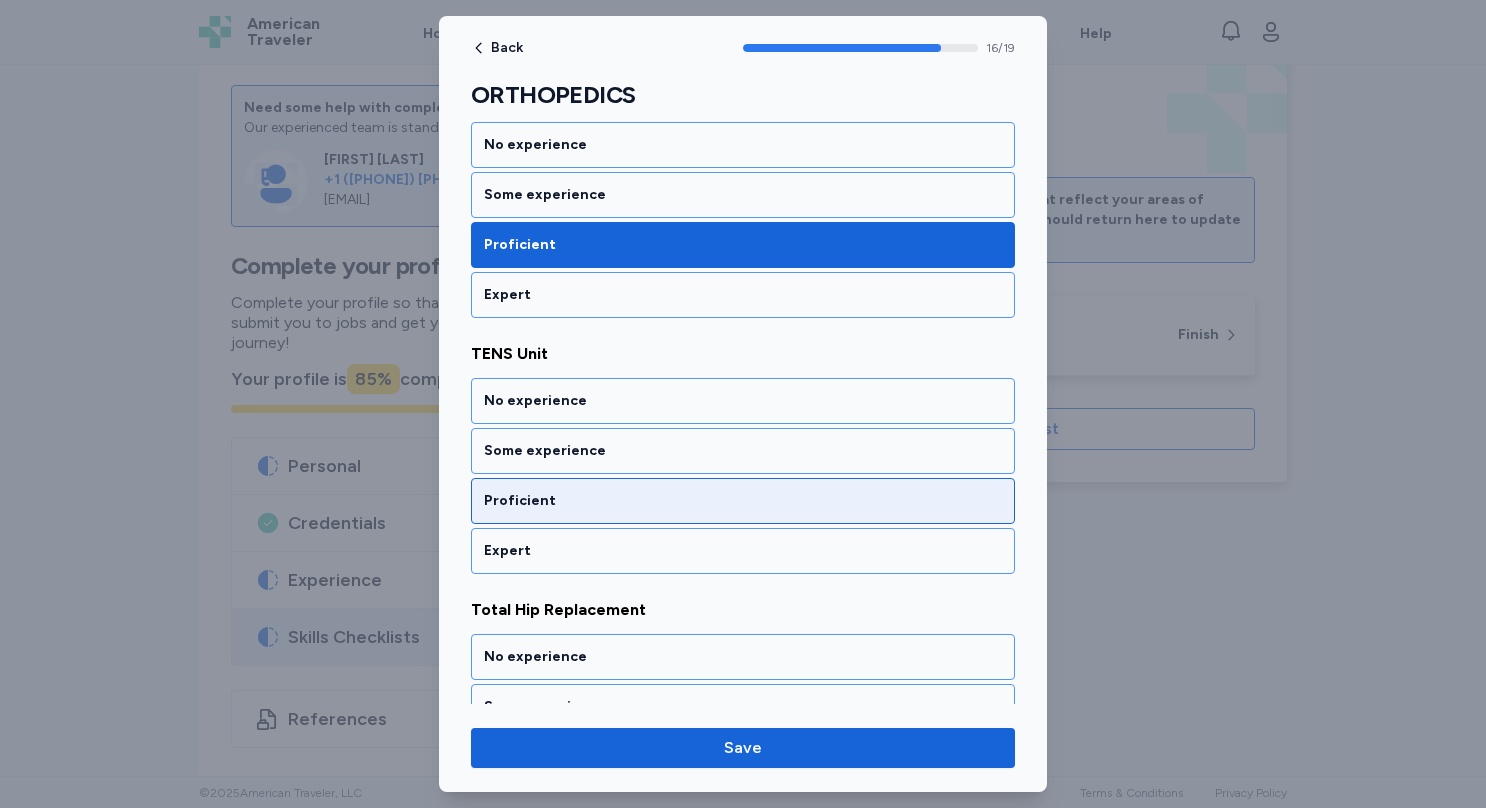 click on "Proficient" at bounding box center (743, 501) 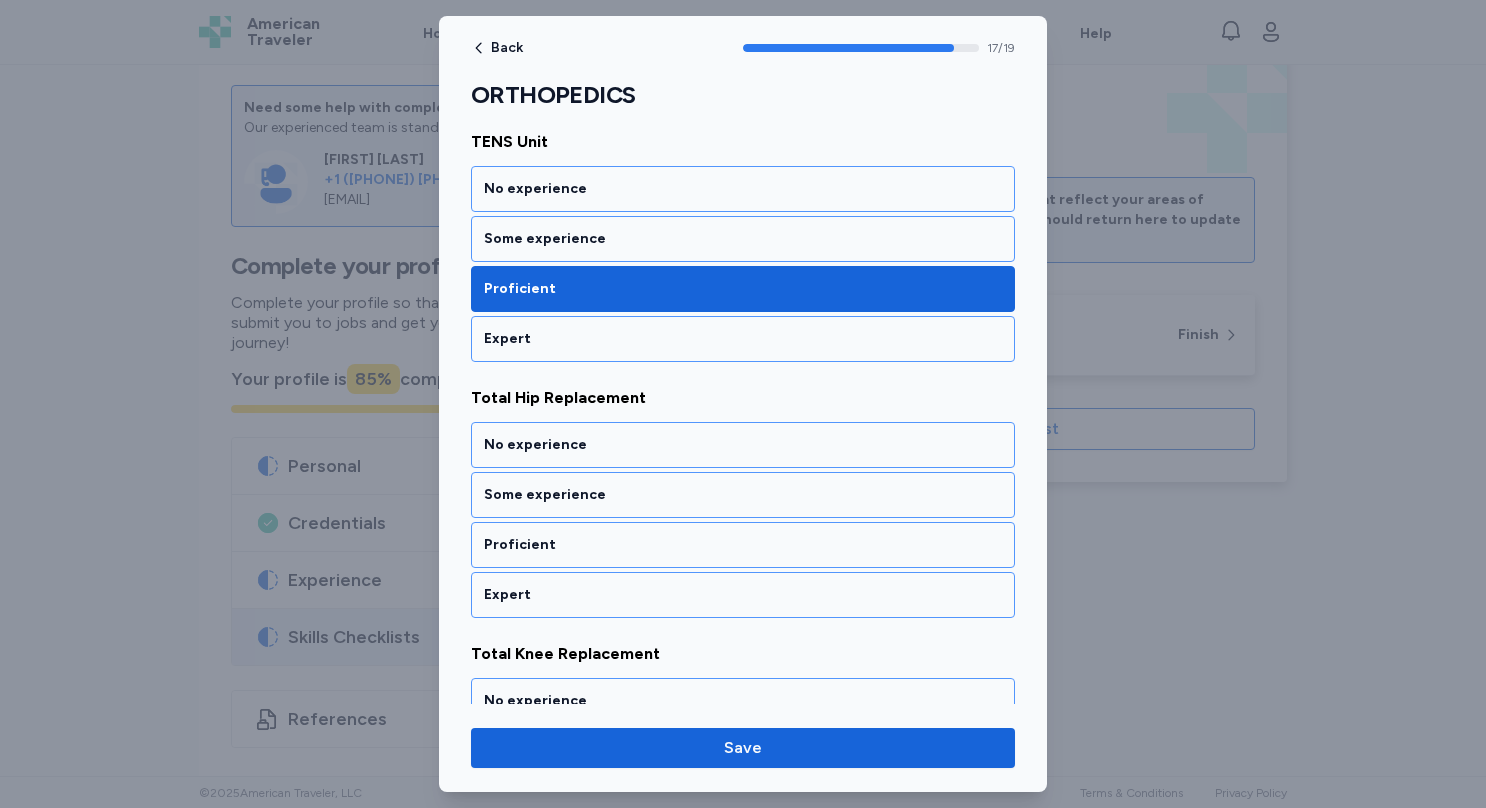scroll, scrollTop: 4424, scrollLeft: 0, axis: vertical 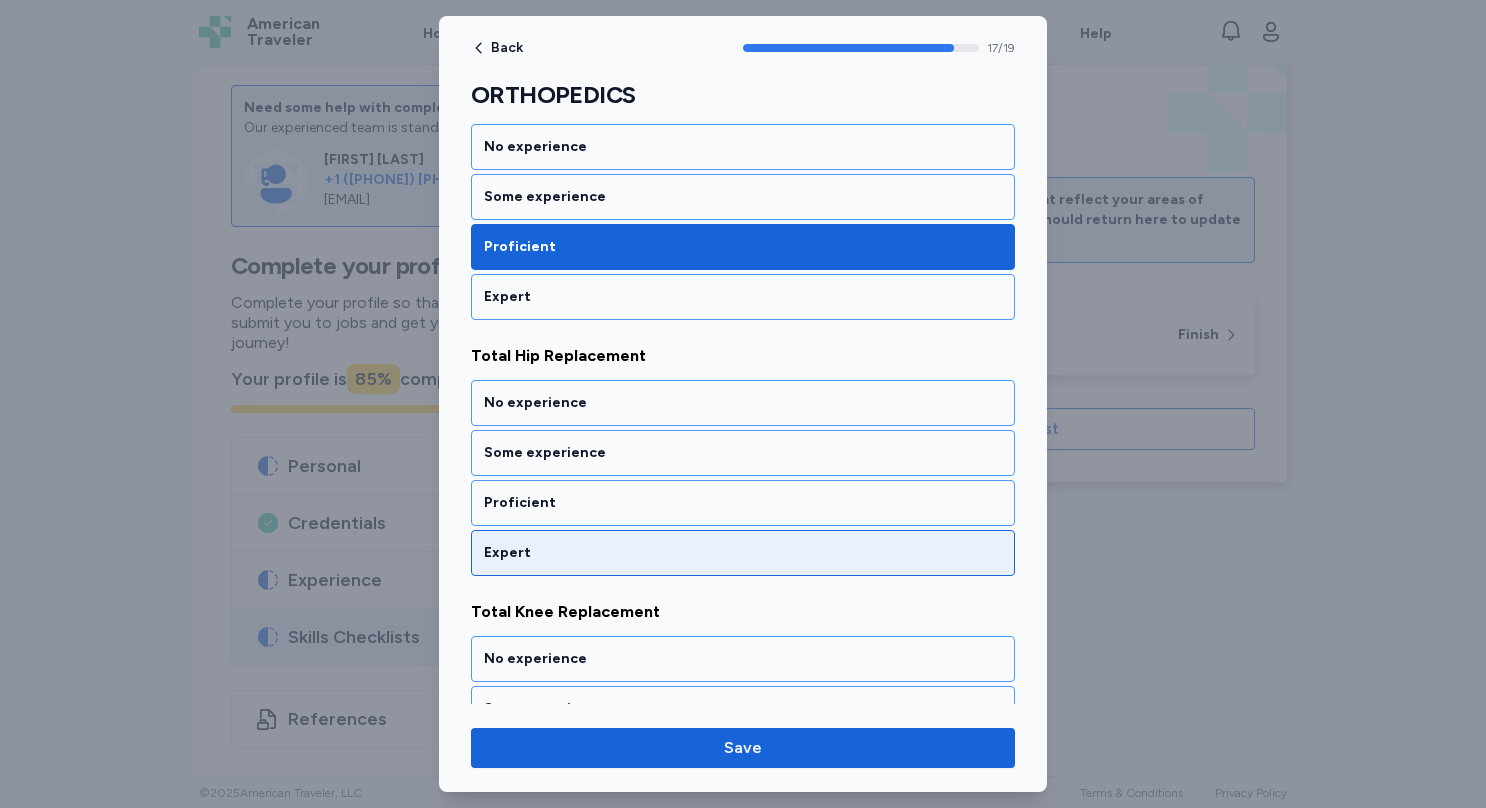 click on "Expert" at bounding box center [743, 553] 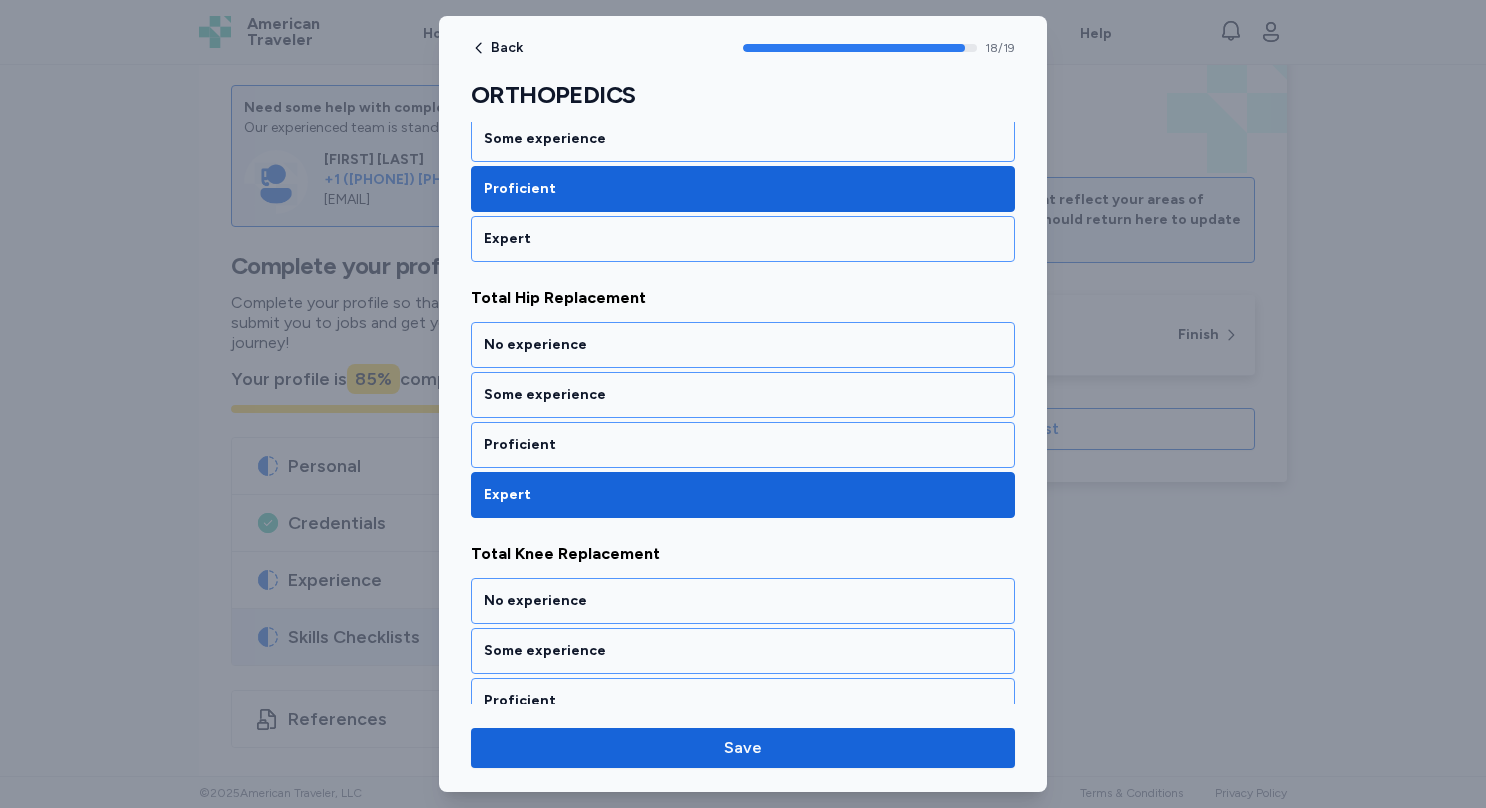 scroll, scrollTop: 4504, scrollLeft: 0, axis: vertical 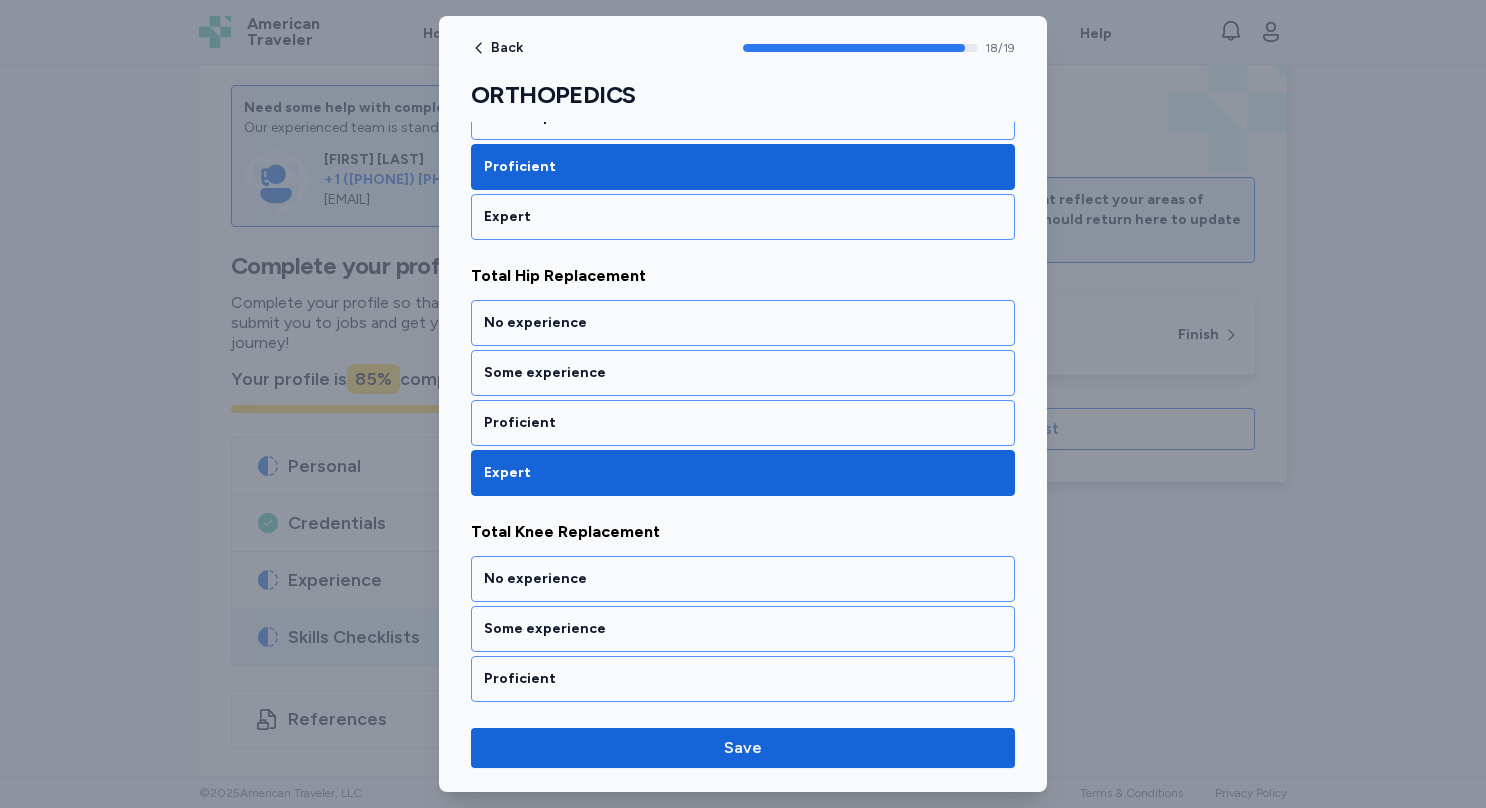 click on "Expert" at bounding box center (743, 729) 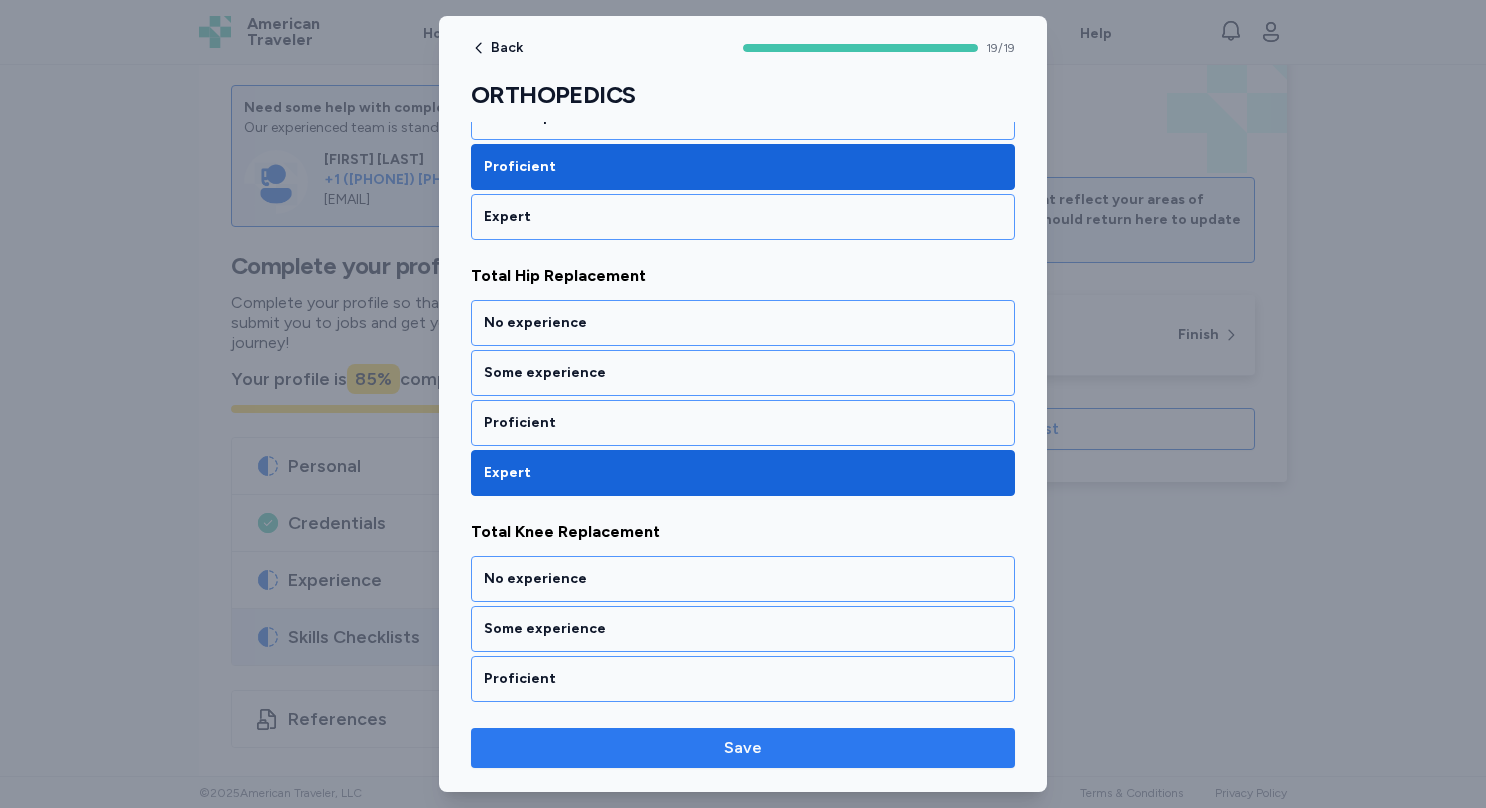 click on "Save" at bounding box center [743, 748] 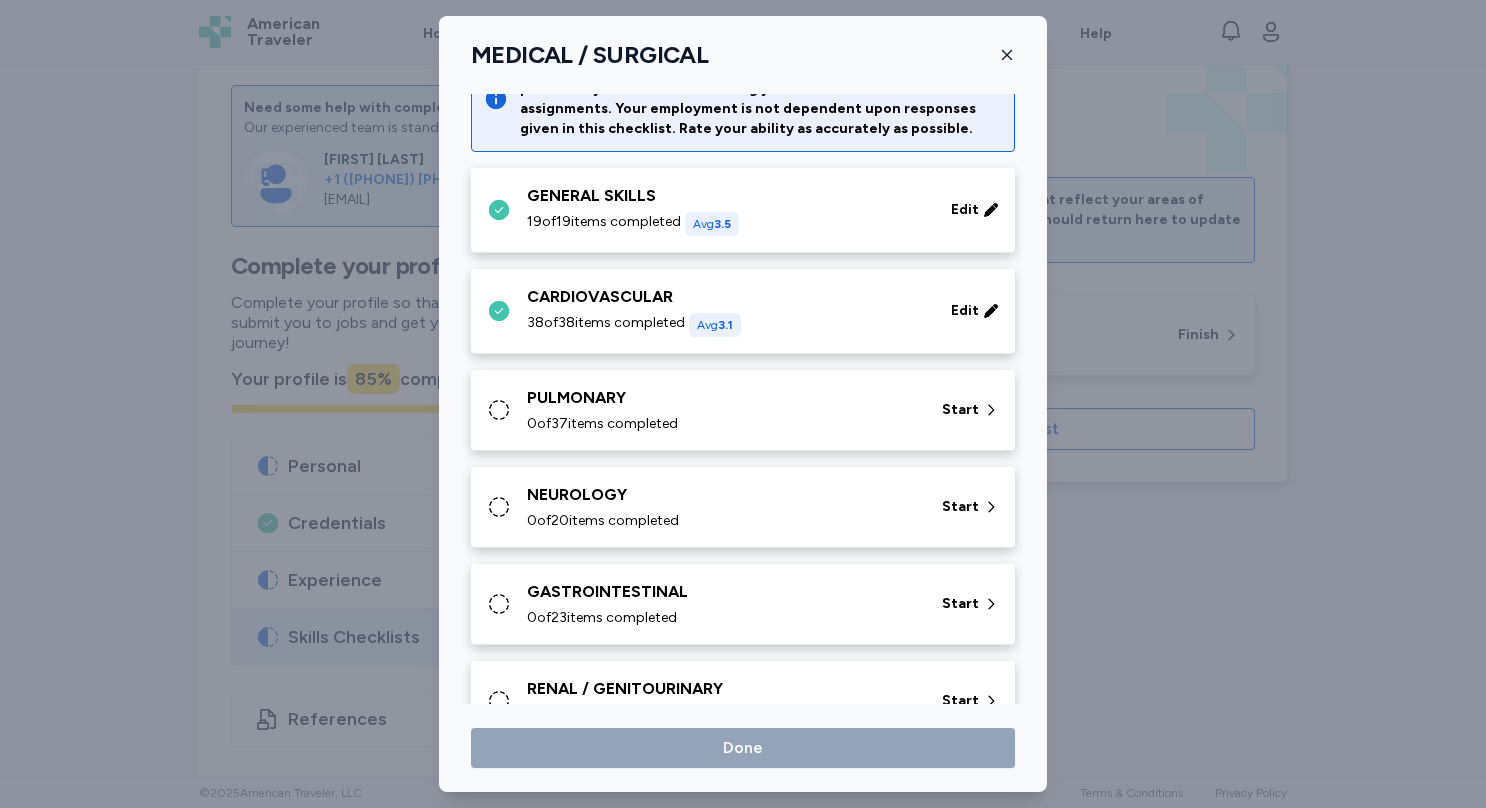 scroll, scrollTop: 48, scrollLeft: 0, axis: vertical 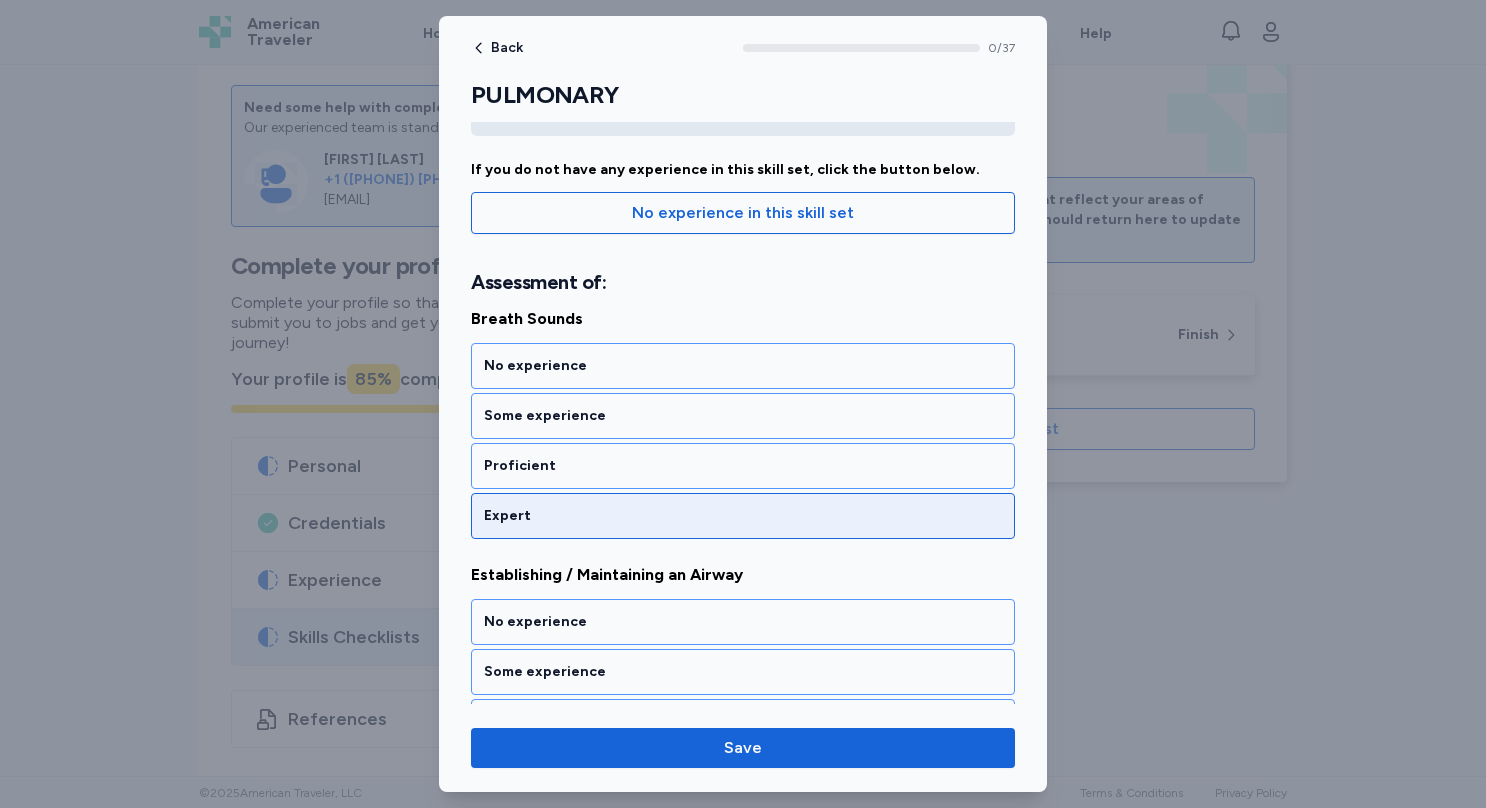 click on "Expert" at bounding box center [743, 516] 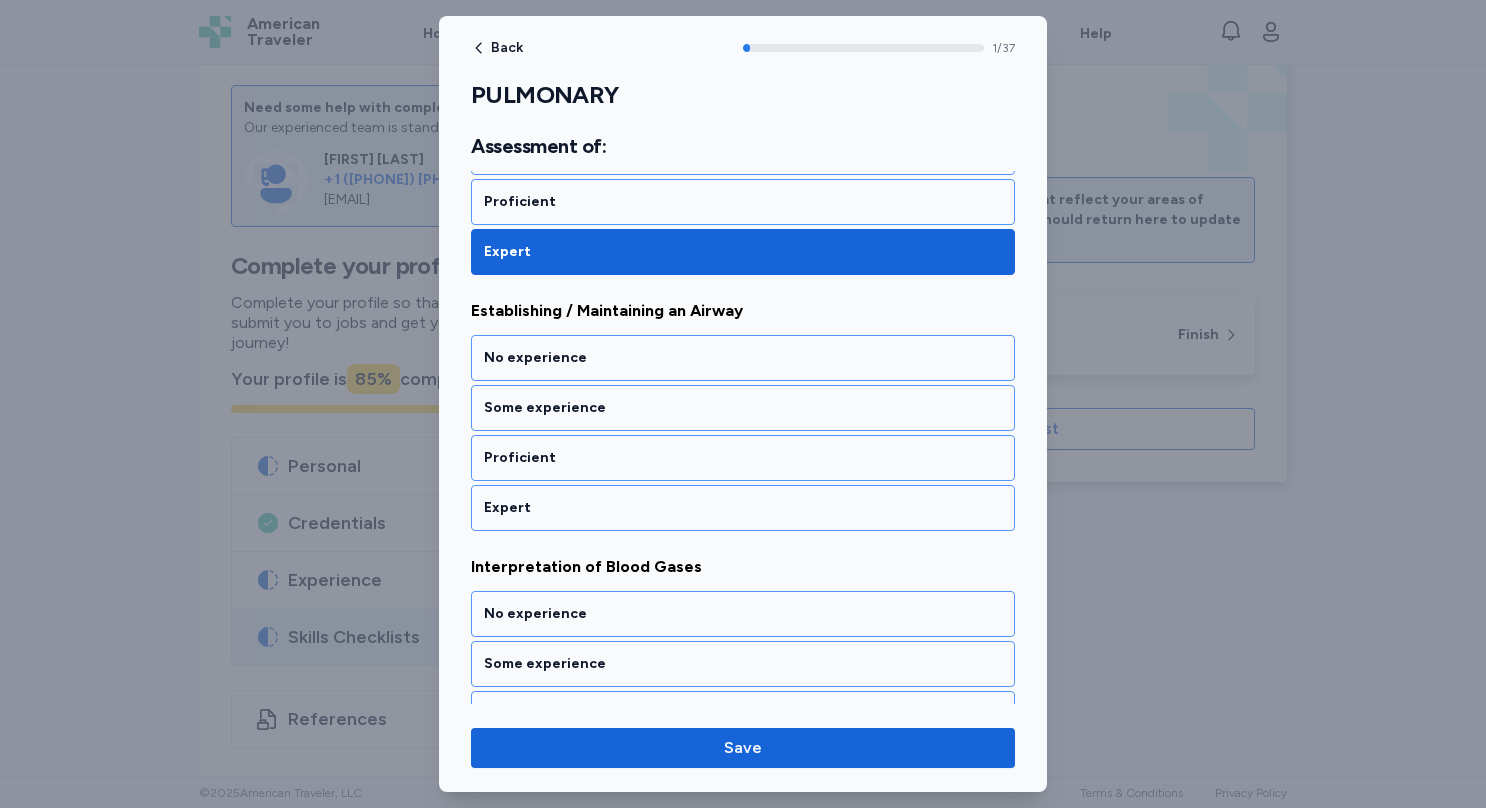 scroll, scrollTop: 424, scrollLeft: 0, axis: vertical 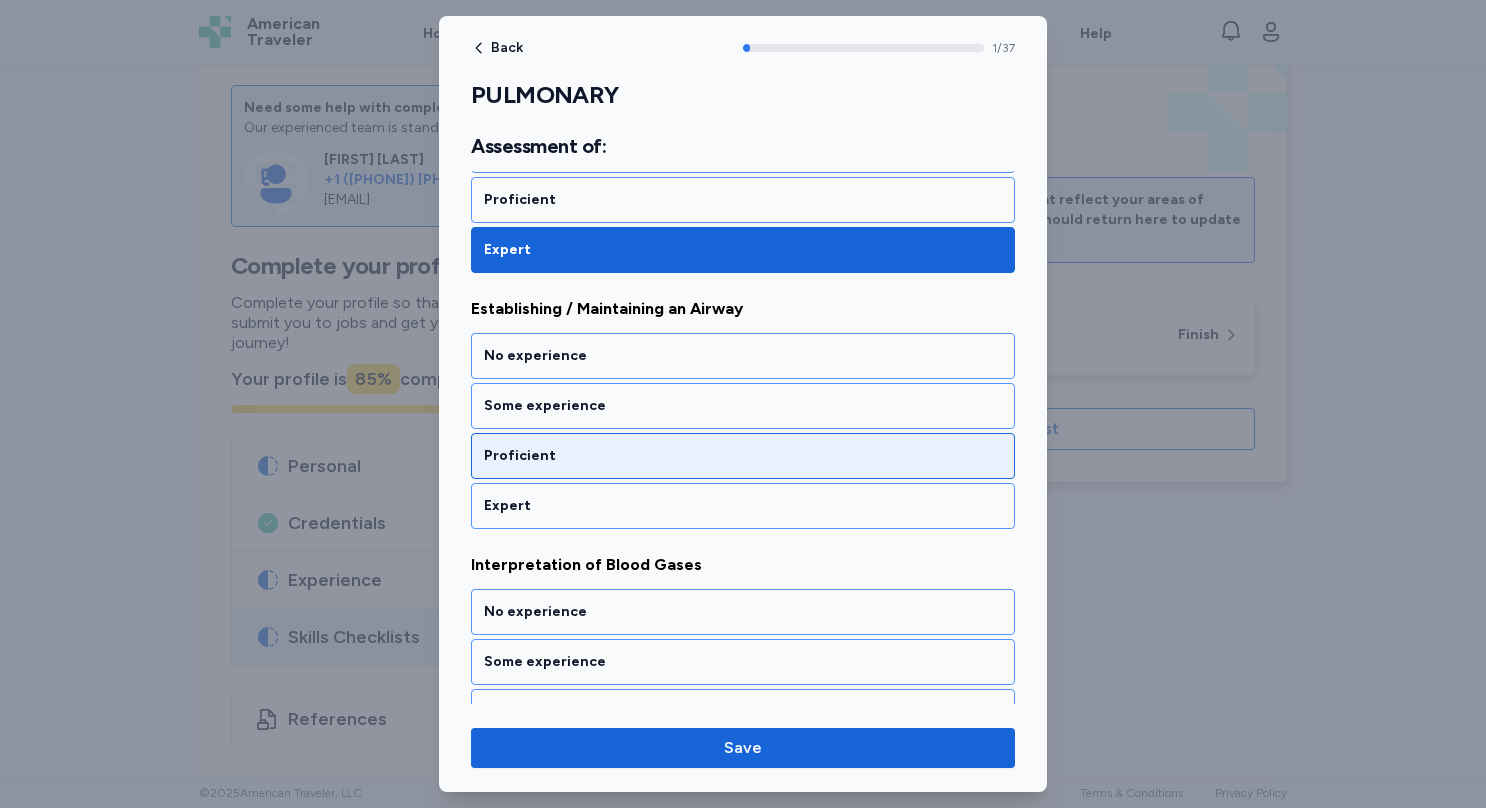 click on "Proficient" at bounding box center [743, 456] 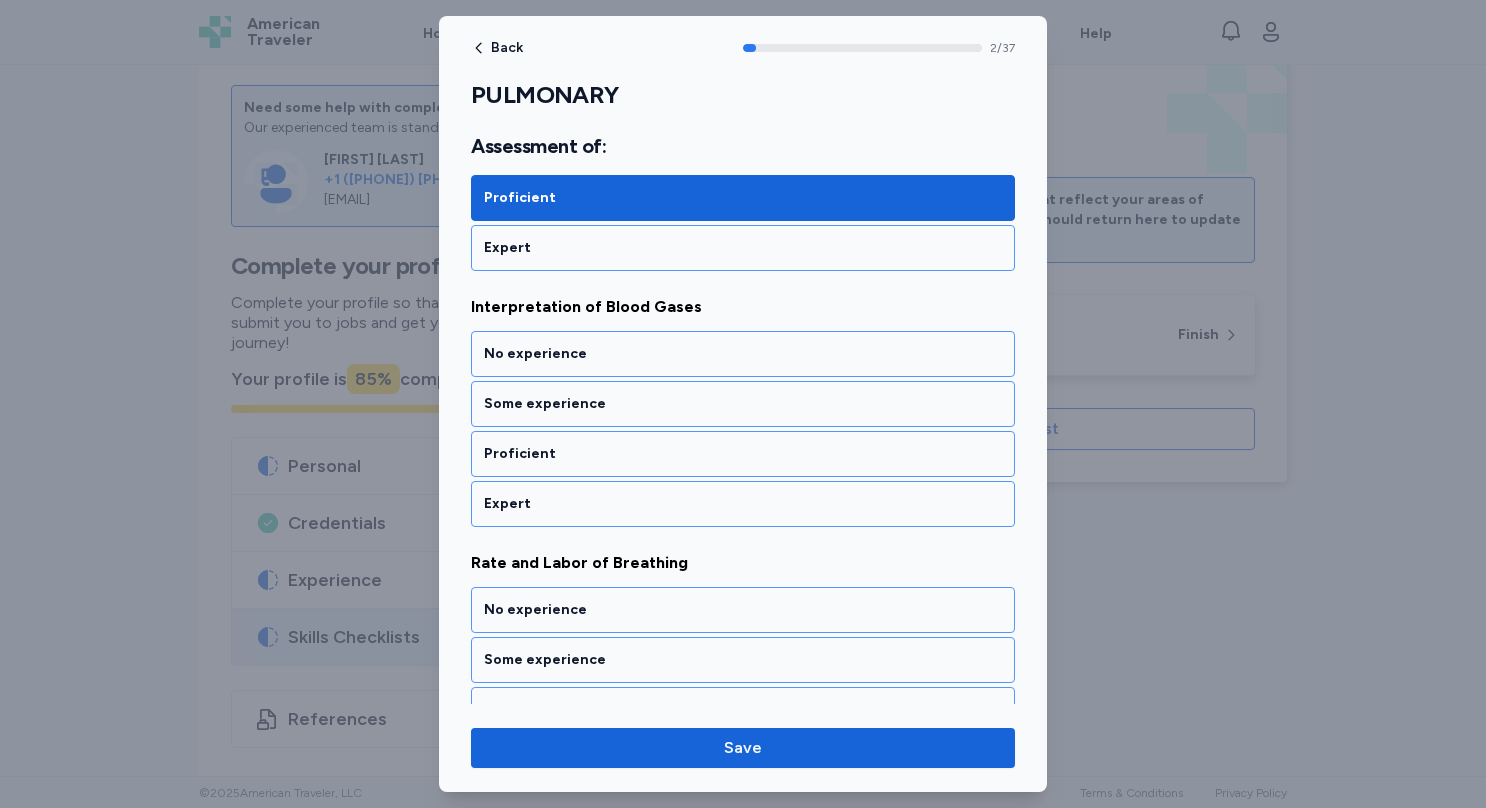 click on "Proficient" at bounding box center (743, 454) 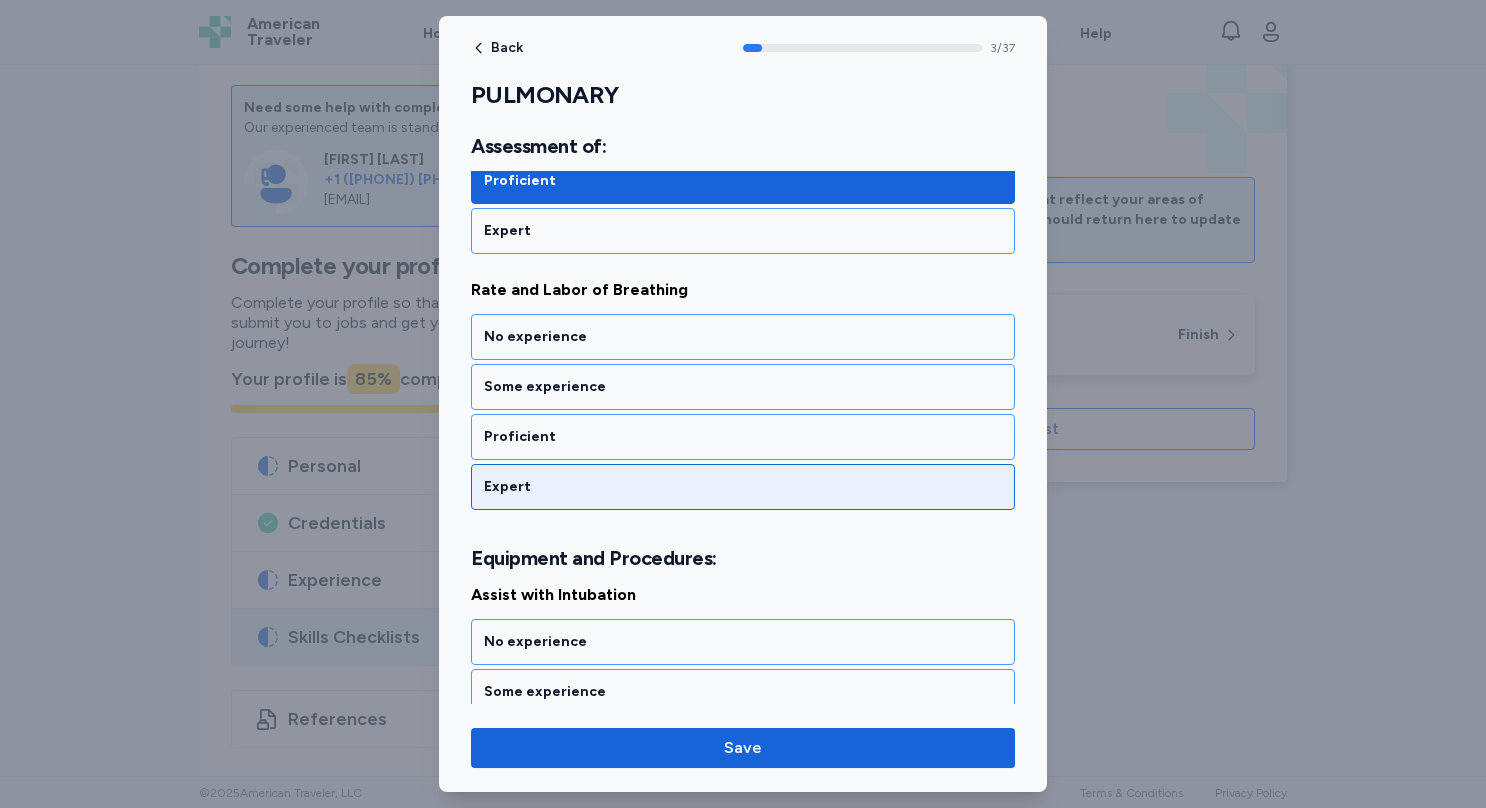 click on "Expert" at bounding box center [743, 487] 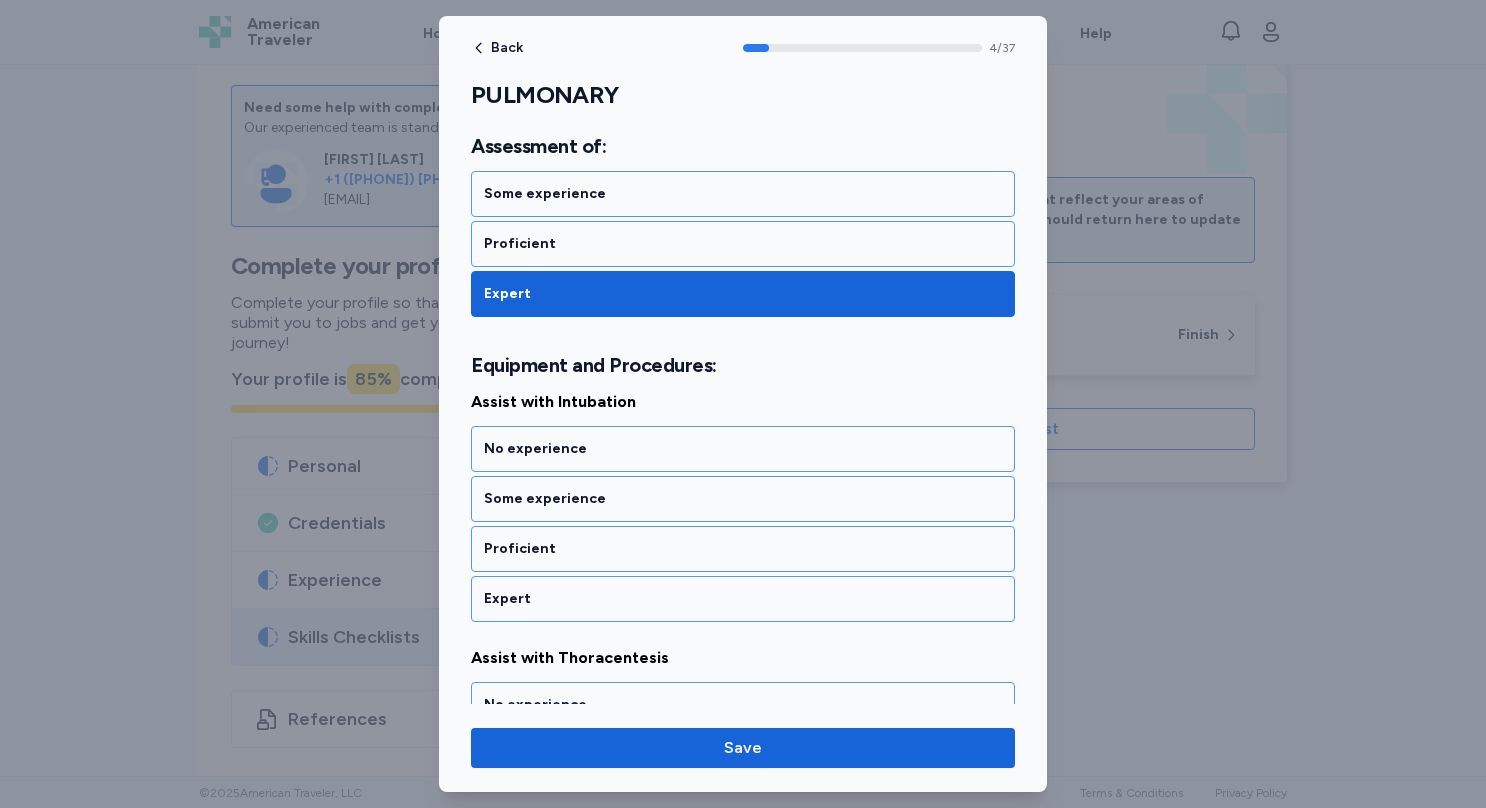 scroll, scrollTop: 1204, scrollLeft: 0, axis: vertical 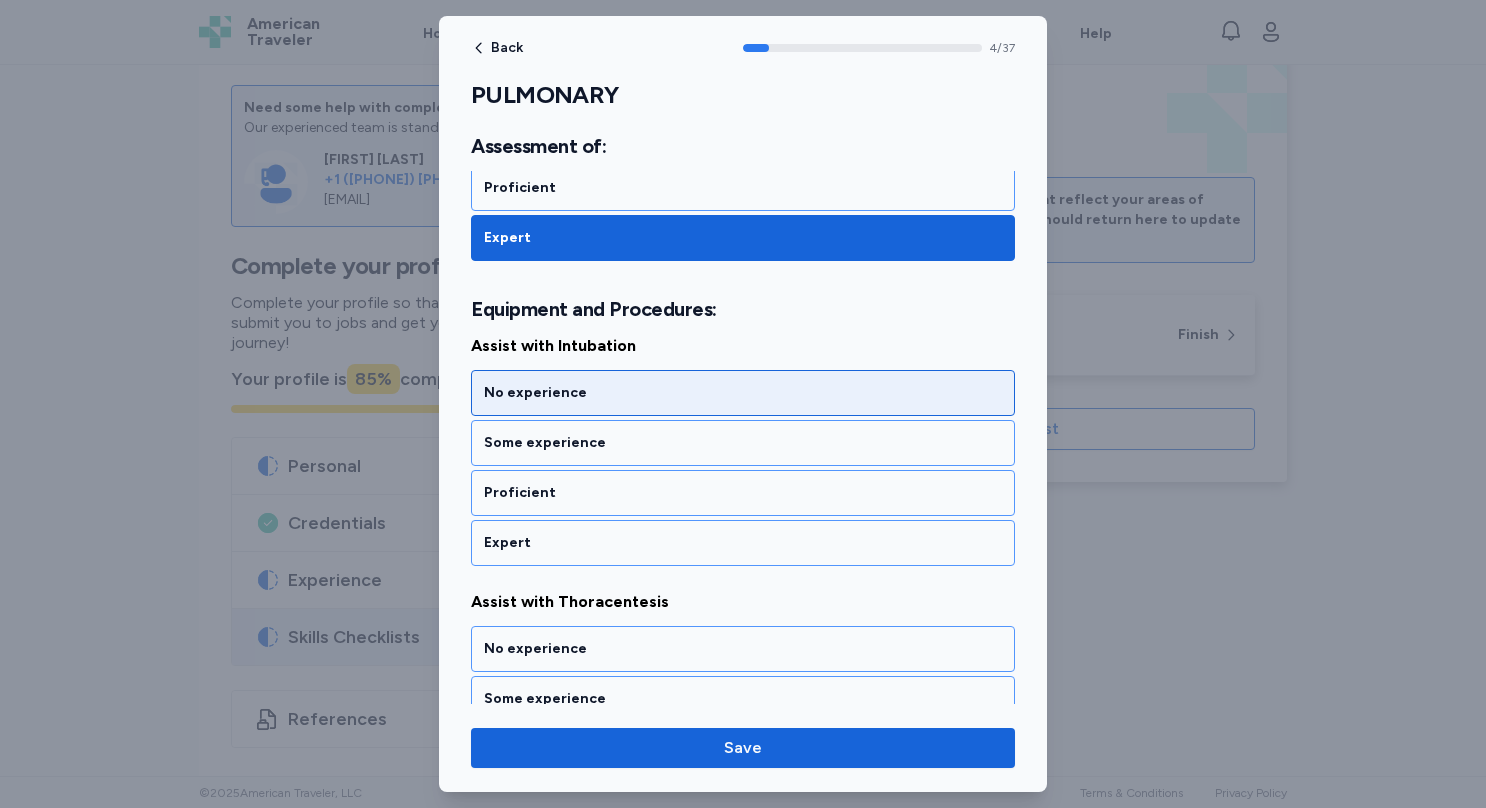 click on "No experience" at bounding box center (743, 393) 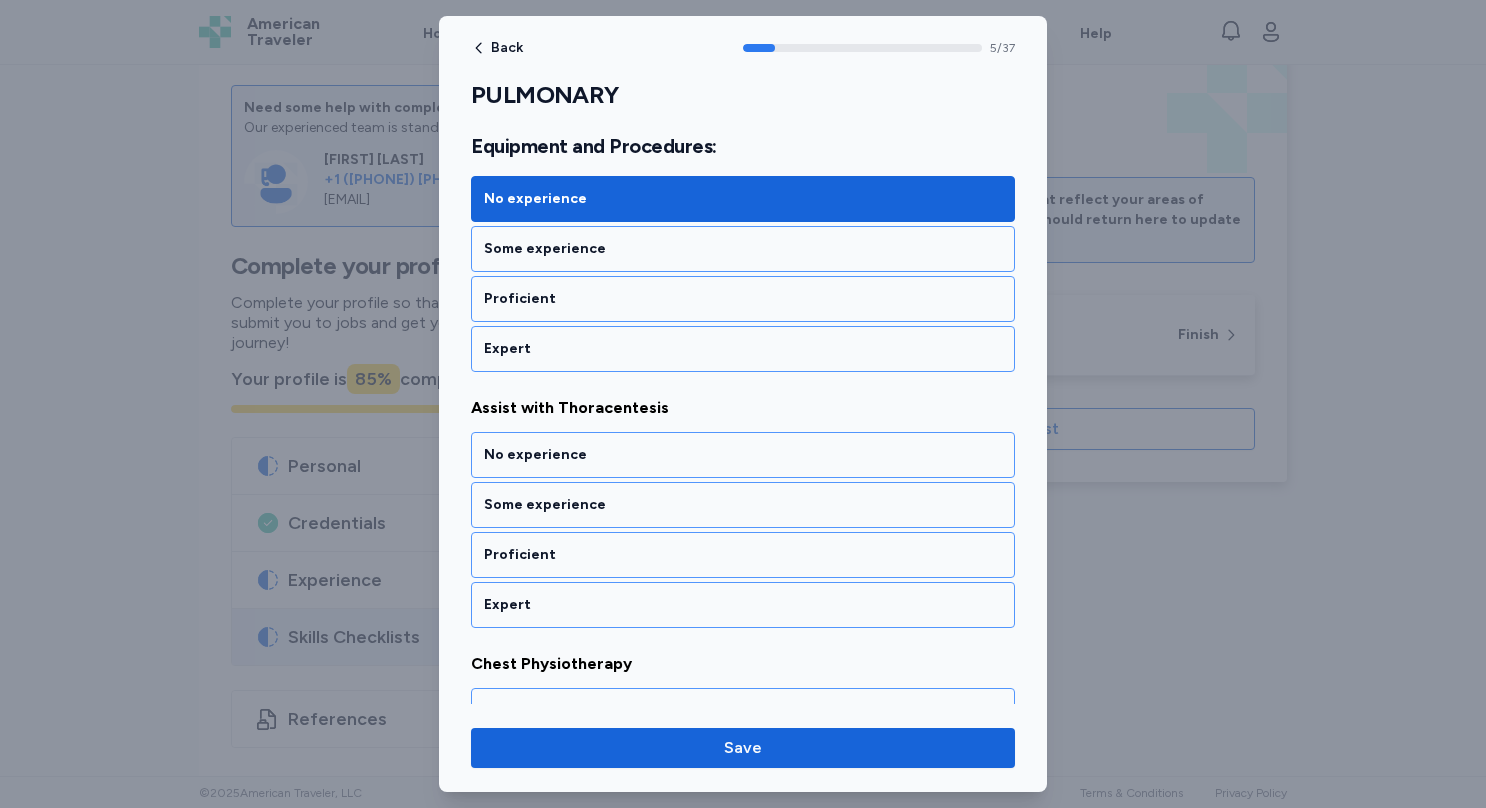 scroll, scrollTop: 1457, scrollLeft: 0, axis: vertical 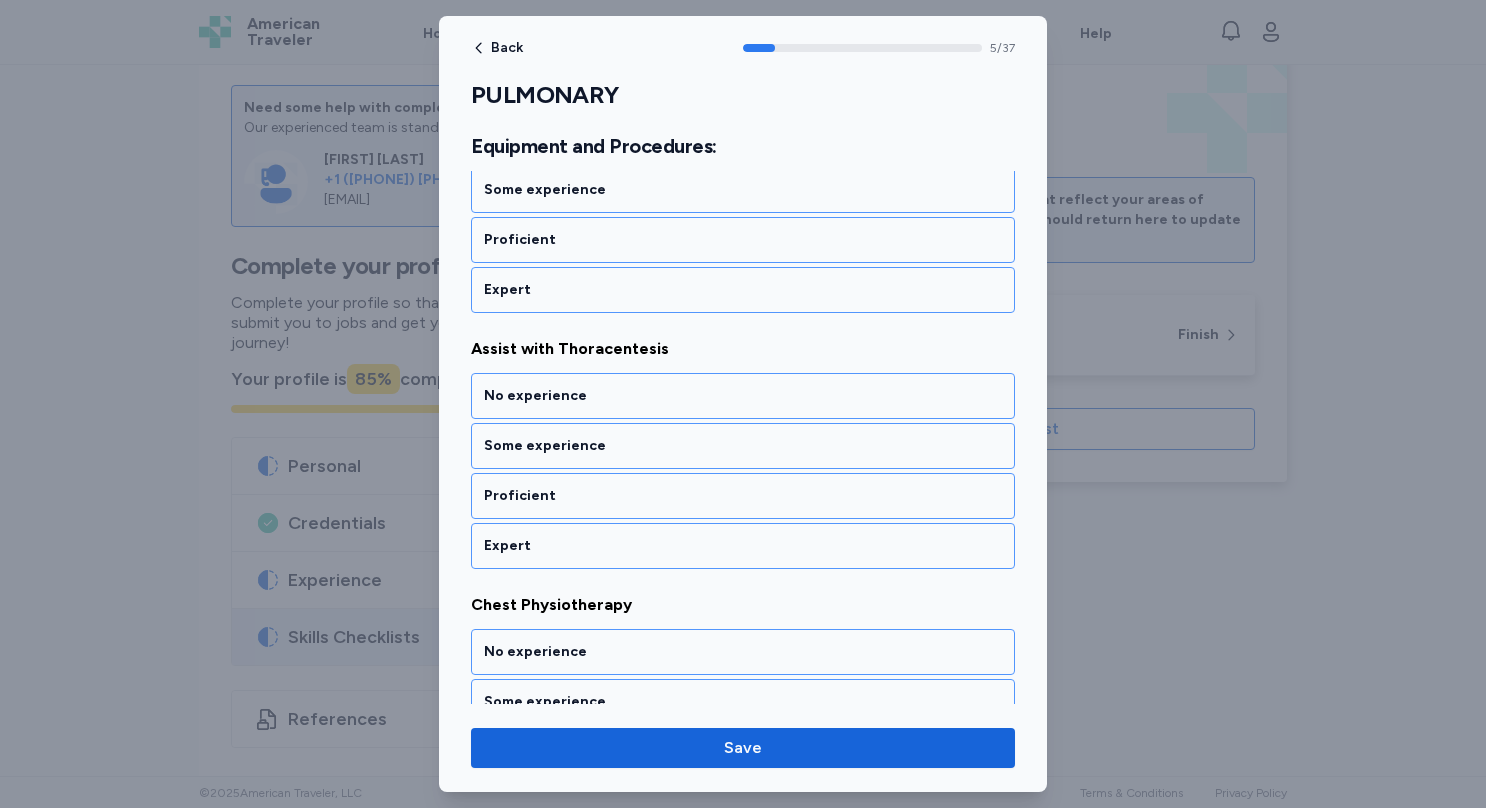 click on "No experience" at bounding box center (743, 396) 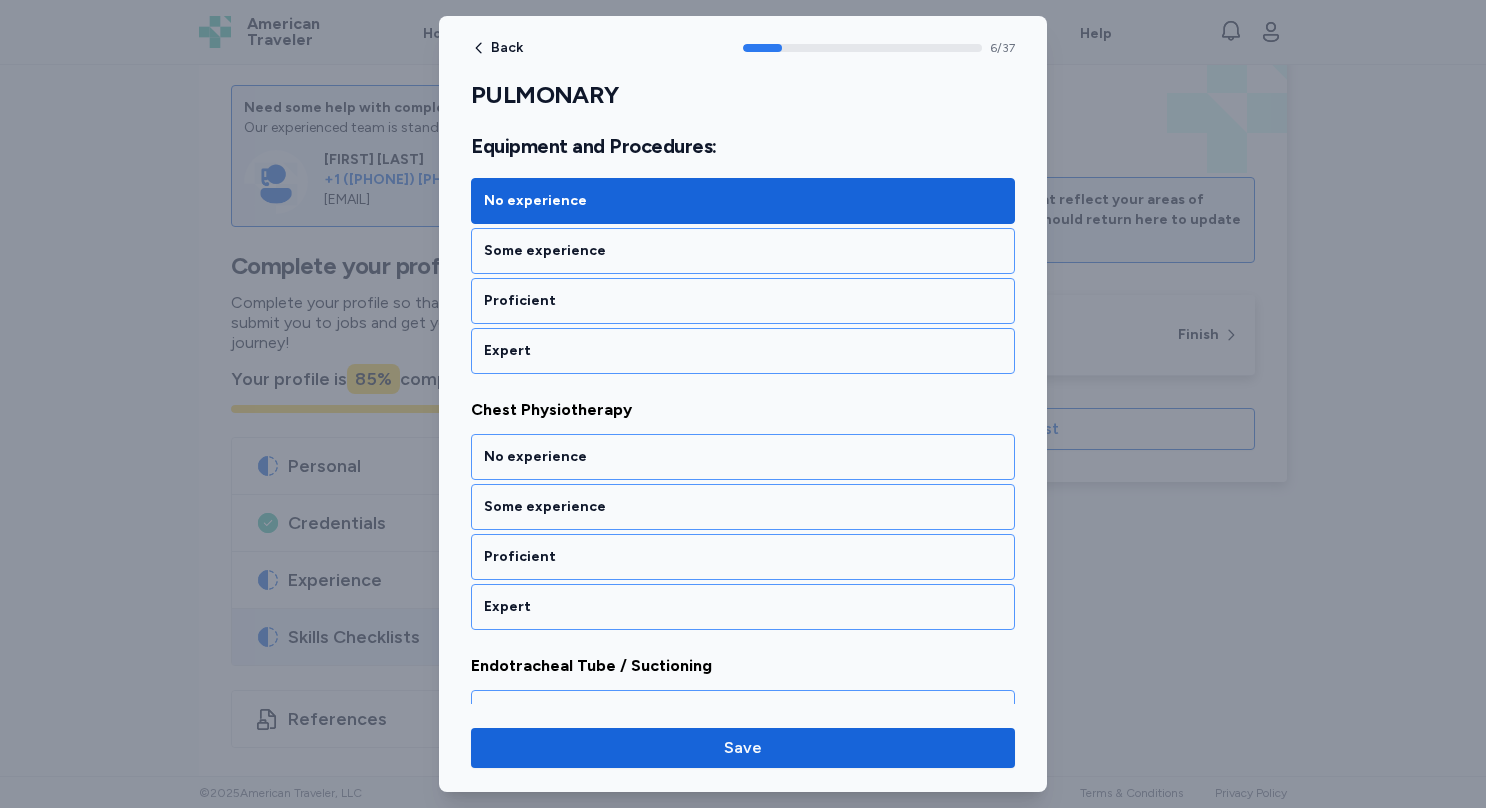 scroll, scrollTop: 1710, scrollLeft: 0, axis: vertical 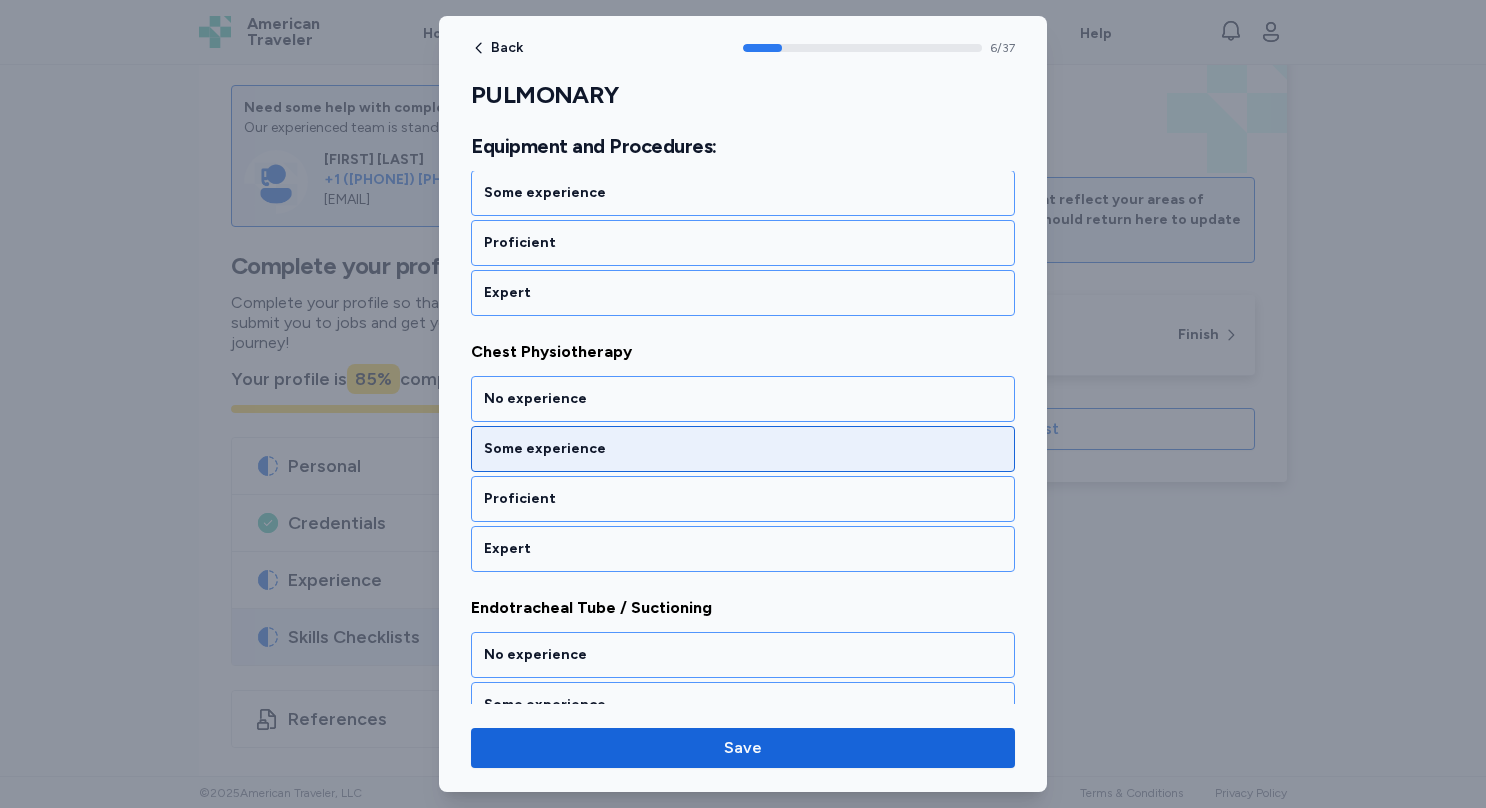 click on "Some experience" at bounding box center [743, 449] 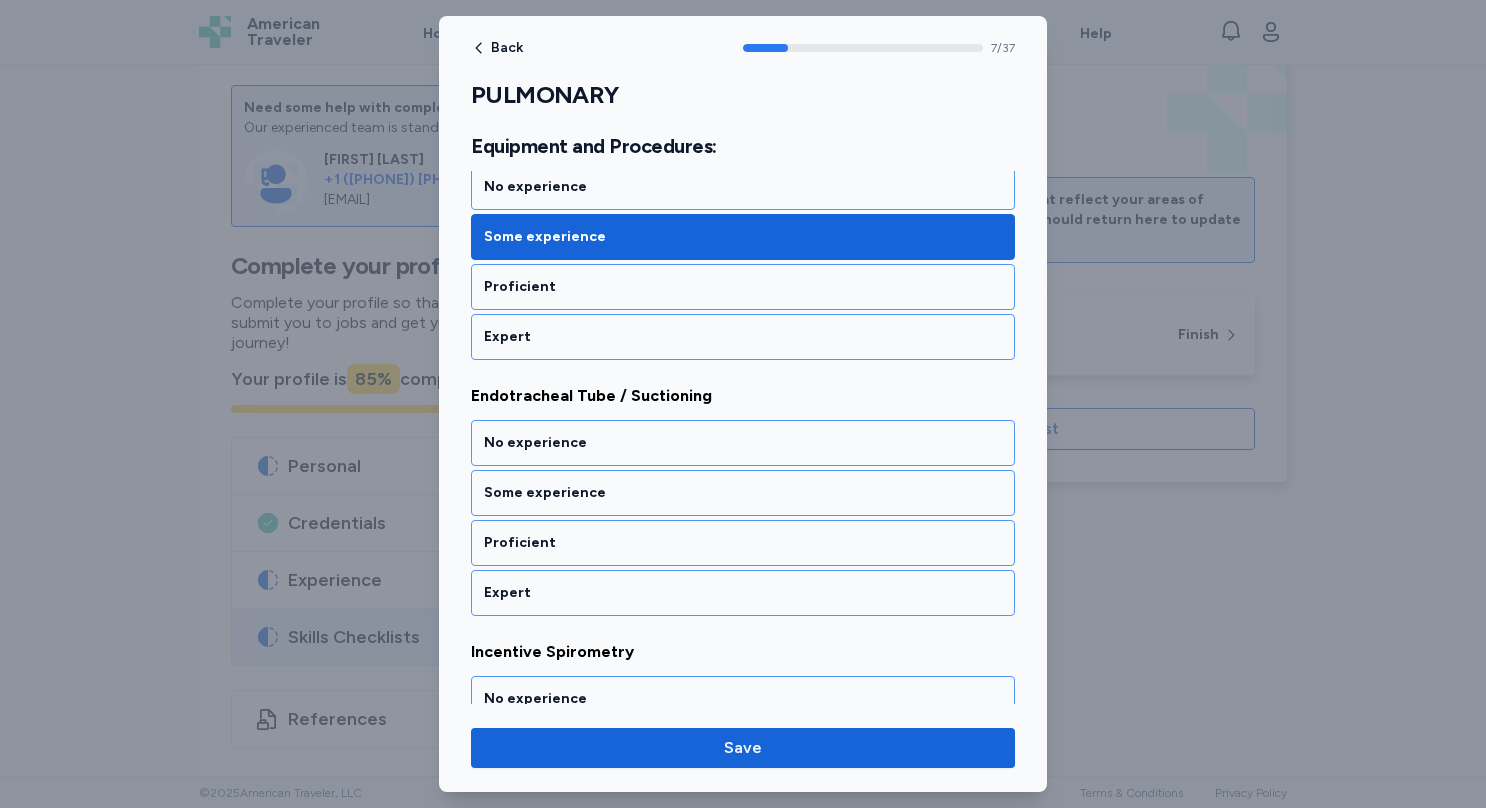 scroll, scrollTop: 1964, scrollLeft: 0, axis: vertical 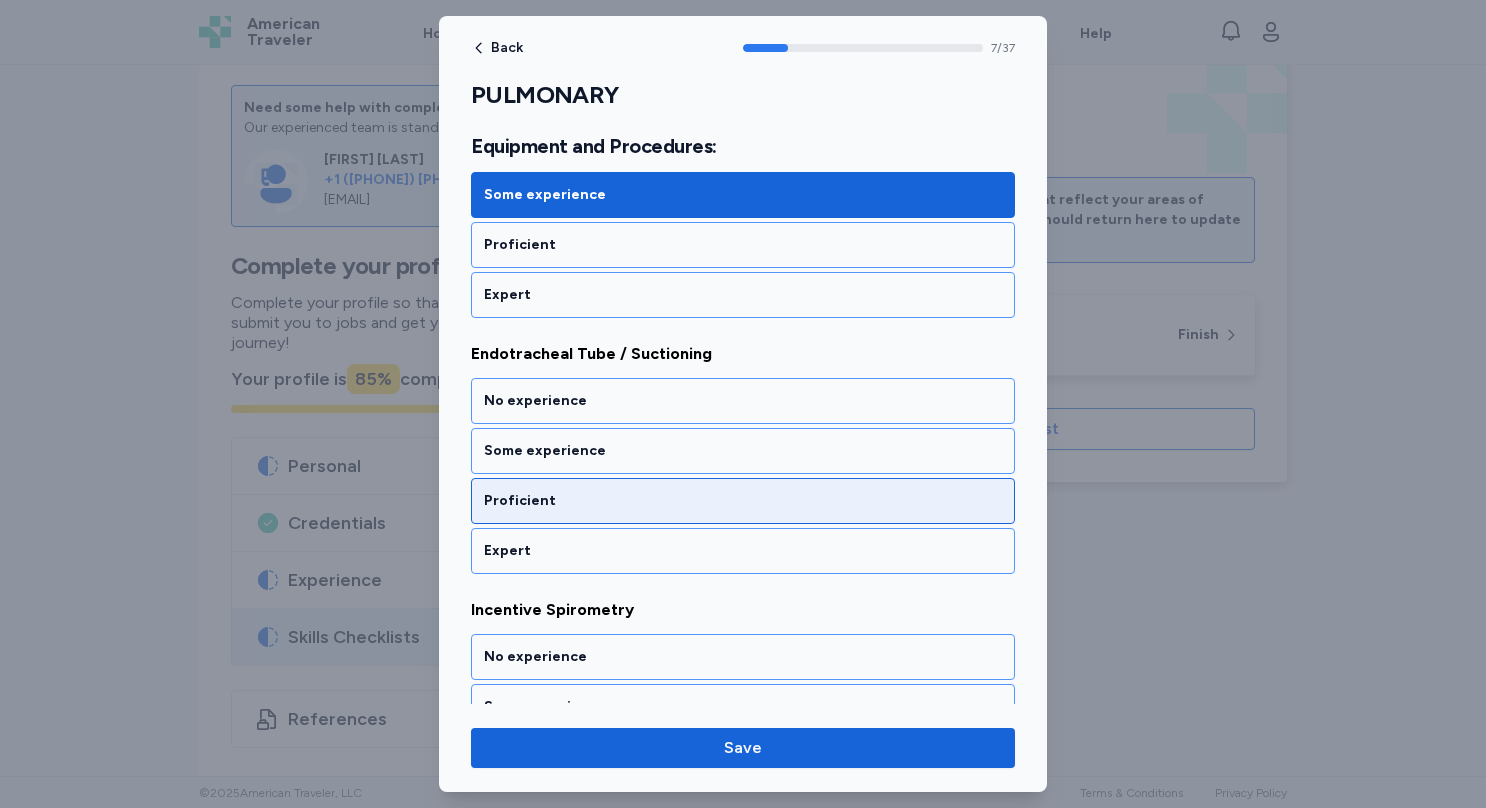 click on "Proficient" at bounding box center [743, 501] 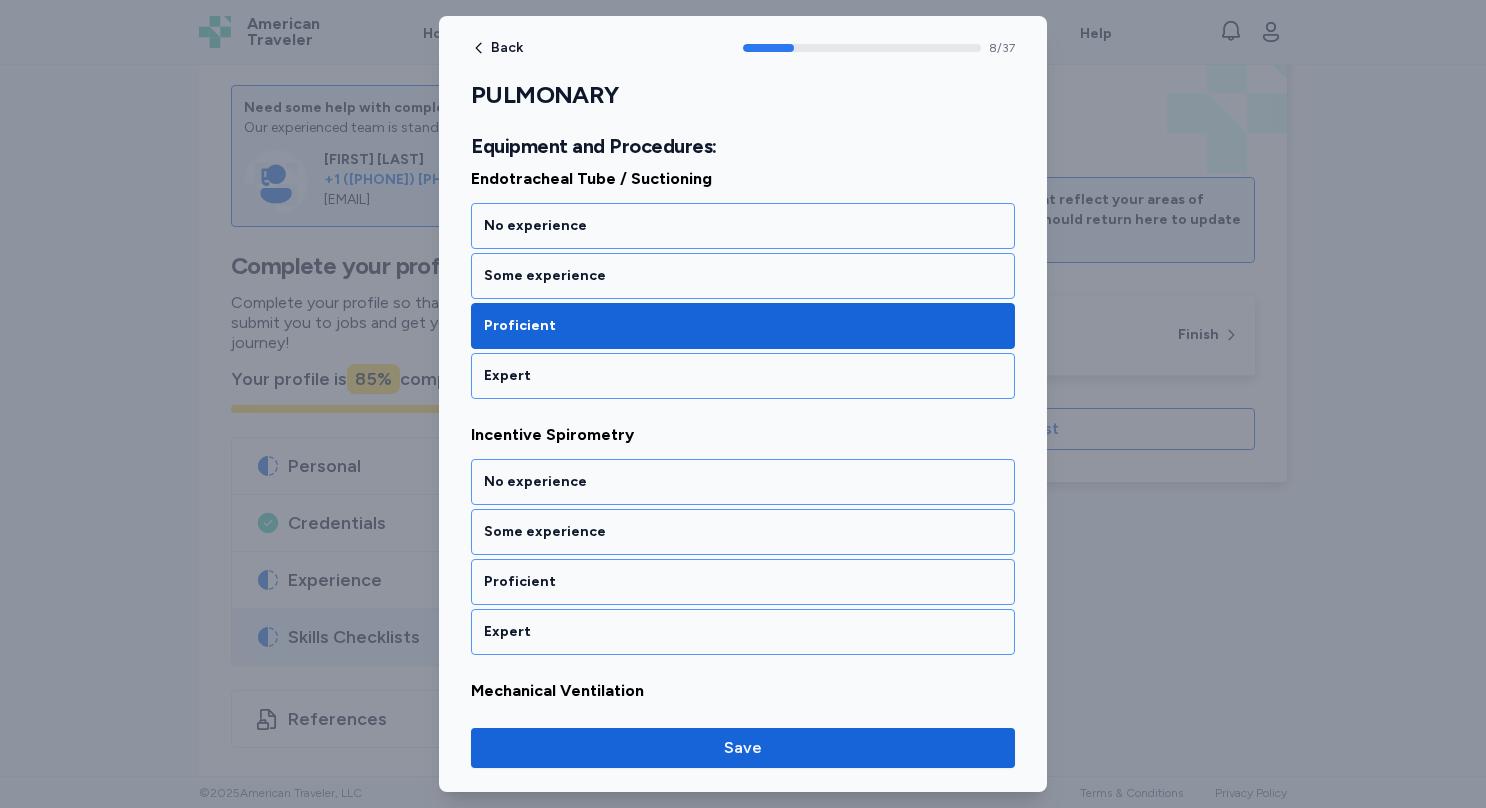 scroll, scrollTop: 2217, scrollLeft: 0, axis: vertical 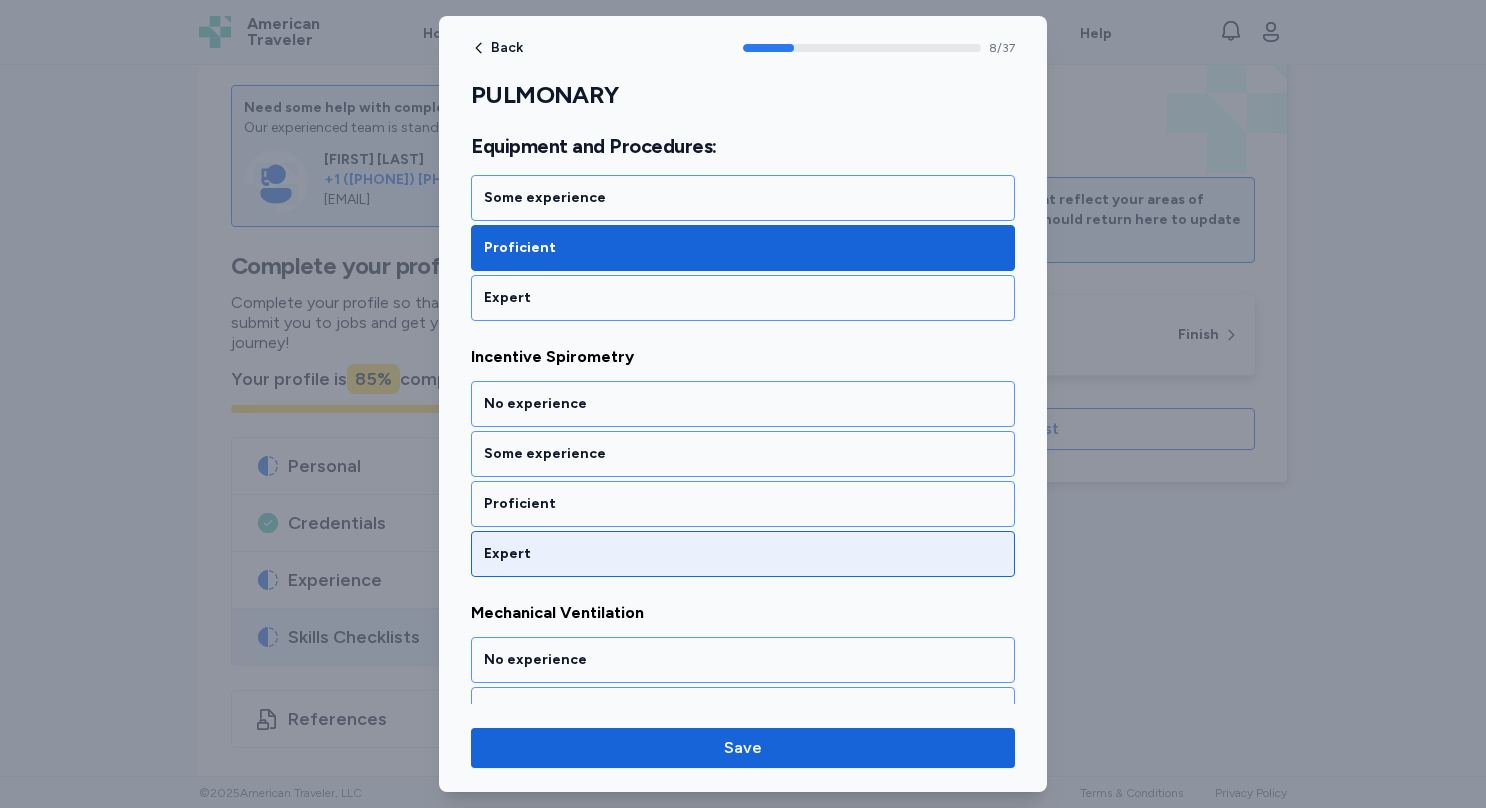 click on "Expert" at bounding box center [743, 554] 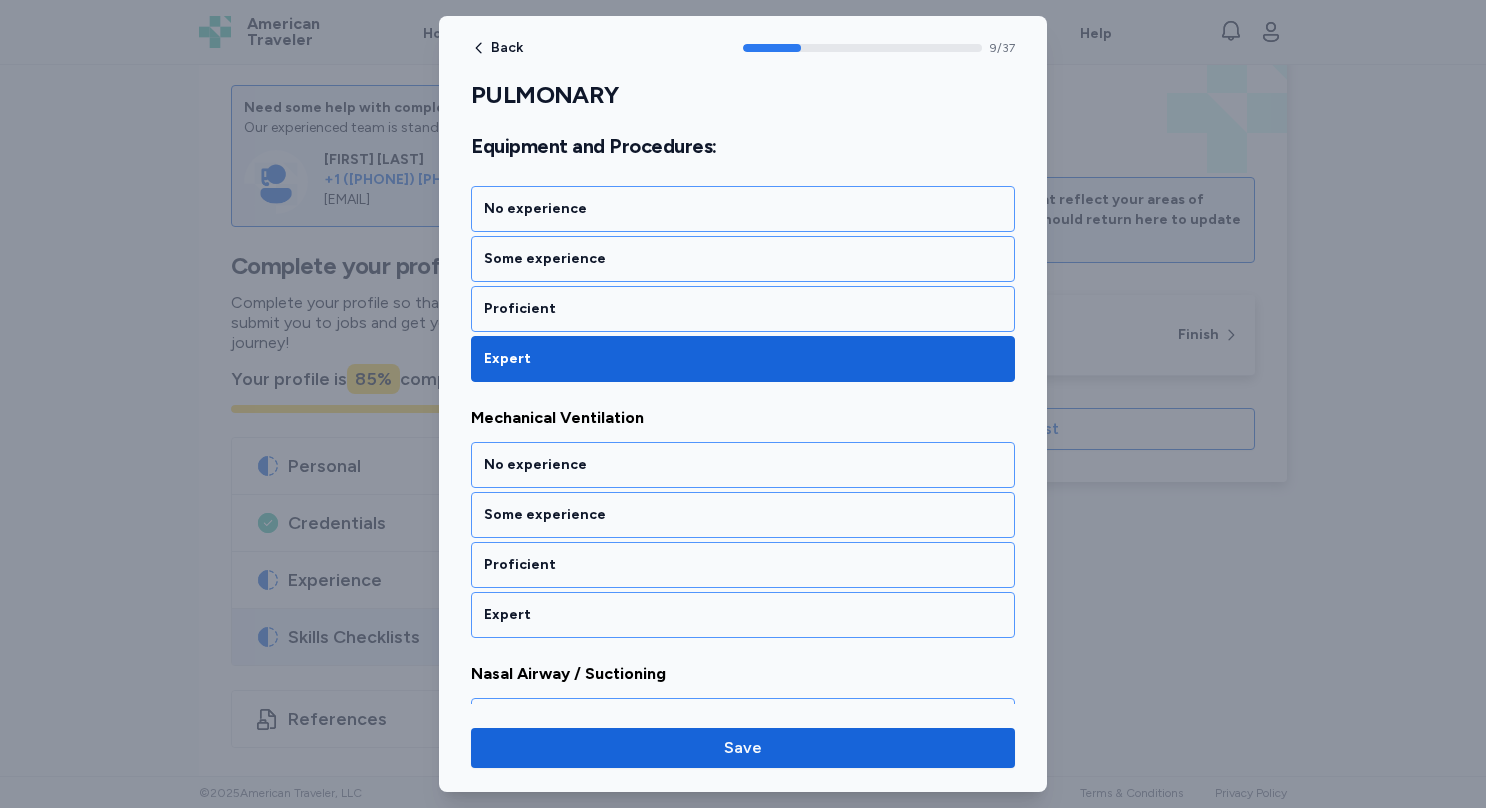 scroll, scrollTop: 2470, scrollLeft: 0, axis: vertical 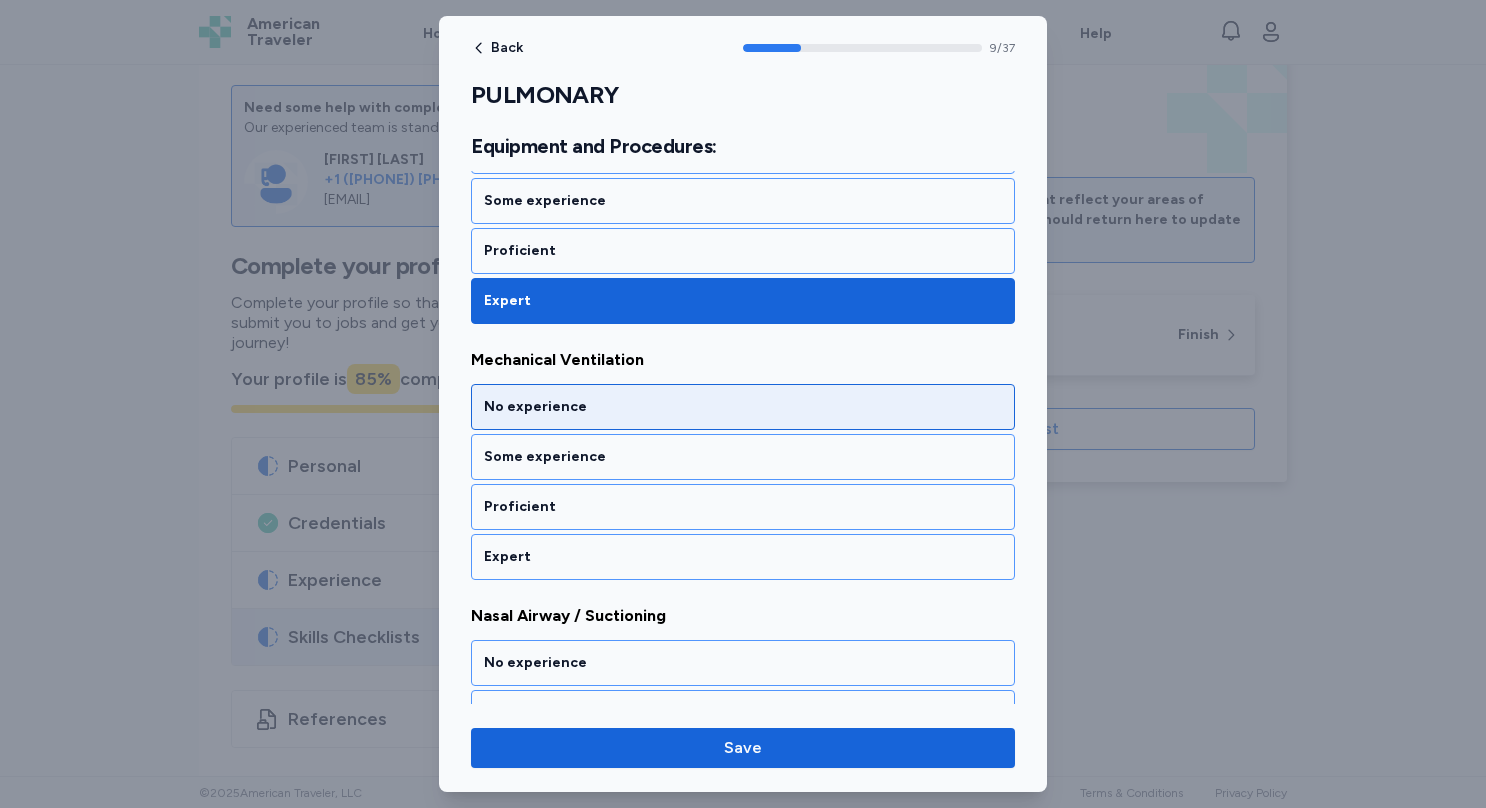 click on "No experience" at bounding box center [743, 407] 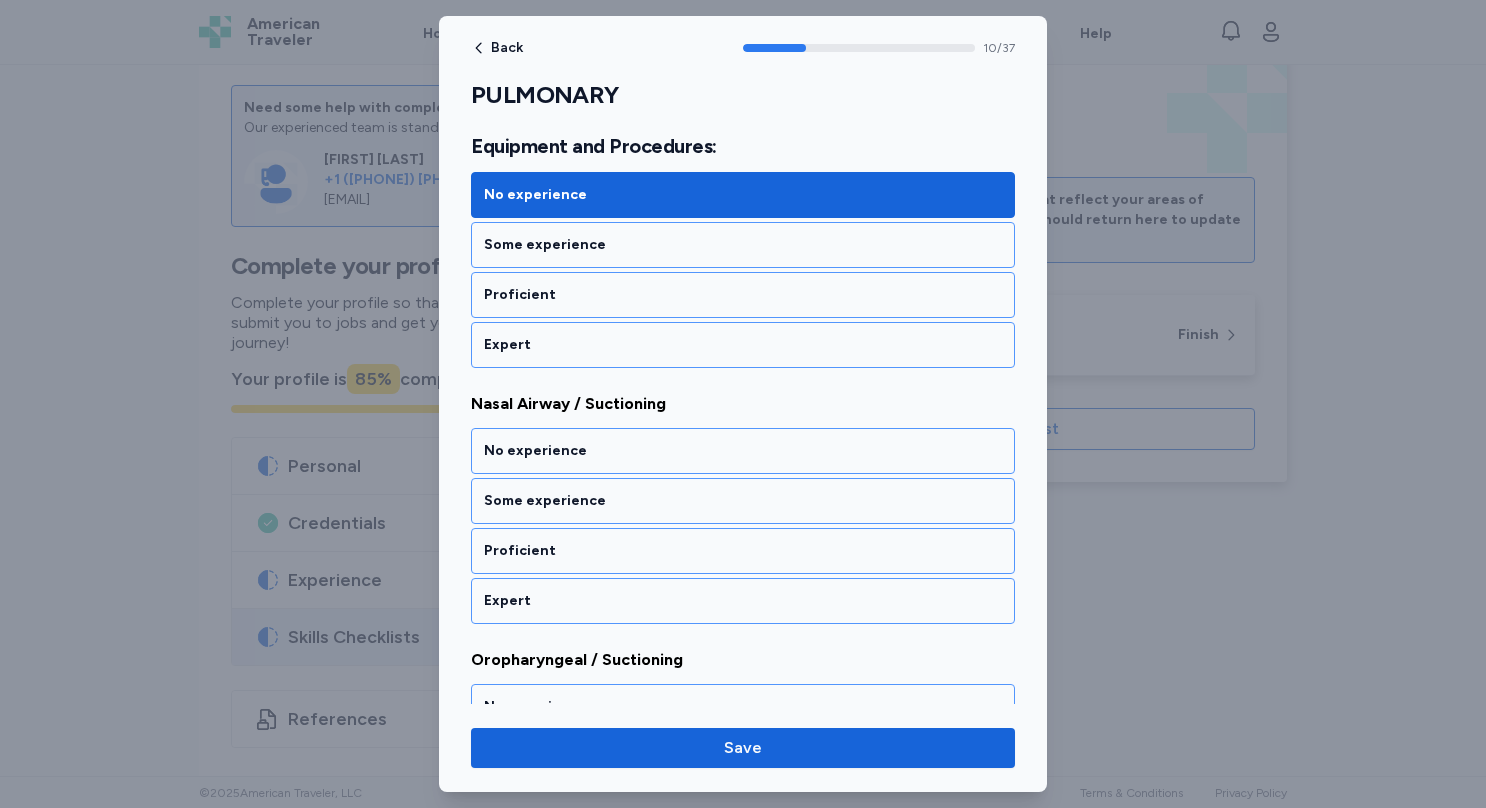 scroll, scrollTop: 2724, scrollLeft: 0, axis: vertical 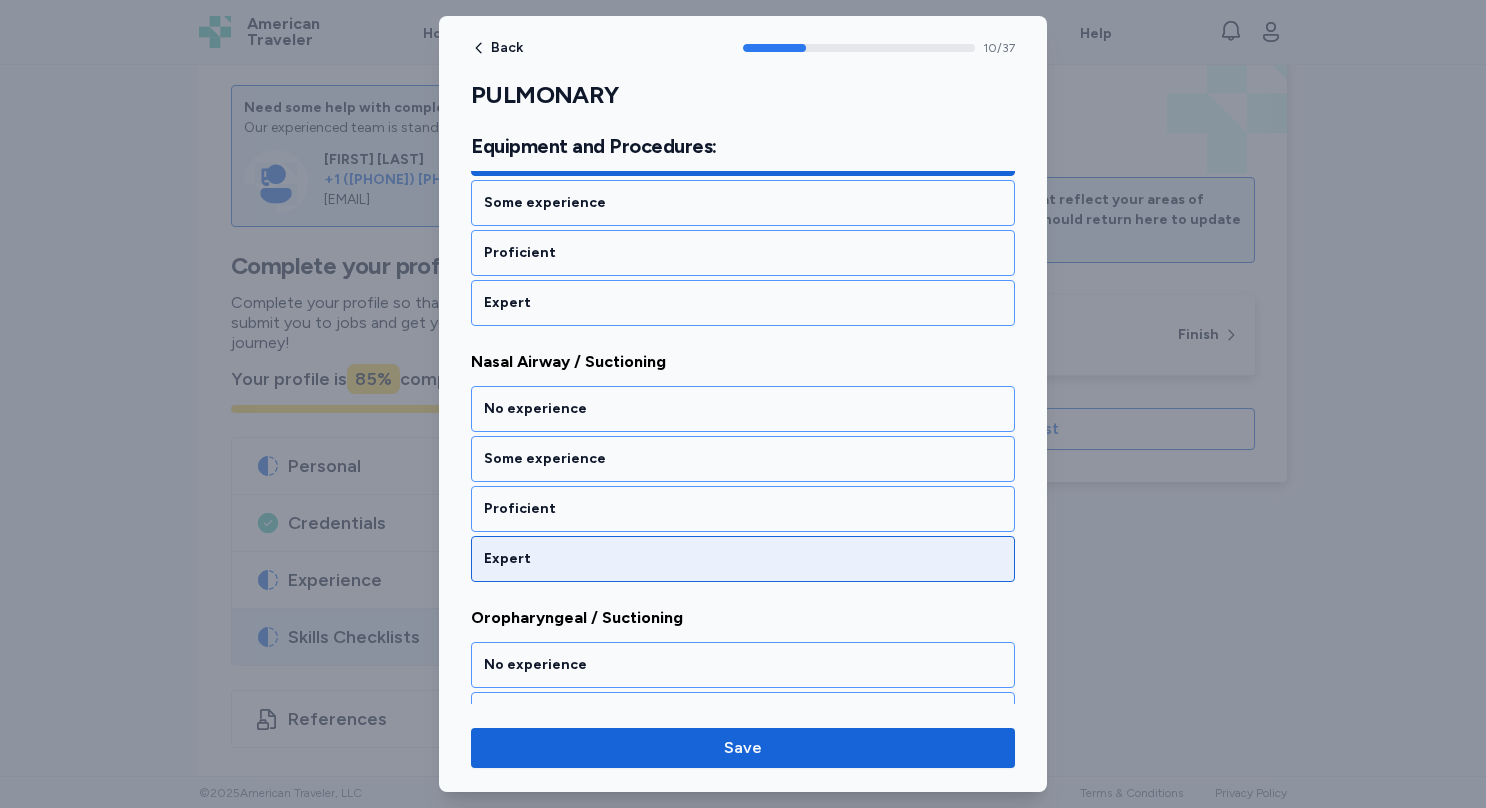click on "Expert" at bounding box center [743, 559] 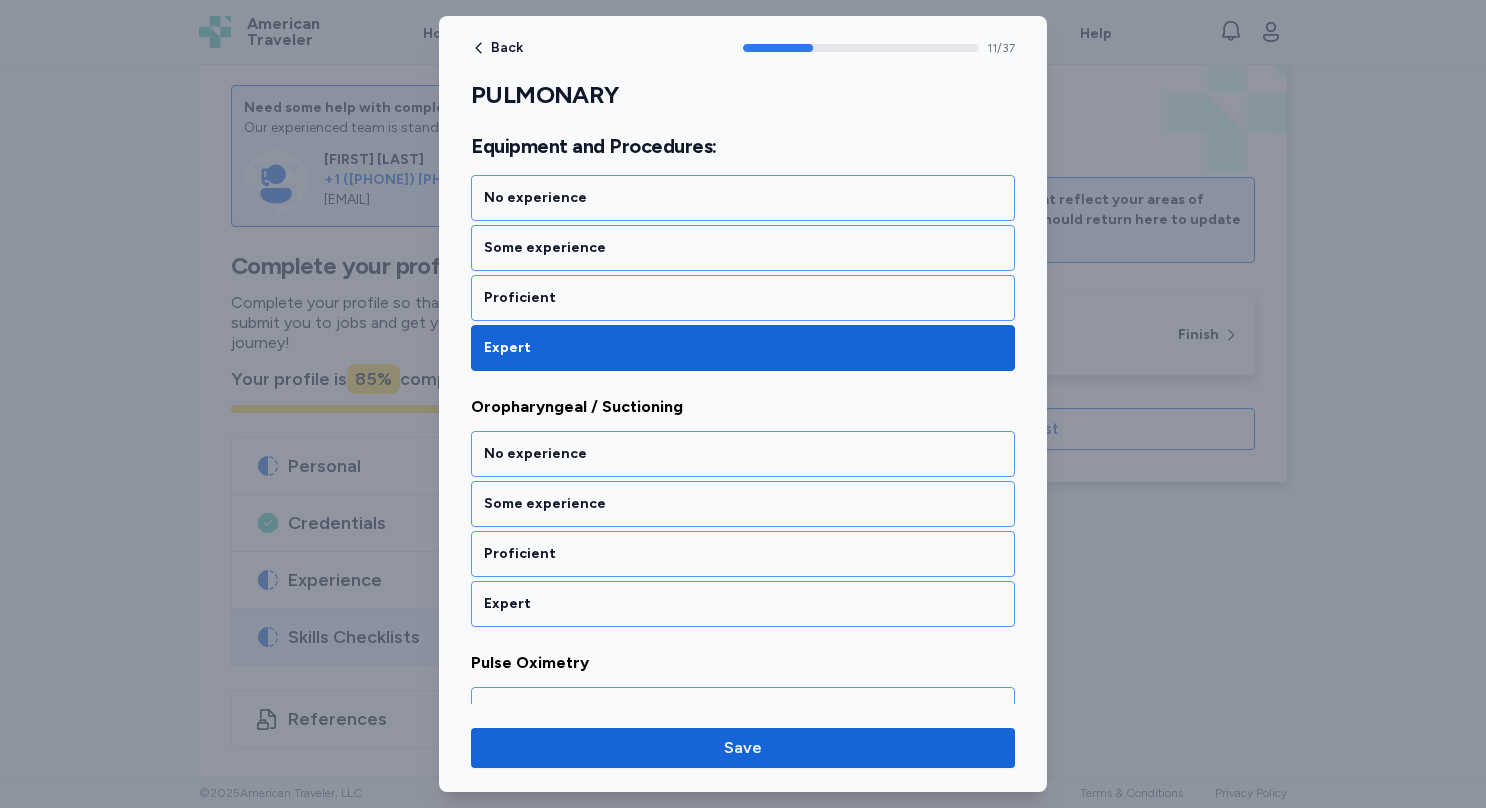 scroll, scrollTop: 2977, scrollLeft: 0, axis: vertical 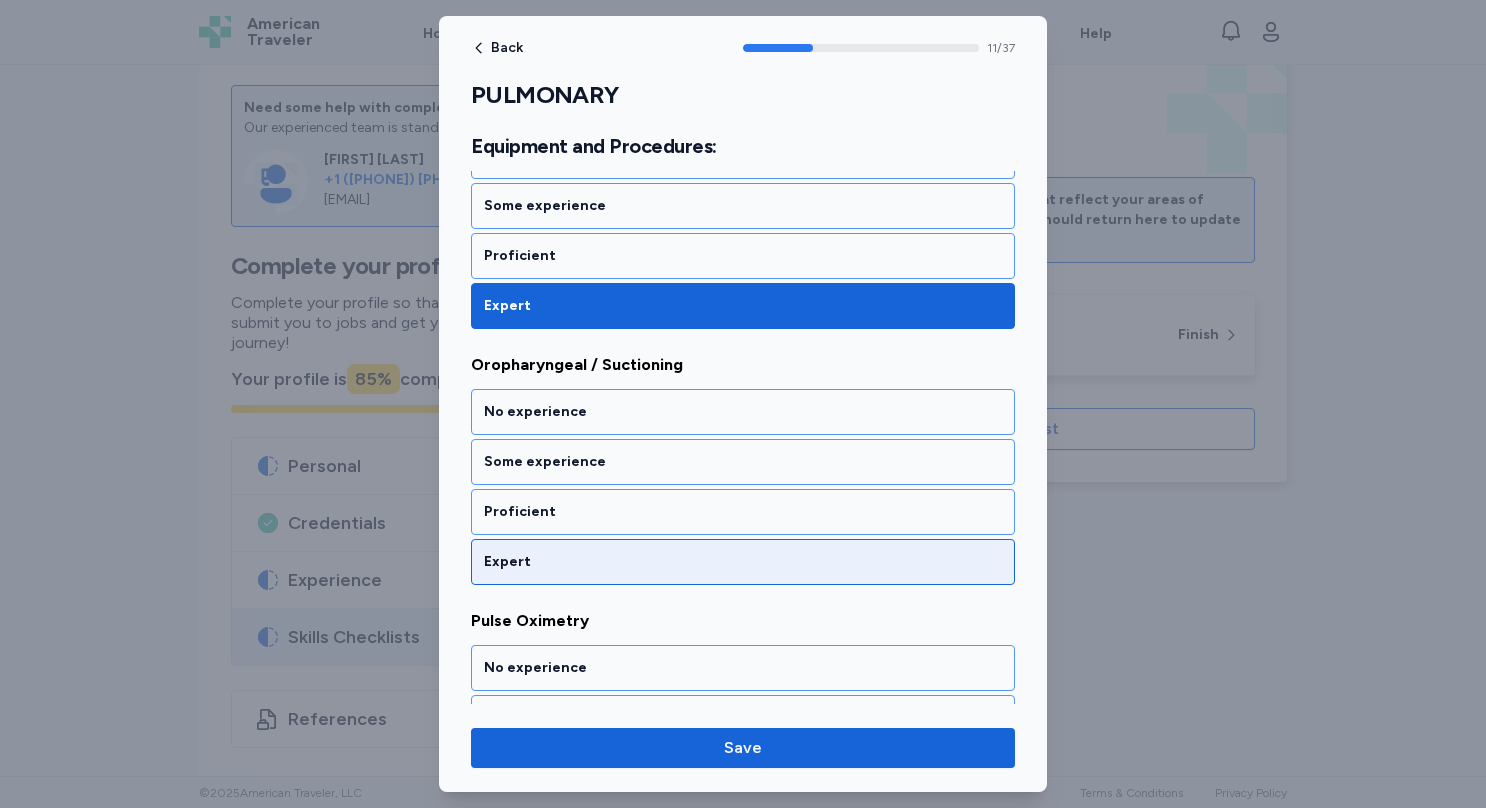 click on "Expert" at bounding box center (743, 562) 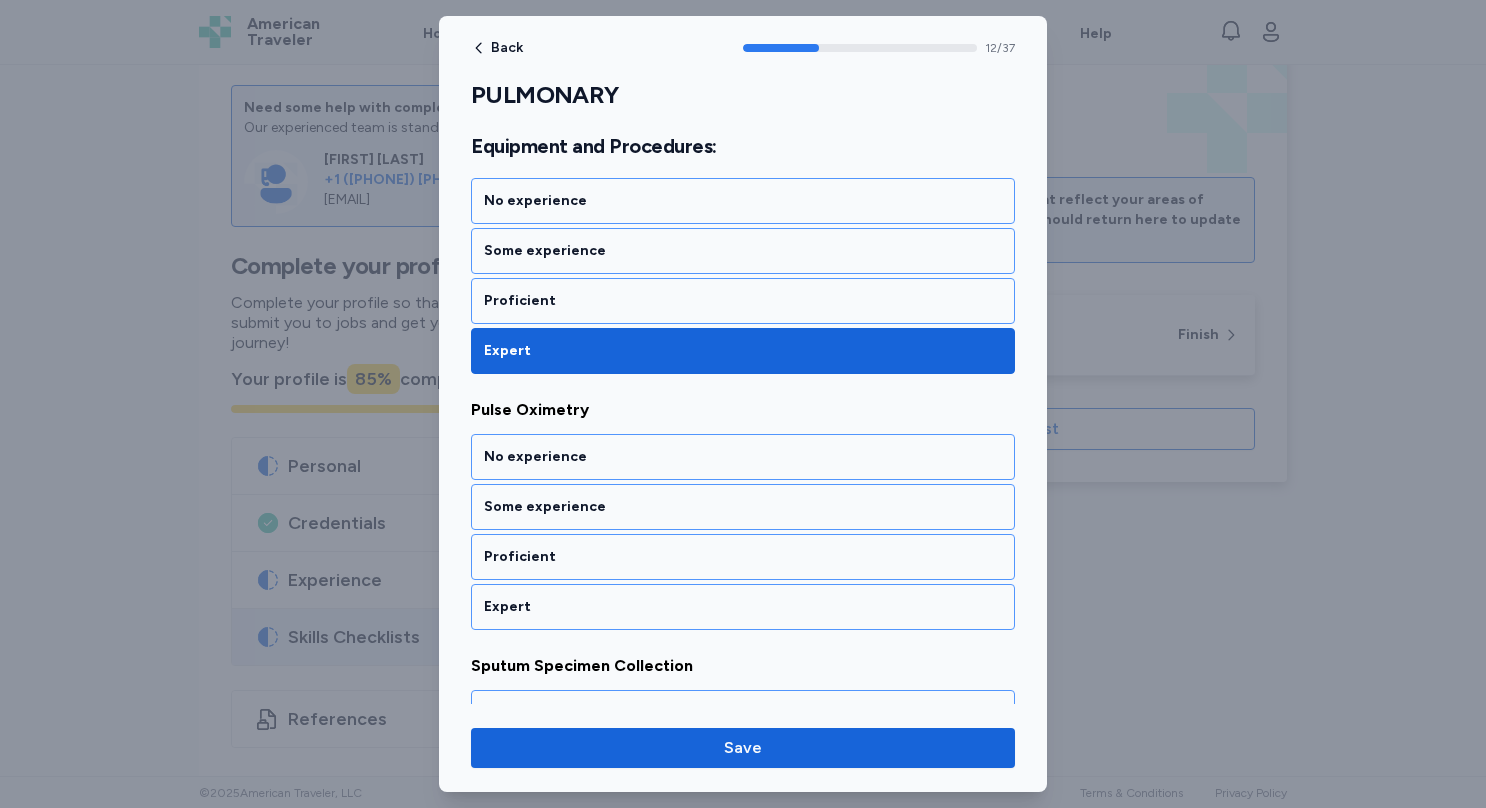 scroll, scrollTop: 3230, scrollLeft: 0, axis: vertical 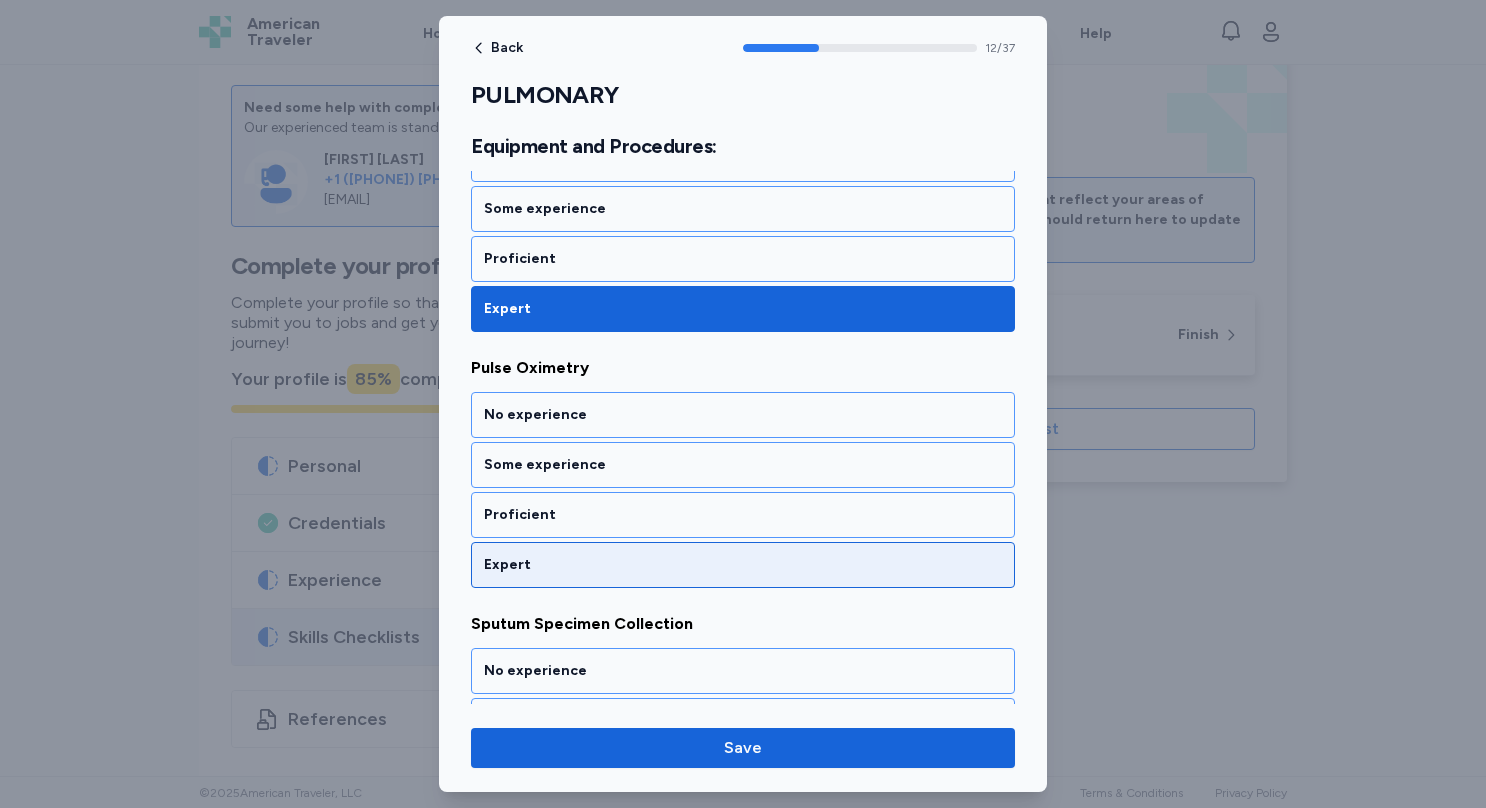 drag, startPoint x: 546, startPoint y: 515, endPoint x: 504, endPoint y: 525, distance: 43.174065 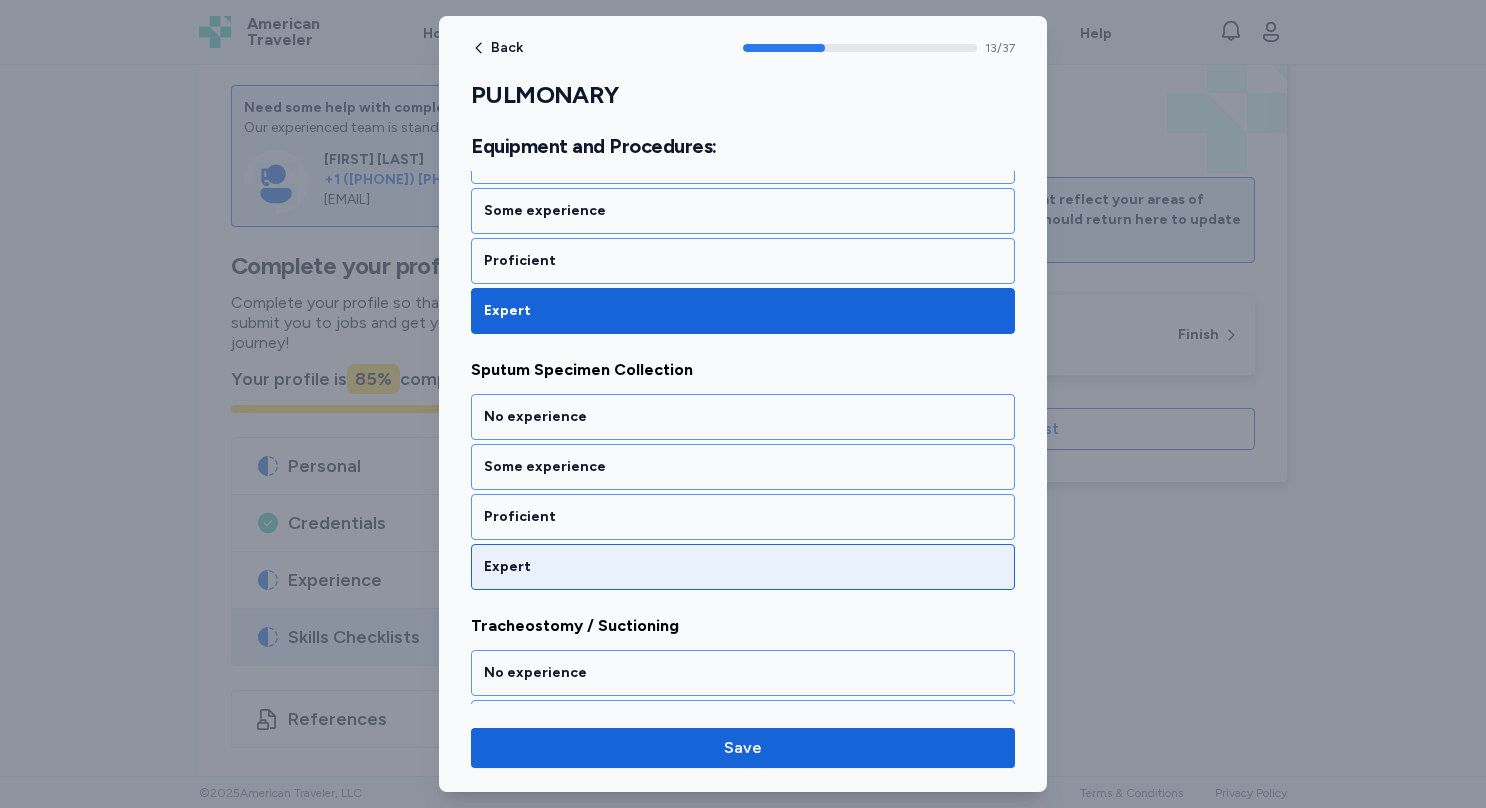 click on "Expert" at bounding box center (743, 567) 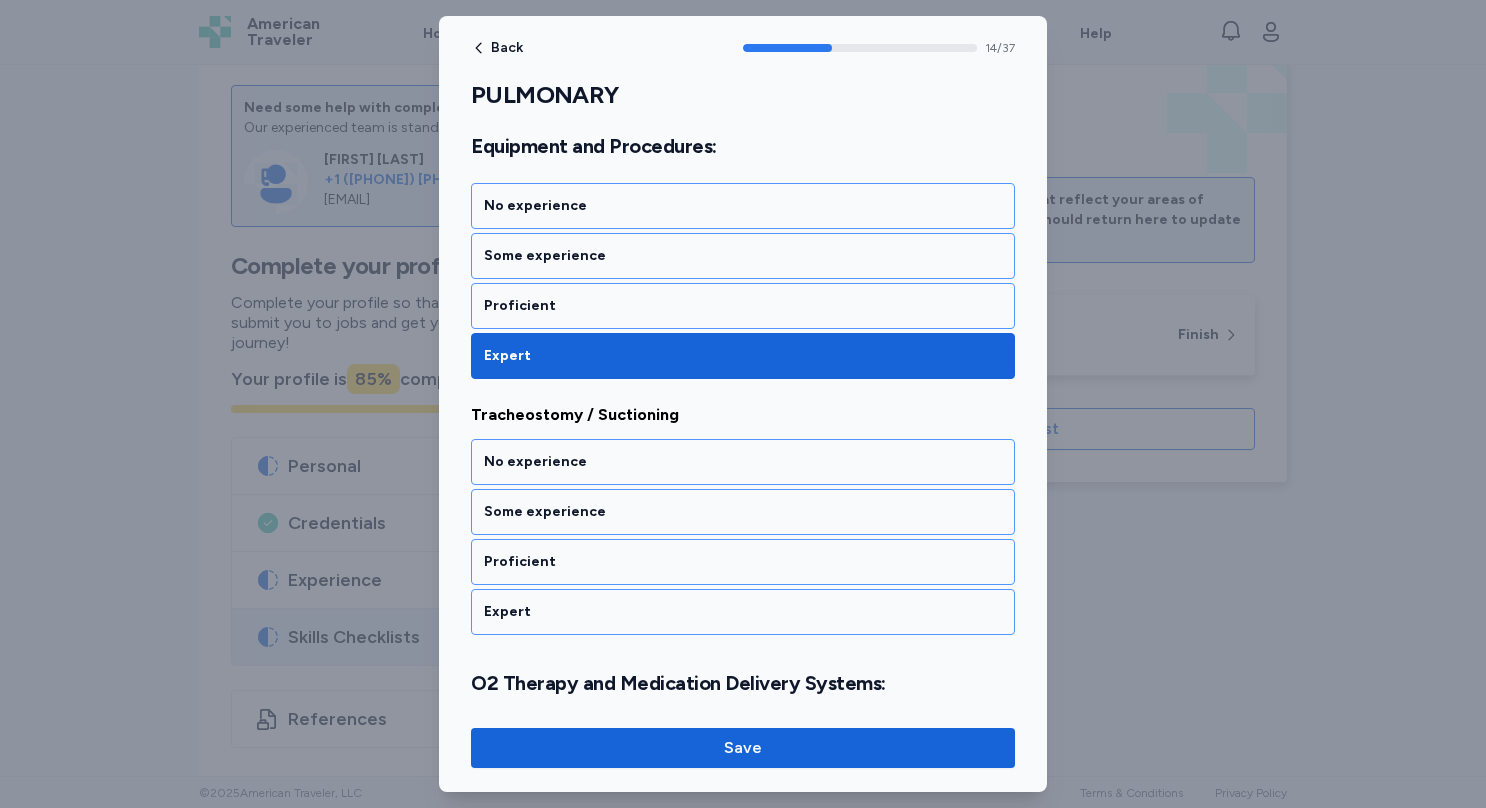 scroll, scrollTop: 3737, scrollLeft: 0, axis: vertical 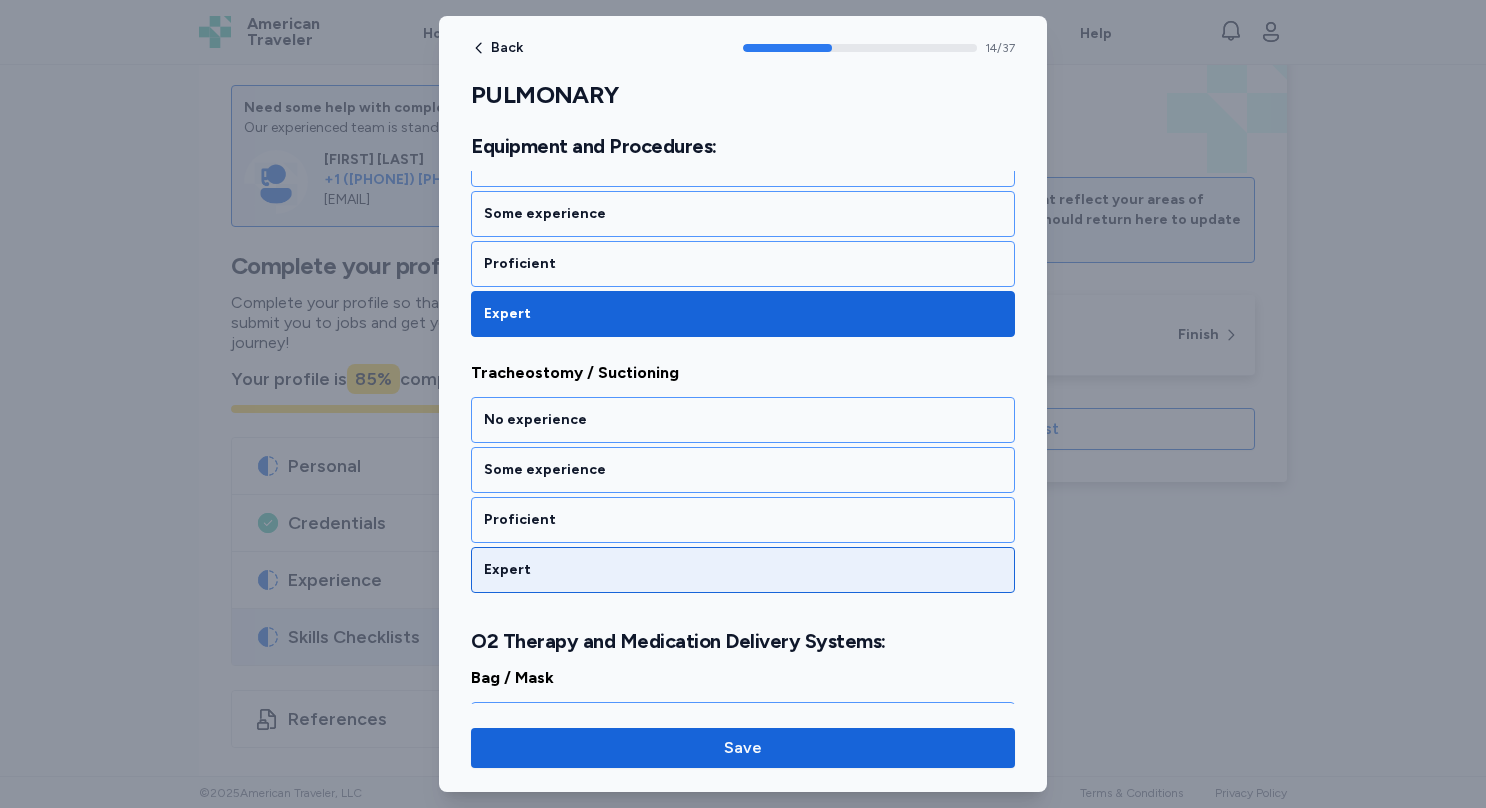 click on "Expert" at bounding box center (743, 570) 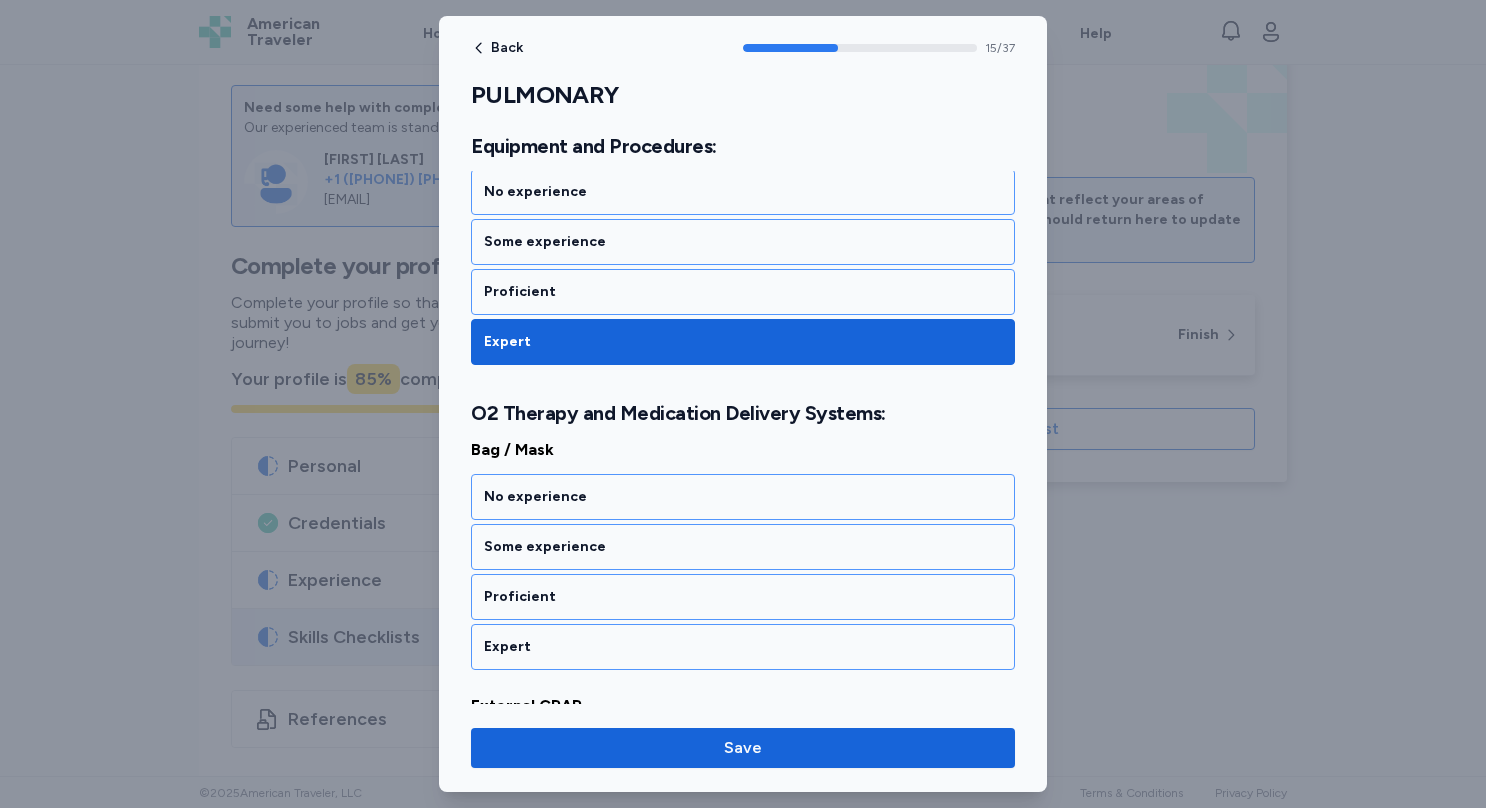 scroll, scrollTop: 4039, scrollLeft: 0, axis: vertical 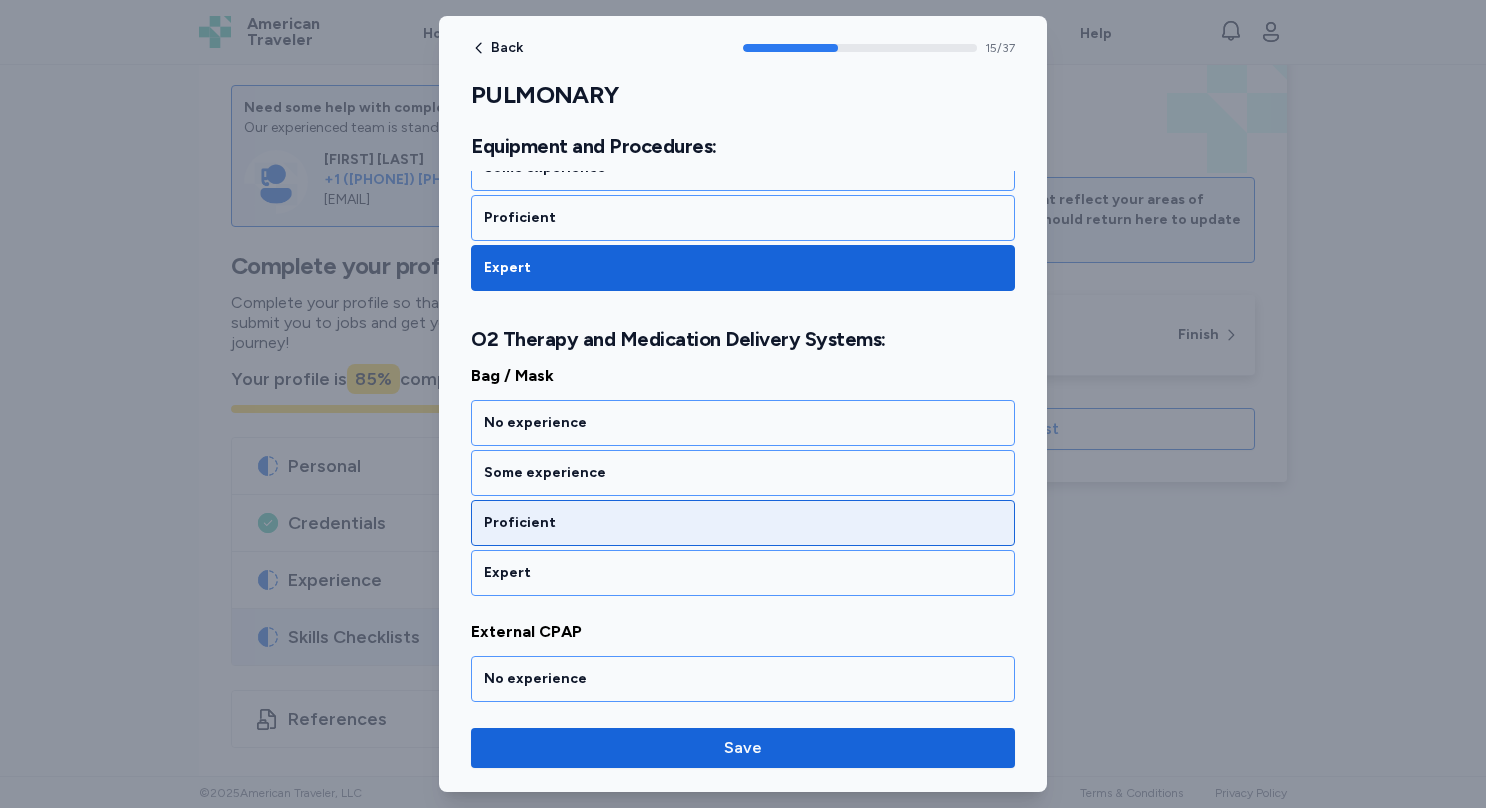 click on "Proficient" at bounding box center [743, 523] 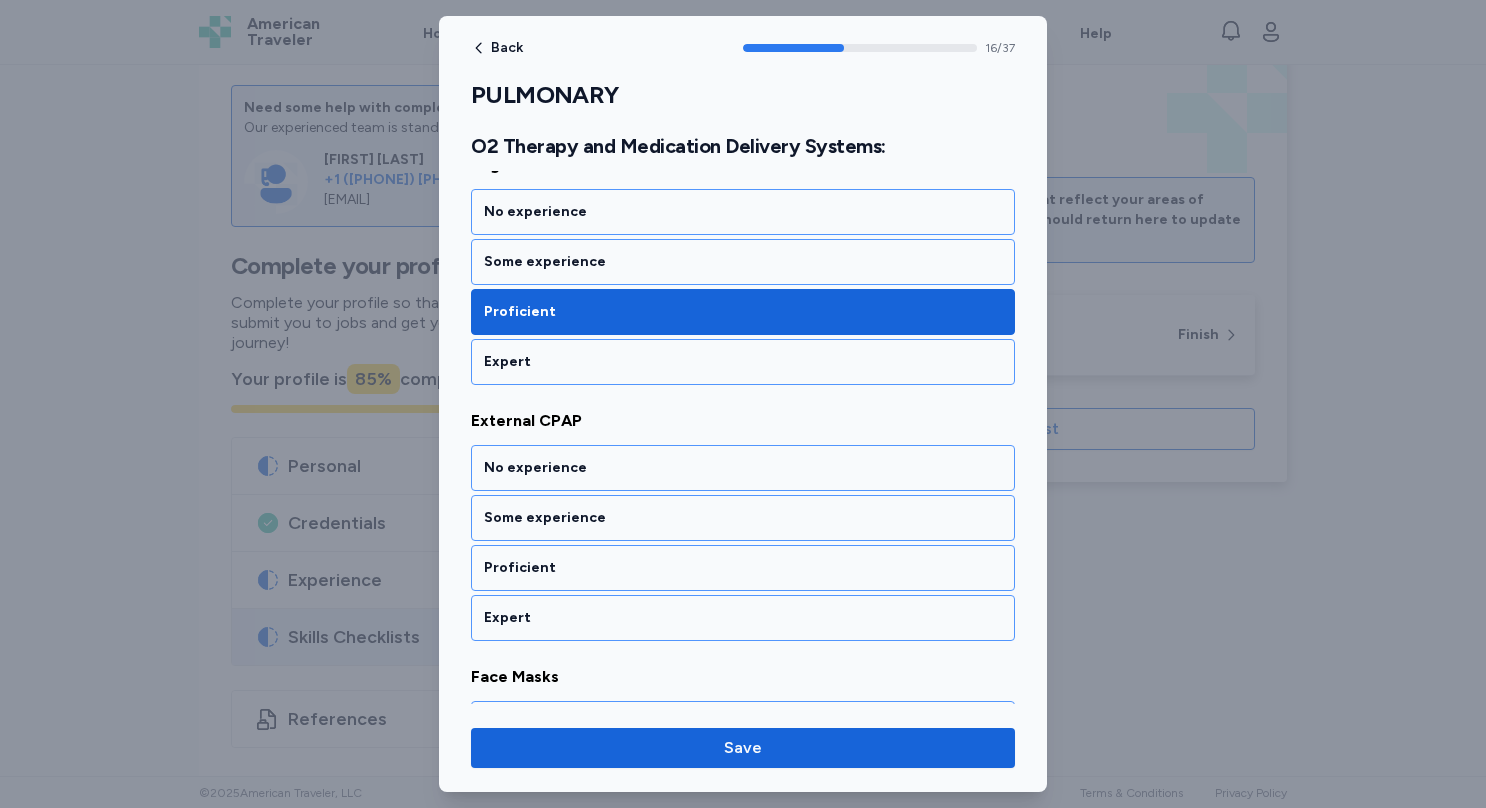 scroll, scrollTop: 4292, scrollLeft: 0, axis: vertical 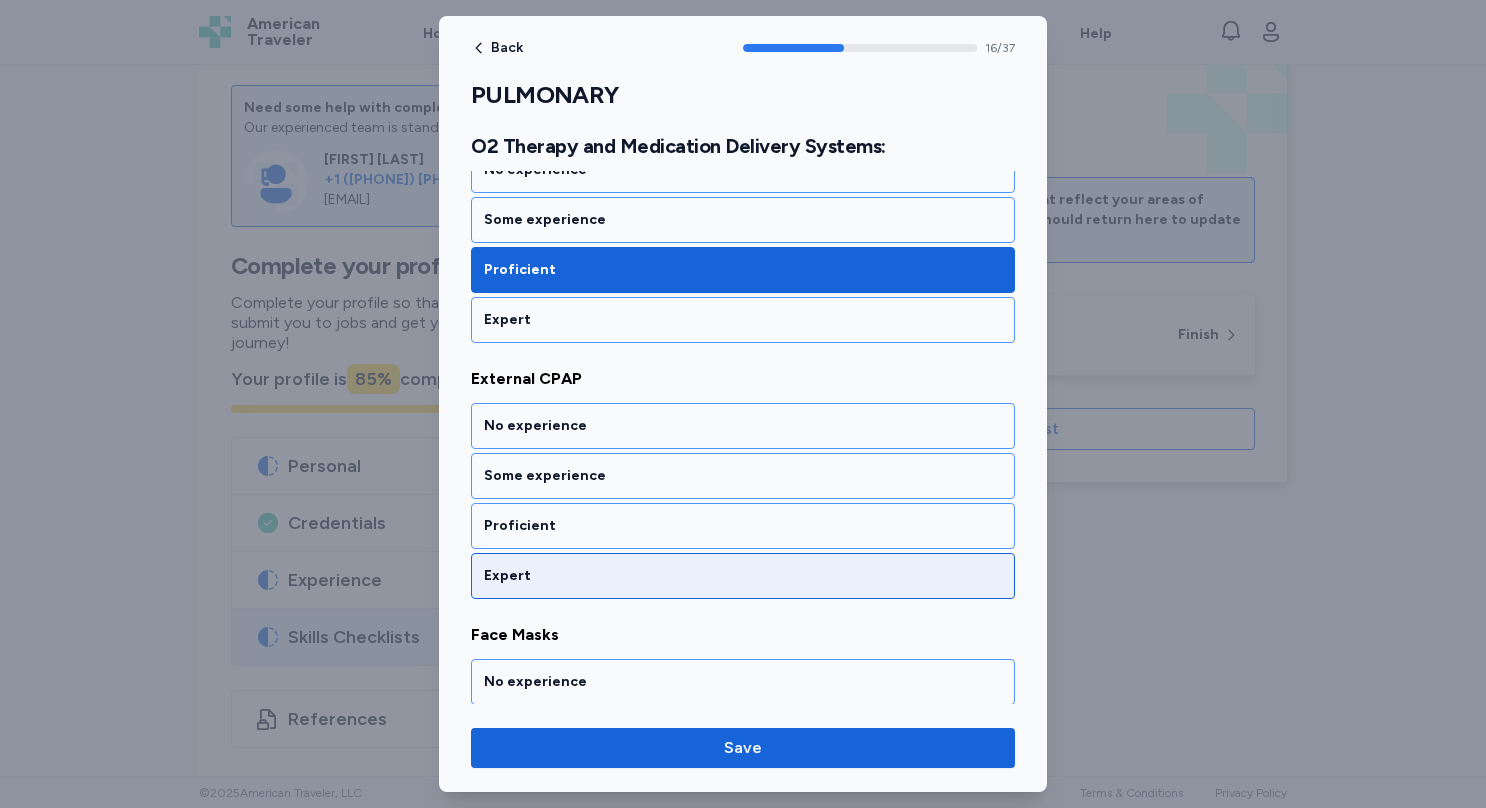 click on "Expert" at bounding box center (743, 576) 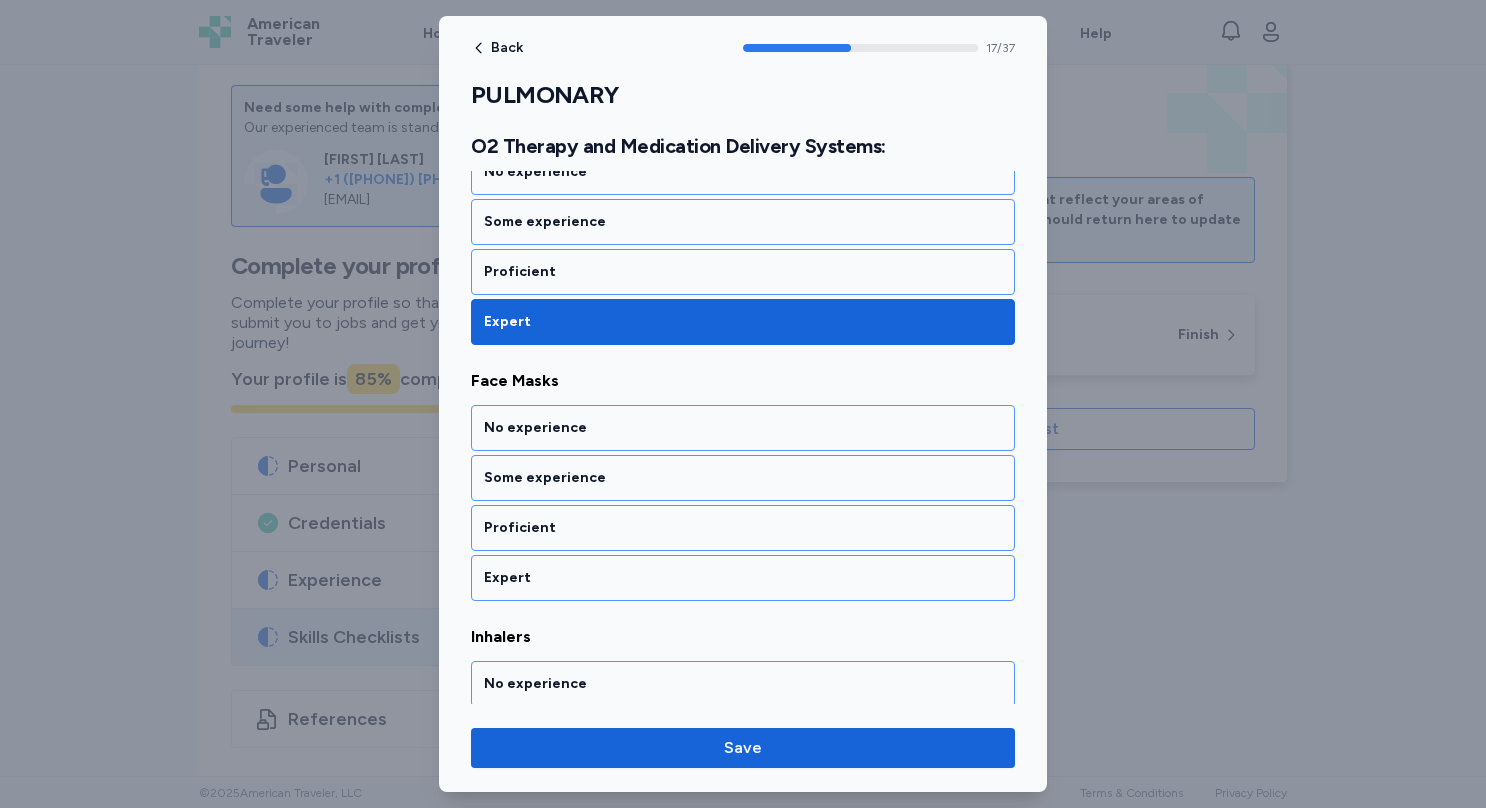 click on "Expert" at bounding box center [743, 578] 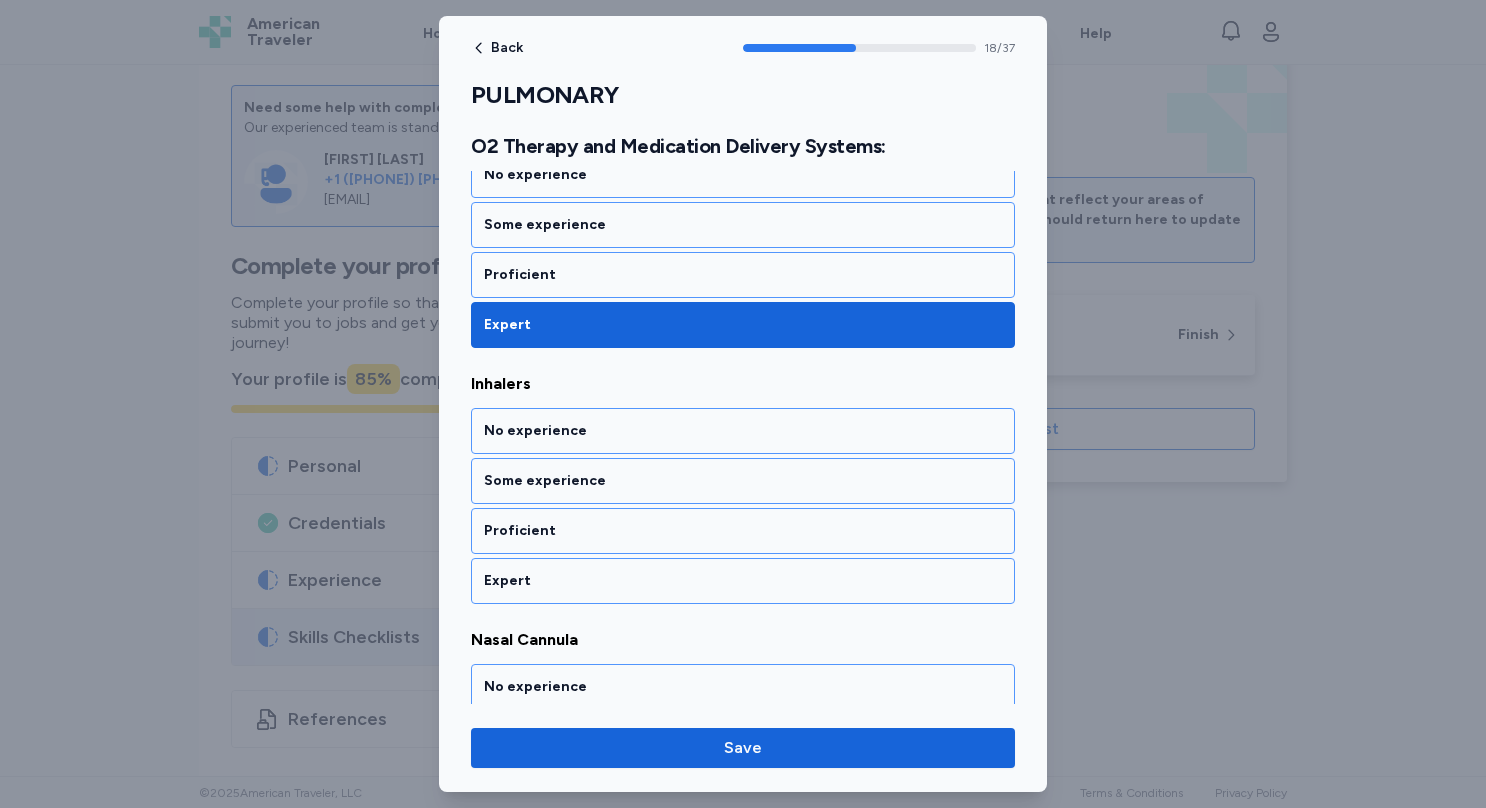 click on "Expert" at bounding box center (743, 581) 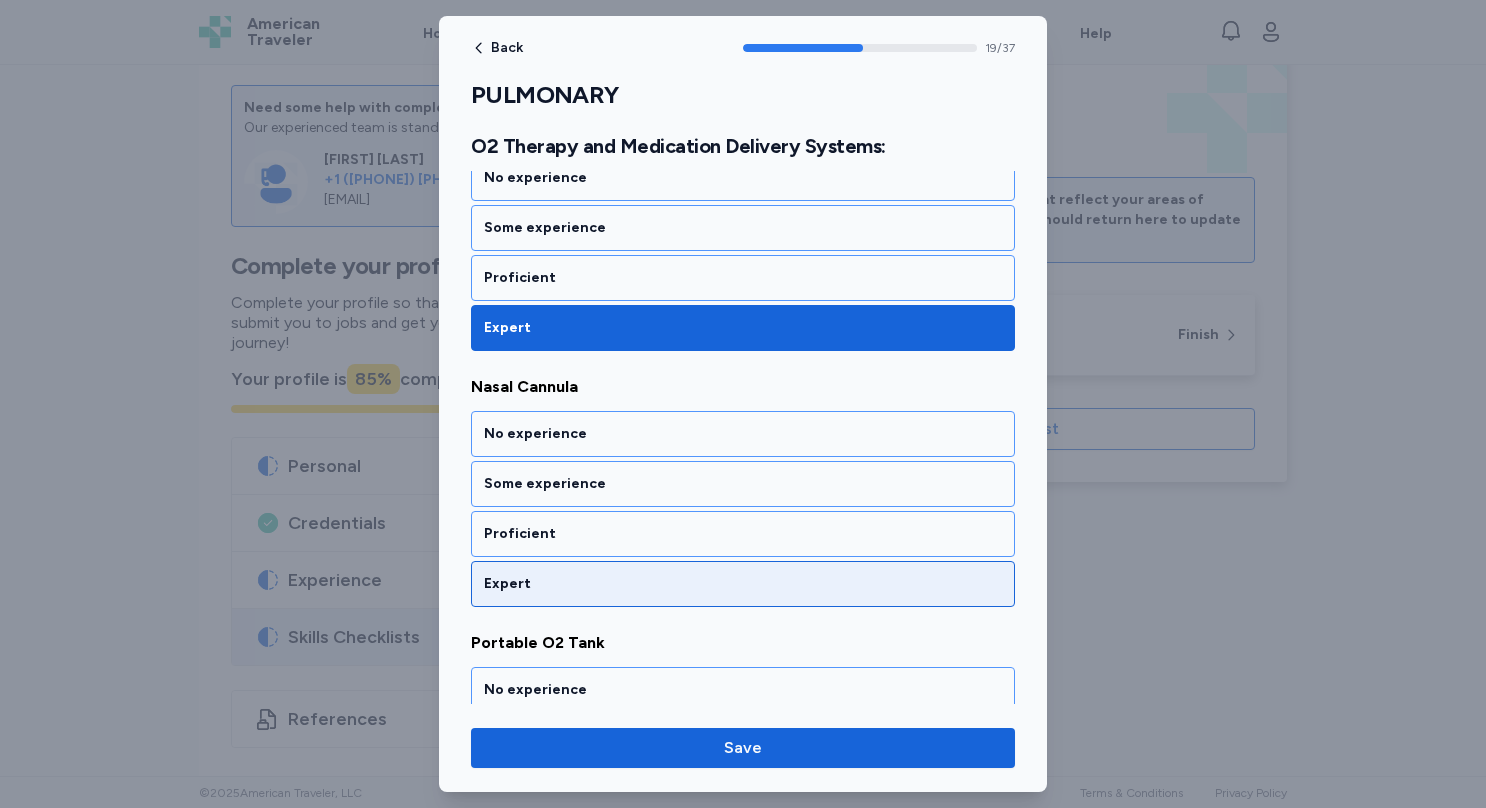 click on "Expert" at bounding box center [743, 584] 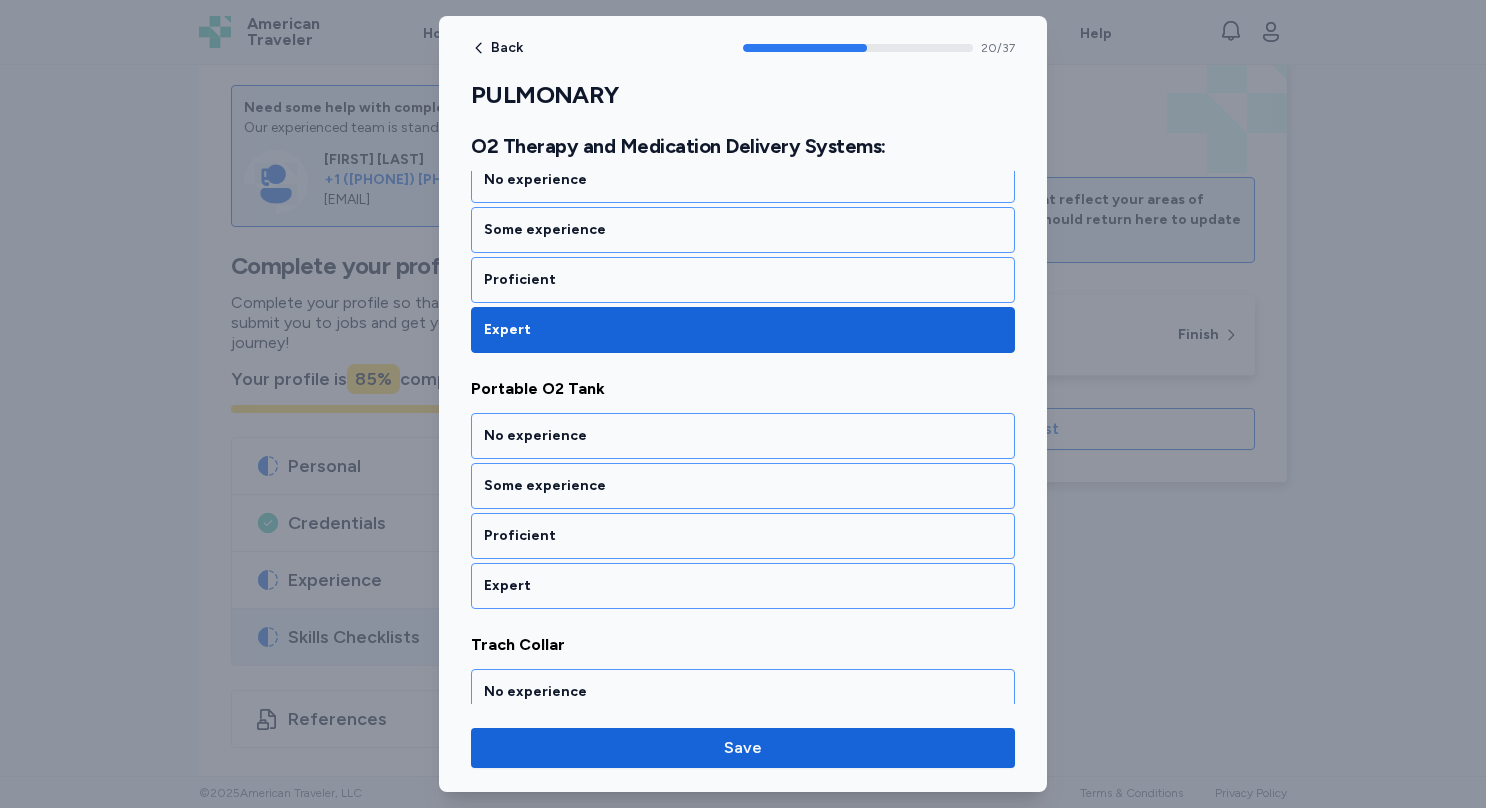 click on "Expert" at bounding box center [743, 586] 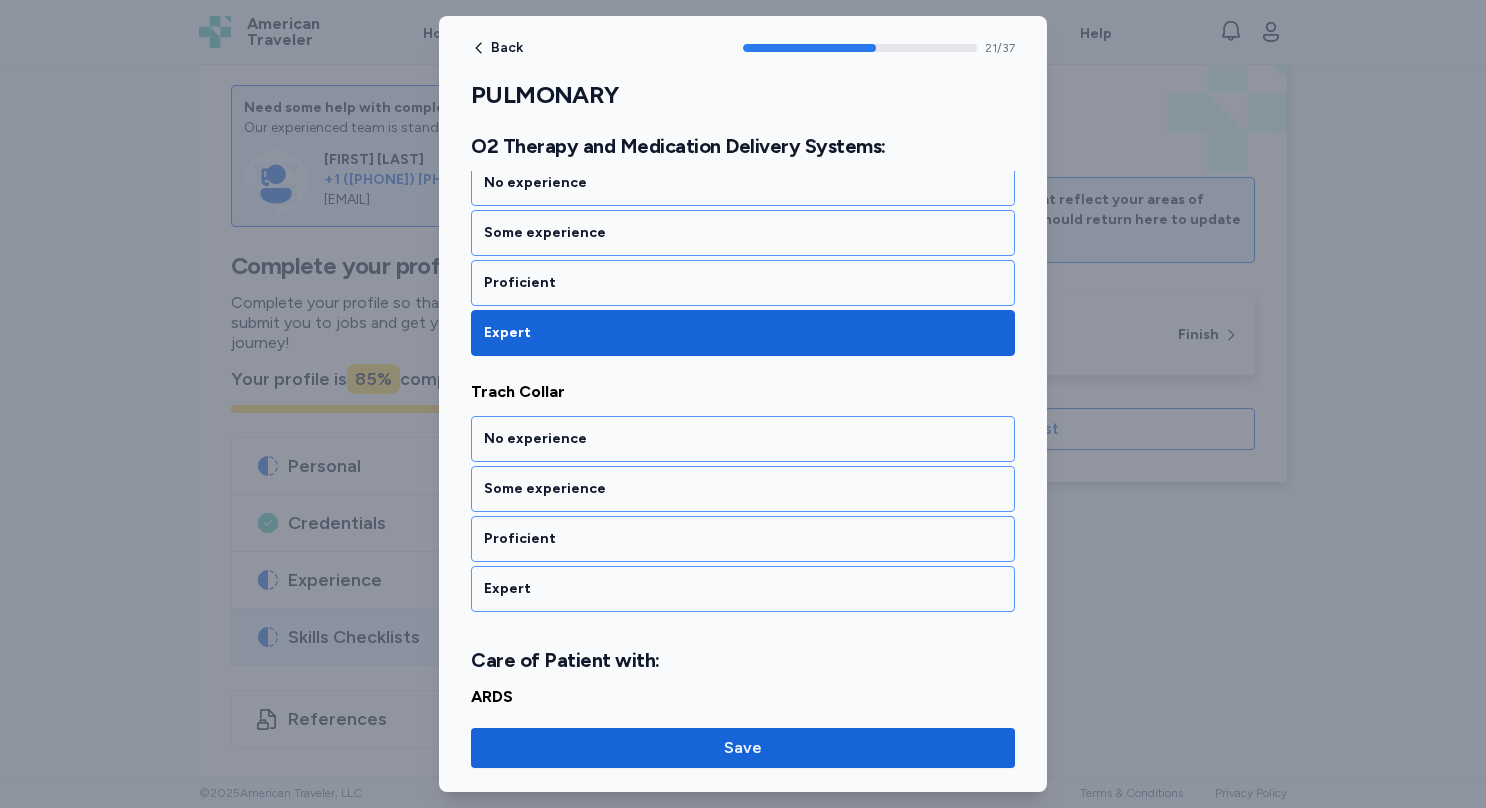 click on "Expert" at bounding box center [743, 589] 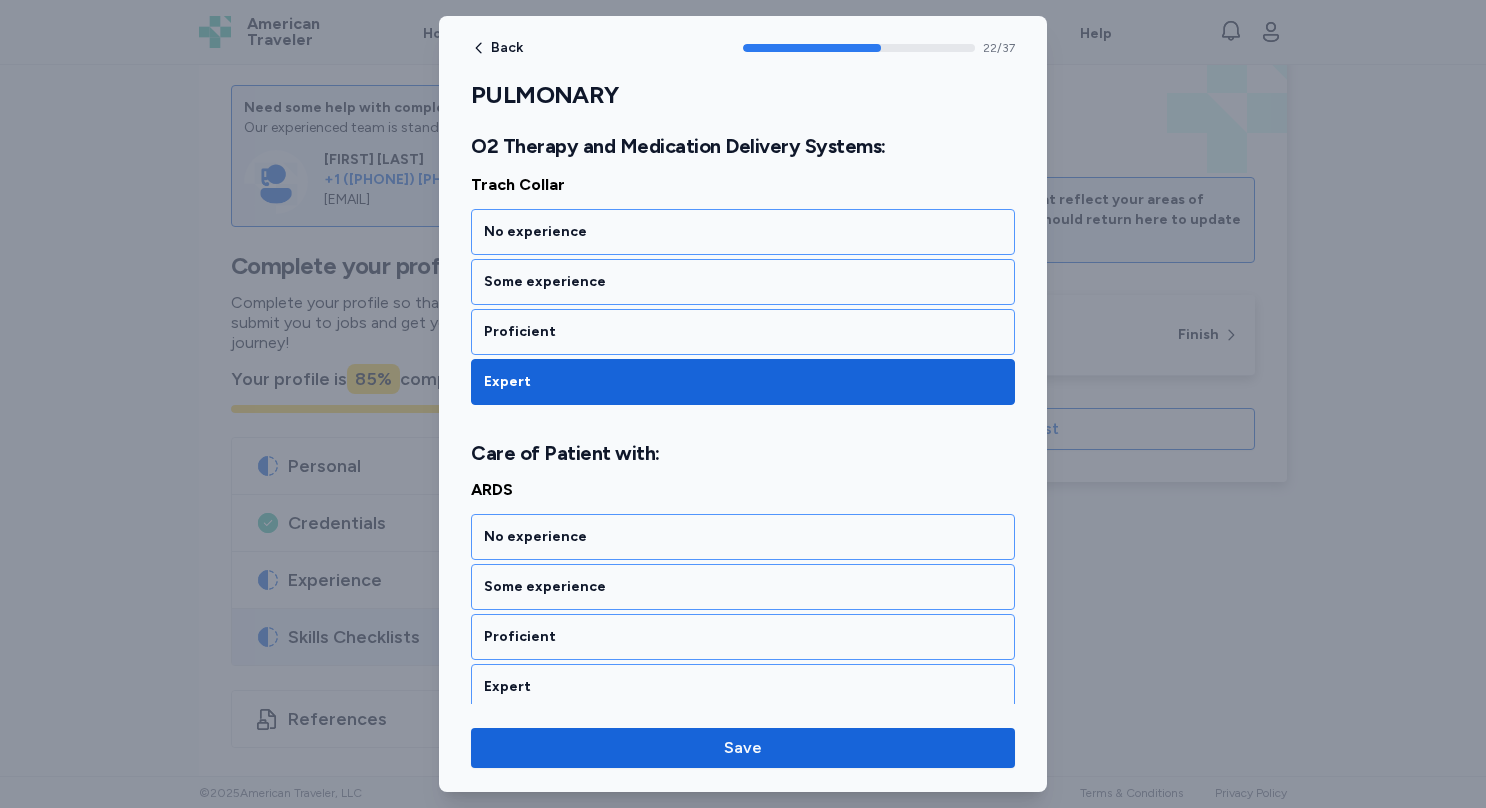 scroll, scrollTop: 5862, scrollLeft: 0, axis: vertical 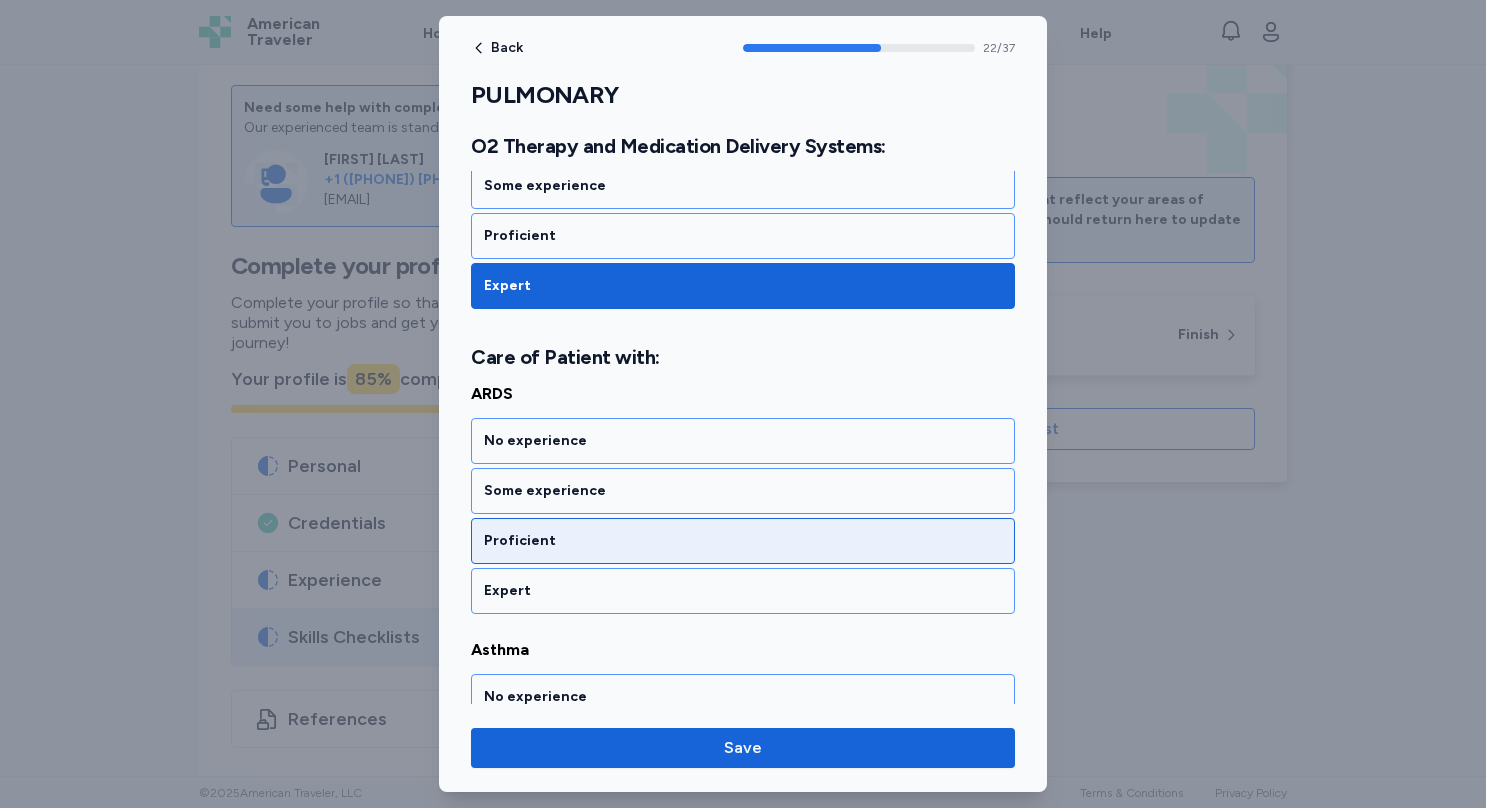click on "Proficient" at bounding box center [743, 541] 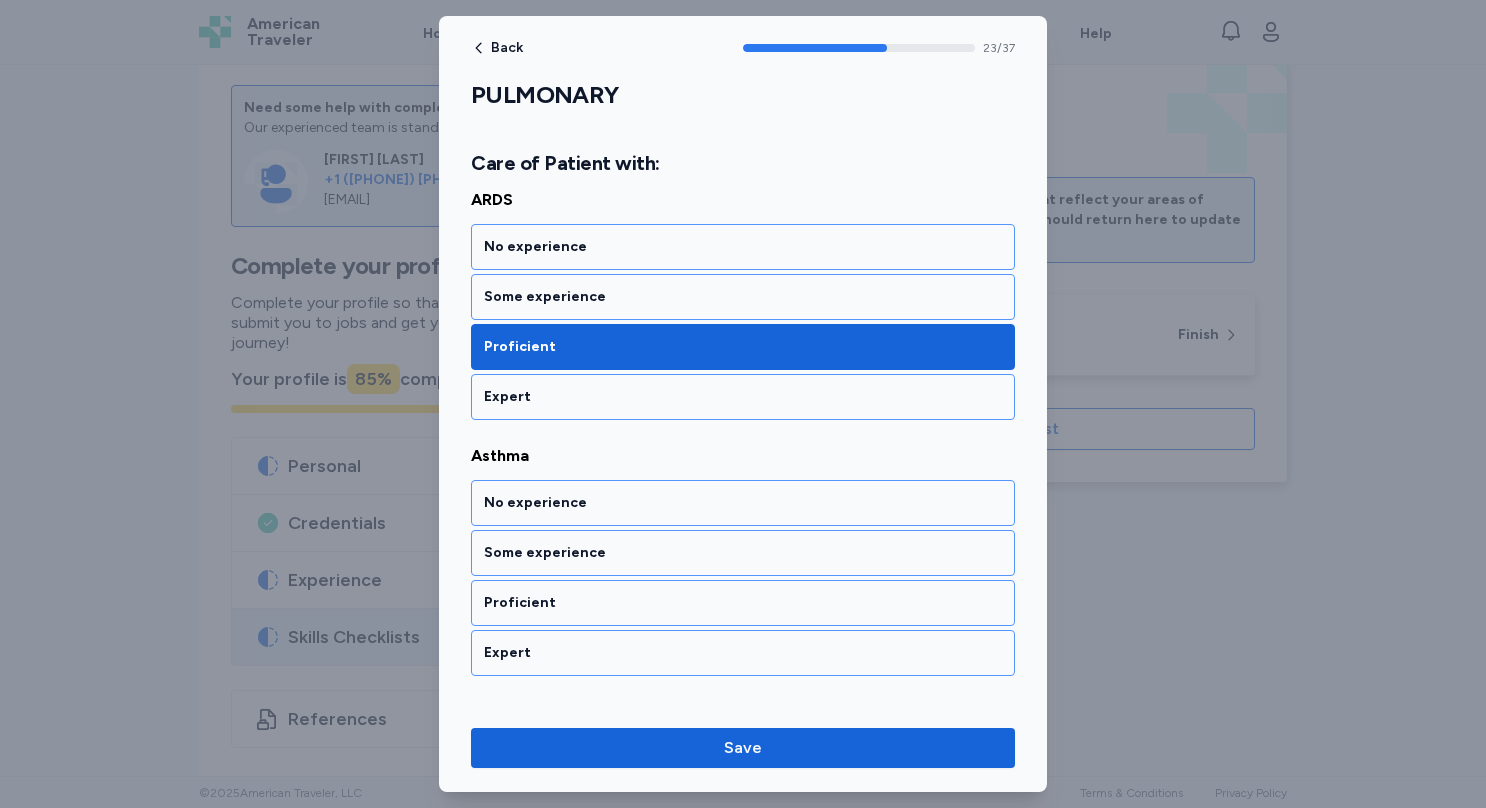 scroll, scrollTop: 6115, scrollLeft: 0, axis: vertical 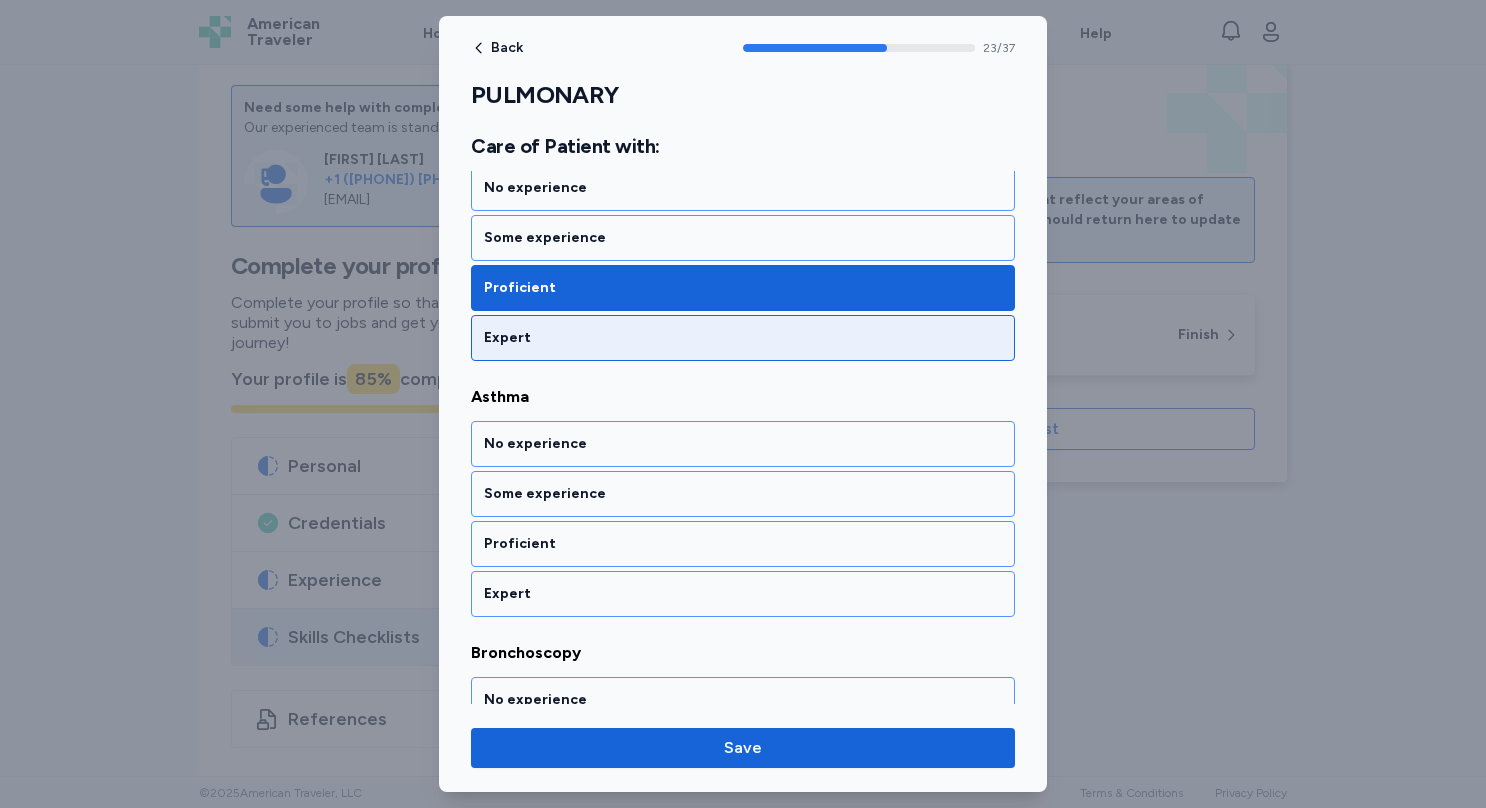 click on "Expert" at bounding box center [743, 338] 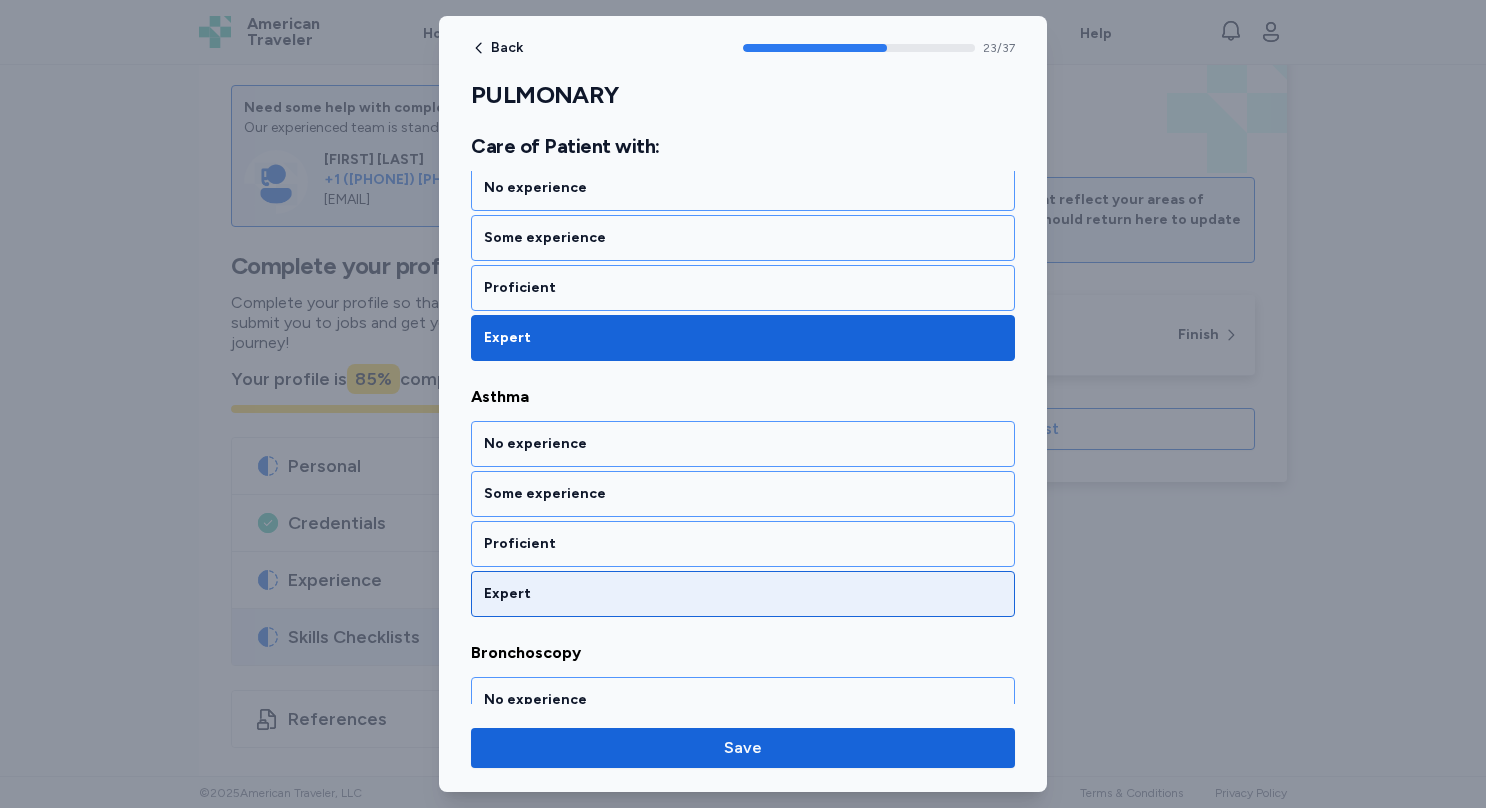 click on "Expert" at bounding box center (743, 594) 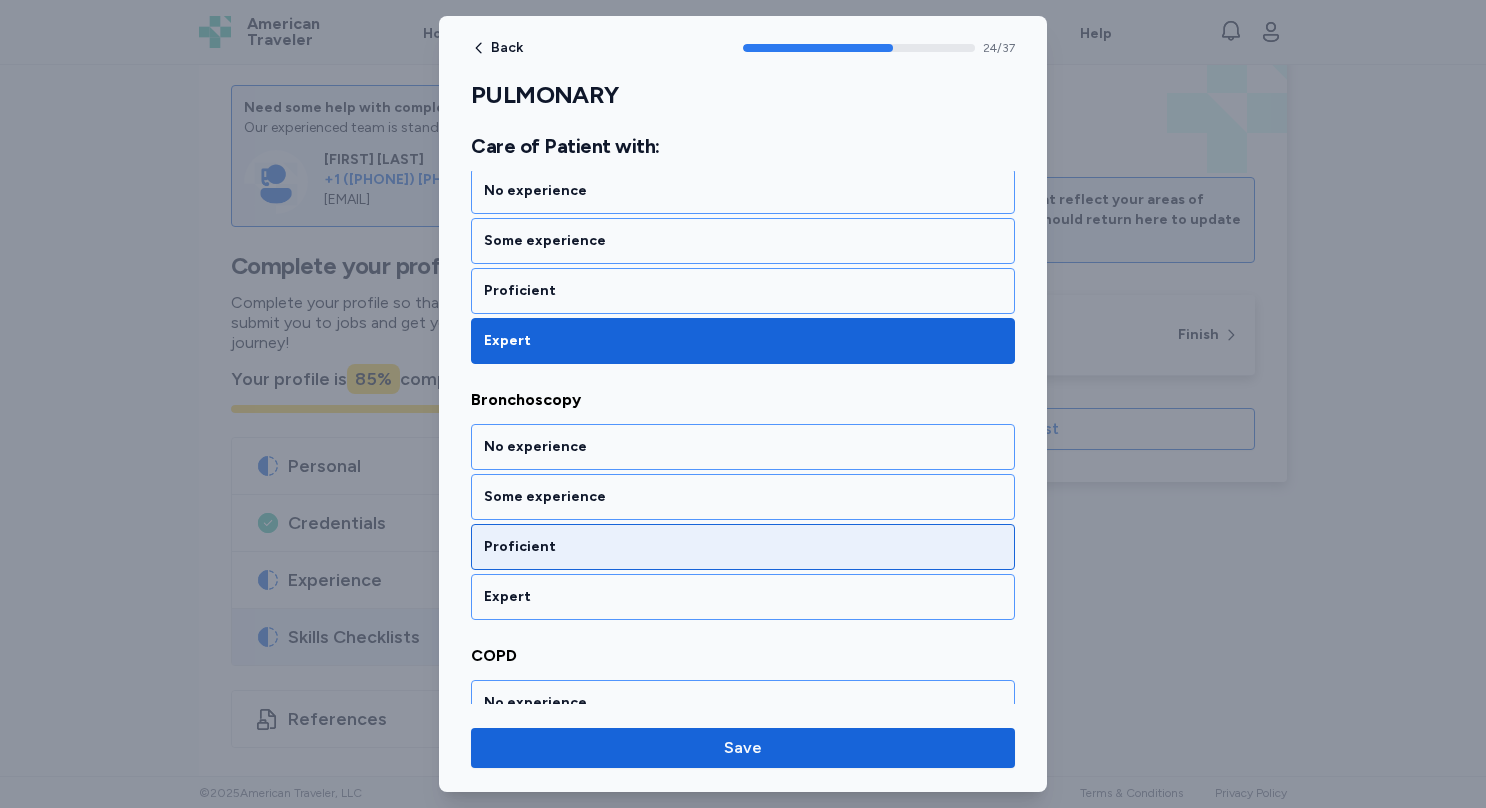 click on "Proficient" at bounding box center (743, 547) 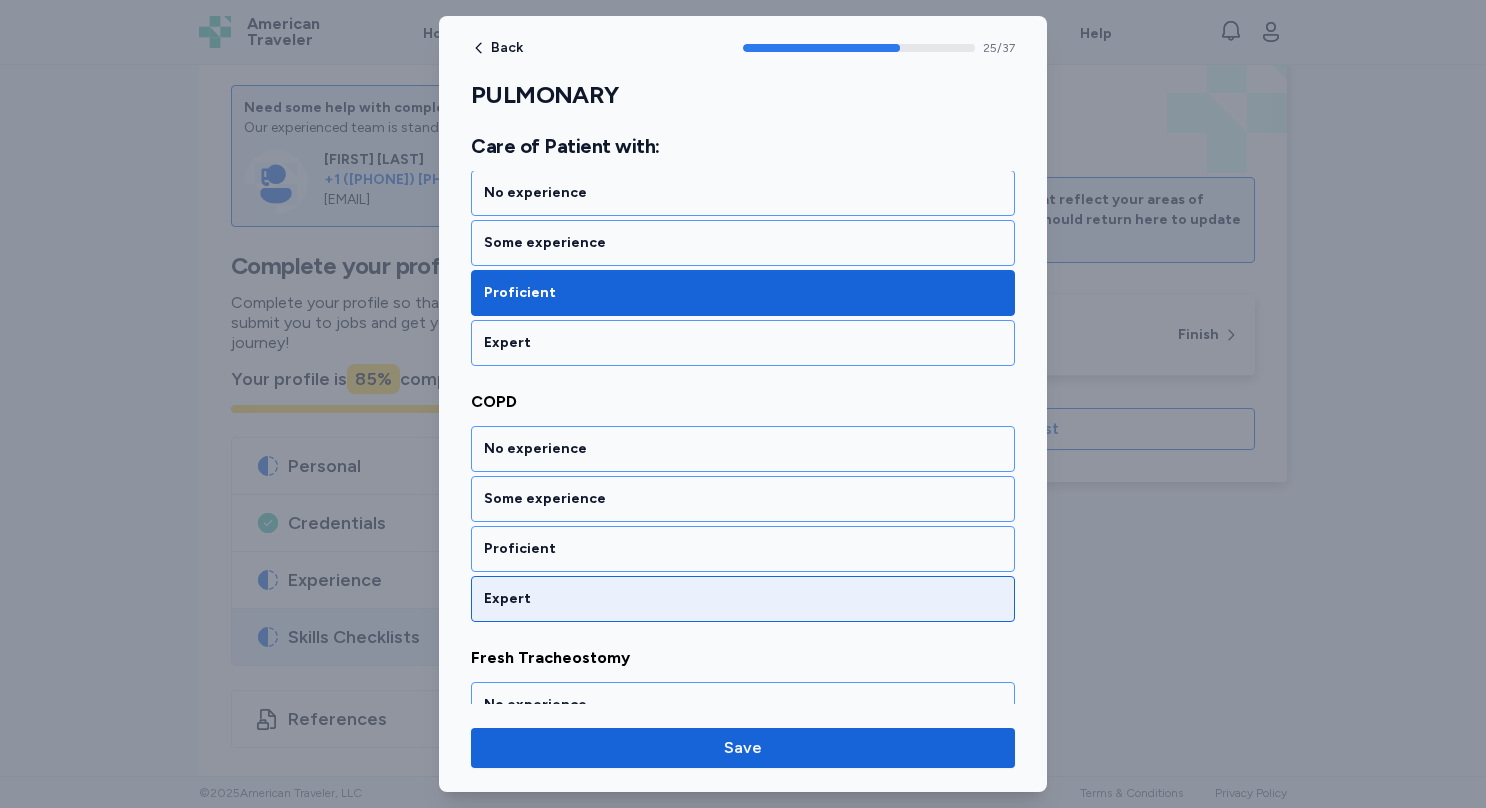 click on "Expert" at bounding box center (743, 599) 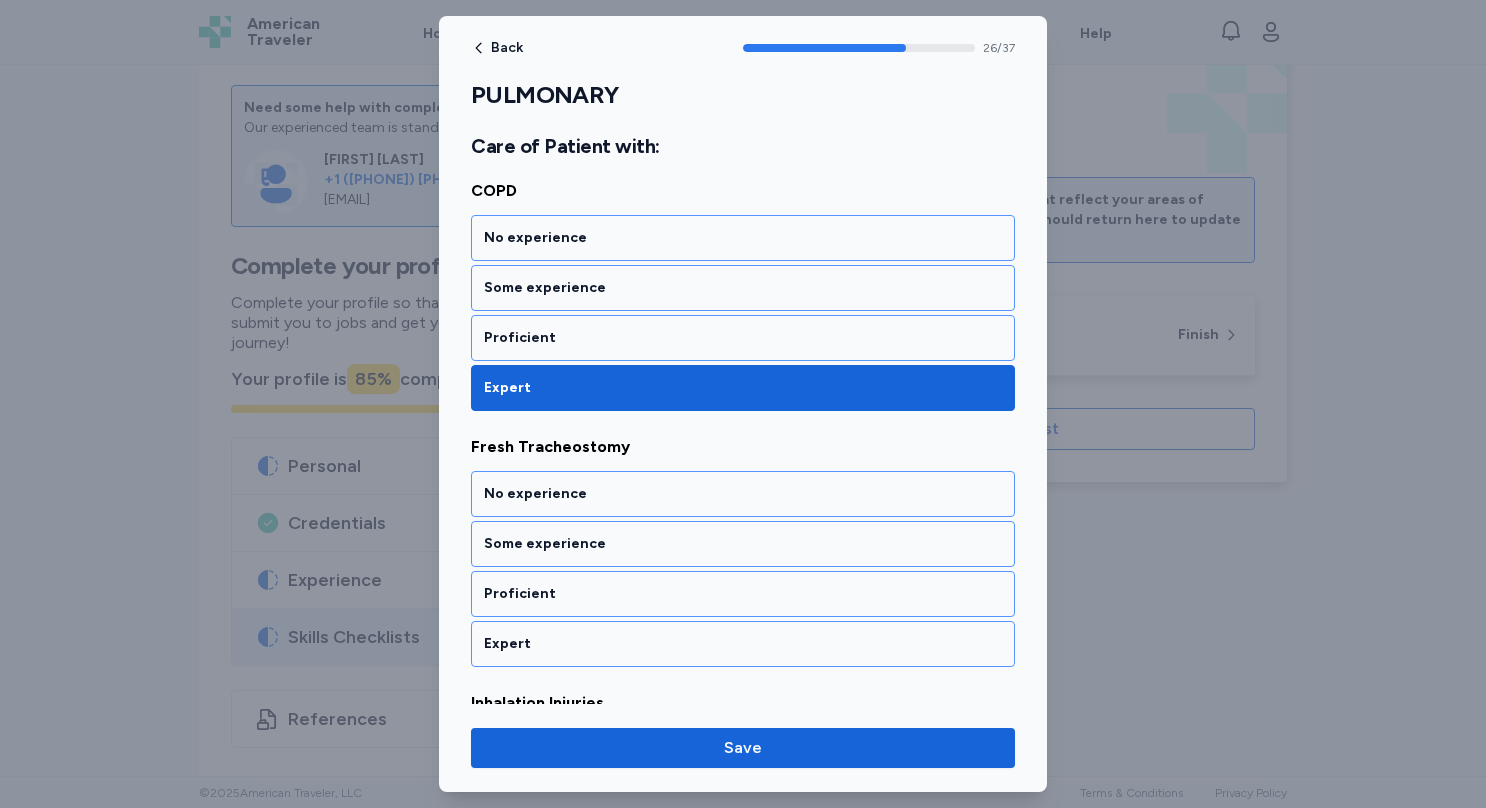scroll, scrollTop: 6875, scrollLeft: 0, axis: vertical 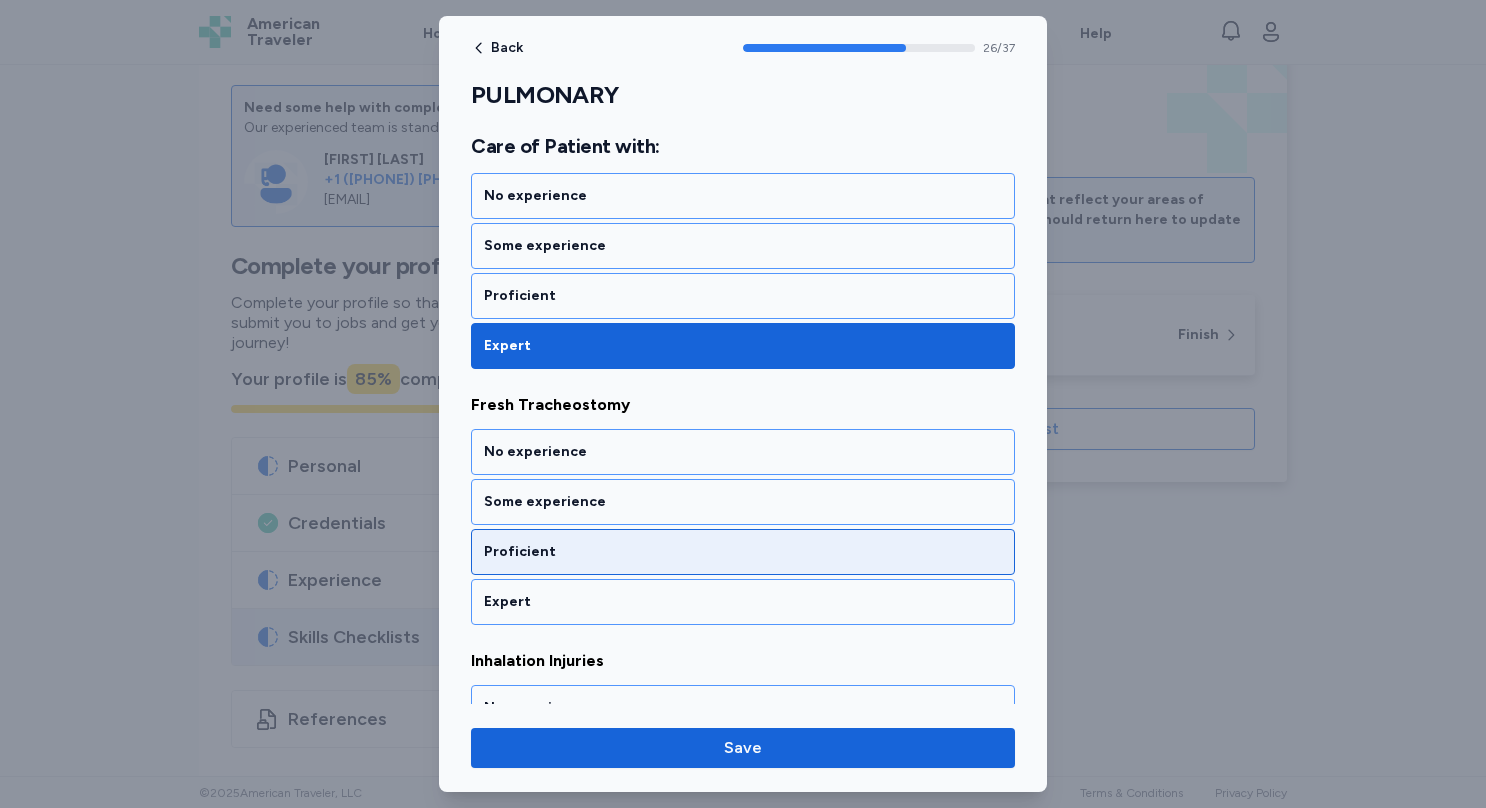 click on "Proficient" at bounding box center [743, 552] 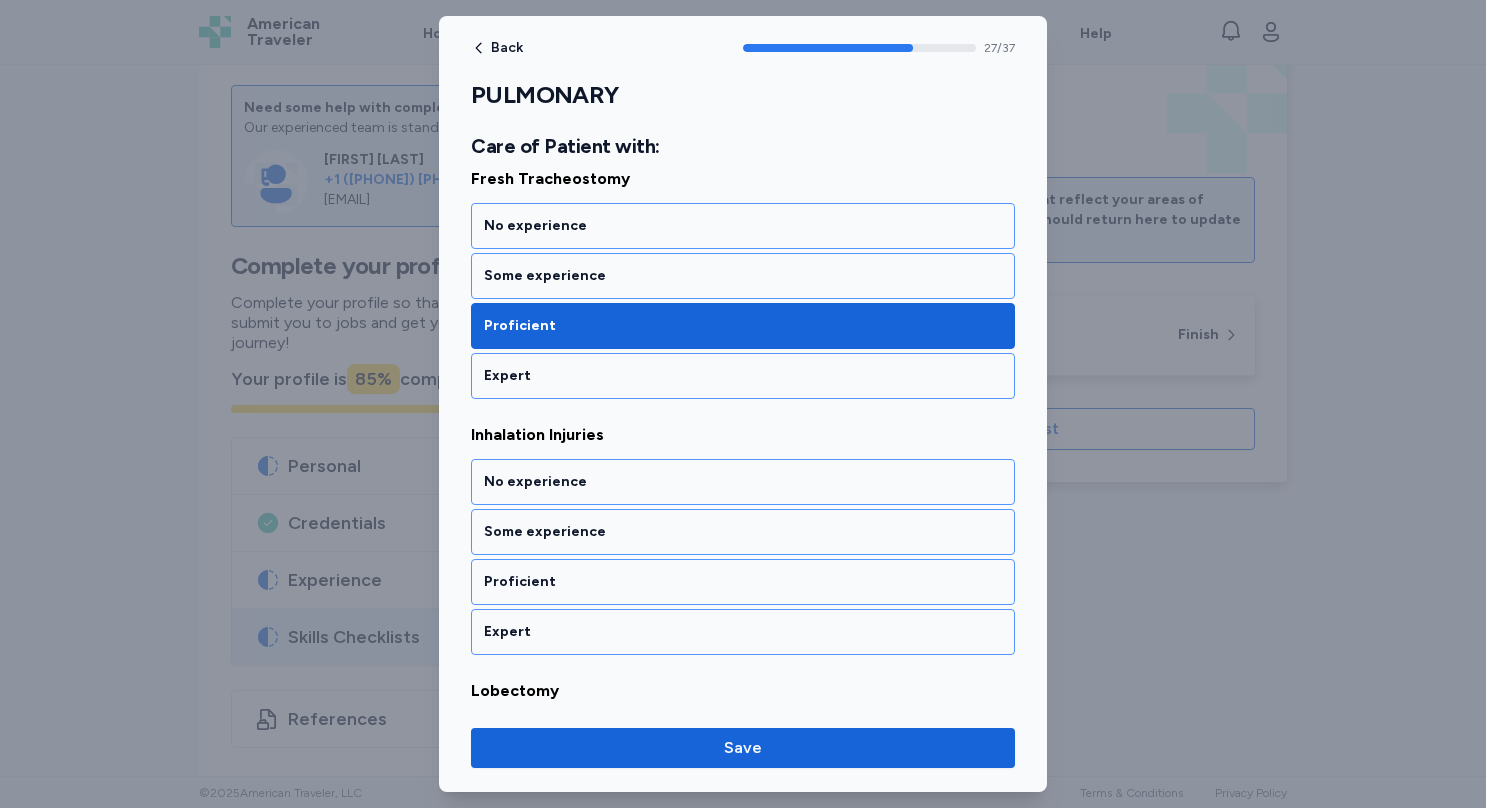 scroll, scrollTop: 7128, scrollLeft: 0, axis: vertical 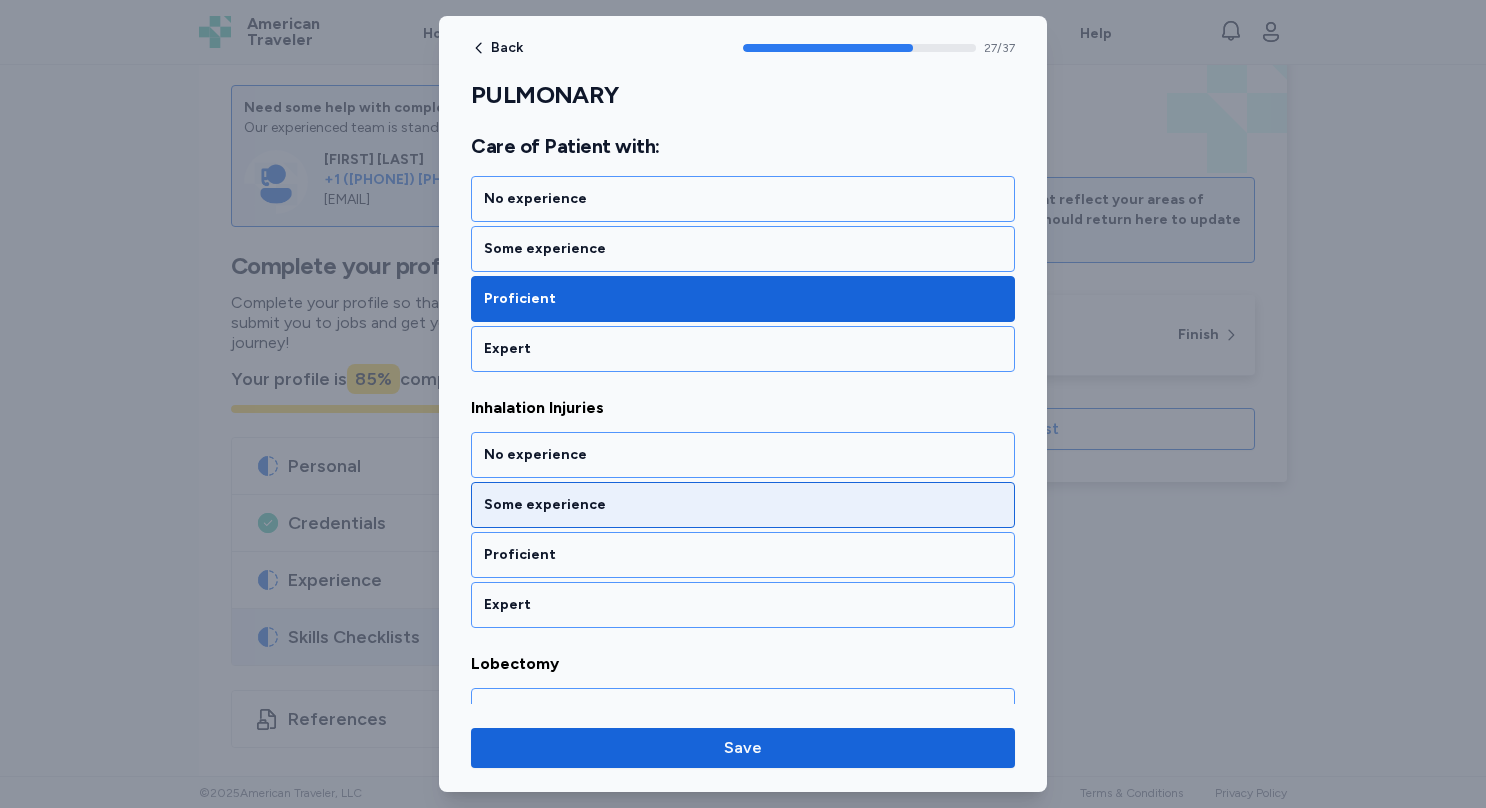click on "Some experience" at bounding box center [743, 505] 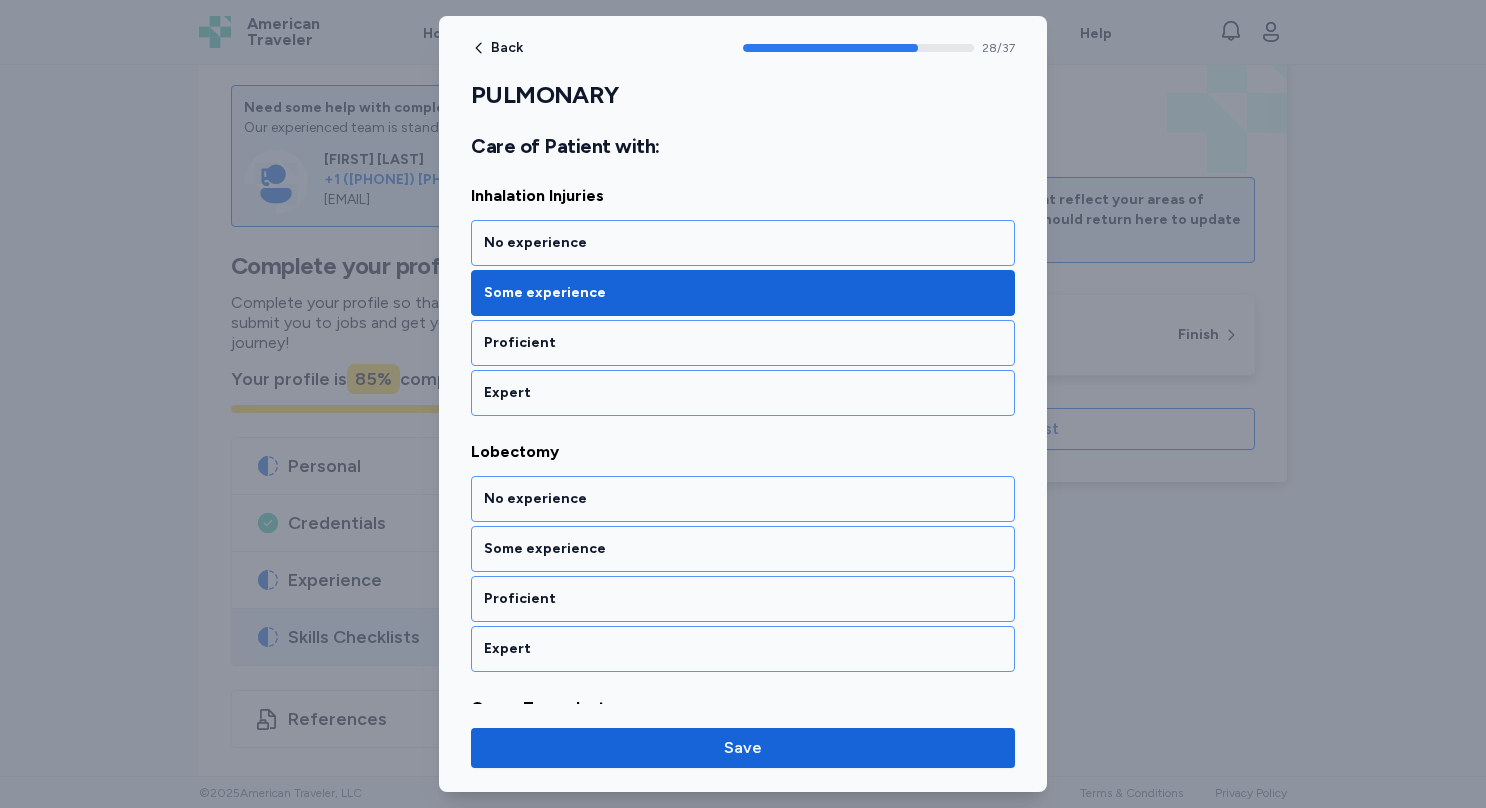 scroll, scrollTop: 7382, scrollLeft: 0, axis: vertical 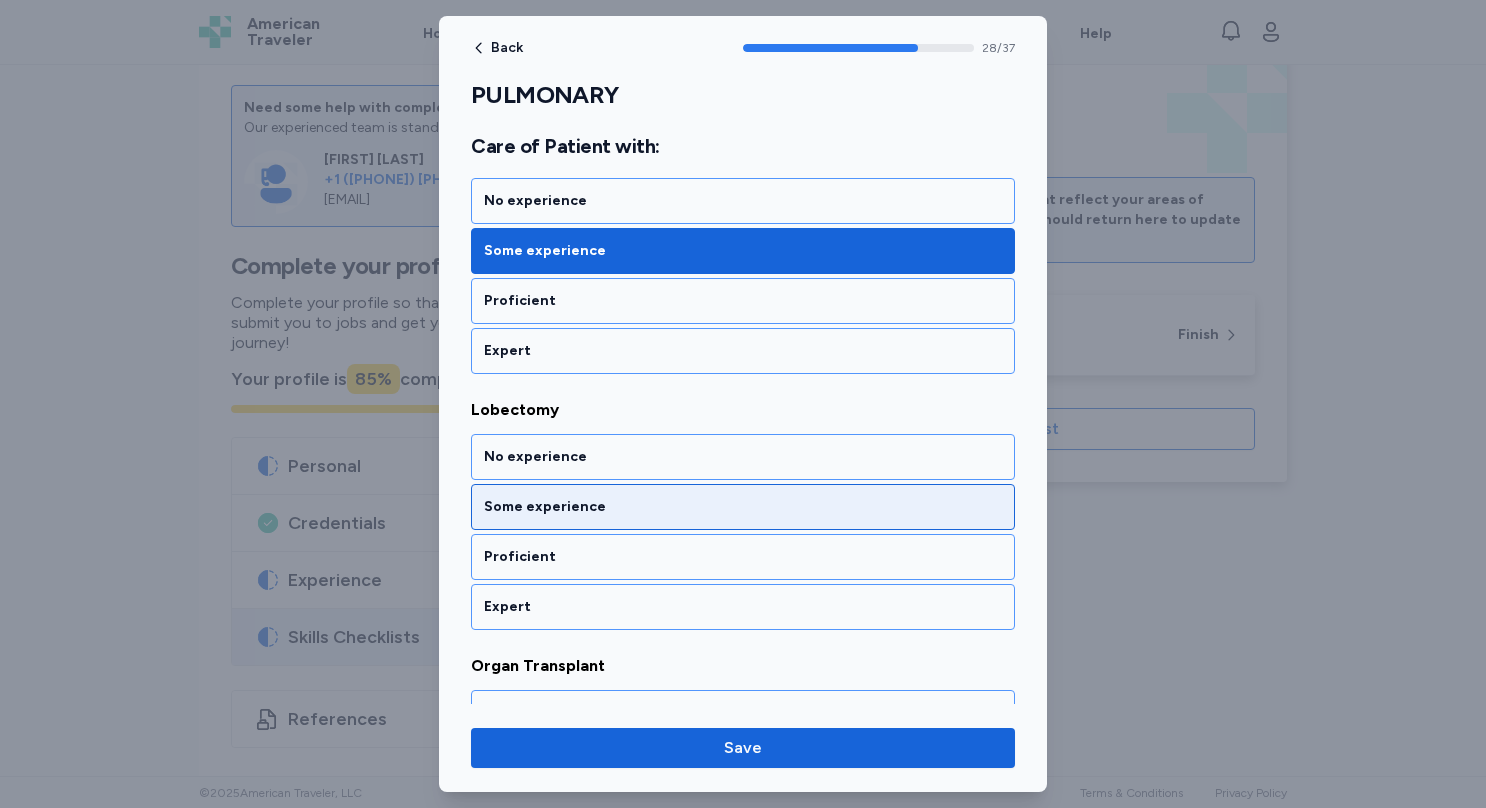 click on "Some experience" at bounding box center (743, 507) 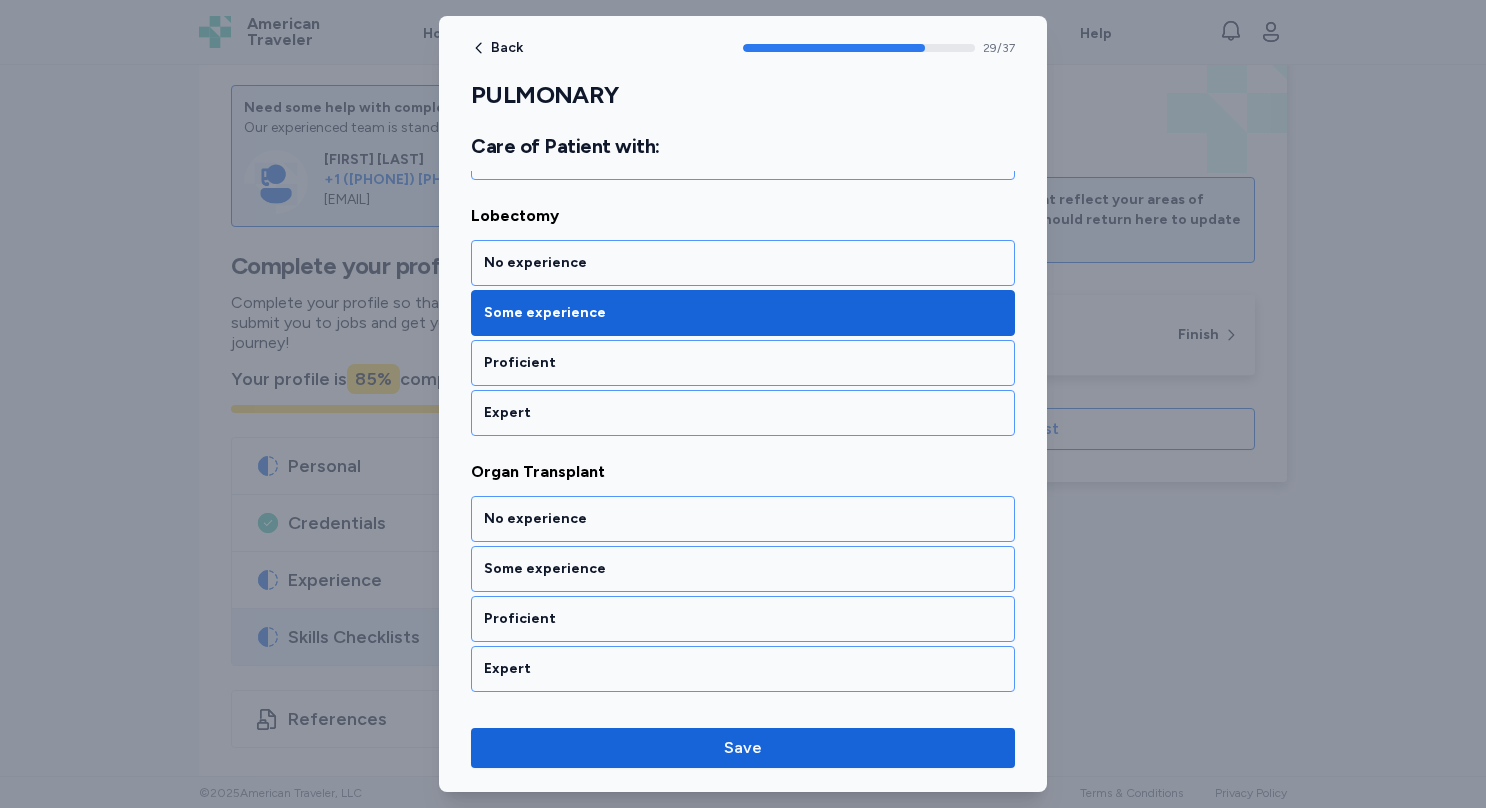 scroll, scrollTop: 7635, scrollLeft: 0, axis: vertical 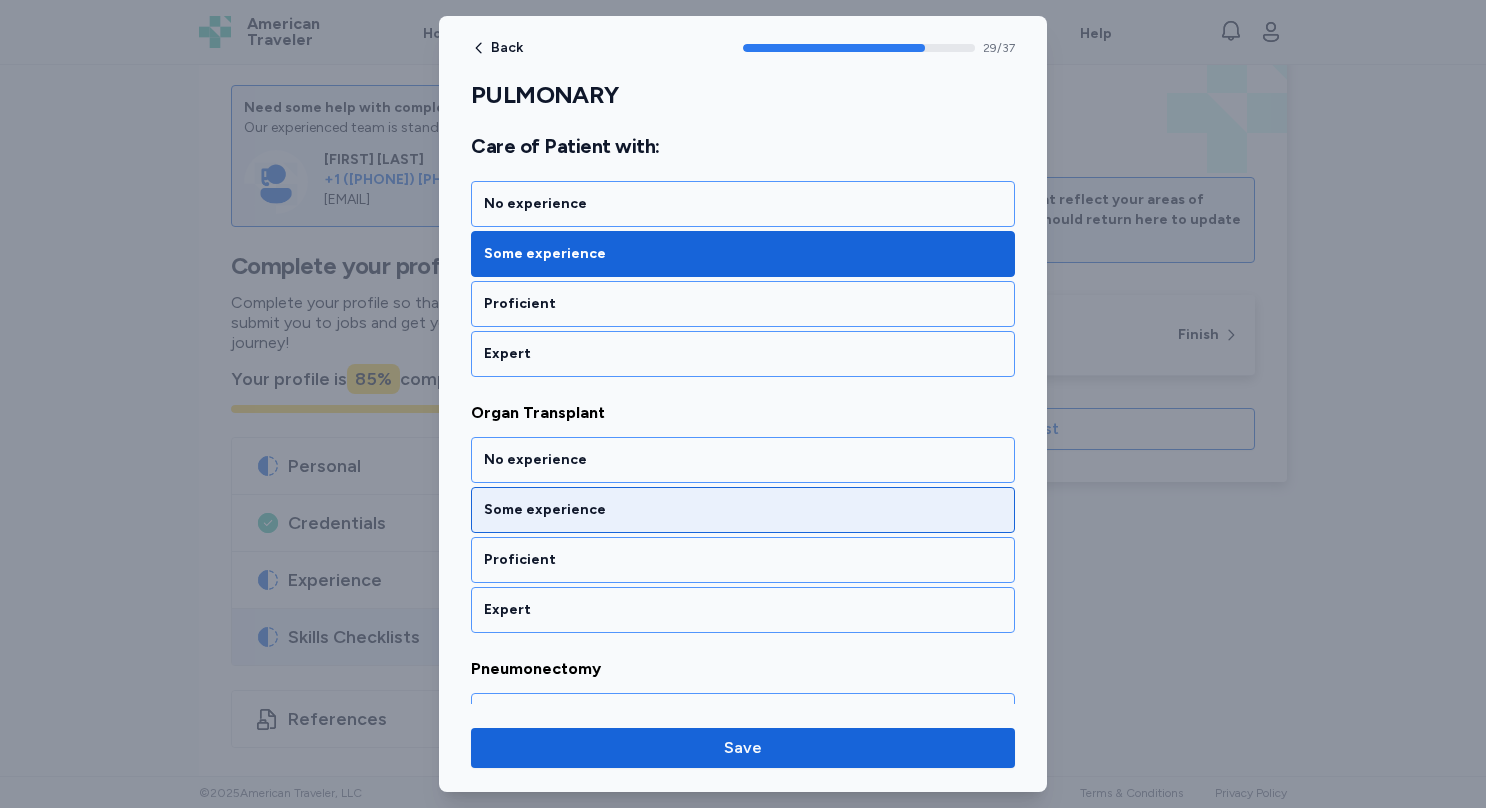 click on "Some experience" at bounding box center [743, 510] 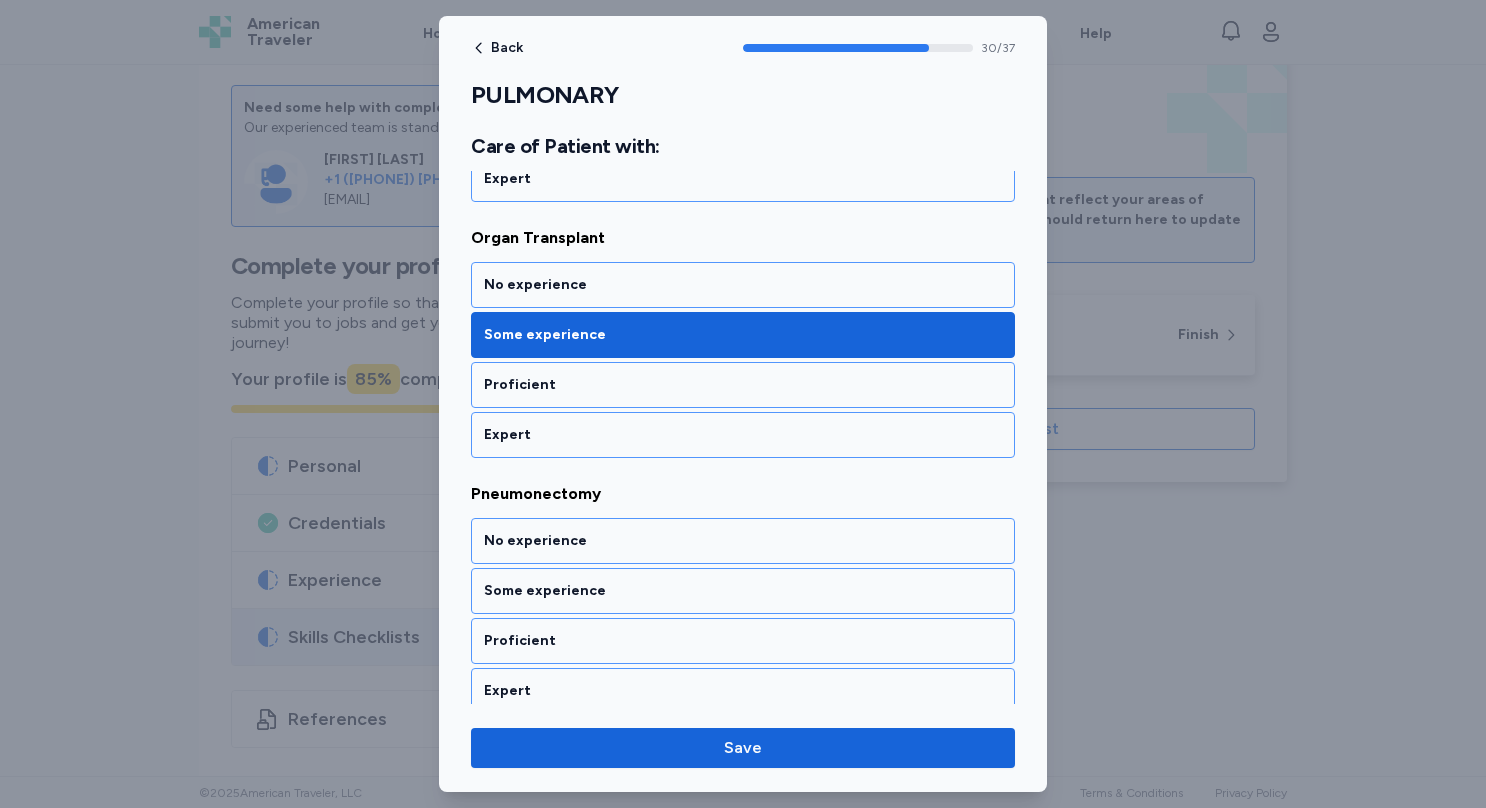 scroll, scrollTop: 7888, scrollLeft: 0, axis: vertical 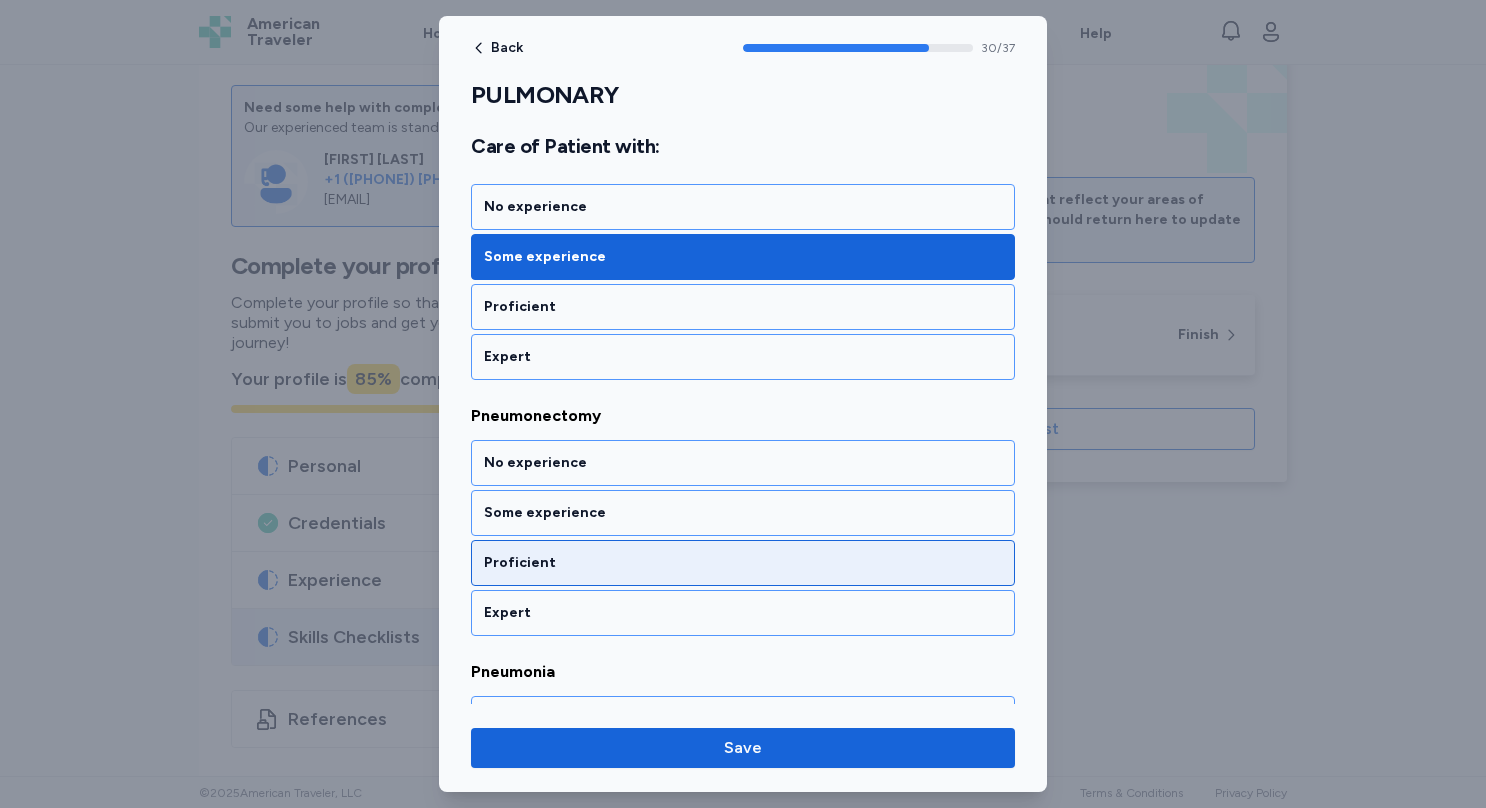 click on "Proficient" at bounding box center (743, 563) 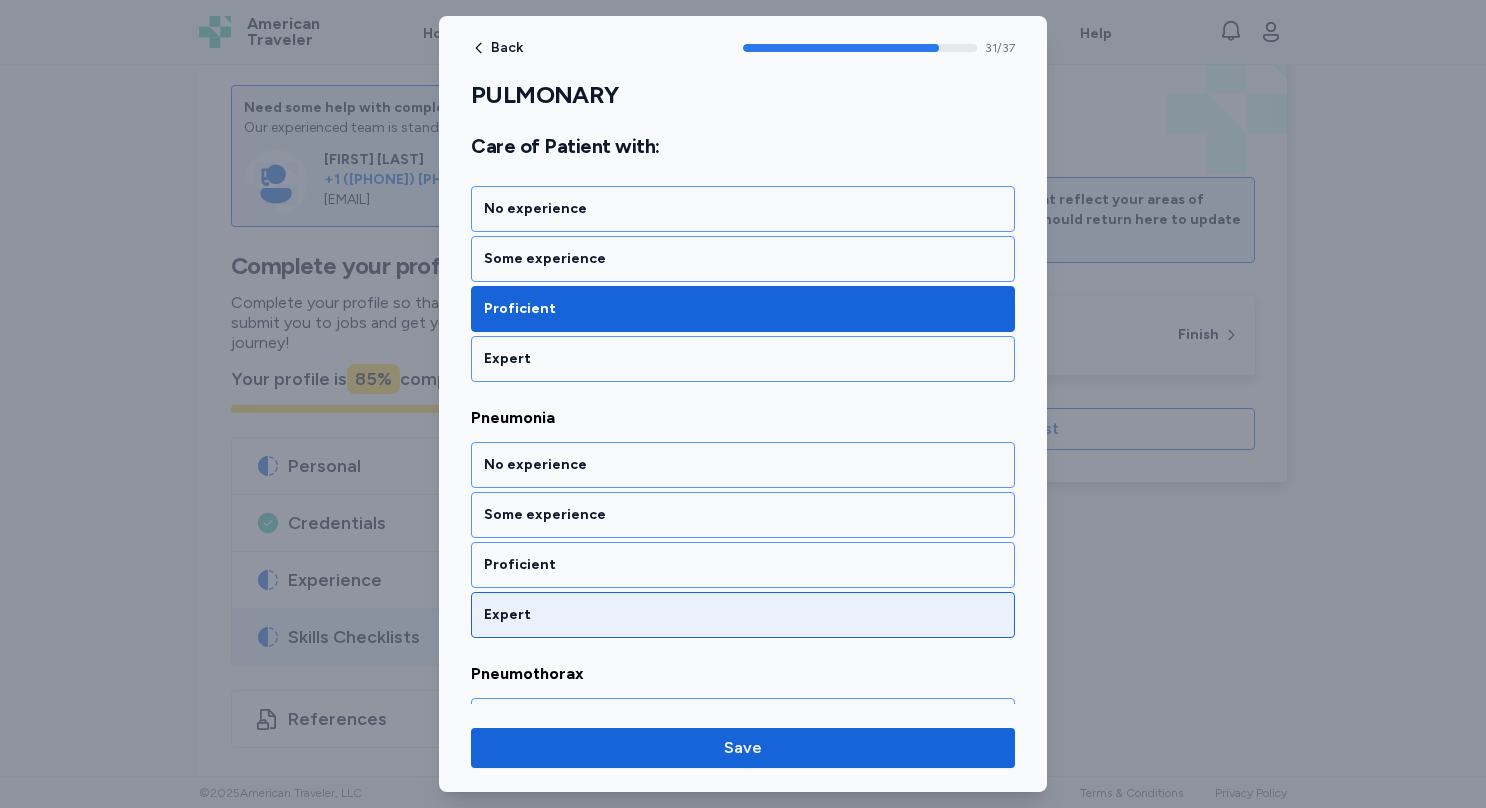 click on "Expert" at bounding box center [743, 615] 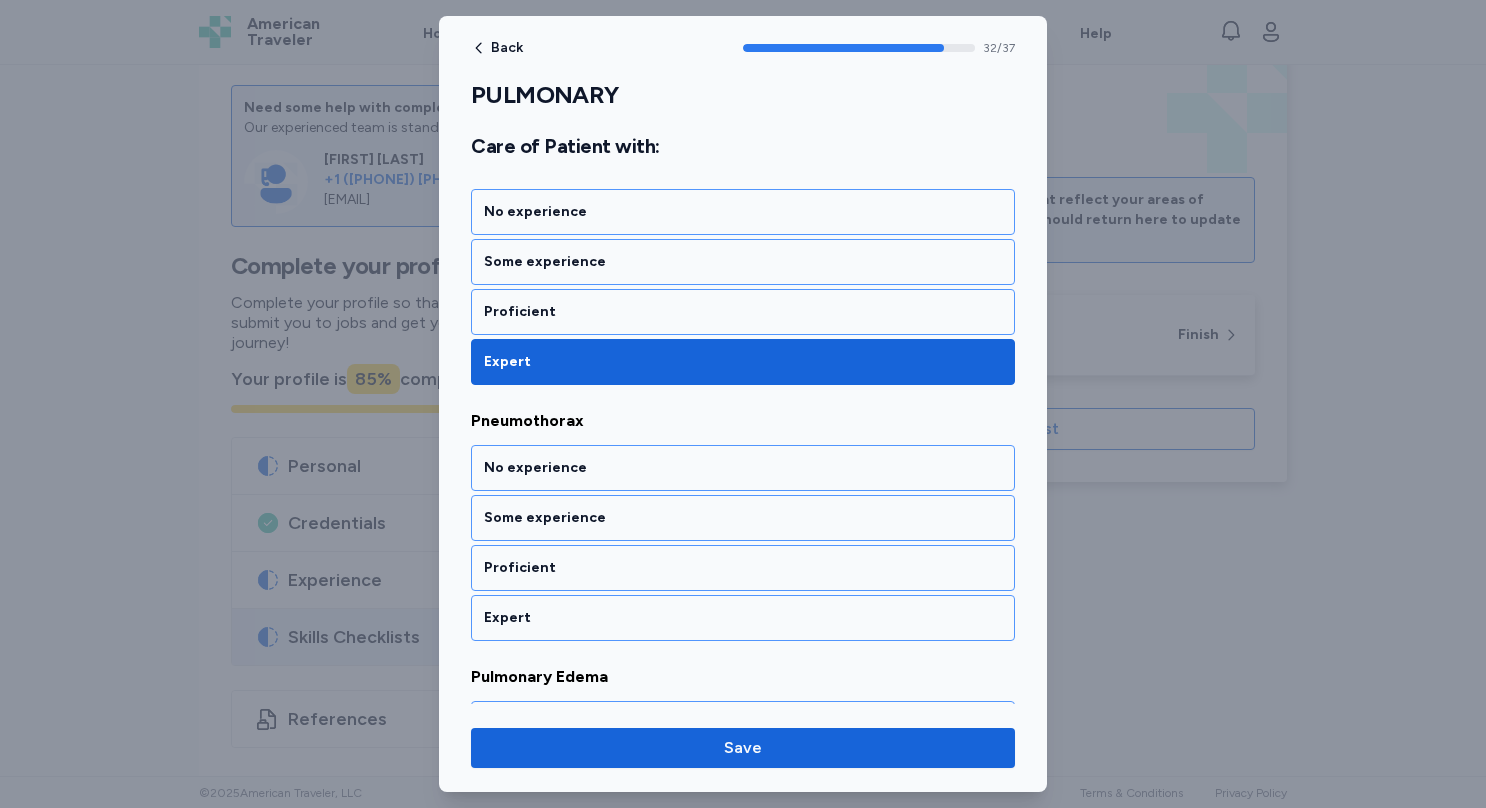 click on "Expert" at bounding box center (743, 618) 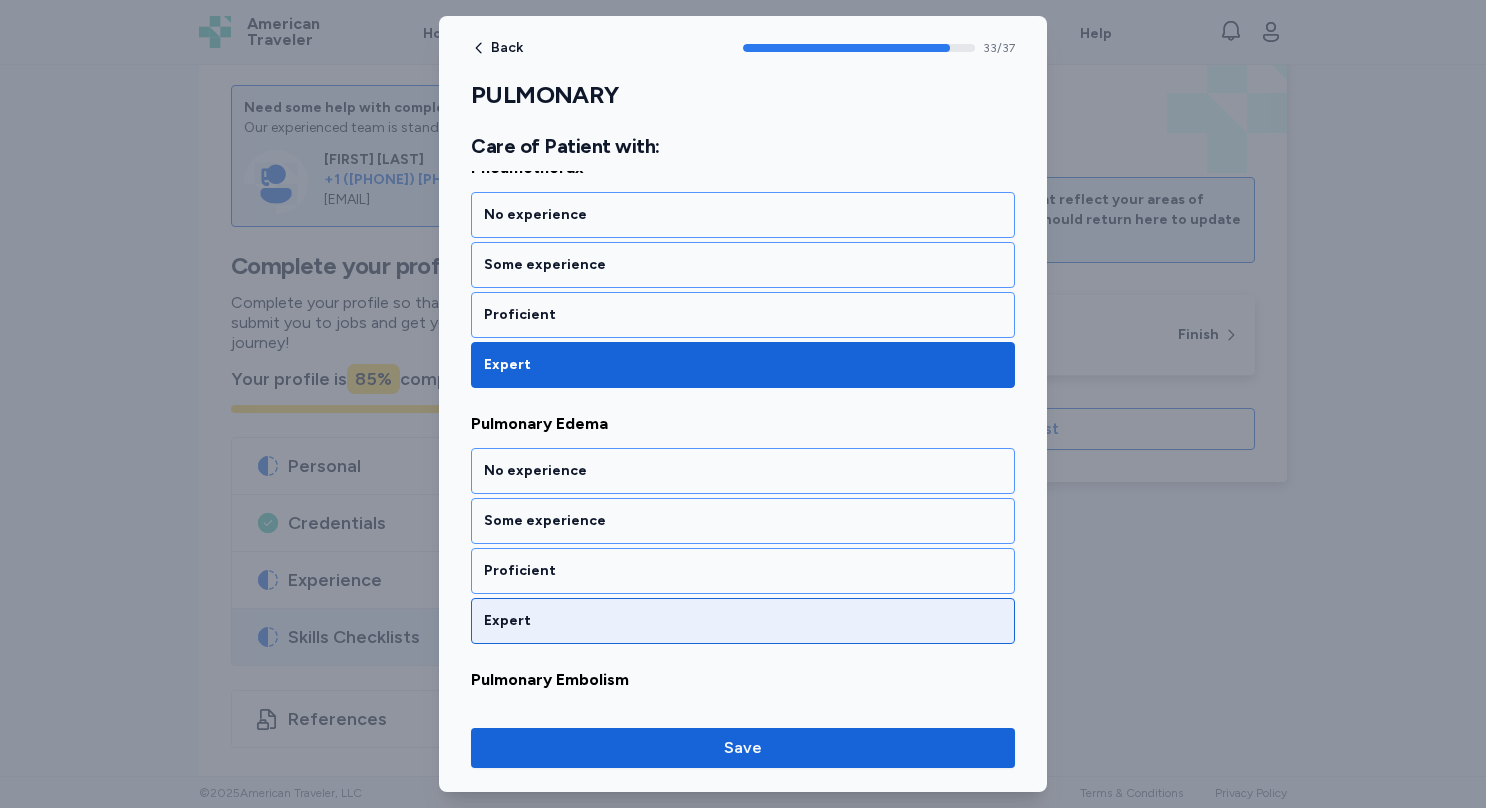 click on "Expert" at bounding box center (743, 621) 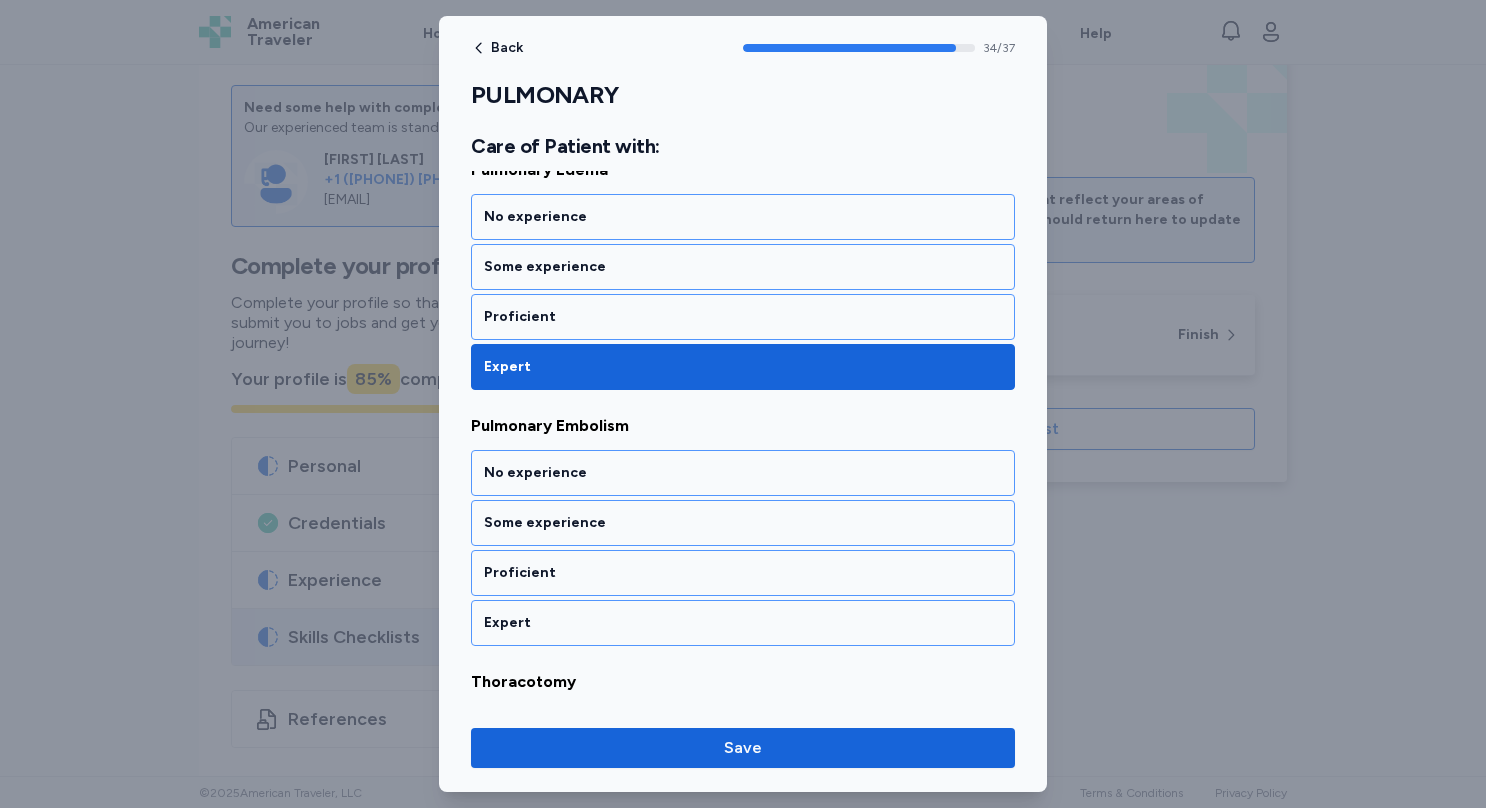 click on "Expert" at bounding box center (743, 623) 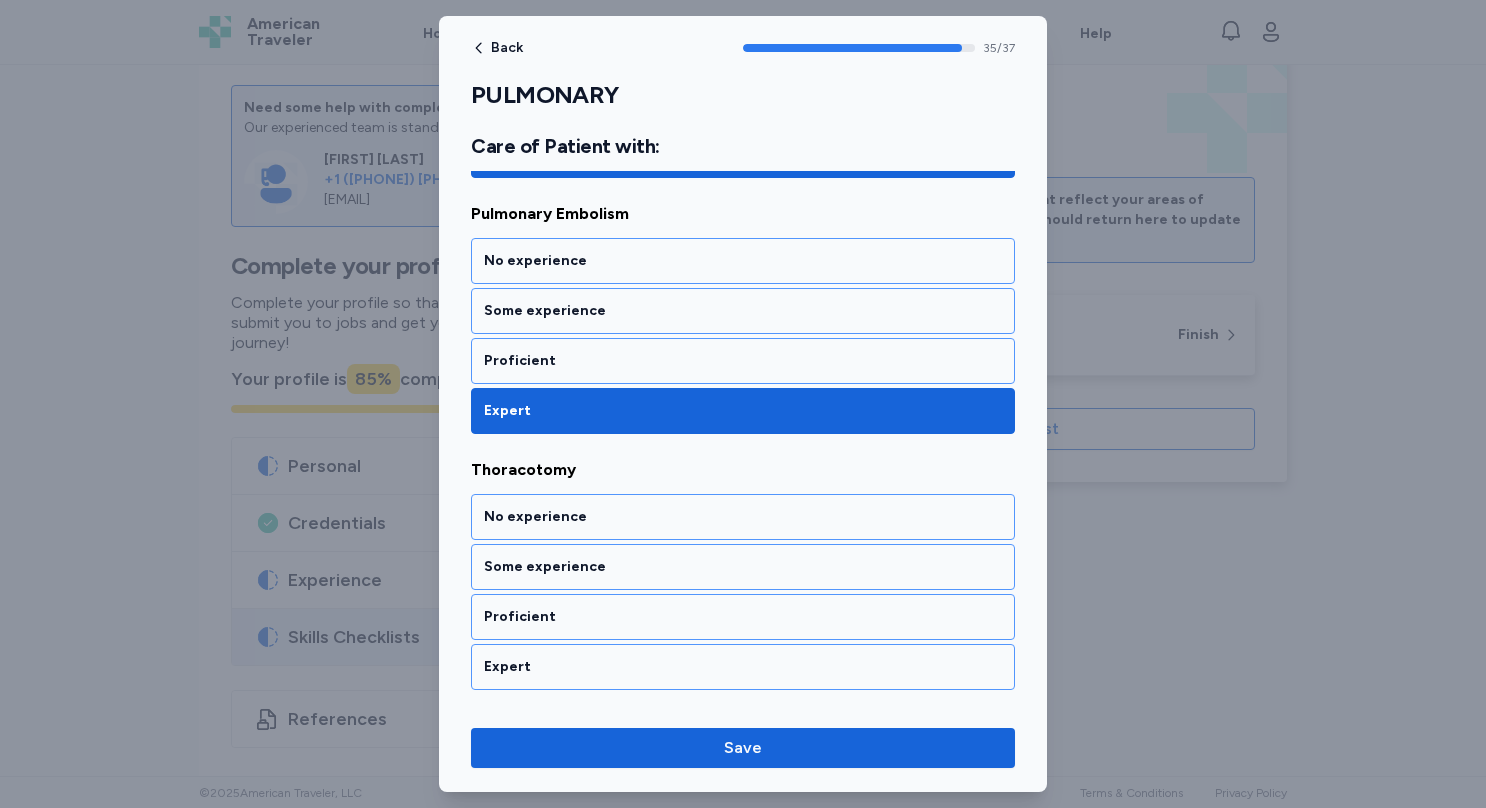 scroll, scrollTop: 9155, scrollLeft: 0, axis: vertical 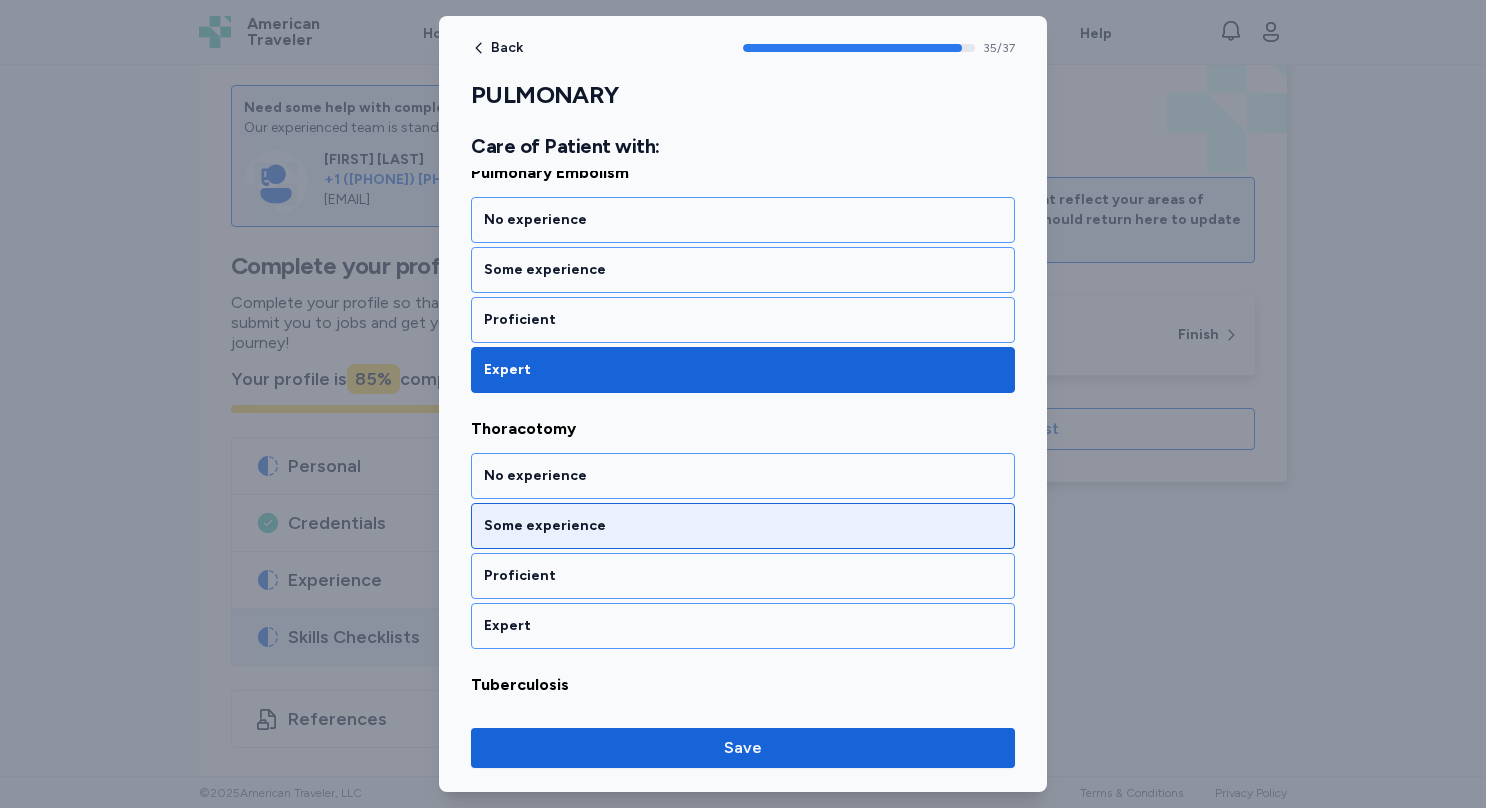 click on "Some experience" at bounding box center [743, 526] 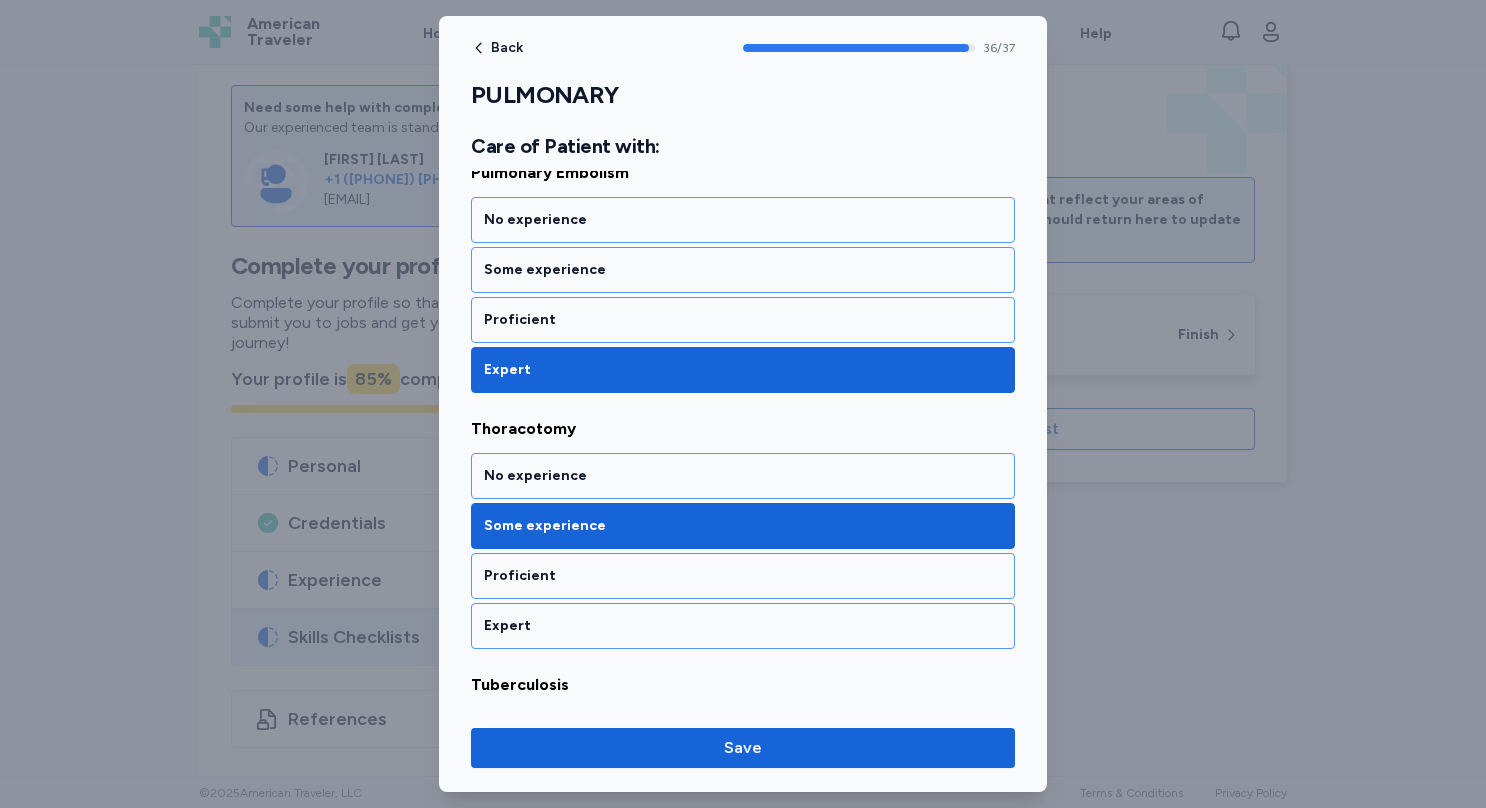 scroll, scrollTop: 9260, scrollLeft: 0, axis: vertical 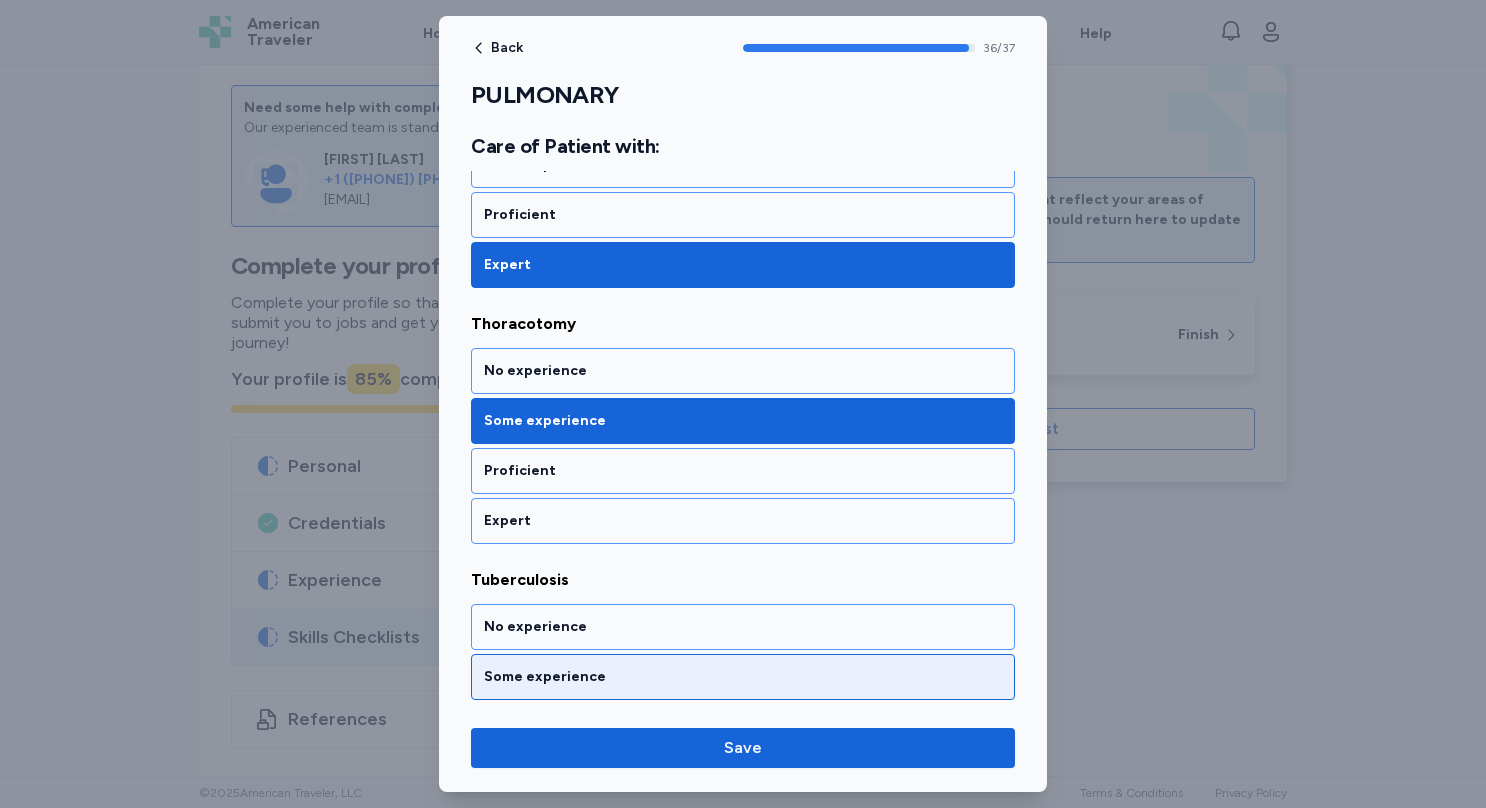 click on "Some experience" at bounding box center (743, 677) 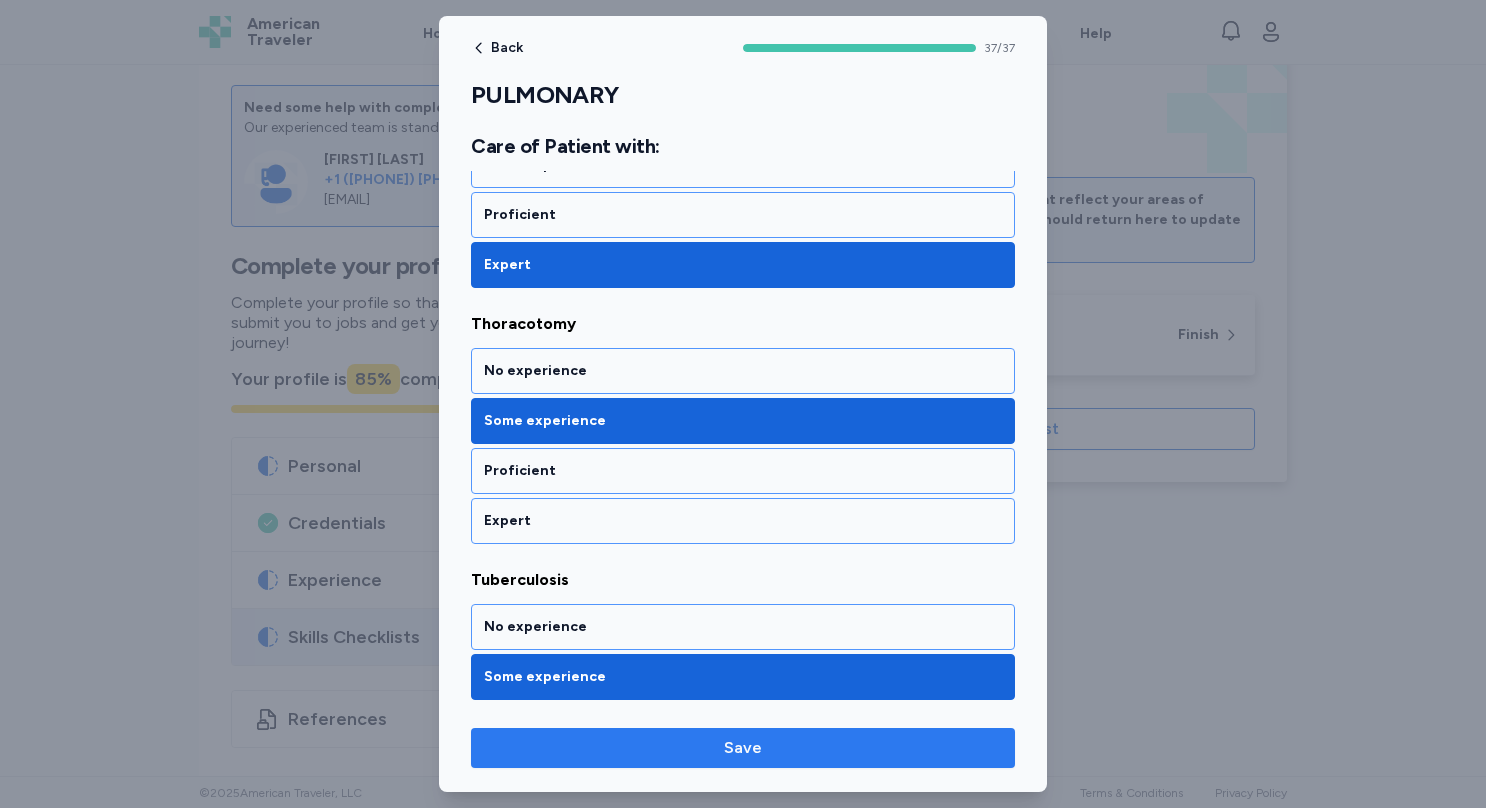 click on "Save" at bounding box center (743, 748) 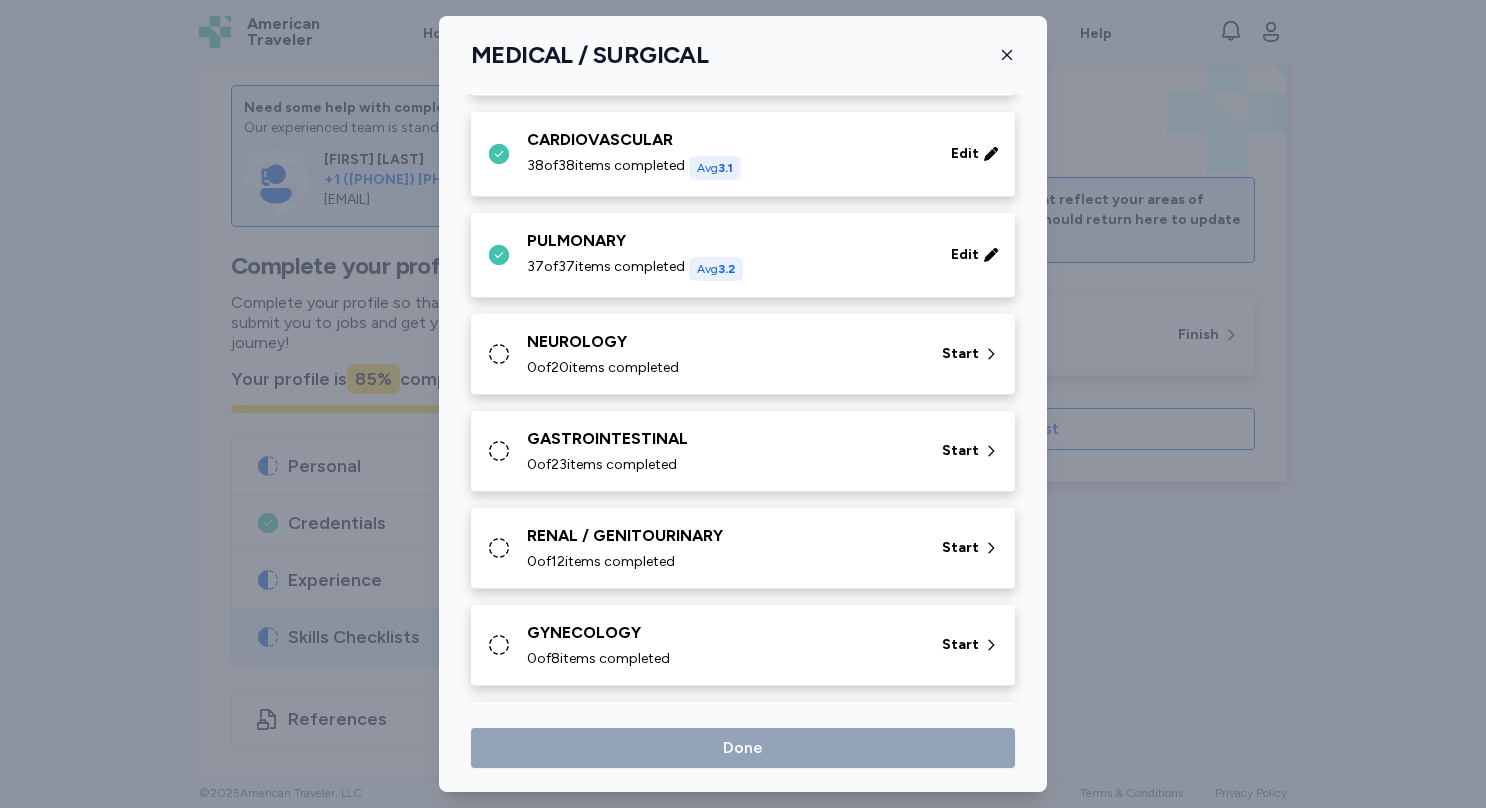 scroll, scrollTop: 206, scrollLeft: 0, axis: vertical 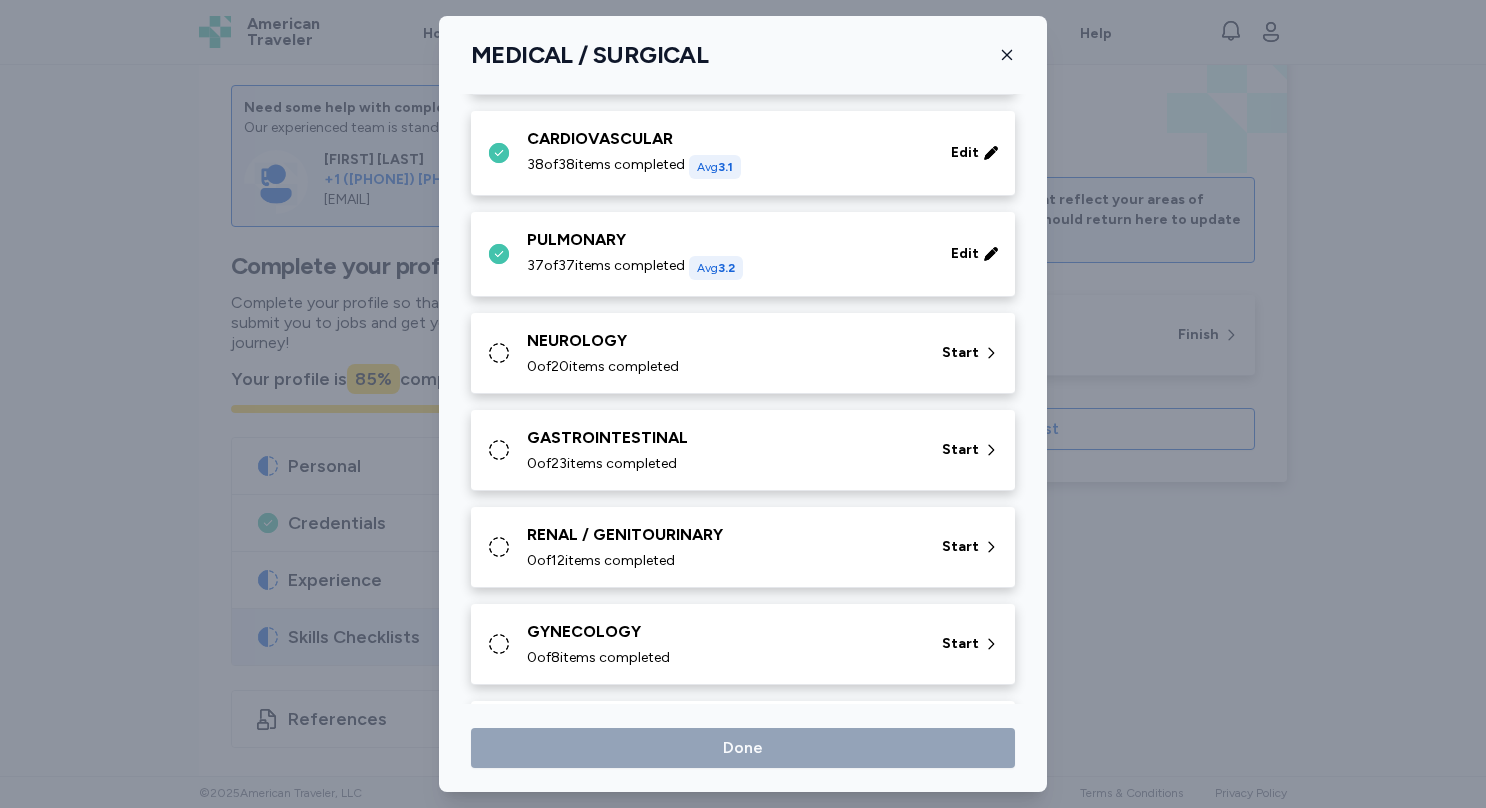 click on "NEUROLOGY" at bounding box center [722, 341] 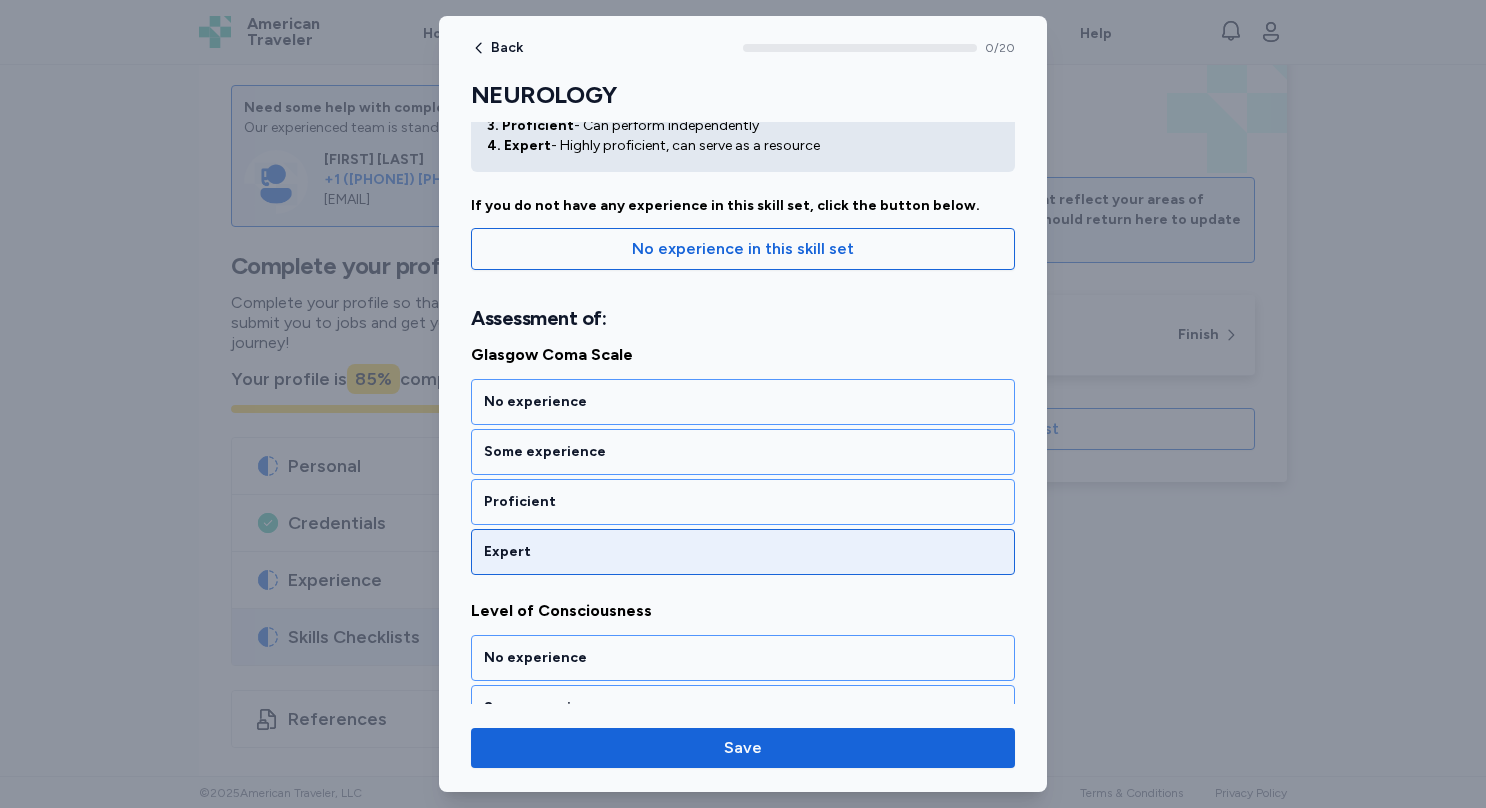 click on "Expert" at bounding box center (743, 552) 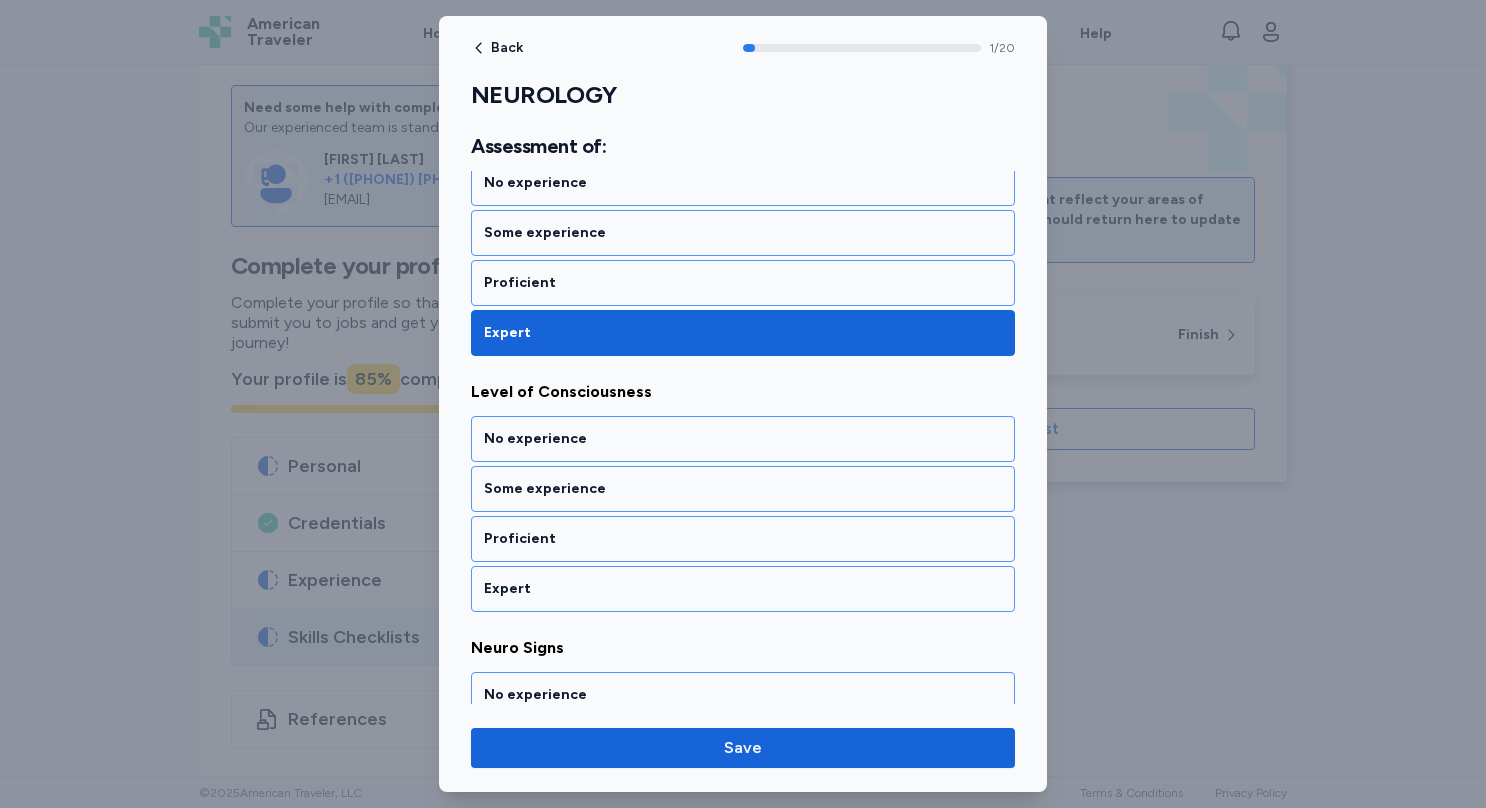 scroll, scrollTop: 394, scrollLeft: 0, axis: vertical 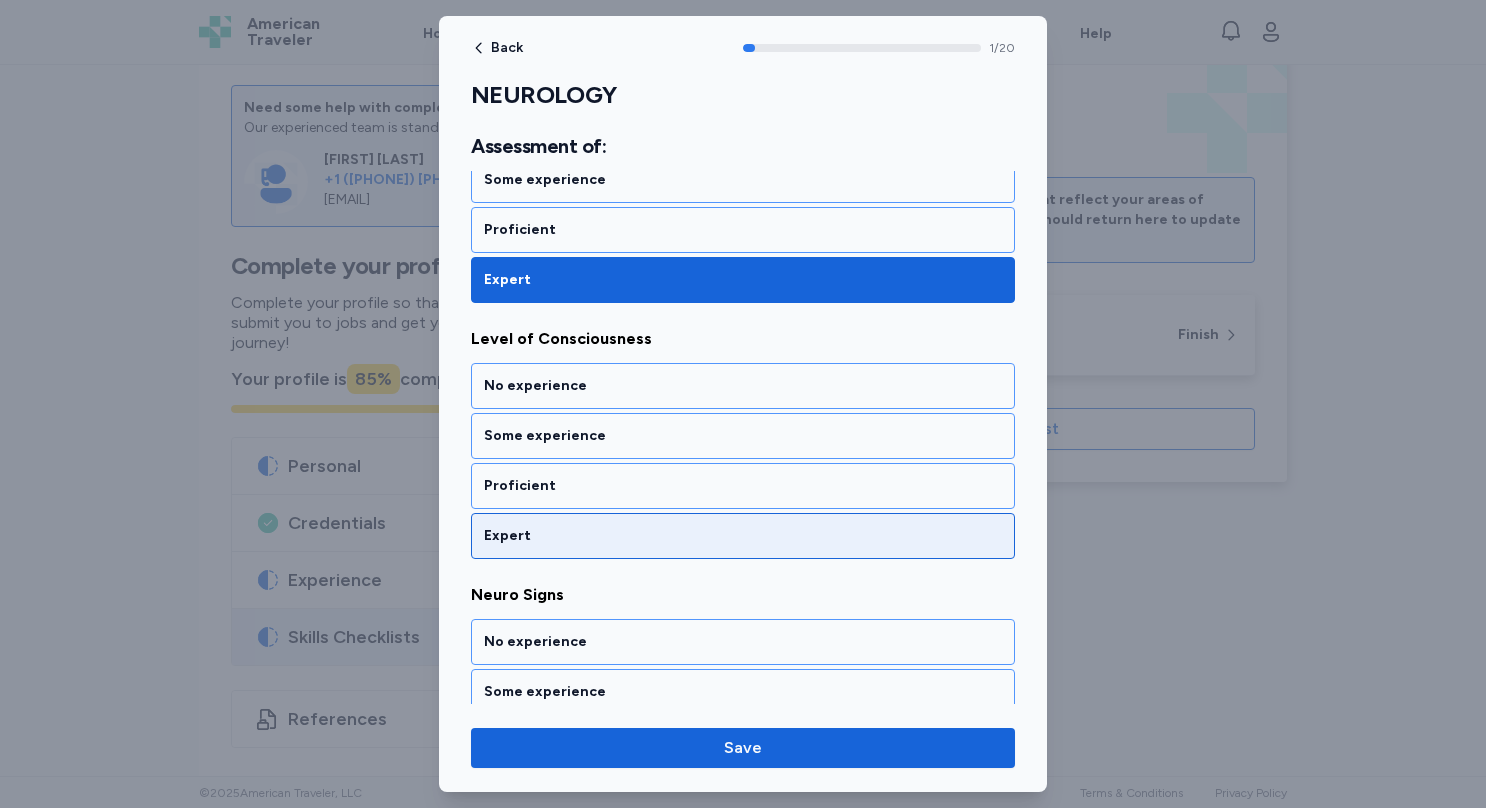 click on "Expert" at bounding box center [743, 536] 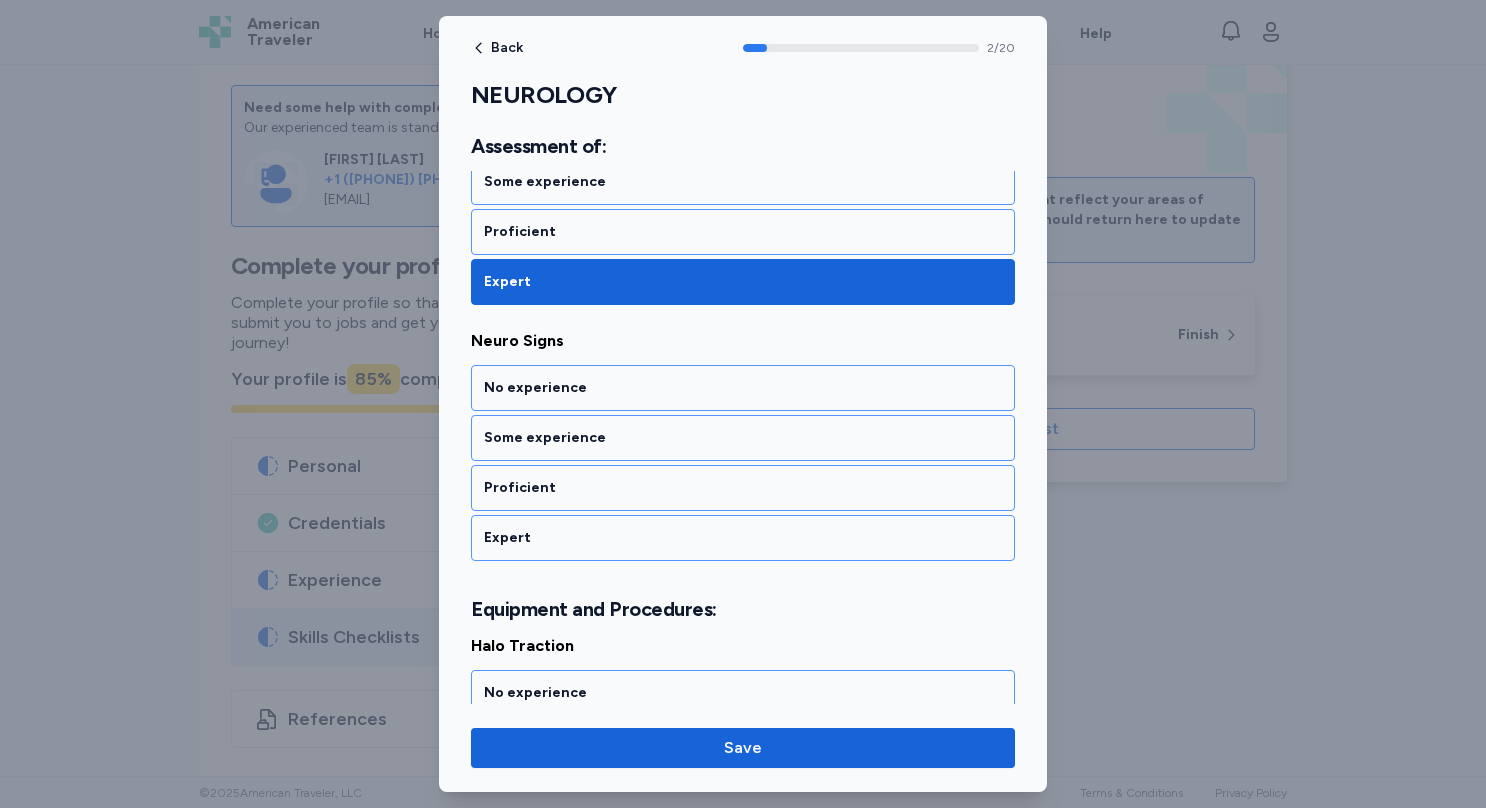 click on "Expert" at bounding box center [743, 538] 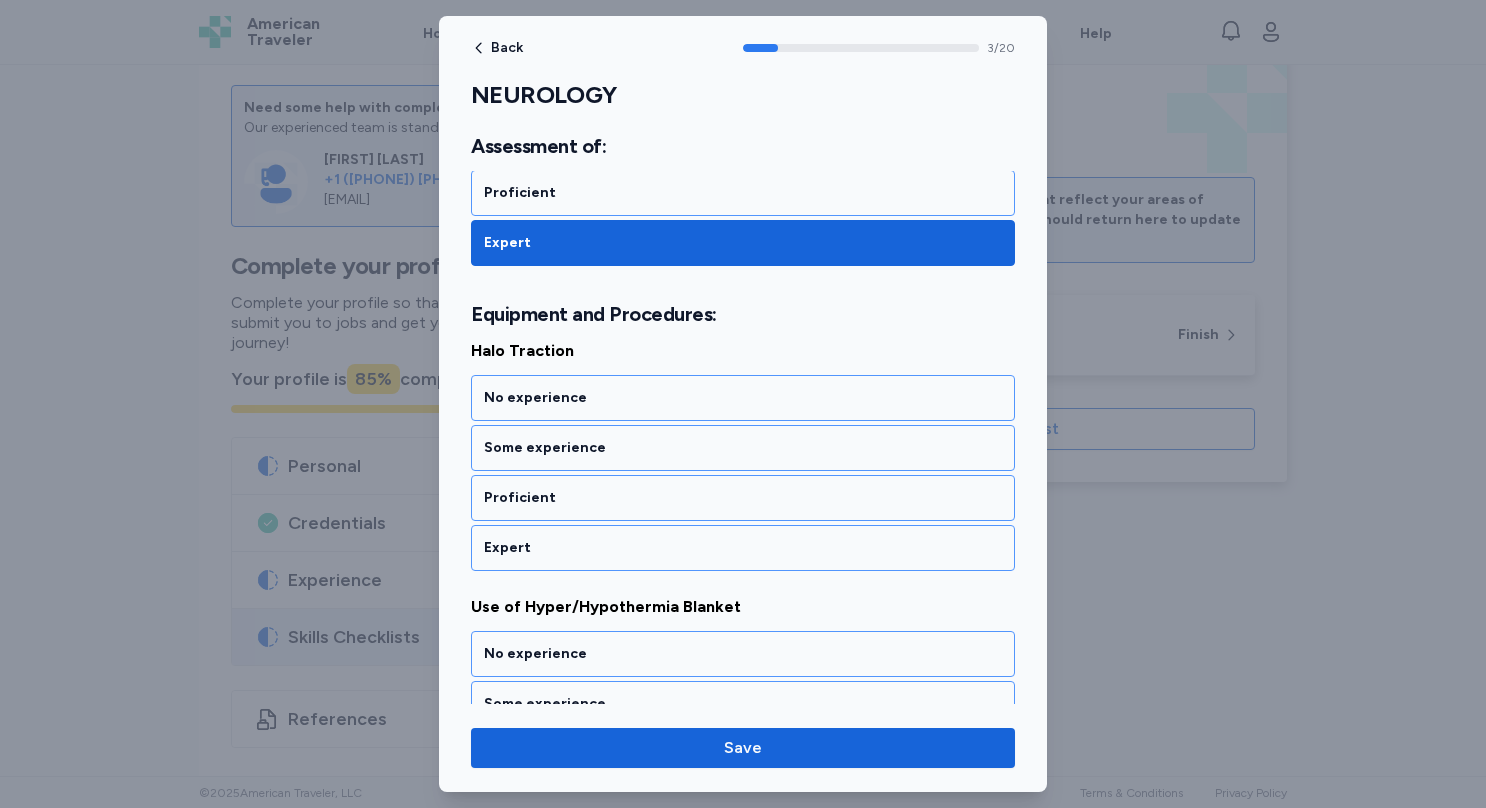 scroll, scrollTop: 950, scrollLeft: 0, axis: vertical 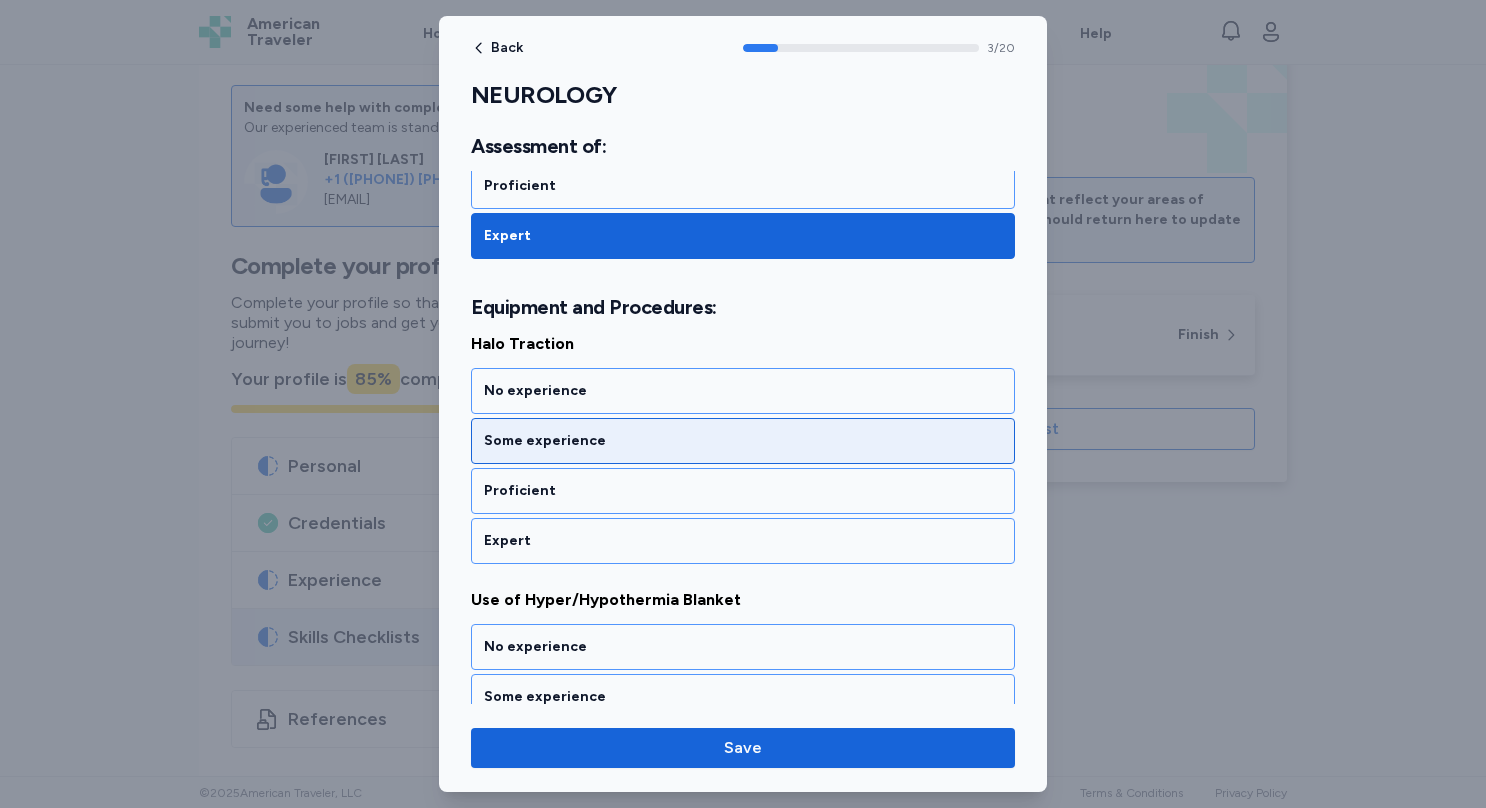 click on "Some experience" at bounding box center (743, 441) 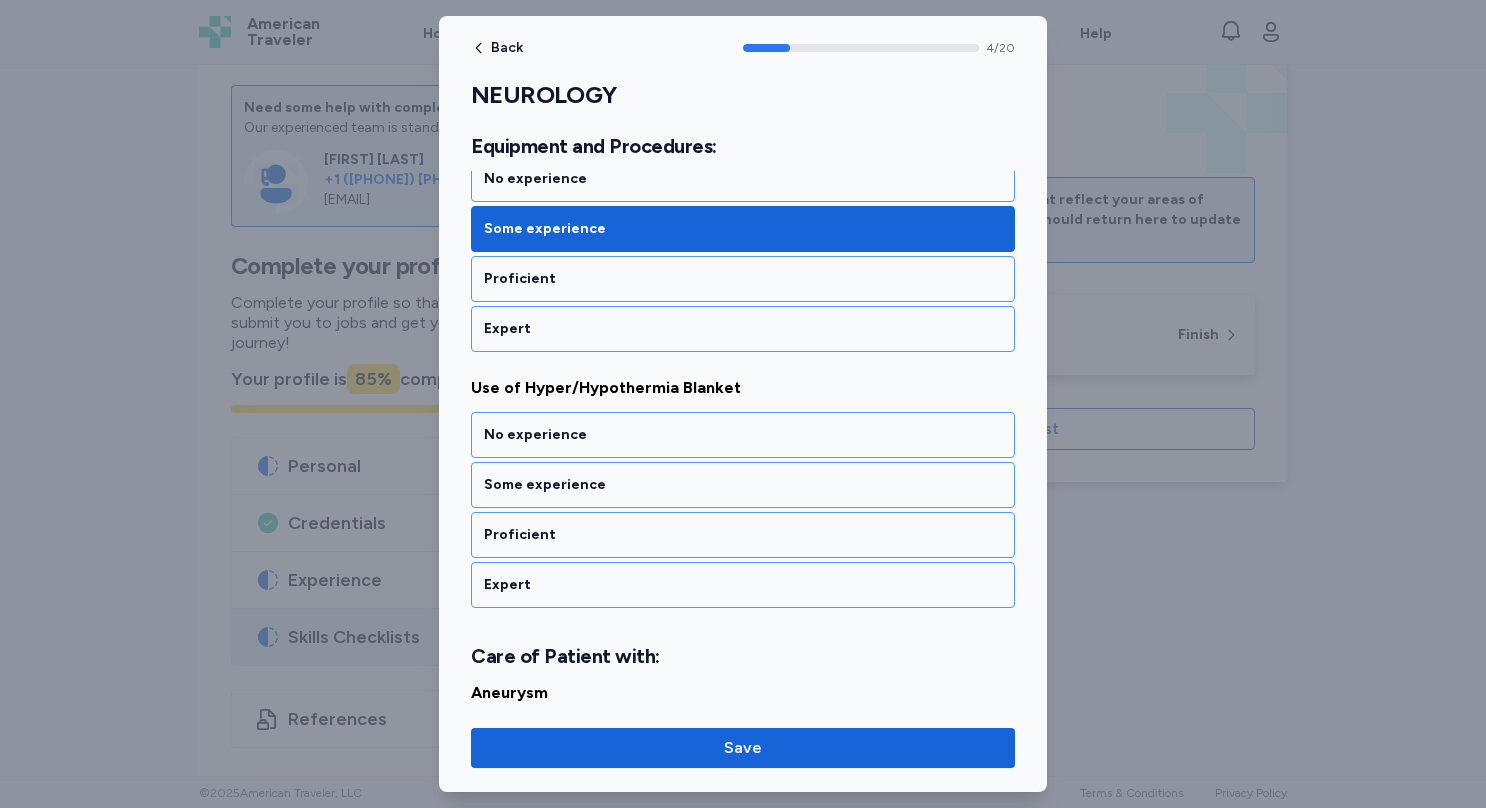 scroll, scrollTop: 1204, scrollLeft: 0, axis: vertical 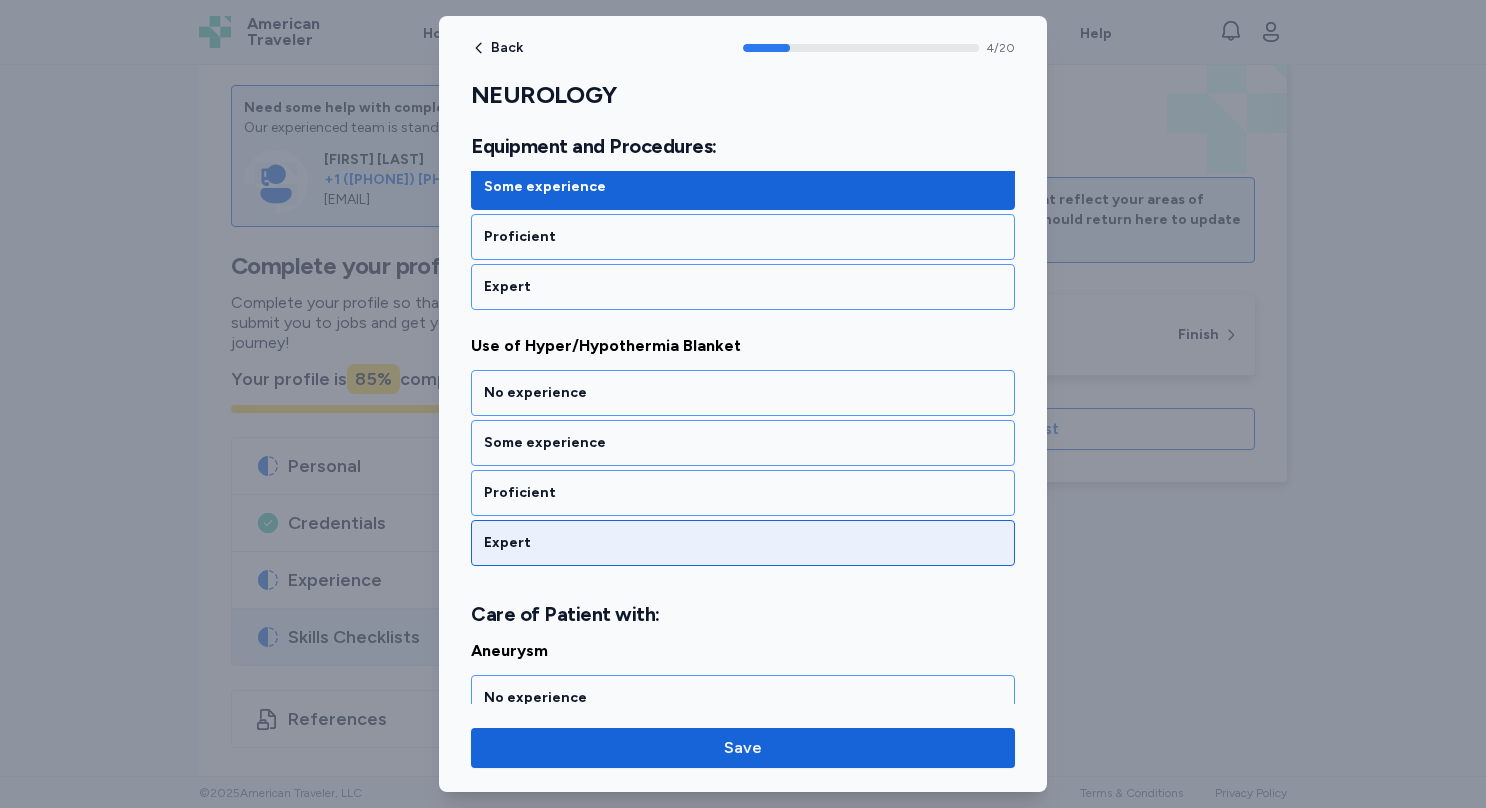 click on "Expert" at bounding box center (743, 543) 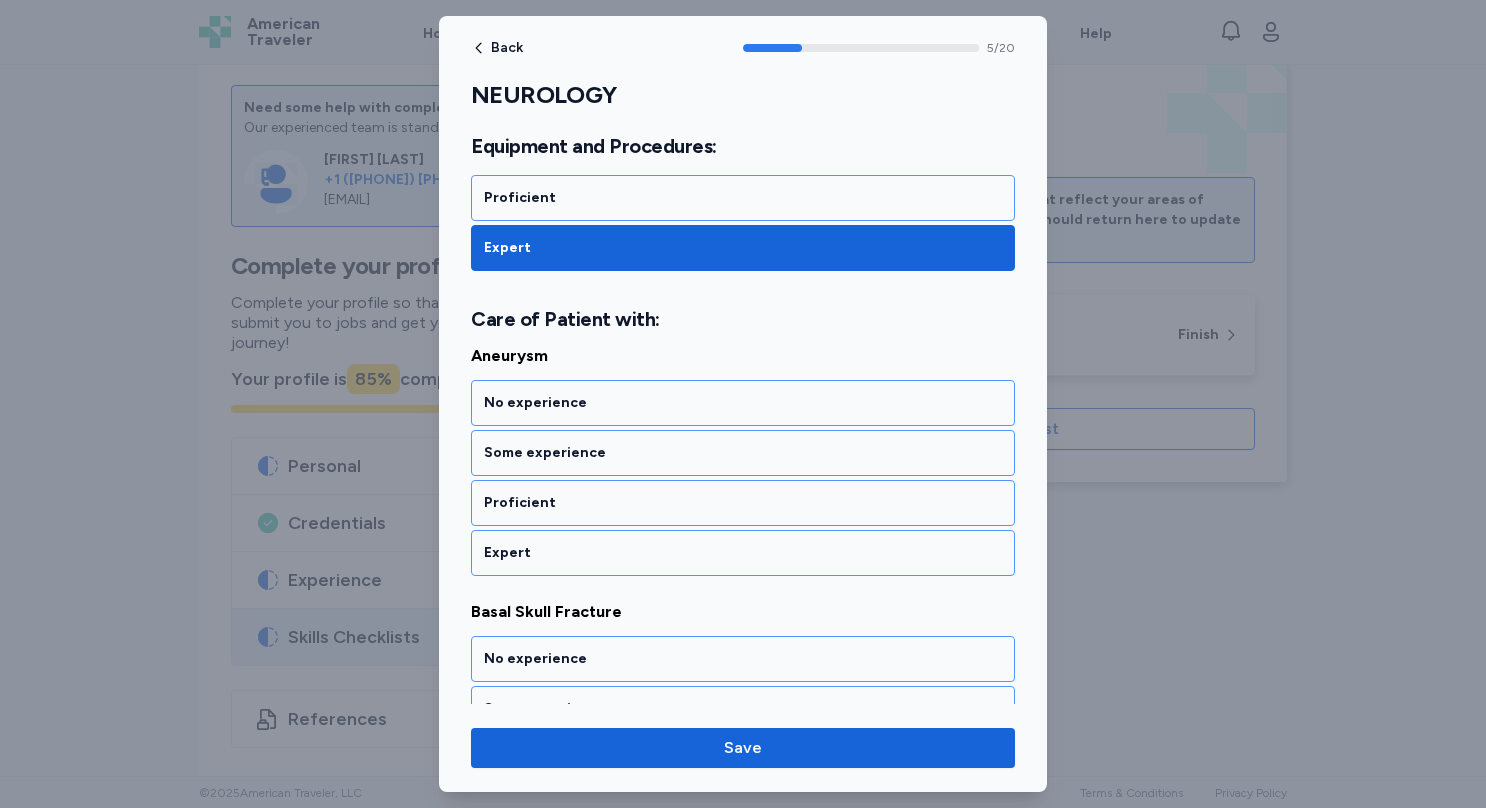 scroll, scrollTop: 1506, scrollLeft: 0, axis: vertical 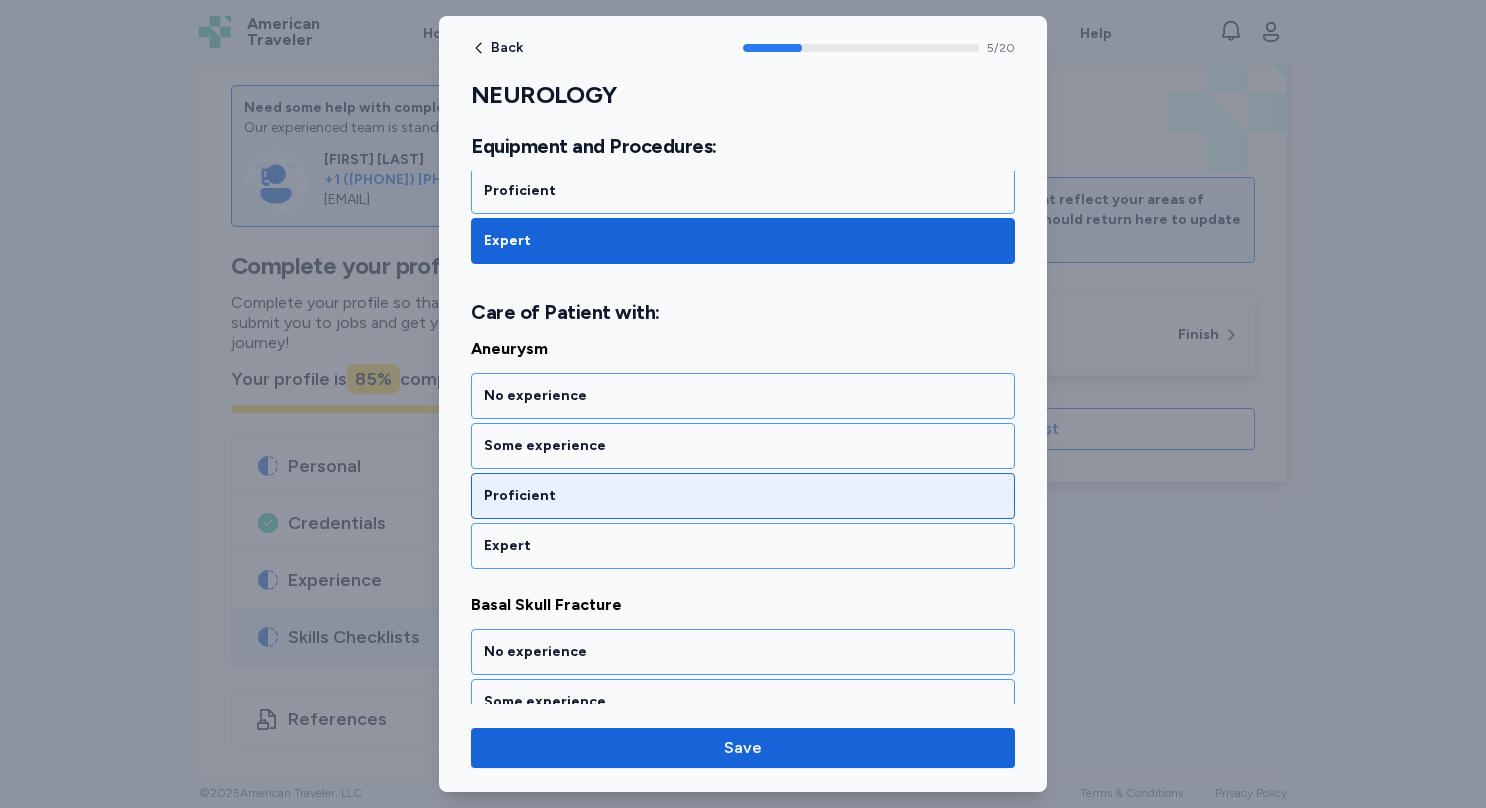 click on "Proficient" at bounding box center [743, 496] 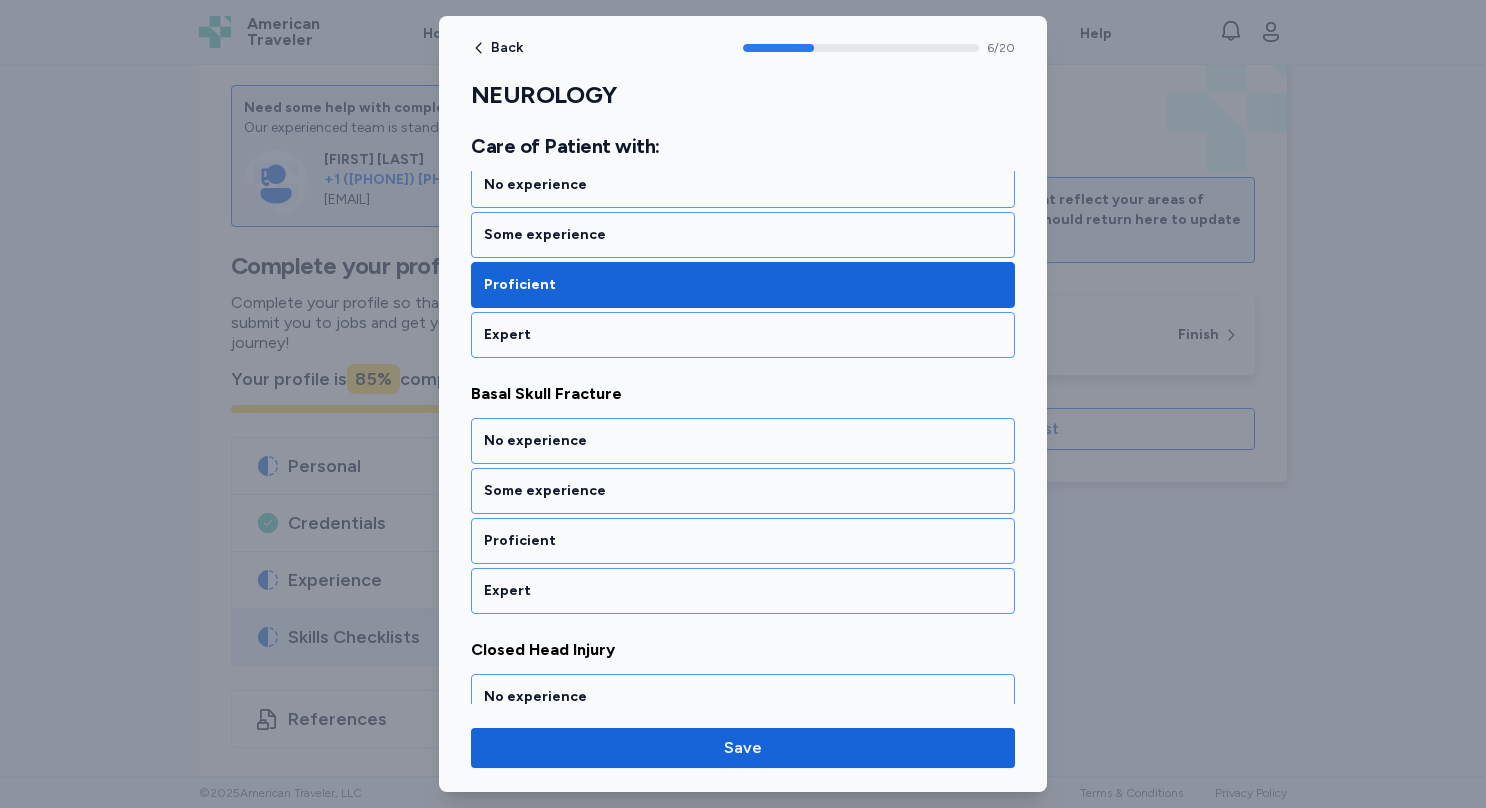 scroll, scrollTop: 1759, scrollLeft: 0, axis: vertical 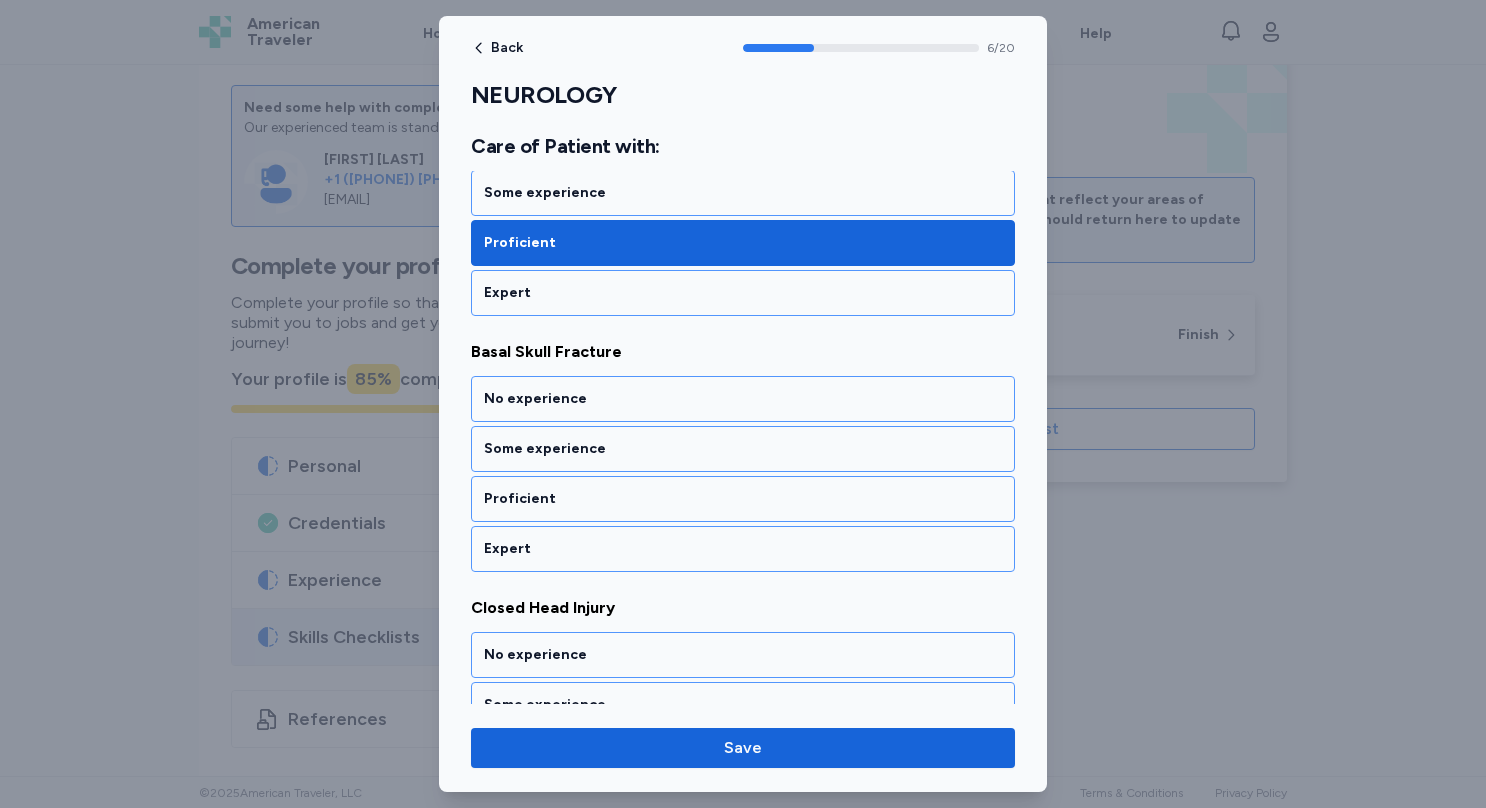 click on "Proficient" at bounding box center [743, 499] 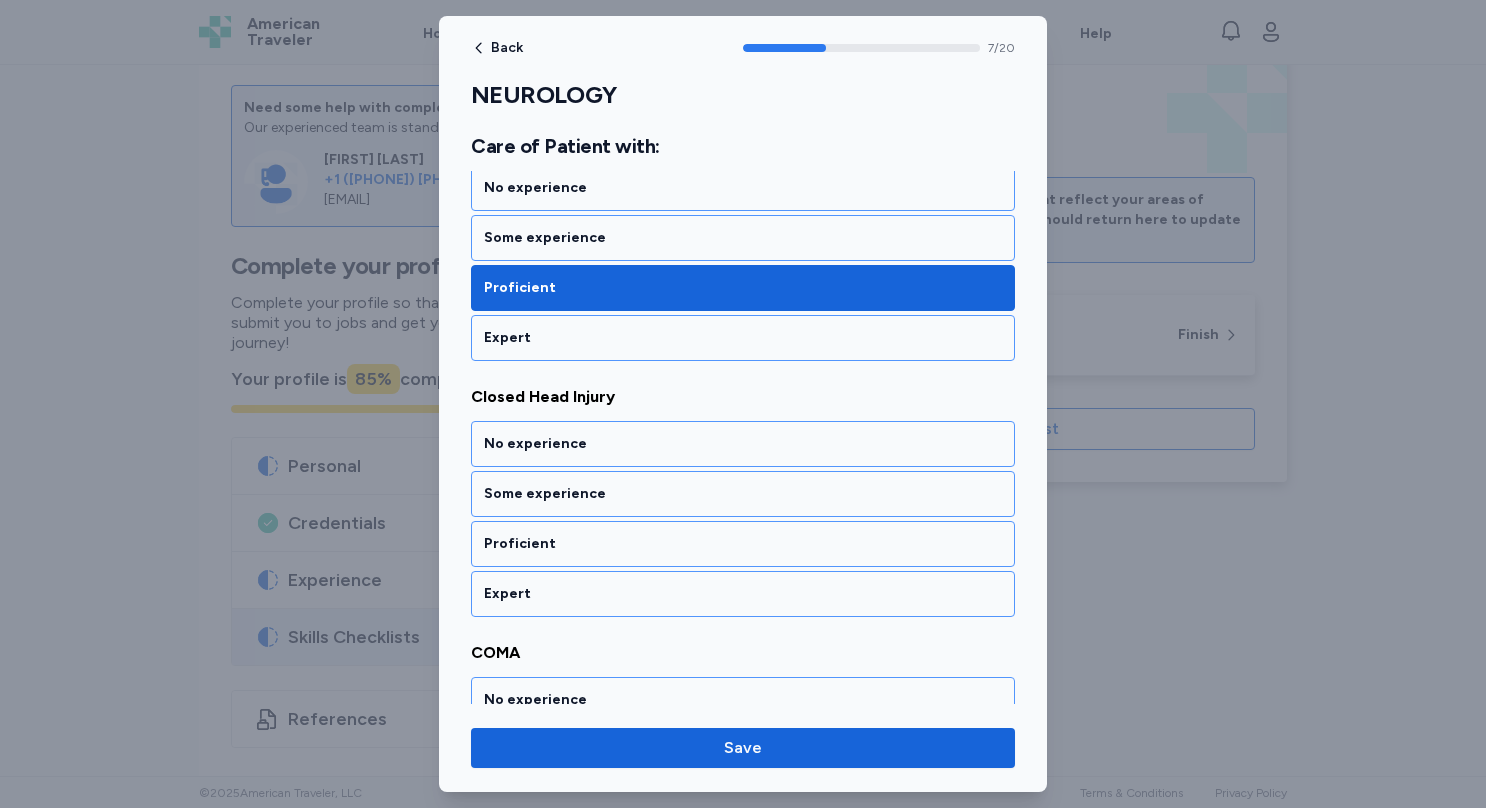 scroll, scrollTop: 2012, scrollLeft: 0, axis: vertical 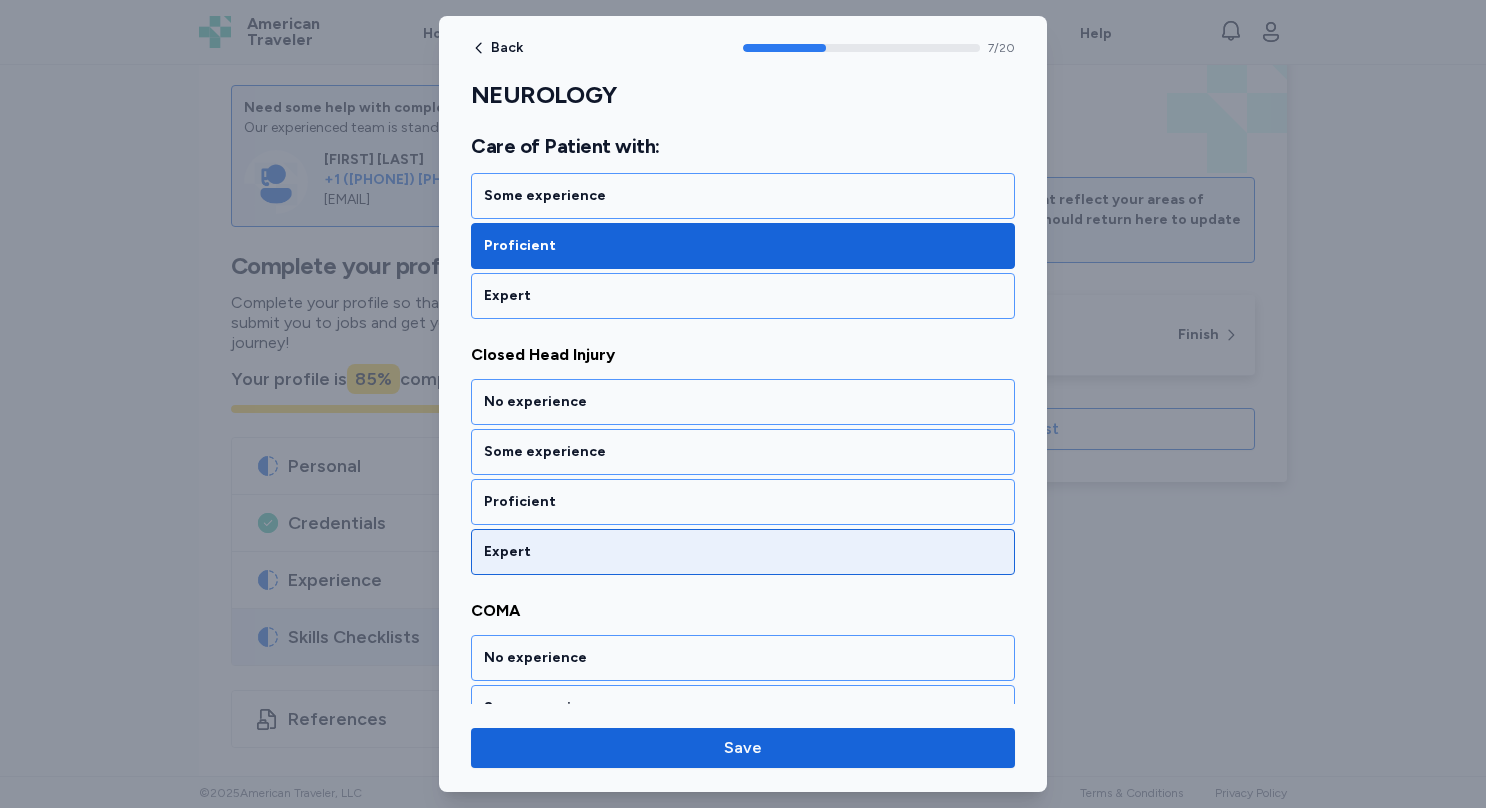 click on "Expert" at bounding box center (743, 552) 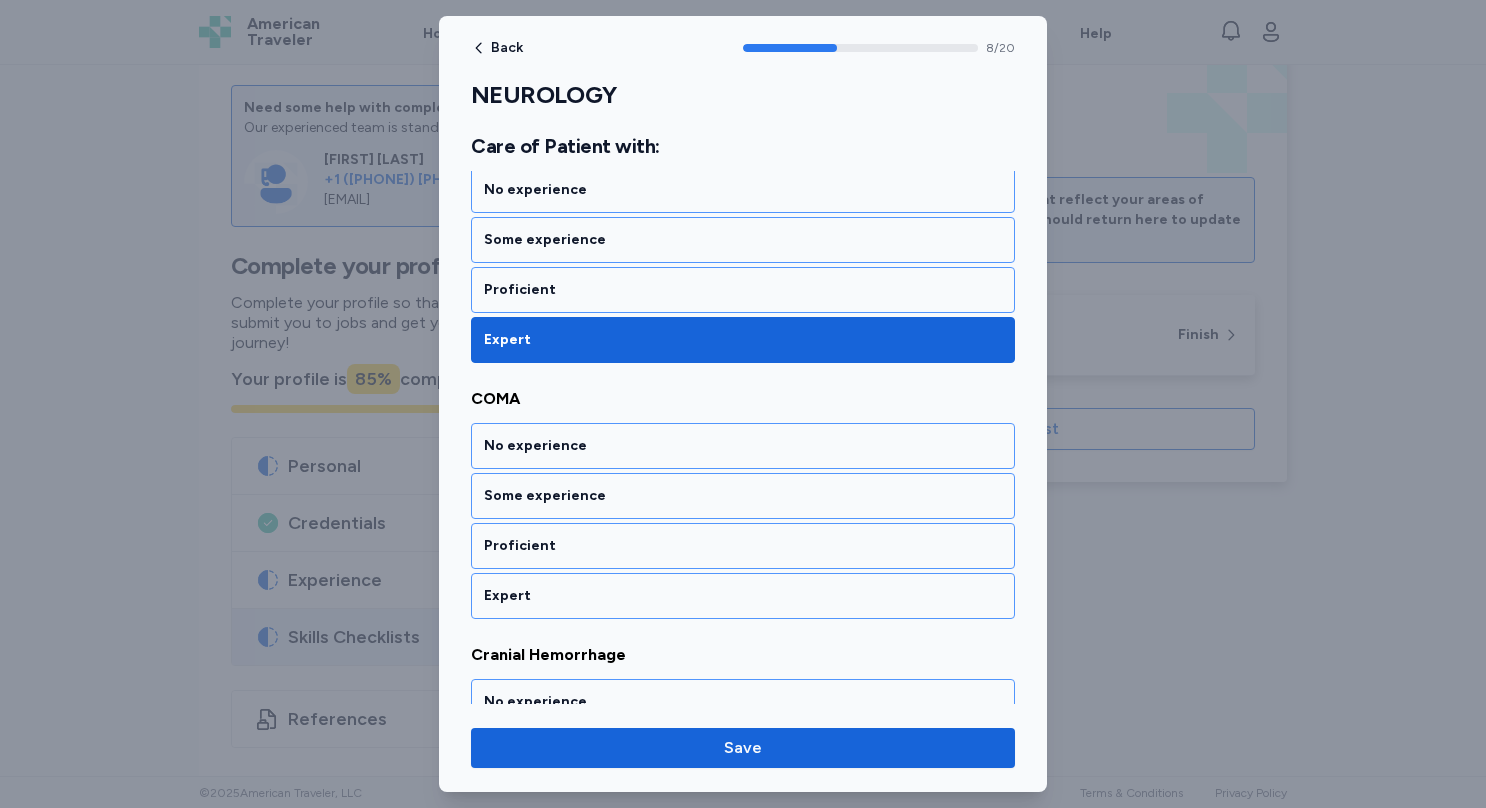 scroll, scrollTop: 2266, scrollLeft: 0, axis: vertical 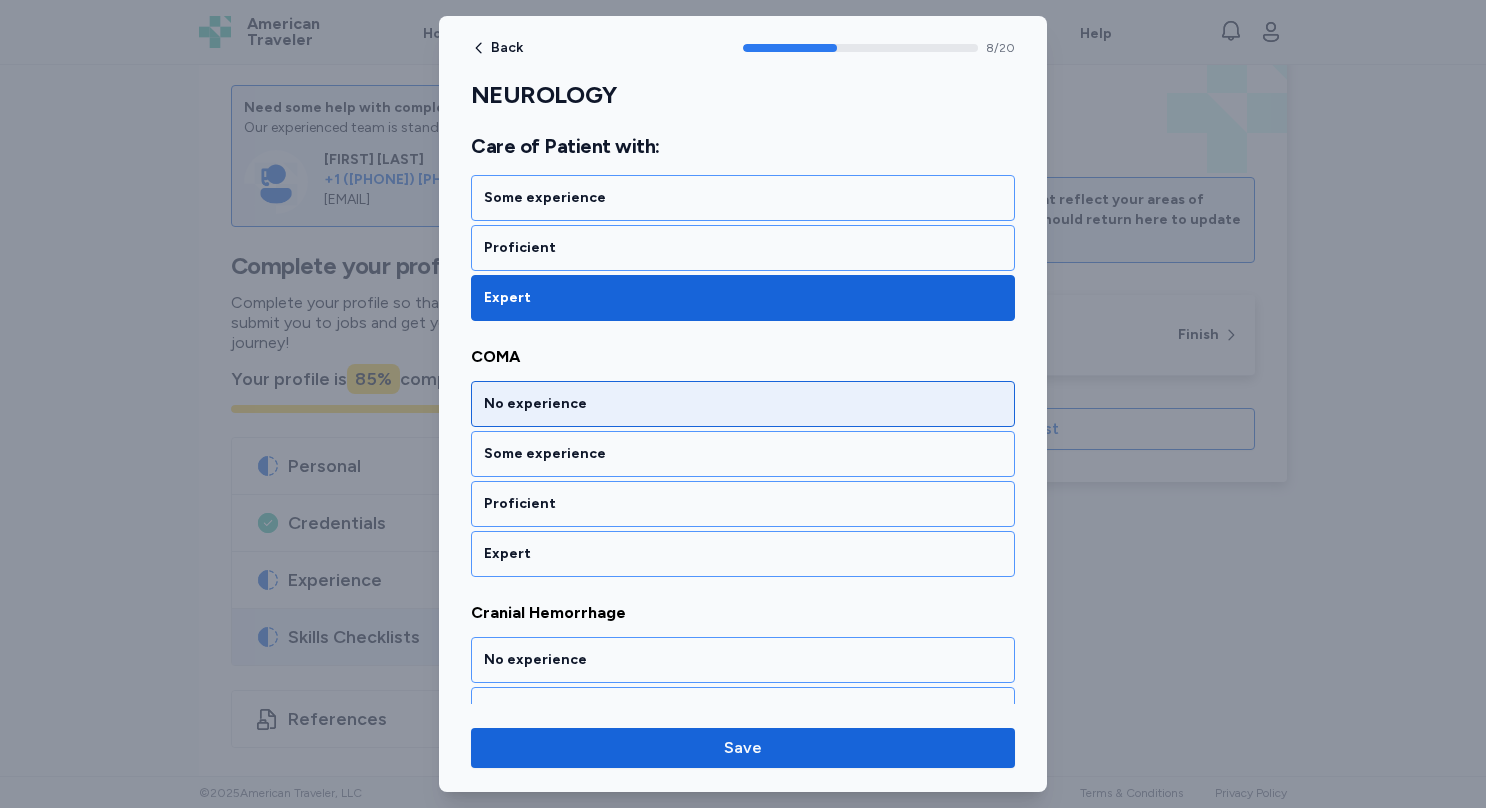 click on "No experience" at bounding box center [743, 404] 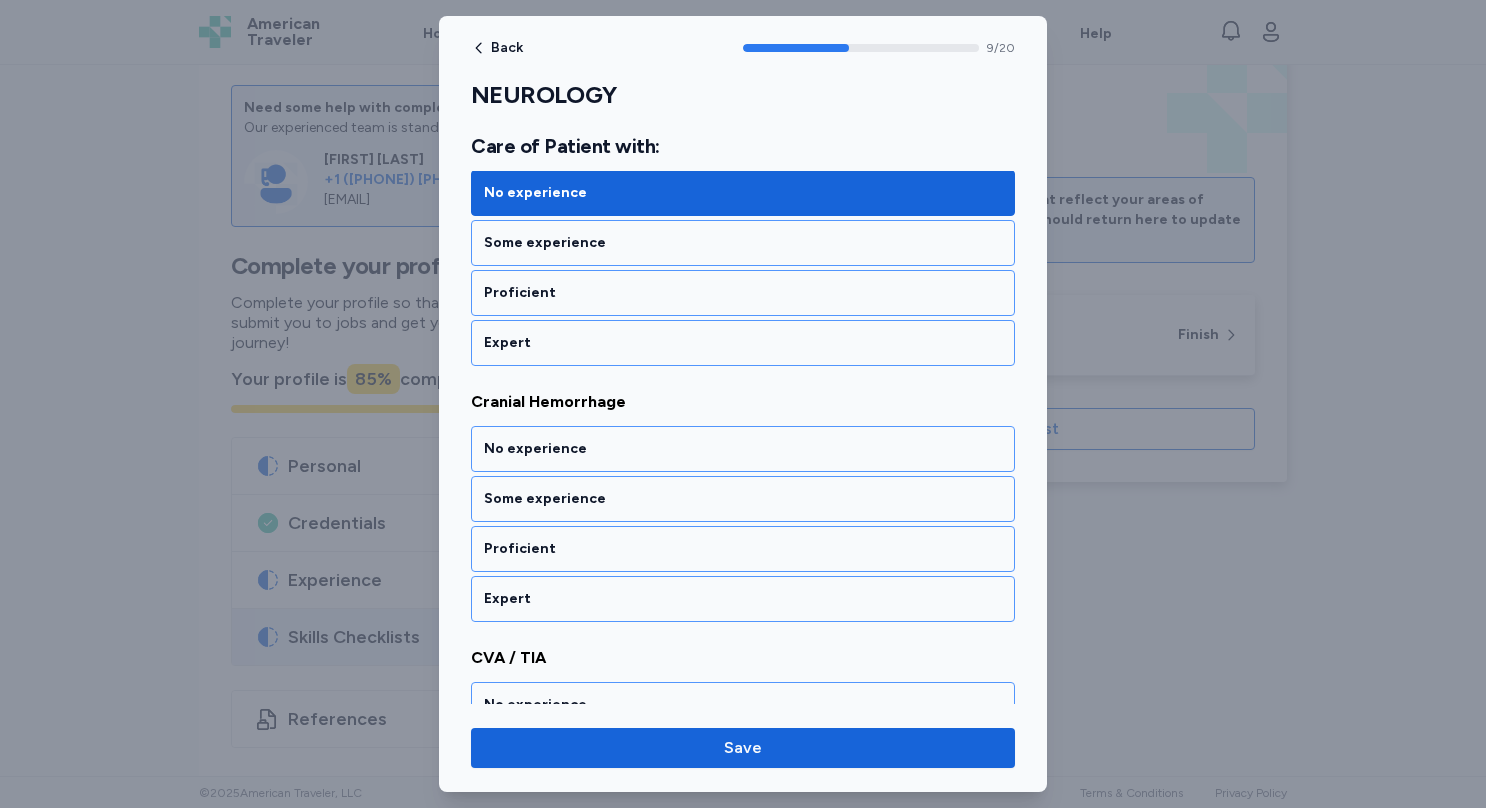 scroll, scrollTop: 2519, scrollLeft: 0, axis: vertical 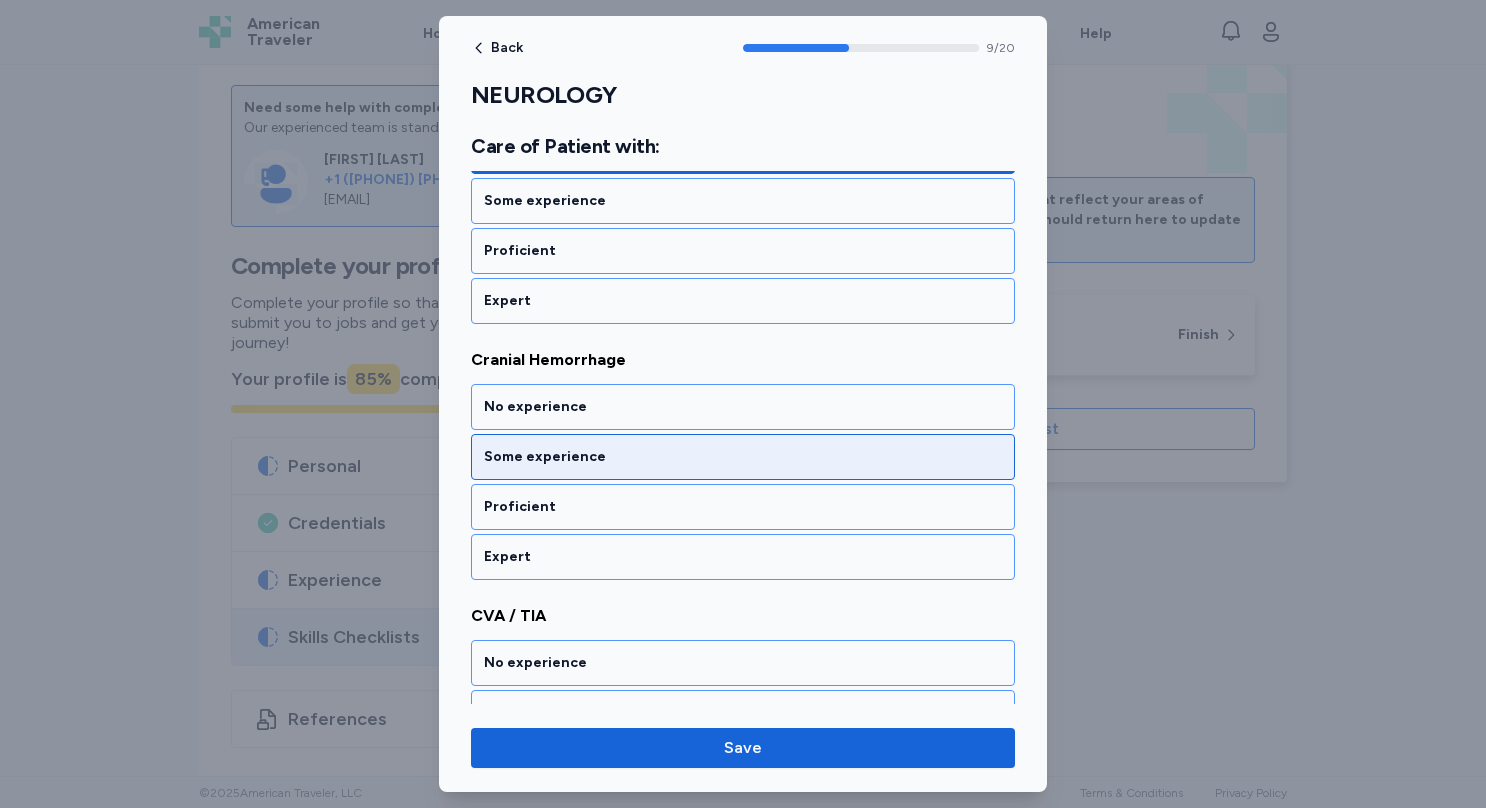 click on "Some experience" at bounding box center (743, 457) 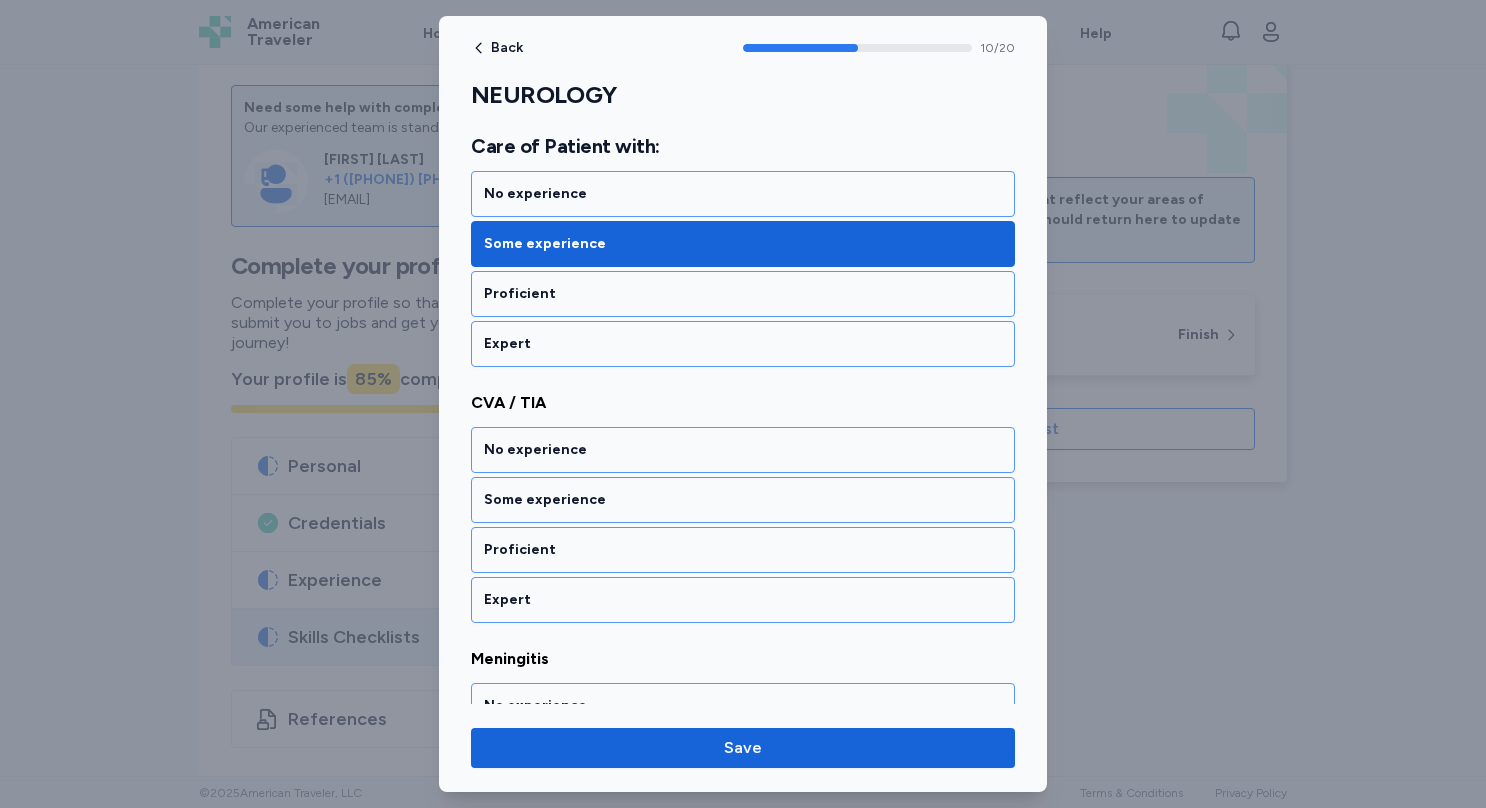 scroll, scrollTop: 2772, scrollLeft: 0, axis: vertical 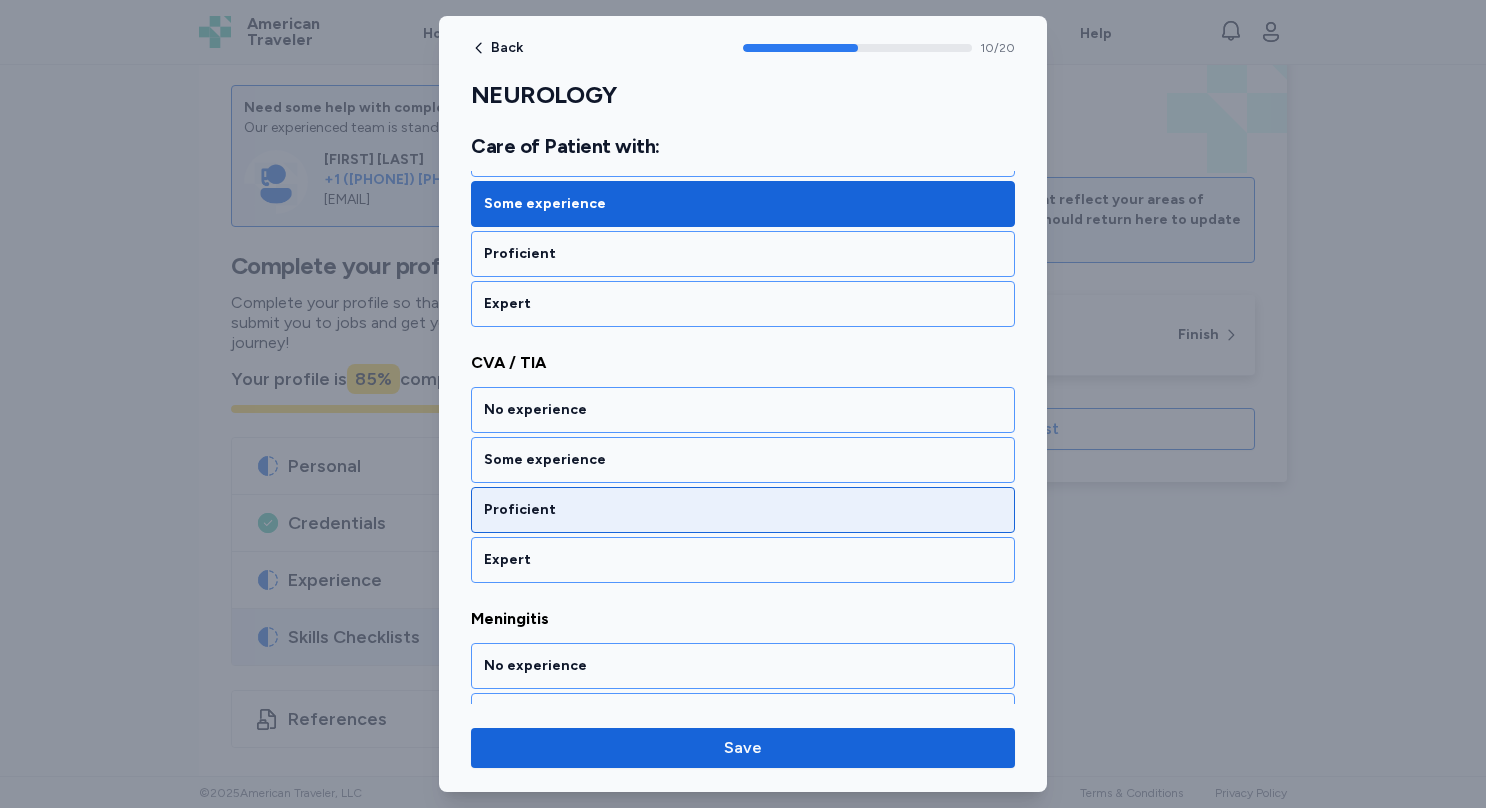click on "Proficient" at bounding box center [743, 510] 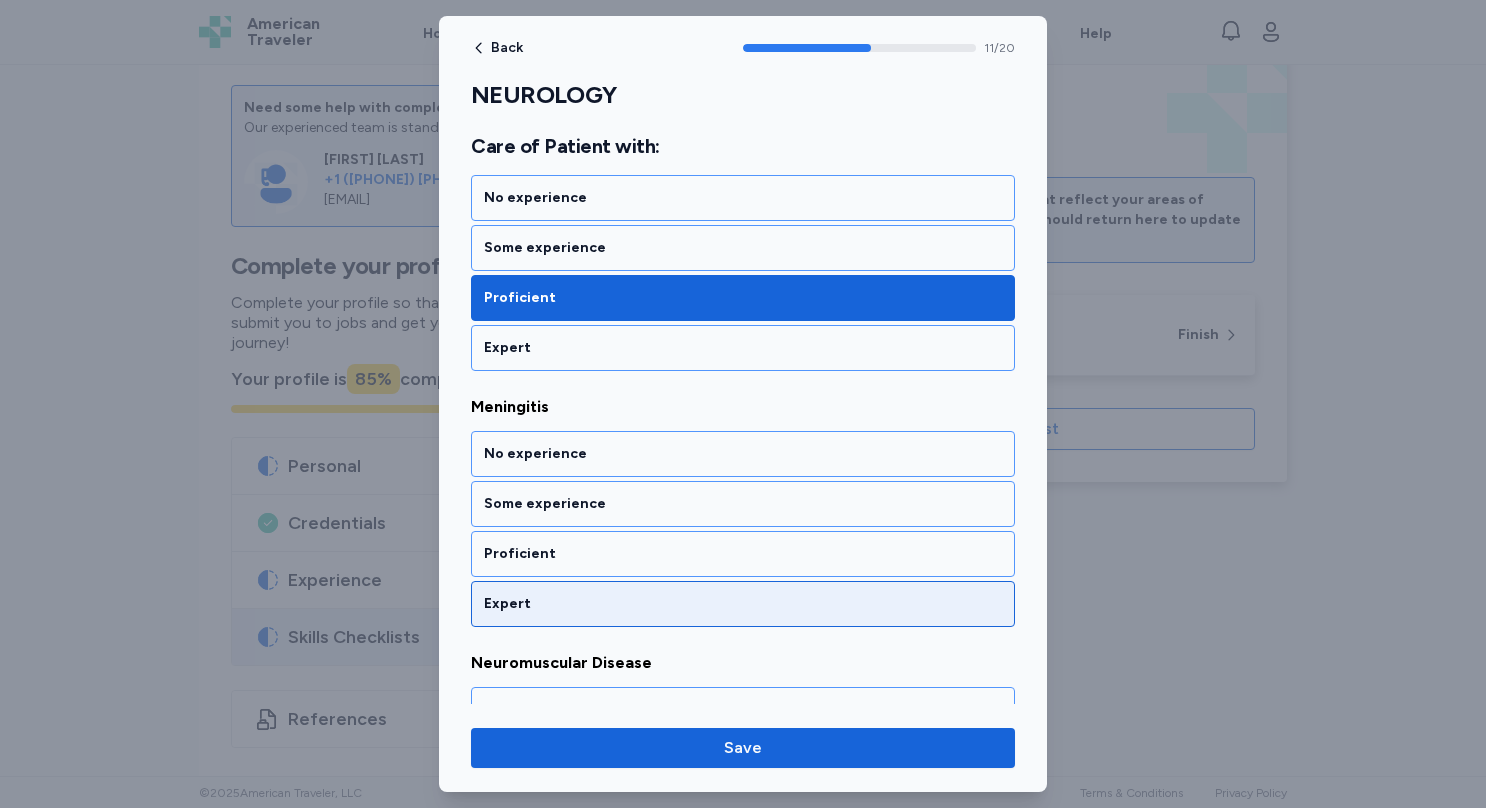 scroll, scrollTop: 3026, scrollLeft: 0, axis: vertical 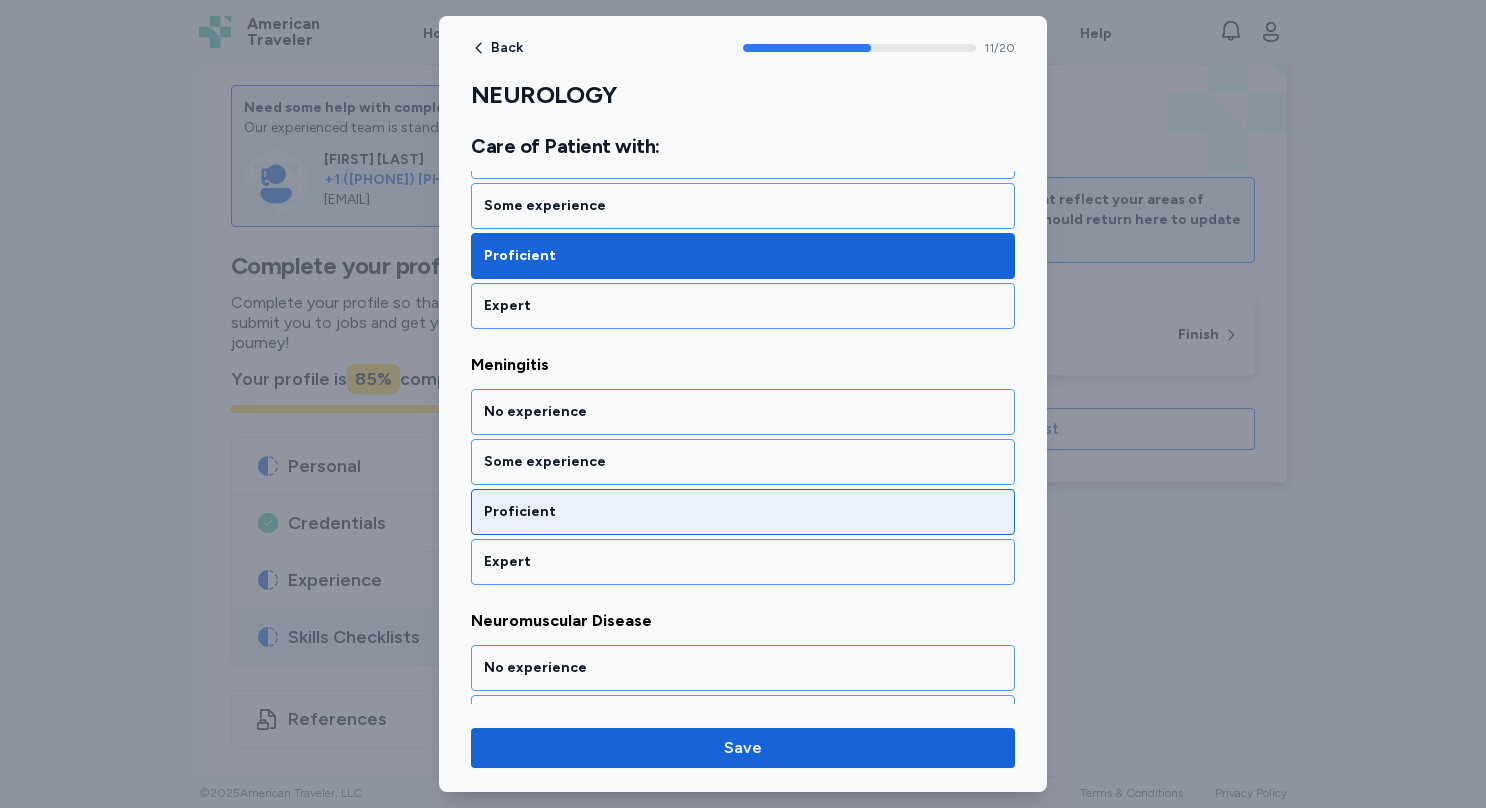 click on "Proficient" at bounding box center (743, 512) 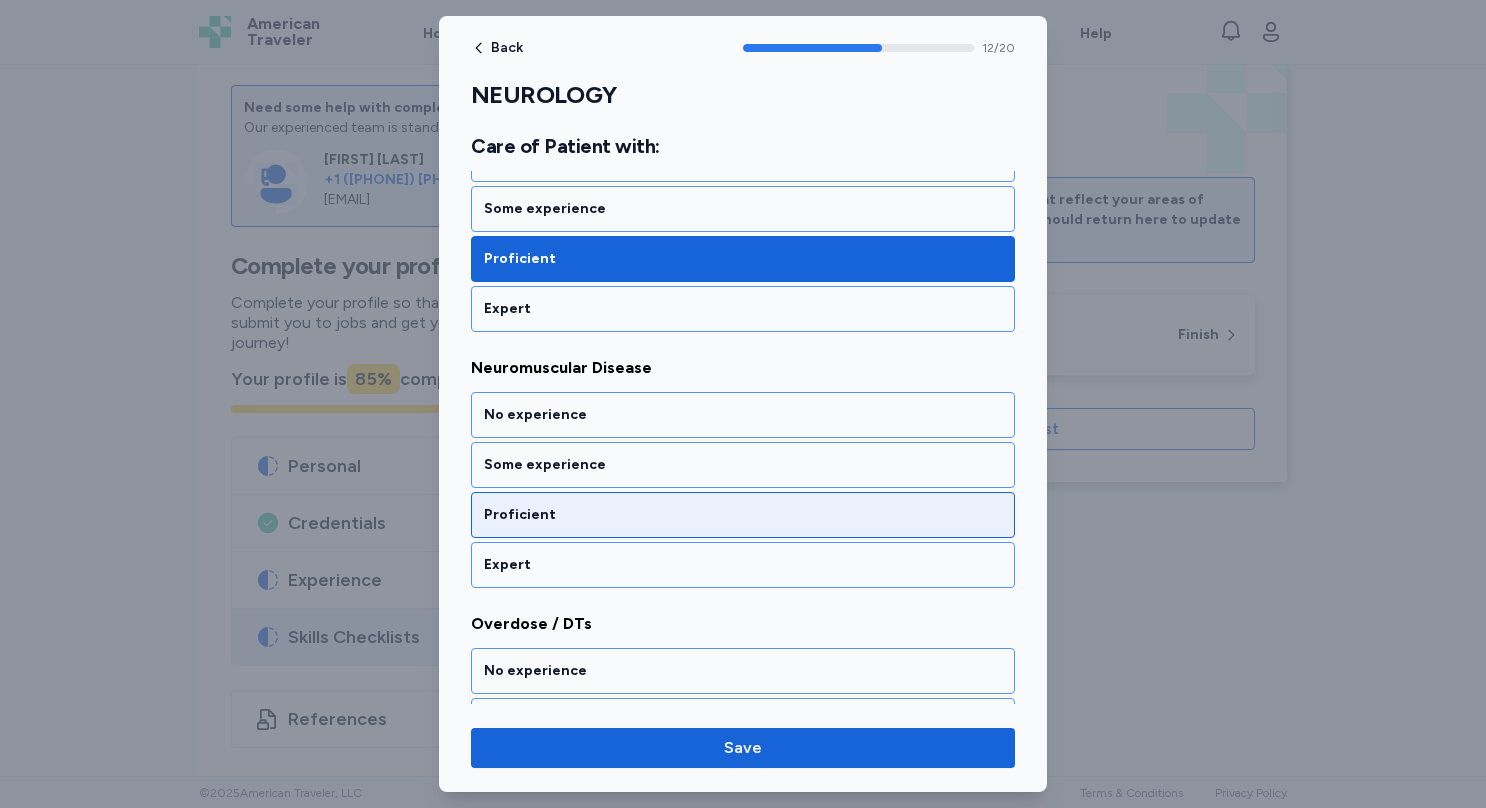 click on "Proficient" at bounding box center (743, 515) 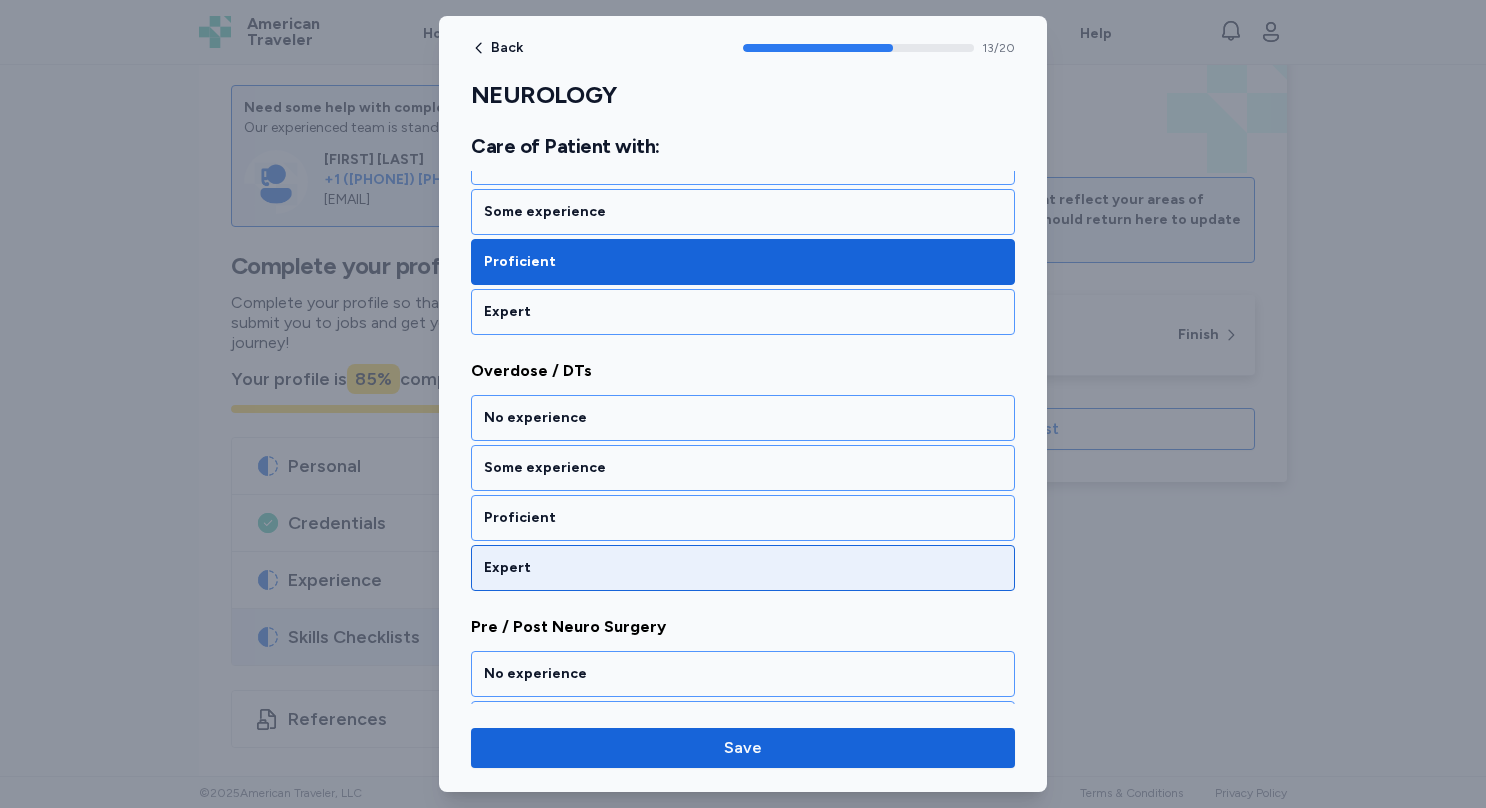 click on "Expert" at bounding box center [743, 568] 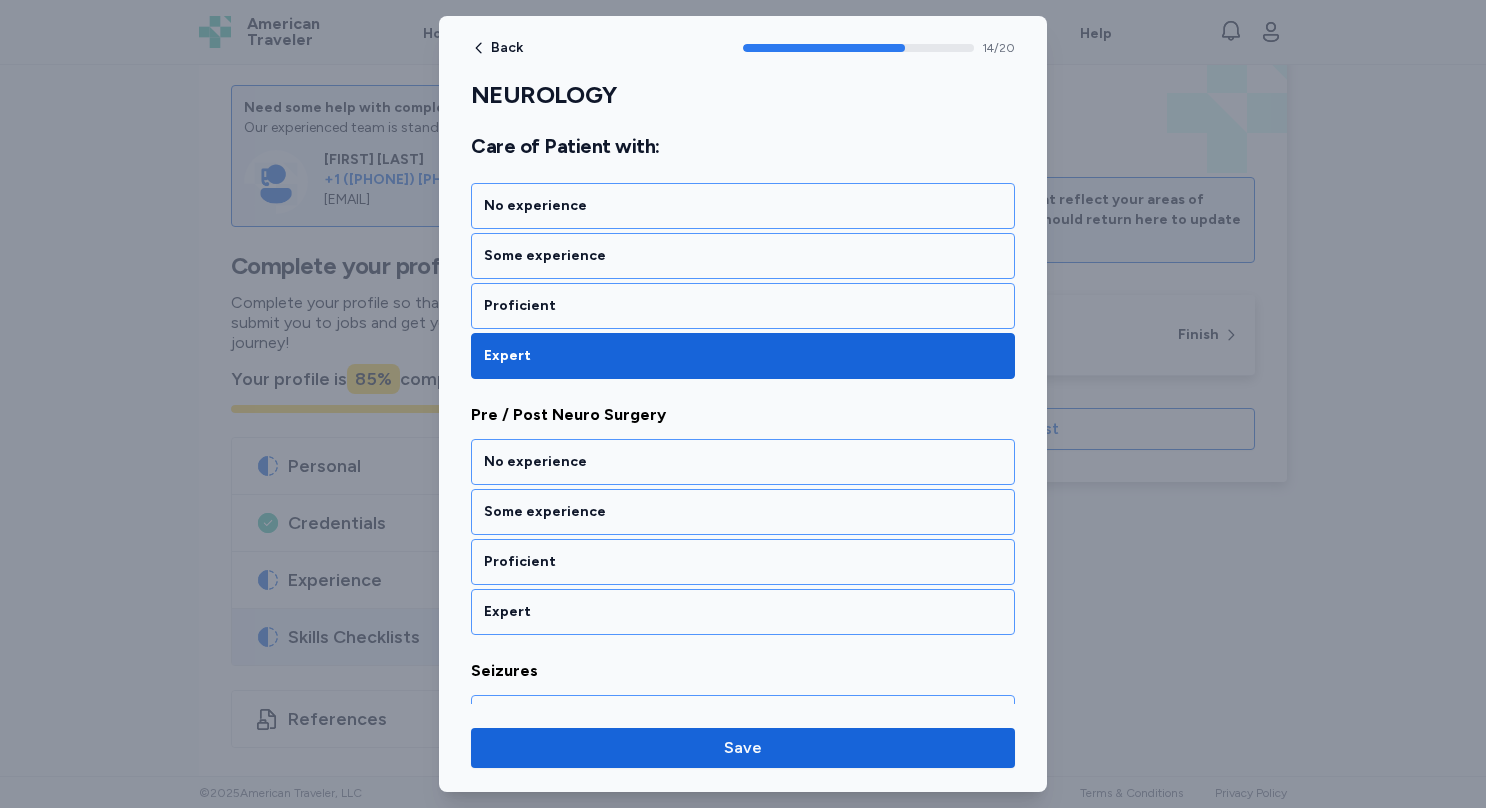 scroll, scrollTop: 3786, scrollLeft: 0, axis: vertical 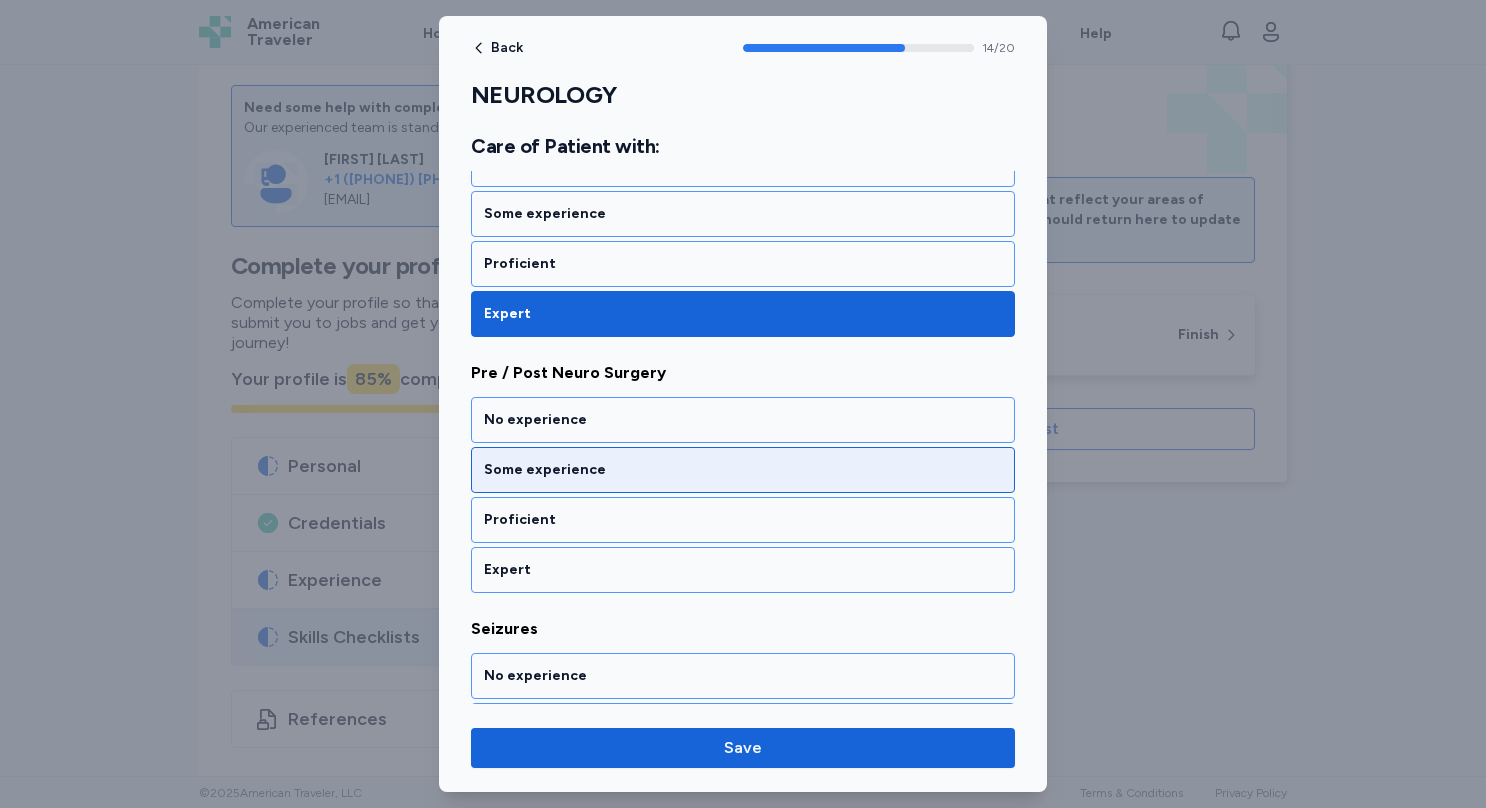 click on "Some experience" at bounding box center (743, 470) 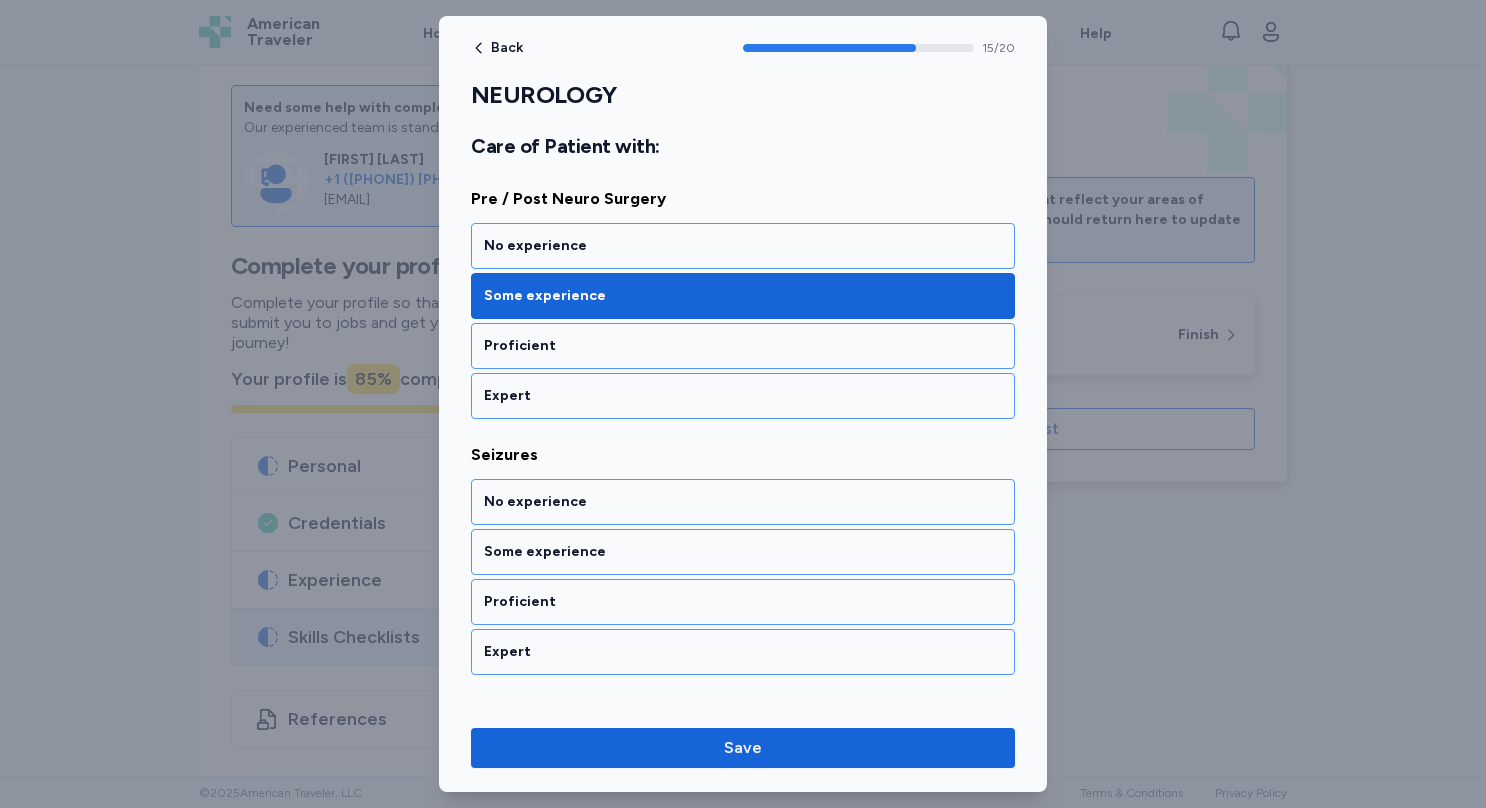 scroll, scrollTop: 4039, scrollLeft: 0, axis: vertical 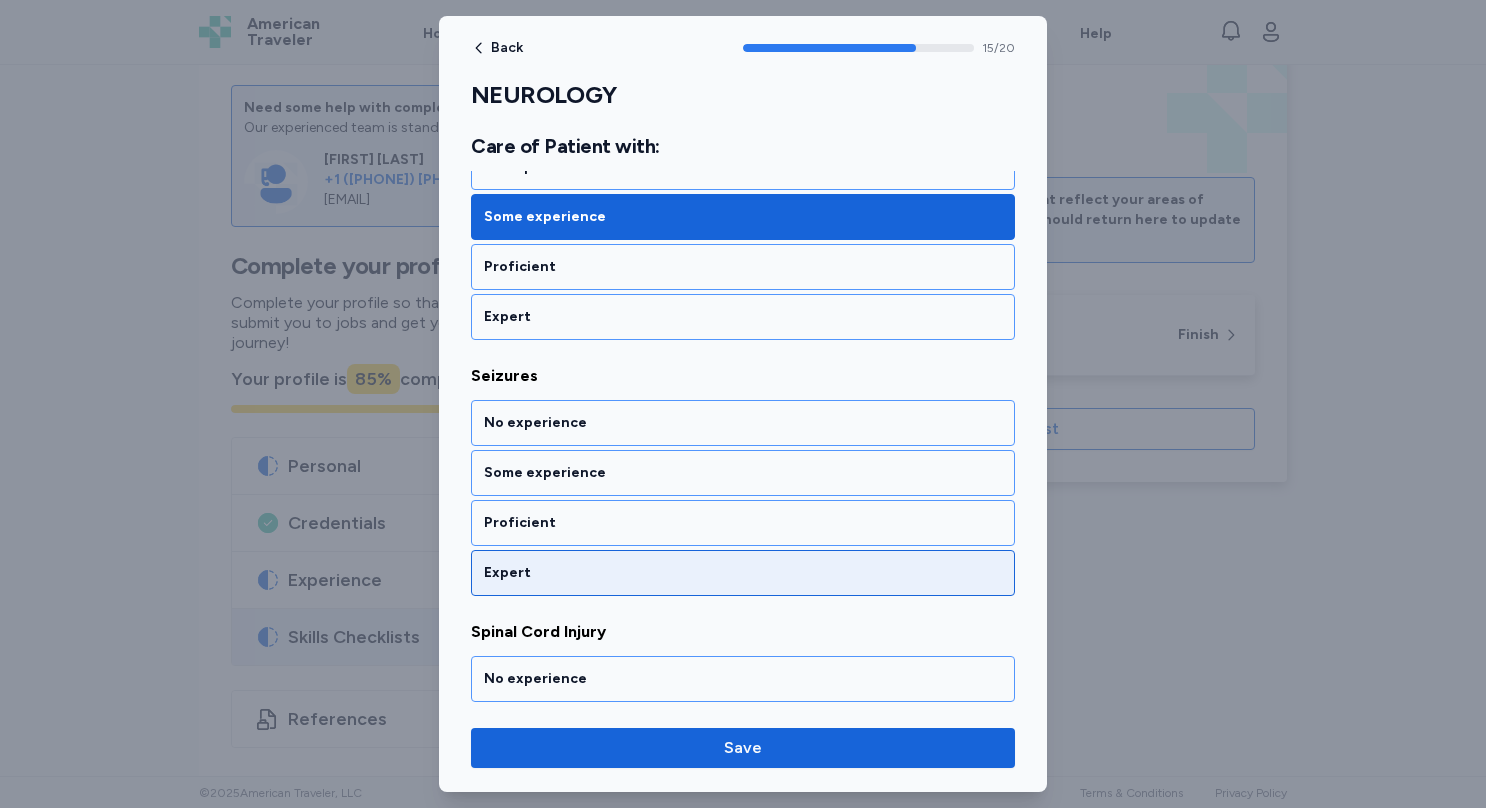 click on "Expert" at bounding box center (743, 573) 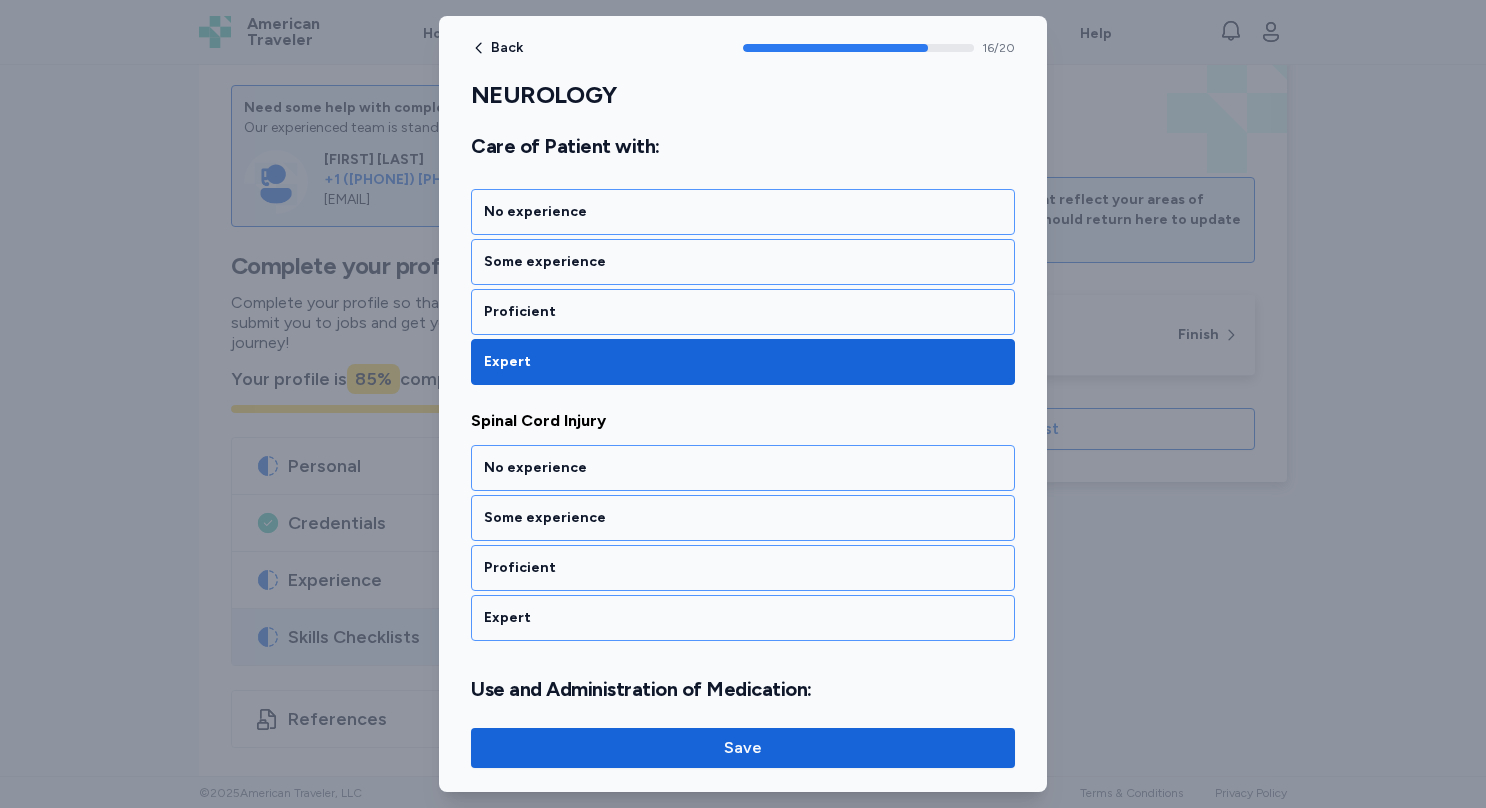 scroll, scrollTop: 4292, scrollLeft: 0, axis: vertical 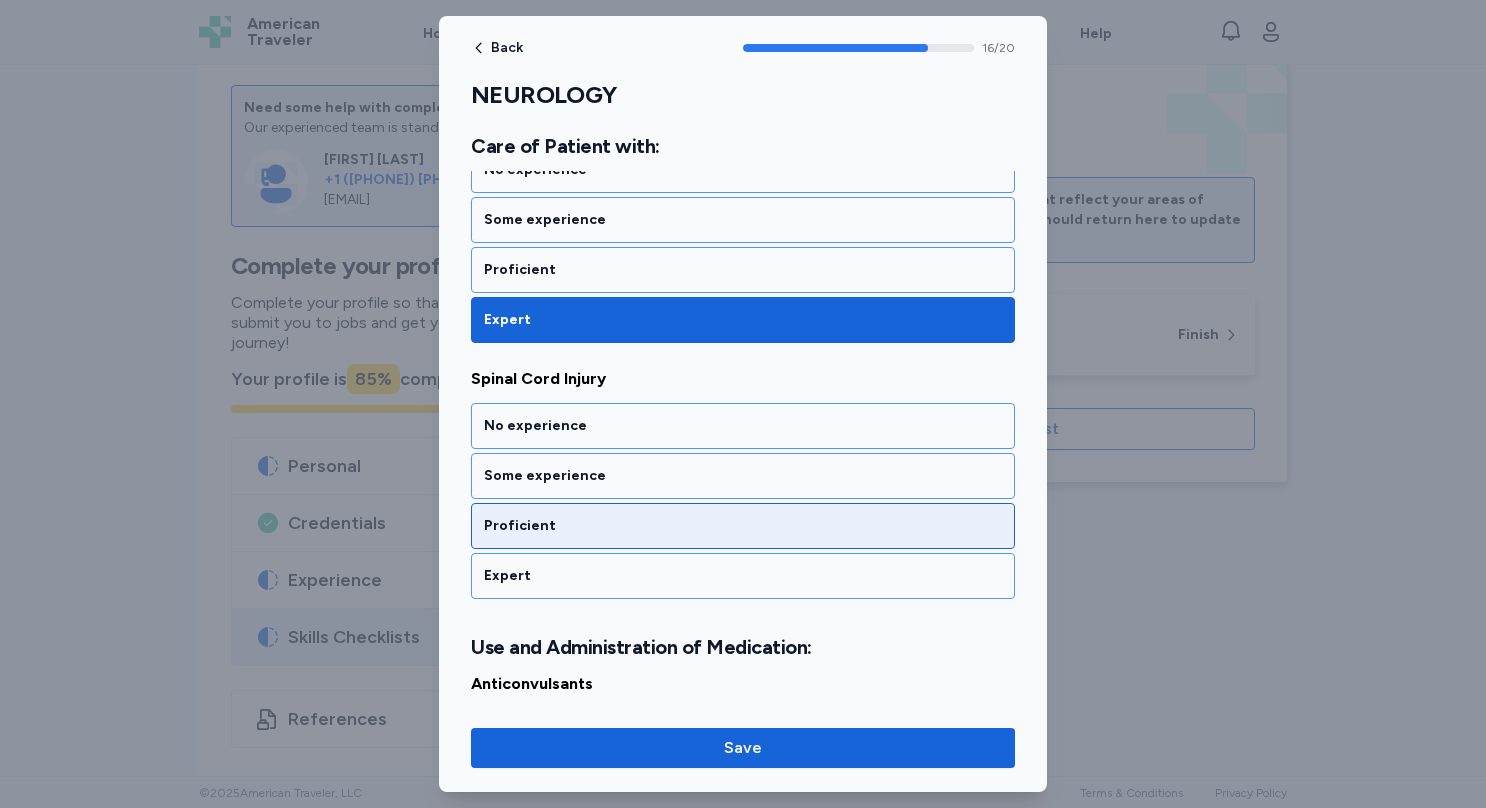 click on "Proficient" at bounding box center (743, 526) 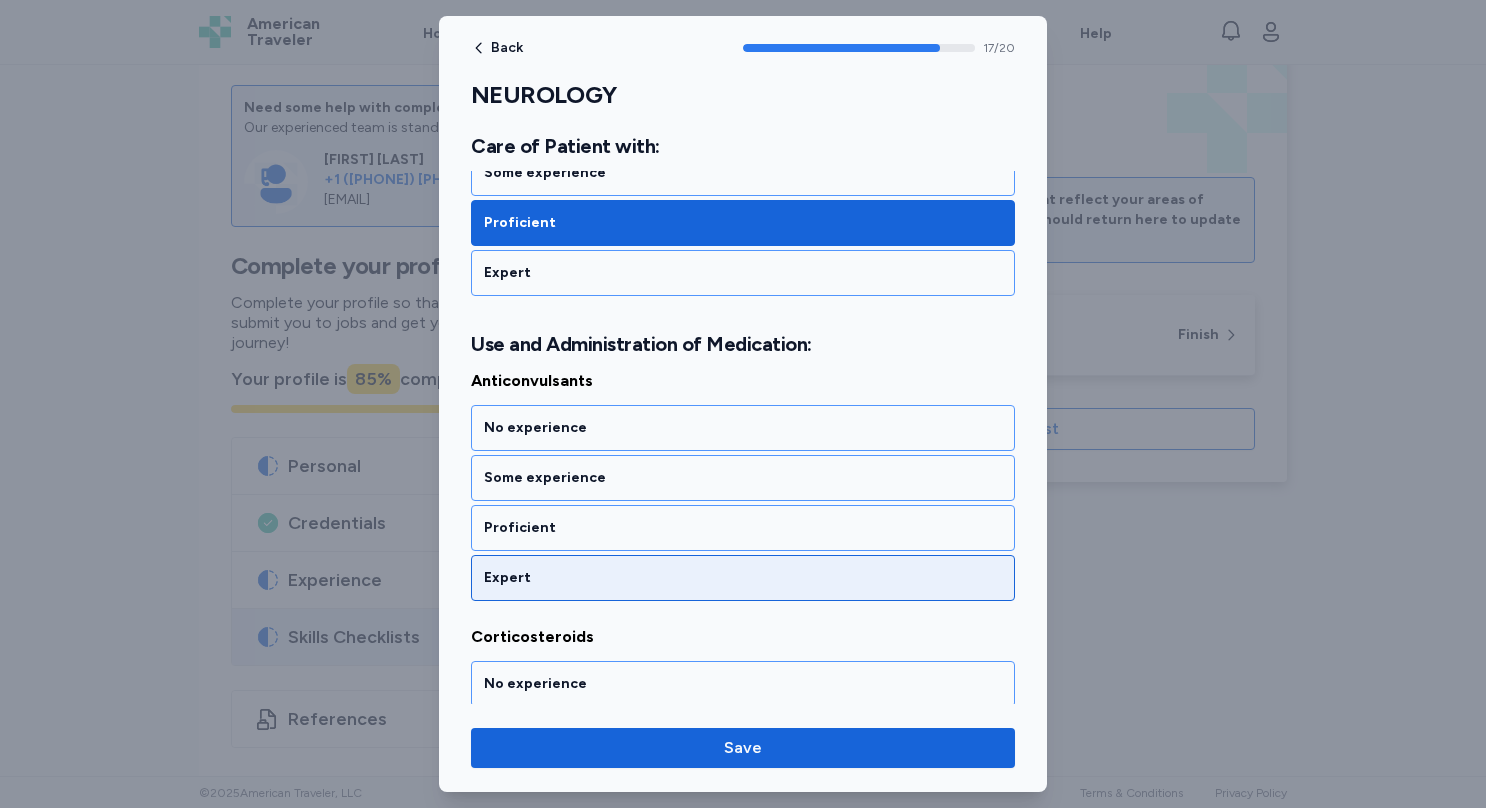 click on "Expert" at bounding box center (743, 578) 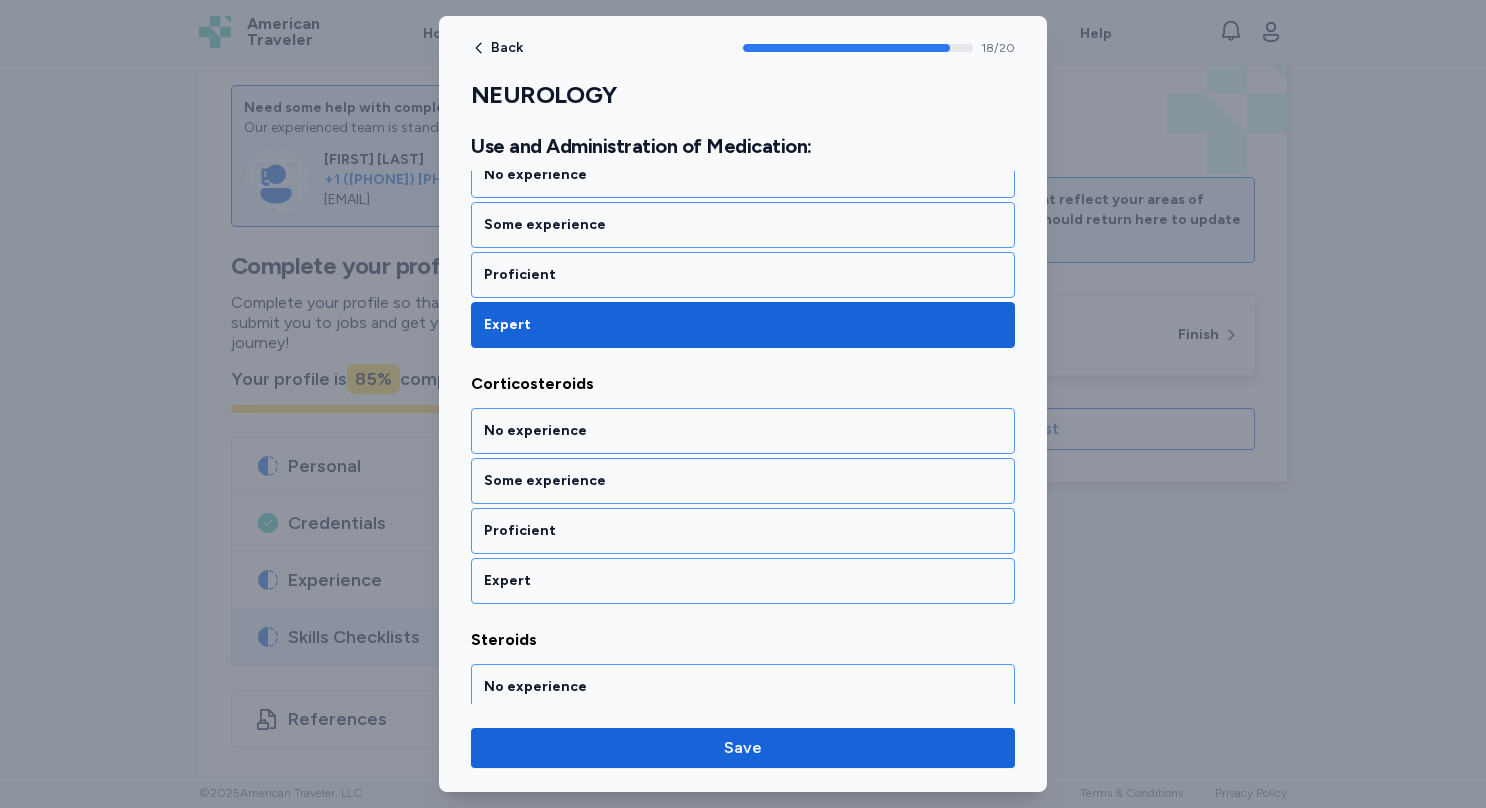 click on "Expert" at bounding box center [743, 581] 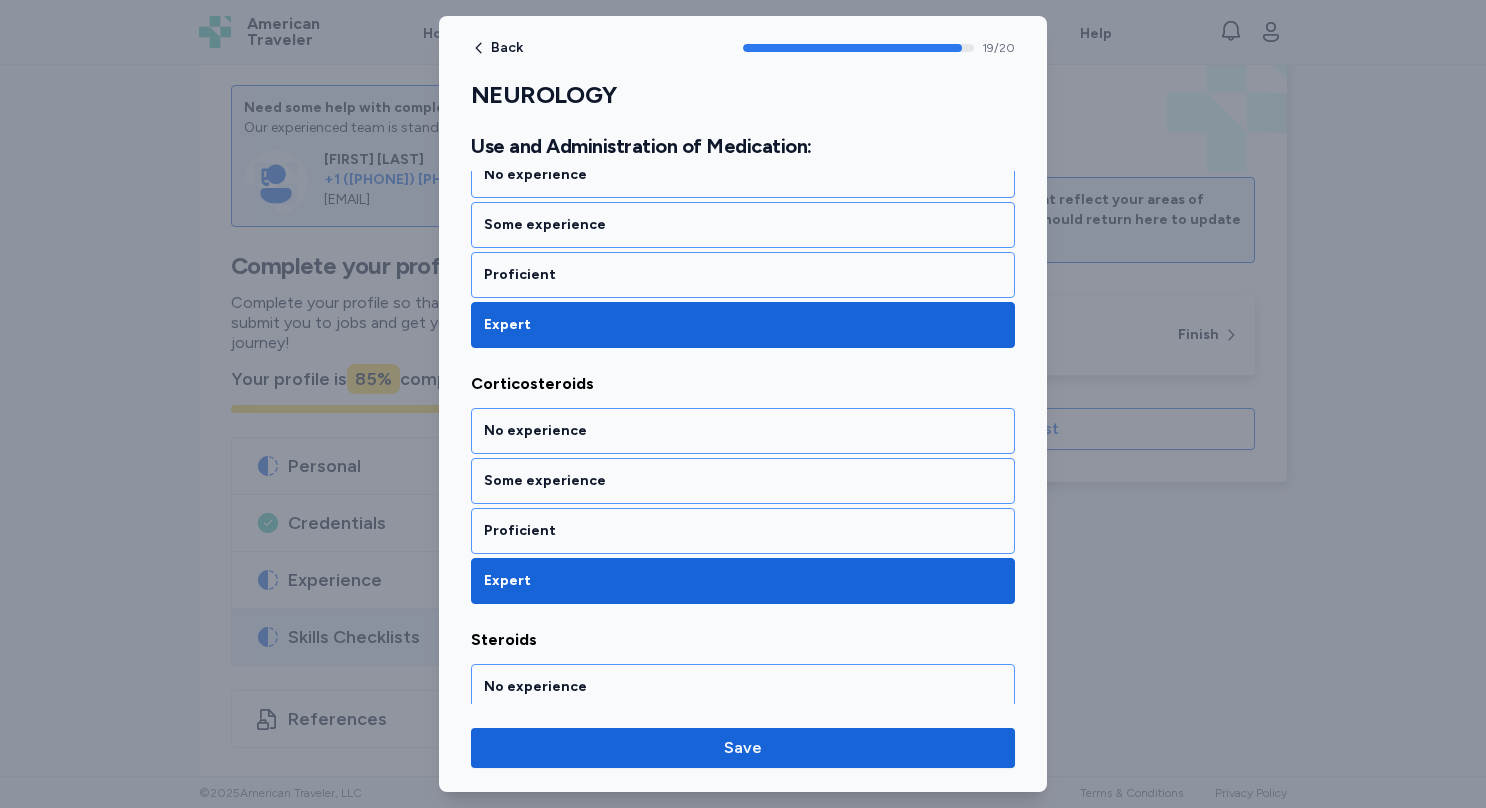 scroll, scrollTop: 4954, scrollLeft: 0, axis: vertical 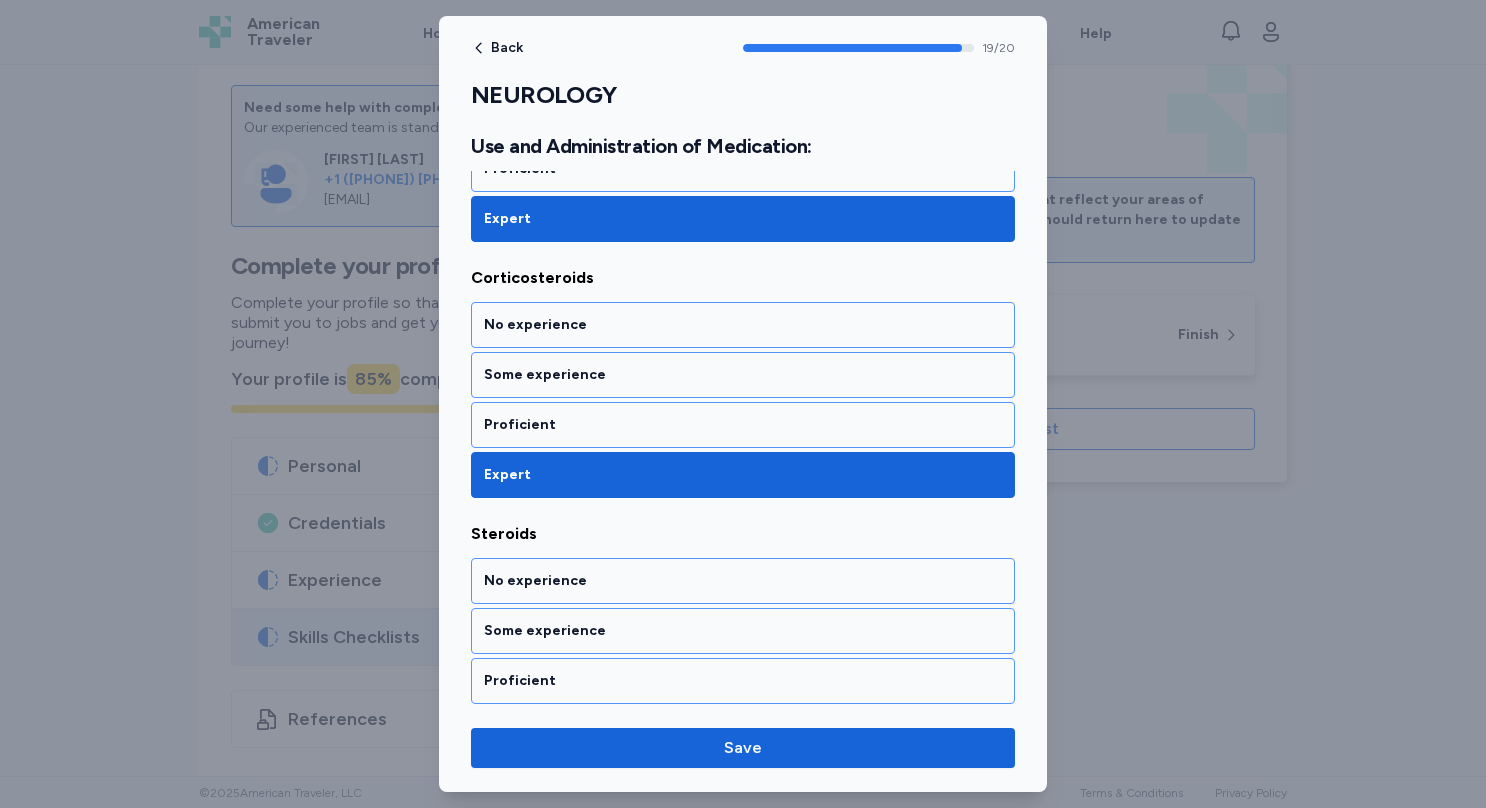 click on "Expert" at bounding box center (743, 731) 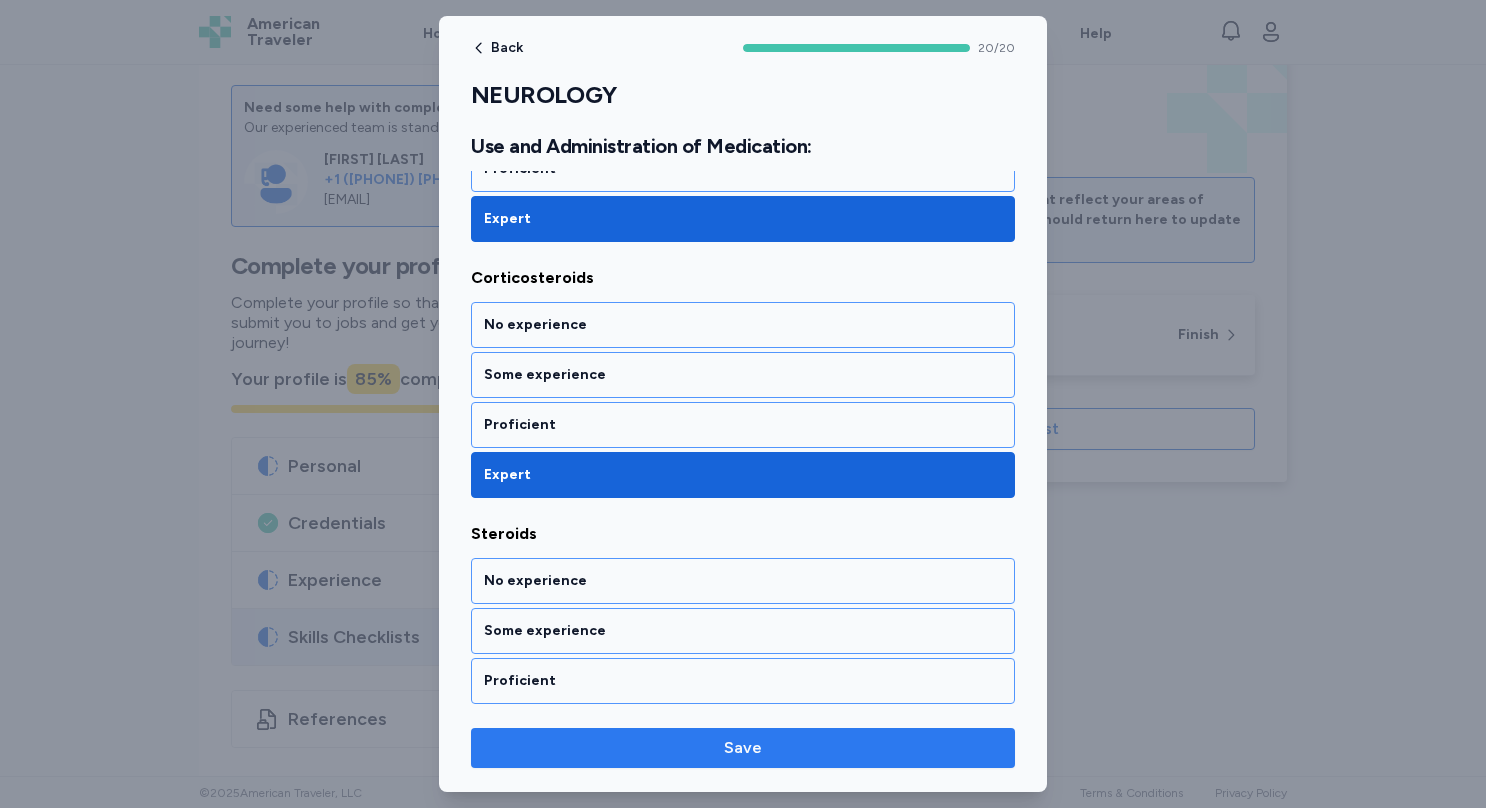 click on "Save" at bounding box center (743, 748) 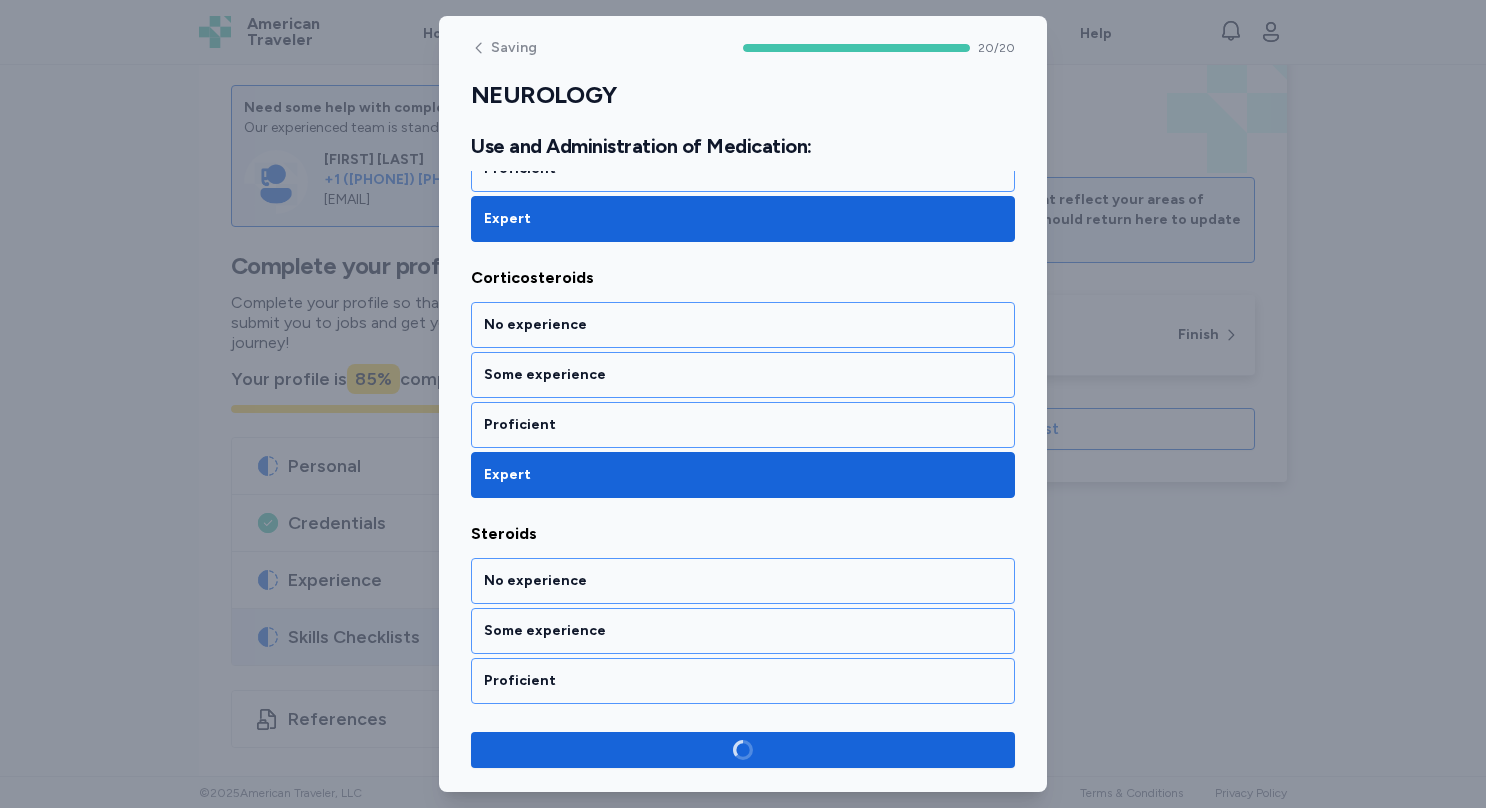 scroll, scrollTop: 4950, scrollLeft: 0, axis: vertical 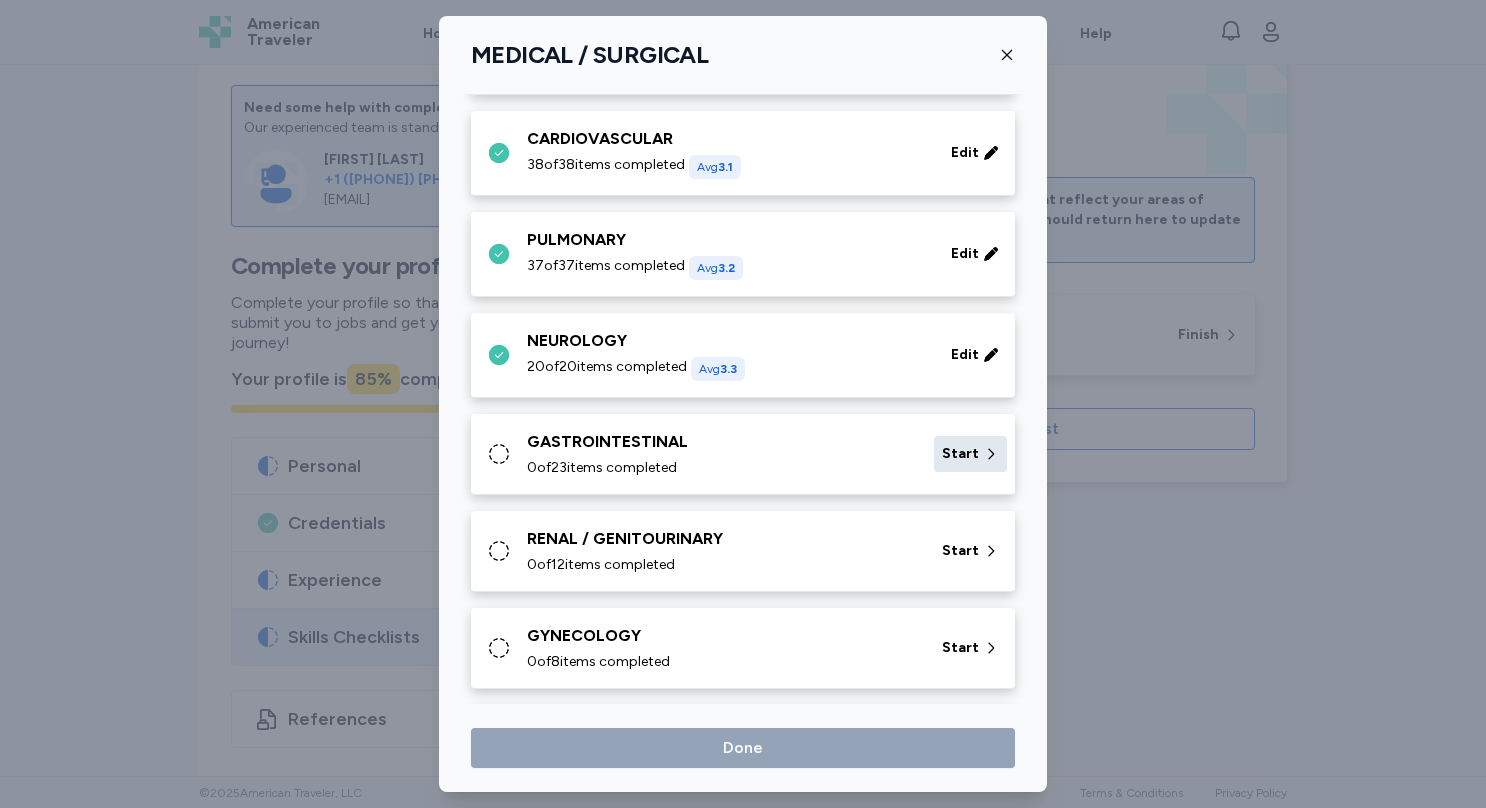 click 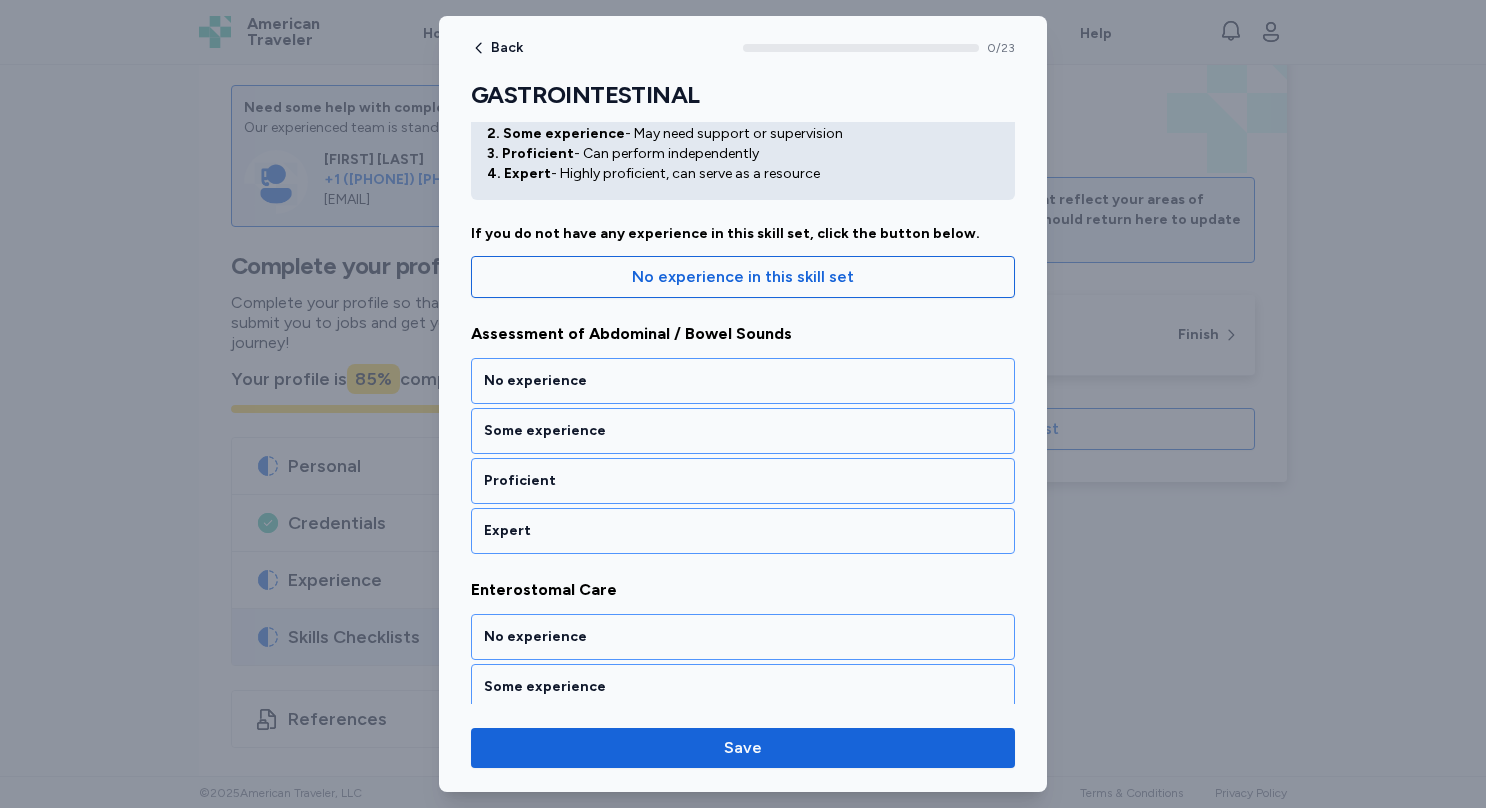 scroll, scrollTop: 97, scrollLeft: 0, axis: vertical 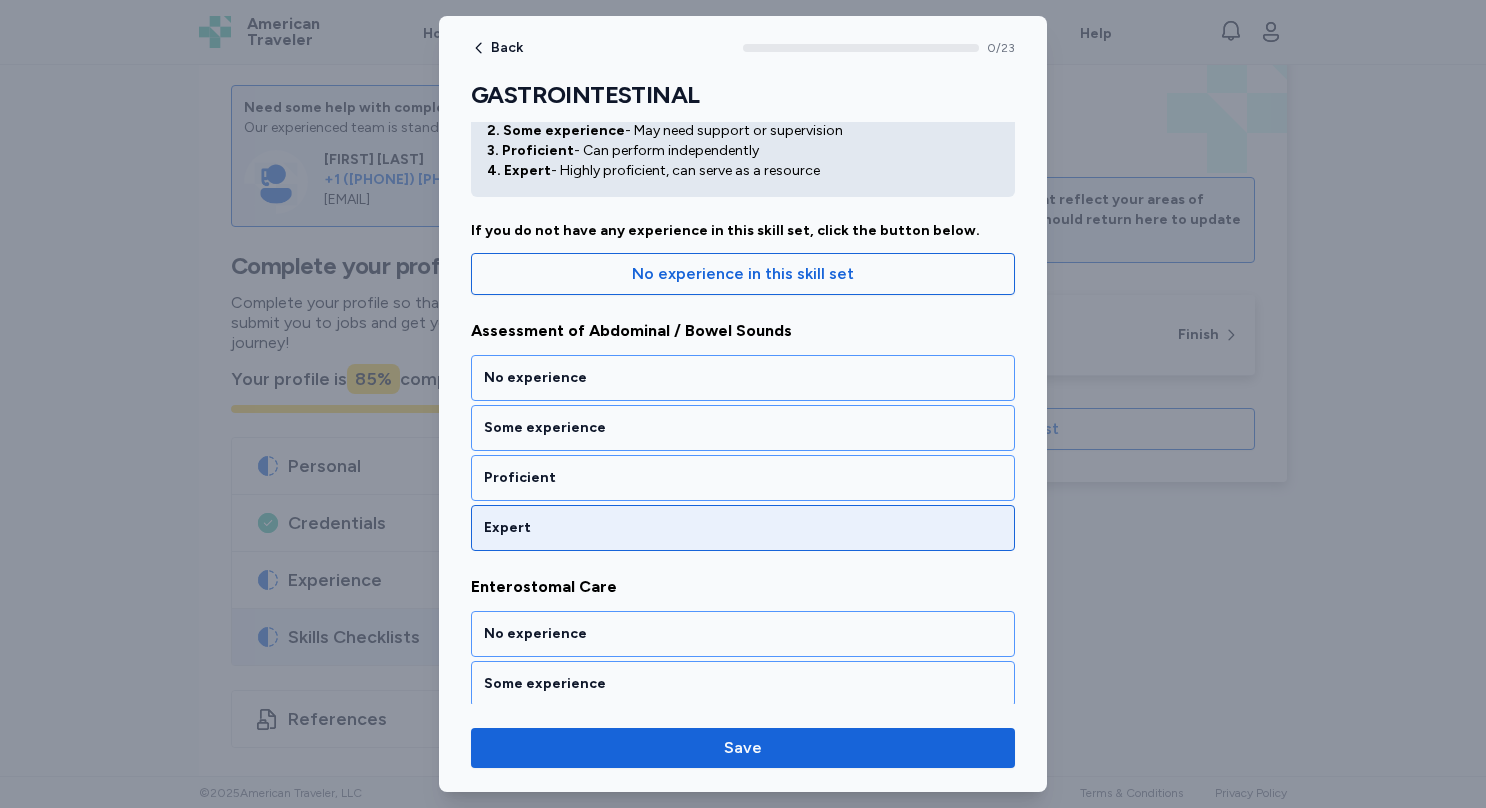 click on "Expert" at bounding box center (743, 528) 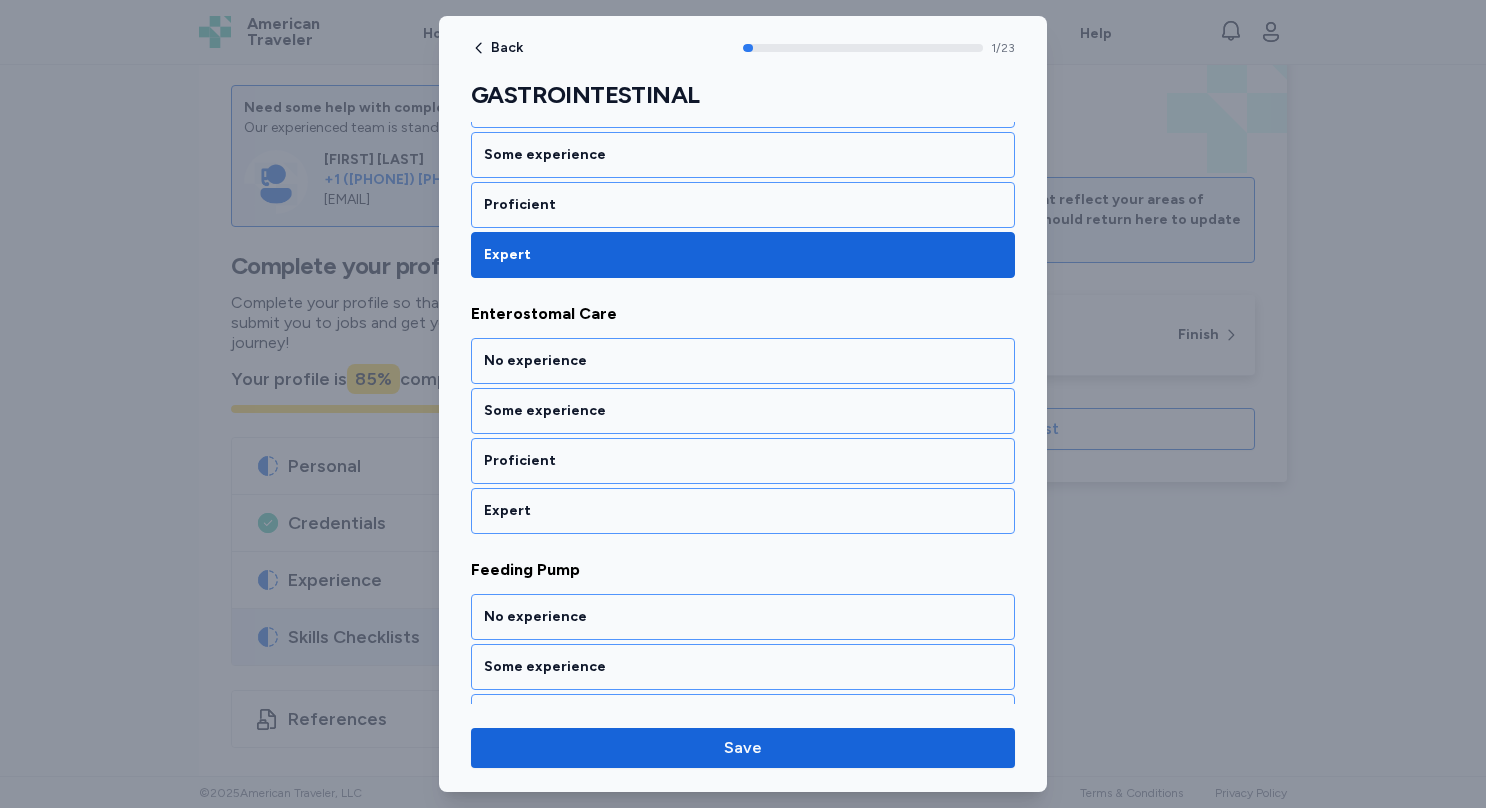 click on "Expert" at bounding box center (743, 511) 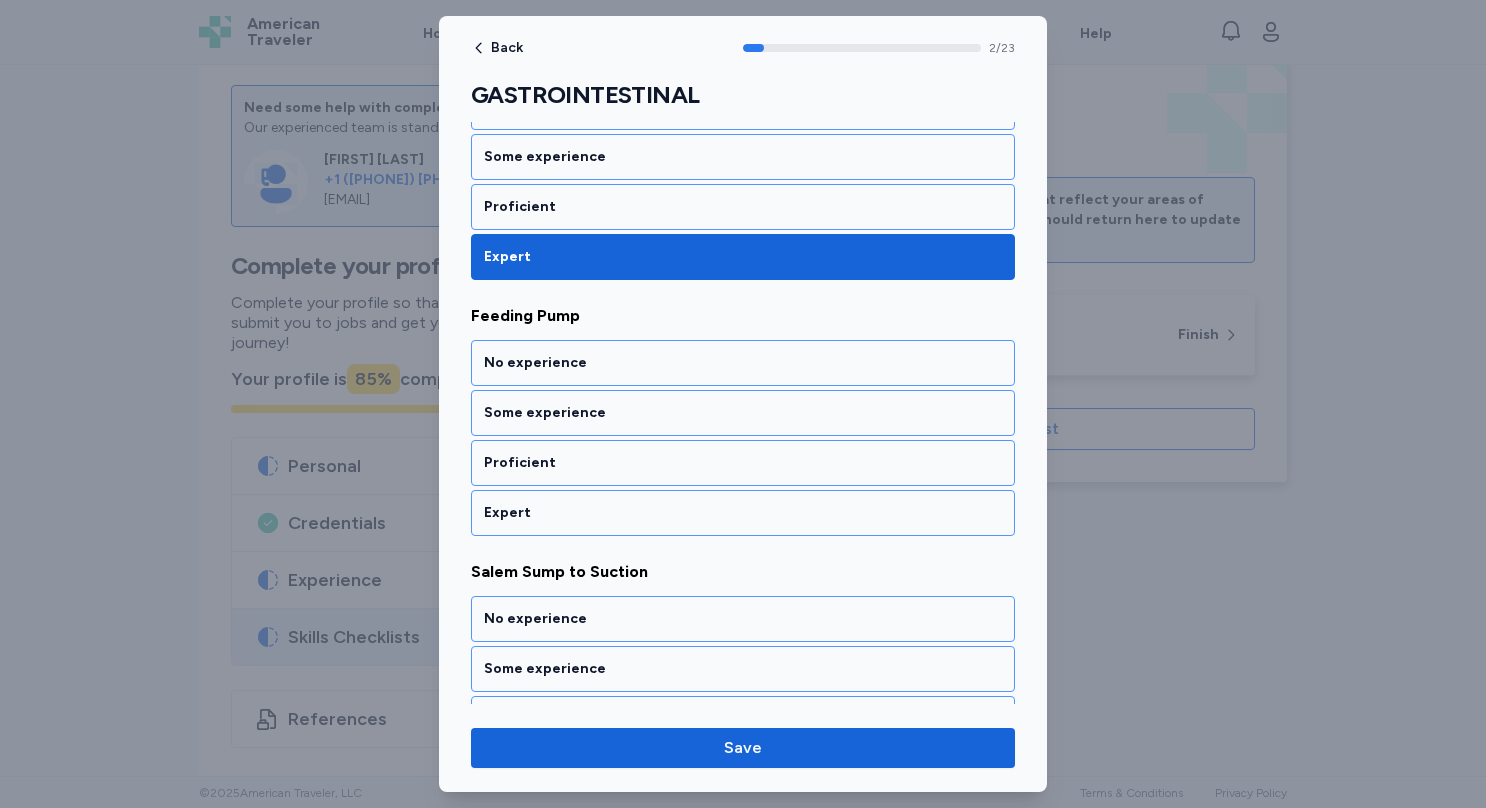 click on "Expert" at bounding box center [743, 513] 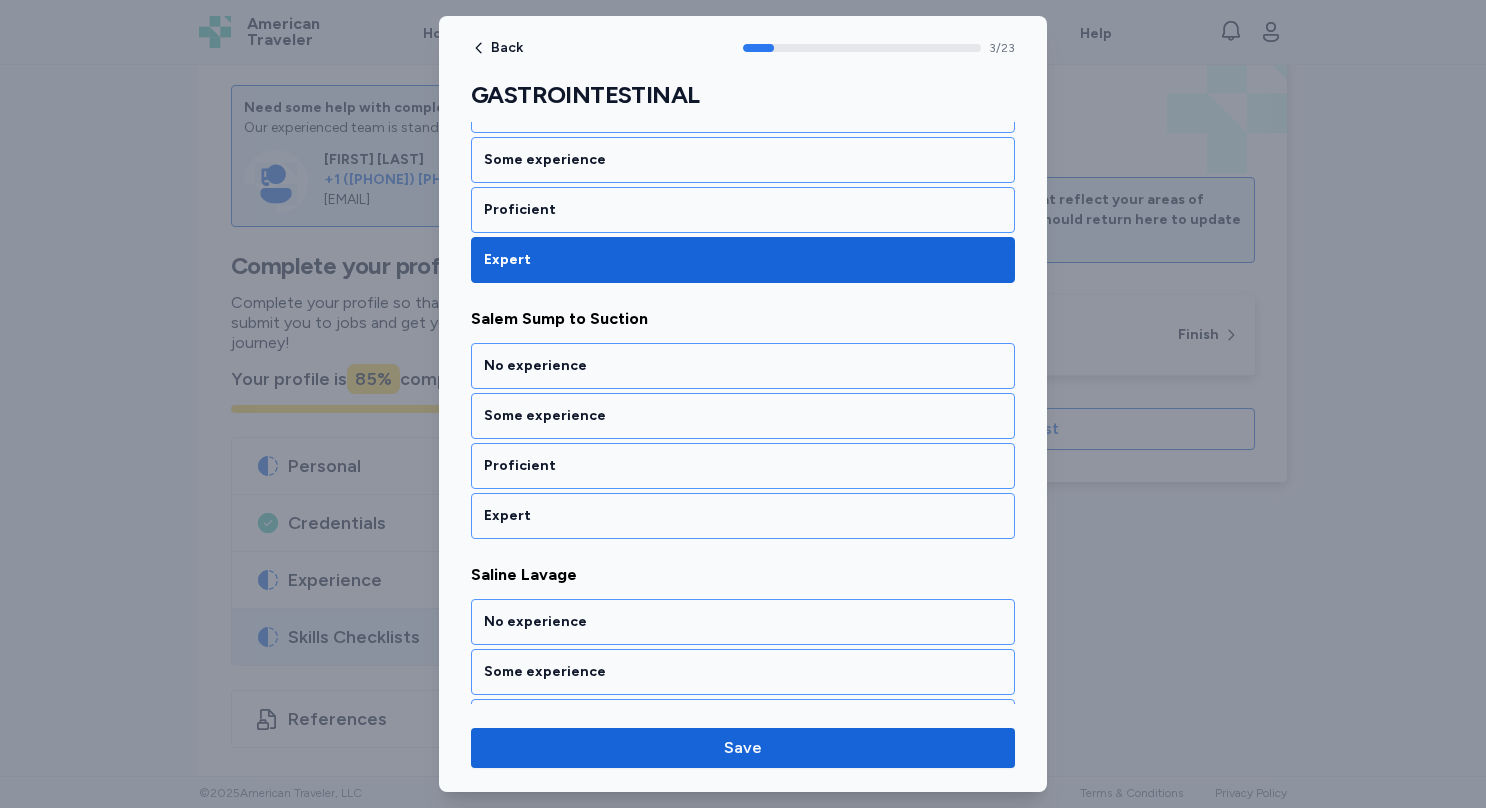 click on "Expert" at bounding box center [743, 516] 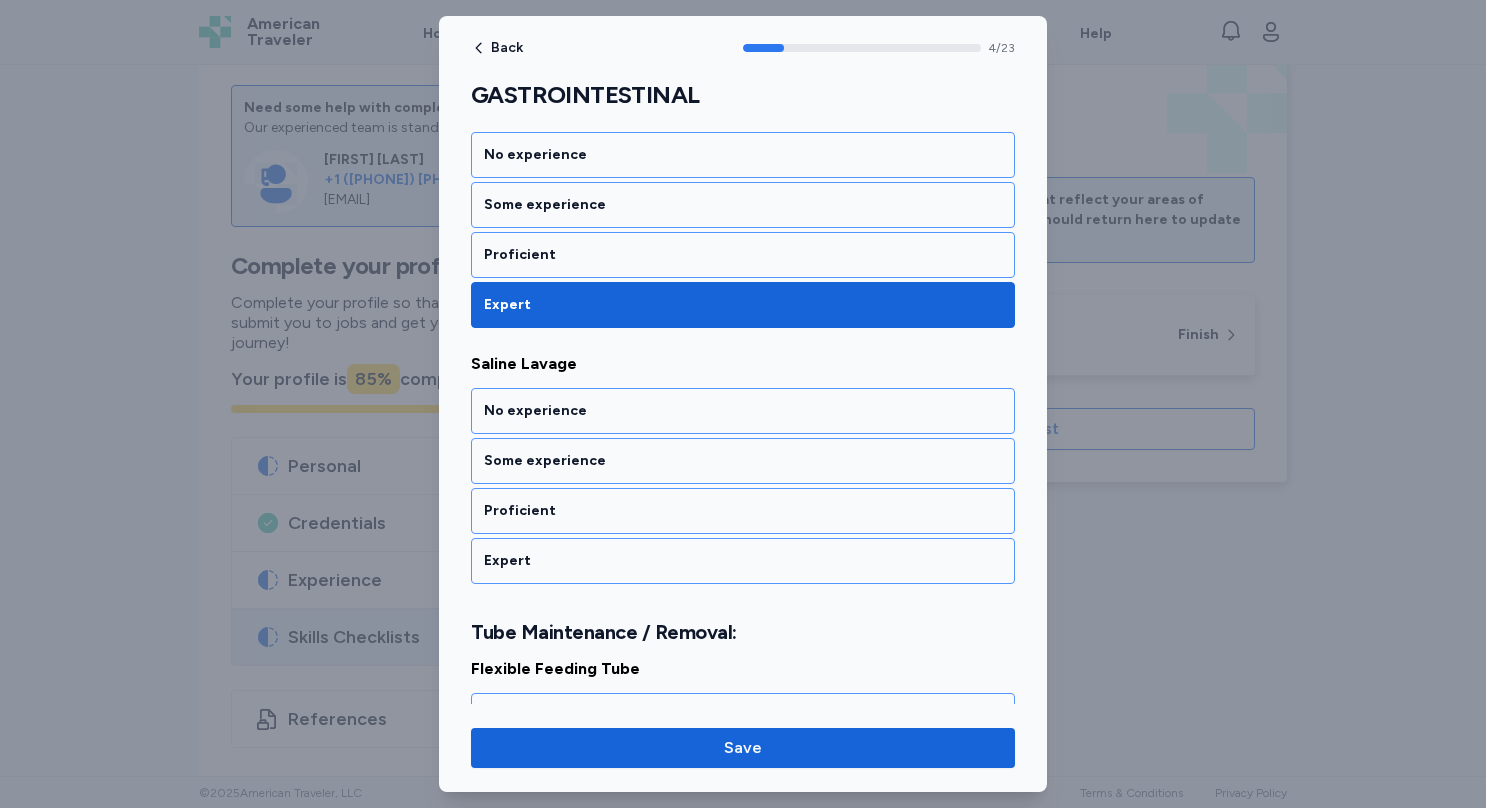 scroll, scrollTop: 1130, scrollLeft: 0, axis: vertical 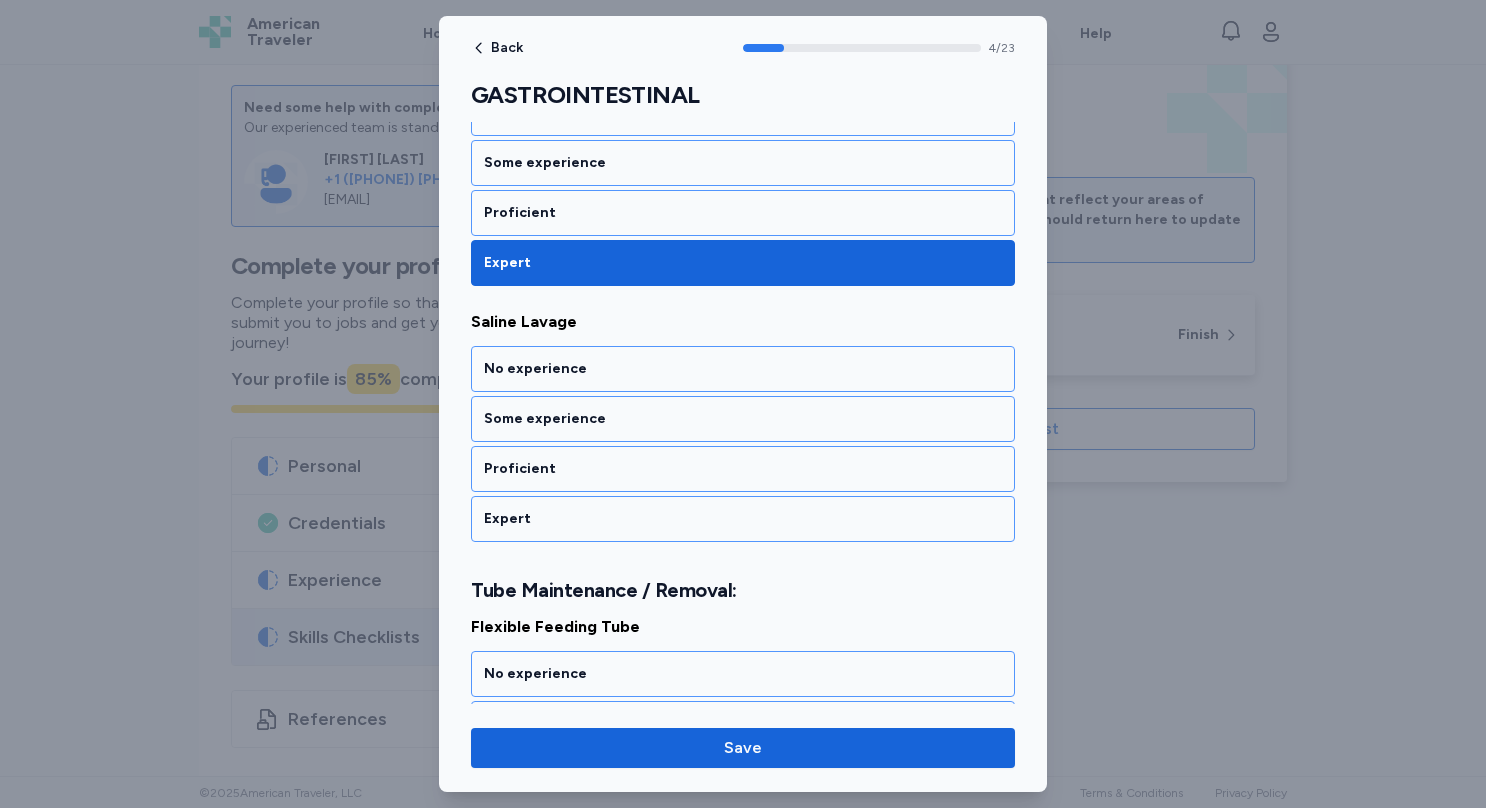 click on "Expert" at bounding box center (743, 519) 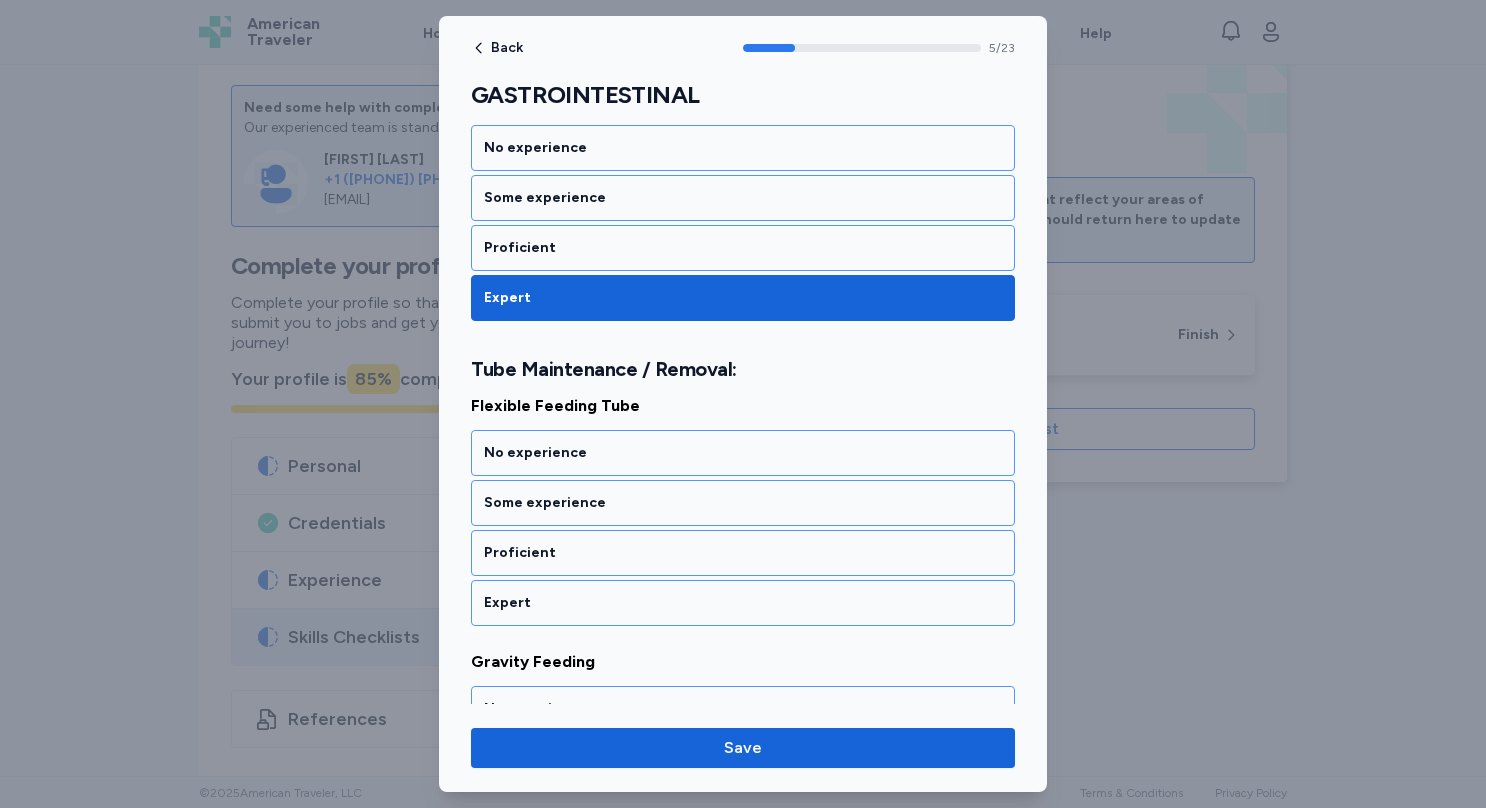 scroll, scrollTop: 1408, scrollLeft: 0, axis: vertical 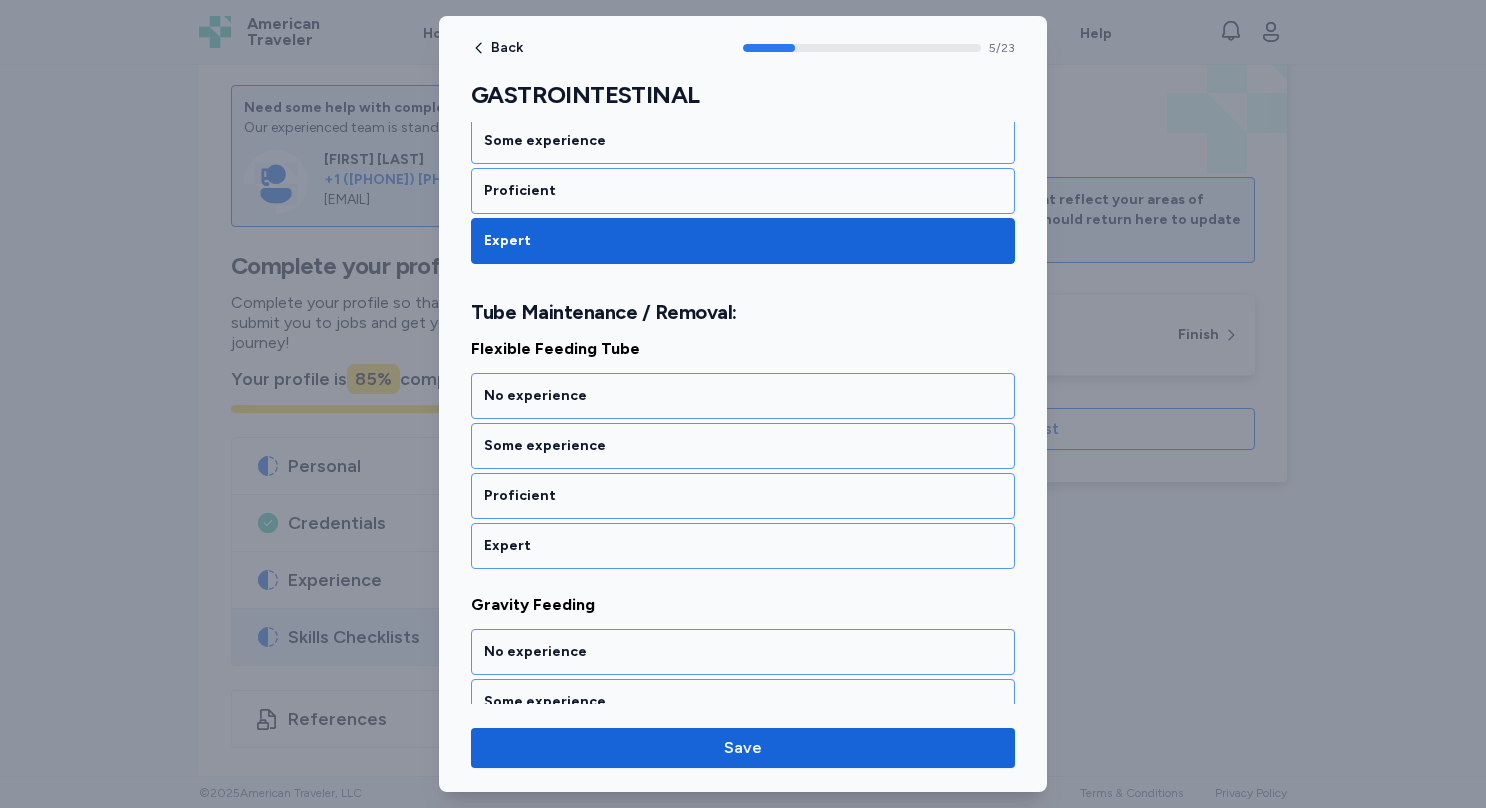 click on "Expert" at bounding box center (743, 546) 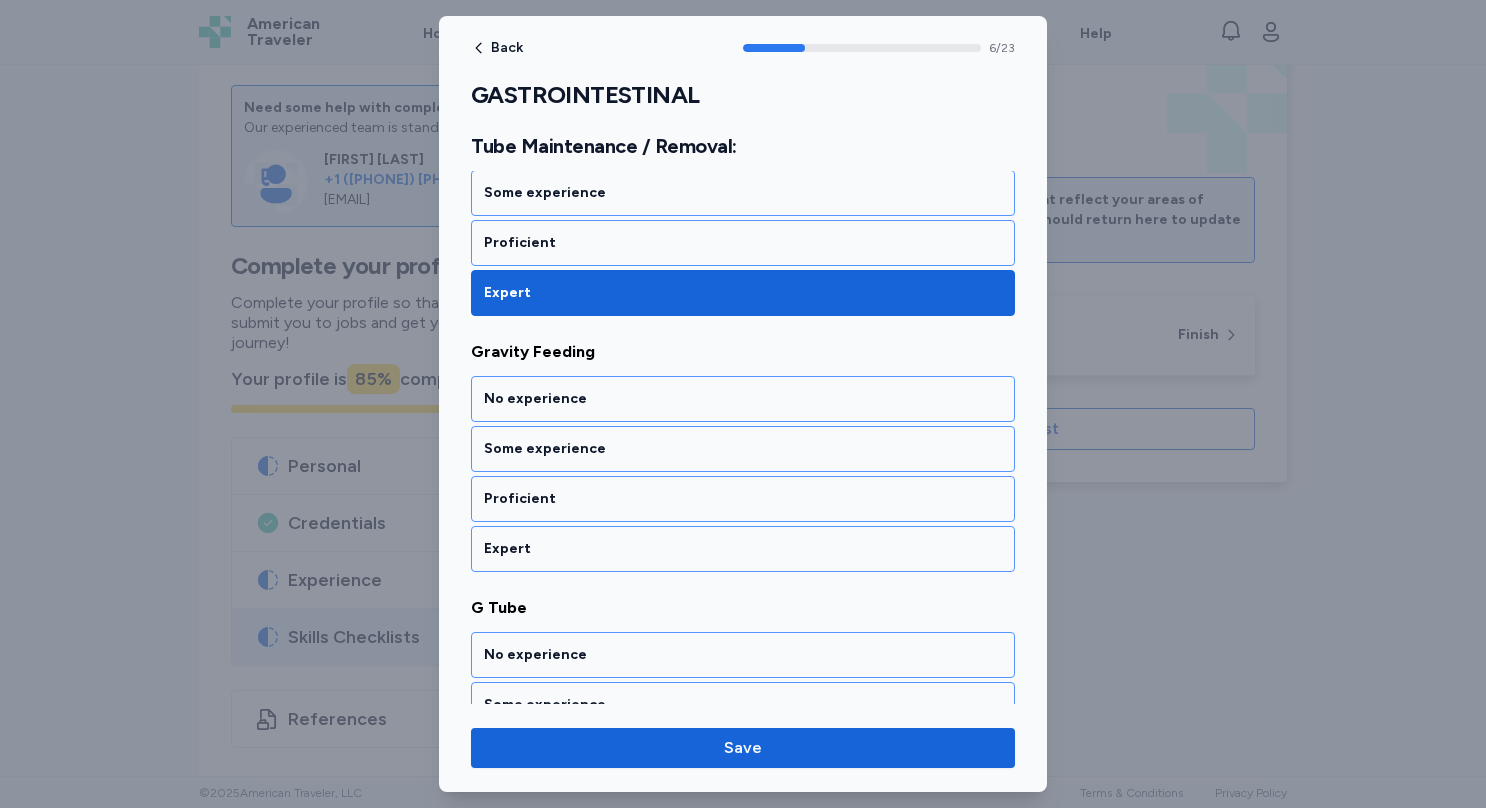 click on "Expert" at bounding box center [743, 549] 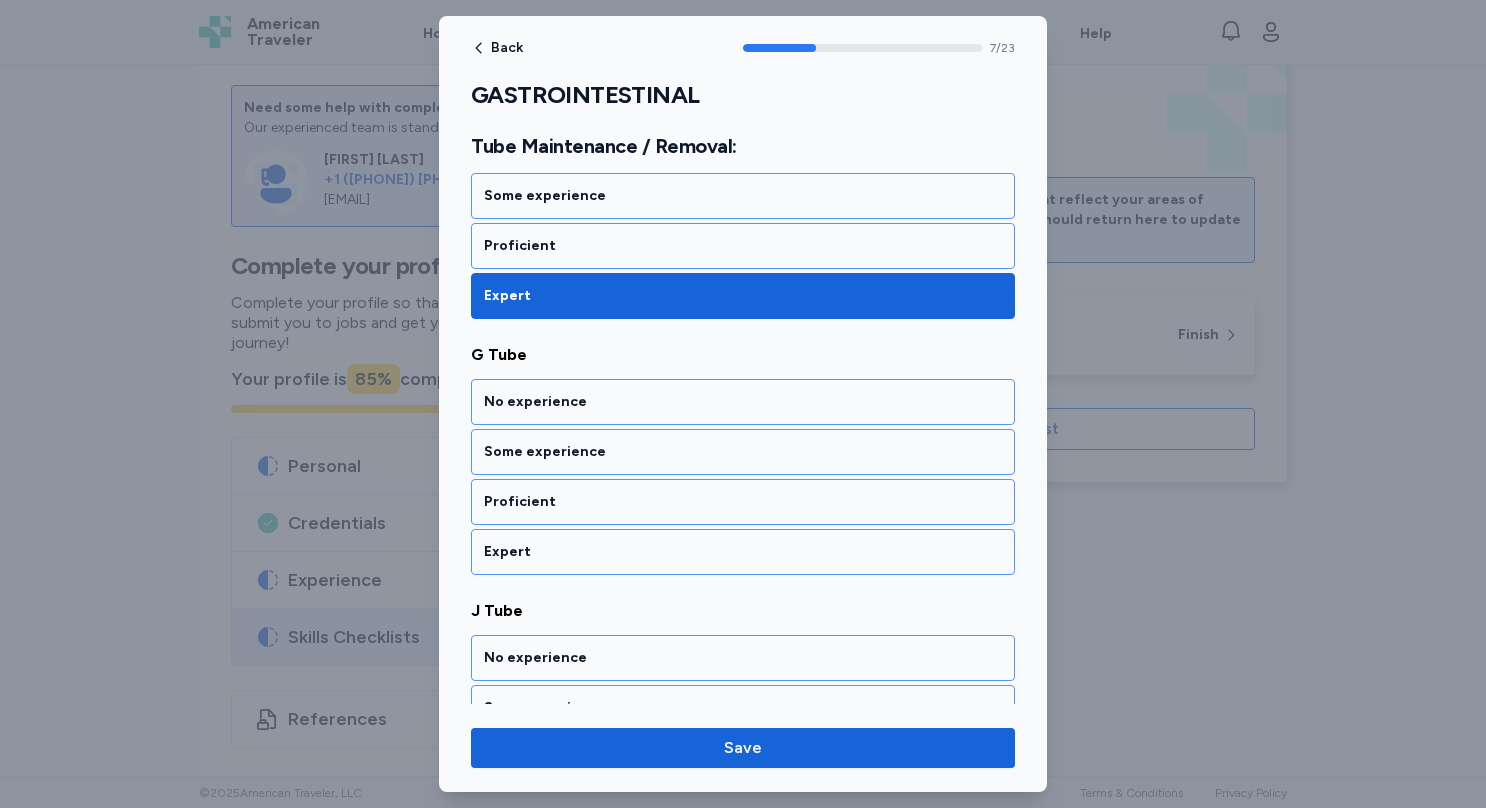click on "Expert" at bounding box center (743, 552) 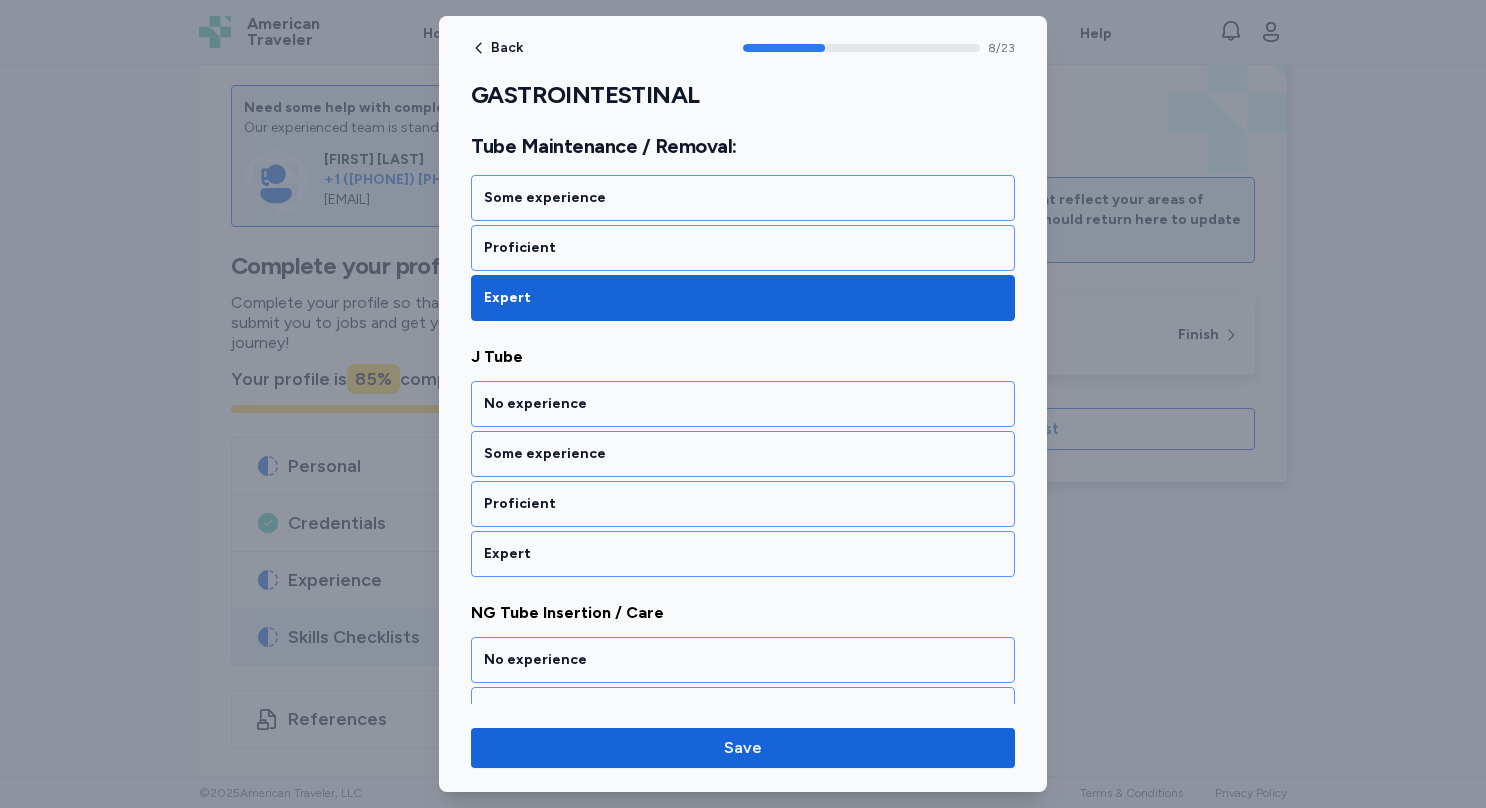 click on "Expert" at bounding box center (743, 554) 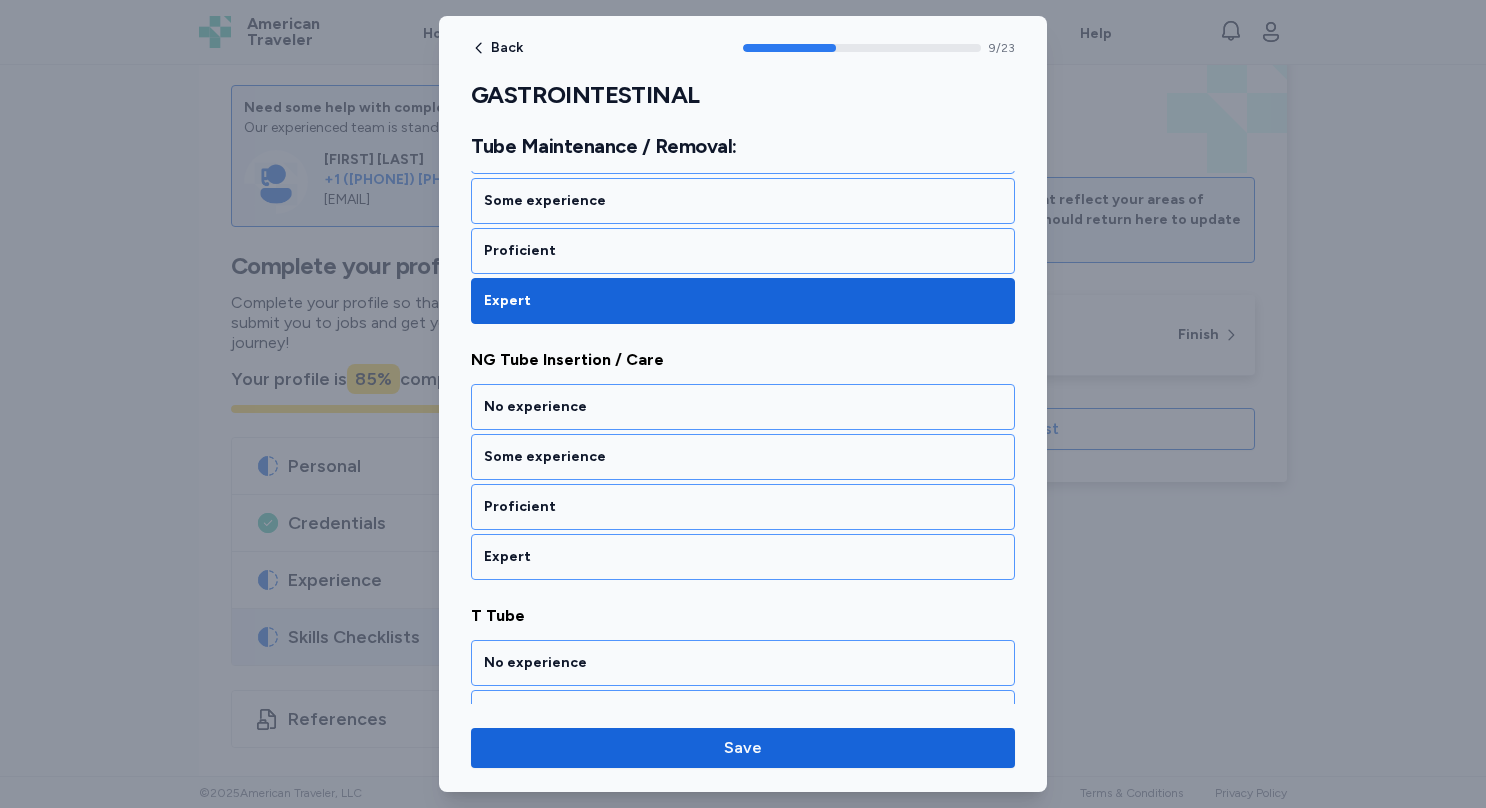 click on "Expert" at bounding box center [743, 557] 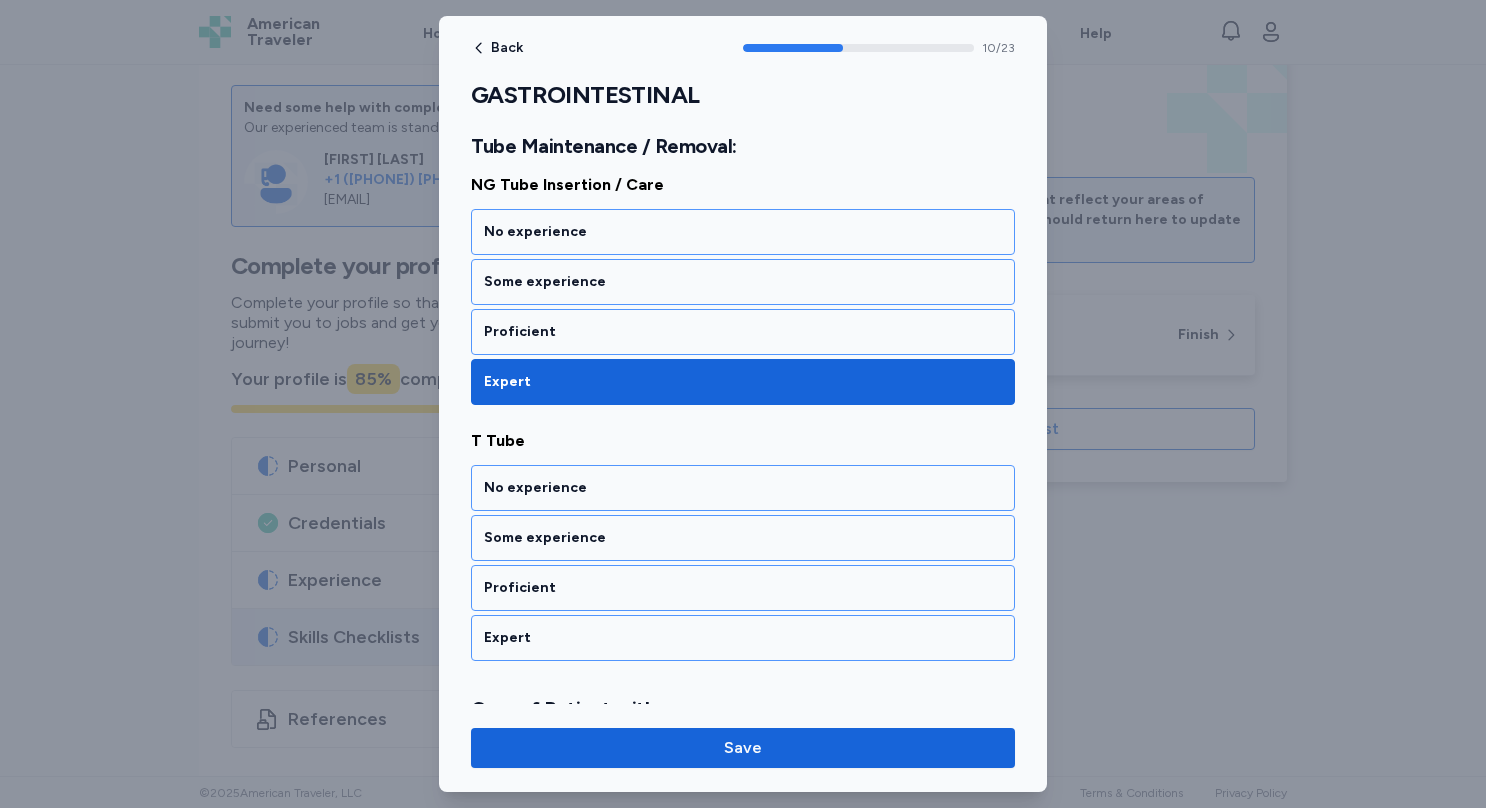 scroll, scrollTop: 2674, scrollLeft: 0, axis: vertical 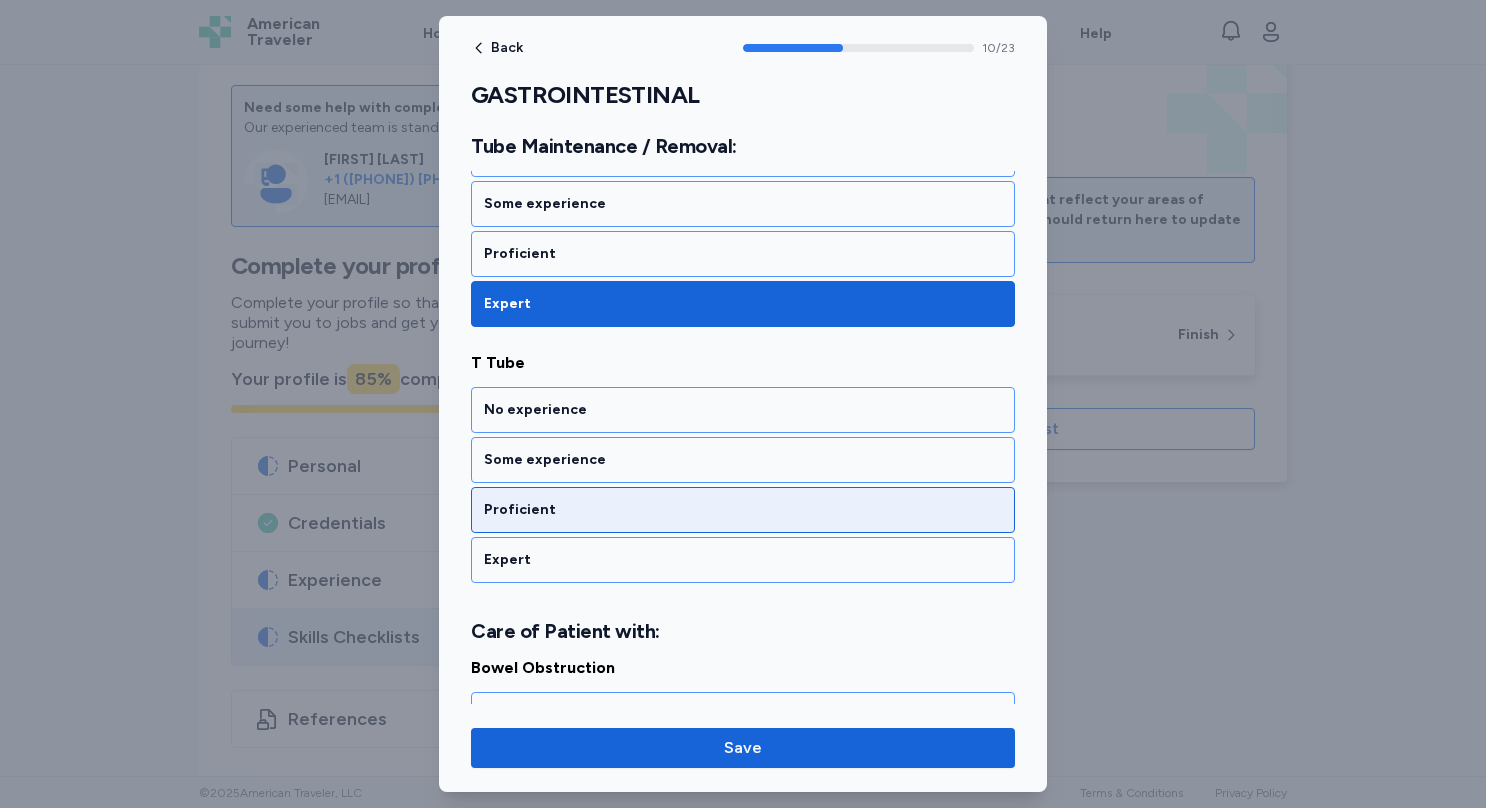 click on "Proficient" at bounding box center (743, 510) 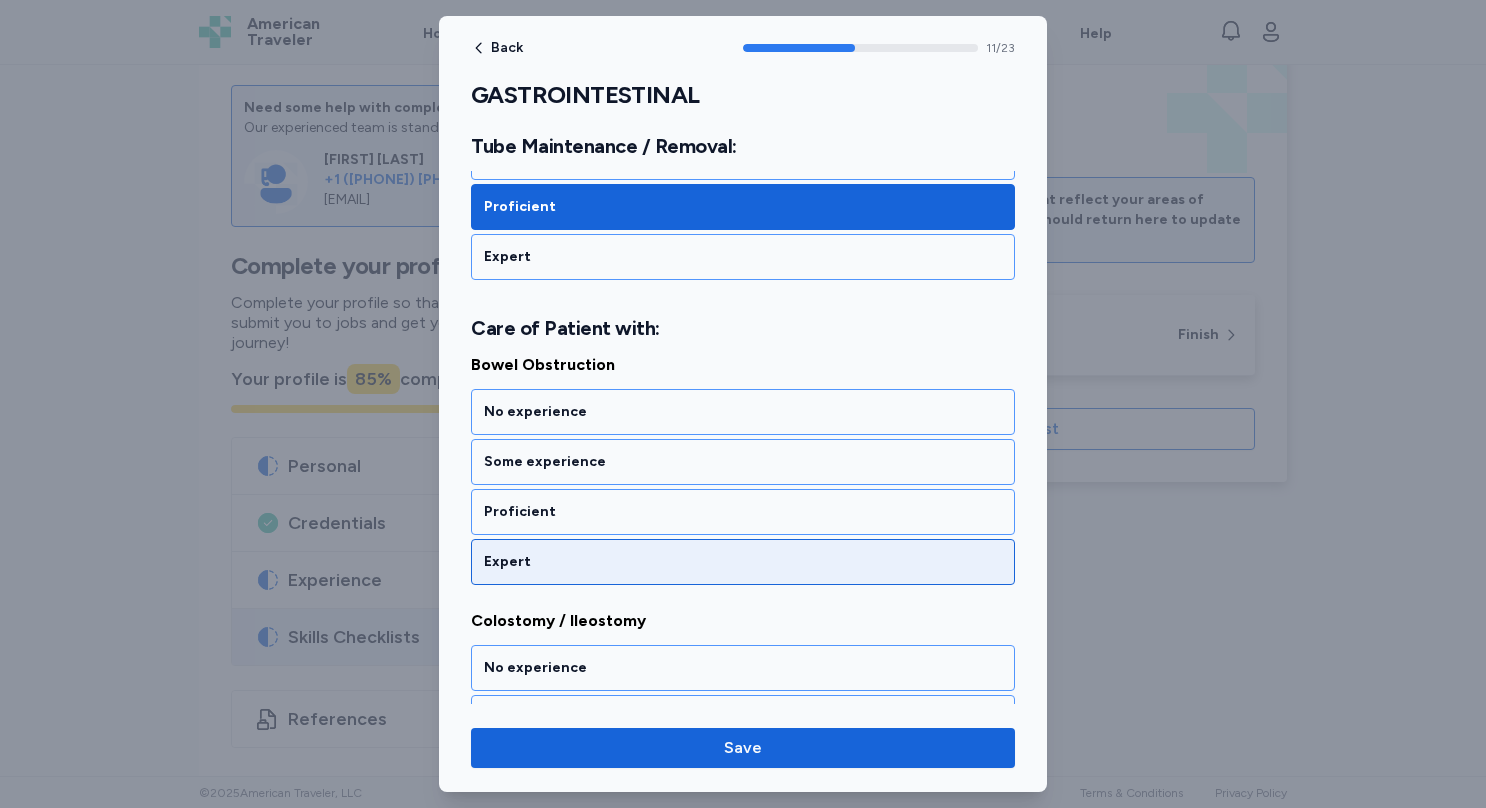click on "Expert" at bounding box center (743, 562) 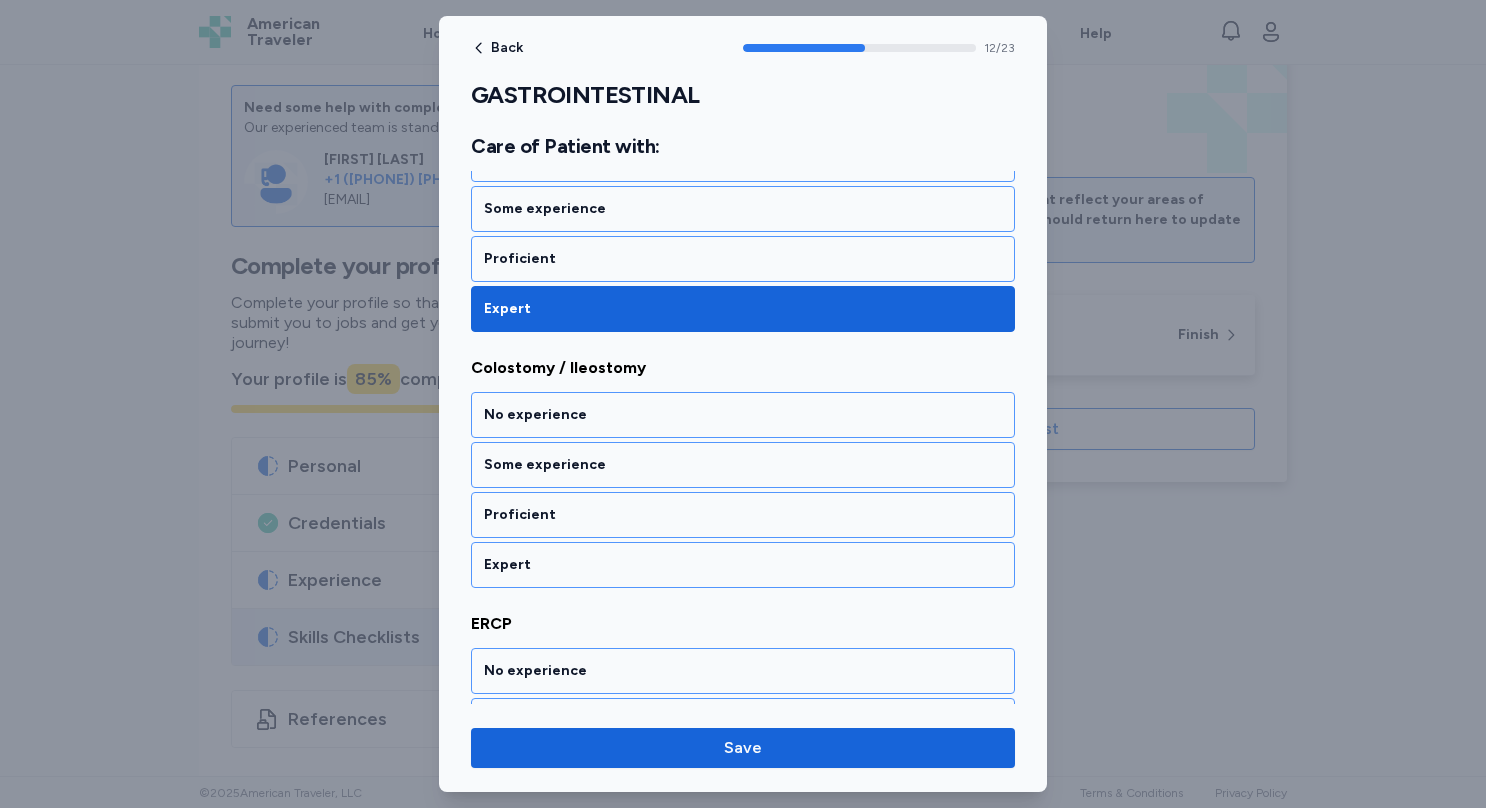 click on "Expert" at bounding box center (743, 565) 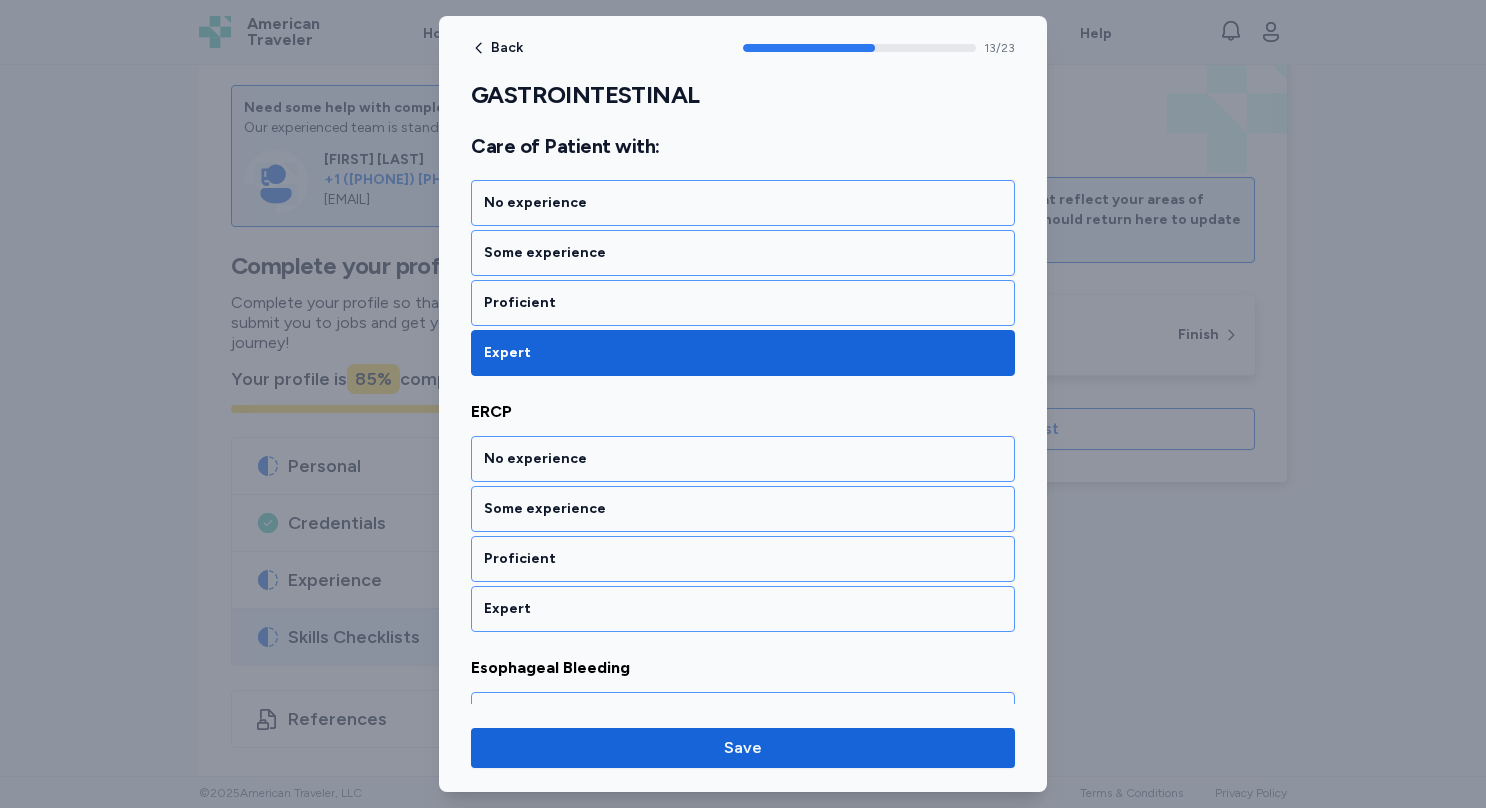 scroll, scrollTop: 3484, scrollLeft: 0, axis: vertical 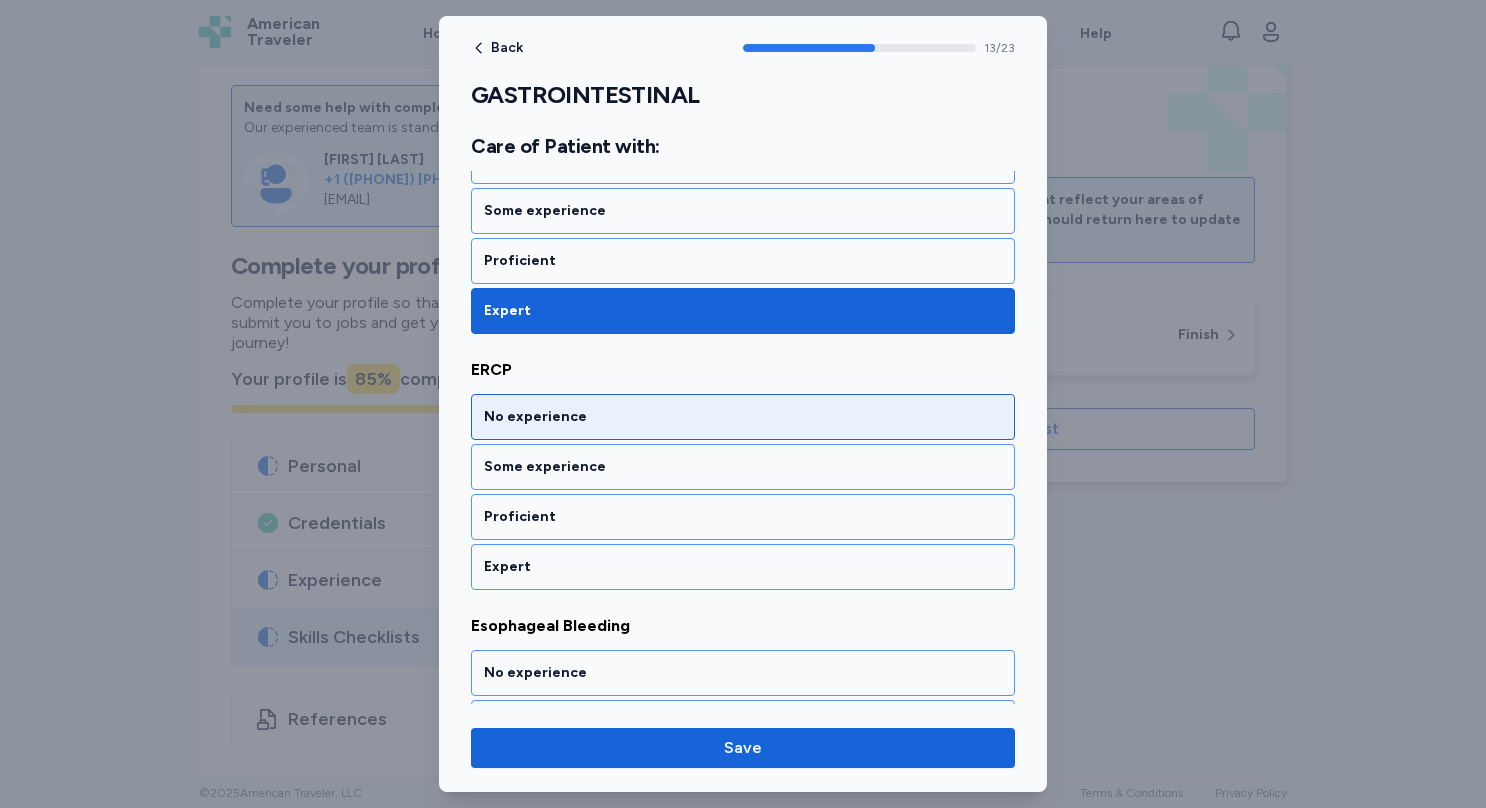 click on "No experience" at bounding box center (743, 417) 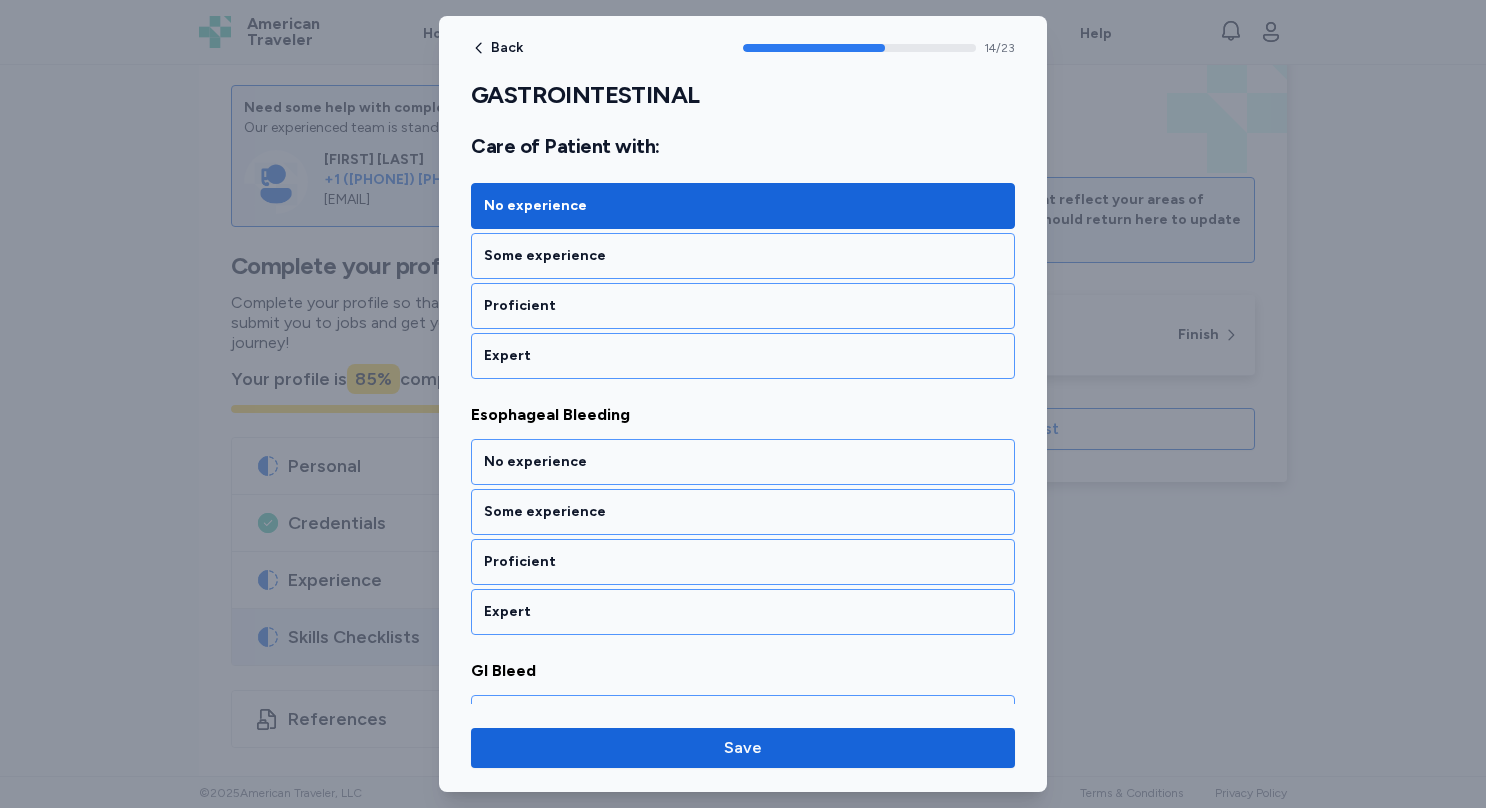 scroll, scrollTop: 3737, scrollLeft: 0, axis: vertical 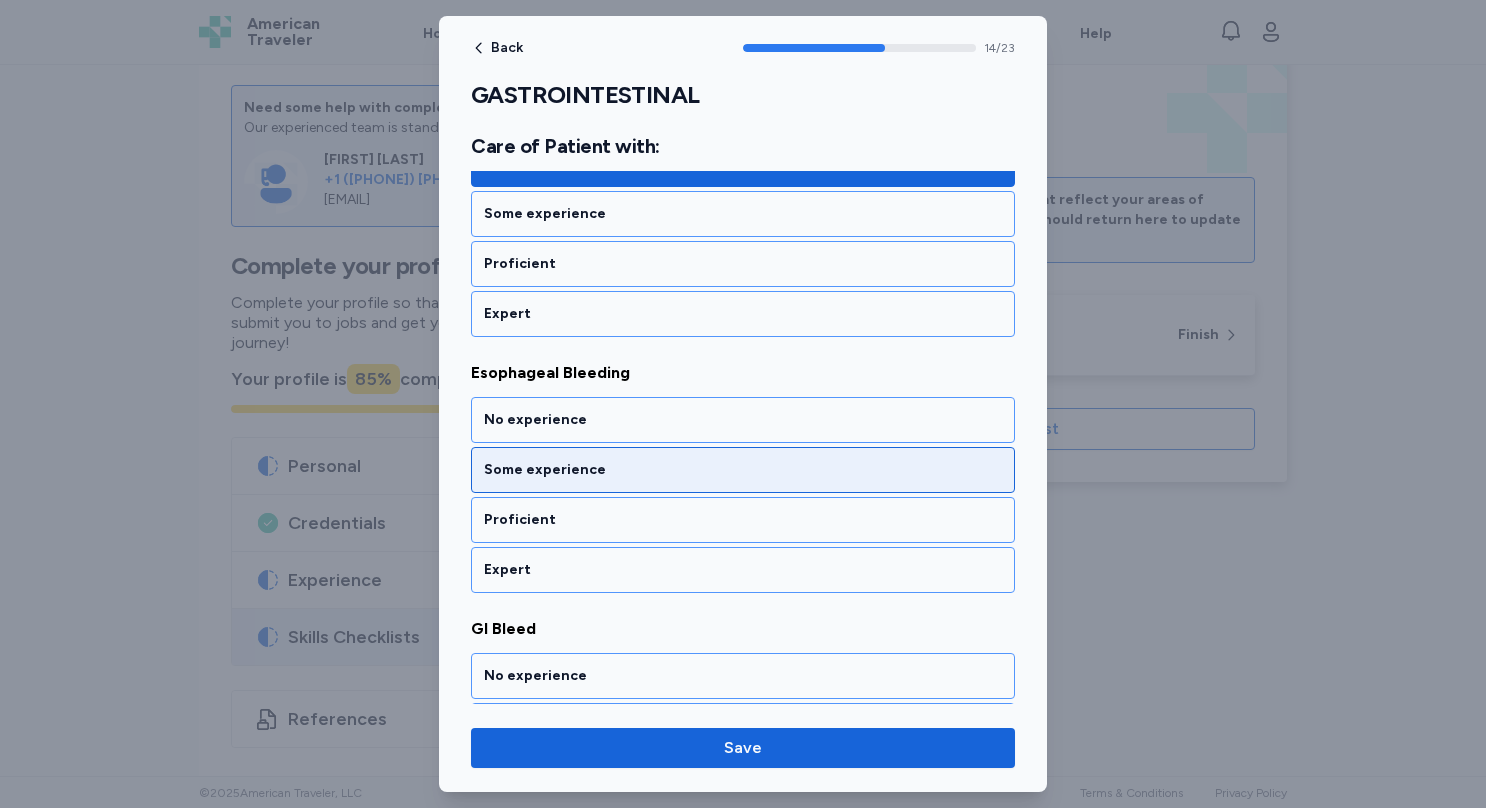 click on "Some experience" at bounding box center (743, 470) 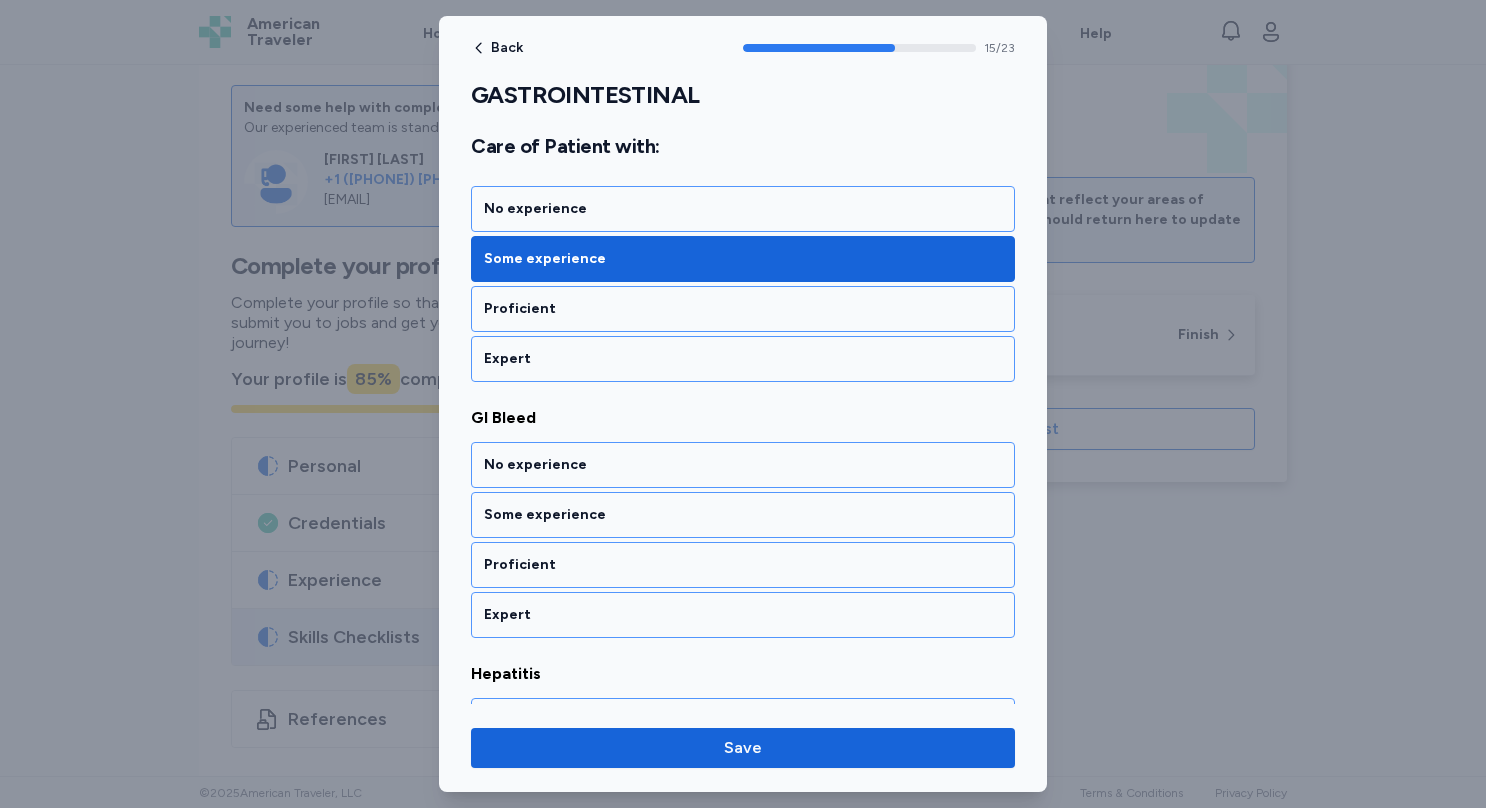 scroll, scrollTop: 3990, scrollLeft: 0, axis: vertical 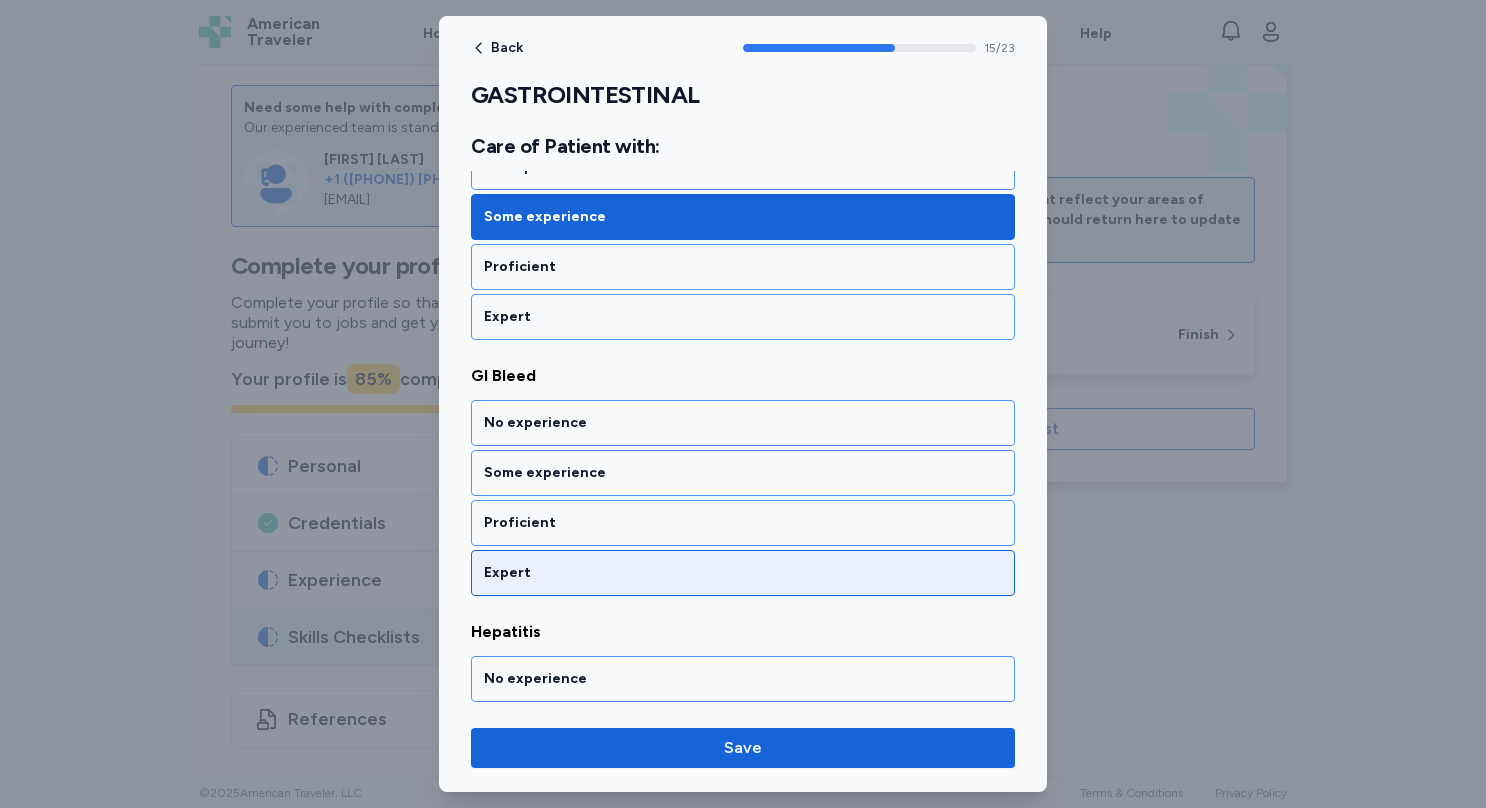 click on "Expert" at bounding box center [743, 573] 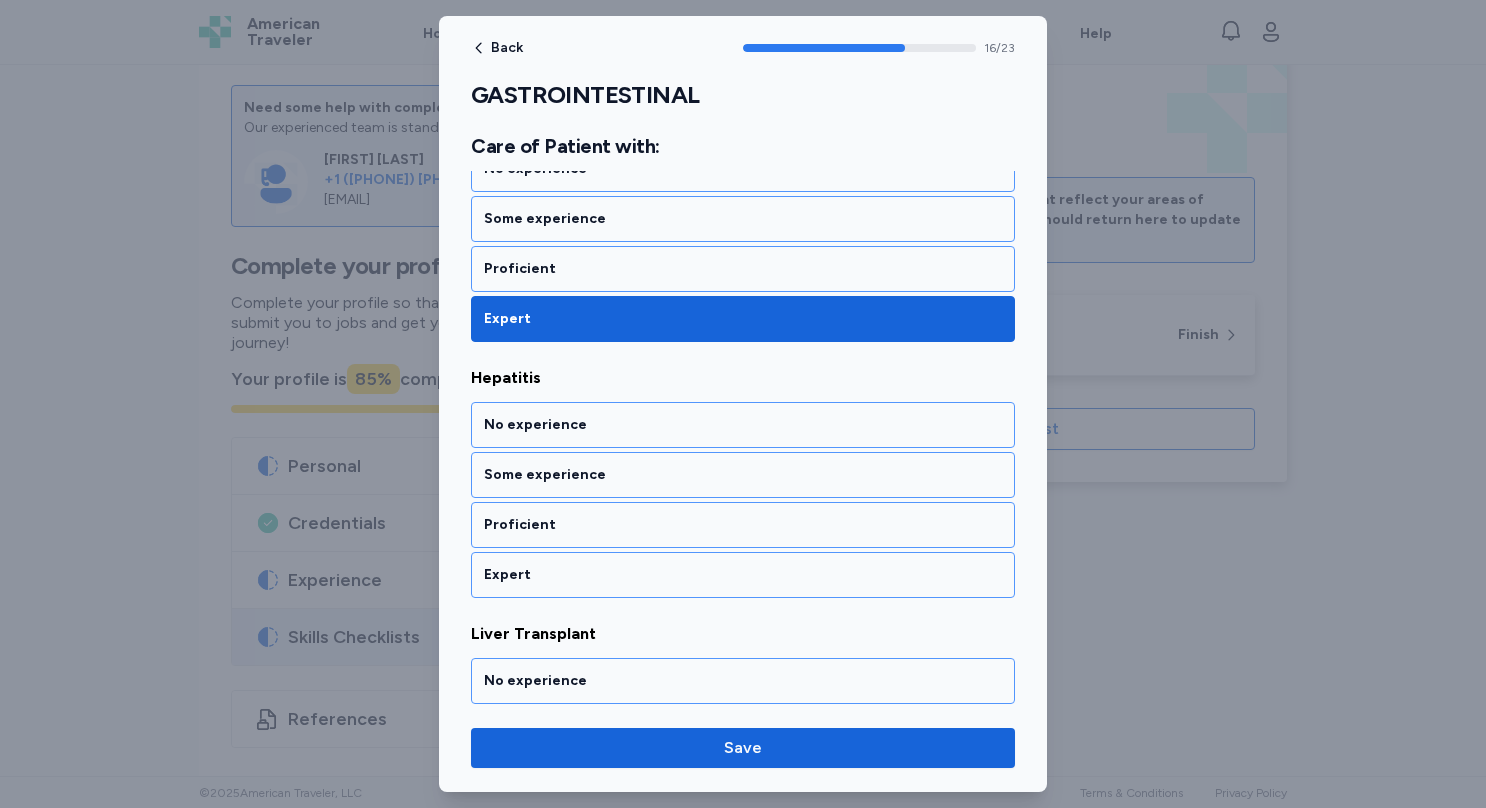 click on "Expert" at bounding box center (743, 575) 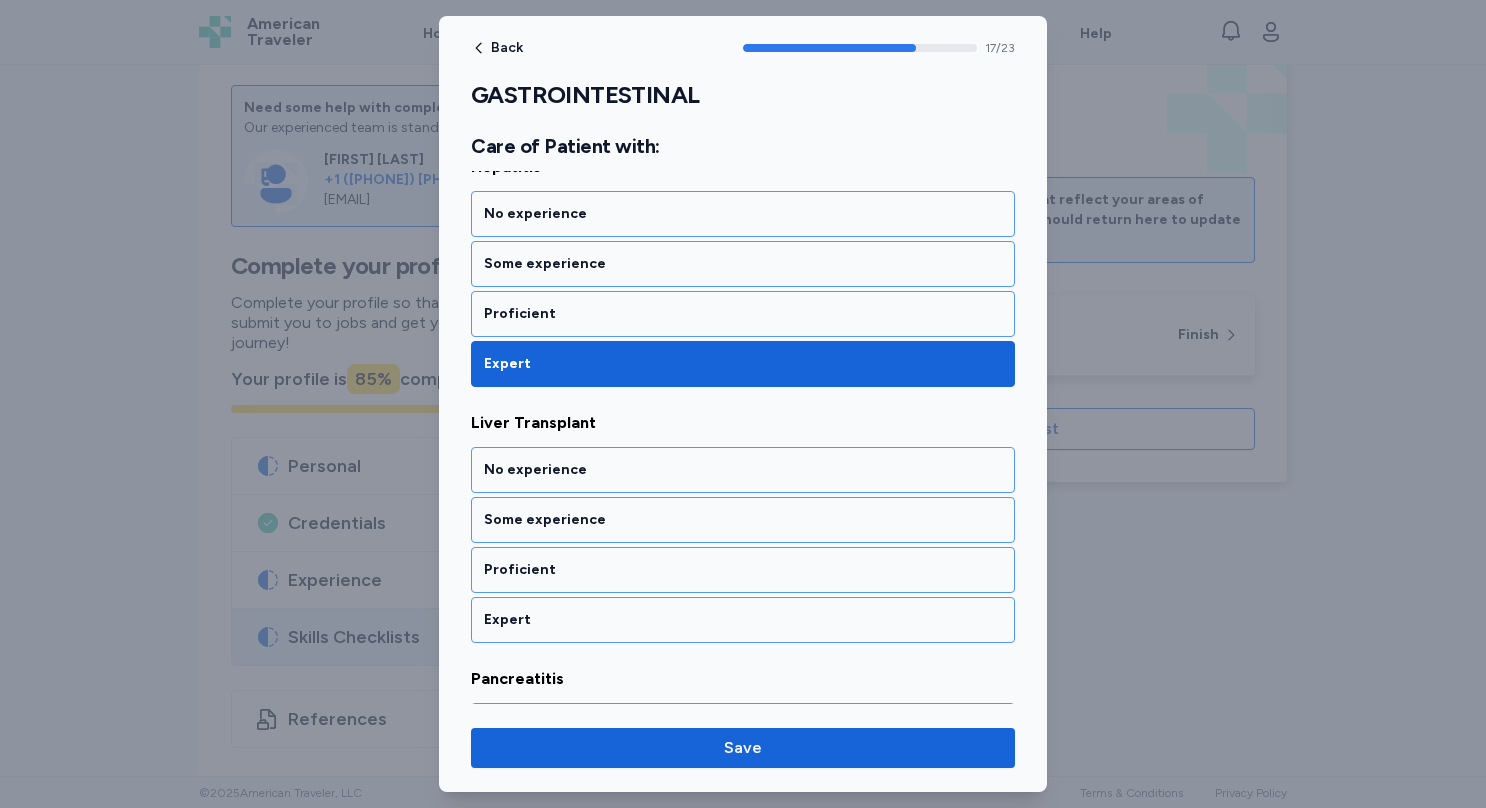 scroll, scrollTop: 4497, scrollLeft: 0, axis: vertical 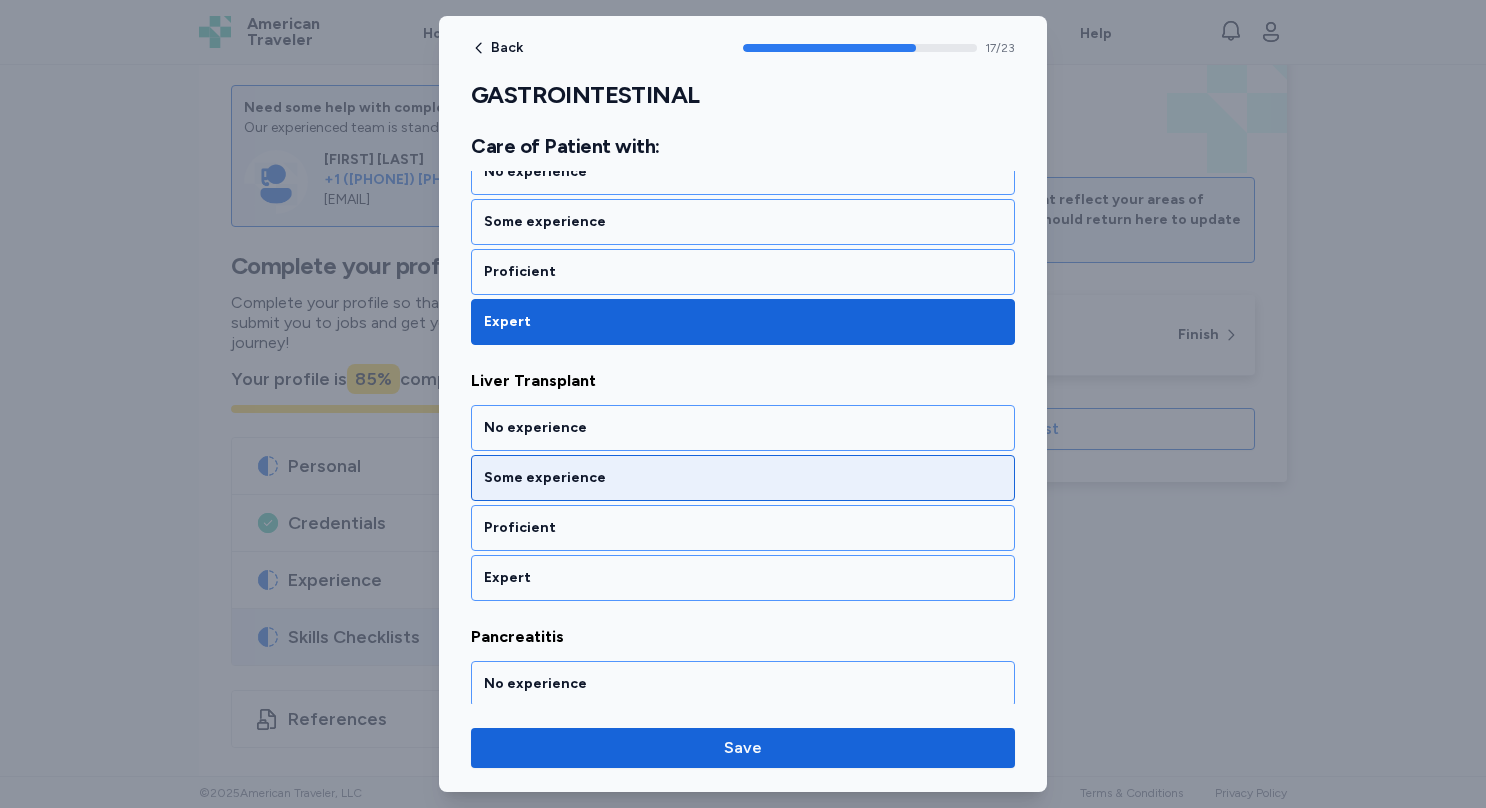 click on "Some experience" at bounding box center [743, 478] 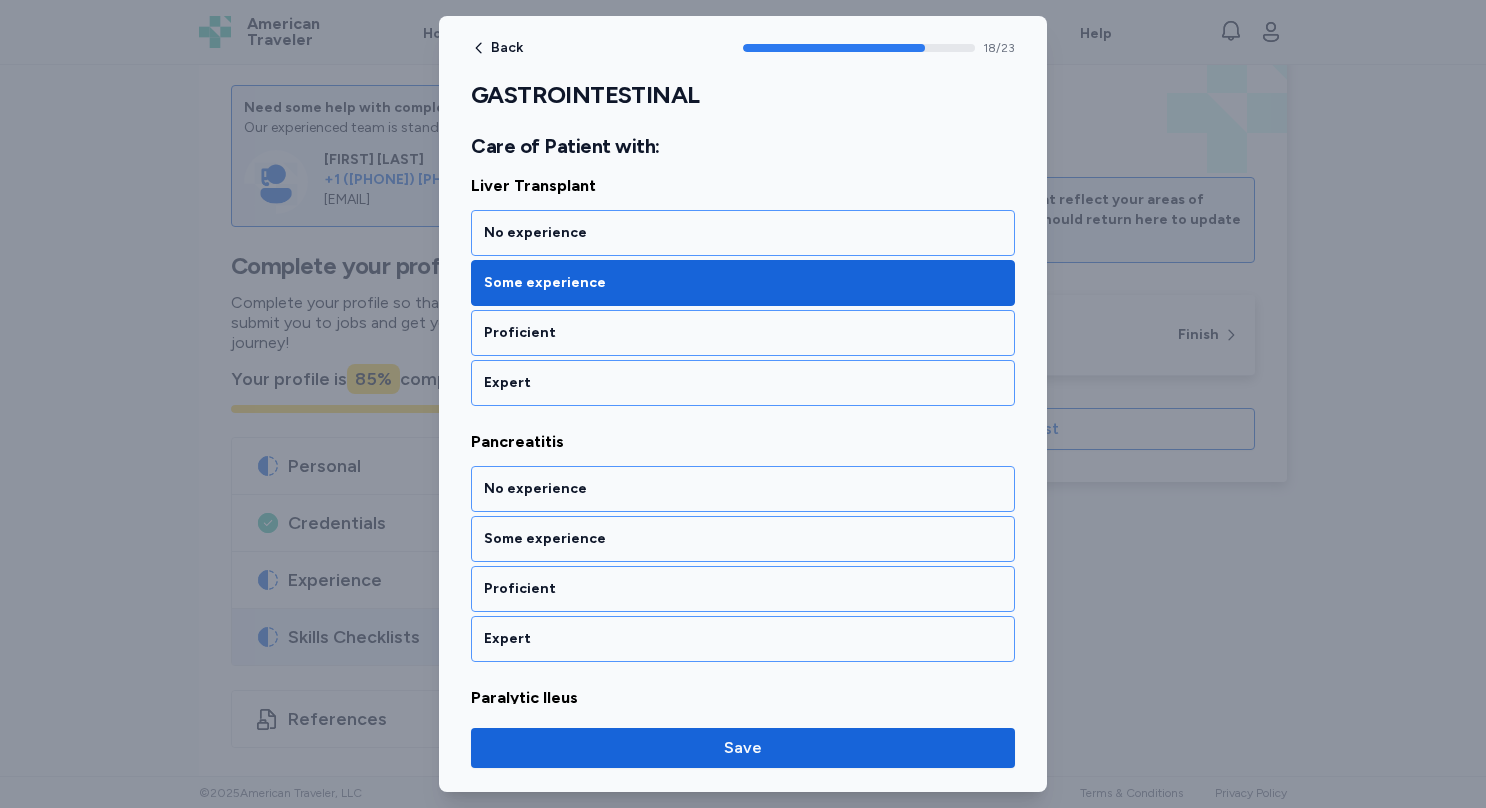 scroll, scrollTop: 4750, scrollLeft: 0, axis: vertical 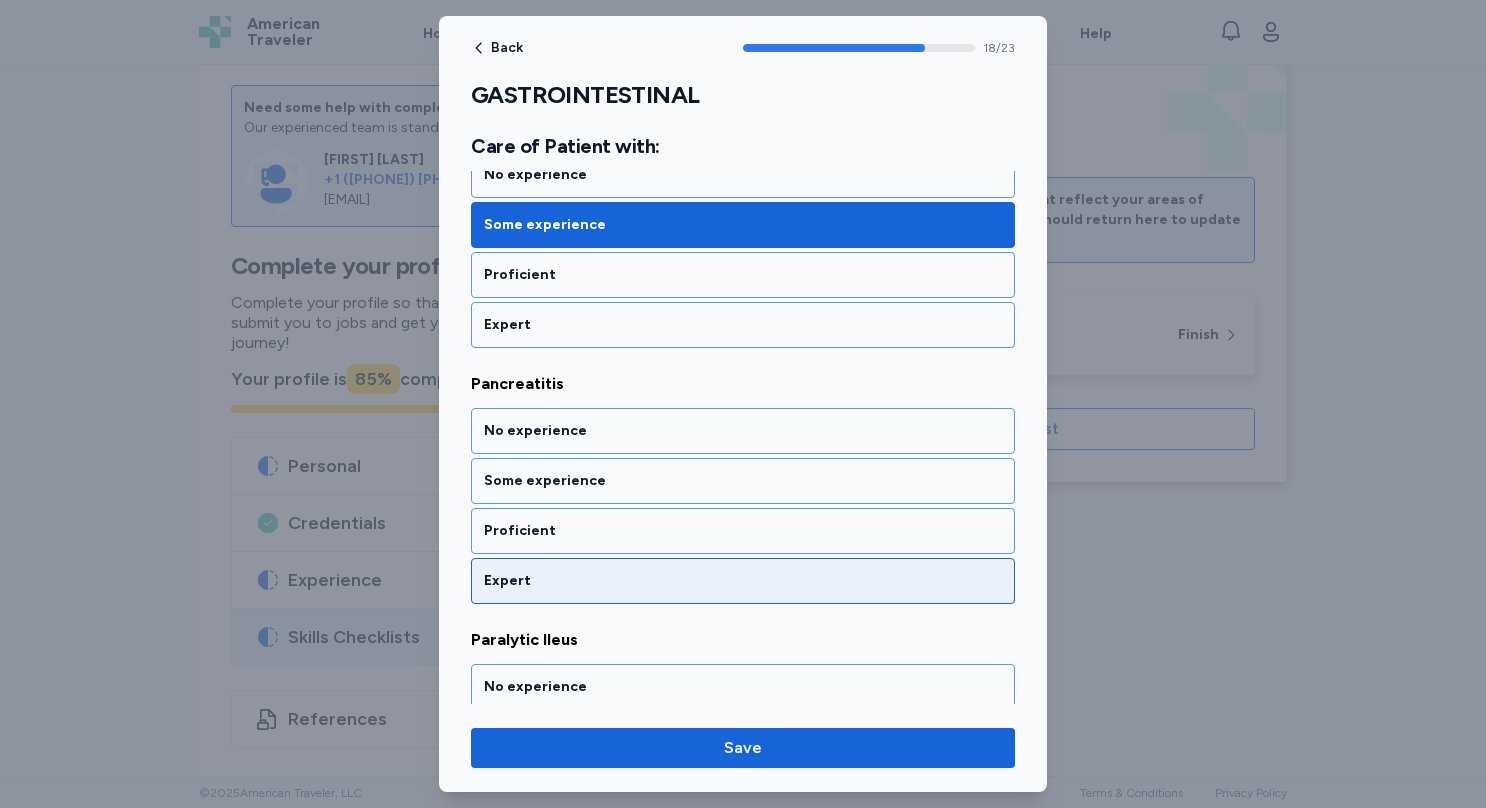 click on "Expert" at bounding box center (743, 581) 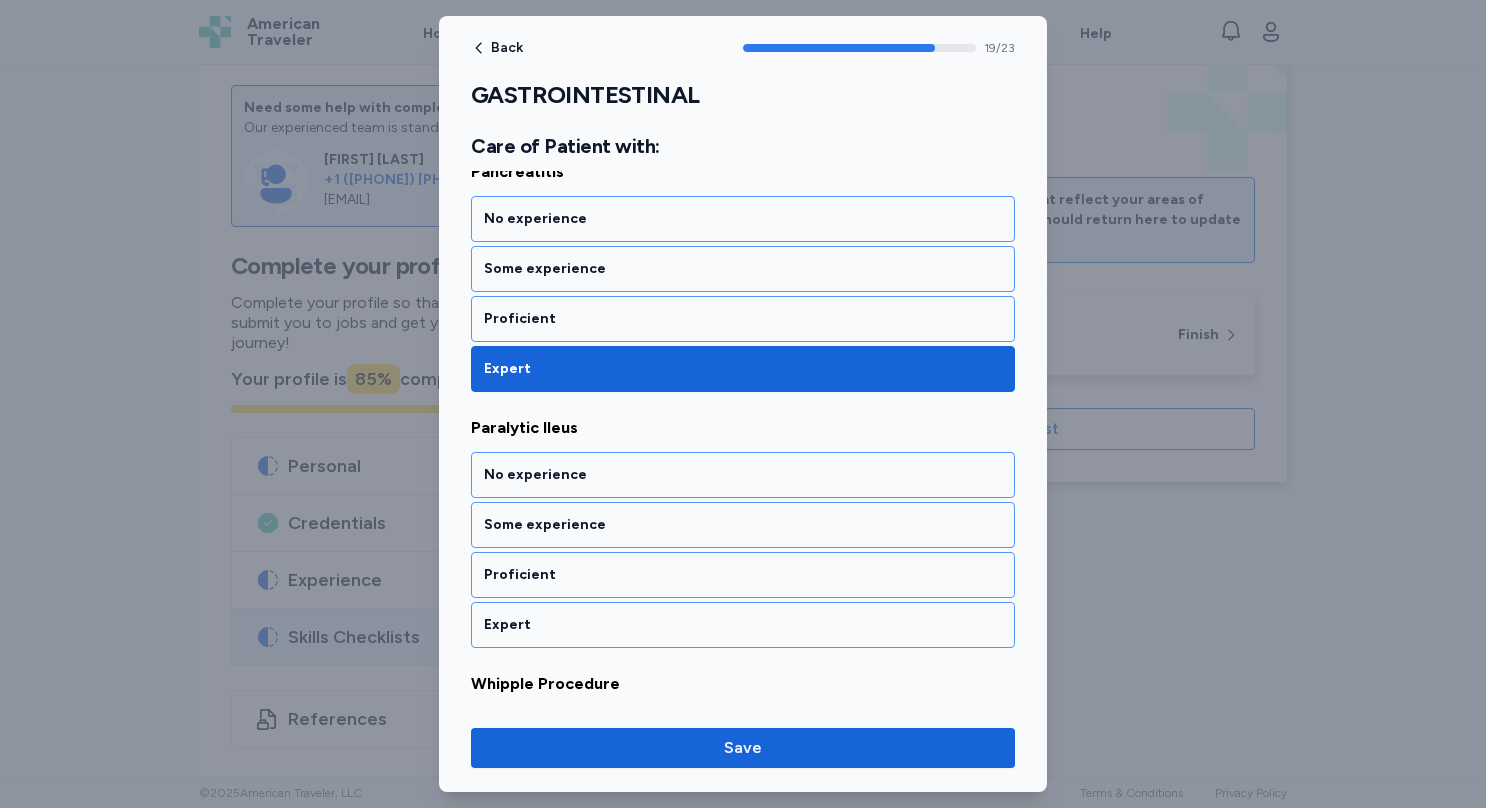 scroll, scrollTop: 5004, scrollLeft: 0, axis: vertical 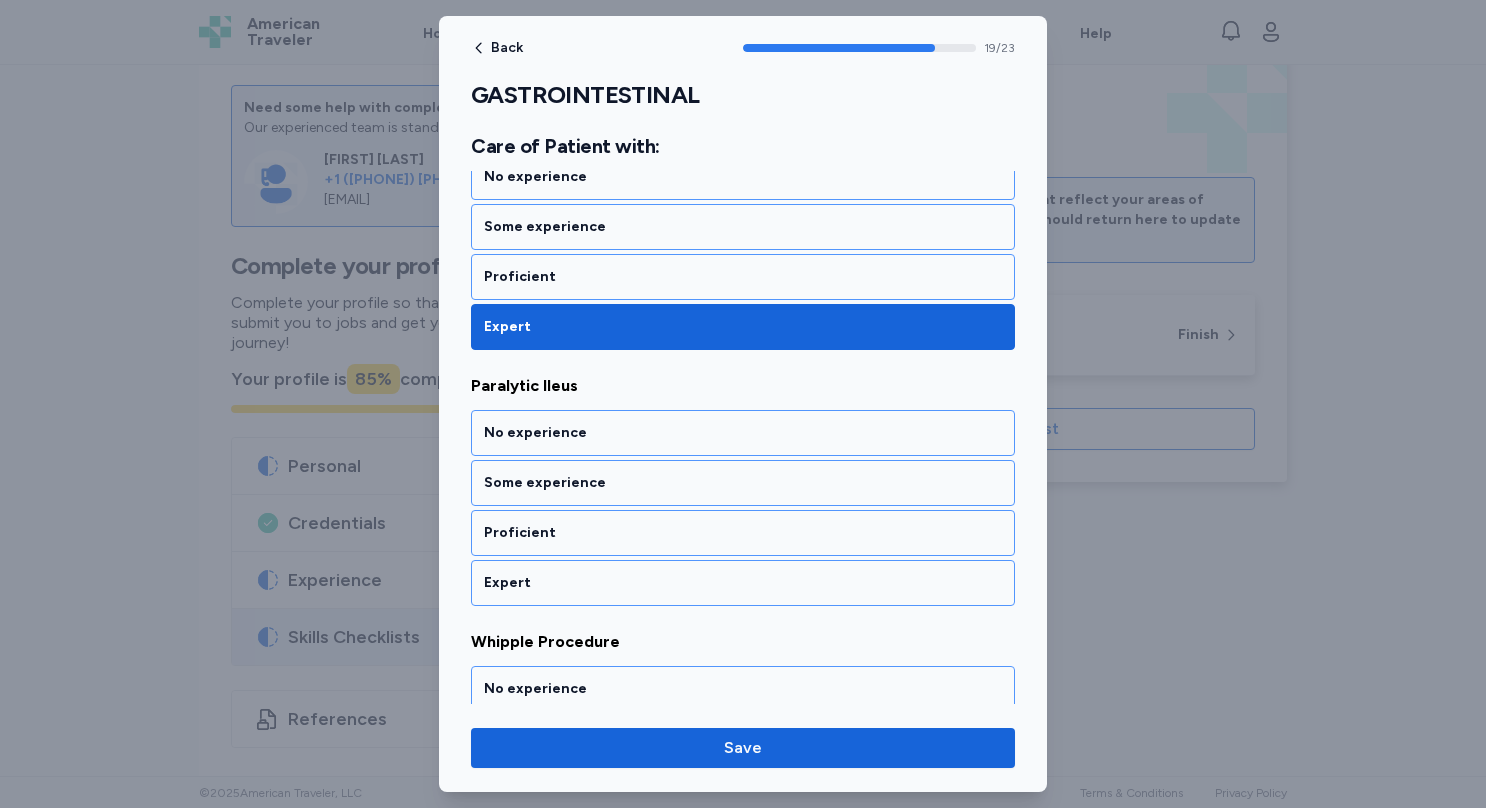 click on "Expert" at bounding box center (743, 583) 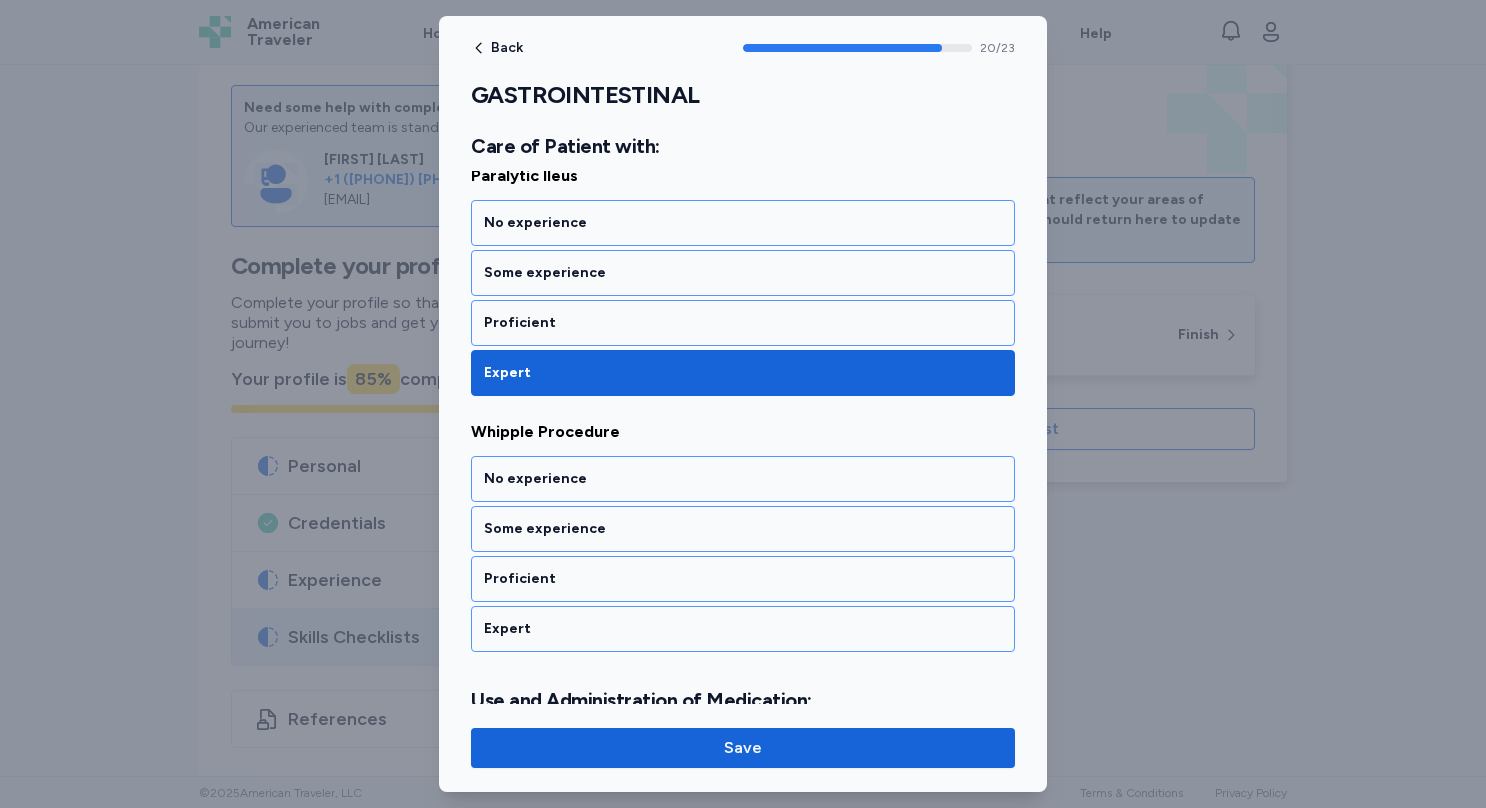 scroll, scrollTop: 5257, scrollLeft: 0, axis: vertical 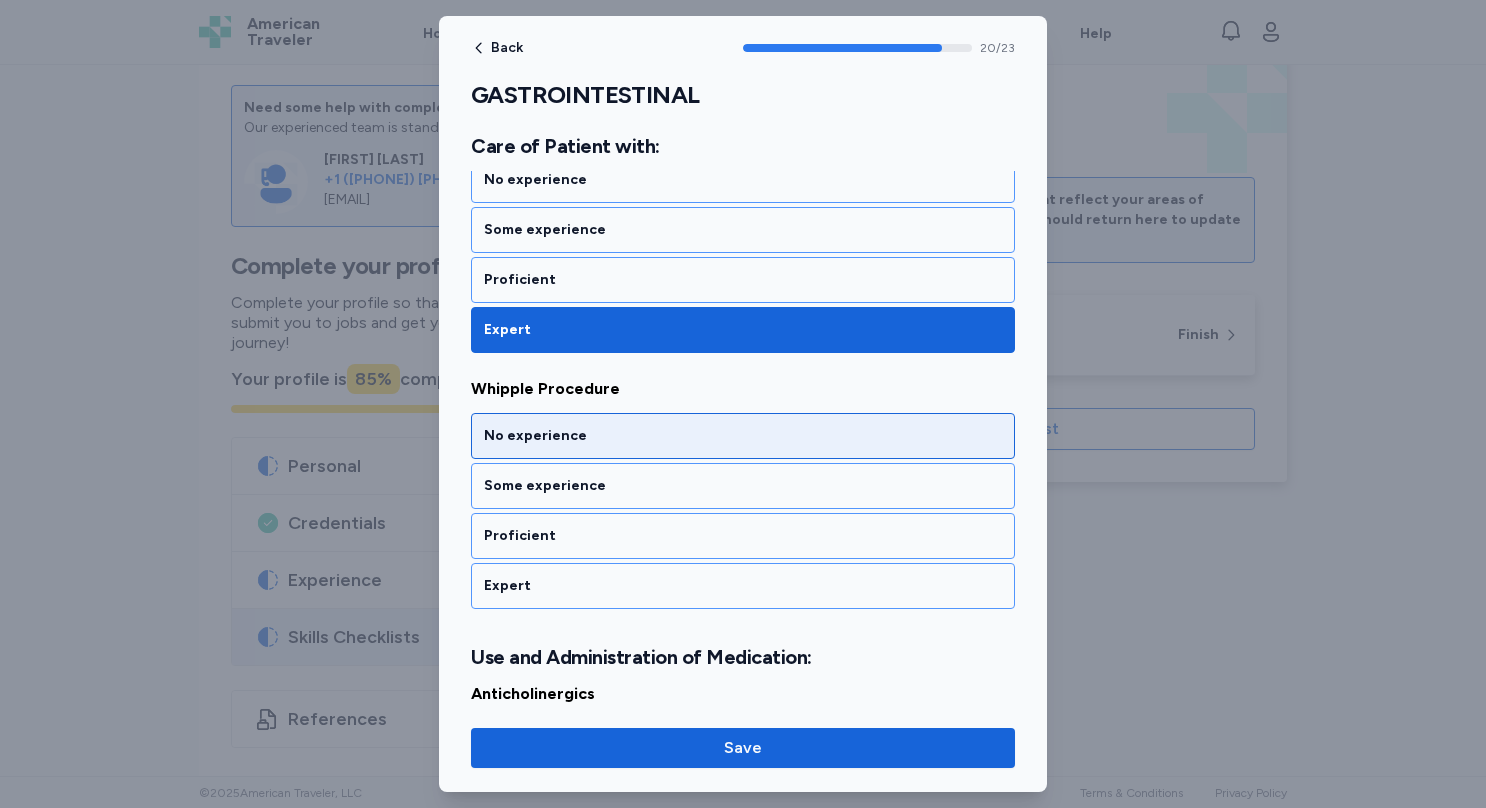 click on "No experience" at bounding box center [743, 436] 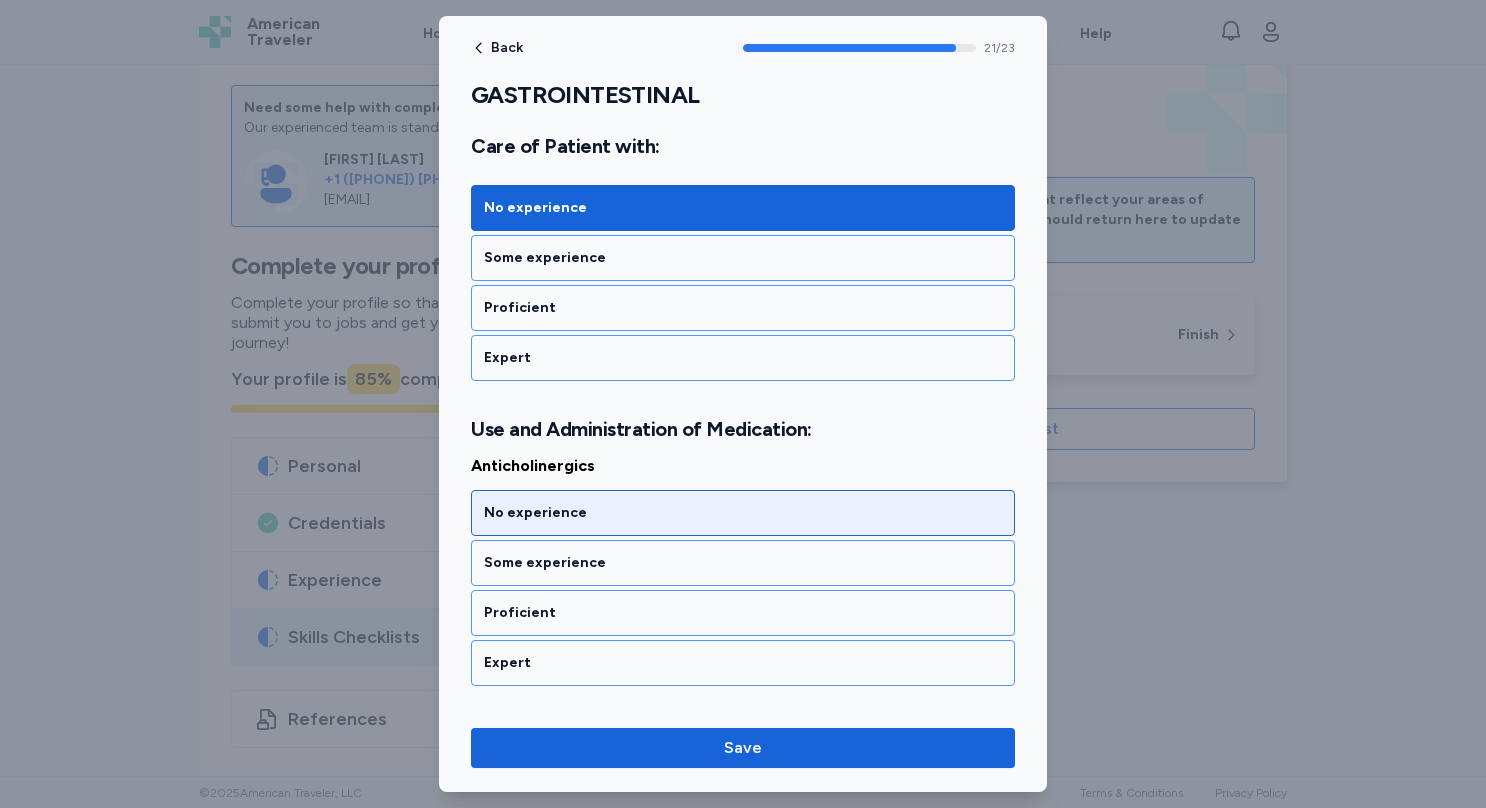 scroll, scrollTop: 5559, scrollLeft: 0, axis: vertical 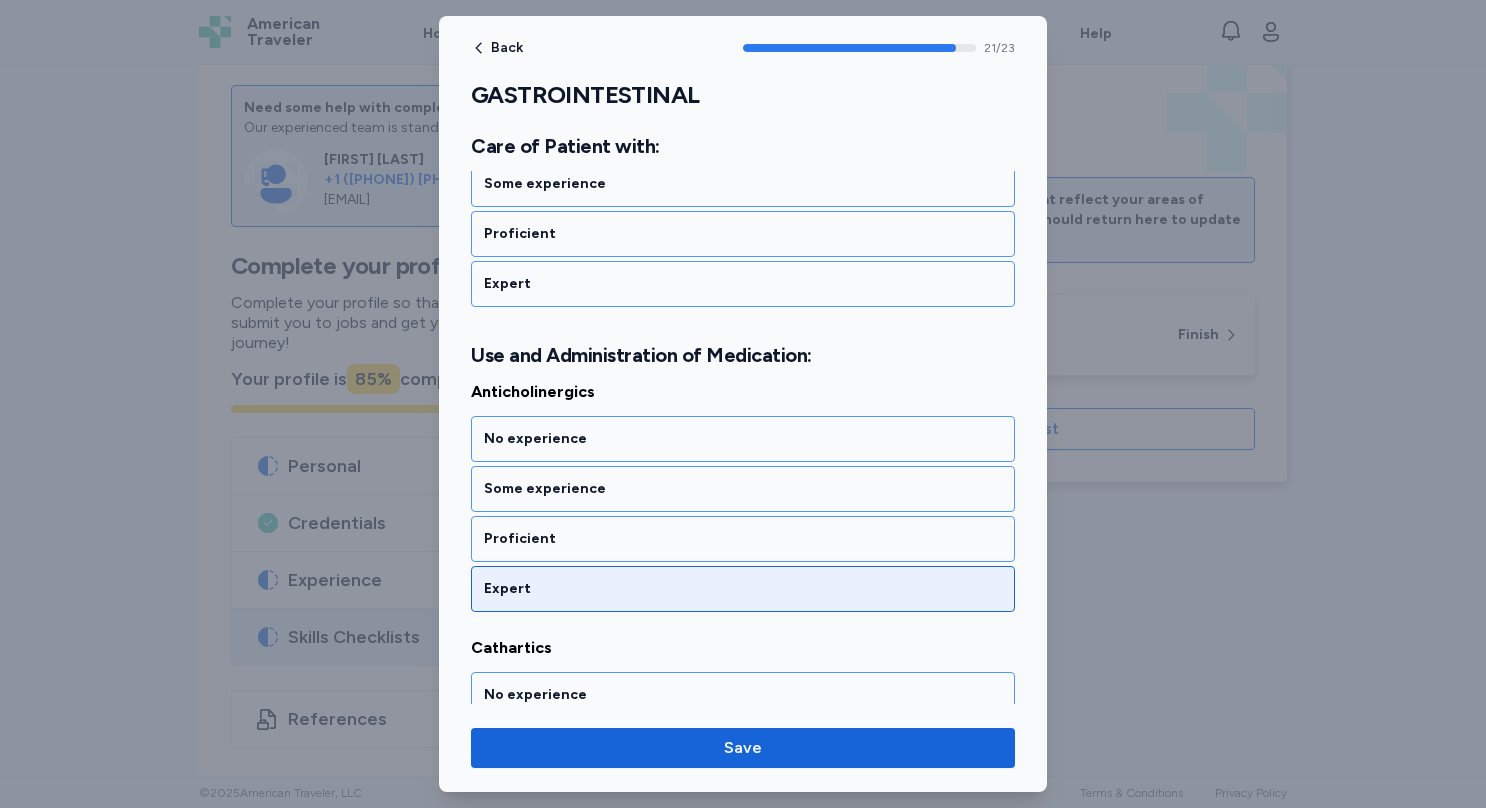 click on "Expert" at bounding box center (743, 589) 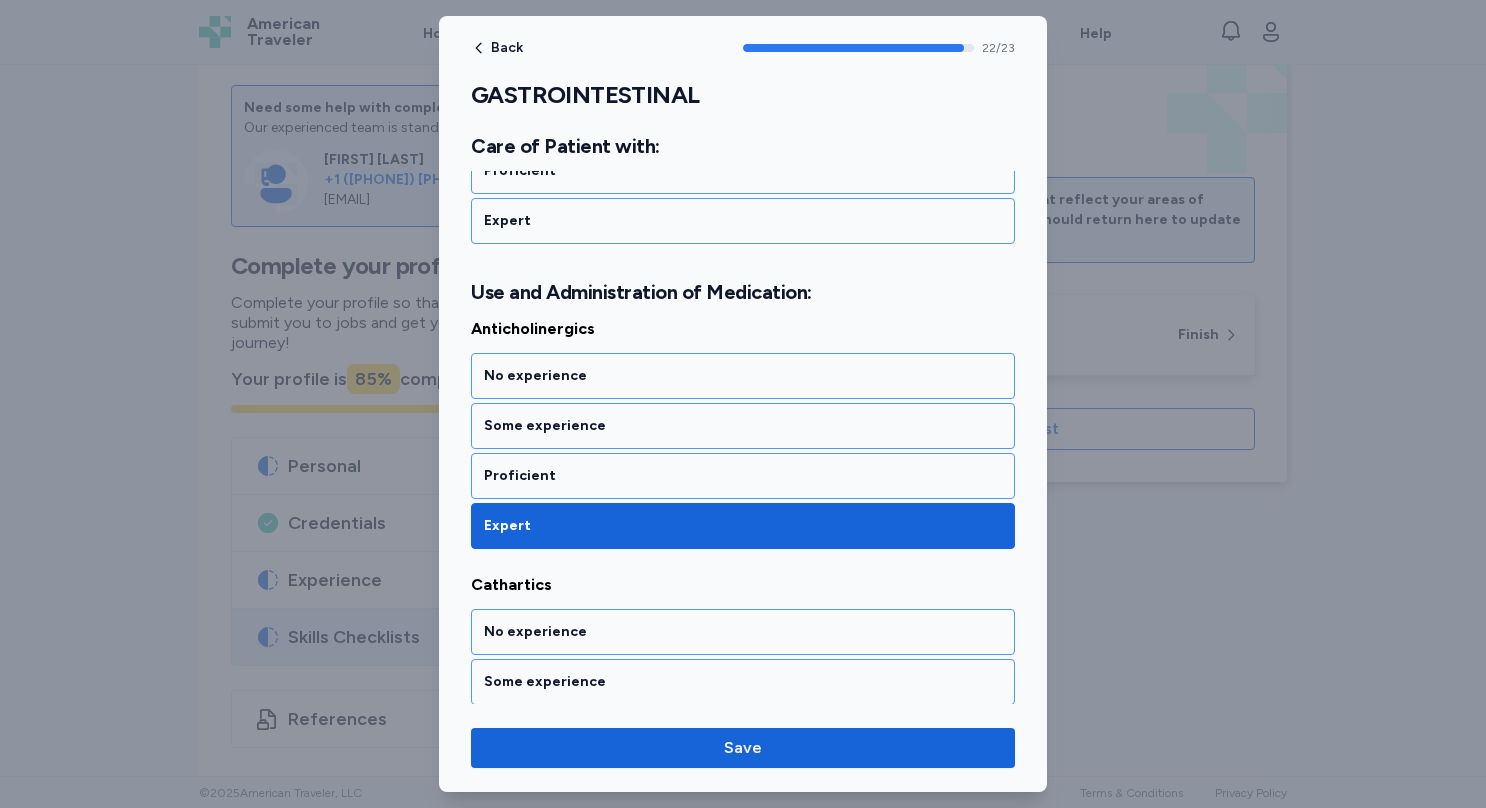 scroll, scrollTop: 5665, scrollLeft: 0, axis: vertical 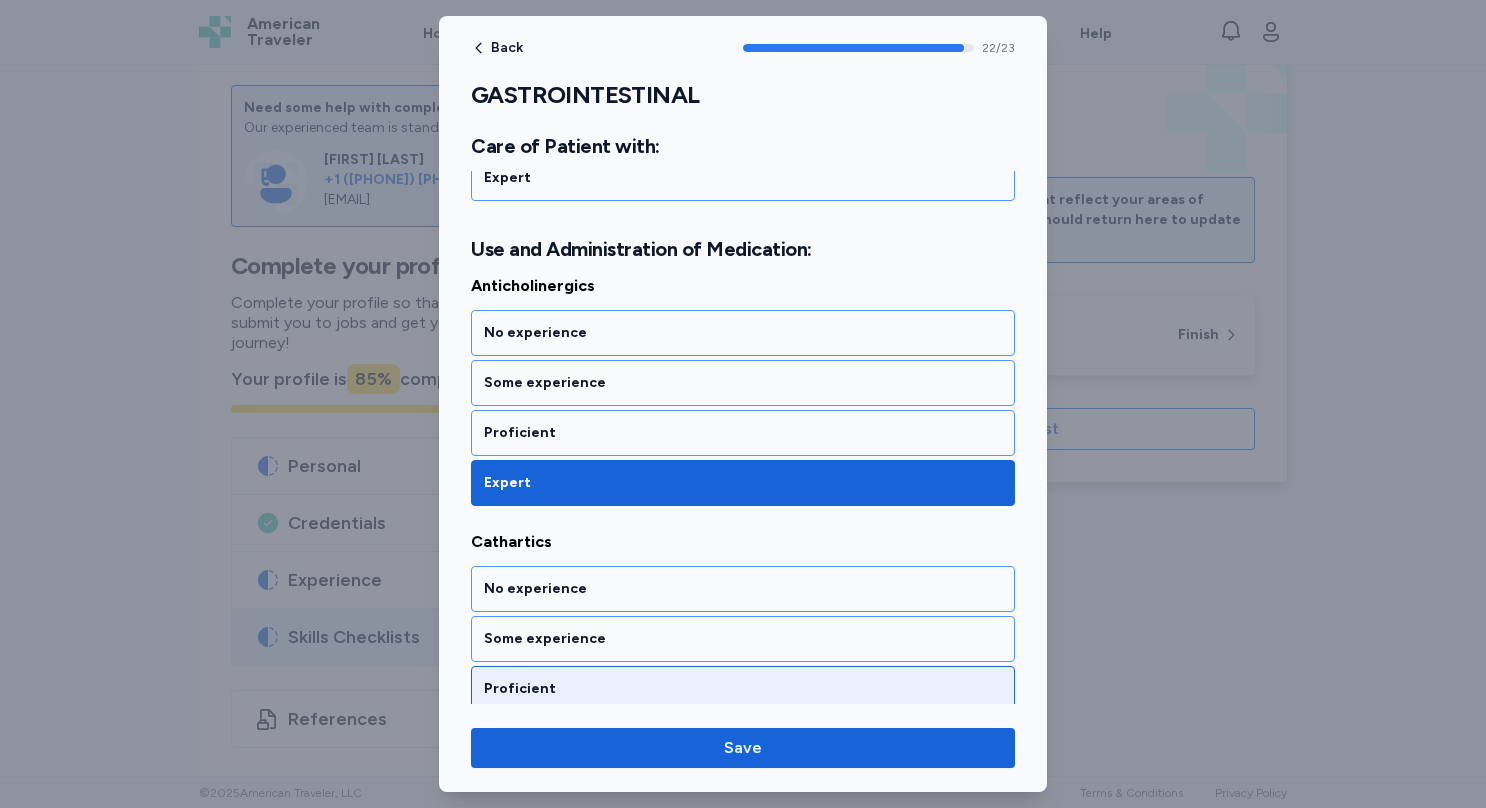 click on "Proficient" at bounding box center [743, 689] 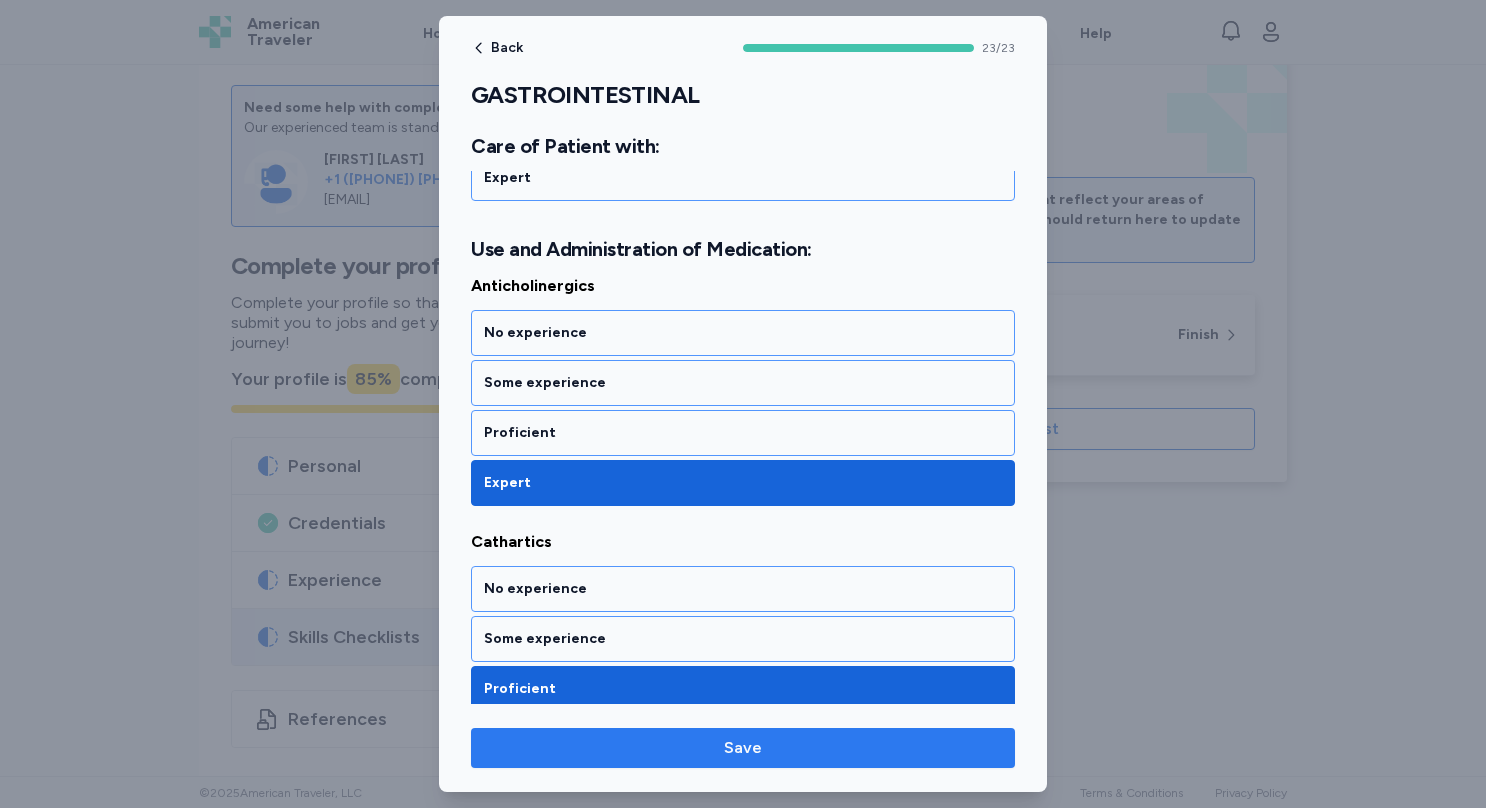 click on "Save" at bounding box center [743, 748] 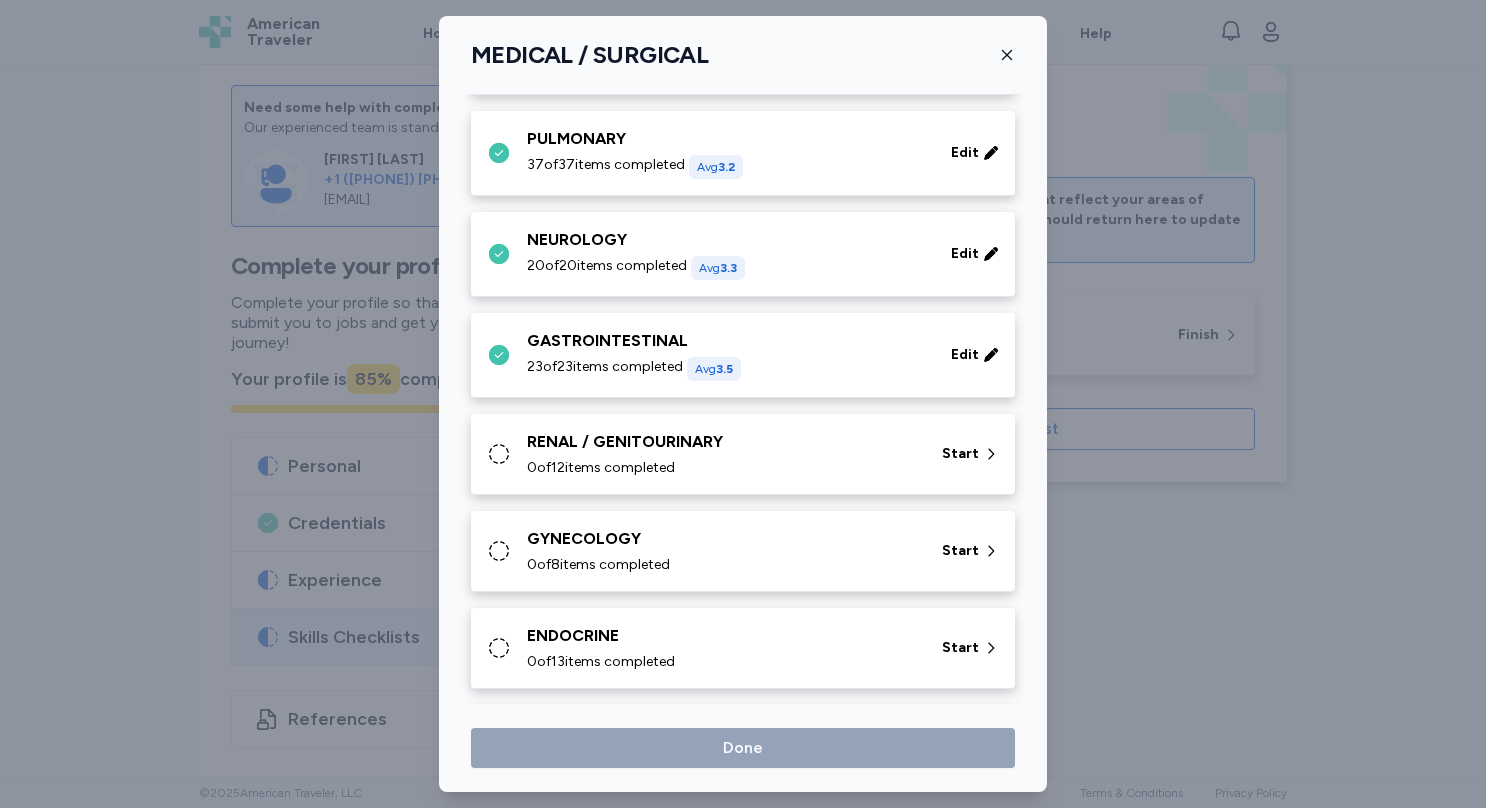 scroll, scrollTop: 308, scrollLeft: 0, axis: vertical 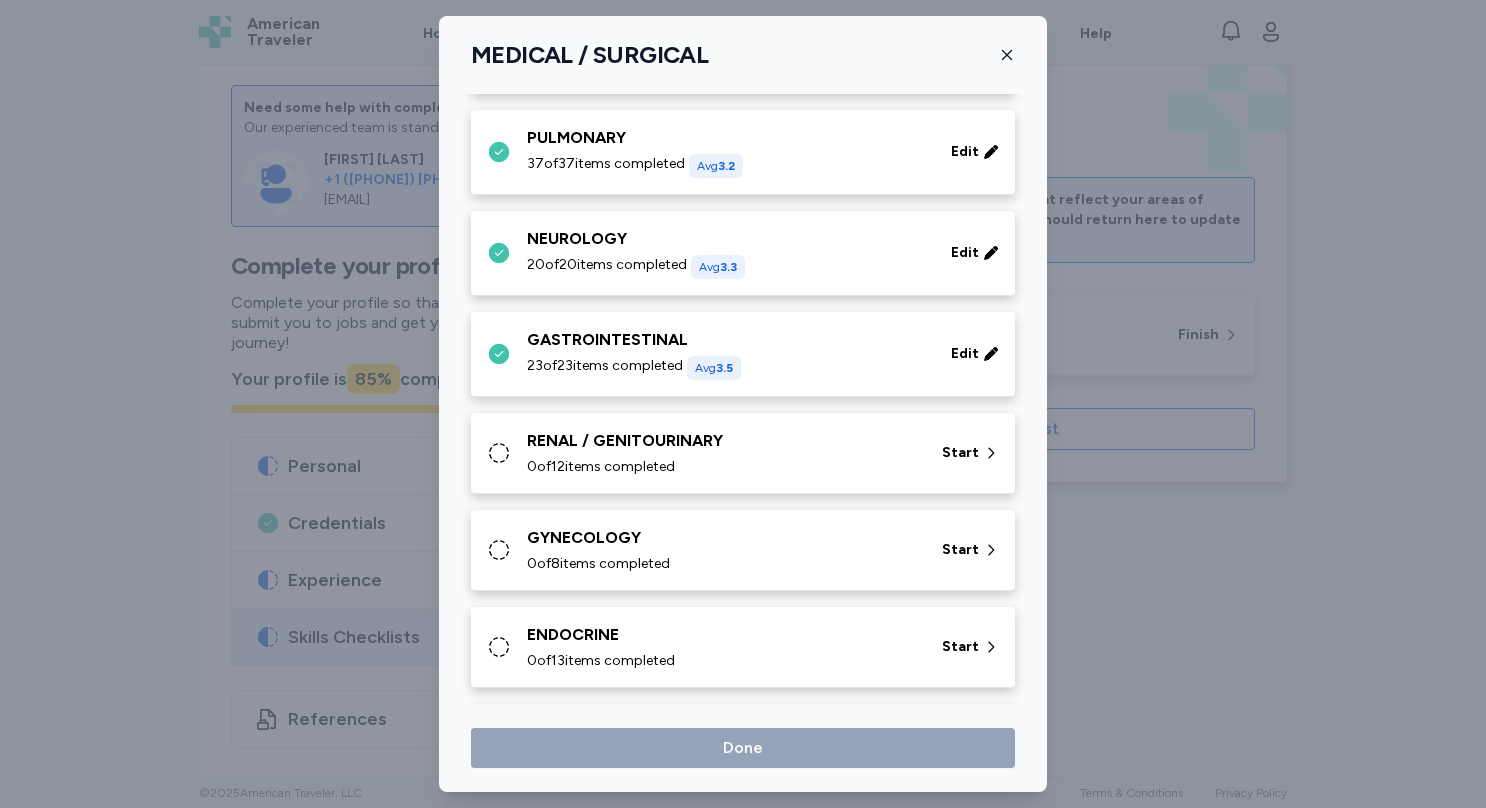 click on "0  of  12  items completed" at bounding box center (601, 467) 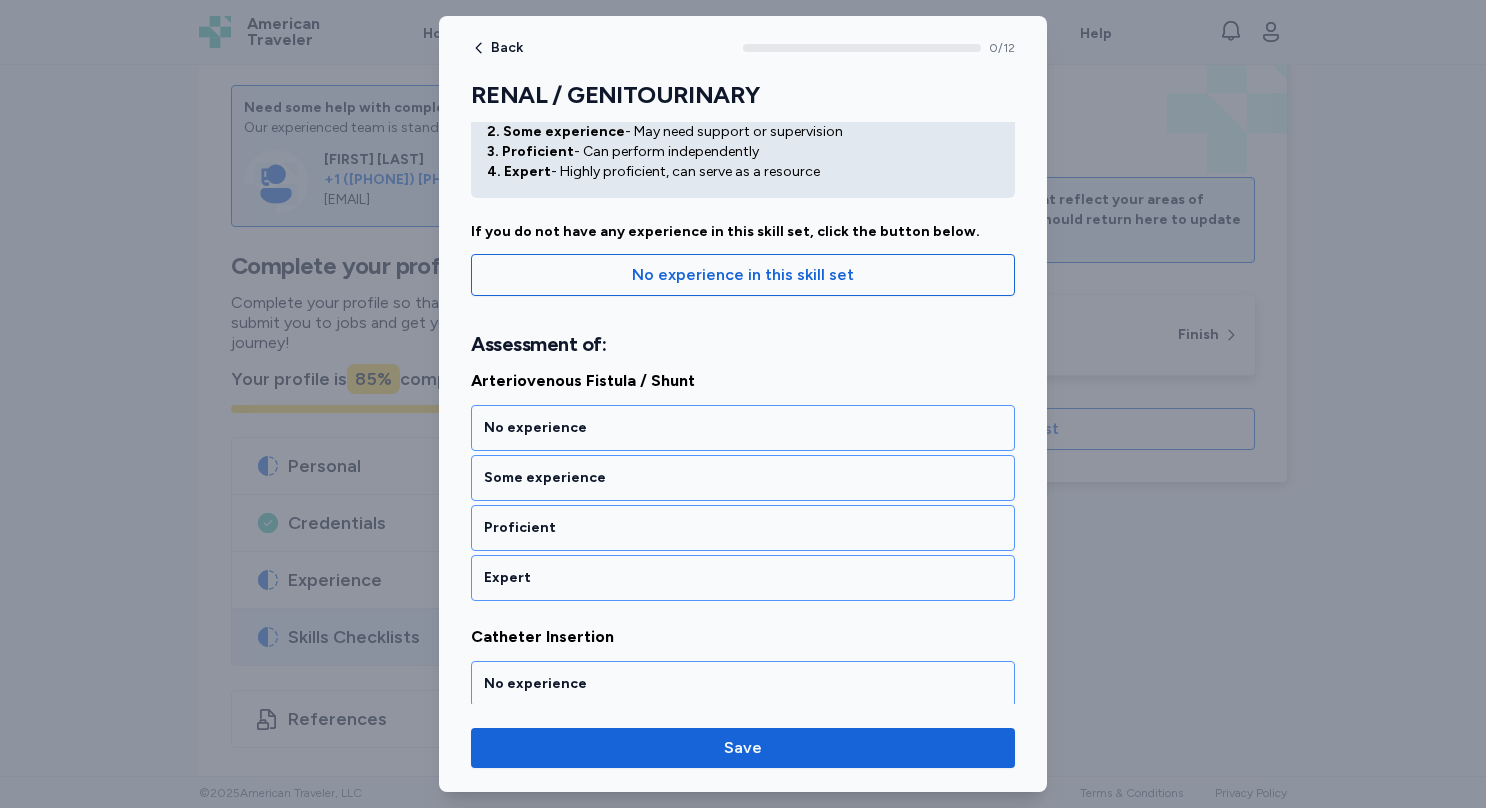 scroll, scrollTop: 109, scrollLeft: 0, axis: vertical 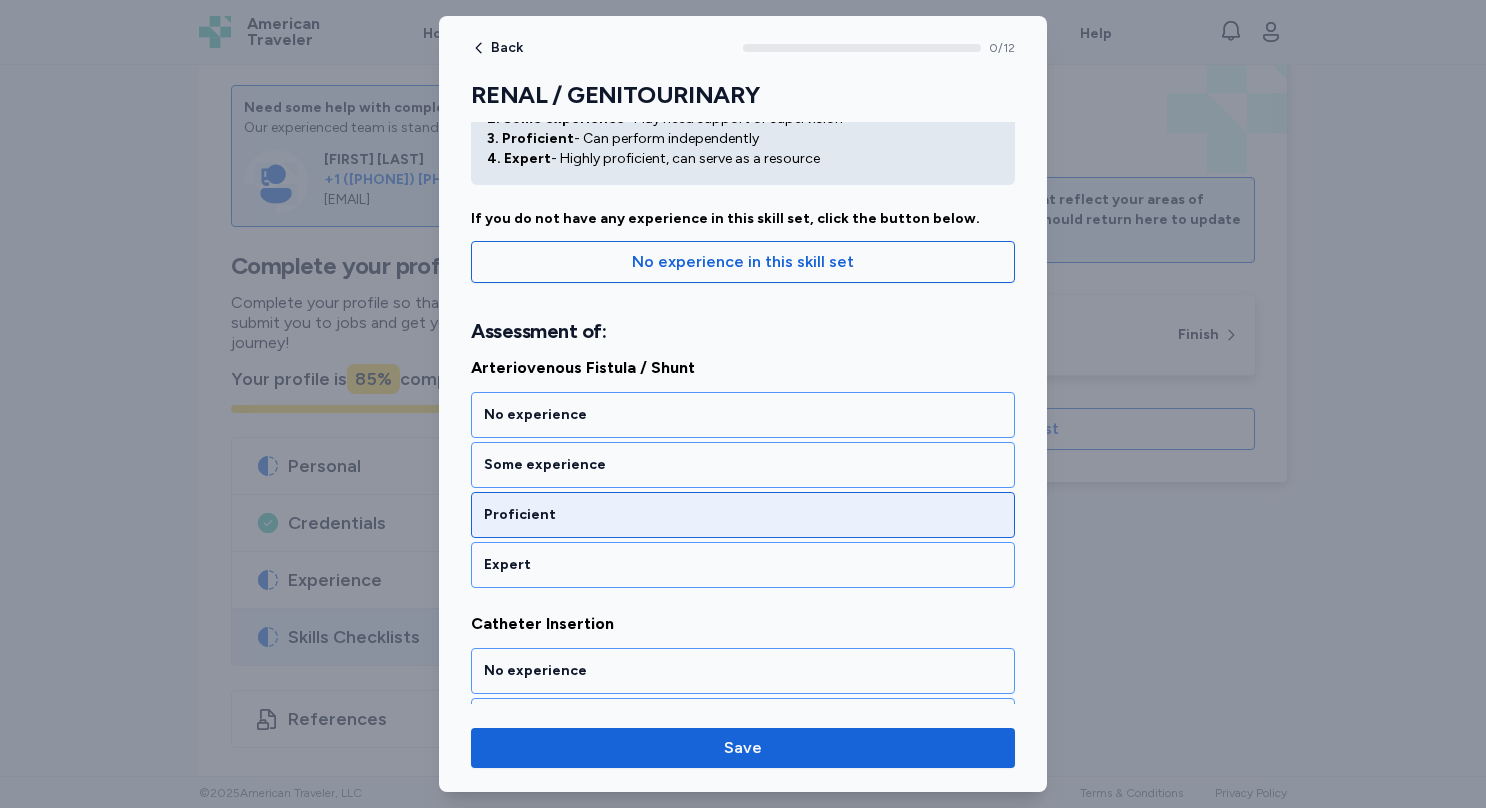 click on "Proficient" at bounding box center (743, 515) 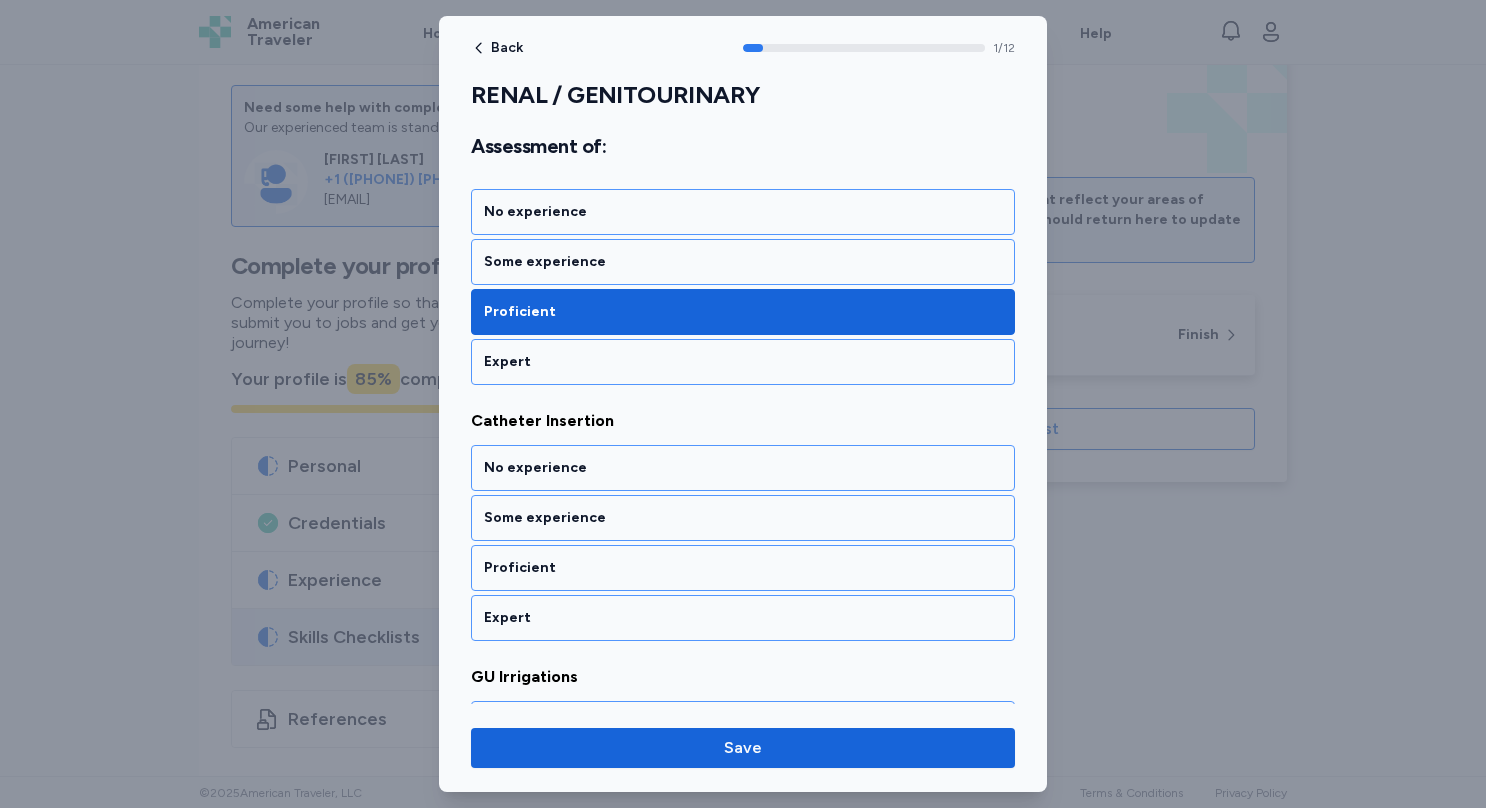 scroll, scrollTop: 394, scrollLeft: 0, axis: vertical 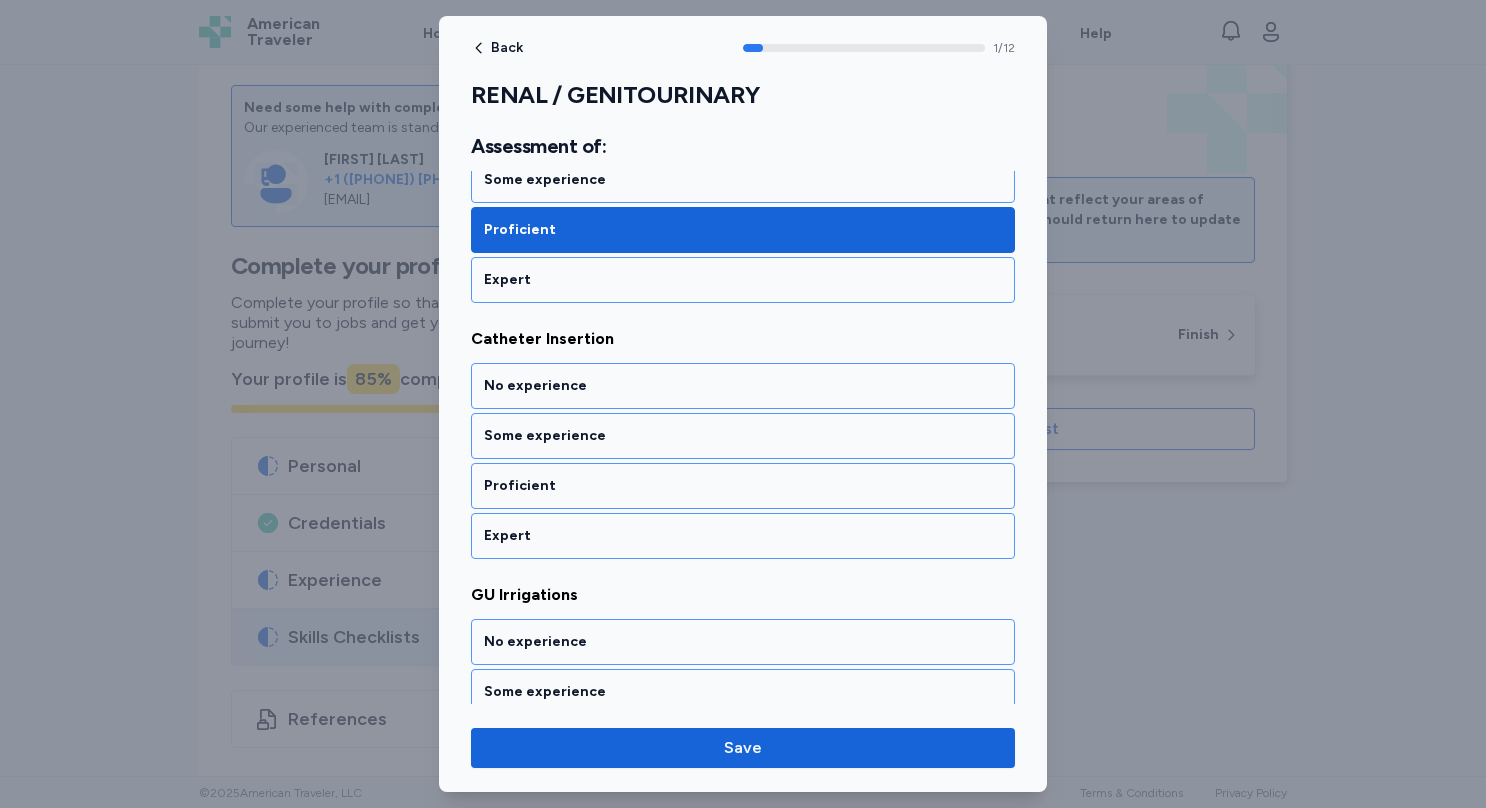click on "Expert" at bounding box center [743, 536] 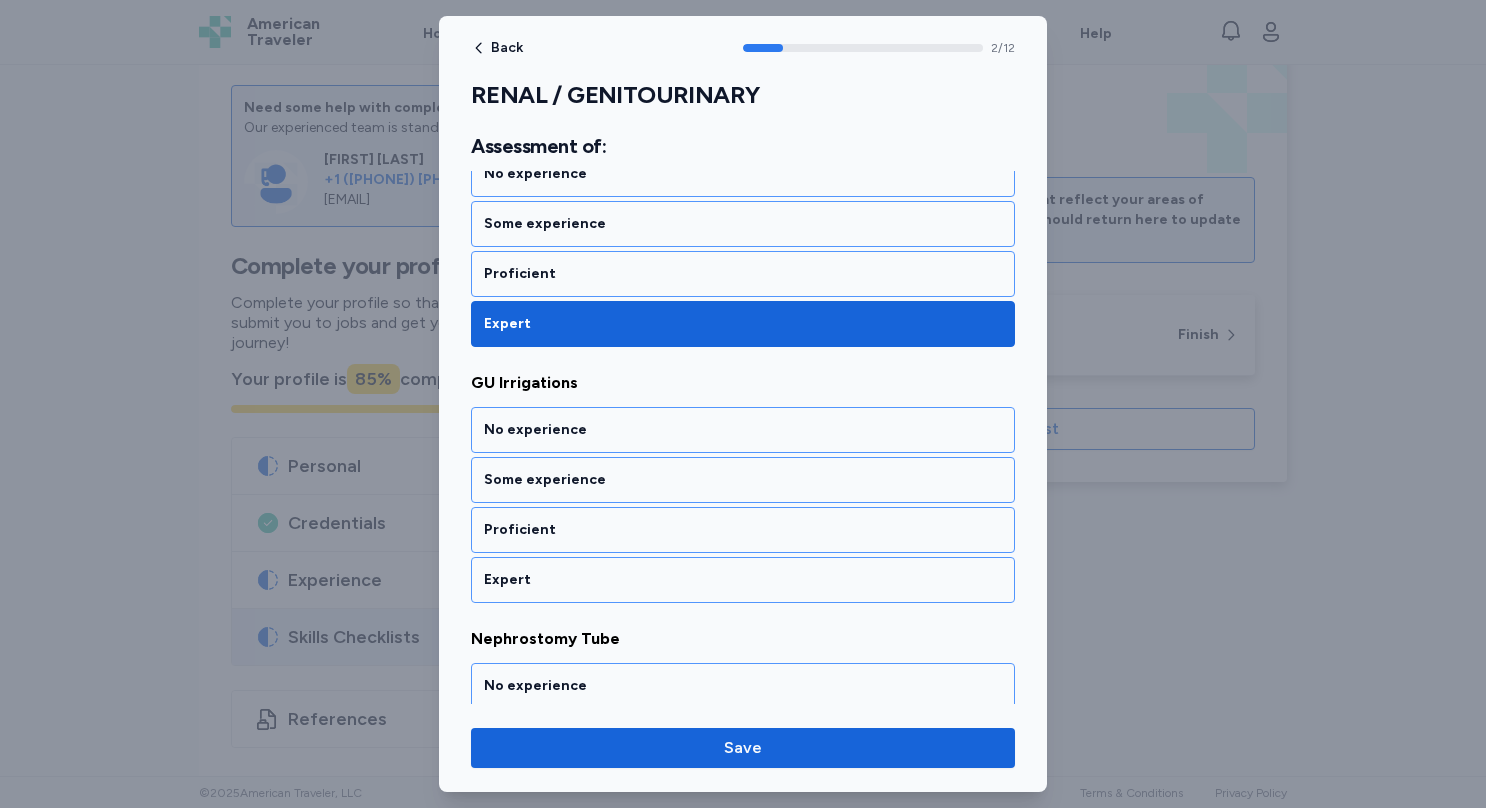 scroll, scrollTop: 648, scrollLeft: 0, axis: vertical 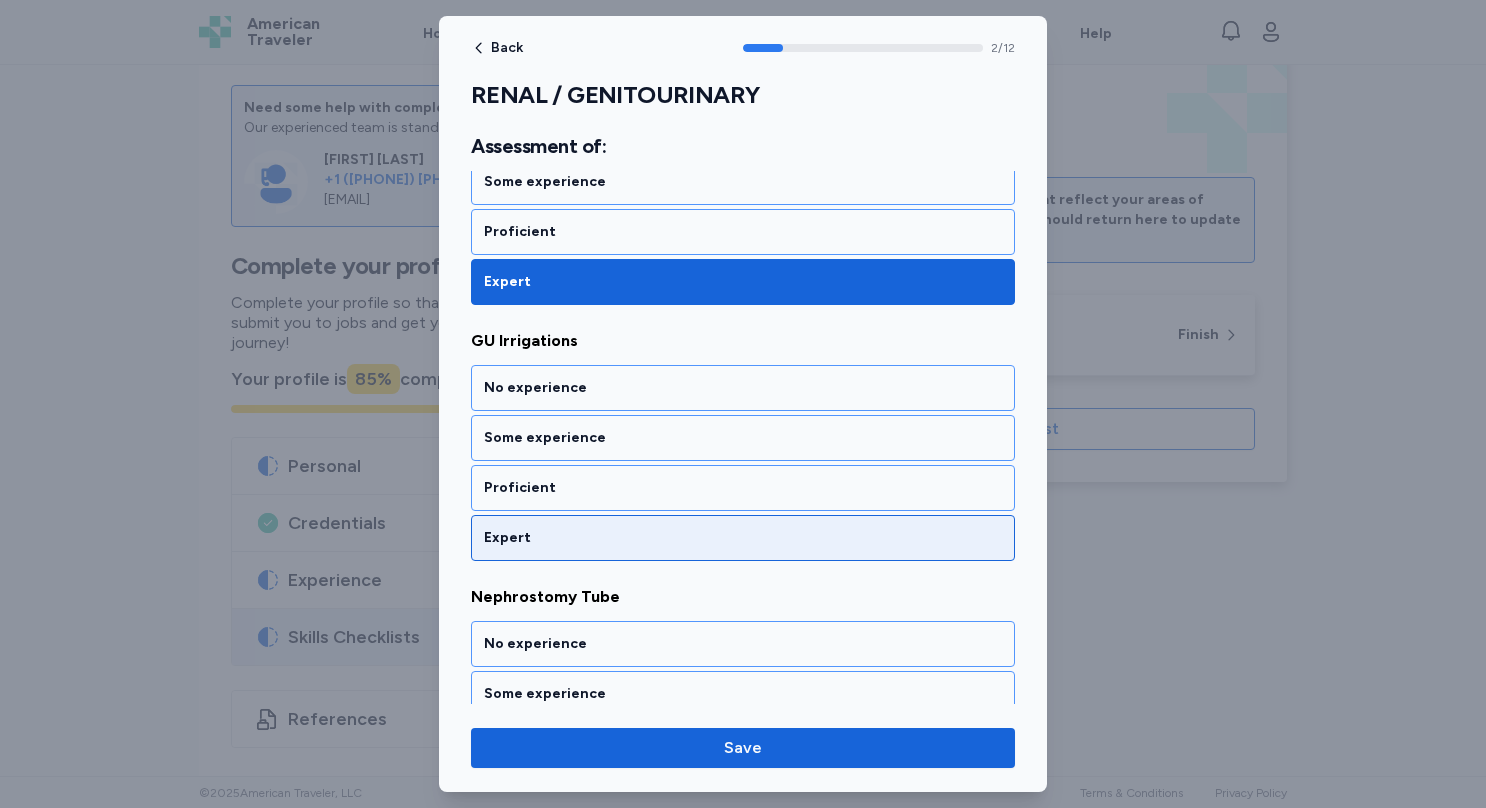 click on "Expert" at bounding box center [743, 538] 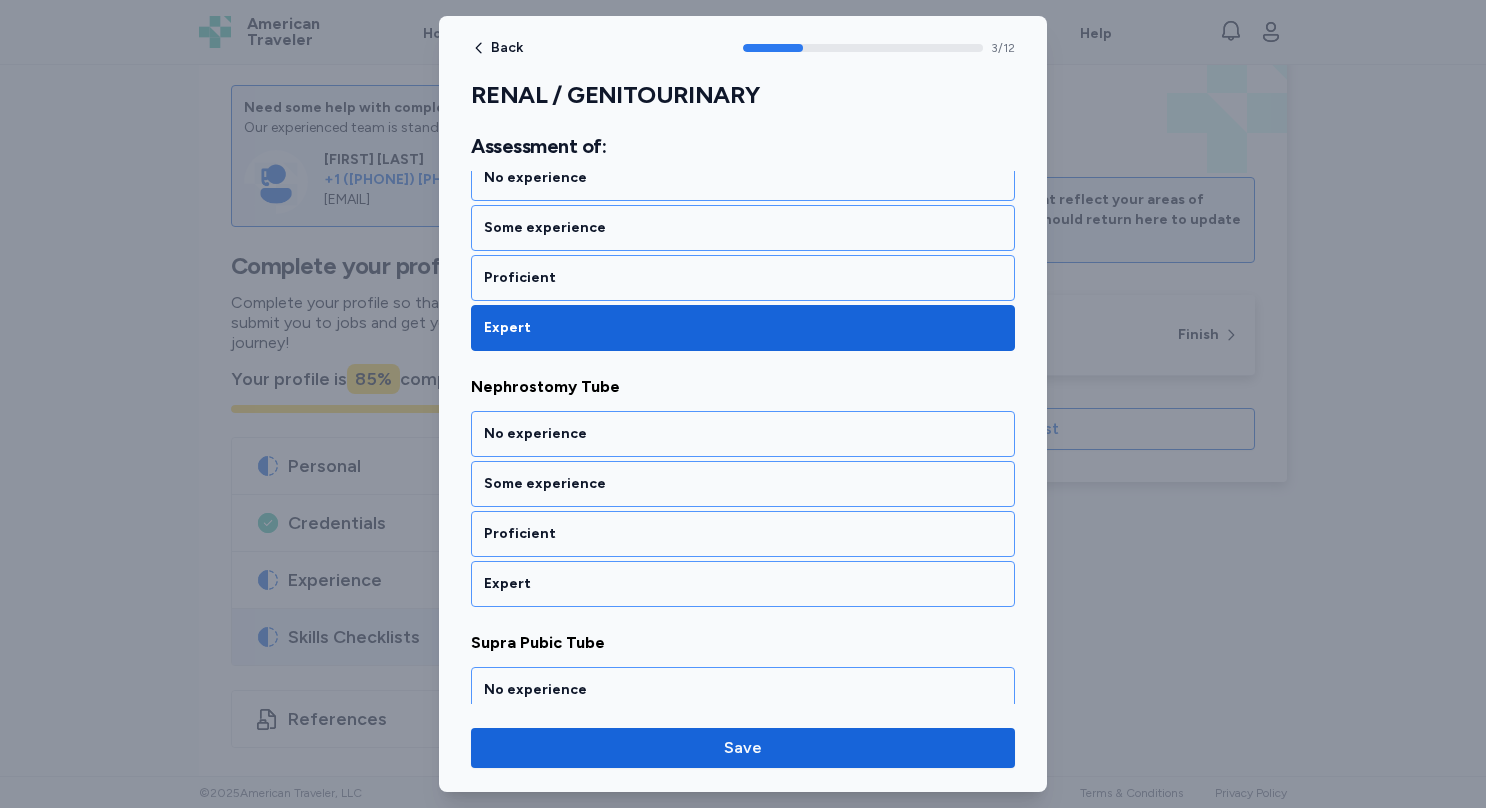 scroll, scrollTop: 901, scrollLeft: 0, axis: vertical 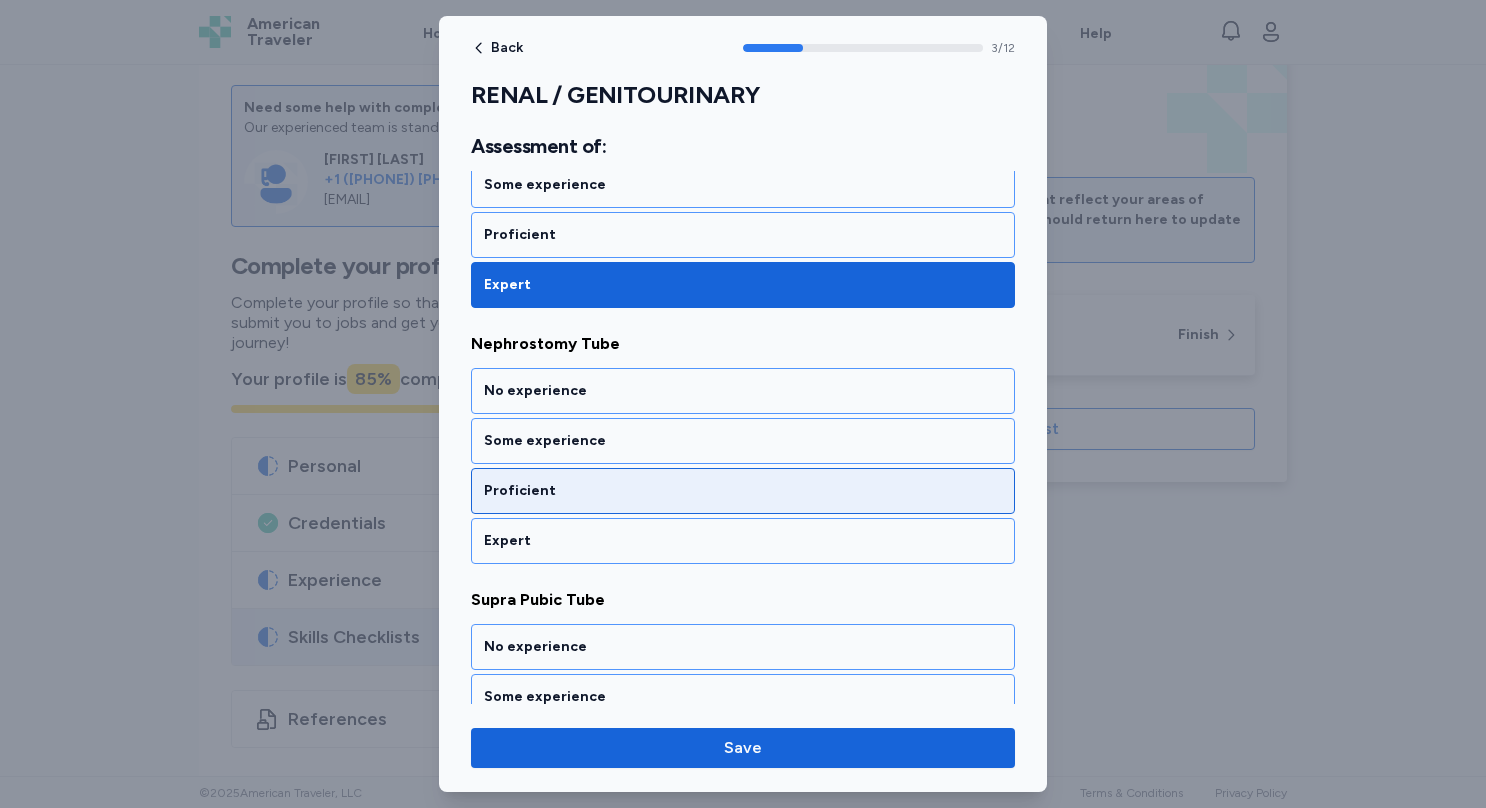 click on "Proficient" at bounding box center (743, 491) 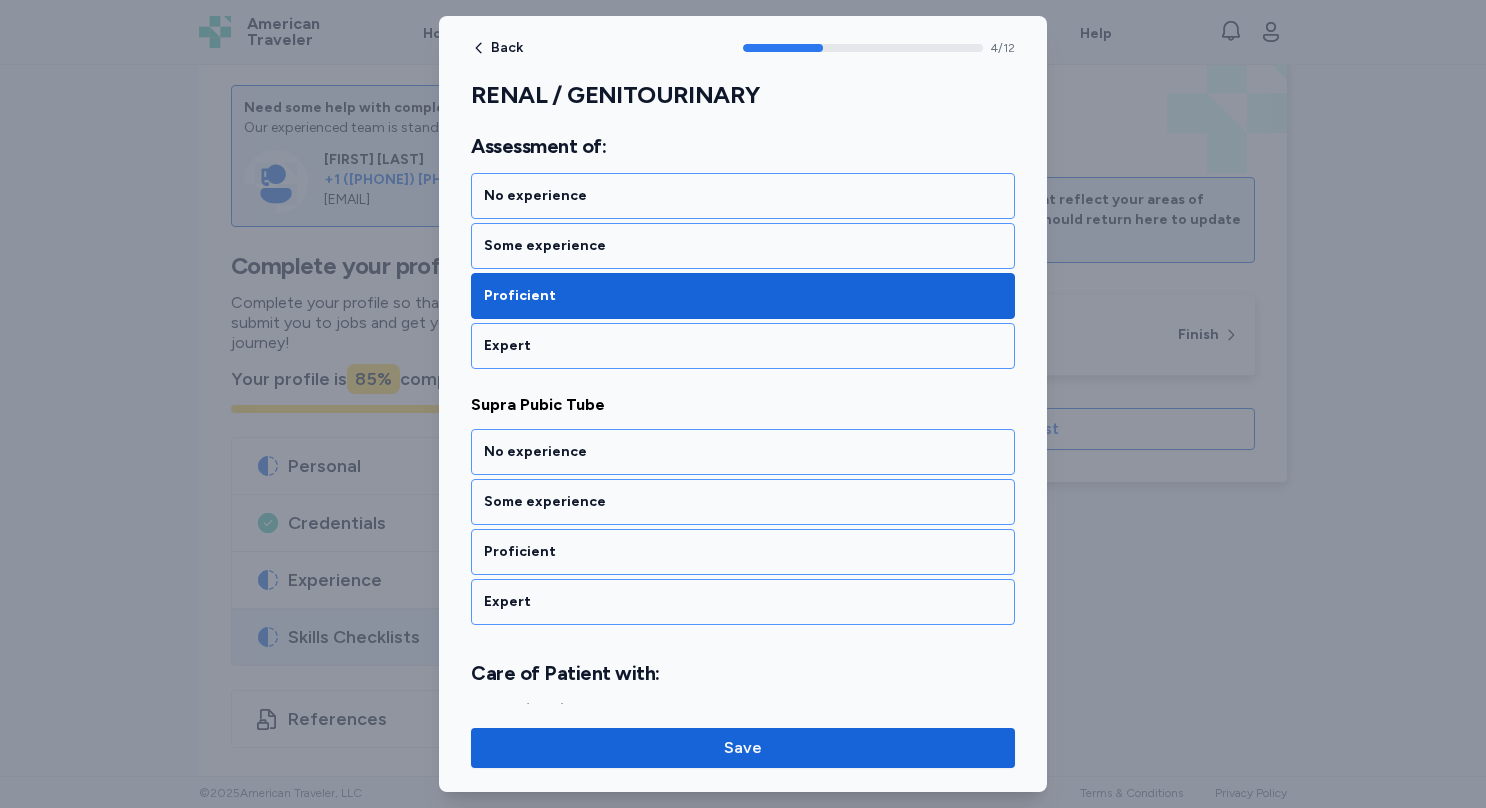 scroll, scrollTop: 1154, scrollLeft: 0, axis: vertical 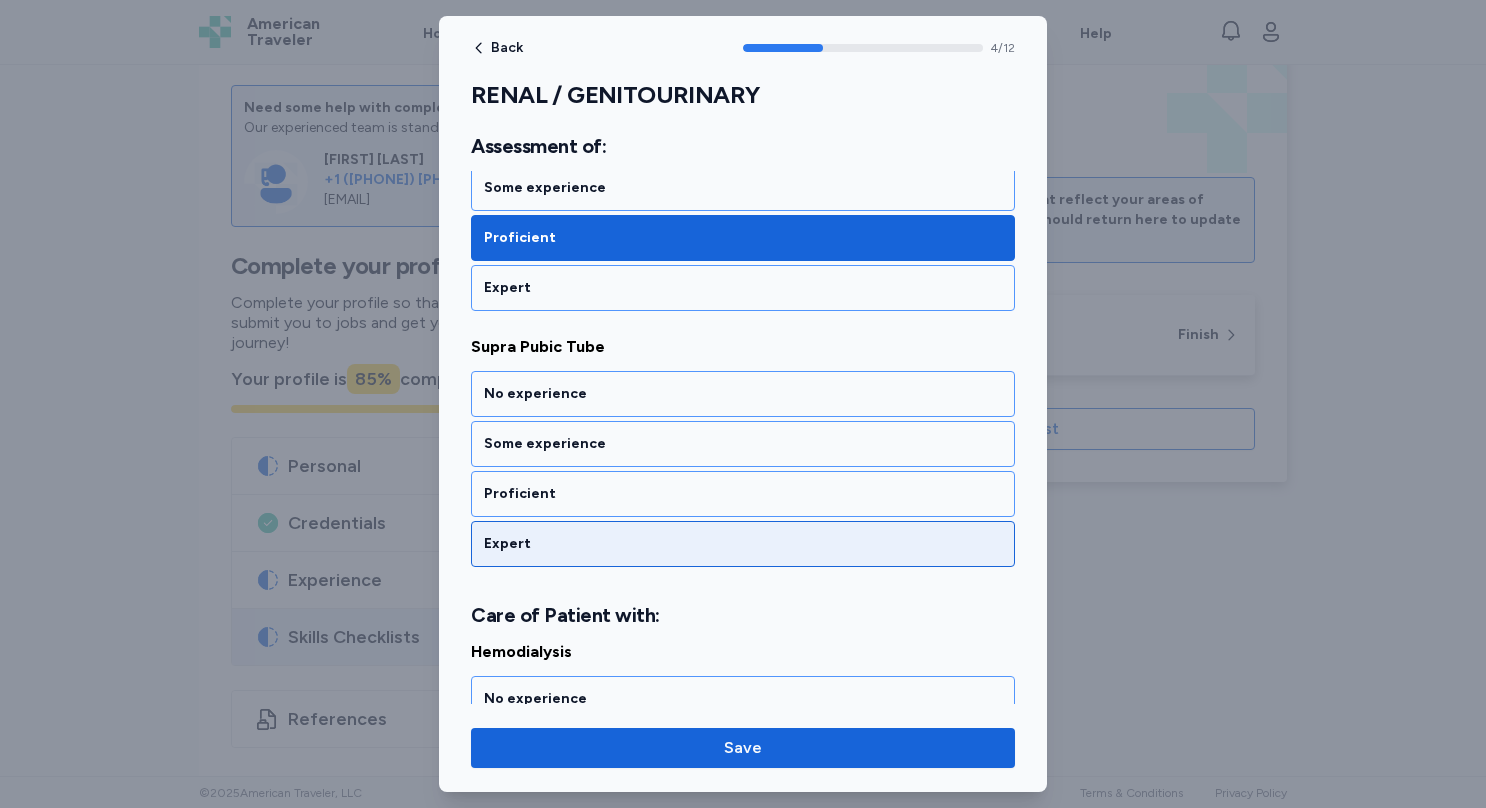 click on "Expert" at bounding box center (743, 544) 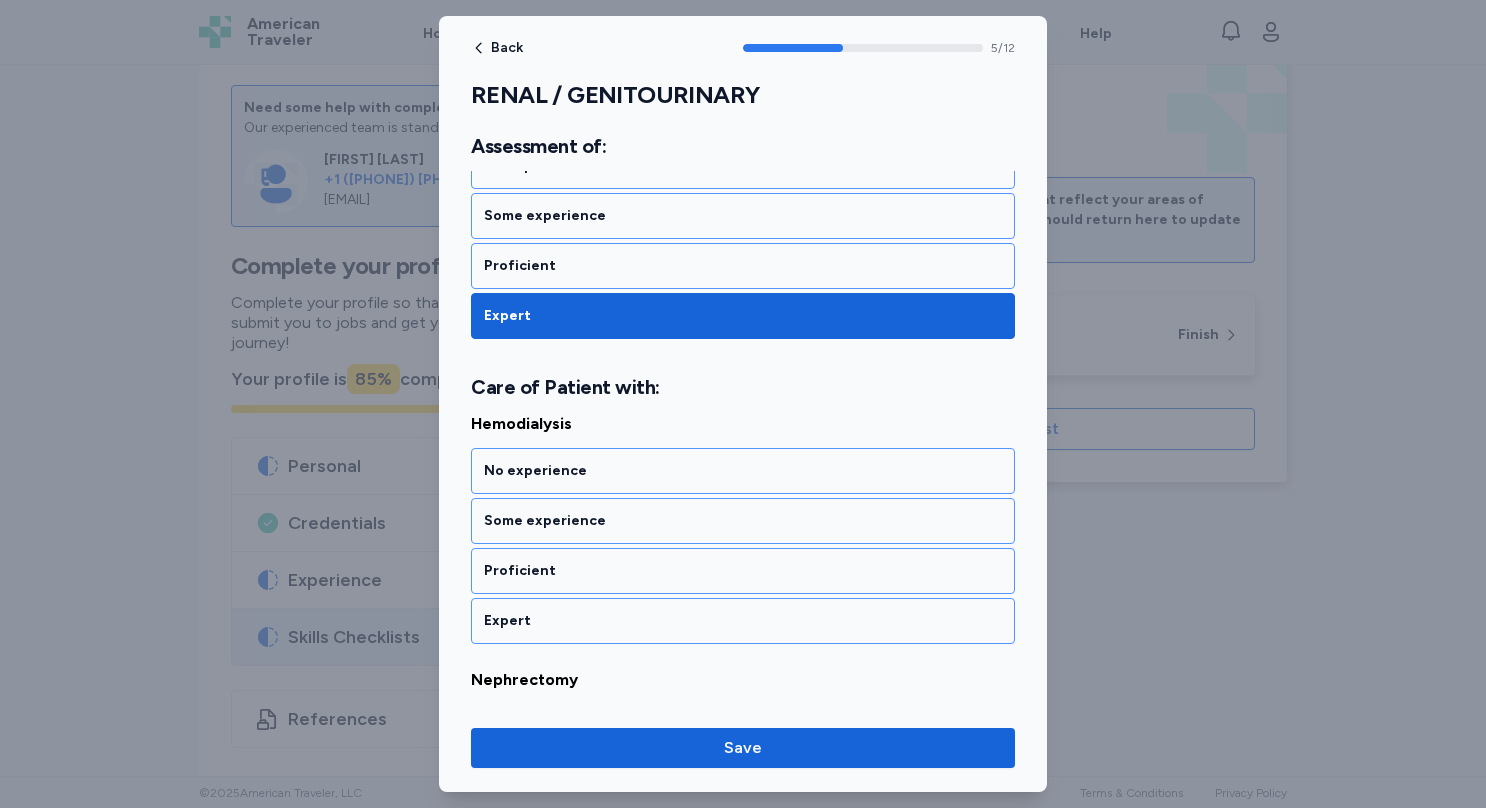 scroll, scrollTop: 1457, scrollLeft: 0, axis: vertical 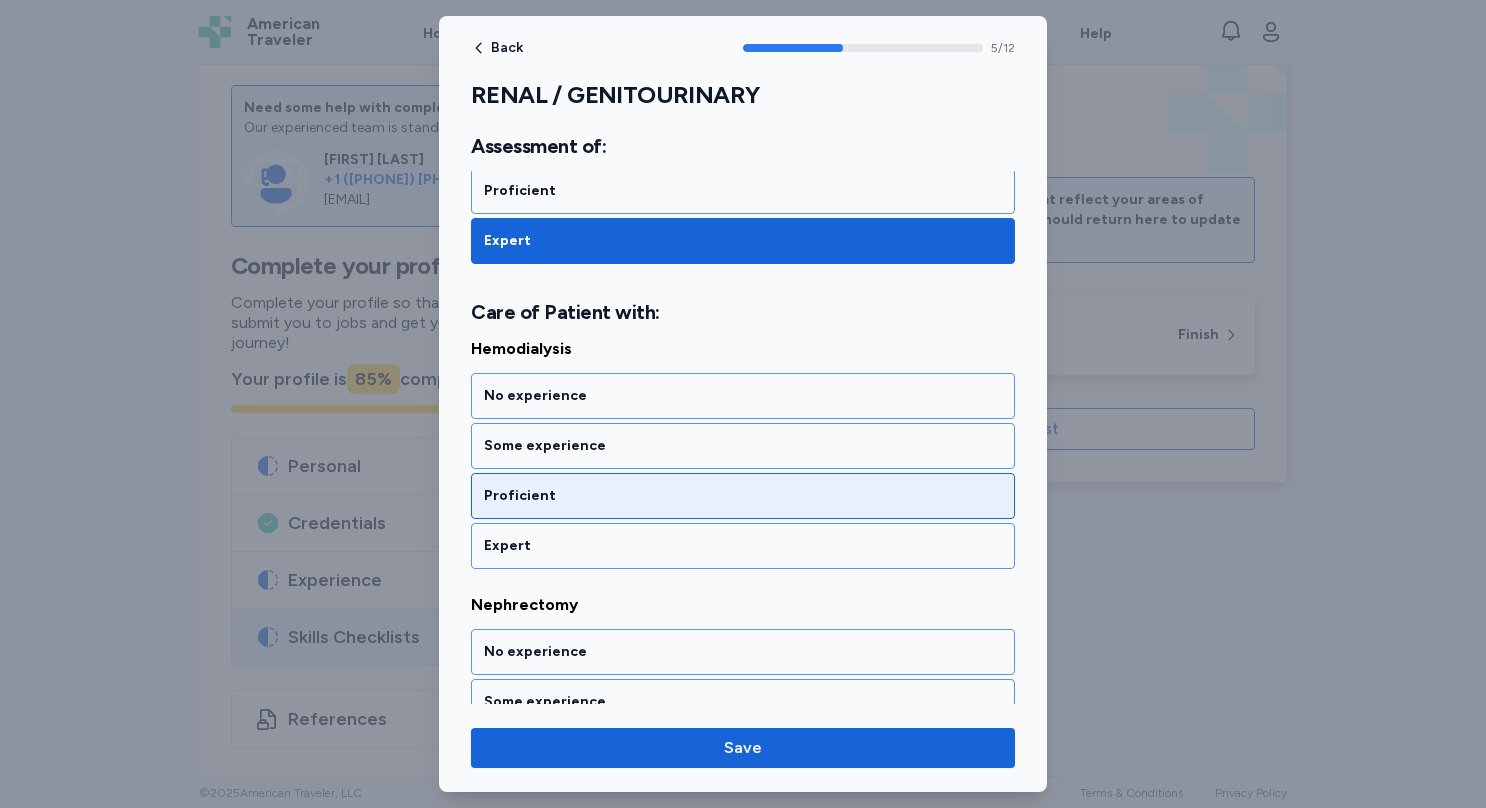 click on "Proficient" at bounding box center (743, 496) 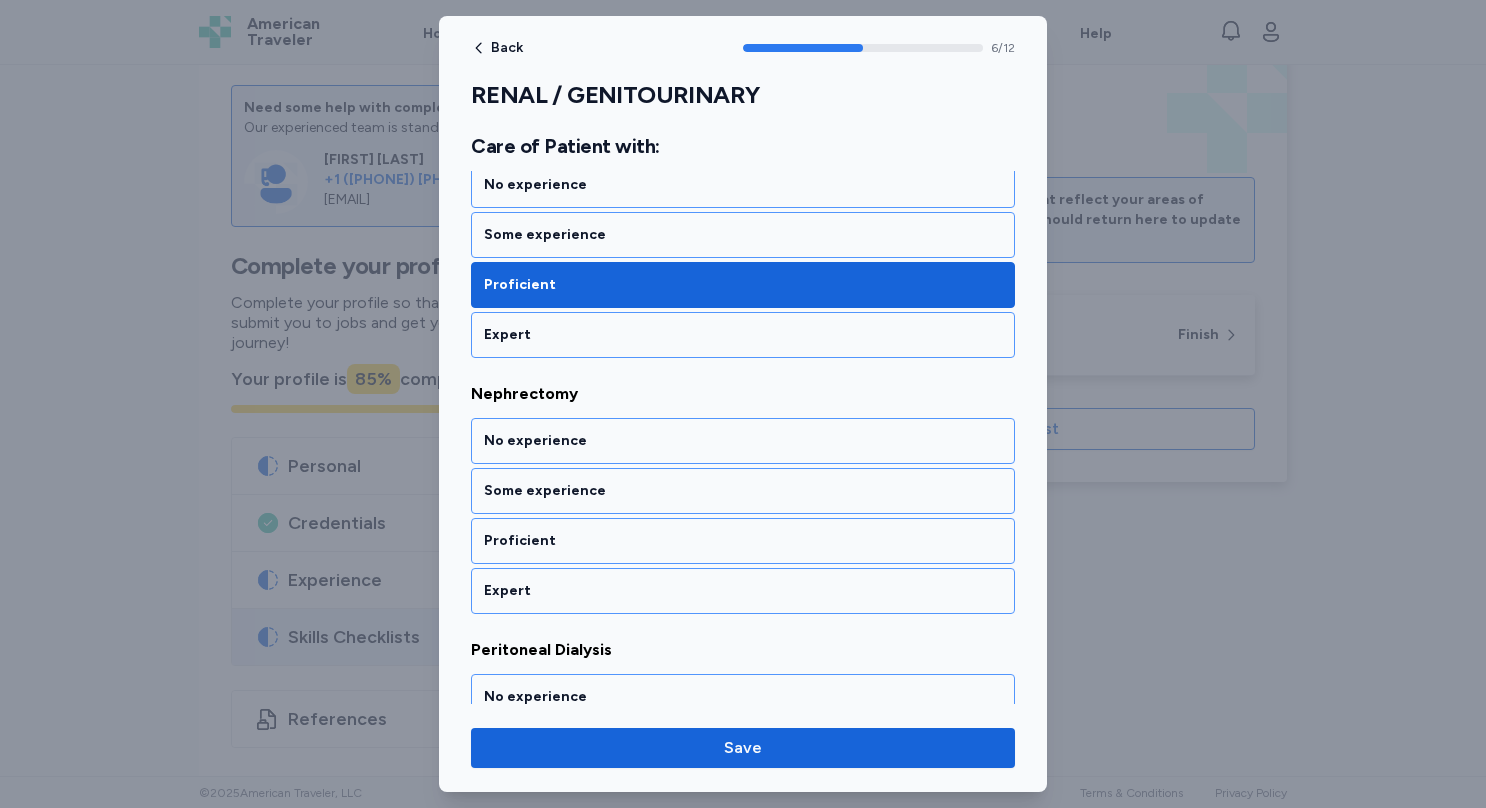 scroll, scrollTop: 1710, scrollLeft: 0, axis: vertical 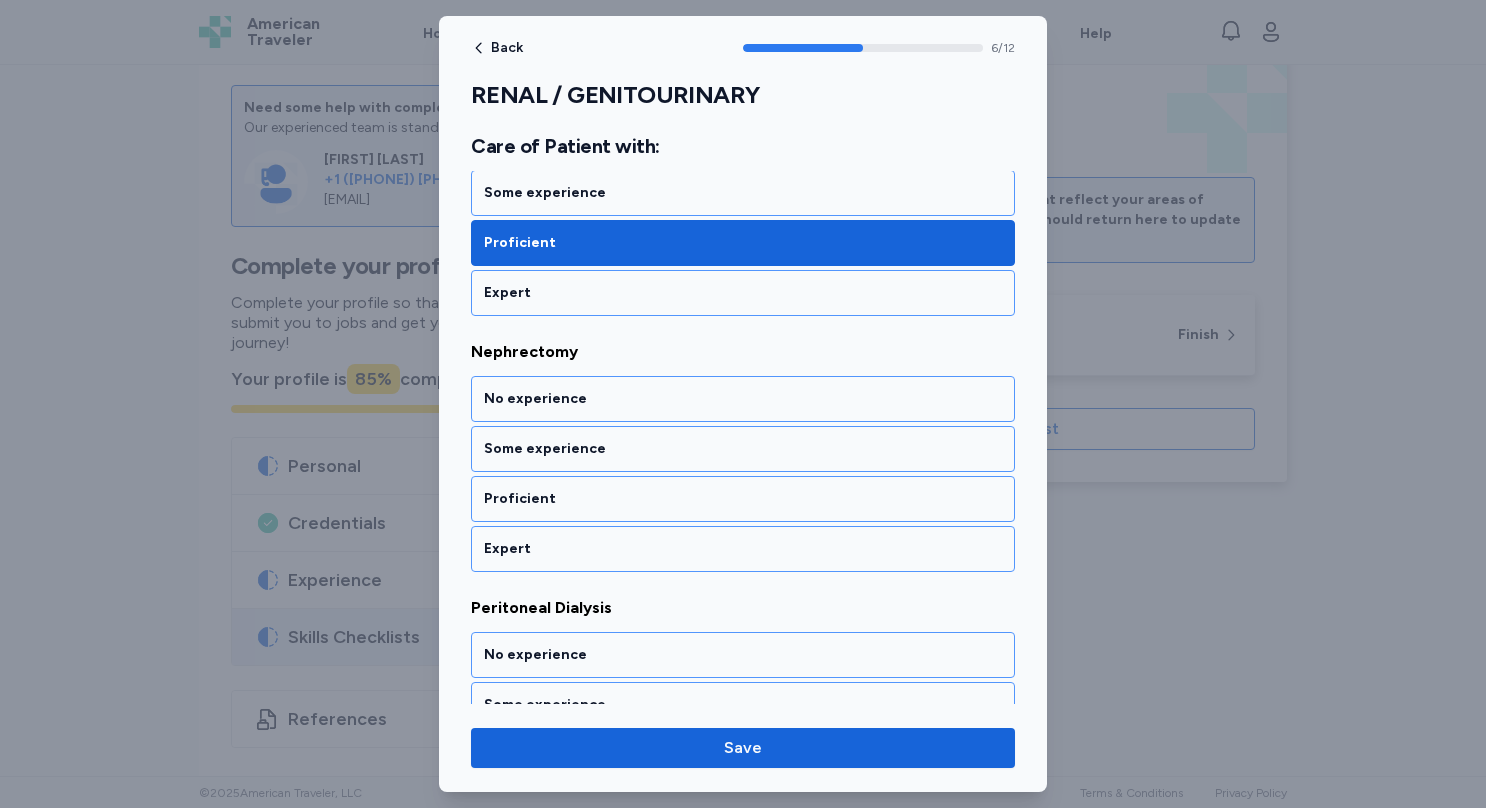 click on "Proficient" at bounding box center (743, 499) 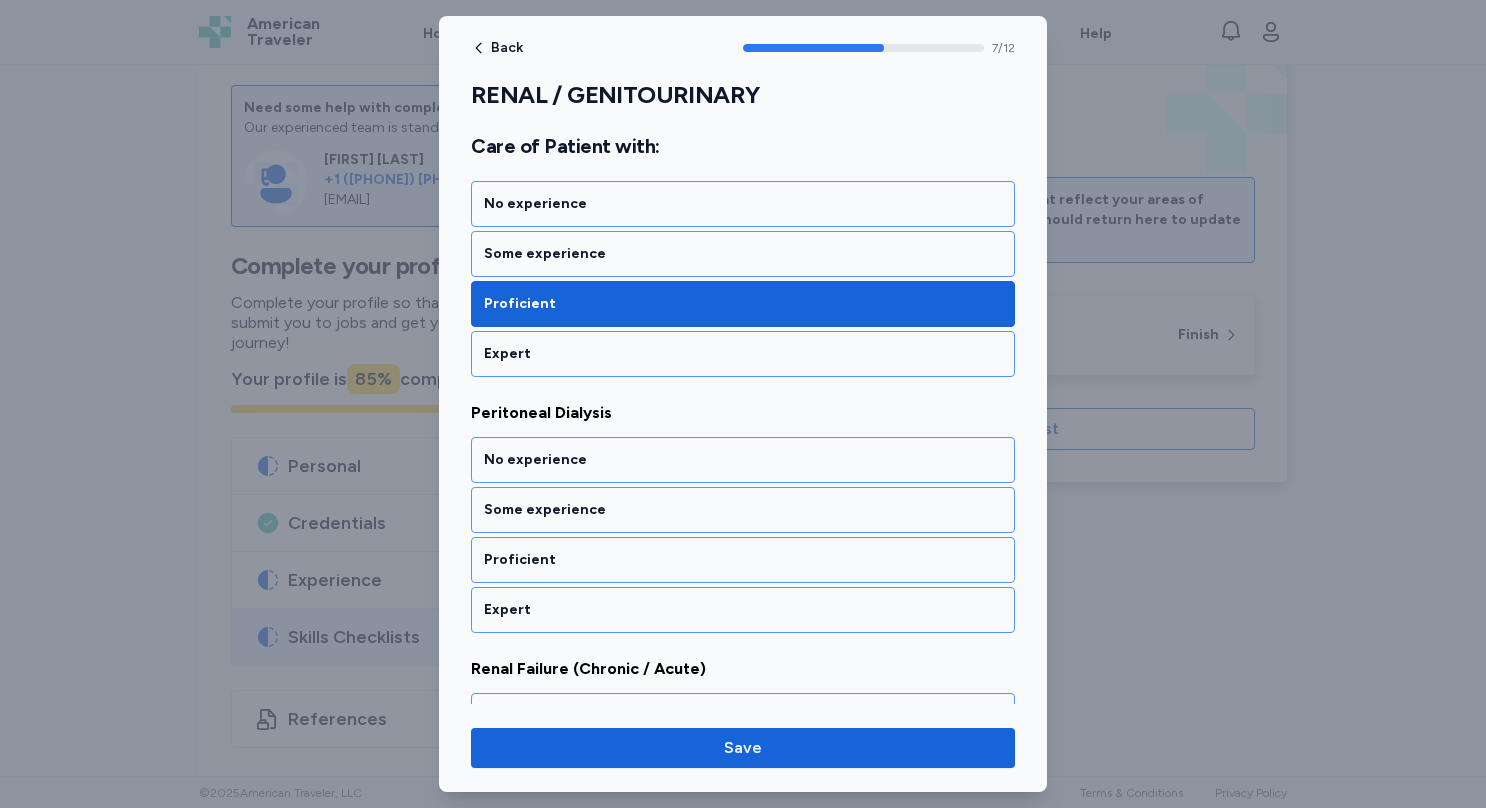scroll, scrollTop: 1964, scrollLeft: 0, axis: vertical 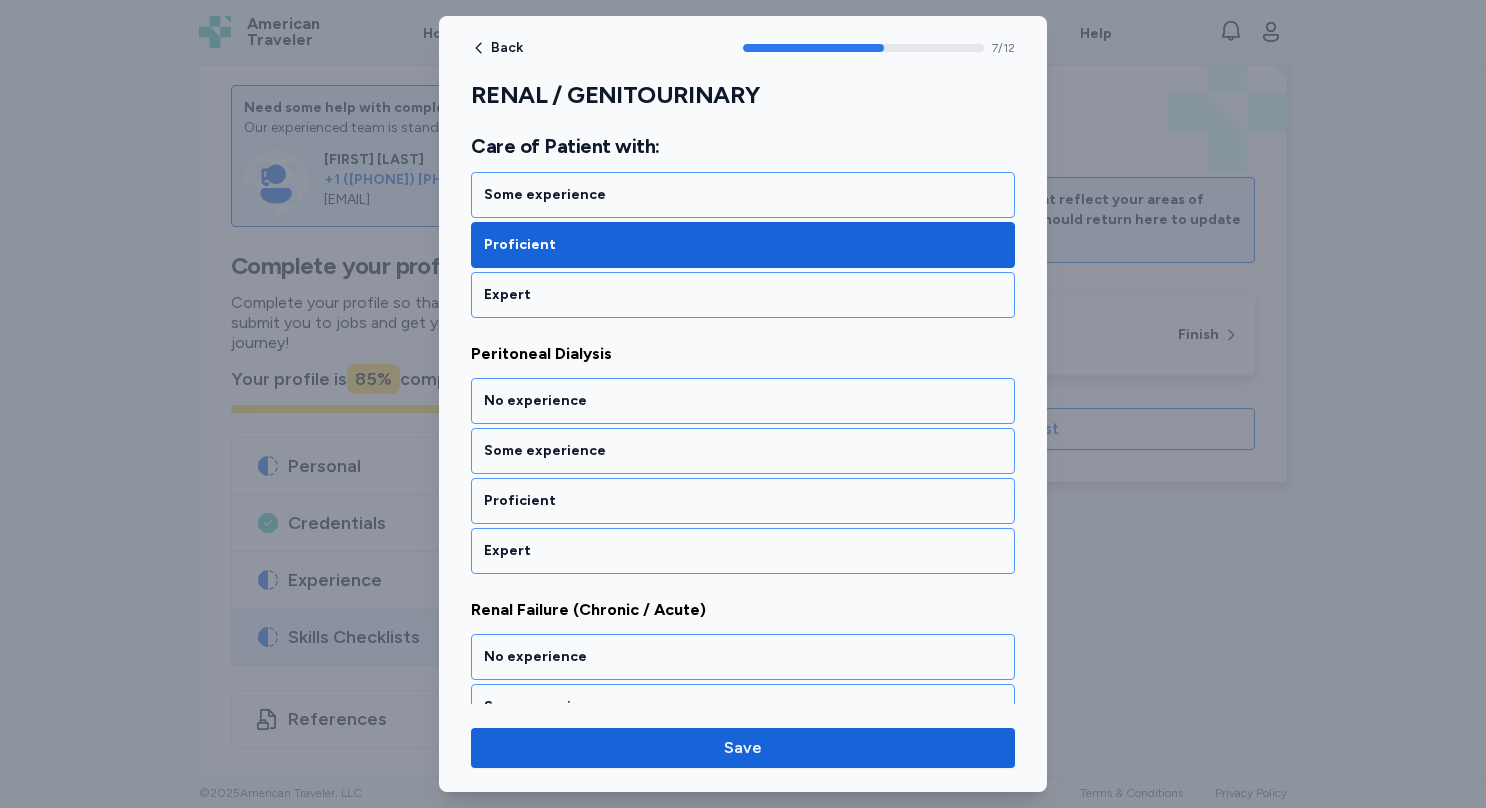 click on "Proficient" at bounding box center (743, 501) 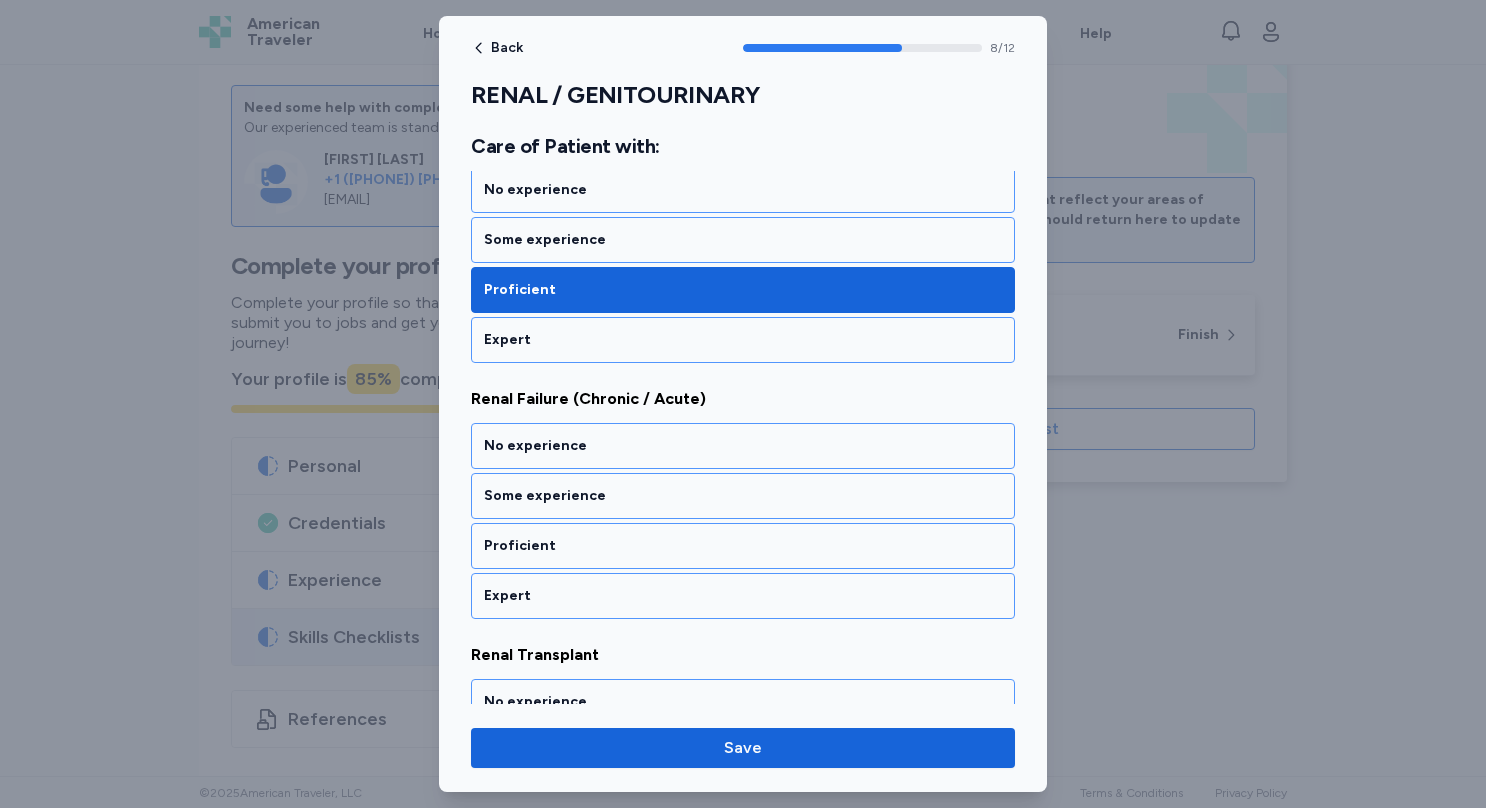 scroll, scrollTop: 2217, scrollLeft: 0, axis: vertical 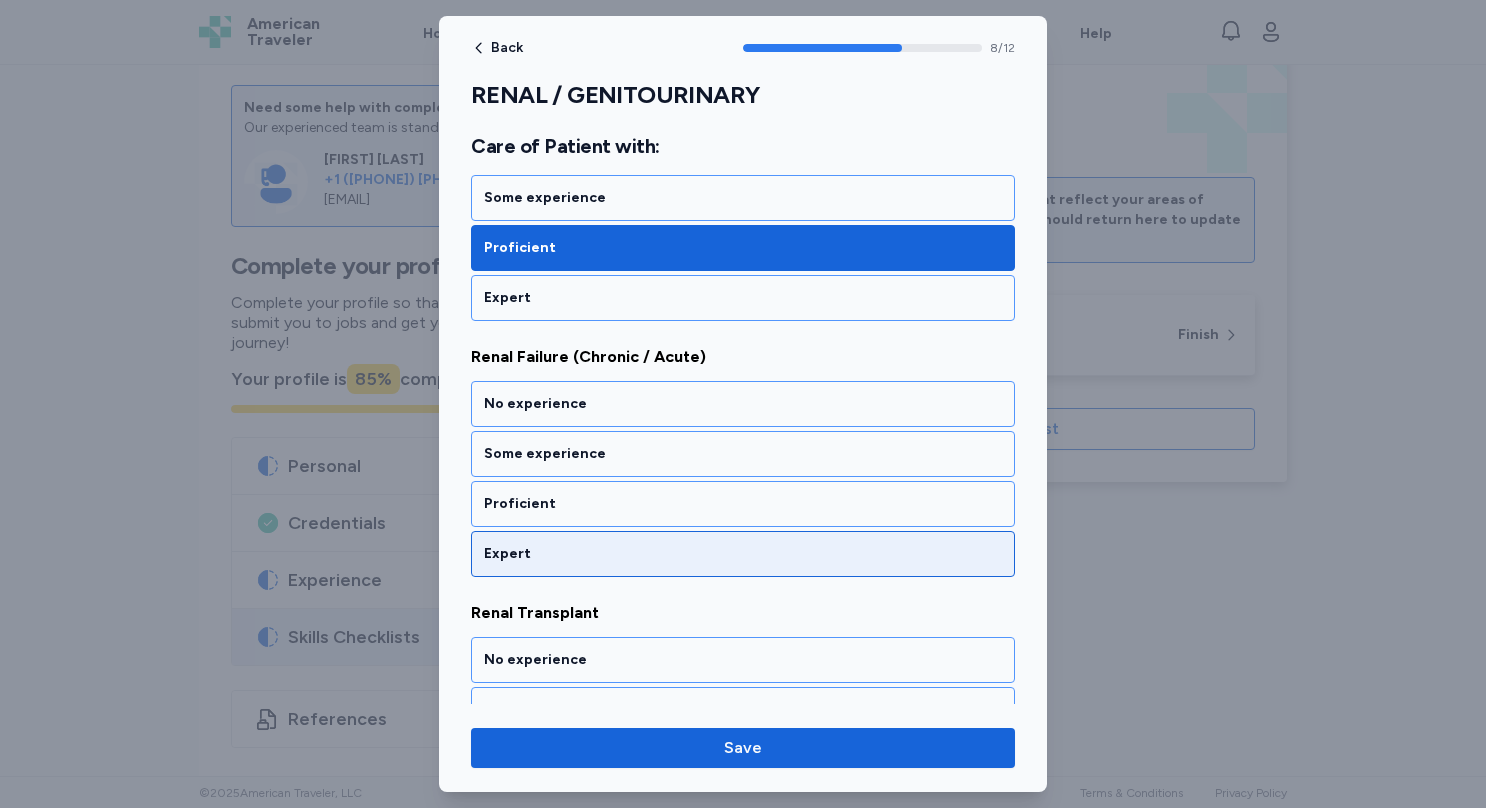 click on "Expert" at bounding box center [743, 554] 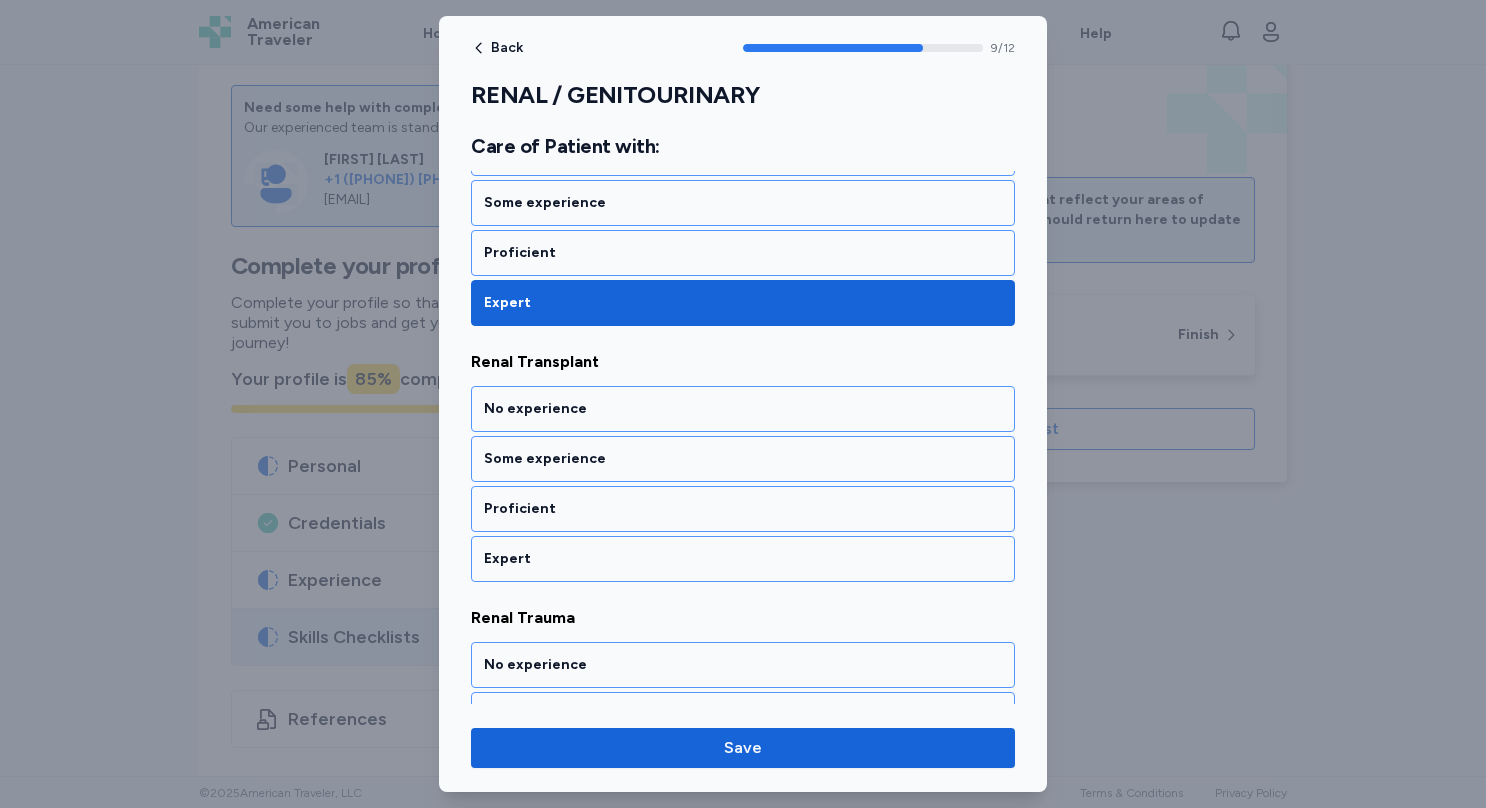 scroll, scrollTop: 2470, scrollLeft: 0, axis: vertical 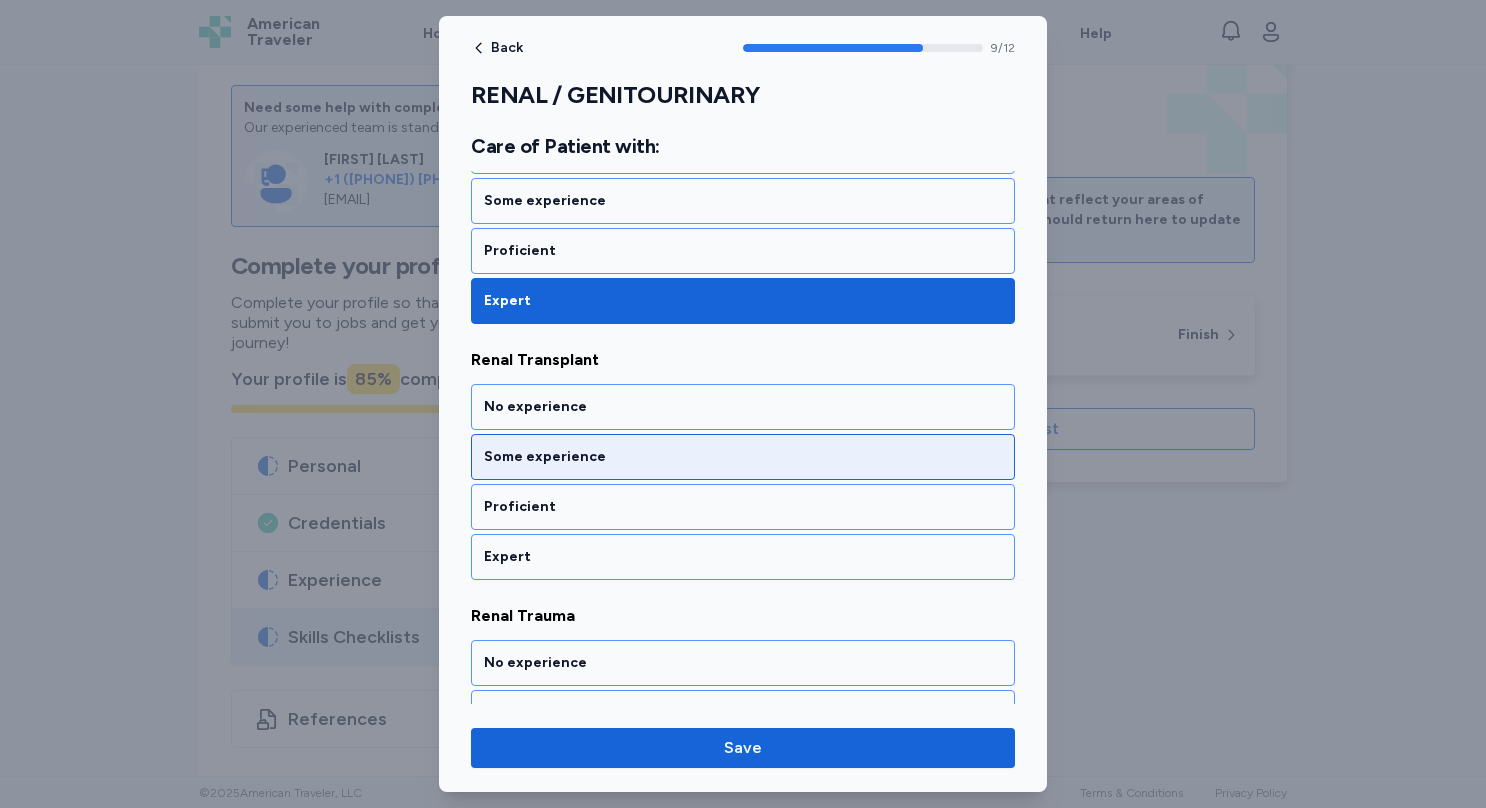 click on "Some experience" at bounding box center [743, 457] 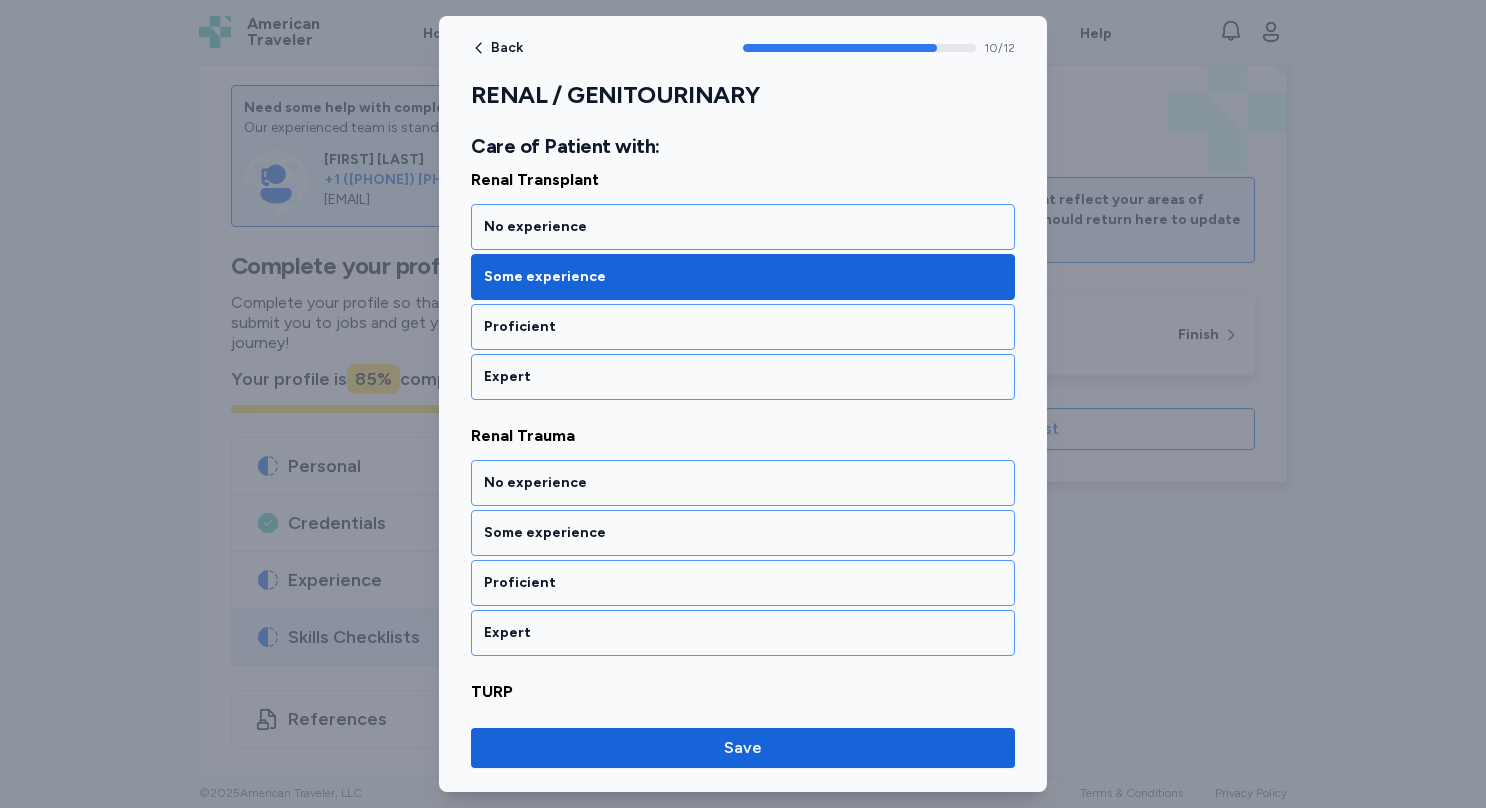 scroll, scrollTop: 2724, scrollLeft: 0, axis: vertical 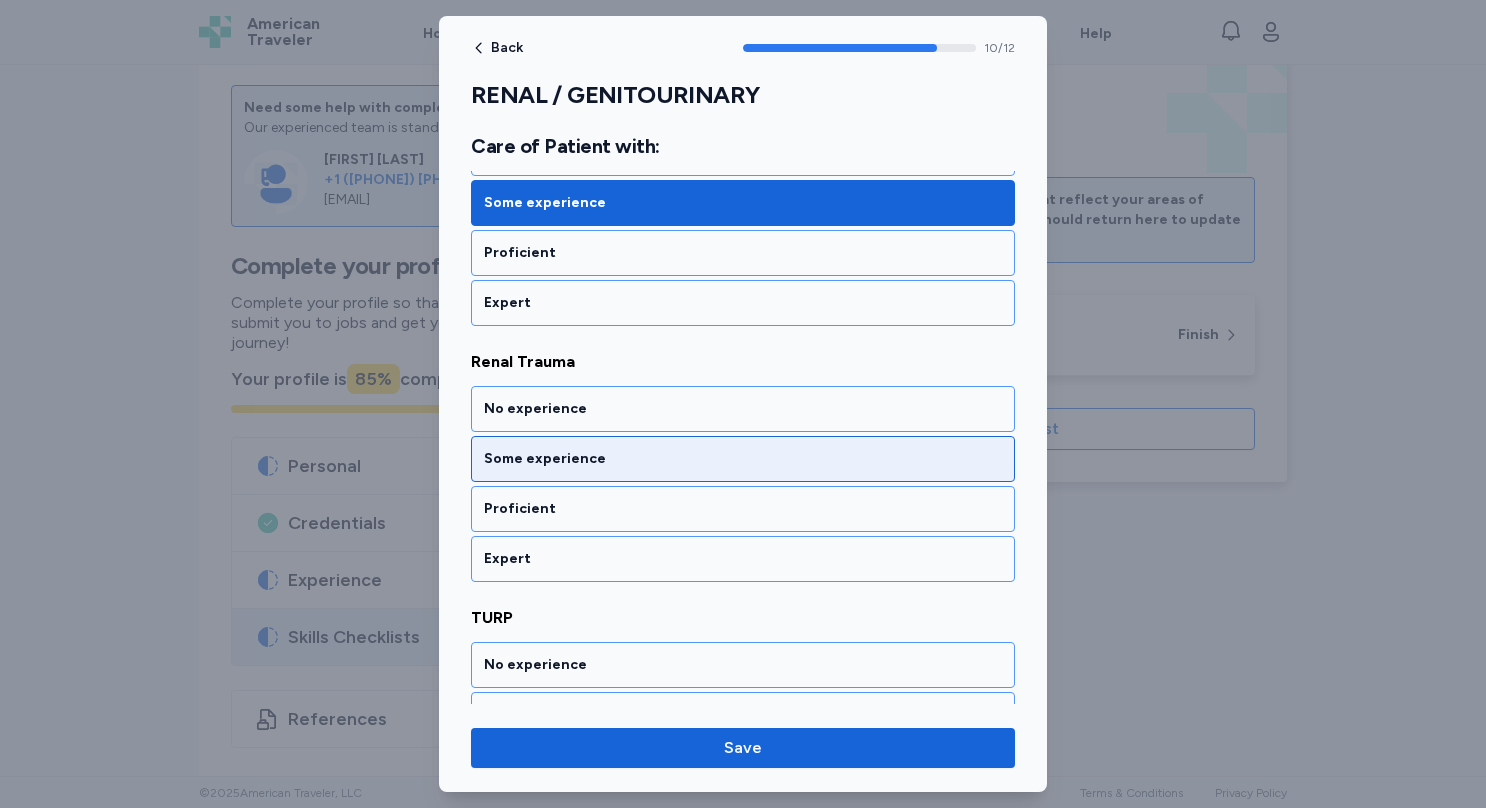 click on "Some experience" at bounding box center (743, 459) 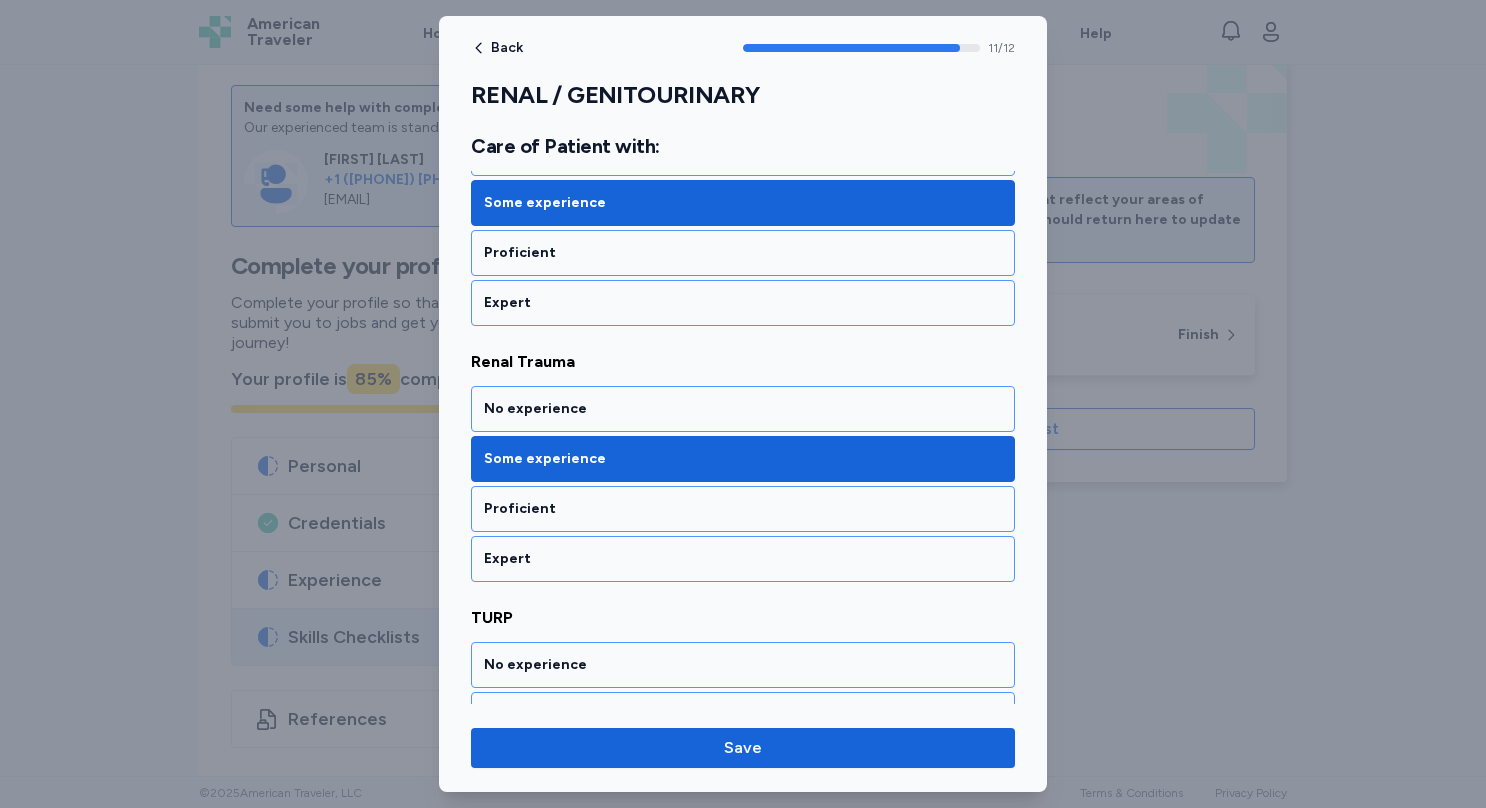 scroll, scrollTop: 2829, scrollLeft: 0, axis: vertical 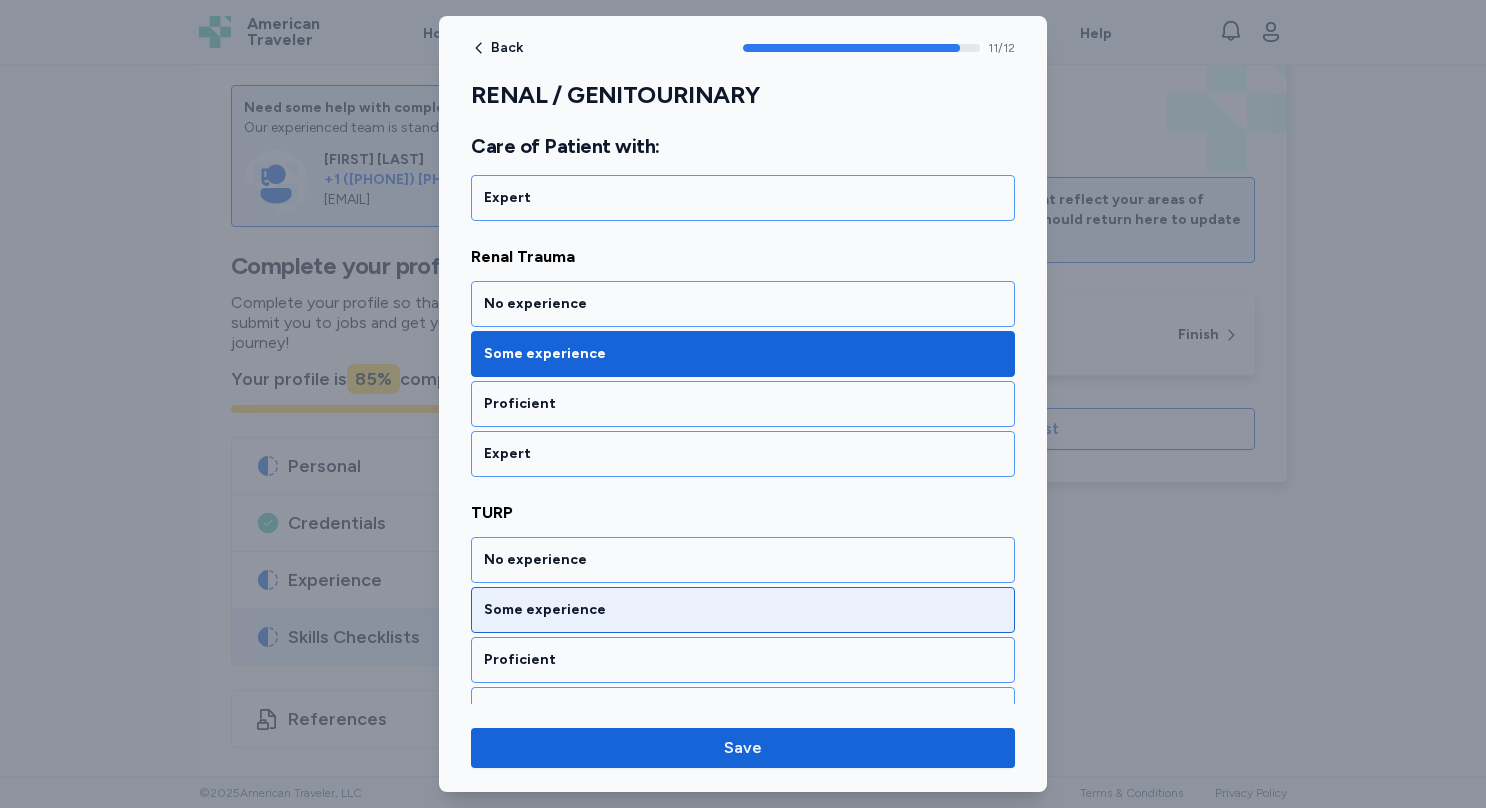 click on "Some experience" at bounding box center (743, 610) 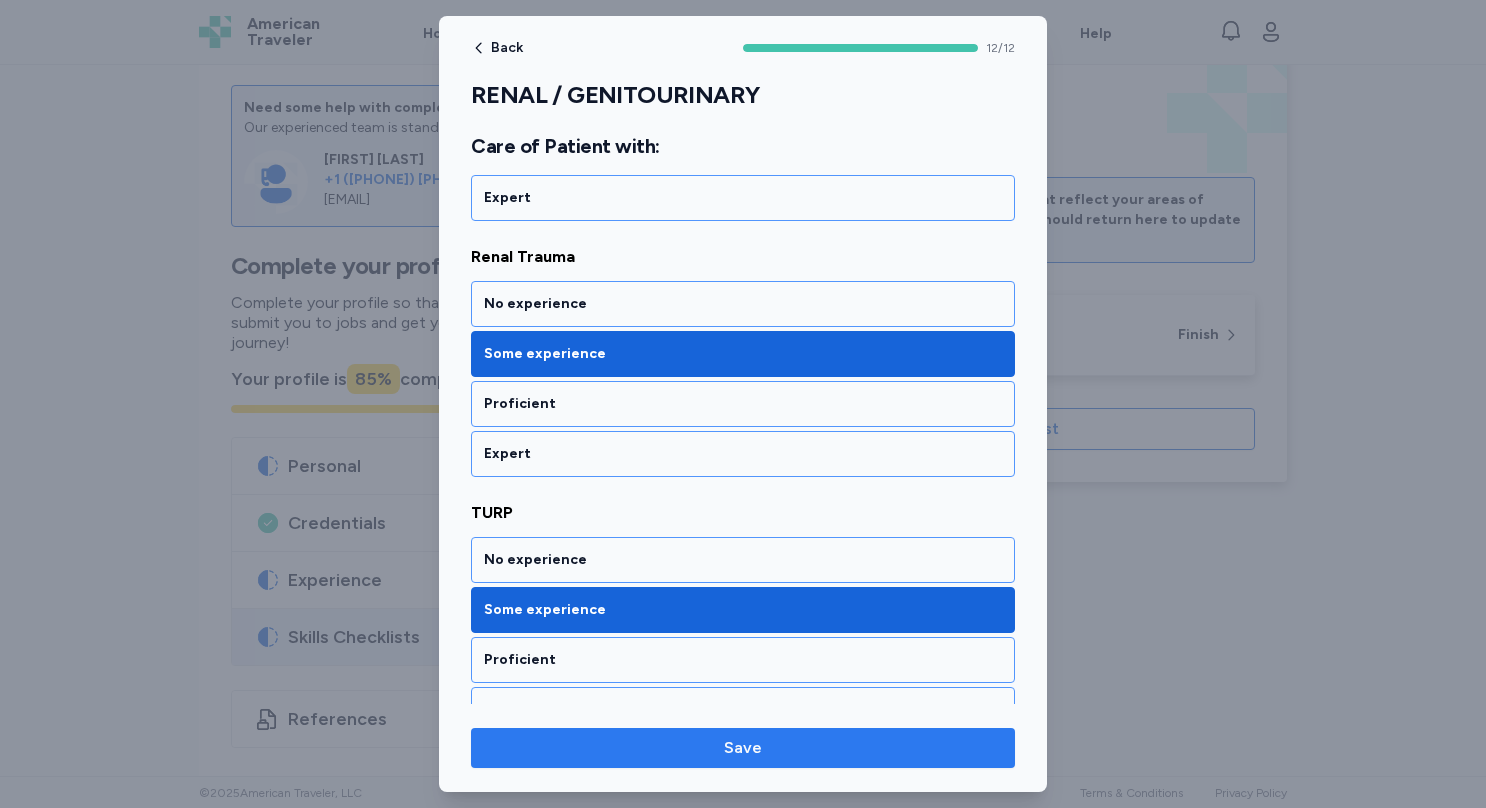 click on "Save" at bounding box center (743, 748) 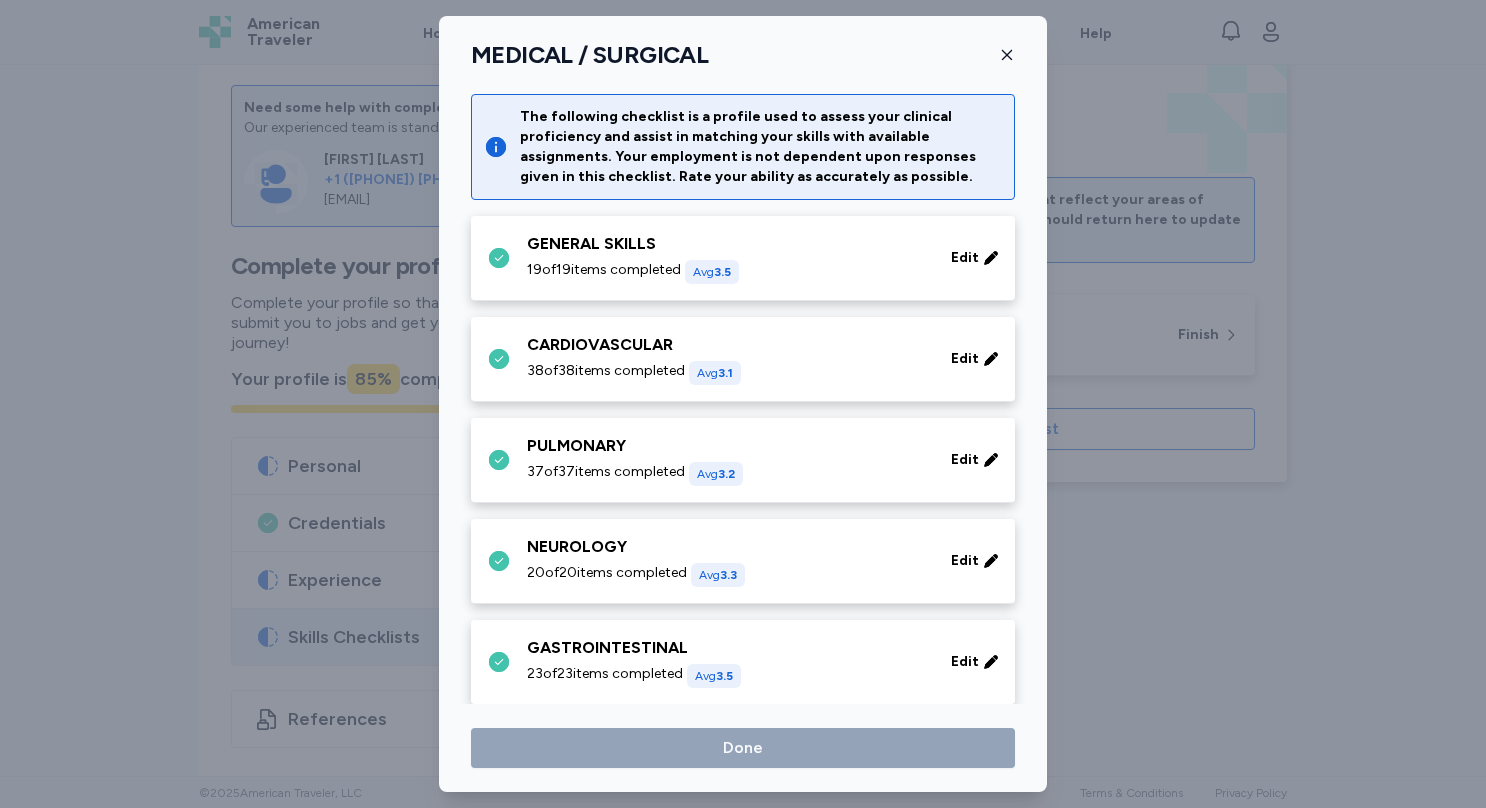 scroll, scrollTop: 308, scrollLeft: 0, axis: vertical 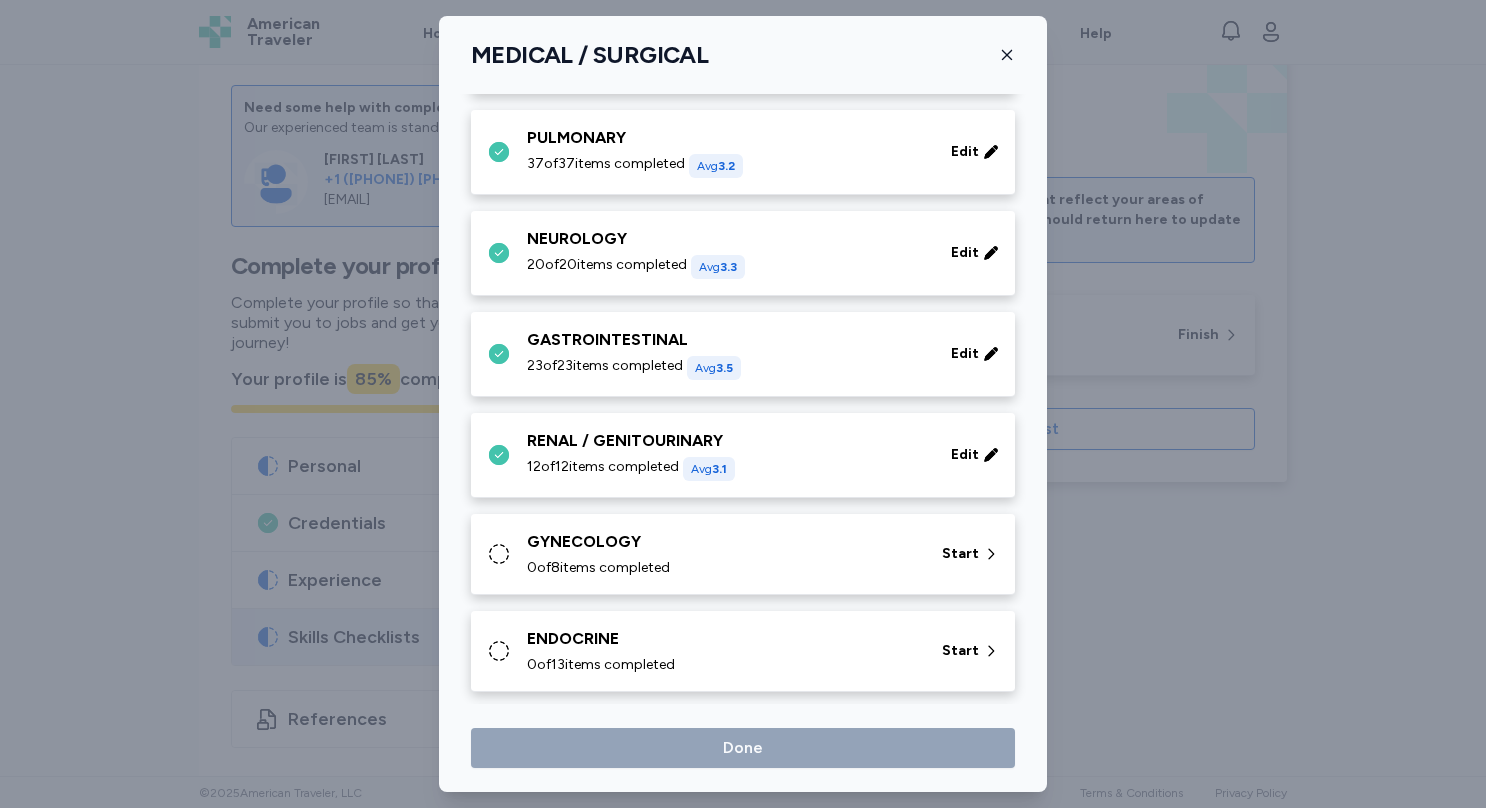 click on "GYNECOLOGY 0  of  8  items completed" at bounding box center (722, 554) 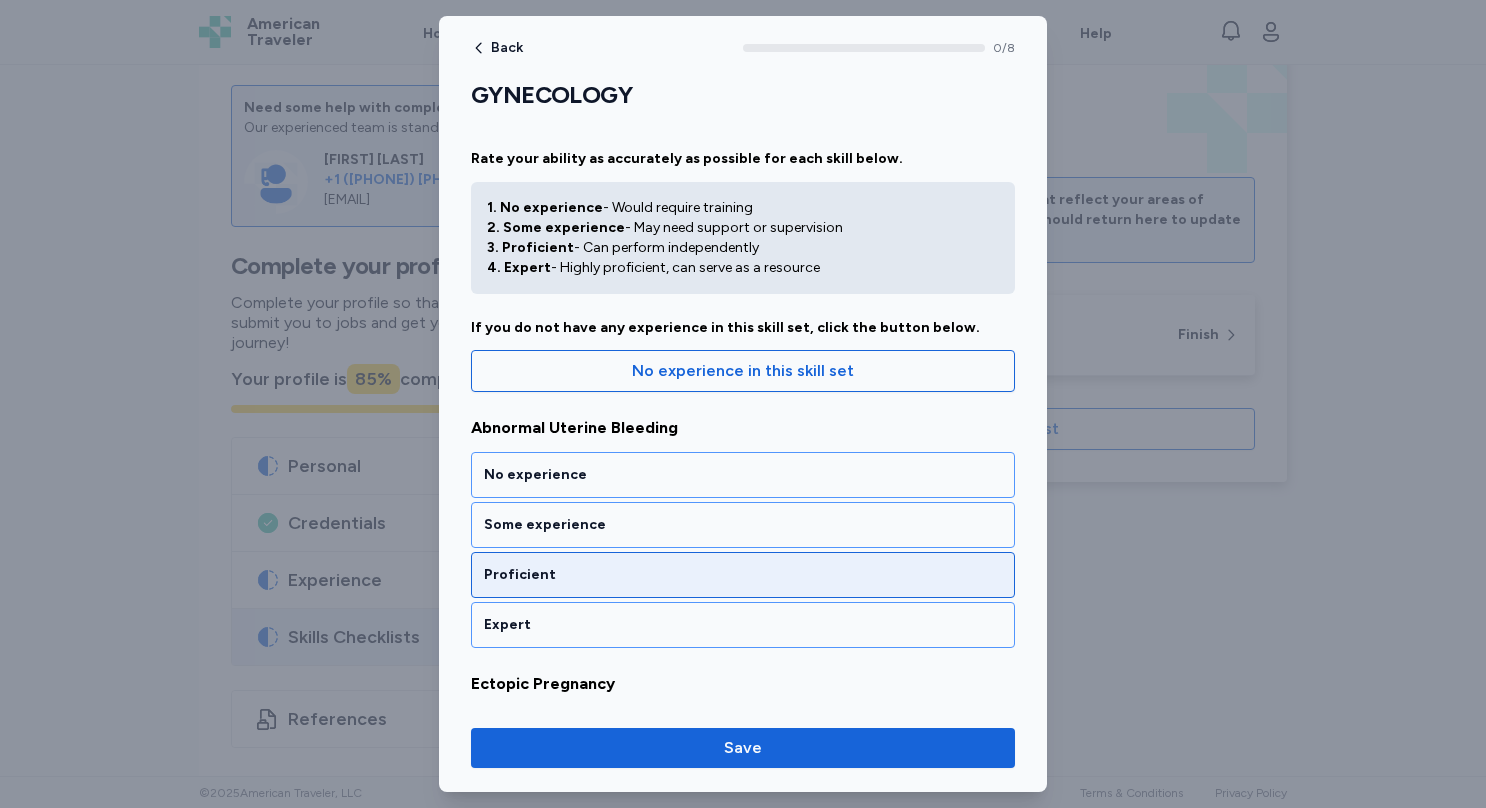 click on "Proficient" at bounding box center [743, 575] 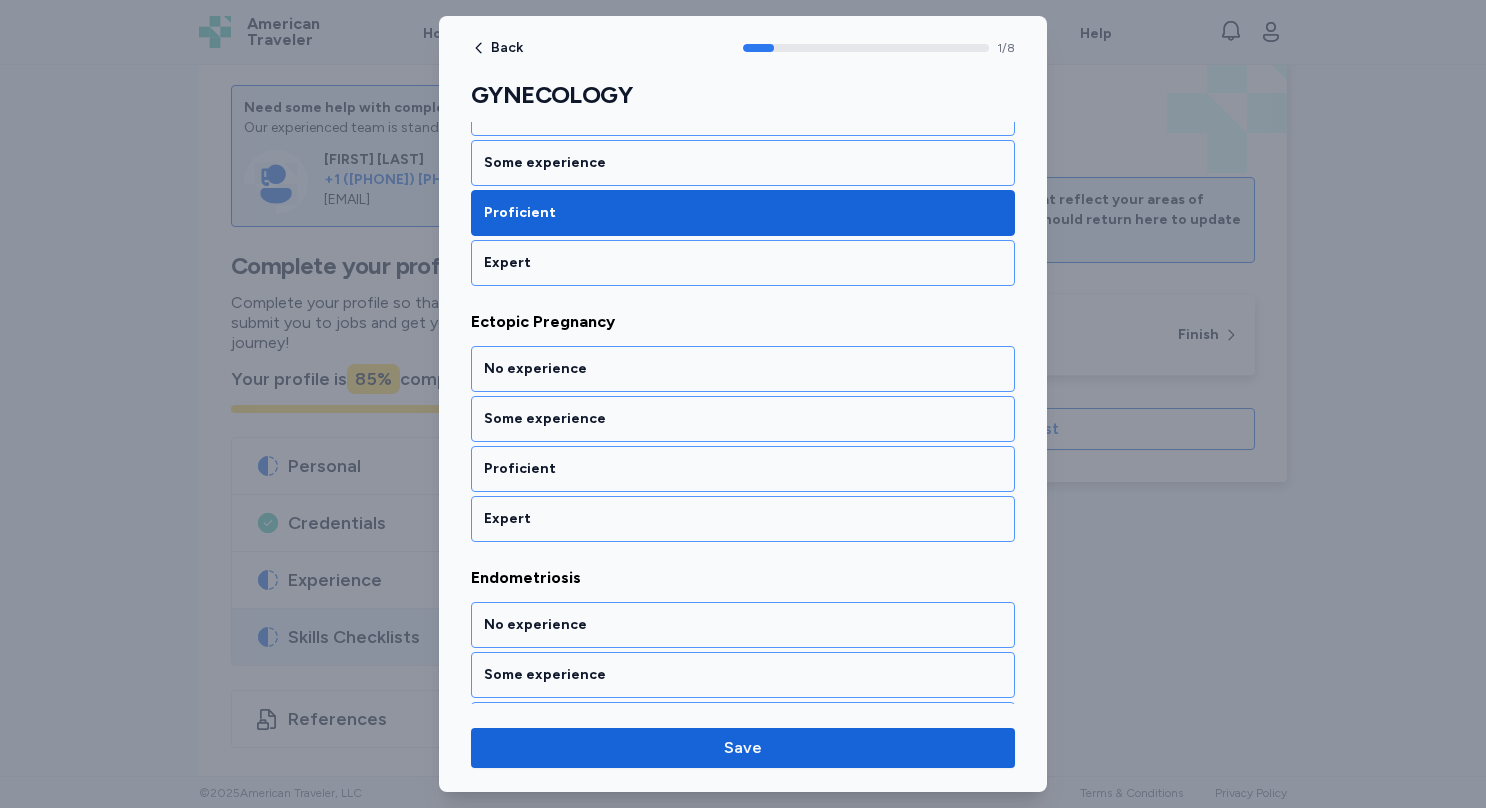 scroll, scrollTop: 370, scrollLeft: 0, axis: vertical 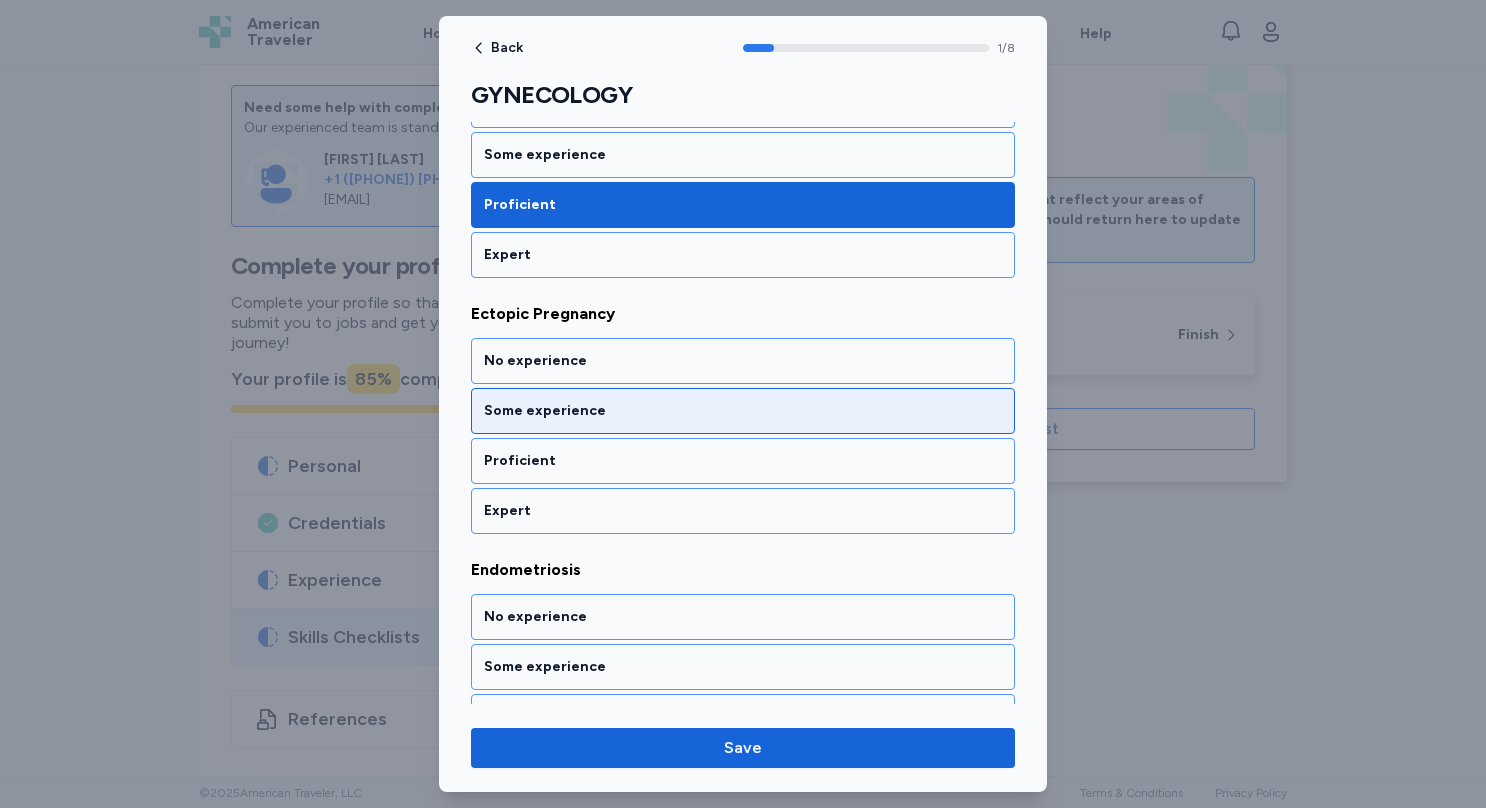 click on "Some experience" at bounding box center [743, 411] 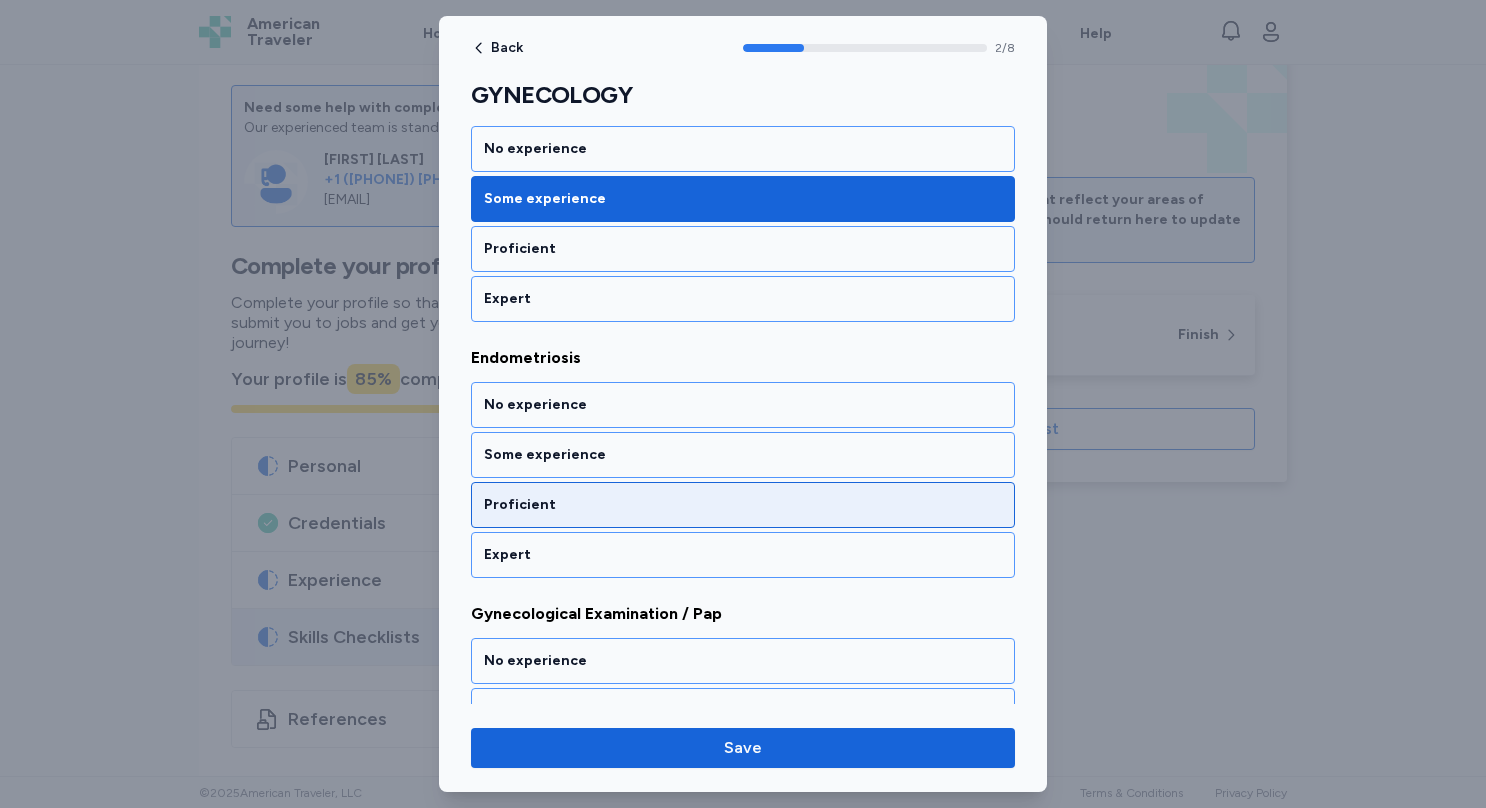 scroll, scrollTop: 624, scrollLeft: 0, axis: vertical 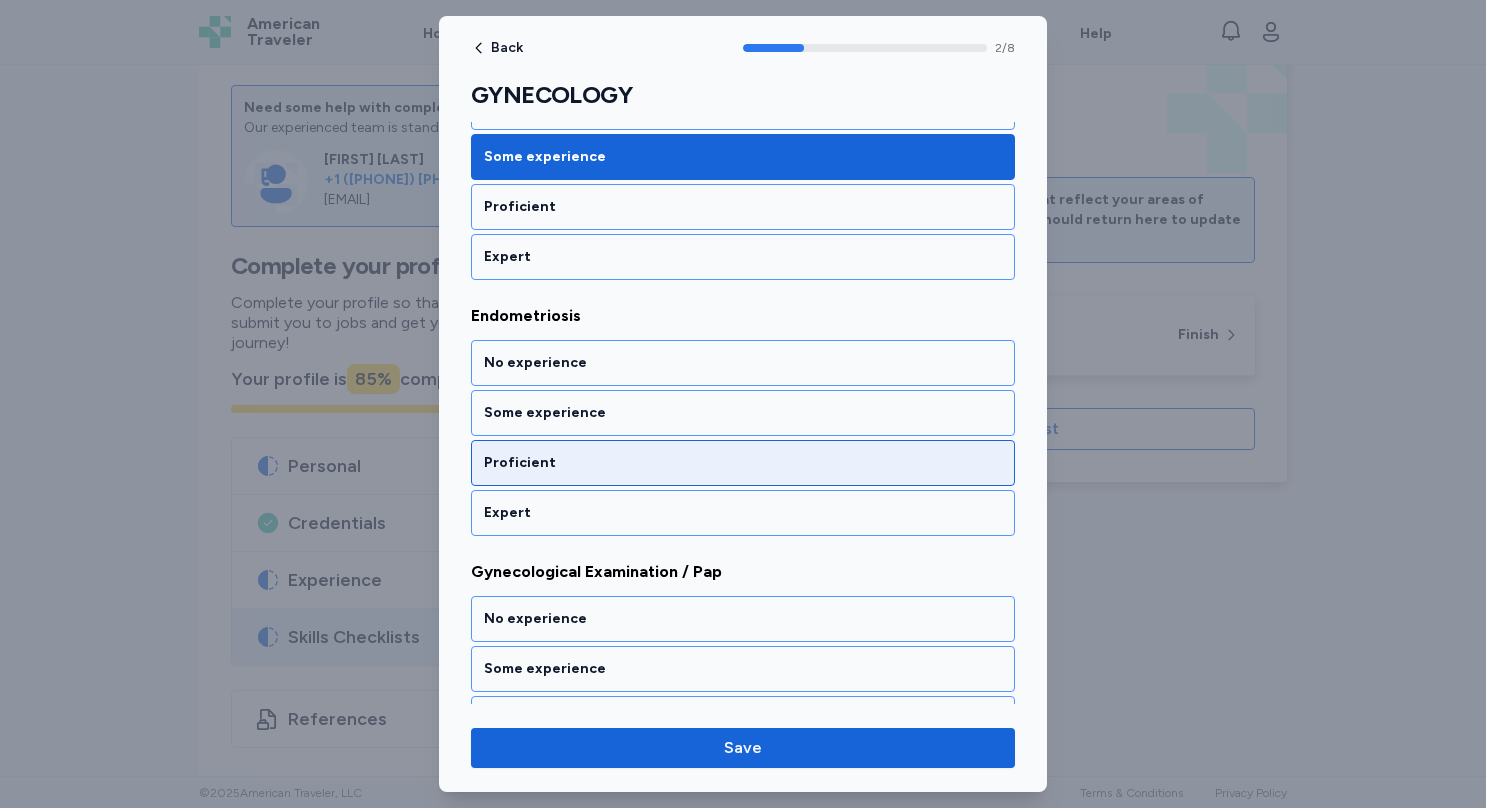 click on "Proficient" at bounding box center [743, 463] 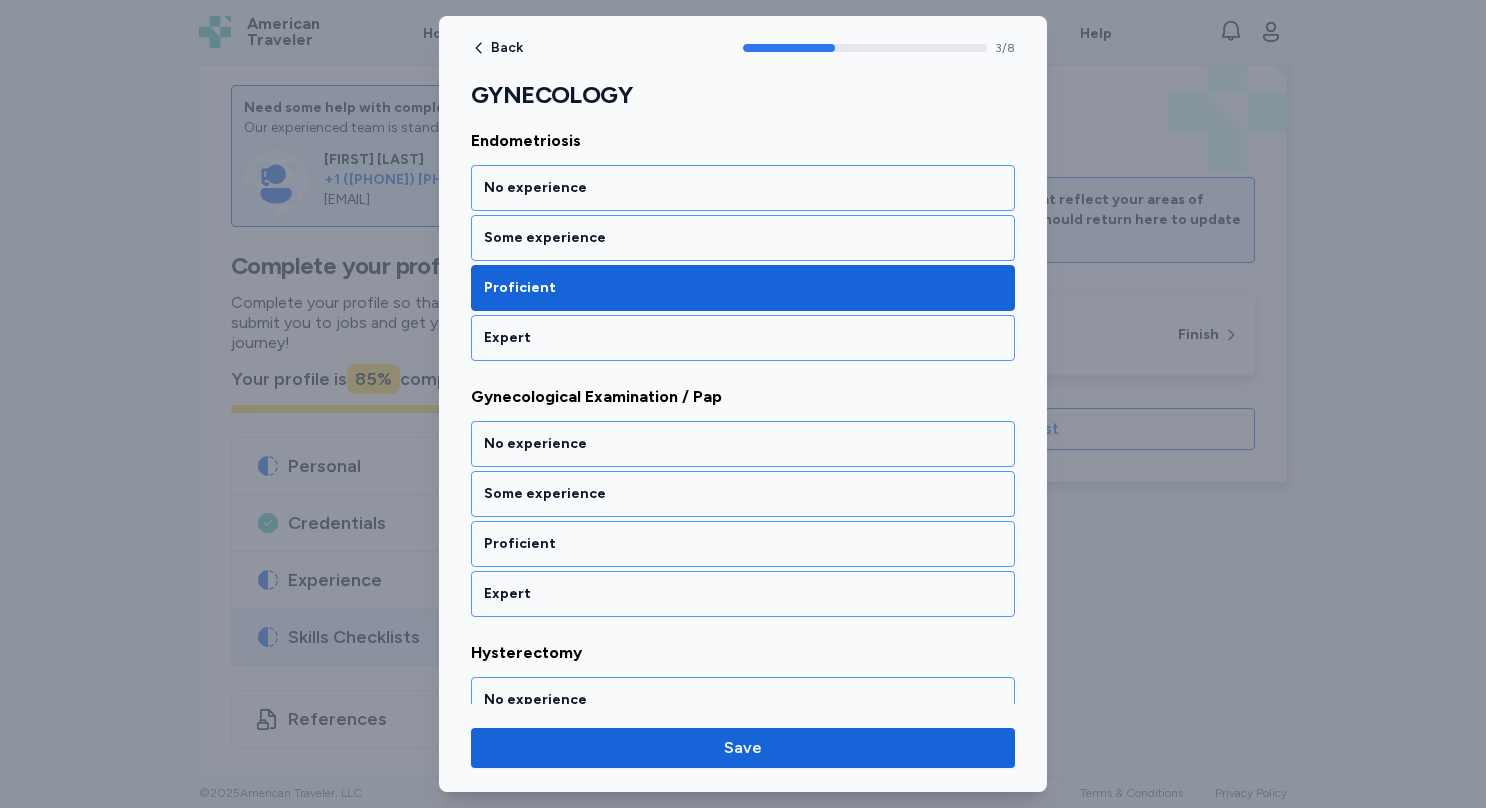 scroll, scrollTop: 877, scrollLeft: 0, axis: vertical 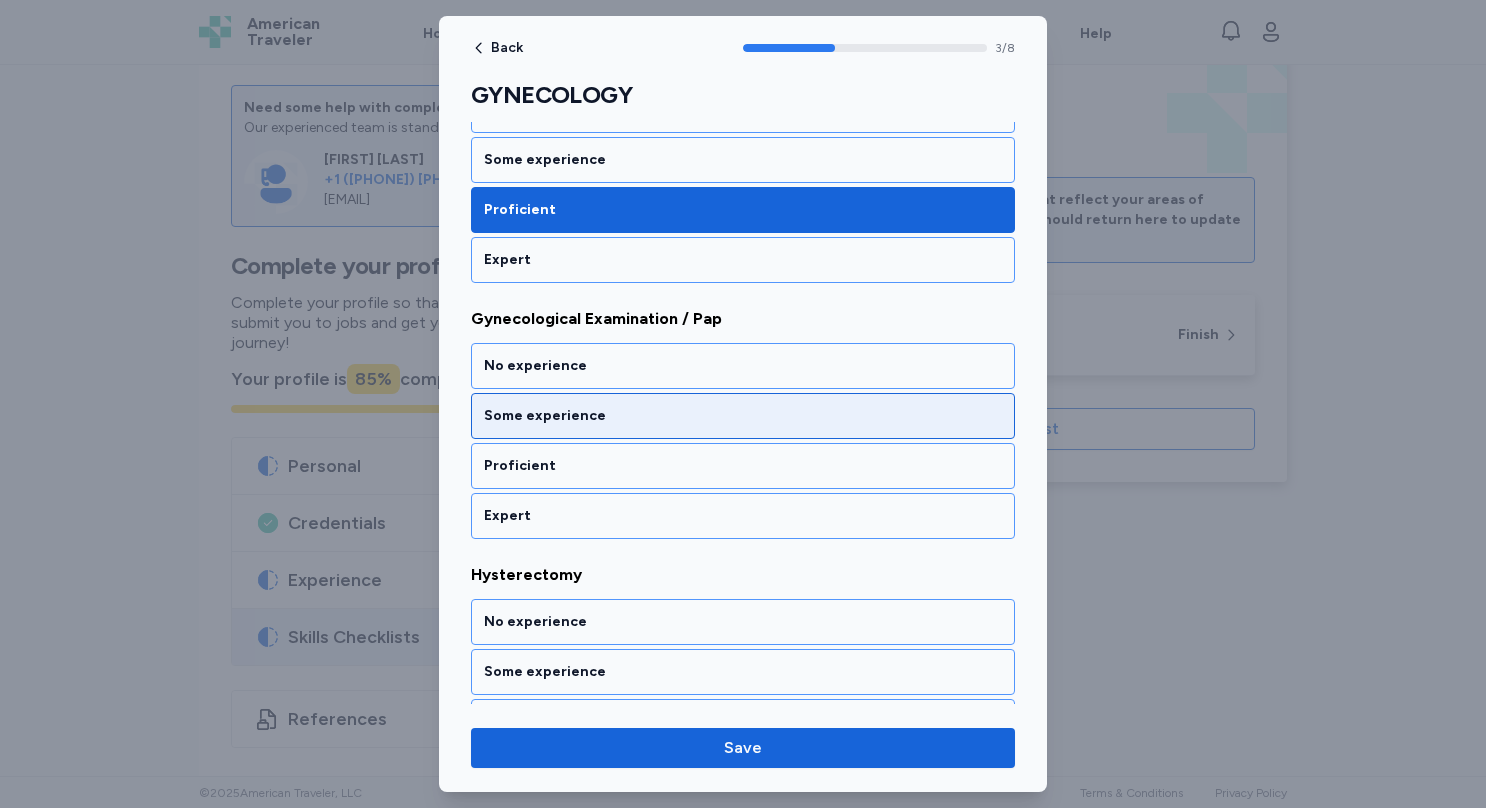 click on "Some experience" at bounding box center (743, 416) 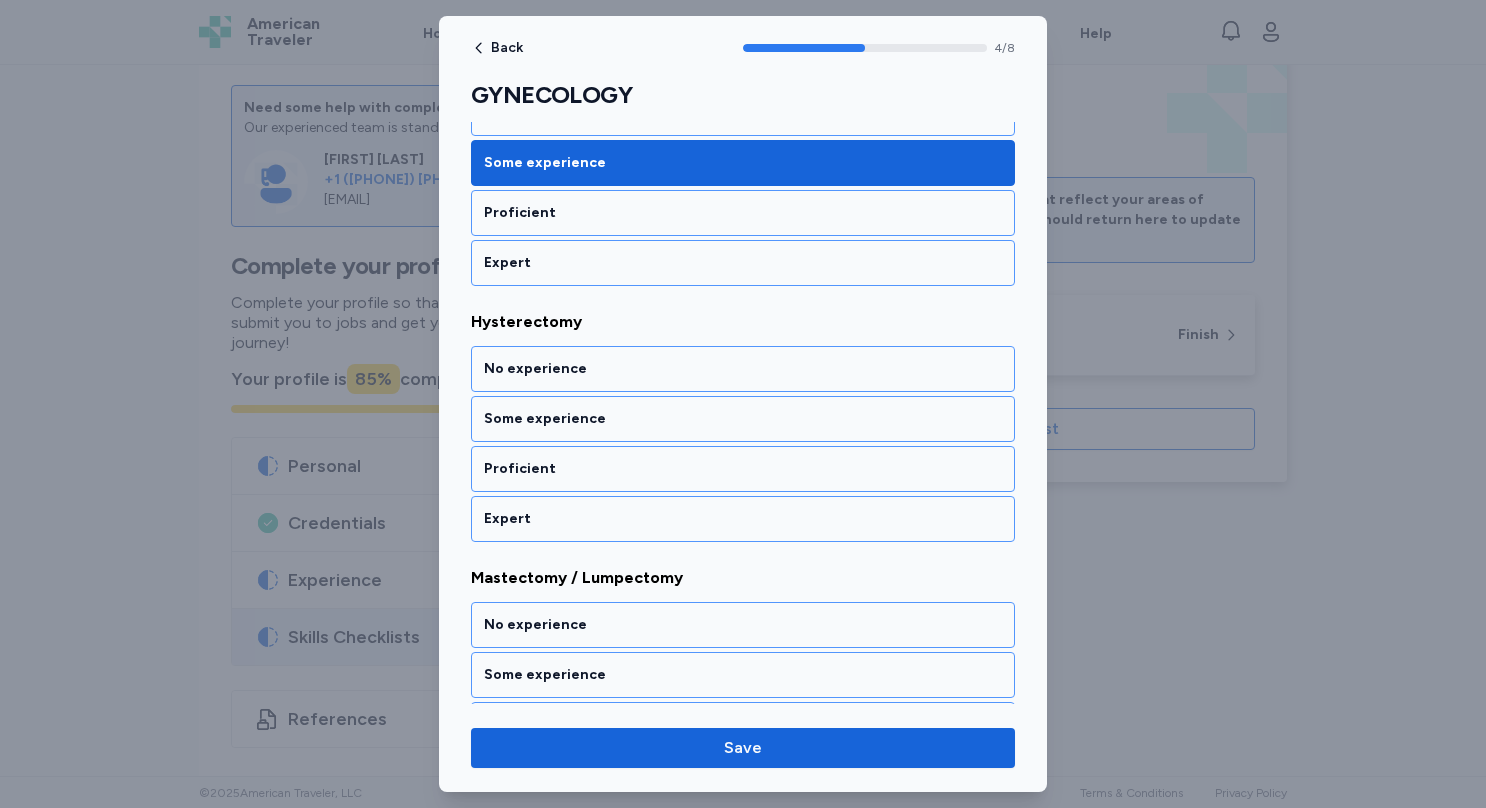 scroll, scrollTop: 986, scrollLeft: 0, axis: vertical 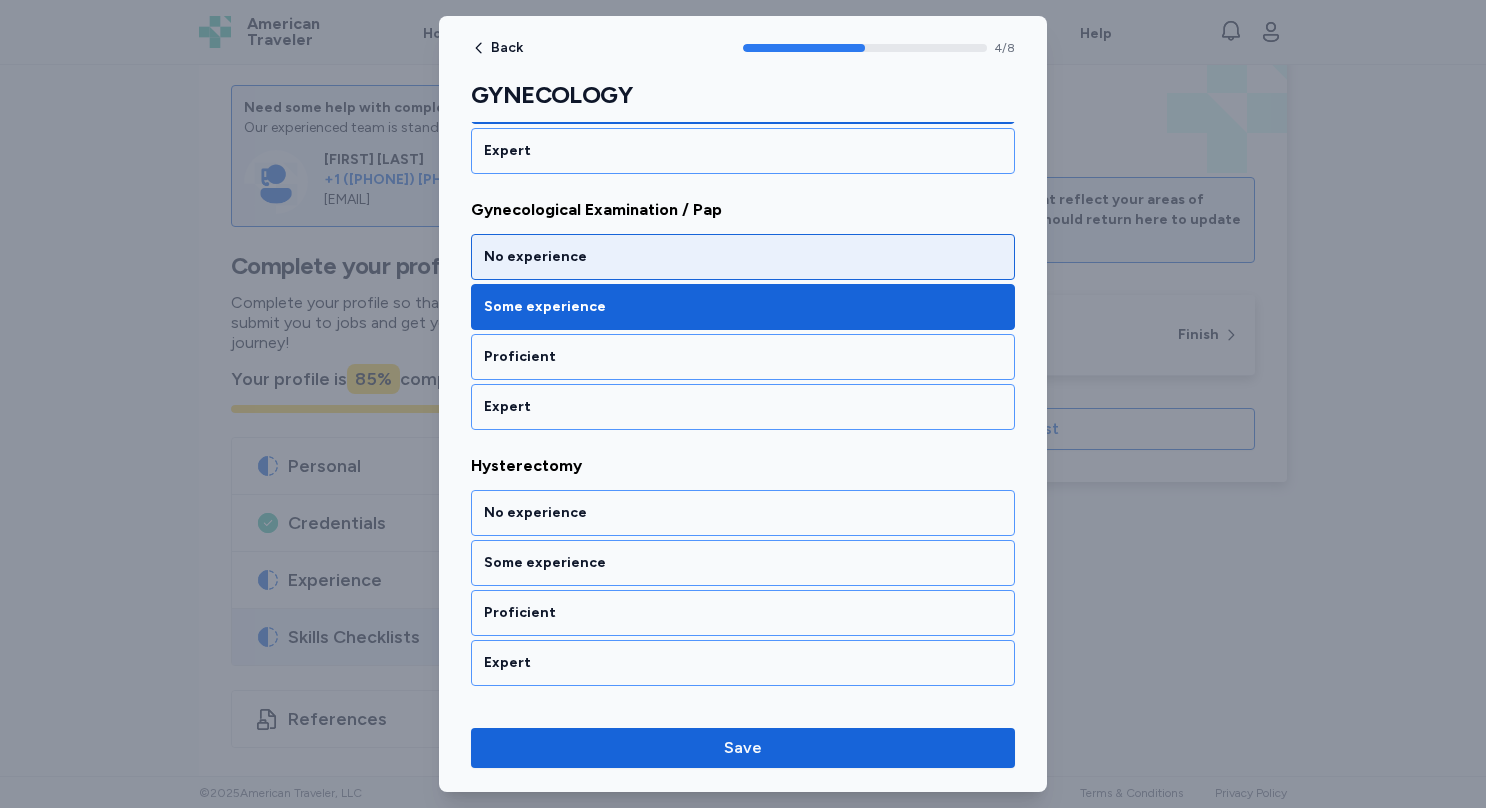 click on "No experience" at bounding box center [743, 257] 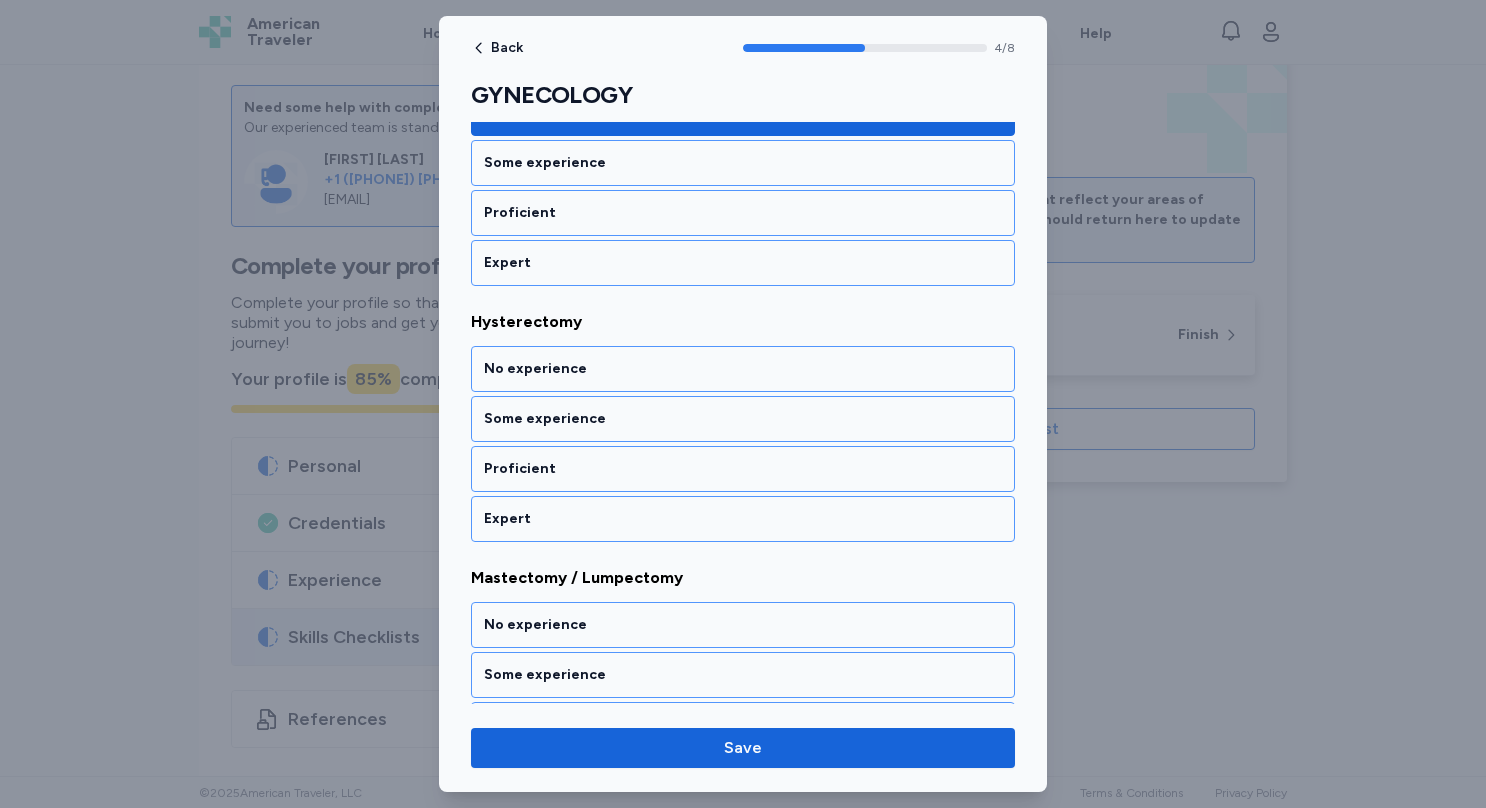 scroll, scrollTop: 1130, scrollLeft: 0, axis: vertical 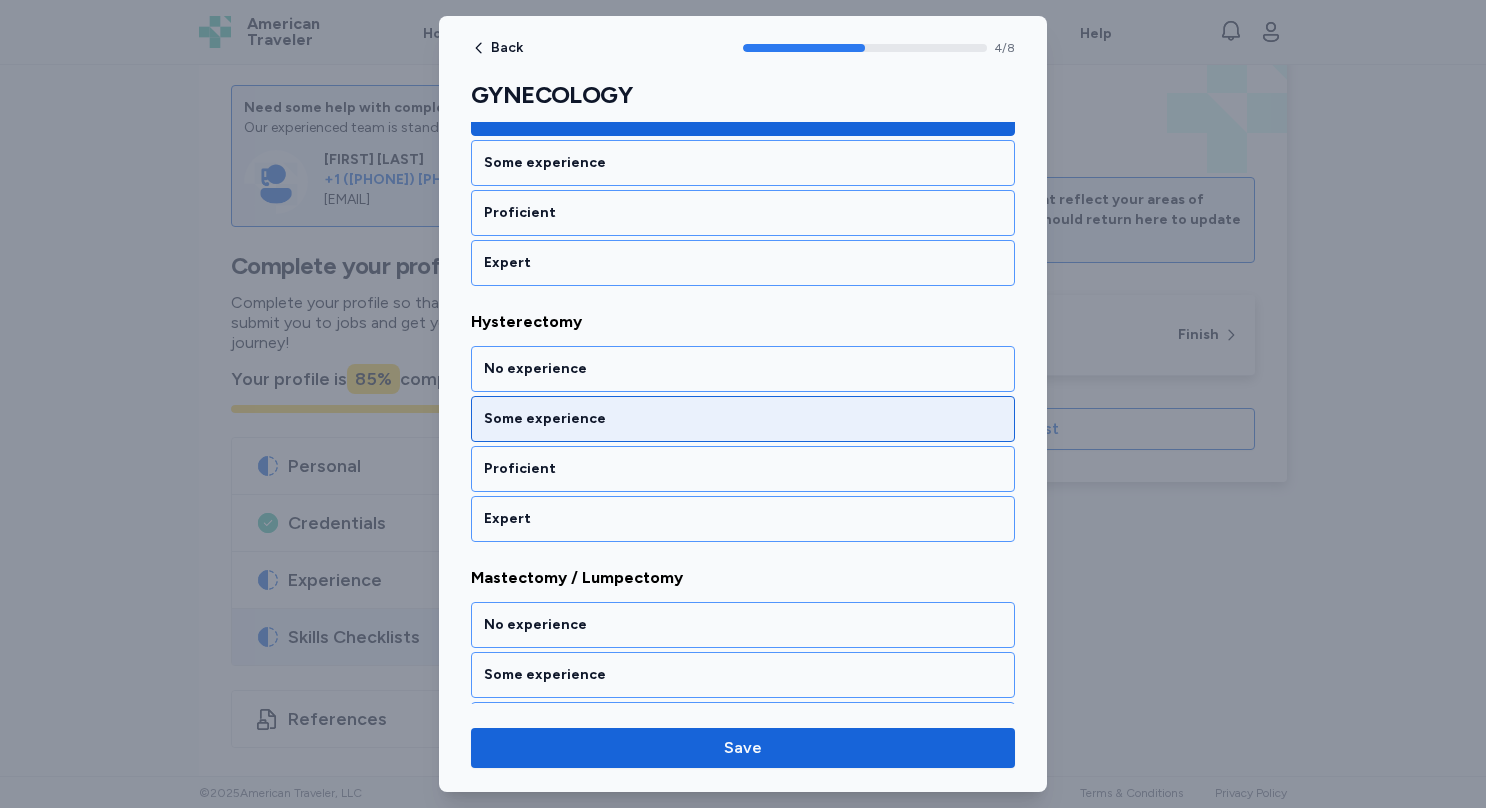 click on "Some experience" at bounding box center (743, 419) 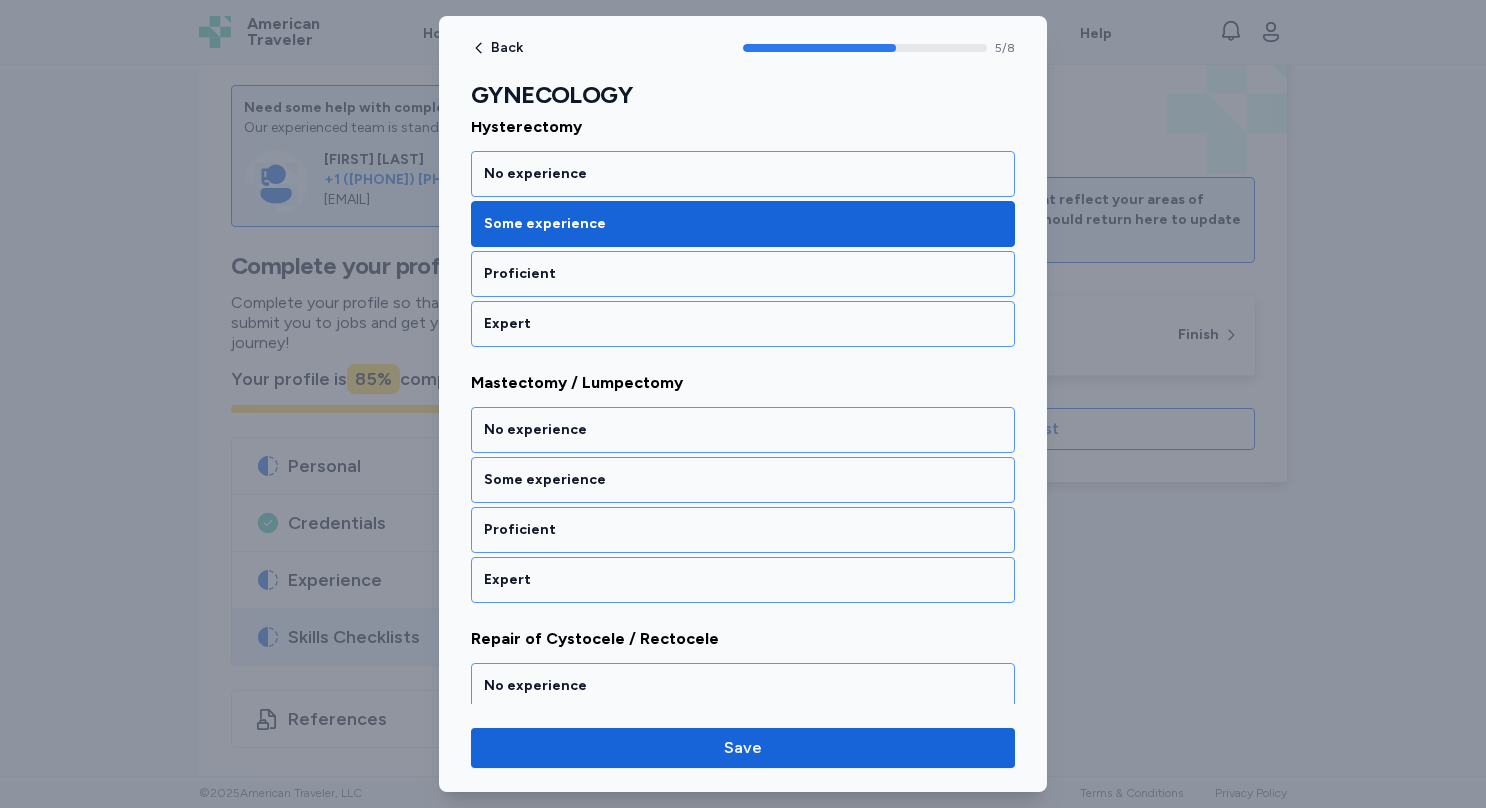 scroll, scrollTop: 1384, scrollLeft: 0, axis: vertical 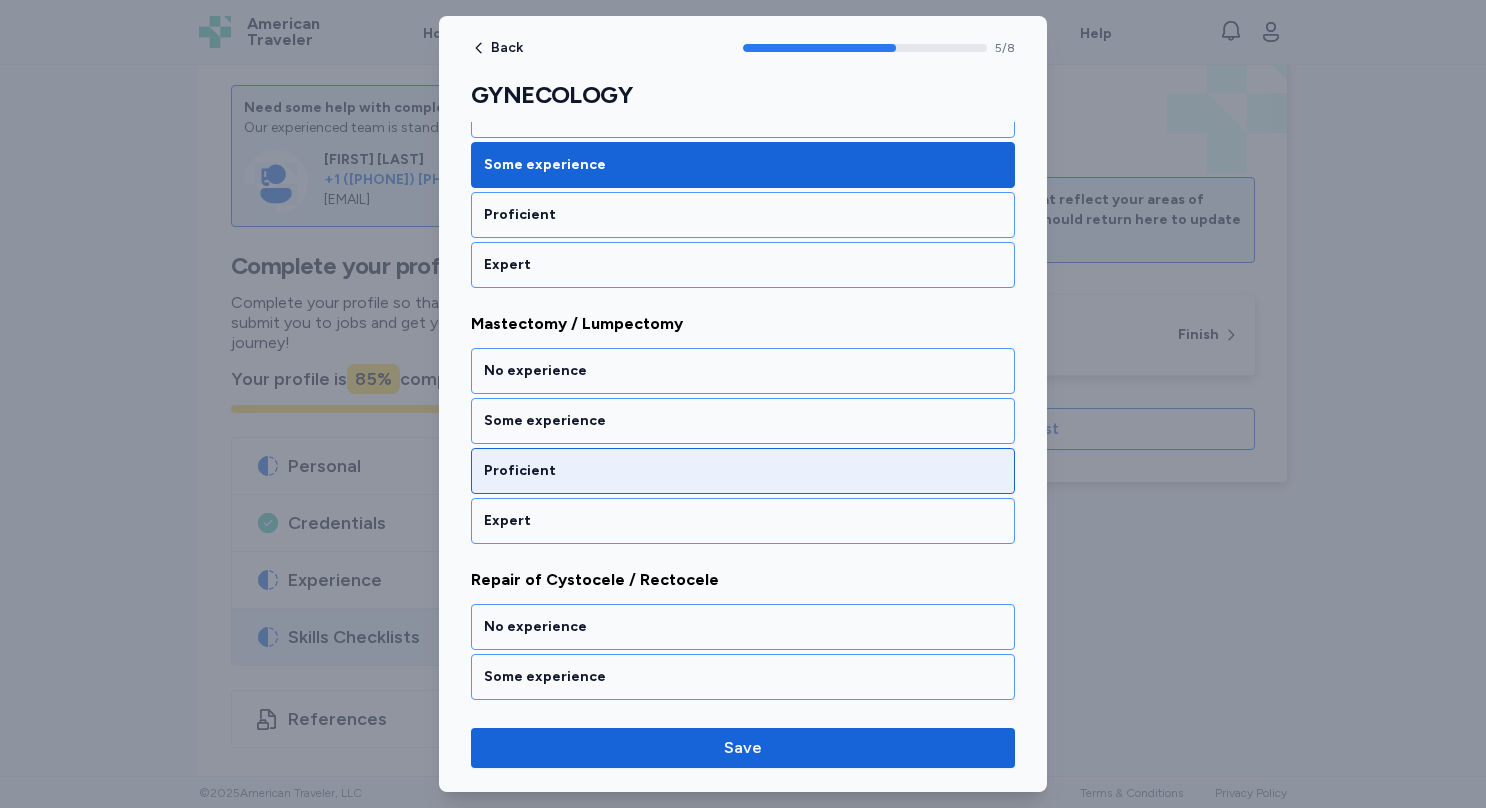 click on "Proficient" at bounding box center [743, 471] 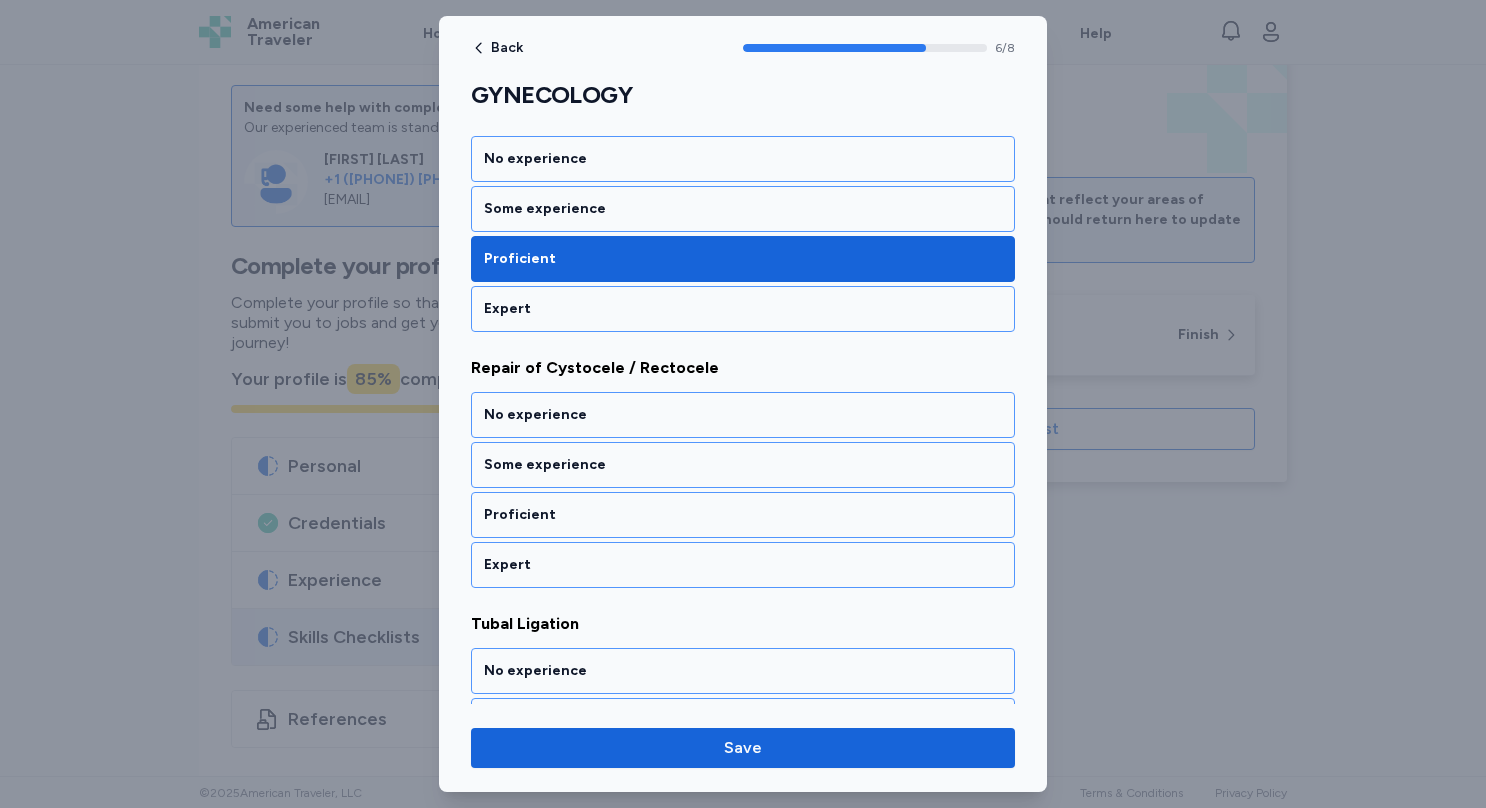 scroll, scrollTop: 1637, scrollLeft: 0, axis: vertical 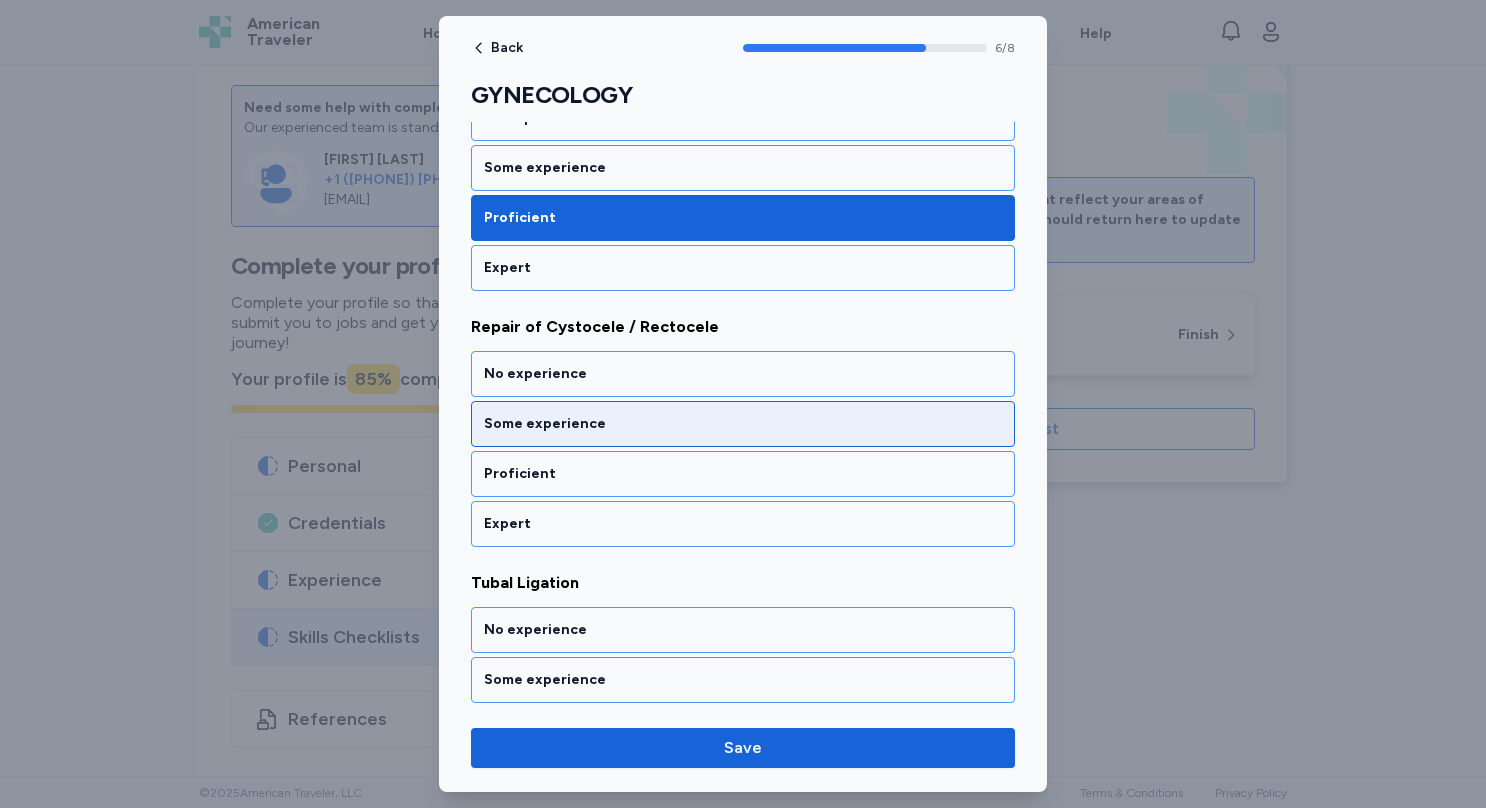 click on "Some experience" at bounding box center [743, 424] 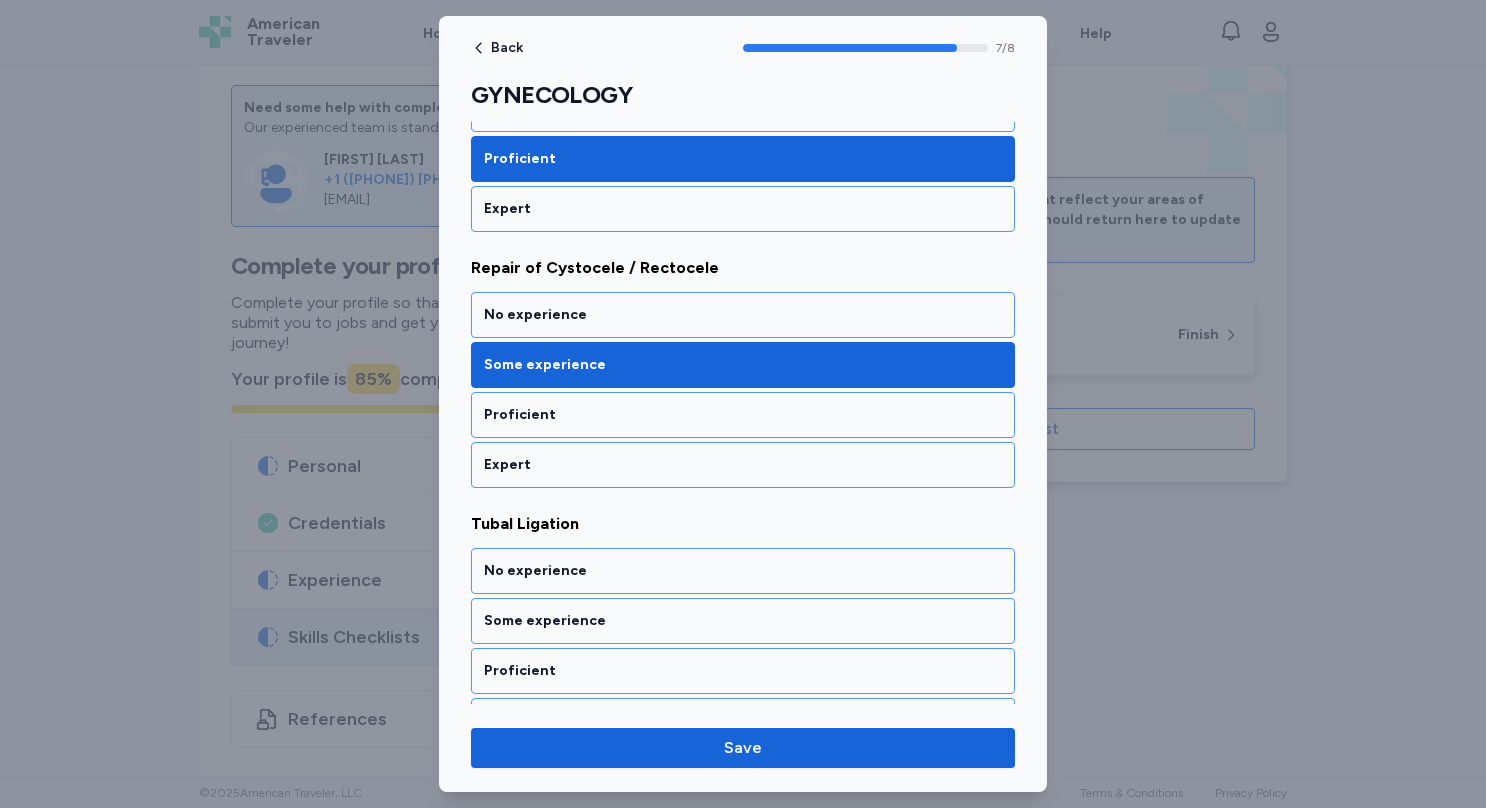 scroll, scrollTop: 1718, scrollLeft: 0, axis: vertical 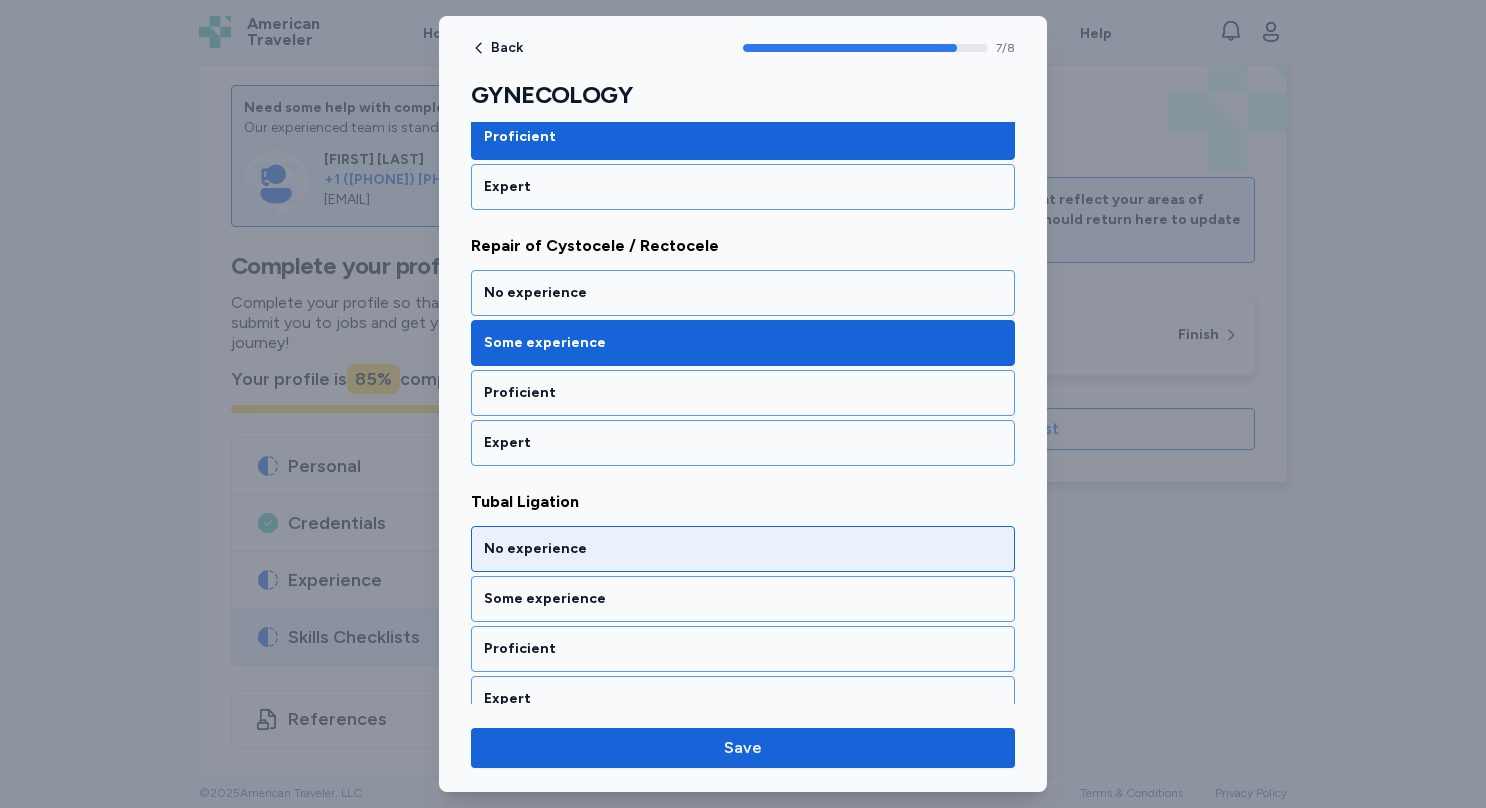 click on "No experience" at bounding box center (743, 549) 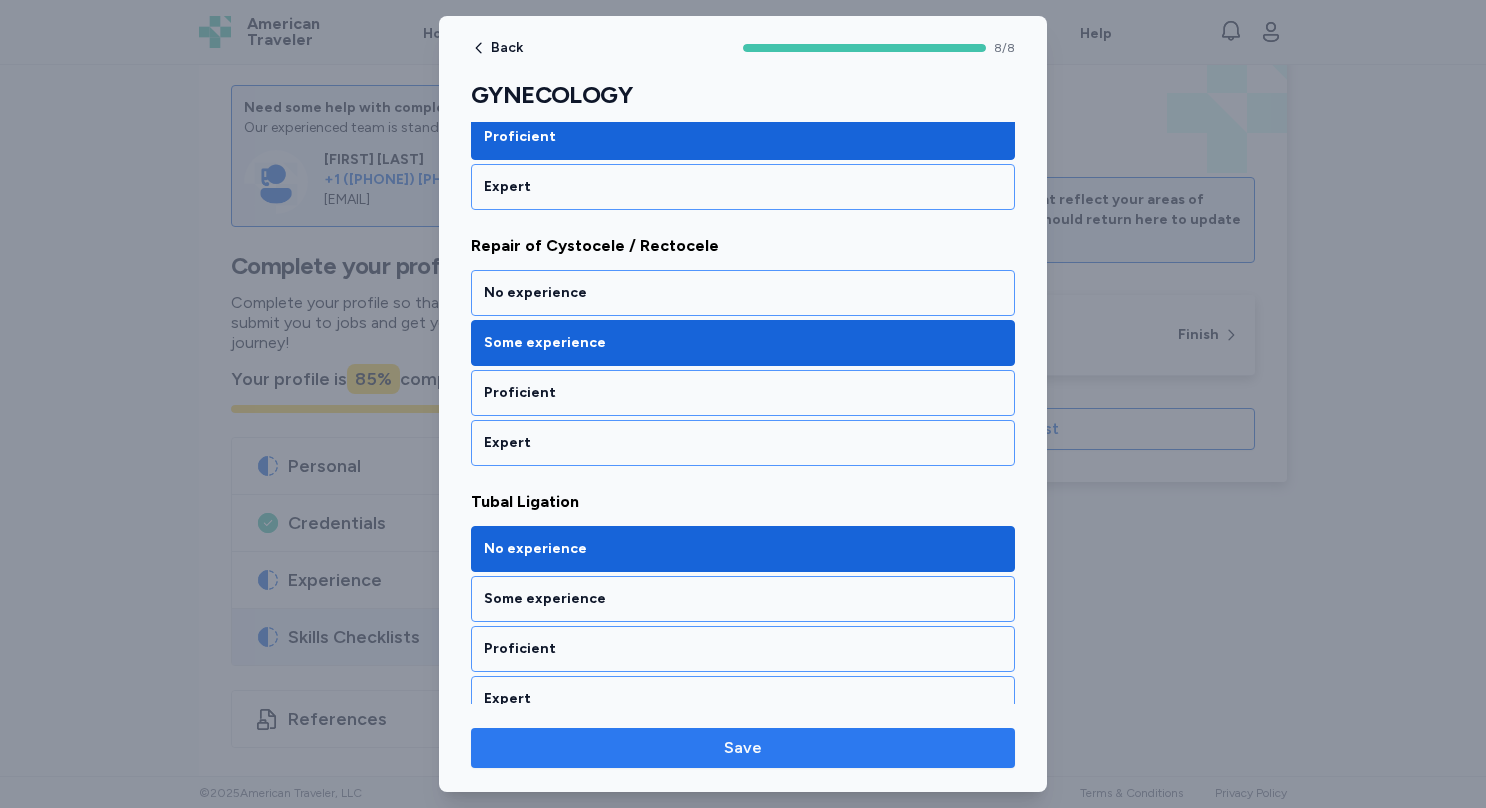 click on "Save" at bounding box center (743, 748) 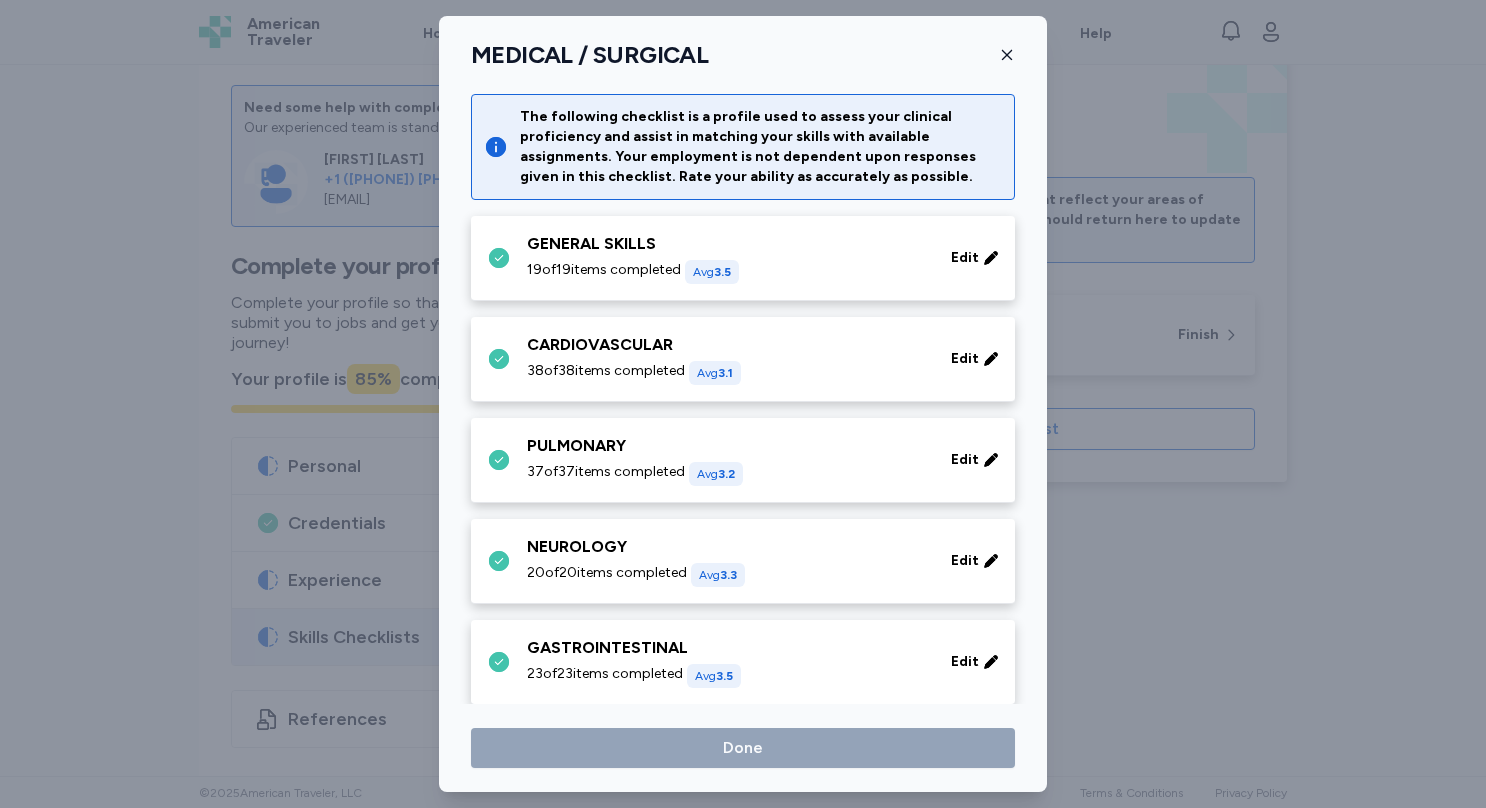 scroll, scrollTop: 308, scrollLeft: 0, axis: vertical 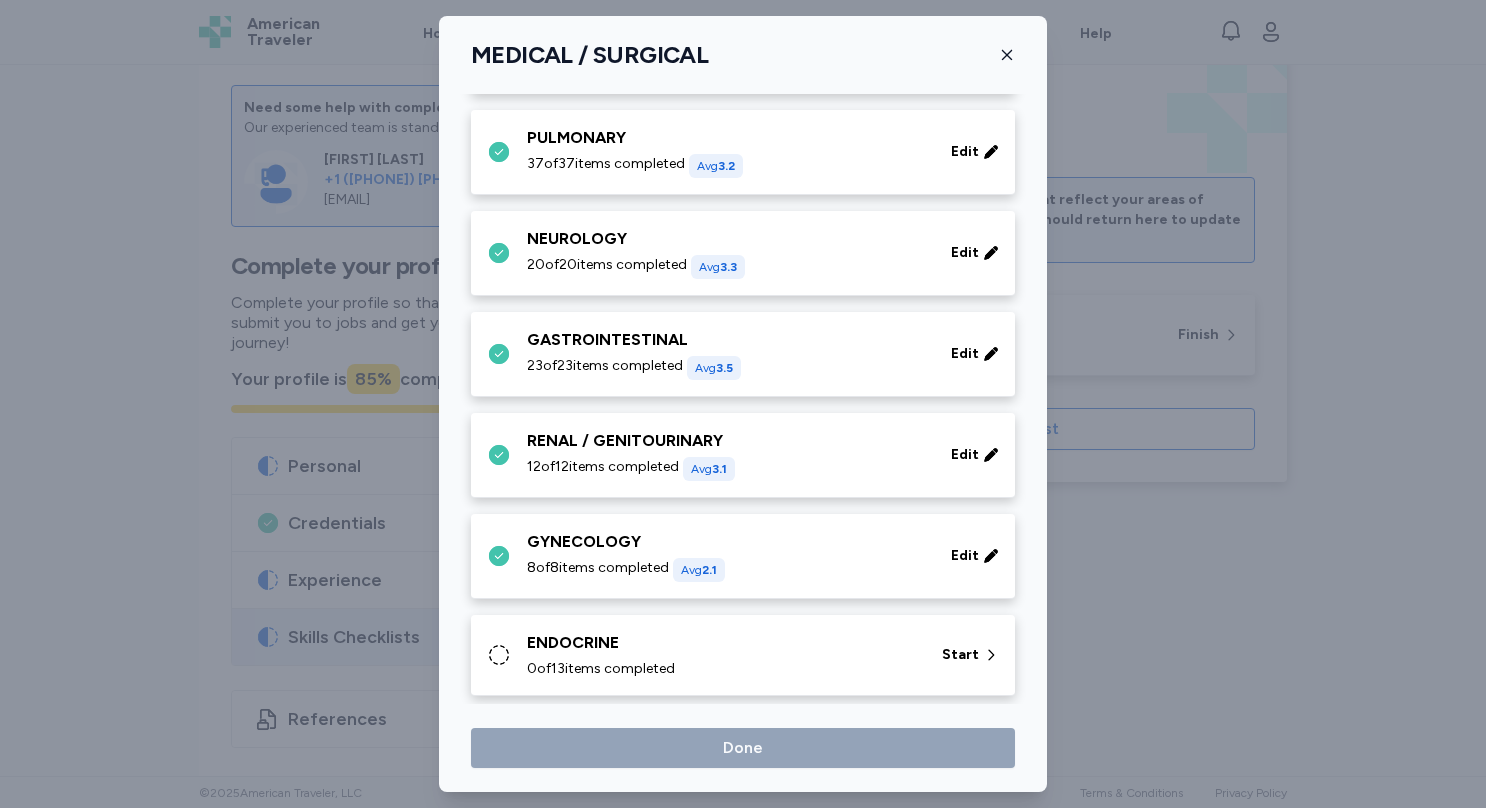 click on "0  of  13  items completed" at bounding box center [601, 669] 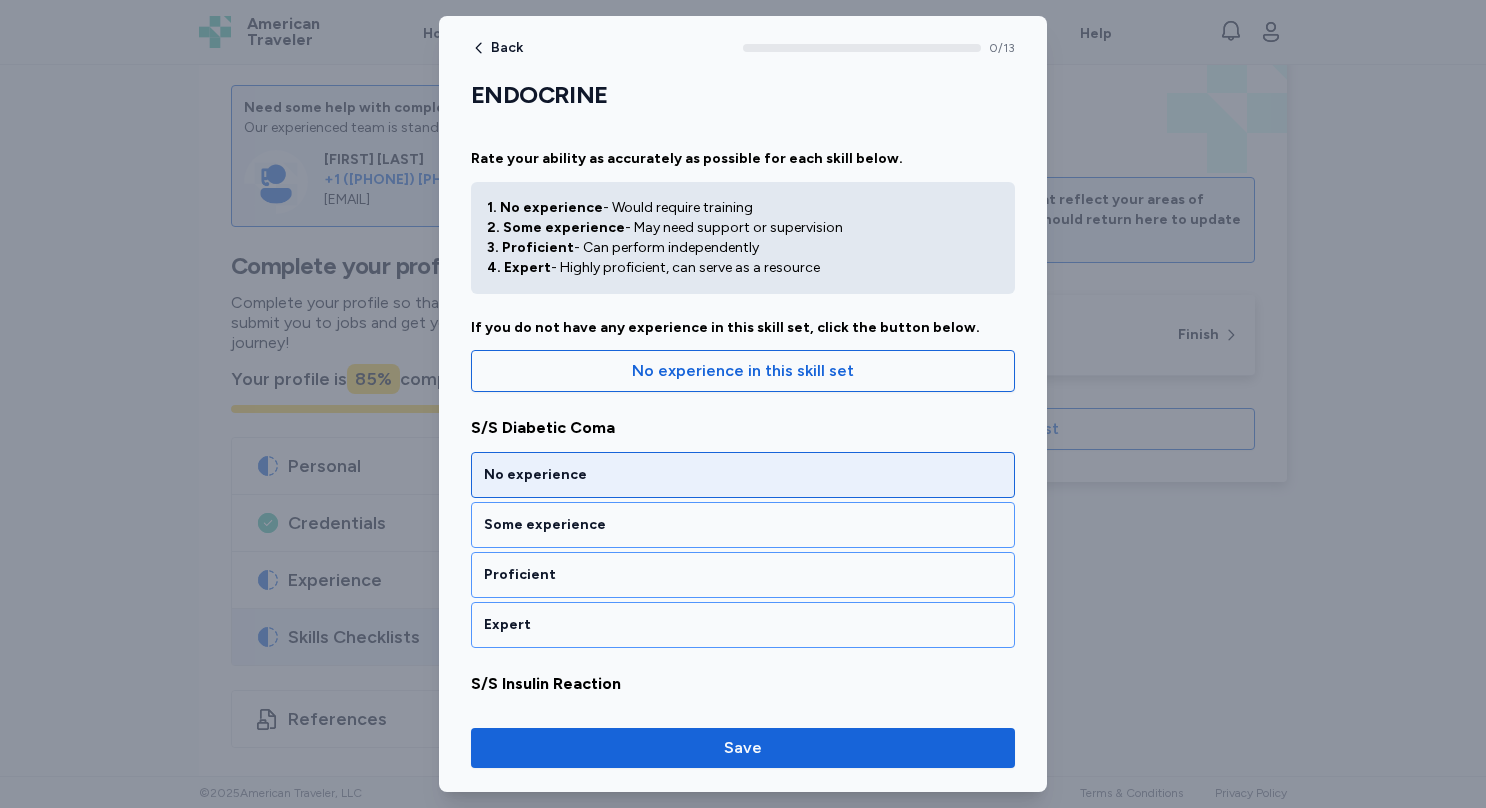 click on "No experience" at bounding box center (743, 475) 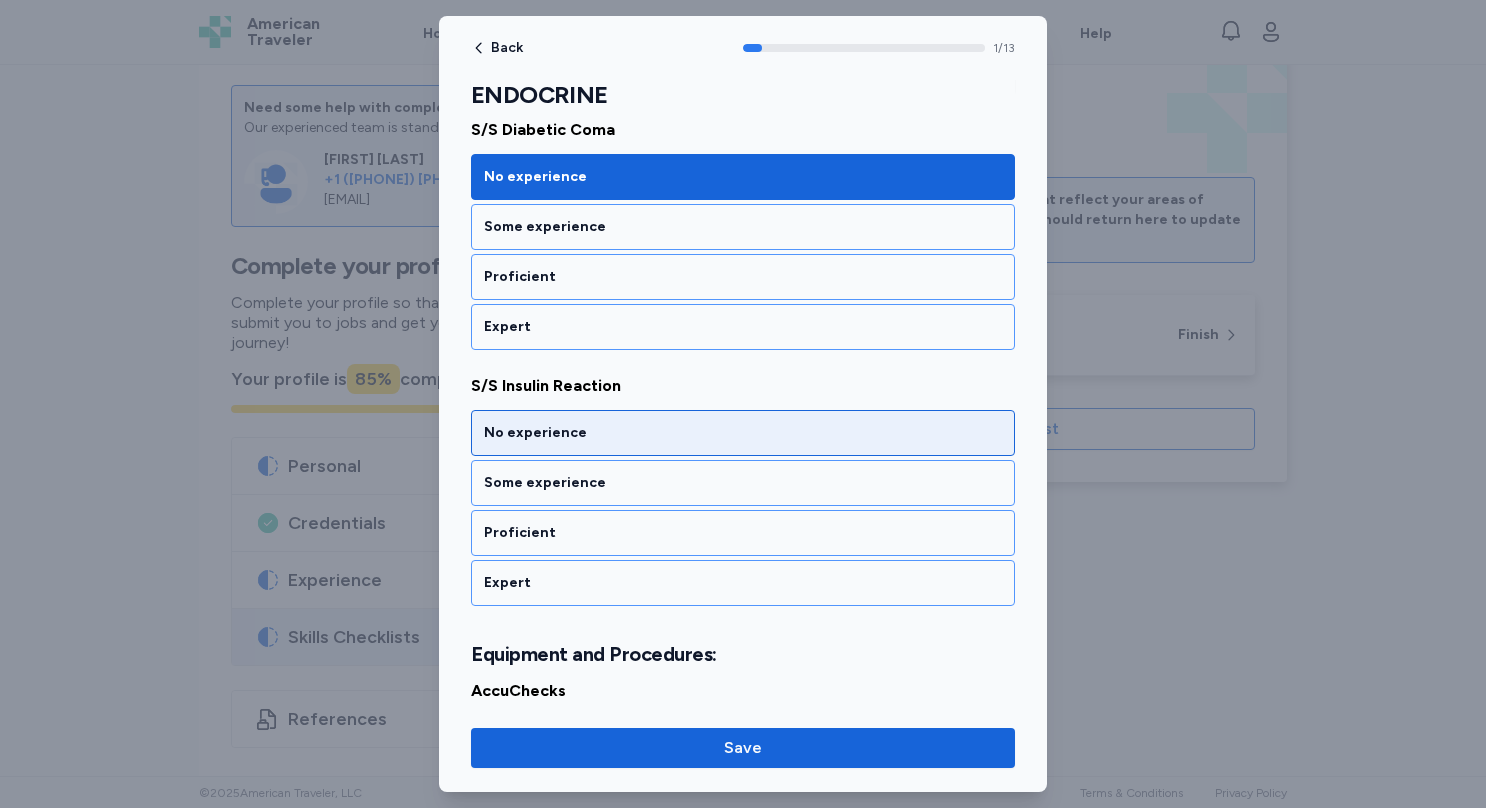 scroll, scrollTop: 296, scrollLeft: 0, axis: vertical 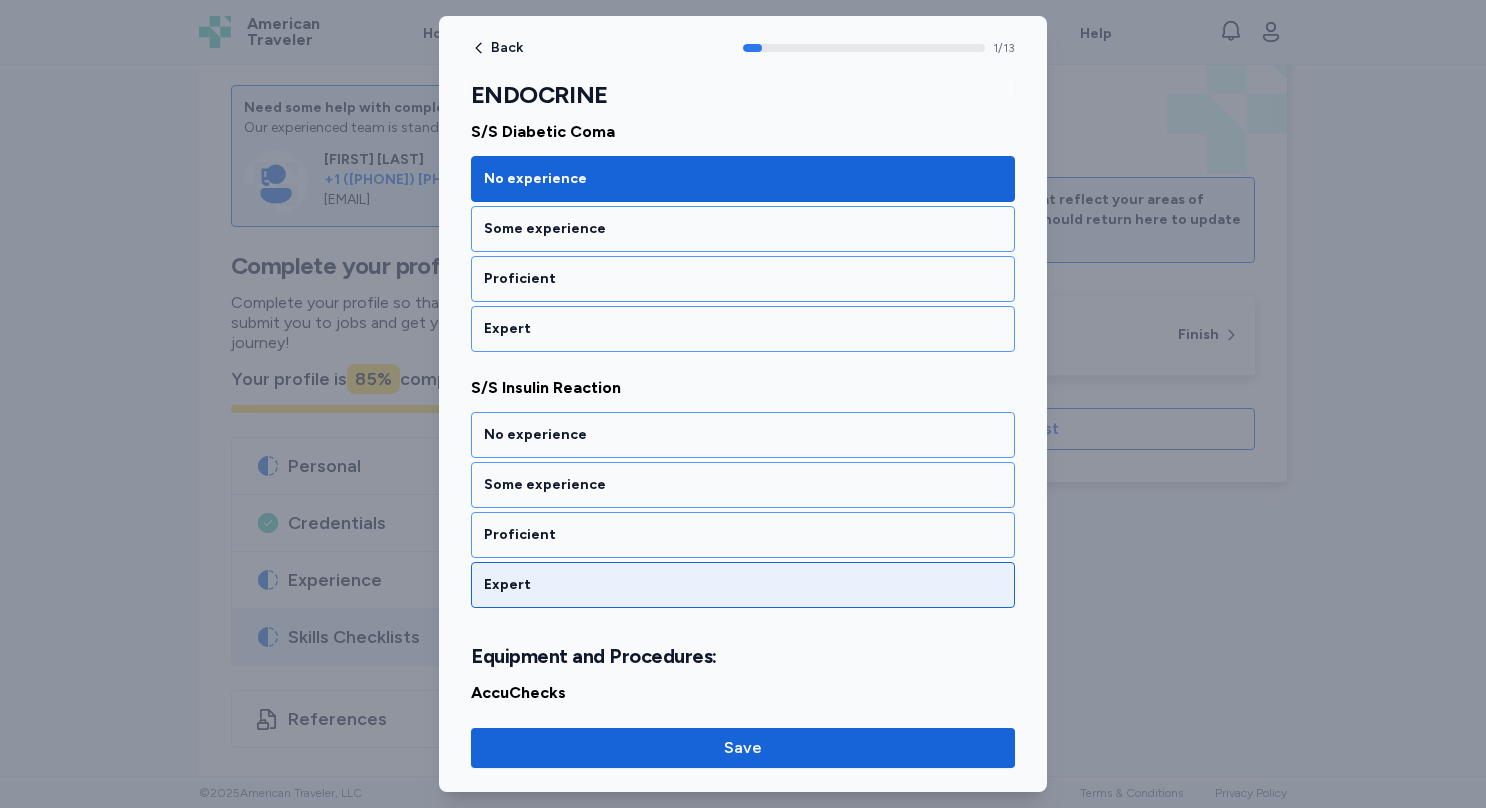 click on "Expert" at bounding box center (743, 585) 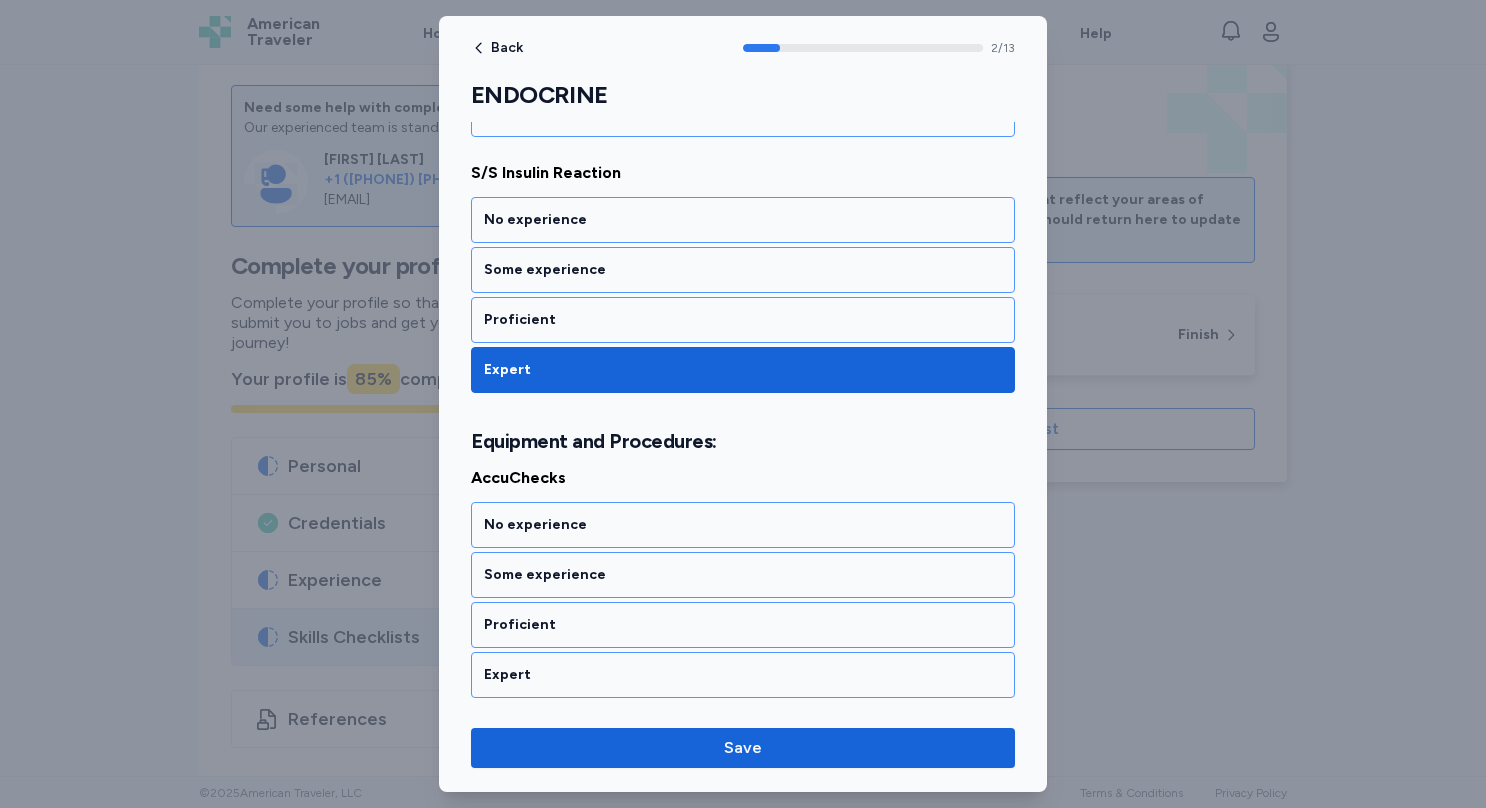 scroll, scrollTop: 648, scrollLeft: 0, axis: vertical 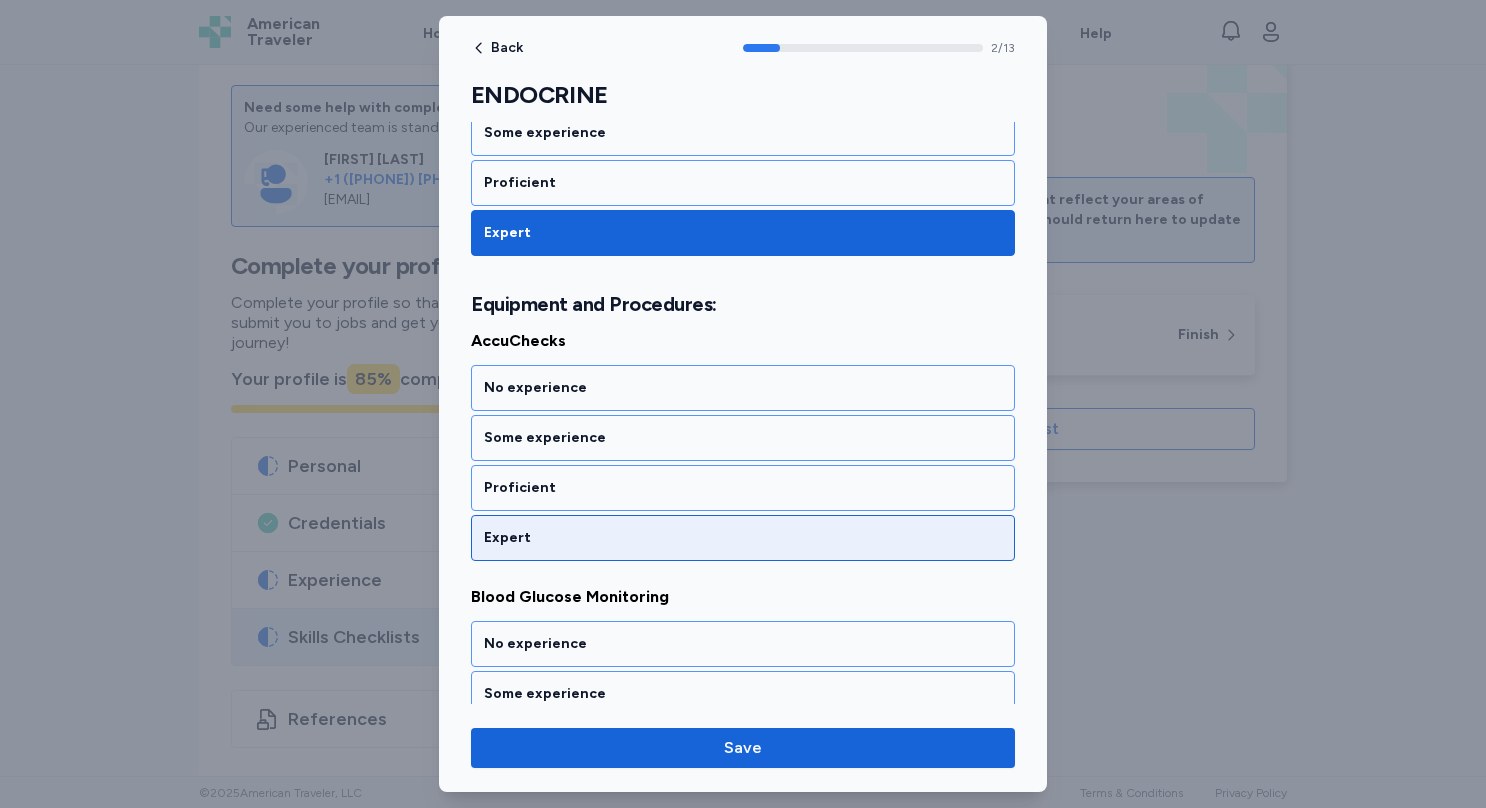 click on "Expert" at bounding box center (743, 538) 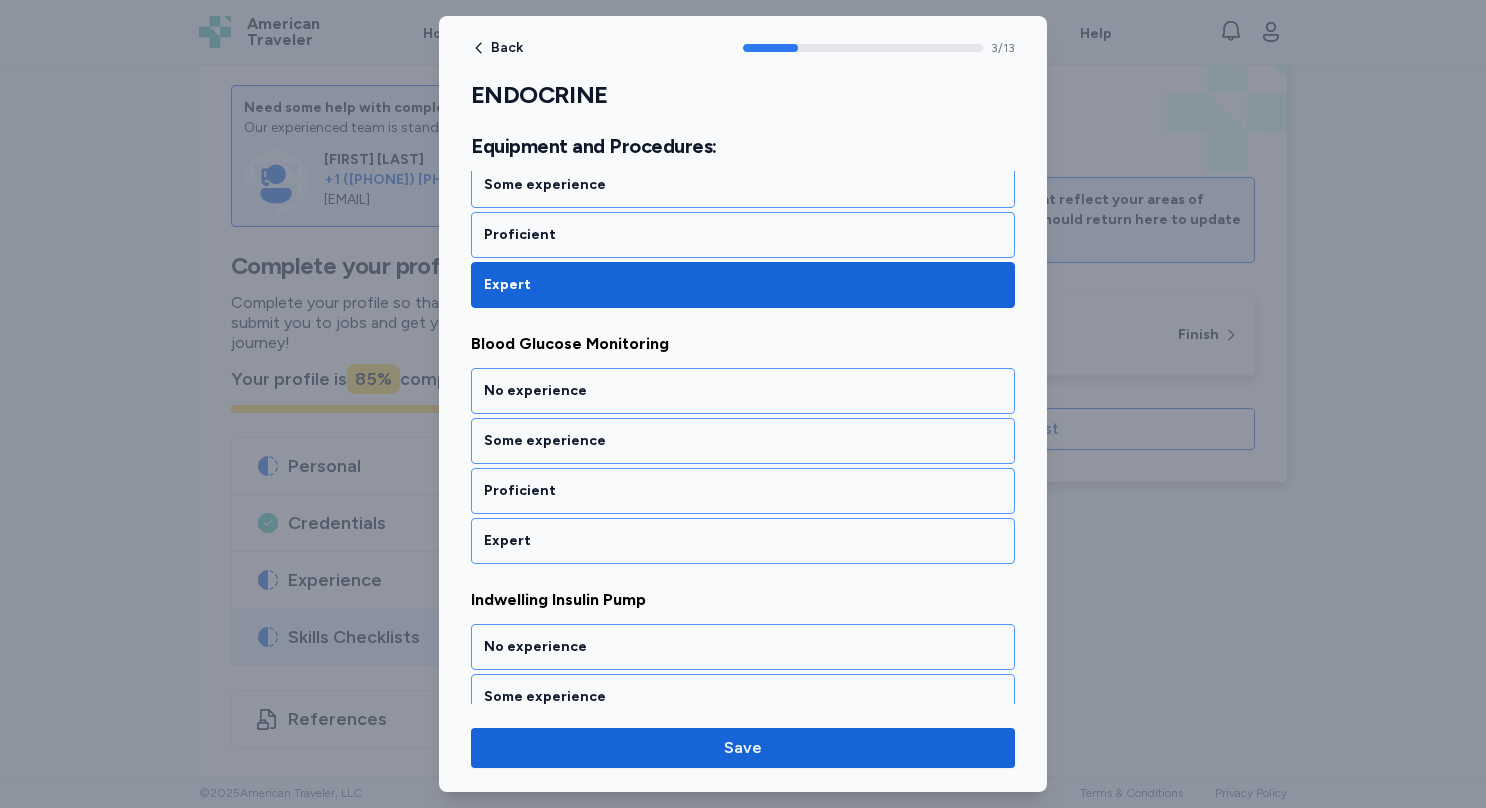 click on "Expert" at bounding box center (743, 541) 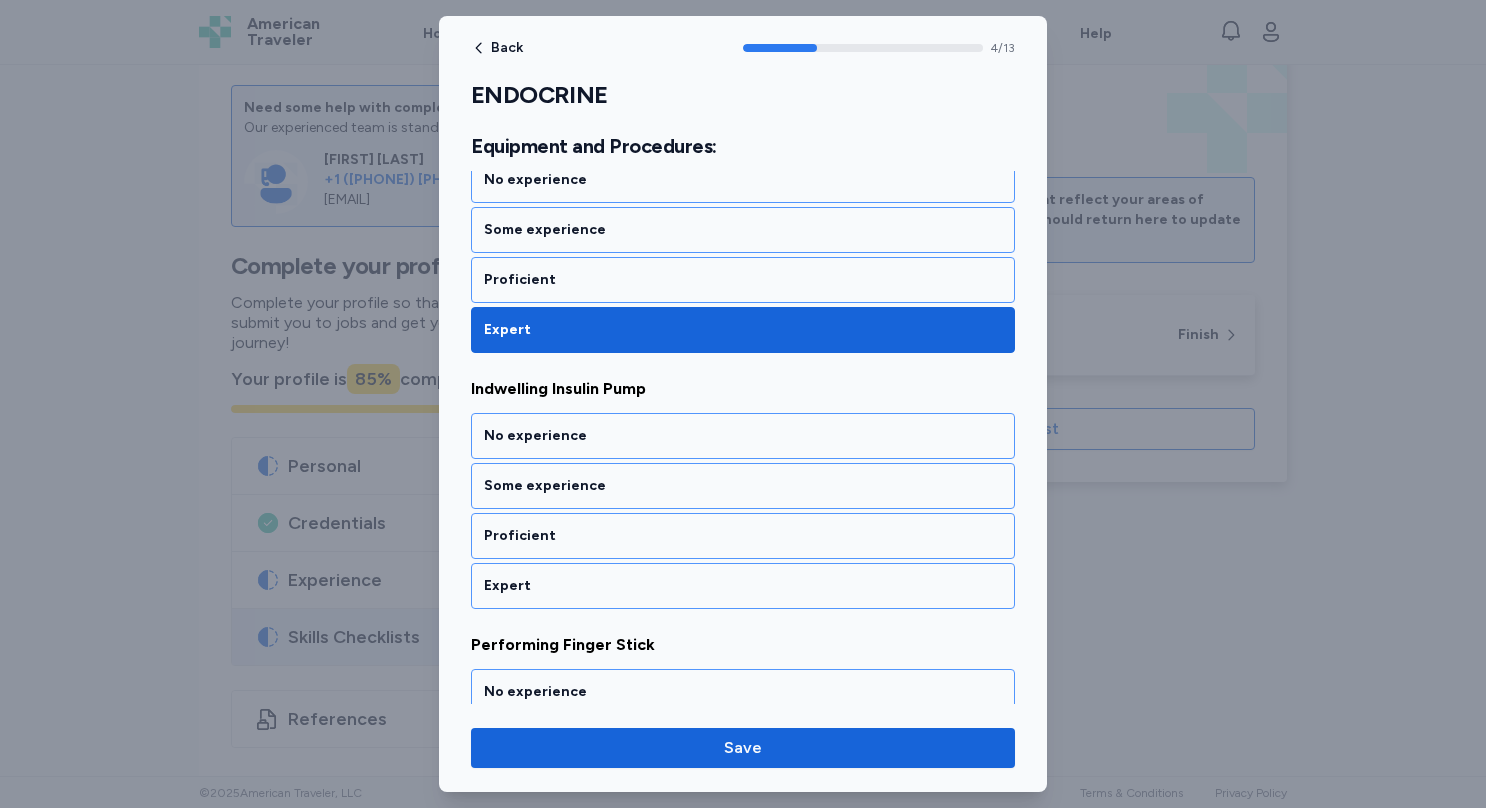 scroll, scrollTop: 1154, scrollLeft: 0, axis: vertical 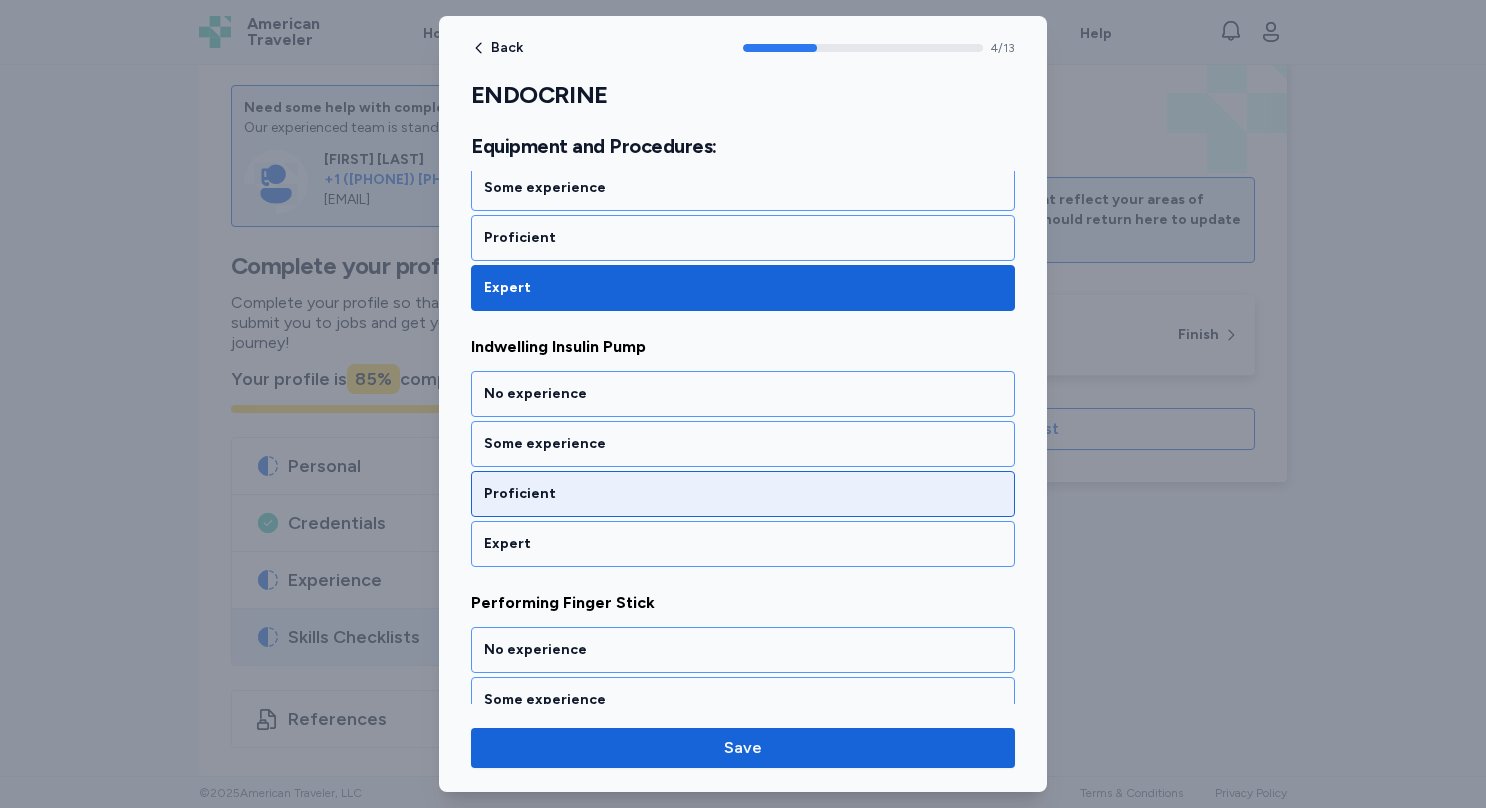 click on "Proficient" at bounding box center (743, 494) 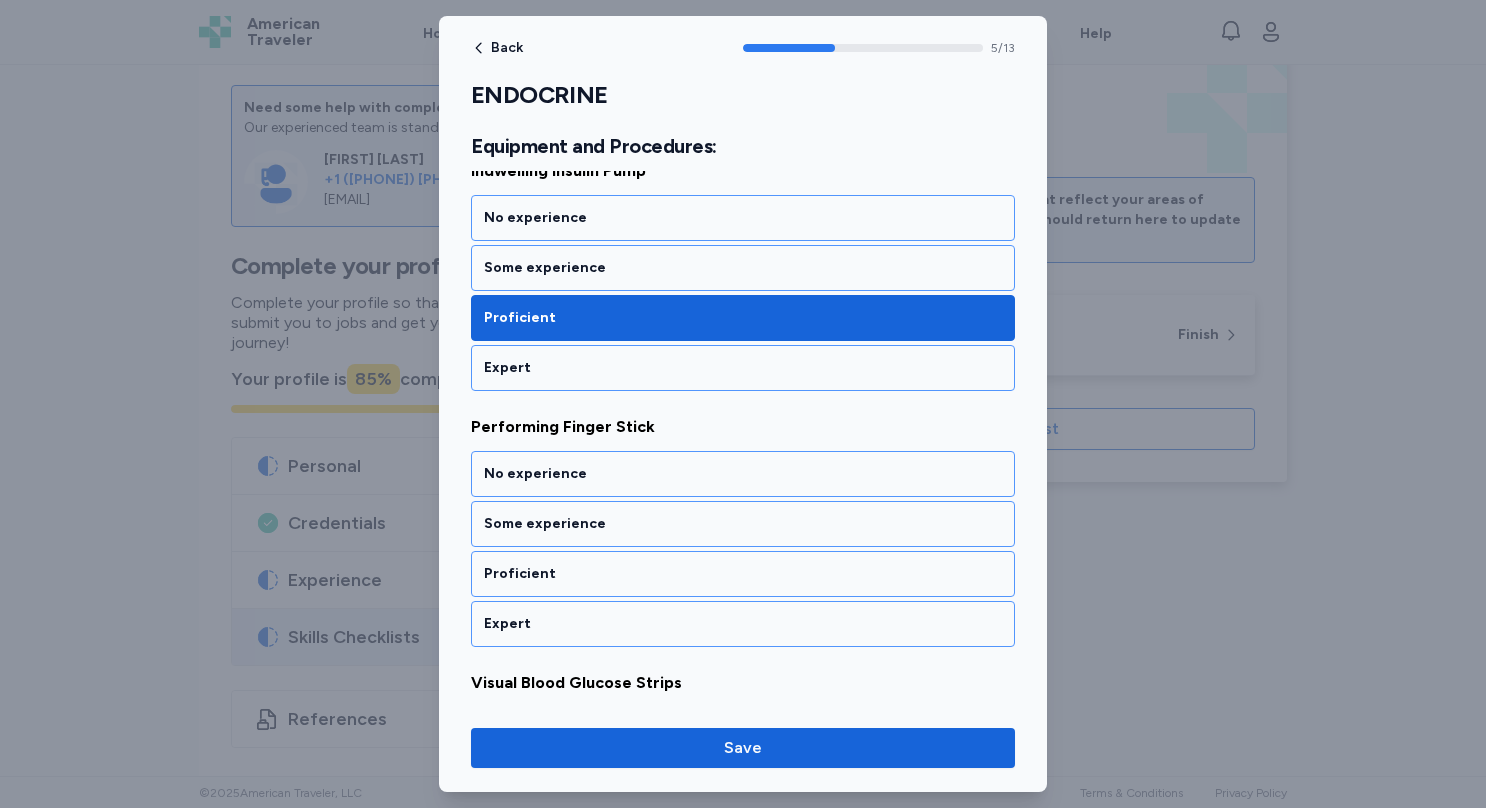 scroll, scrollTop: 1408, scrollLeft: 0, axis: vertical 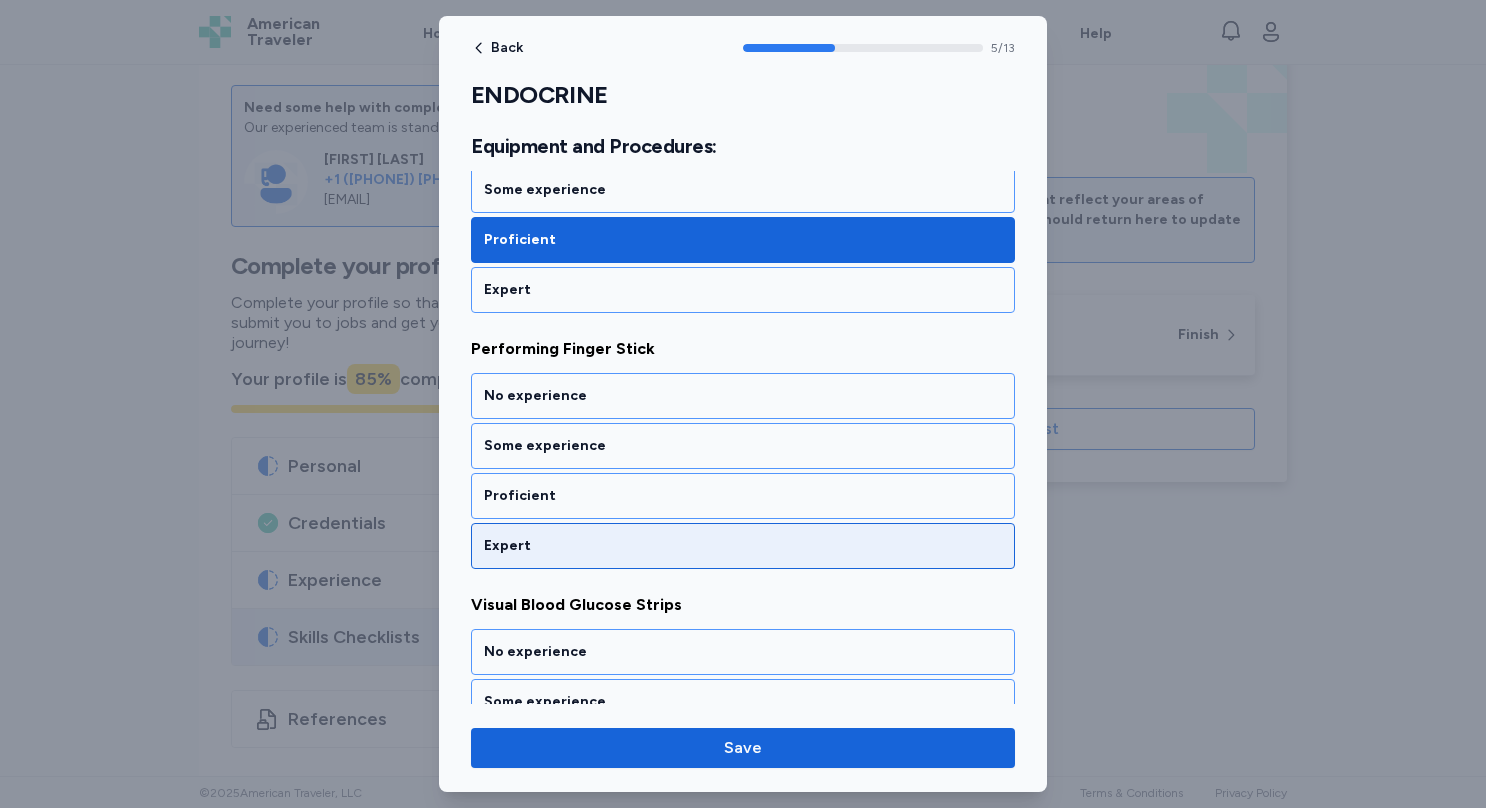 click on "Expert" at bounding box center [743, 546] 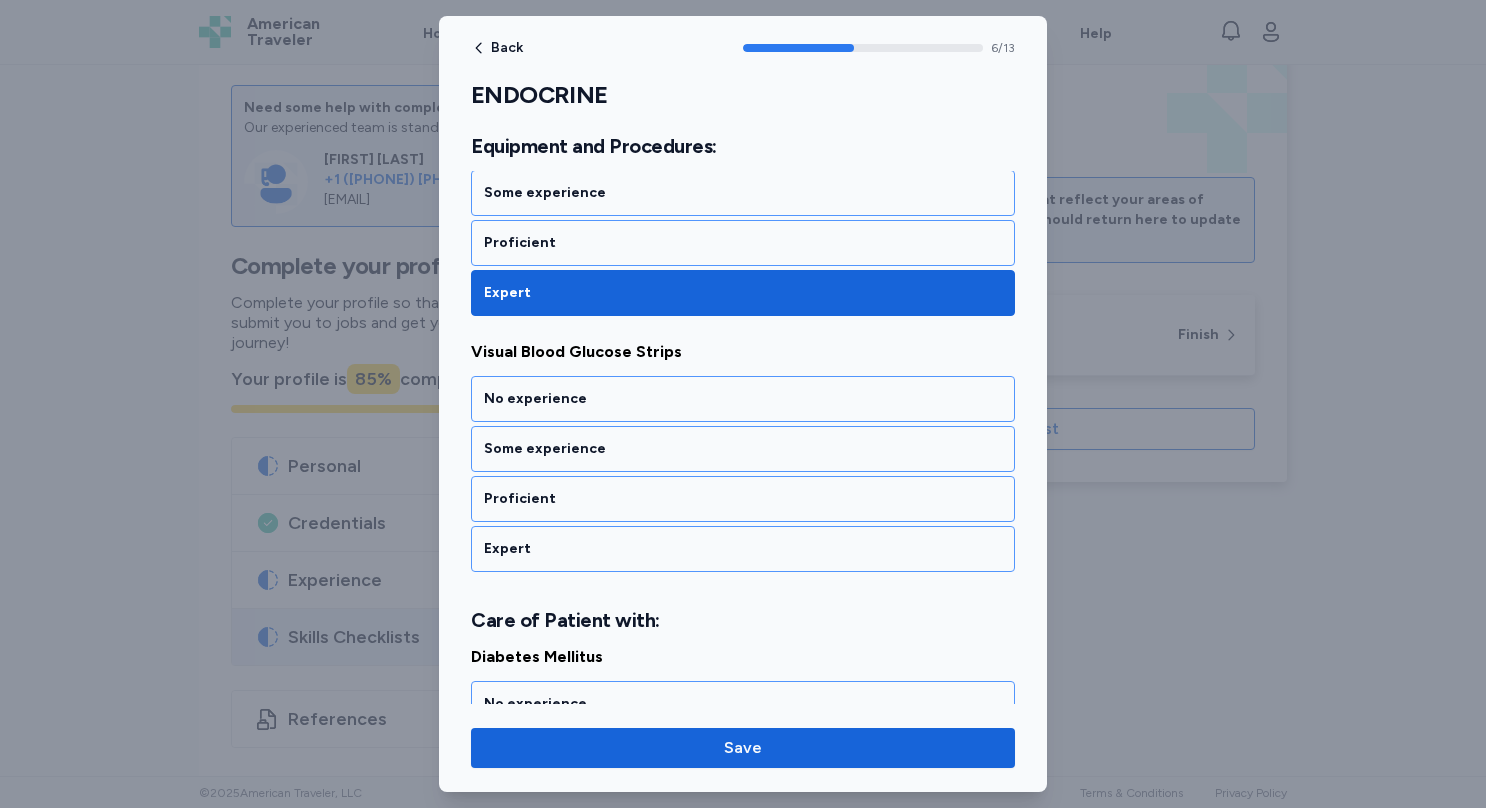 click on "Expert" at bounding box center (743, 549) 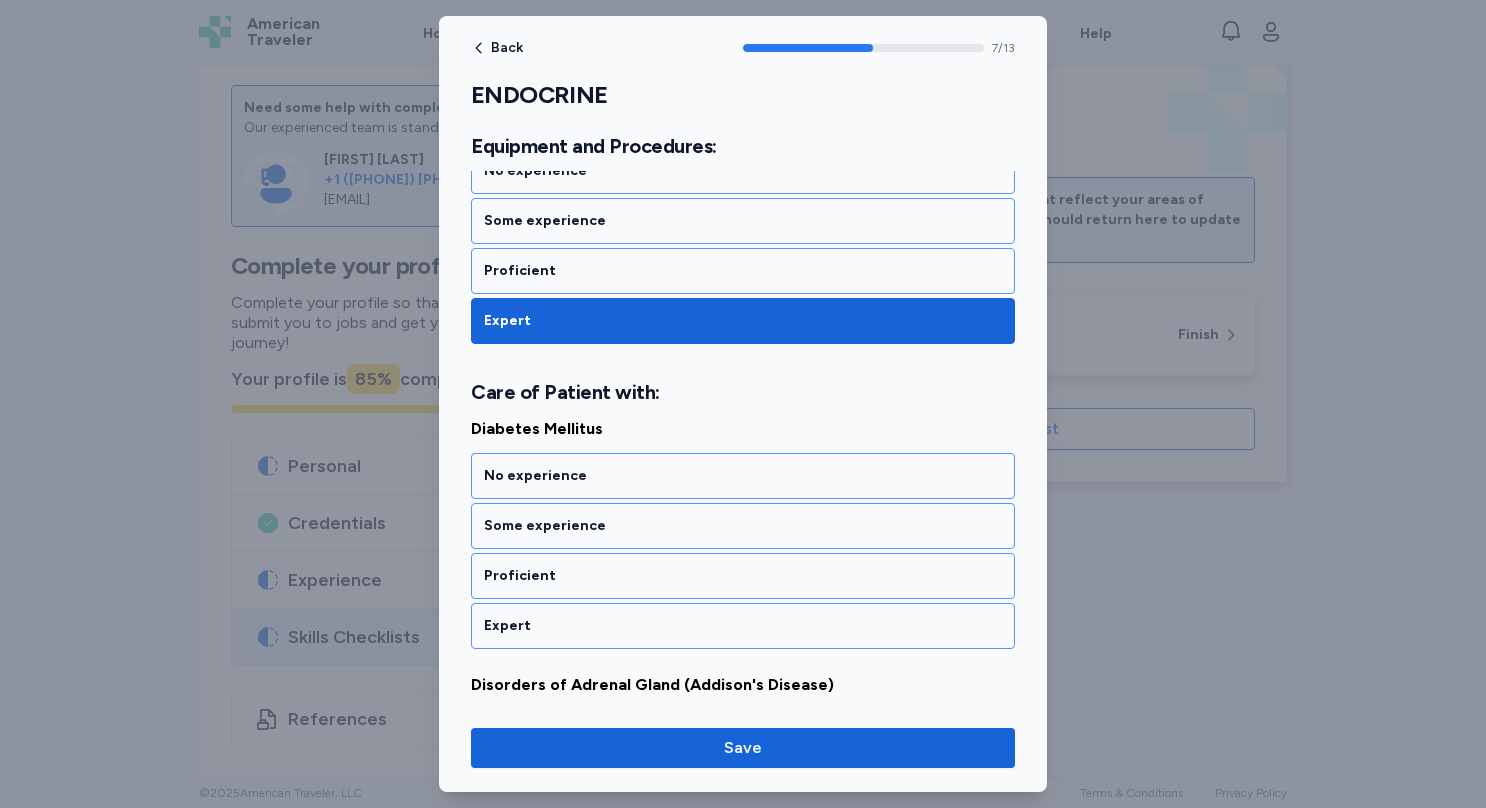 scroll, scrollTop: 1964, scrollLeft: 0, axis: vertical 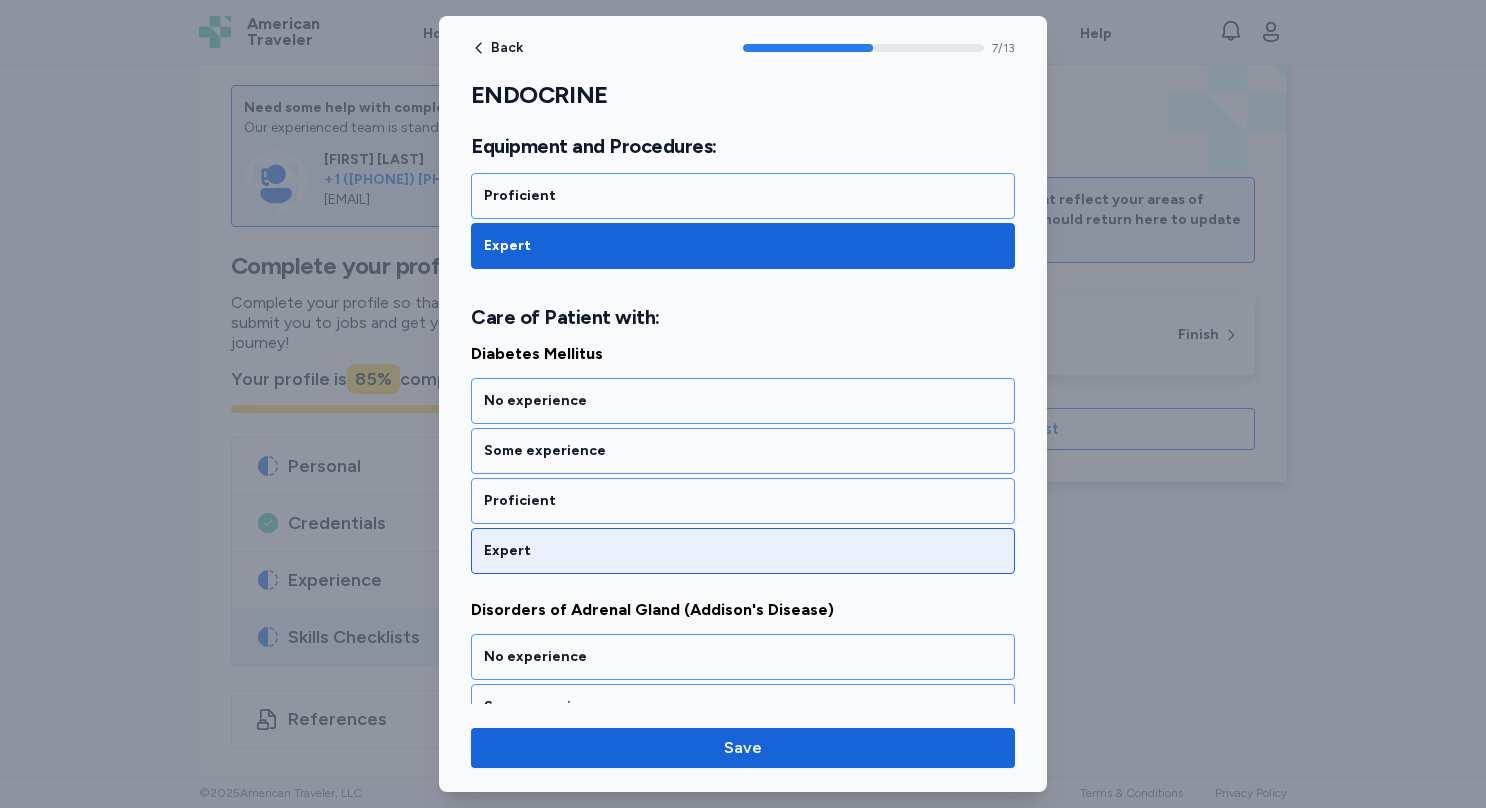 click on "Expert" at bounding box center (743, 551) 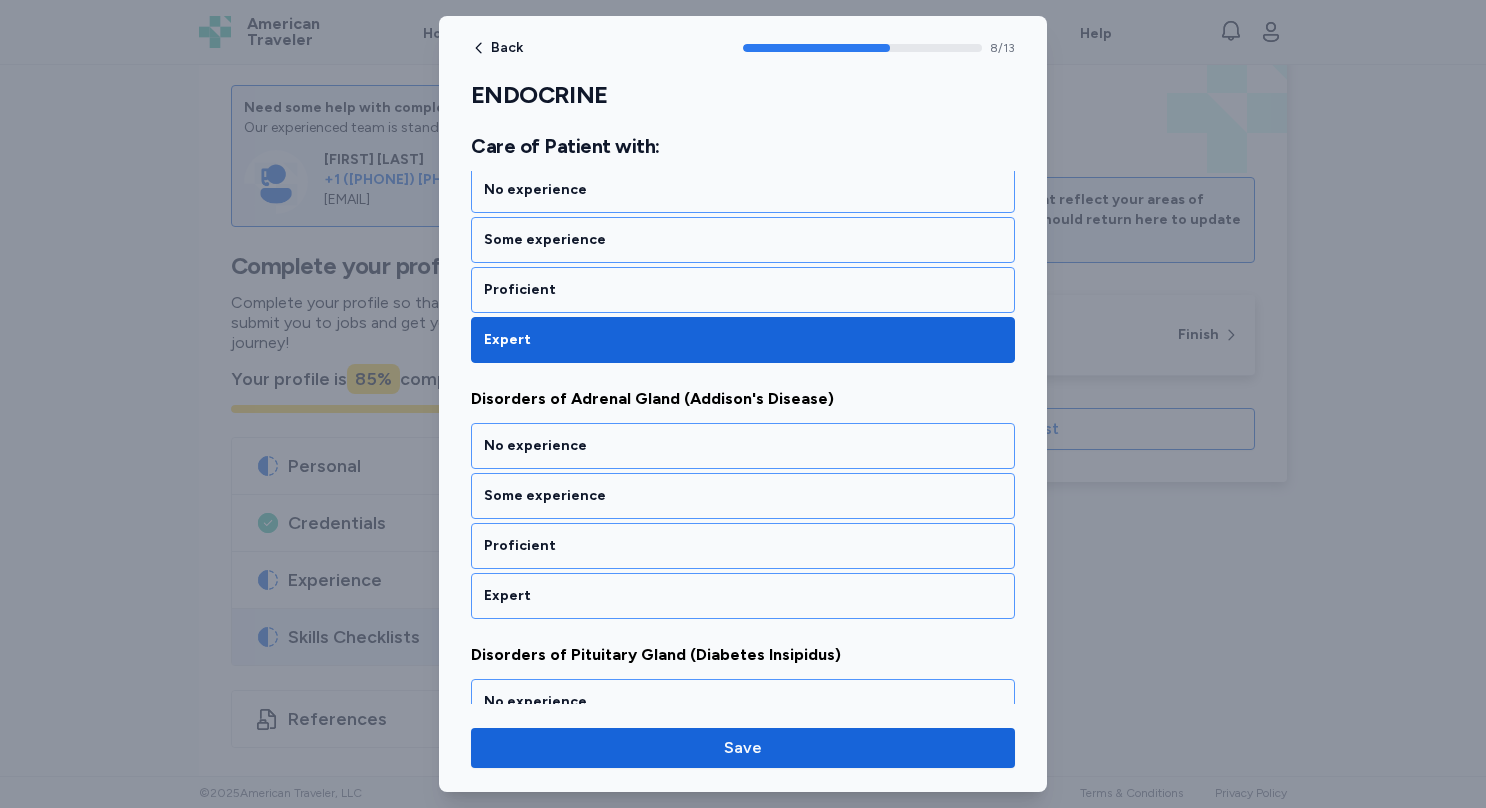 scroll, scrollTop: 2217, scrollLeft: 0, axis: vertical 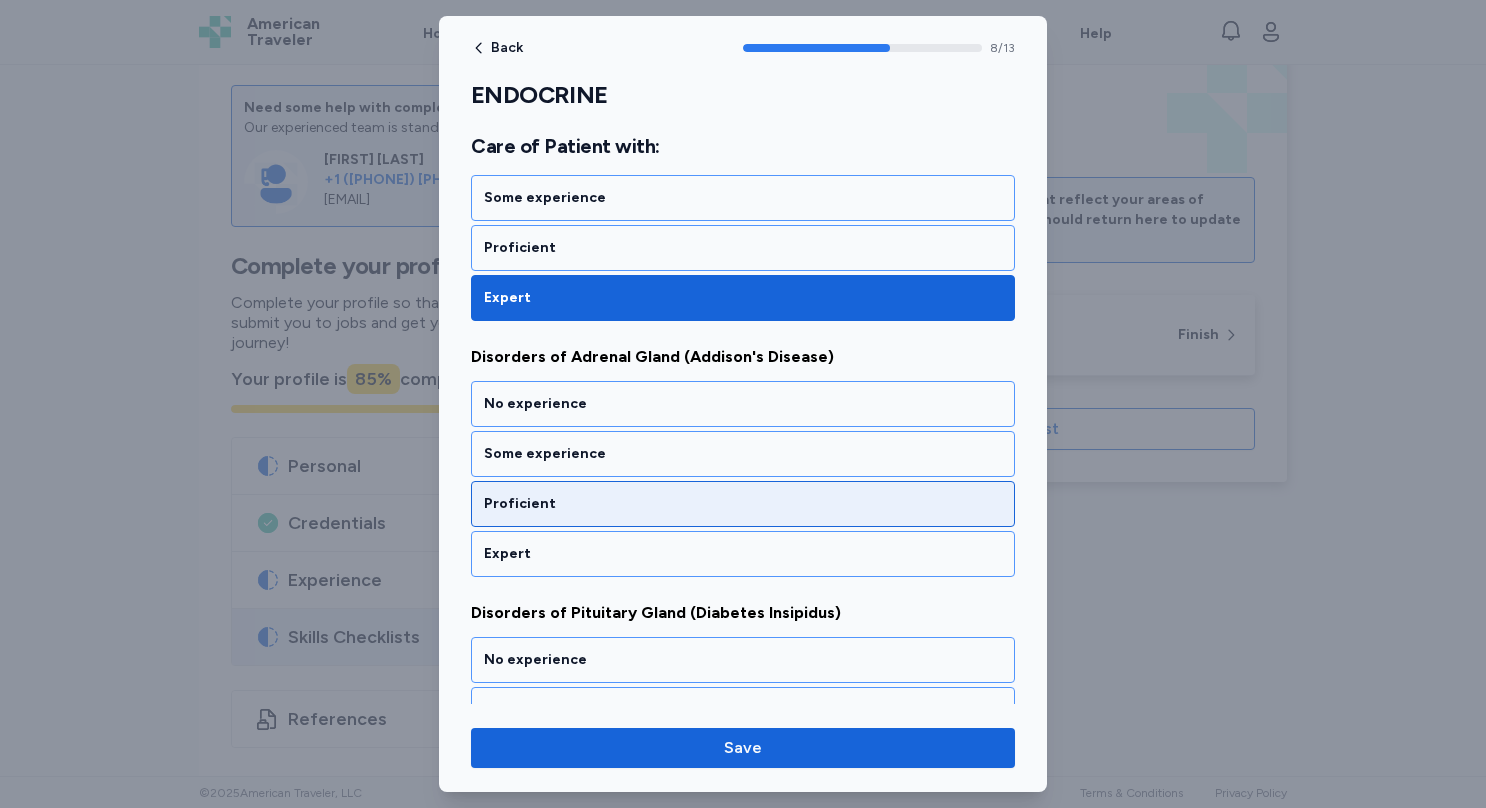 click on "Proficient" at bounding box center (743, 504) 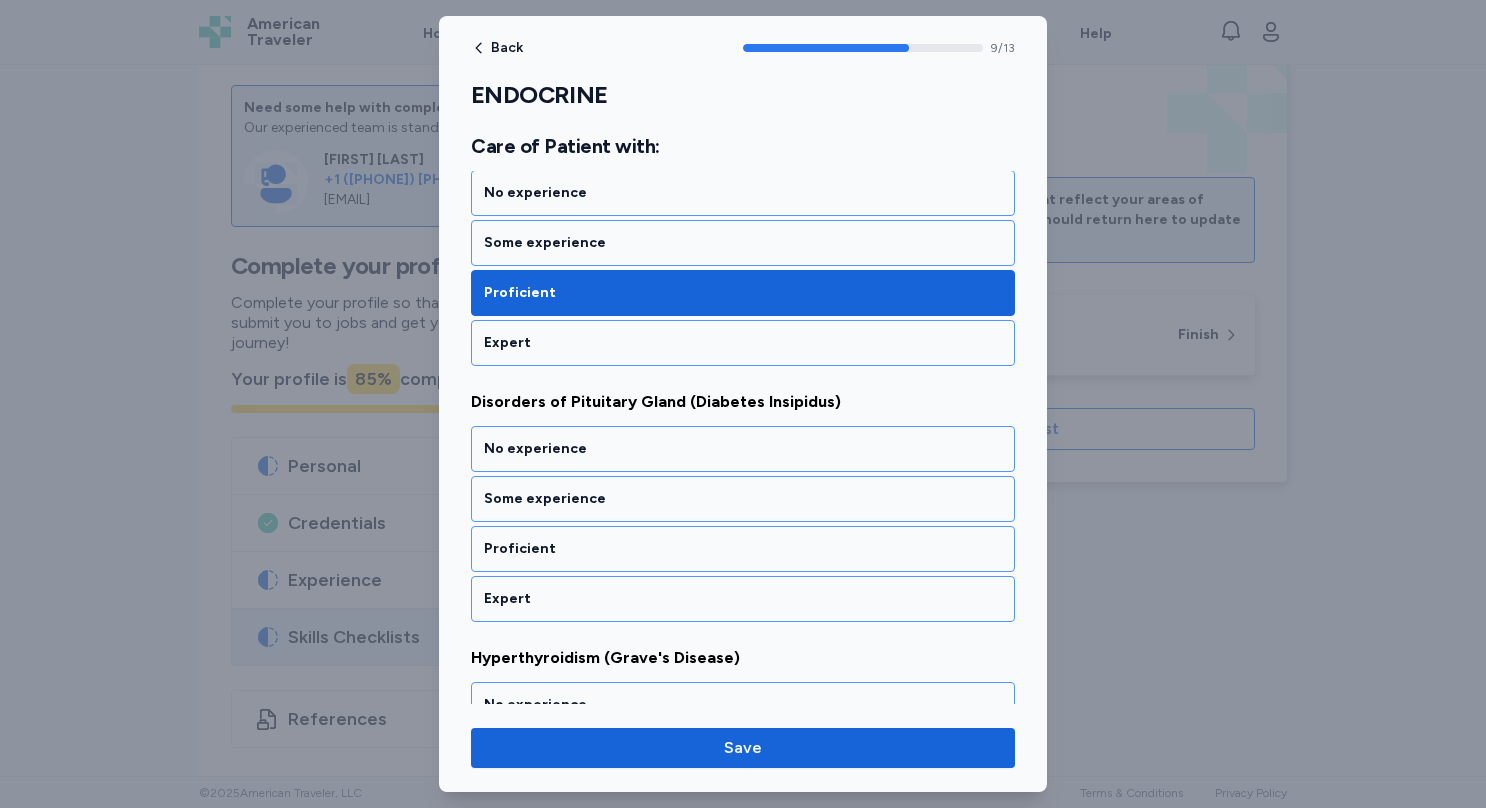 scroll, scrollTop: 2470, scrollLeft: 0, axis: vertical 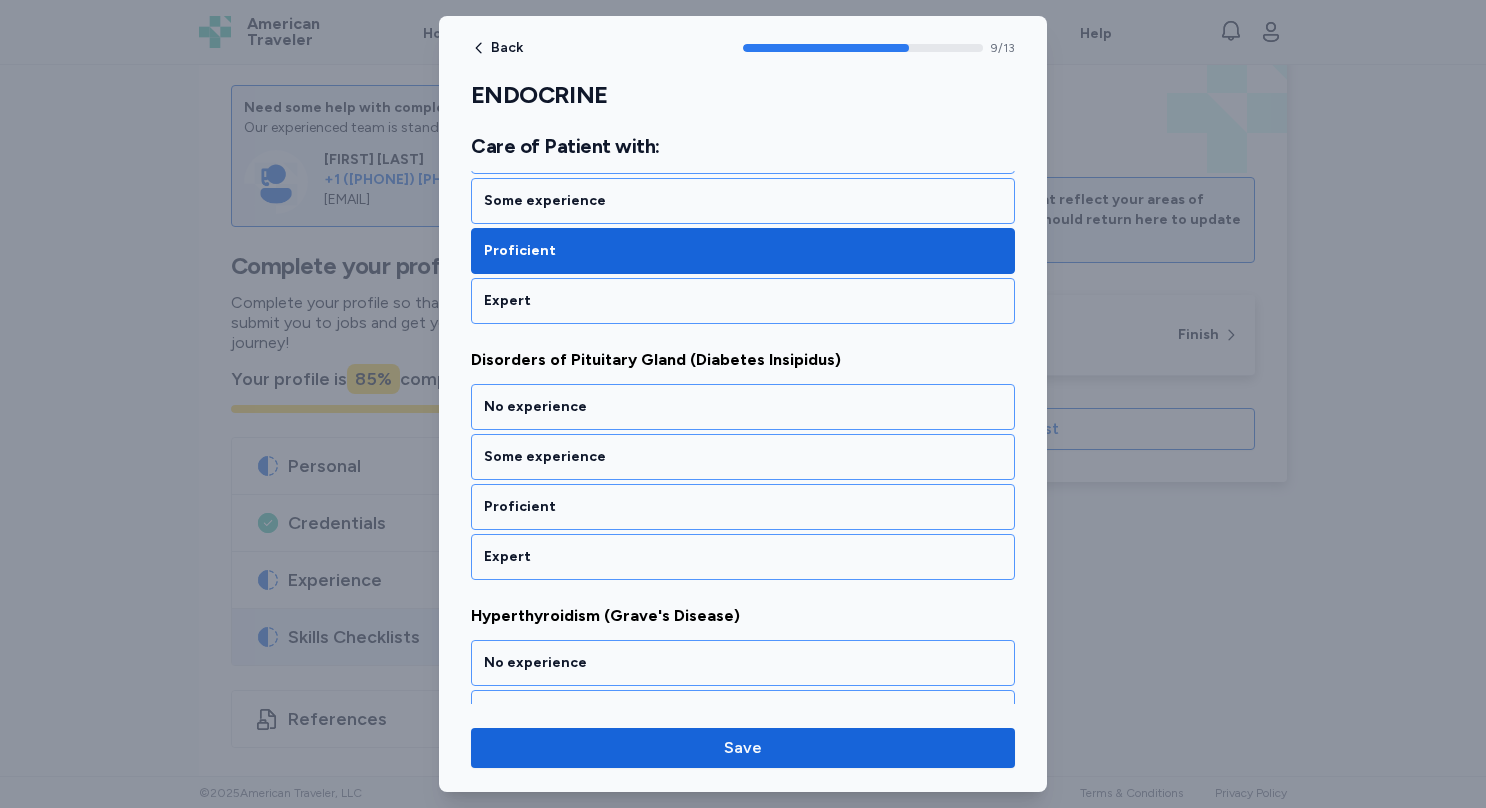 click on "Proficient" at bounding box center (743, 507) 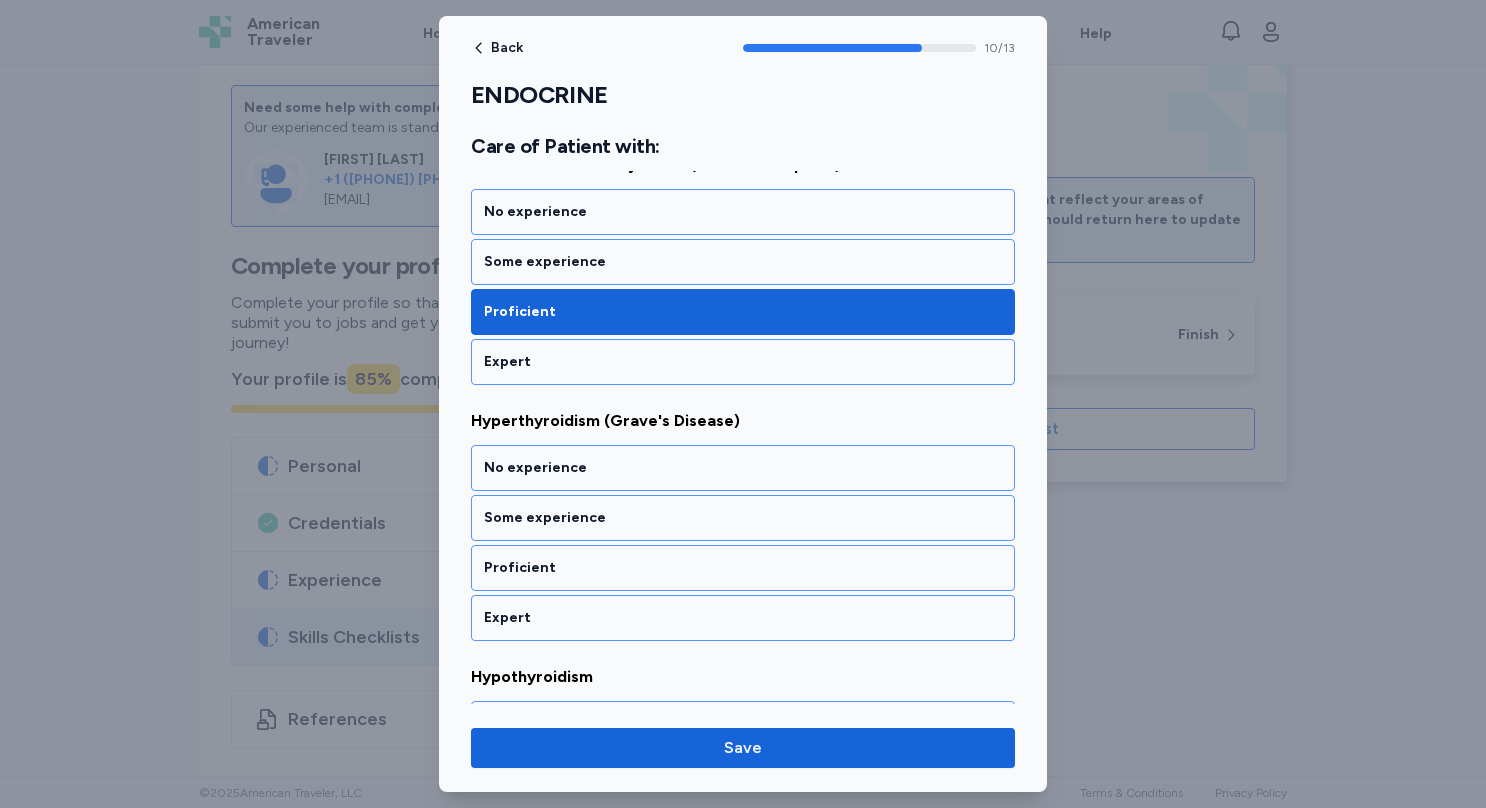 scroll, scrollTop: 2724, scrollLeft: 0, axis: vertical 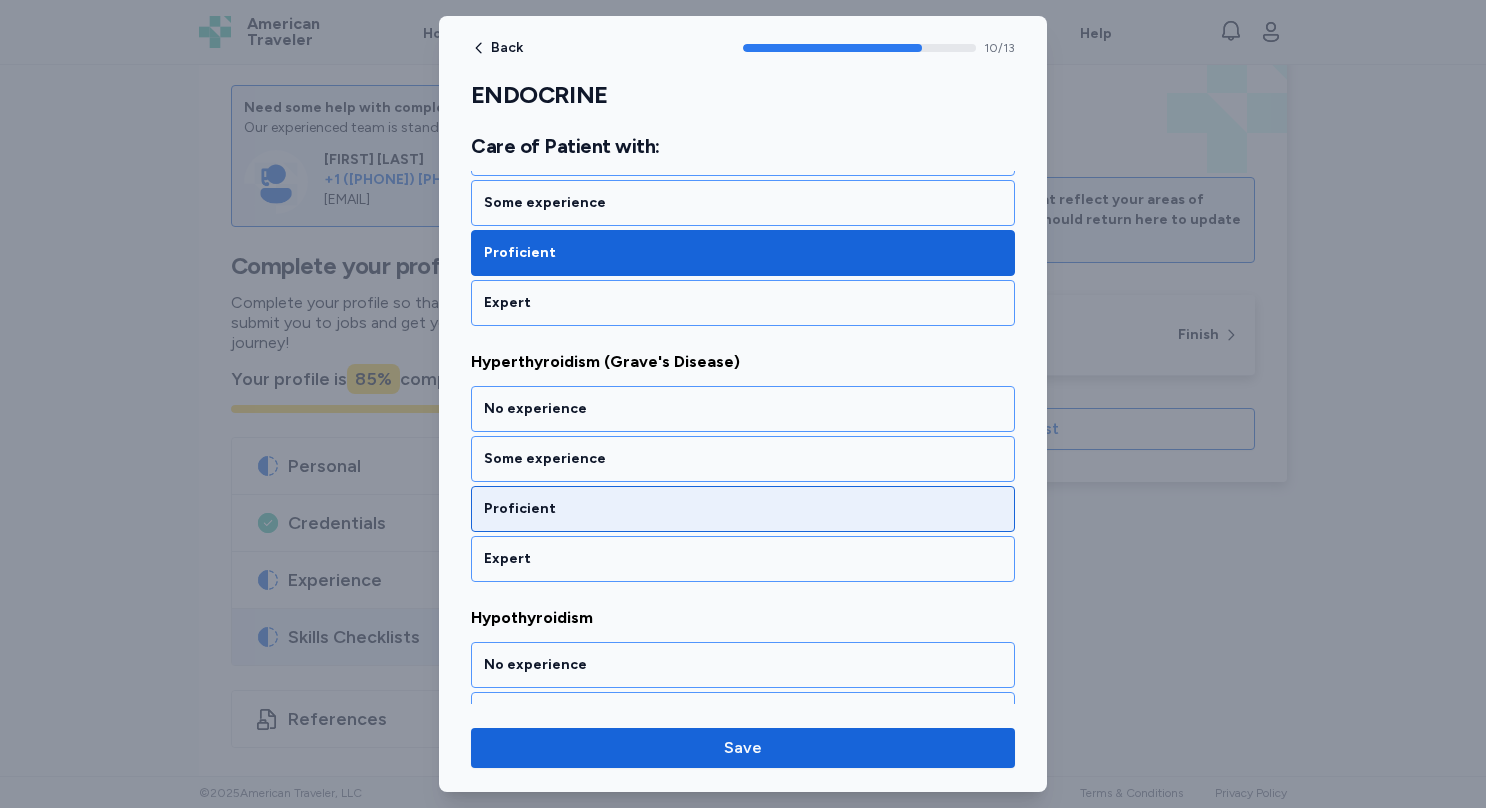 click on "Proficient" at bounding box center [743, 509] 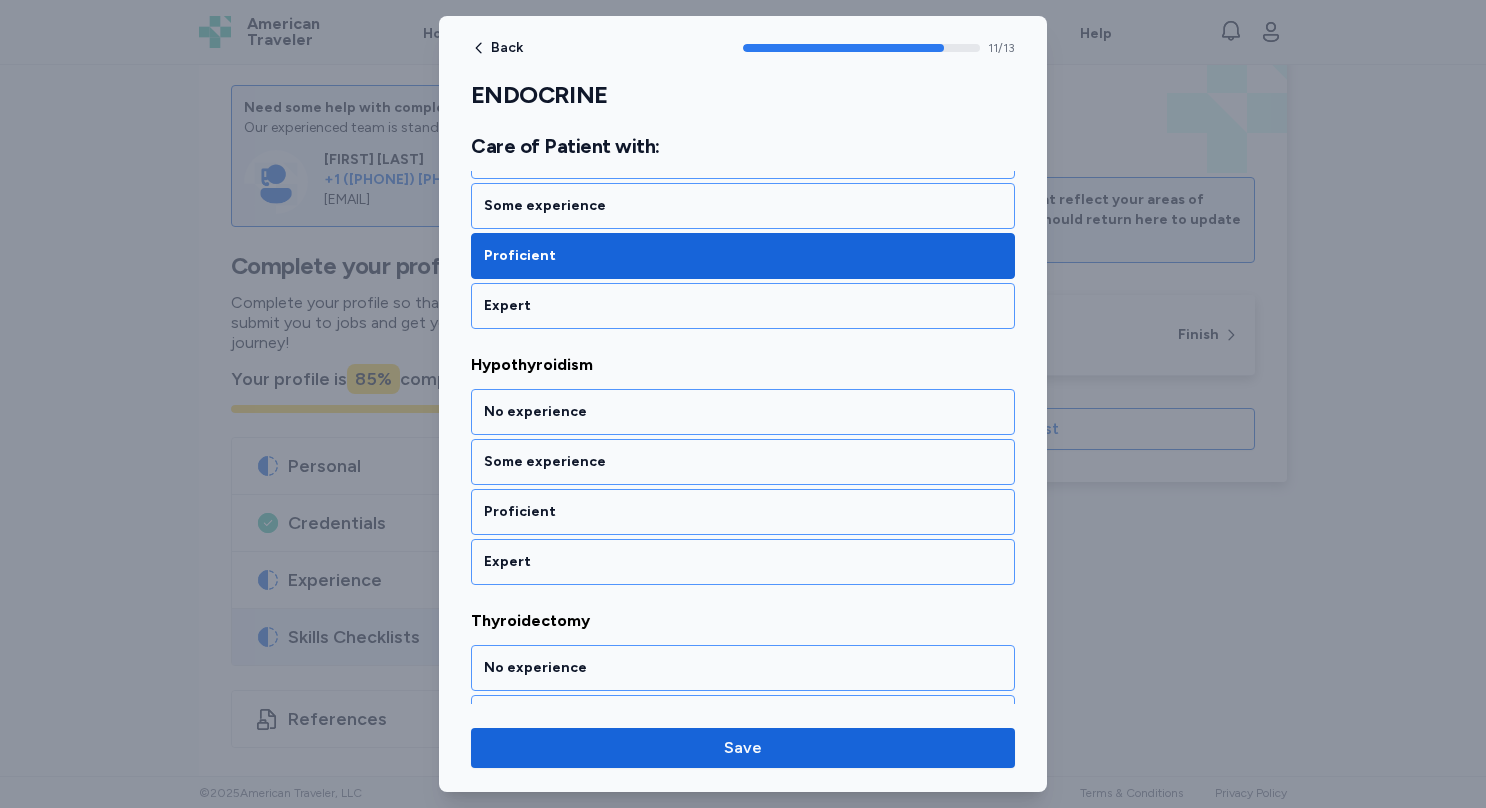 click on "Proficient" at bounding box center [743, 512] 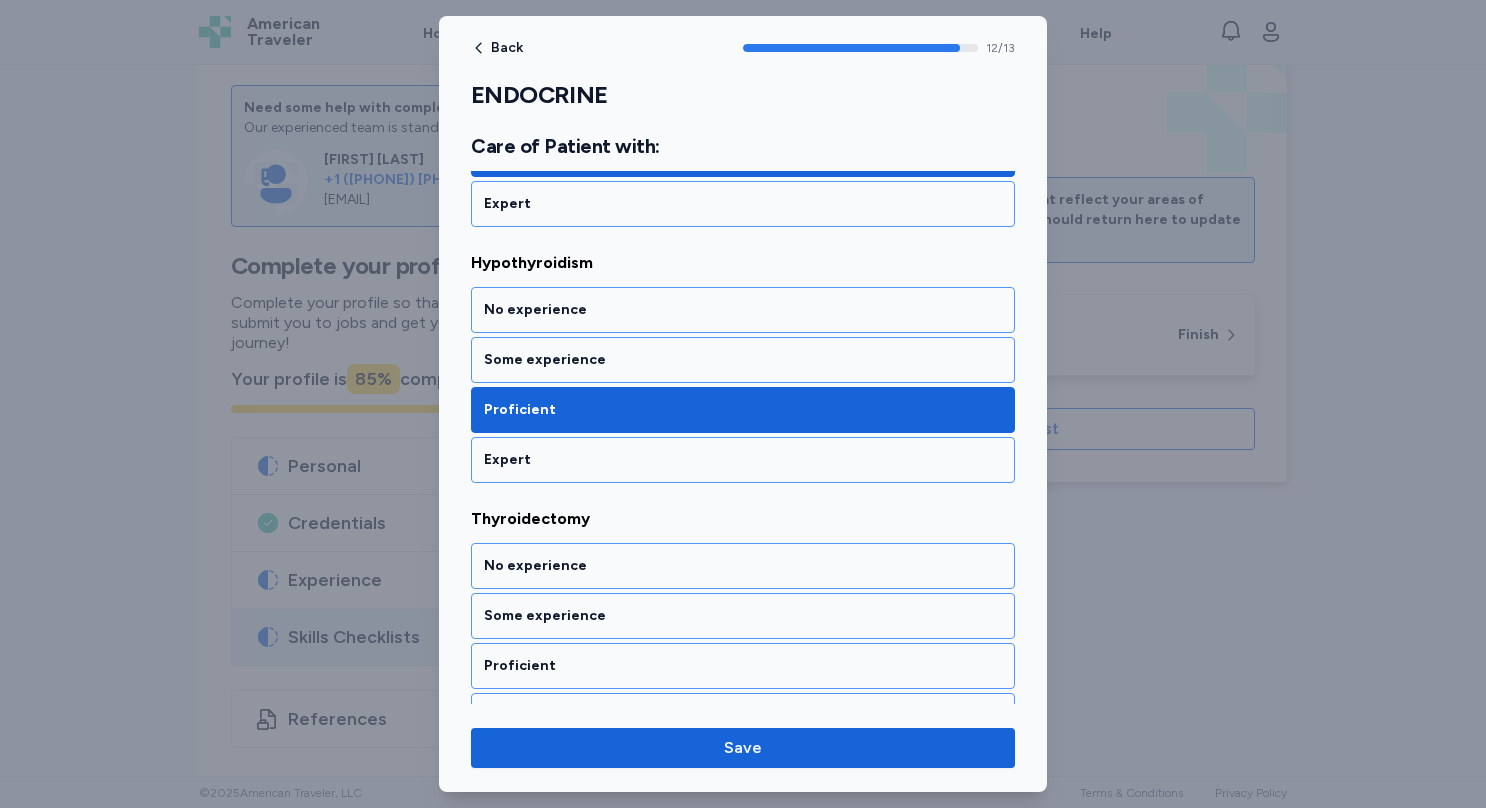 scroll, scrollTop: 3082, scrollLeft: 0, axis: vertical 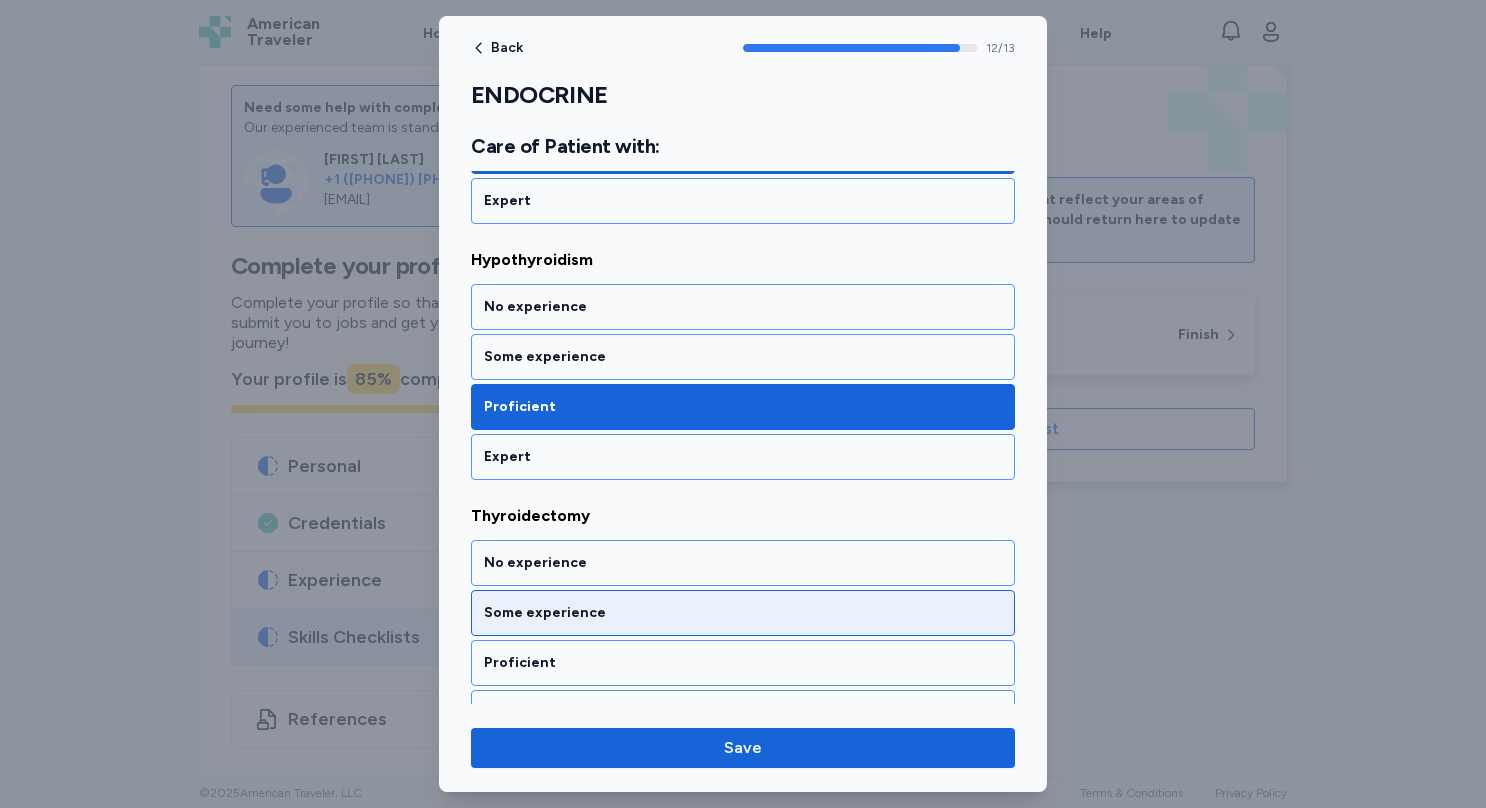 click on "Some experience" at bounding box center [743, 613] 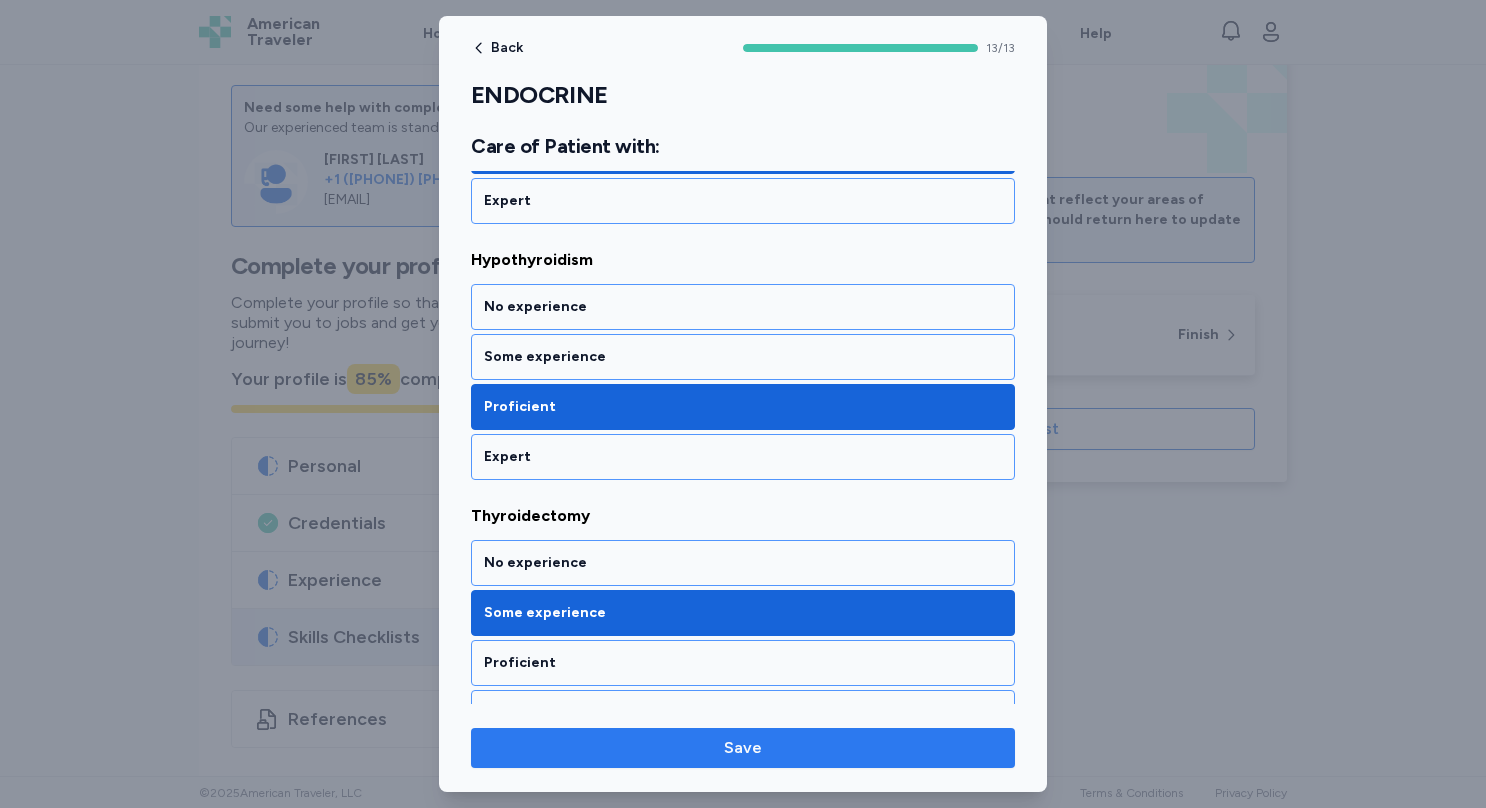 click on "Save" at bounding box center [743, 748] 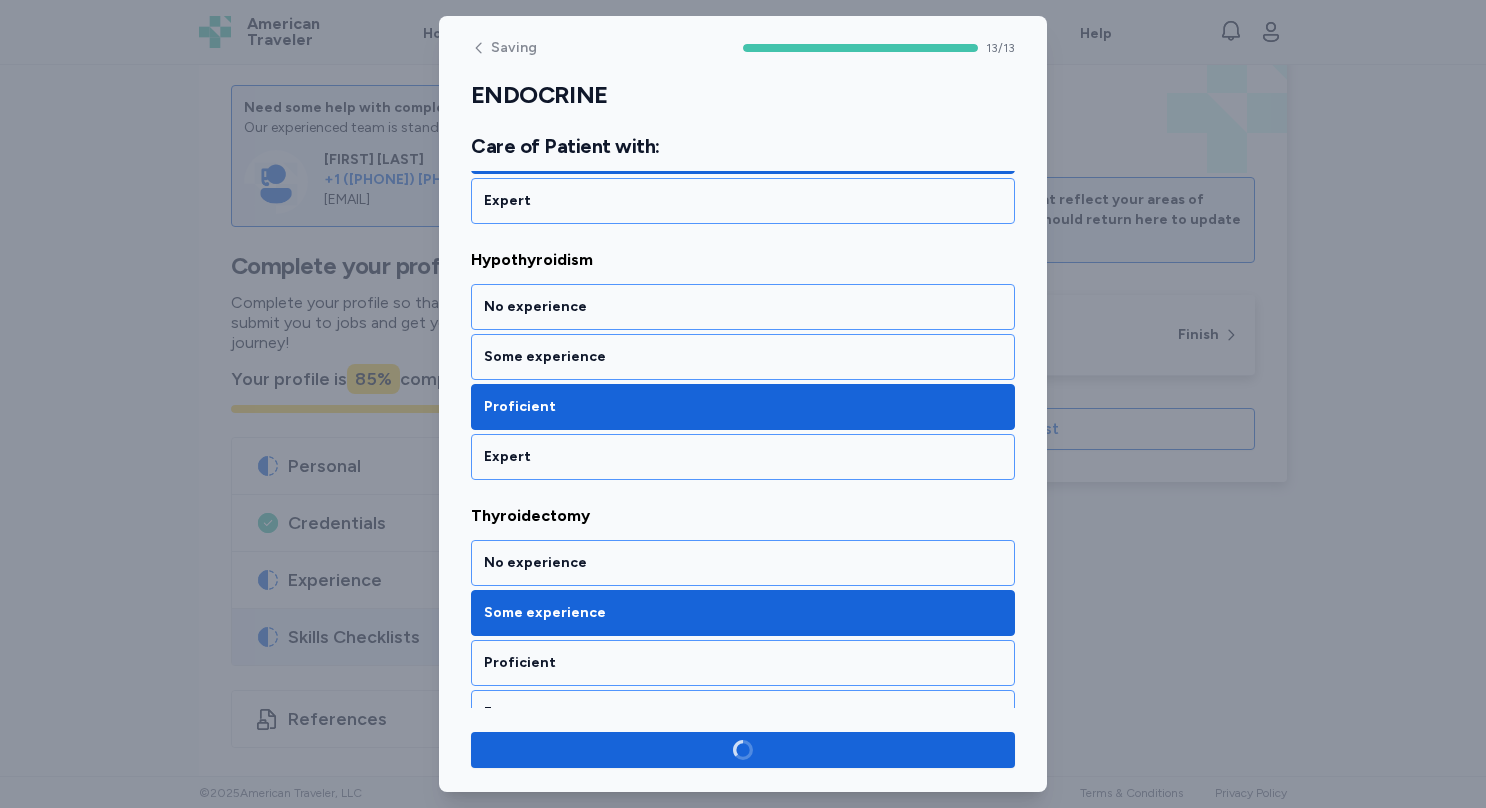 scroll, scrollTop: 3078, scrollLeft: 0, axis: vertical 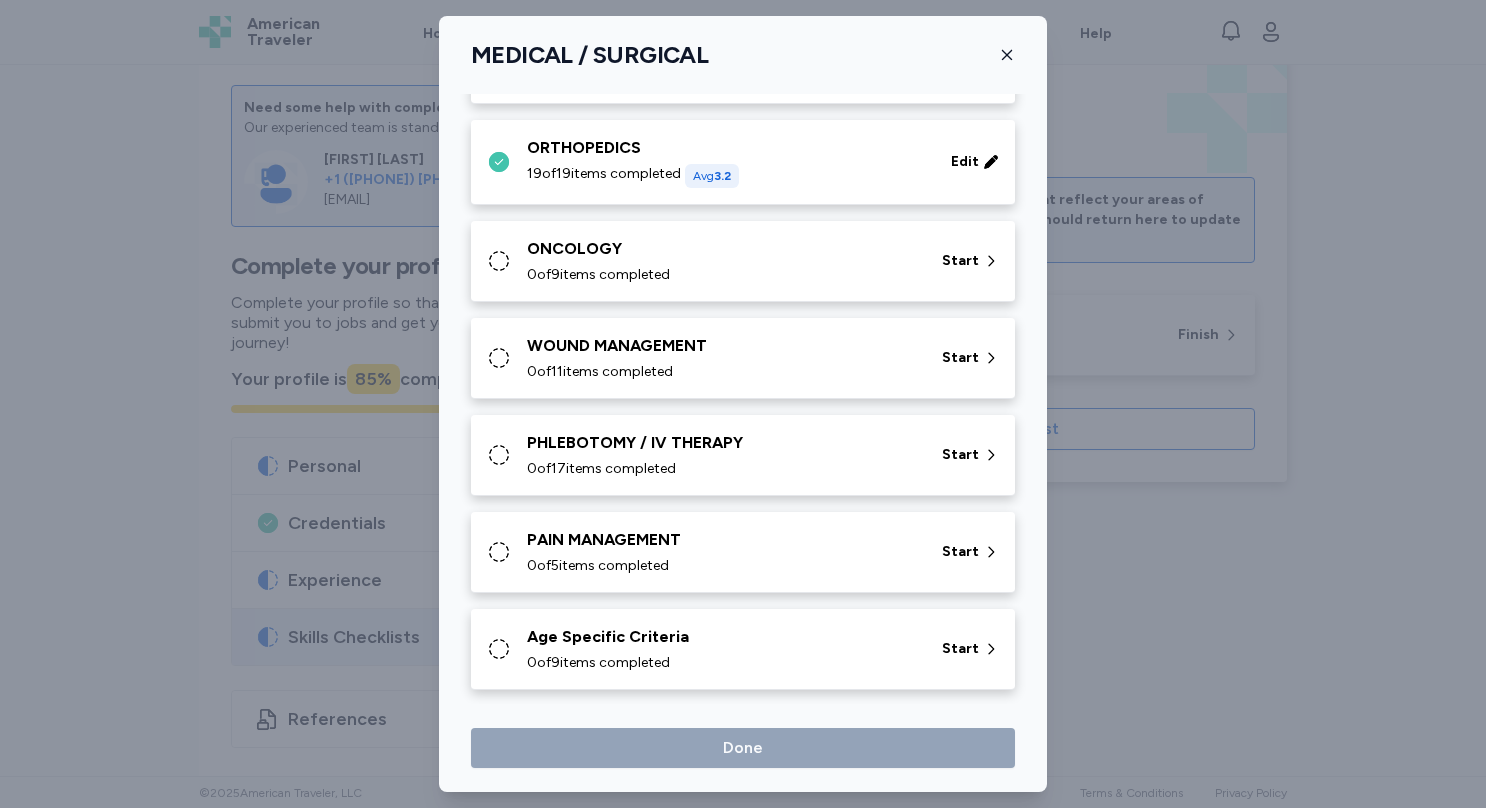 click on "ONCOLOGY" at bounding box center [722, 249] 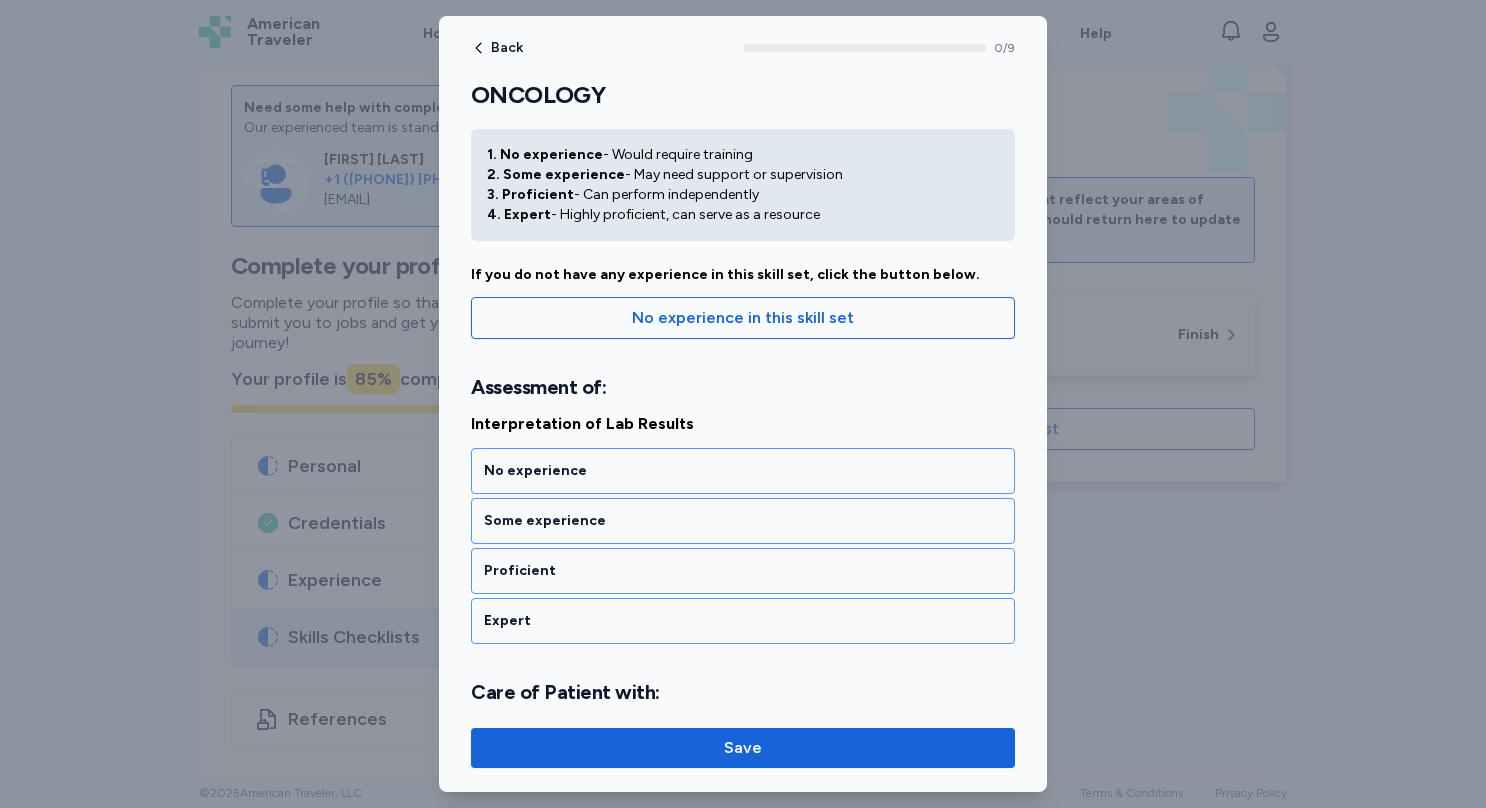 scroll, scrollTop: 74, scrollLeft: 0, axis: vertical 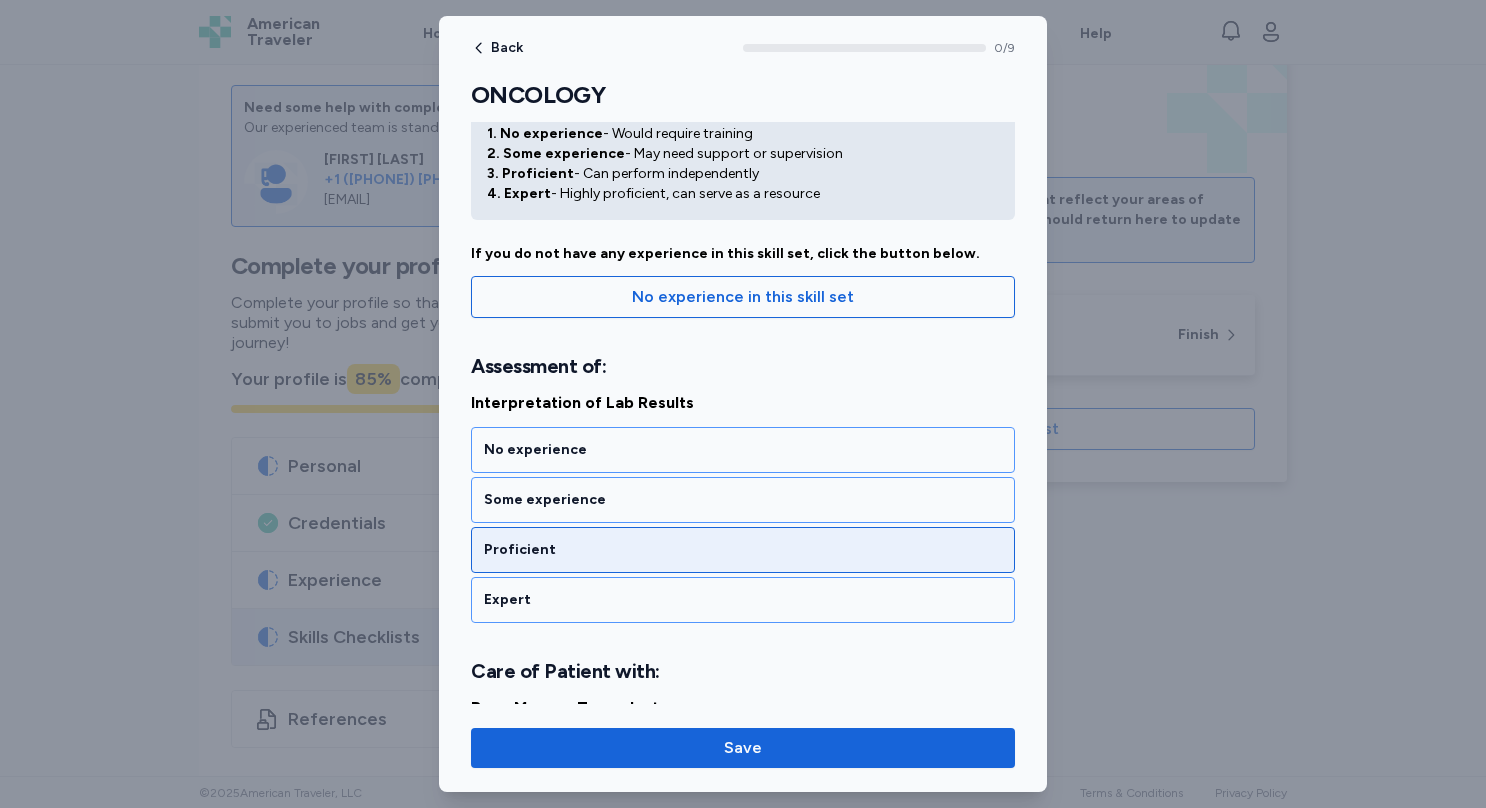 click on "Proficient" at bounding box center (743, 550) 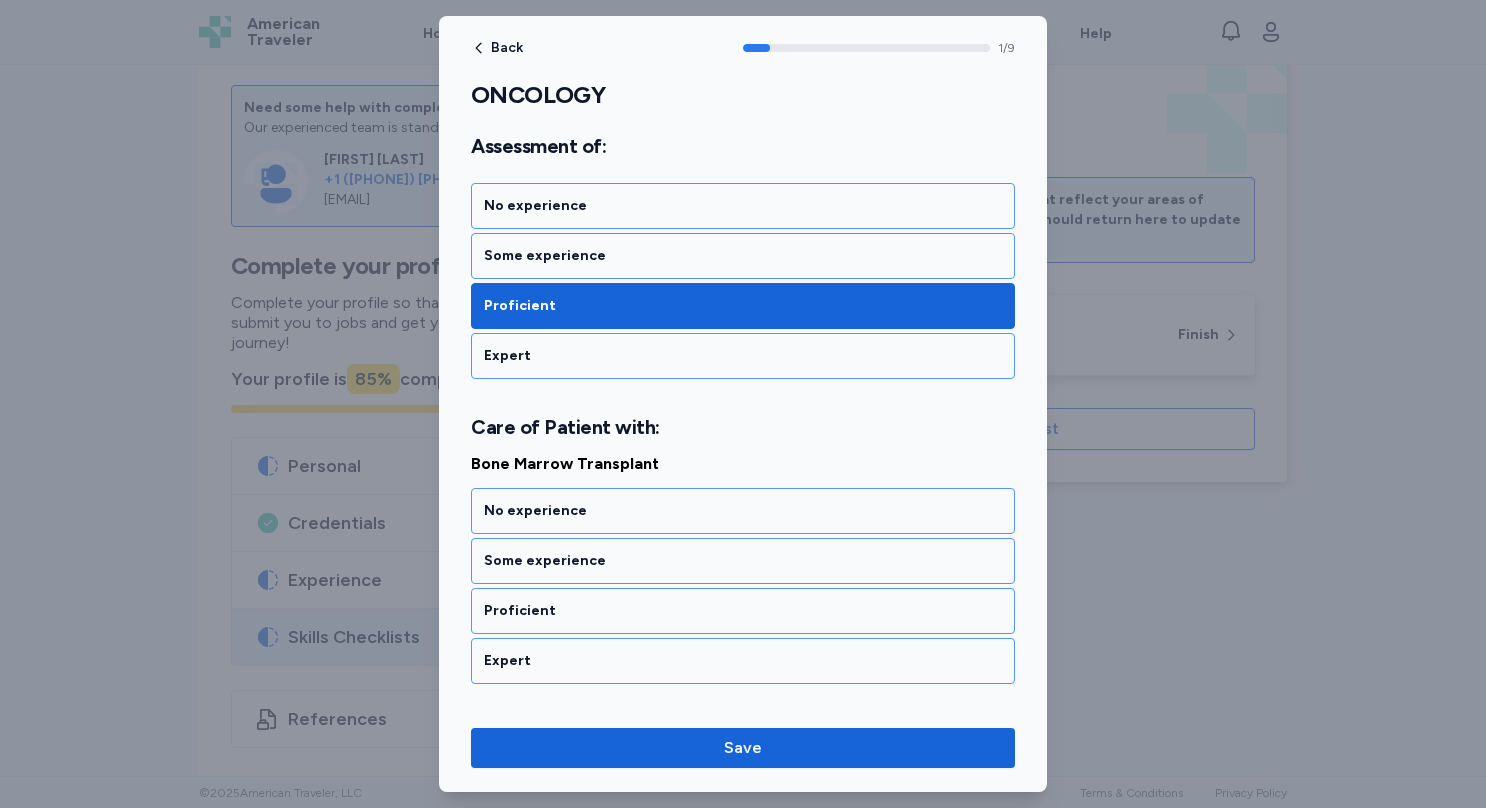 scroll, scrollTop: 444, scrollLeft: 0, axis: vertical 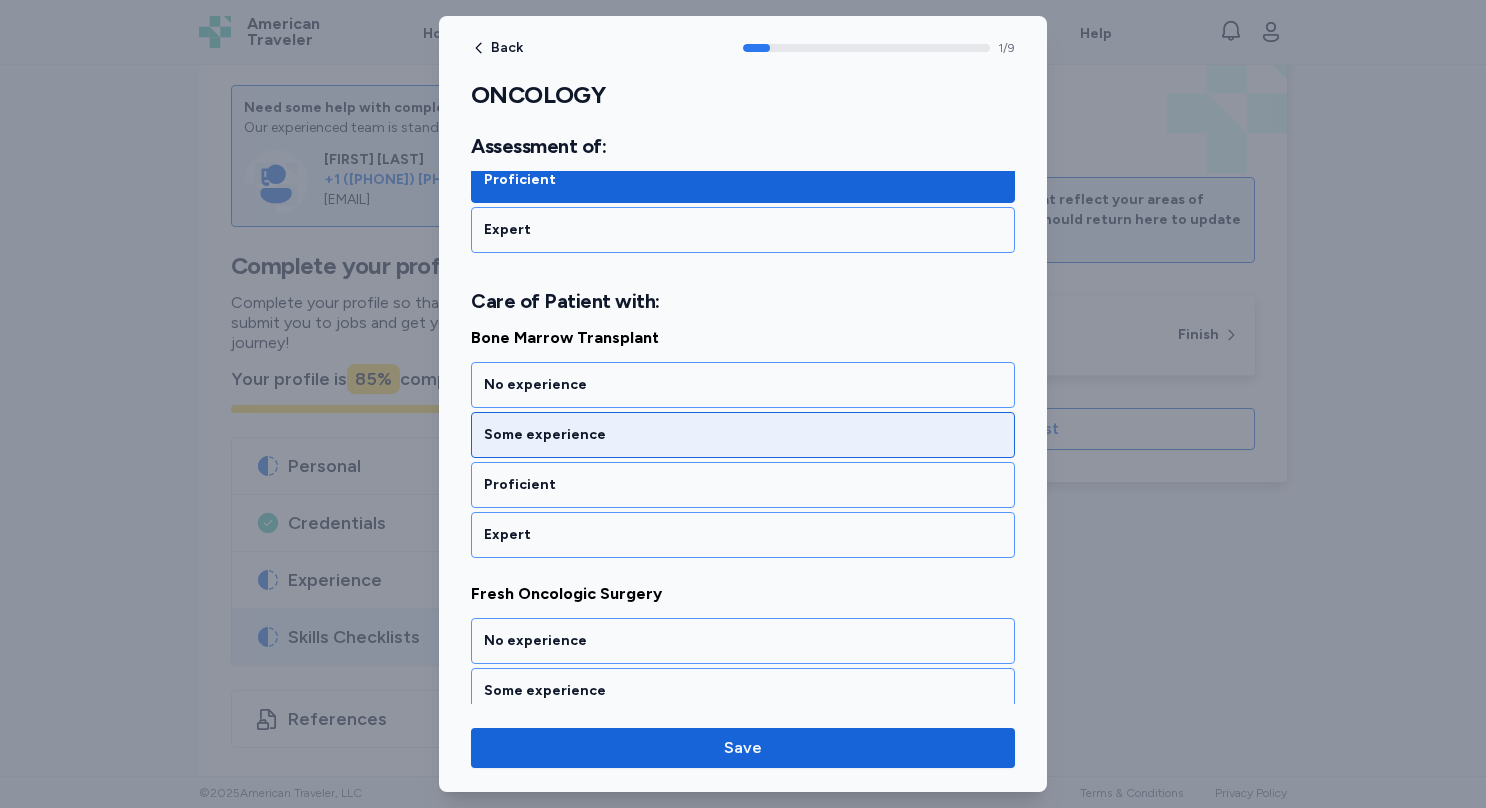 click on "Some experience" at bounding box center (743, 435) 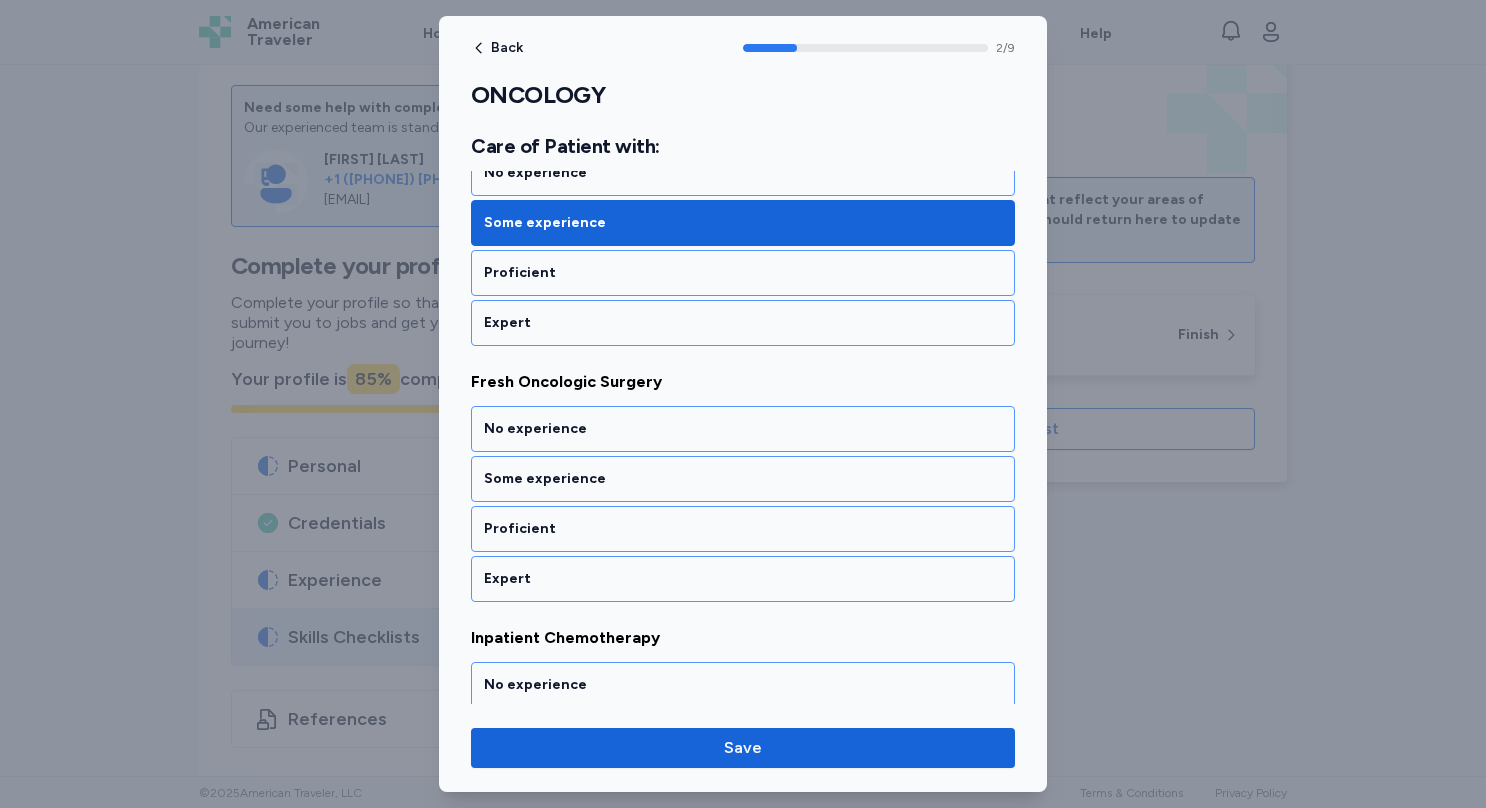 scroll, scrollTop: 697, scrollLeft: 0, axis: vertical 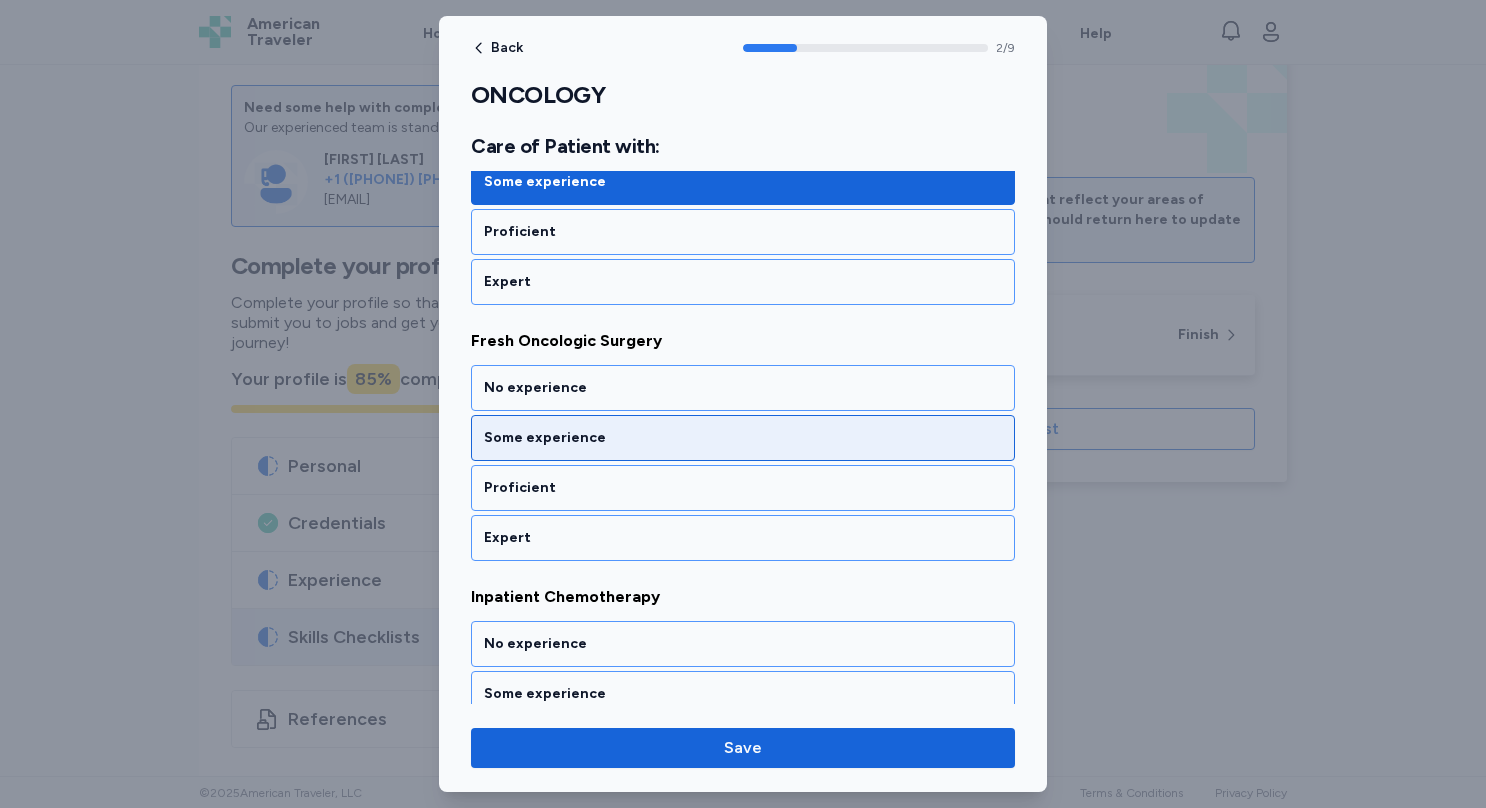 click on "Some experience" at bounding box center [743, 438] 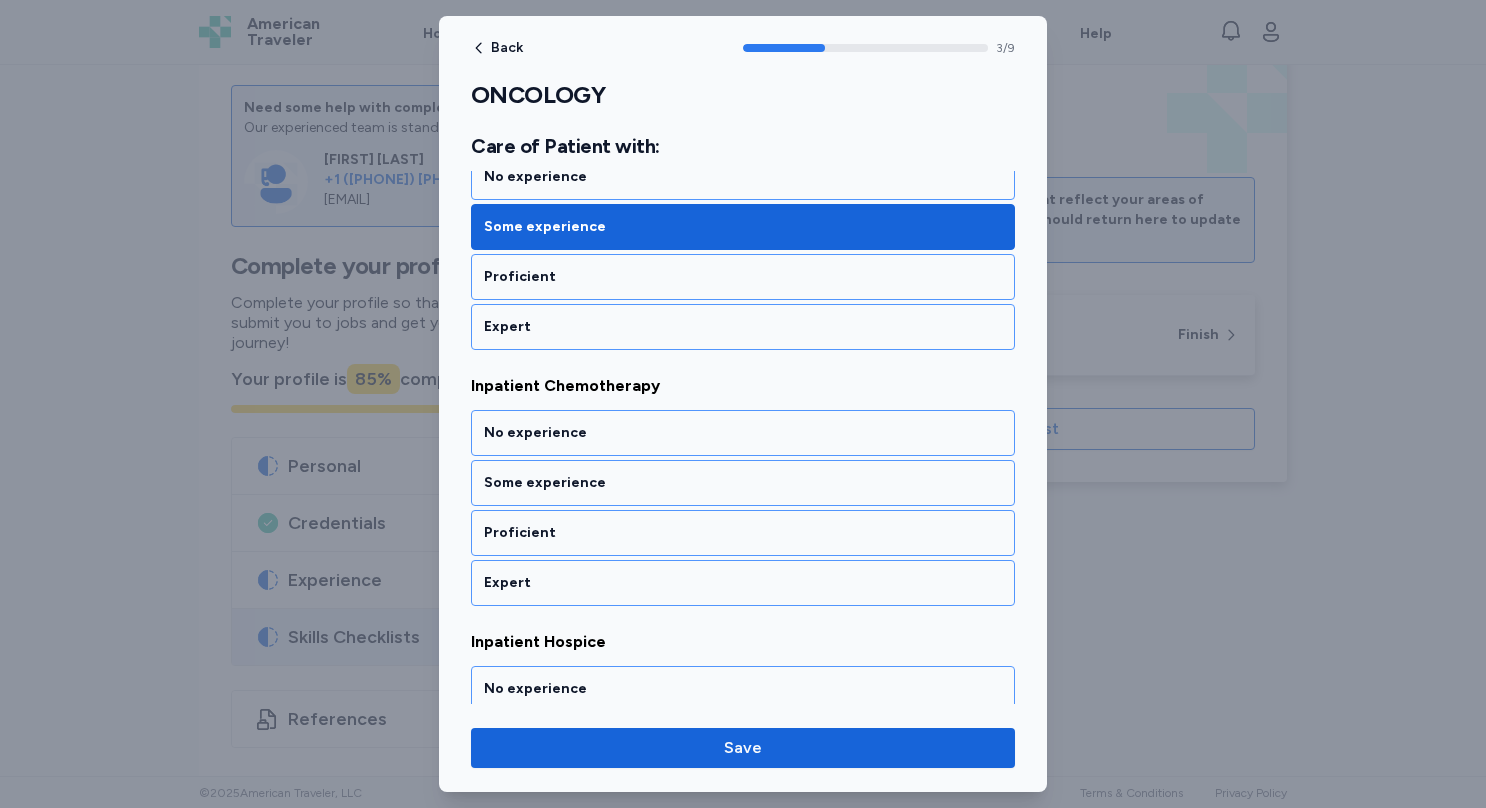 scroll, scrollTop: 950, scrollLeft: 0, axis: vertical 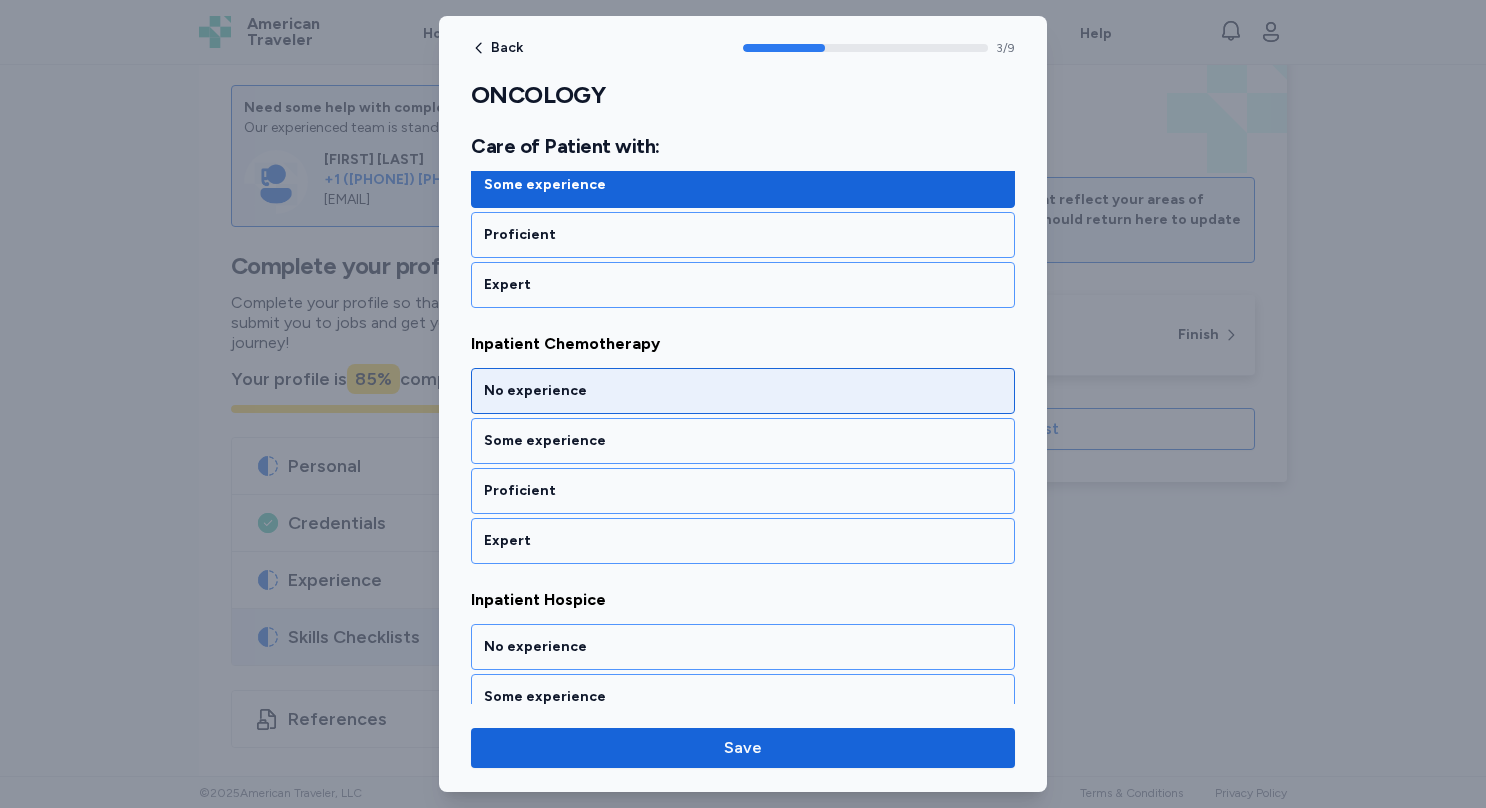 click on "No experience" at bounding box center (743, 391) 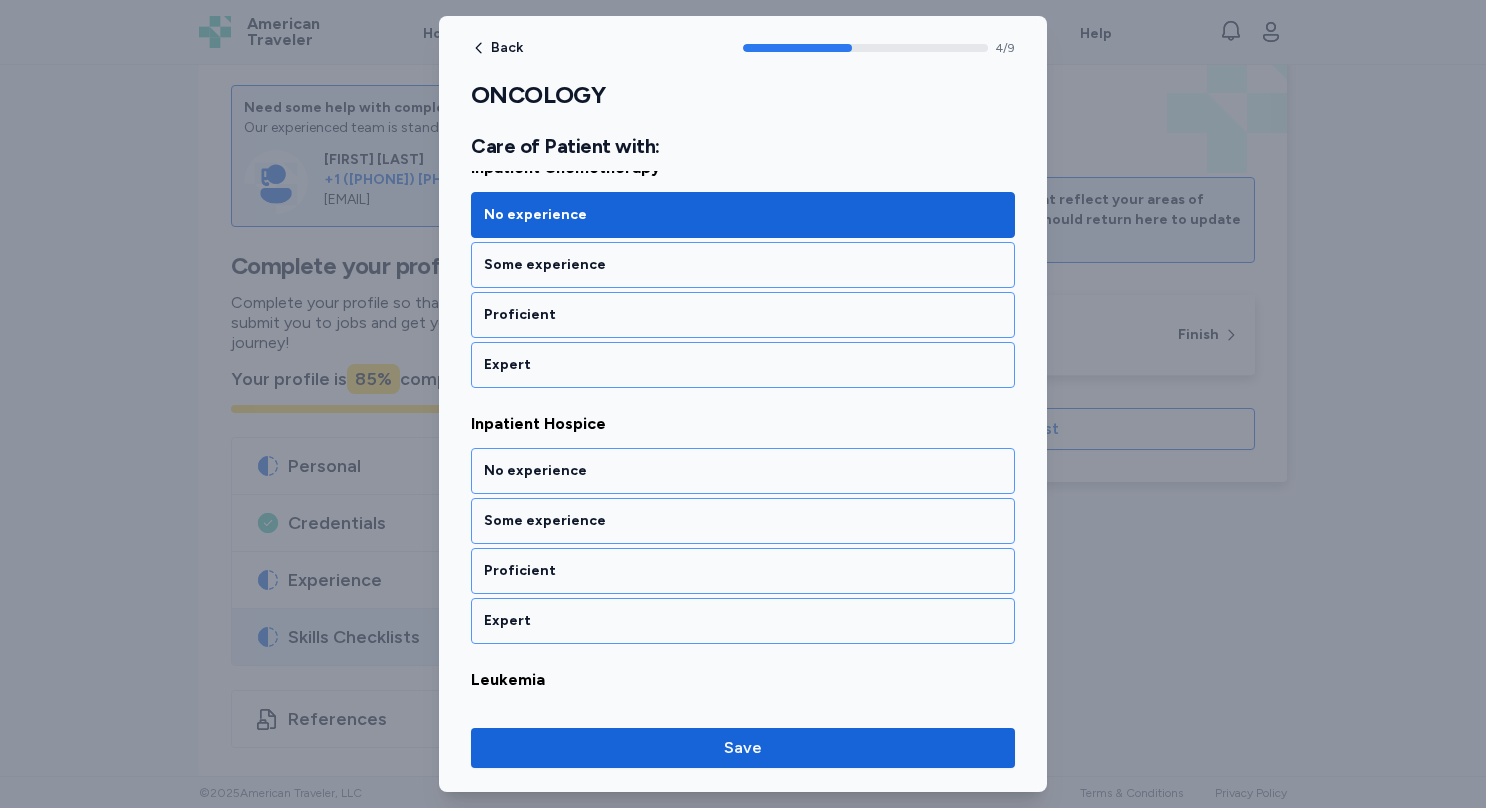 scroll, scrollTop: 1204, scrollLeft: 0, axis: vertical 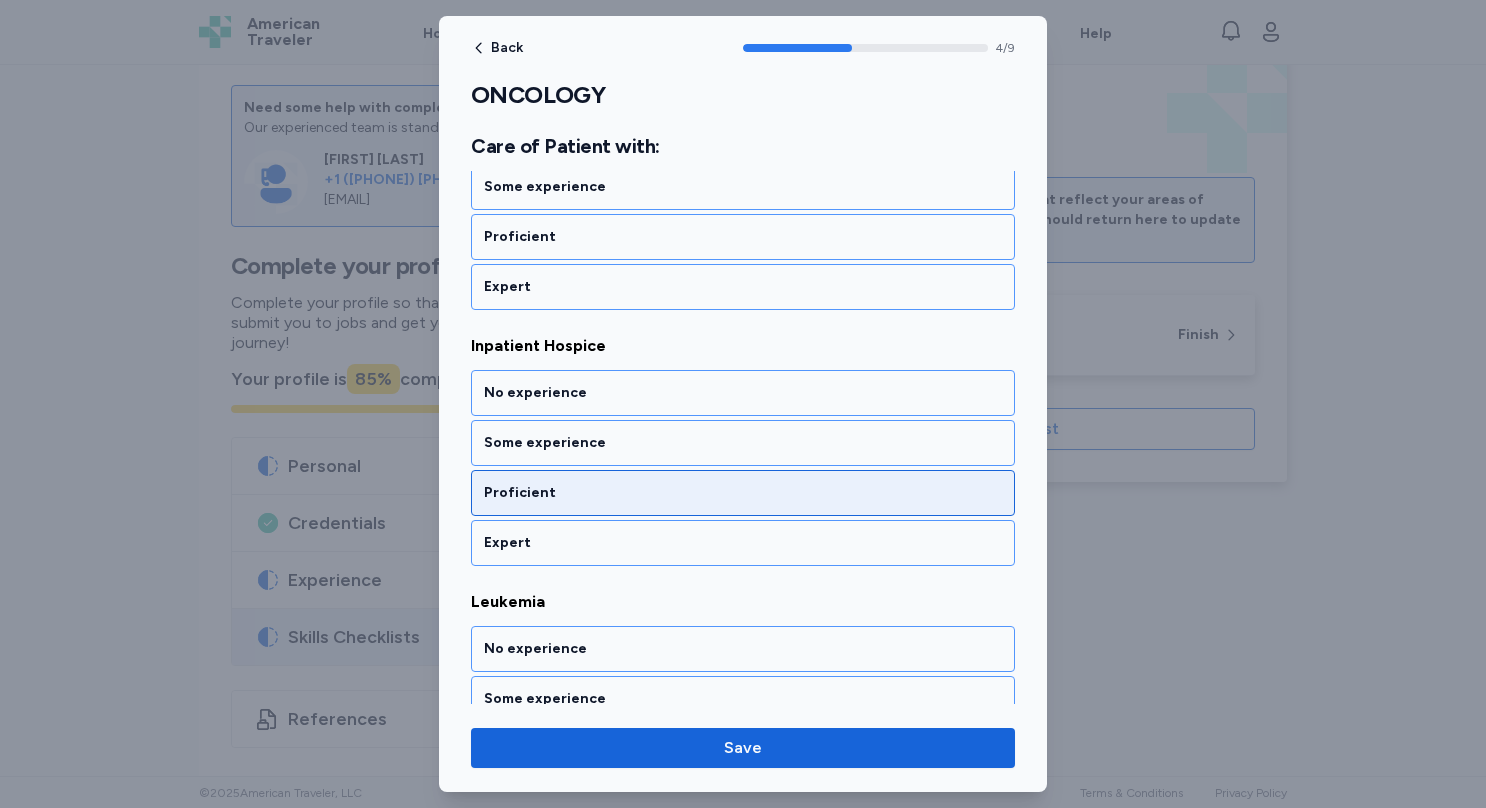 click on "Proficient" at bounding box center (743, 493) 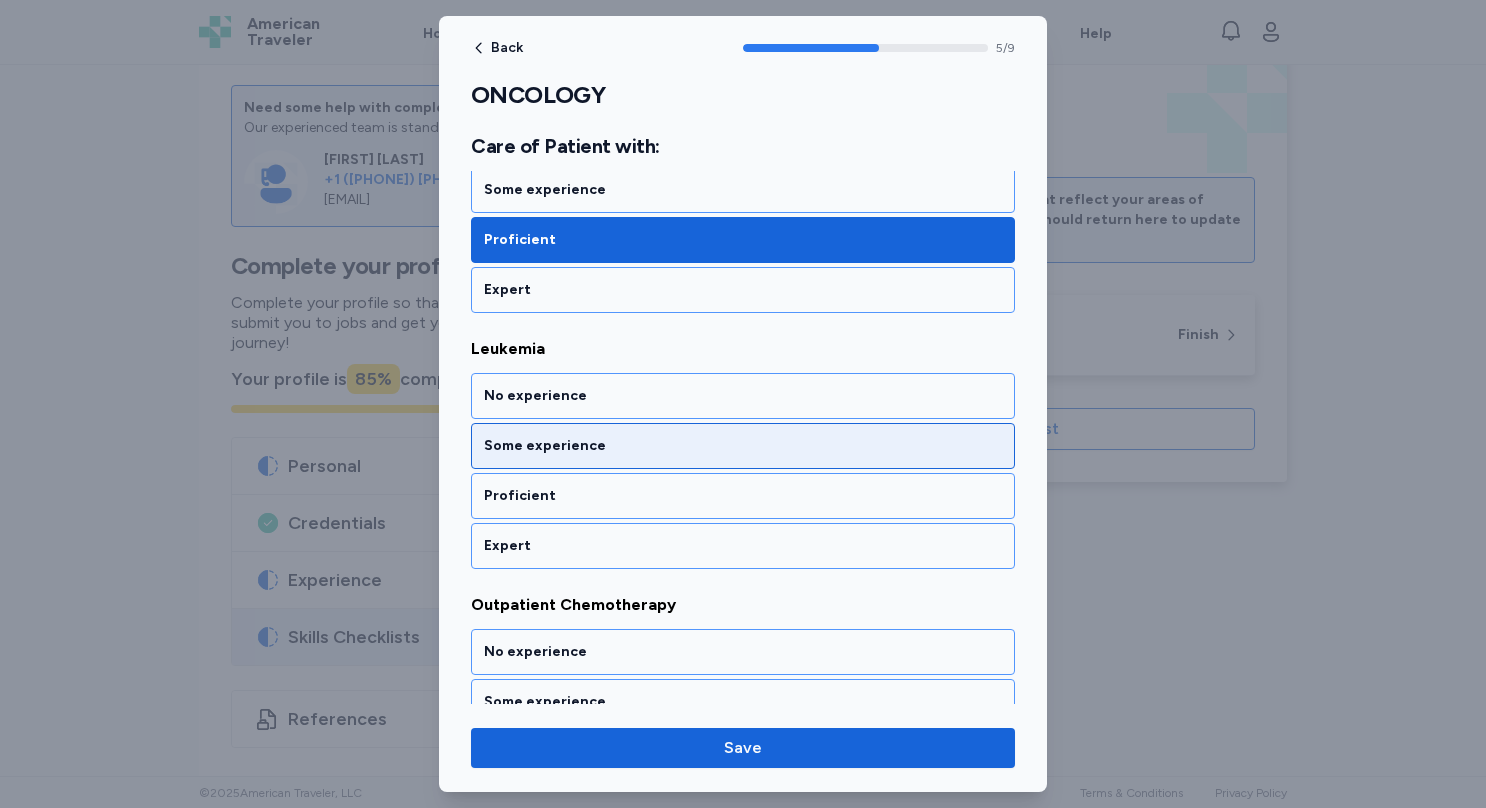 click on "Some experience" at bounding box center (743, 446) 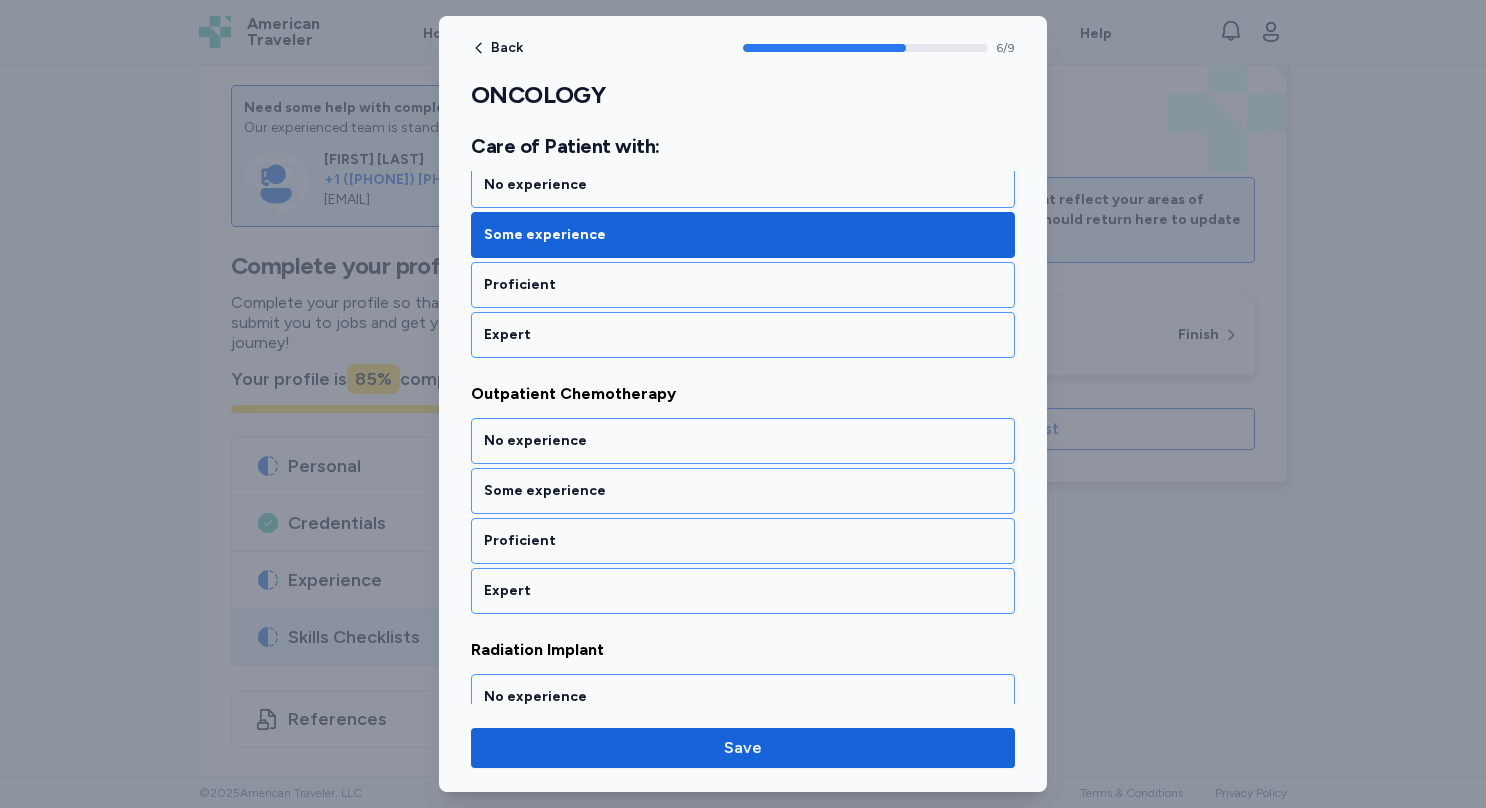 scroll, scrollTop: 1710, scrollLeft: 0, axis: vertical 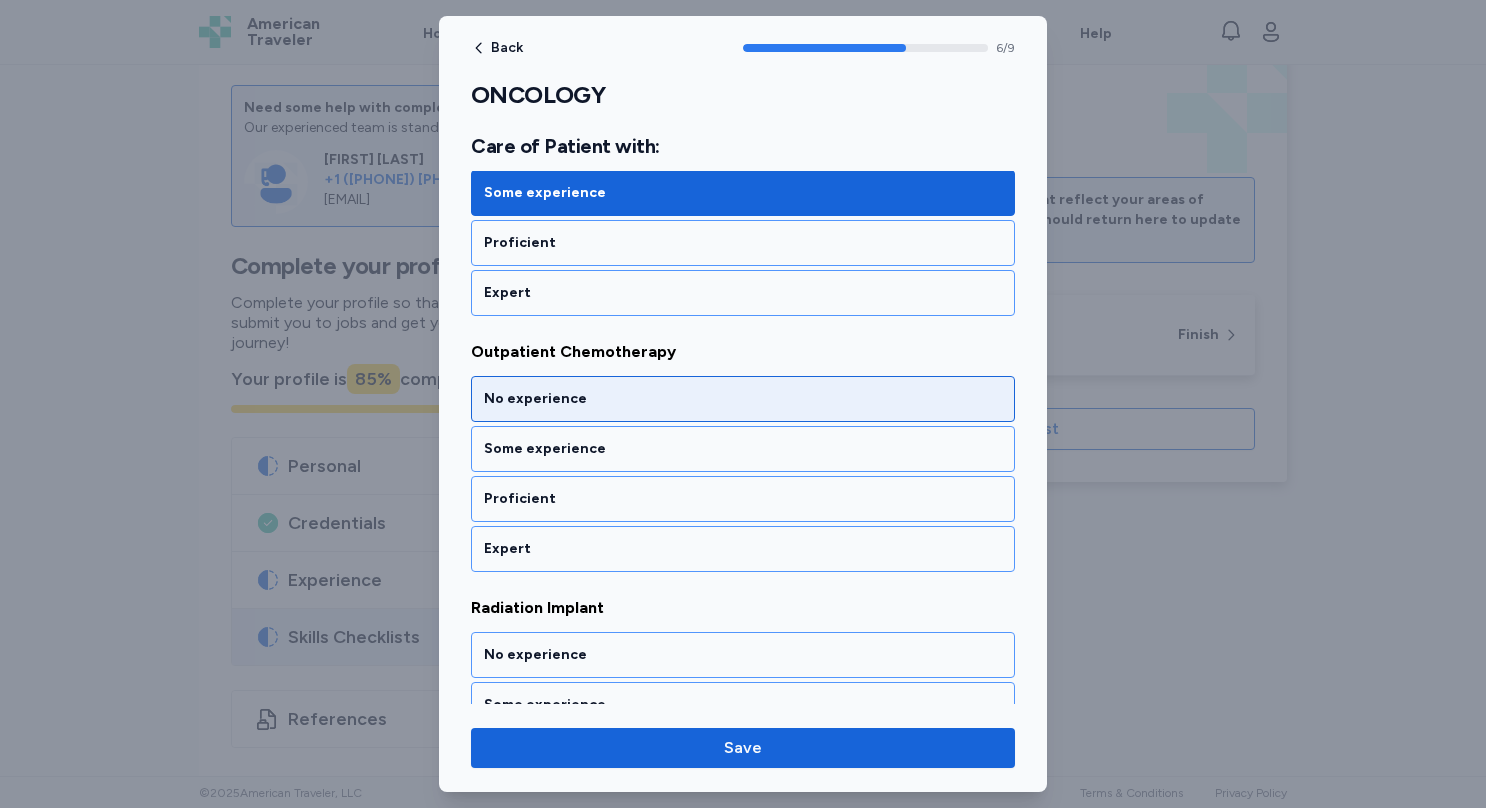click on "No experience" at bounding box center (743, 399) 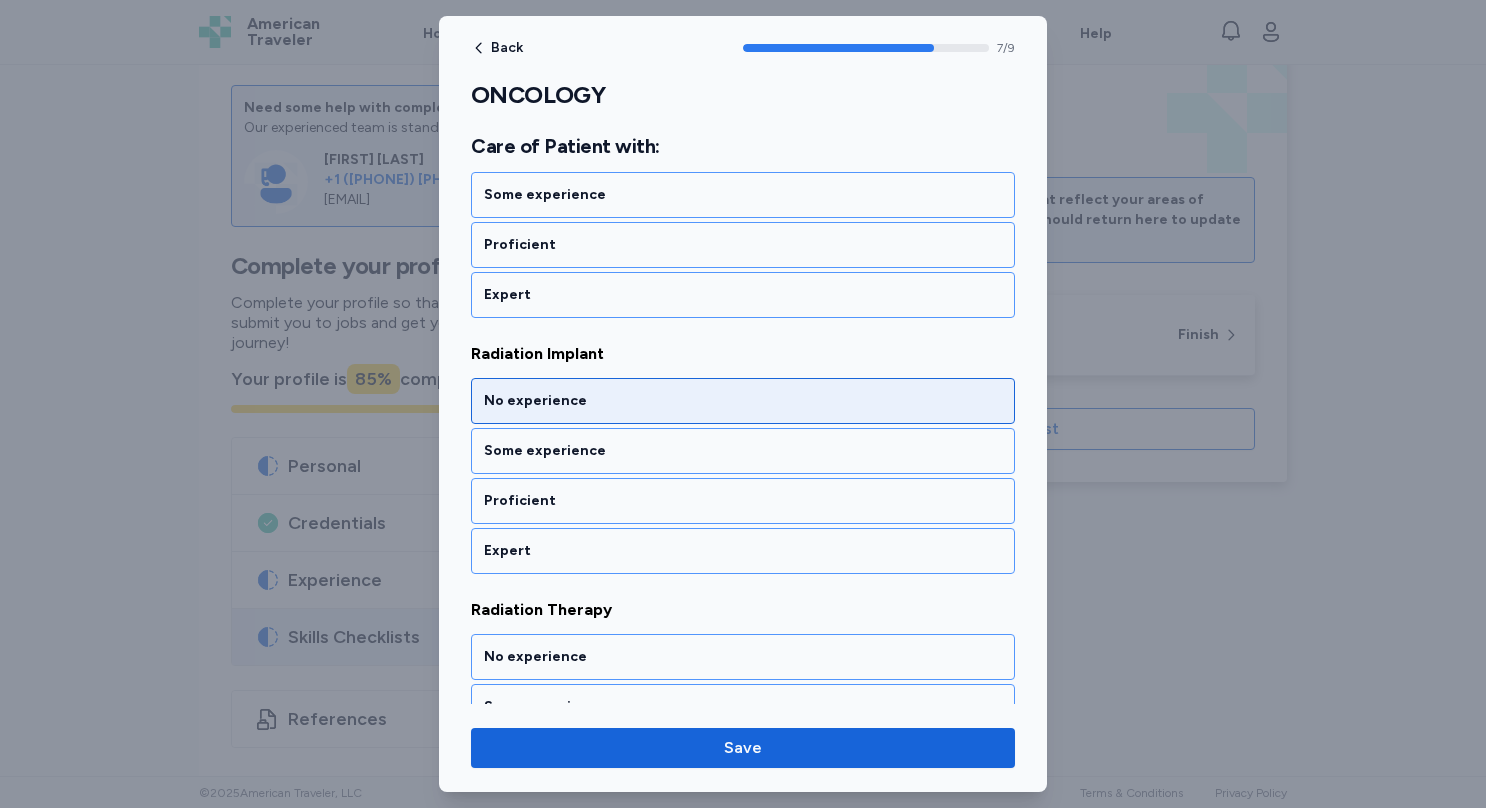 click on "No experience" at bounding box center (743, 401) 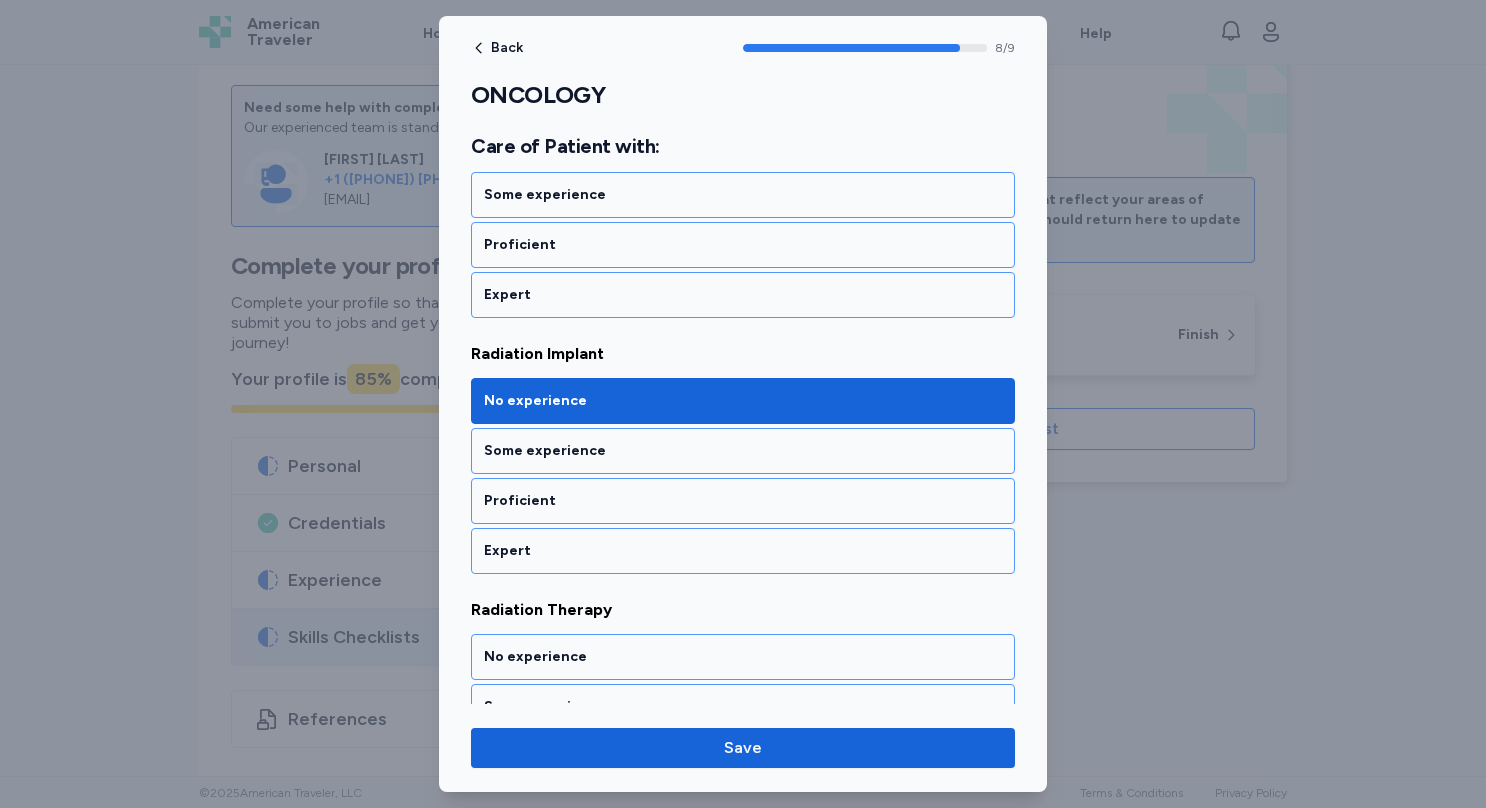 scroll, scrollTop: 2069, scrollLeft: 0, axis: vertical 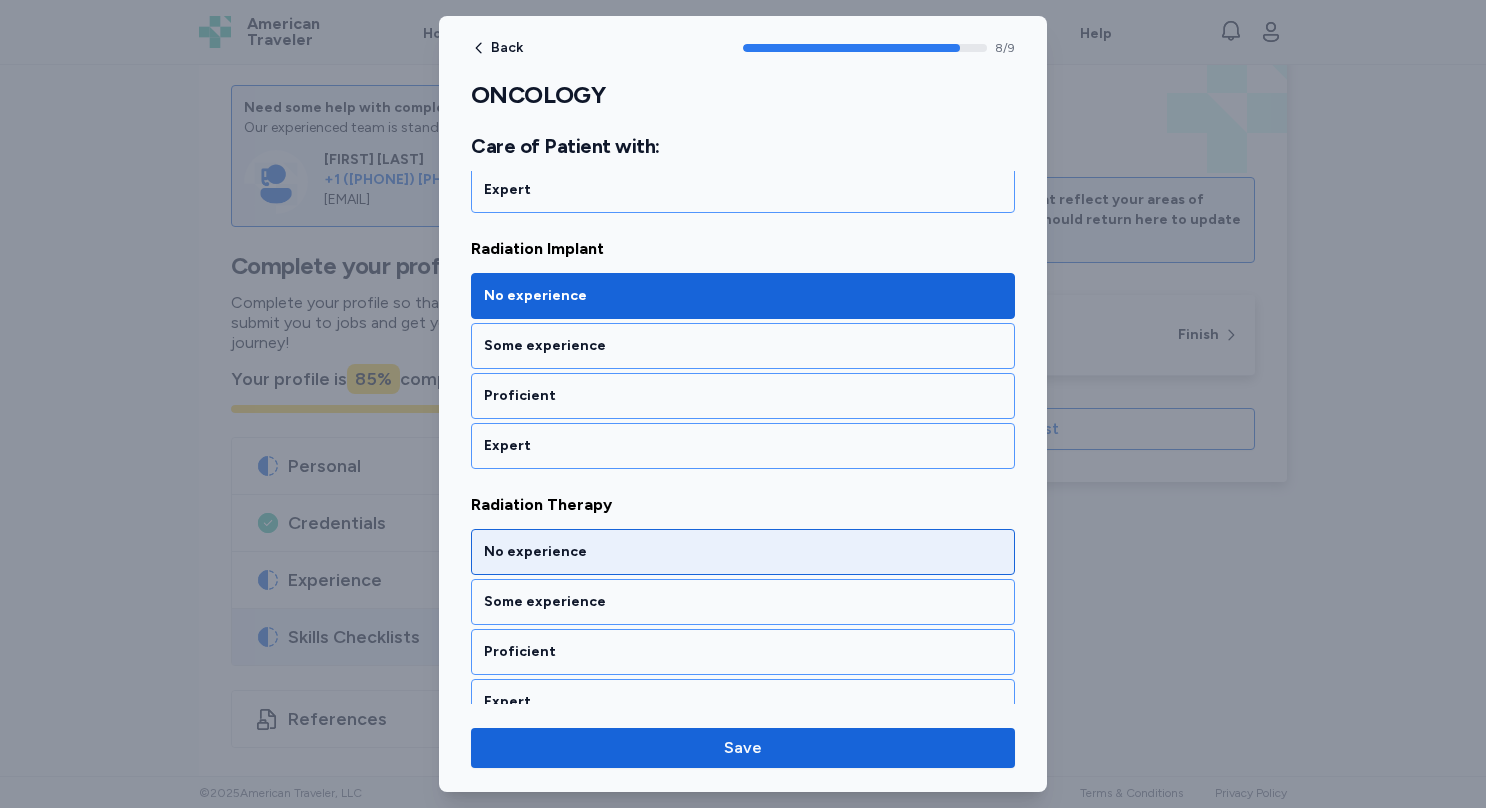 click on "No experience" at bounding box center (743, 552) 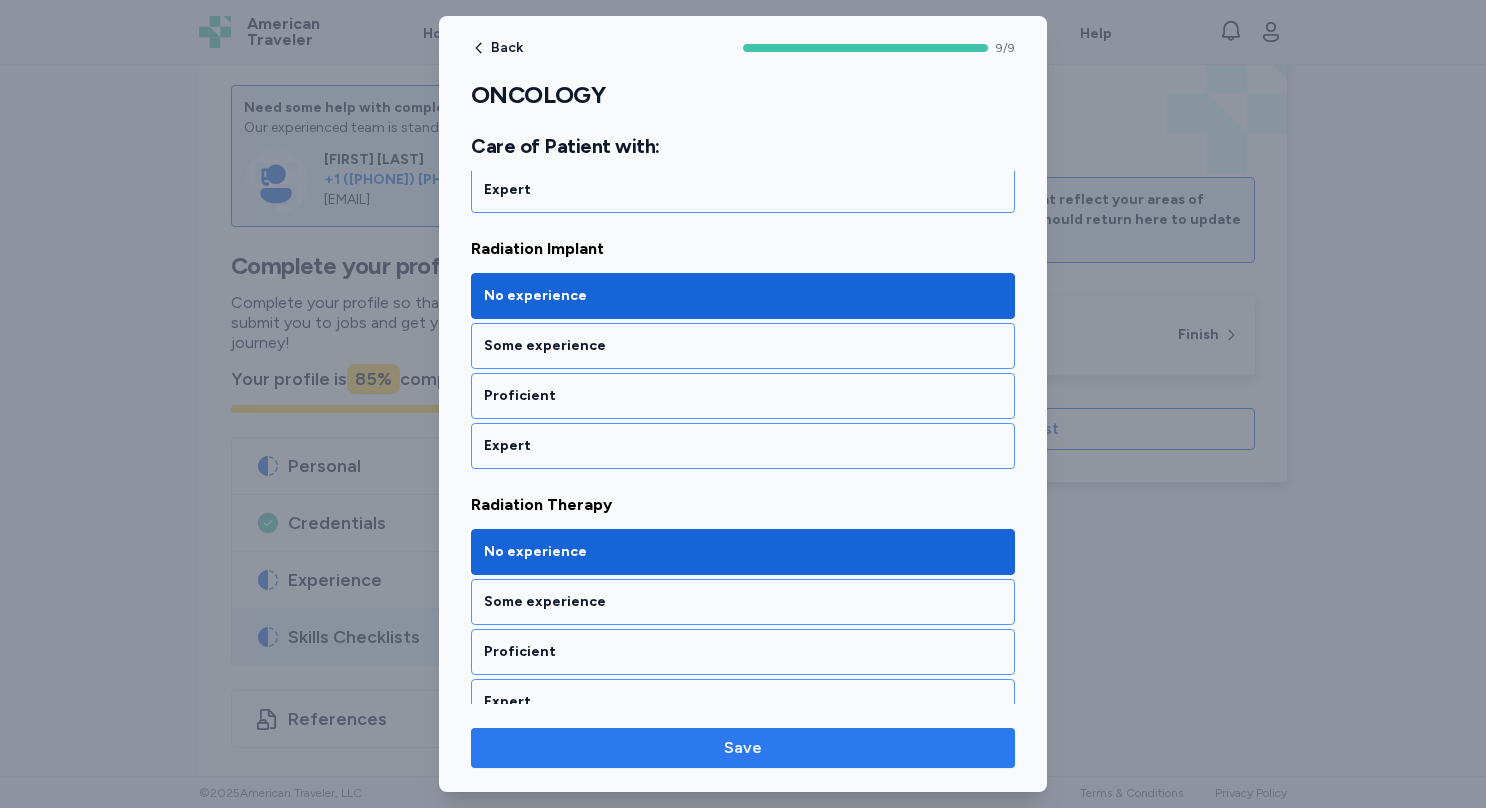 click on "Save" at bounding box center [743, 748] 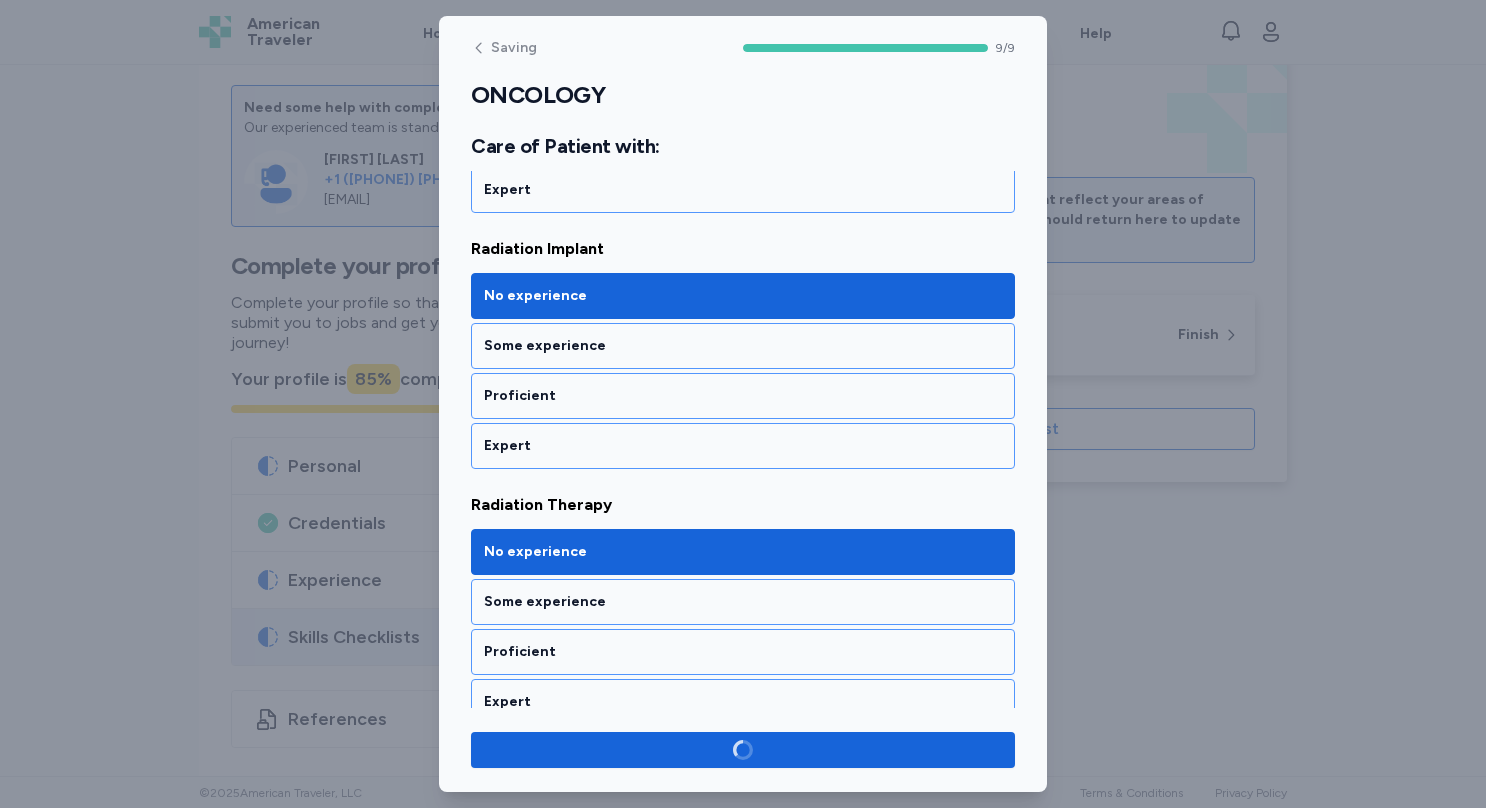 scroll, scrollTop: 2065, scrollLeft: 0, axis: vertical 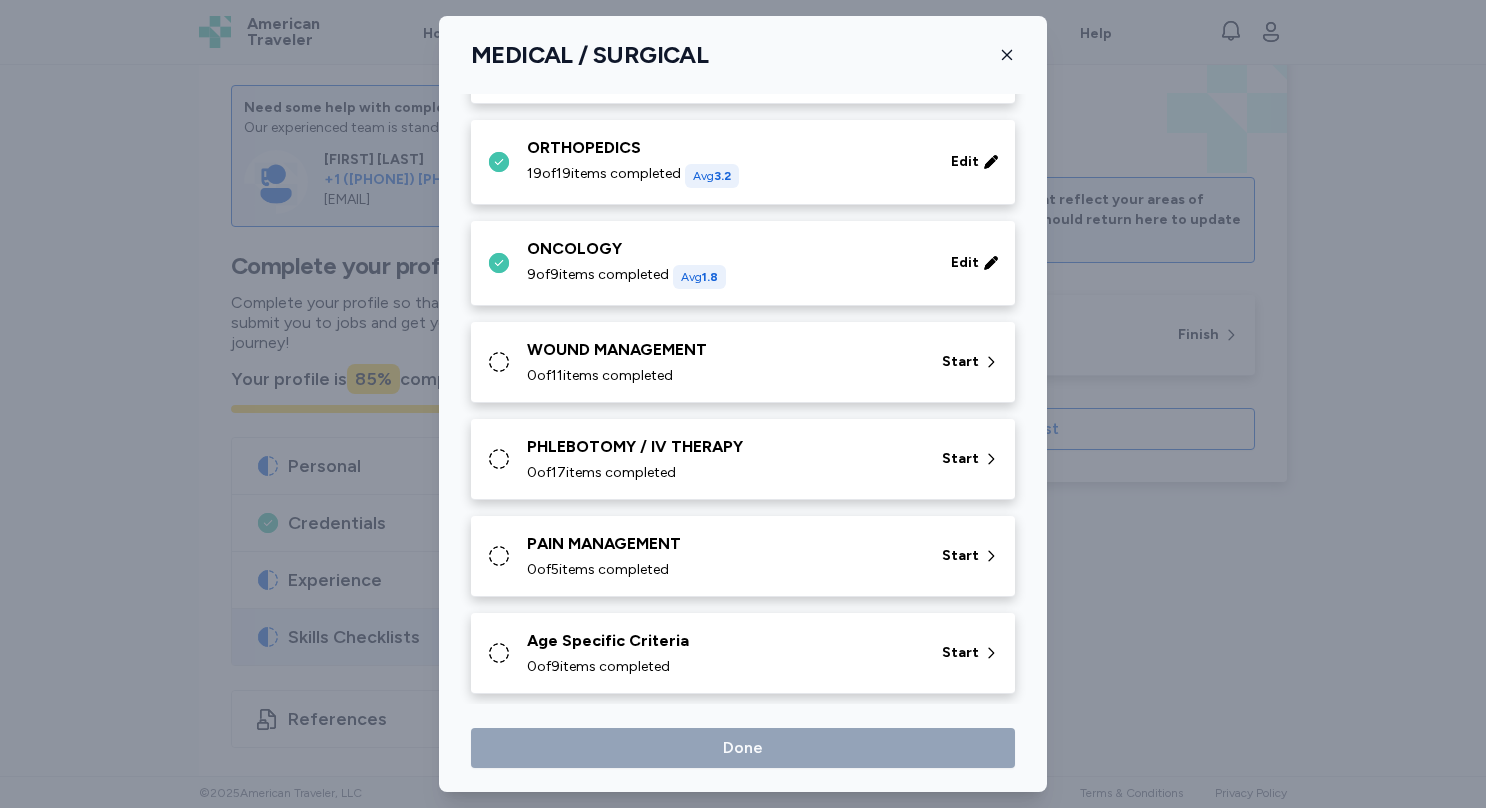 click on "0  of  11  items completed" at bounding box center [600, 376] 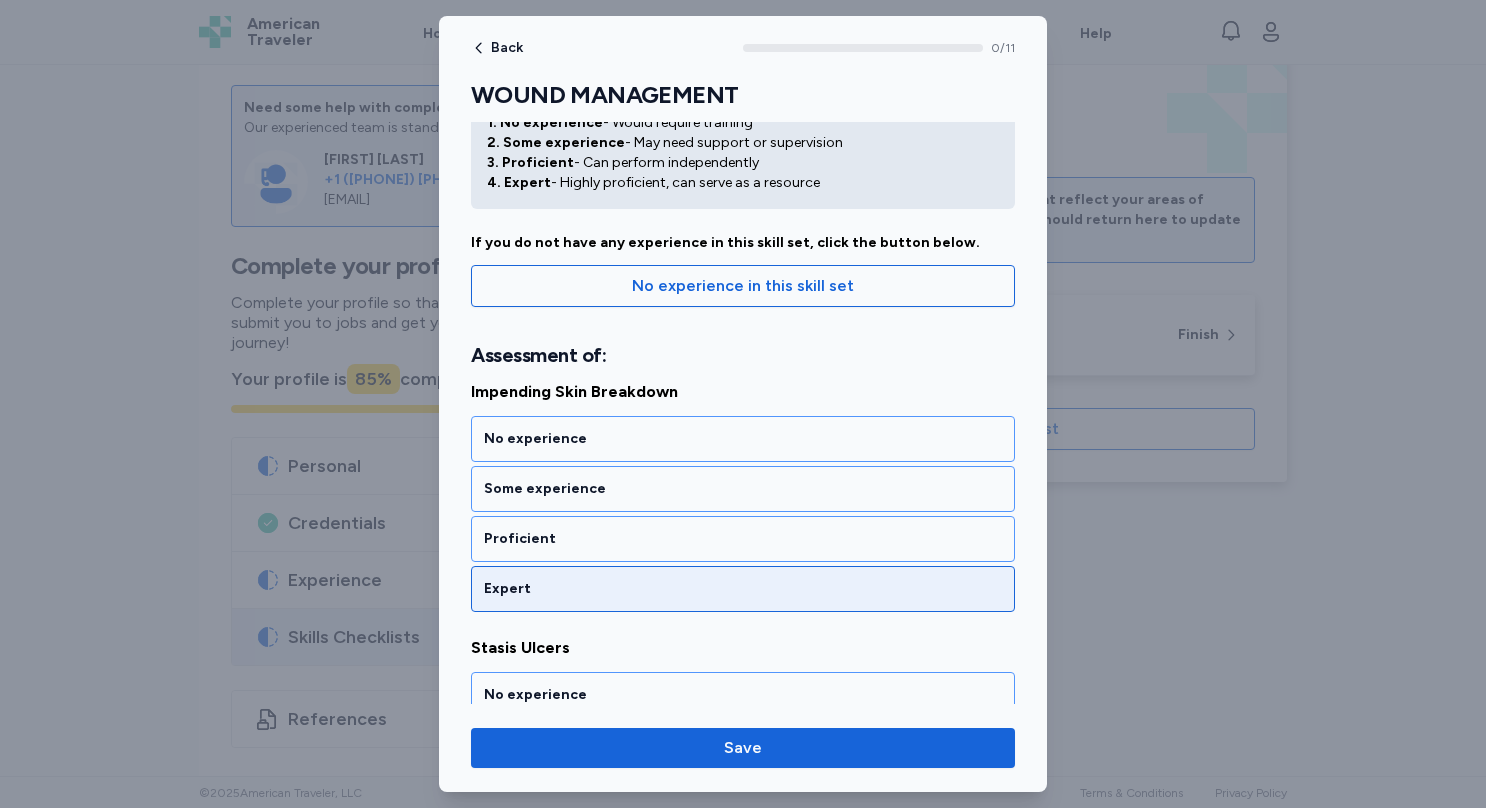 click on "Expert" at bounding box center [743, 589] 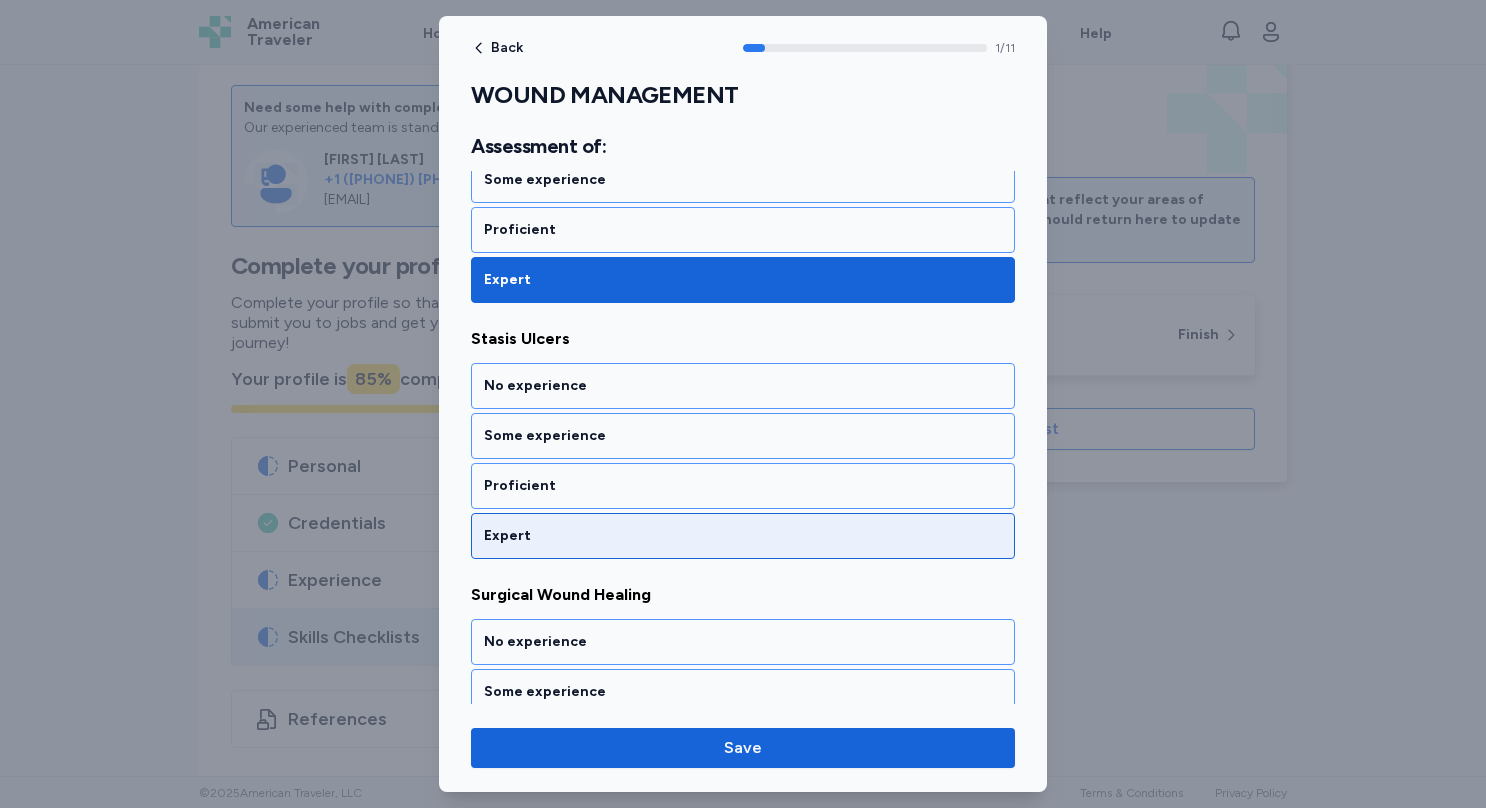 click on "Expert" at bounding box center [743, 536] 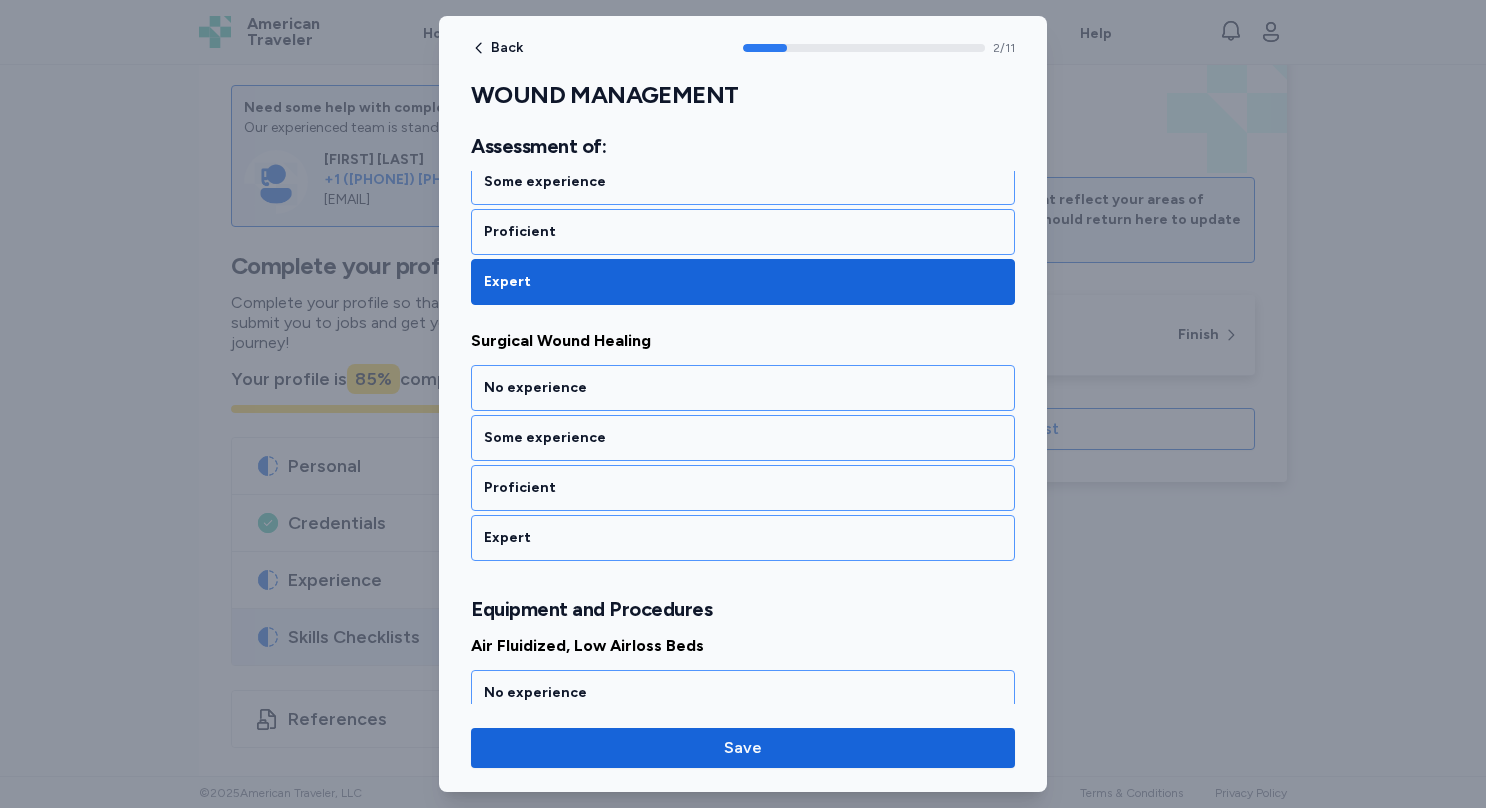 click on "Expert" at bounding box center (743, 538) 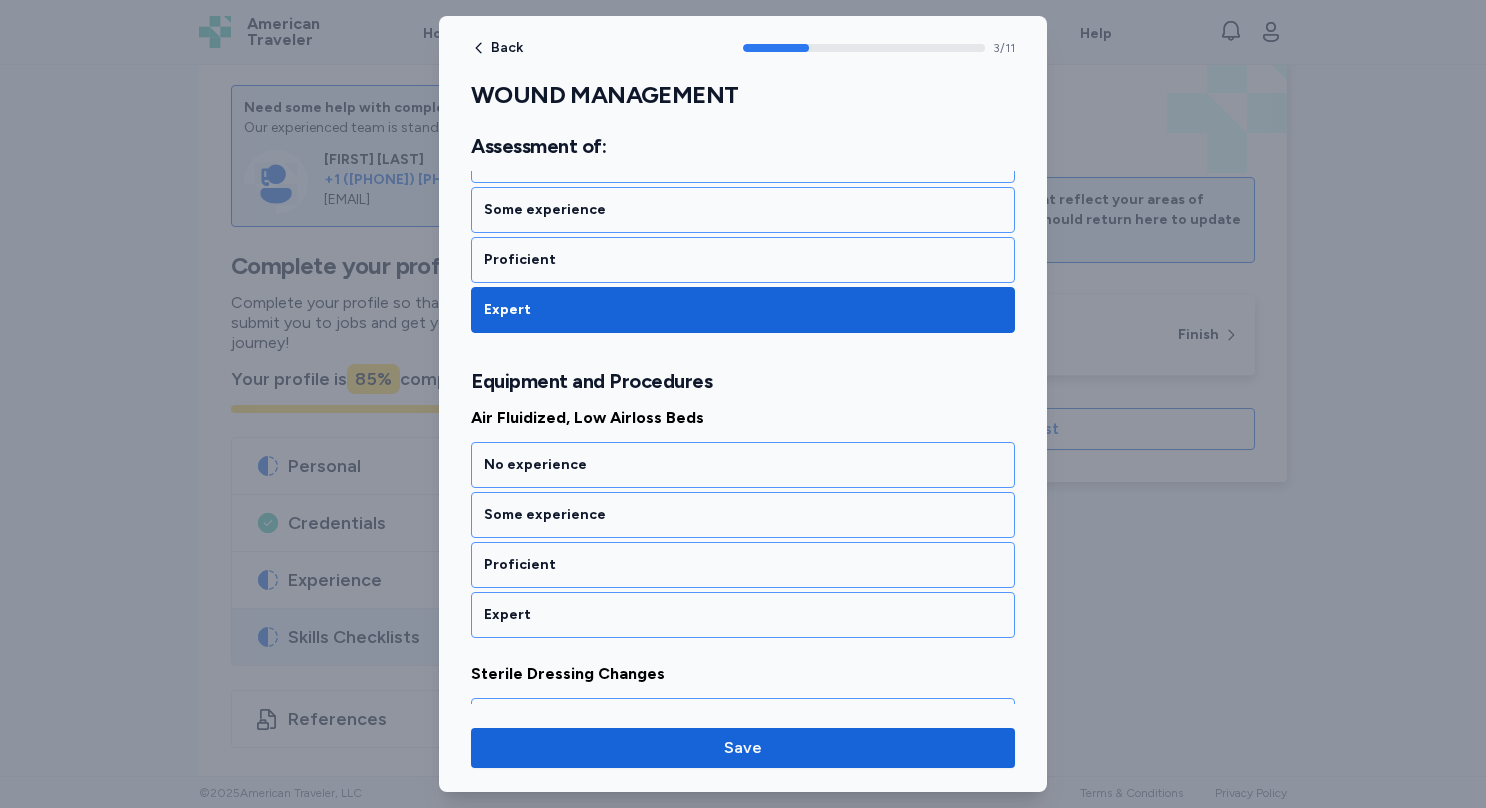 scroll, scrollTop: 950, scrollLeft: 0, axis: vertical 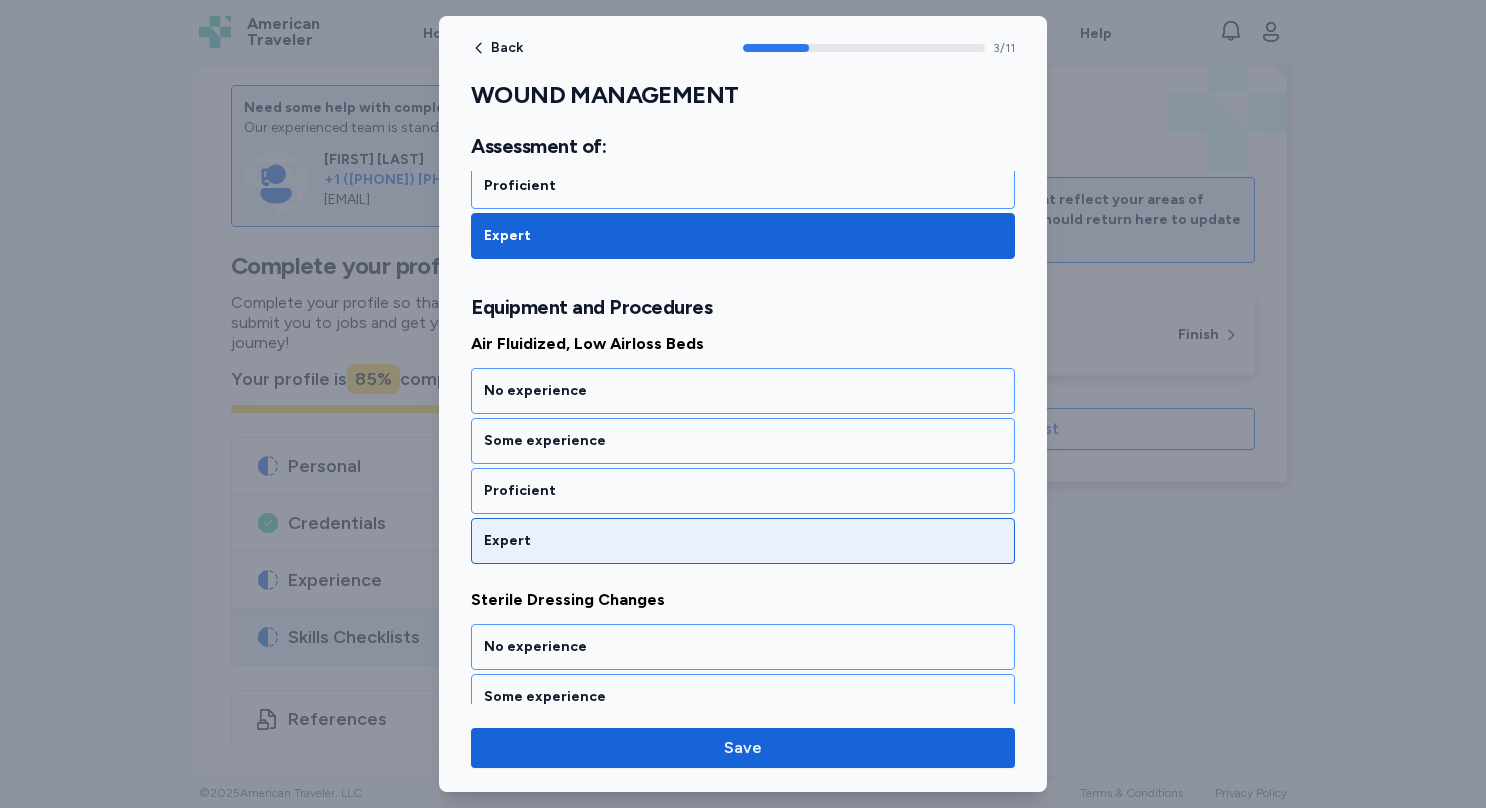 click on "Expert" at bounding box center [743, 541] 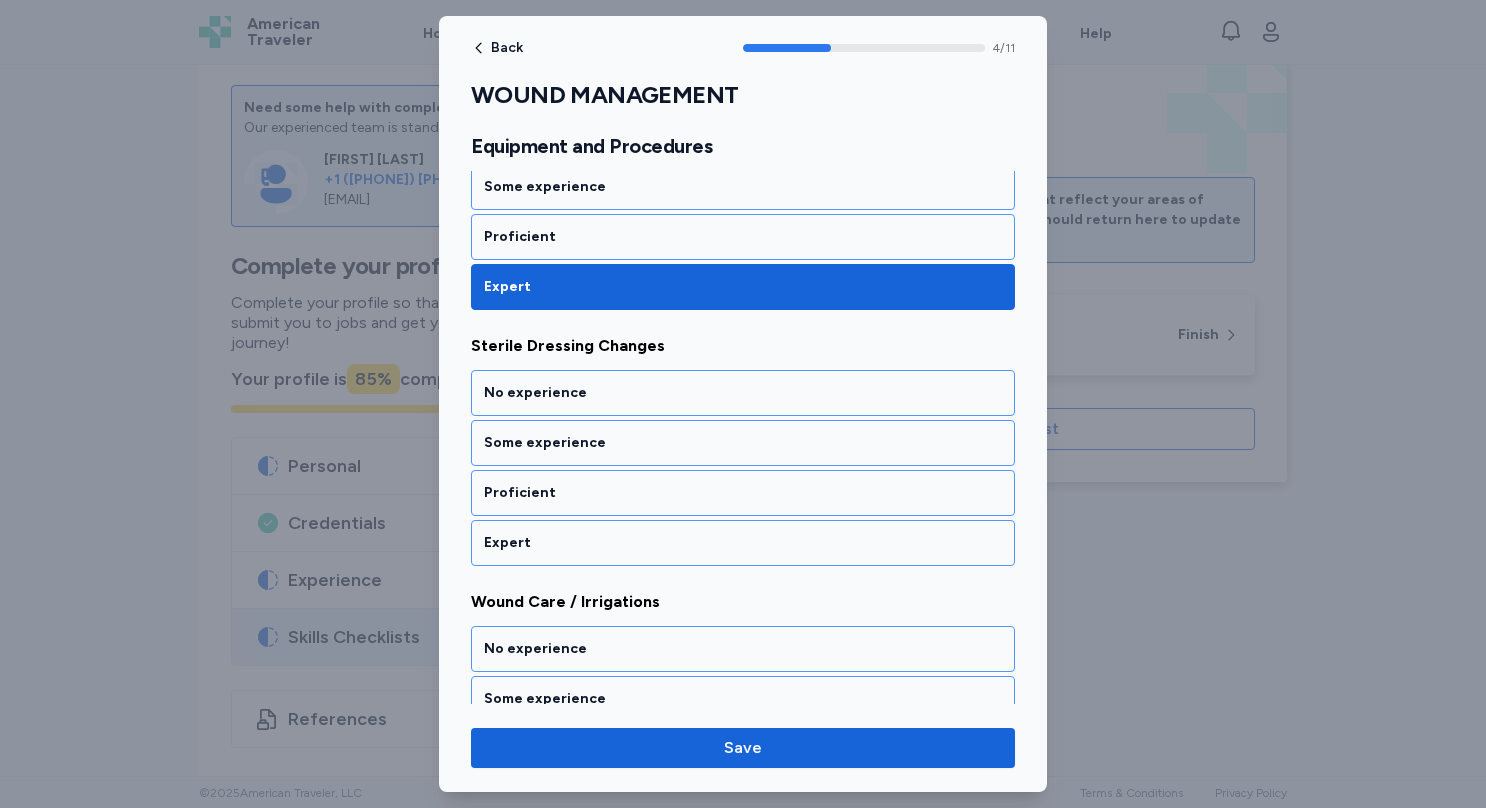 click on "Expert" at bounding box center [743, 543] 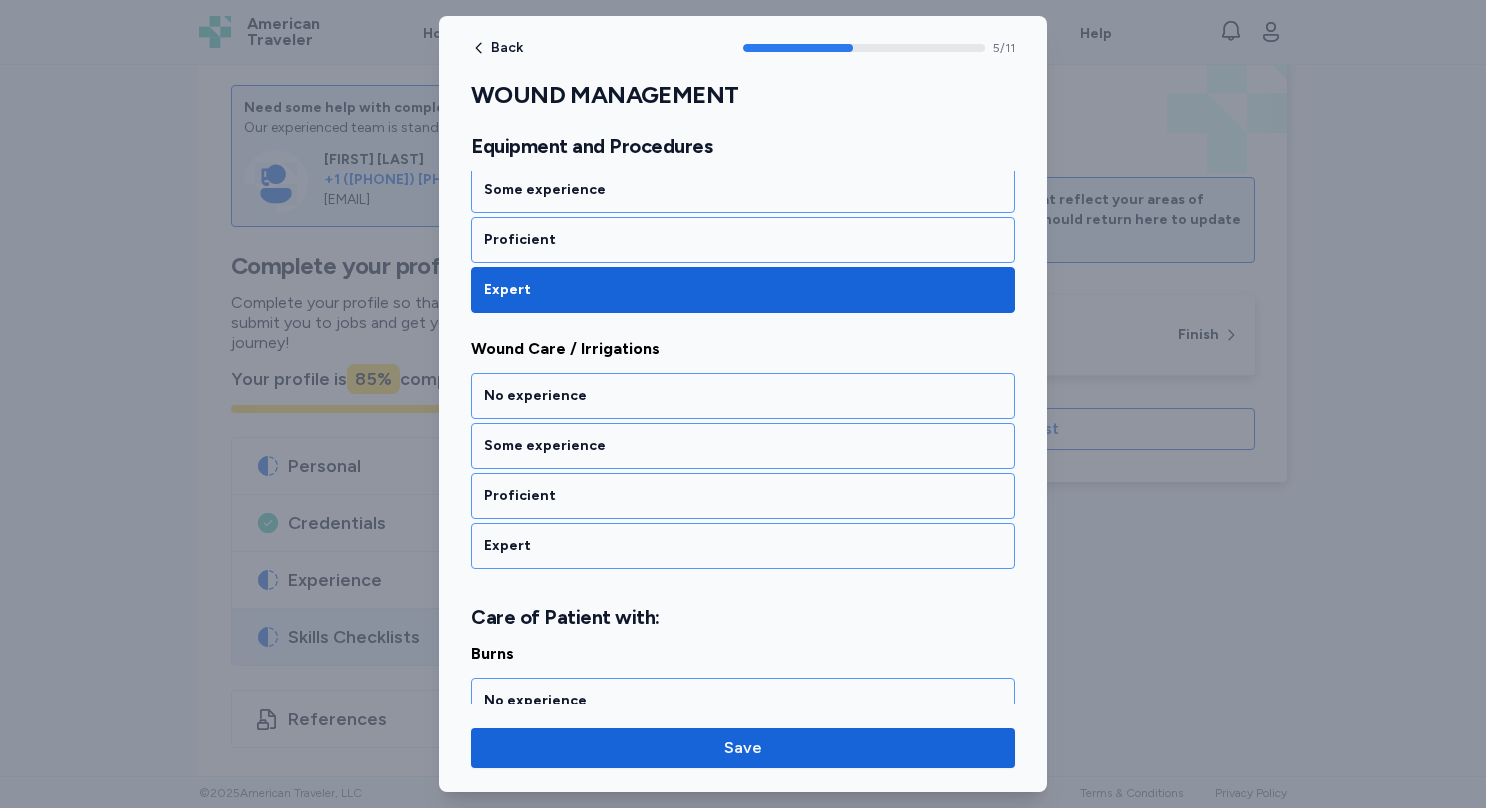 click on "Expert" at bounding box center (743, 546) 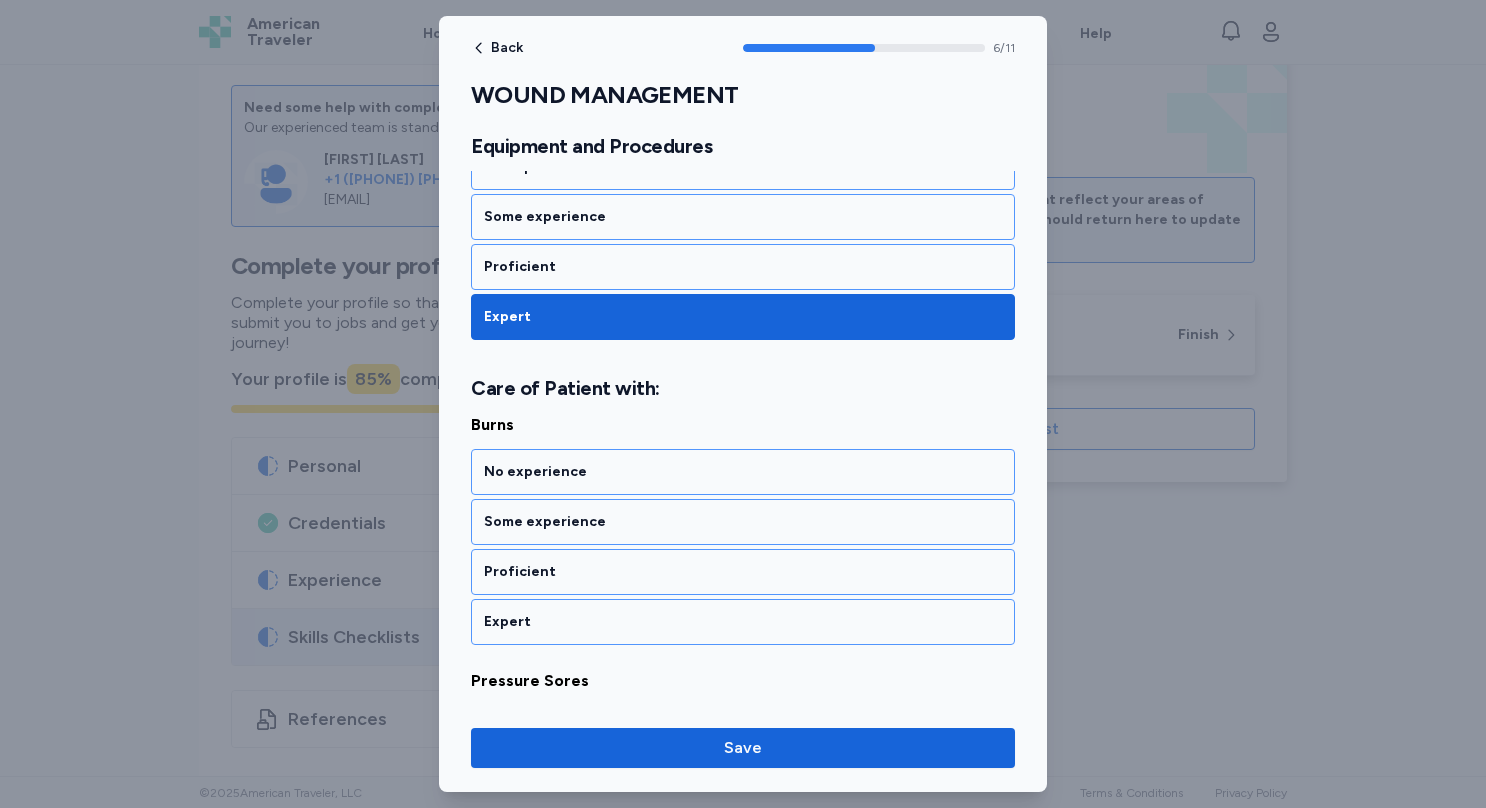 scroll, scrollTop: 1759, scrollLeft: 0, axis: vertical 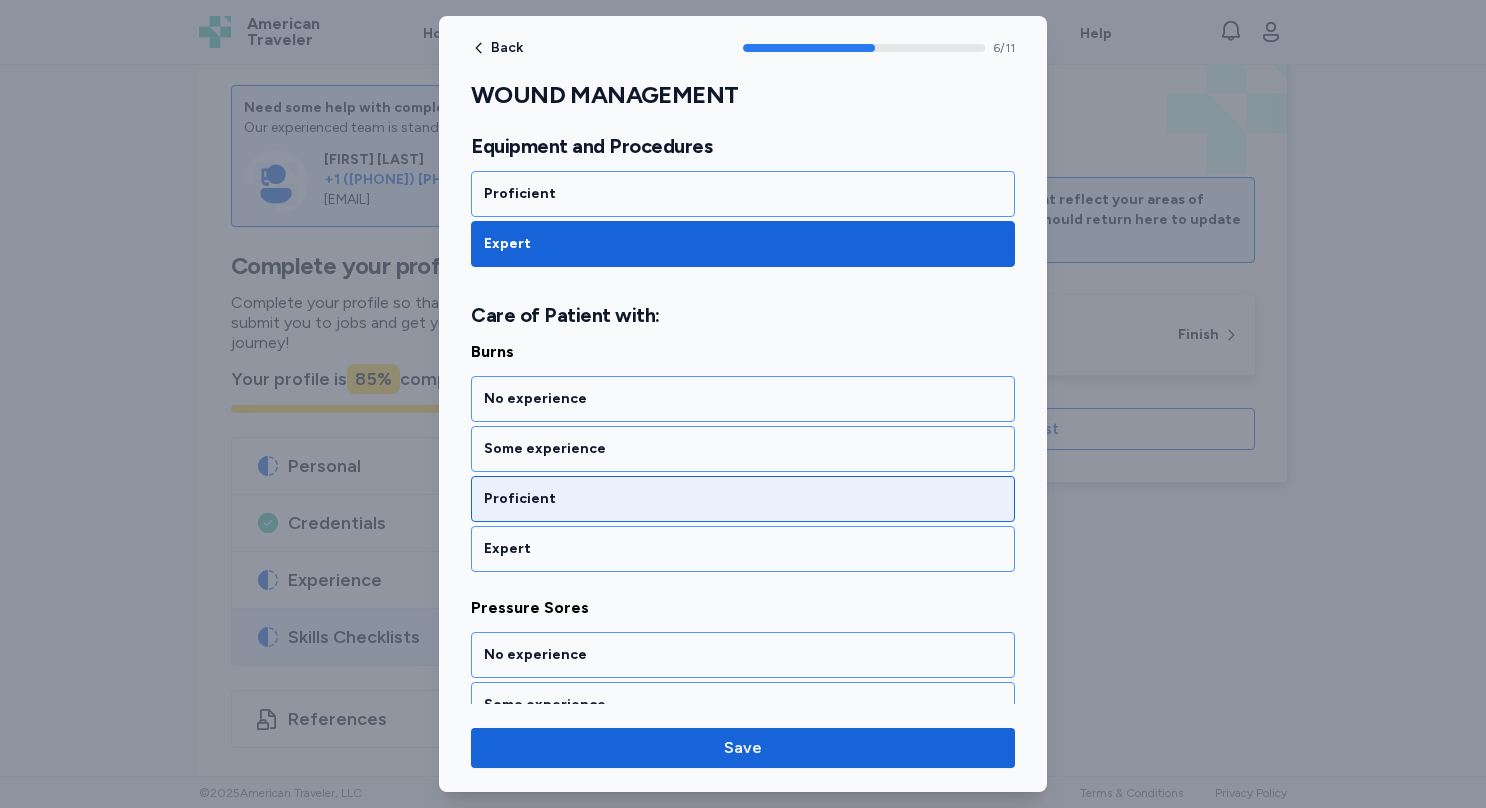 click on "Proficient" at bounding box center [743, 499] 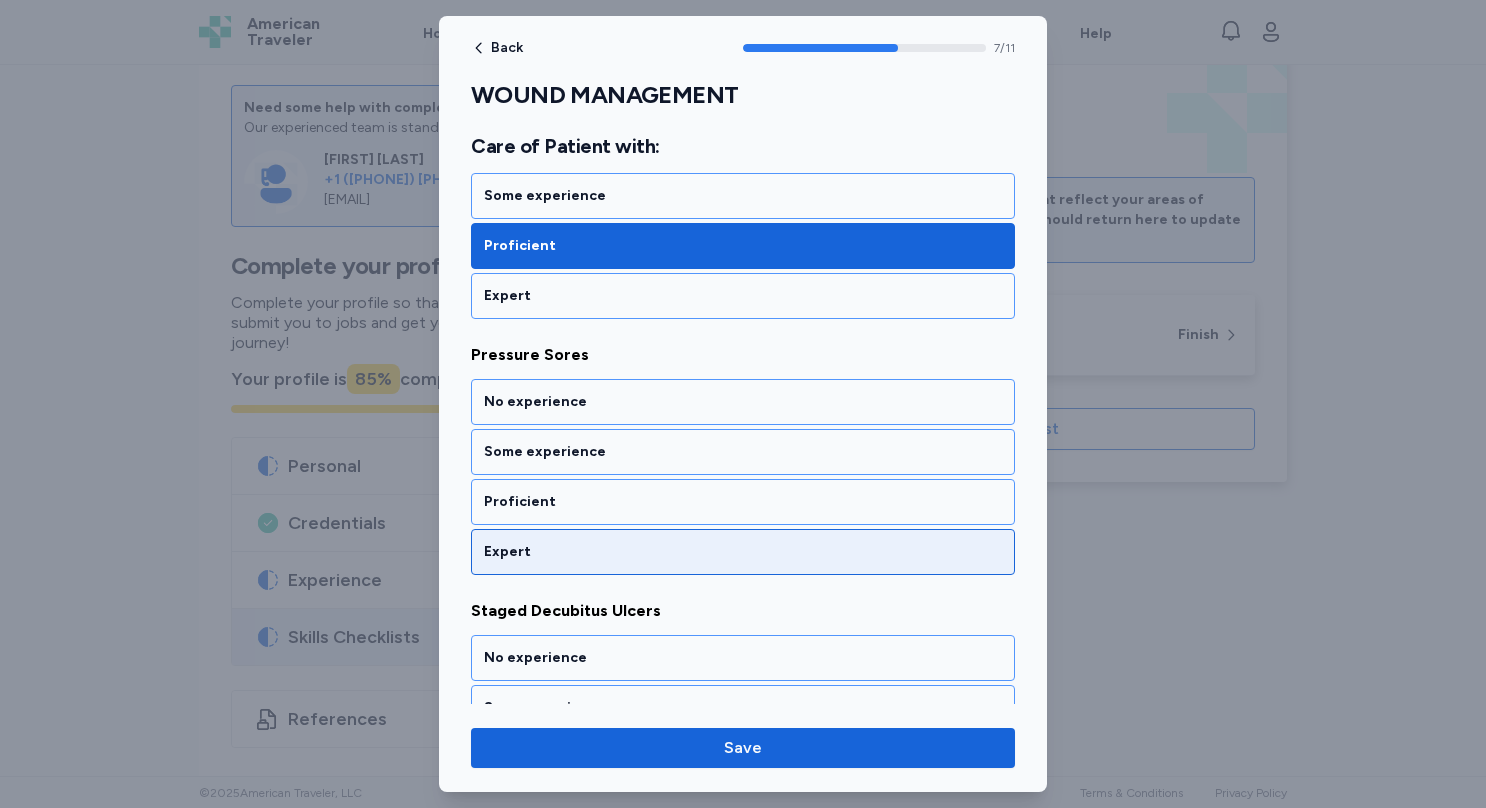 click on "Expert" at bounding box center (743, 552) 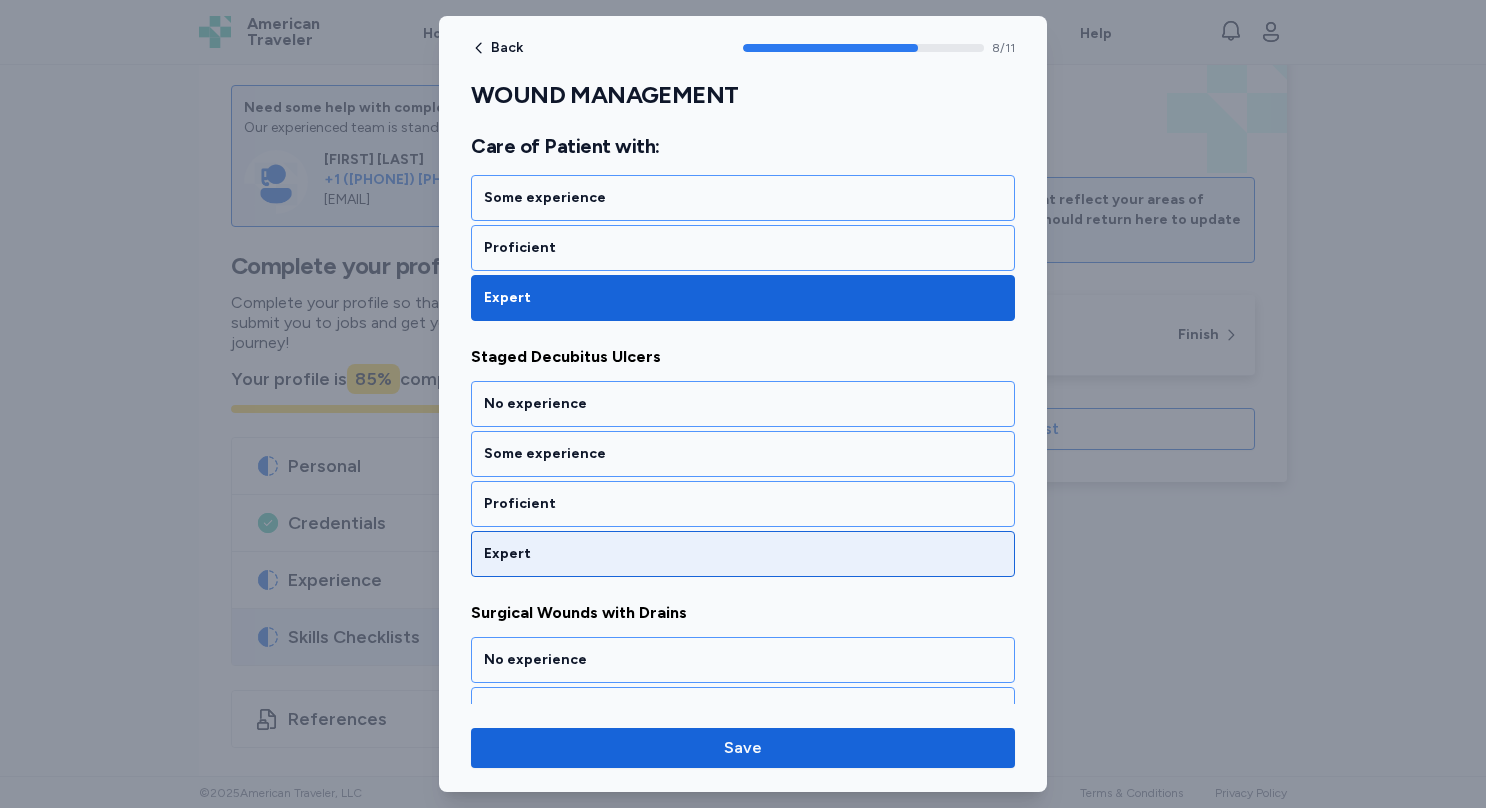 click on "Expert" at bounding box center [743, 554] 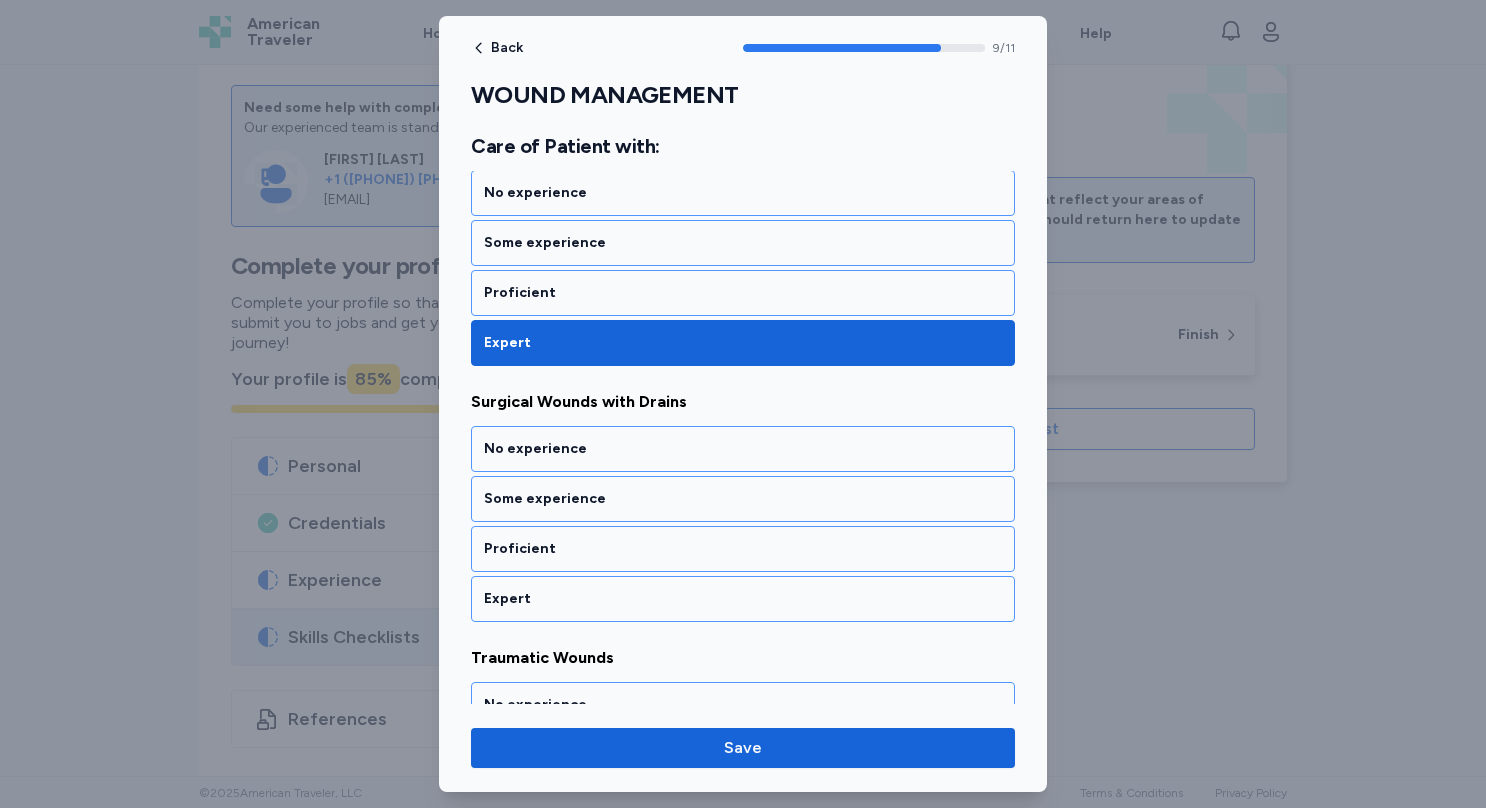 scroll, scrollTop: 2519, scrollLeft: 0, axis: vertical 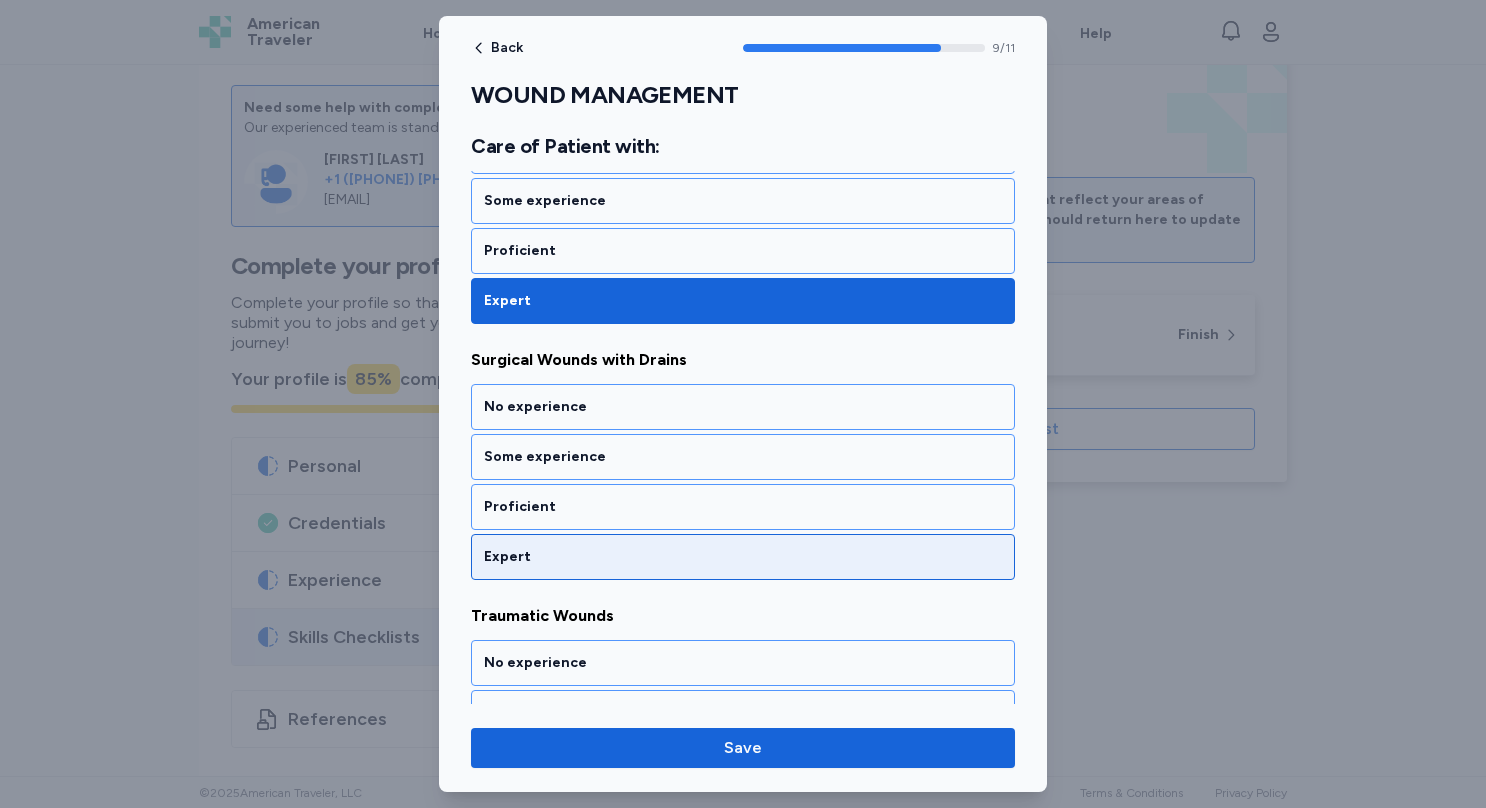 click on "Expert" at bounding box center [743, 557] 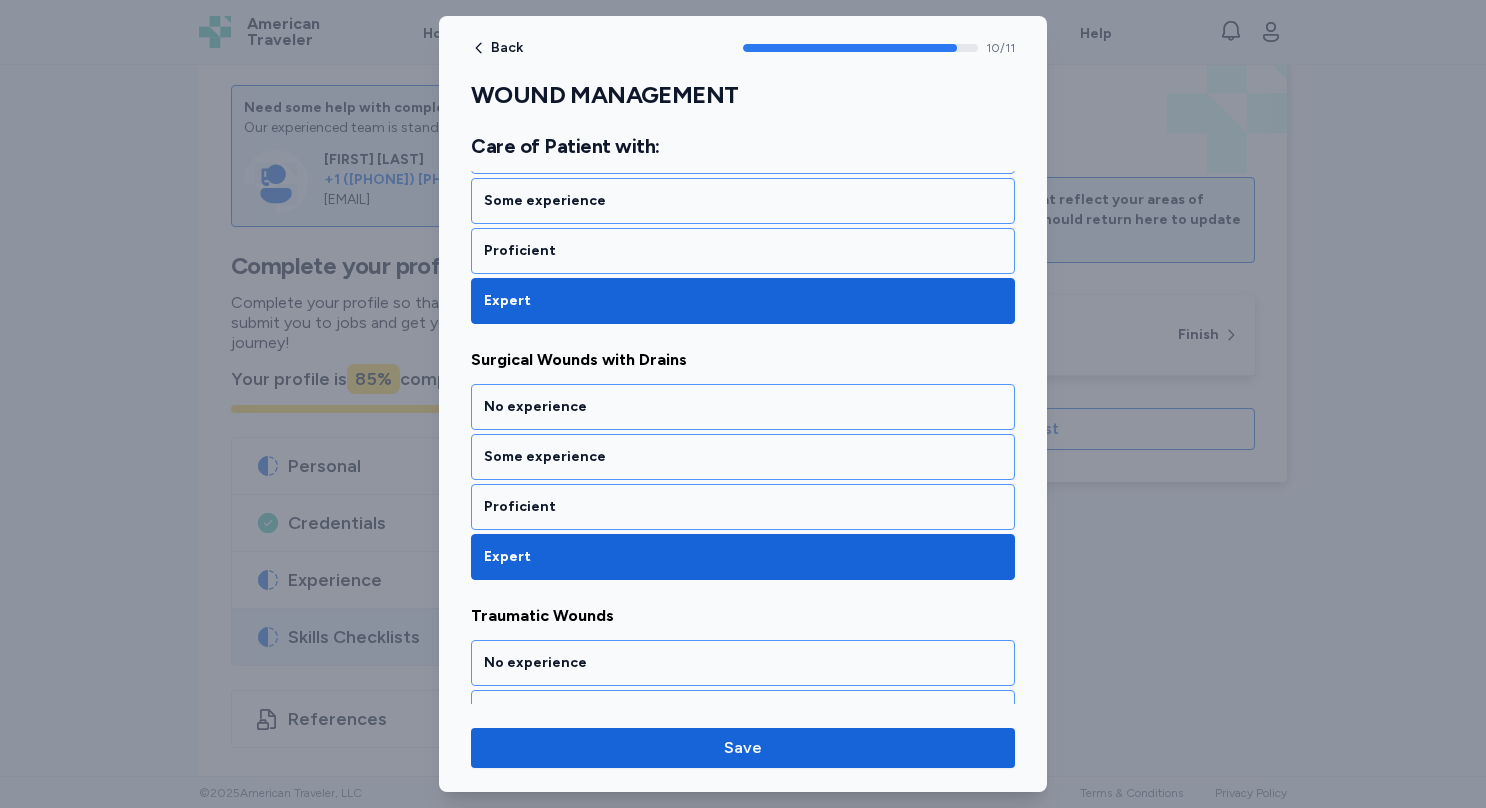 scroll, scrollTop: 2625, scrollLeft: 0, axis: vertical 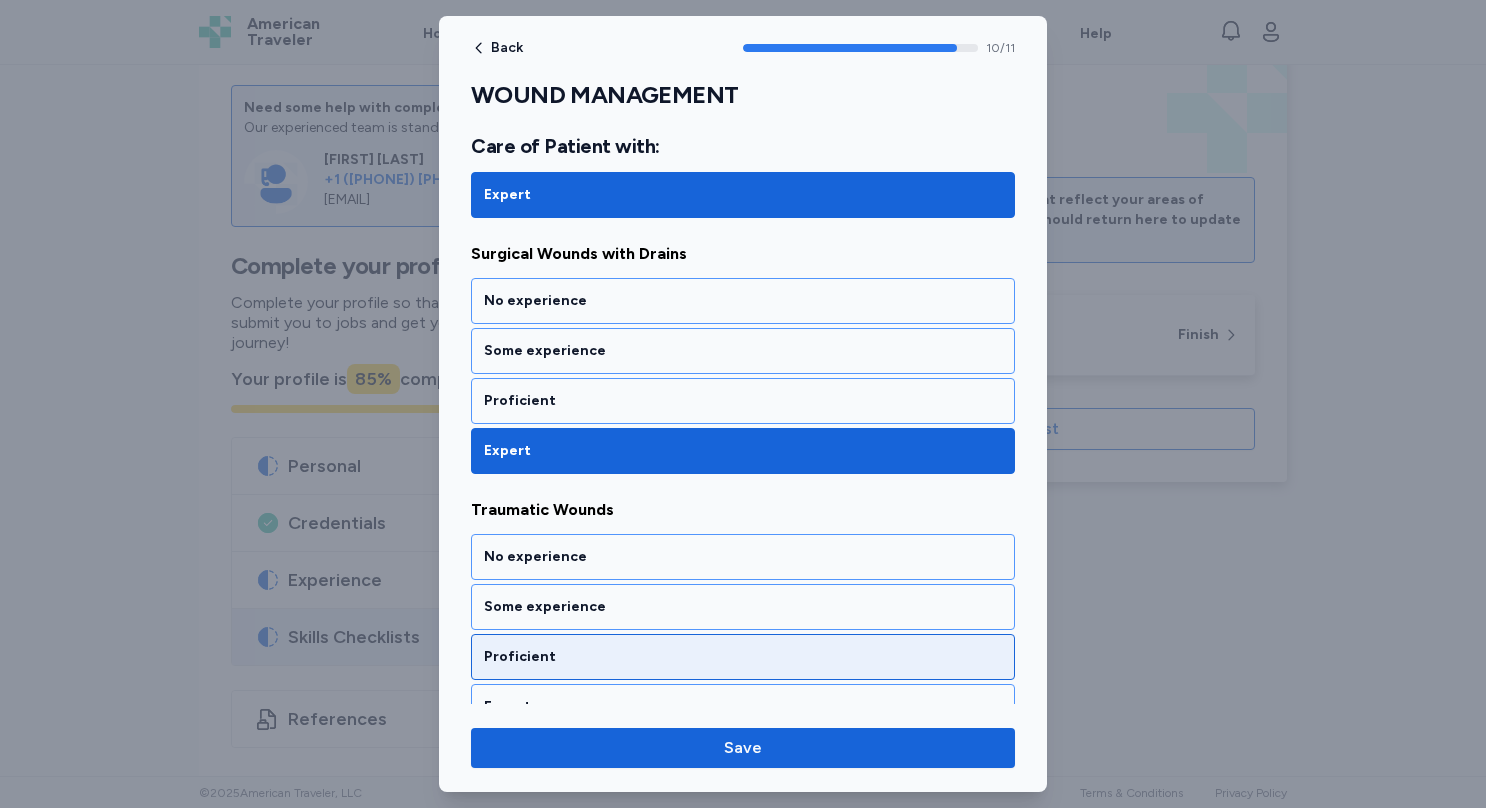 click on "Proficient" at bounding box center [743, 657] 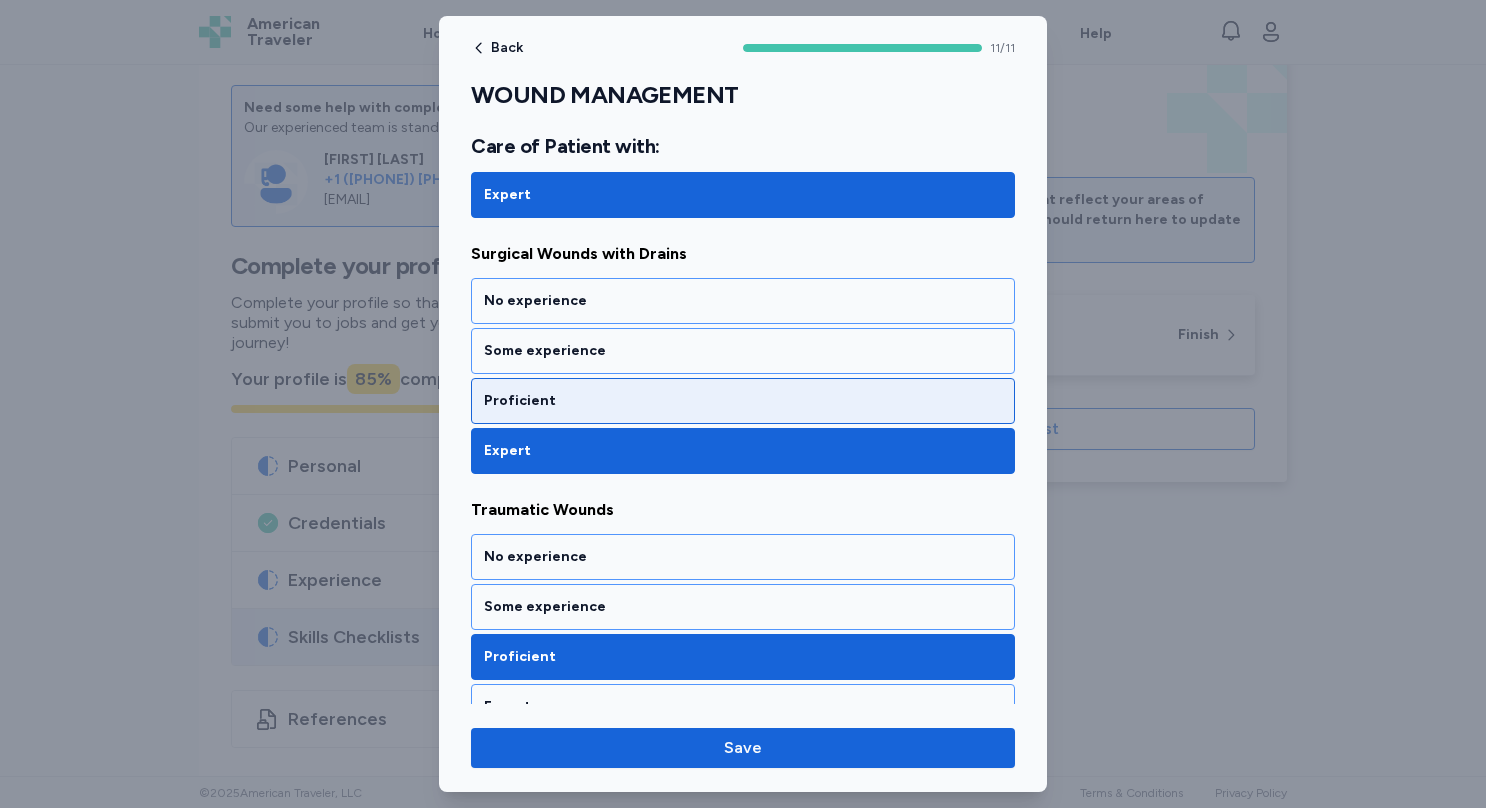 click on "Proficient" at bounding box center [743, 401] 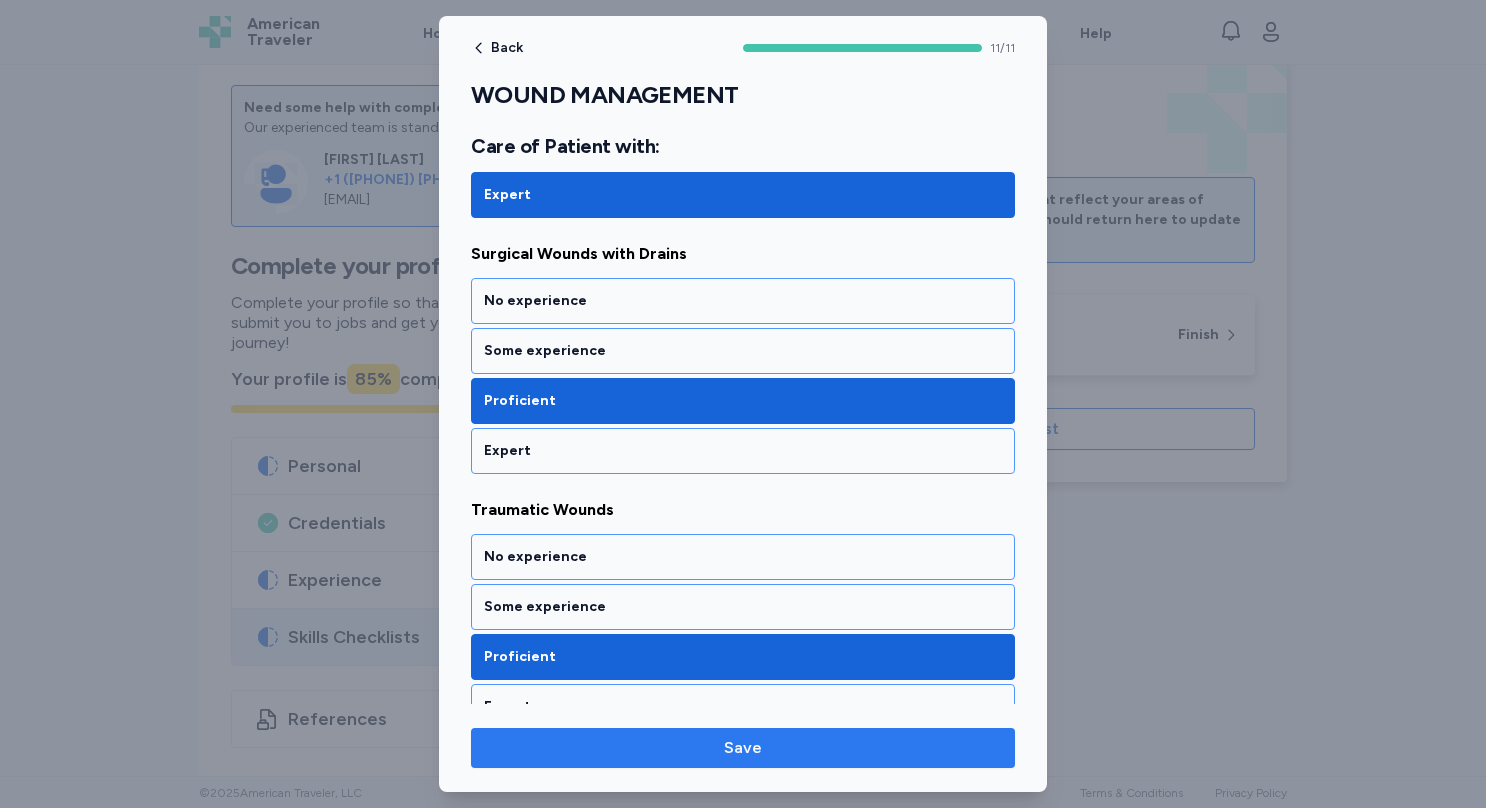 click on "Save" at bounding box center (743, 748) 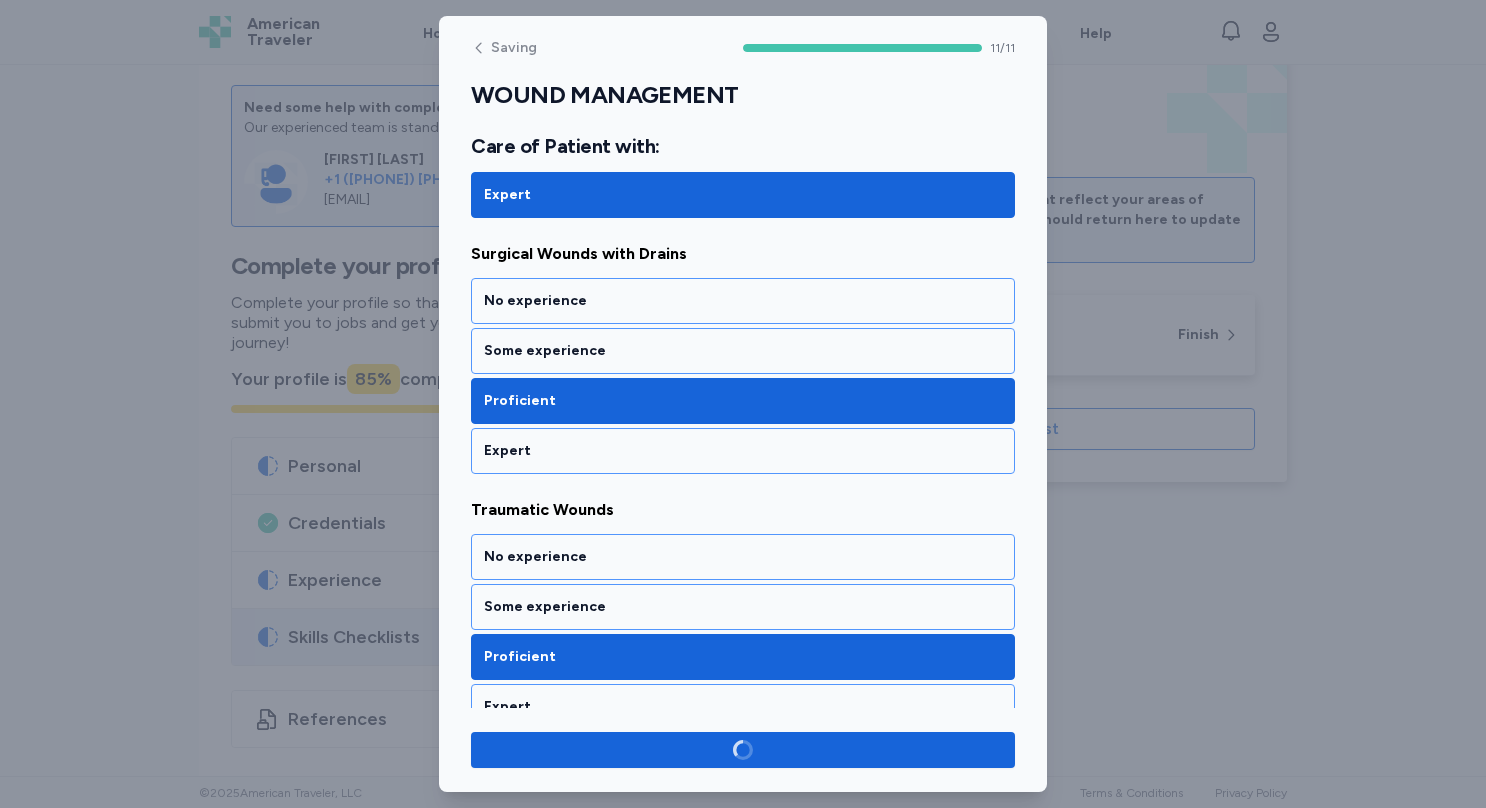 scroll, scrollTop: 2621, scrollLeft: 0, axis: vertical 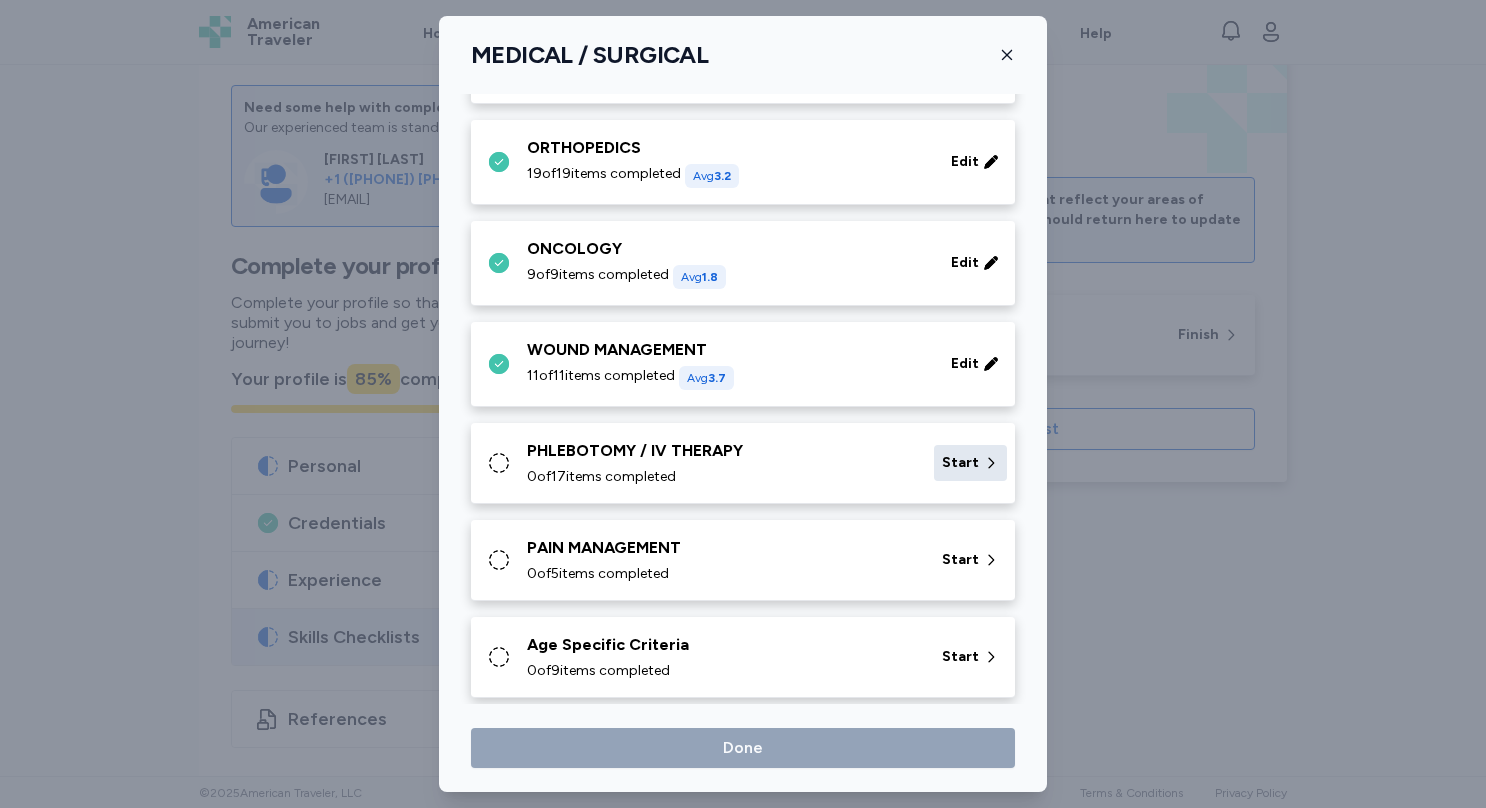 click on "Start" at bounding box center (960, 463) 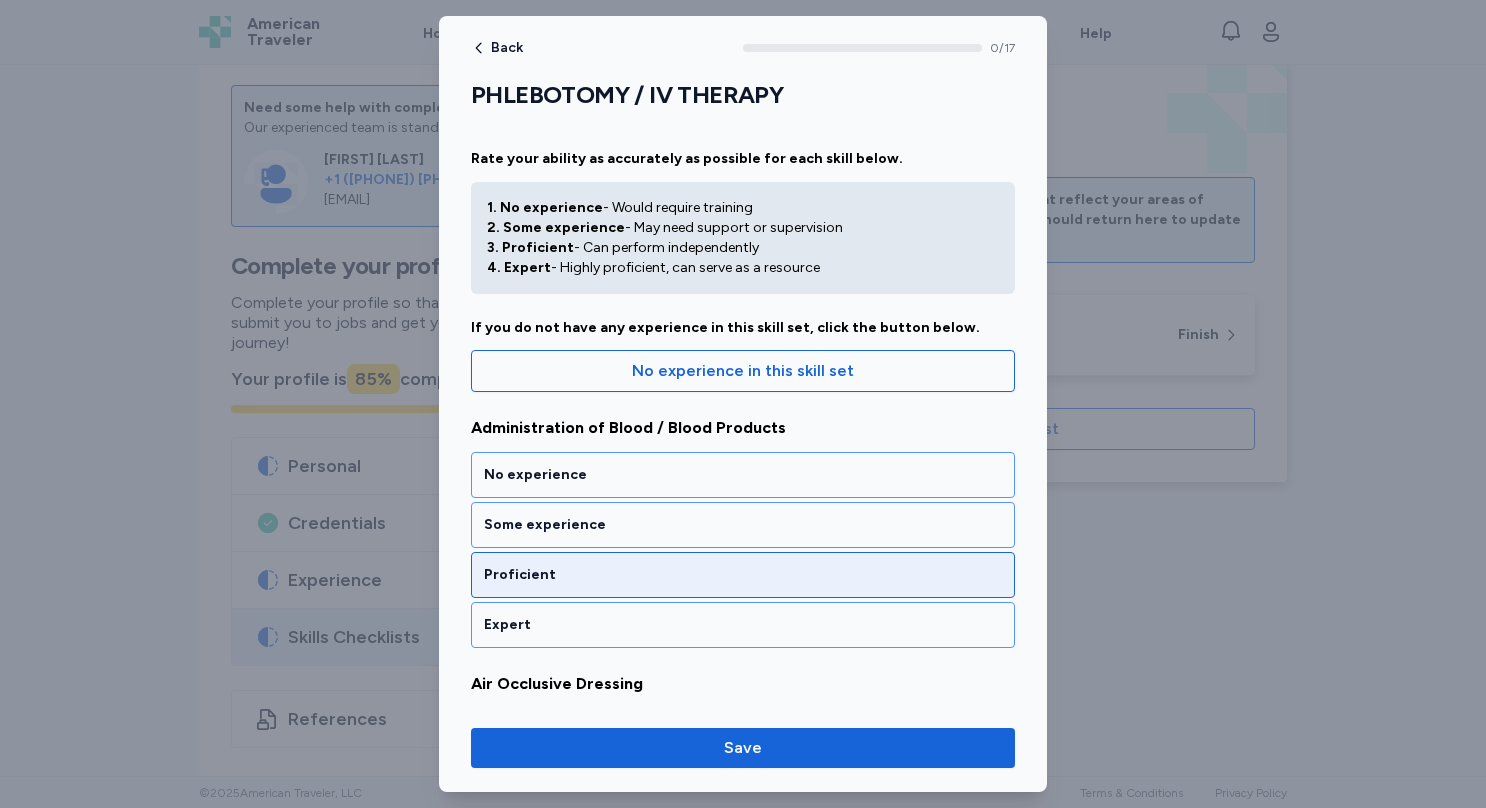 click on "Proficient" at bounding box center [743, 575] 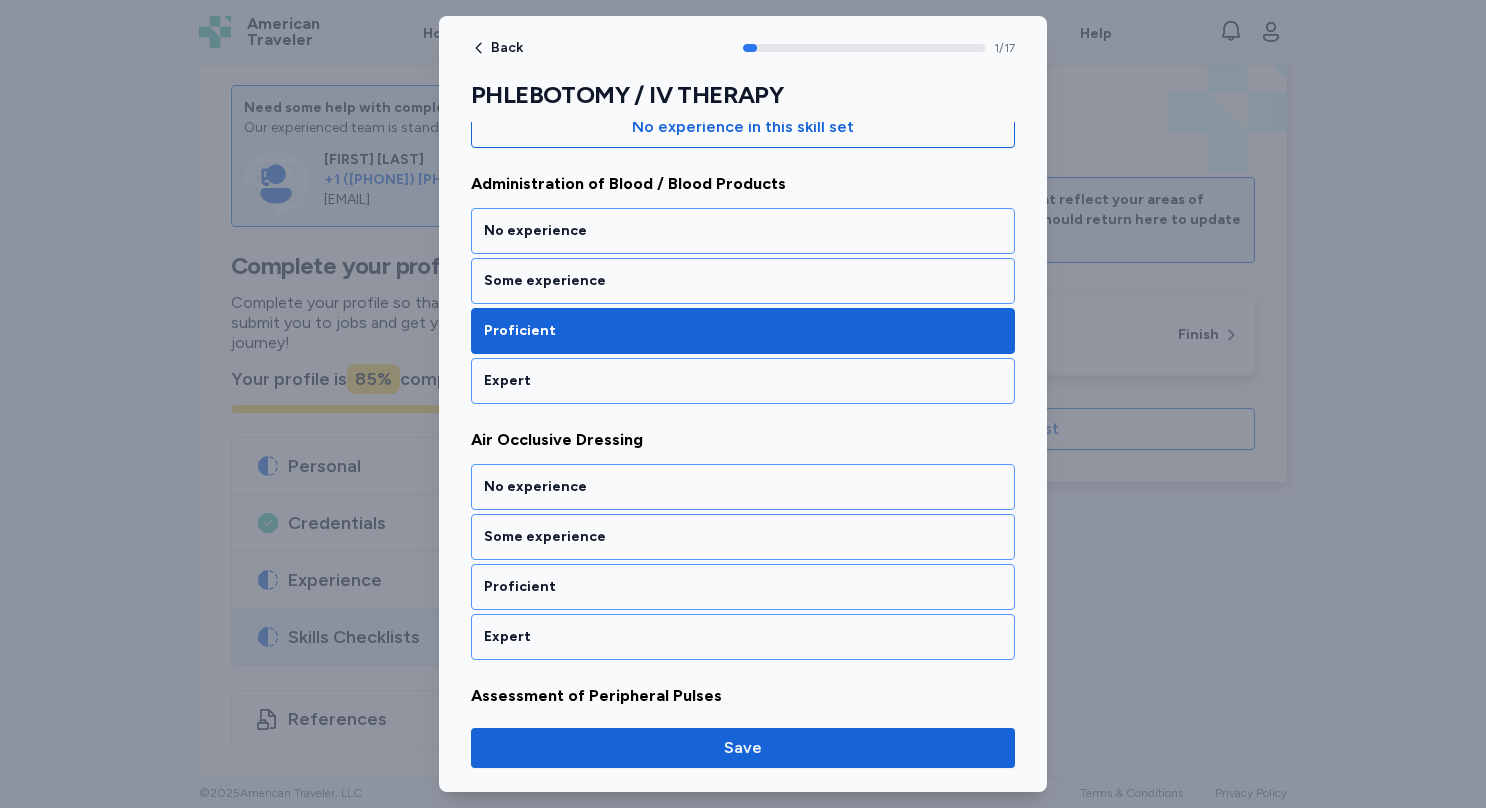 scroll, scrollTop: 370, scrollLeft: 0, axis: vertical 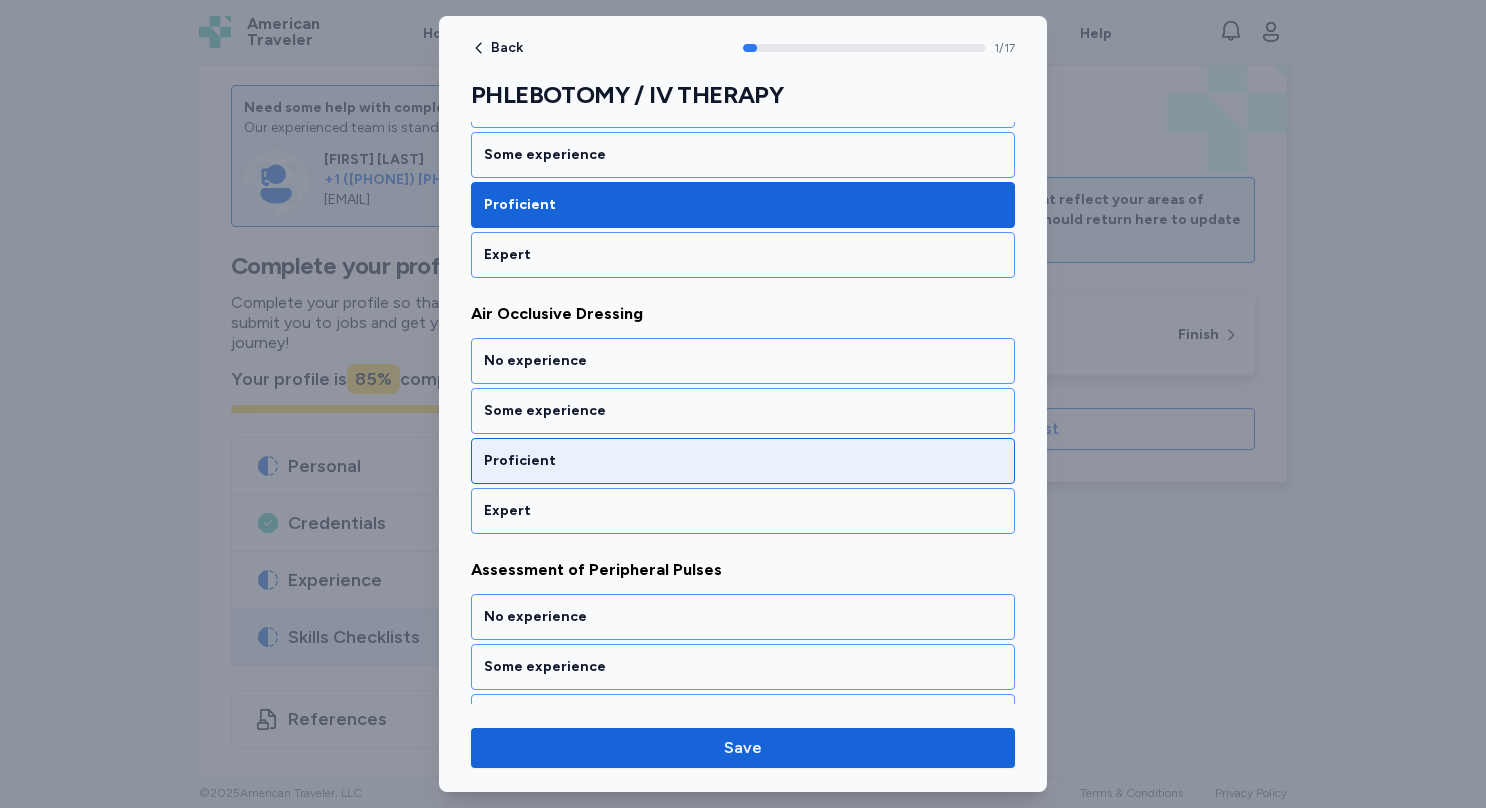 click on "Proficient" at bounding box center [743, 461] 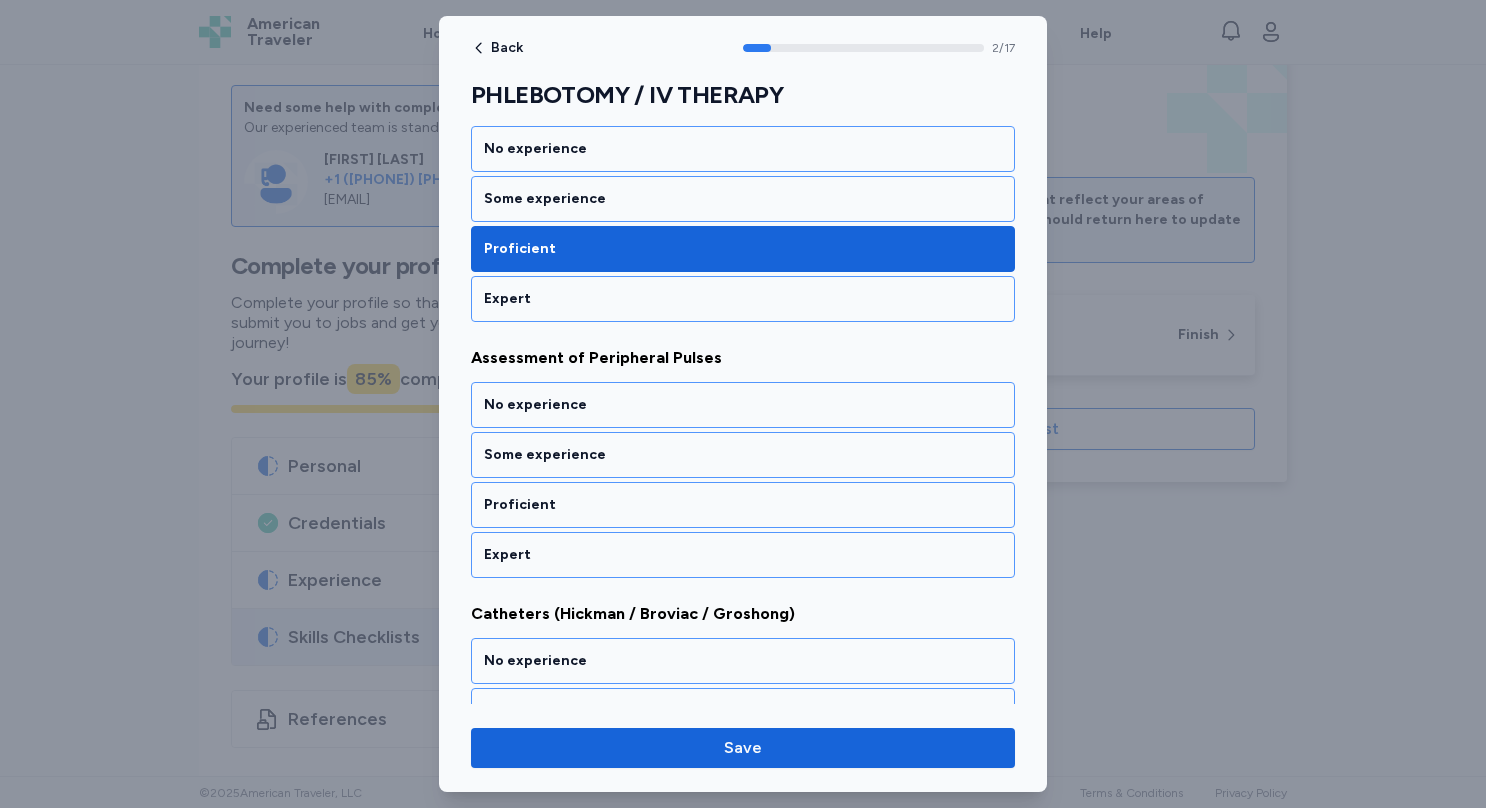 scroll, scrollTop: 624, scrollLeft: 0, axis: vertical 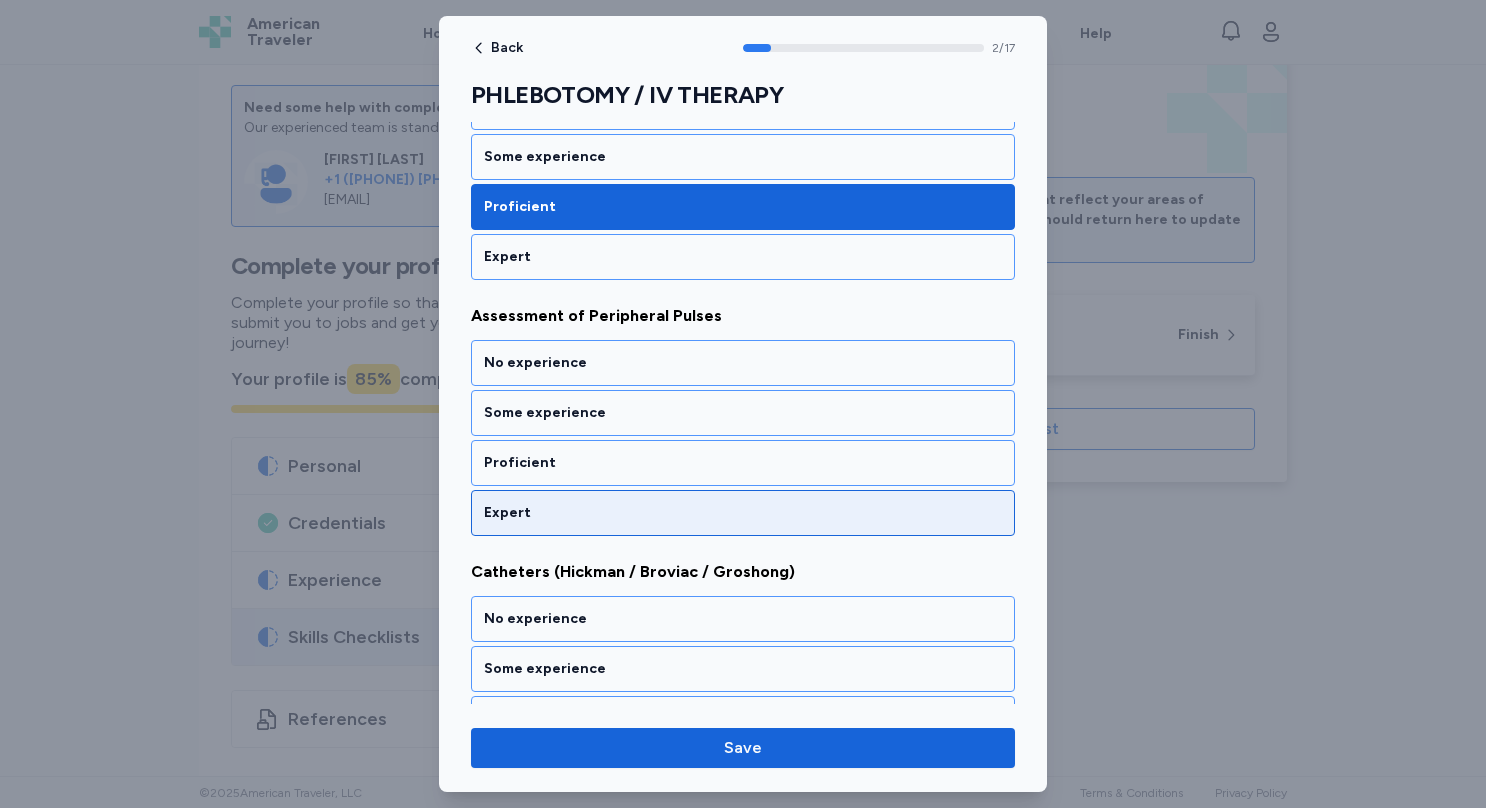 click on "Expert" at bounding box center [743, 513] 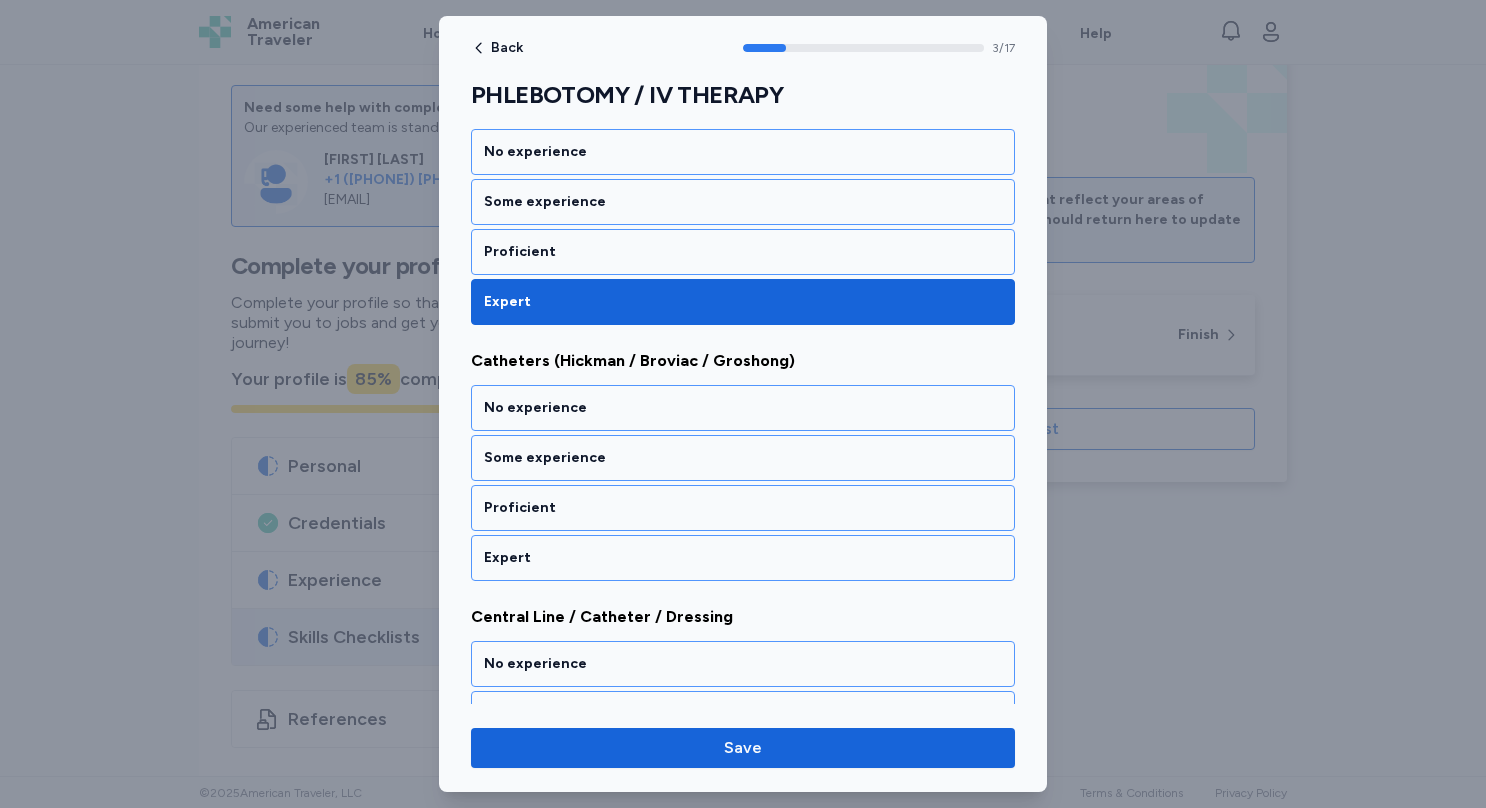 scroll, scrollTop: 877, scrollLeft: 0, axis: vertical 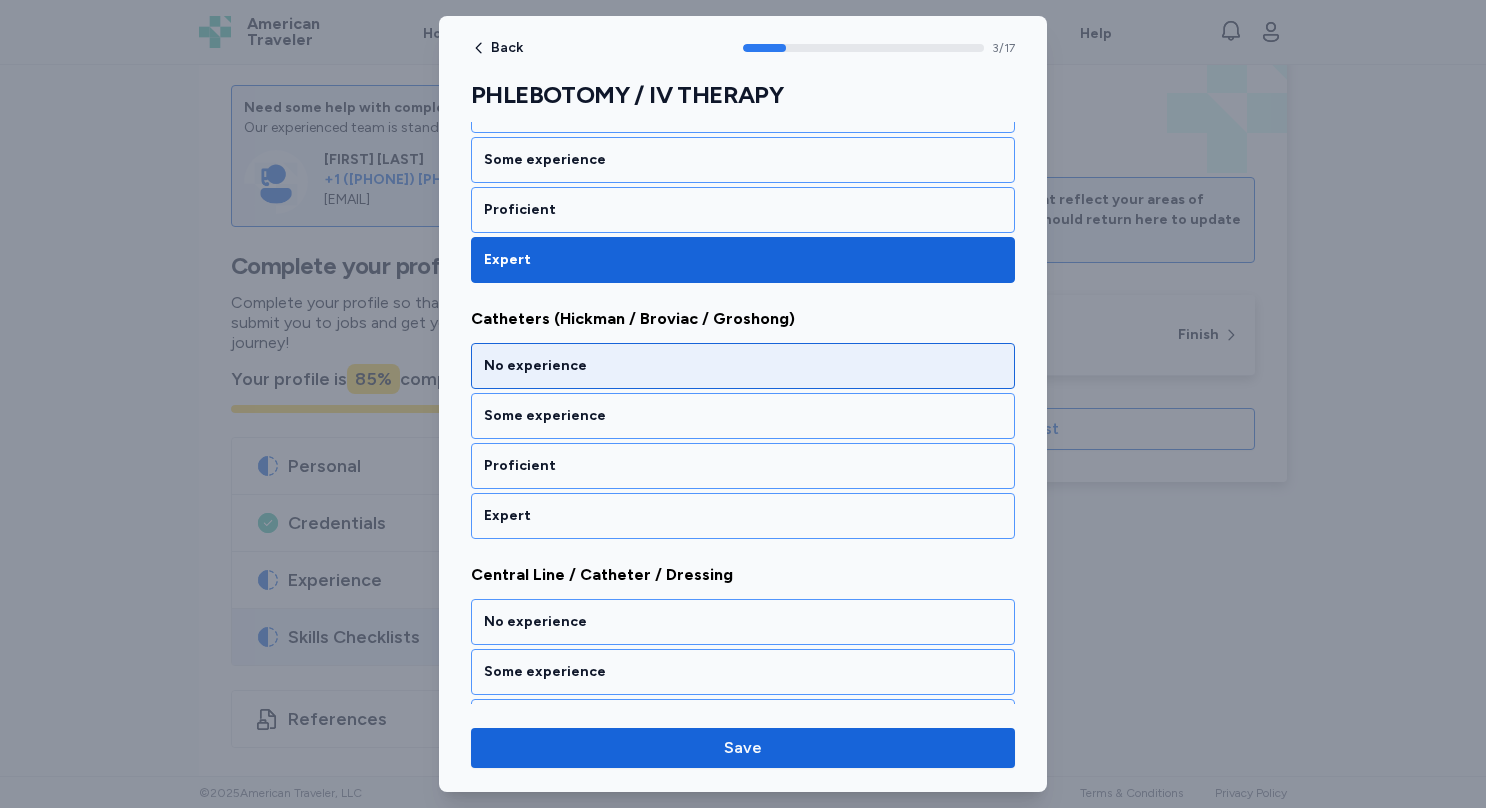 click on "No experience" at bounding box center (743, 366) 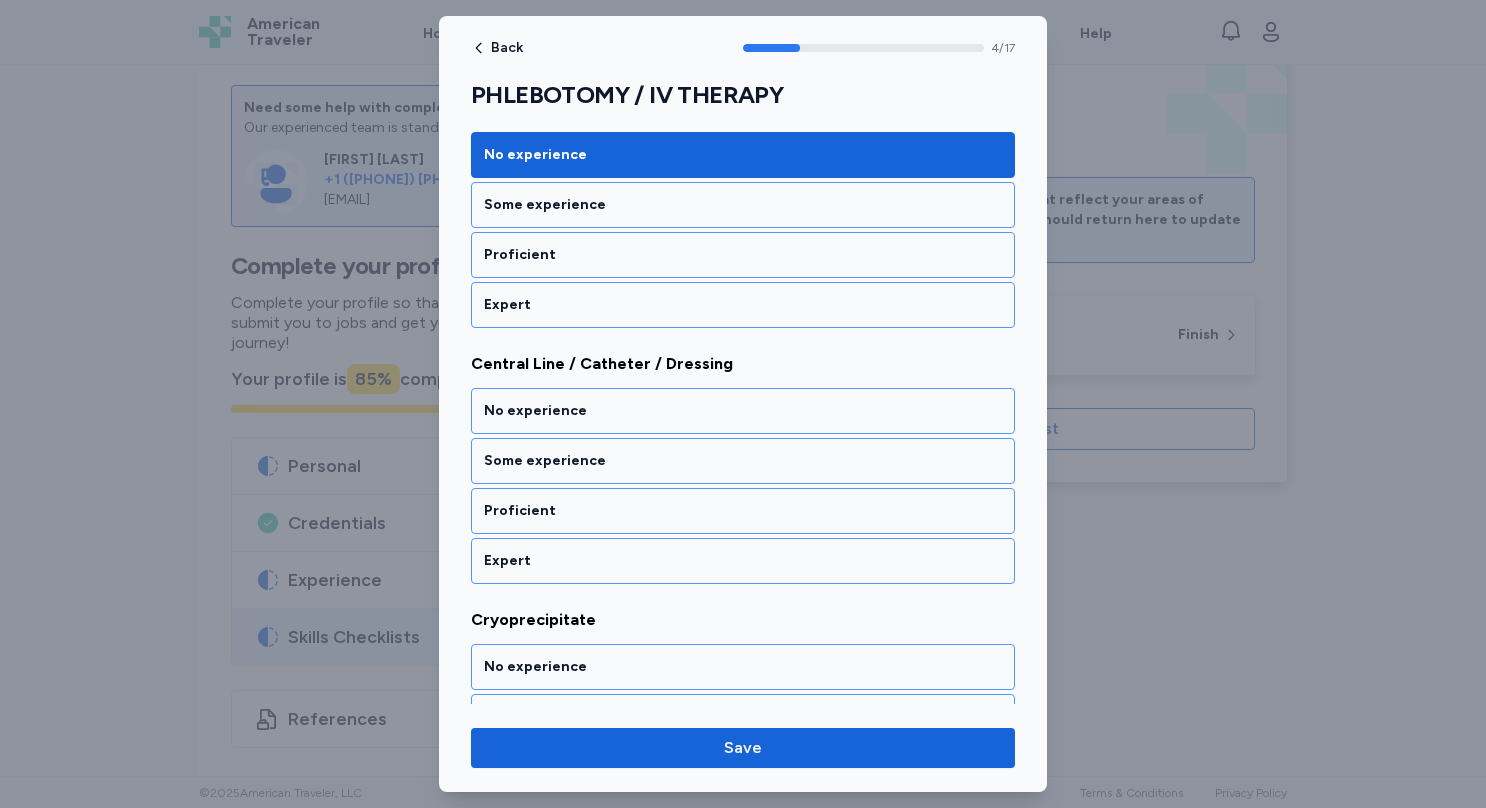 scroll, scrollTop: 1130, scrollLeft: 0, axis: vertical 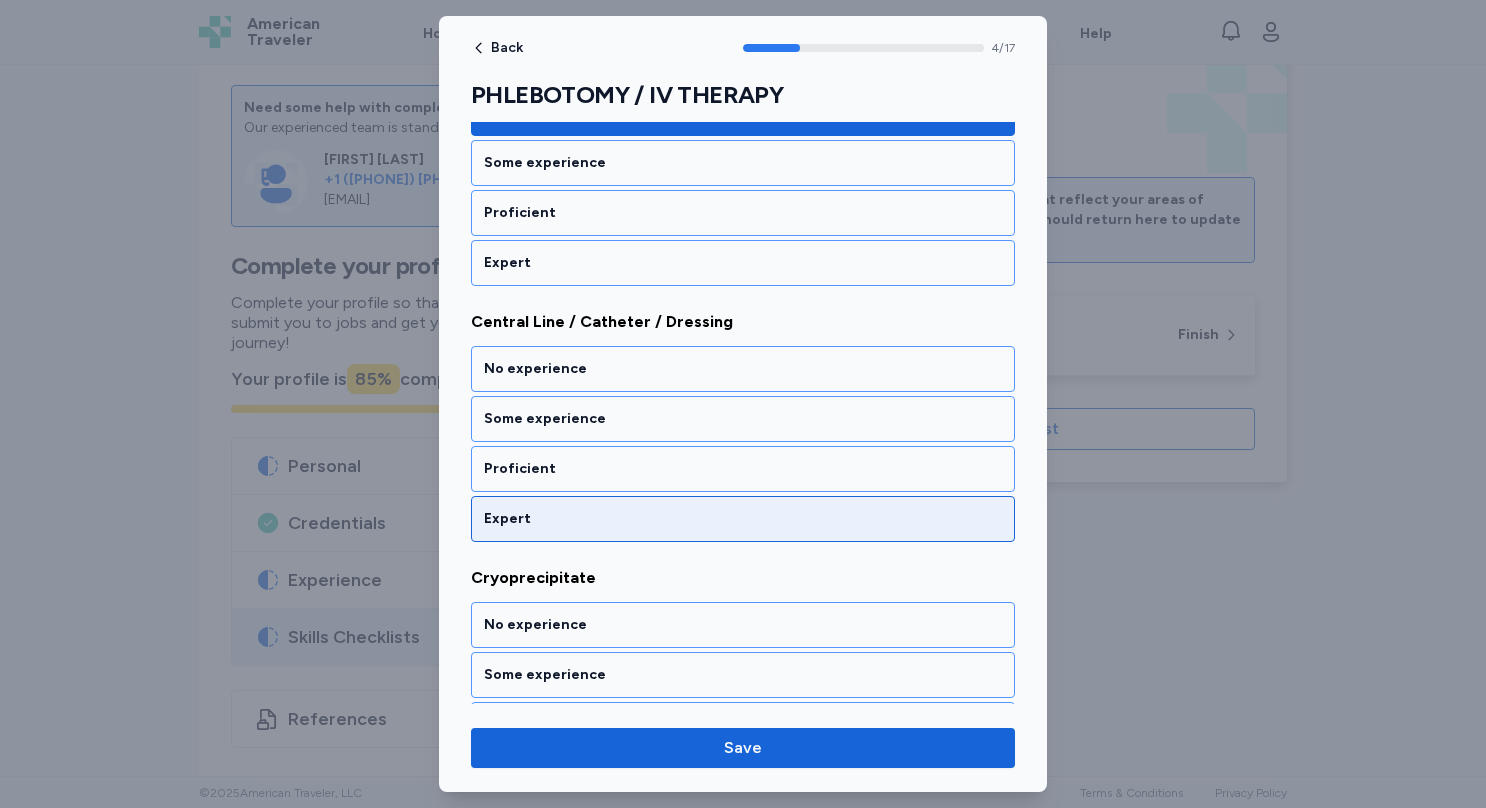 click on "Expert" at bounding box center (743, 519) 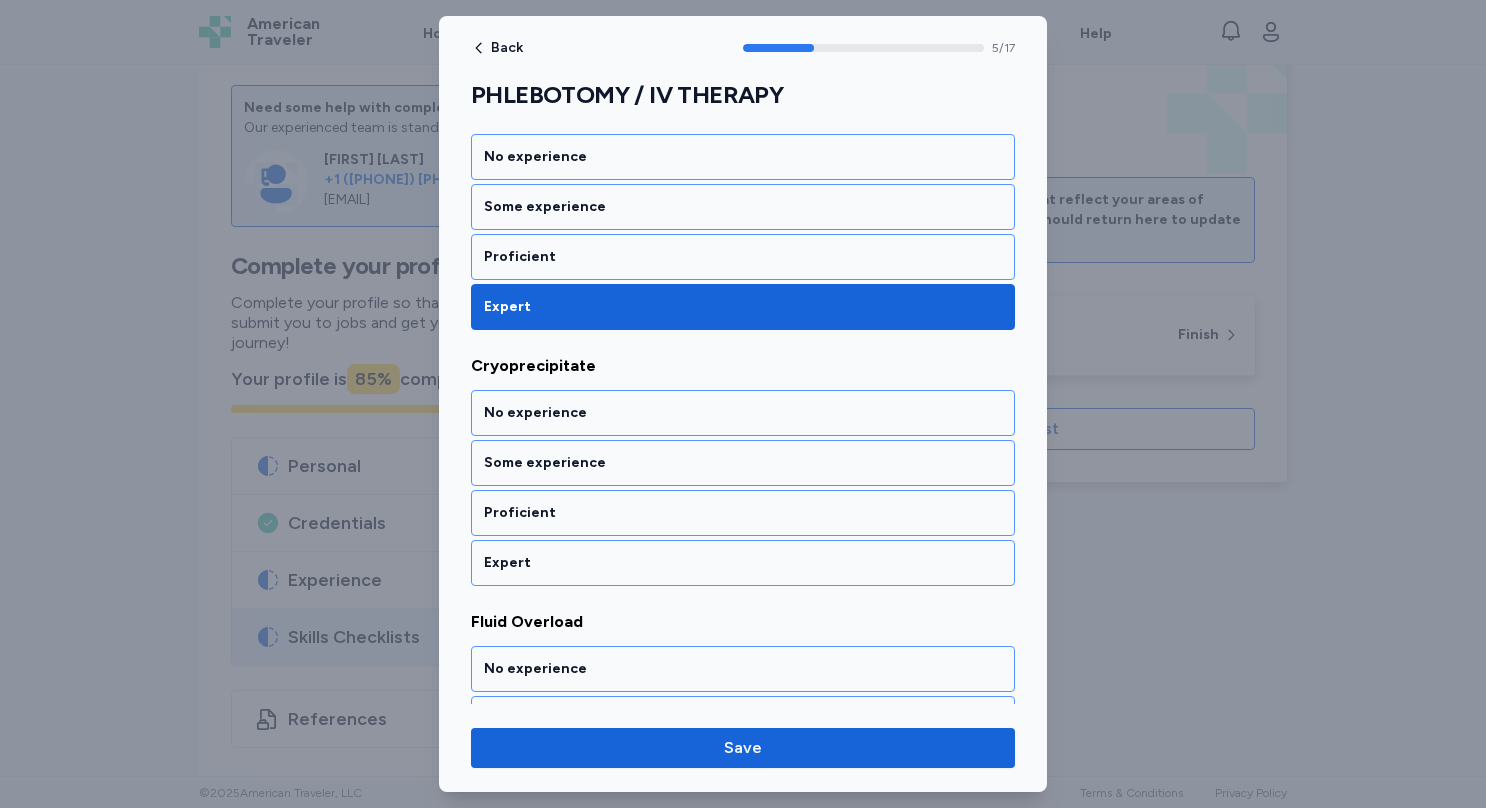 scroll, scrollTop: 1384, scrollLeft: 0, axis: vertical 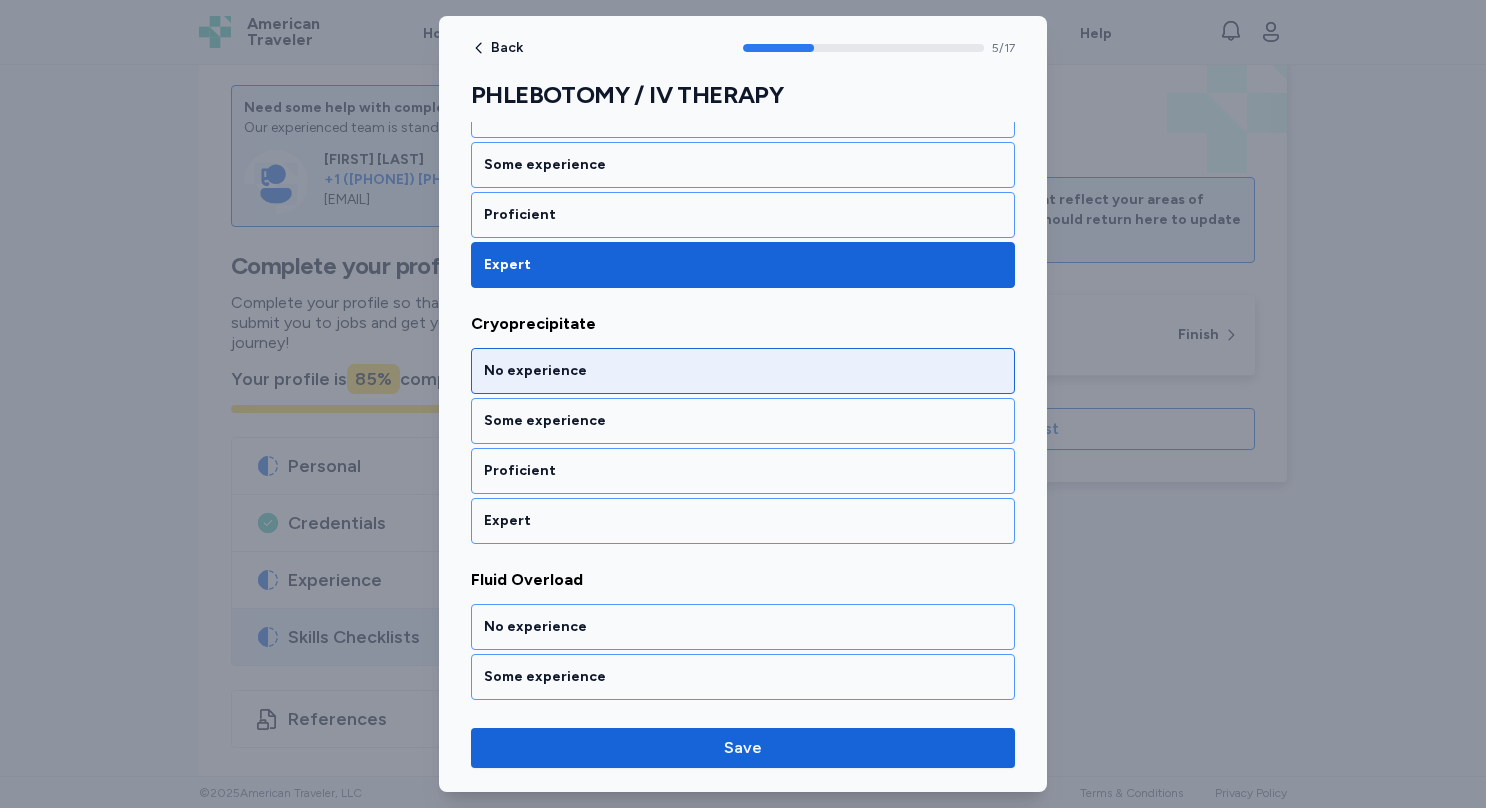 click on "No experience" at bounding box center (743, 371) 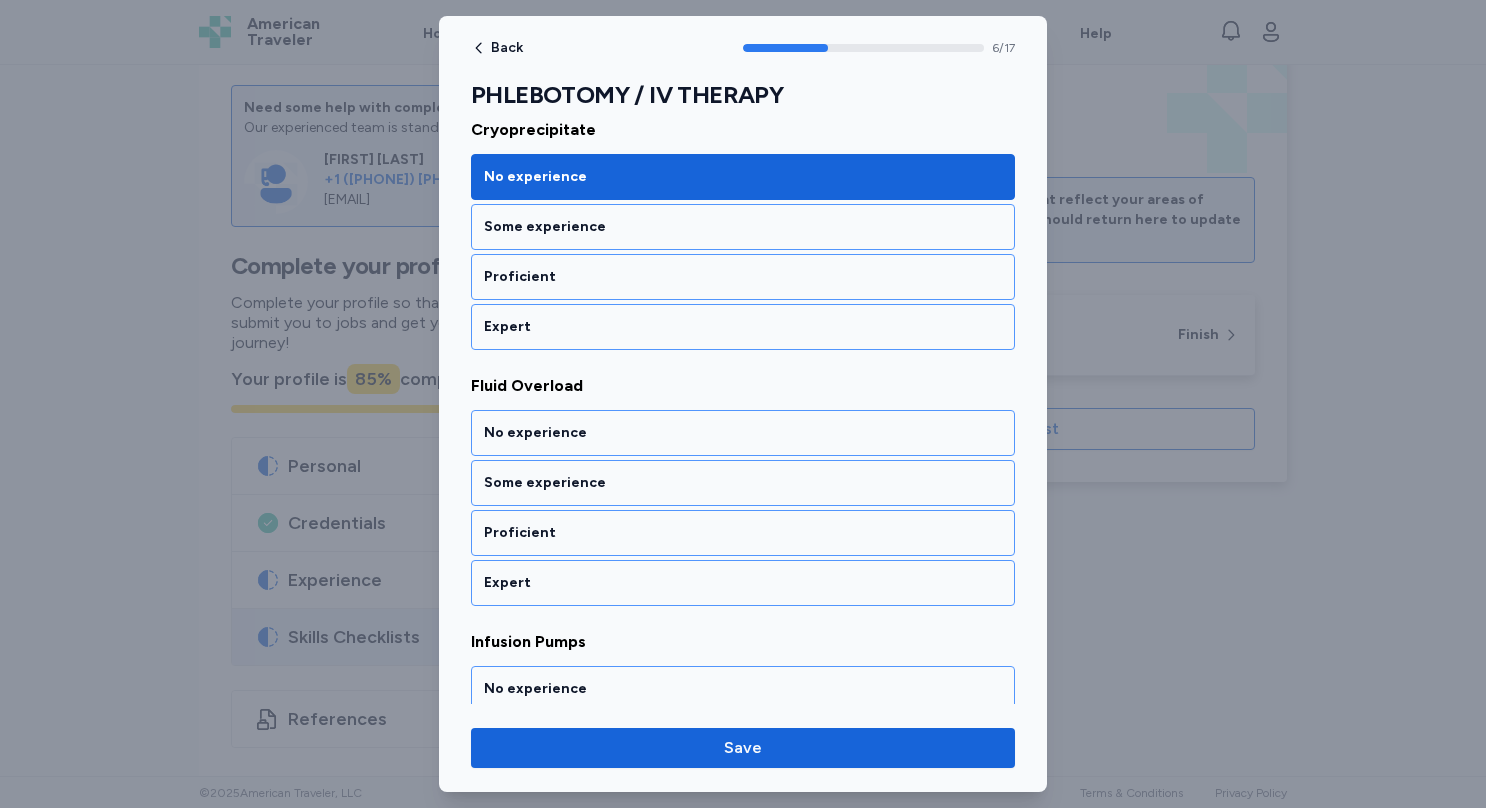 scroll, scrollTop: 1637, scrollLeft: 0, axis: vertical 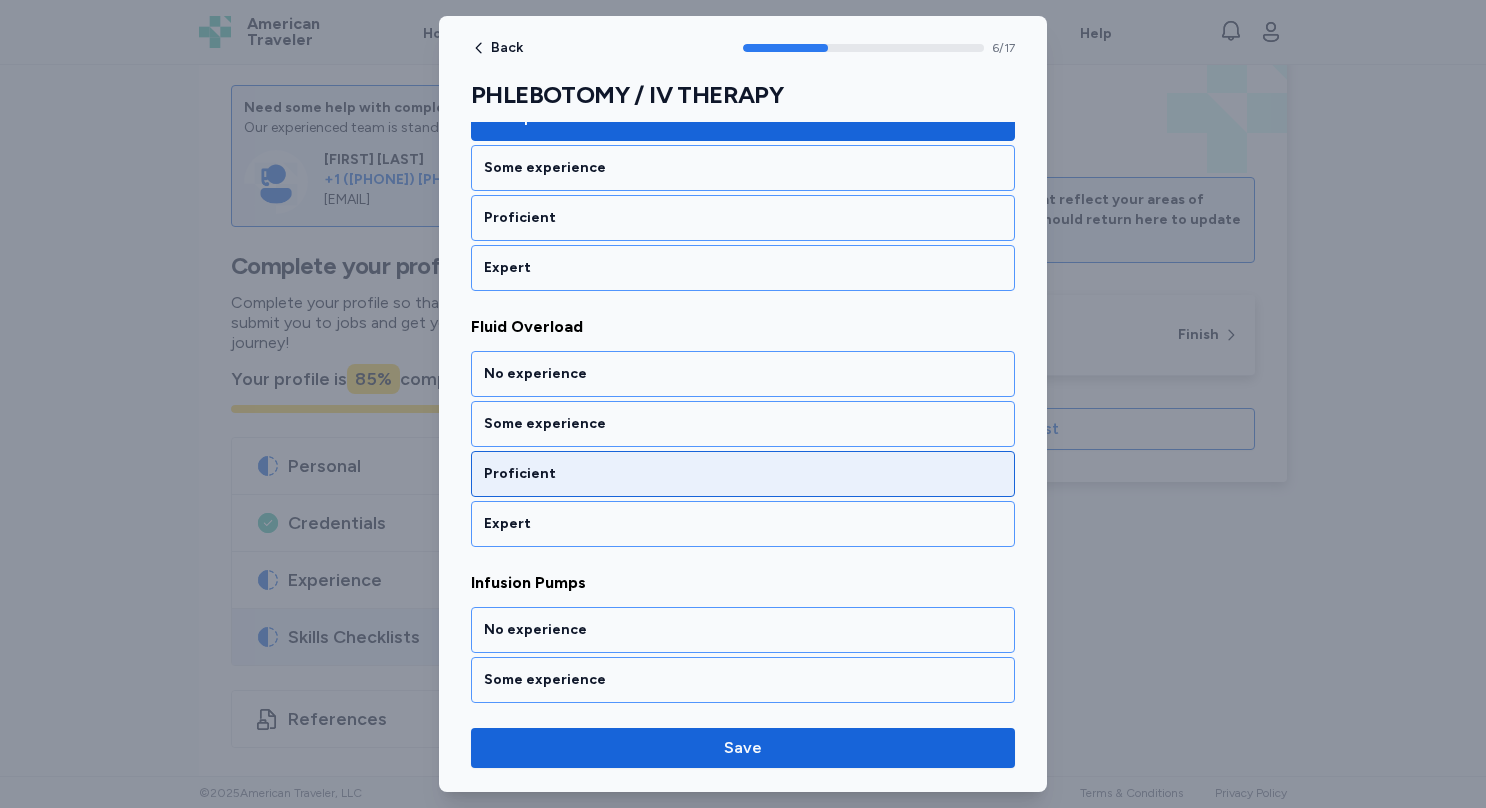 click on "Proficient" at bounding box center (743, 474) 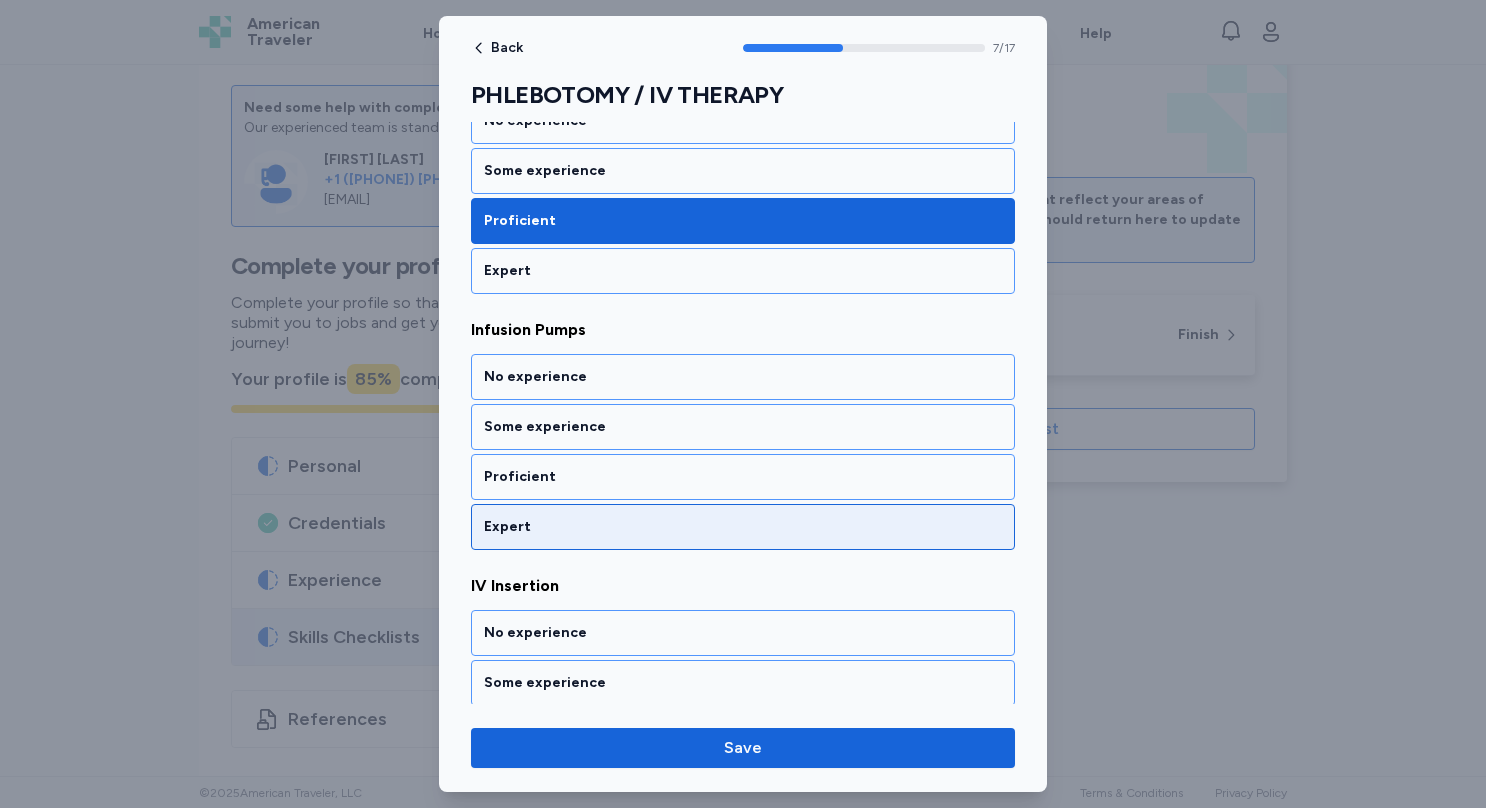 click on "Expert" at bounding box center (743, 527) 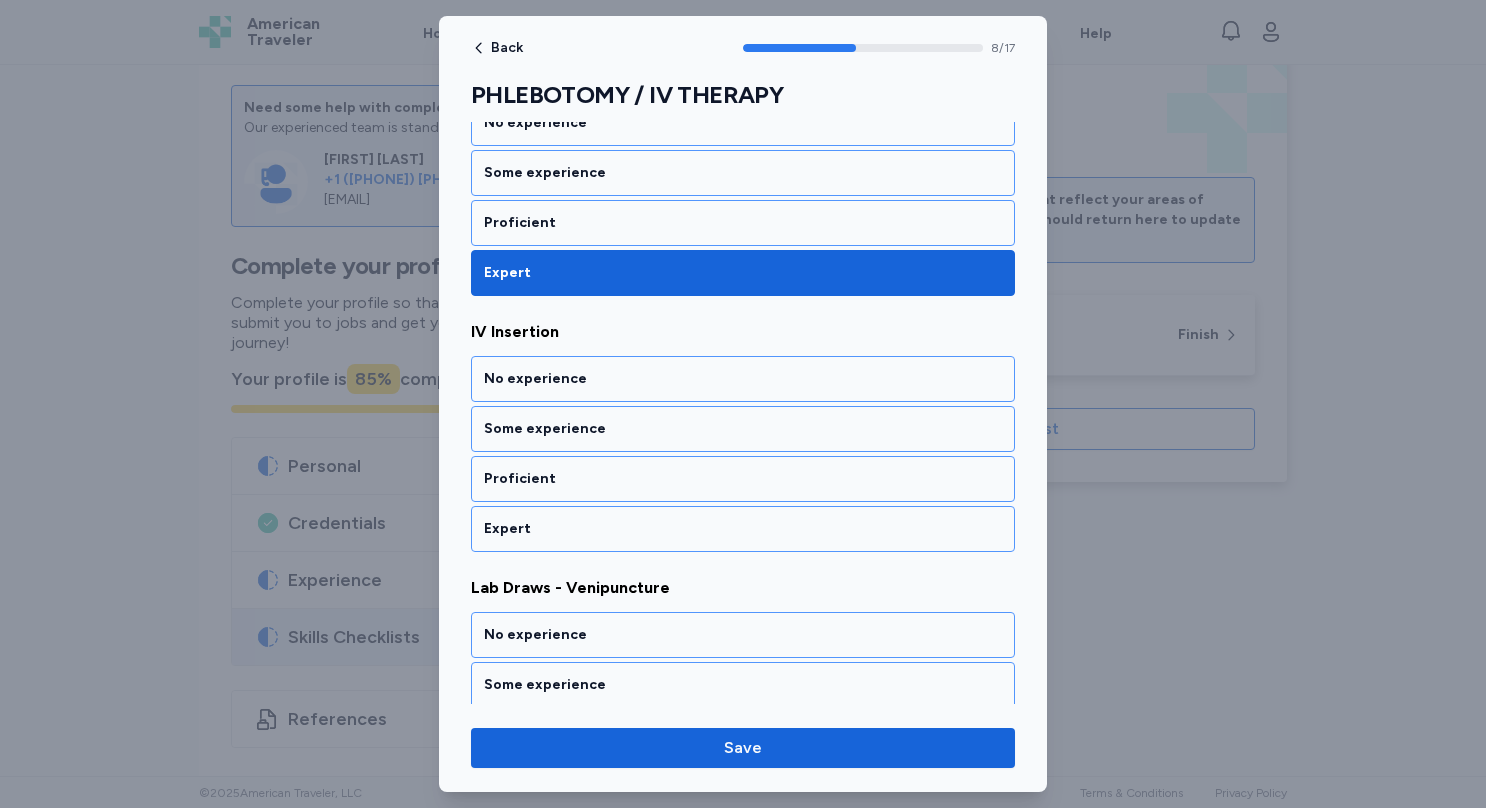 click on "Expert" at bounding box center (743, 529) 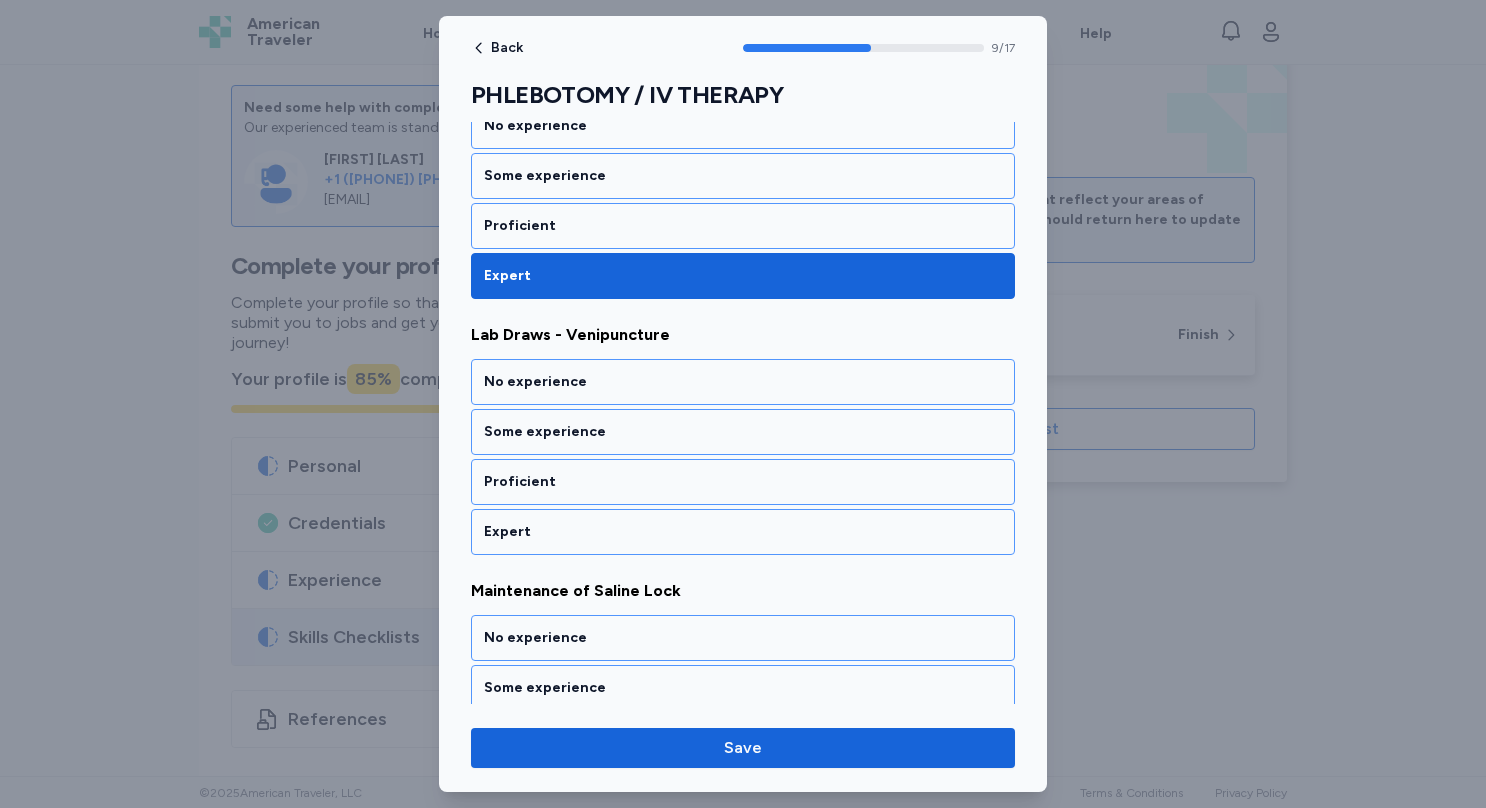 click on "Expert" at bounding box center [743, 532] 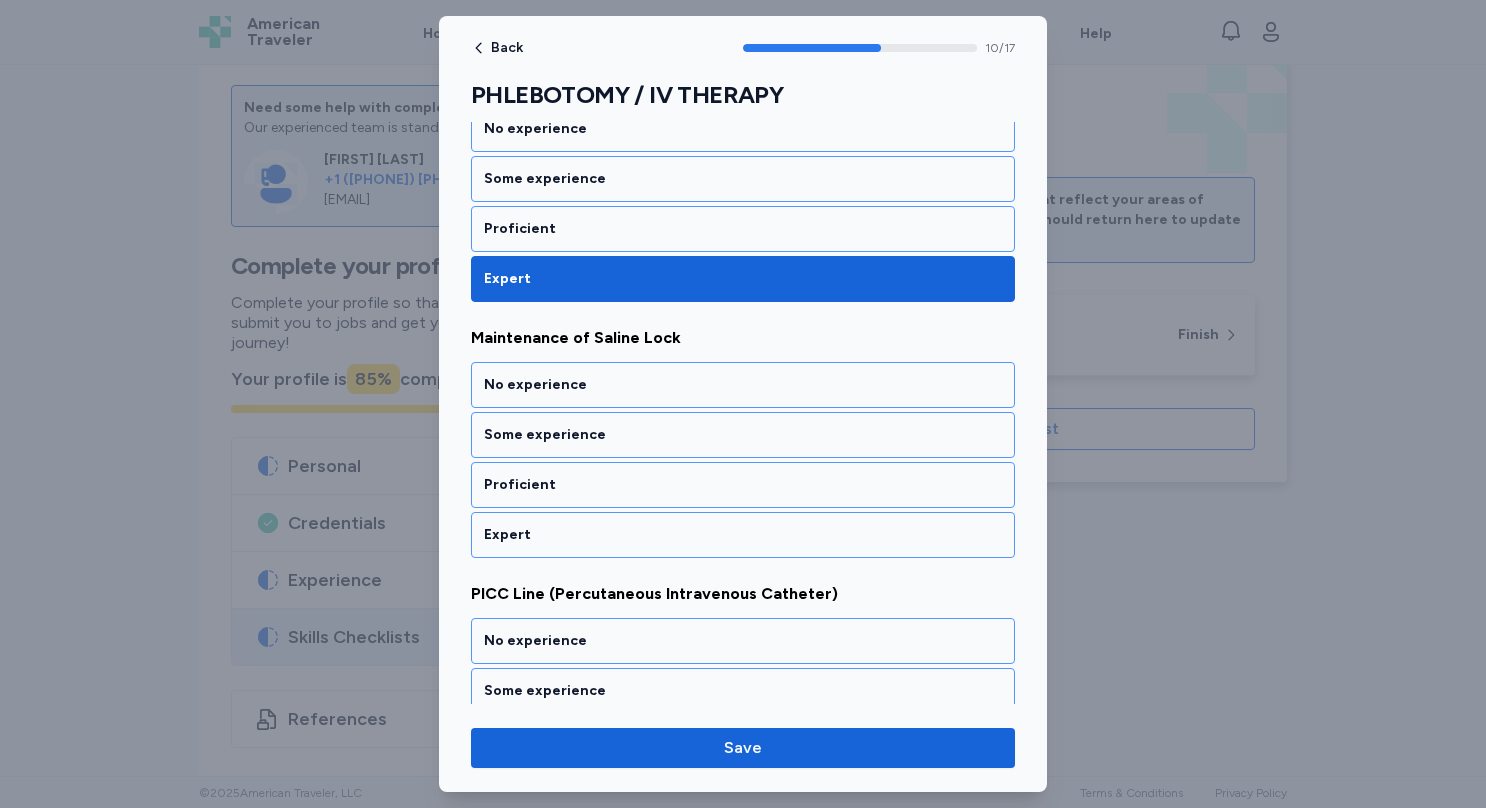 click on "Expert" at bounding box center [743, 535] 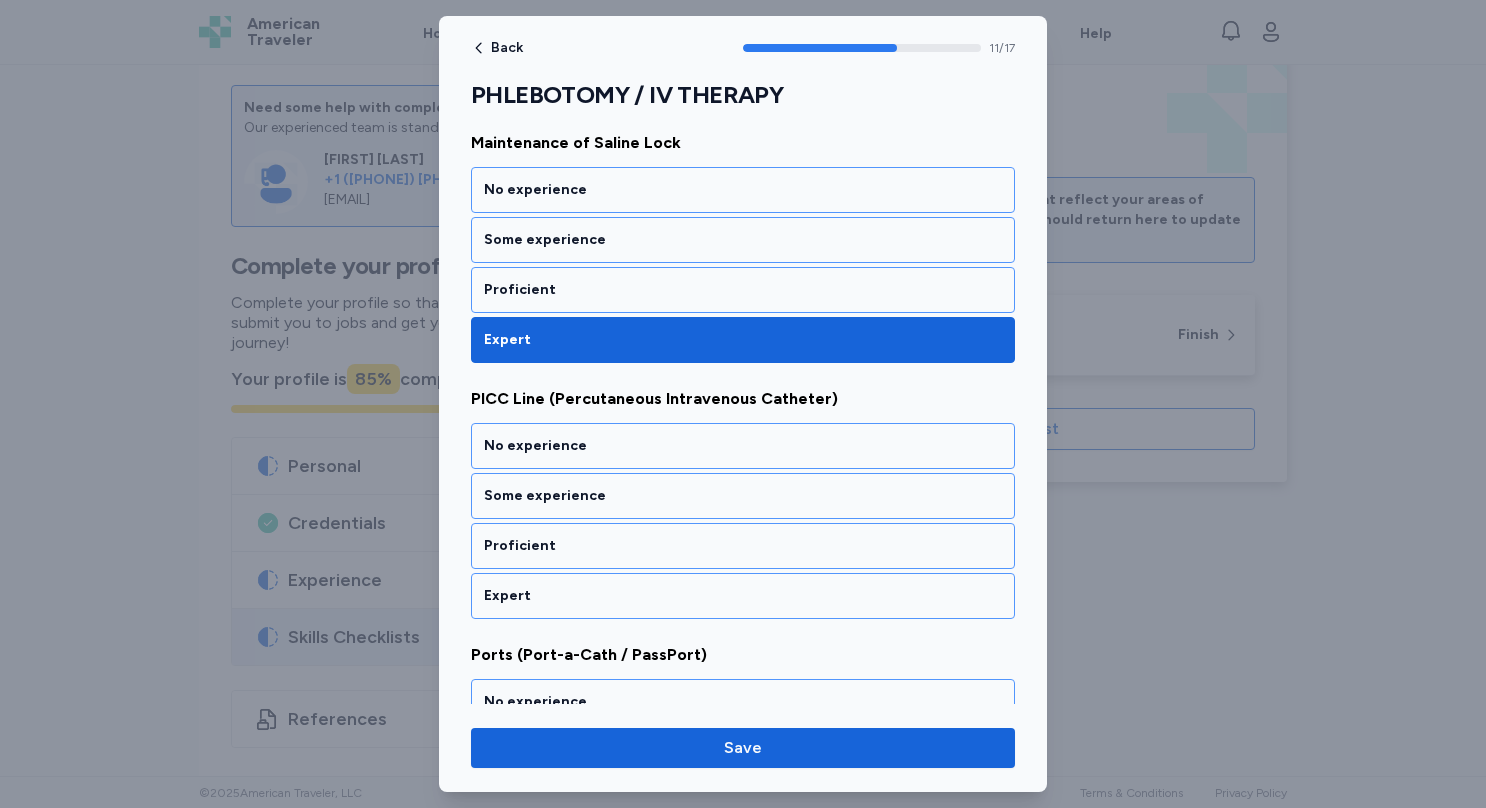scroll, scrollTop: 2904, scrollLeft: 0, axis: vertical 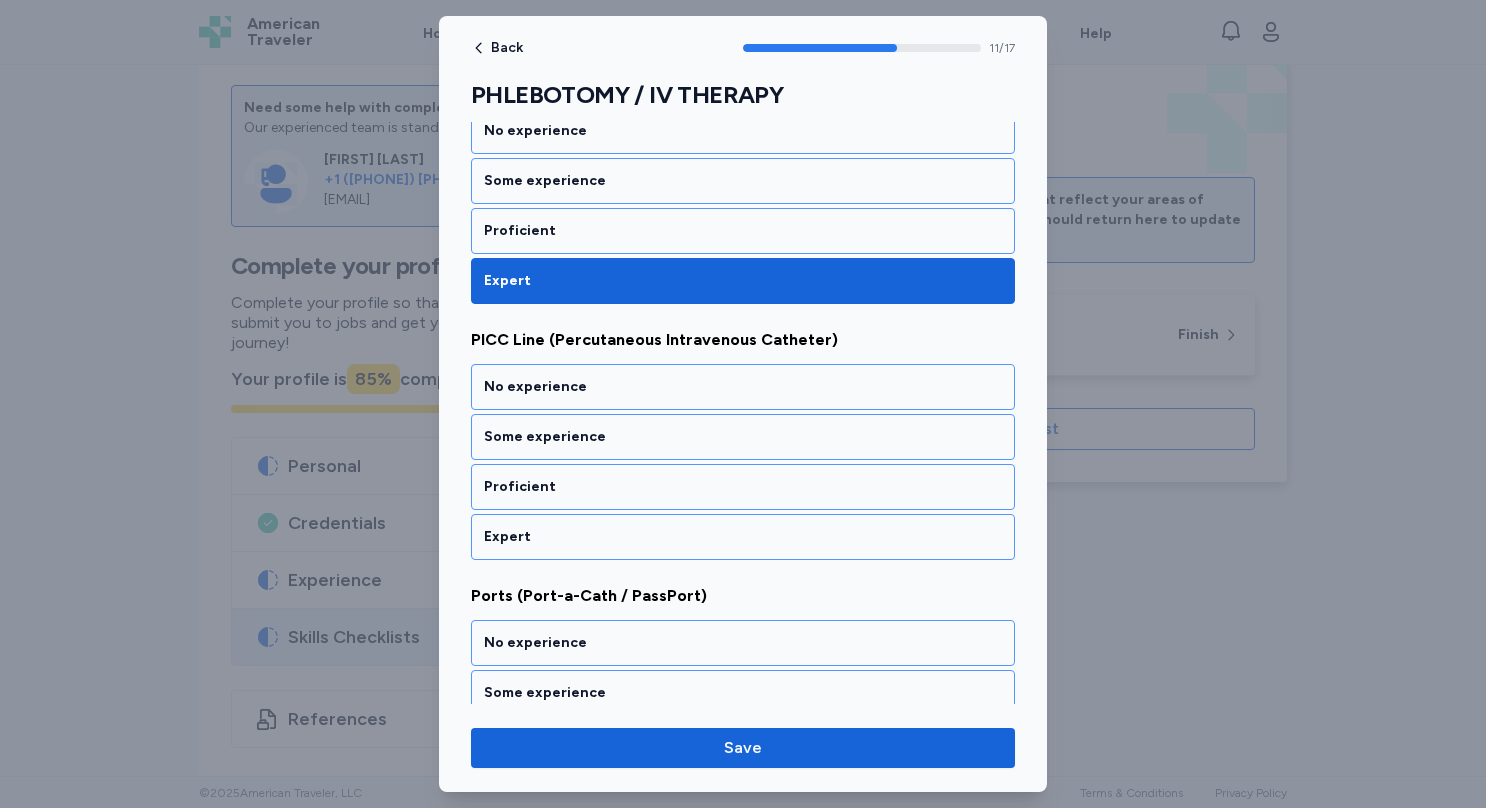 click on "Expert" at bounding box center [743, 537] 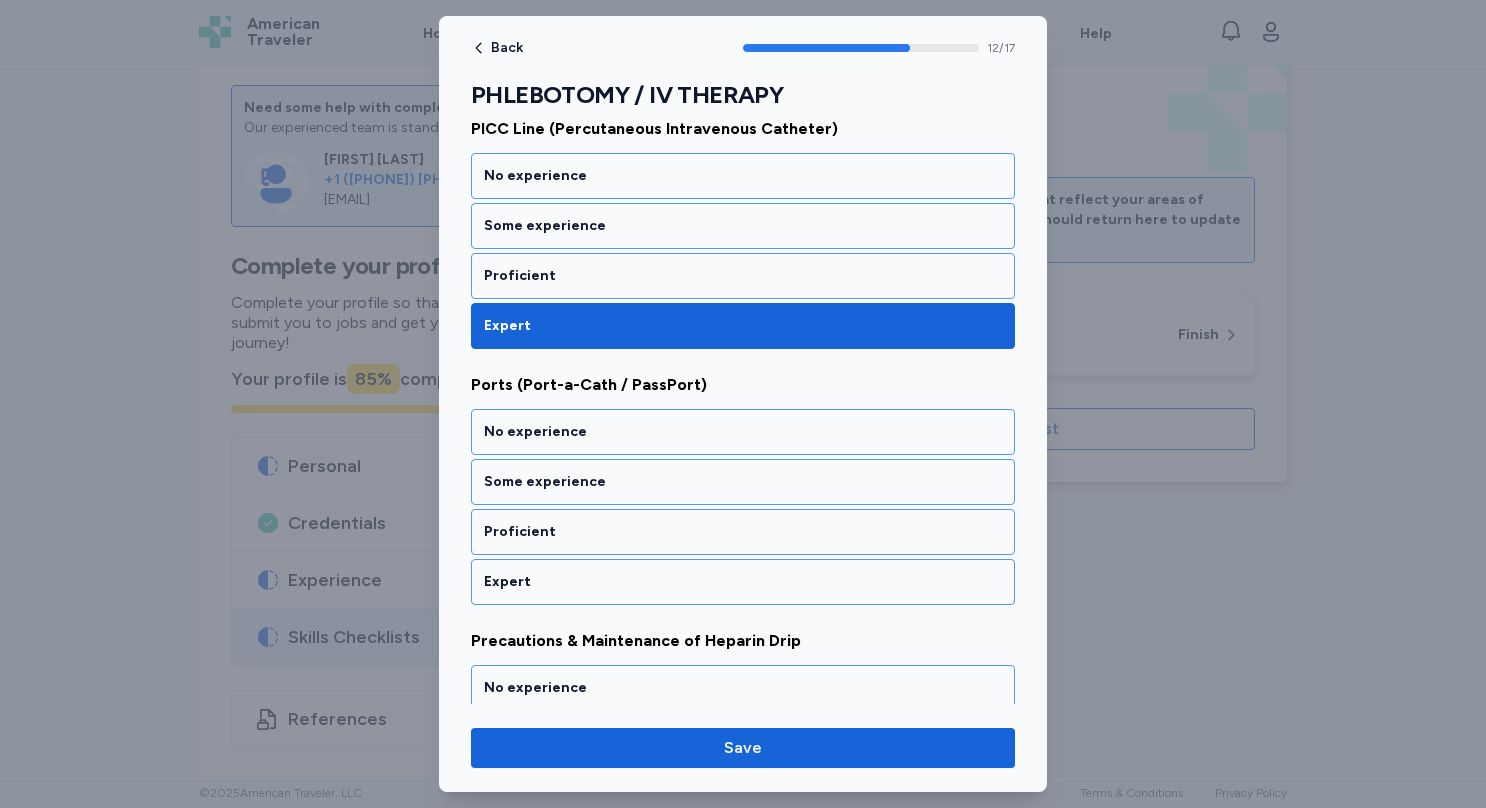 scroll, scrollTop: 3157, scrollLeft: 0, axis: vertical 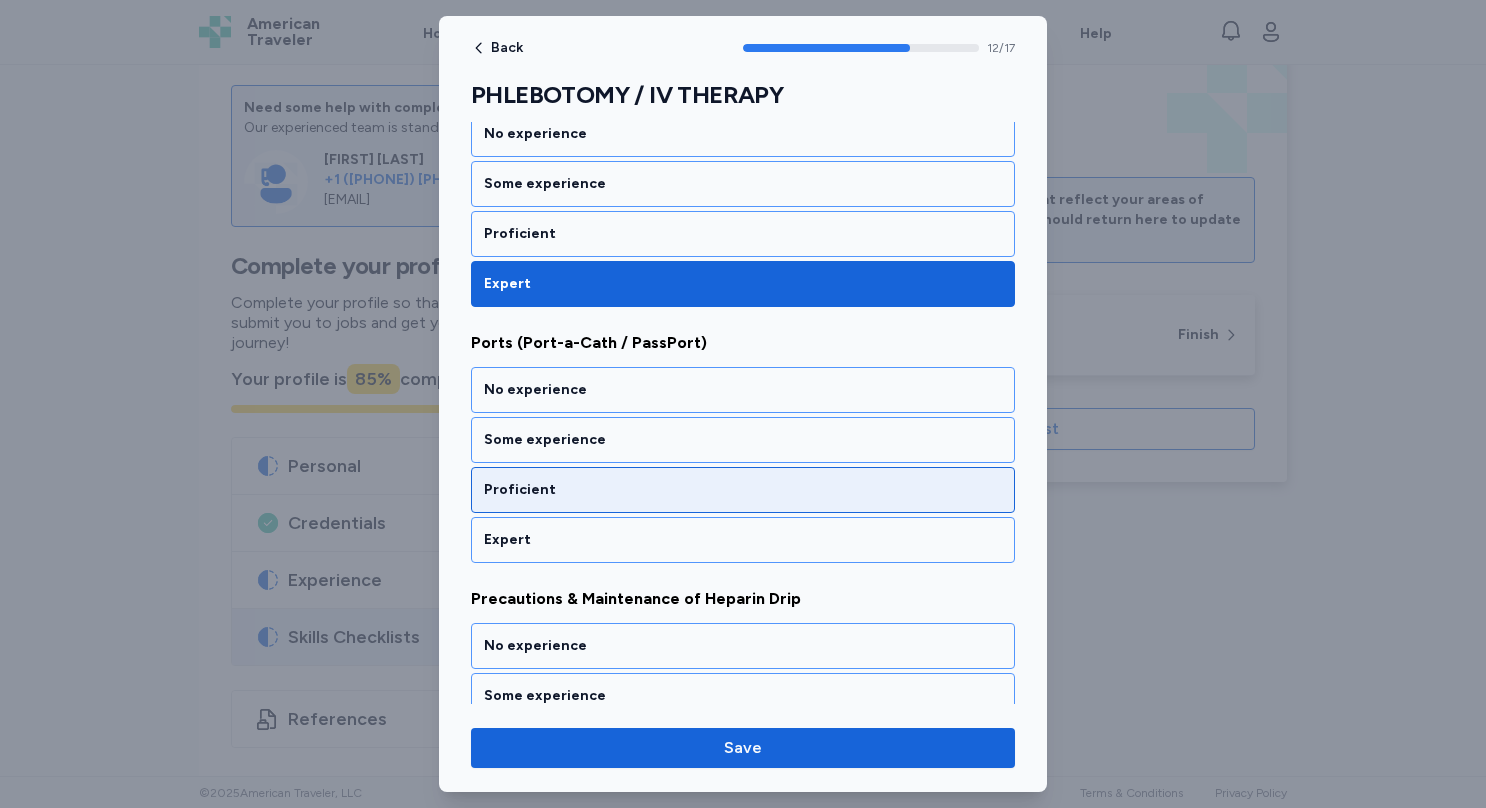 click on "Proficient" at bounding box center (743, 490) 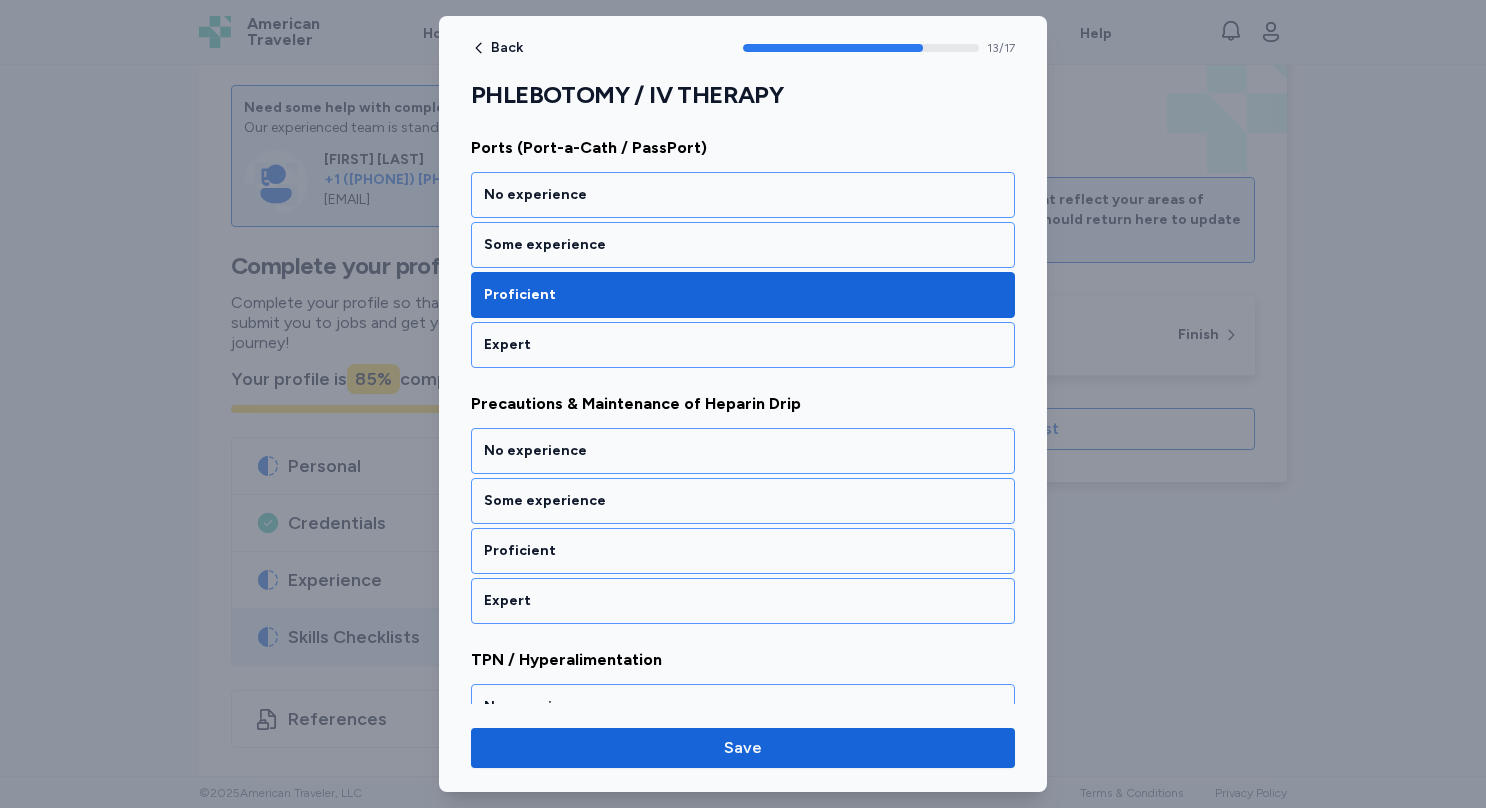 scroll, scrollTop: 3410, scrollLeft: 0, axis: vertical 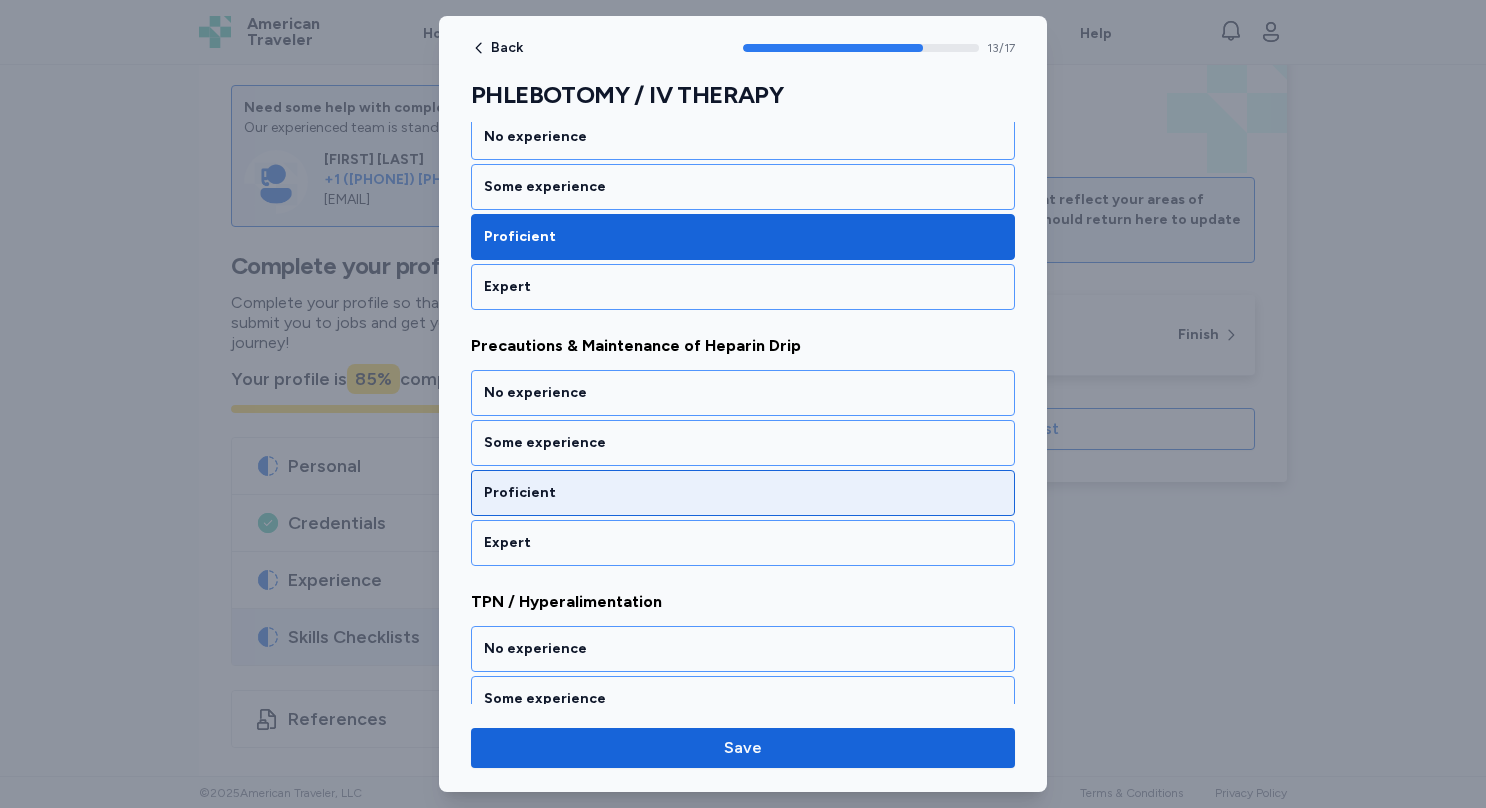 click on "Proficient" at bounding box center (743, 493) 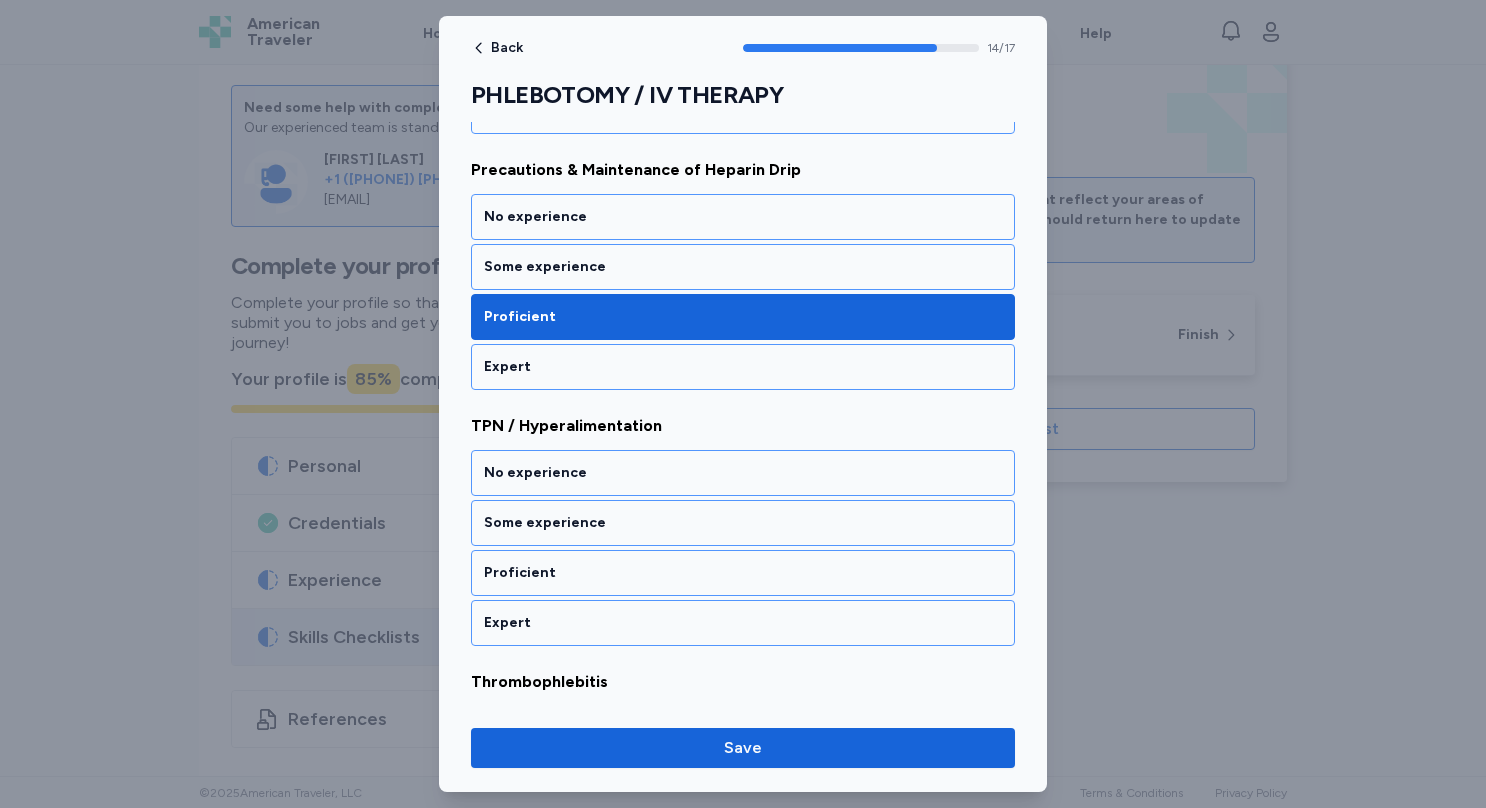 scroll, scrollTop: 3664, scrollLeft: 0, axis: vertical 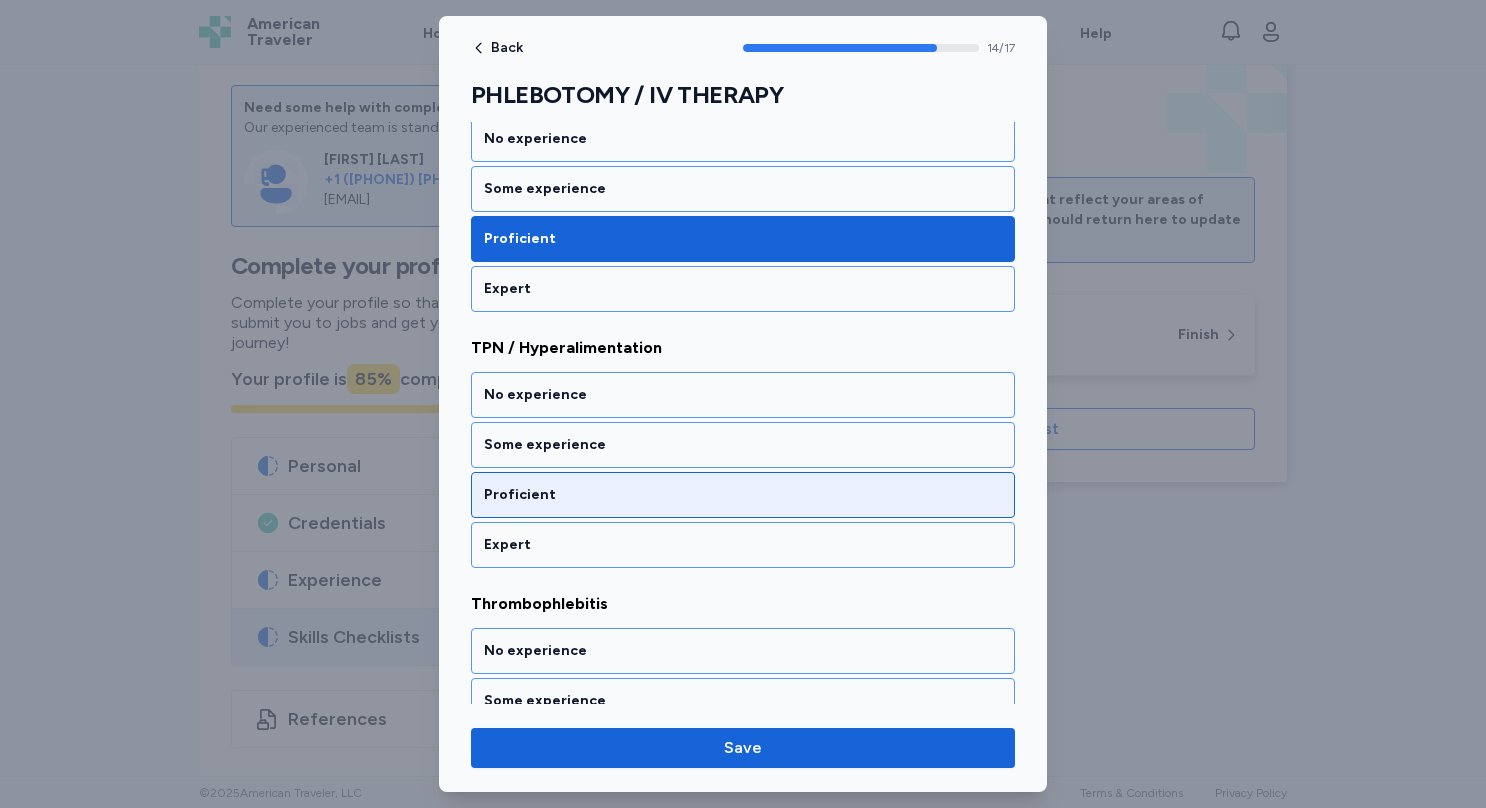 click on "Proficient" at bounding box center [743, 495] 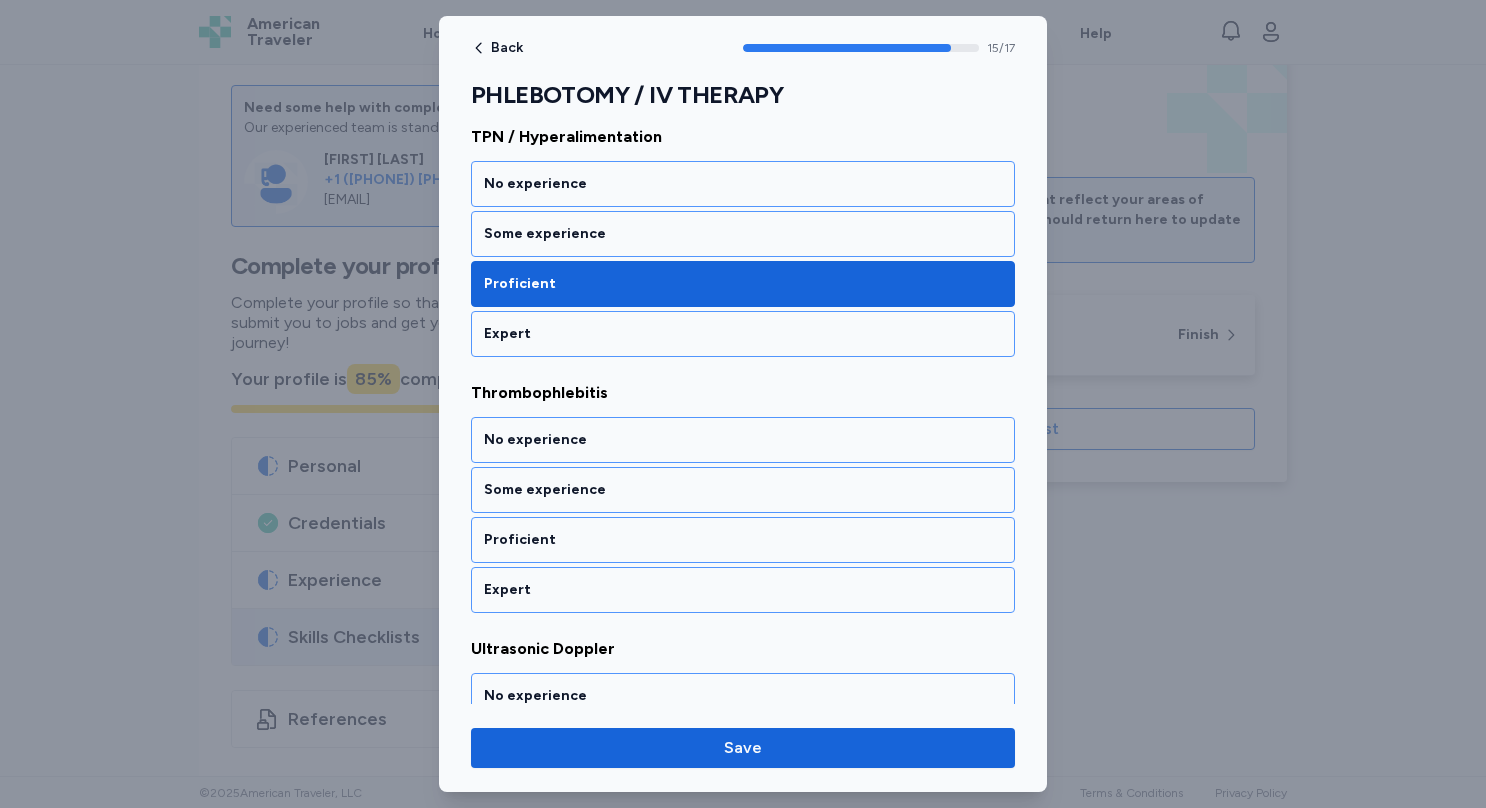 scroll, scrollTop: 3917, scrollLeft: 0, axis: vertical 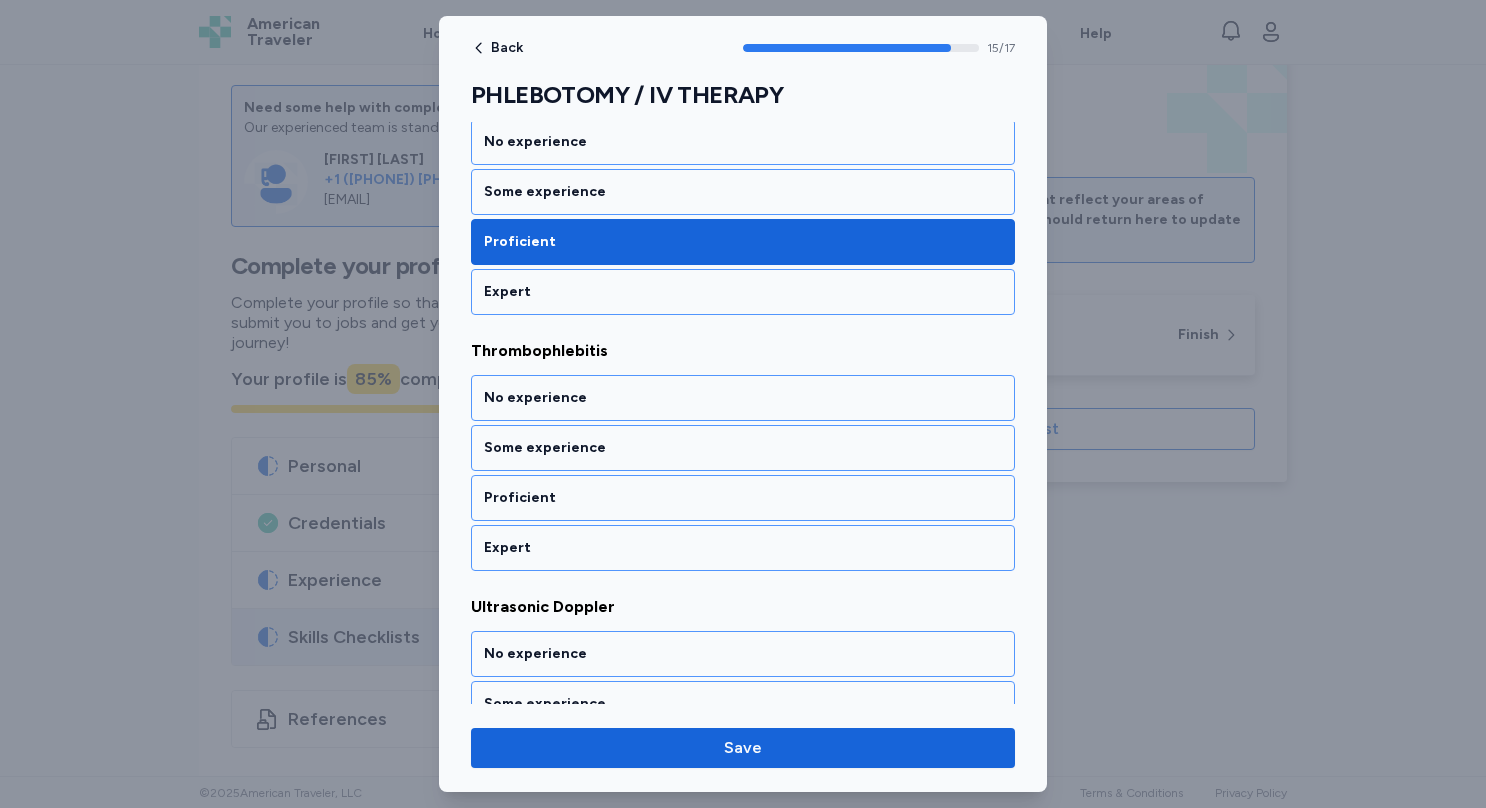 click on "Proficient" at bounding box center [743, 498] 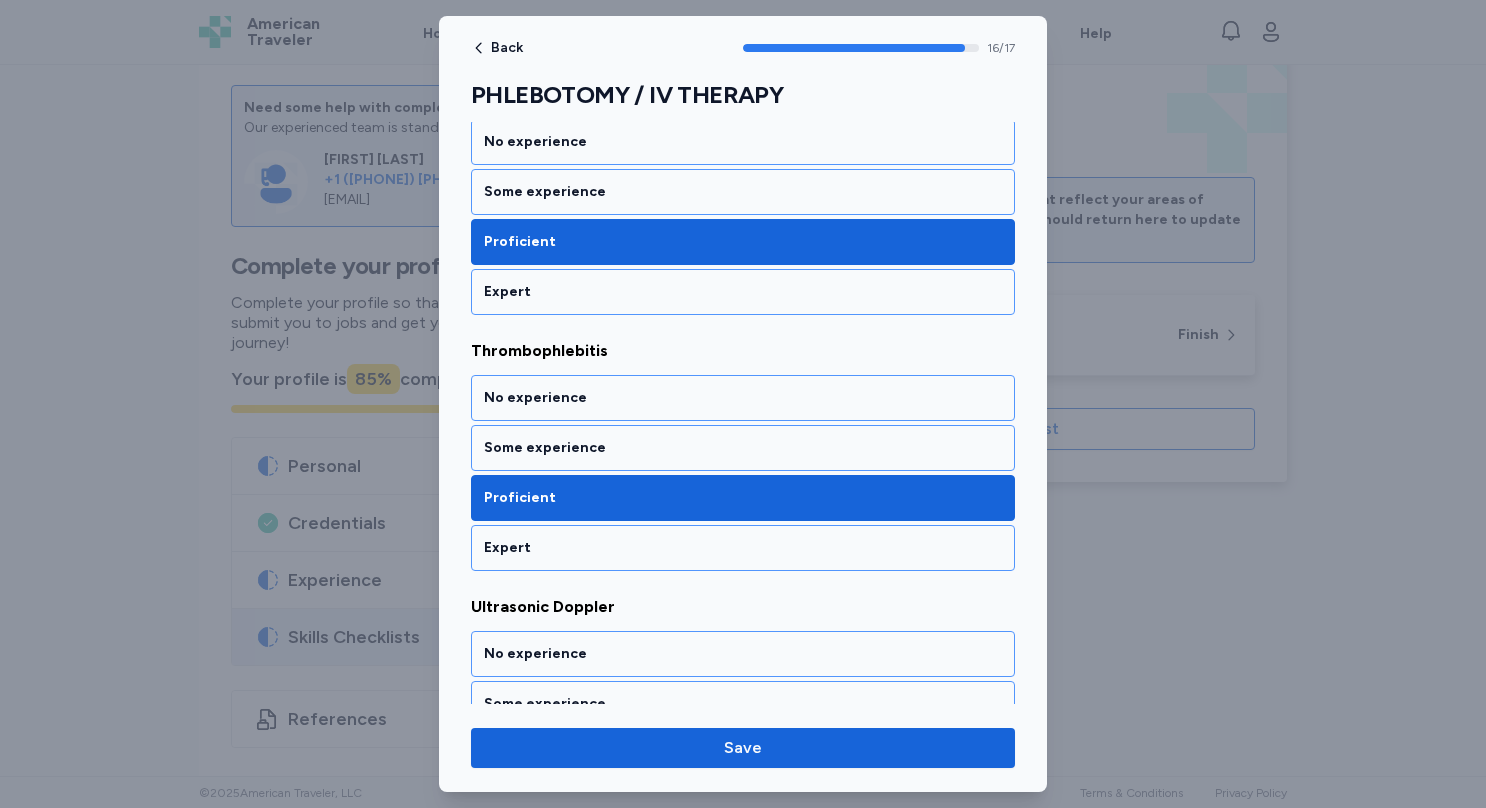 scroll, scrollTop: 3998, scrollLeft: 0, axis: vertical 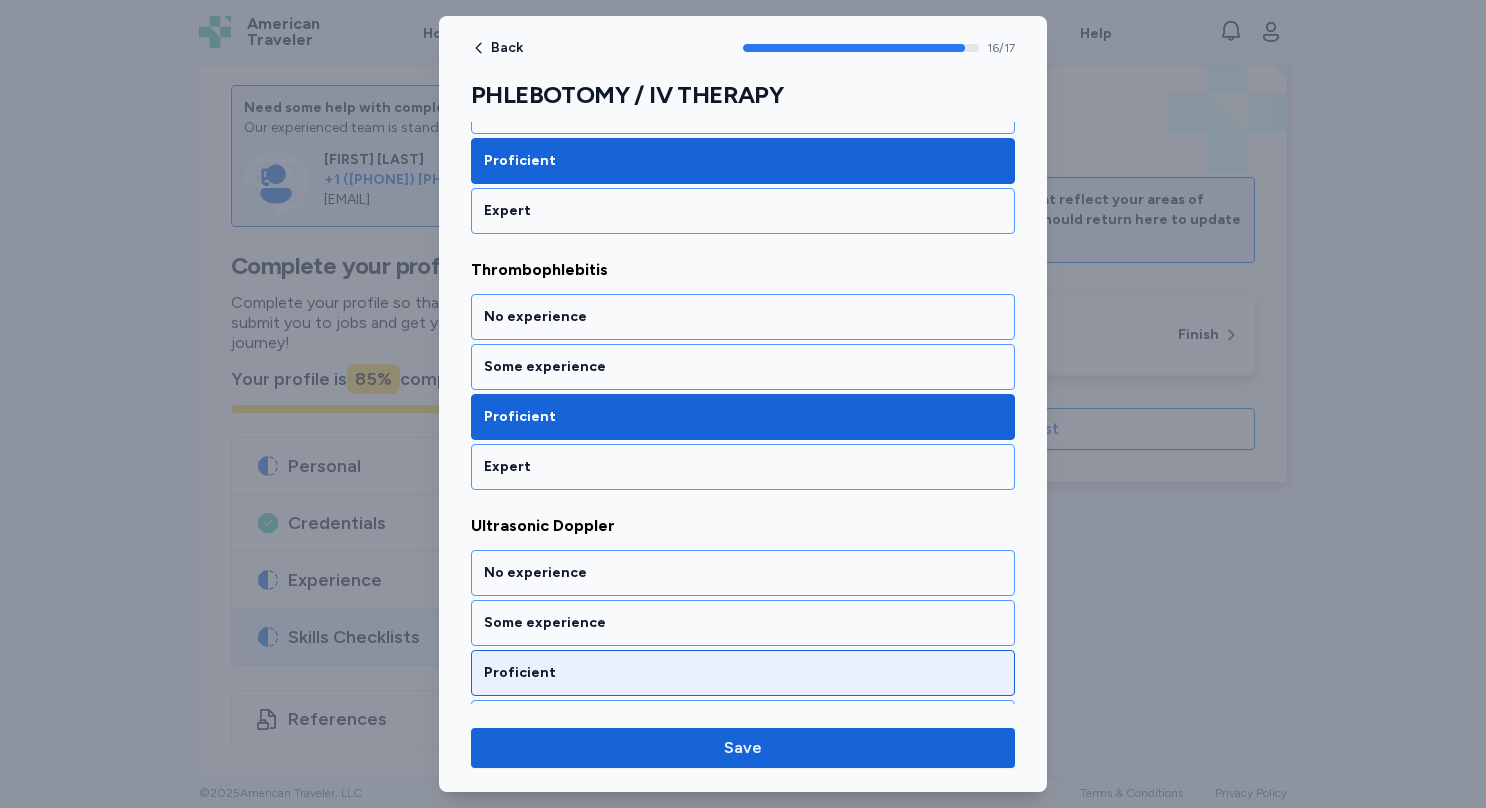 click on "Proficient" at bounding box center (743, 673) 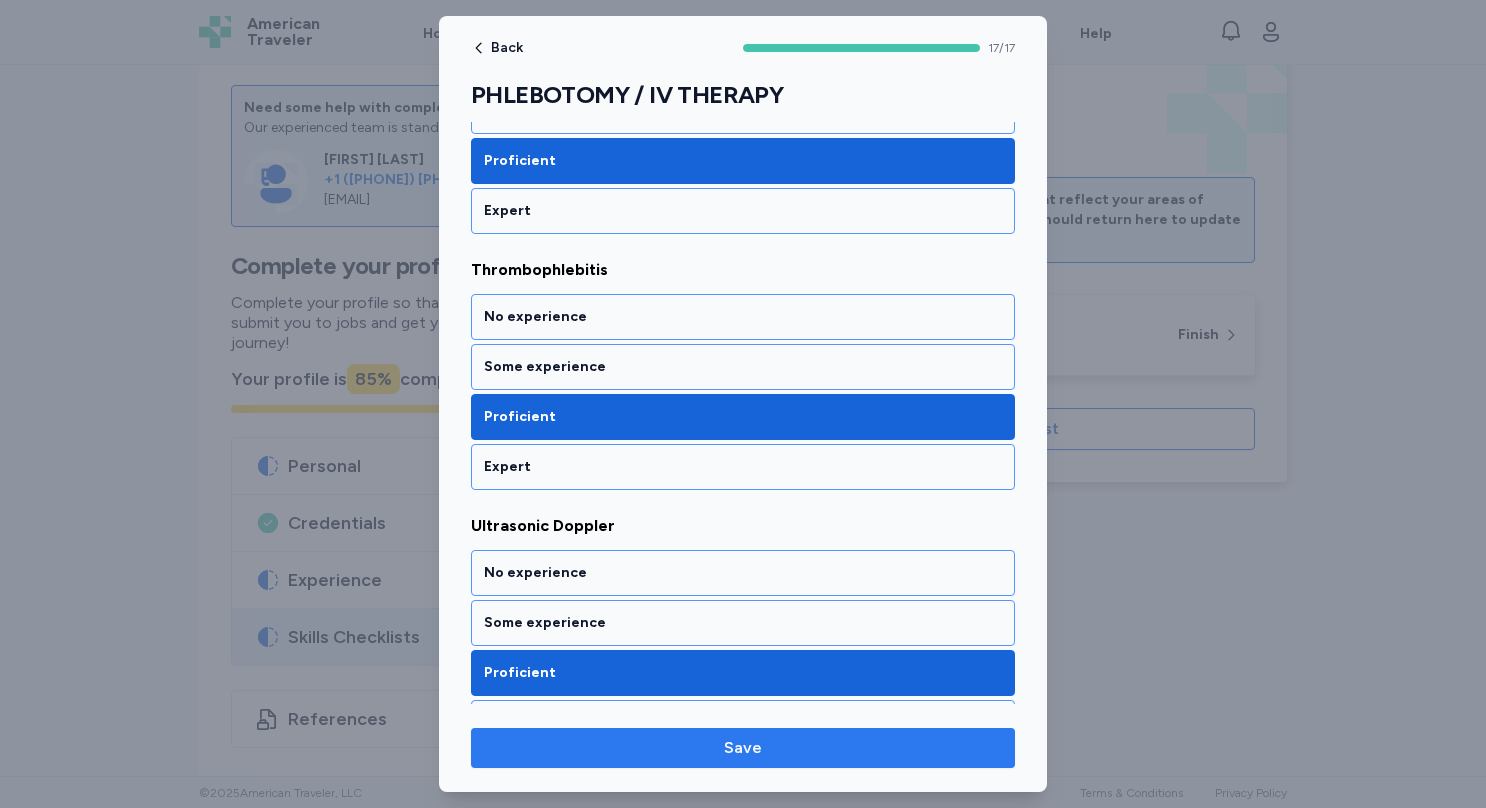 click on "Save" at bounding box center [743, 748] 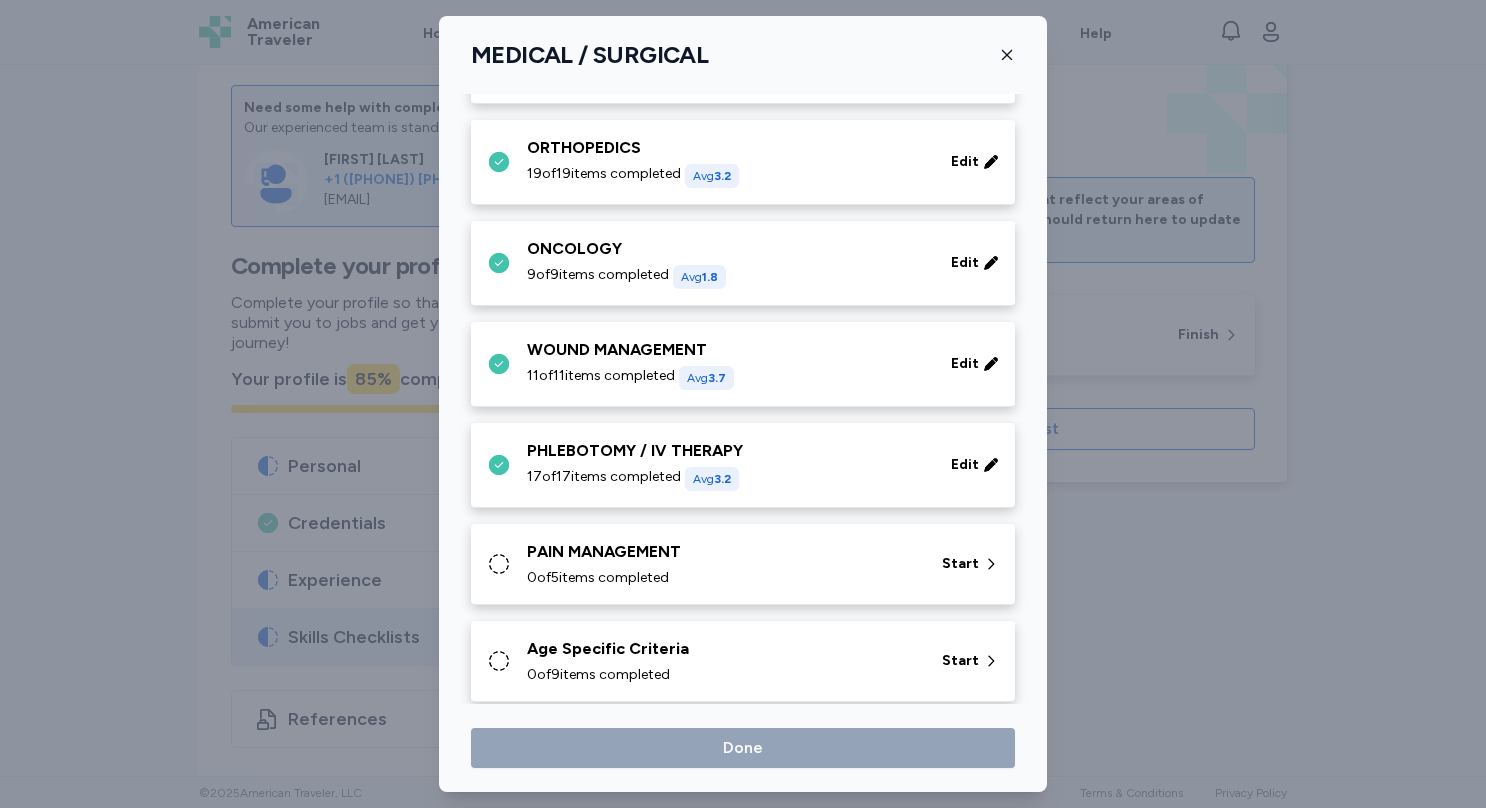 scroll, scrollTop: 916, scrollLeft: 0, axis: vertical 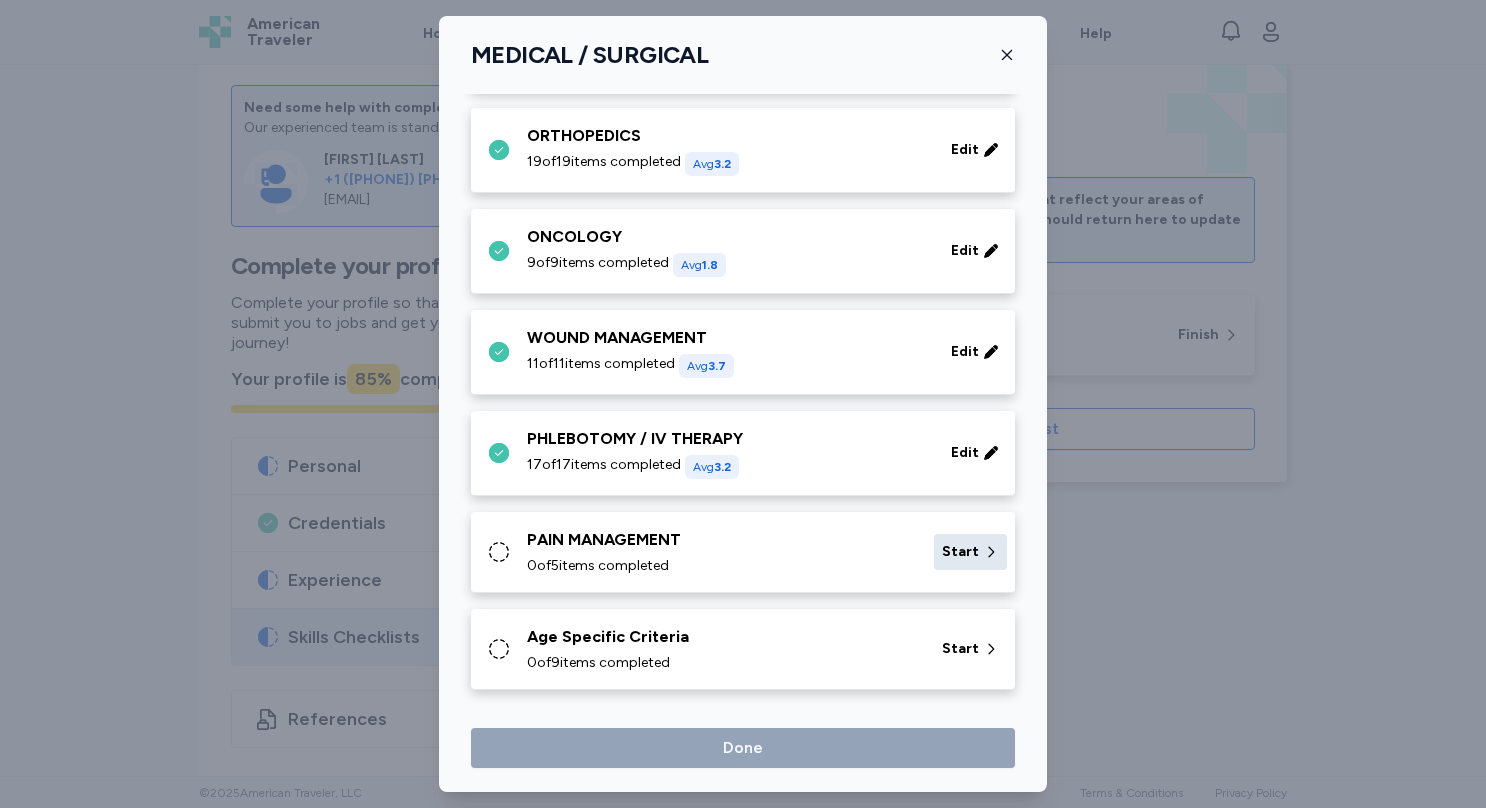 click on "Start" at bounding box center [960, 552] 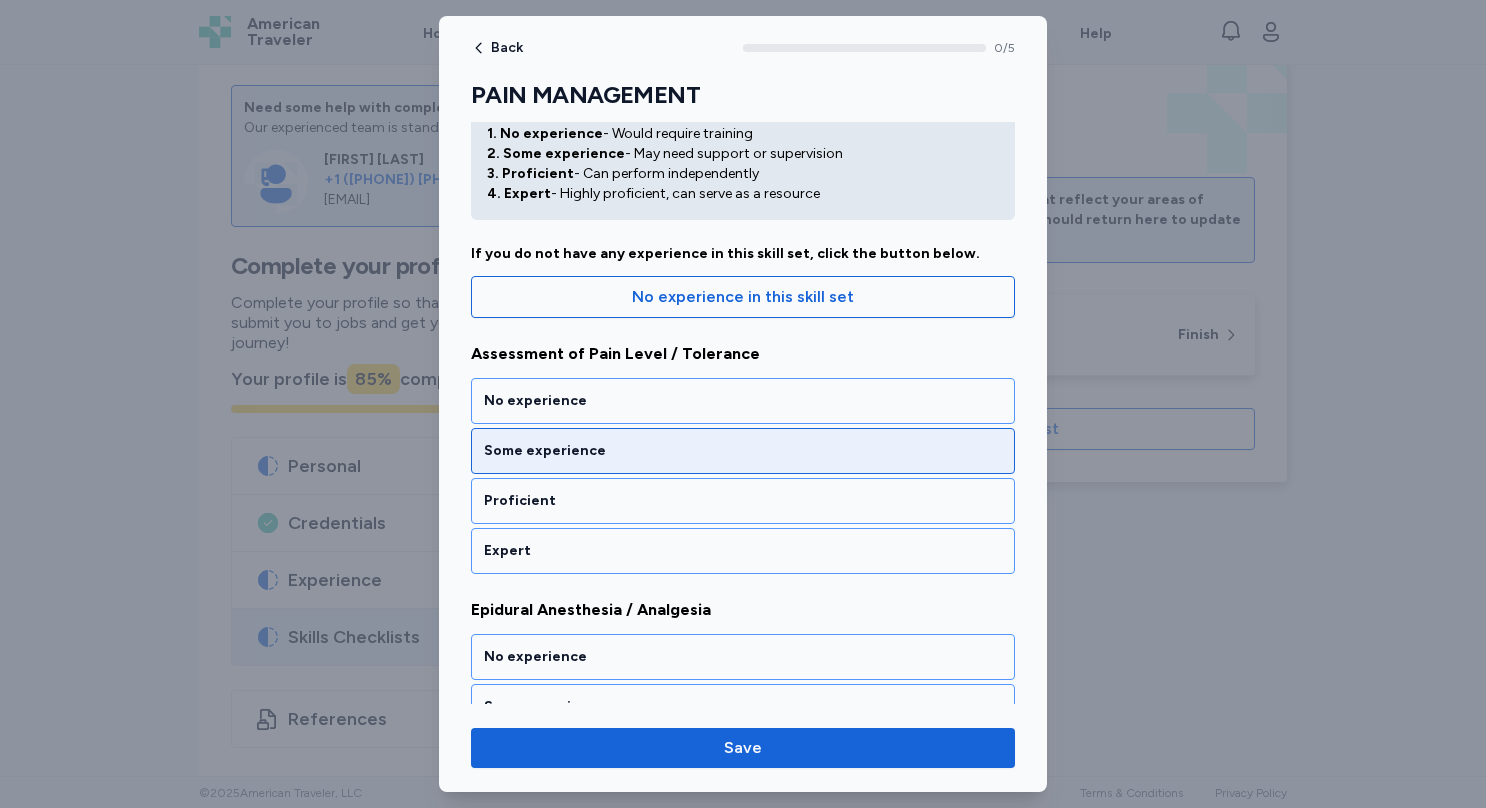 scroll, scrollTop: 74, scrollLeft: 0, axis: vertical 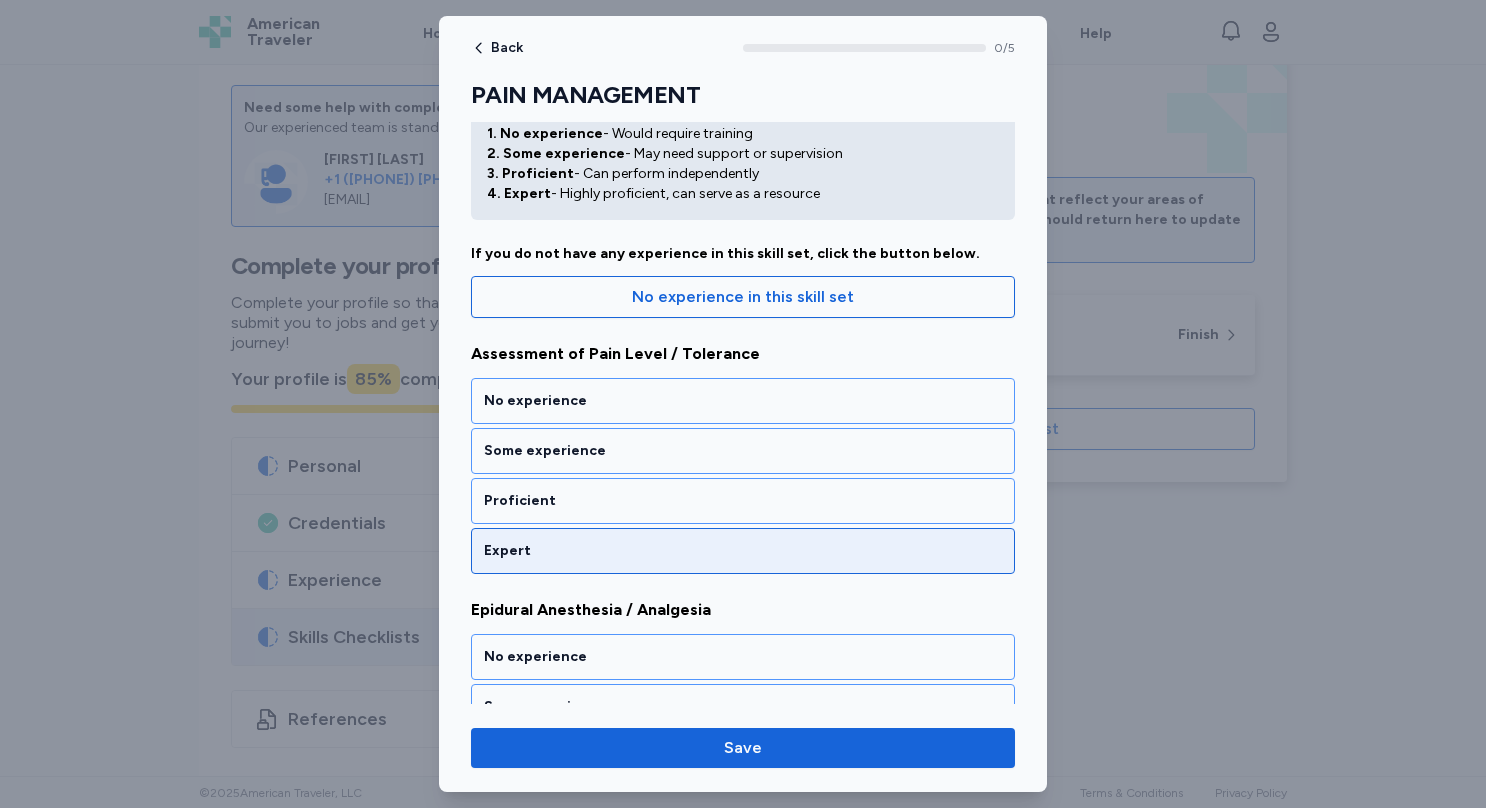 click on "Expert" at bounding box center (743, 551) 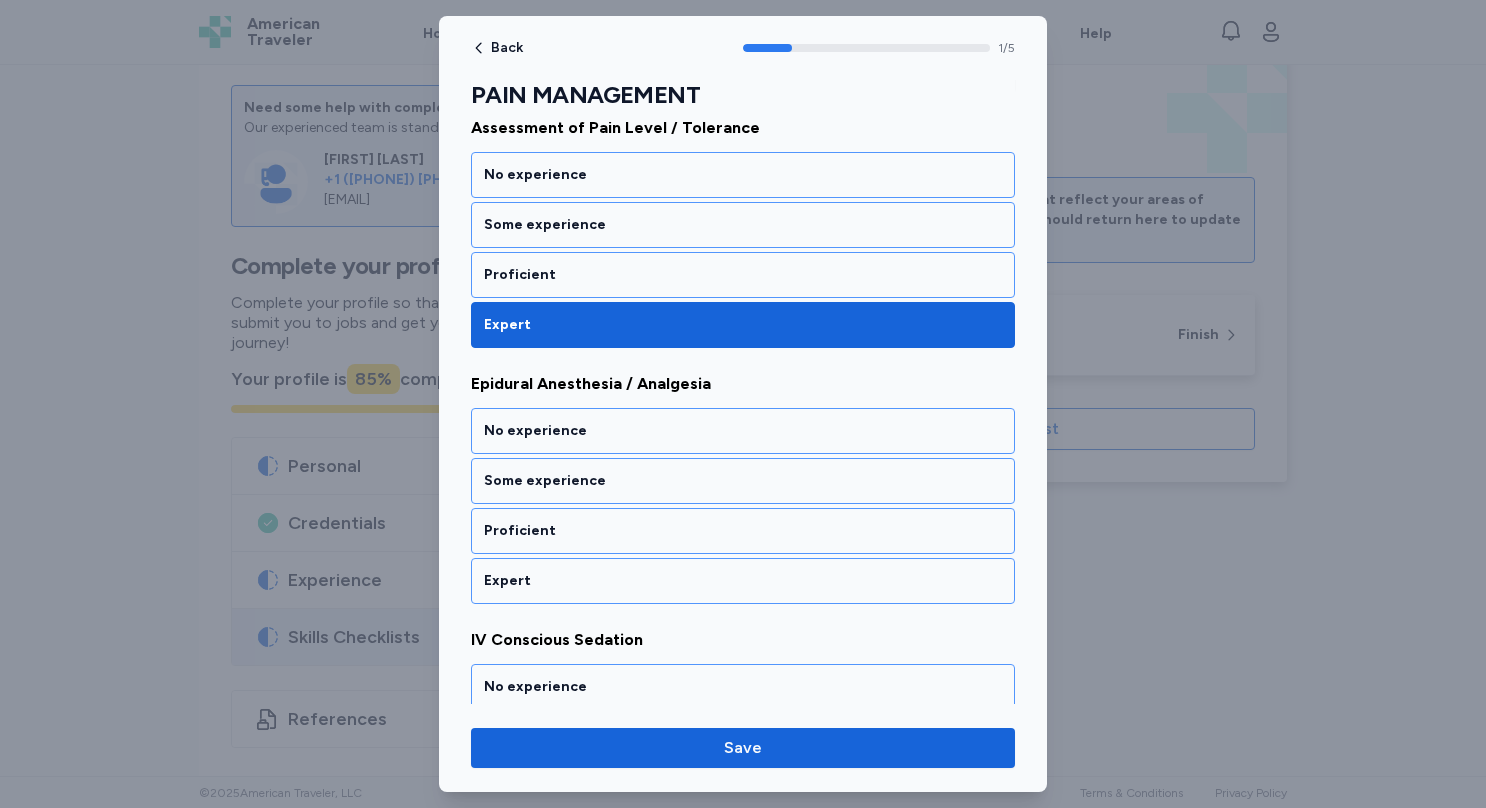 scroll, scrollTop: 370, scrollLeft: 0, axis: vertical 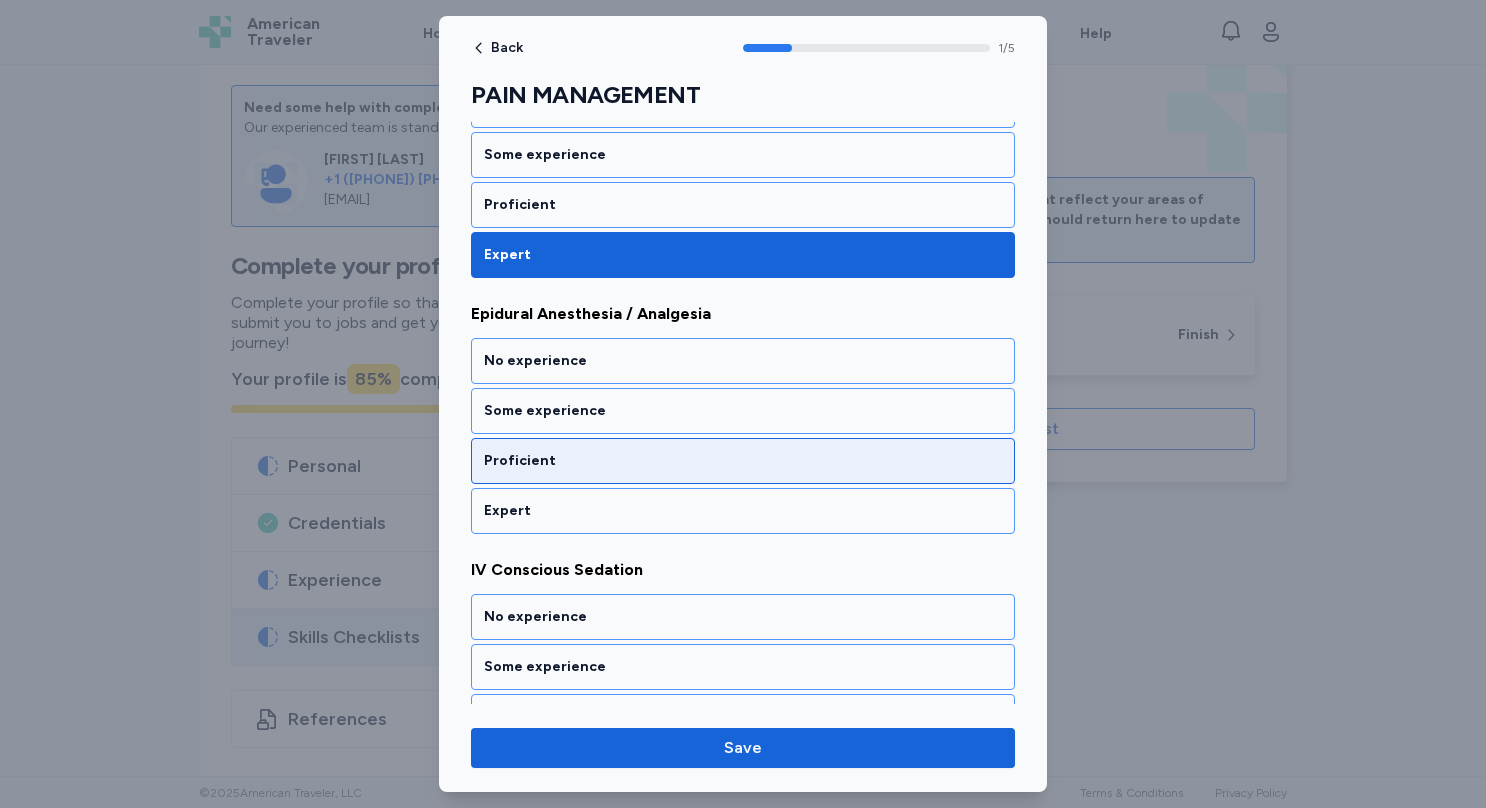 click on "Proficient" at bounding box center [743, 461] 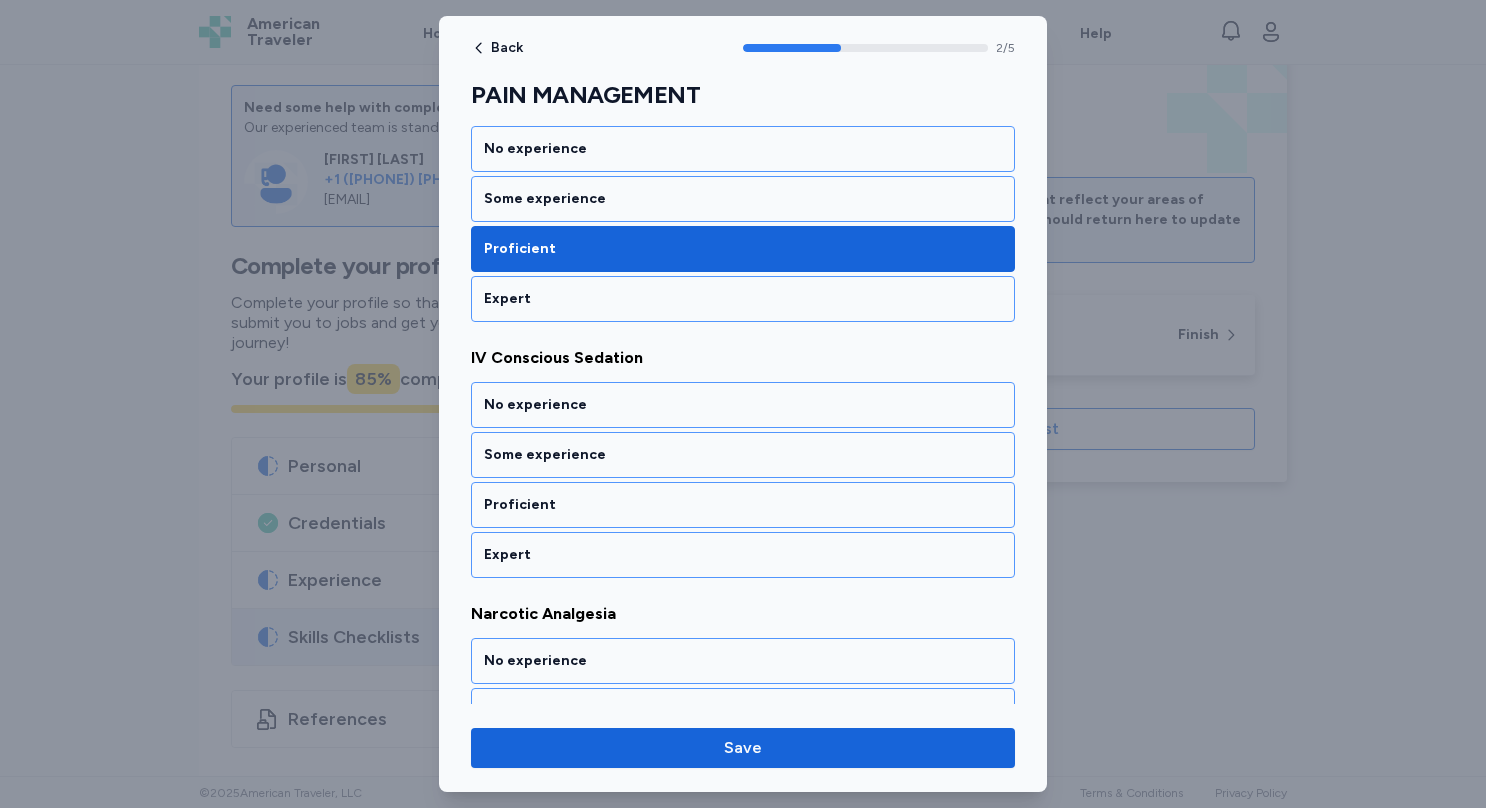 scroll, scrollTop: 624, scrollLeft: 0, axis: vertical 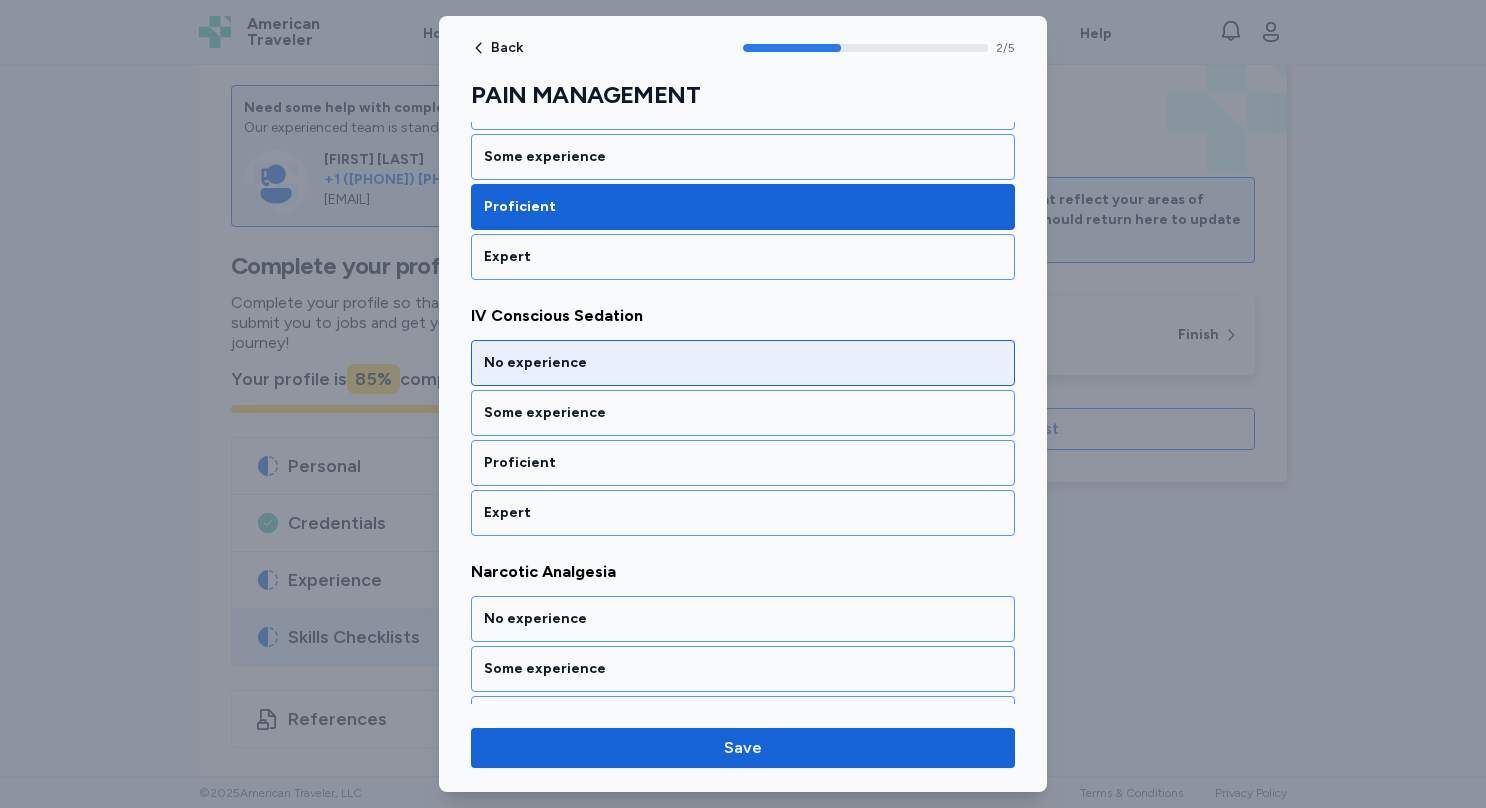click on "No experience" at bounding box center (743, 363) 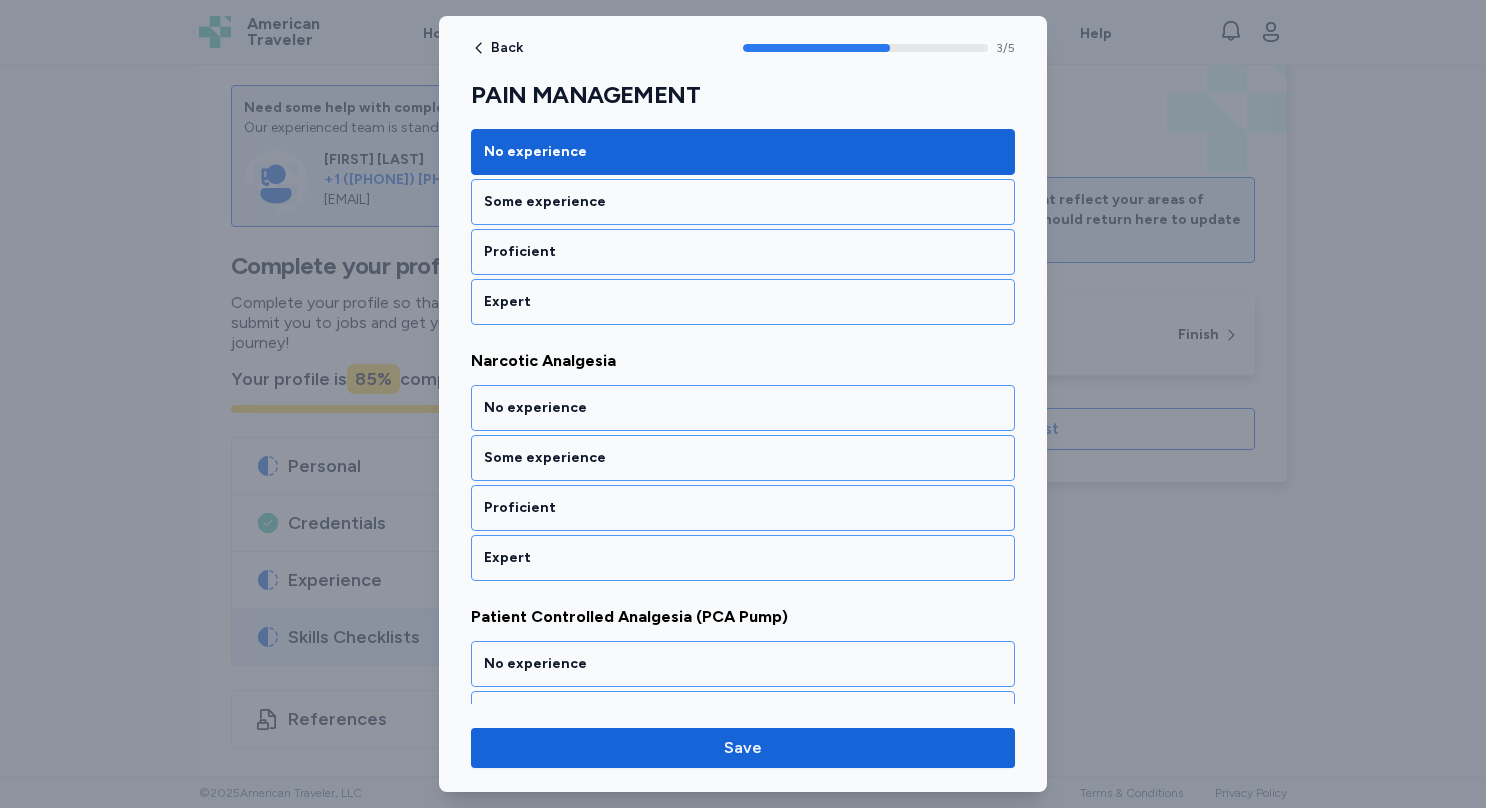 scroll, scrollTop: 877, scrollLeft: 0, axis: vertical 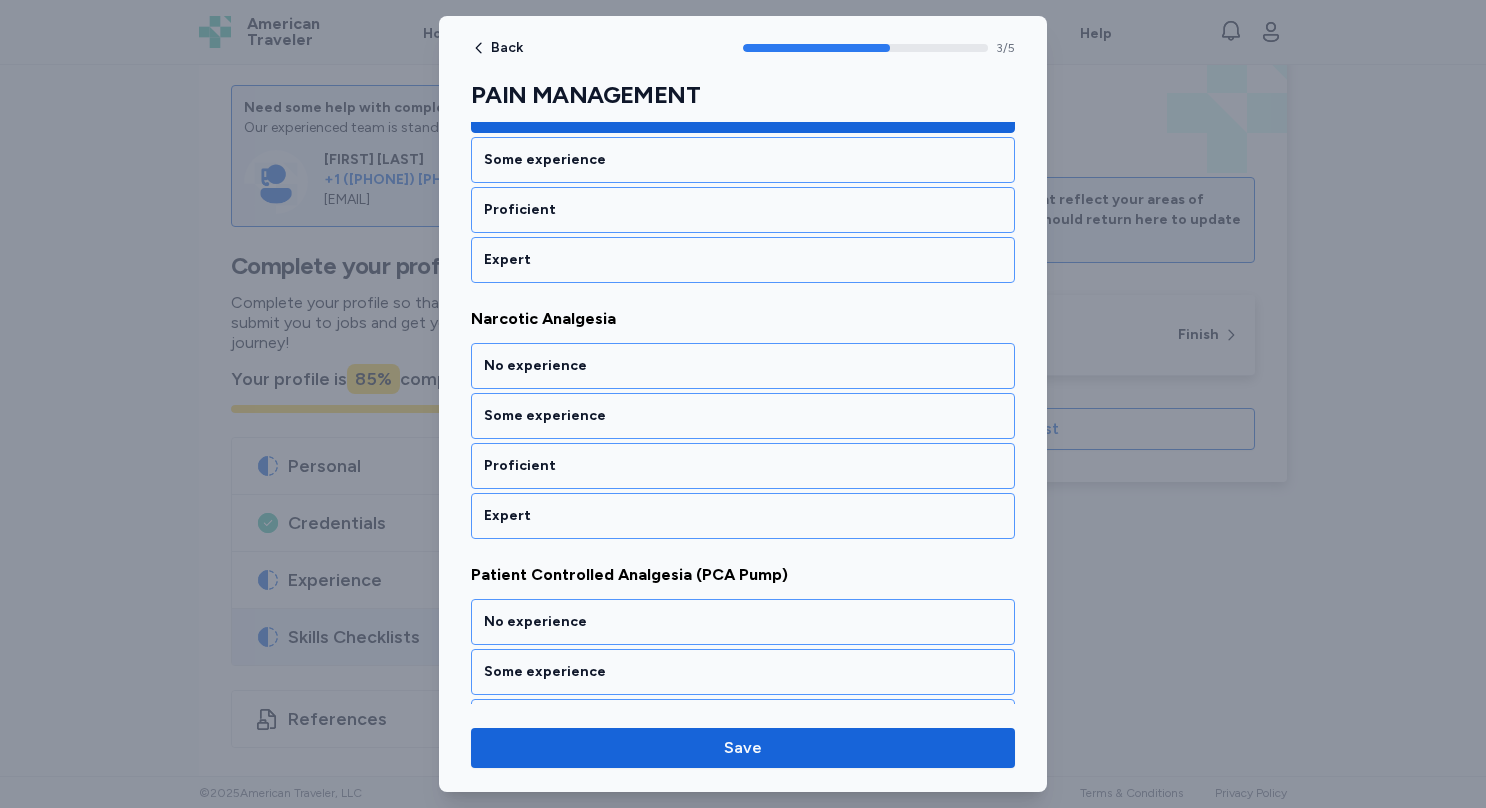click on "No experience Some experience Proficient Expert" at bounding box center (743, 441) 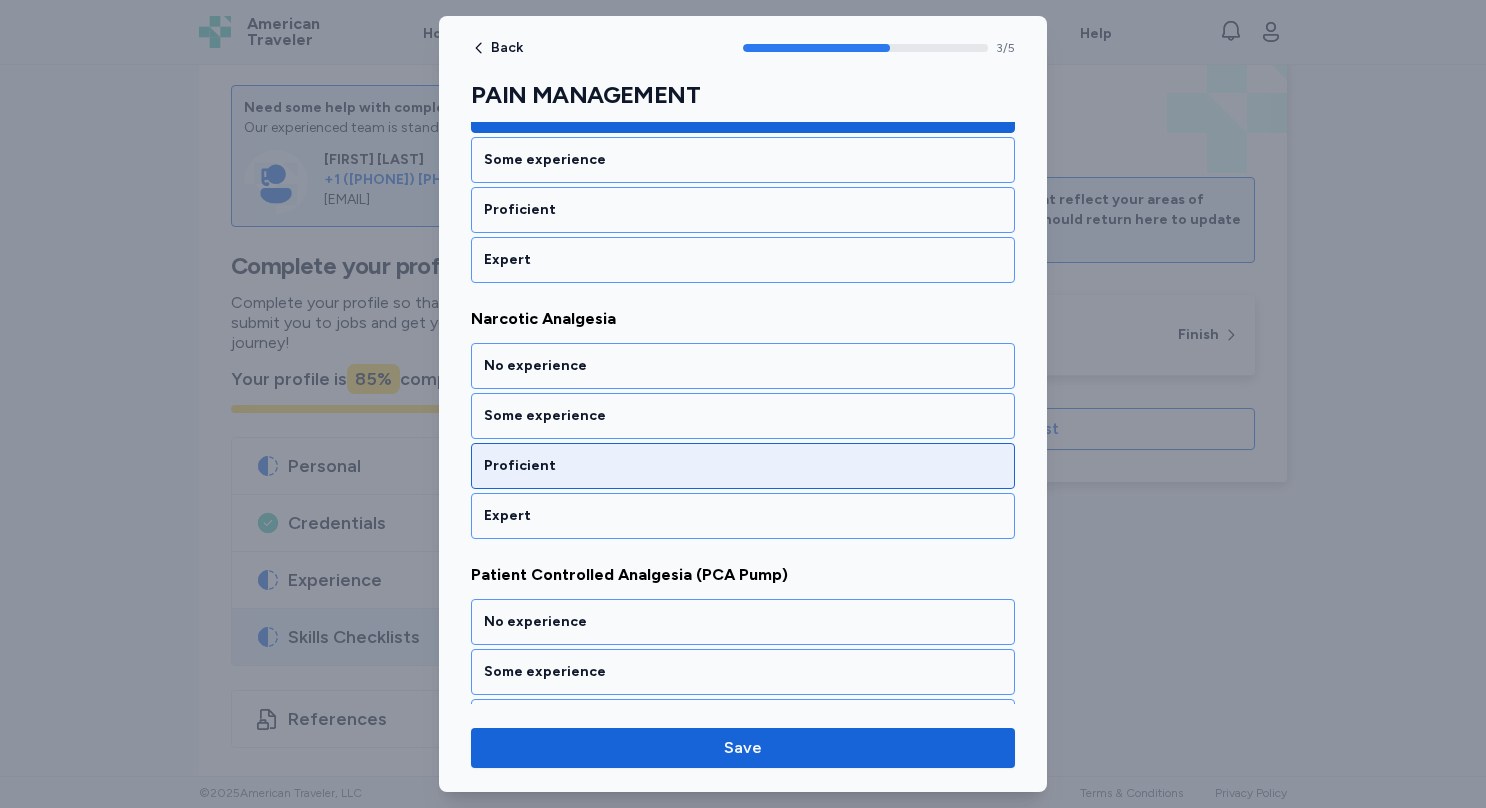 click on "Proficient" at bounding box center [743, 466] 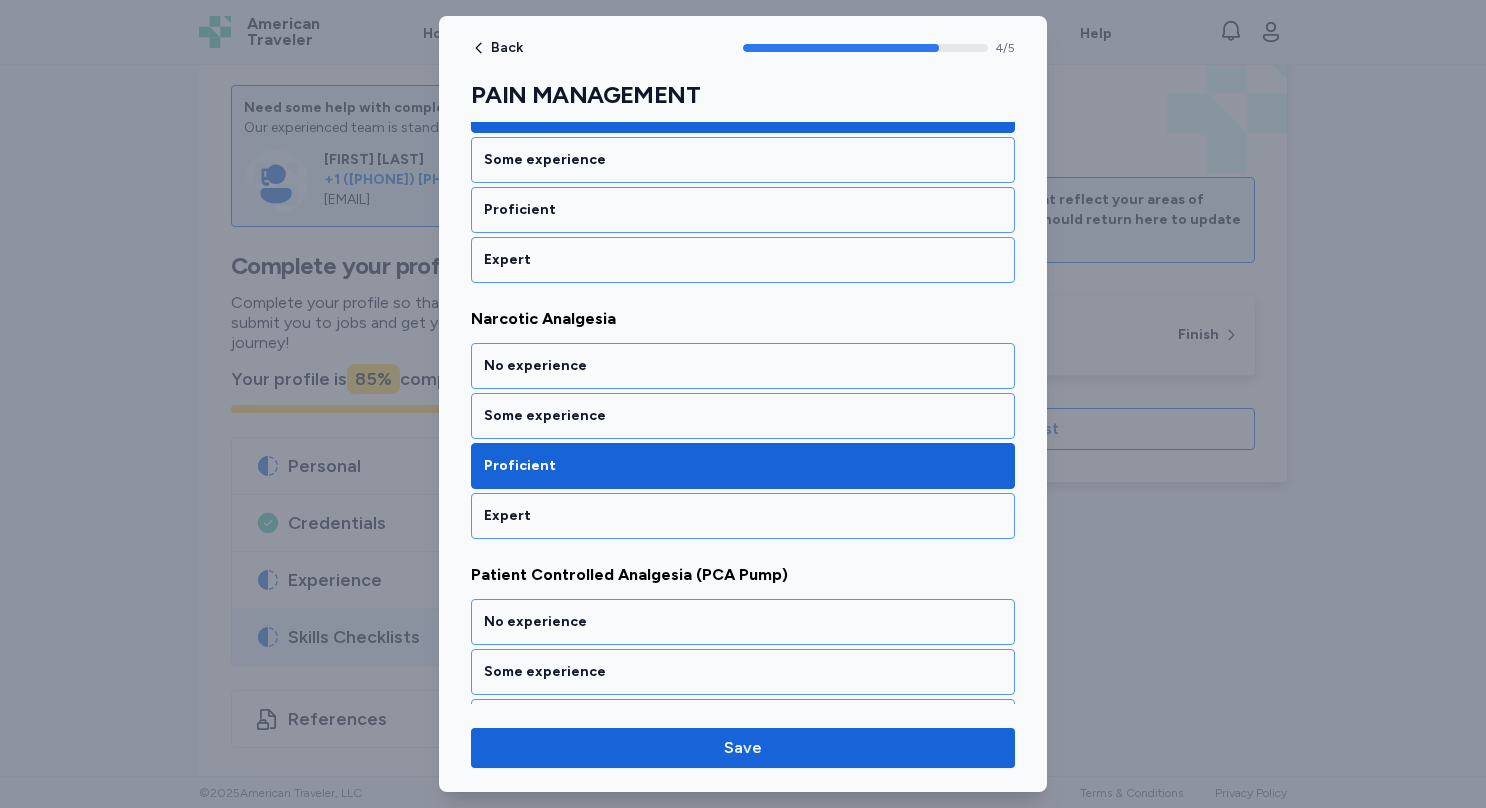 scroll, scrollTop: 958, scrollLeft: 0, axis: vertical 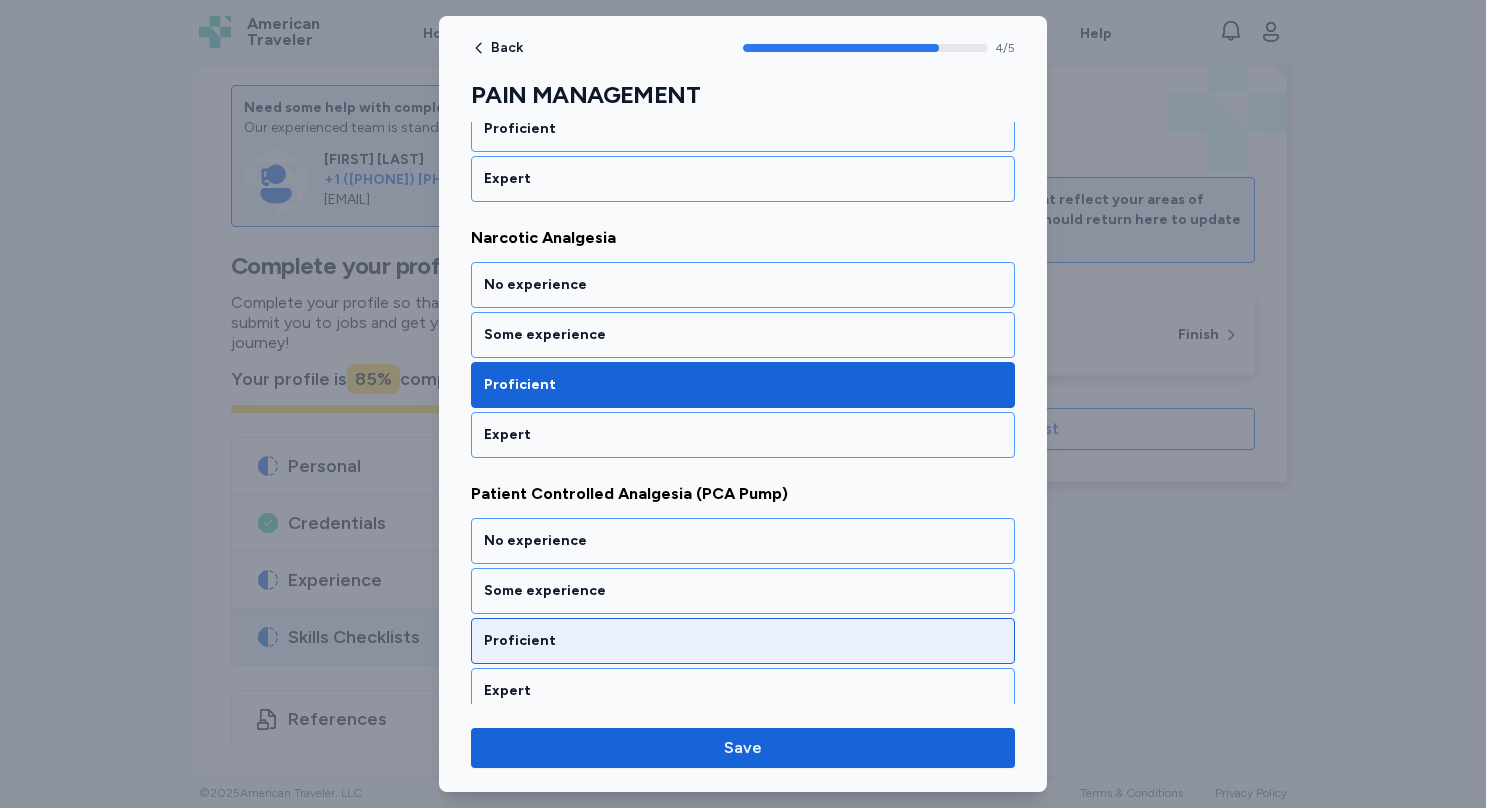click on "Proficient" at bounding box center (743, 641) 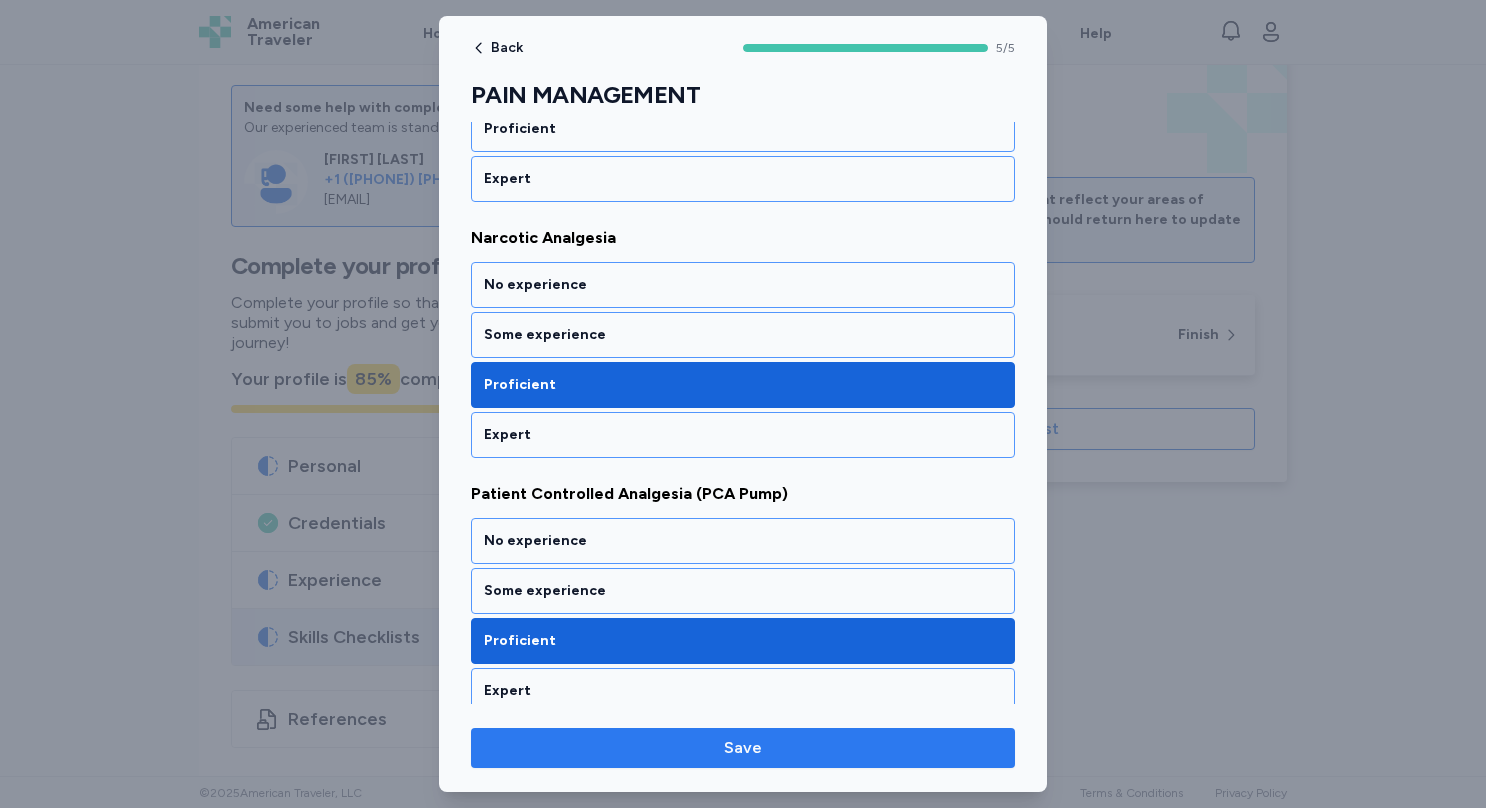 click on "Save" at bounding box center (743, 748) 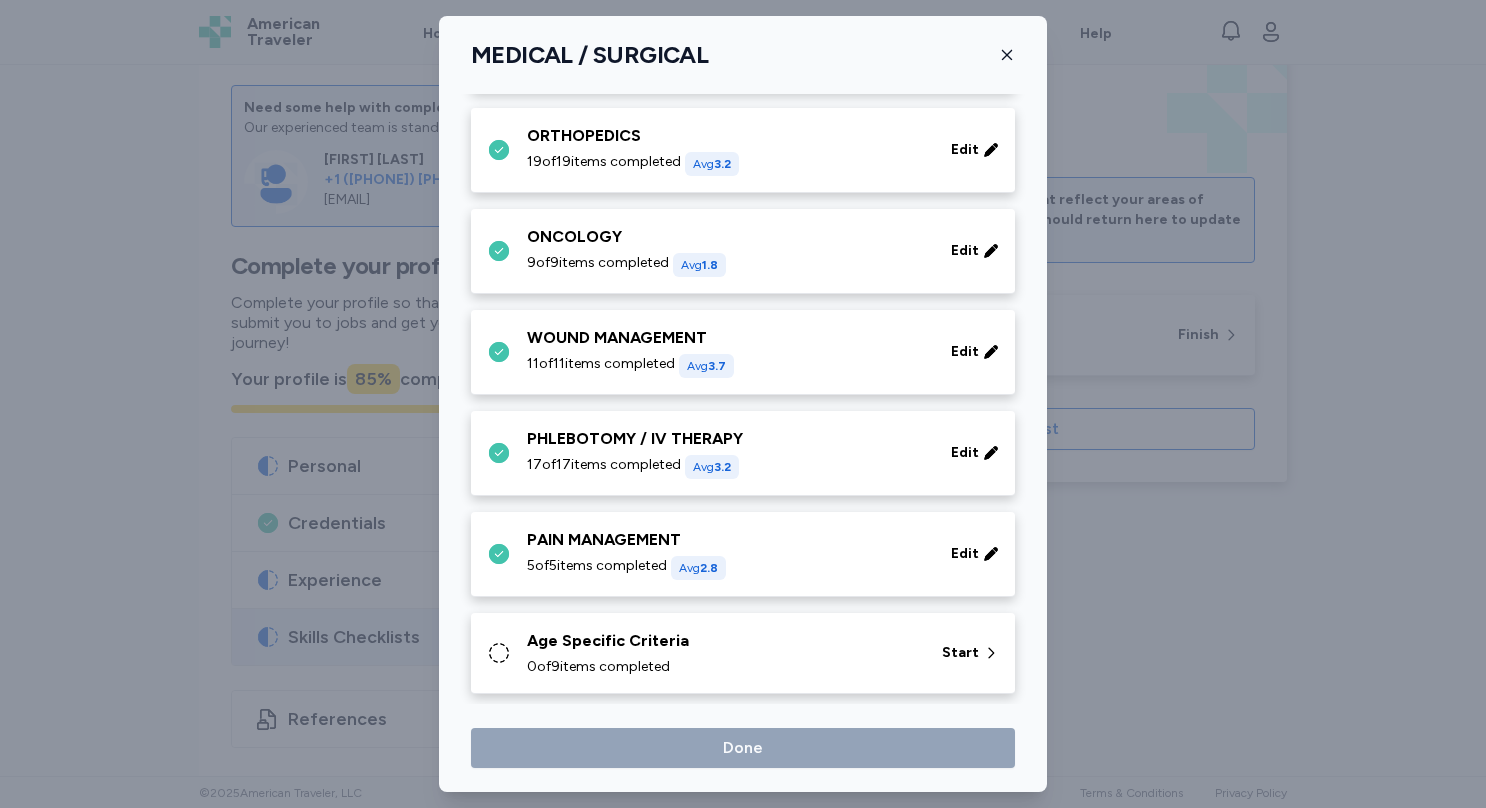 scroll, scrollTop: 920, scrollLeft: 0, axis: vertical 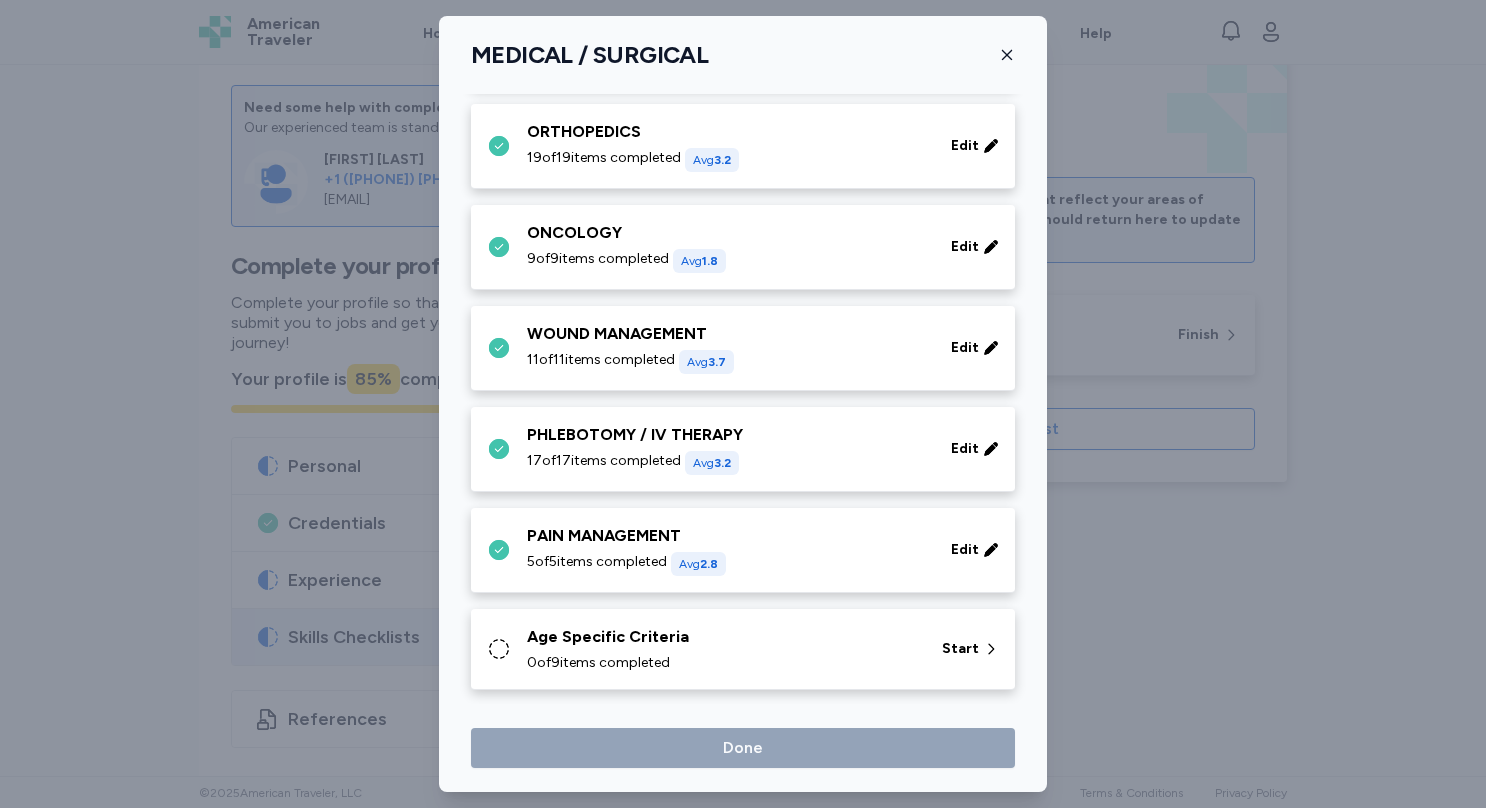 click on "0  of  9  items completed" at bounding box center [598, 663] 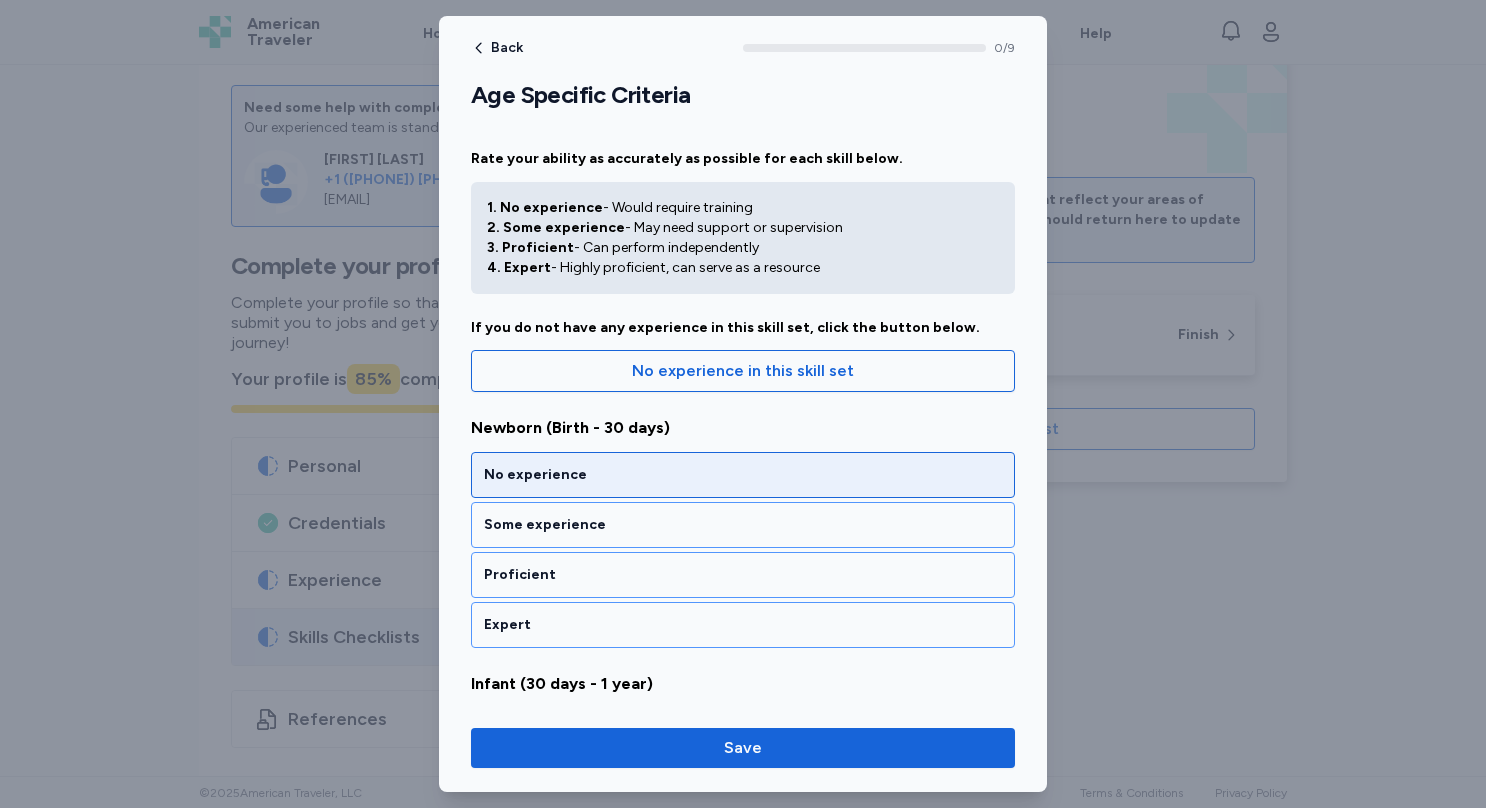 click on "No experience" at bounding box center (743, 475) 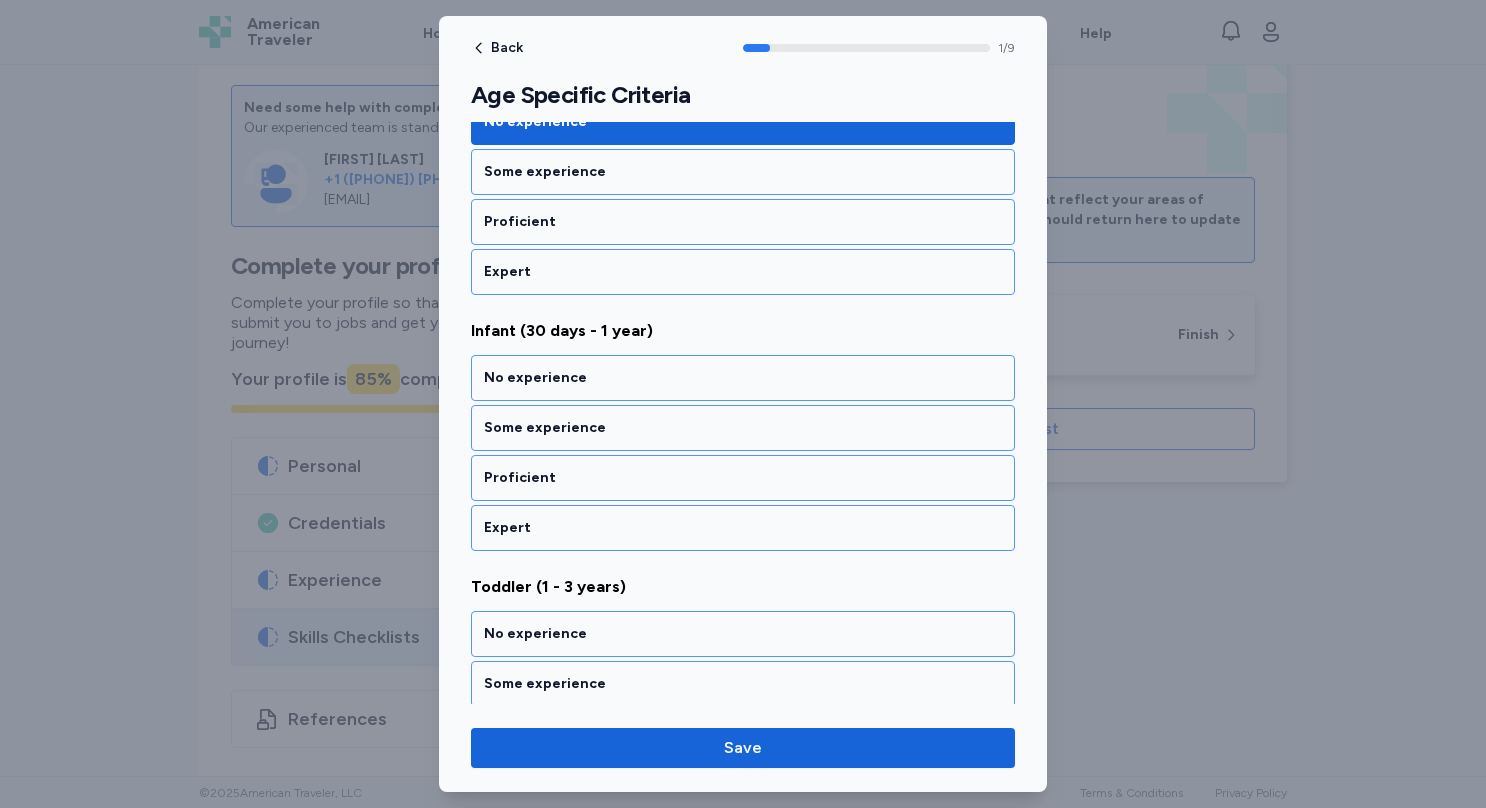 scroll, scrollTop: 370, scrollLeft: 0, axis: vertical 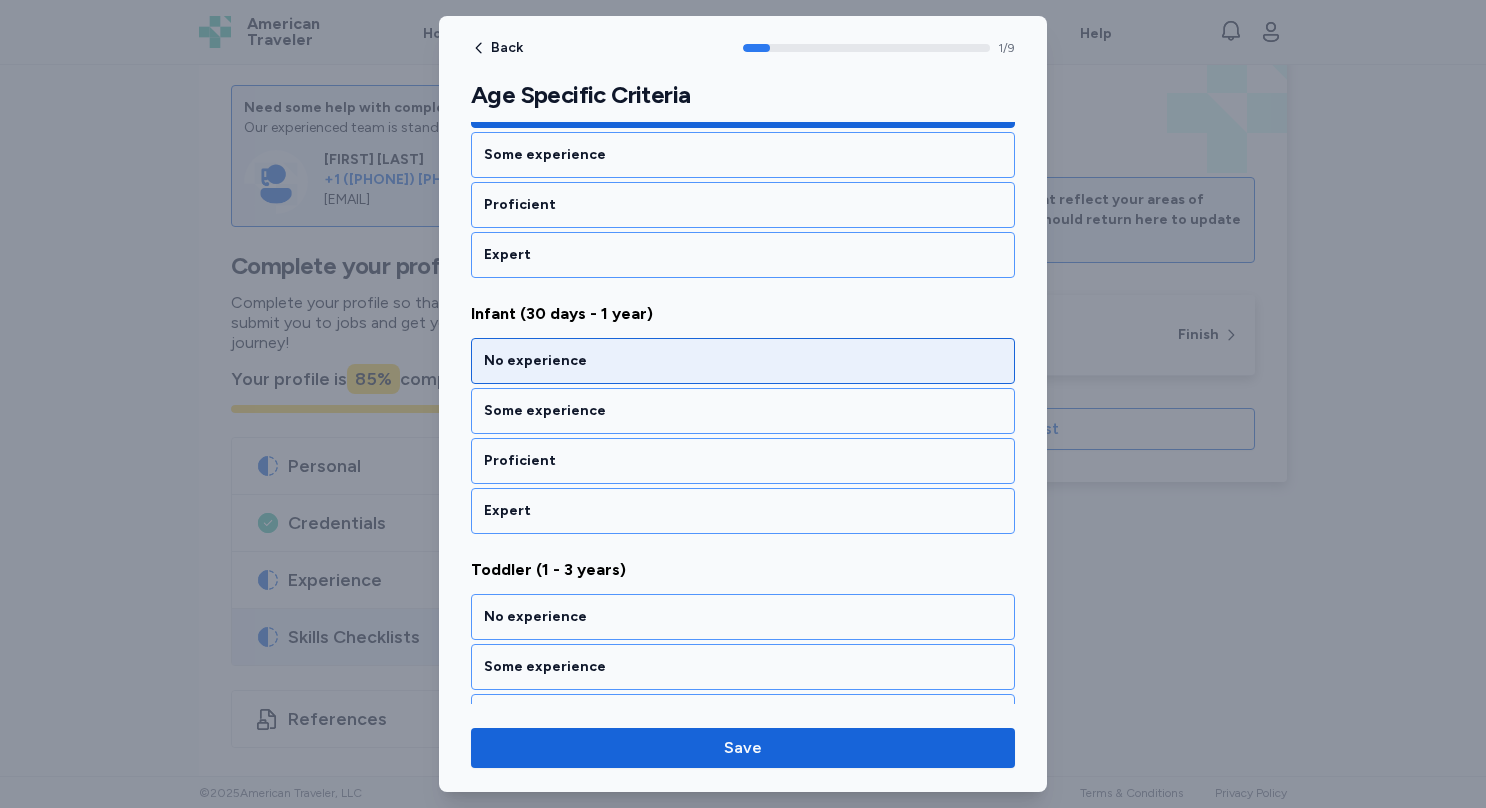 click on "No experience" at bounding box center [743, 361] 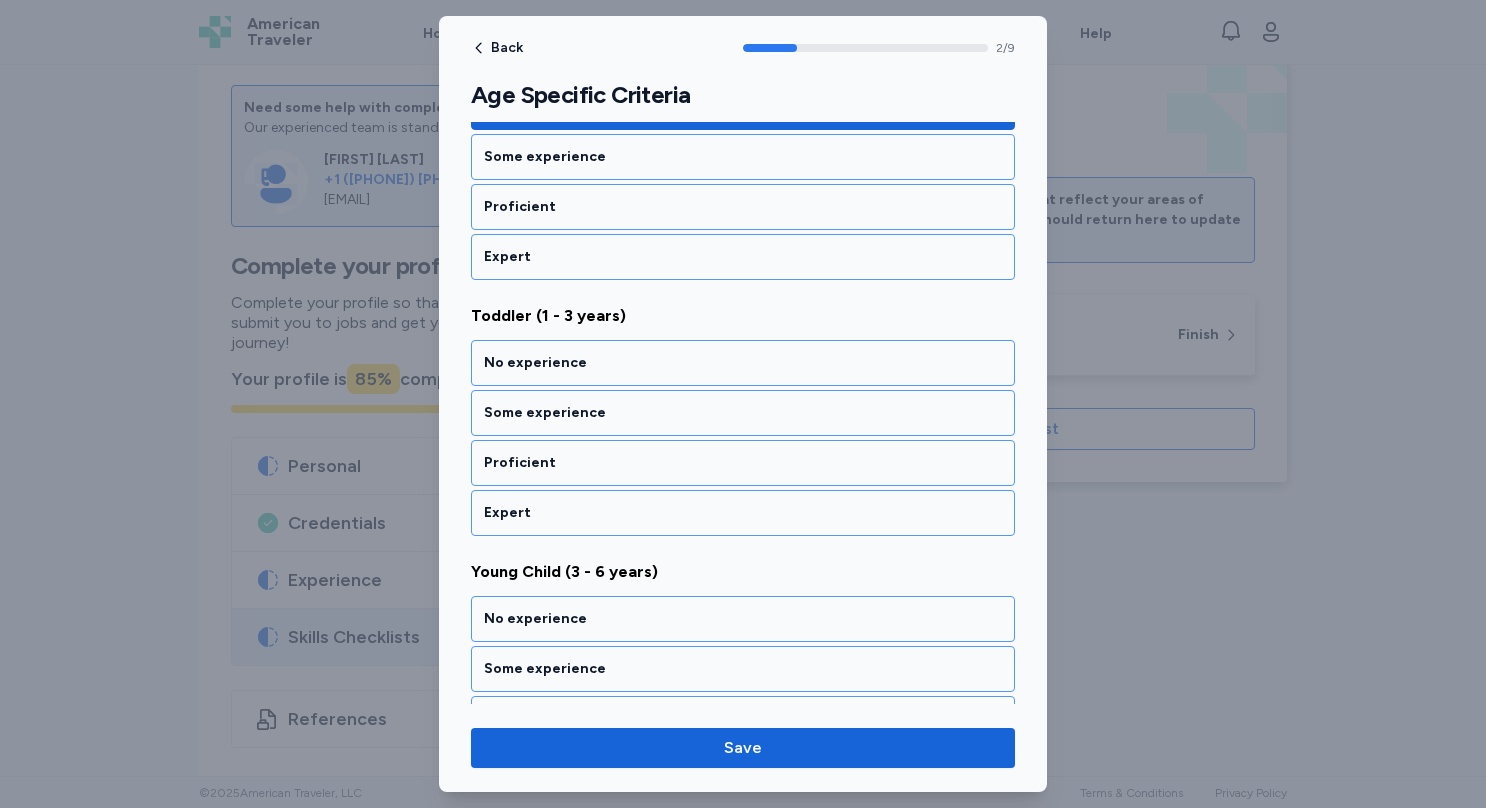 click on "No experience" at bounding box center (743, 363) 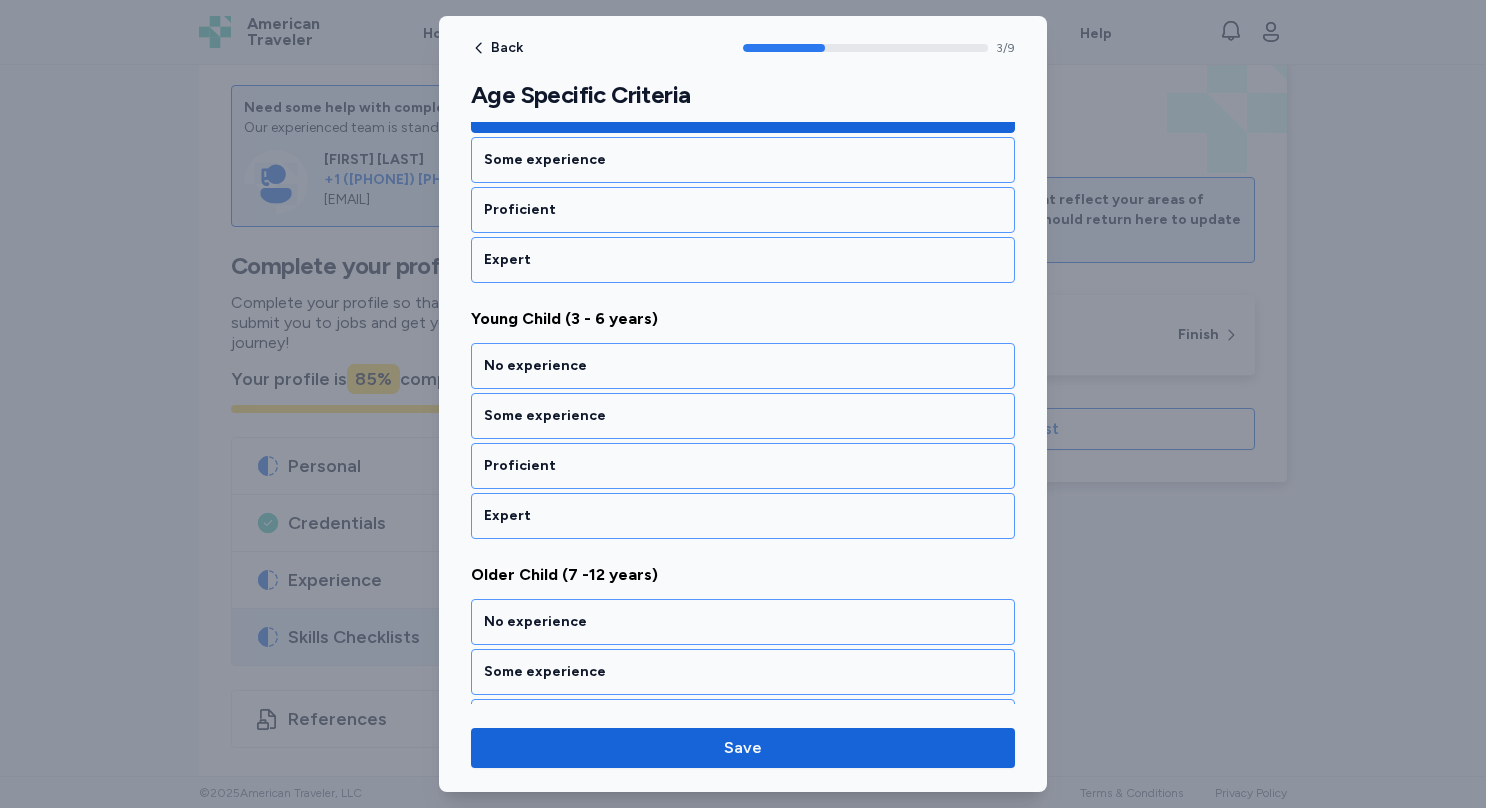click on "No experience" at bounding box center (743, 366) 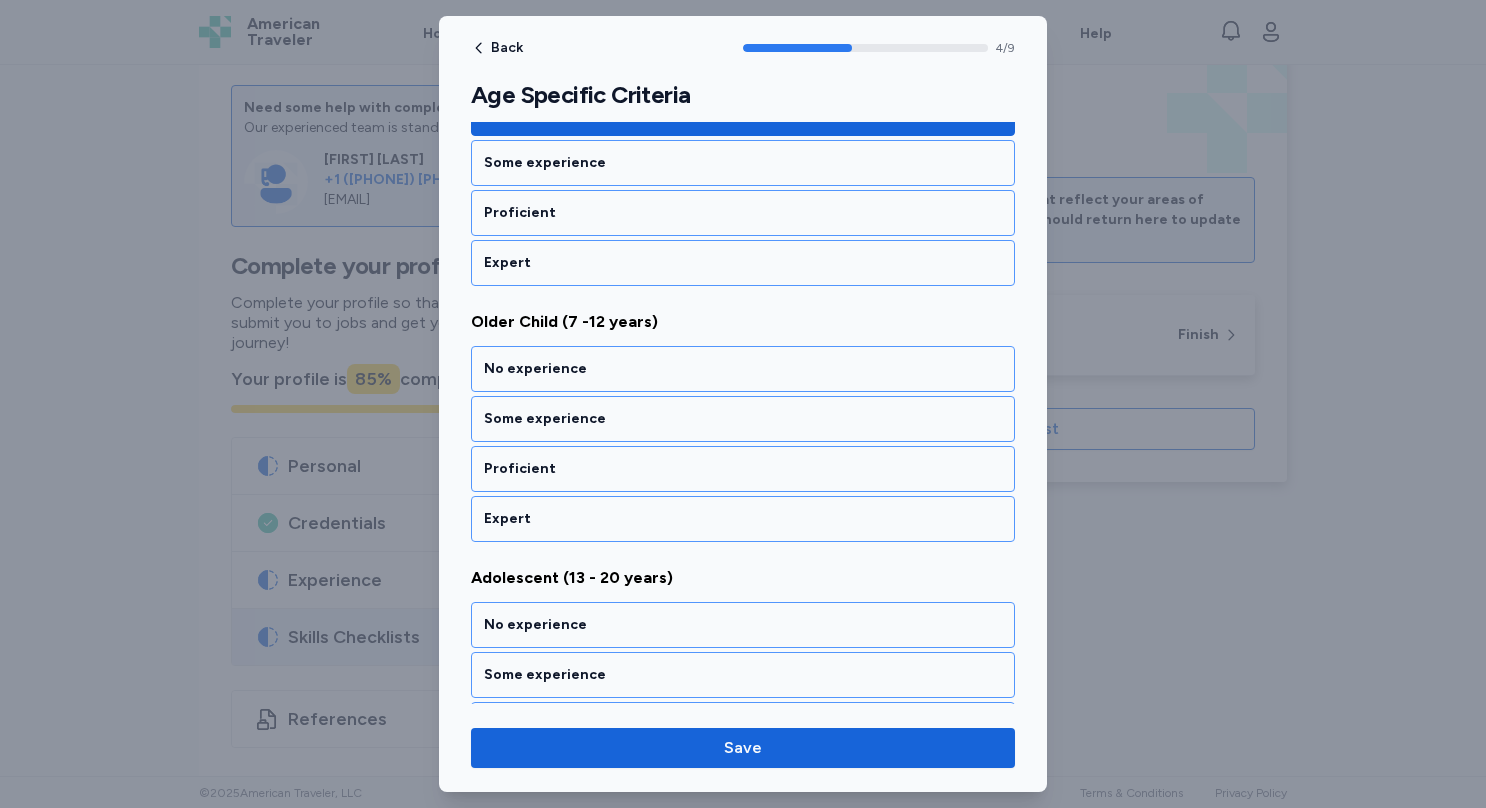 click on "No experience" at bounding box center [743, 369] 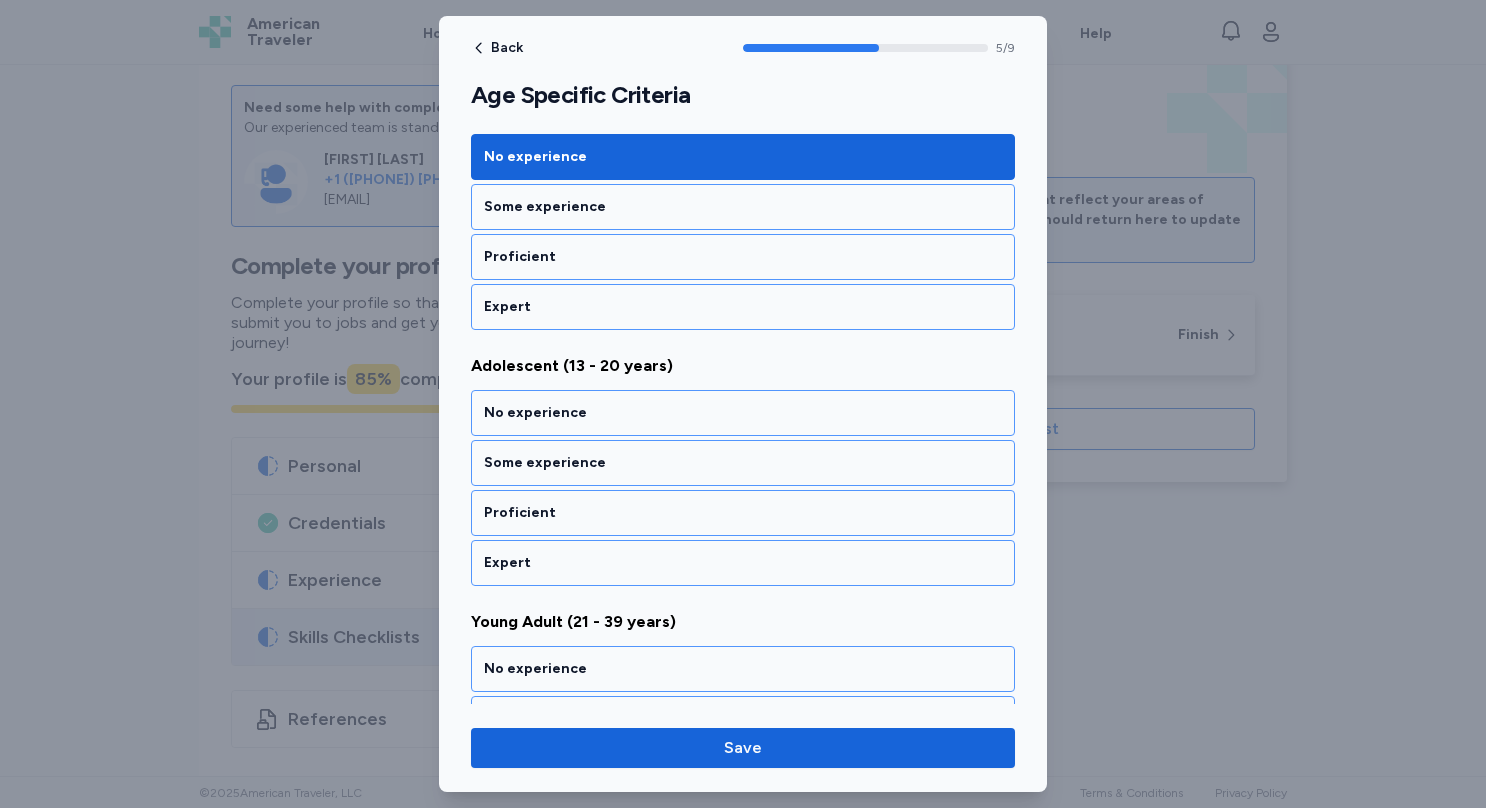 scroll, scrollTop: 1384, scrollLeft: 0, axis: vertical 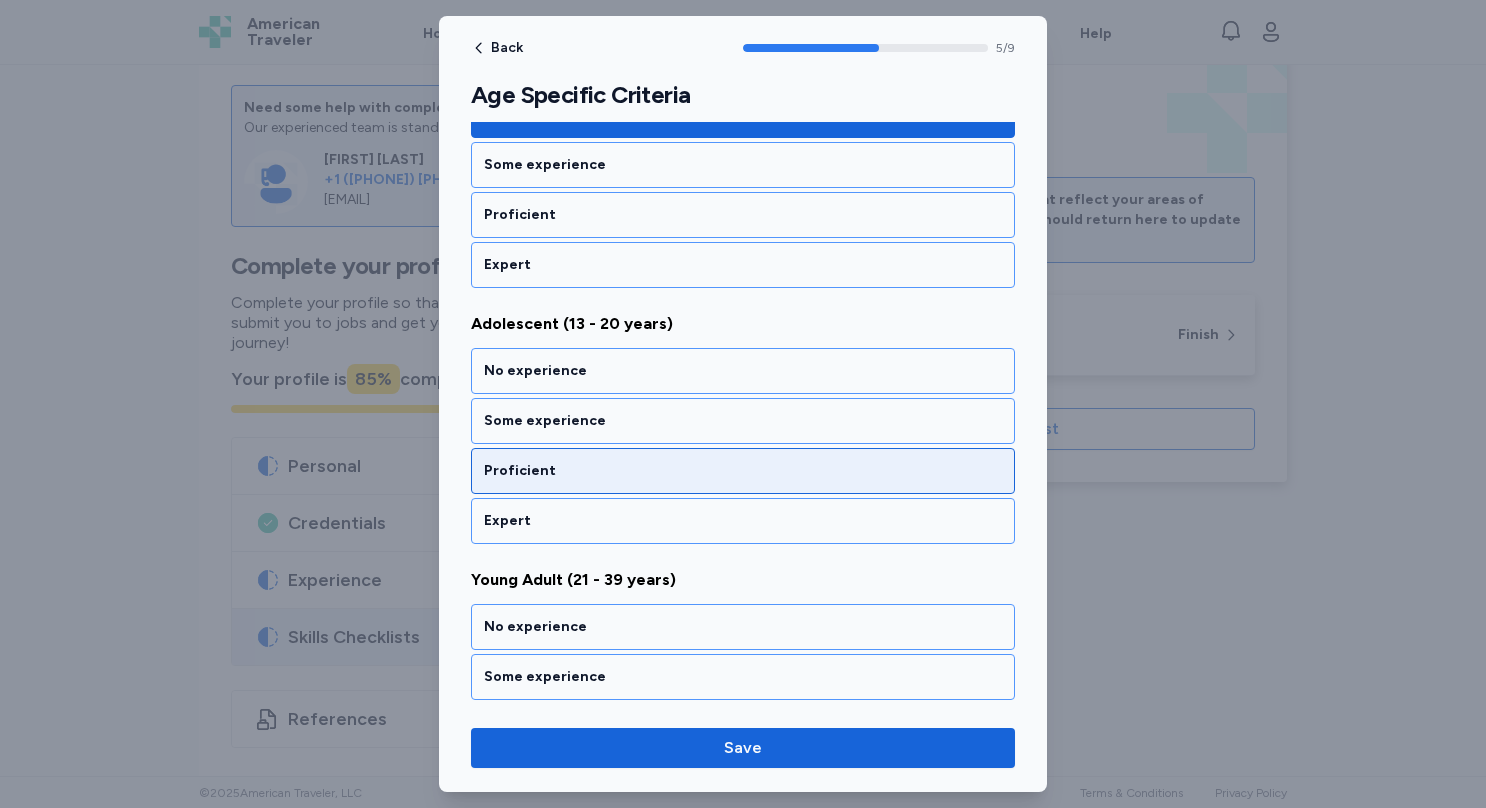 click on "Proficient" at bounding box center [743, 471] 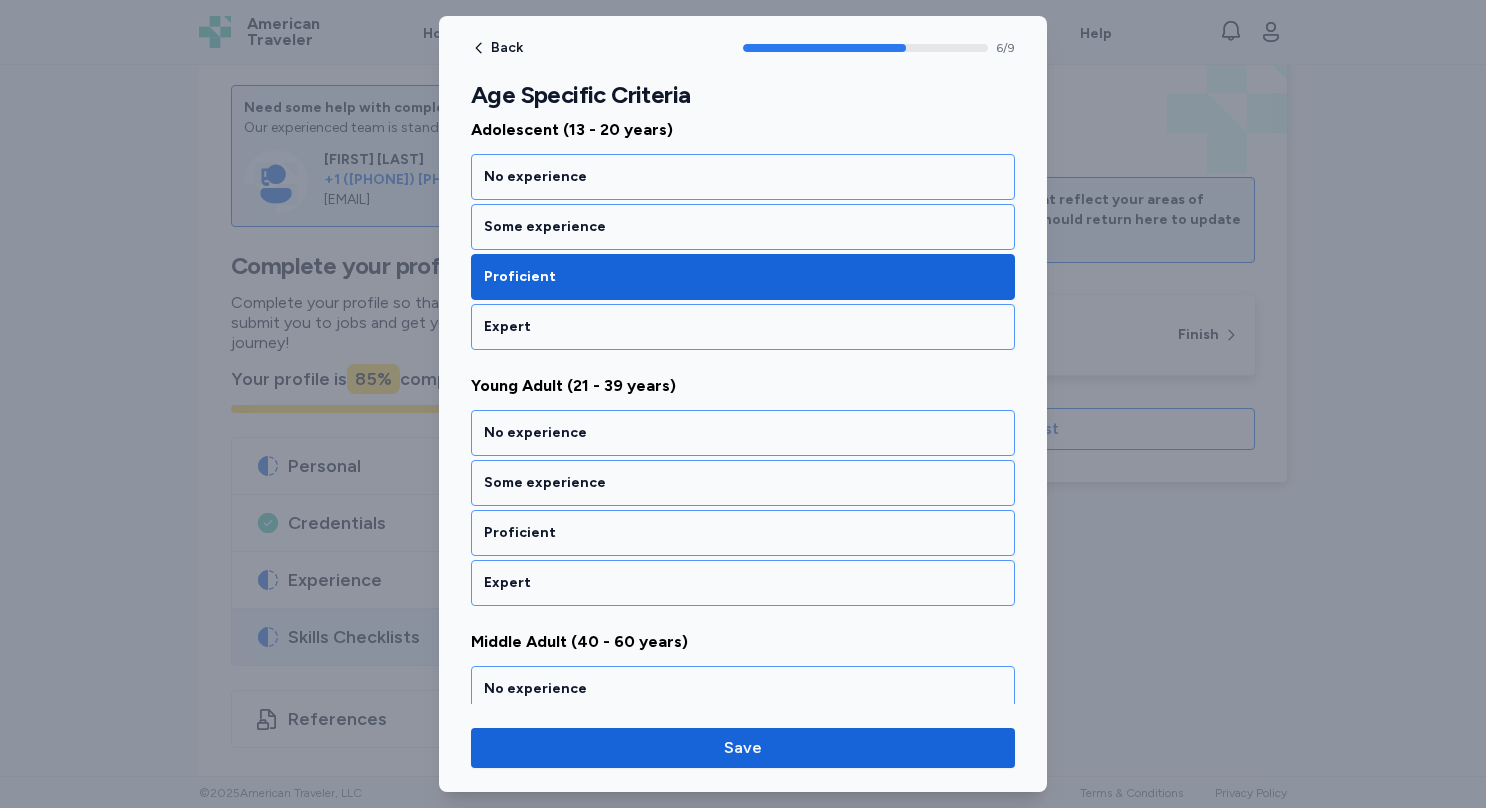 scroll, scrollTop: 1637, scrollLeft: 0, axis: vertical 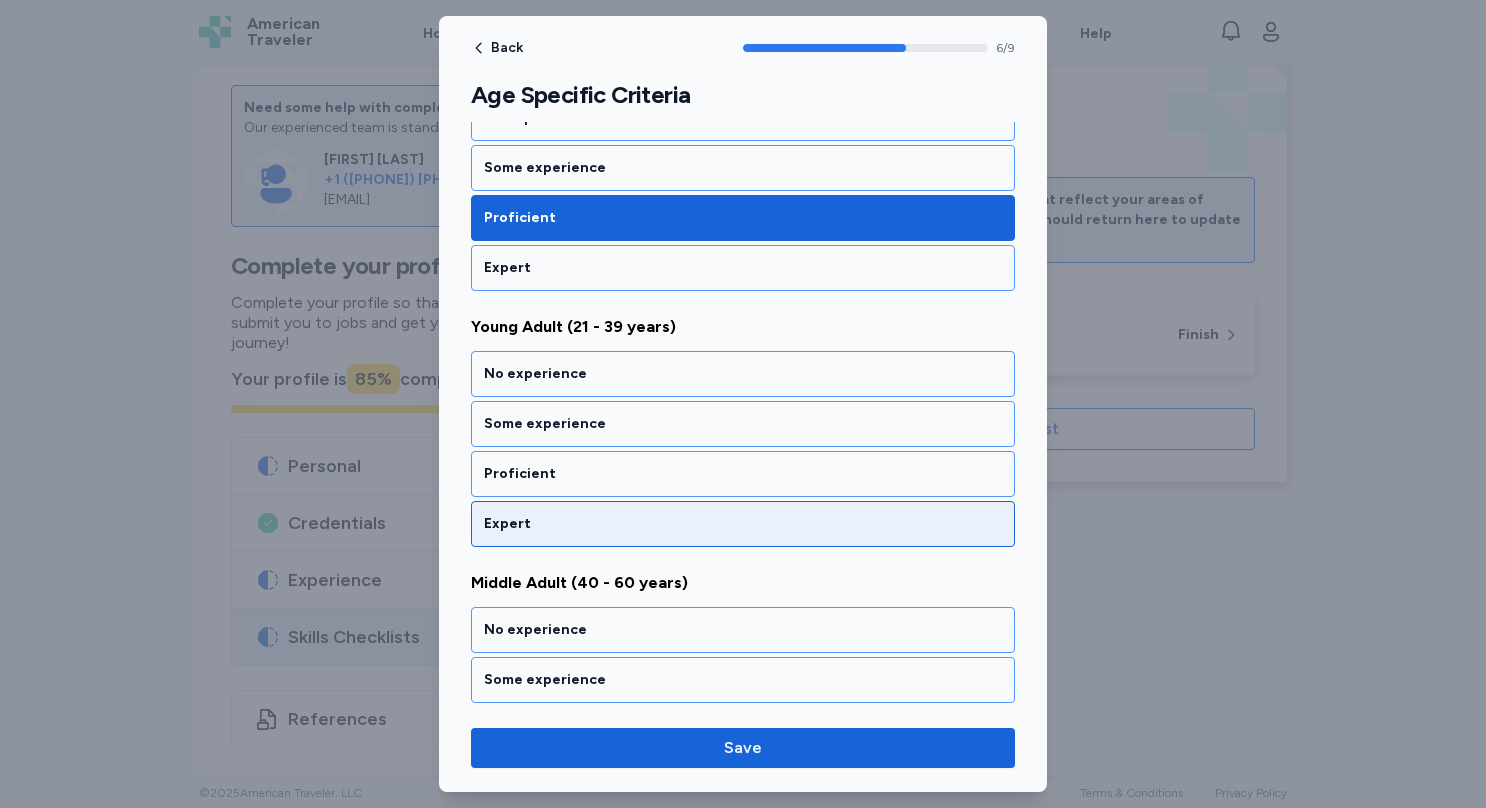 click on "Expert" at bounding box center (743, 524) 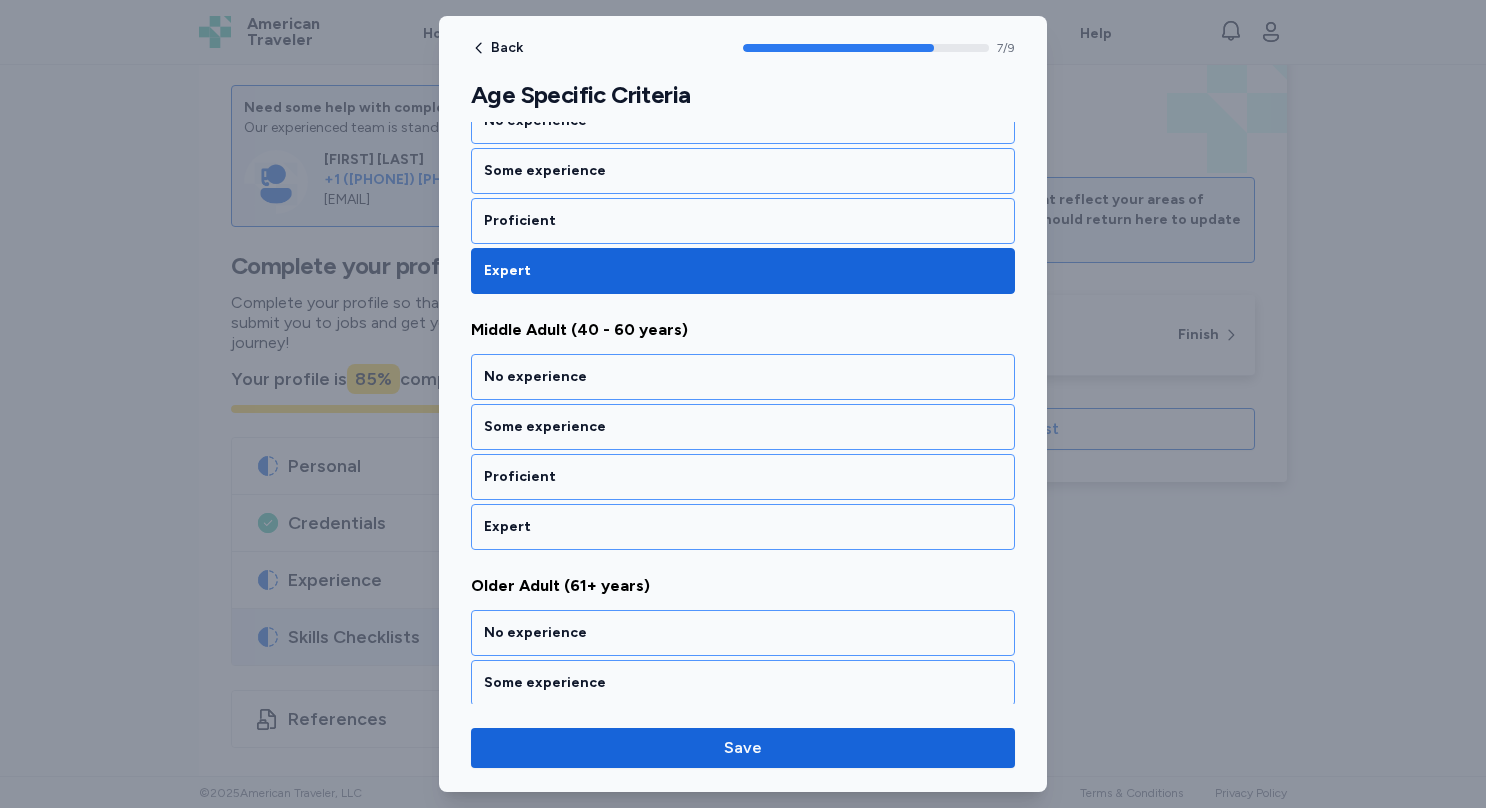 click on "Expert" at bounding box center [743, 527] 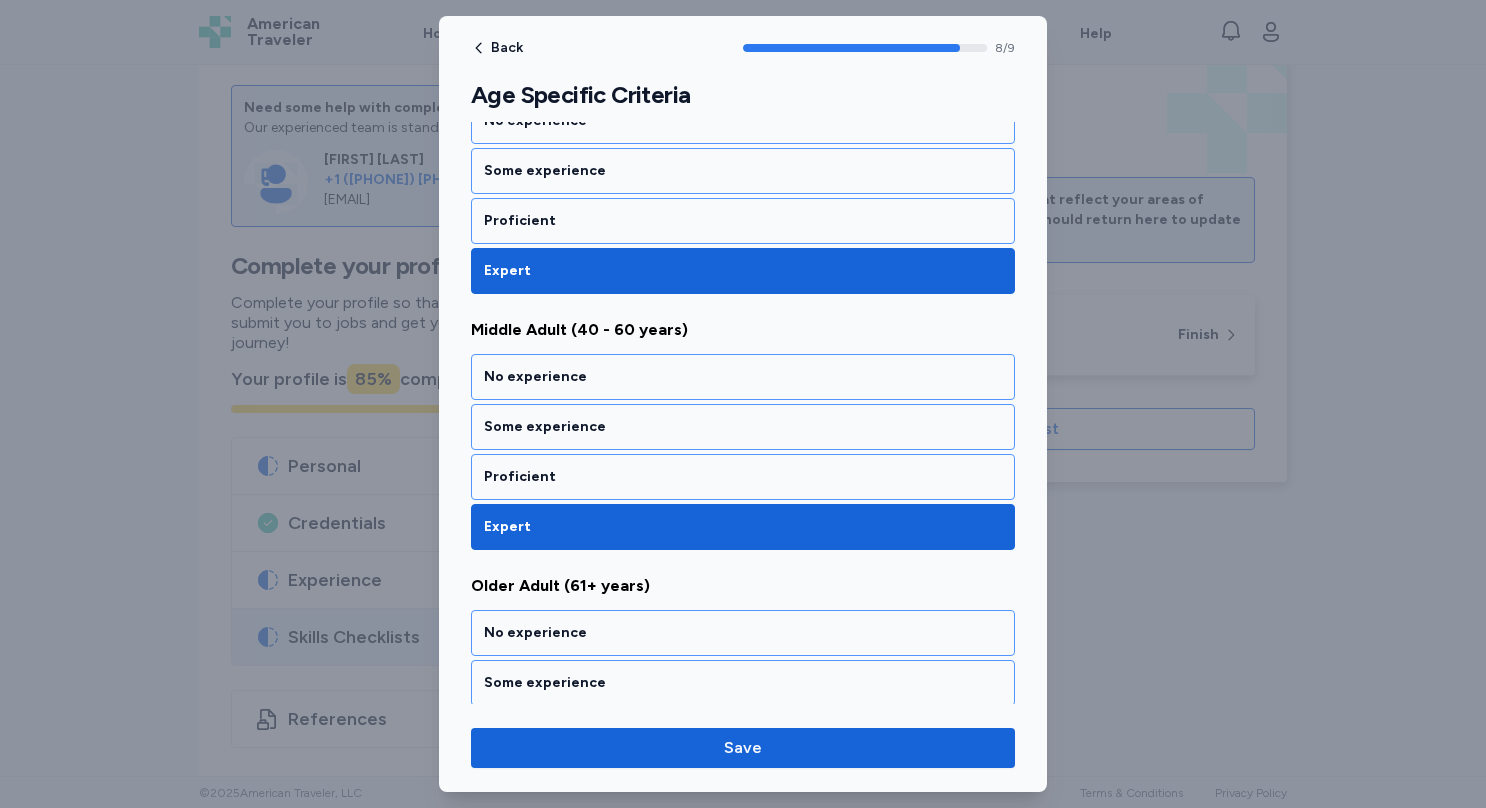 scroll, scrollTop: 1971, scrollLeft: 0, axis: vertical 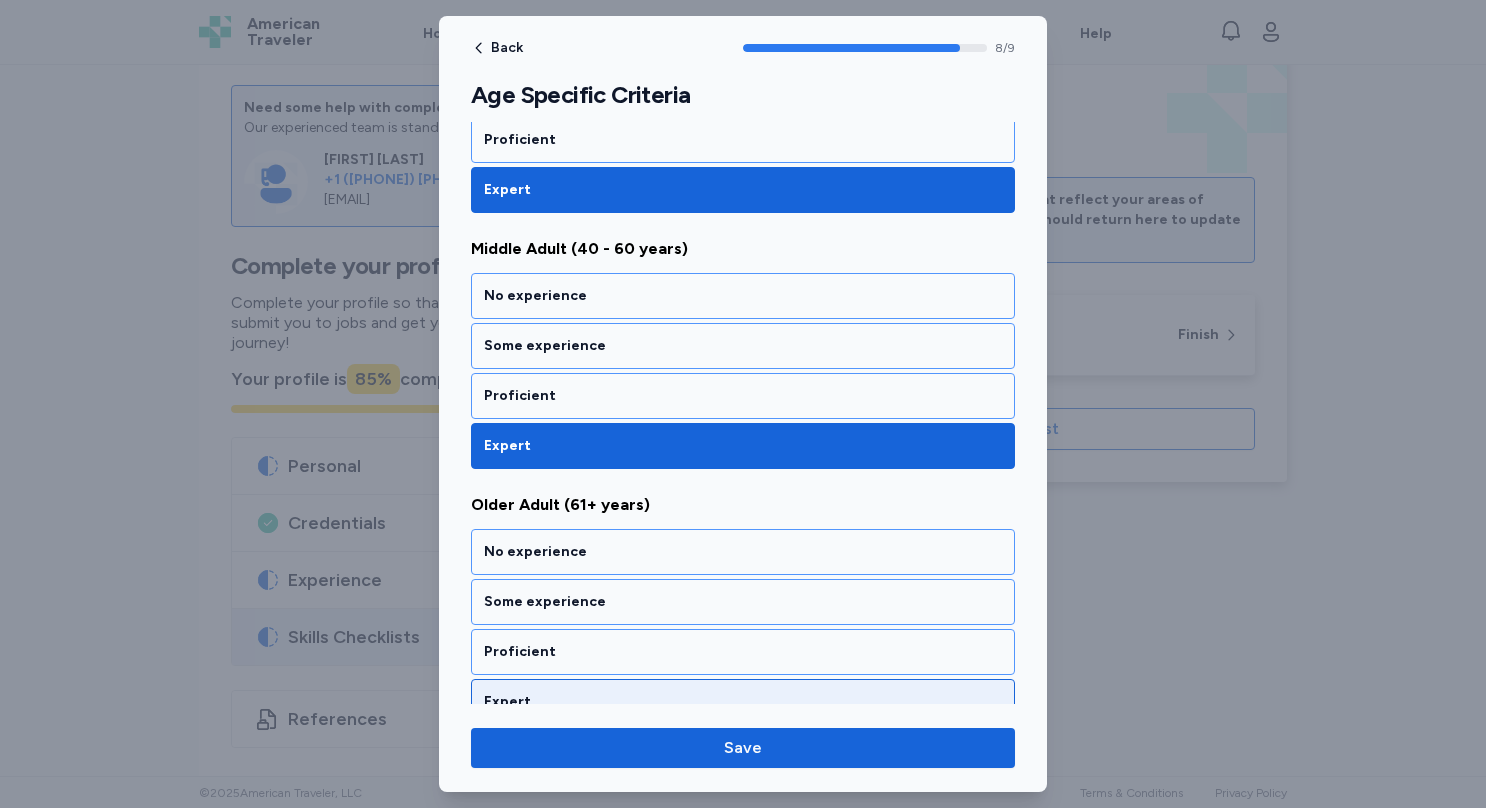 click on "Expert" at bounding box center (743, 702) 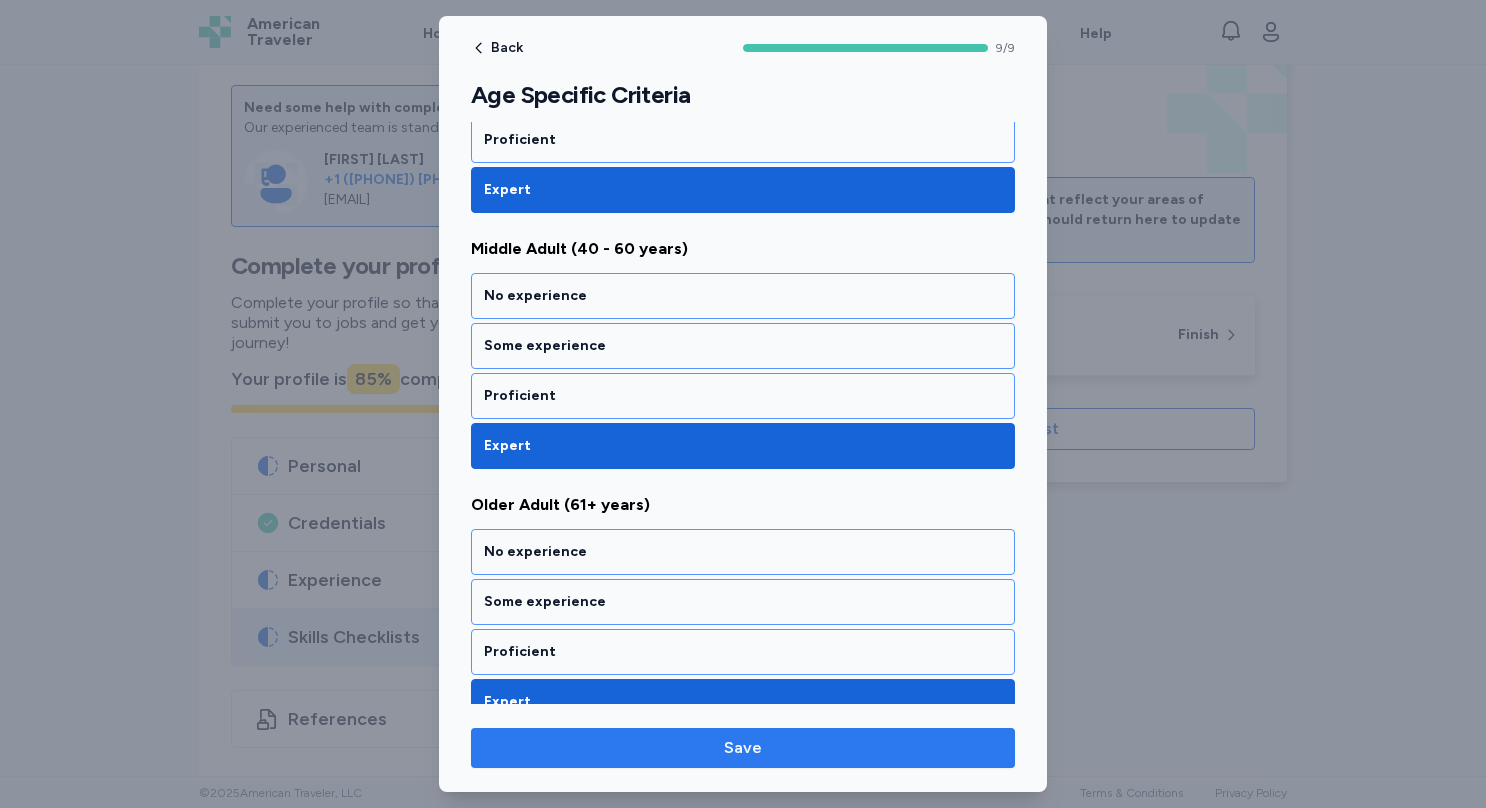 click on "Save" at bounding box center [743, 748] 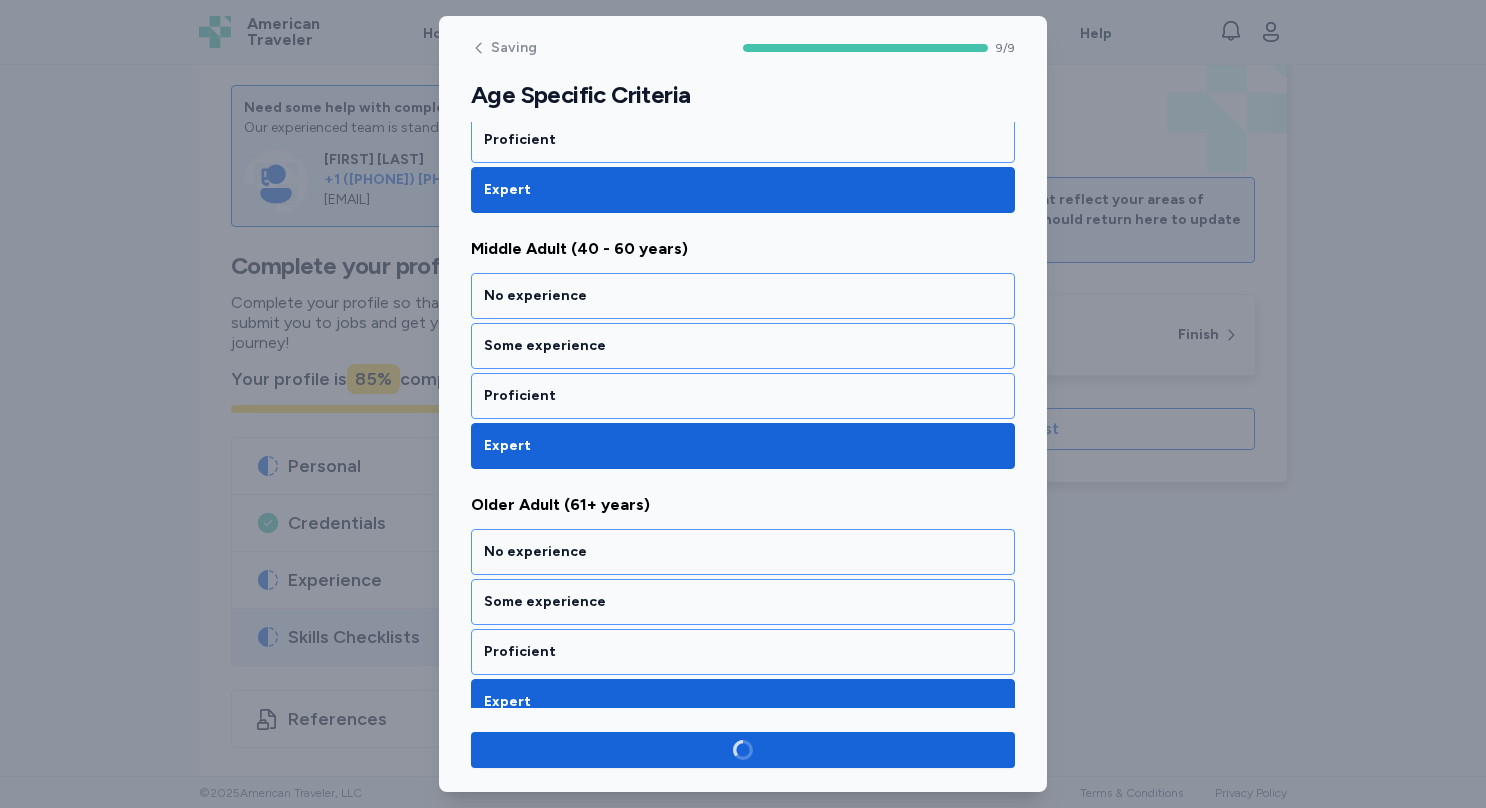 scroll, scrollTop: 1967, scrollLeft: 0, axis: vertical 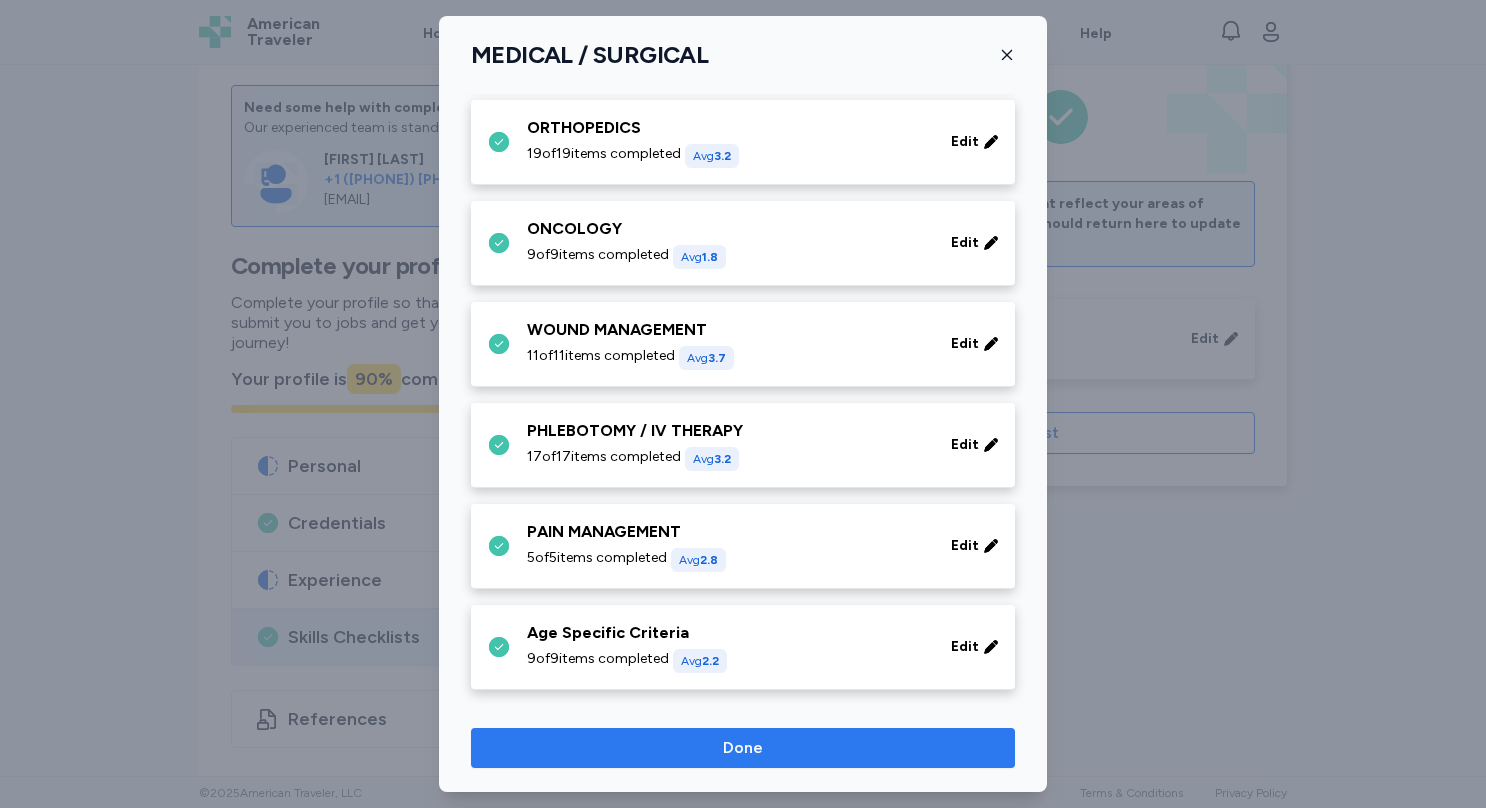 click on "Done" at bounding box center [743, 748] 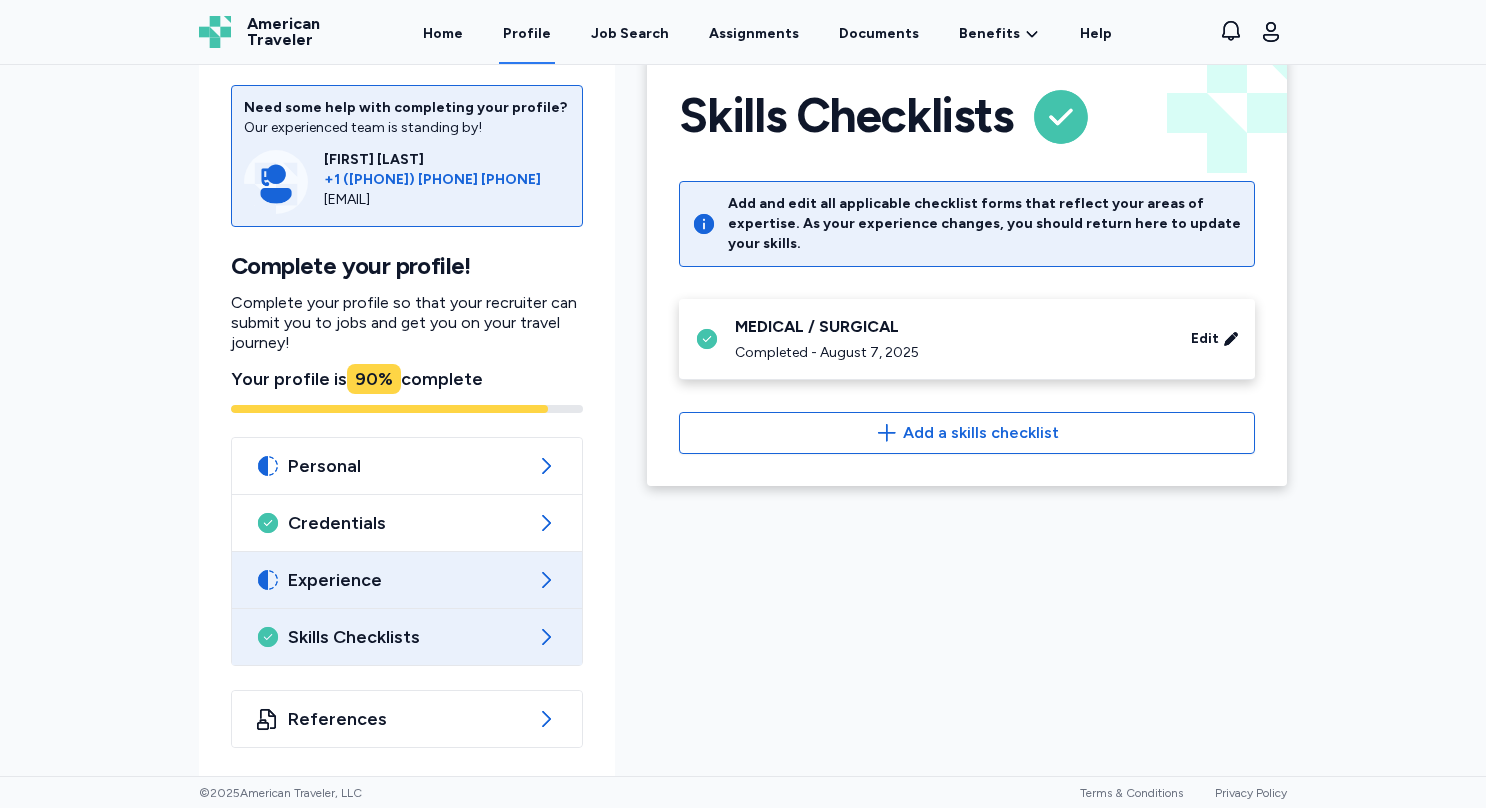 click on "Experience" at bounding box center [407, 580] 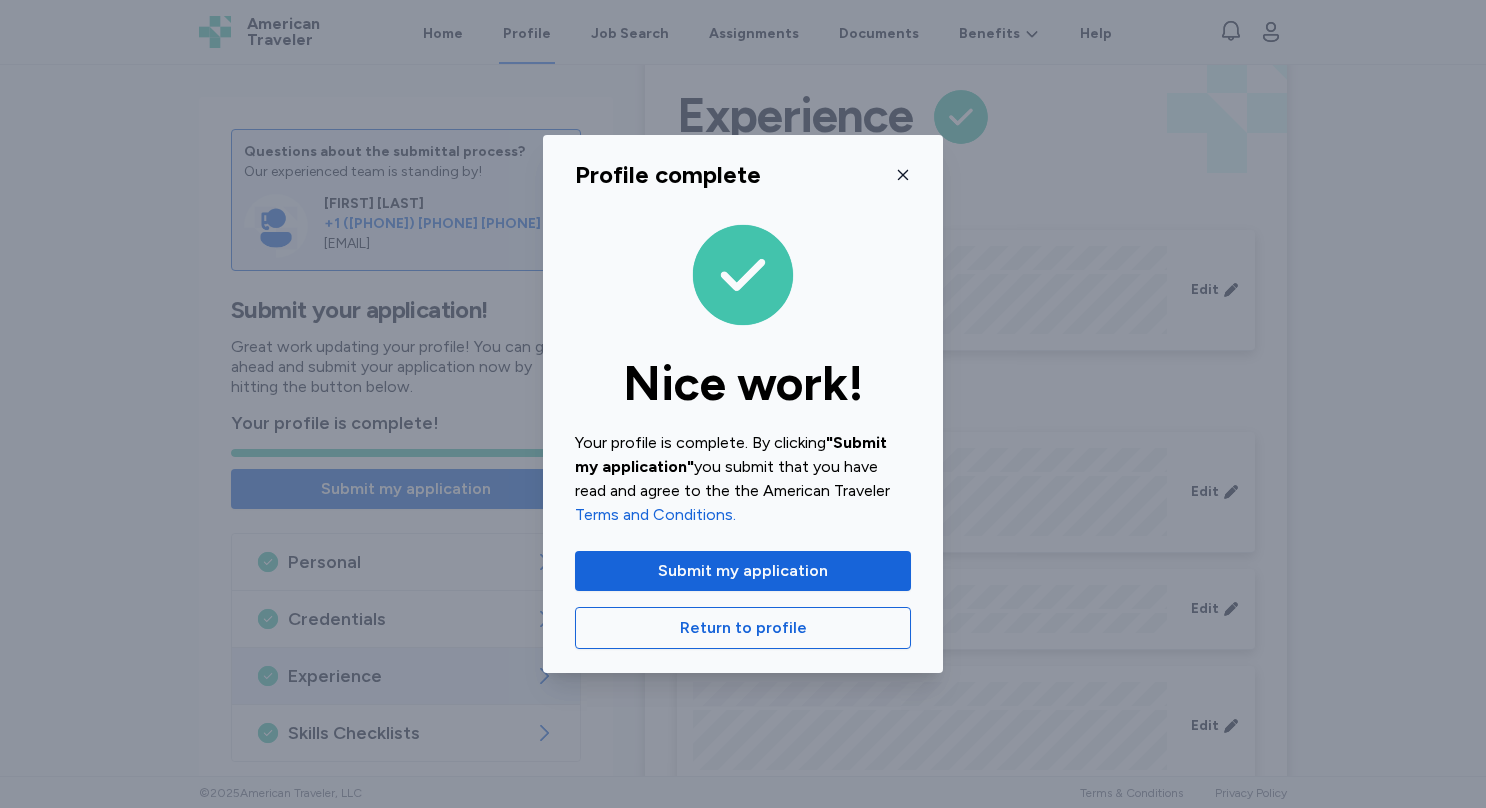 click 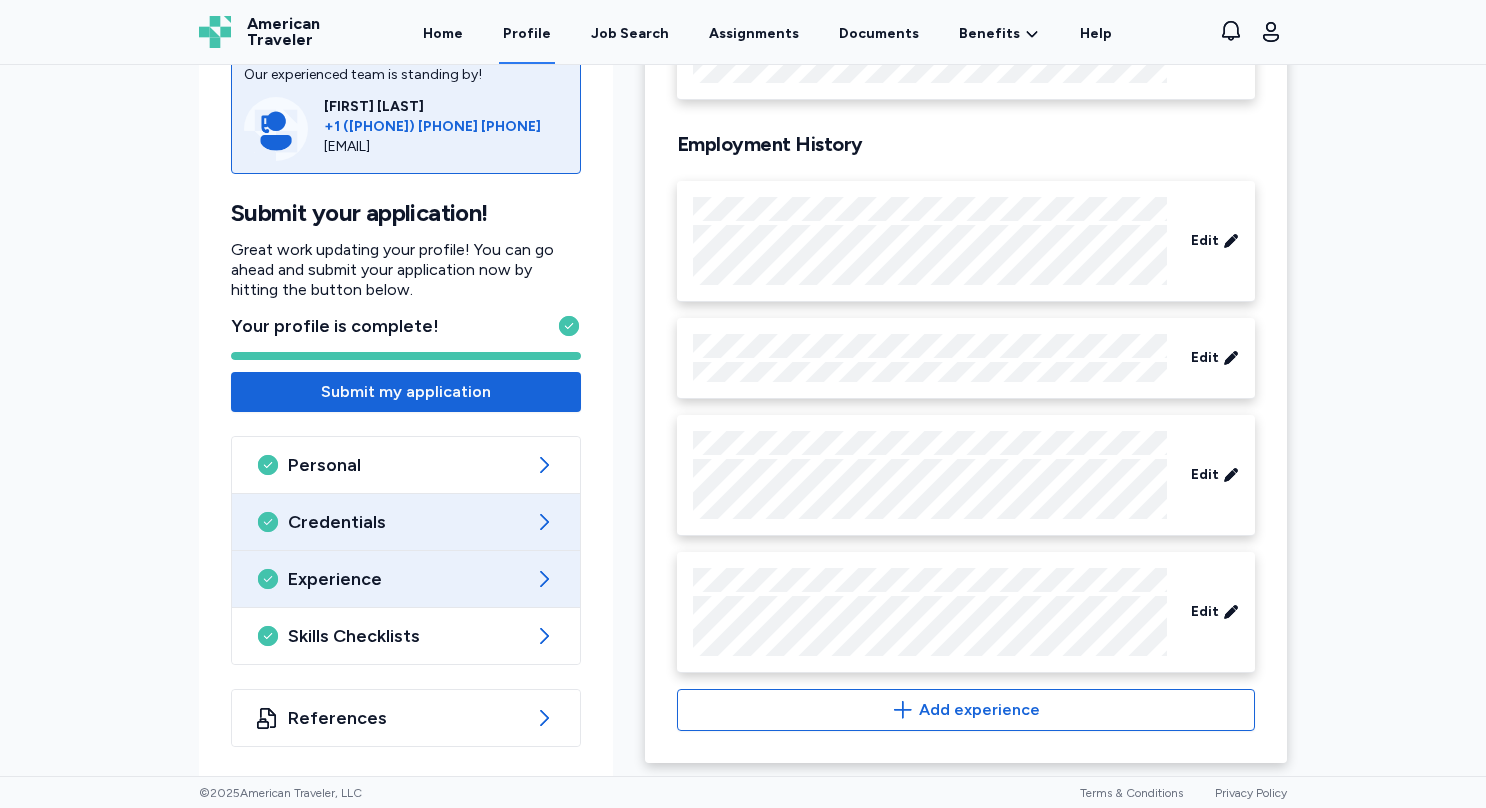 scroll, scrollTop: 0, scrollLeft: 0, axis: both 